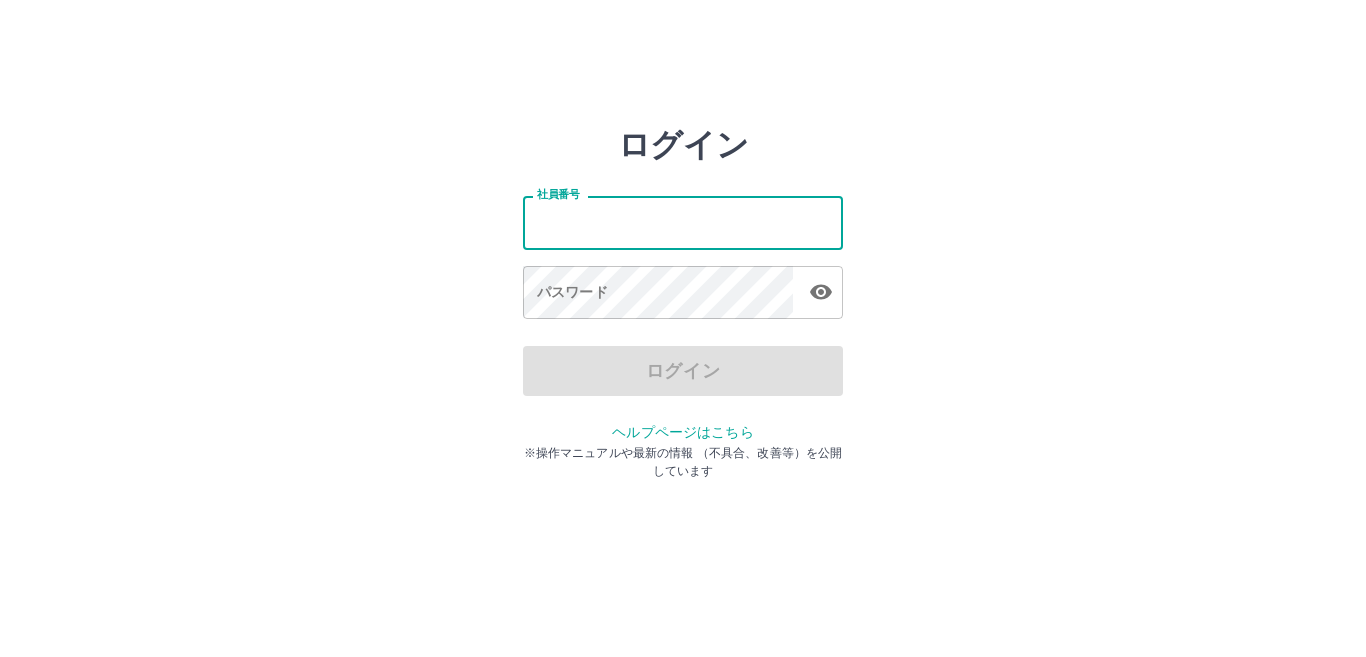 scroll, scrollTop: 0, scrollLeft: 0, axis: both 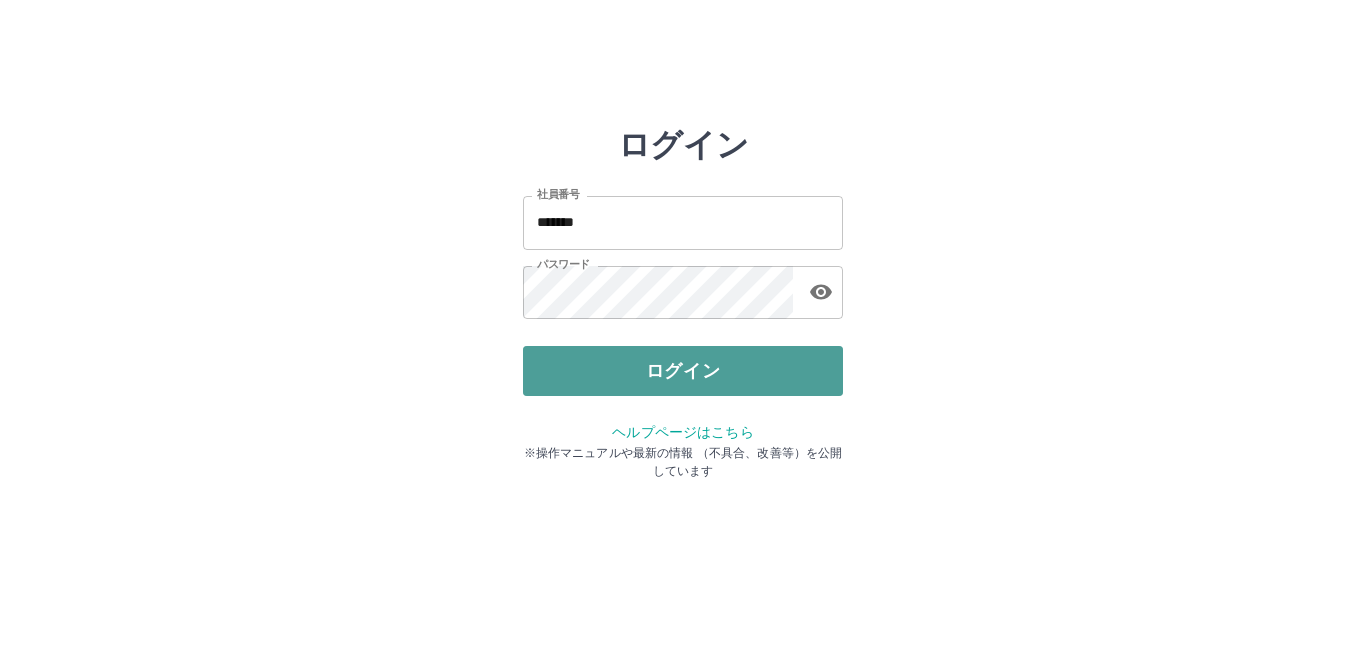 click on "ログイン" at bounding box center [683, 371] 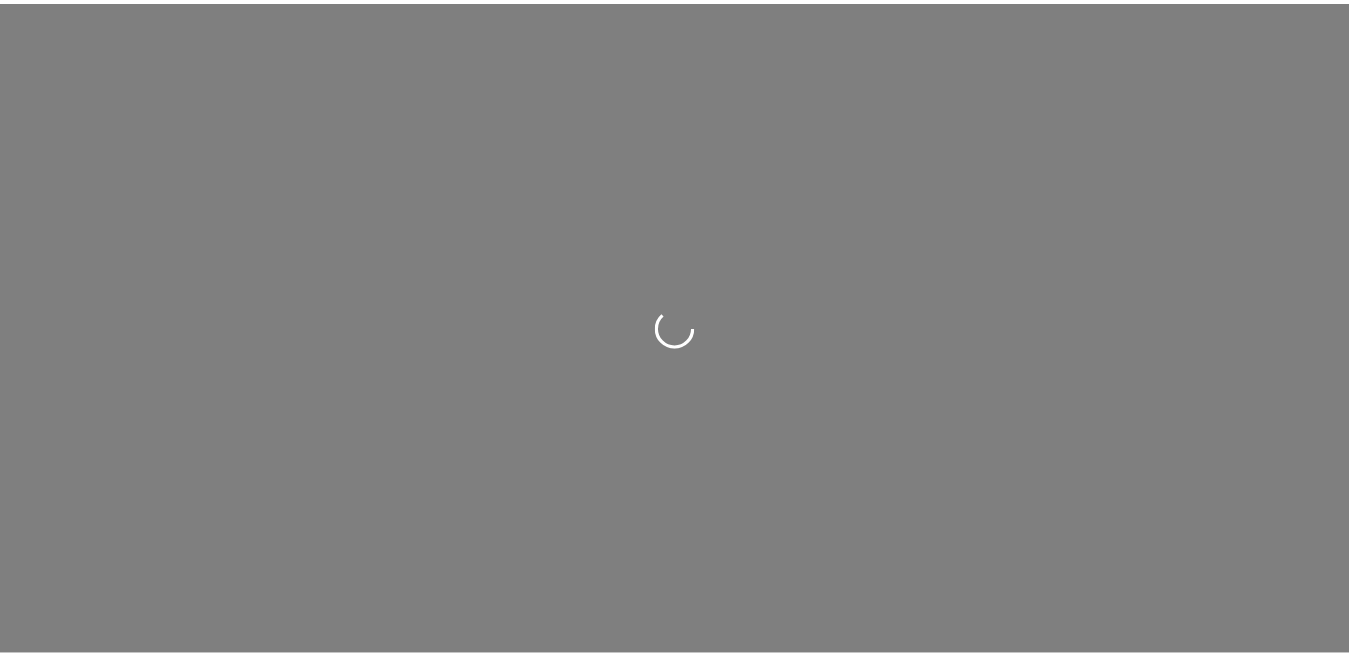 scroll, scrollTop: 0, scrollLeft: 0, axis: both 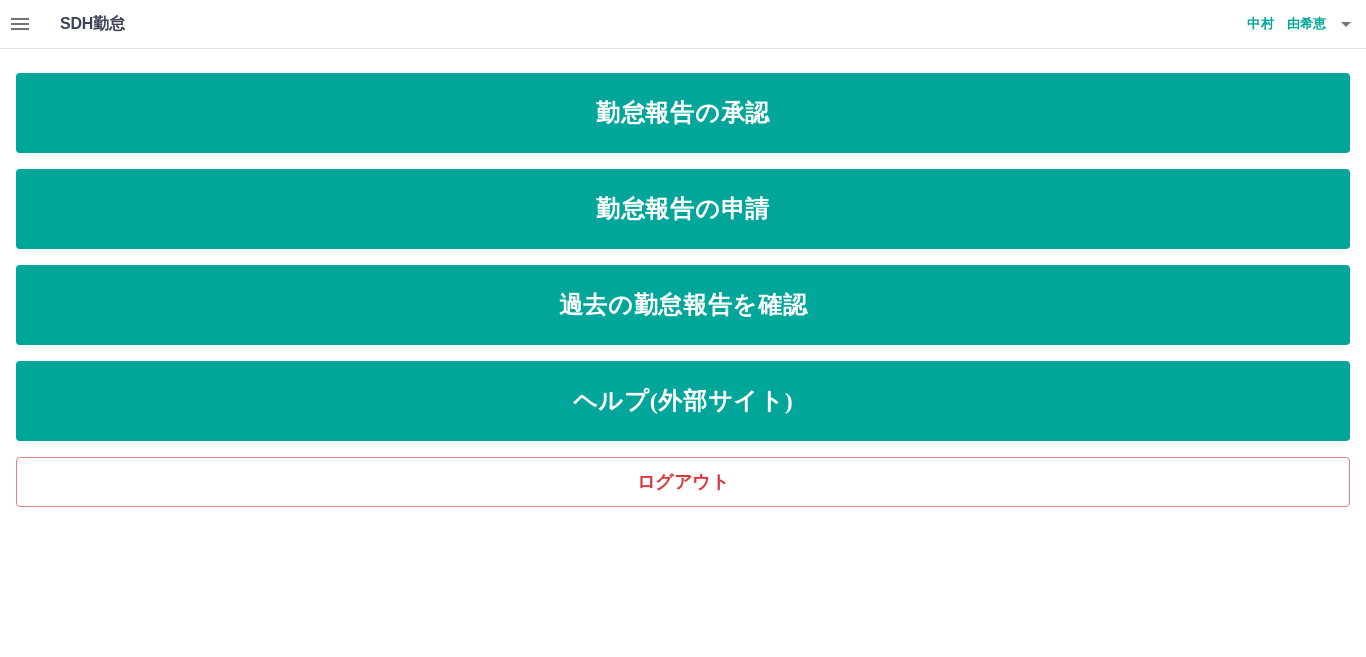 click at bounding box center [20, 24] 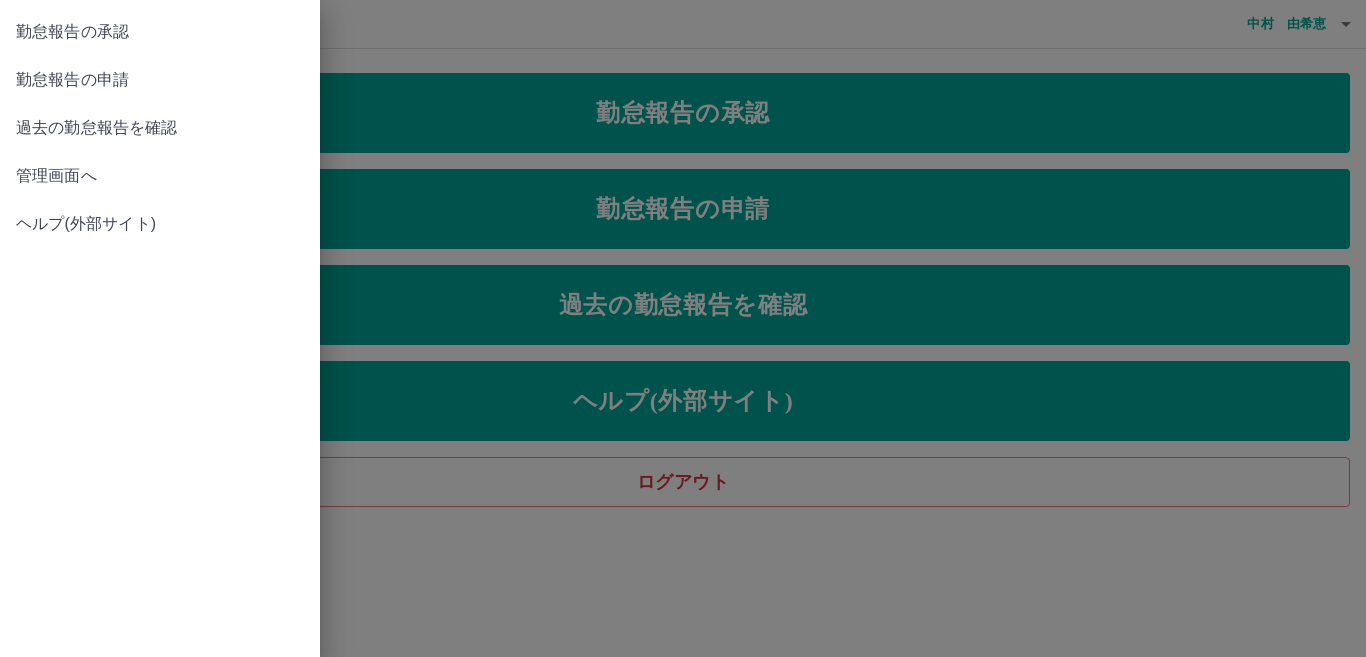 click on "管理画面へ" at bounding box center [160, 176] 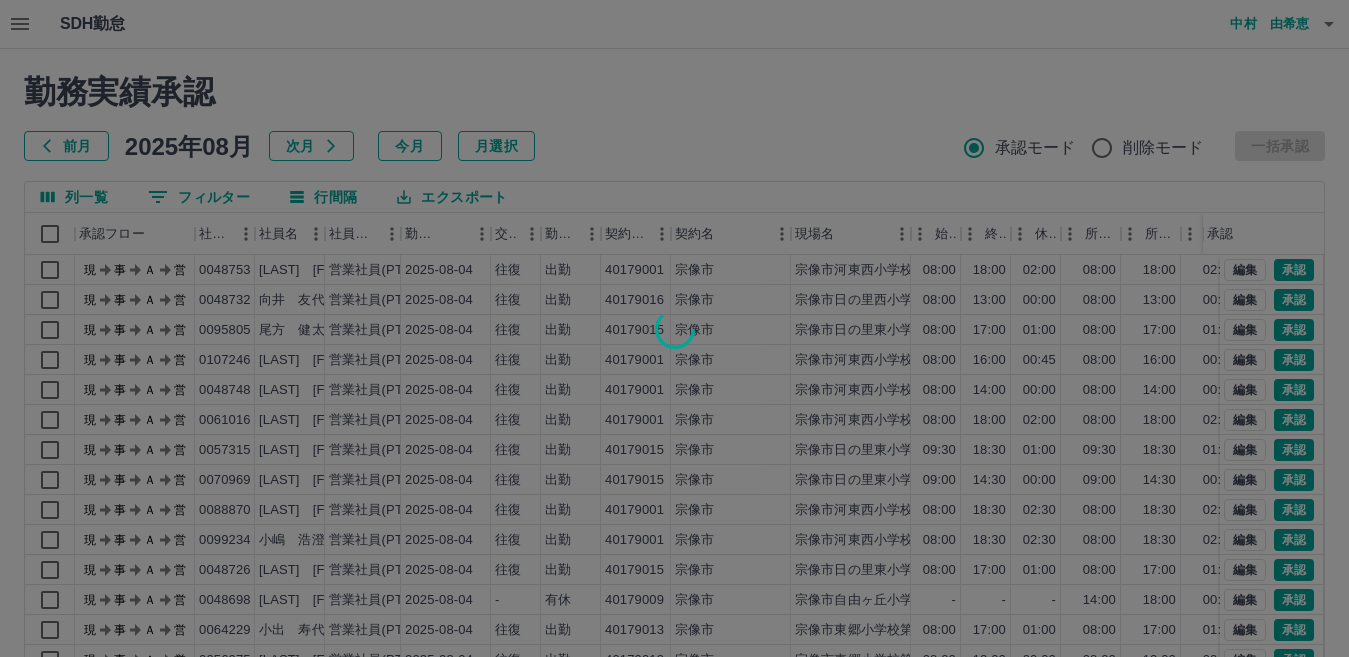 click at bounding box center [674, 328] 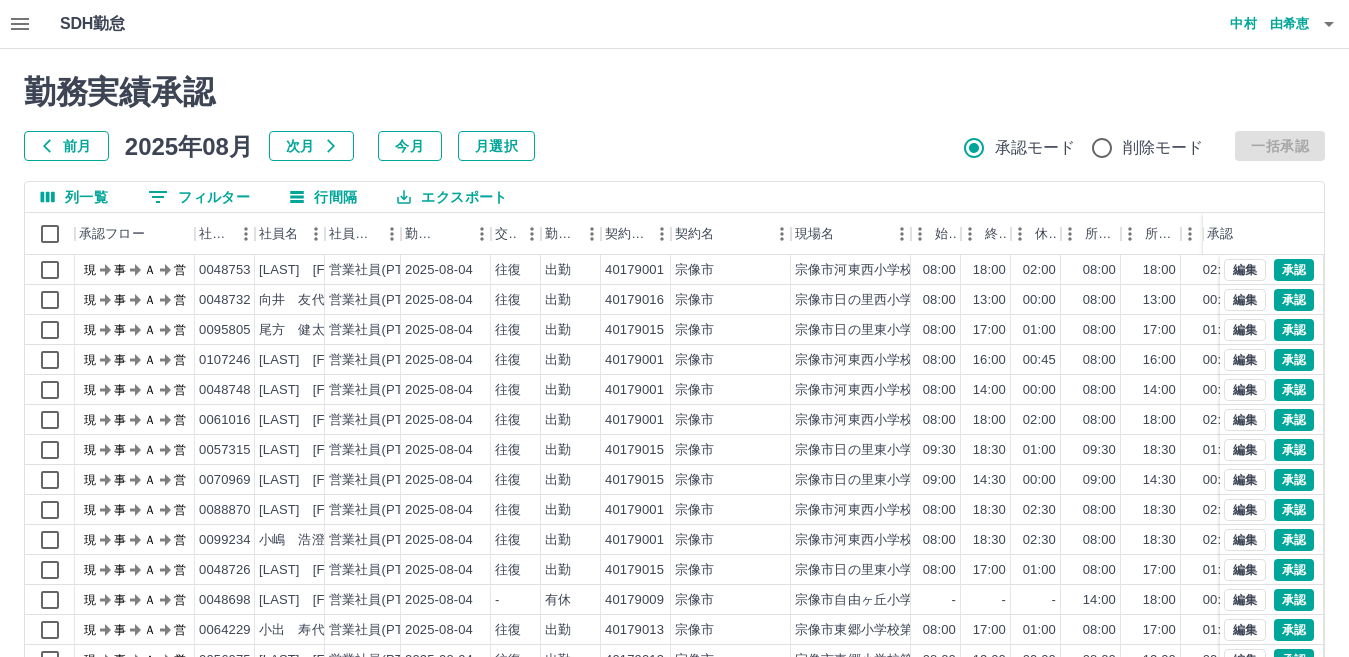 click on "SDH勤怠 中村　由希恵 勤務実績承認 前月 2025年08月 次月 今月 月選択 承認モード 削除モード 一括承認 列一覧 フィルター 行間隔 エクスポート 承認フロー 社員番号 社員名 社員区分 勤務日 交通費 勤務区分 契約コード 契約名 現場名 始業 終業 休憩 所定開始 所定終業 所定休憩 拘束 勤務 遅刻等 コメント ステータス 承認 現 事 Ａ 営 0048753 渡邊　郁夫 営業社員(PT契約) 2025-08-04 往復 出勤 40179001 宗像市 宗像市河東西小学校第1学童保育所 08:00 18:00 02:00 08:00 18:00 02:00 10:00 08:00 00:00 現場責任者承認待 現 事 Ａ 営 0048732 向井　友代 営業社員(PT契約) 2025-08-04 往復 出勤 40179016 宗像市 宗像市日の里西小学校第1学童保育所 08:00 13:00 00:00 08:00 13:00 00:00 05:00 05:00 00:00 現場責任者承認待 現 事 Ａ 営 0095805 尾方　健太 営業社員(PT契約) 2025-08-04 往復 出勤 40179015 宗像市 08:00 17:00 現" at bounding box center [674, 422] 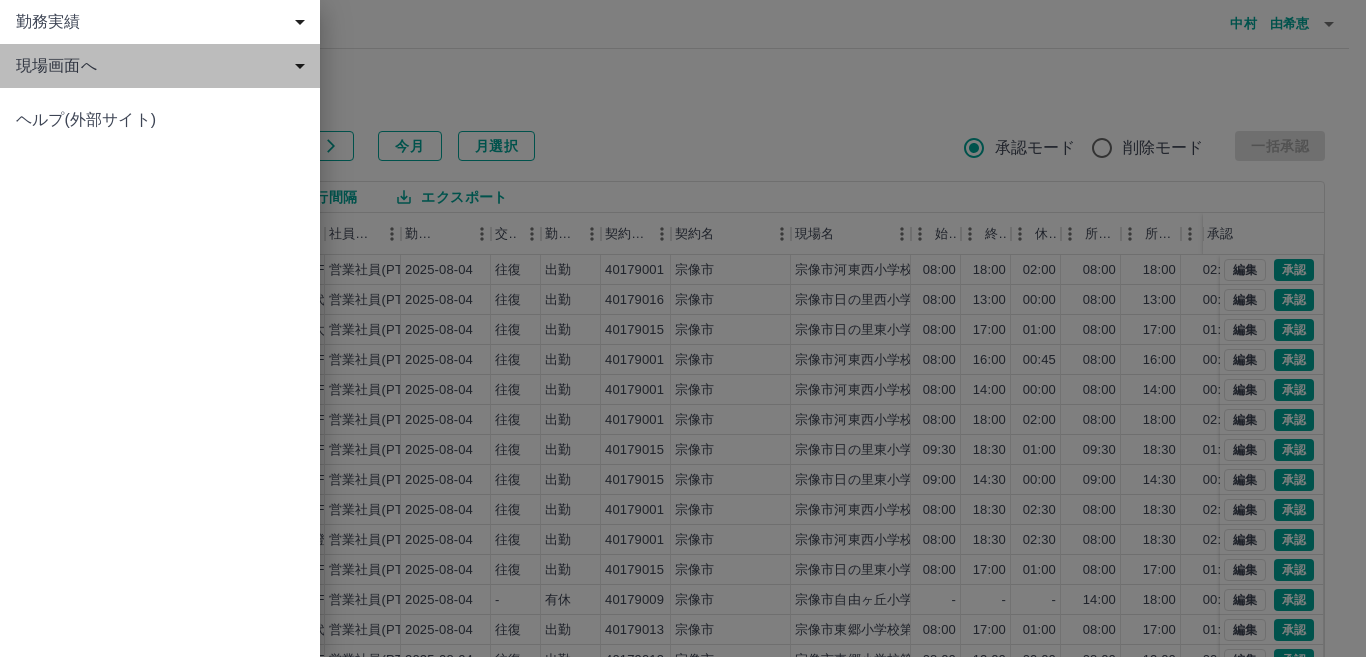 click on "現場画面へ" at bounding box center (164, 66) 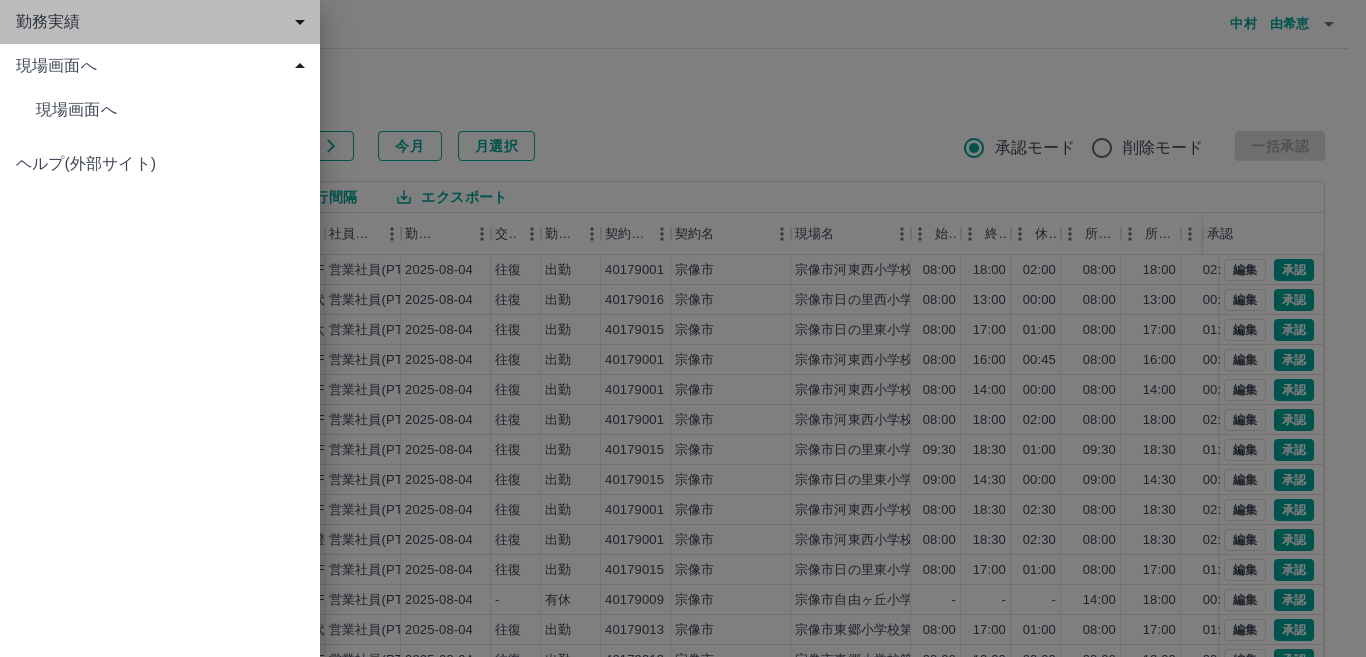 click on "勤務実績" at bounding box center (164, 22) 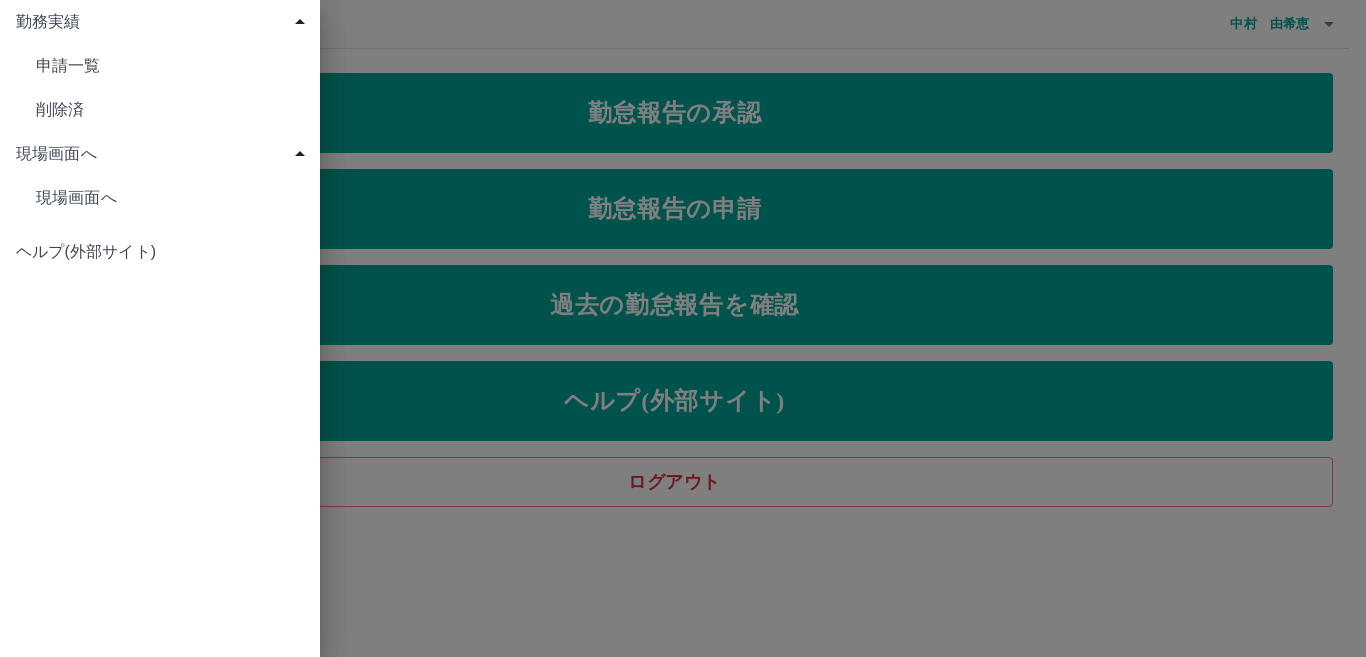 click at bounding box center [683, 328] 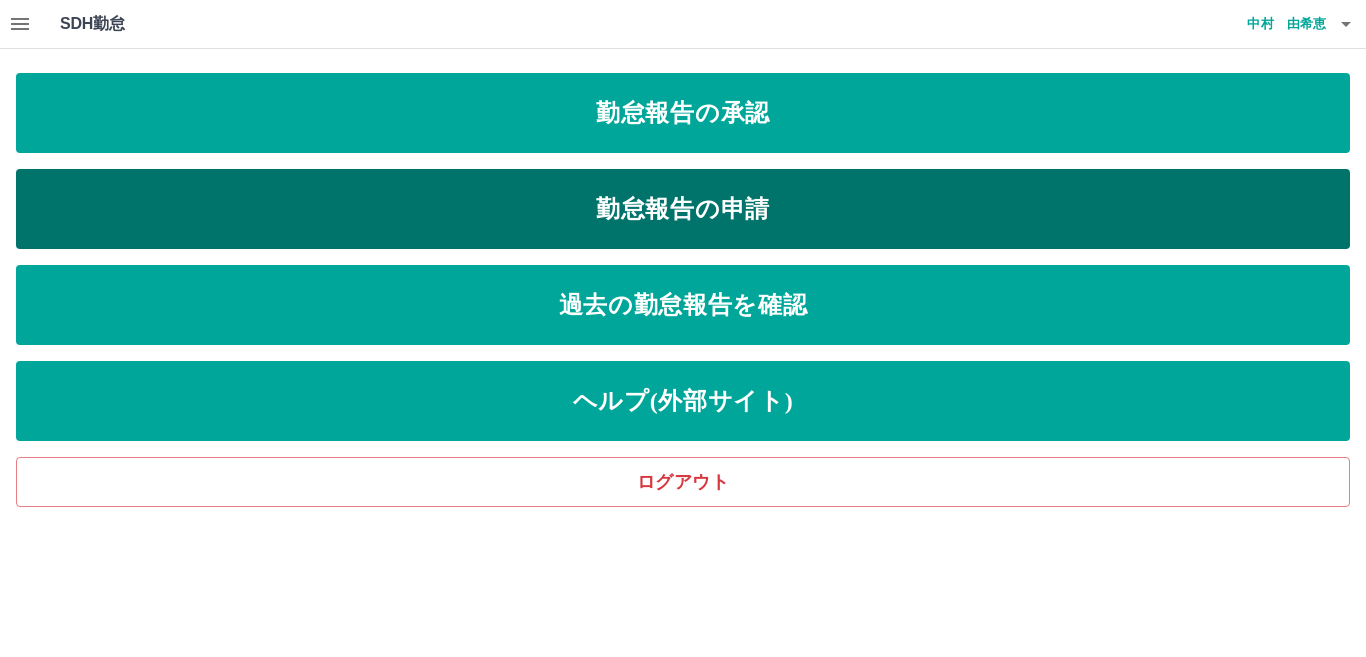 click on "勤怠報告の申請" at bounding box center [683, 209] 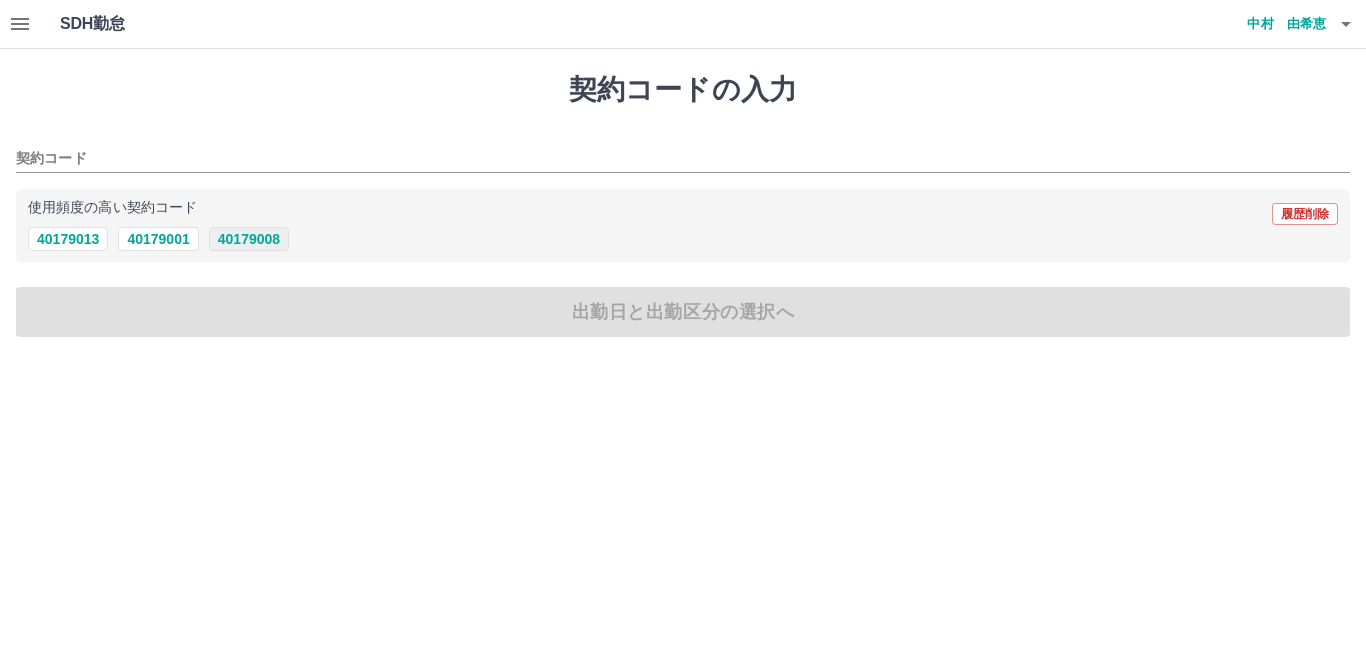 click on "40179008" at bounding box center [249, 239] 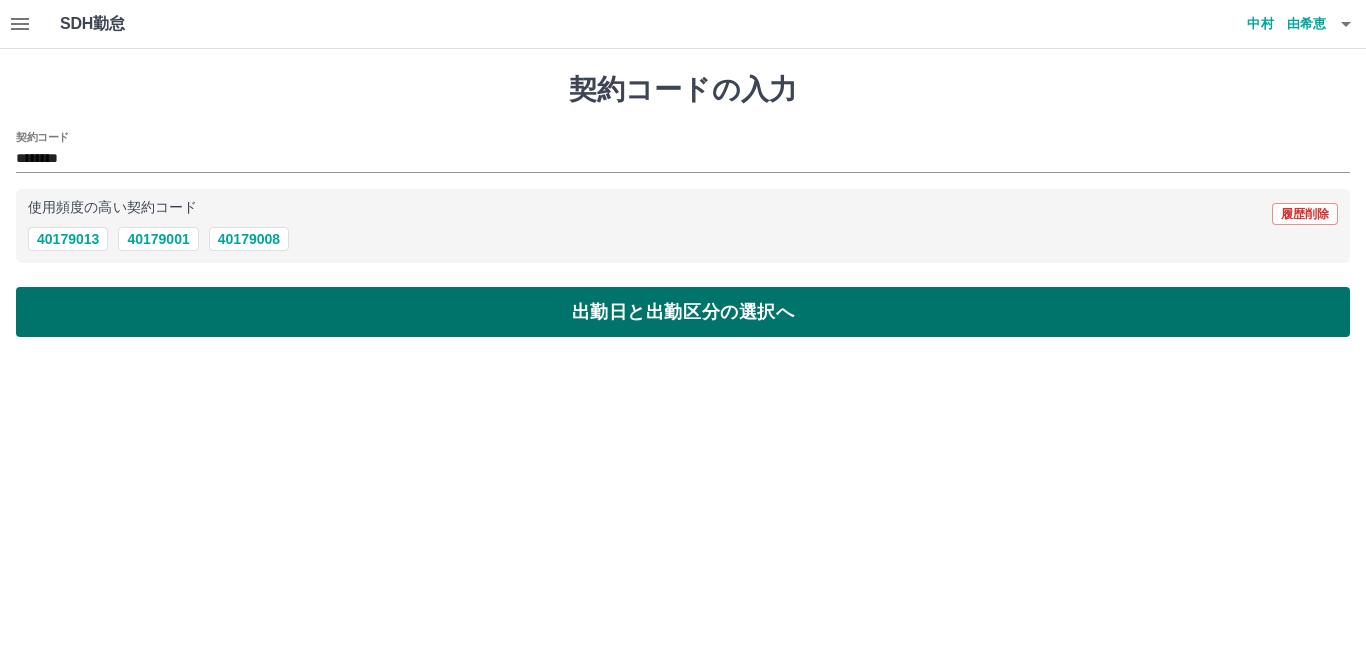 click on "出勤日と出勤区分の選択へ" at bounding box center [683, 312] 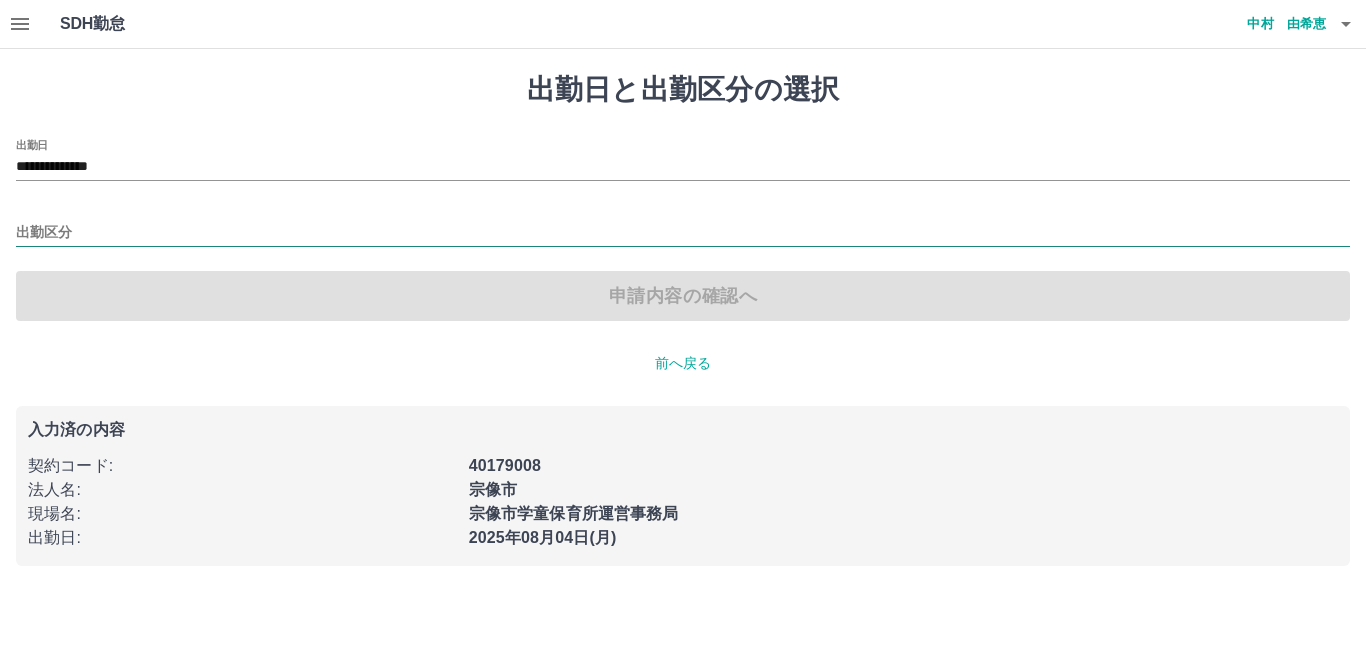 click at bounding box center [683, 234] 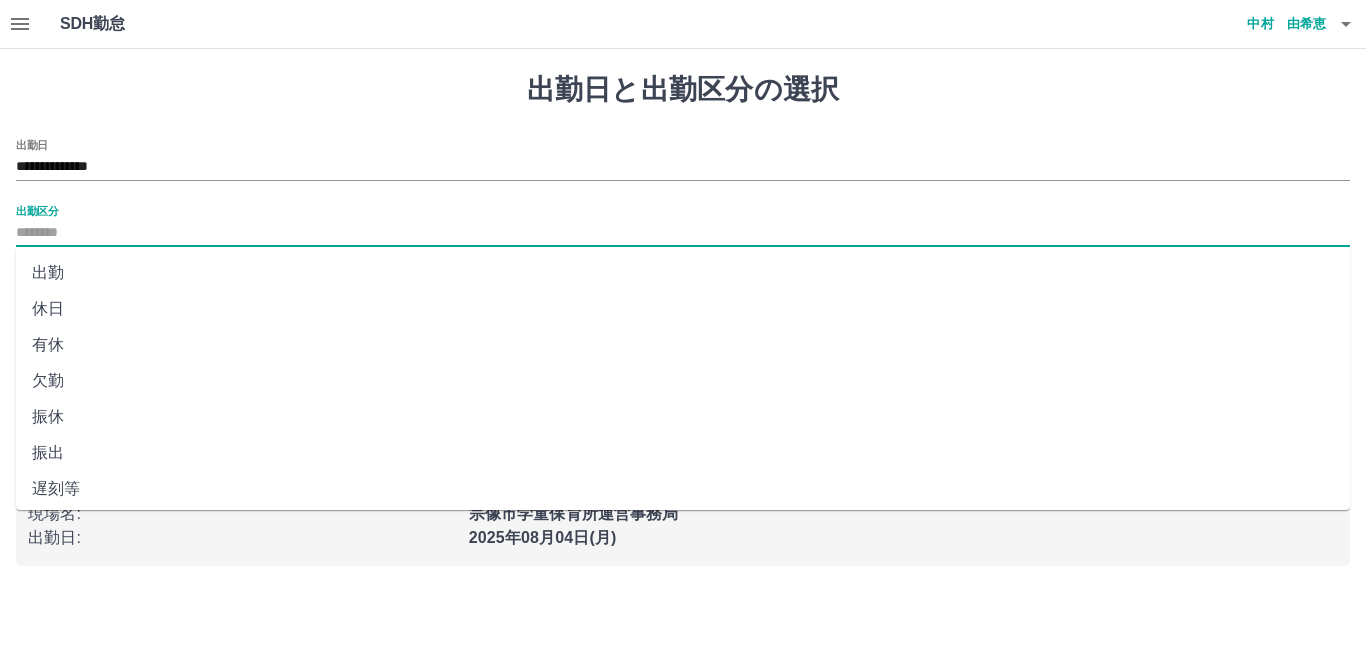 click on "出勤" at bounding box center (683, 273) 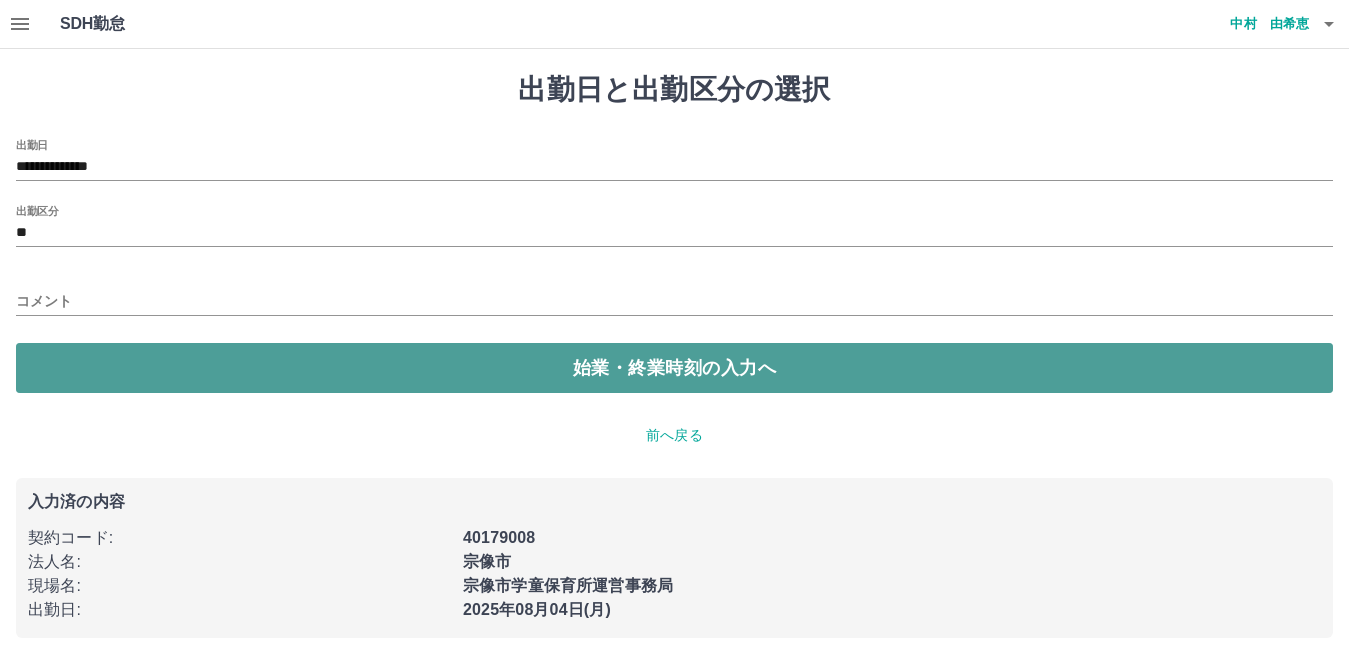 click on "始業・終業時刻の入力へ" at bounding box center [674, 368] 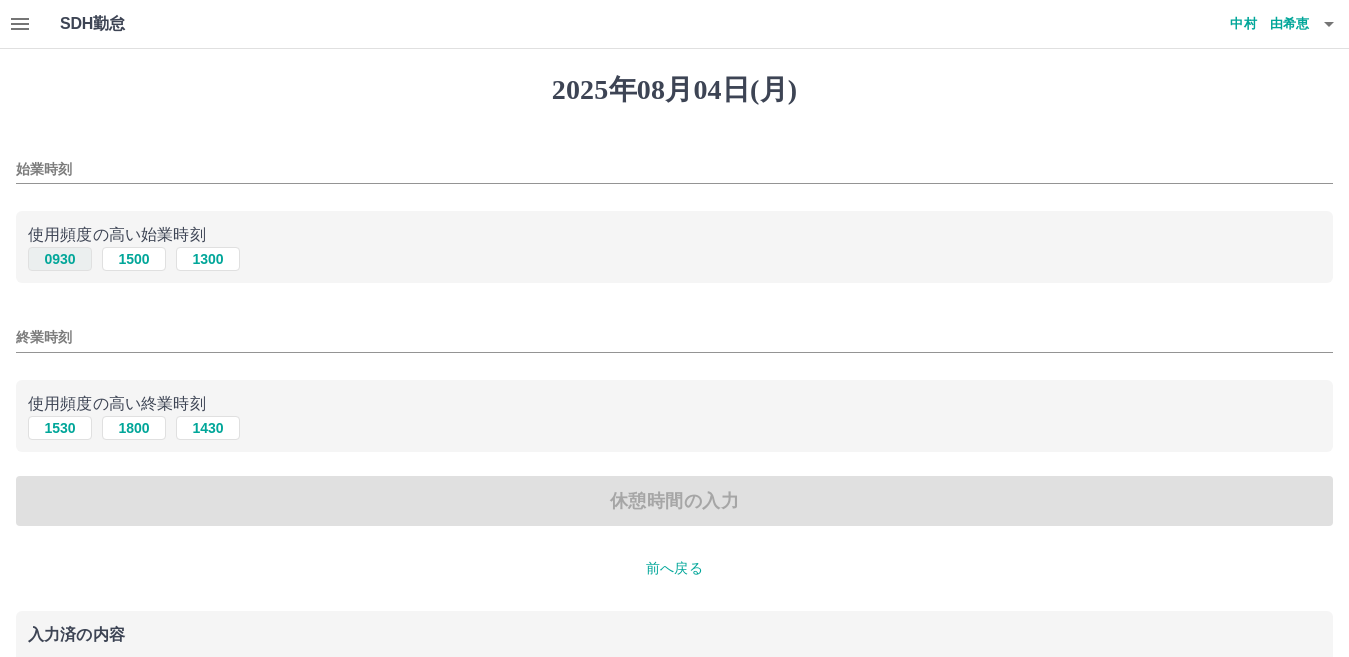 click on "0930" at bounding box center (60, 259) 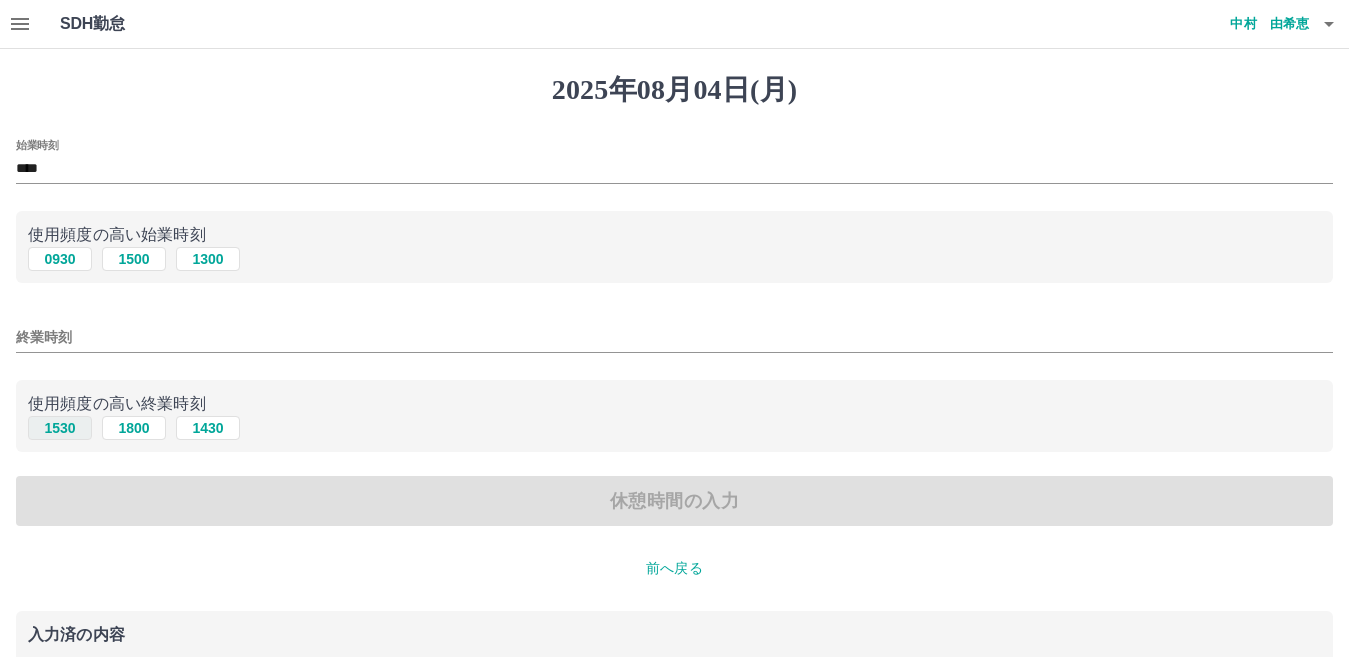 click on "1530" at bounding box center (60, 428) 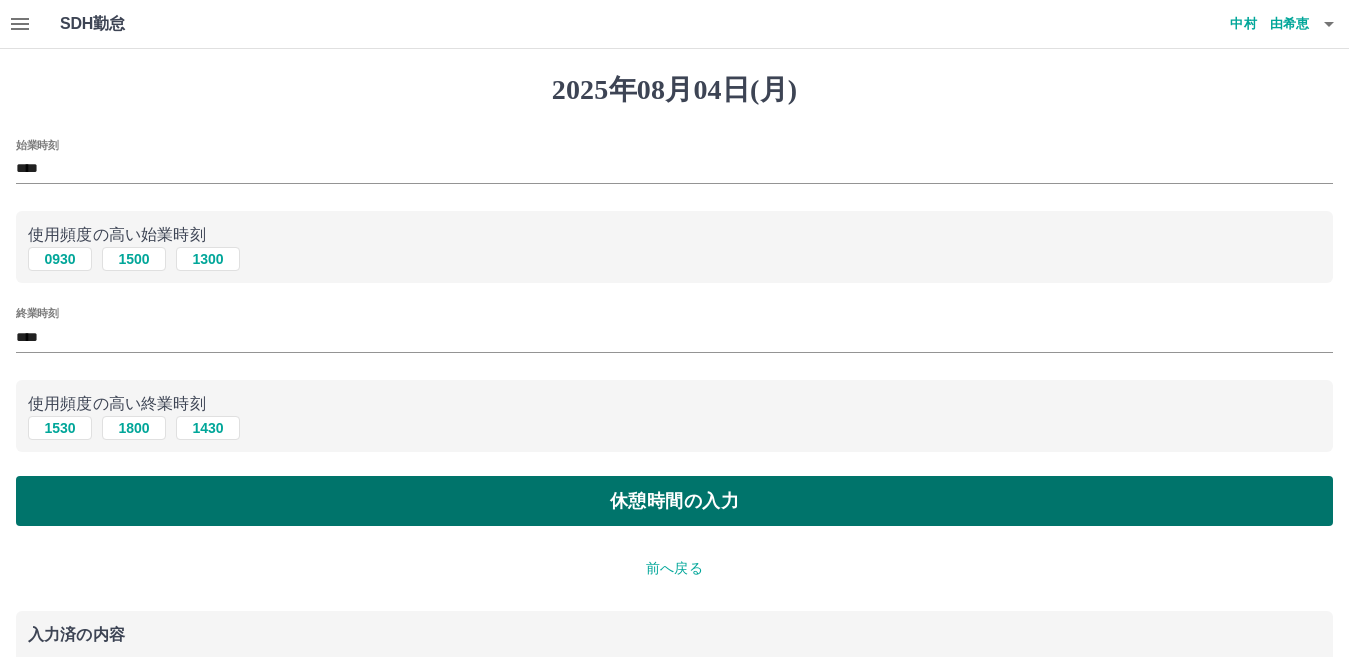 click on "休憩時間の入力" at bounding box center (674, 501) 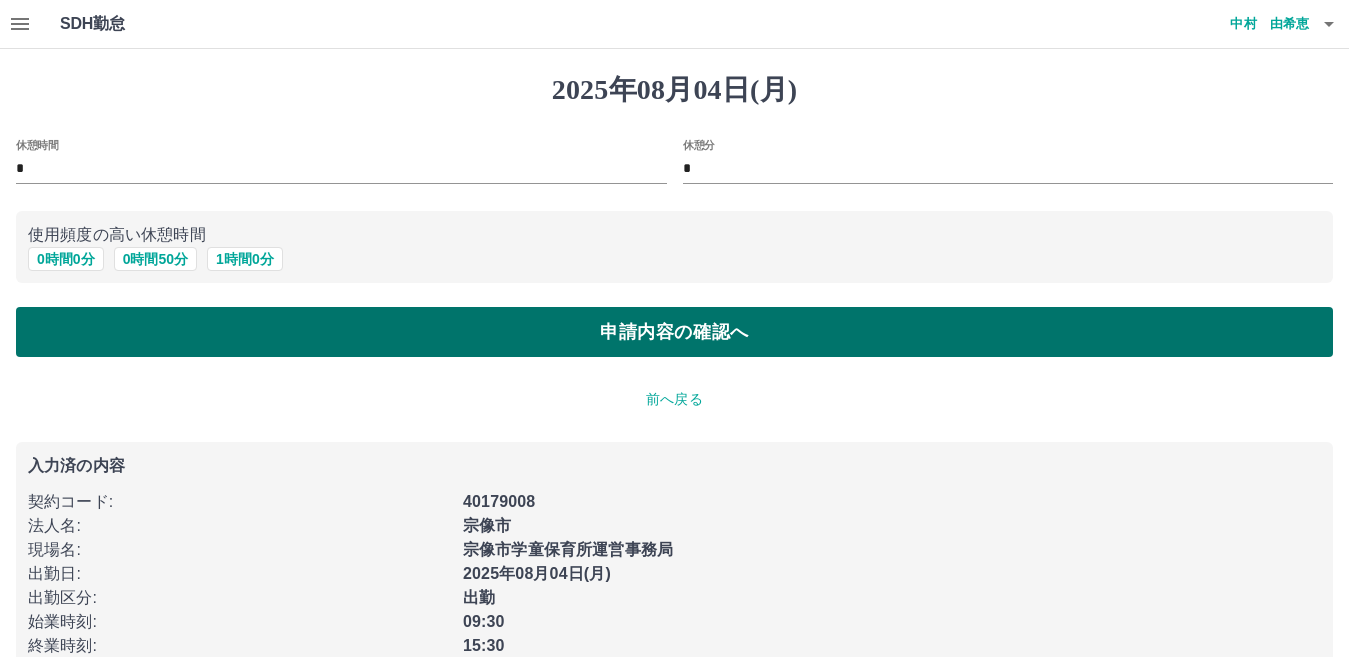 drag, startPoint x: 398, startPoint y: 357, endPoint x: 416, endPoint y: 349, distance: 19.697716 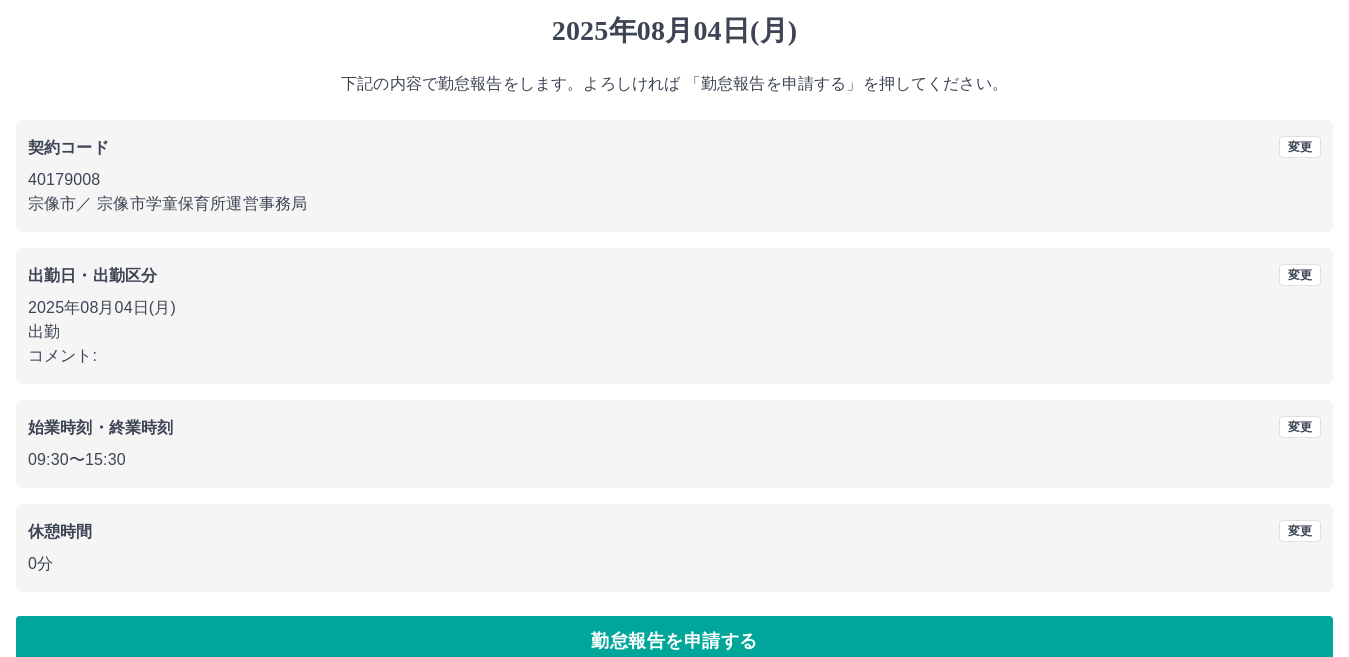 scroll, scrollTop: 92, scrollLeft: 0, axis: vertical 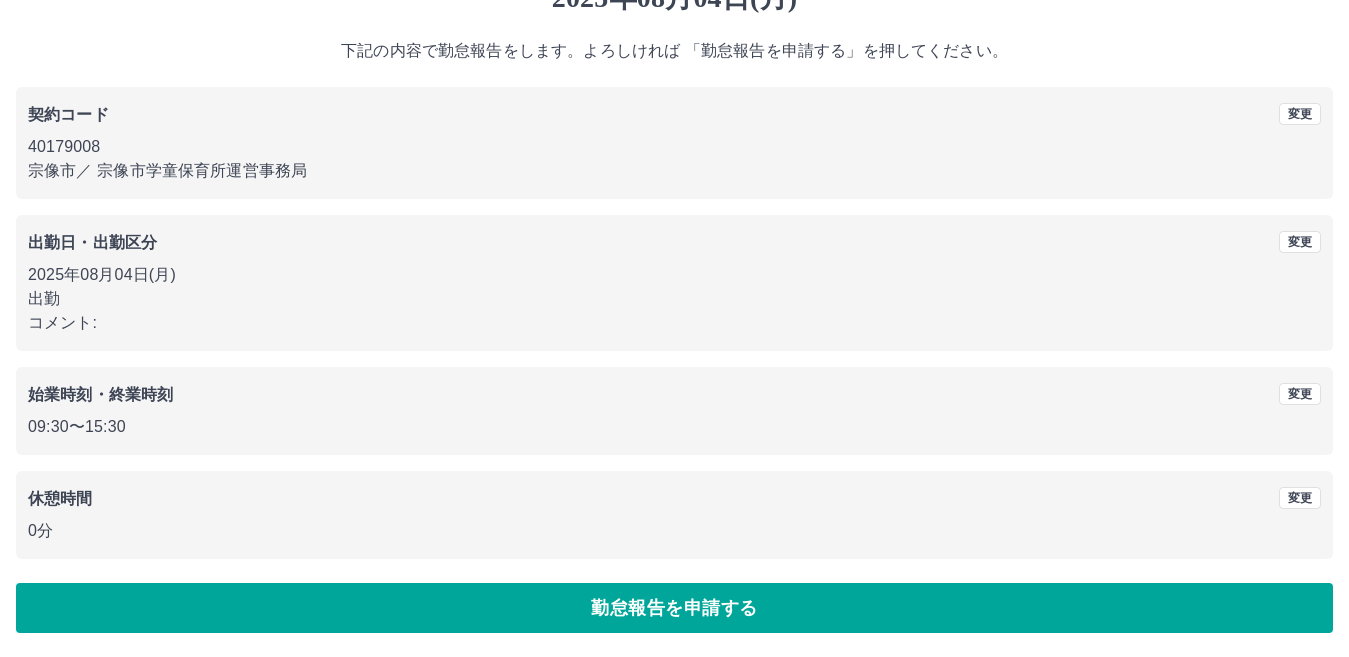 click on "勤怠報告を申請する" at bounding box center (674, 608) 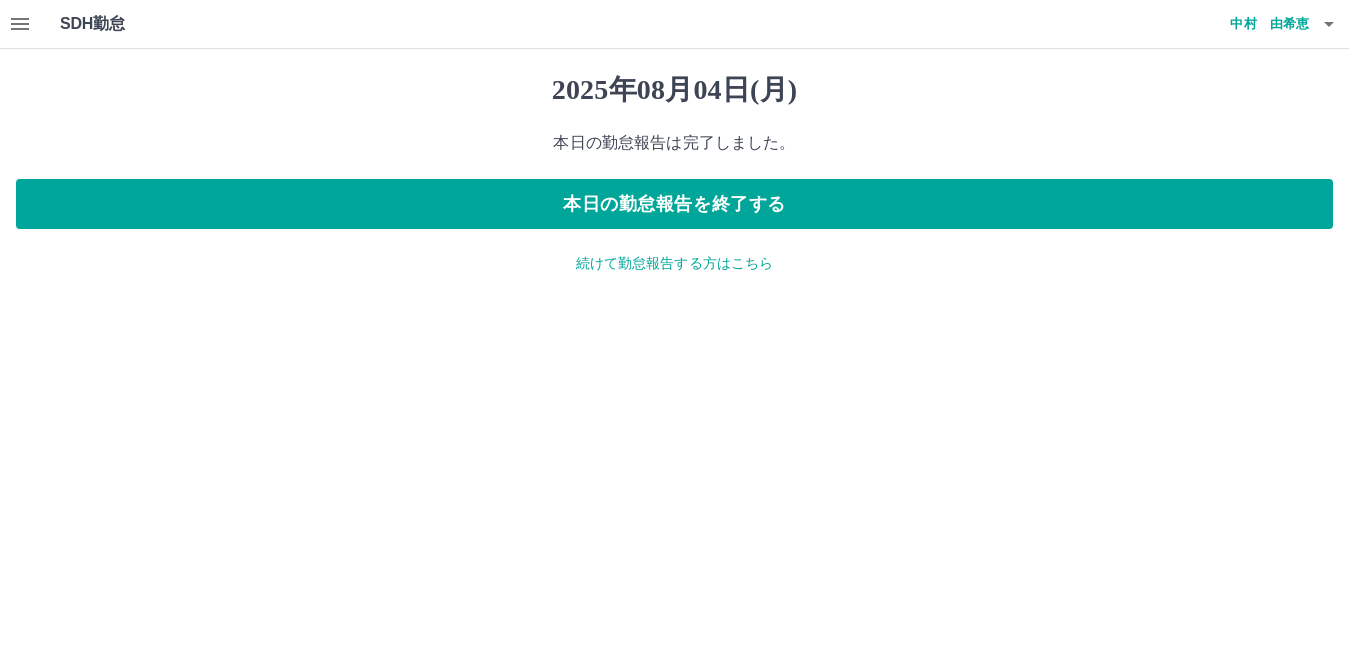 scroll, scrollTop: 0, scrollLeft: 0, axis: both 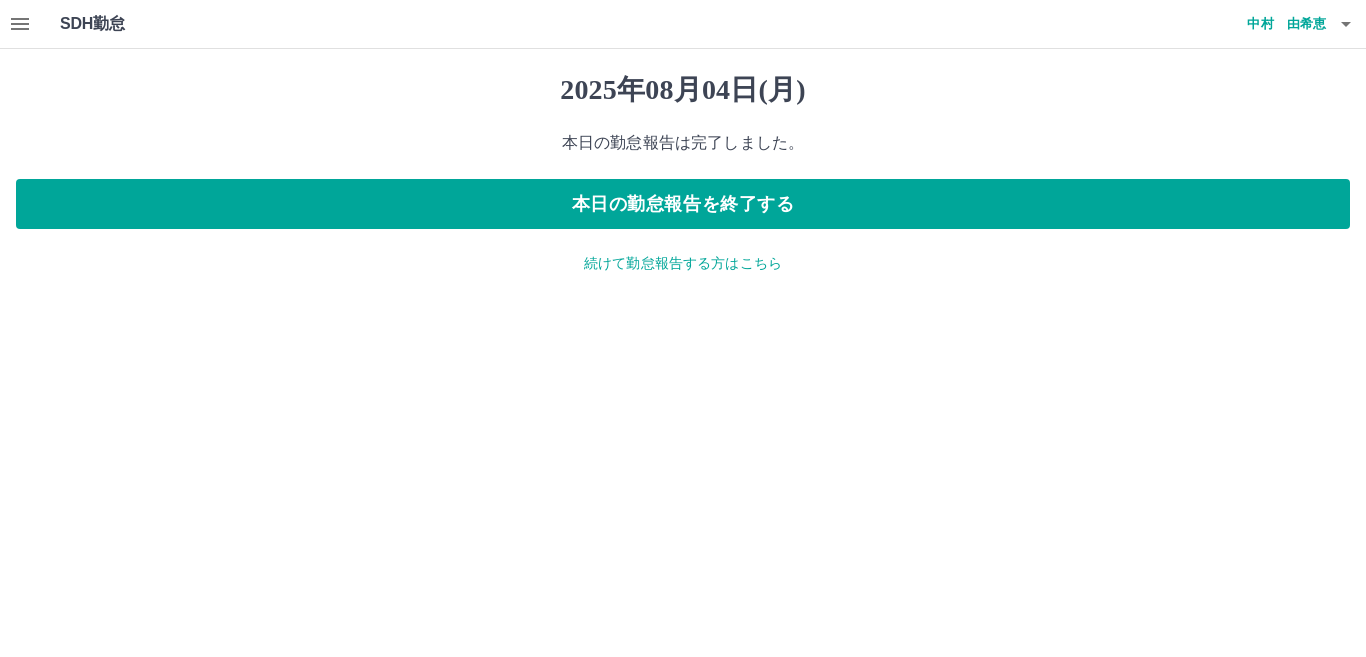 click 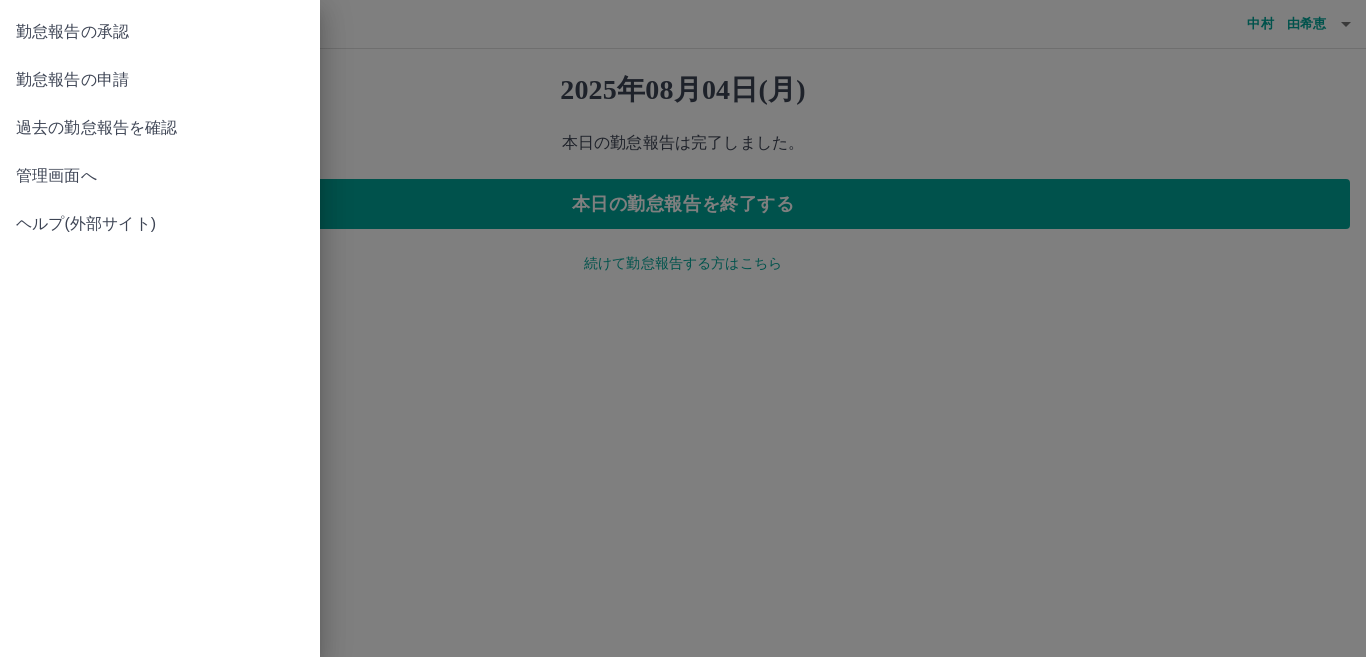 click on "管理画面へ" at bounding box center (160, 176) 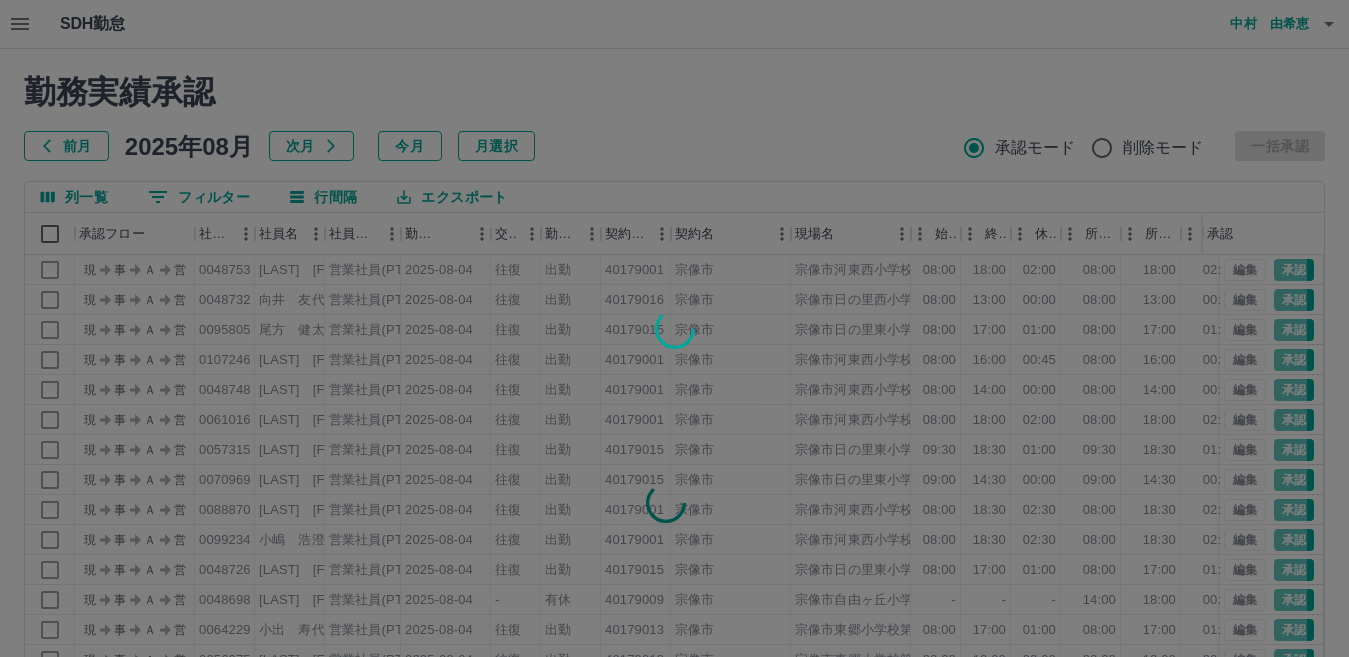 click at bounding box center (674, 328) 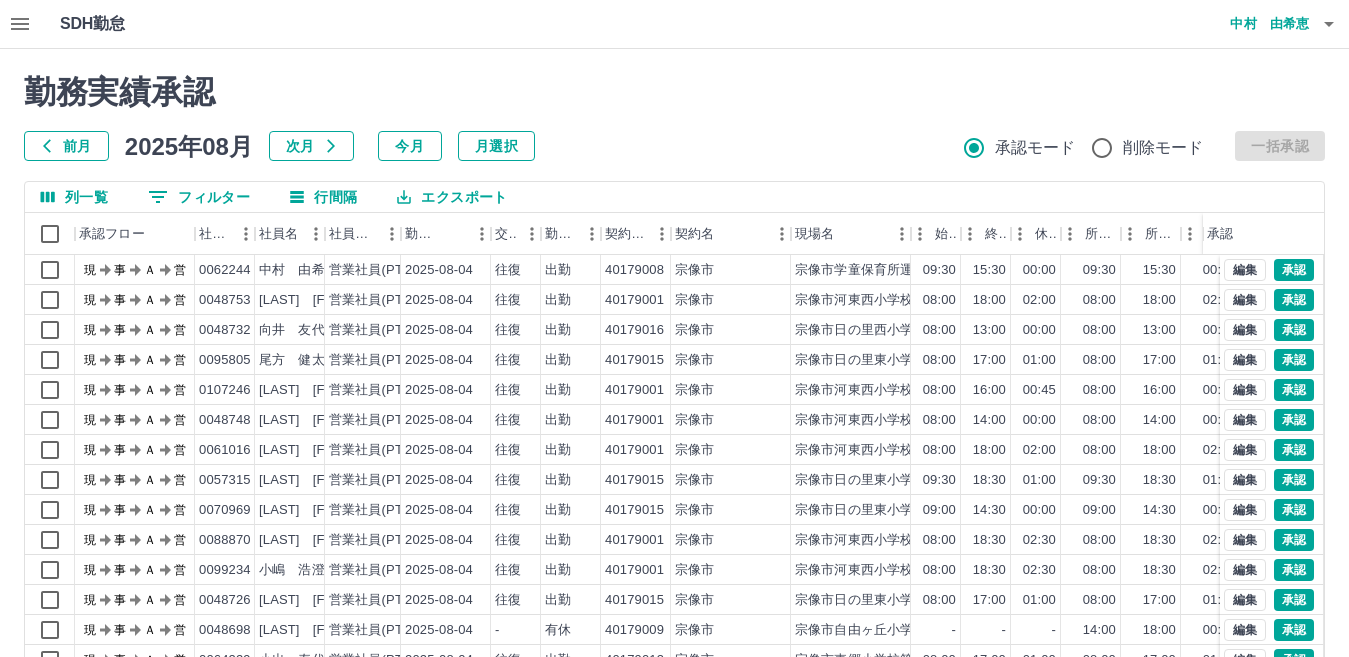 click at bounding box center [674, 328] 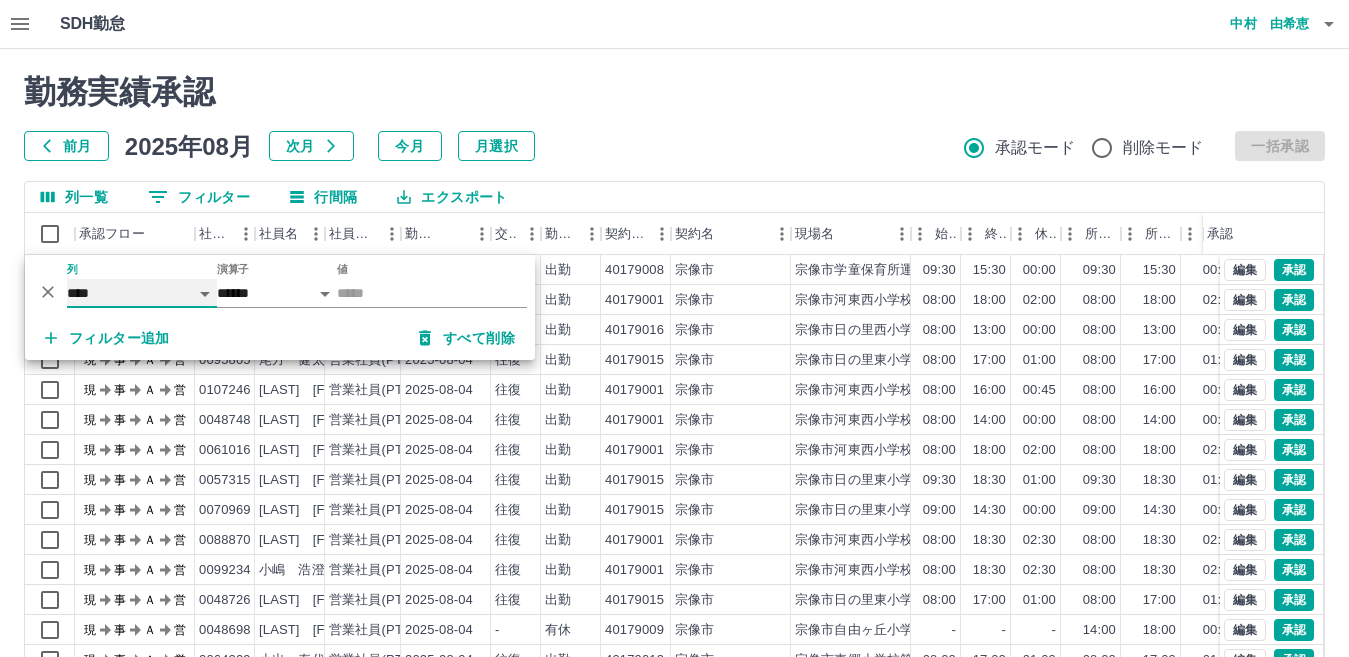 click on "**** *** **** *** *** **** ***** *** *** ** ** ** **** **** **** ** ** *** **** *****" at bounding box center [142, 293] 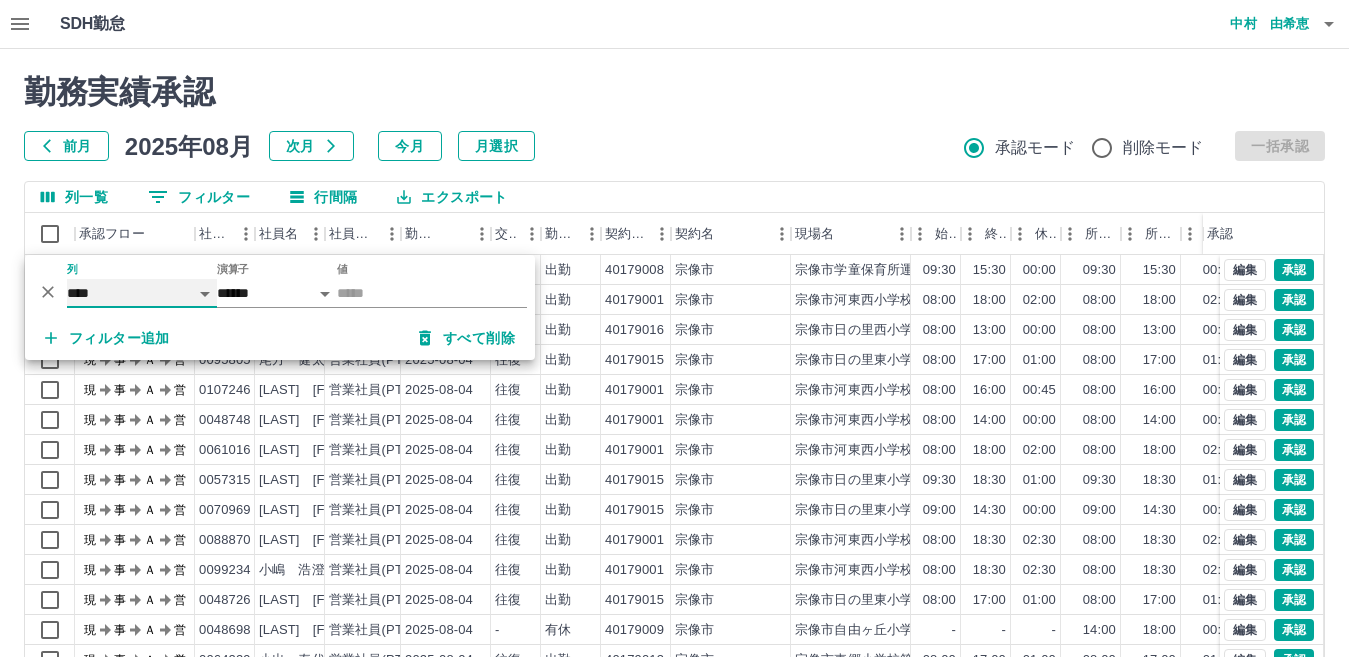 click on "**** *** **** *** *** **** ***** *** *** ** ** ** **** **** **** ** ** *** **** *****" at bounding box center (142, 293) 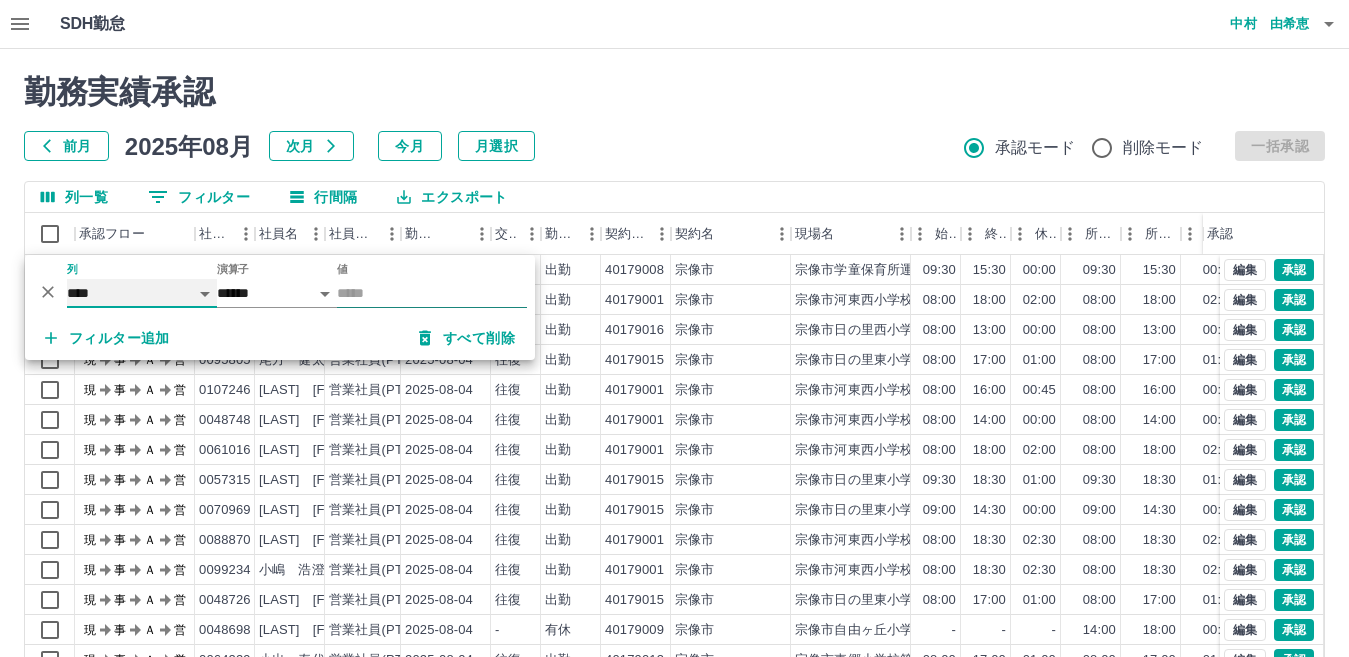 select on "**********" 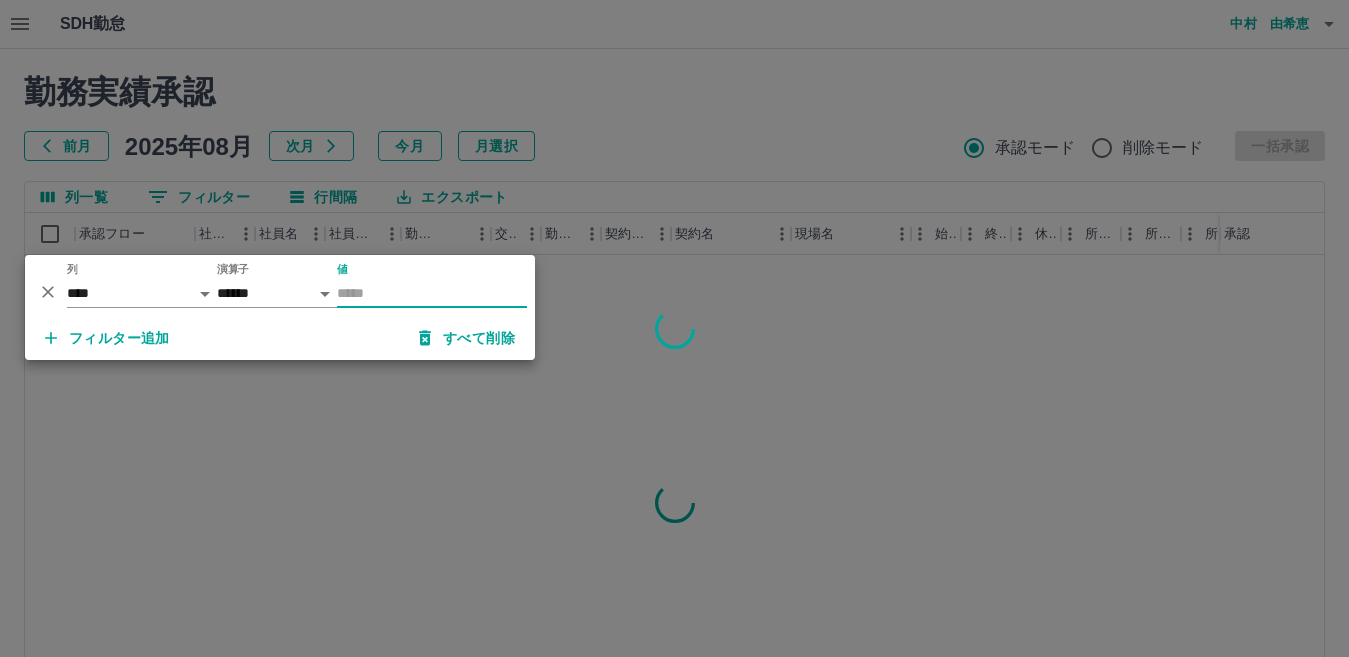 click on "値" at bounding box center (432, 293) 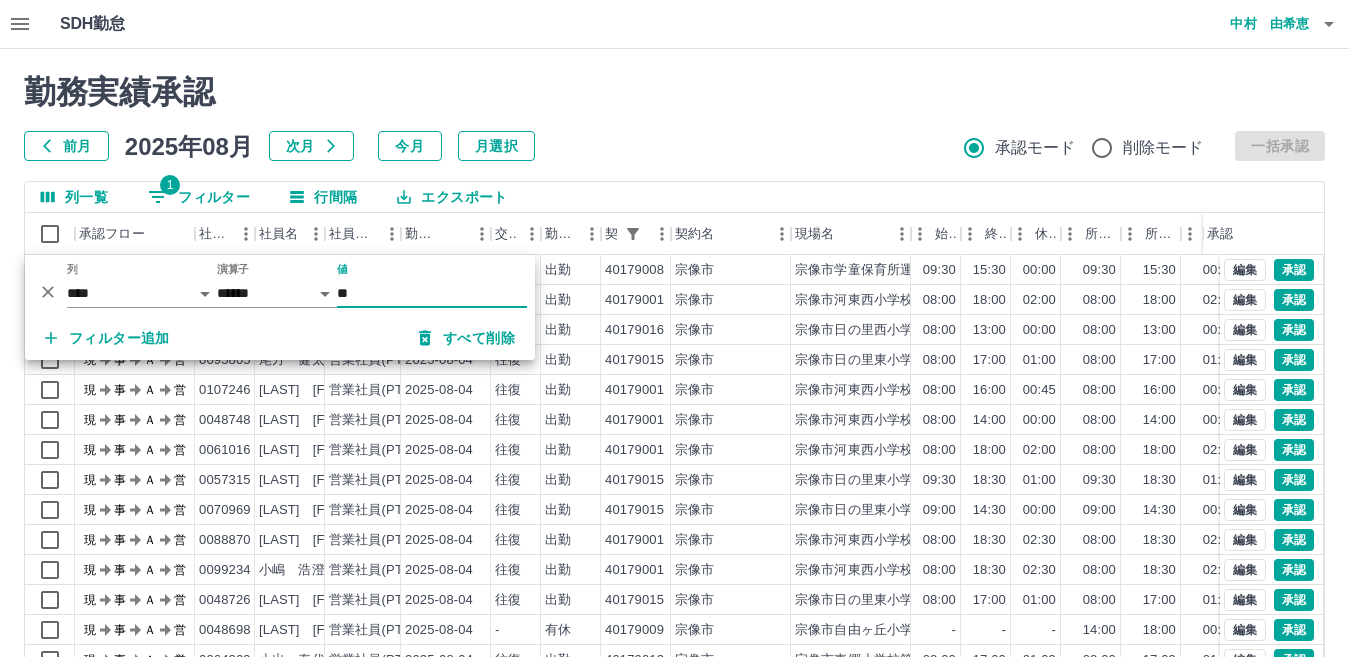 type on "*" 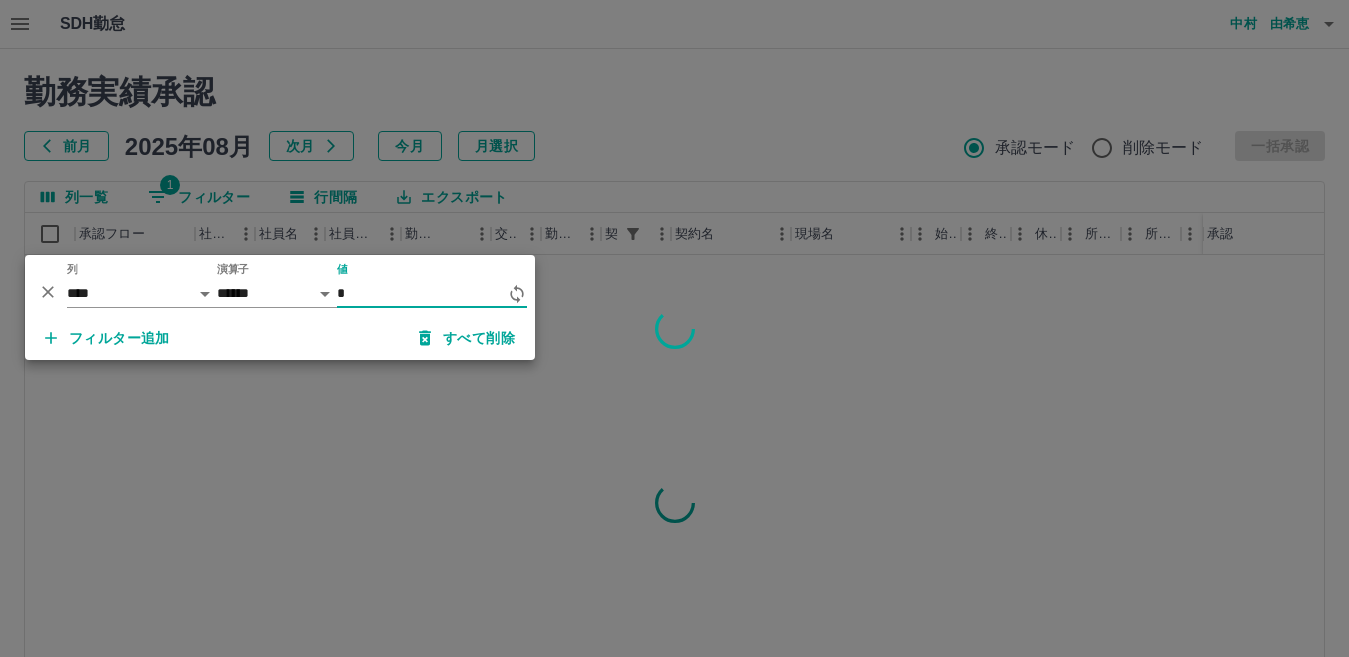 type 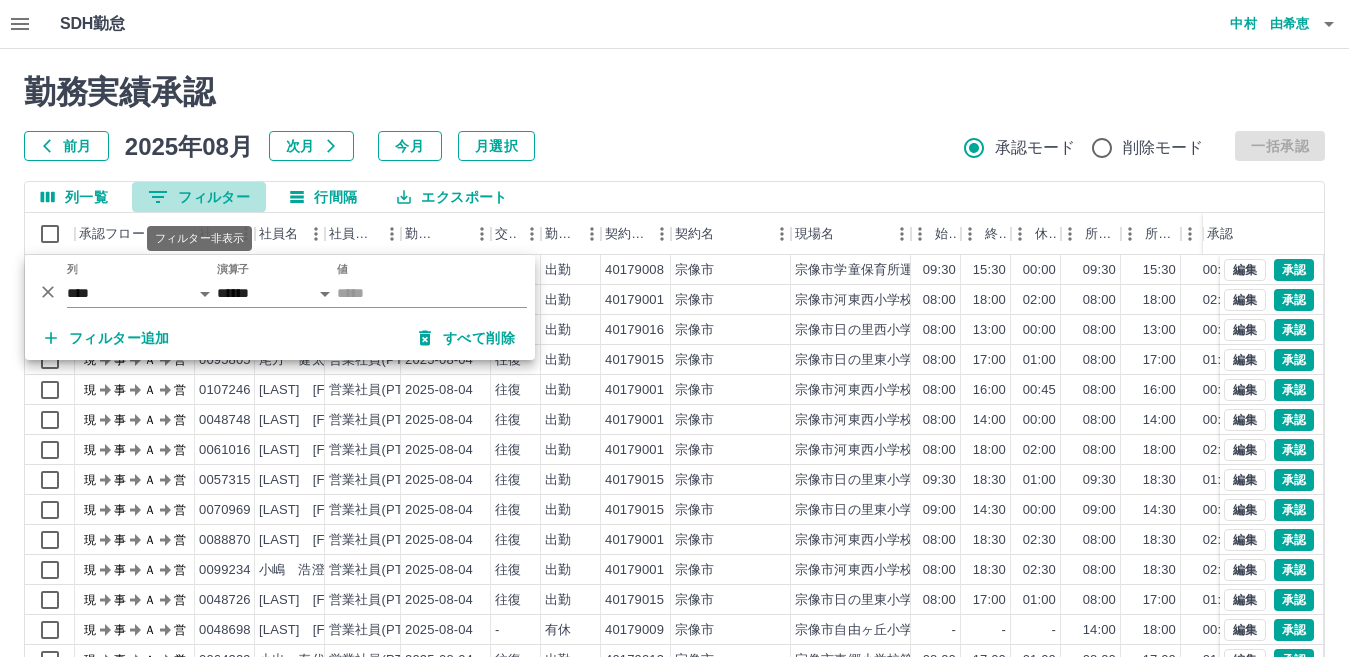 click on "0 フィルター" at bounding box center [199, 197] 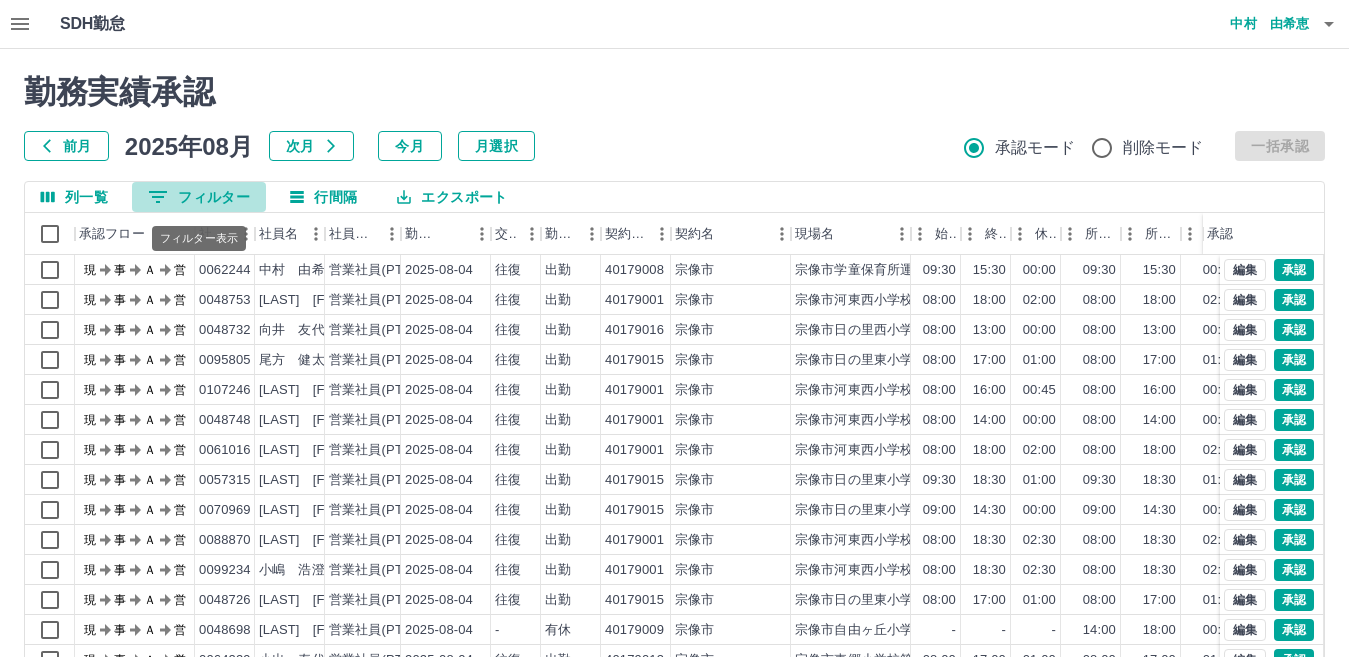 click on "0 フィルター" at bounding box center [199, 197] 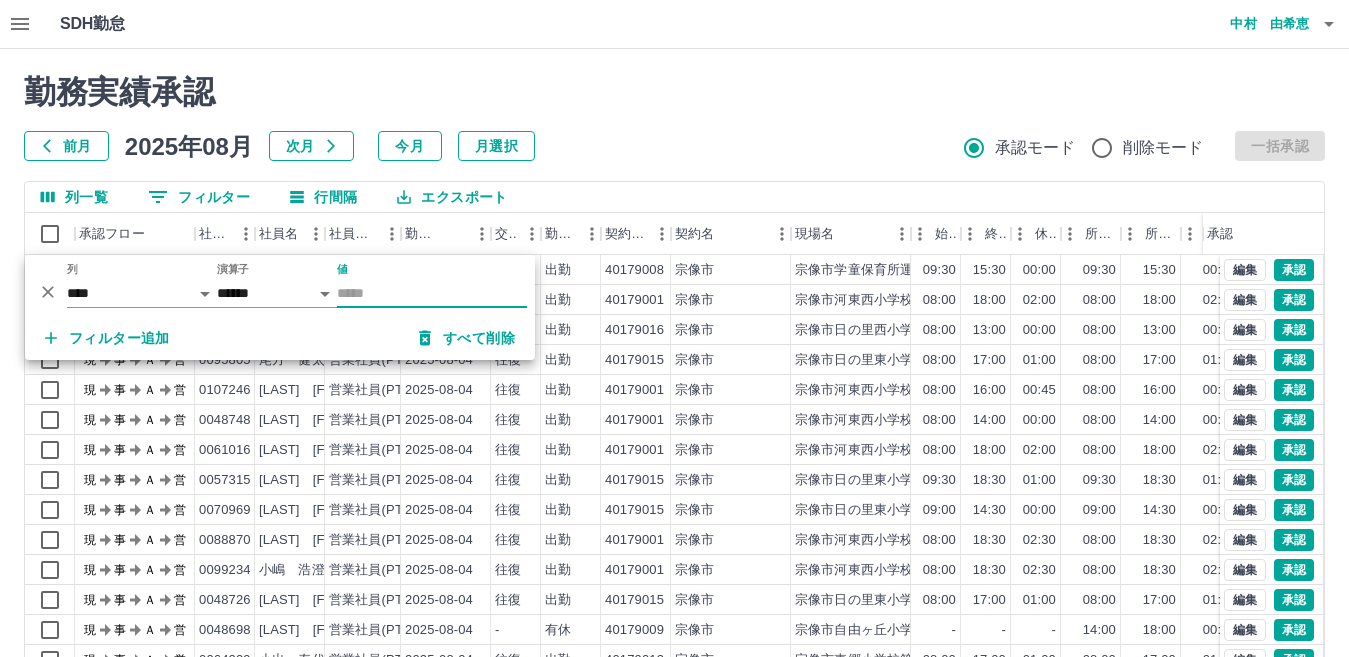click on "フィルター追加" at bounding box center [107, 338] 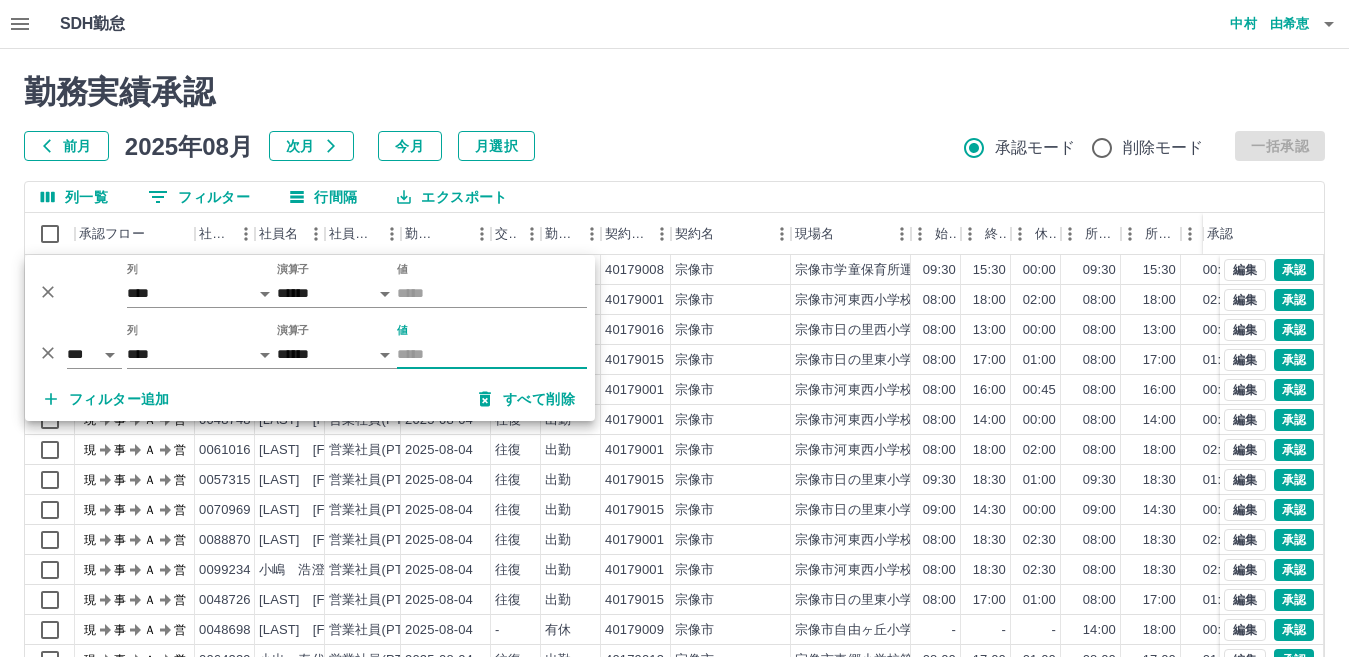 click on "値" at bounding box center (492, 354) 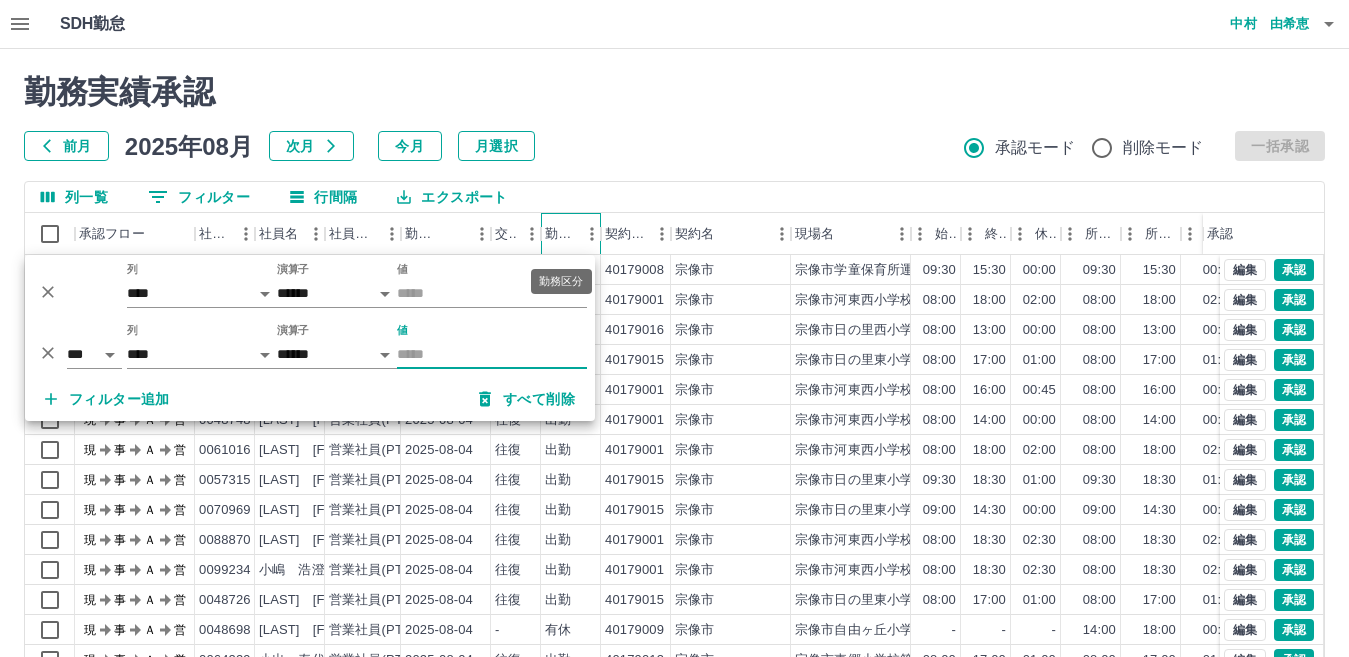 click on "勤務区分" at bounding box center [561, 234] 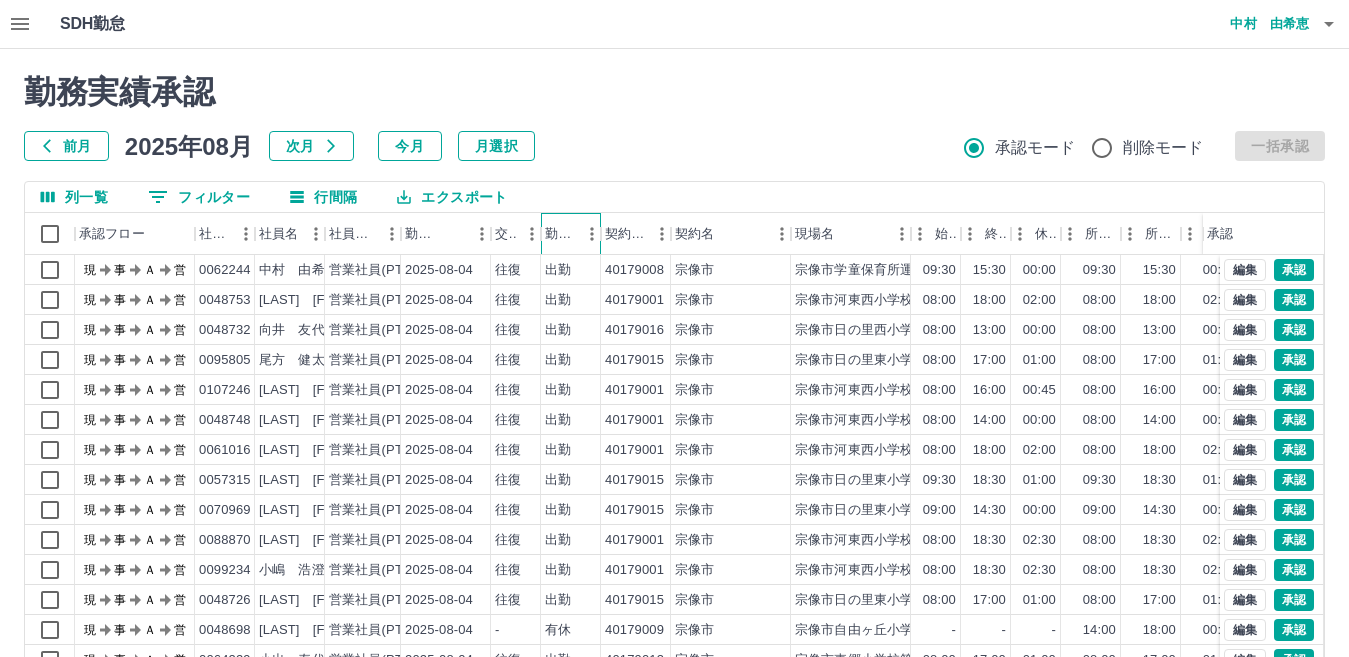click at bounding box center [601, 234] 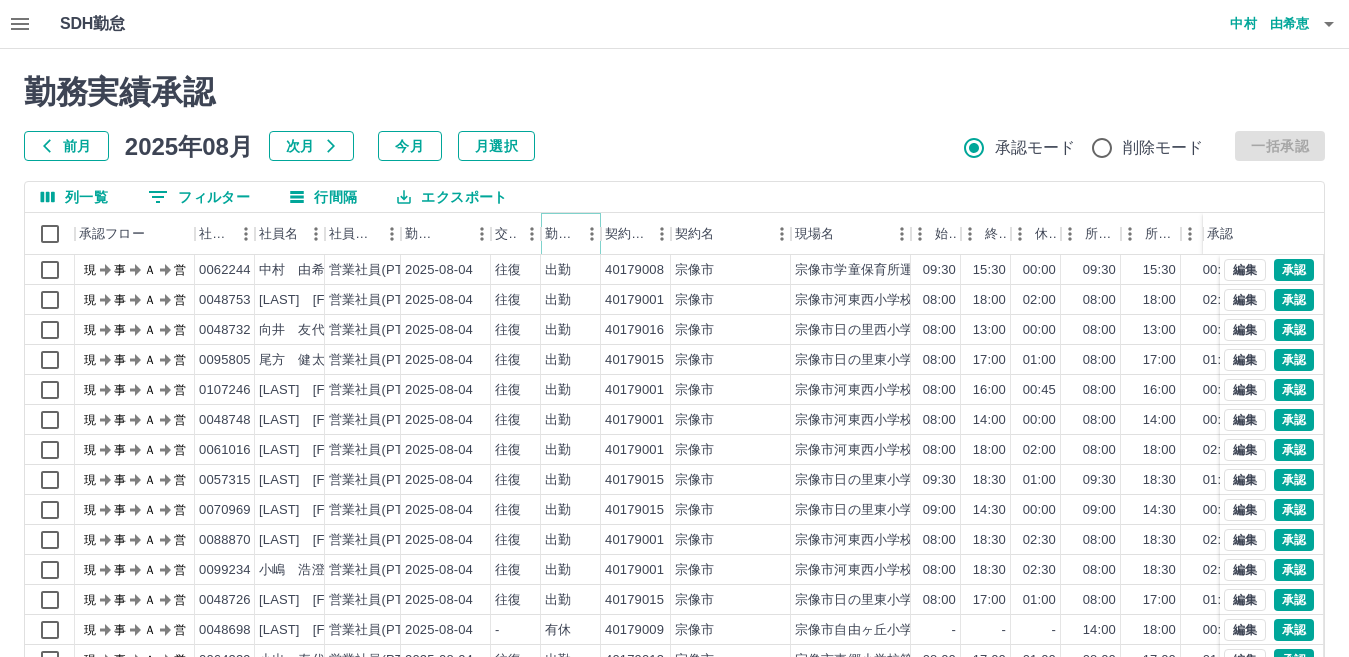 click 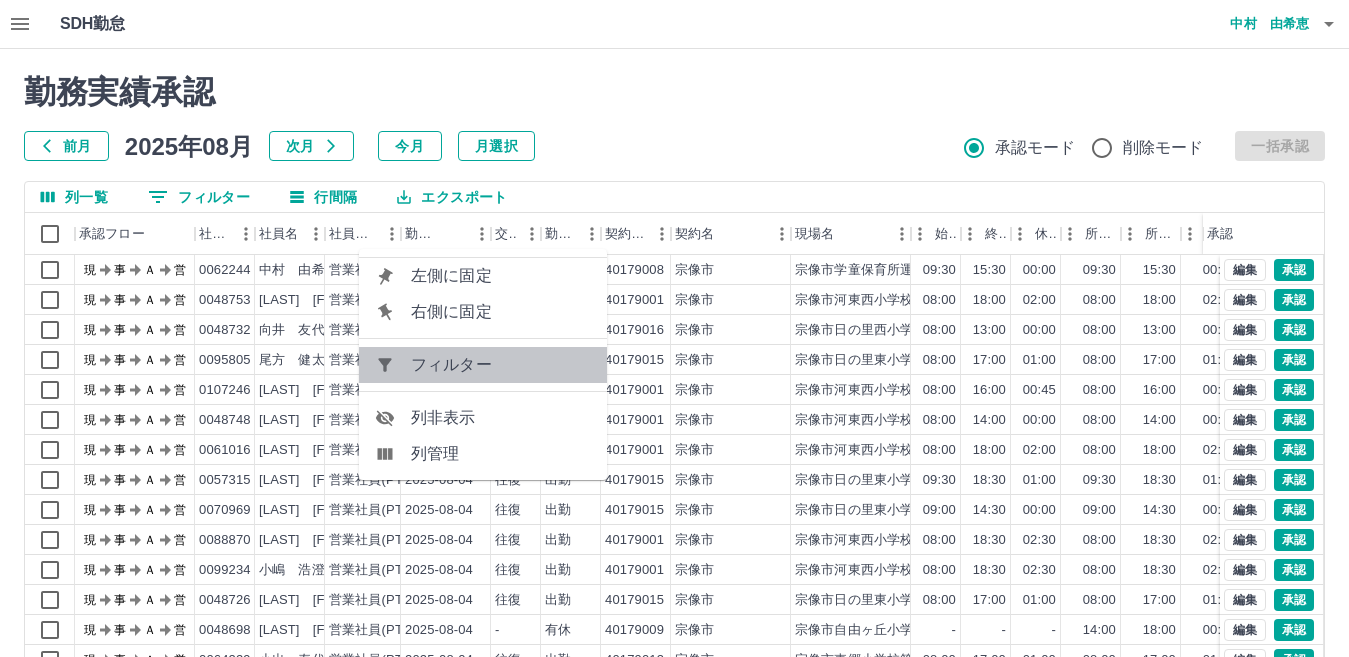click on "フィルター" at bounding box center (501, 365) 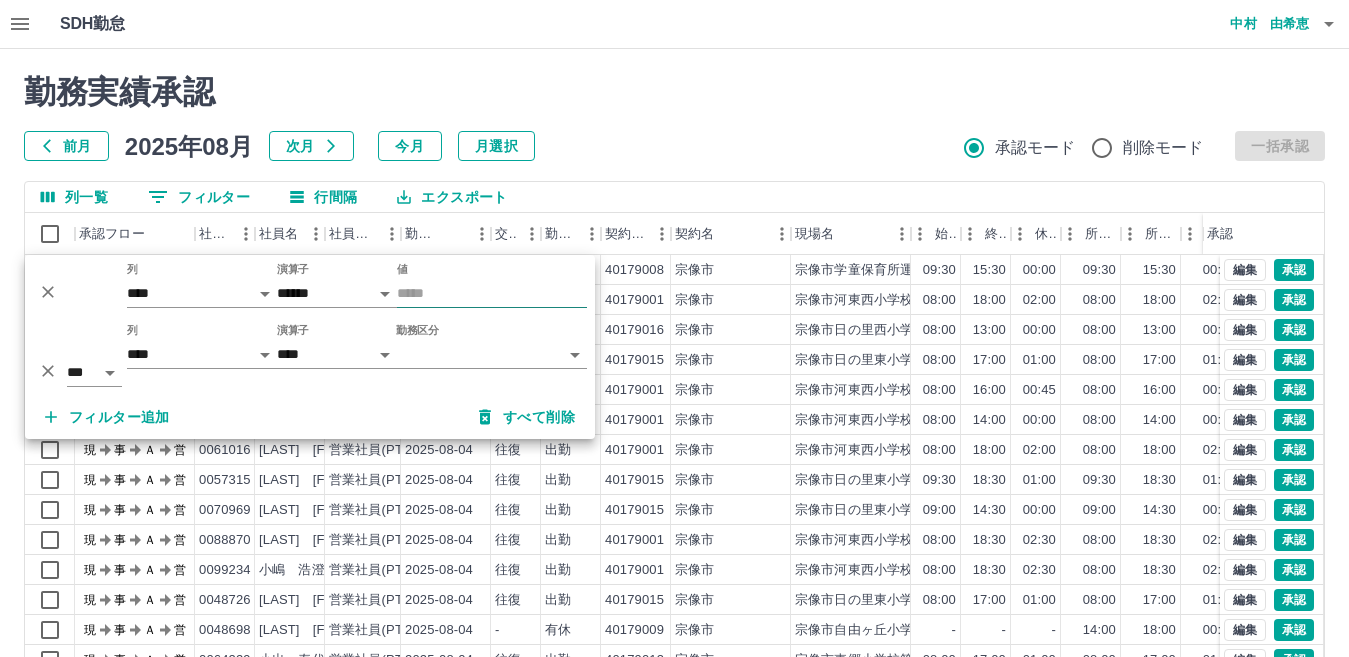 click on "値" at bounding box center [492, 293] 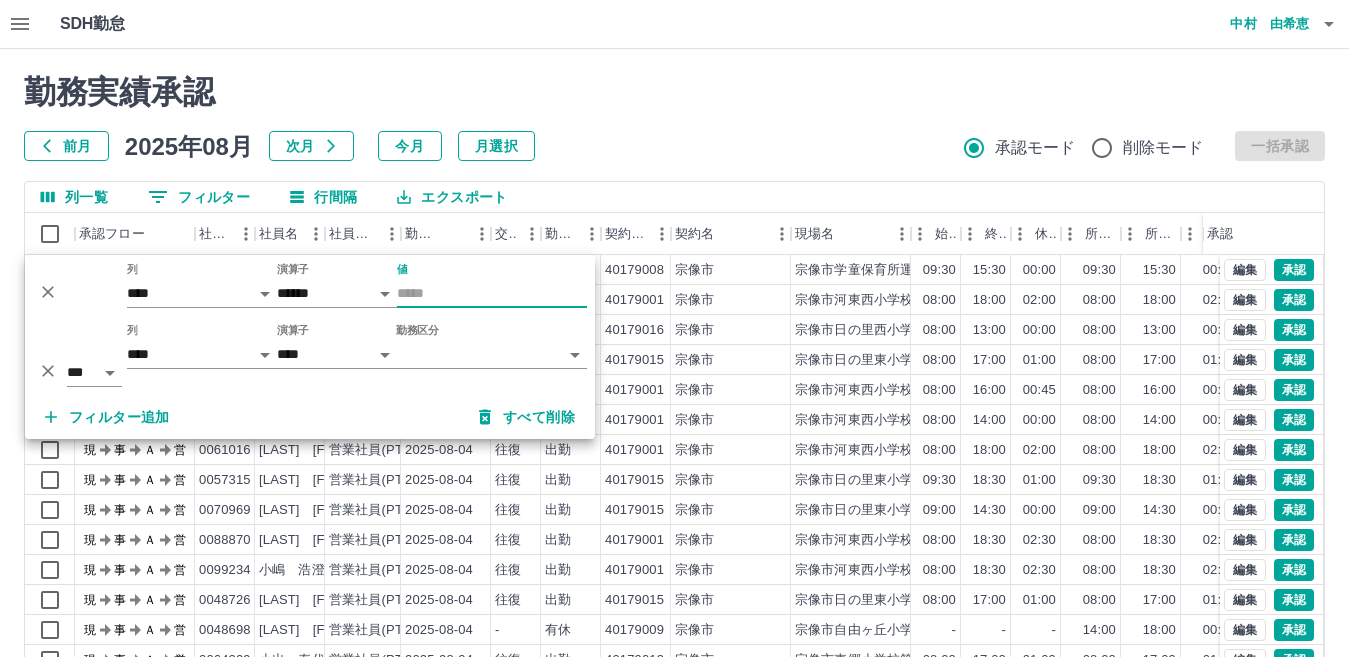 click on "SDH勤怠 中村　由希恵 勤務実績承認 前月 2025年08月 次月 今月 月選択 承認モード 削除モード 一括承認 列一覧 0 フィルター 行間隔 エクスポート 承認フロー 社員番号 社員名 社員区分 勤務日 交通費 勤務区分 契約コード 契約名 現場名 始業 終業 休憩 所定開始 所定終業 所定休憩 拘束 勤務 遅刻等 コメント ステータス 承認 現 事 Ａ 営 0062244 中村　由希恵 営業社員(PT契約) 2025-08-04 往復 出勤 40179008 宗像市 宗像市学童保育所運営事務局 09:30 15:30 00:00 09:30 15:30 00:00 06:00 06:00 00:00 現場責任者承認待 現 事 Ａ 営 0048753 渡邊　郁夫 営業社員(PT契約) 2025-08-04 往復 出勤 40179001 宗像市 宗像市河東西小学校第1学童保育所 08:00 18:00 02:00 08:00 18:00 02:00 10:00 08:00 00:00 現場責任者承認待 現 事 Ａ 営 0048732 向井　友代 営業社員(PT契約) 2025-08-04 往復 出勤 40179016 宗像市 08:00 13:00 00:00 -" at bounding box center (674, 422) 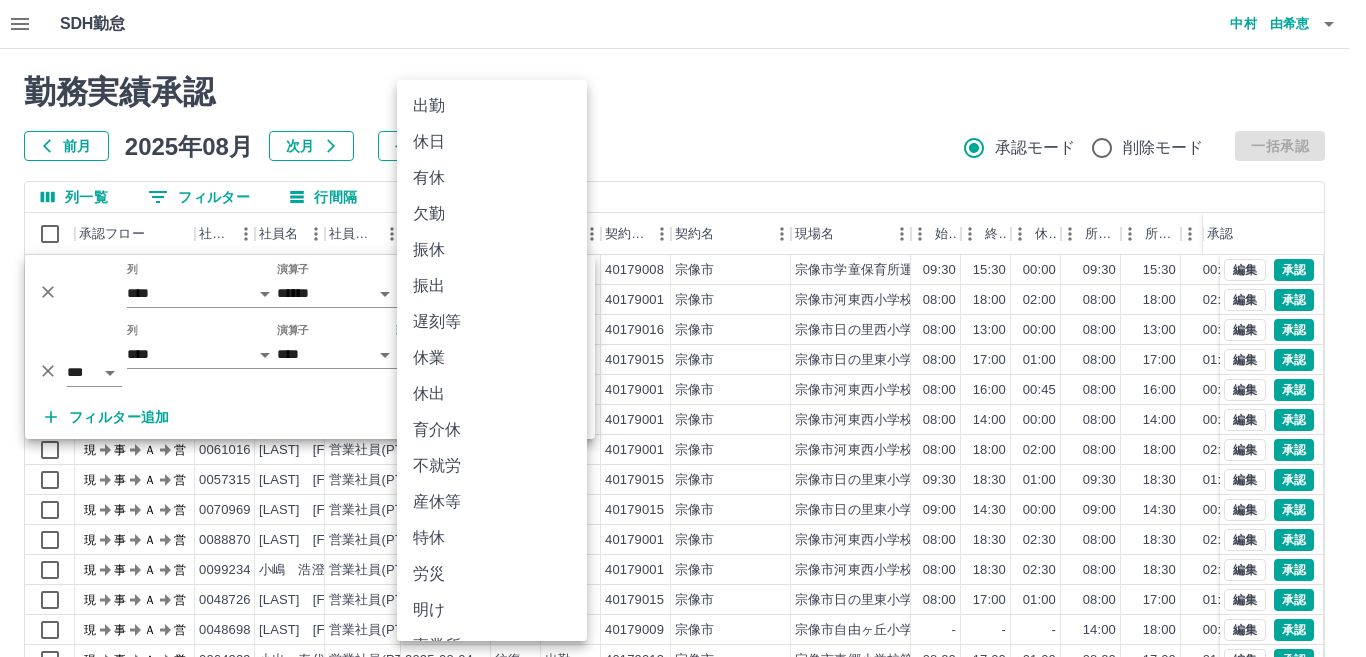 click on "不就労" at bounding box center (492, 466) 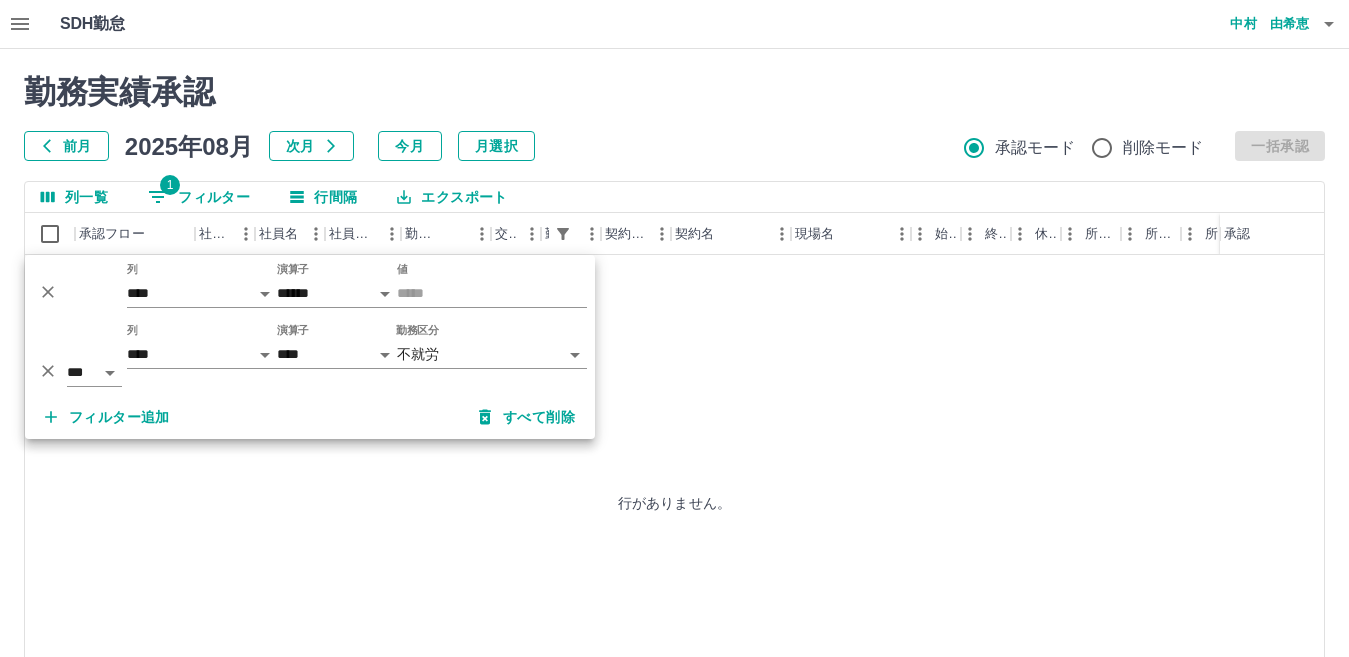 click on "前月" at bounding box center (66, 146) 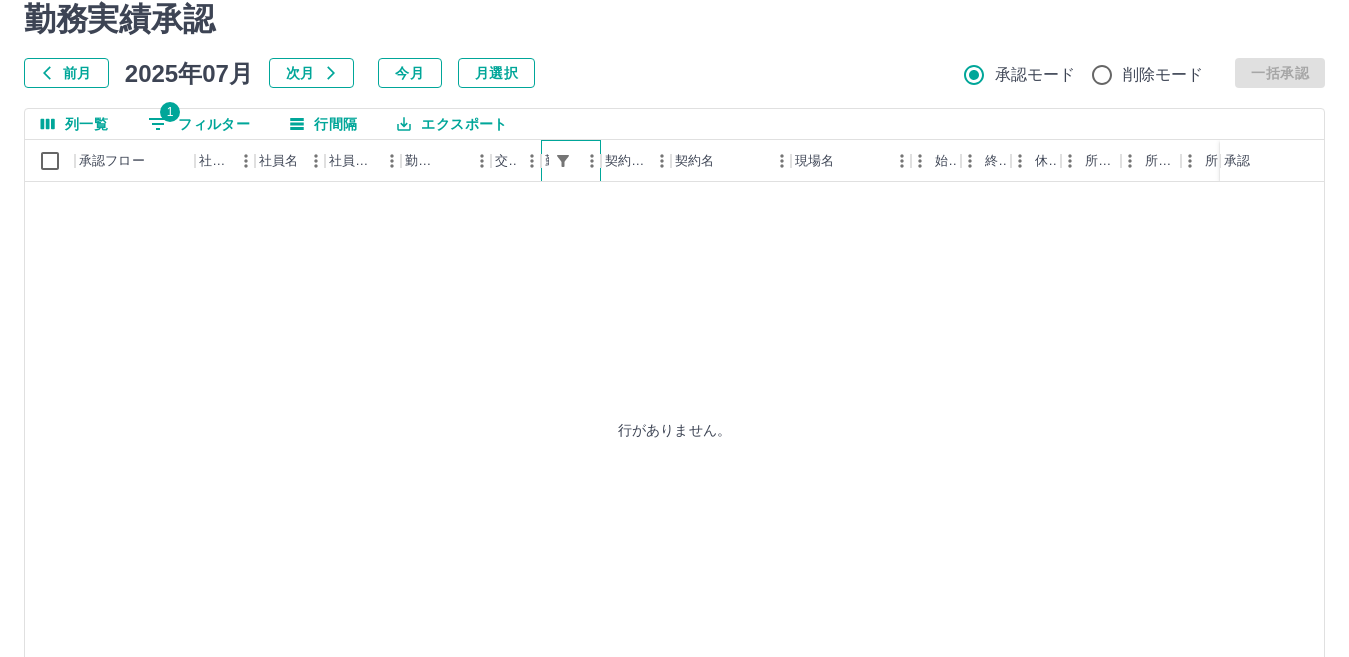 scroll, scrollTop: 0, scrollLeft: 0, axis: both 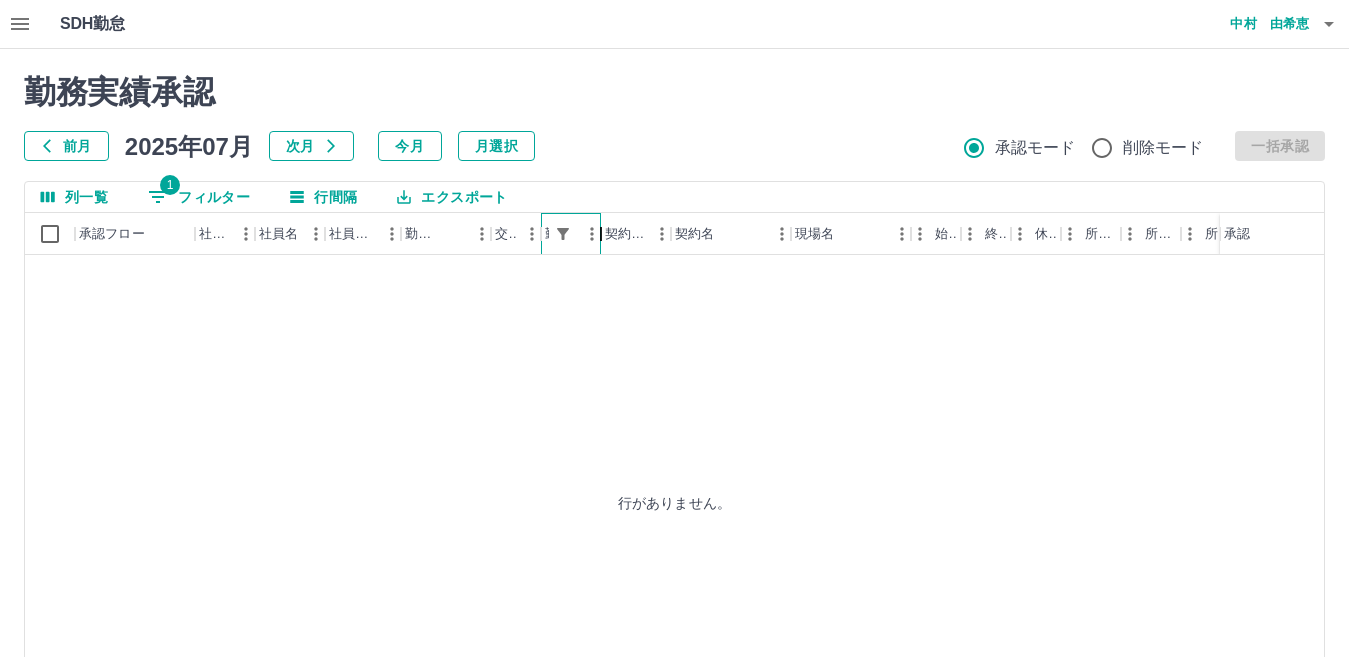 click at bounding box center (601, 234) 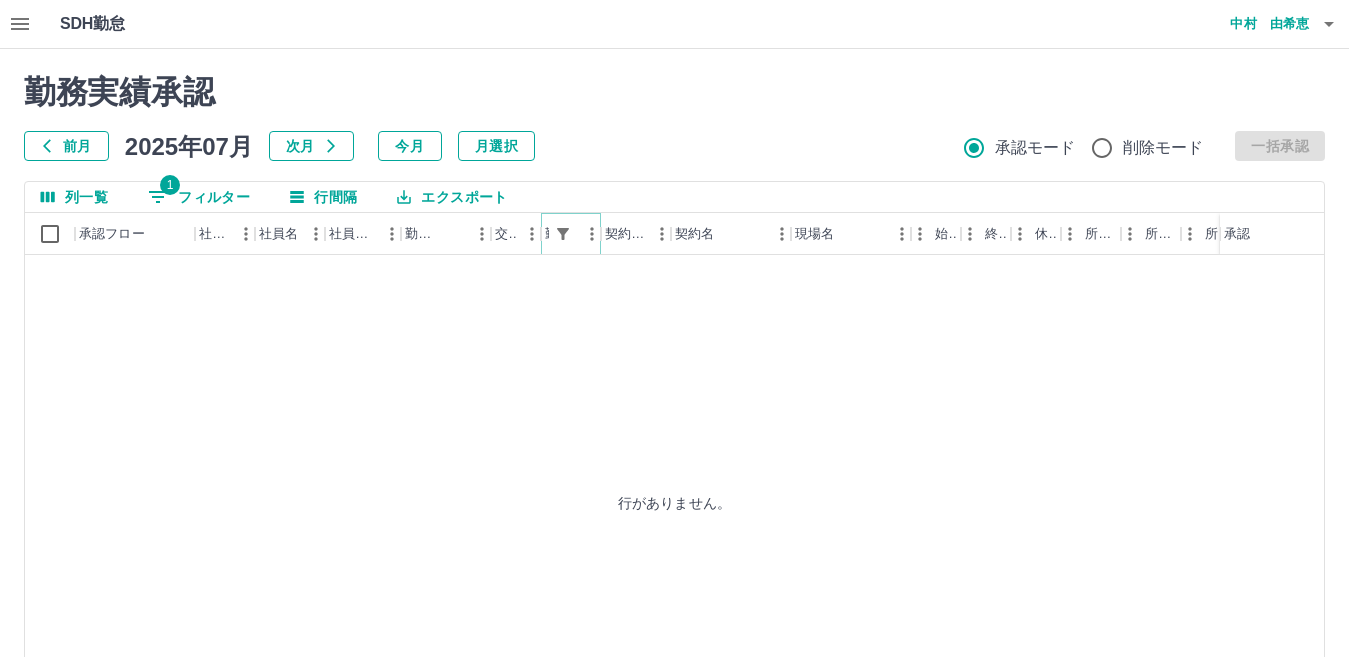 click 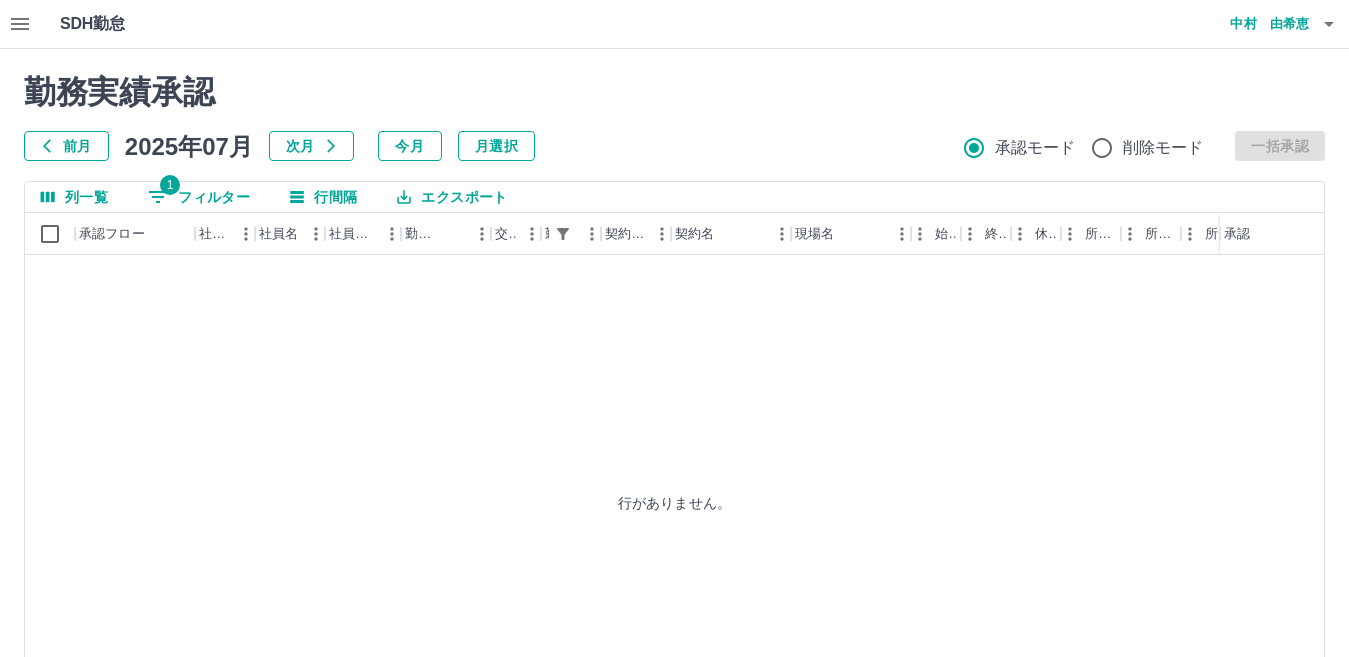 select on "**********" 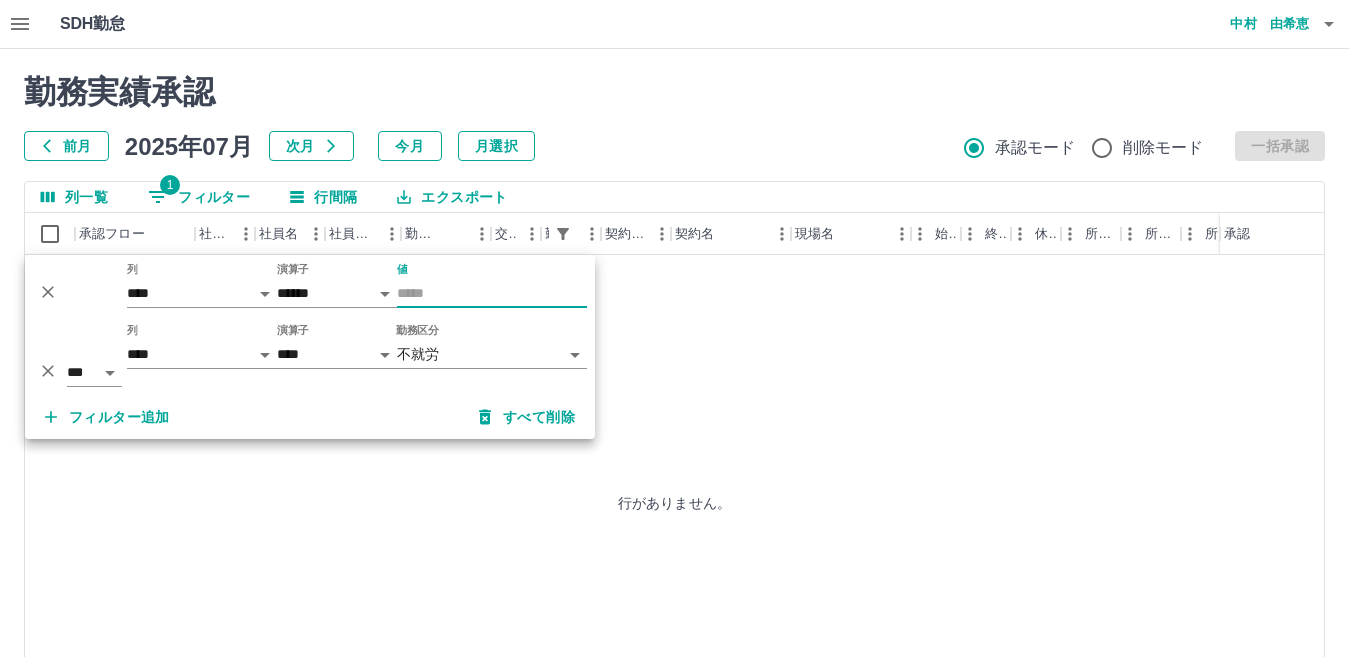click on "値" at bounding box center [492, 293] 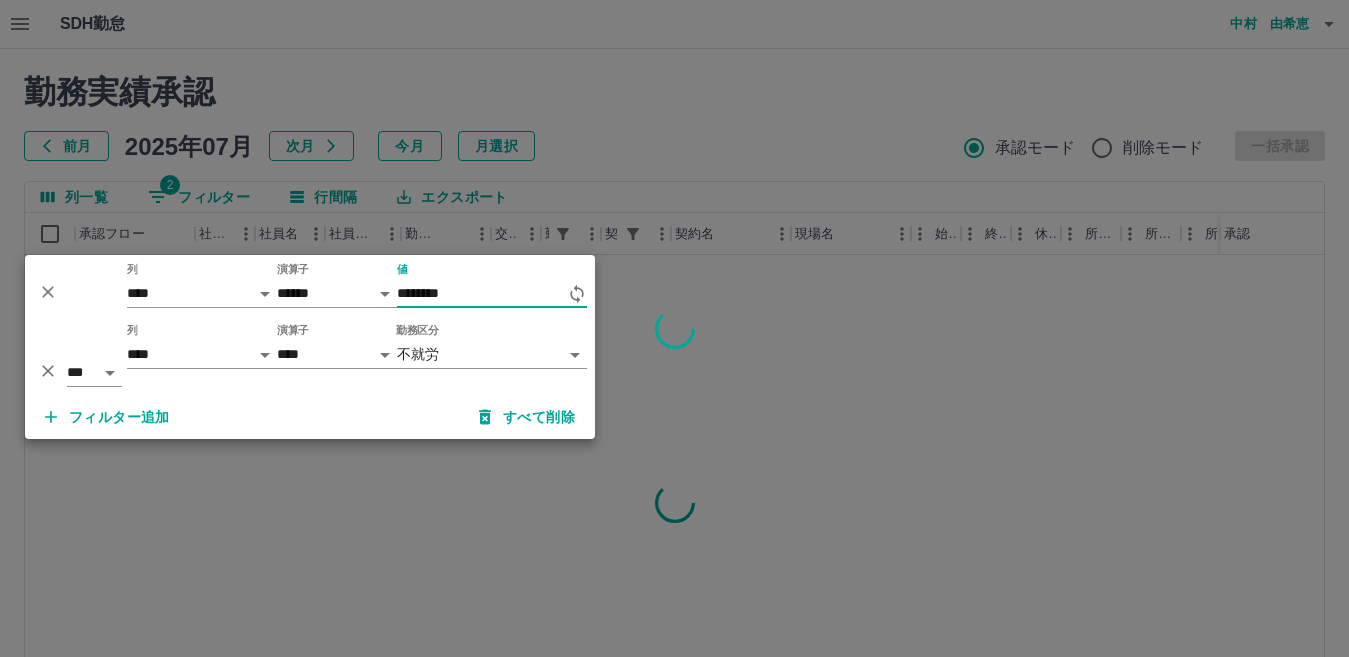 type on "********" 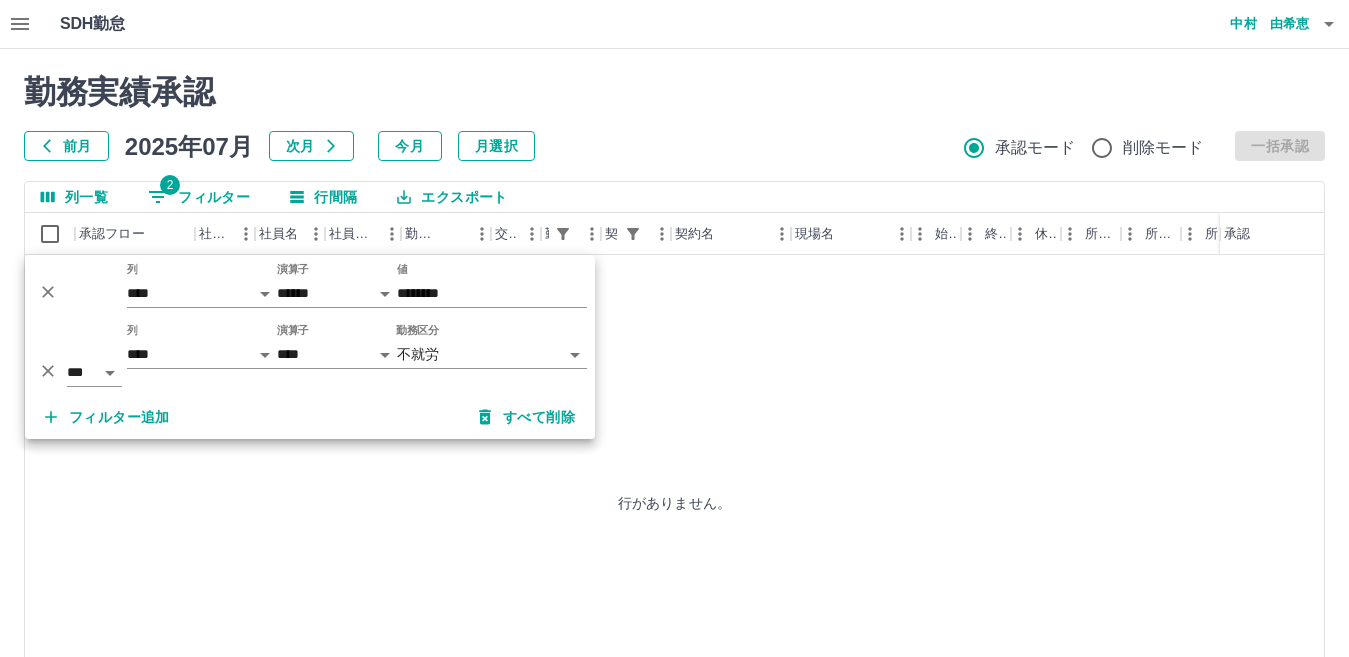 click on "勤務実績承認 前月 2025年07月 次月 今月 月選択 承認モード 削除モード 一括承認" at bounding box center (674, 117) 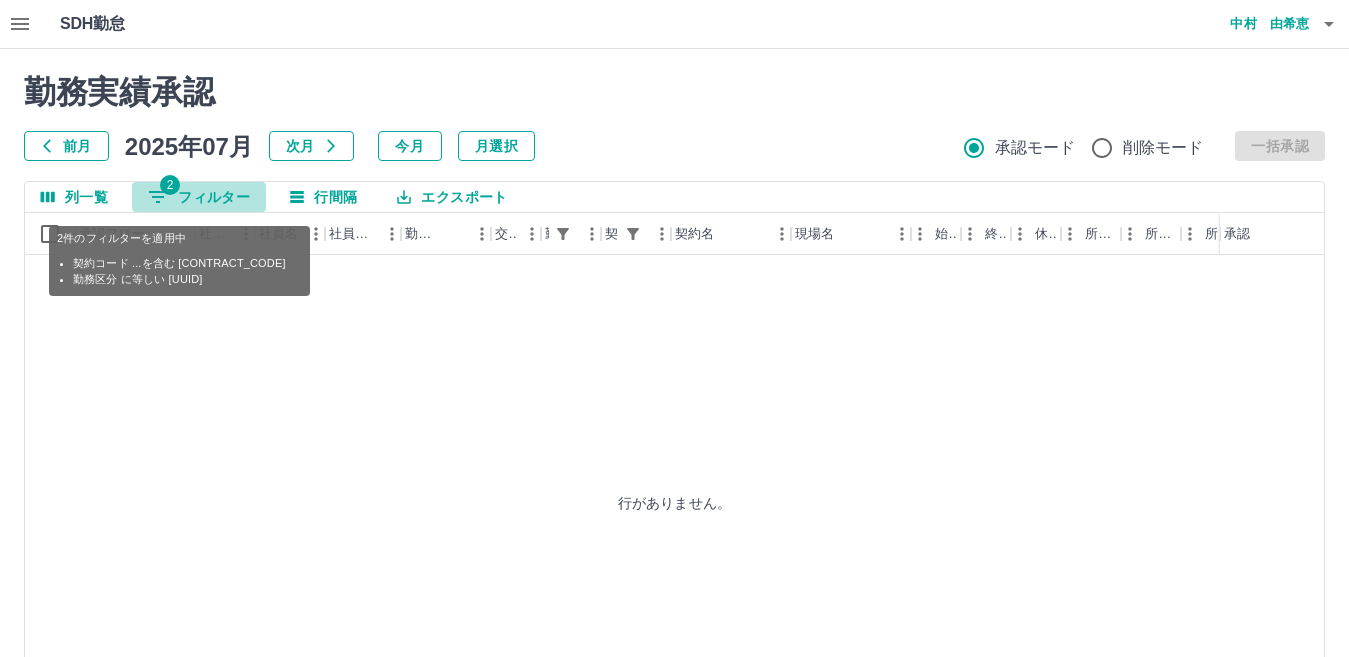 click on "2 フィルター" at bounding box center [199, 197] 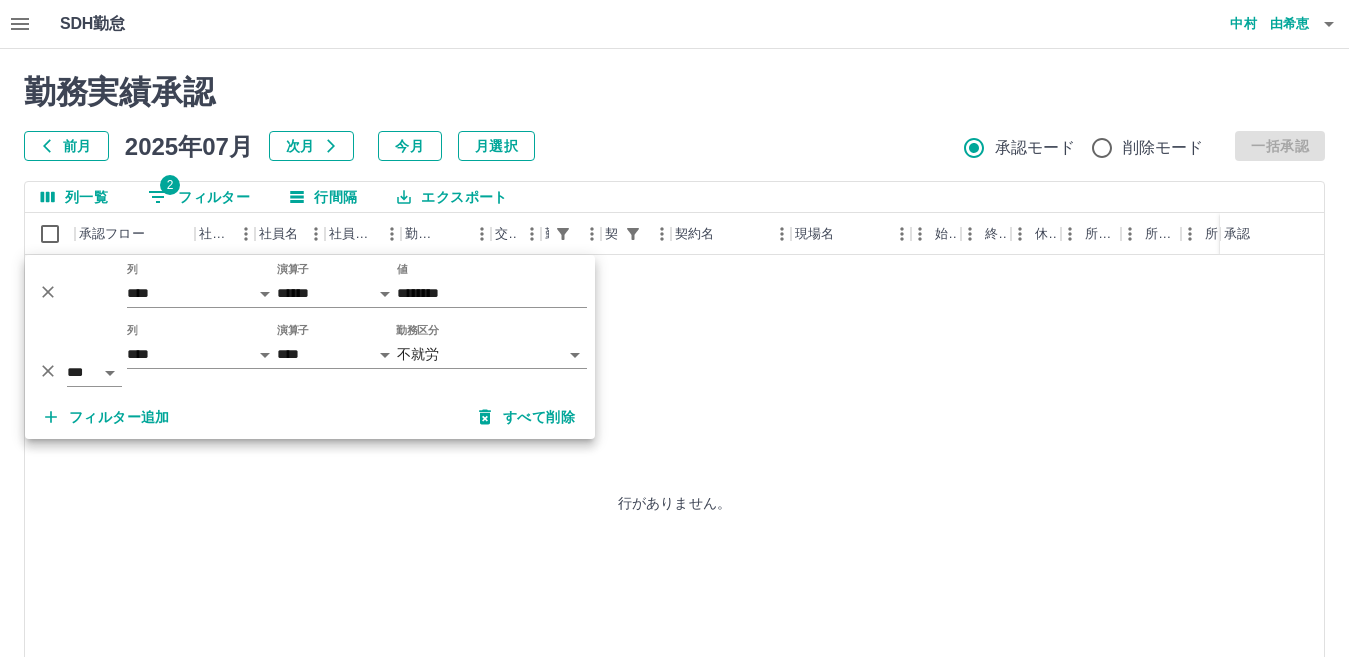 click at bounding box center [48, 371] 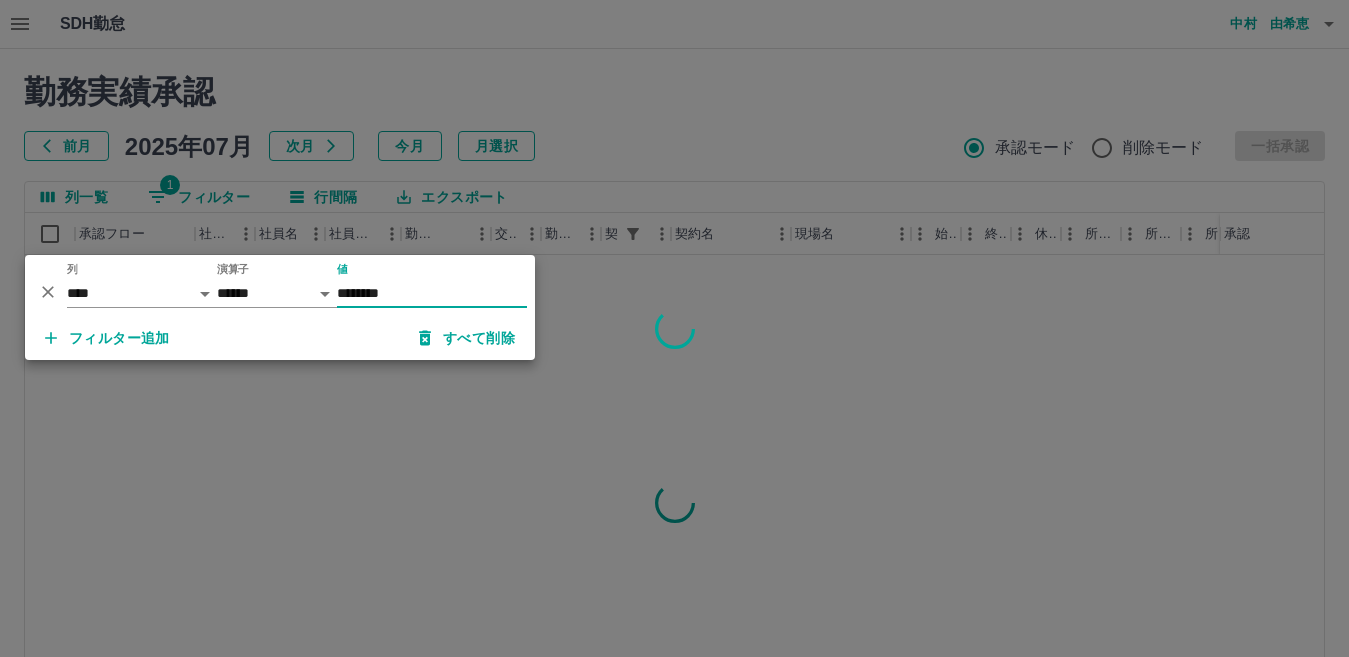 click 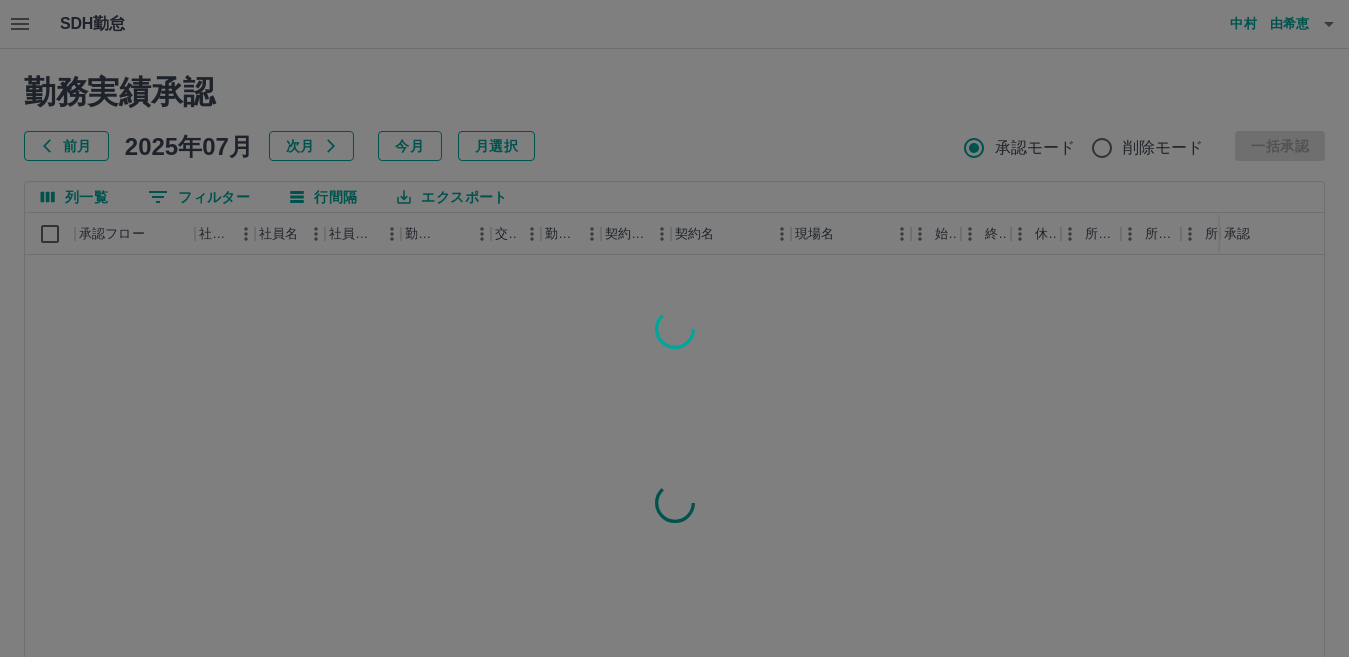 drag, startPoint x: 192, startPoint y: 198, endPoint x: 205, endPoint y: 198, distance: 13 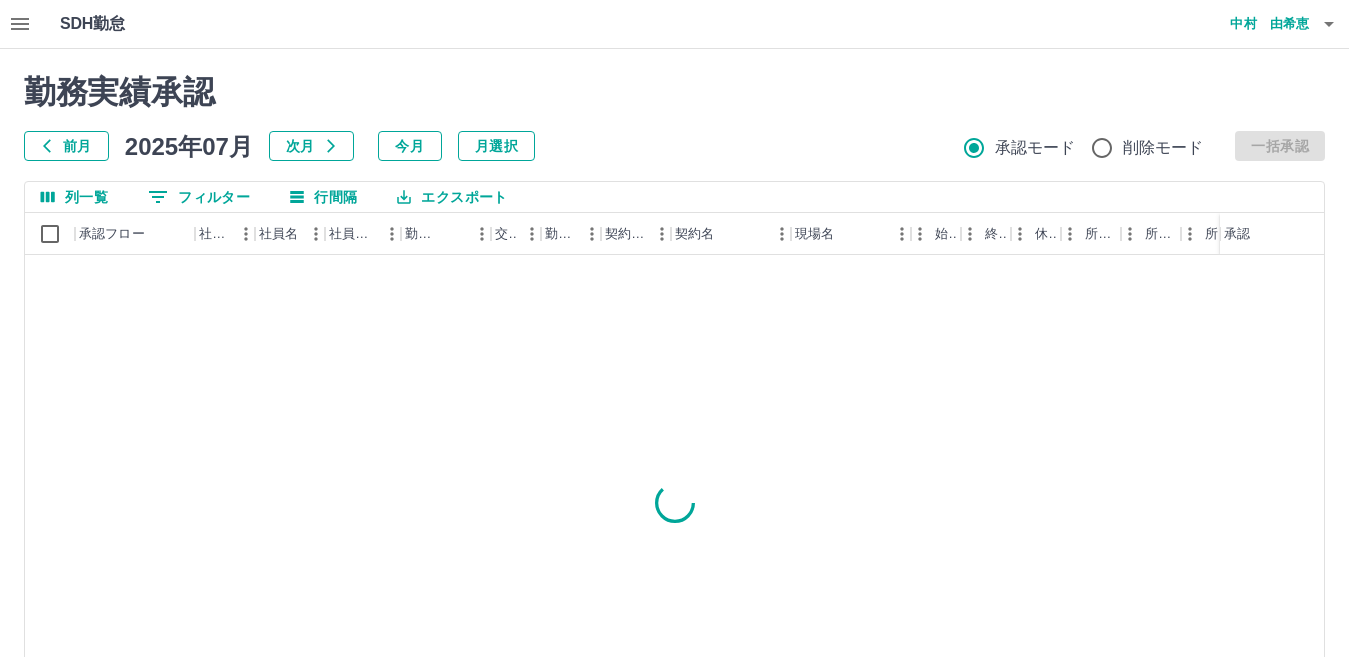 click on "0 フィルター" at bounding box center [199, 197] 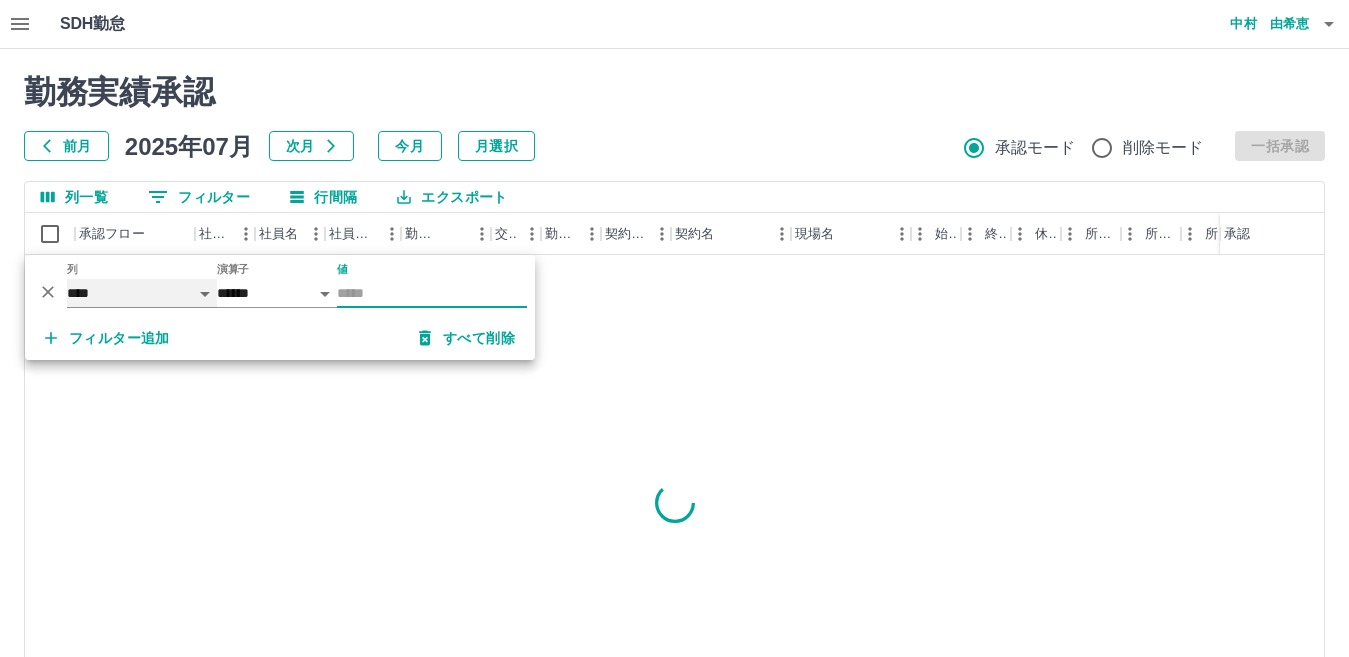 click on "**** *** **** *** *** **** ***** *** *** ** ** ** **** **** **** ** ** *** **** *****" at bounding box center [142, 293] 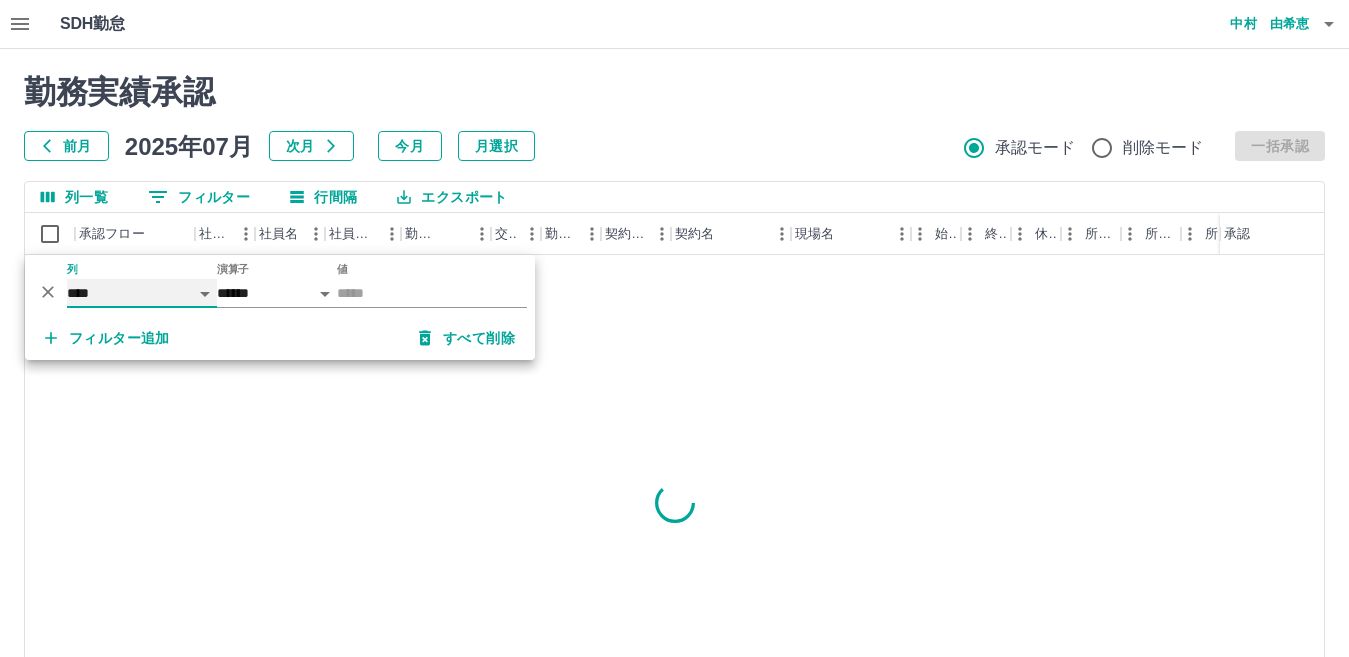 click on "**** *** **** *** *** **** ***** *** *** ** ** ** **** **** **** ** ** *** **** *****" at bounding box center [142, 293] 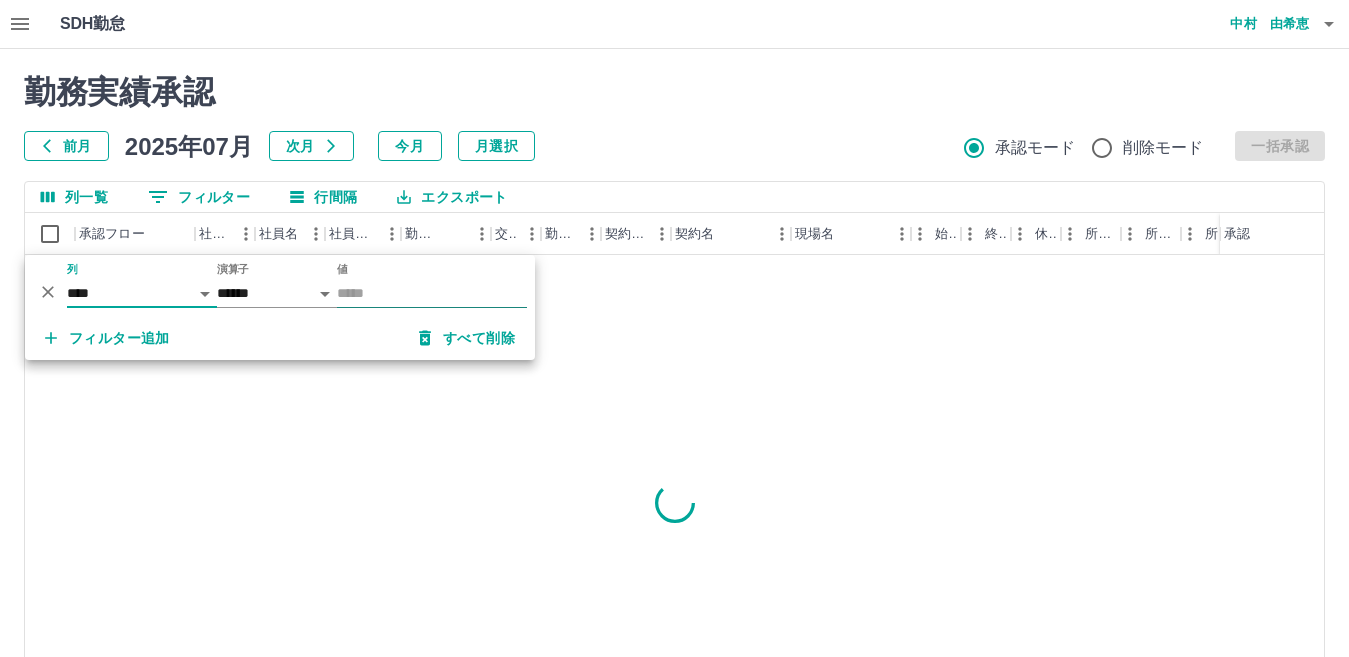 click on "値" at bounding box center (432, 293) 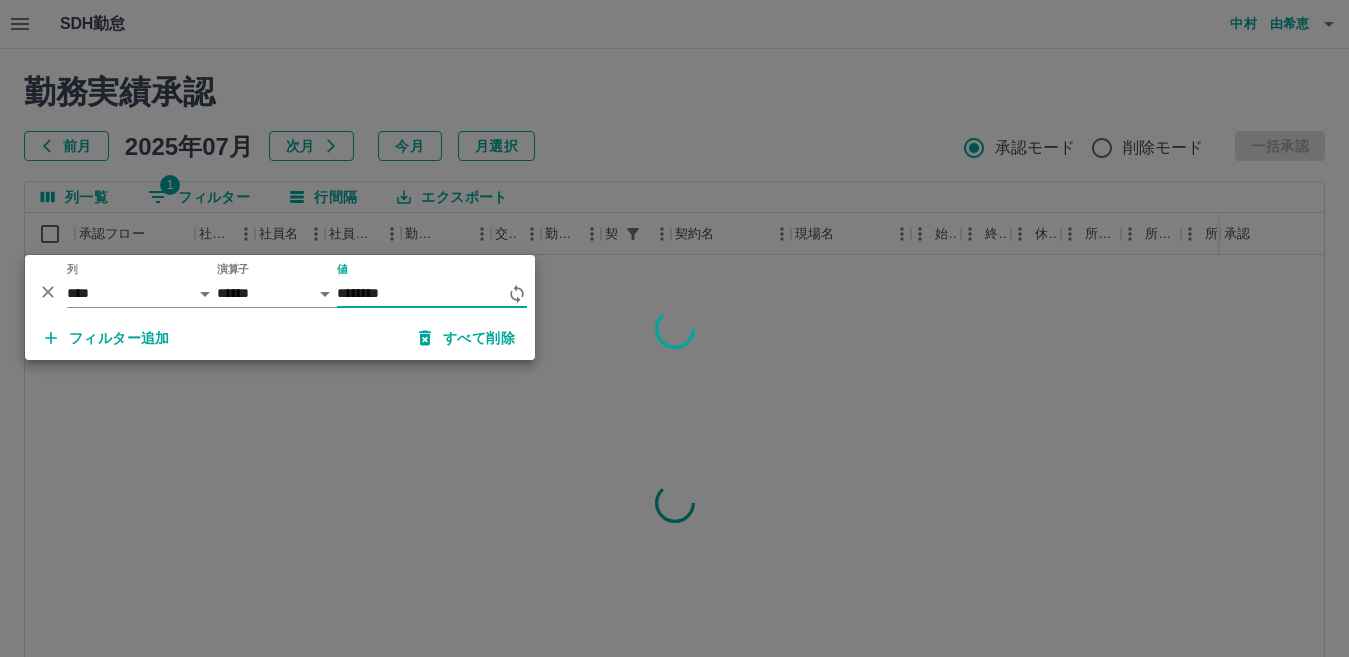 type on "********" 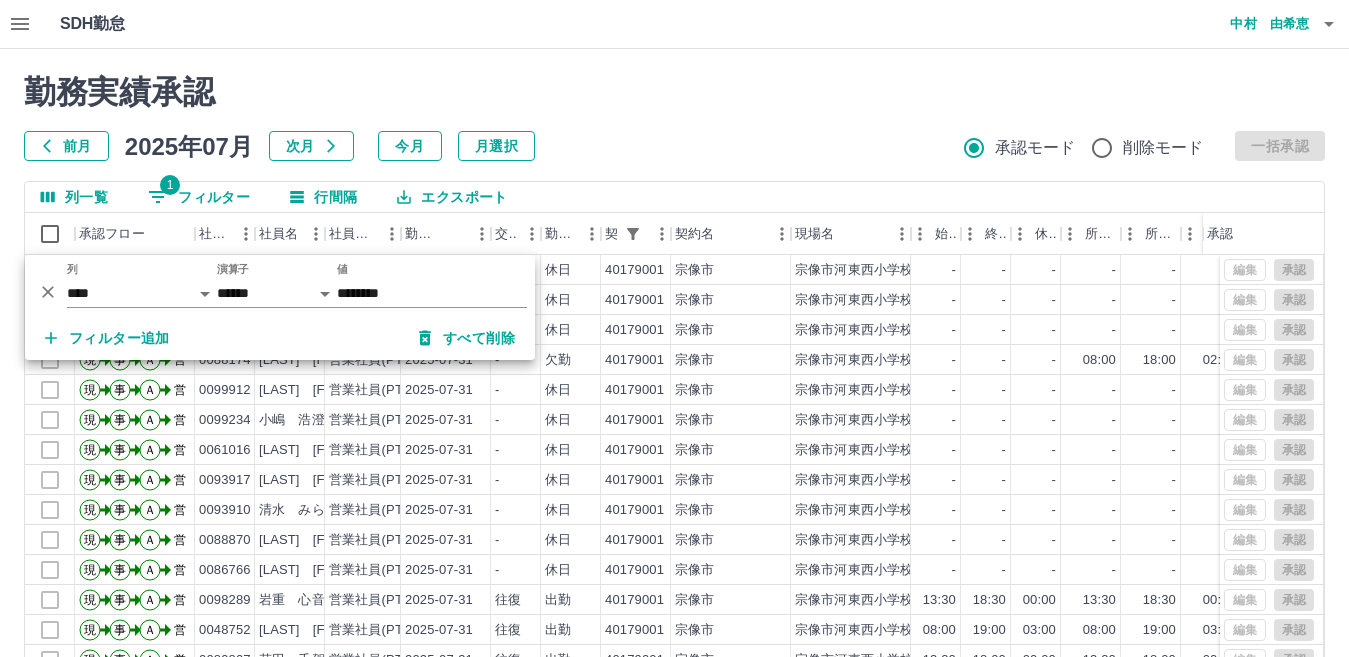 click on "勤務実績承認" at bounding box center (674, 92) 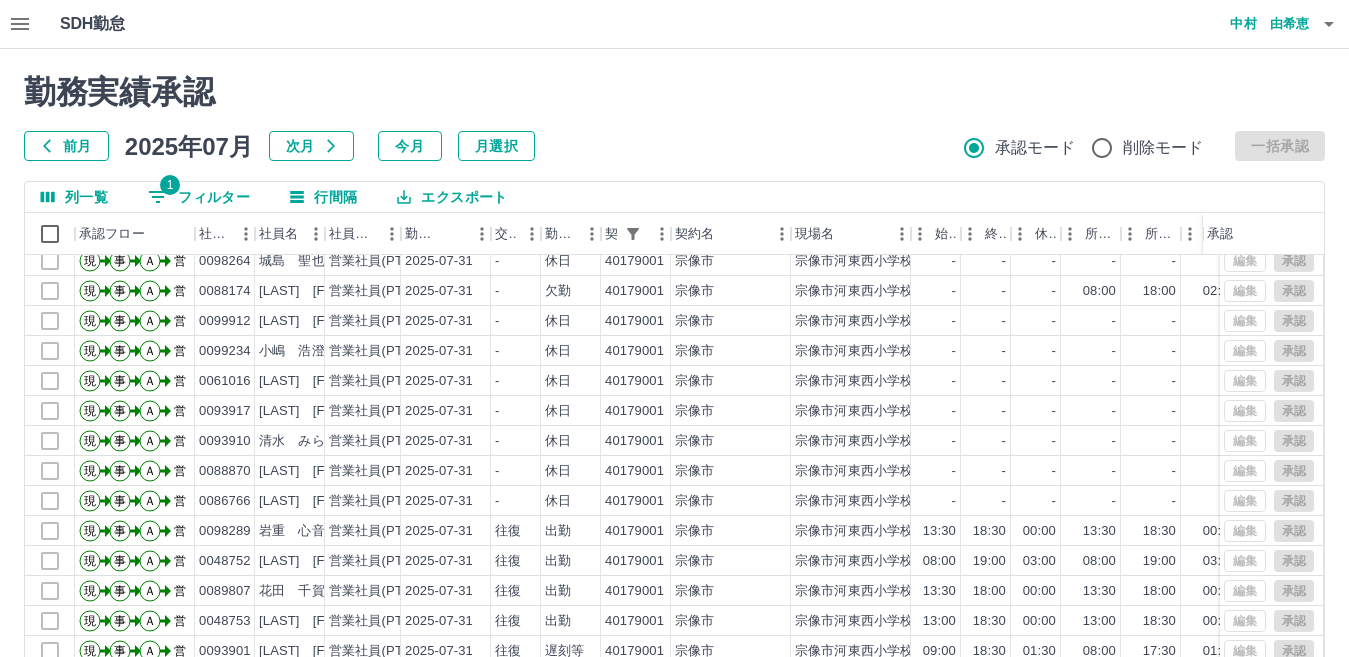scroll, scrollTop: 104, scrollLeft: 0, axis: vertical 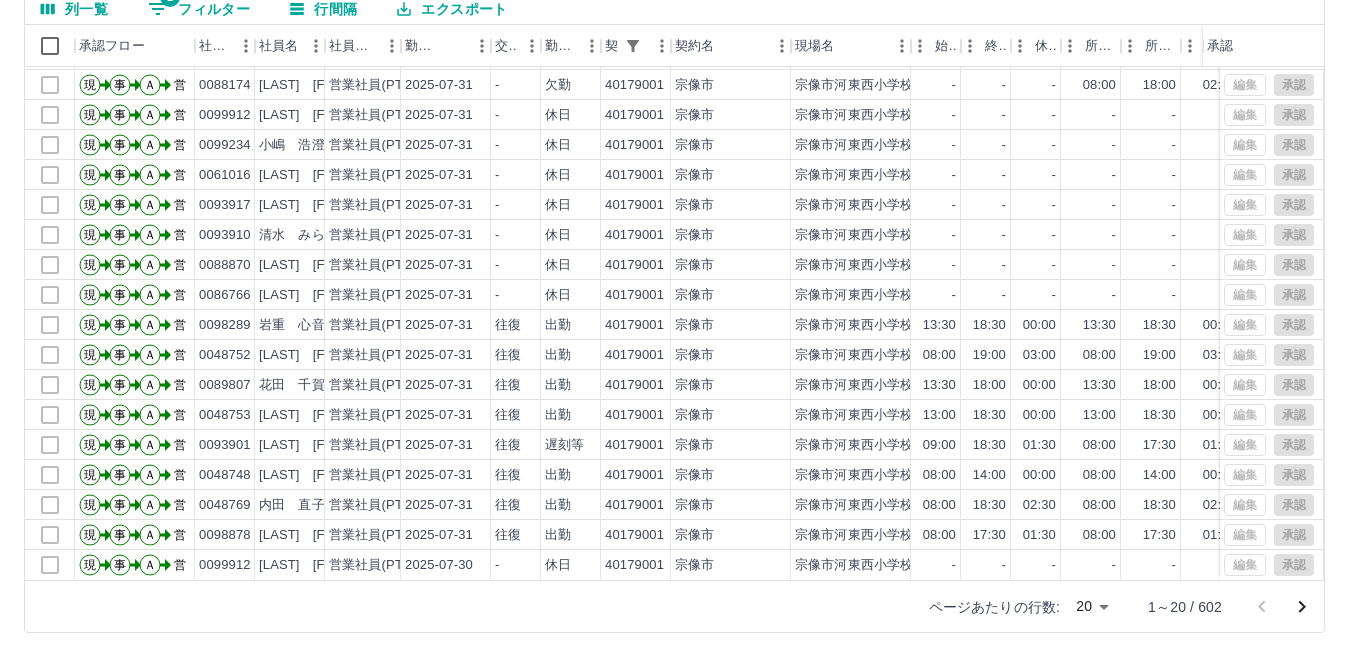 click 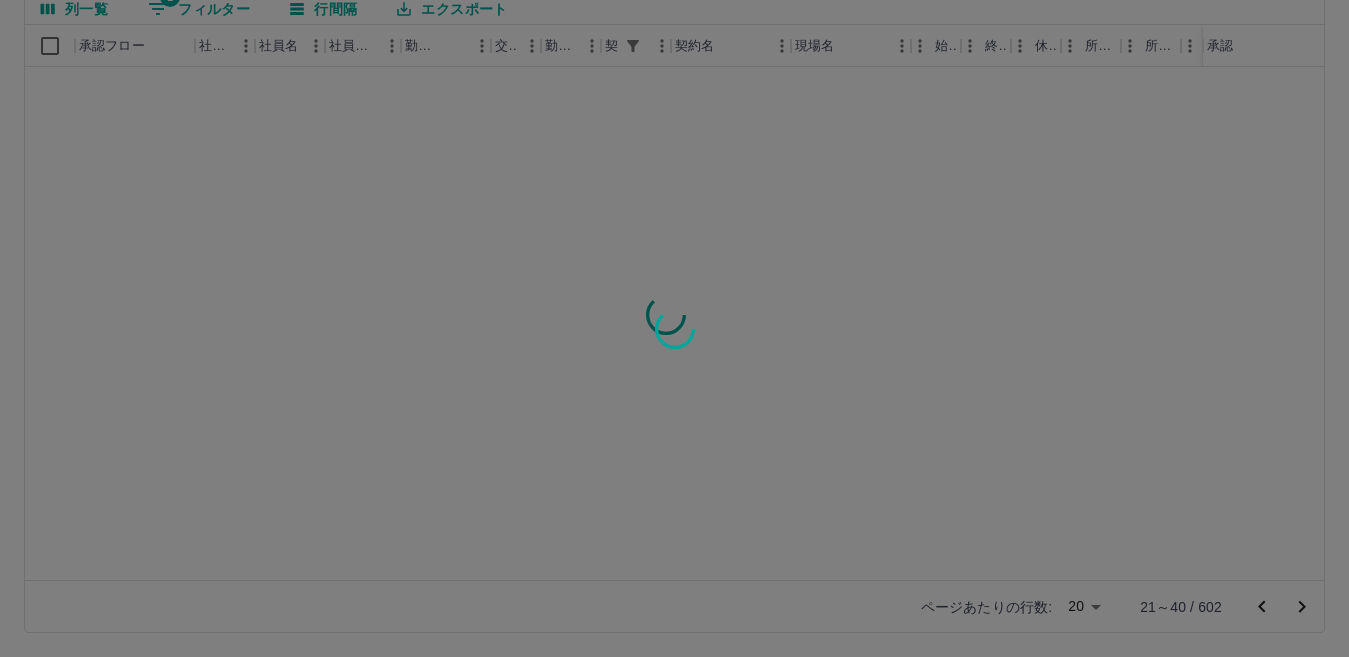 scroll, scrollTop: 0, scrollLeft: 0, axis: both 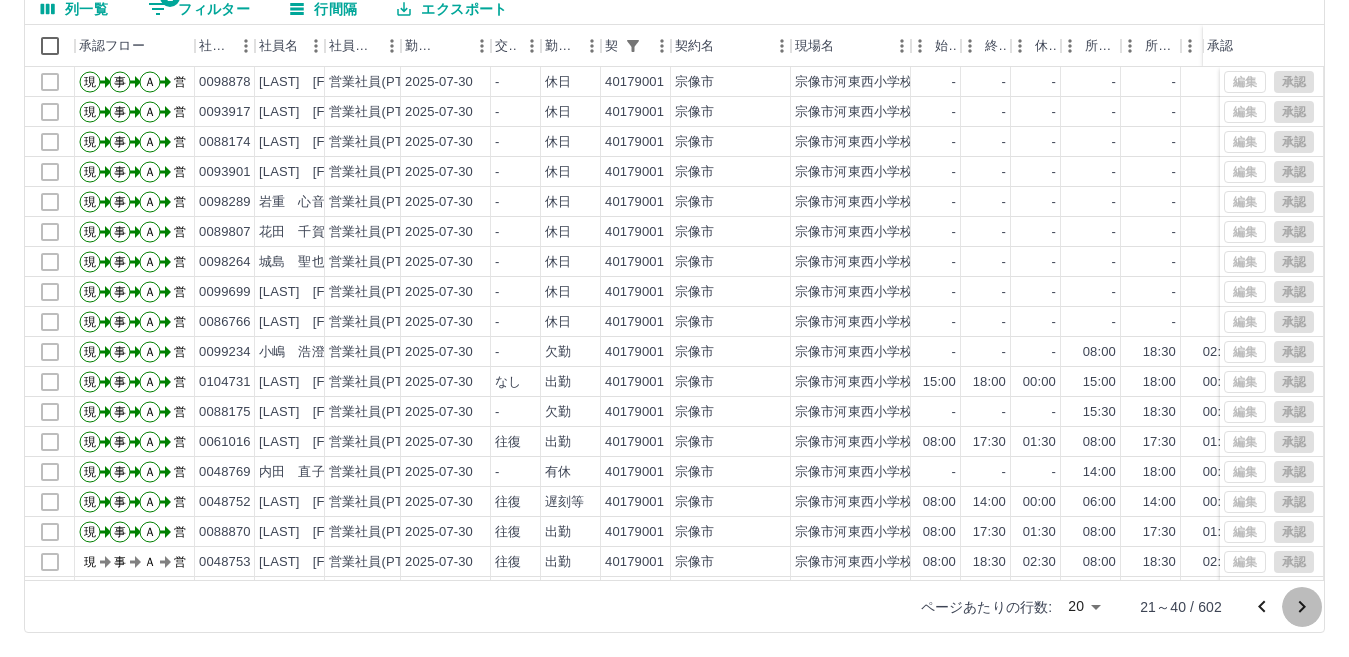 click 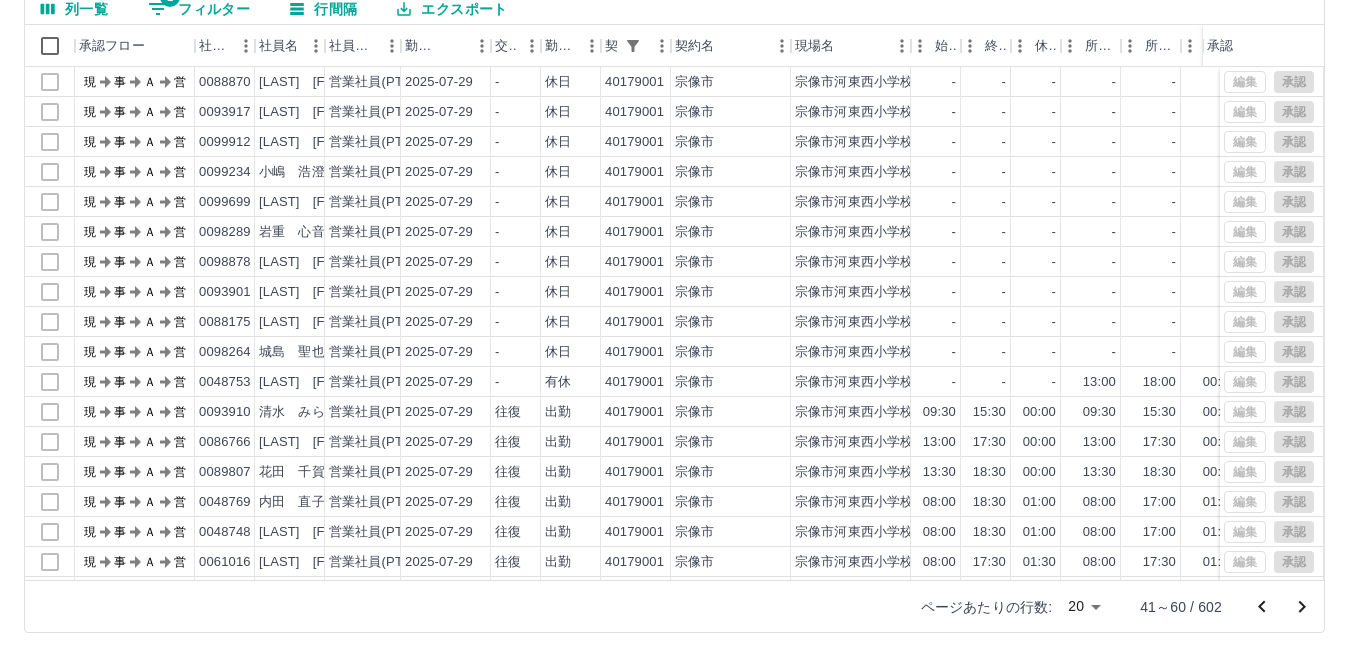 click 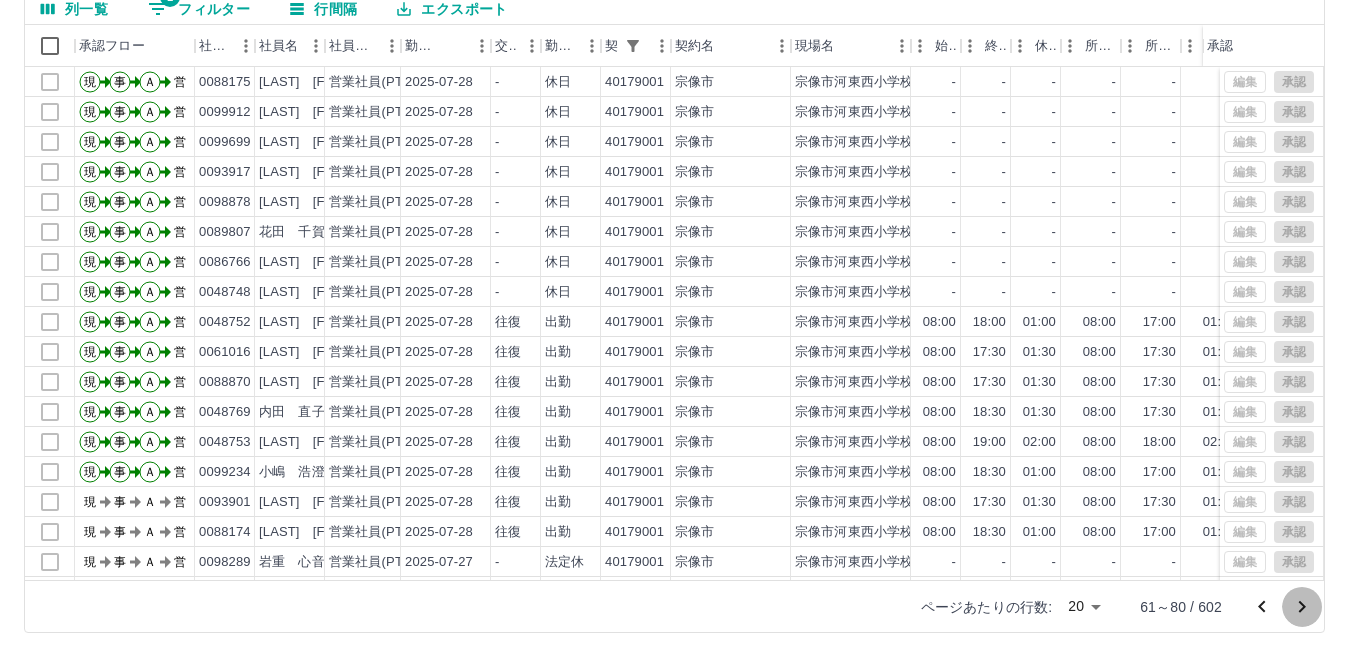 click 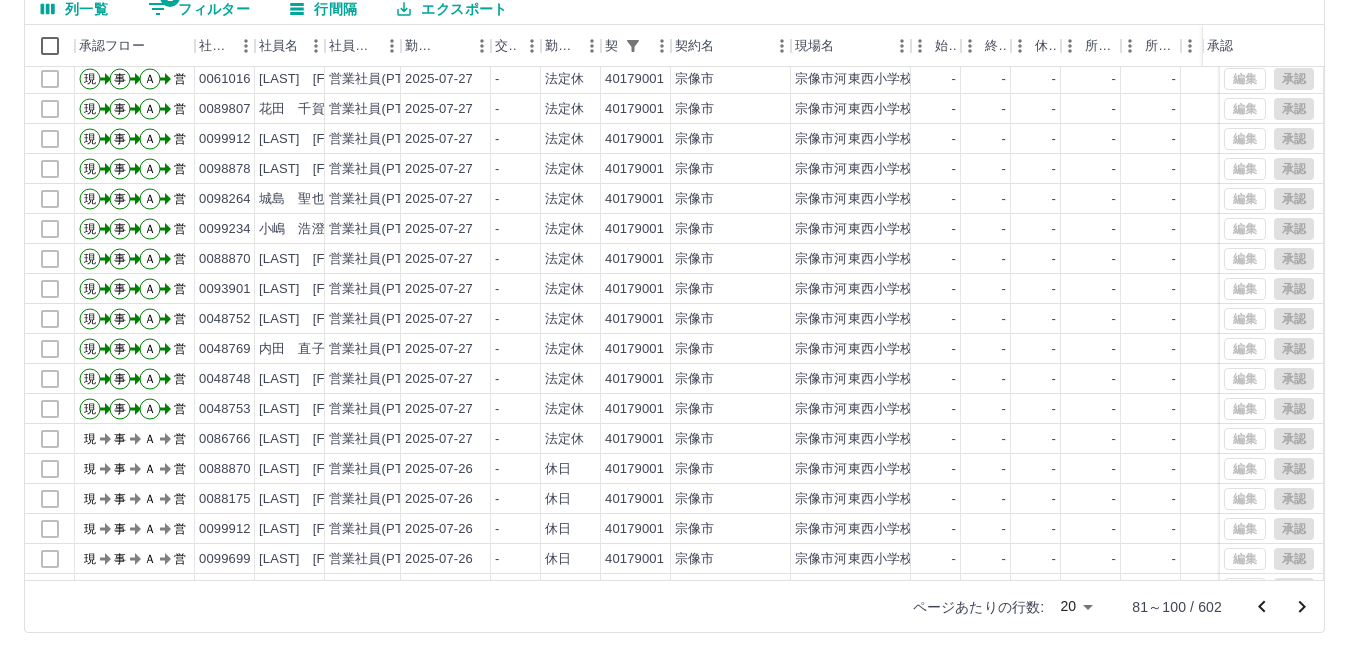 scroll, scrollTop: 104, scrollLeft: 0, axis: vertical 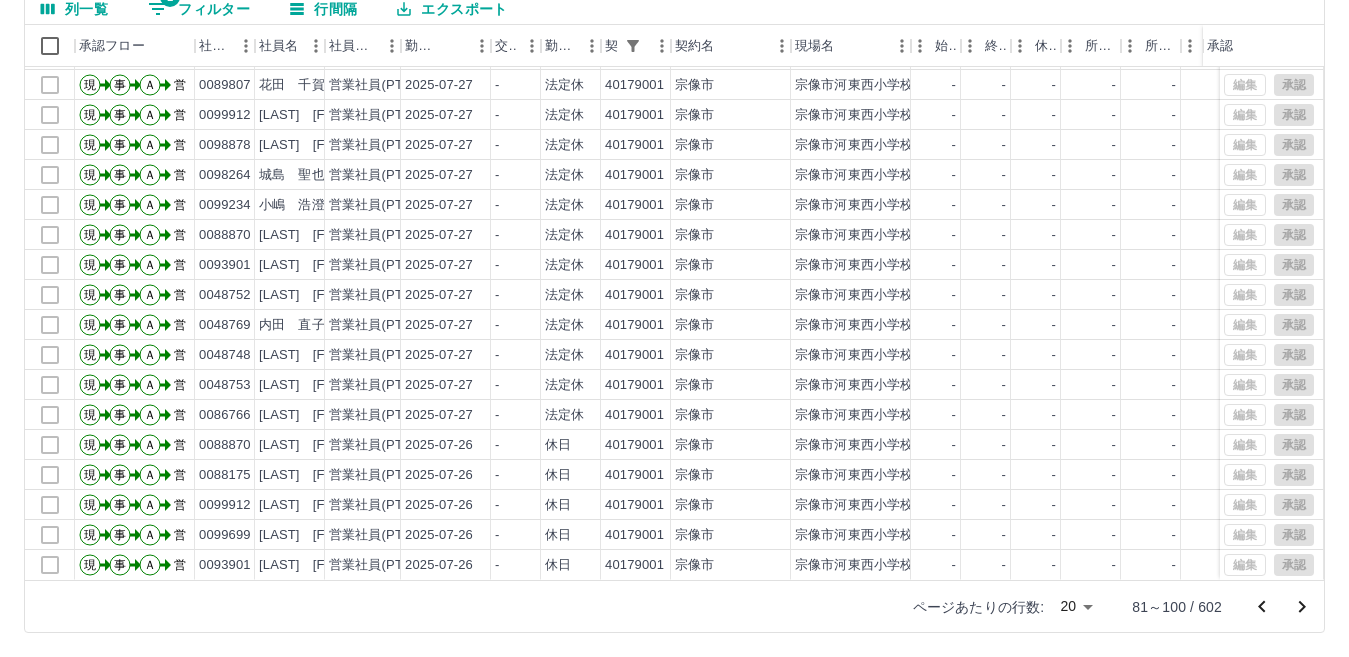 click 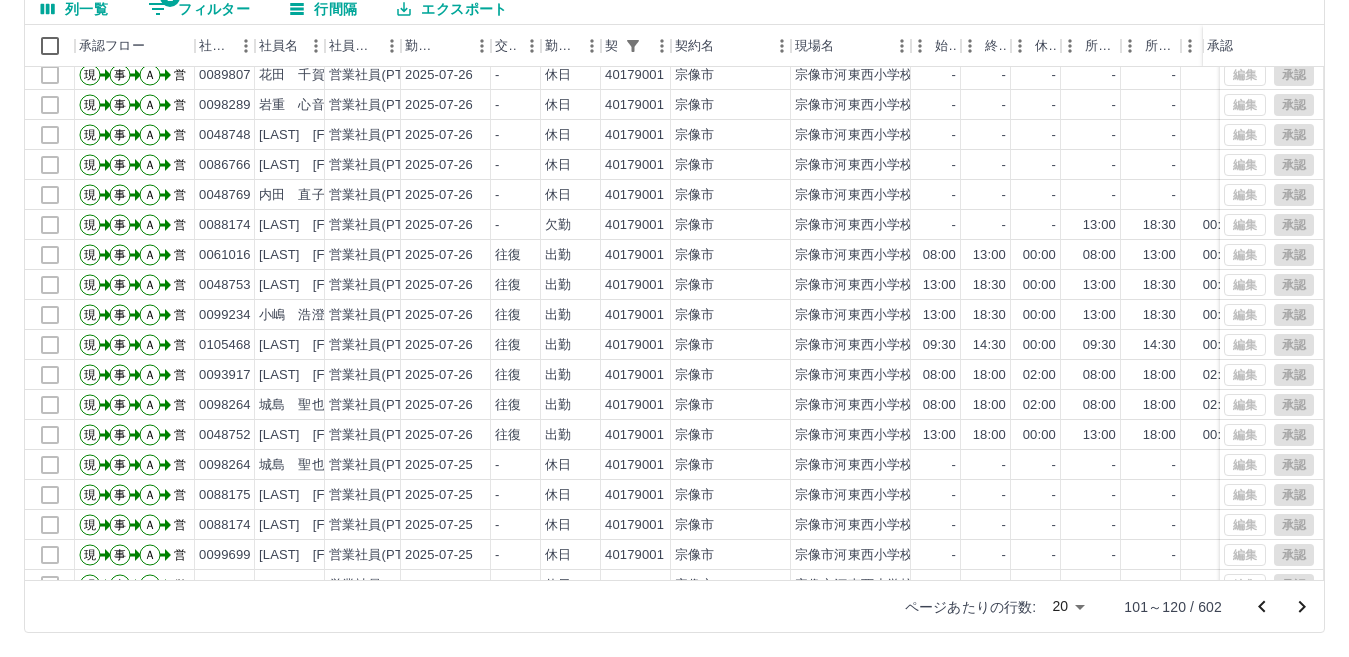 scroll, scrollTop: 104, scrollLeft: 0, axis: vertical 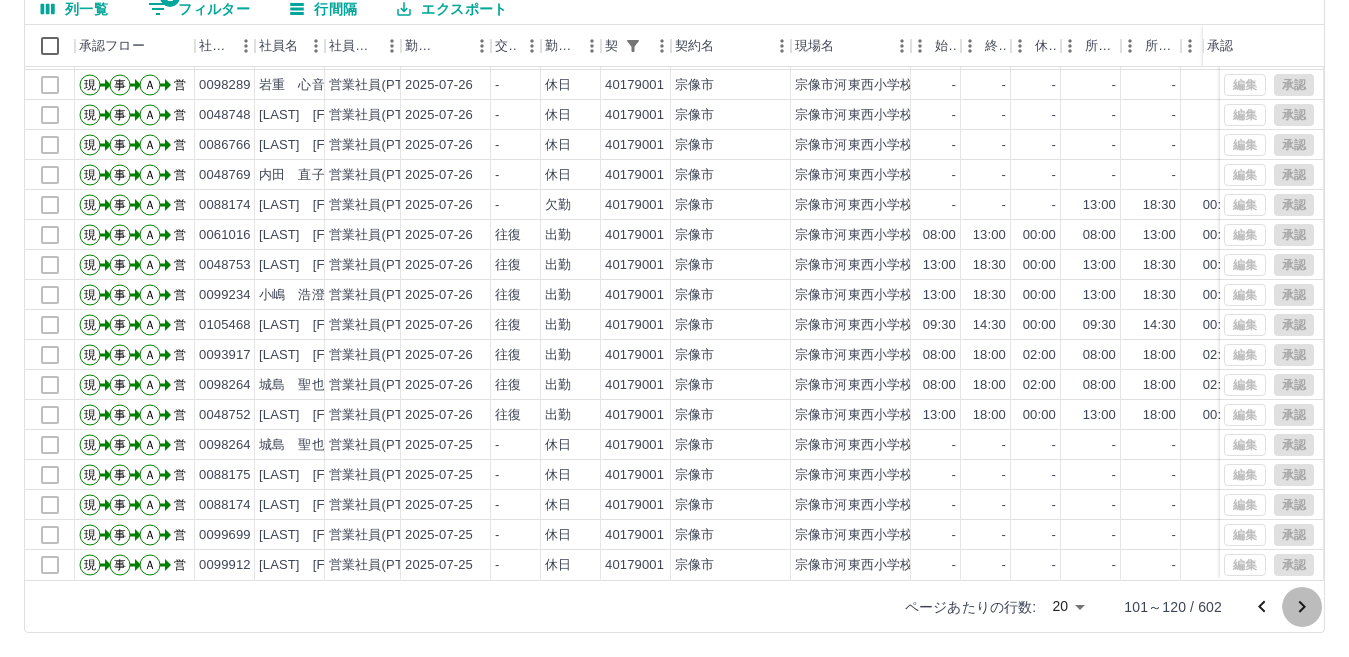 click 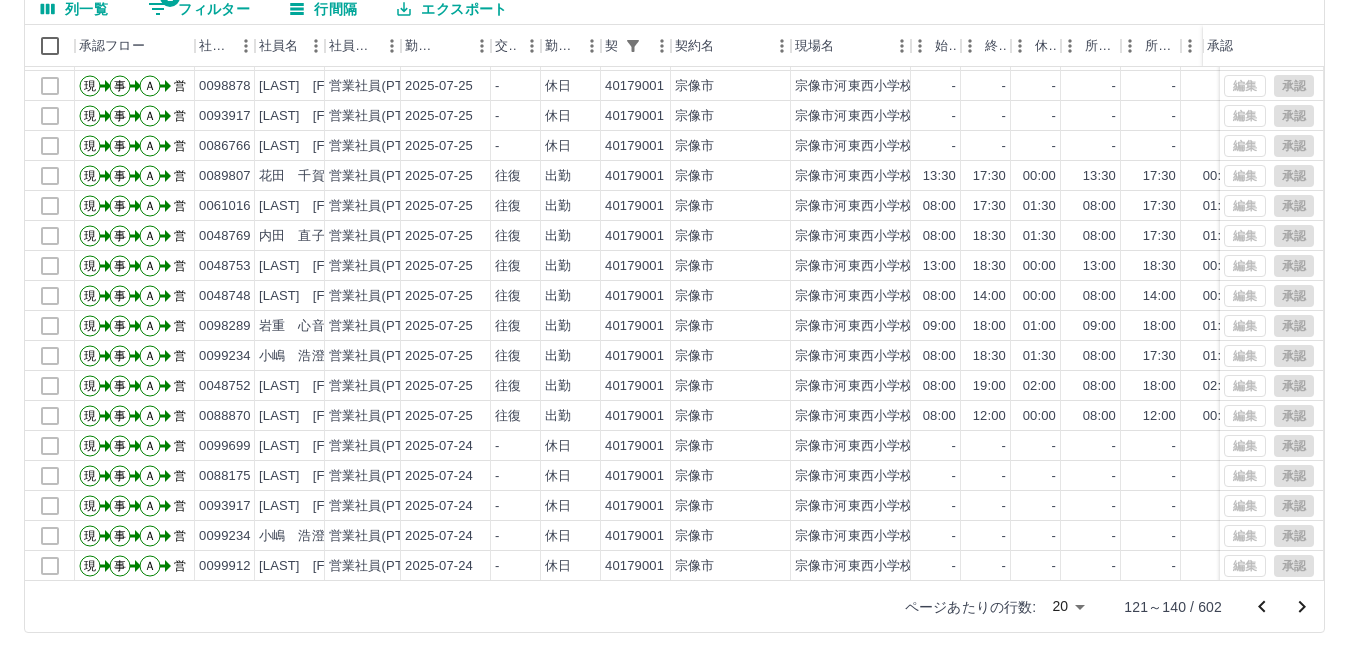 scroll, scrollTop: 104, scrollLeft: 0, axis: vertical 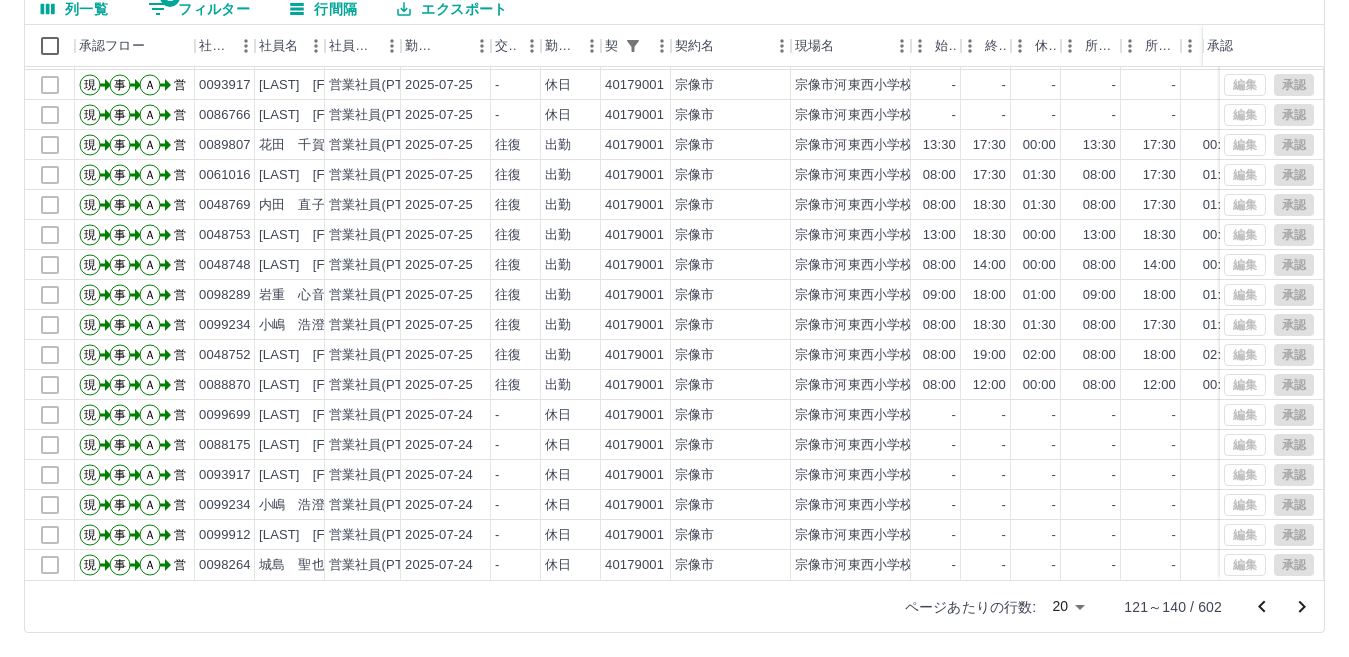 click 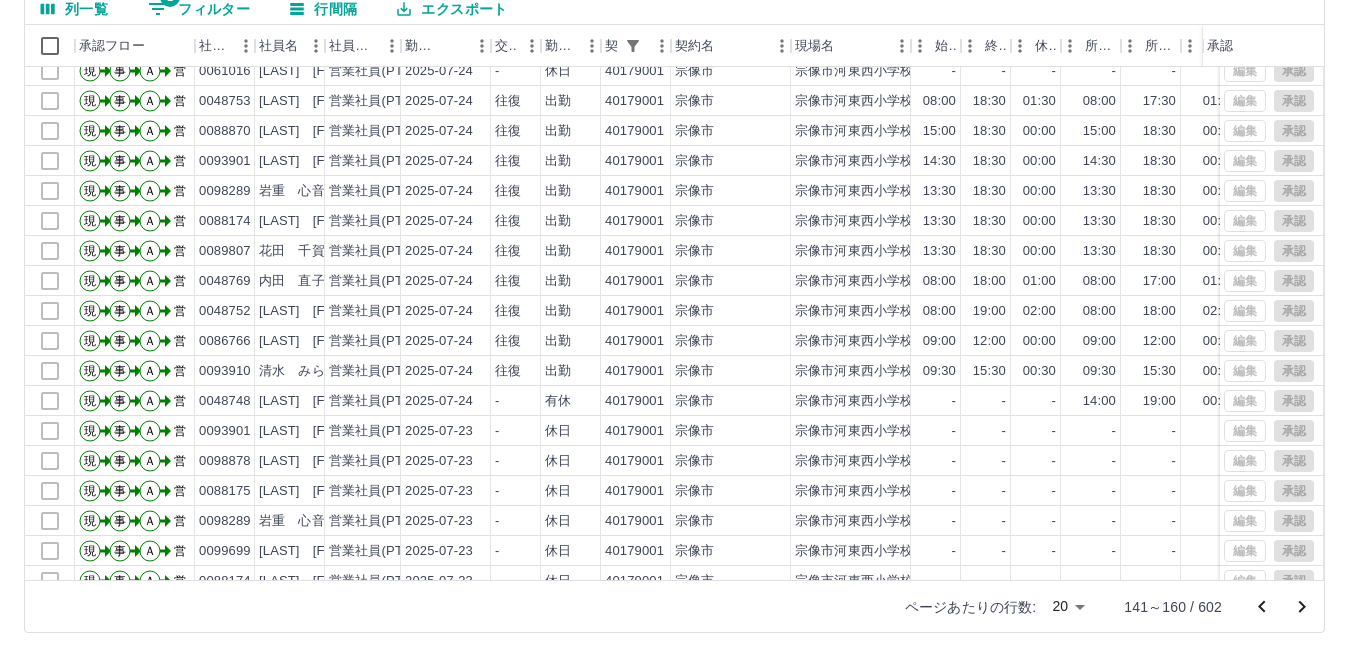 scroll, scrollTop: 0, scrollLeft: 0, axis: both 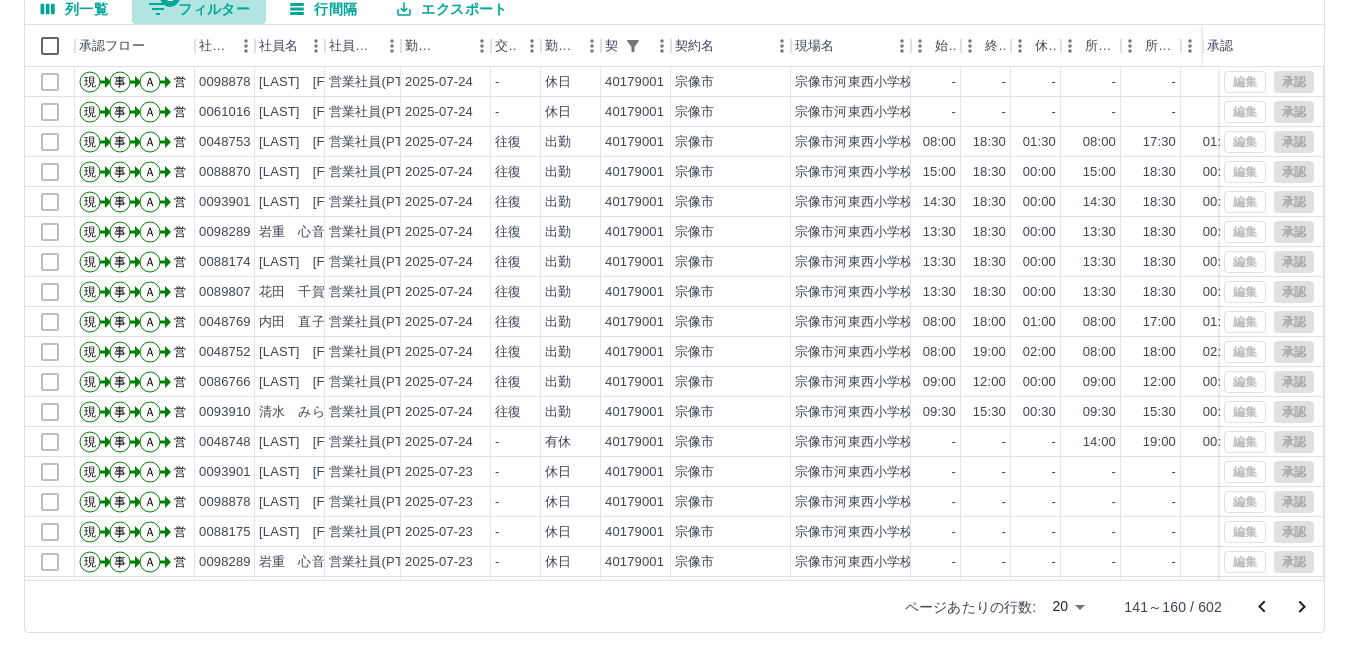 click on "1 フィルター" at bounding box center [199, 9] 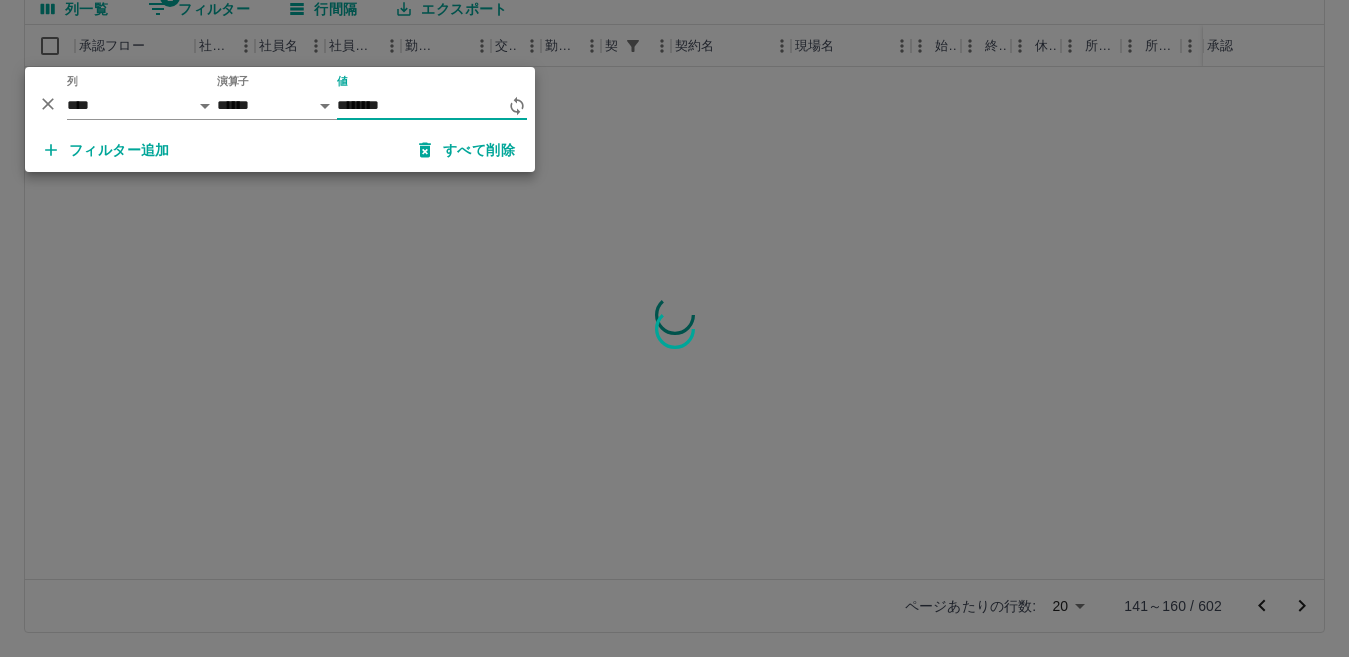 type on "********" 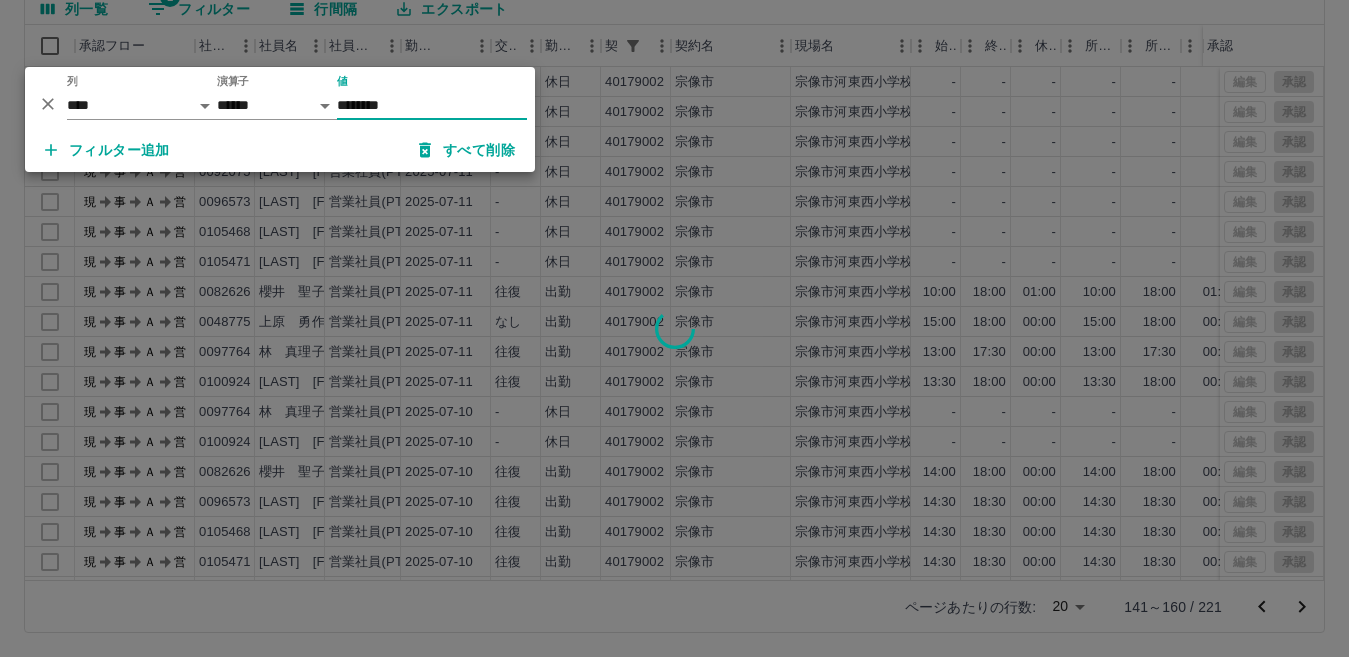 click at bounding box center [674, 328] 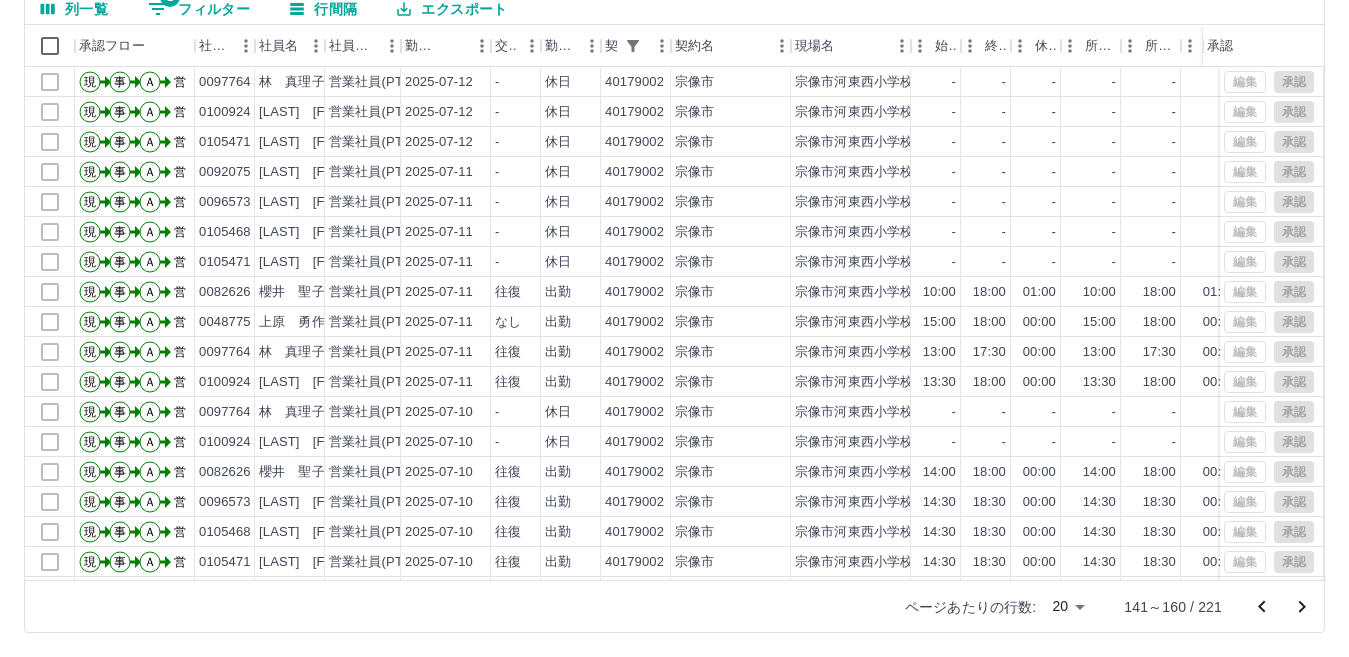 click 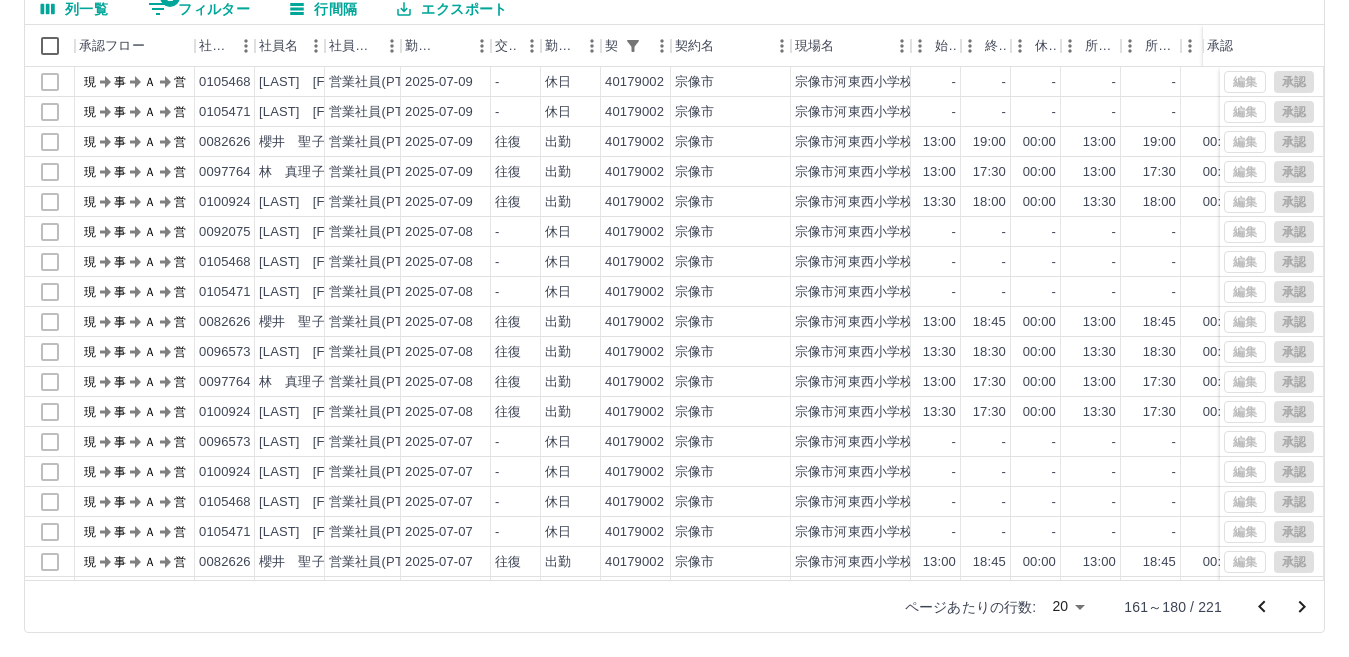 click 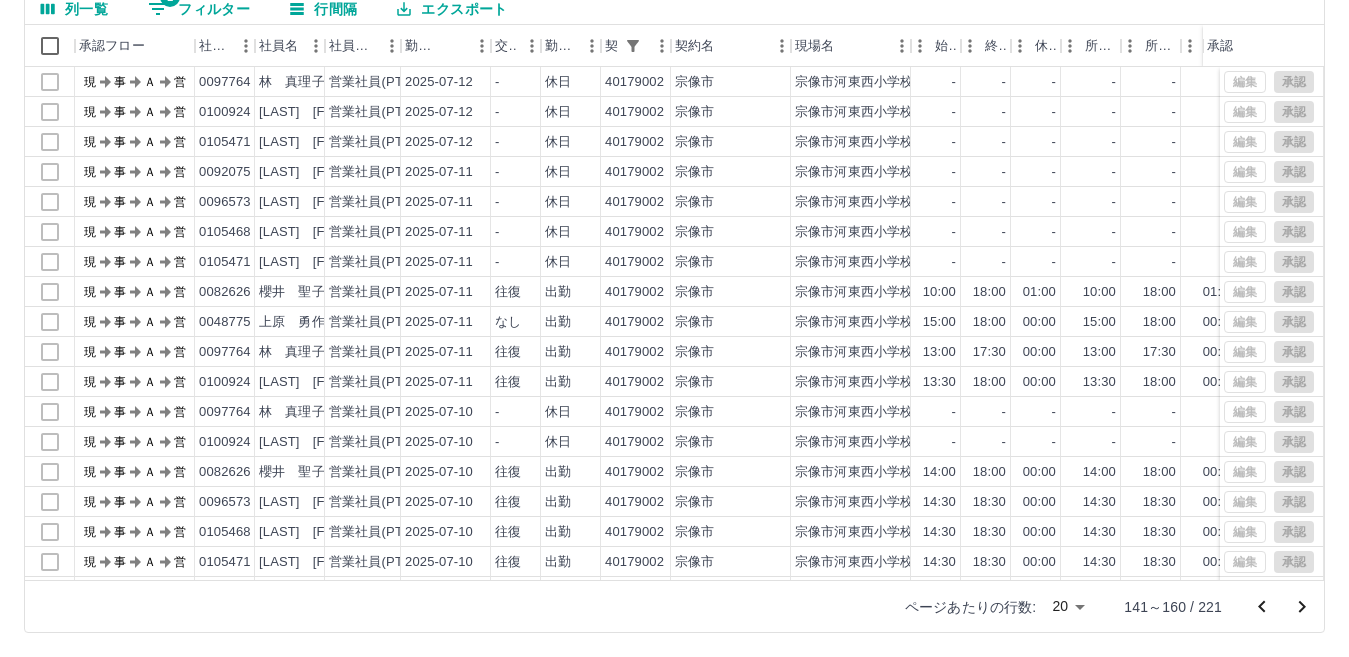 click 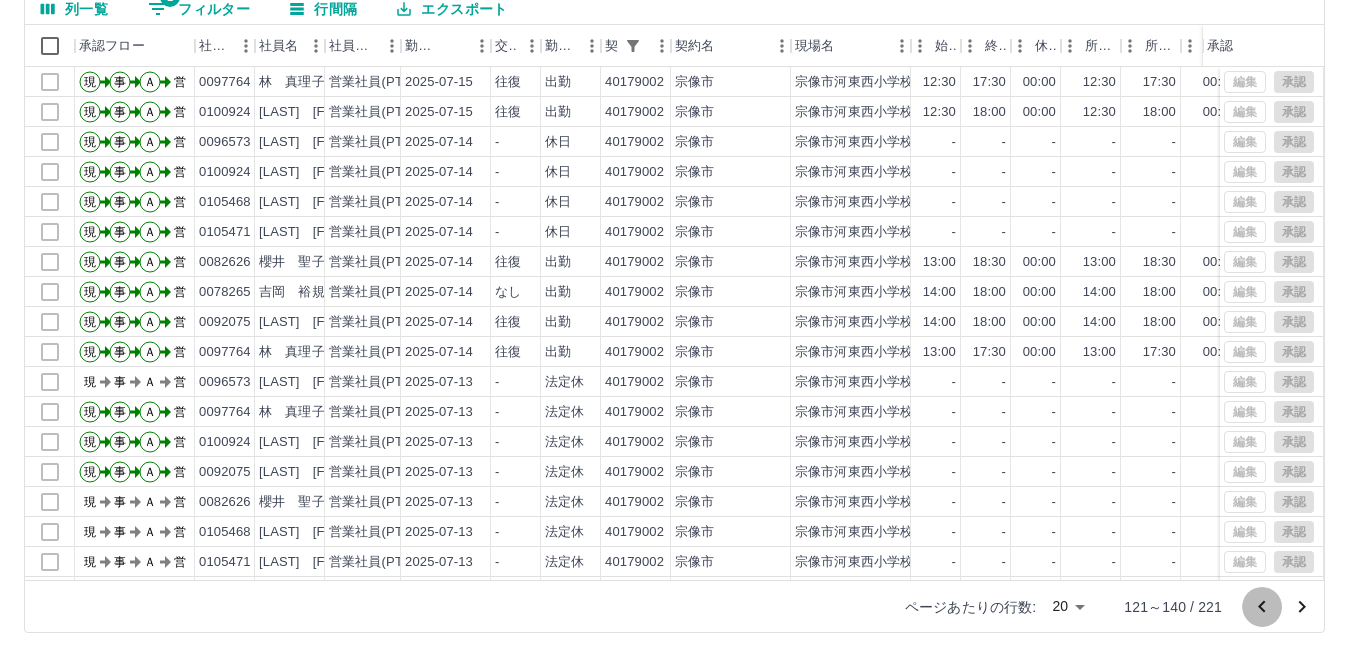 click 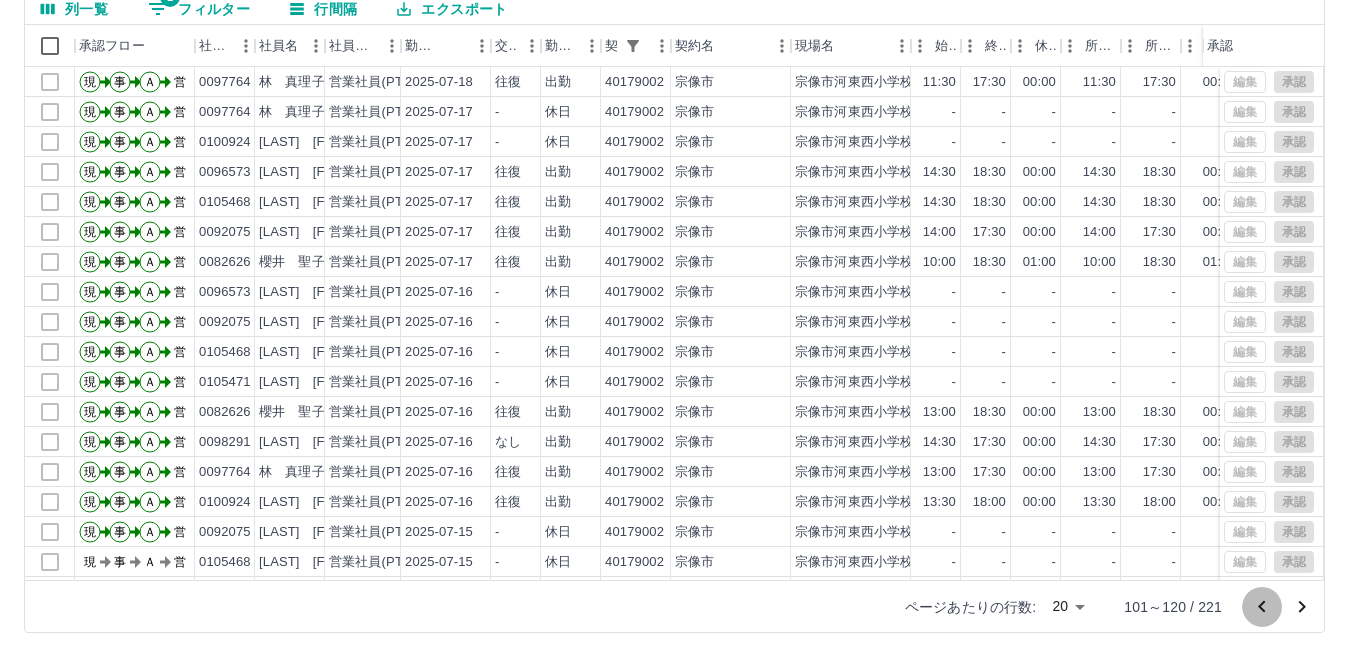 click 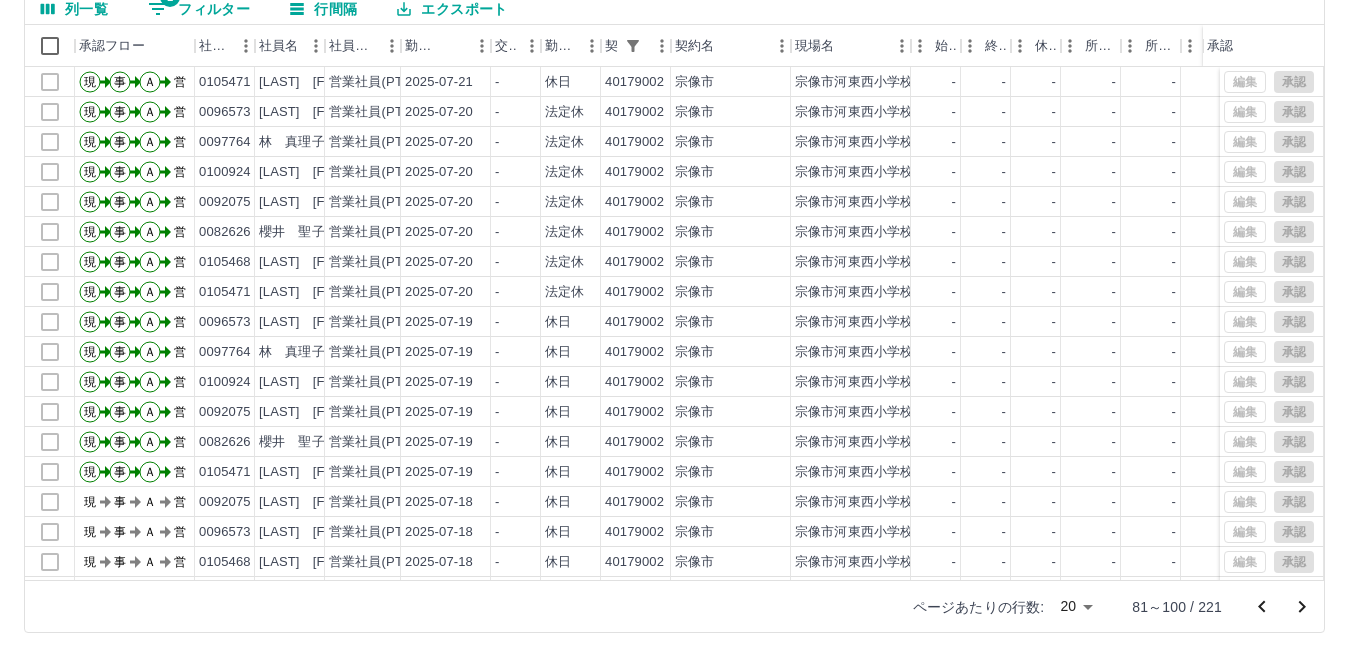 click 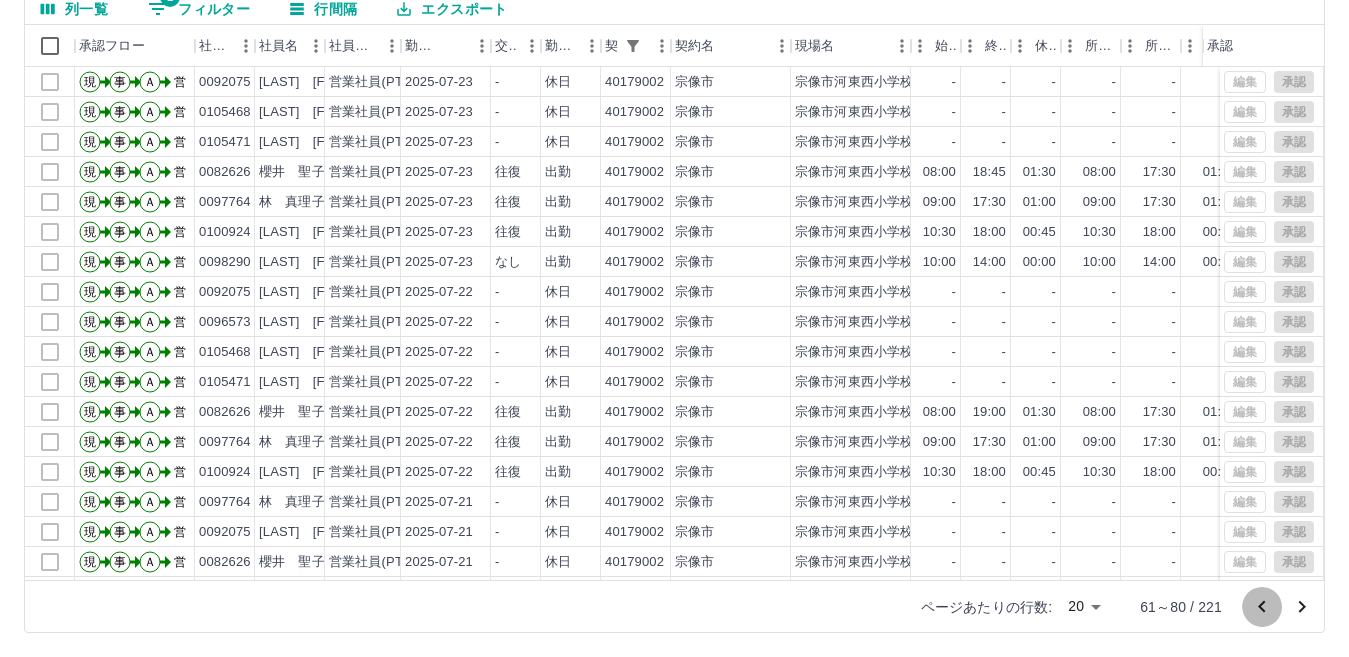 click 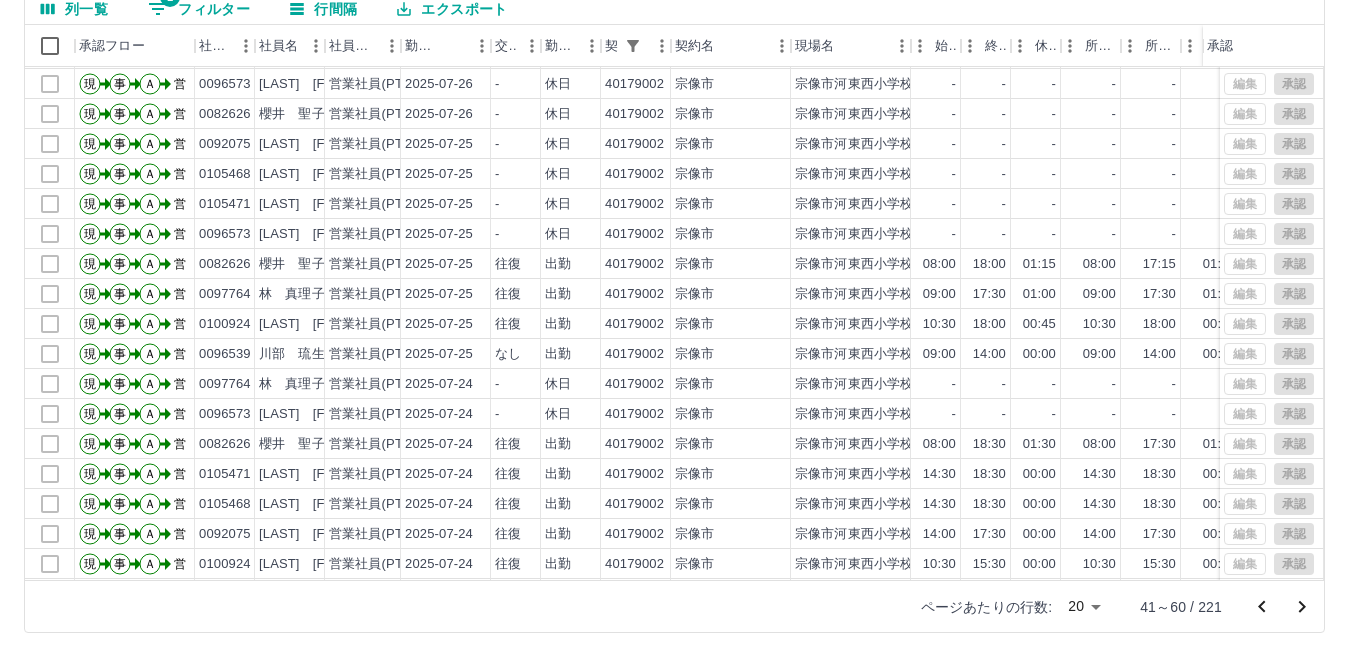 scroll, scrollTop: 0, scrollLeft: 0, axis: both 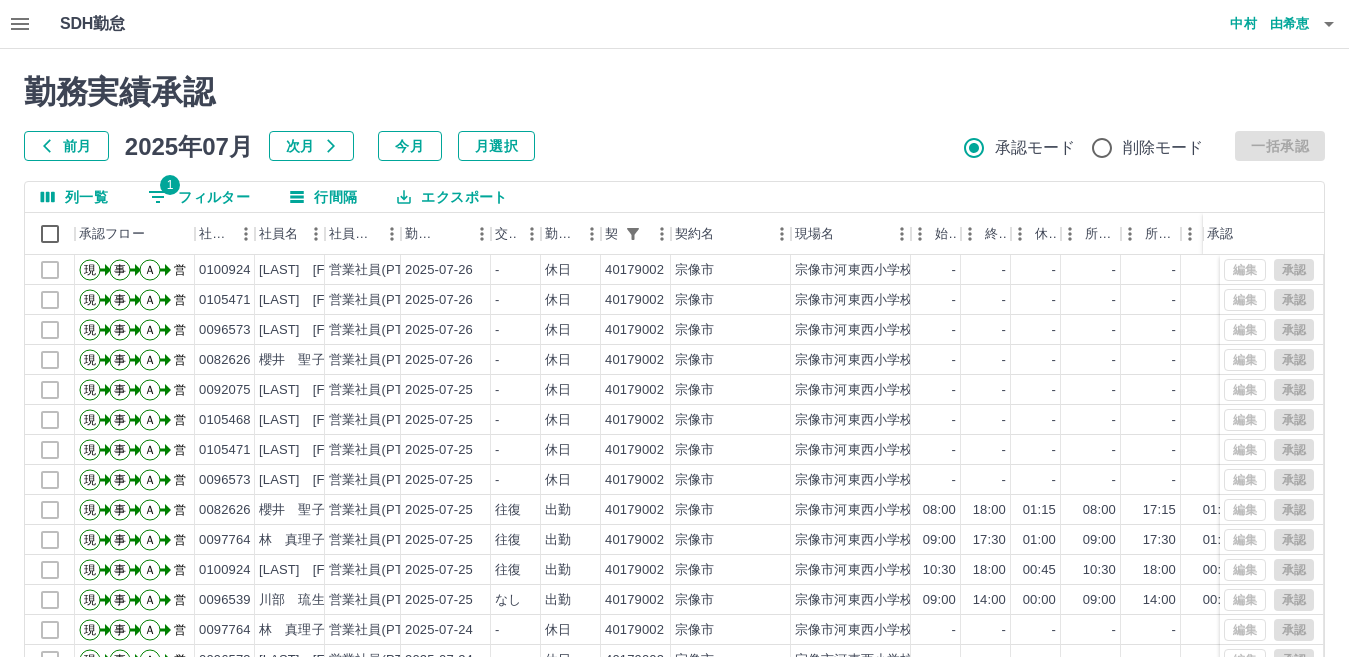 click on "1 フィルター" at bounding box center [199, 197] 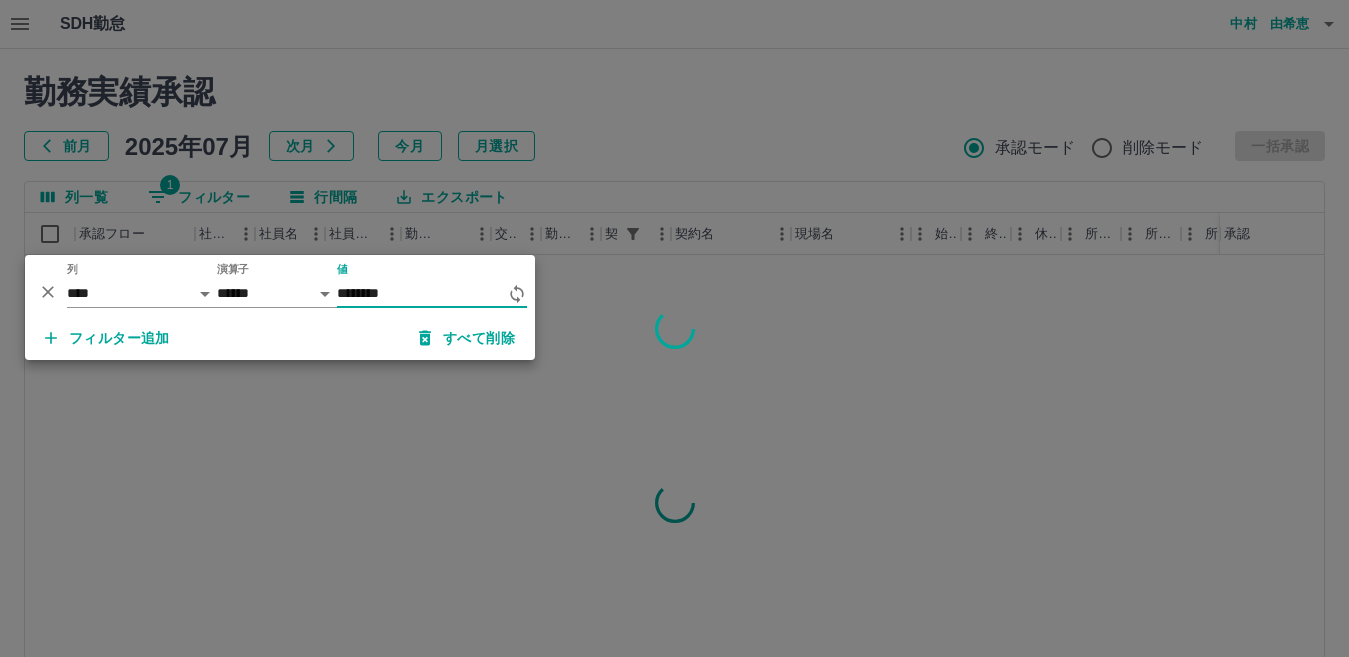 type on "********" 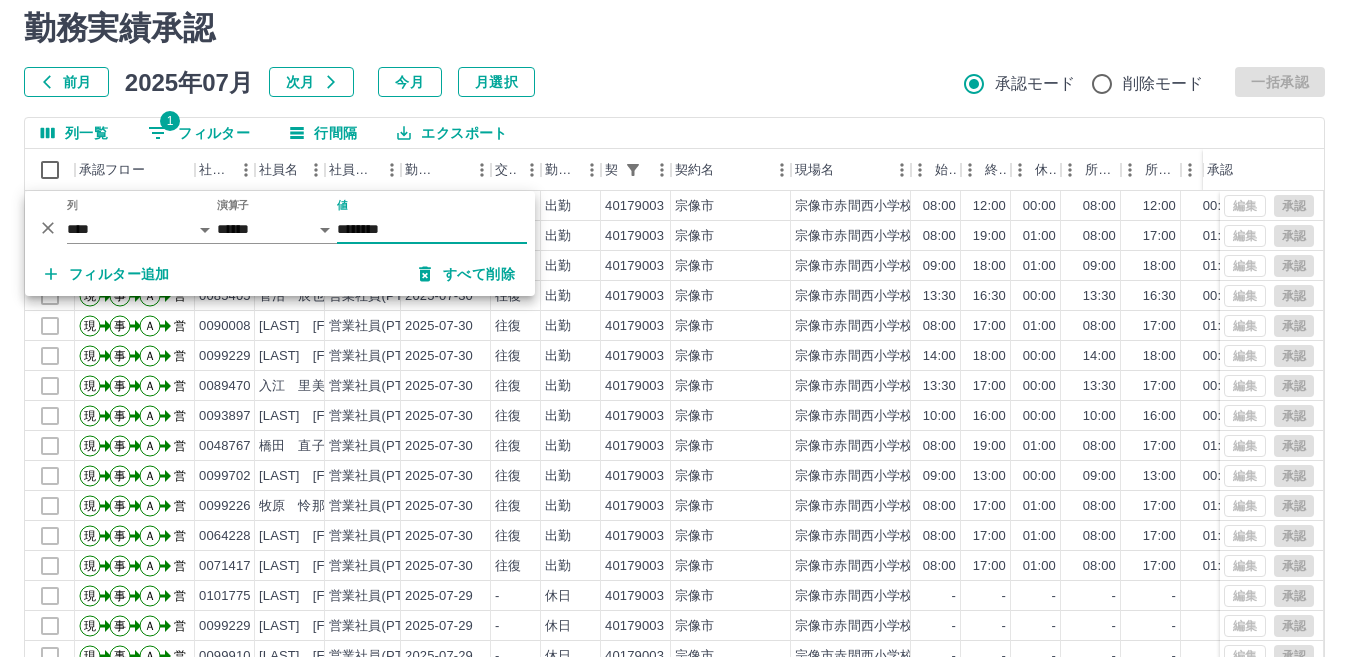 scroll, scrollTop: 100, scrollLeft: 0, axis: vertical 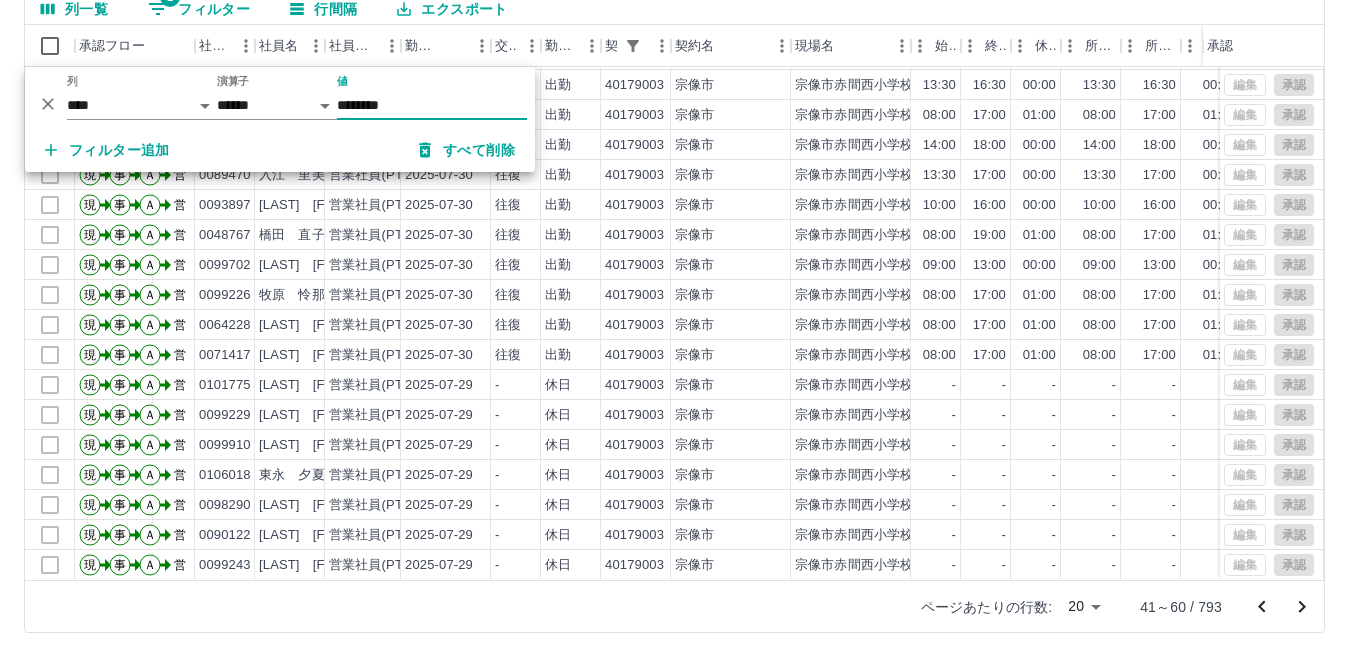 click 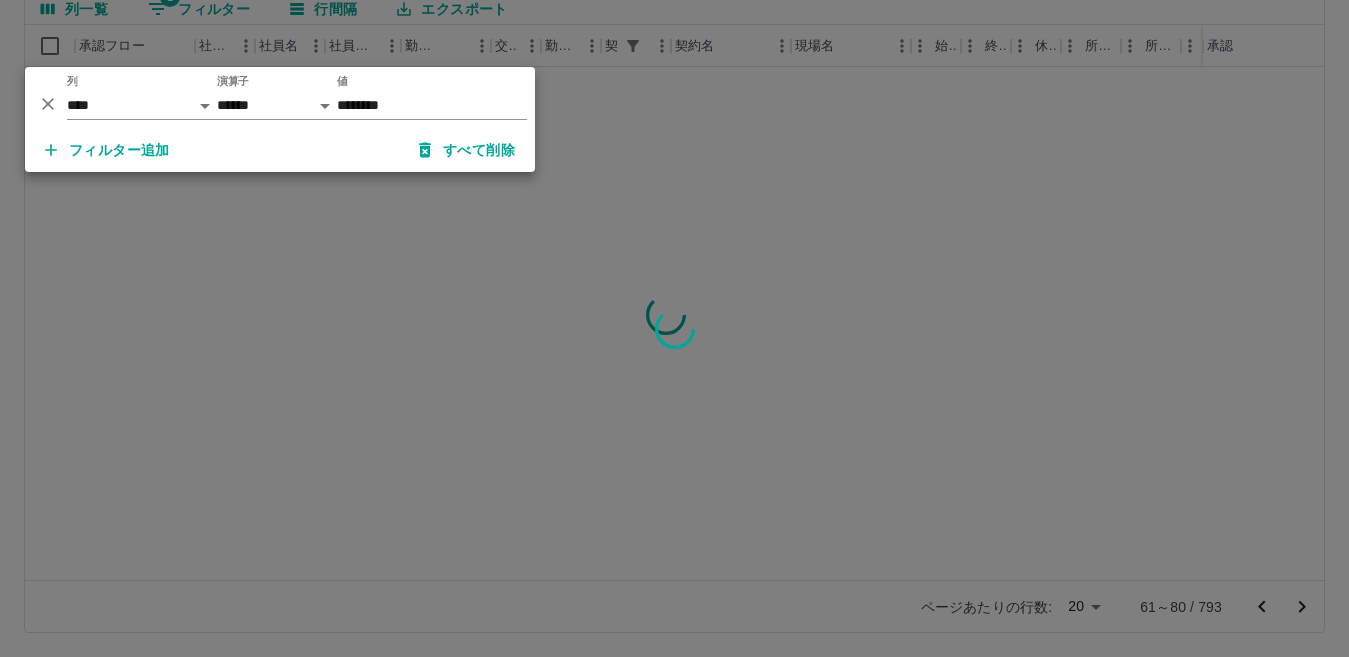 scroll, scrollTop: 0, scrollLeft: 0, axis: both 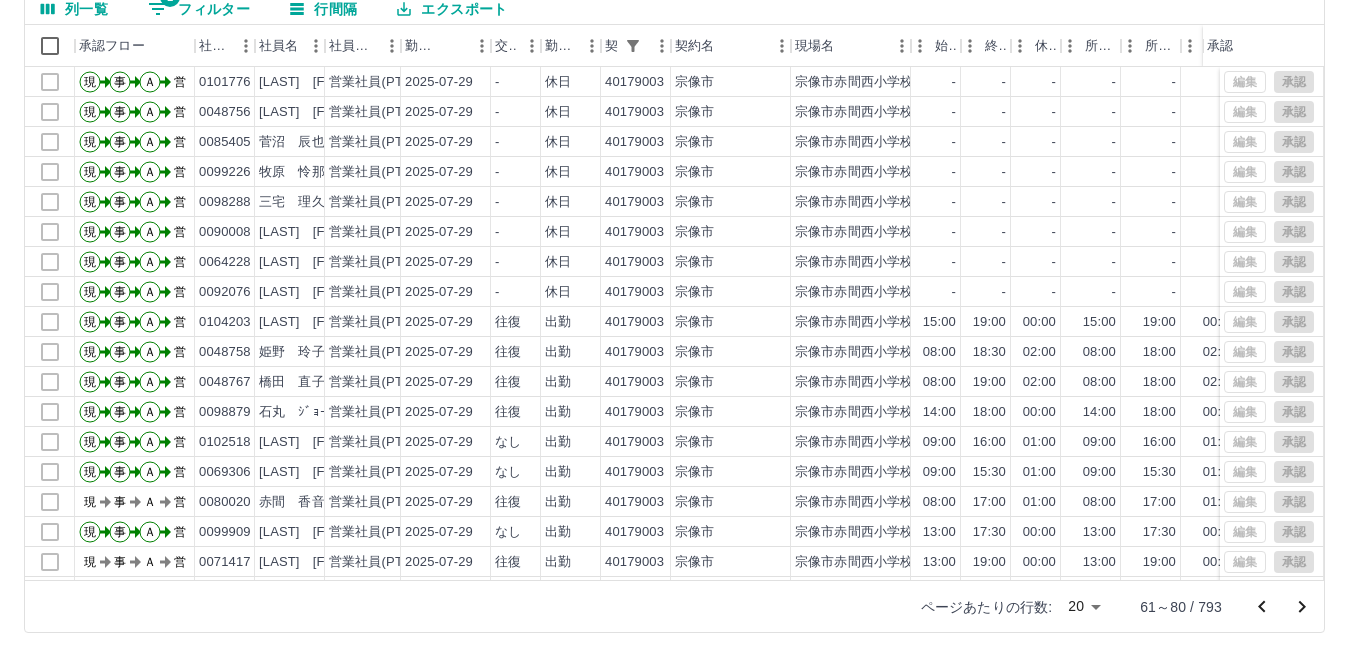 click 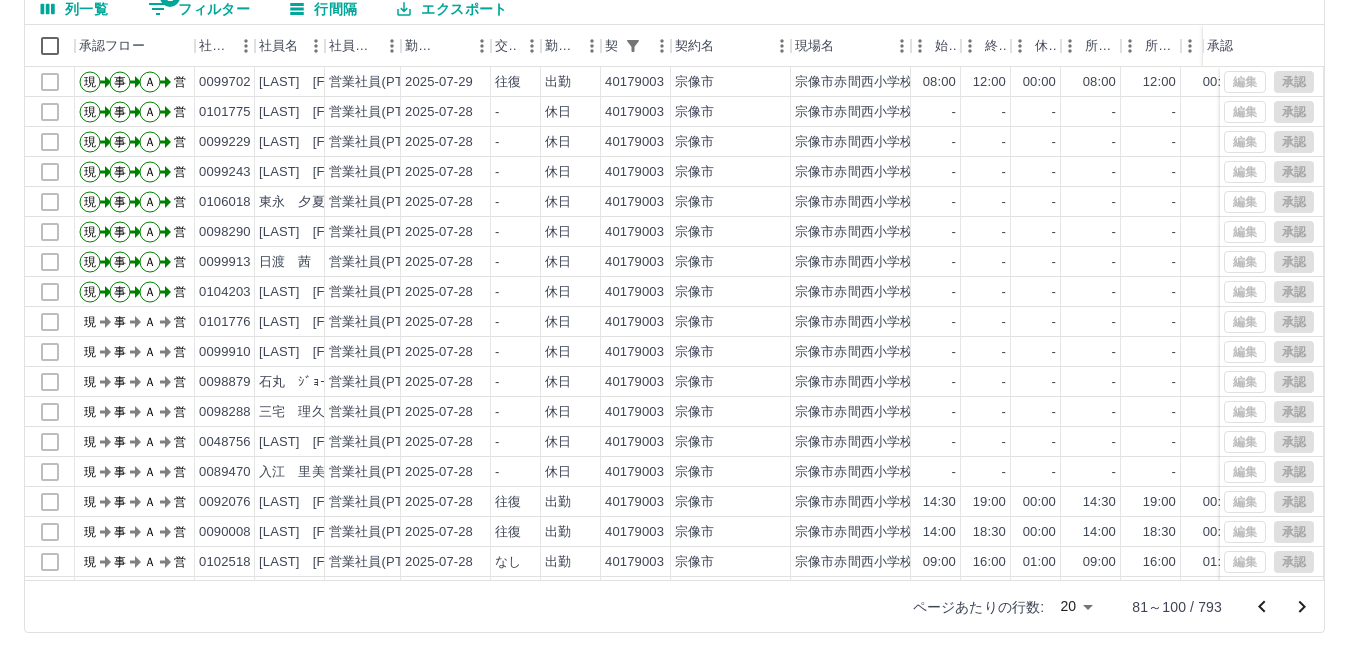click 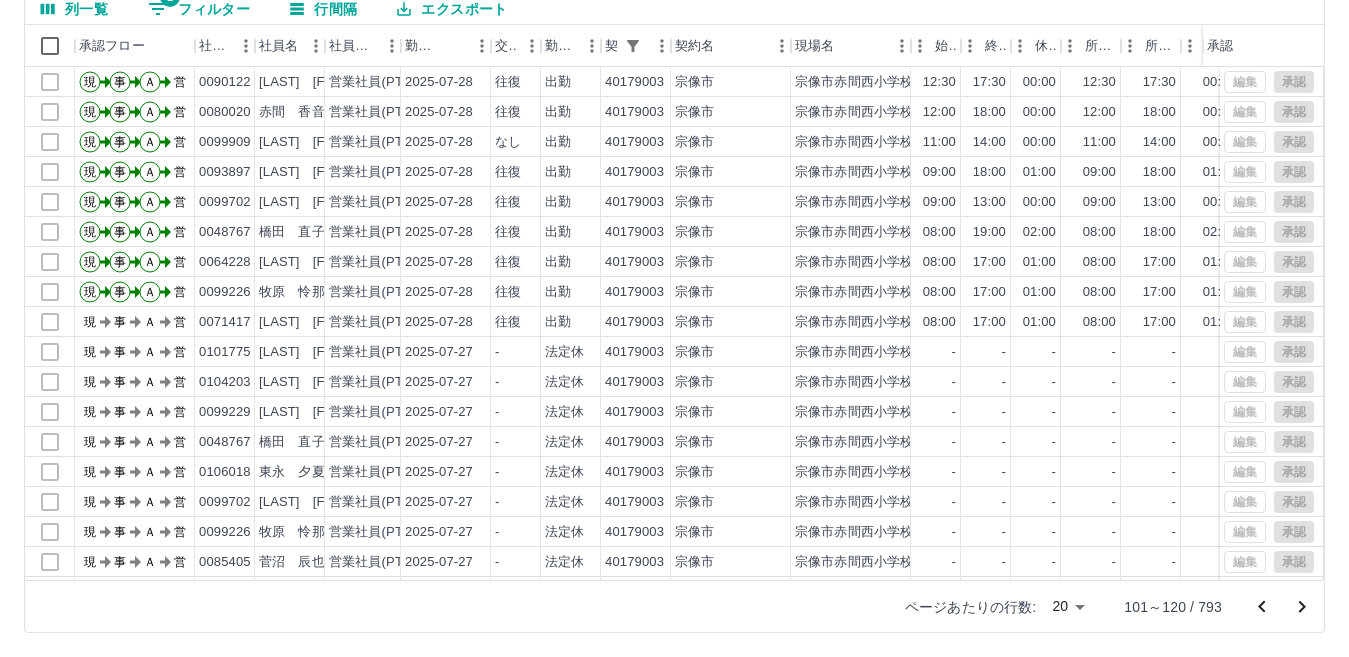 click 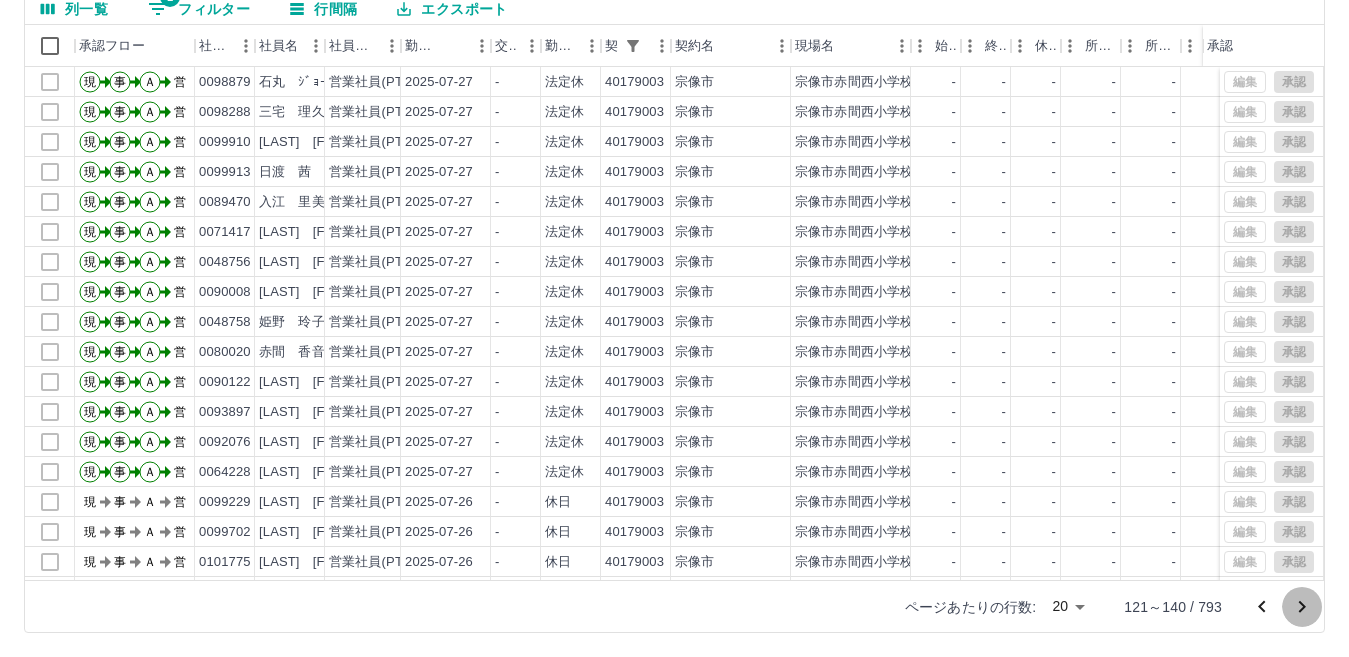 click 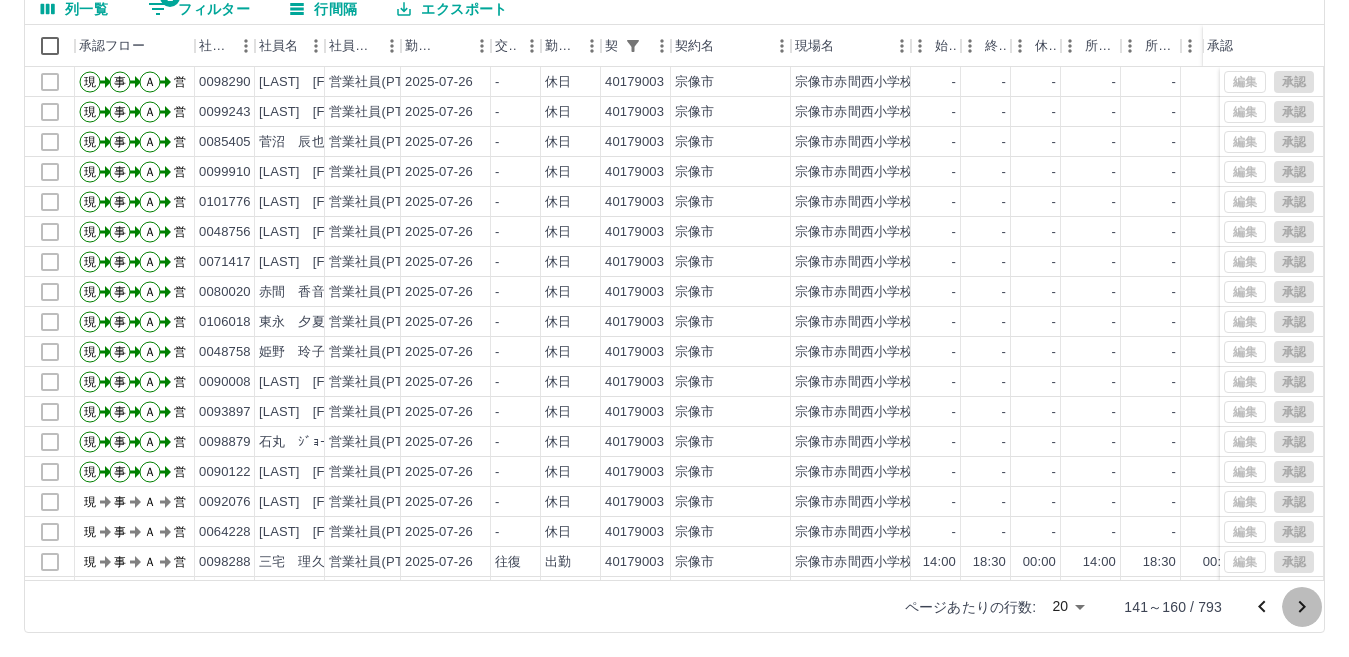 click 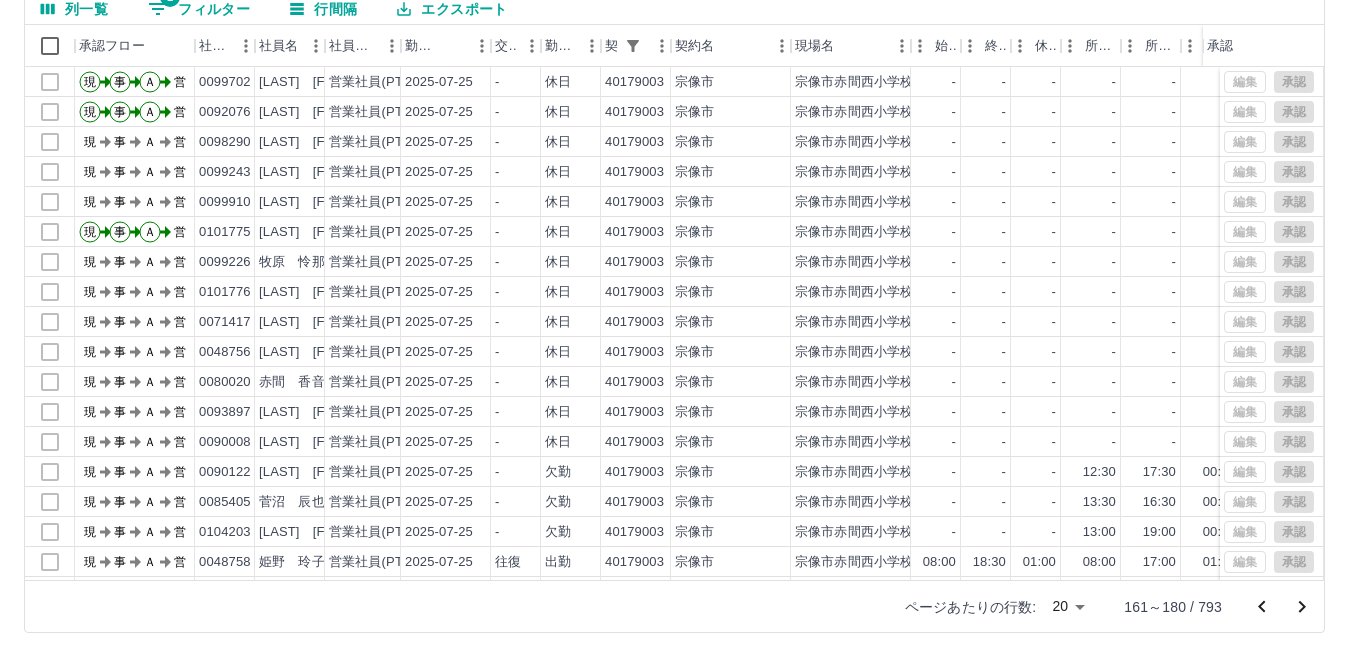 click 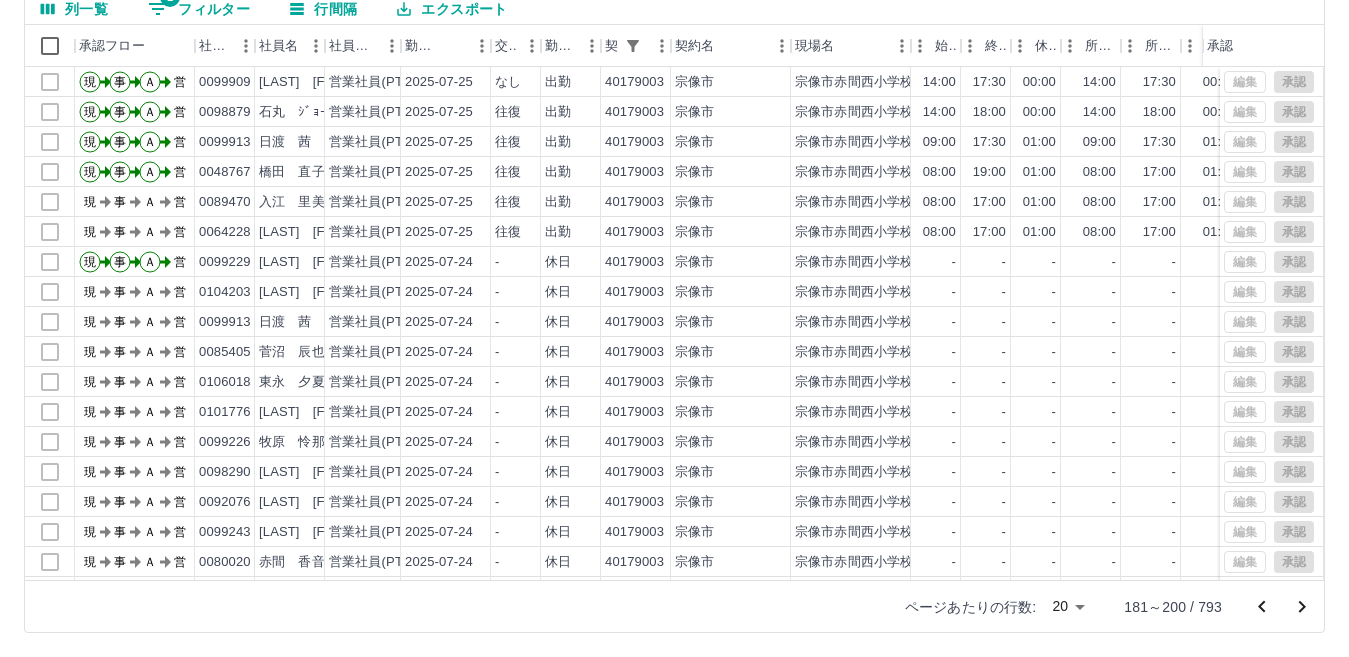 click 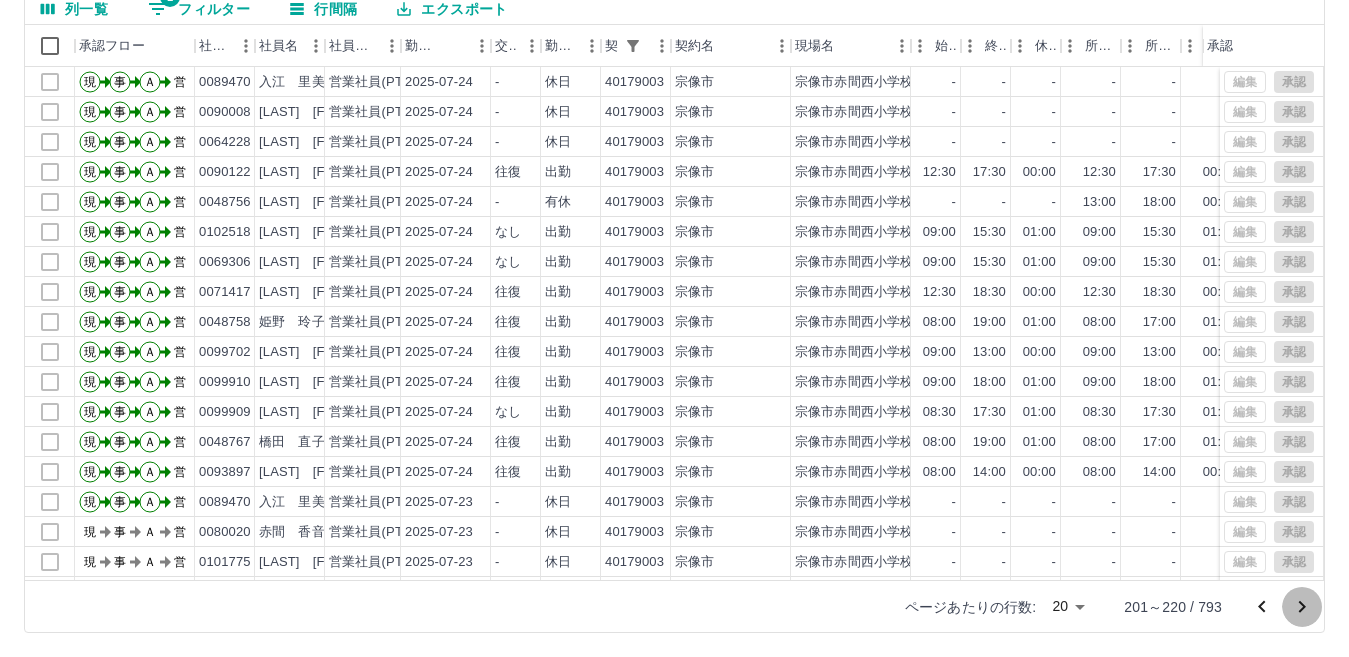 click 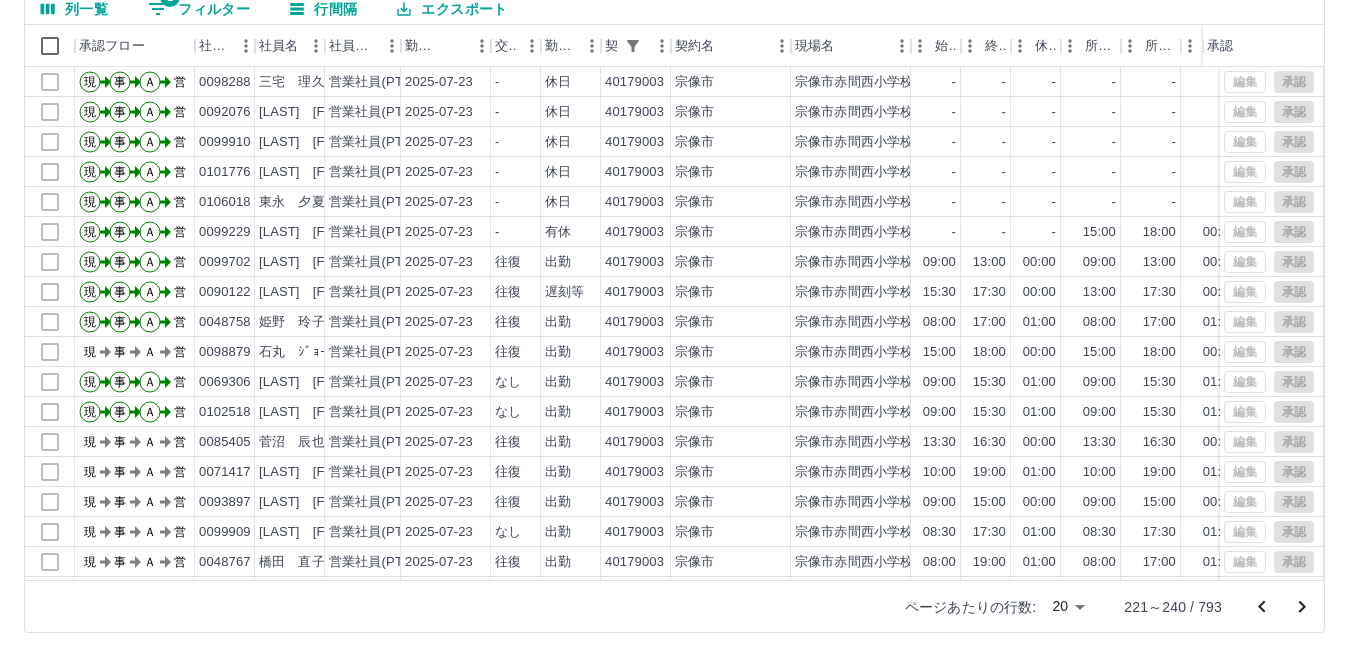 click 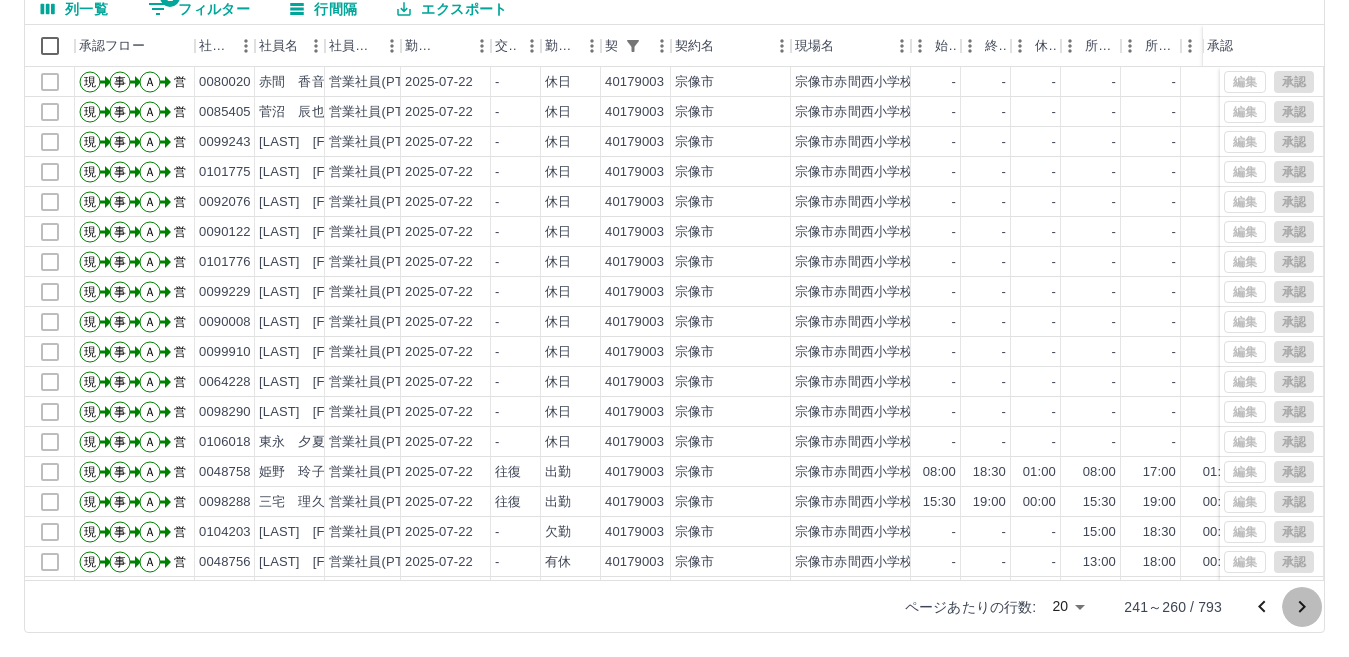click 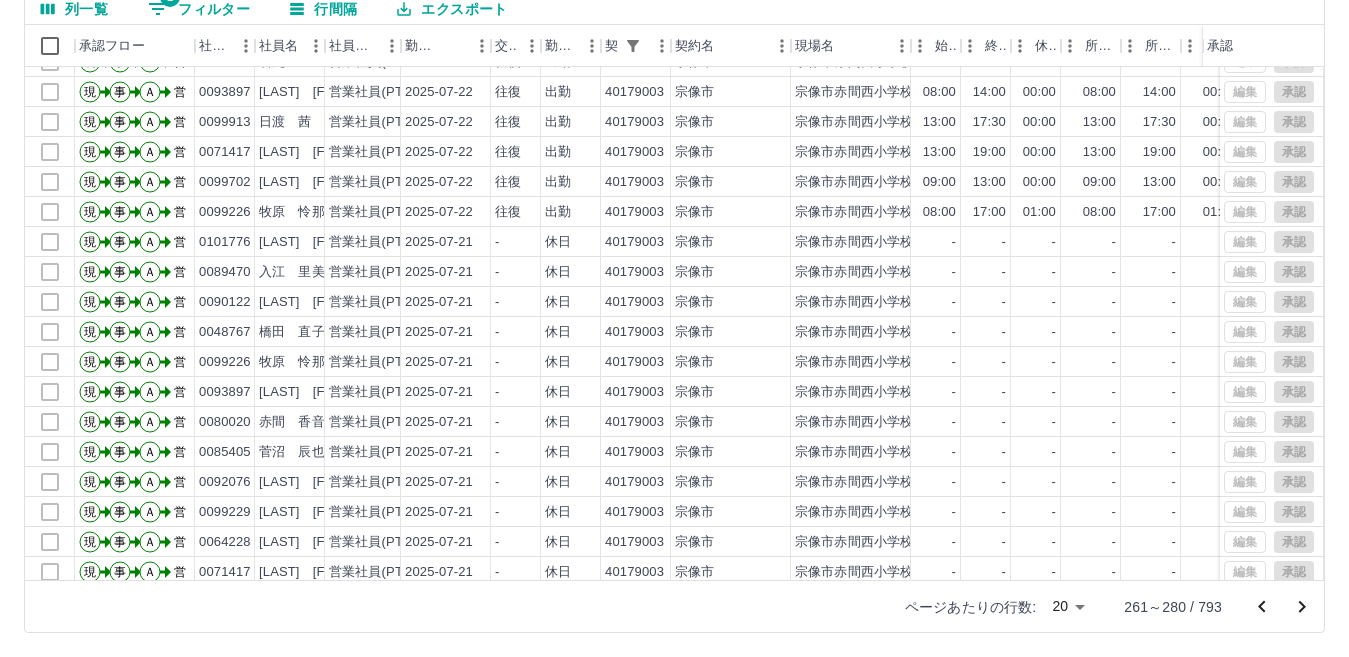 scroll, scrollTop: 0, scrollLeft: 0, axis: both 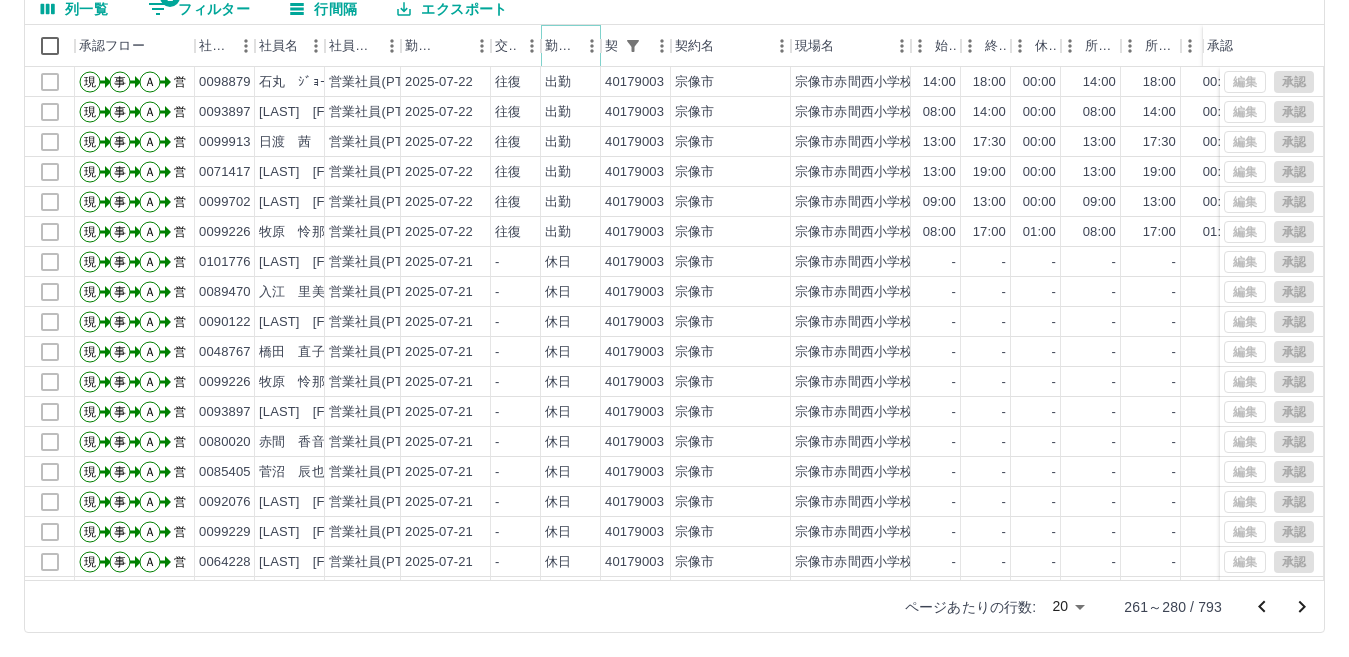 click at bounding box center (592, 46) 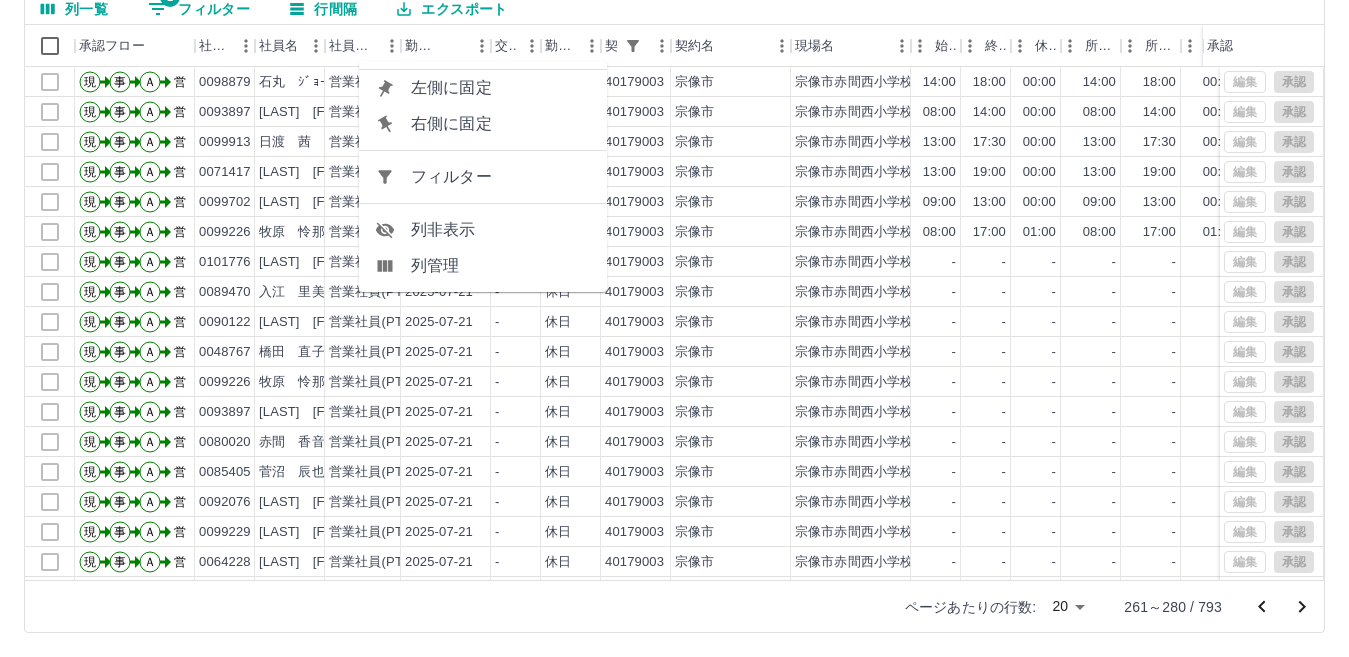 click on "フィルター" at bounding box center [501, 177] 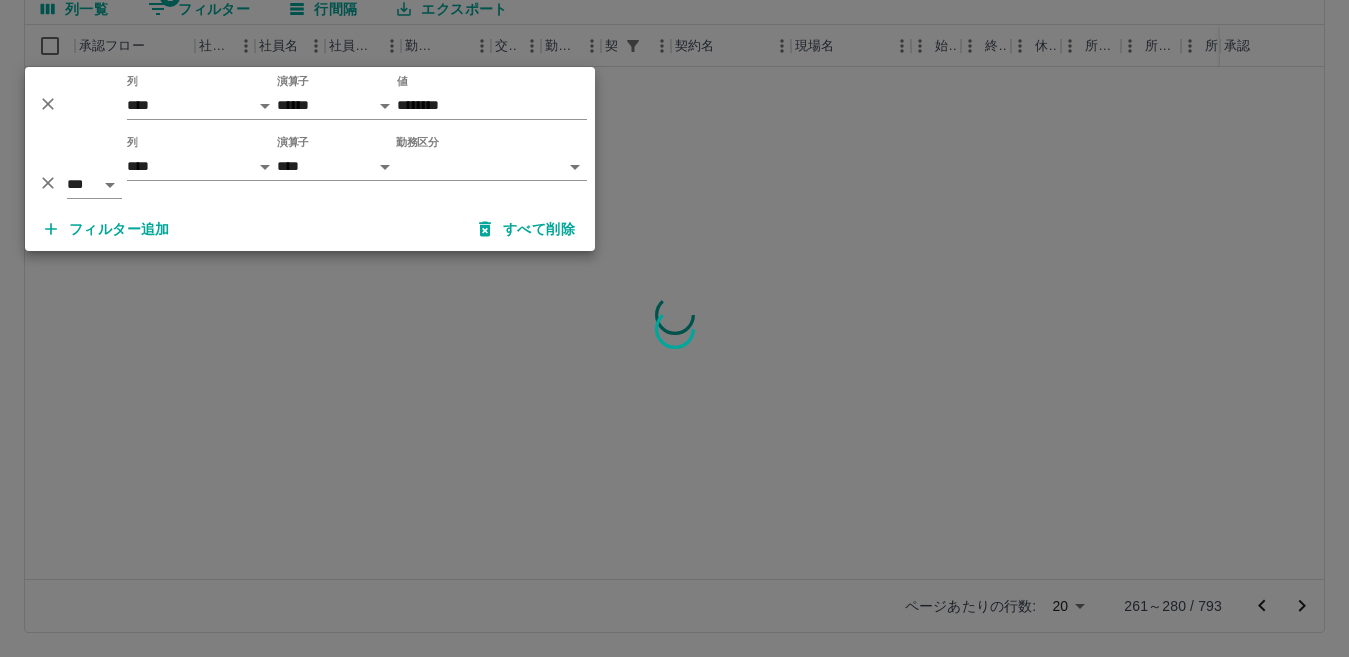 click on "SDH勤怠 中村　由希恵 勤務実績承認 前月 2025年07月 次月 今月 月選択 承認モード 削除モード 一括承認 列一覧 1 フィルター 行間隔 エクスポート 承認フロー 社員番号 社員名 社員区分 勤務日 交通費 勤務区分 契約コード 契約名 現場名 始業 終業 休憩 所定開始 所定終業 所定休憩 拘束 勤務 遅刻等 コメント ステータス 承認 ページあたりの行数: 20 ** 261～280 / 793 SDH勤怠 *** ** 列 **** *** **** *** *** **** ***** *** *** ** ** ** **** **** **** ** ** *** **** ***** 演算子 ****** ******* 値 ******** *** ** 列 **** *** **** *** *** **** ***** *** *** ** ** ** **** **** **** ** ** *** **** ***** 演算子 **** ****** 勤務区分 ​ ********* フィルター追加 すべて削除" at bounding box center [674, 234] 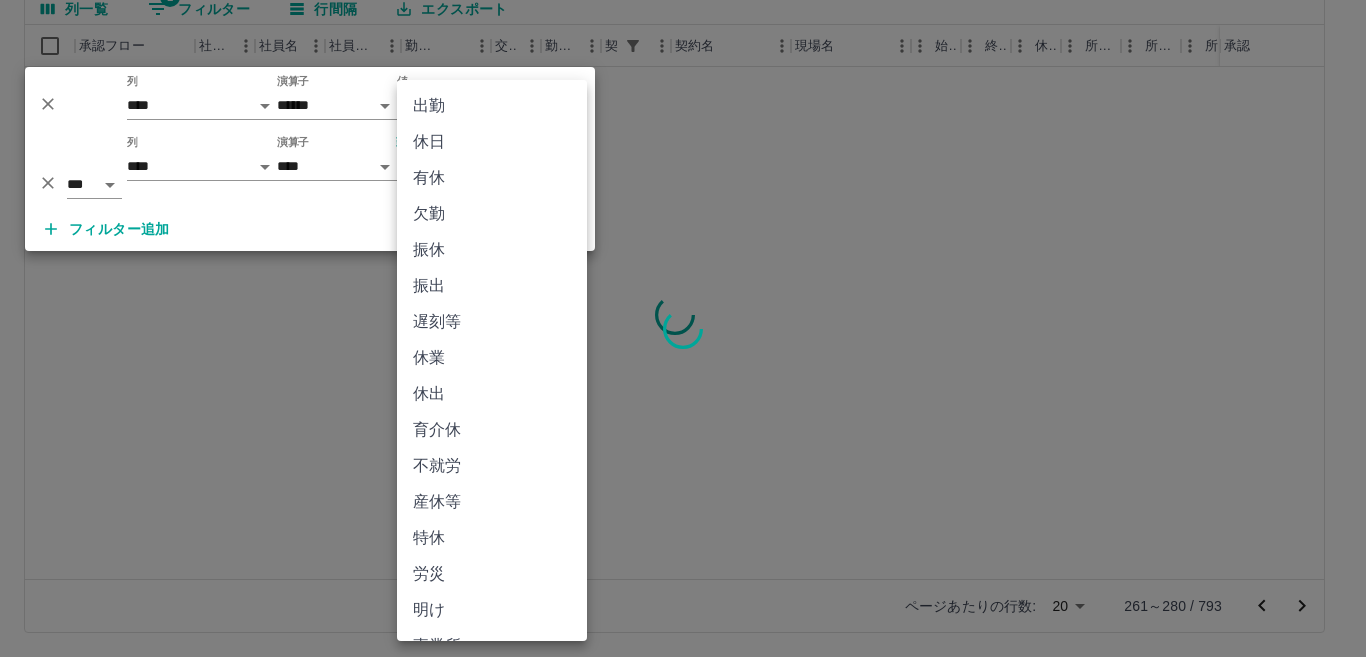 click on "不就労" at bounding box center (492, 466) 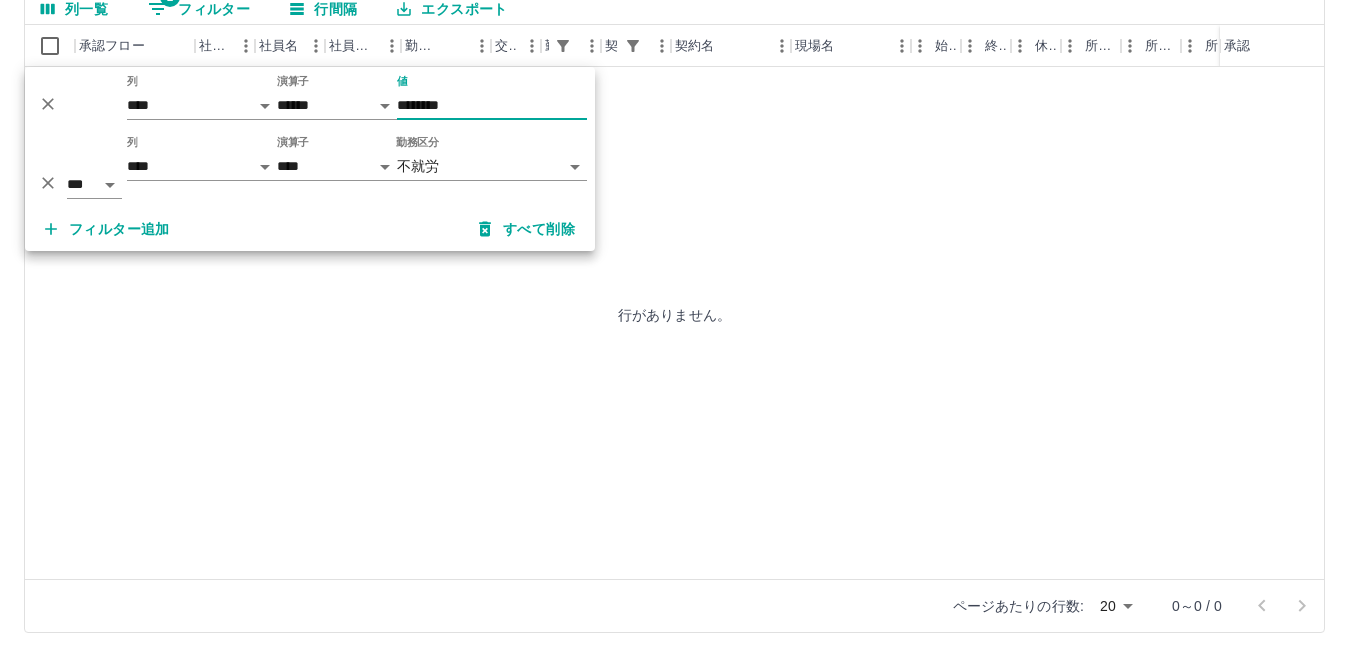click on "********" at bounding box center (492, 105) 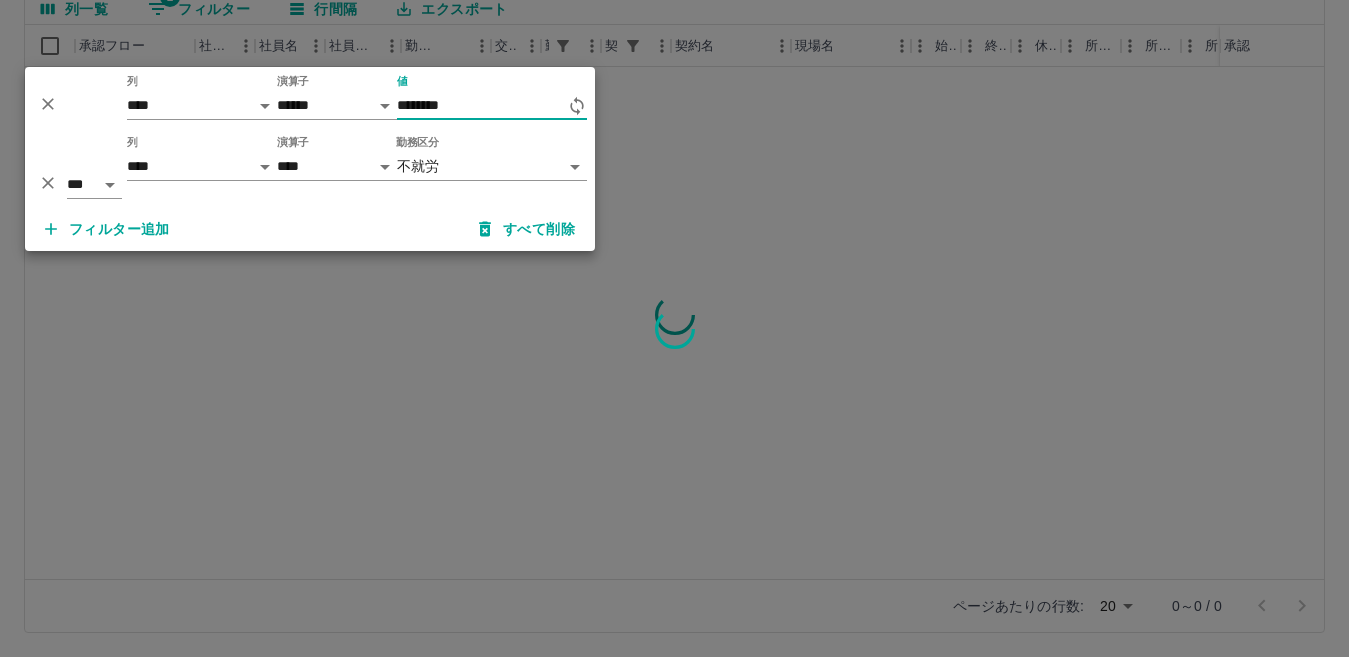 type on "********" 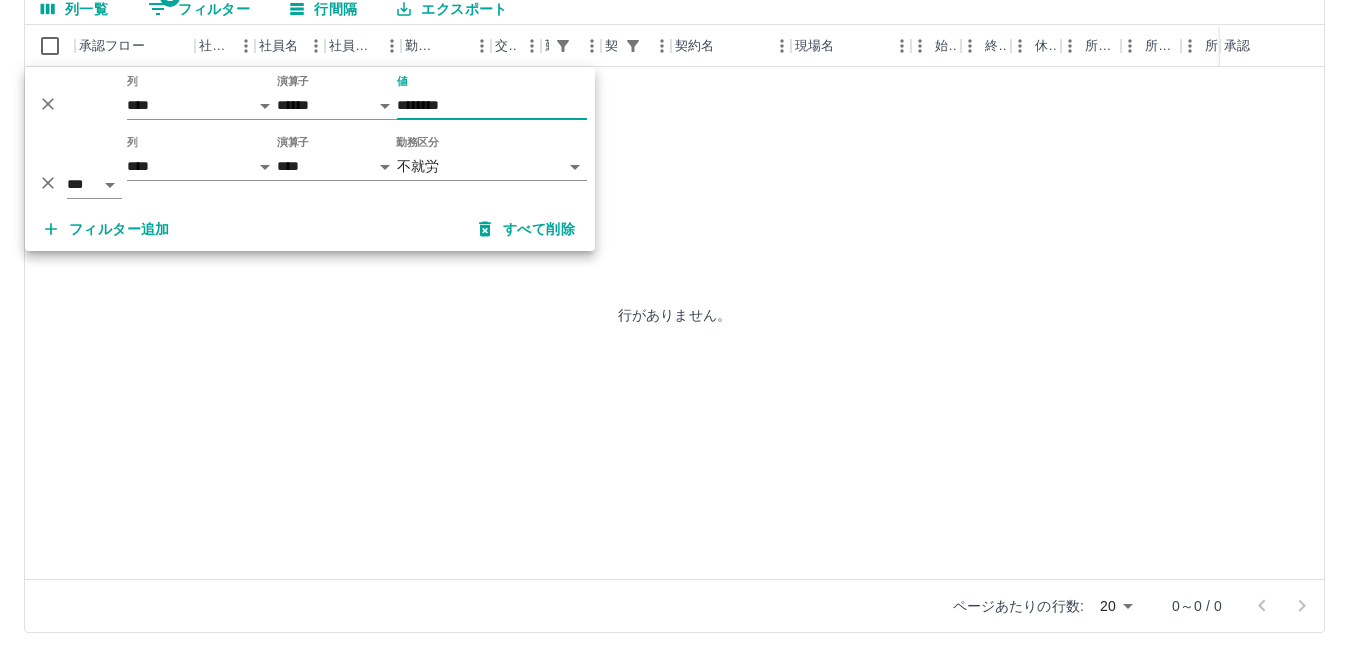 click on "行がありません。" at bounding box center [674, 314] 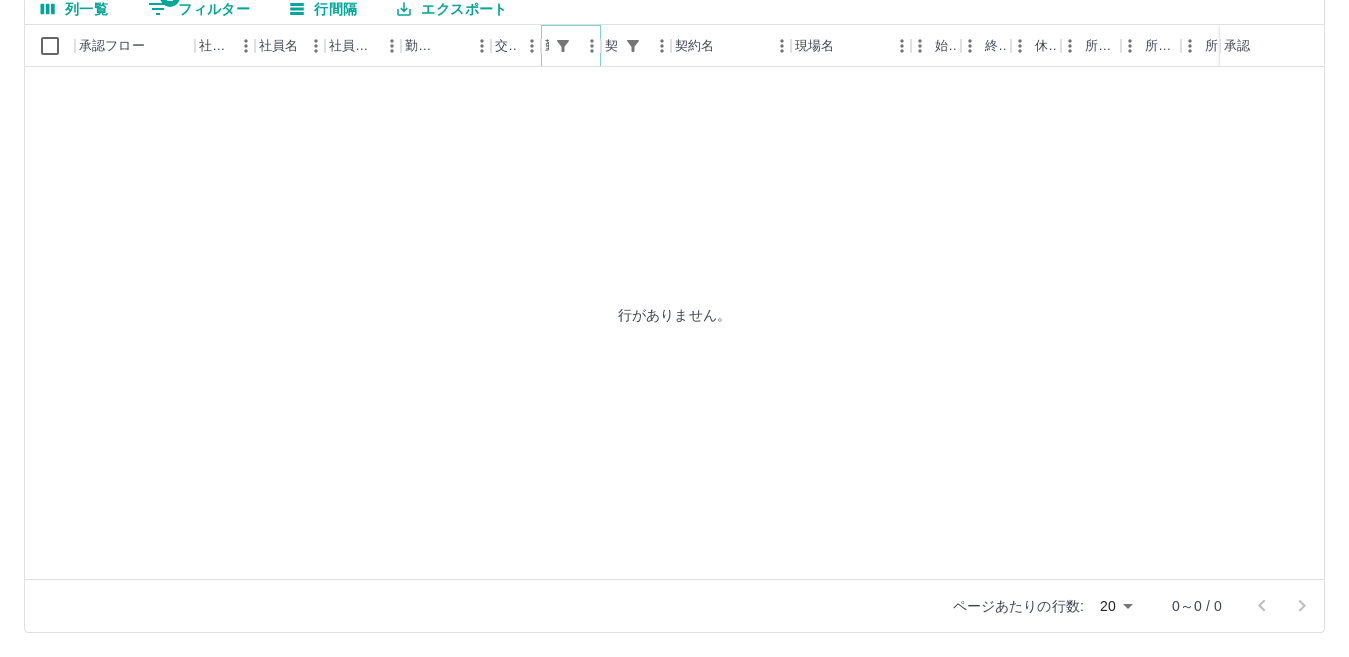 click 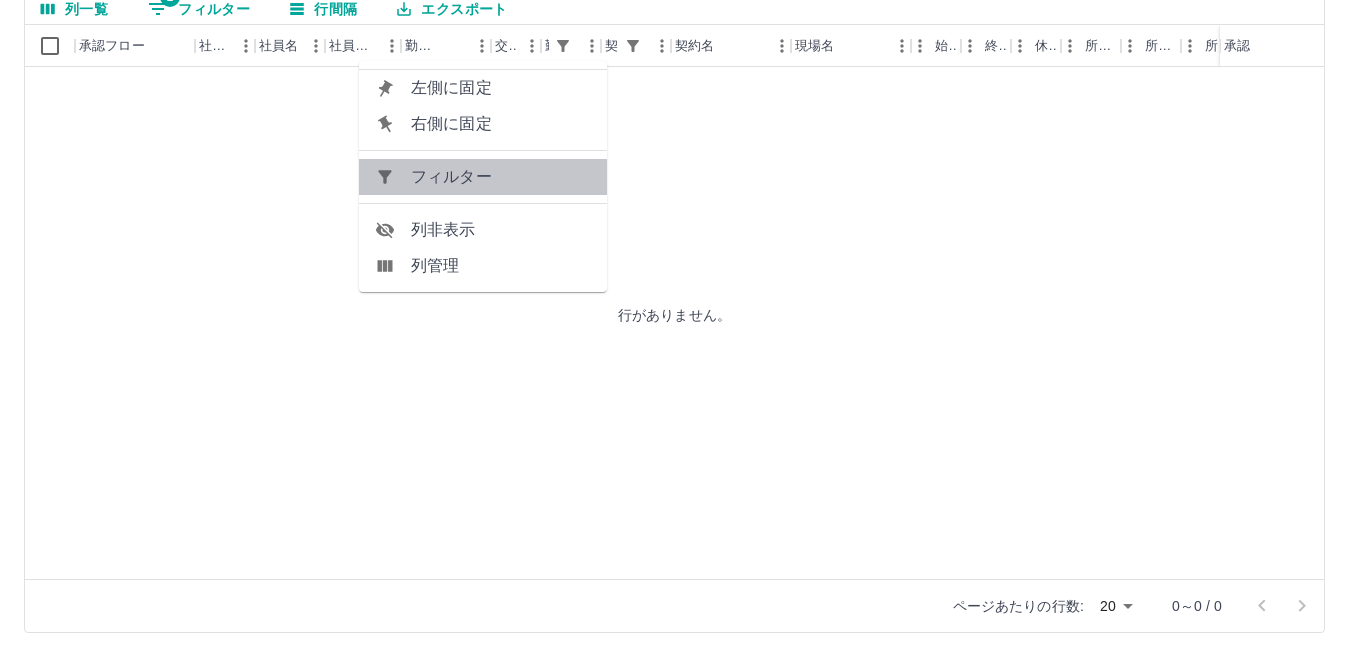 click on "フィルター" at bounding box center [501, 177] 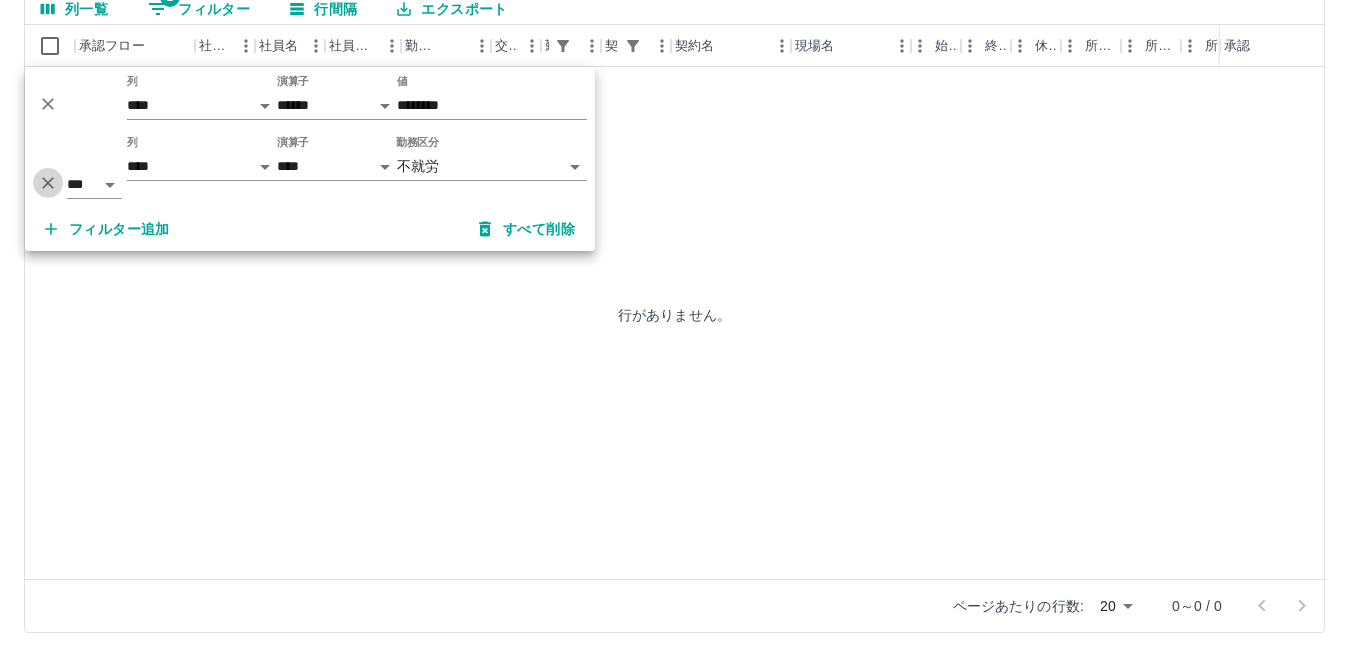 click 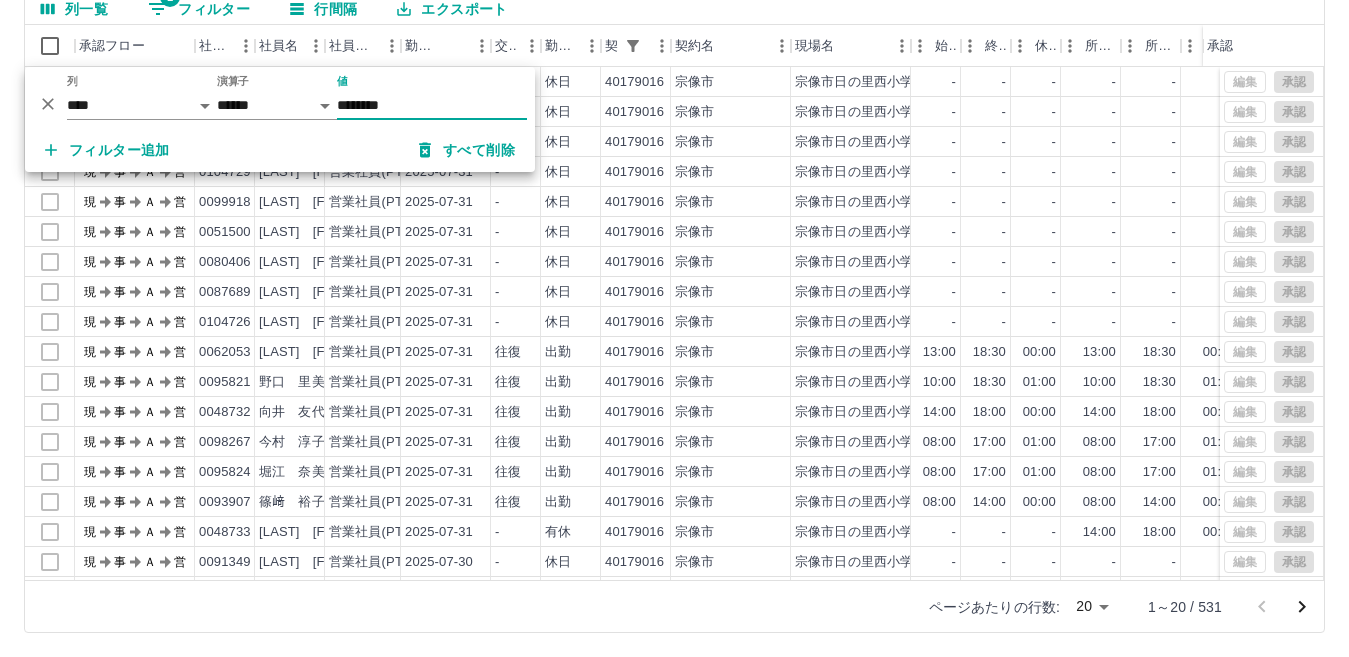 click at bounding box center (674, 328) 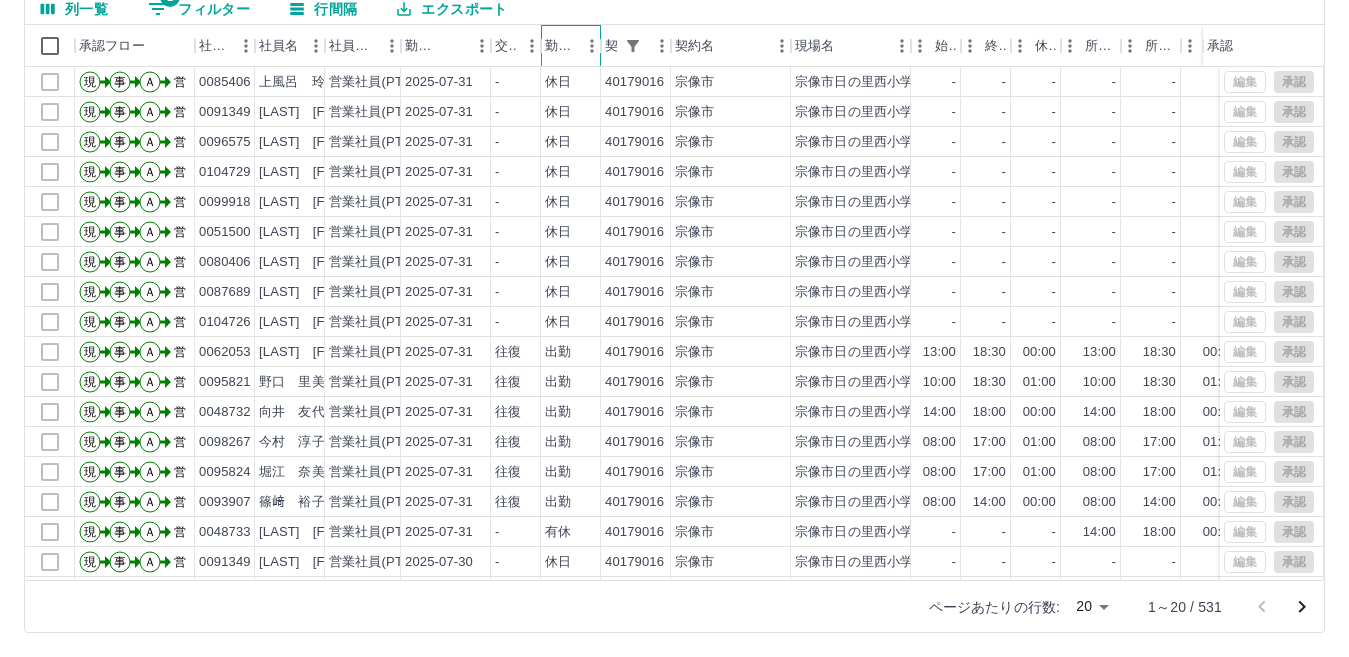 scroll, scrollTop: 100, scrollLeft: 0, axis: vertical 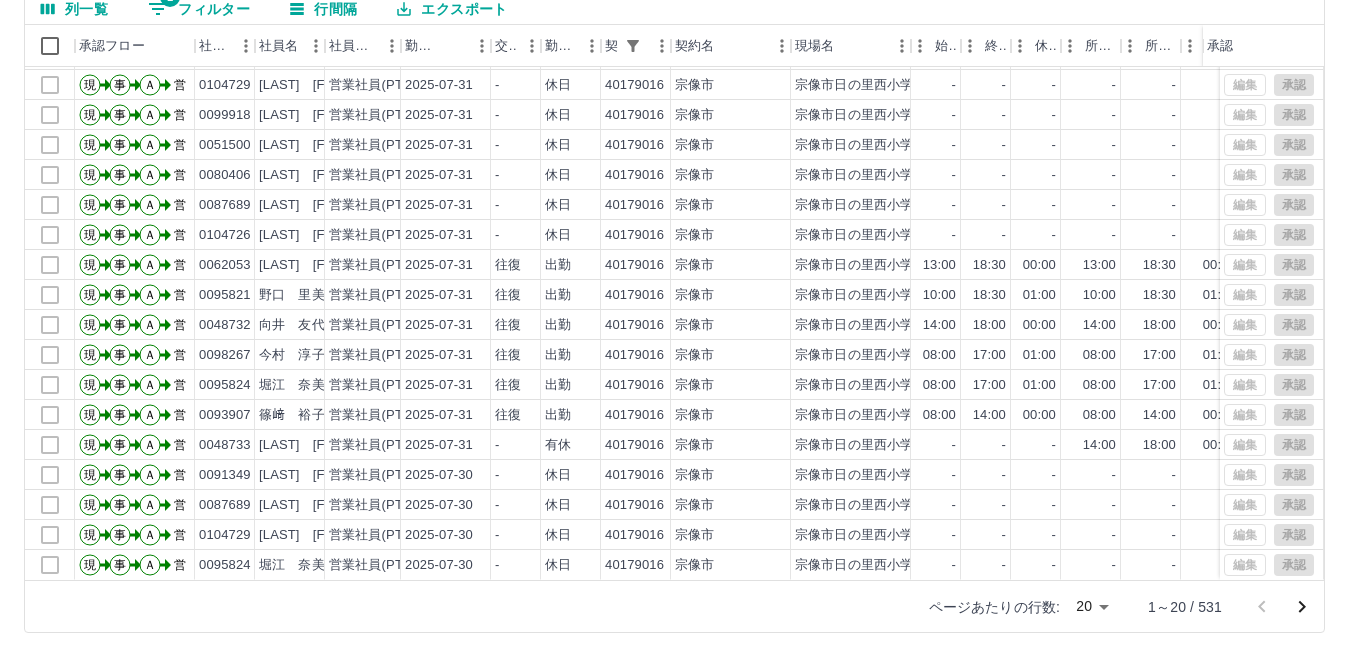 click at bounding box center (1302, 607) 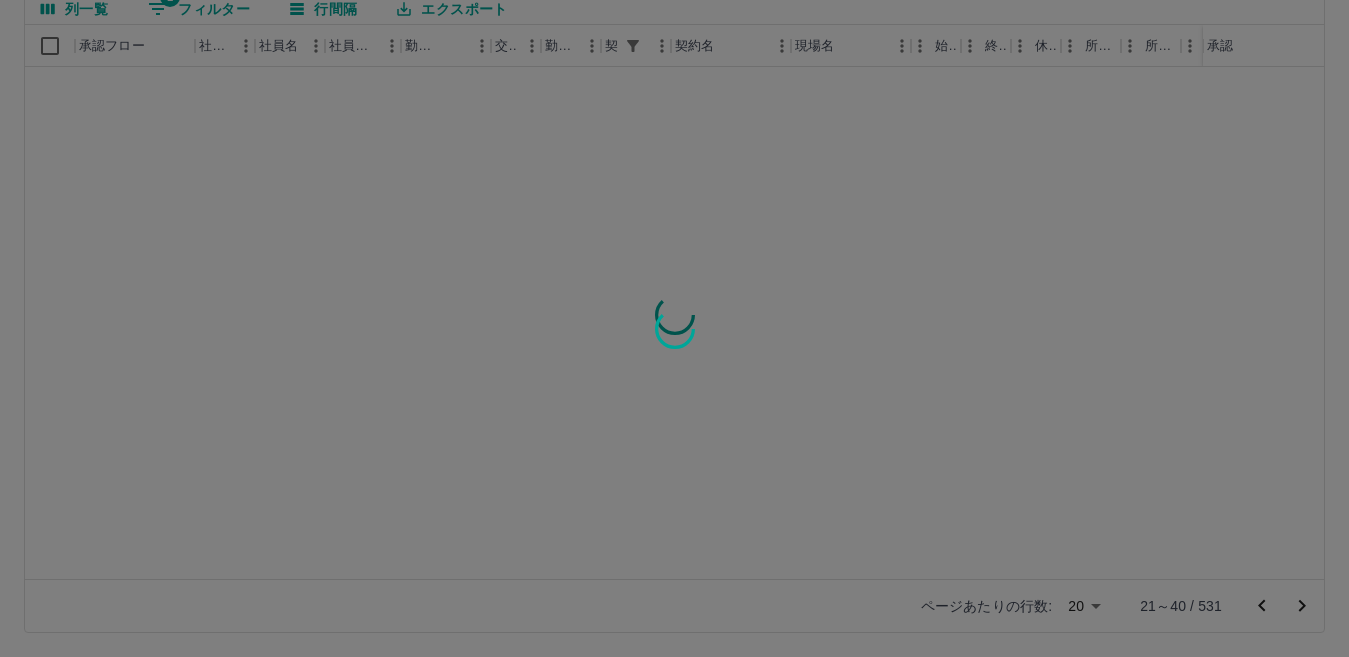 scroll, scrollTop: 0, scrollLeft: 0, axis: both 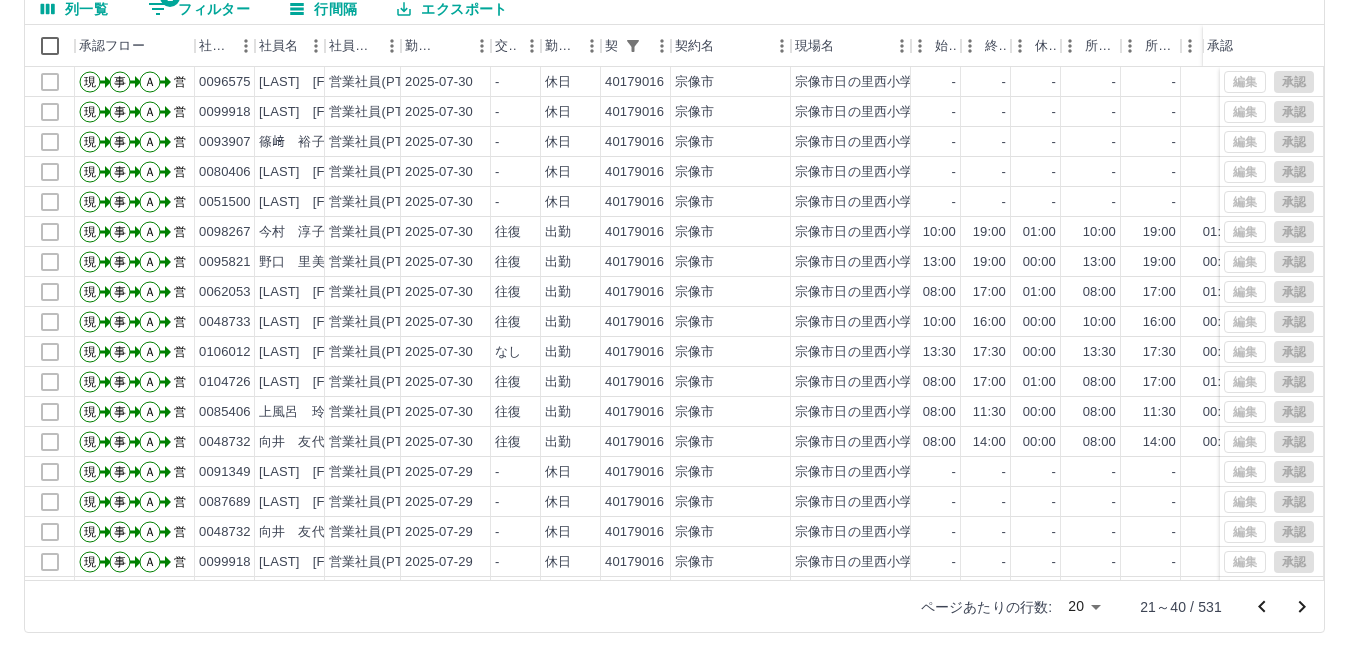 click 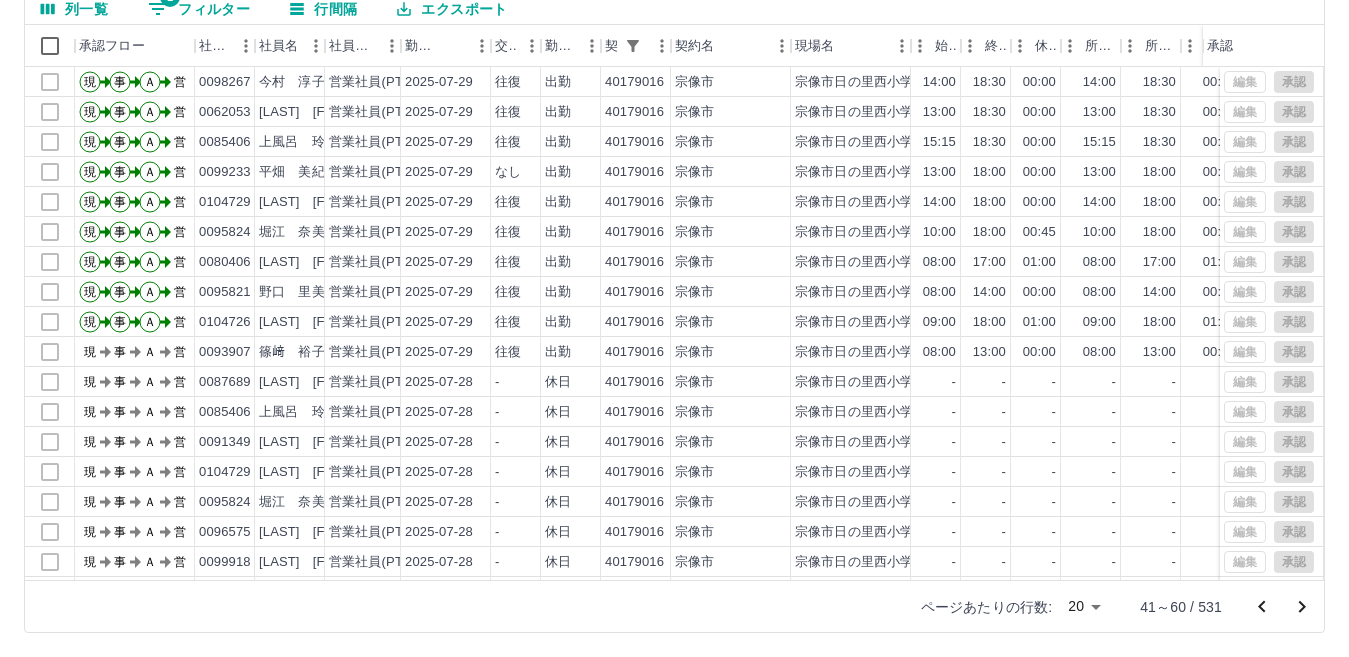 click 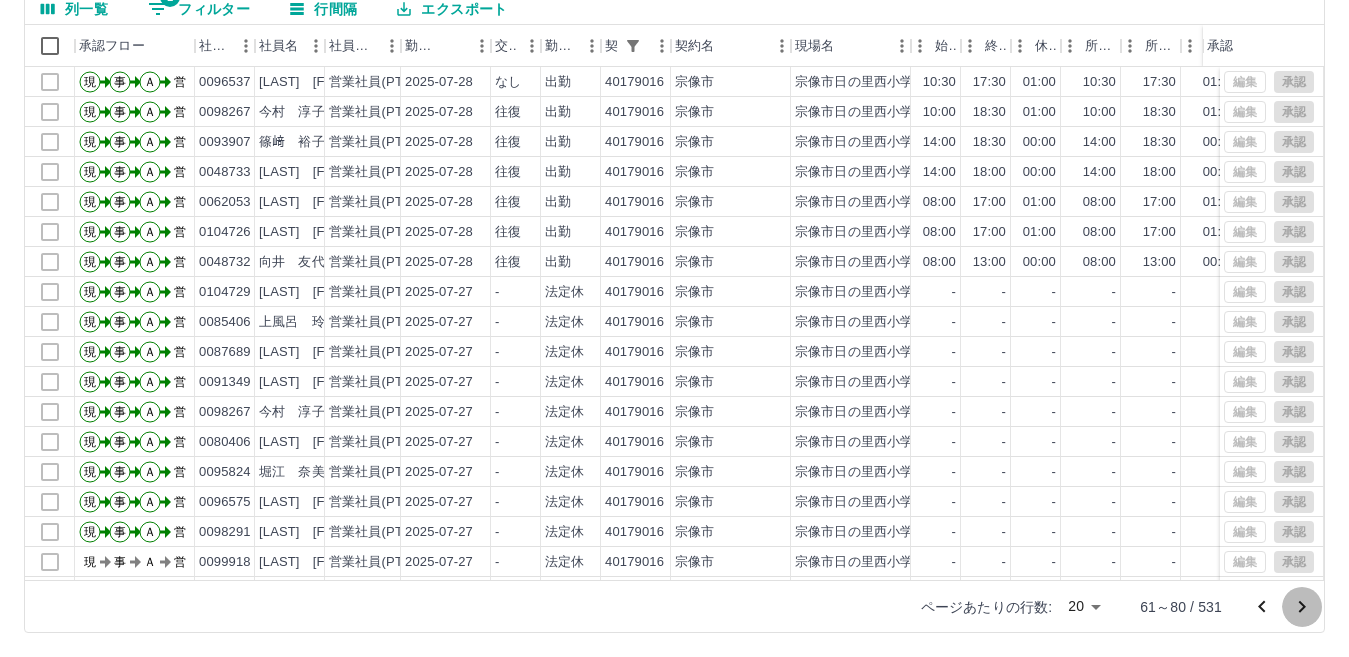 click 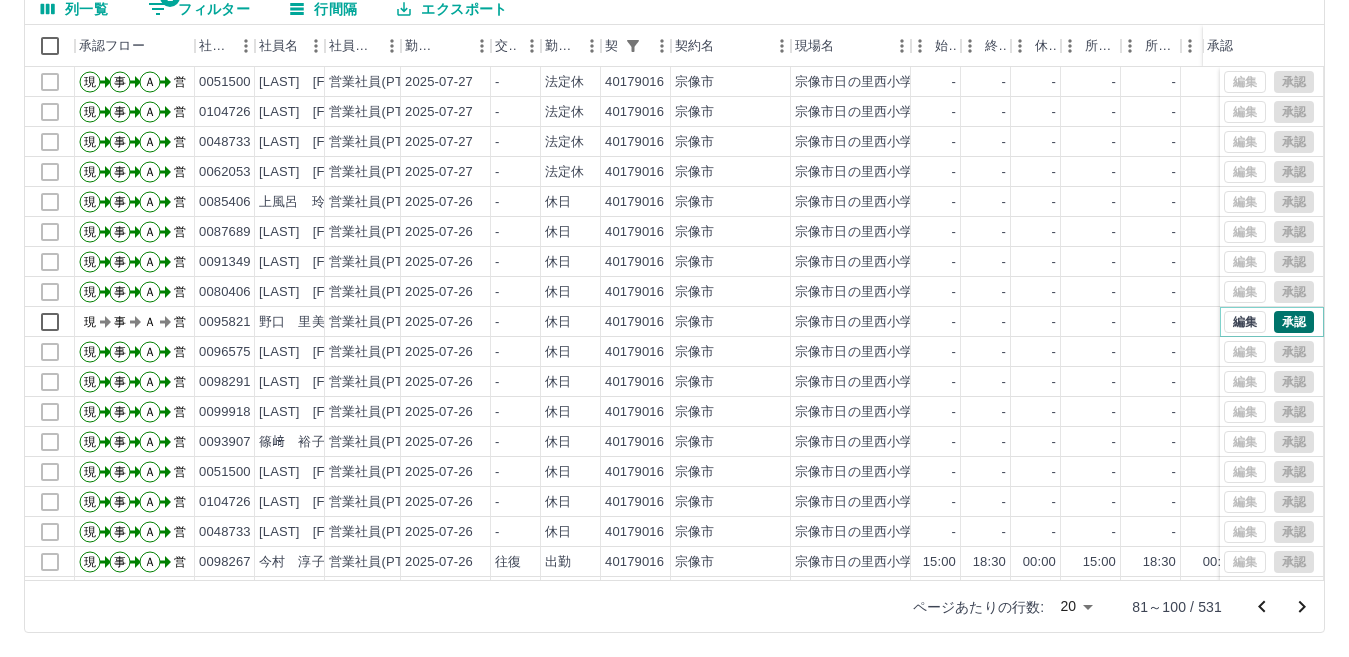 click on "承認" at bounding box center (1294, 322) 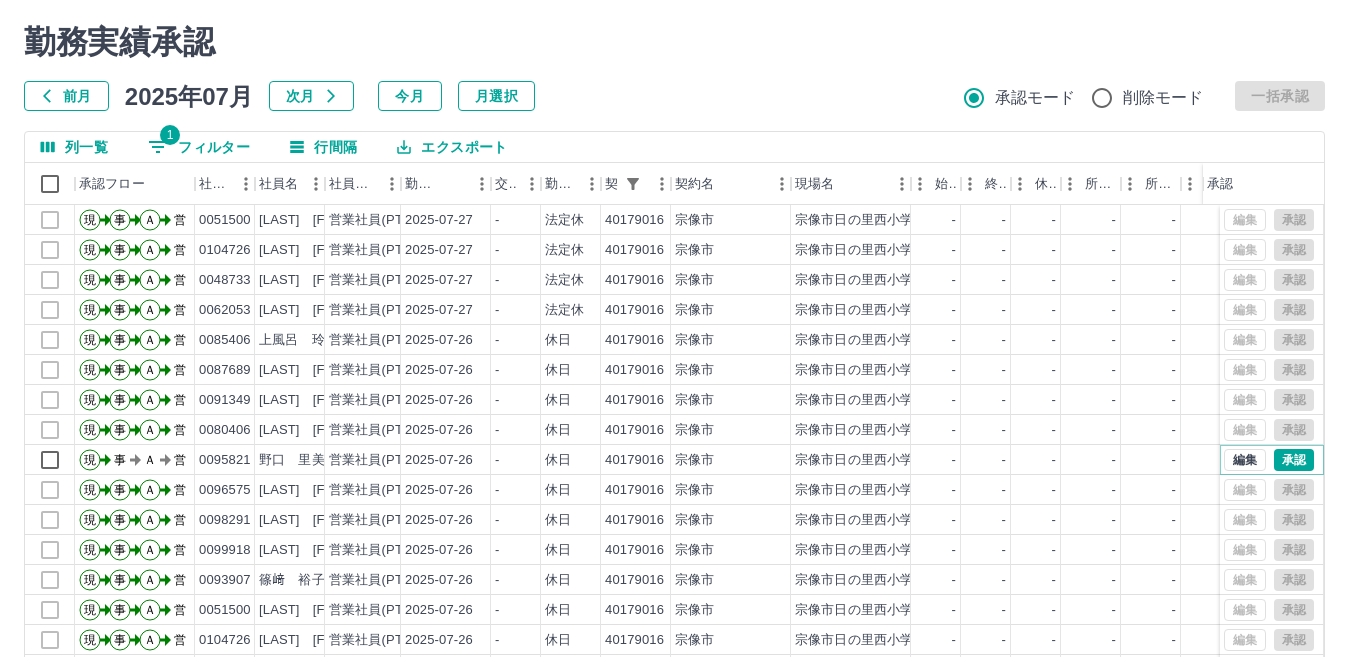 scroll, scrollTop: 0, scrollLeft: 0, axis: both 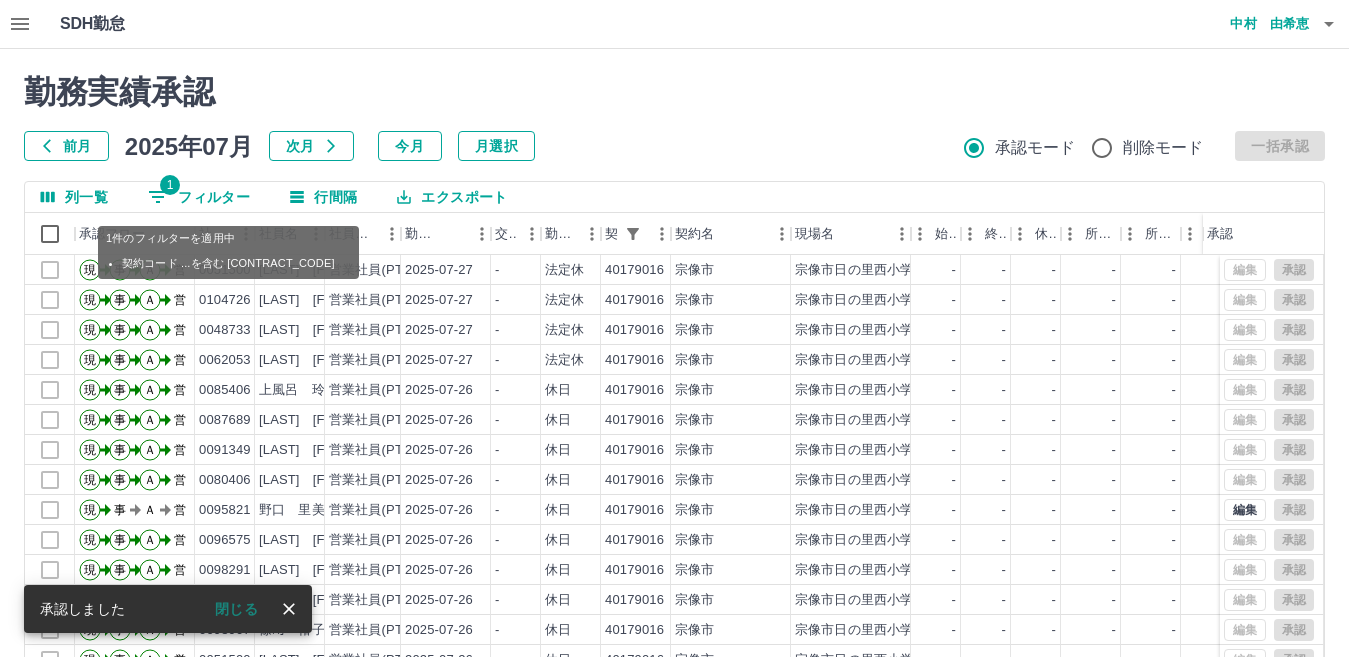 click on "1 フィルター" at bounding box center [199, 197] 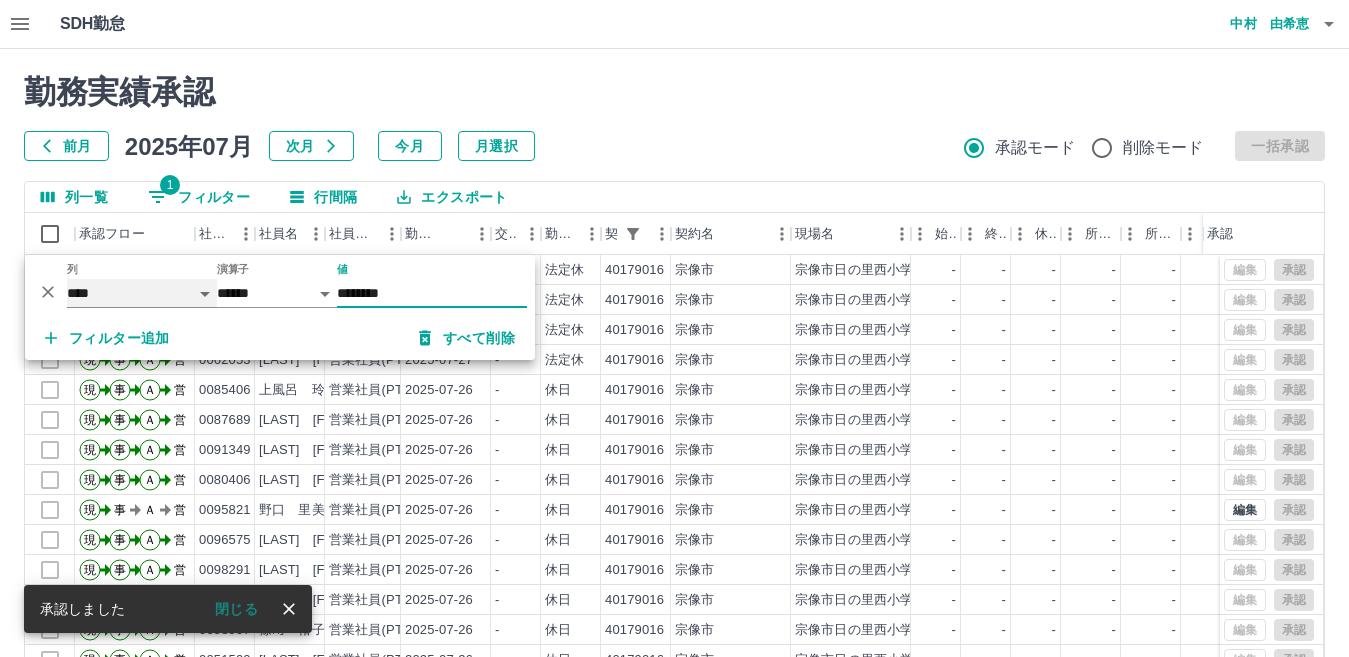 click on "**** *** **** *** *** **** ***** *** *** ** ** ** **** **** **** ** ** *** **** *****" at bounding box center [142, 293] 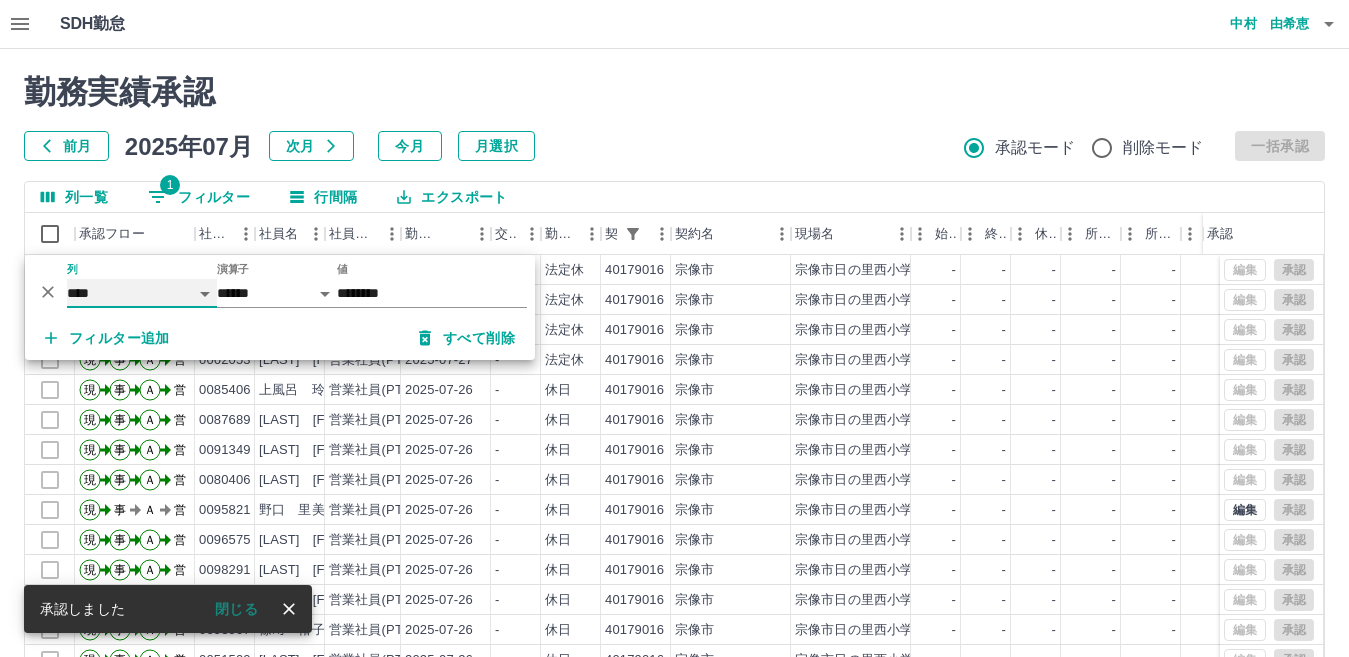 click on "**** *** **** *** *** **** ***** *** *** ** ** ** **** **** **** ** ** *** **** *****" at bounding box center [142, 293] 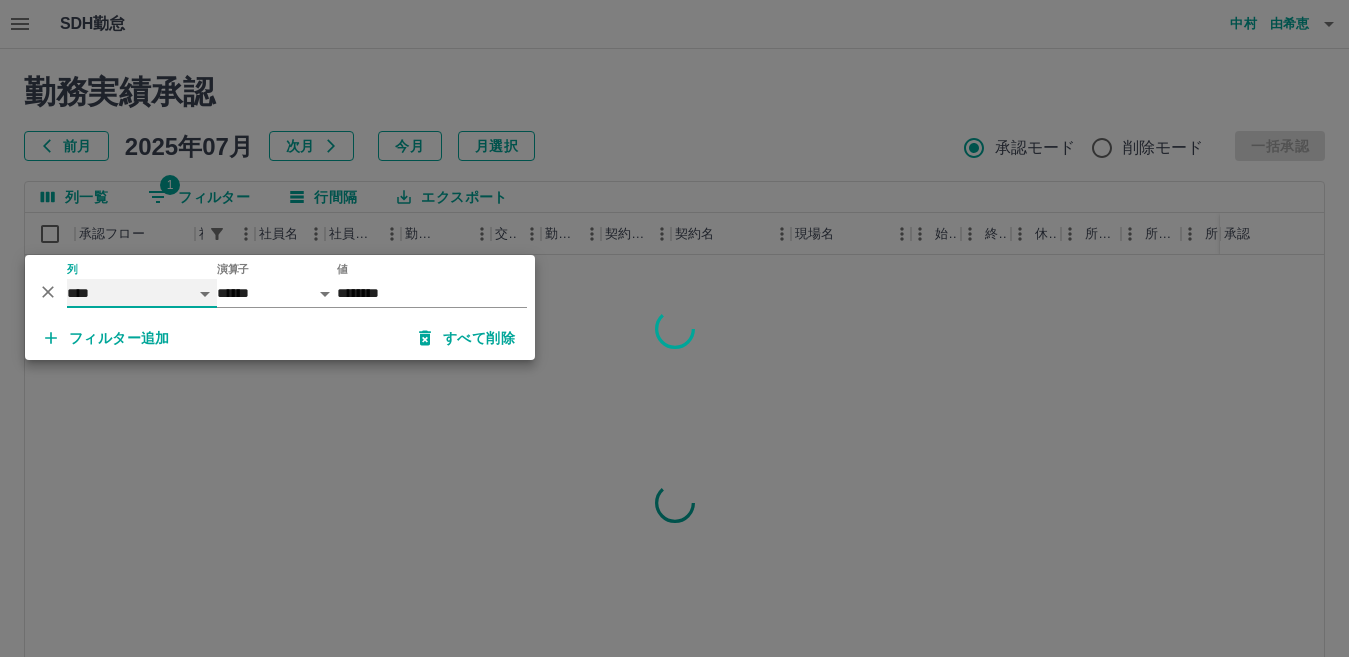 drag, startPoint x: 136, startPoint y: 297, endPoint x: 139, endPoint y: 282, distance: 15.297058 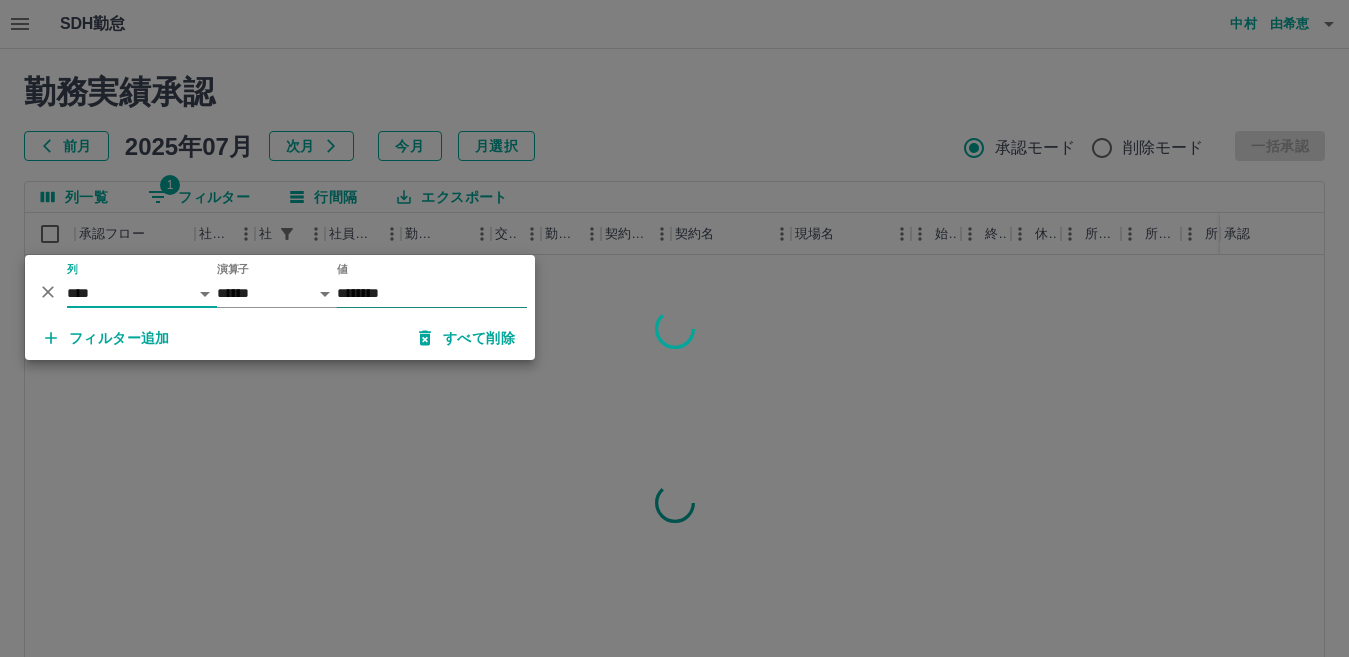 click on "********" at bounding box center (432, 293) 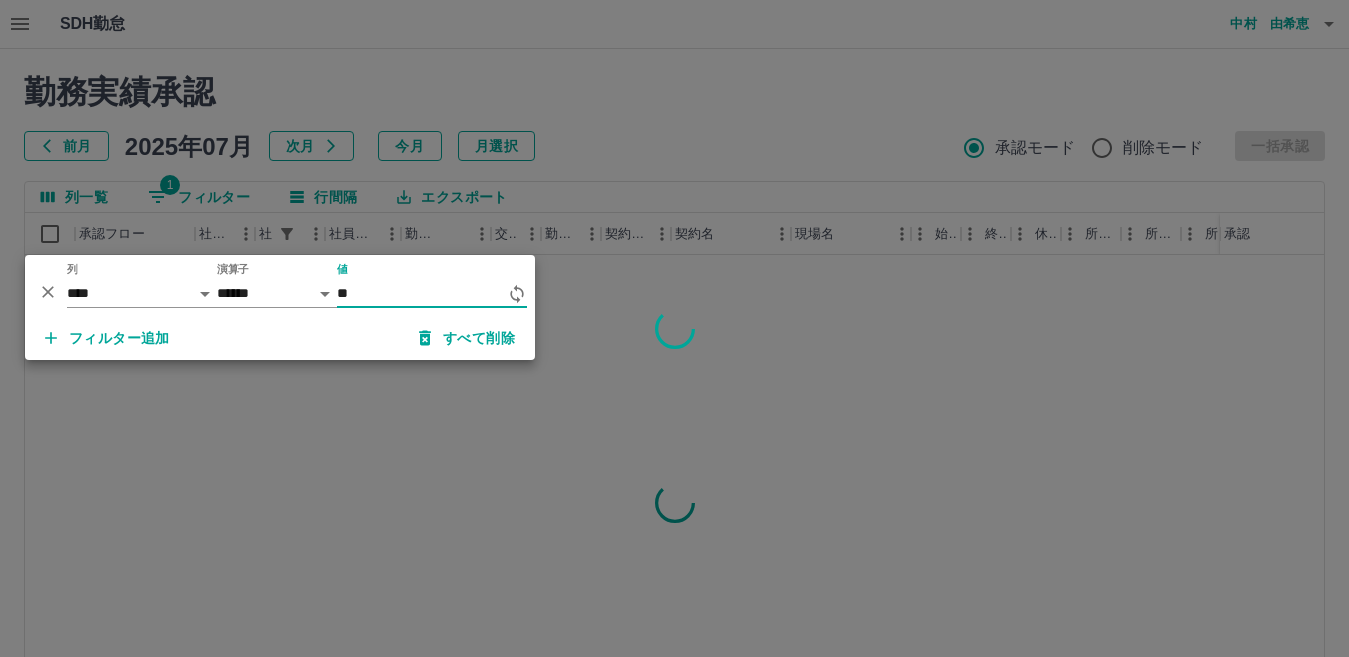 type on "*" 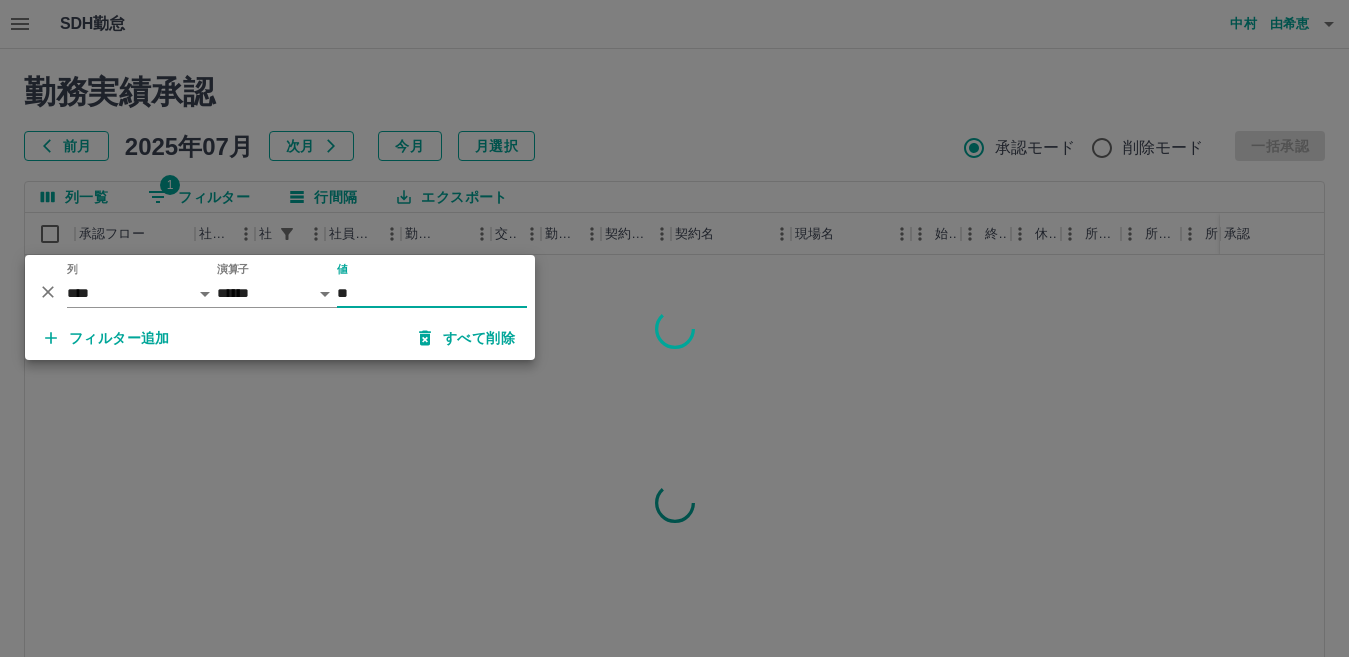 type on "**" 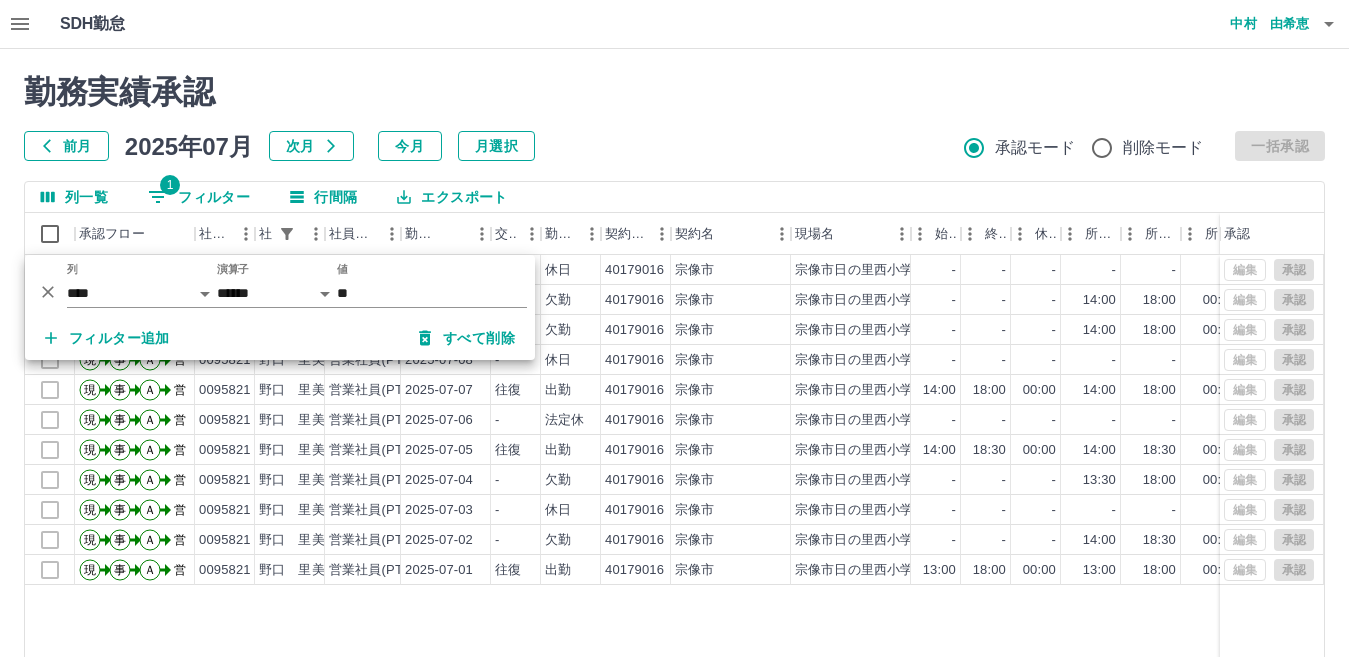 click on "勤務実績承認" at bounding box center (674, 92) 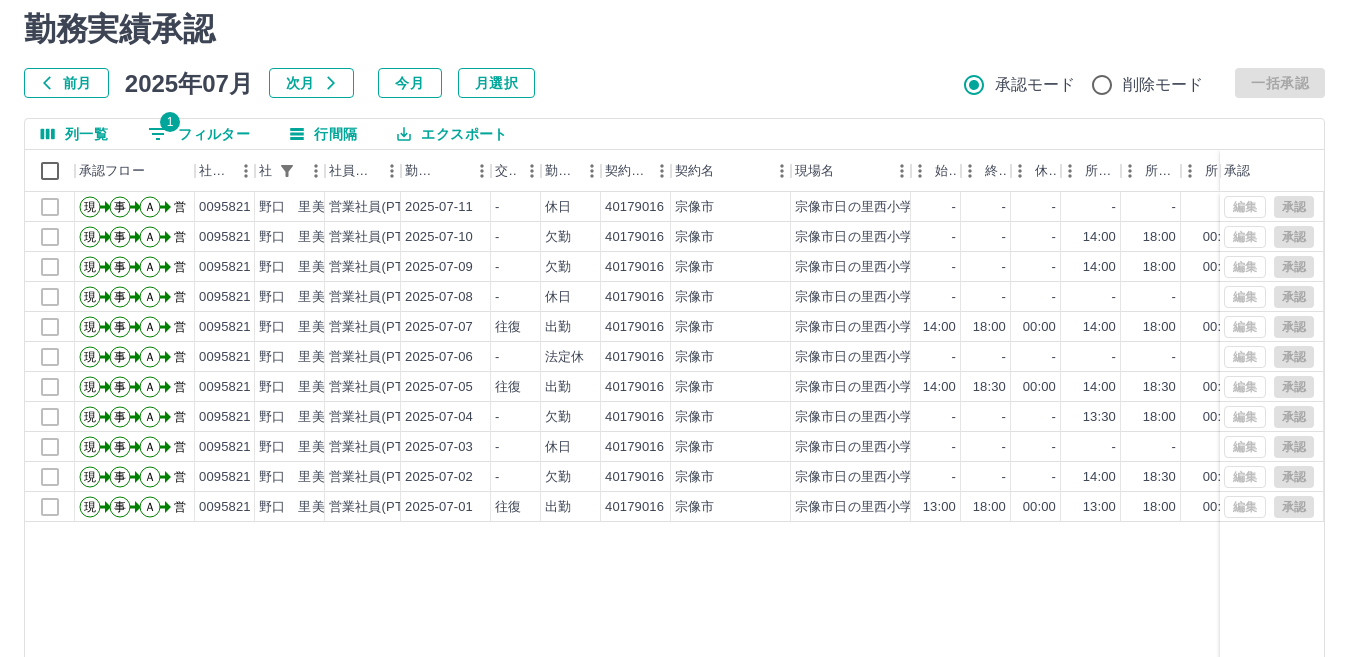 scroll, scrollTop: 188, scrollLeft: 0, axis: vertical 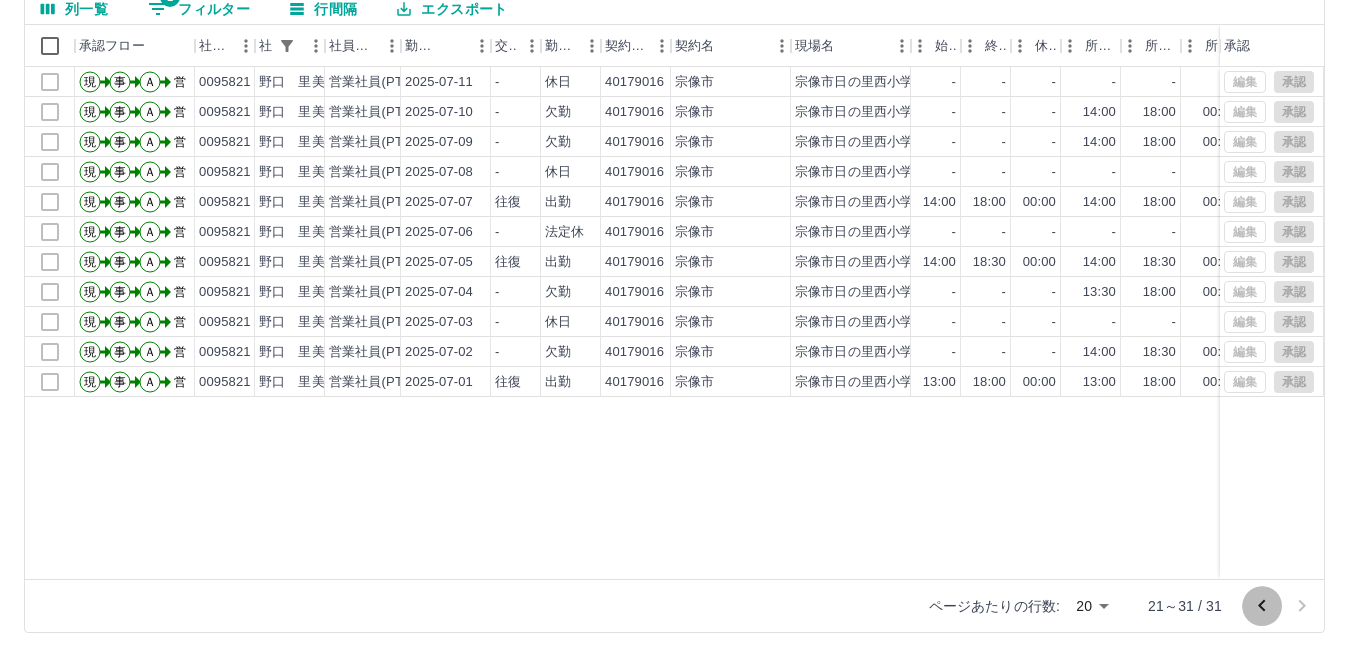 click 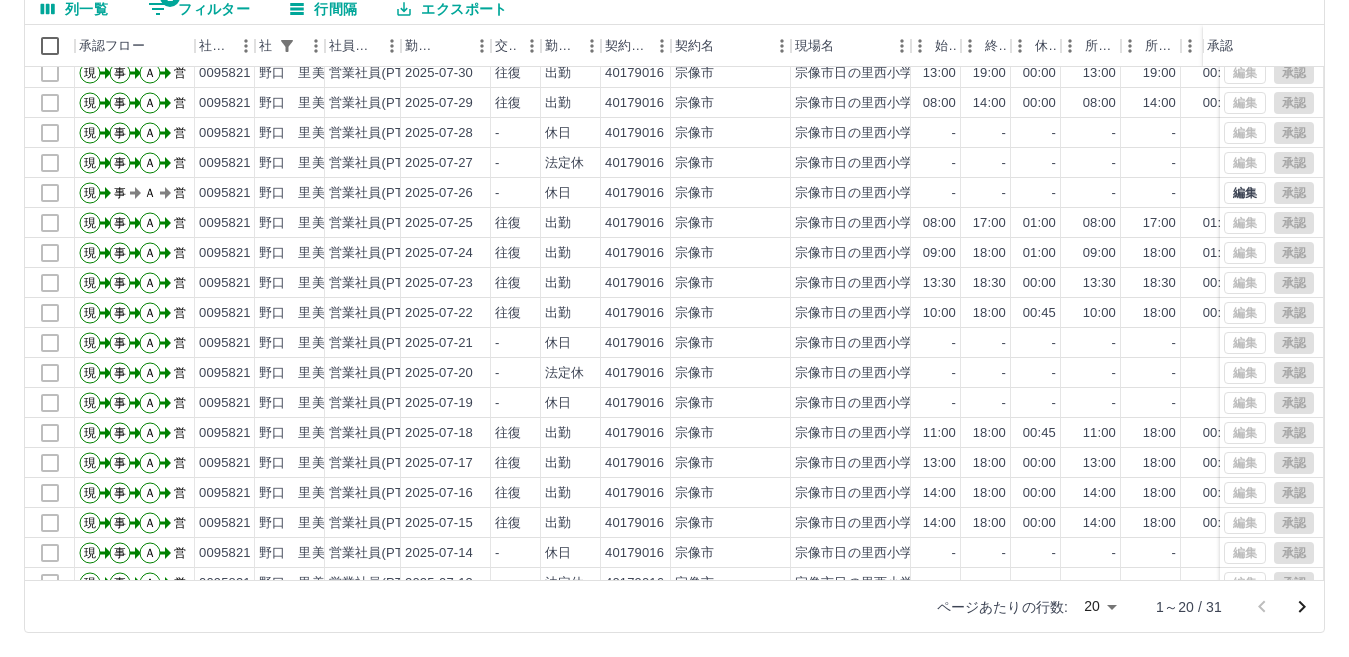 scroll, scrollTop: 0, scrollLeft: 0, axis: both 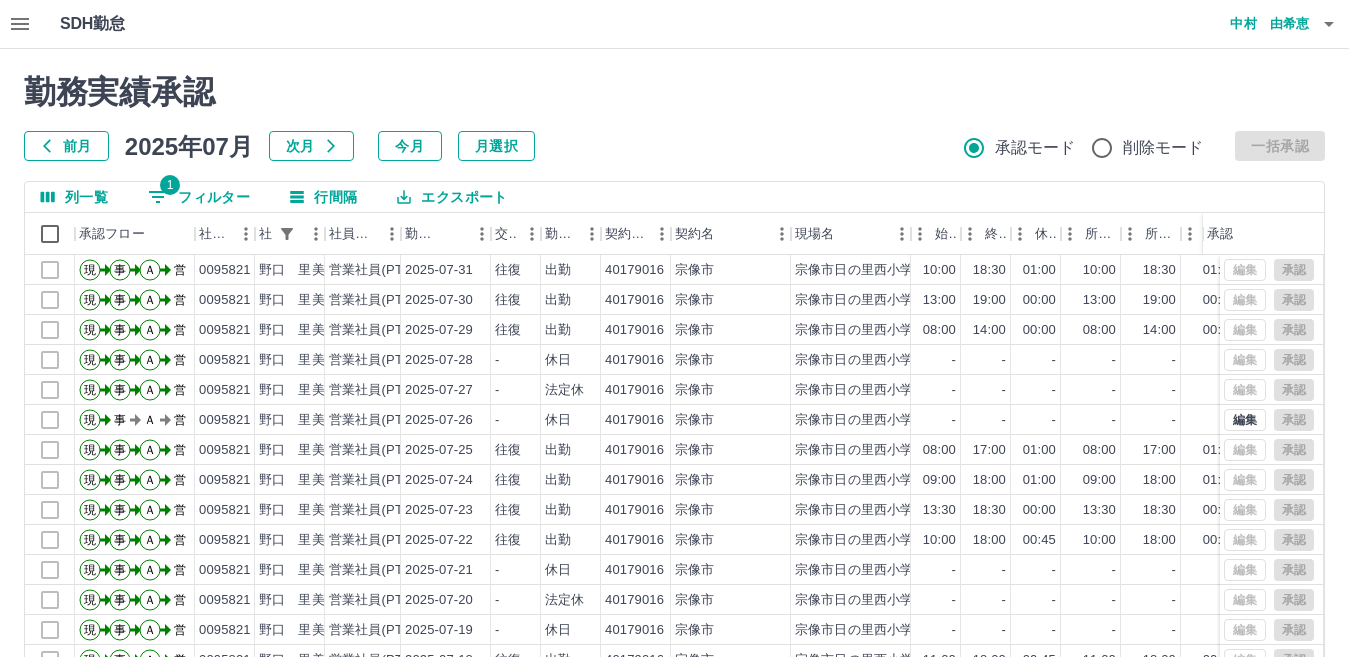 click on "1 フィルター" at bounding box center (199, 197) 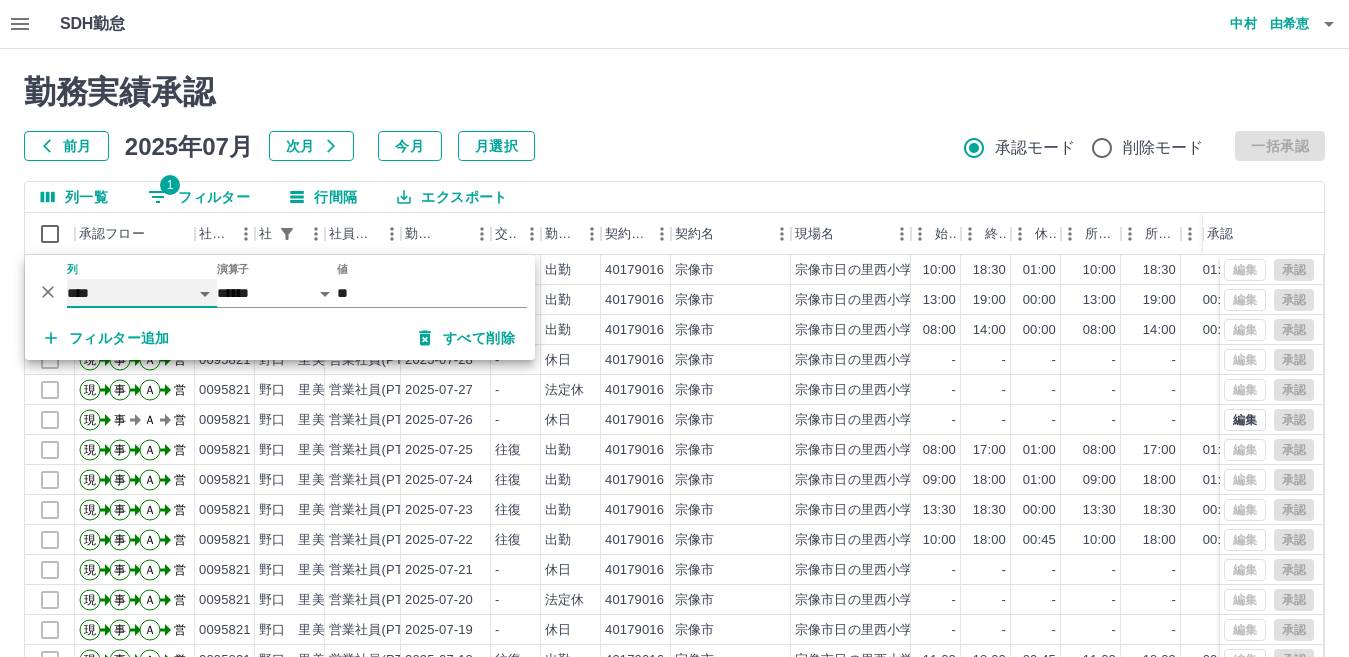 click on "**** *** **** *** *** **** ***** *** *** ** ** ** **** **** **** ** ** *** **** *****" at bounding box center [142, 293] 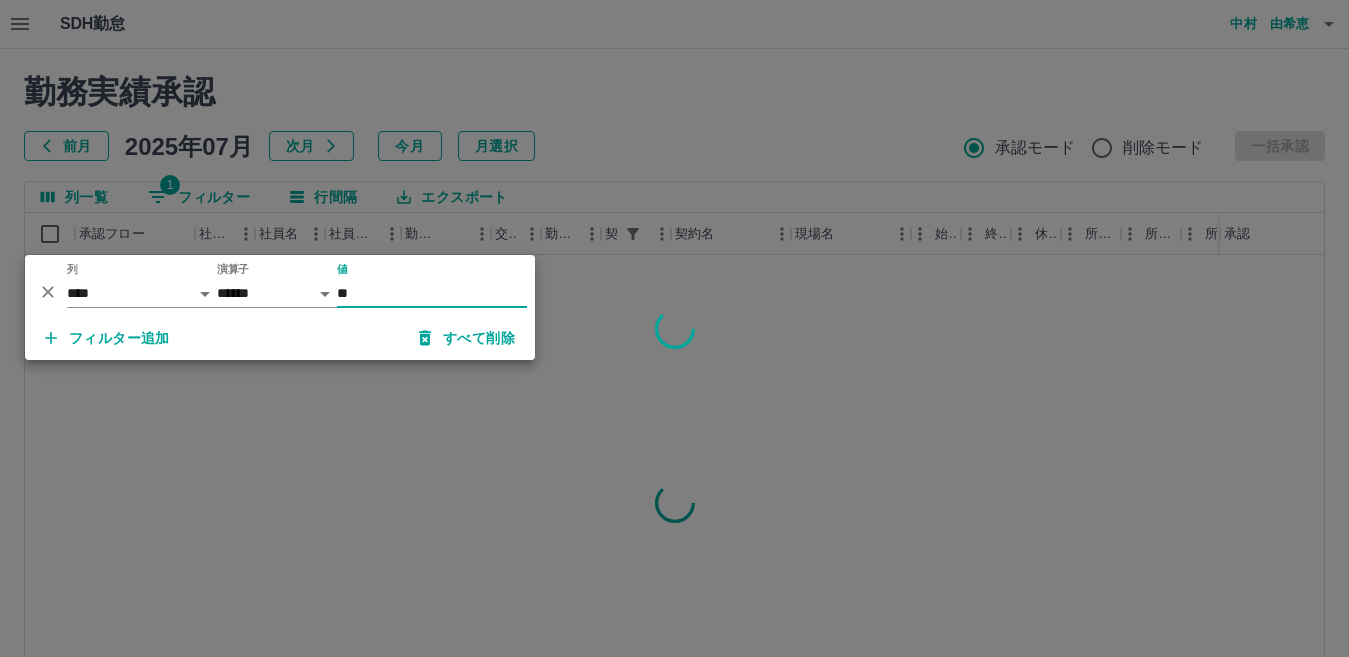 click on "**" at bounding box center [432, 293] 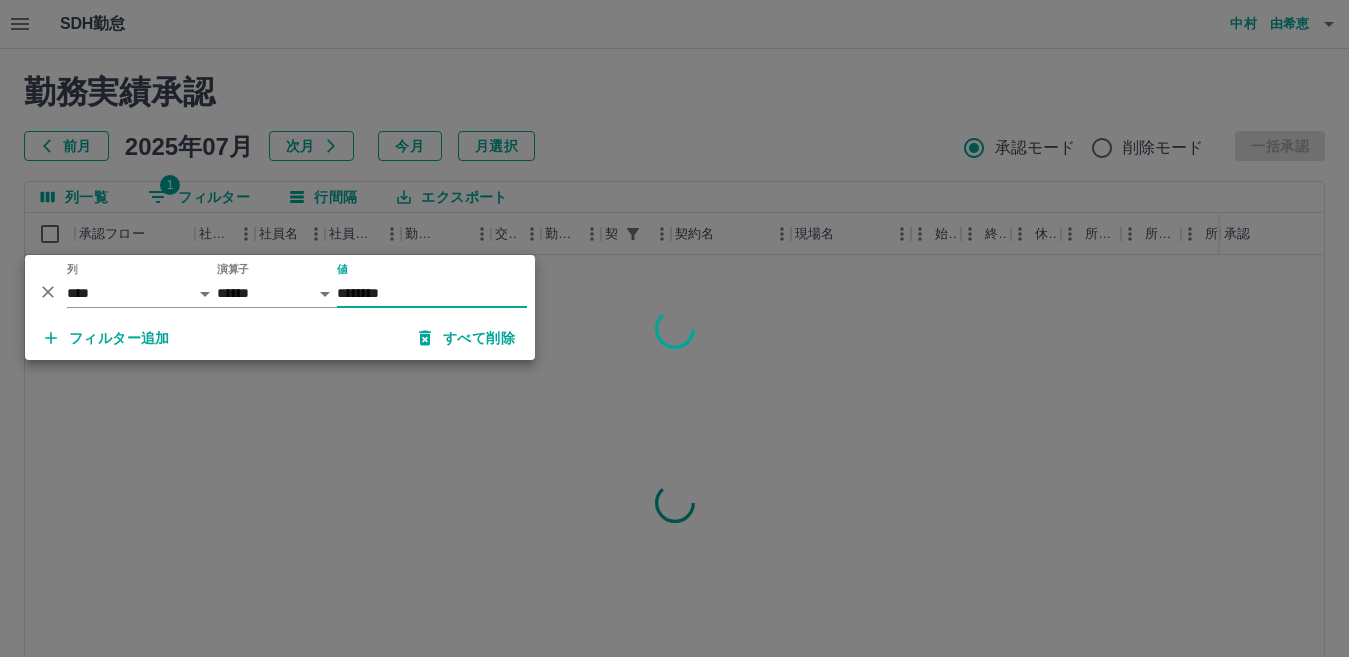 type on "********" 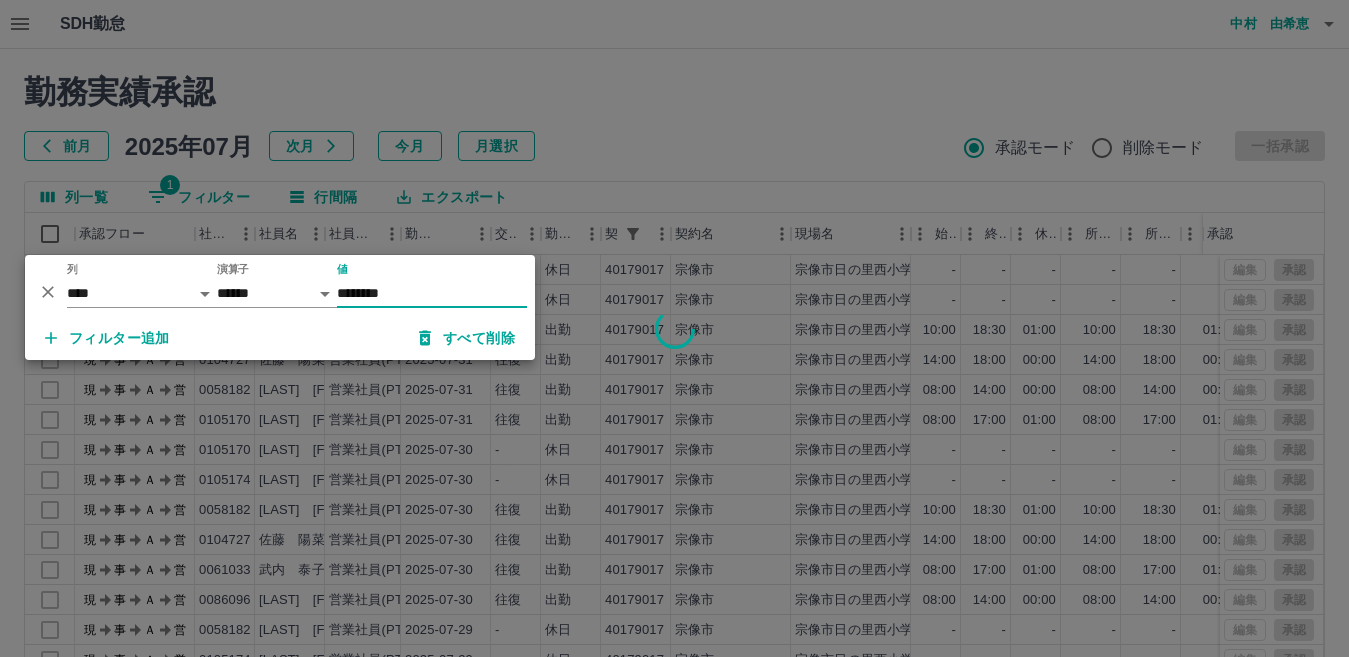 click at bounding box center (674, 328) 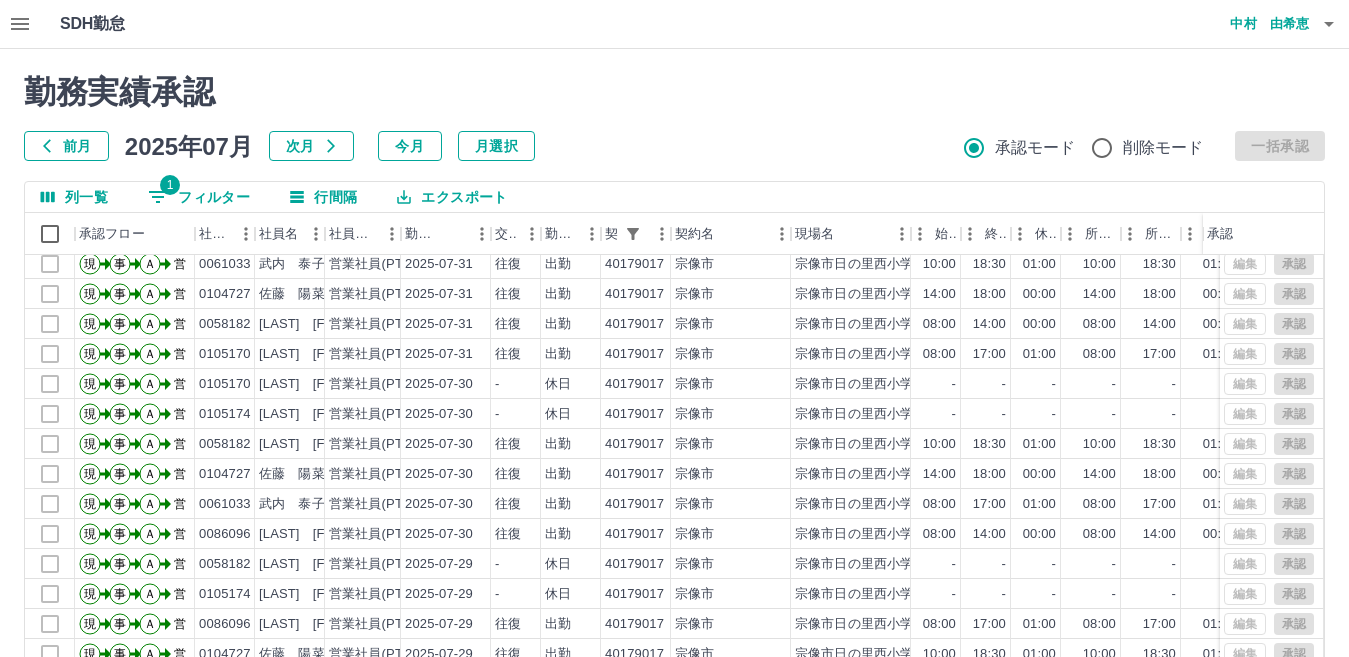 scroll, scrollTop: 104, scrollLeft: 0, axis: vertical 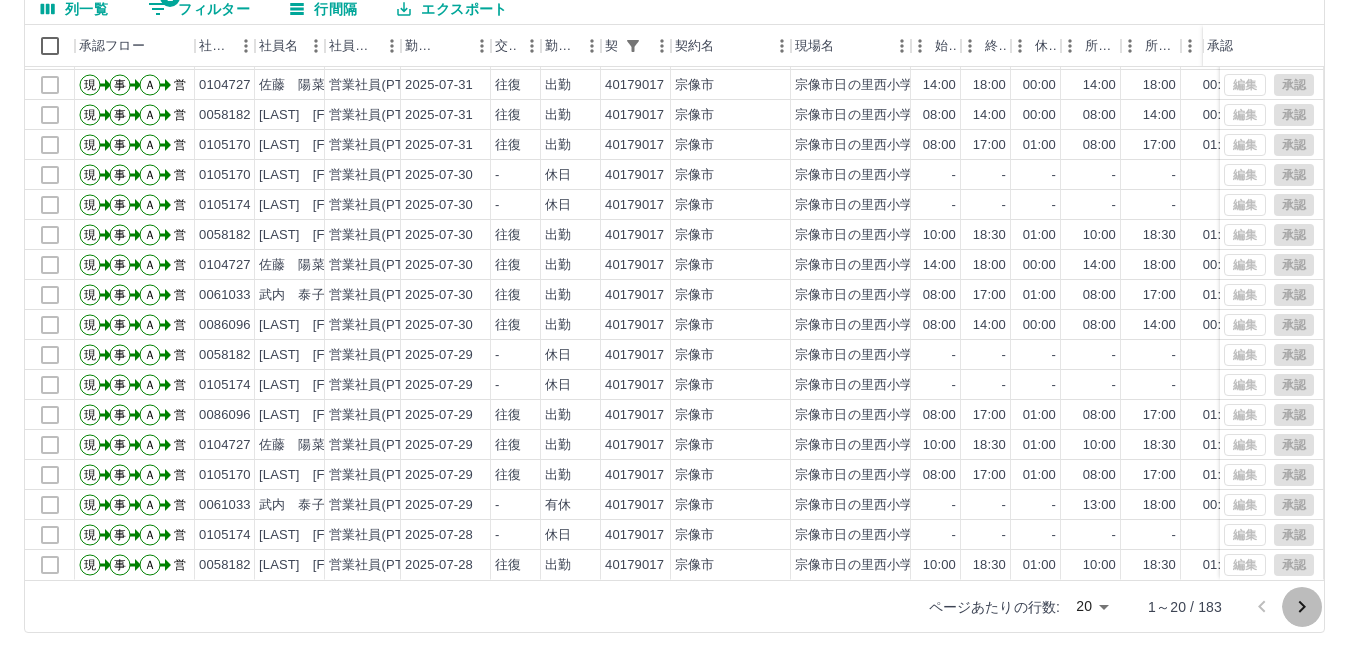 click 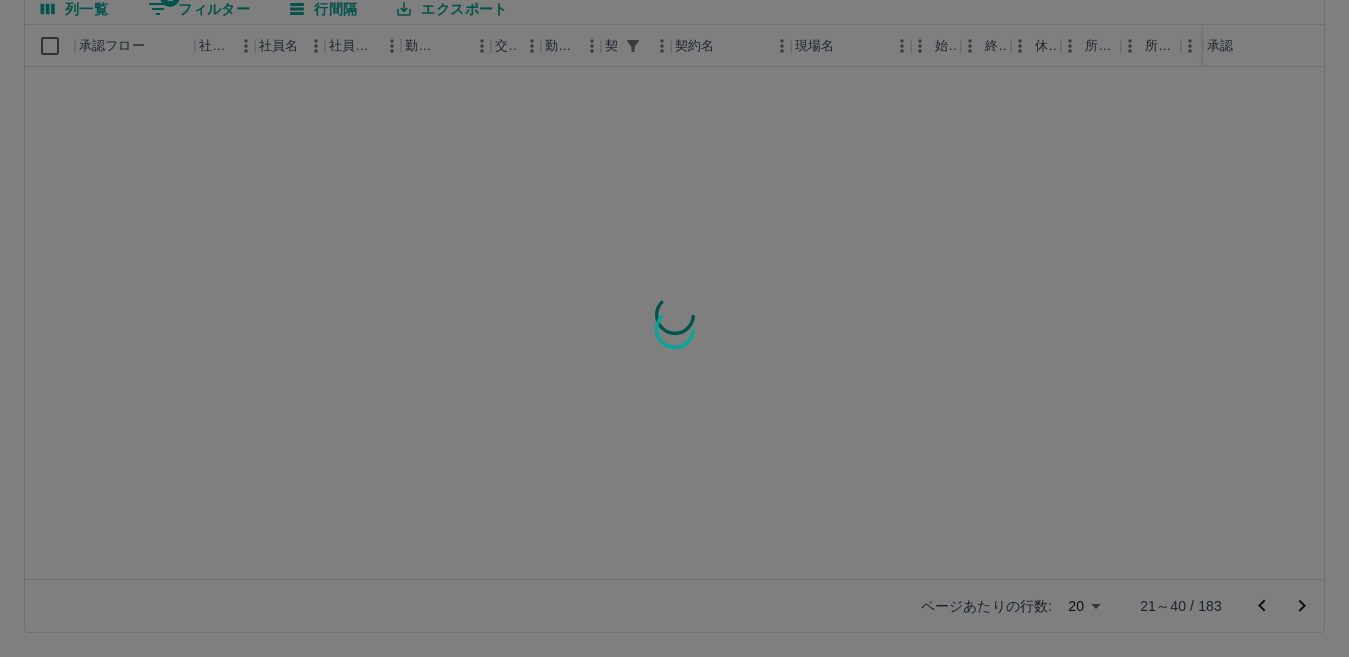 scroll, scrollTop: 0, scrollLeft: 0, axis: both 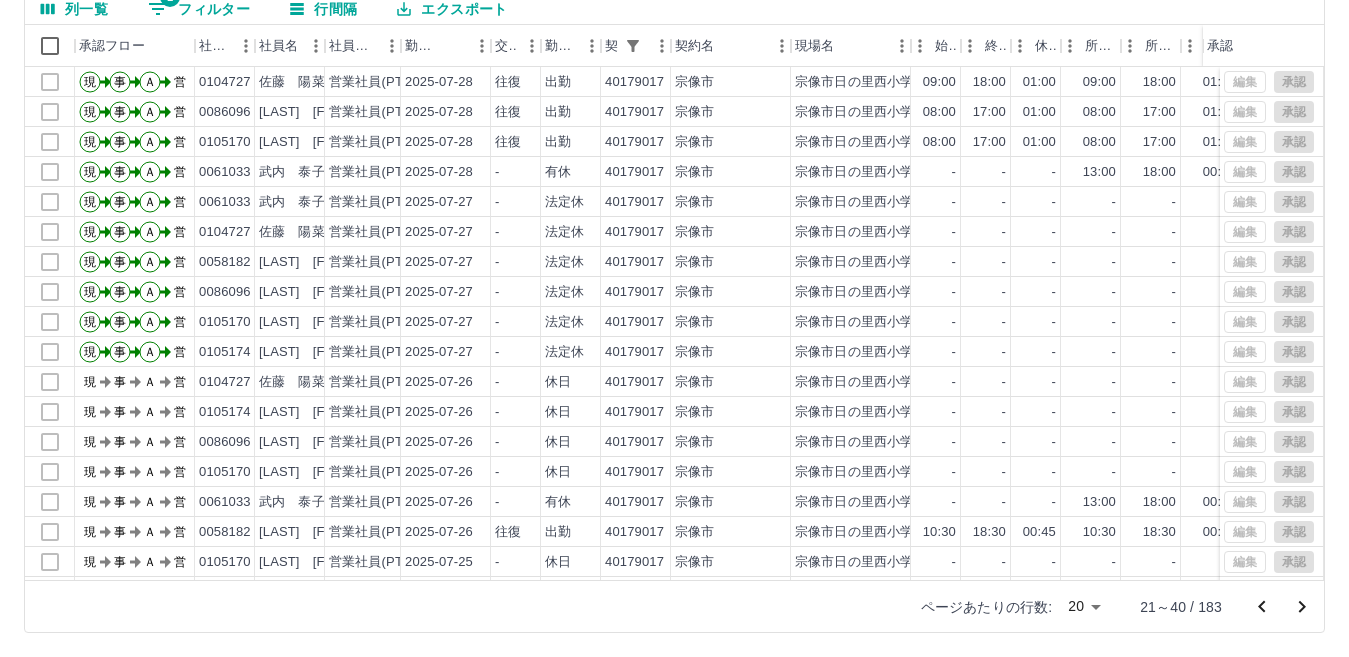 click 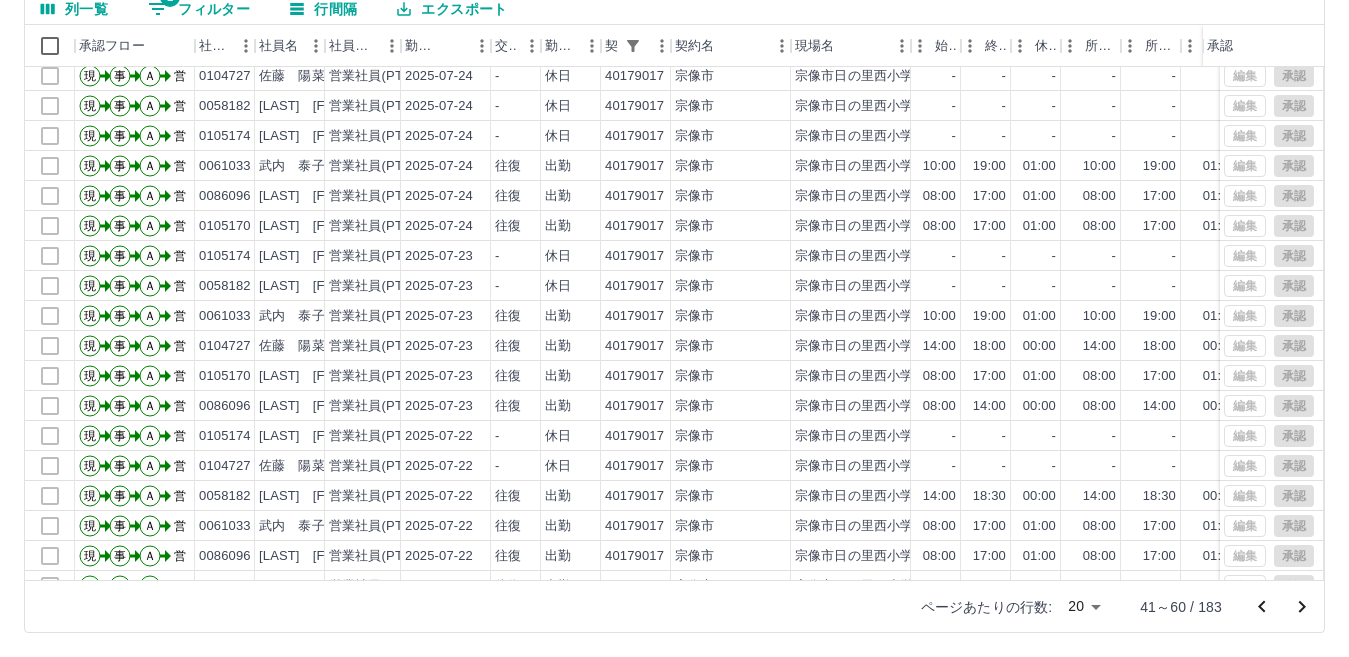 scroll, scrollTop: 104, scrollLeft: 0, axis: vertical 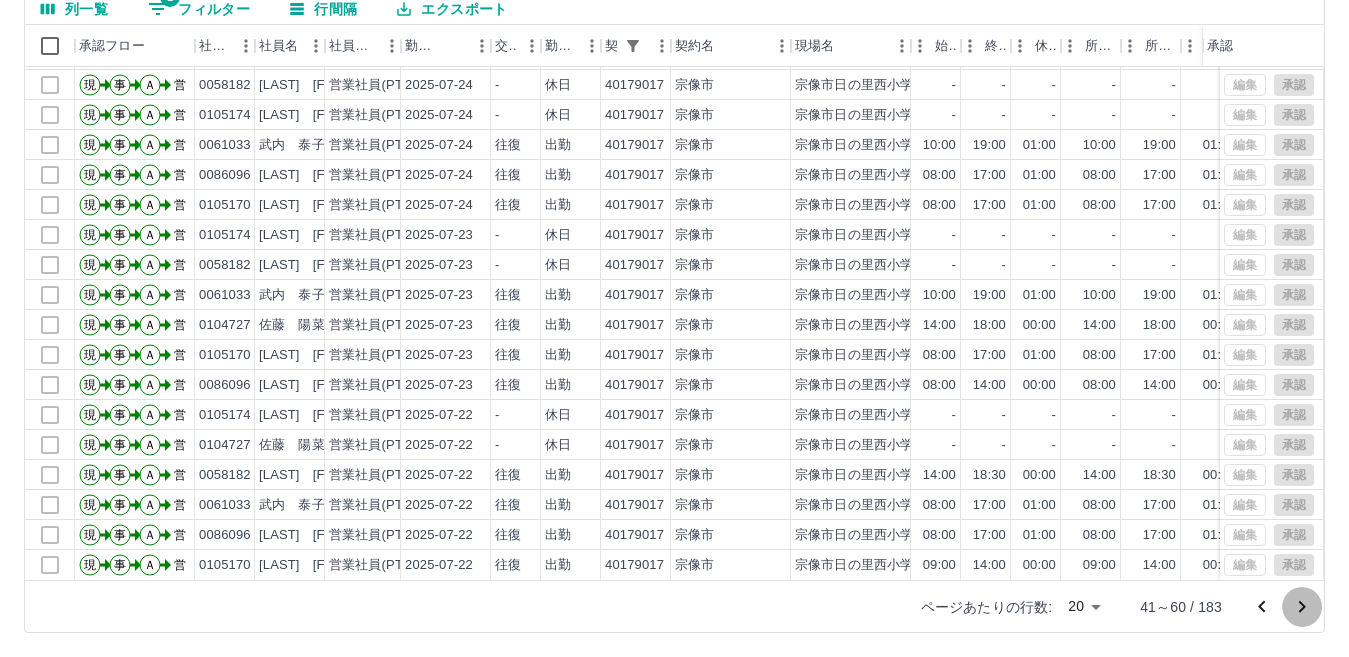 click 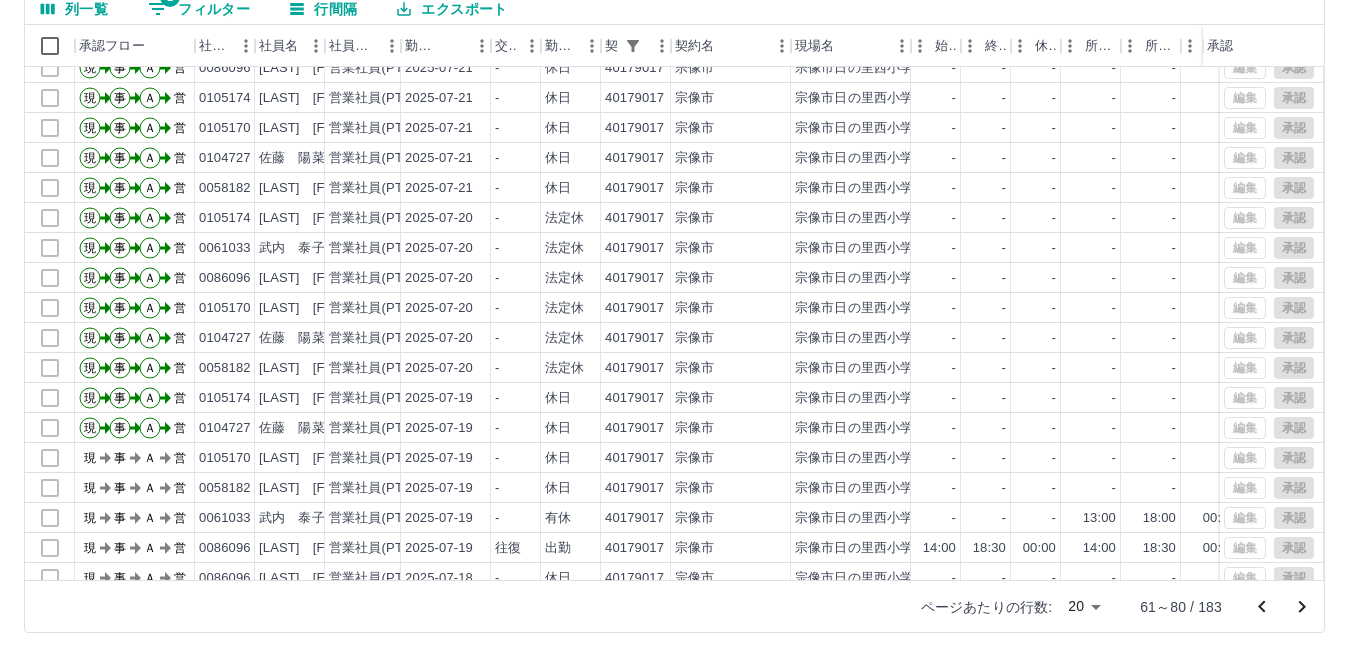 scroll, scrollTop: 104, scrollLeft: 0, axis: vertical 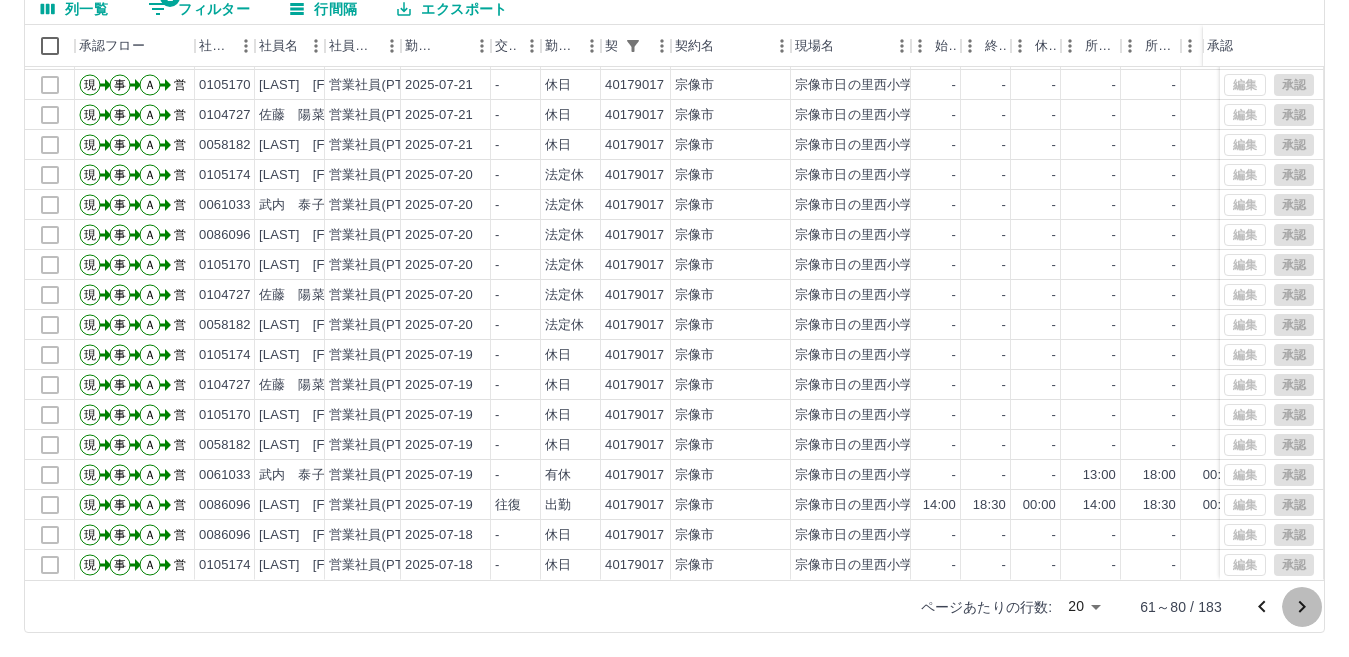 click 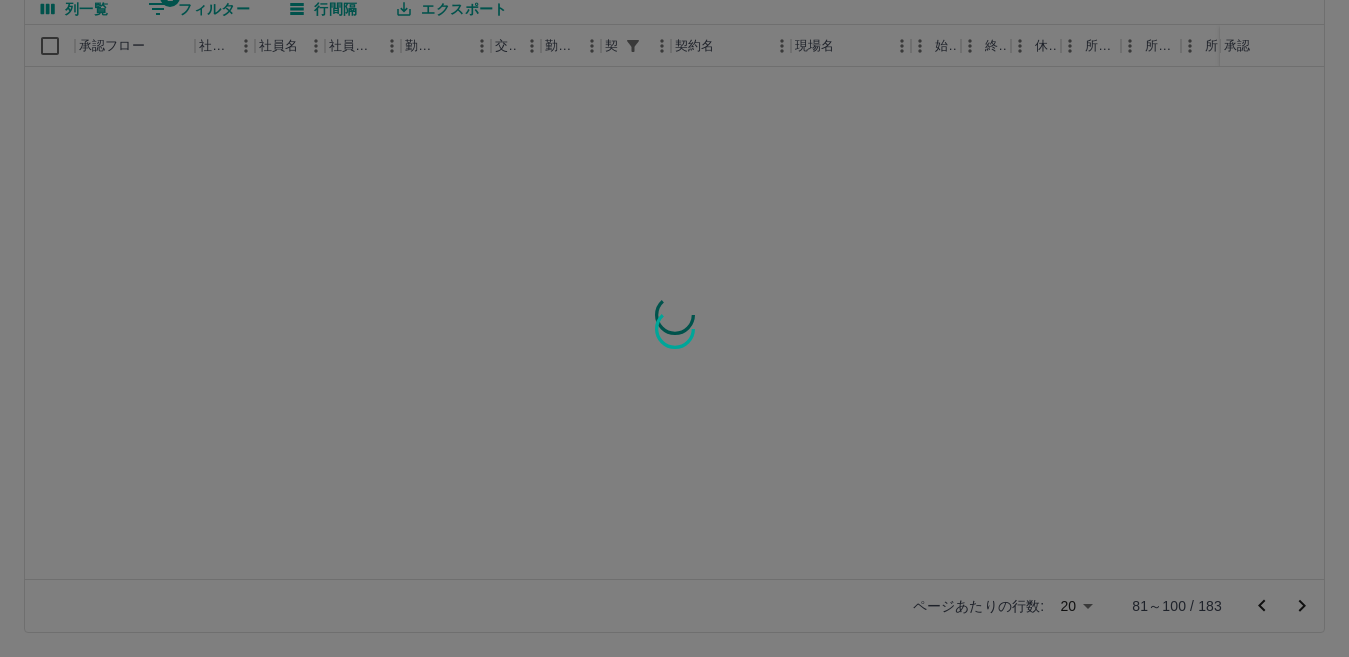 scroll, scrollTop: 0, scrollLeft: 0, axis: both 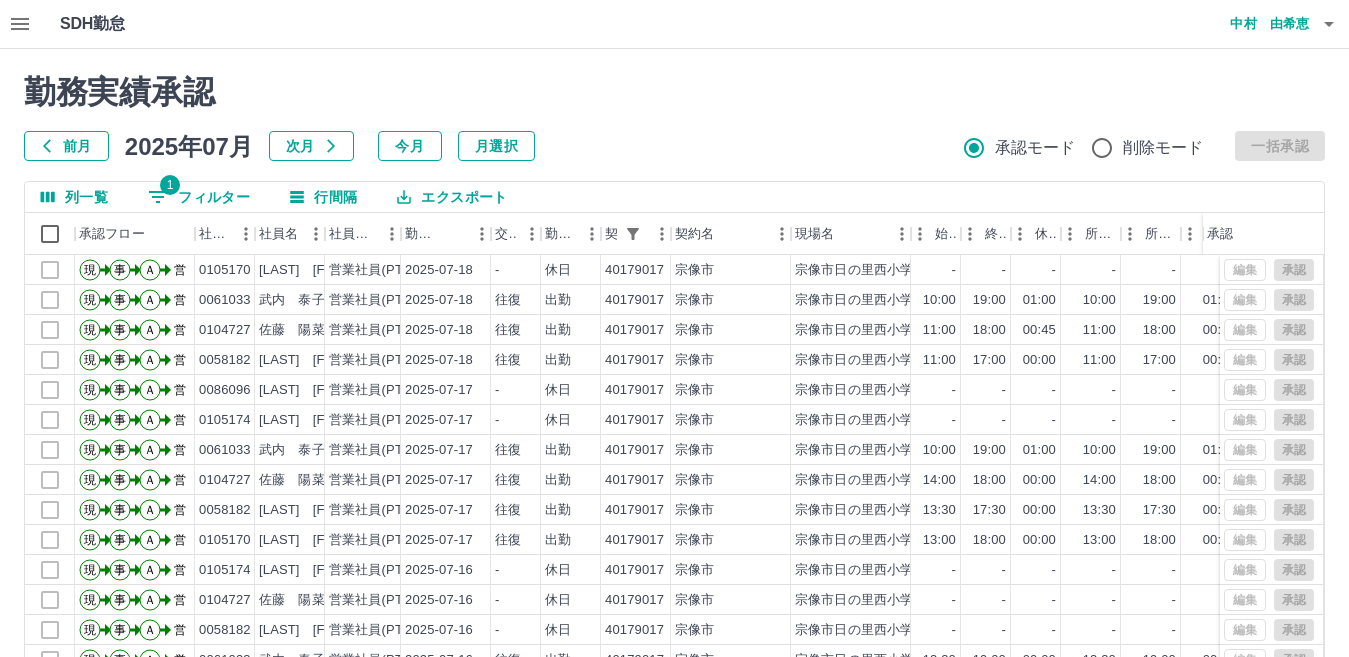click on "1 フィルター" at bounding box center [199, 197] 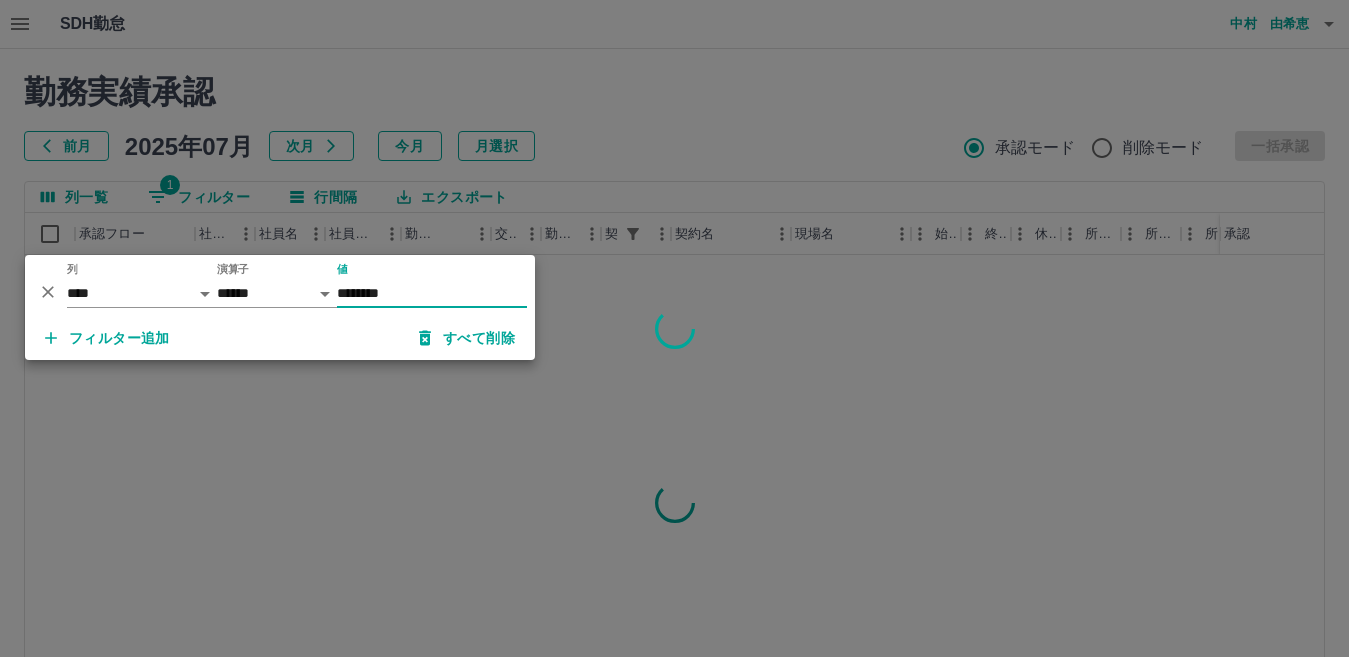 type on "********" 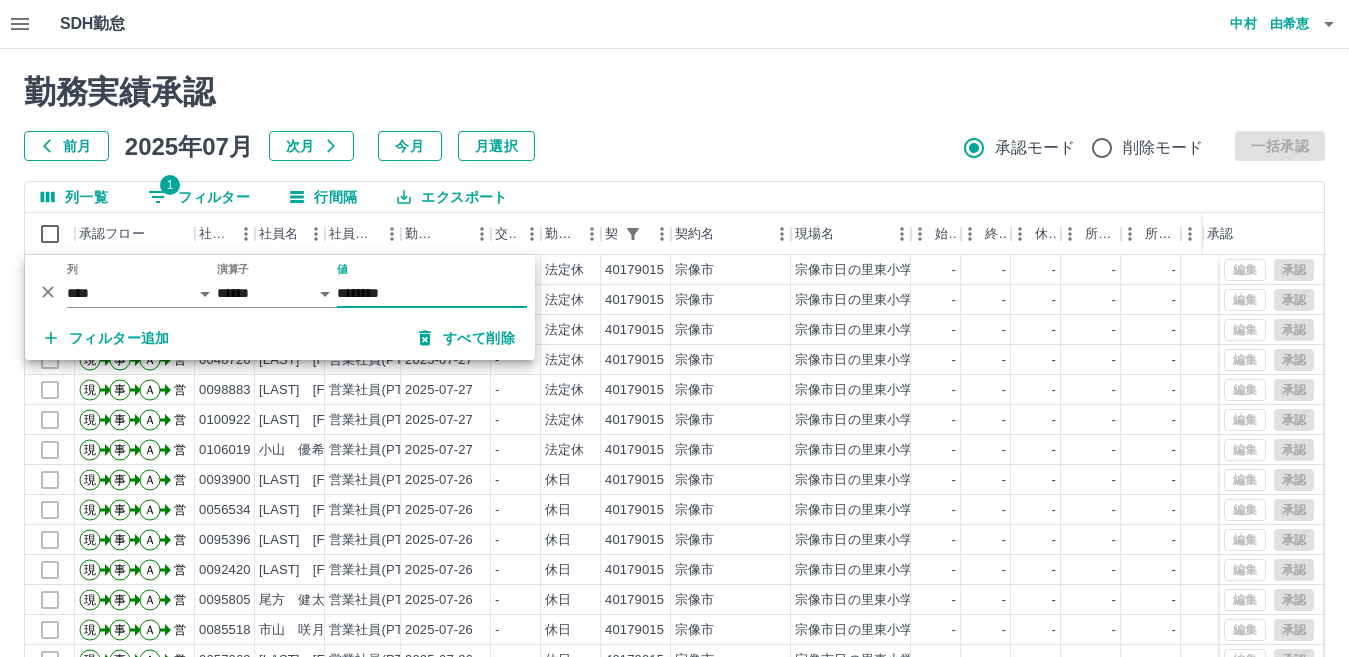 click on "勤務実績承認 前月 2025年07月 次月 今月 月選択 承認モード 削除モード 一括承認" at bounding box center (674, 117) 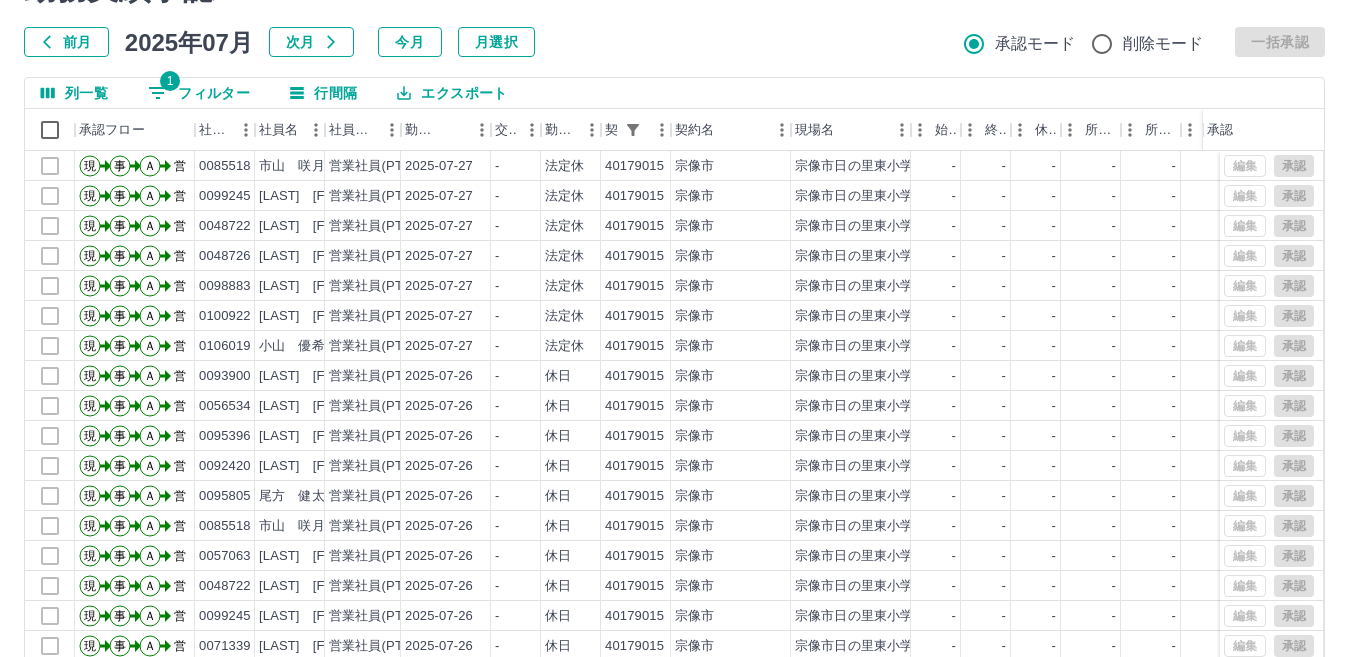 scroll, scrollTop: 188, scrollLeft: 0, axis: vertical 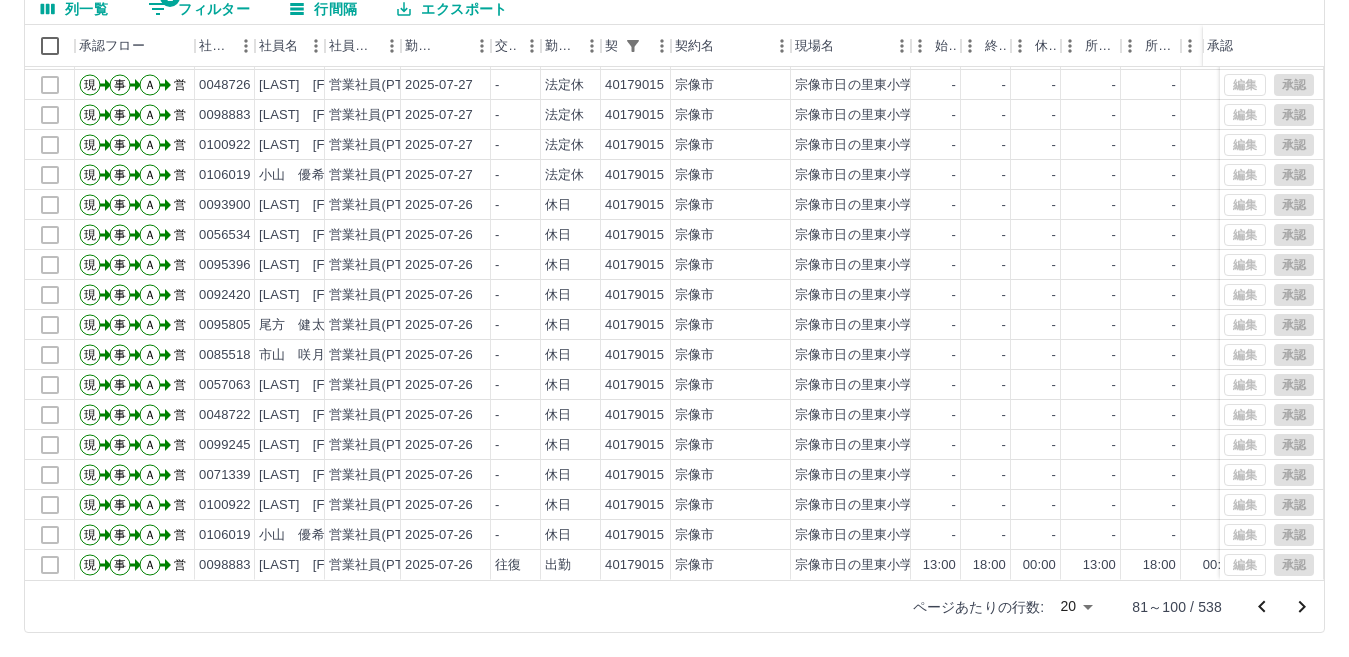 click 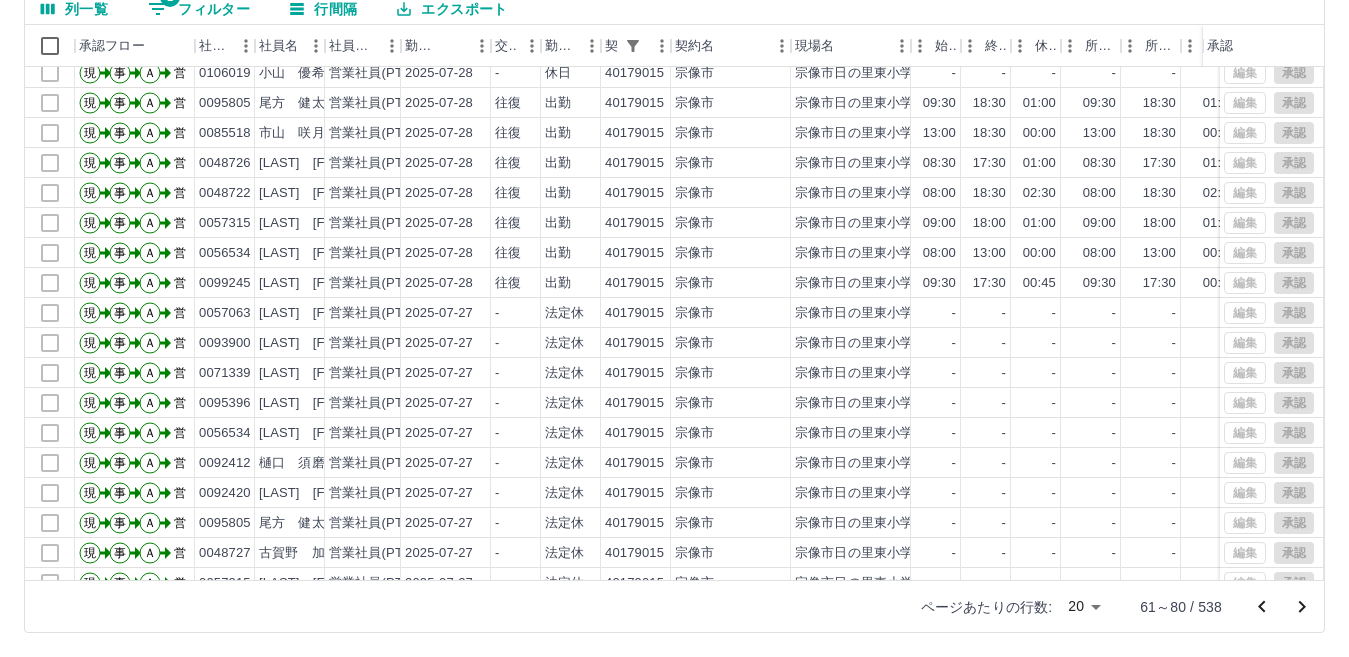 scroll, scrollTop: 104, scrollLeft: 0, axis: vertical 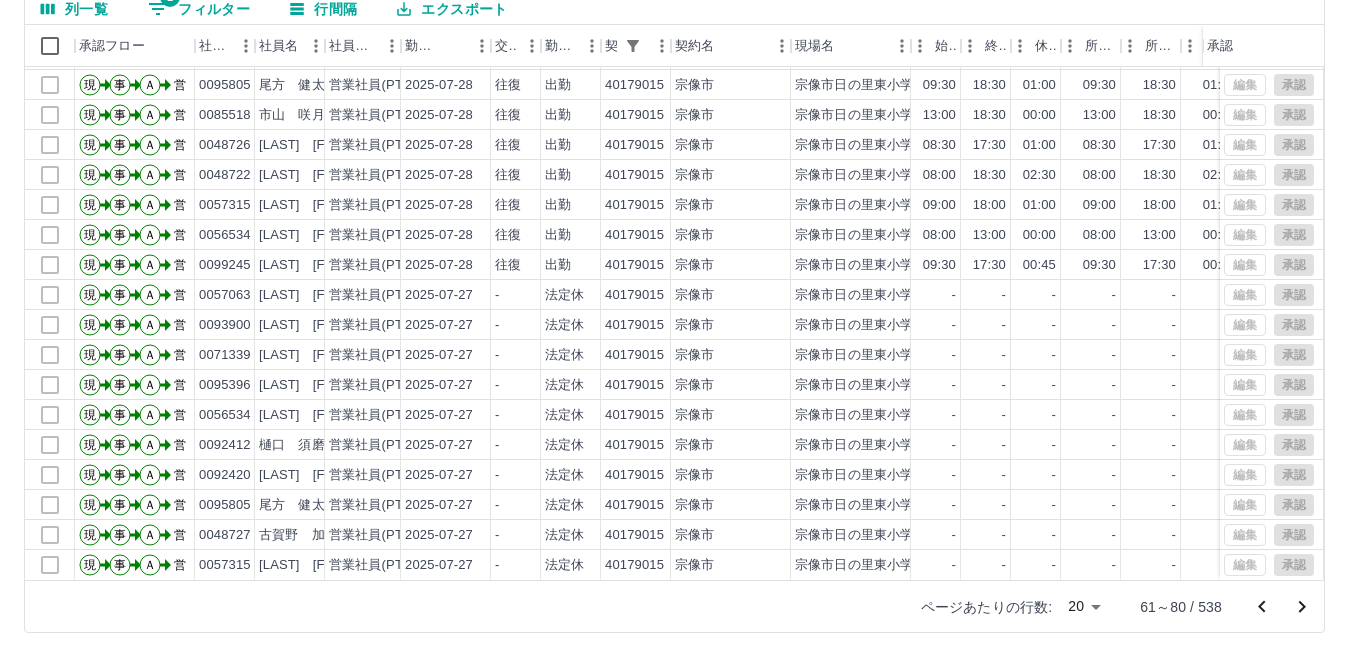click 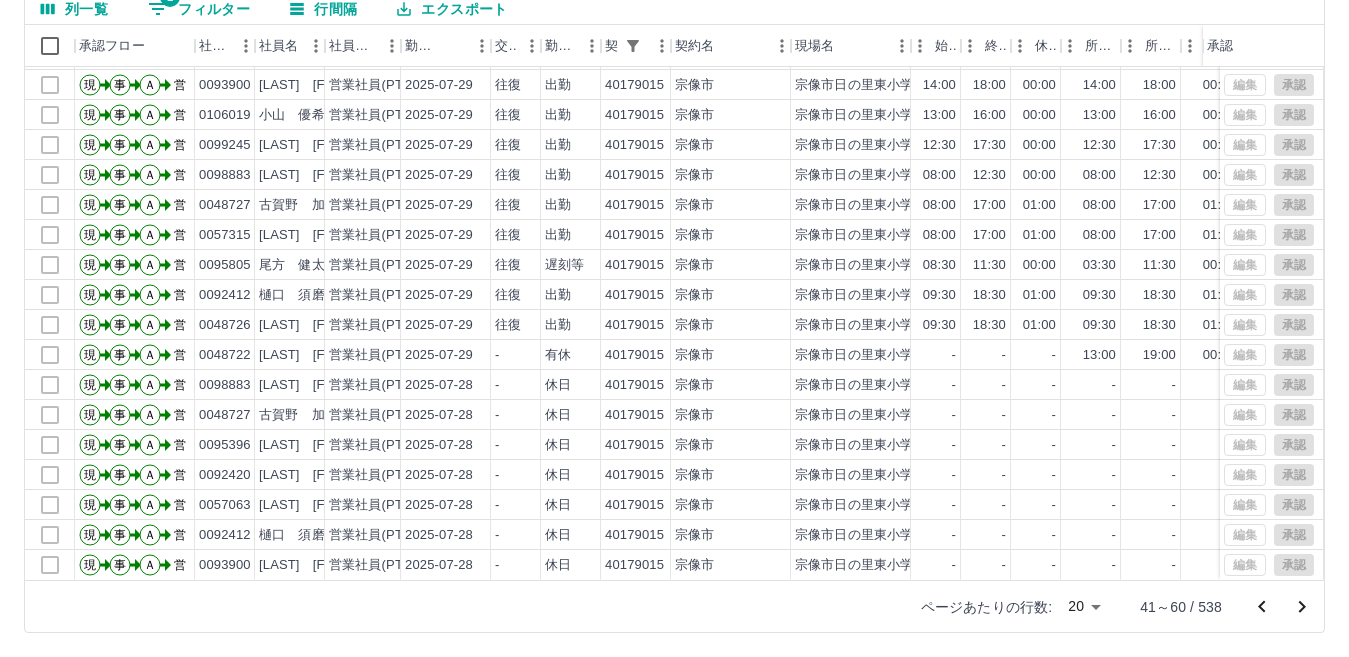 scroll, scrollTop: 104, scrollLeft: 0, axis: vertical 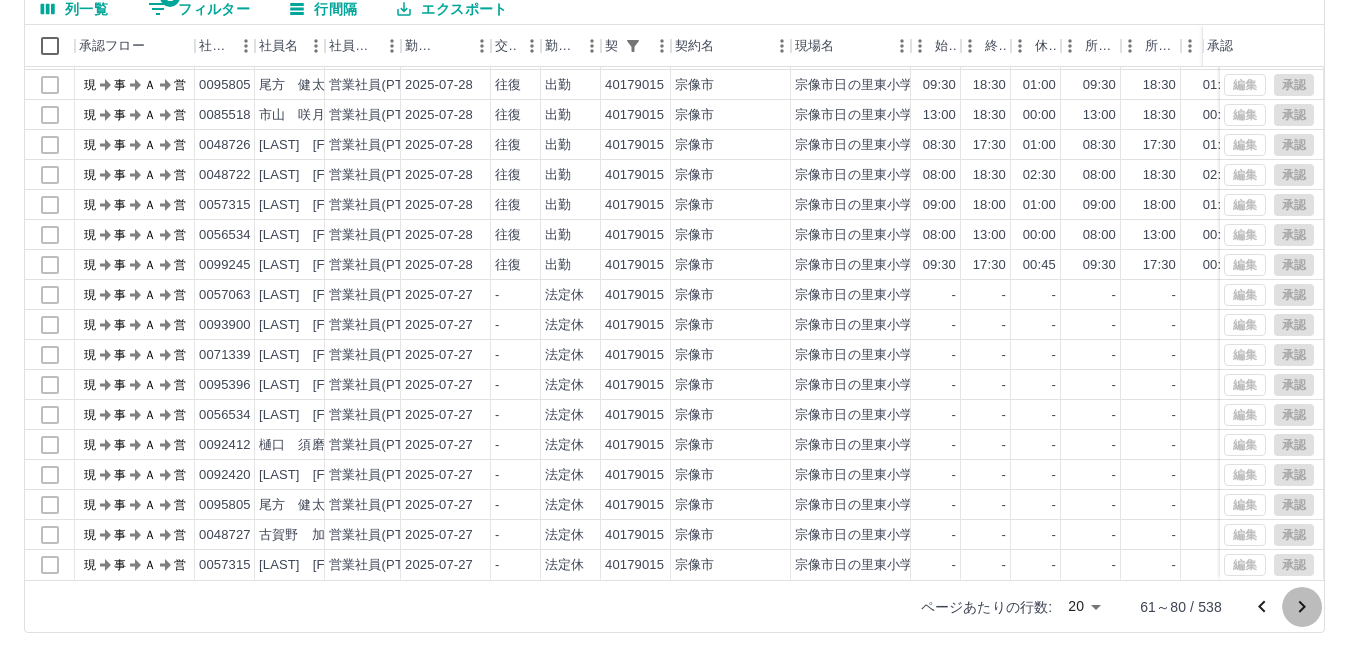 click 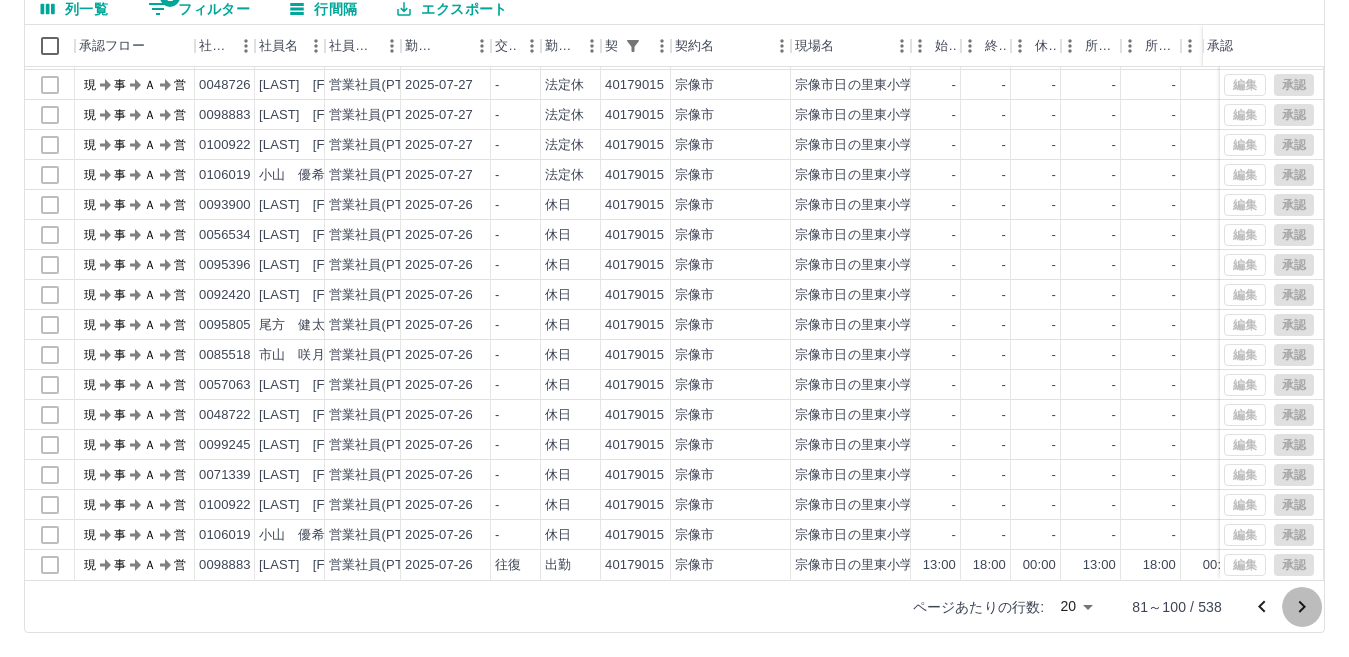 click 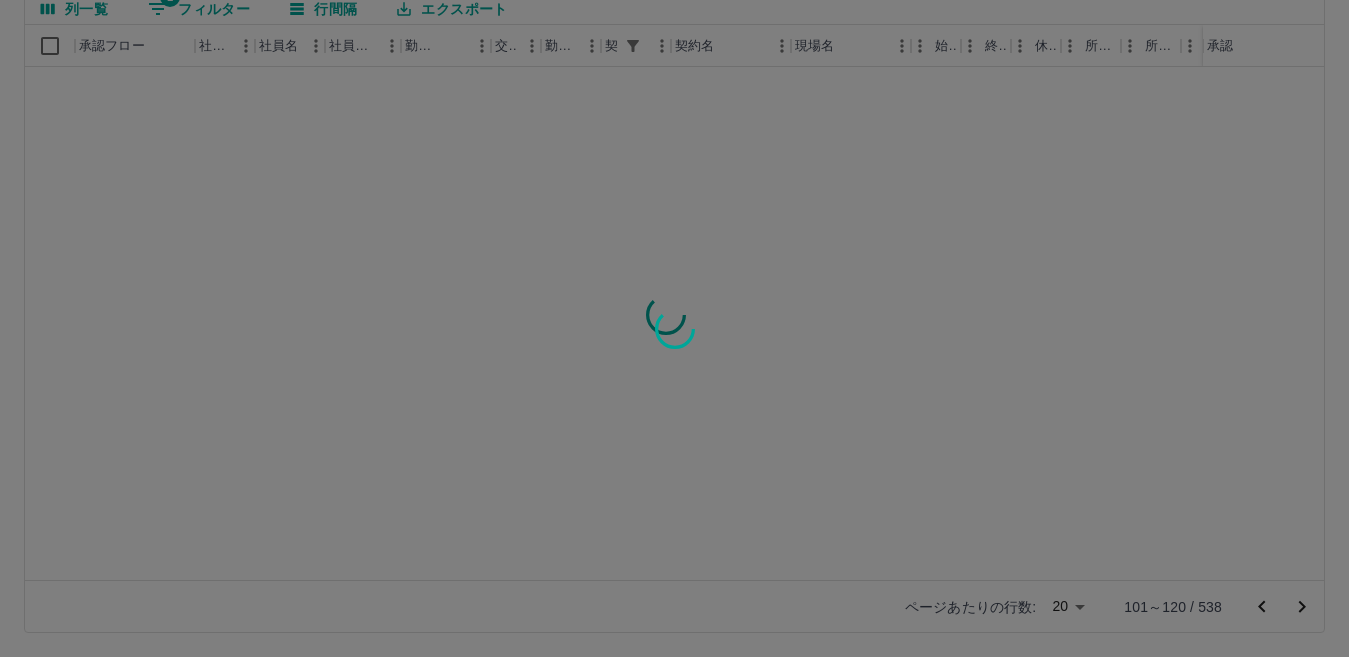 click at bounding box center [674, 328] 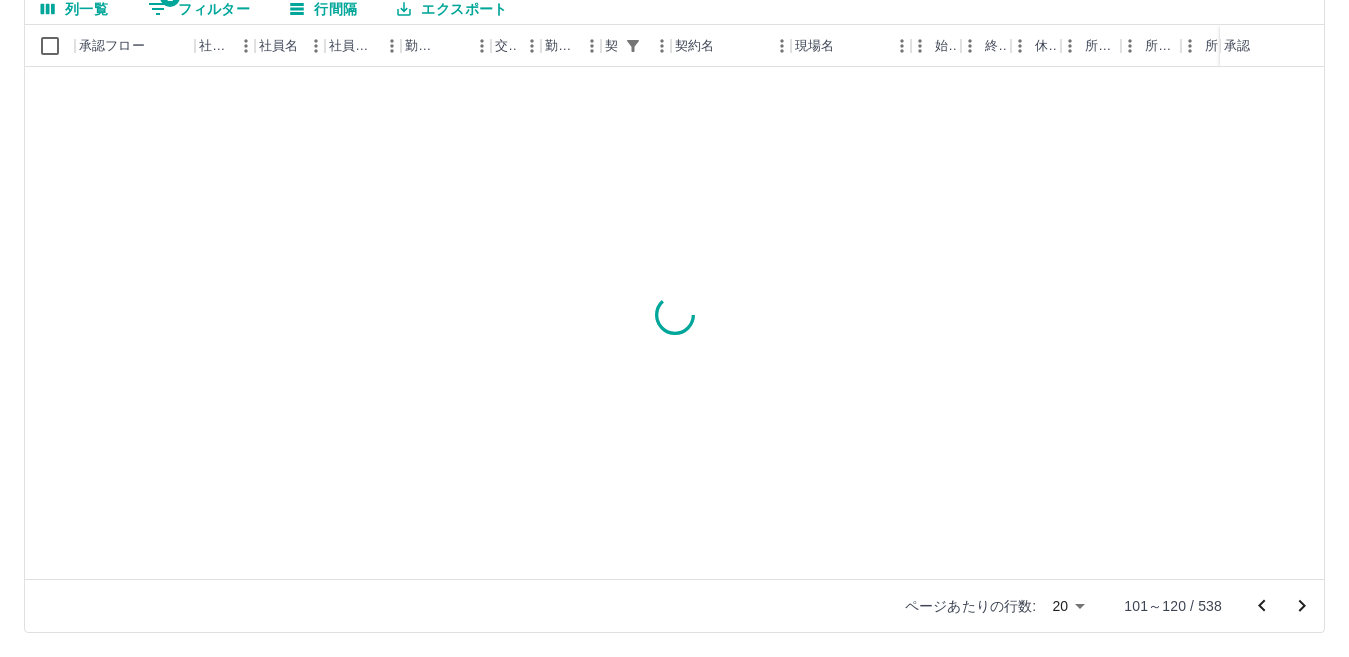 click on "勤務実績承認 前月 2025年07月 次月 今月 月選択 承認モード 削除モード 一括承認 列一覧 1 フィルター 行間隔 エクスポート 承認フロー 社員番号 社員名 社員区分 勤務日 交通費 勤務区分 契約コード 契約名 現場名 始業 終業 休憩 所定開始 所定終業 所定休憩 拘束 勤務 遅刻等 コメント ステータス 承認 ページあたりの行数: 20 ** 101～120 / 538" at bounding box center (674, 259) 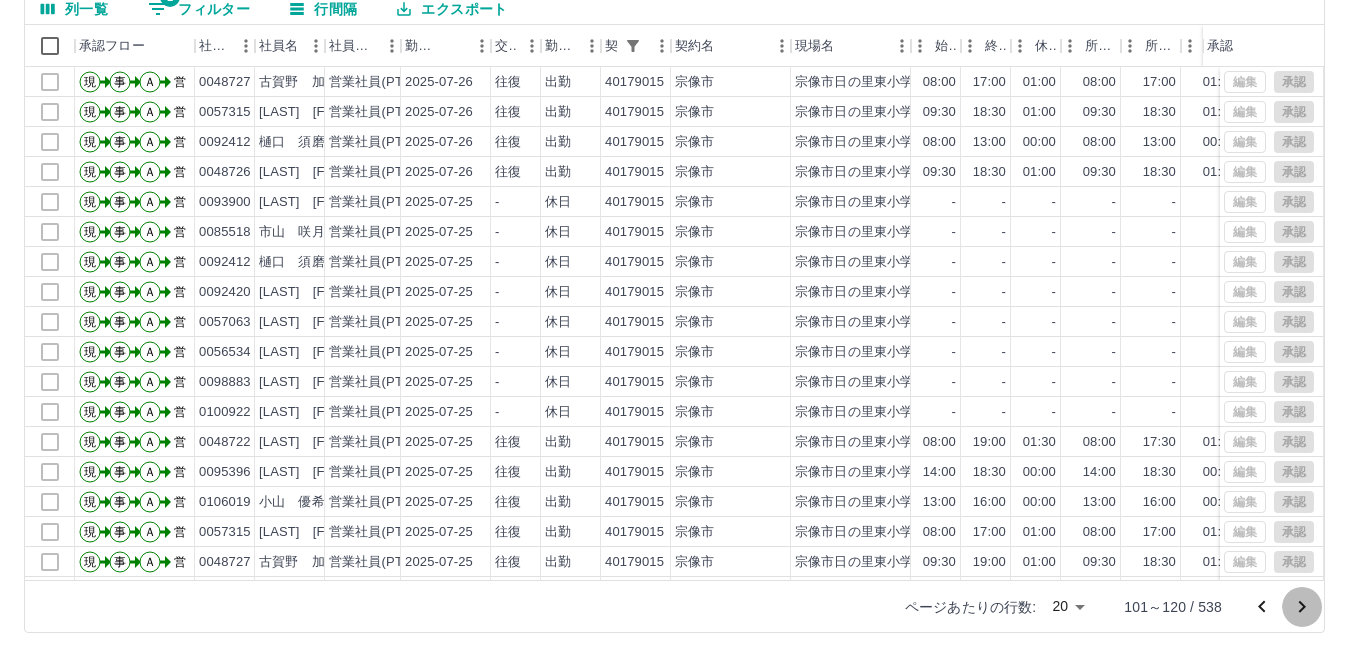 click 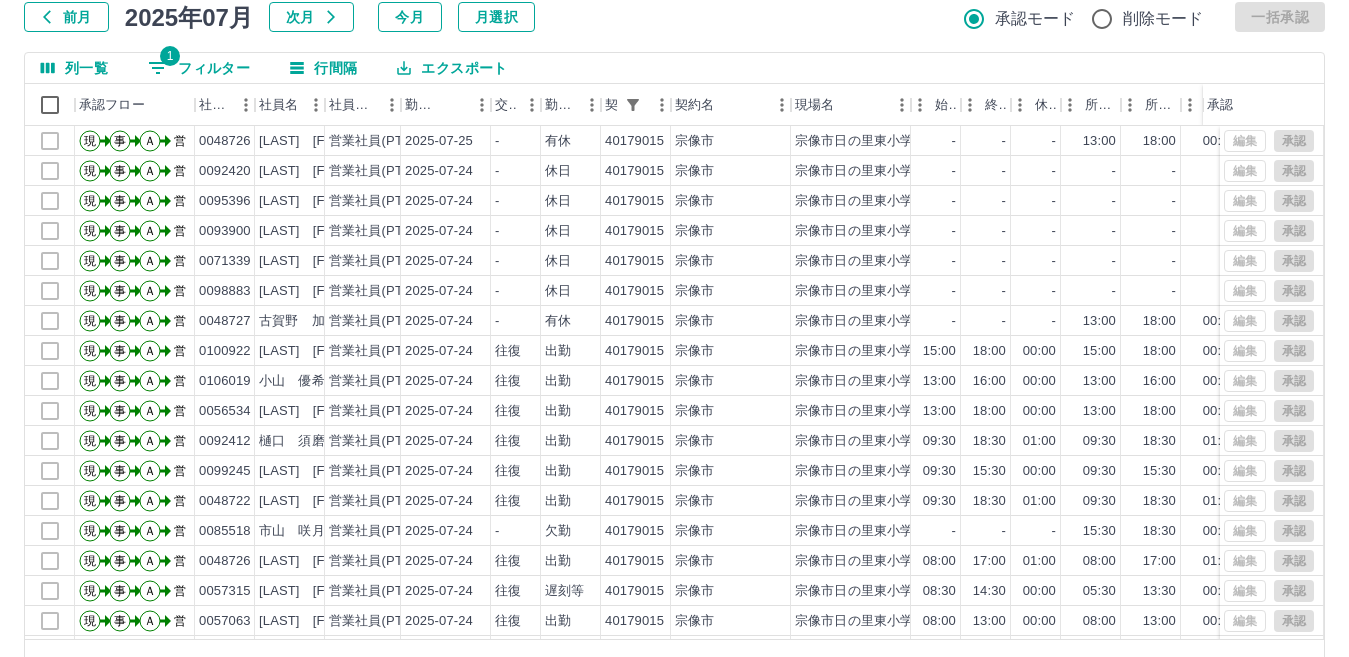 scroll, scrollTop: 0, scrollLeft: 0, axis: both 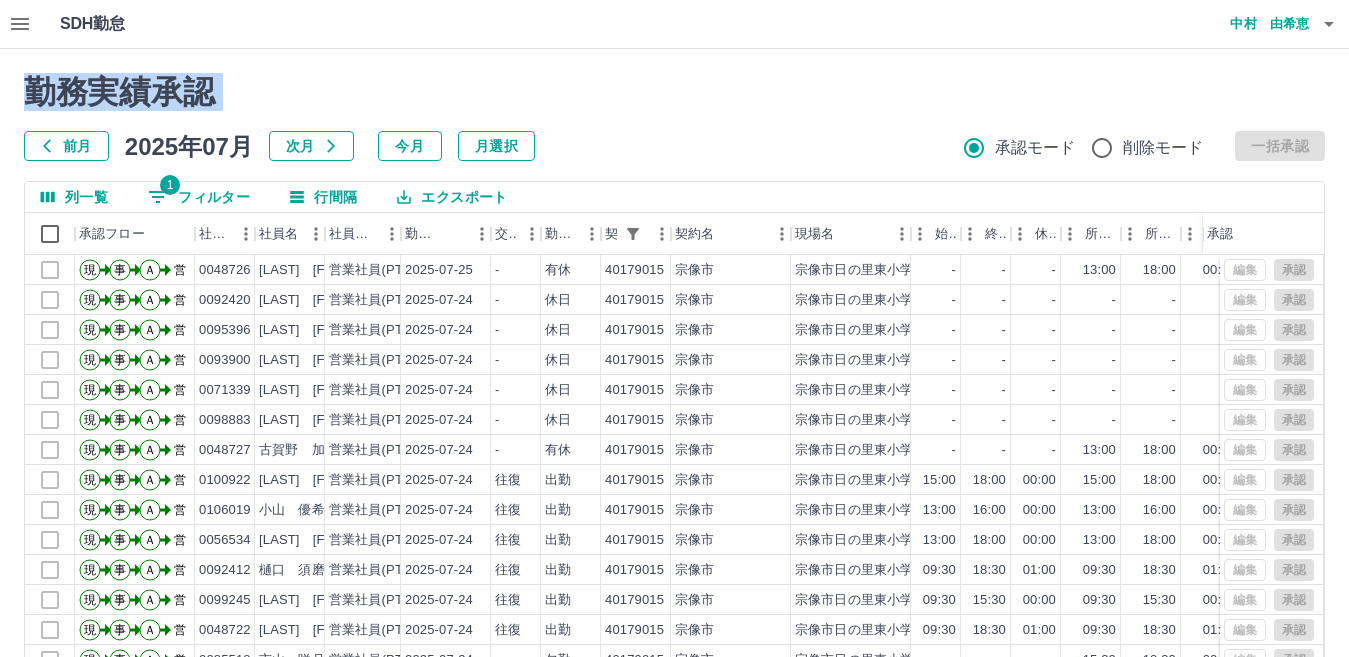 click on "1 フィルター" at bounding box center (199, 197) 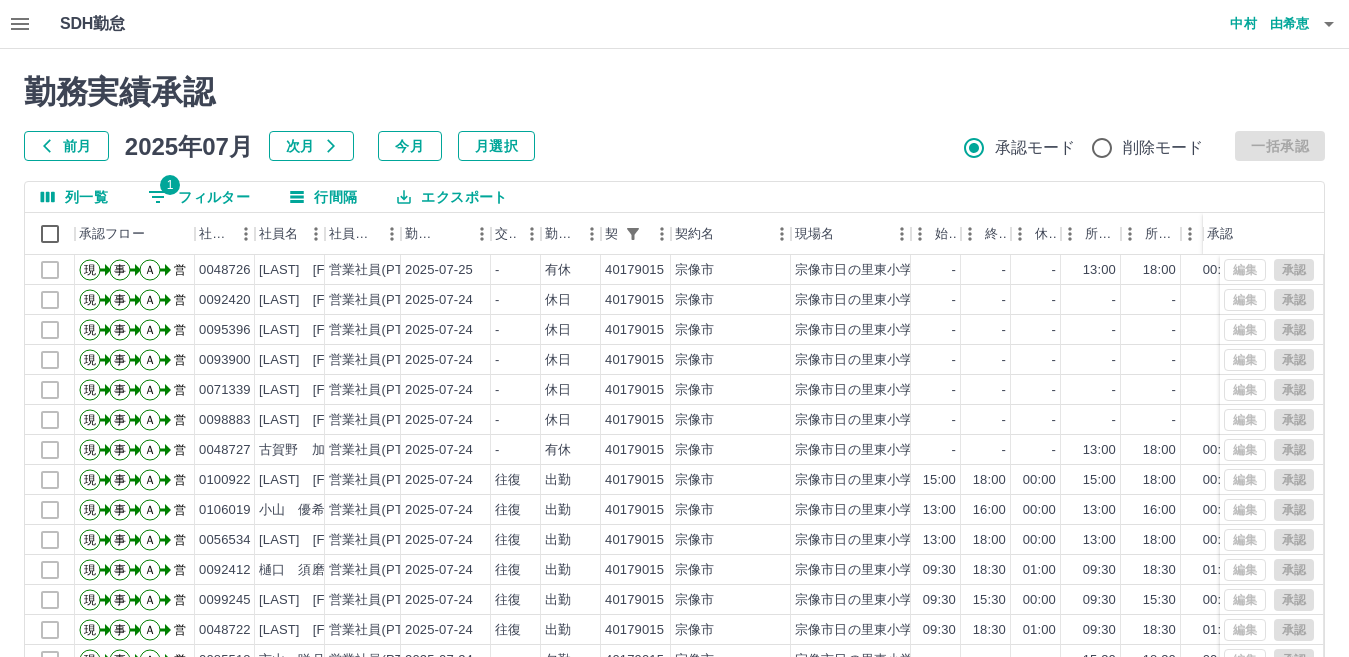 select on "**********" 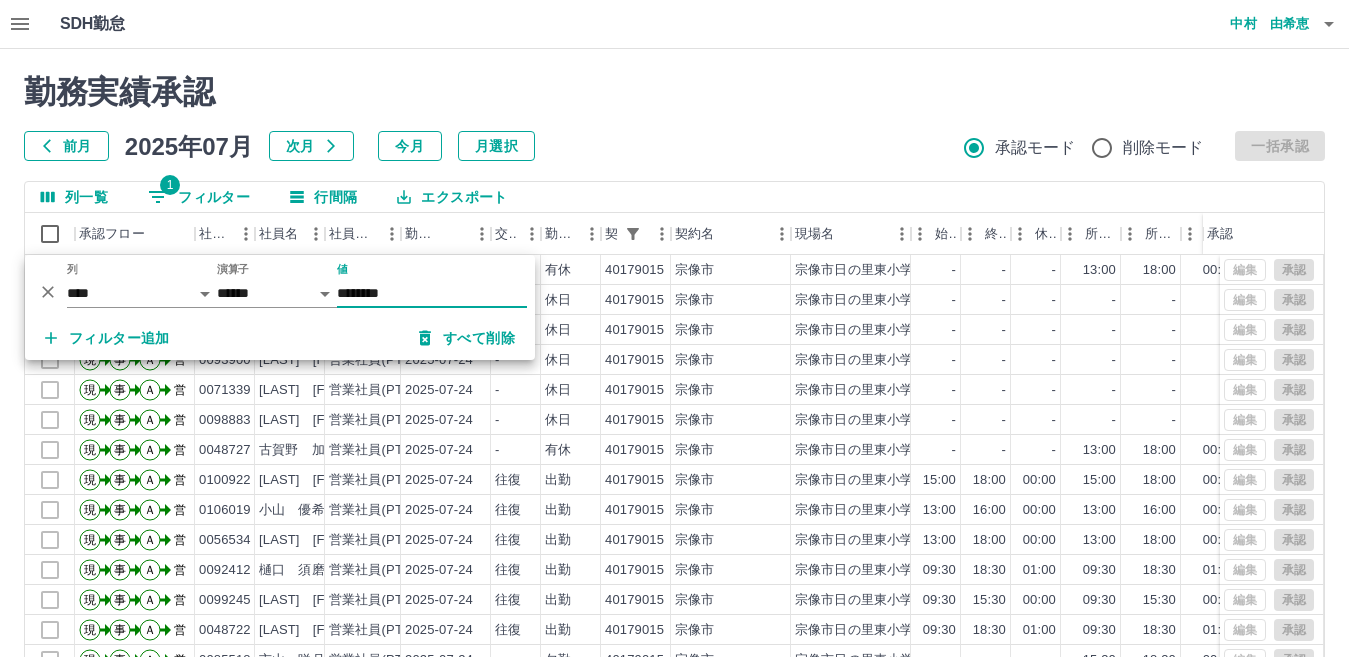 click on "********" at bounding box center [432, 293] 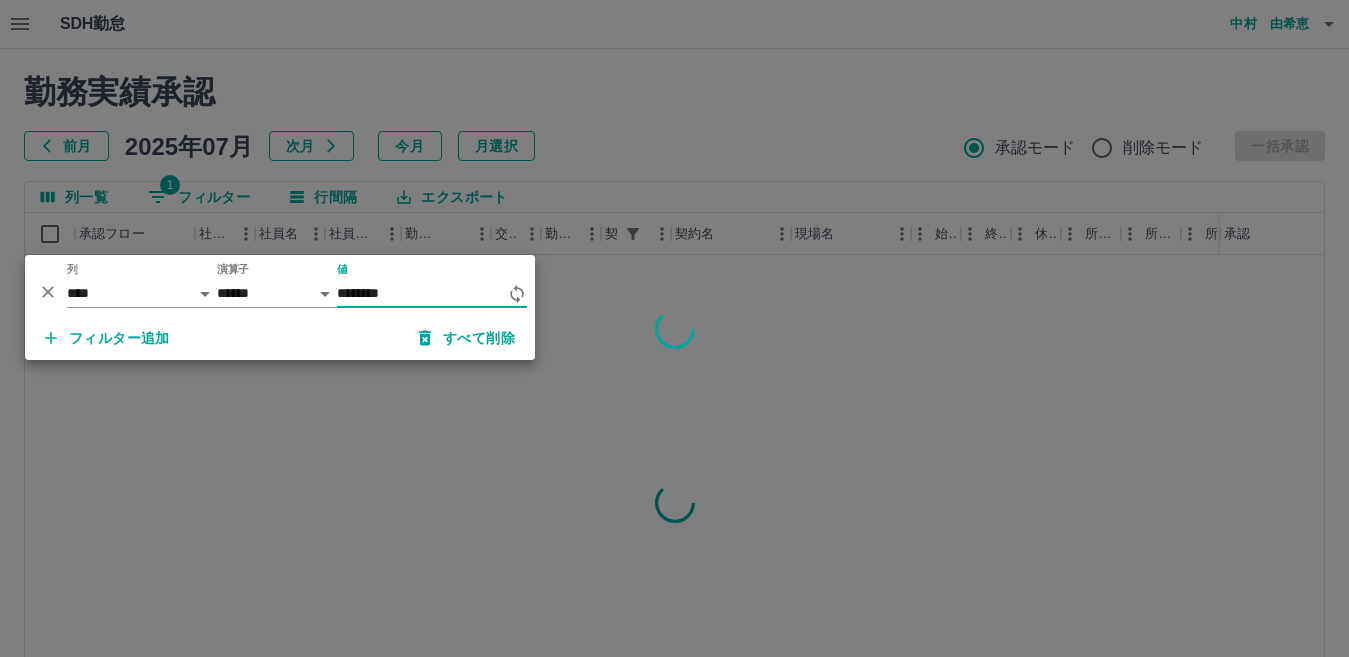 type on "********" 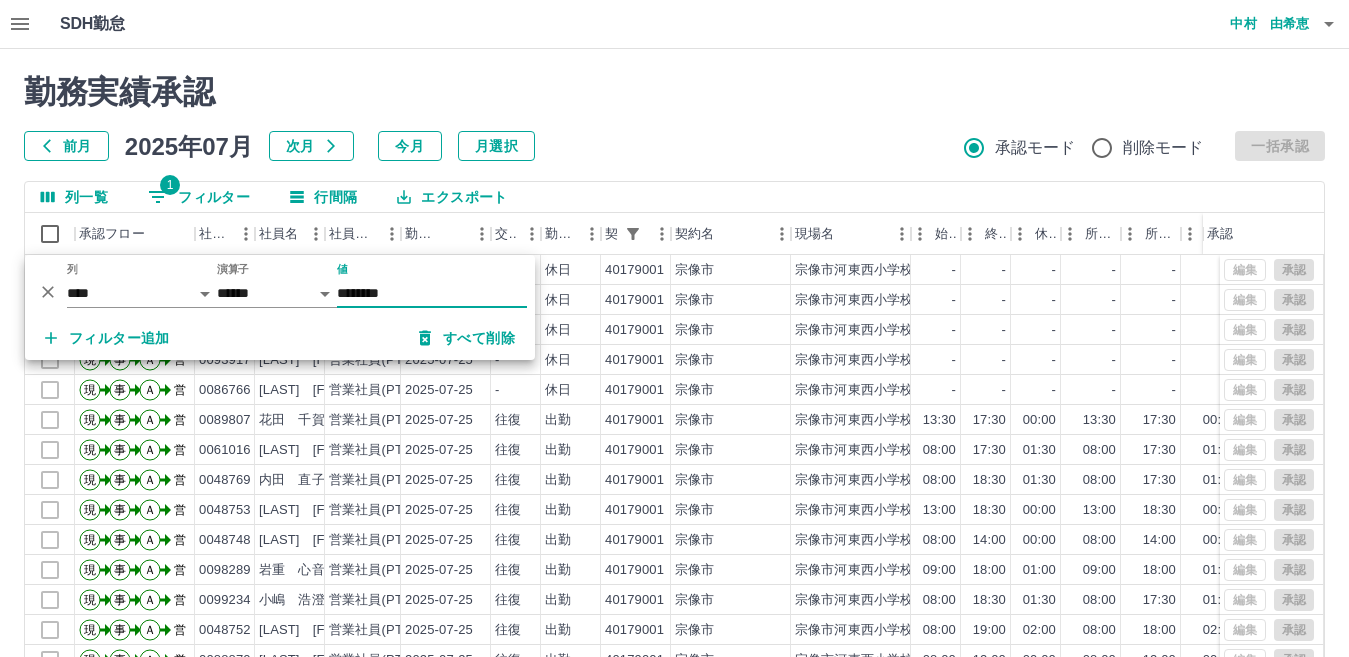 click on "次月" at bounding box center (311, 146) 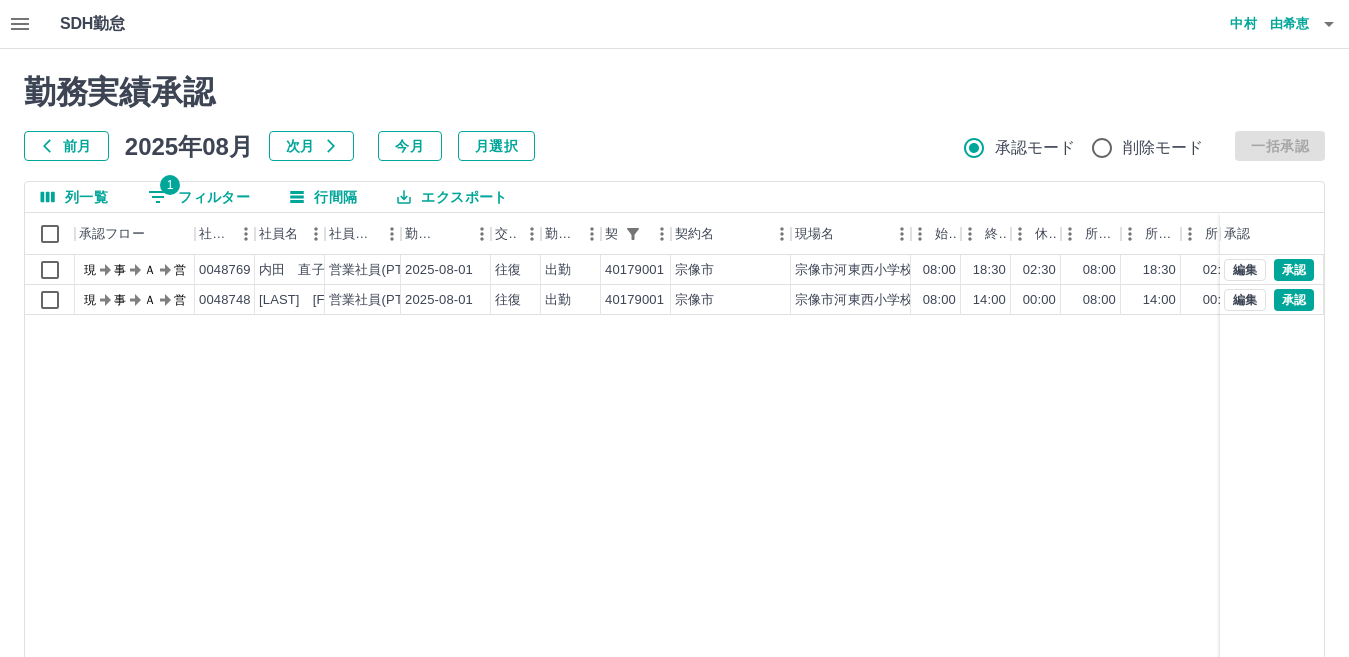 click on "SDH勤怠 中村　由希恵" at bounding box center [674, 24] 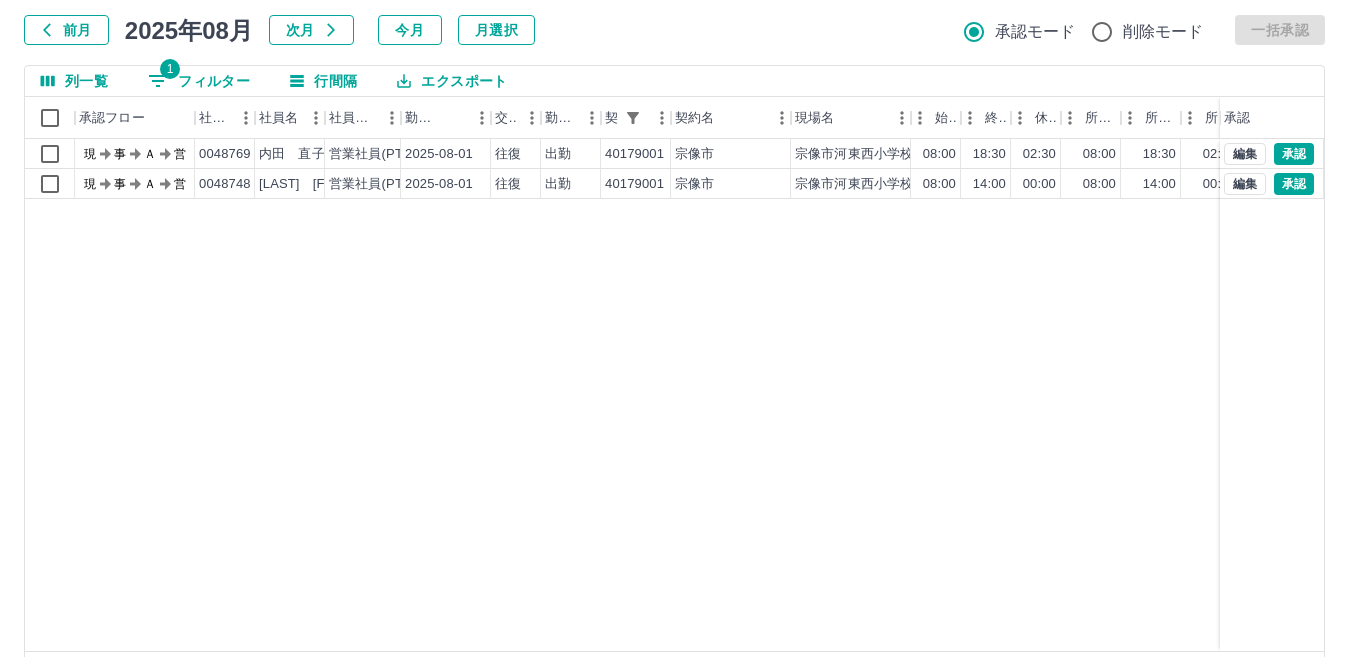 scroll, scrollTop: 188, scrollLeft: 0, axis: vertical 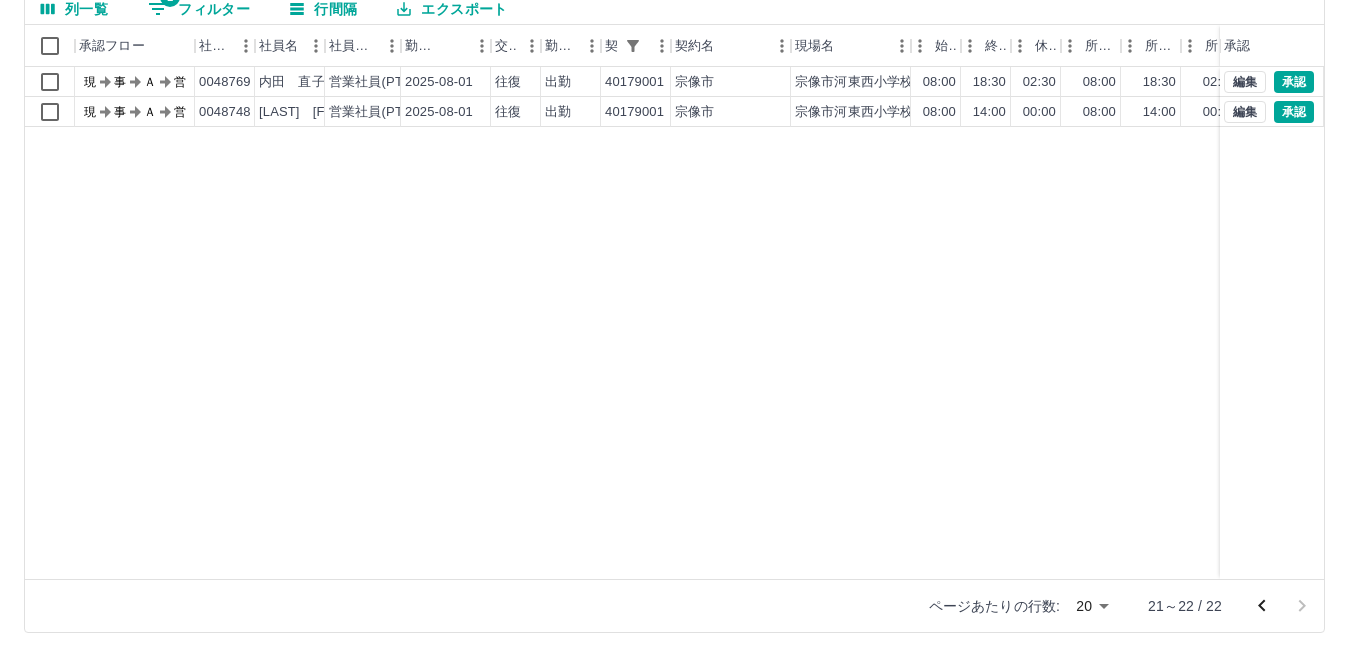 click 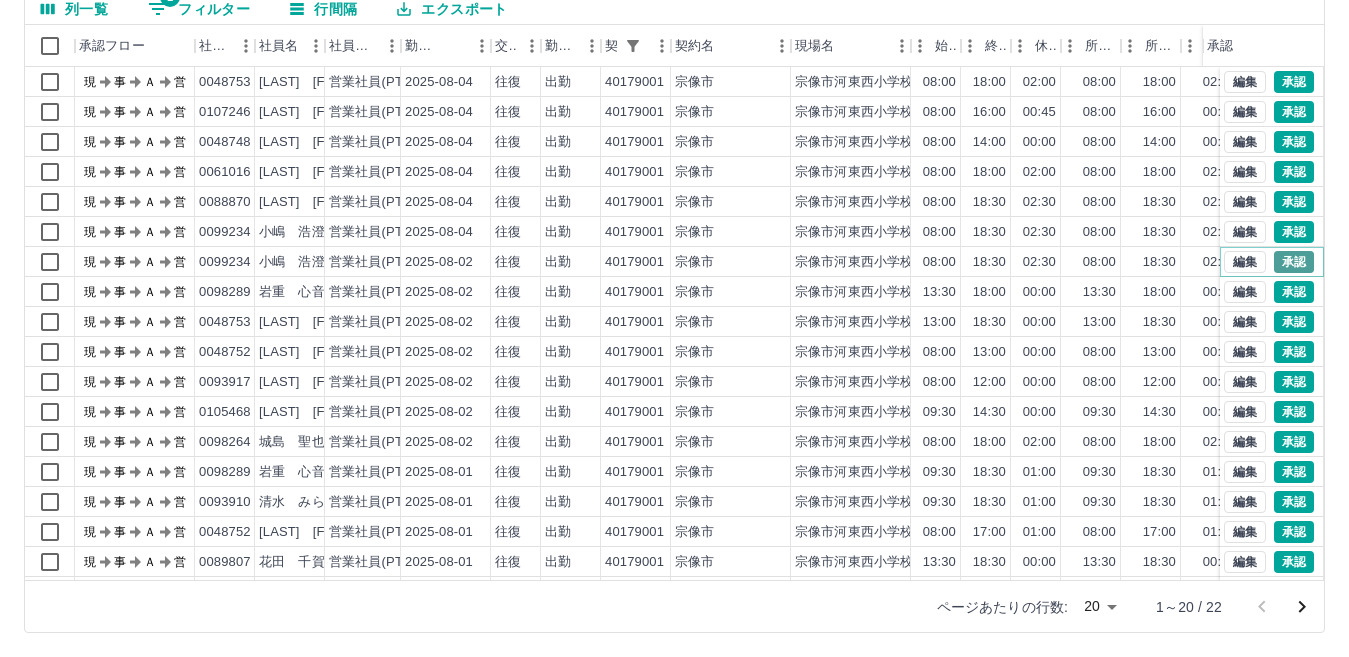 click on "承認" at bounding box center [1294, 262] 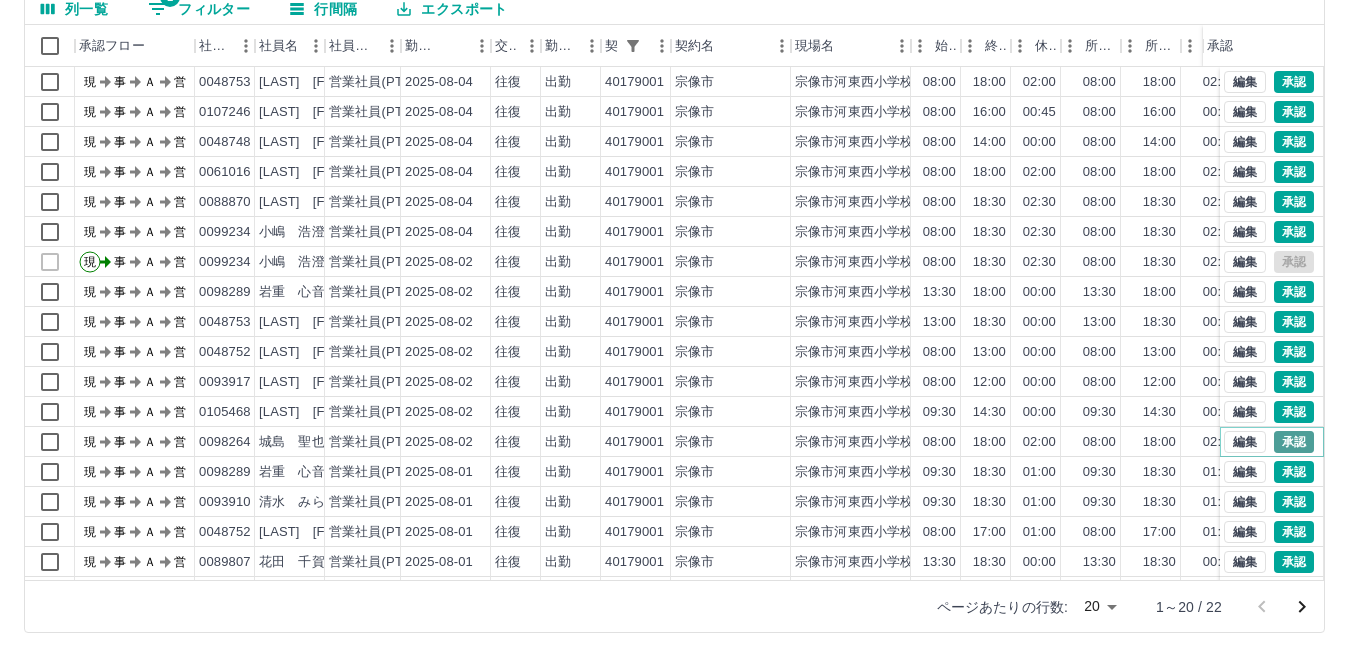 click on "承認" at bounding box center [1294, 442] 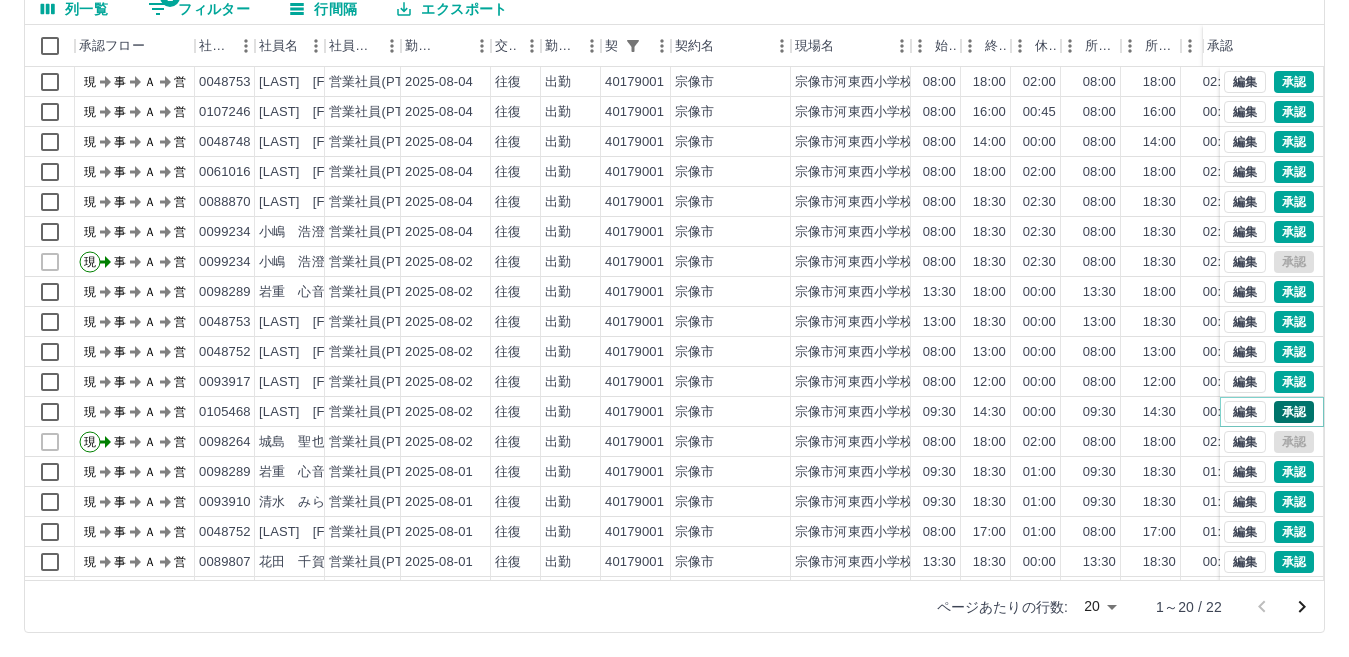 click on "承認" at bounding box center (1294, 412) 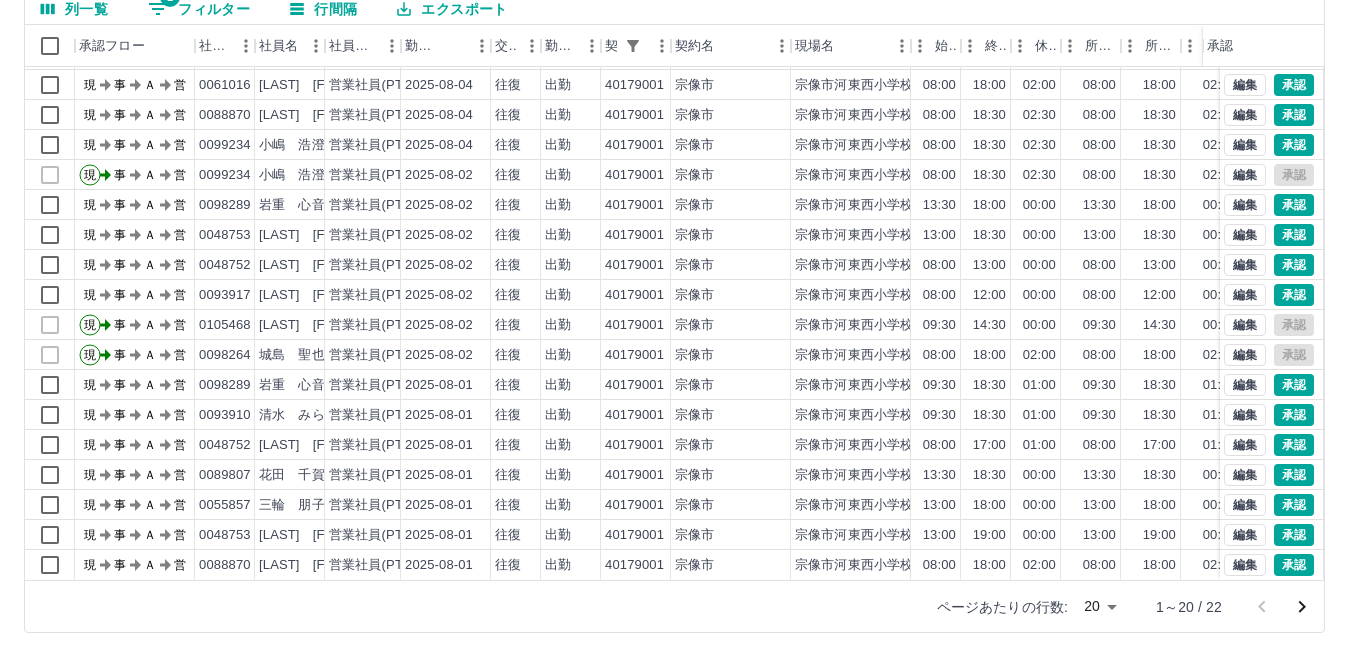 scroll, scrollTop: 104, scrollLeft: 0, axis: vertical 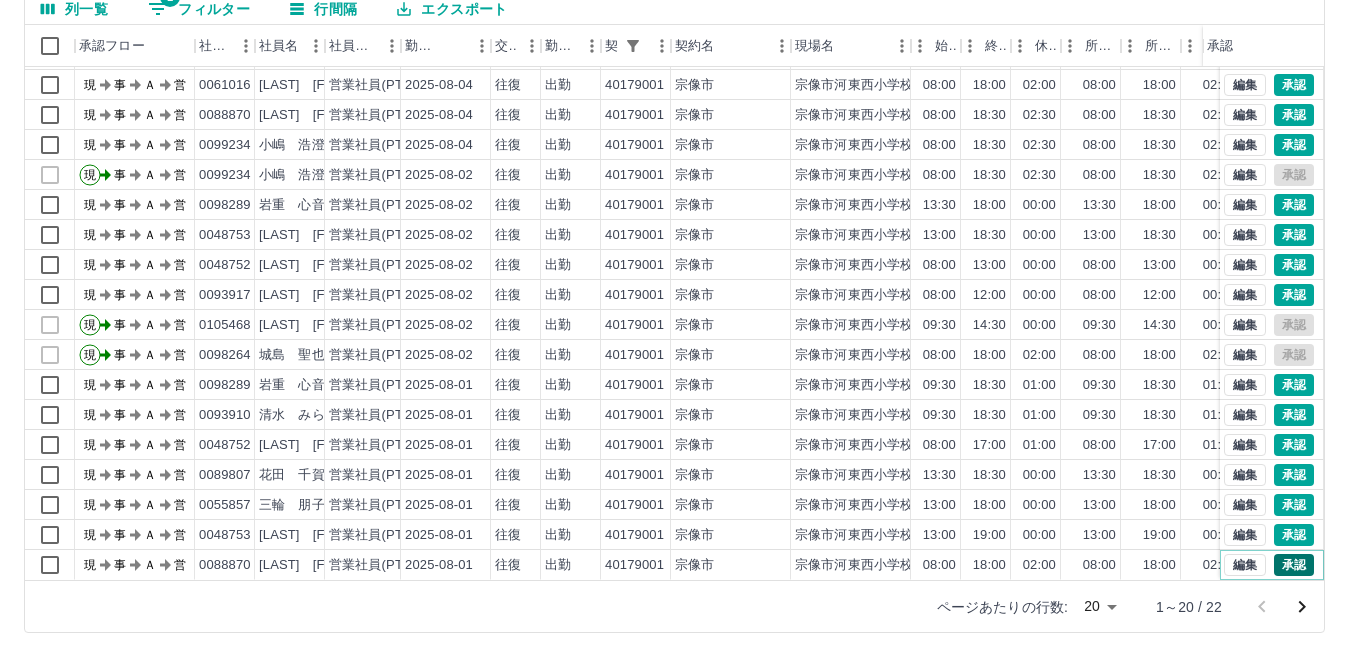 click on "承認" at bounding box center [1294, 565] 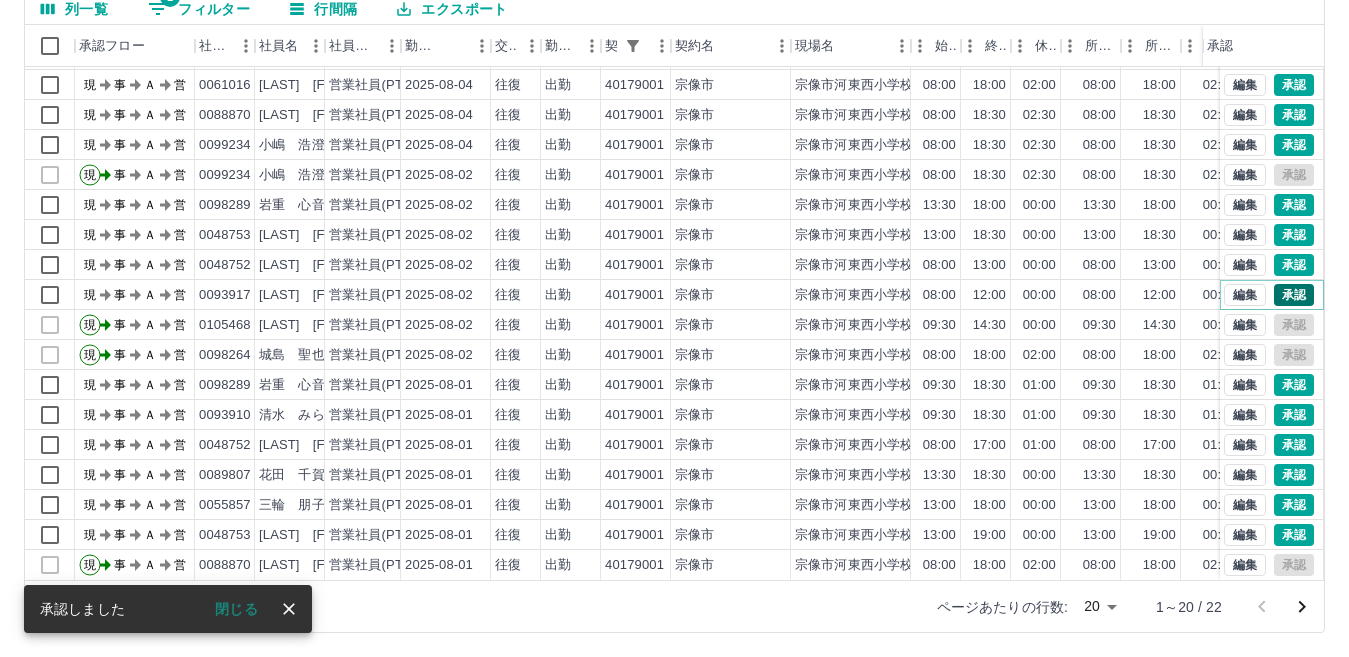 click on "承認" at bounding box center [1294, 295] 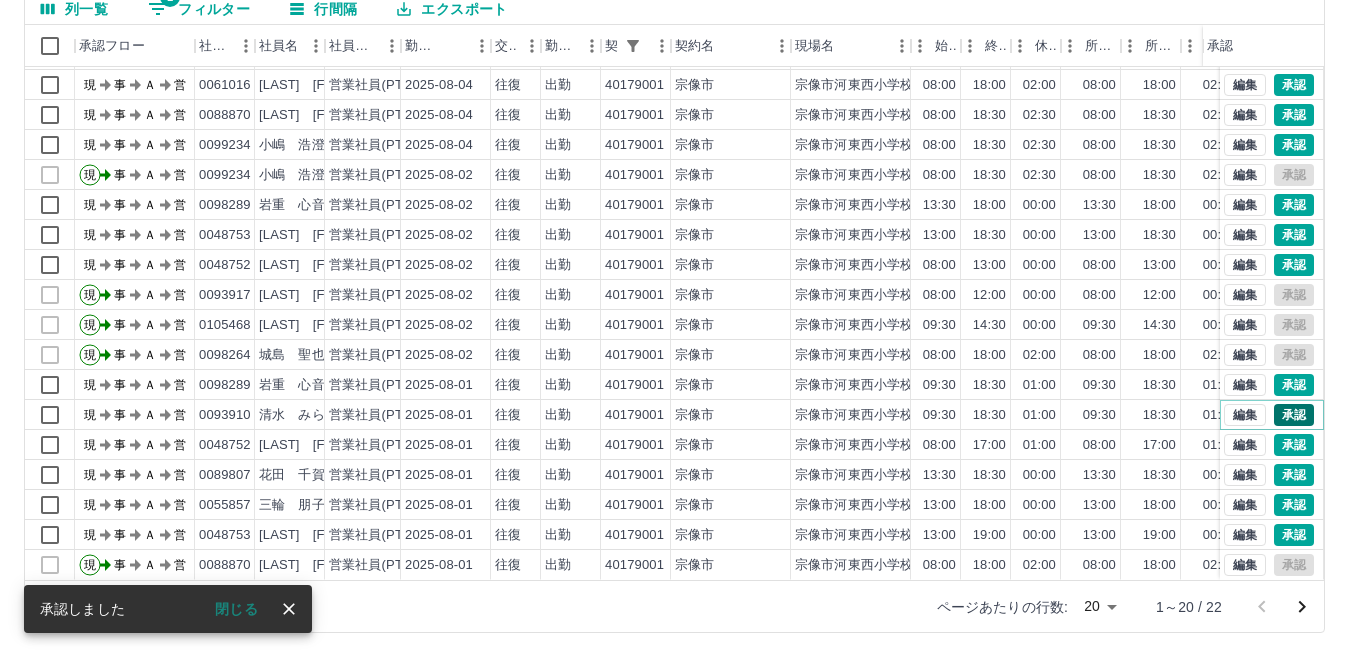 click on "承認" at bounding box center [1294, 415] 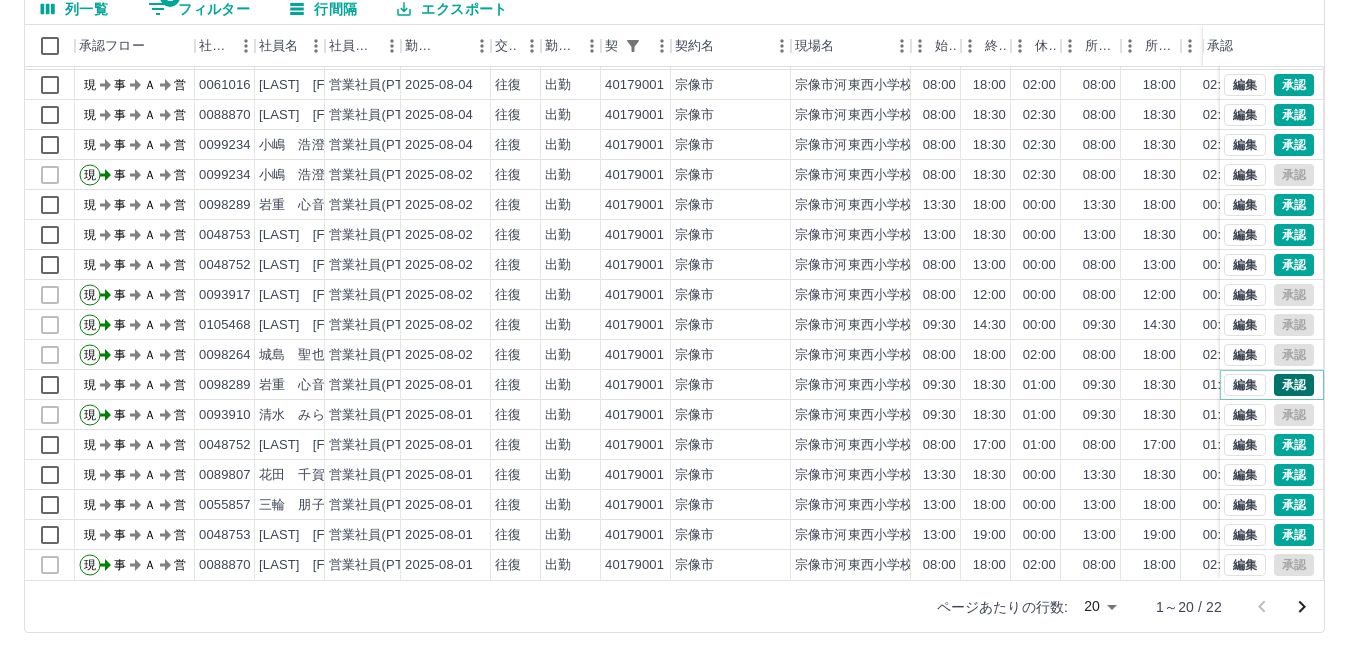 click on "承認" at bounding box center [1294, 385] 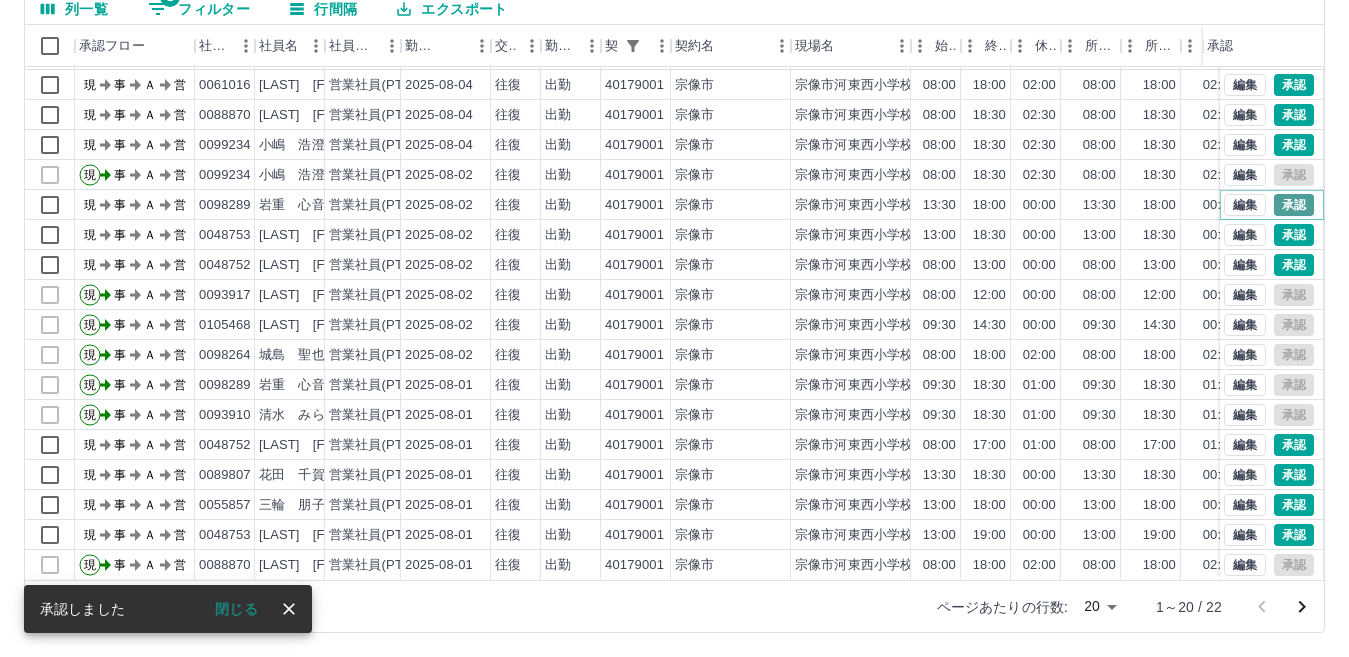 click on "承認" at bounding box center [1294, 205] 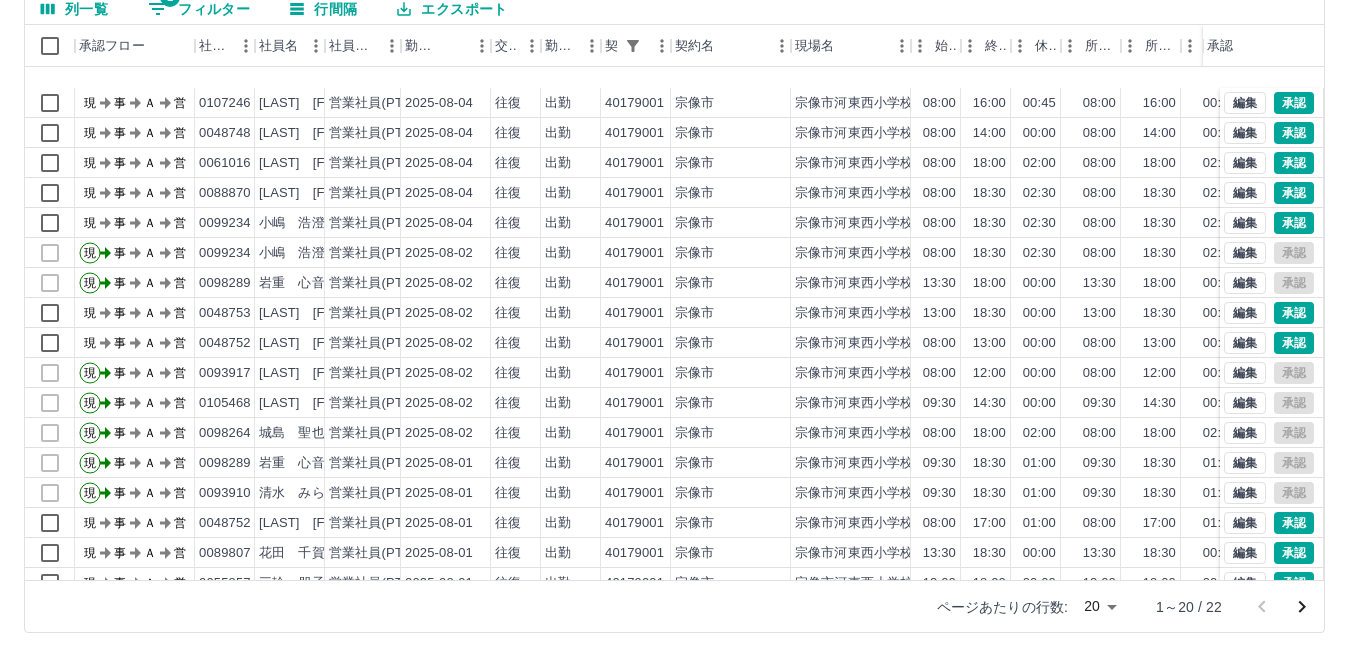scroll, scrollTop: 0, scrollLeft: 0, axis: both 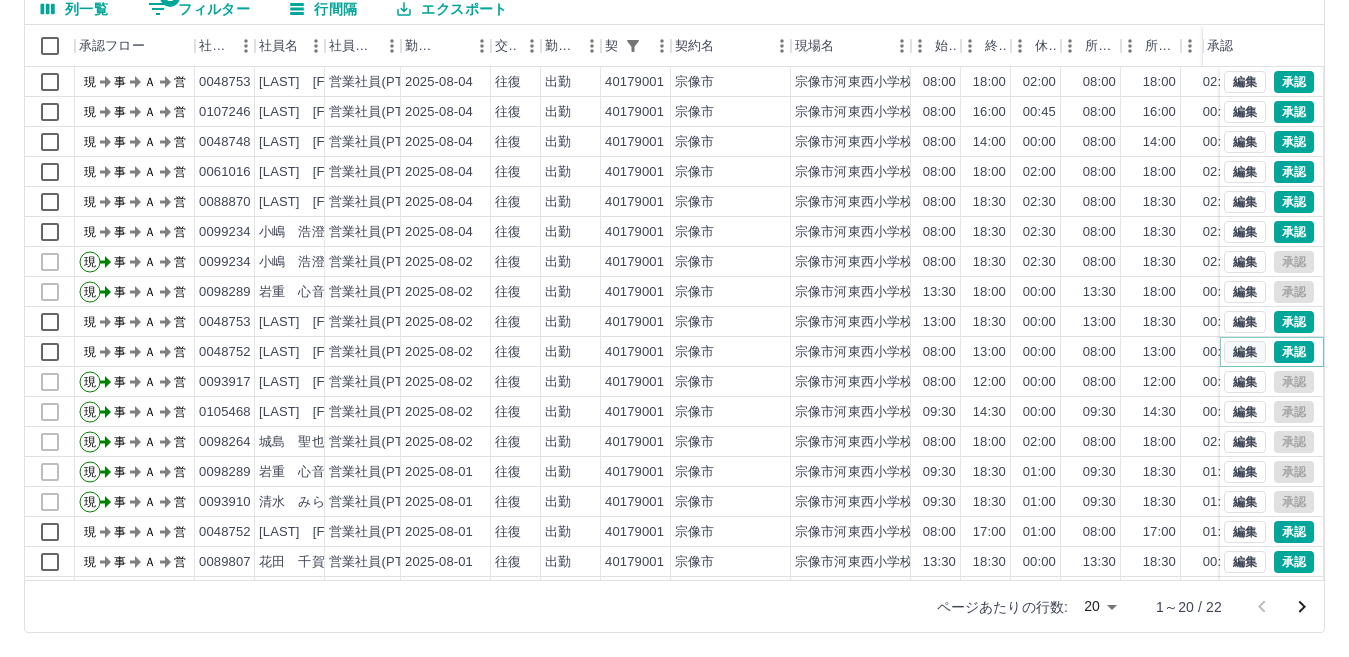 click on "編集" at bounding box center (1245, 352) 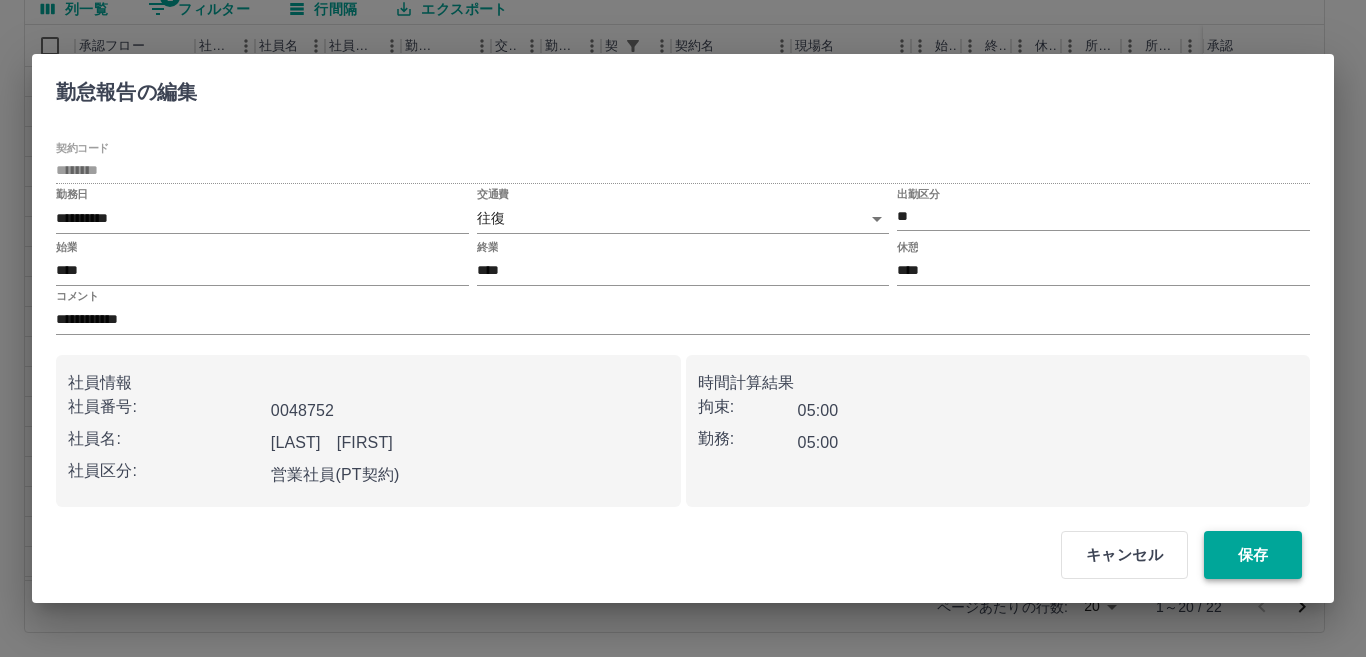 click on "保存" at bounding box center [1253, 555] 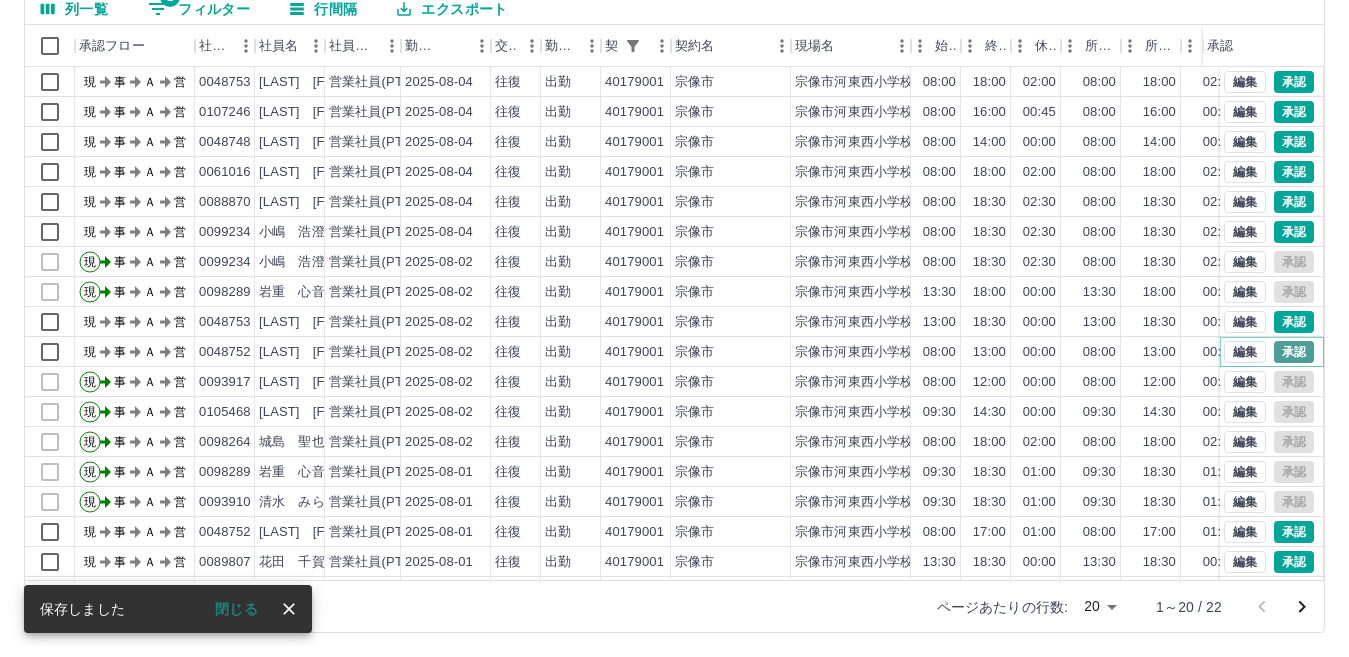 click on "承認" at bounding box center [1294, 352] 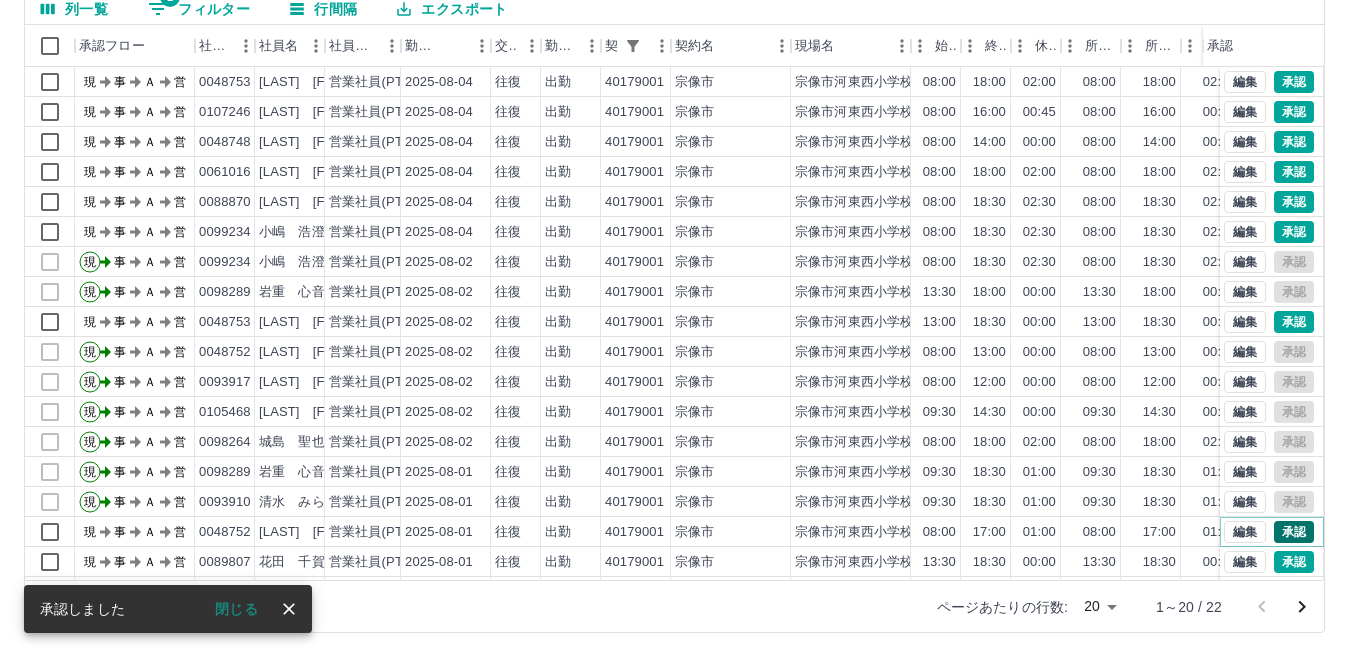 click on "承認" at bounding box center [1294, 532] 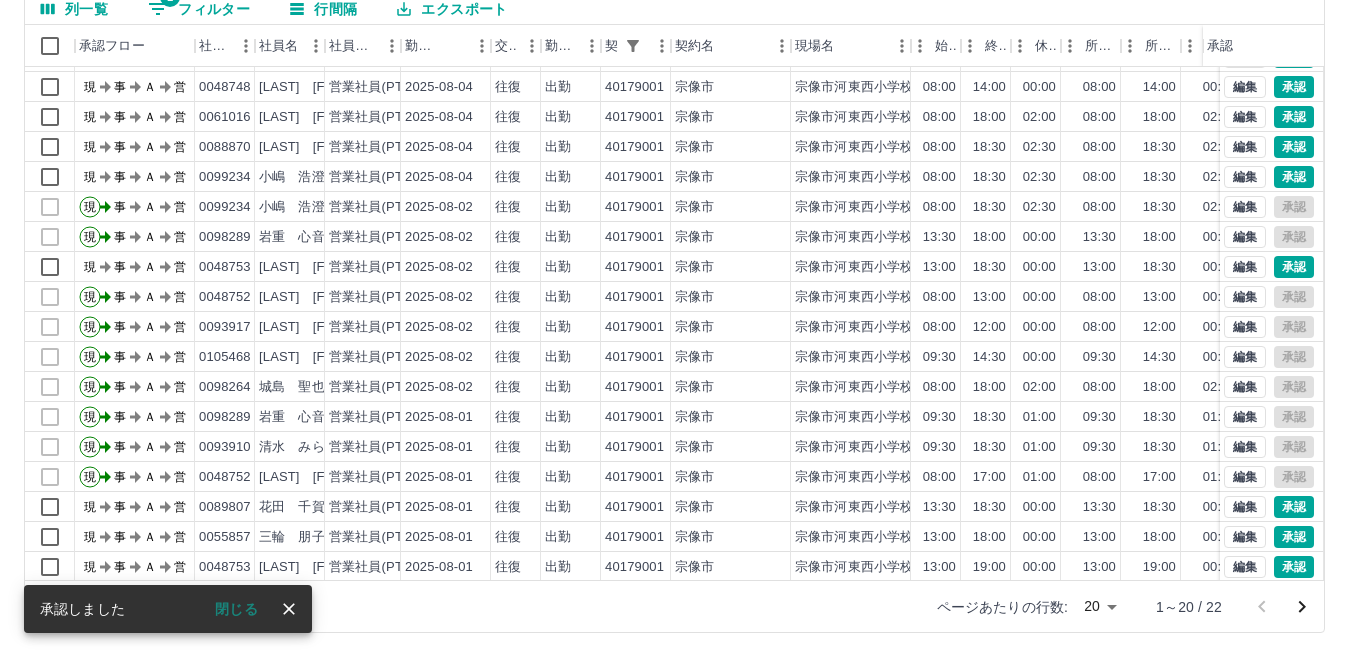scroll, scrollTop: 104, scrollLeft: 0, axis: vertical 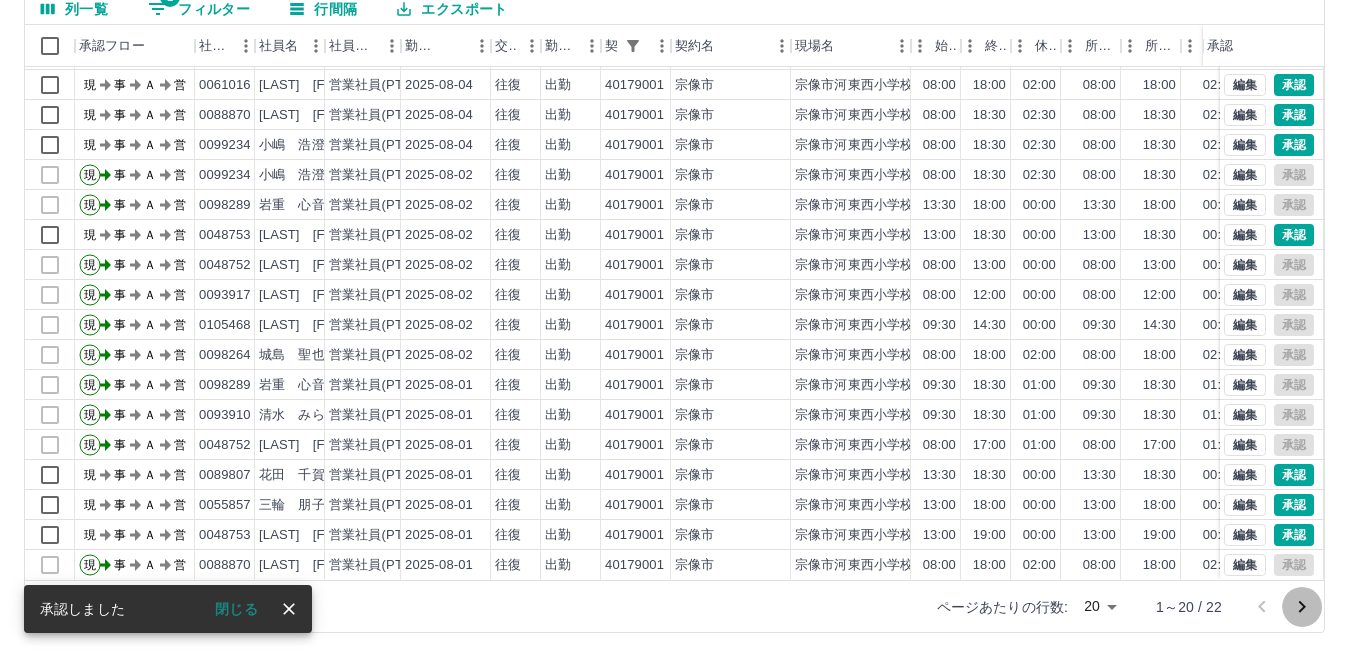 click 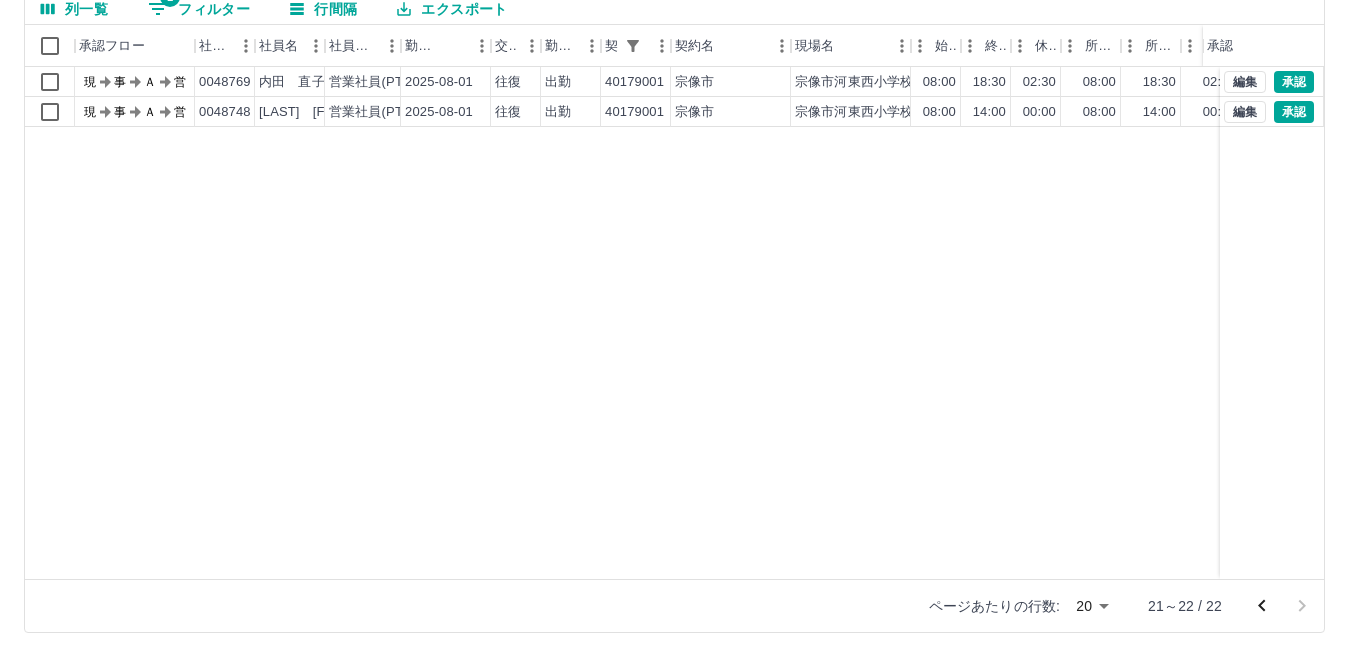 scroll, scrollTop: 0, scrollLeft: 0, axis: both 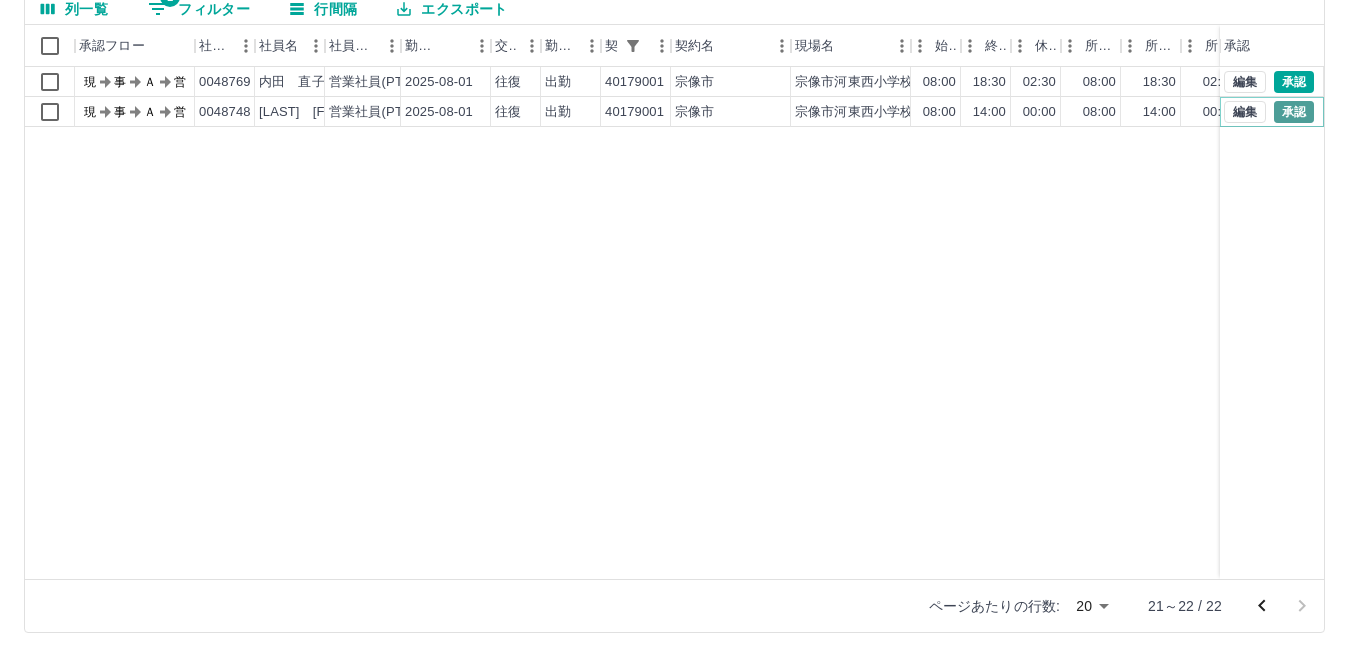 click on "承認" at bounding box center [1294, 112] 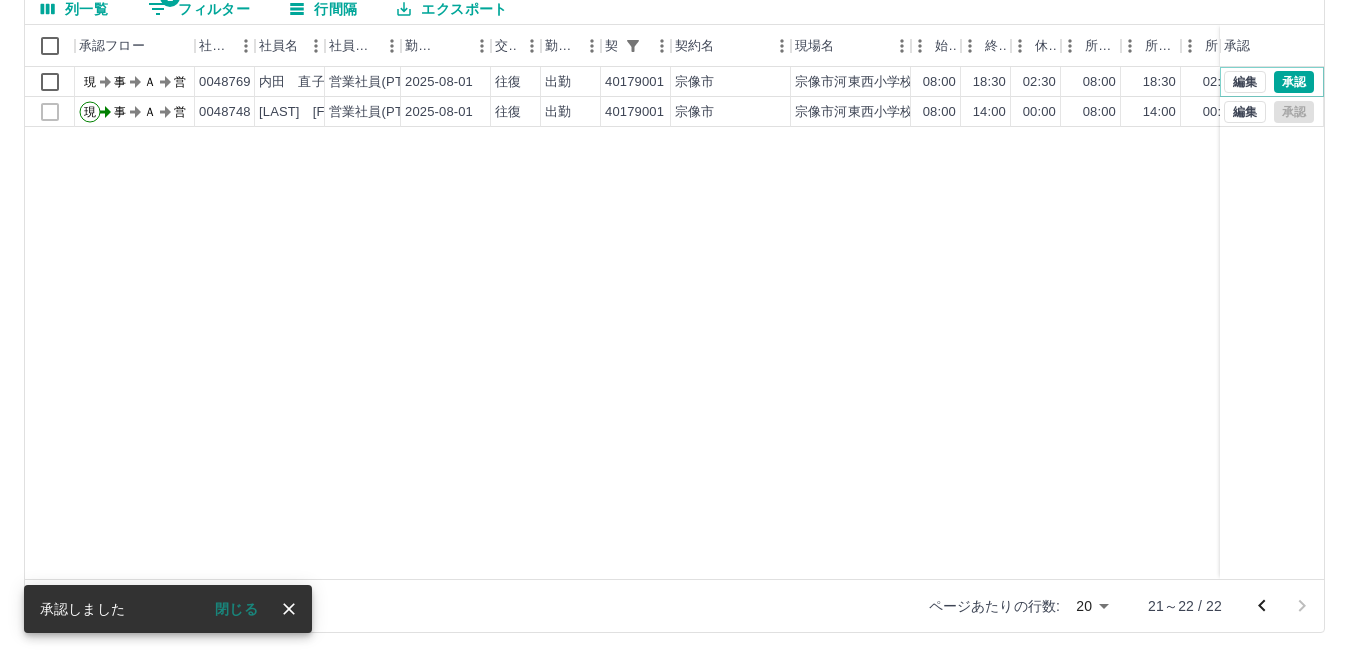 click on "承認" at bounding box center (1294, 82) 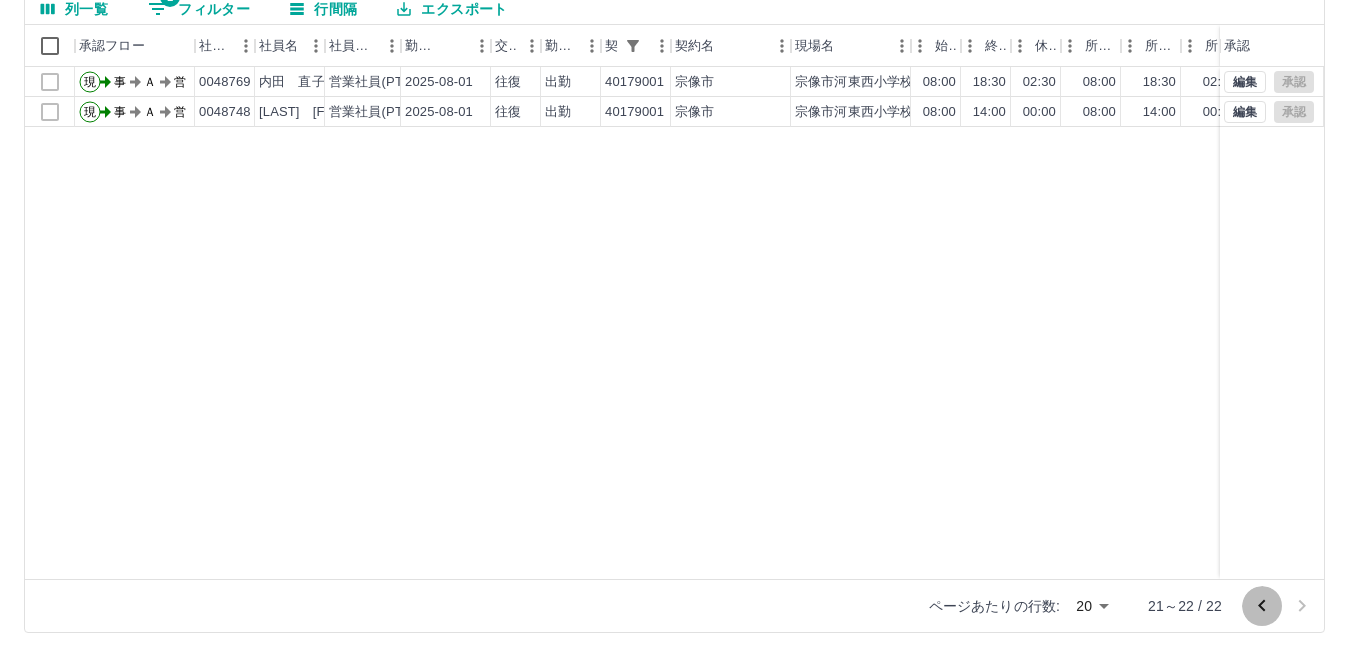 click 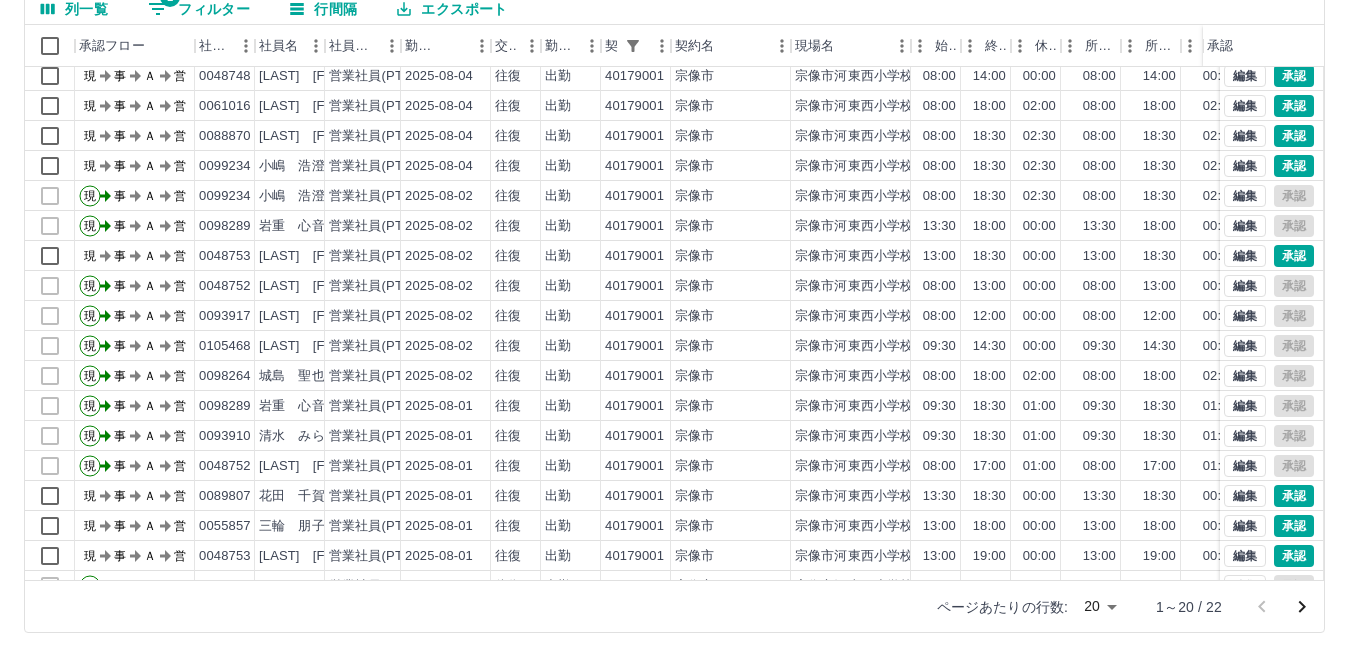 scroll, scrollTop: 104, scrollLeft: 0, axis: vertical 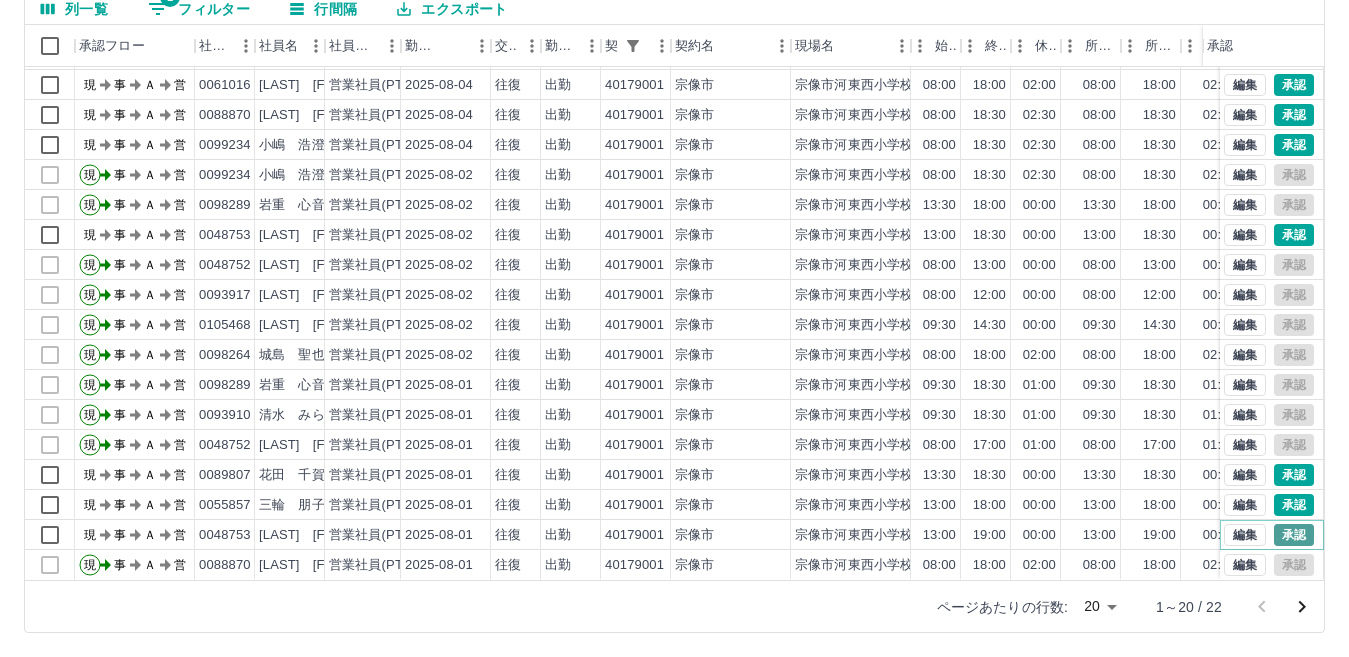 click on "承認" at bounding box center (1294, 535) 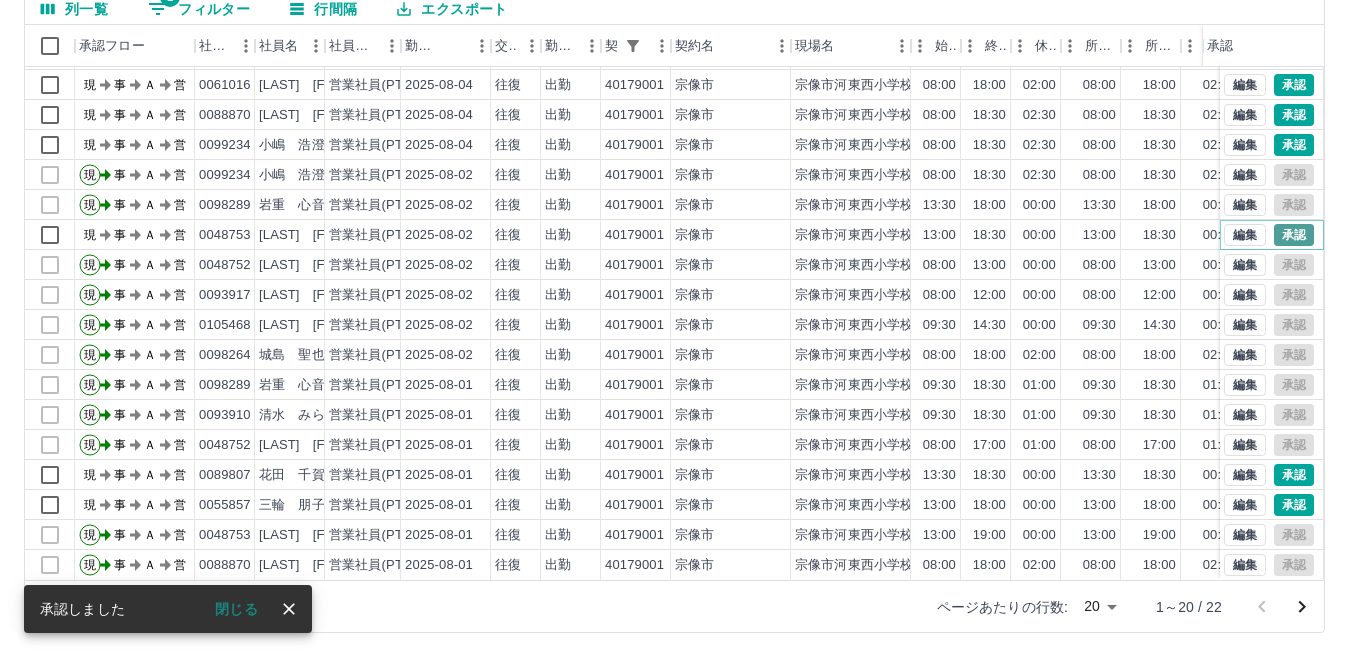 click on "承認" at bounding box center (1294, 235) 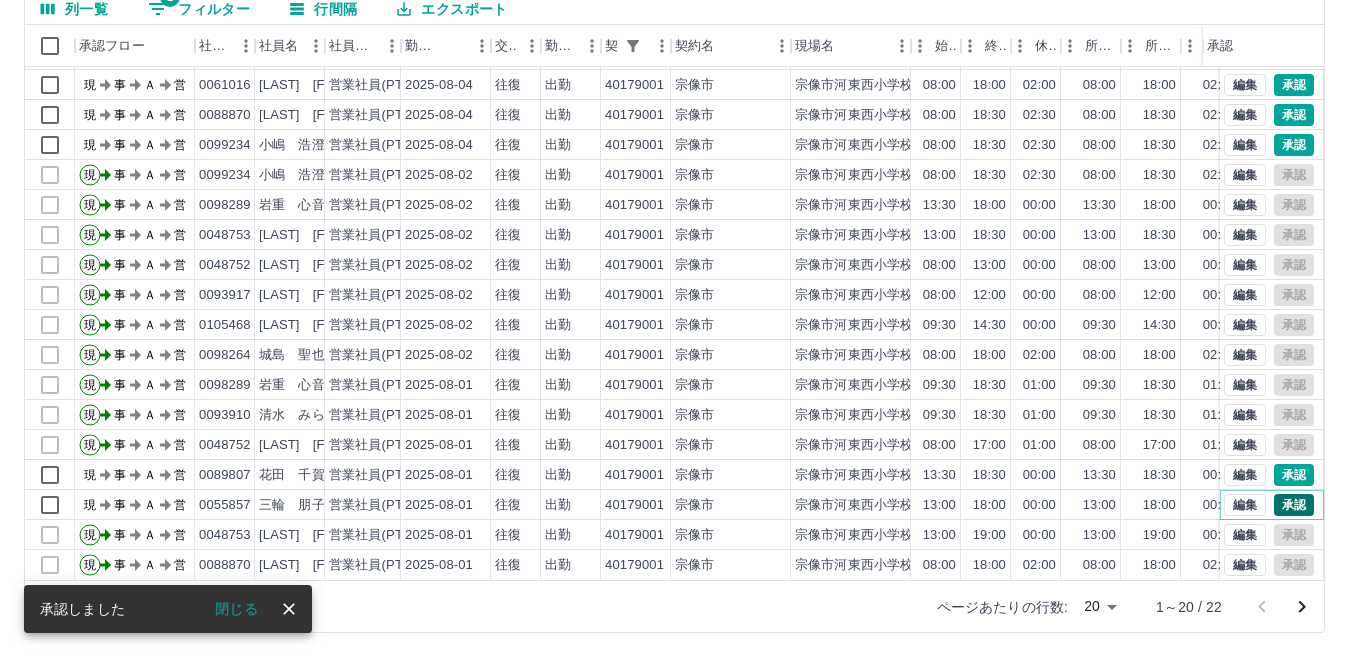 click on "承認" at bounding box center [1294, 505] 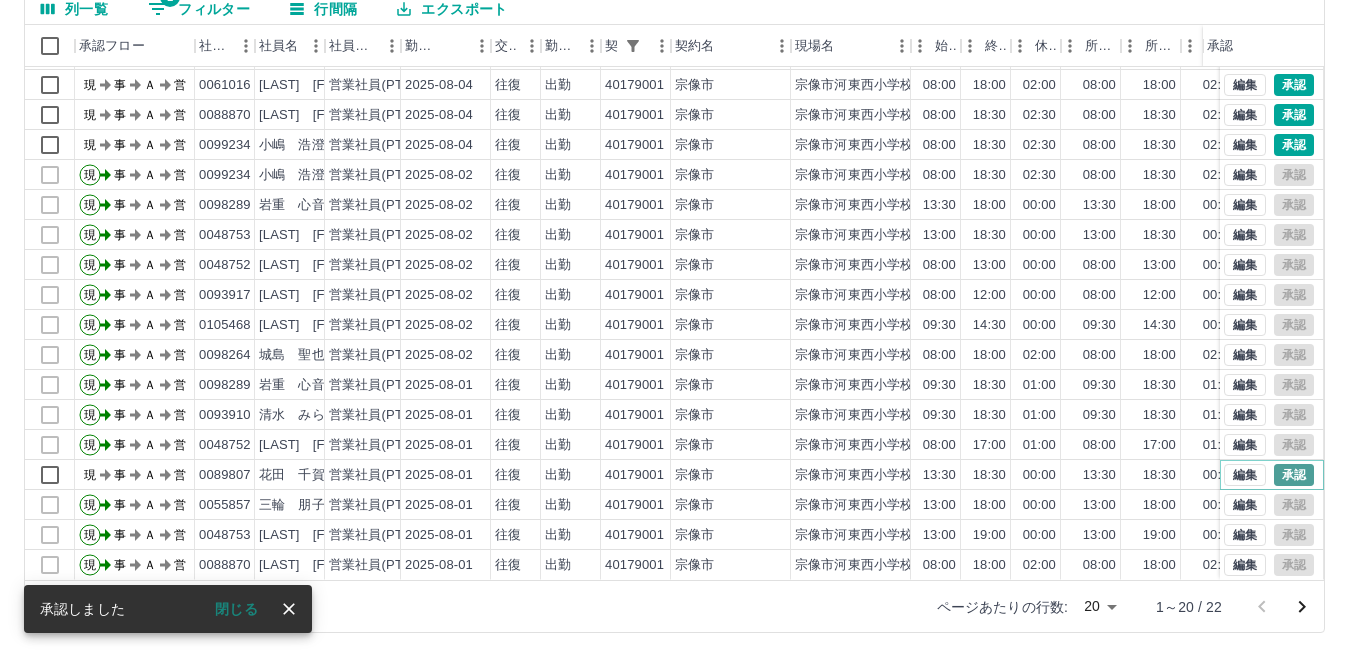 click on "承認" at bounding box center (1294, 475) 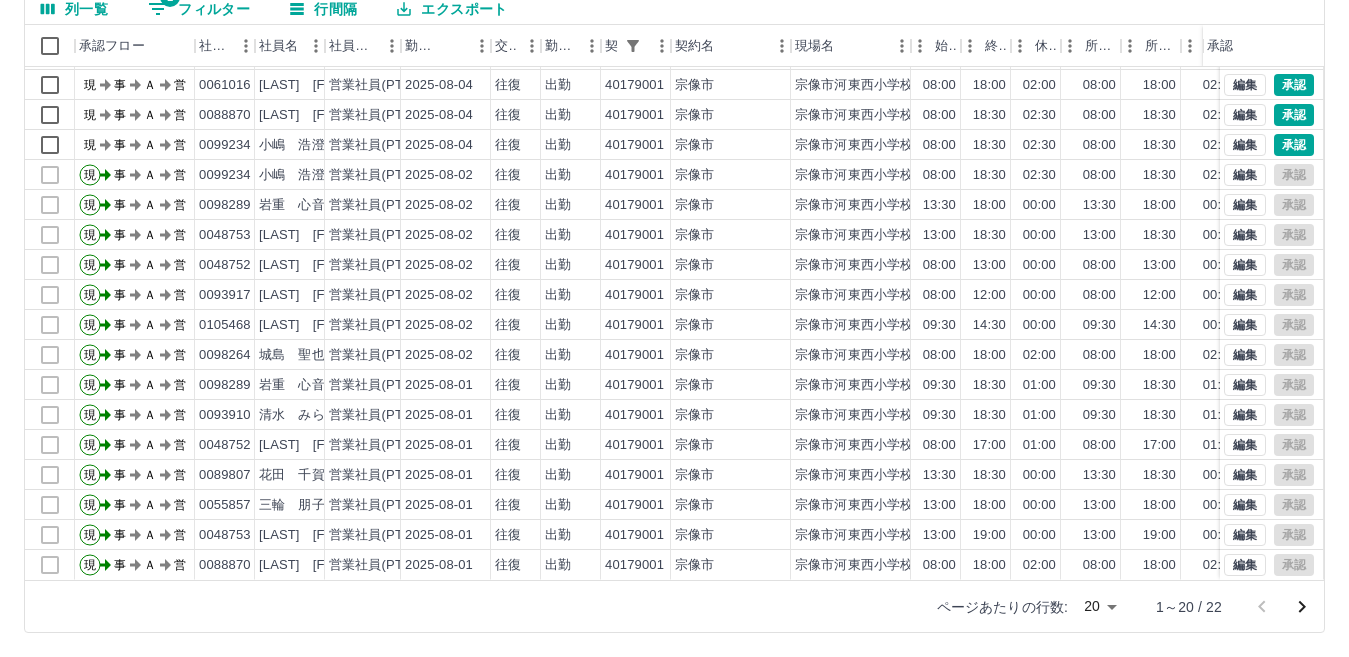 scroll, scrollTop: 0, scrollLeft: 0, axis: both 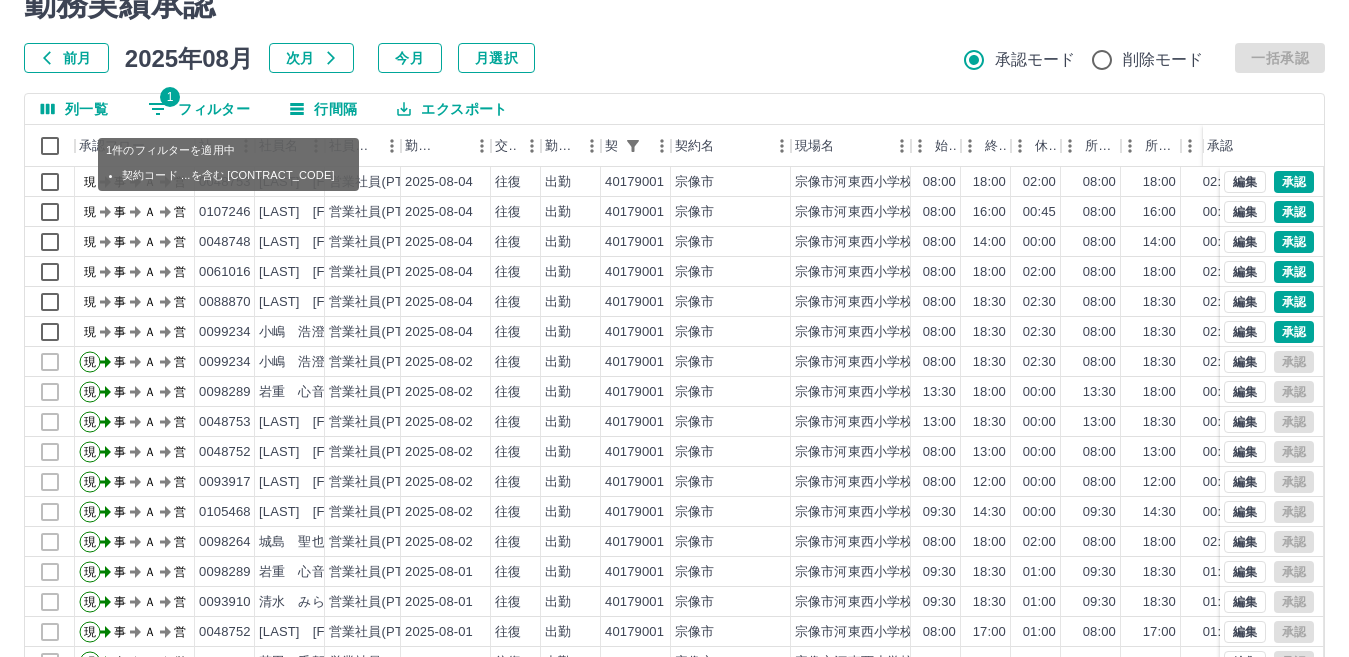 click on "1 フィルター" at bounding box center [199, 109] 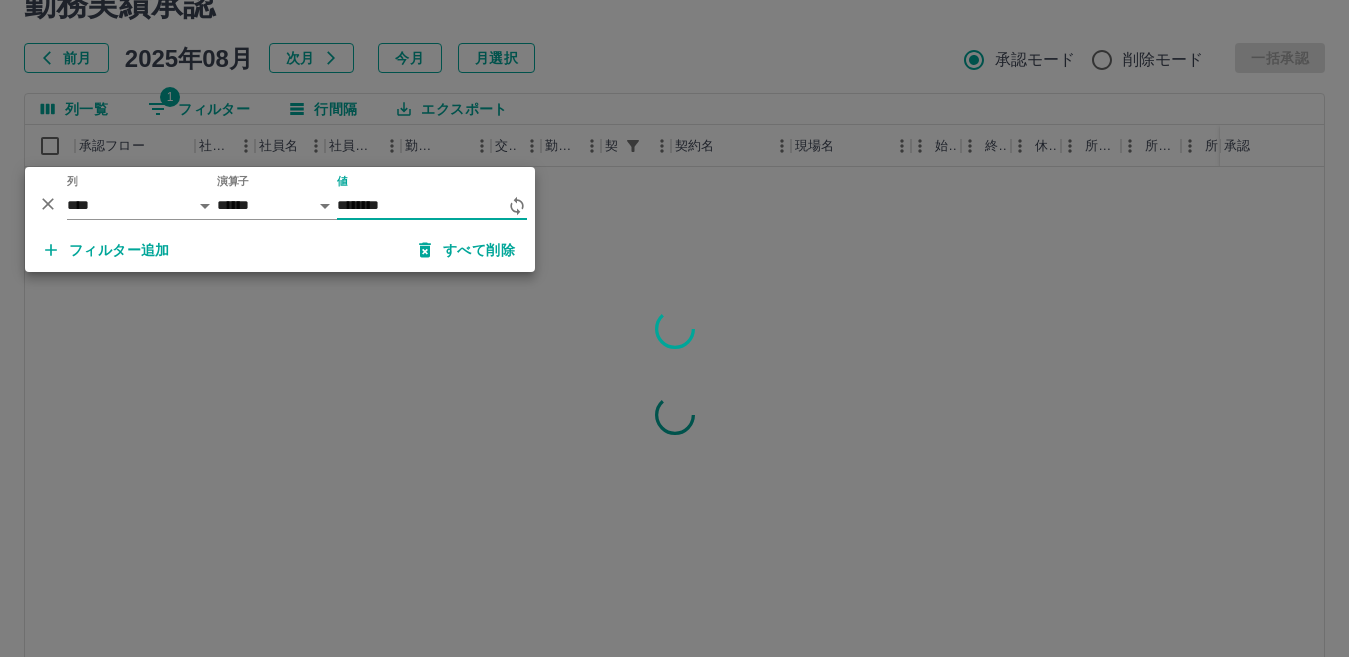 type on "********" 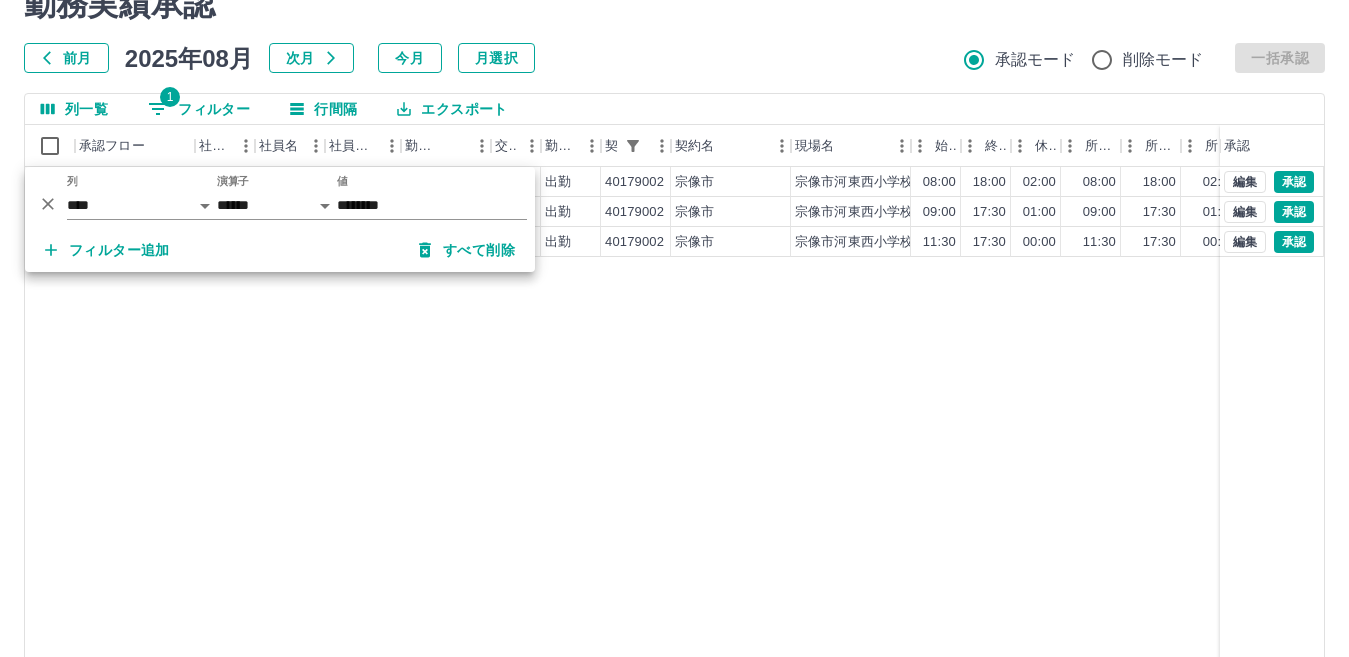 click on "前月 2025年08月 次月 今月 月選択 承認モード 削除モード 一括承認" at bounding box center (674, 58) 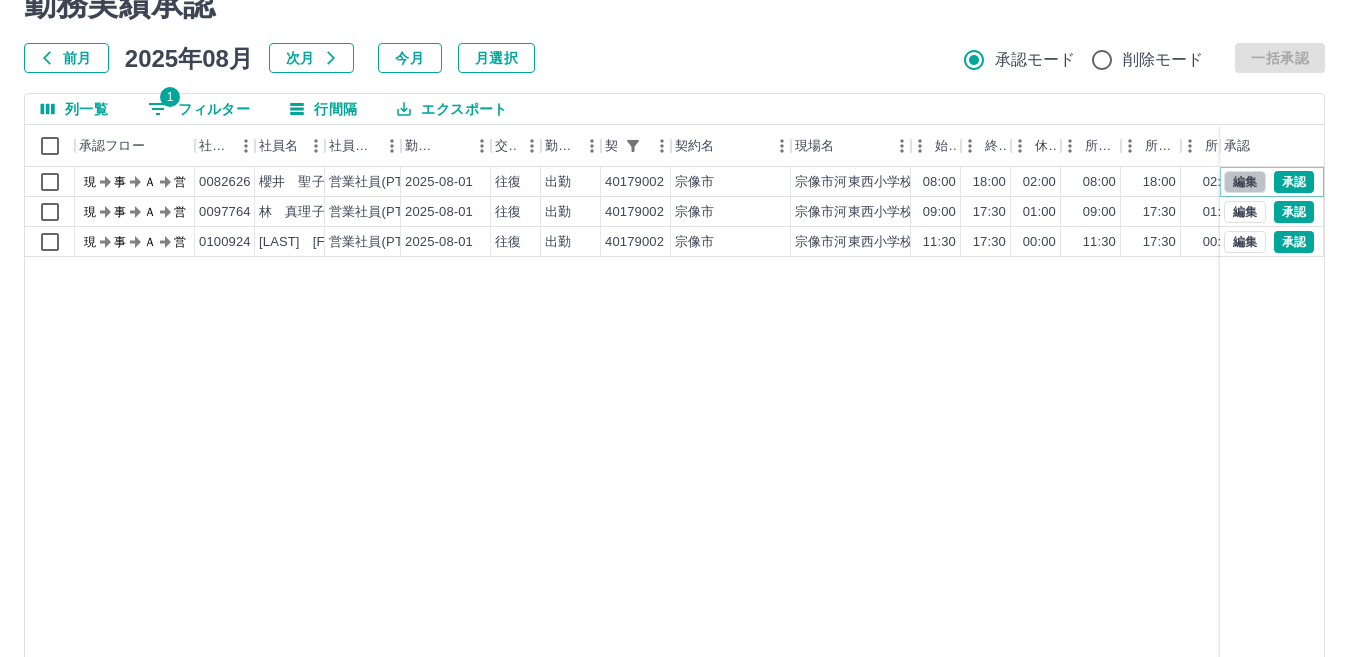 click on "編集" at bounding box center (1245, 182) 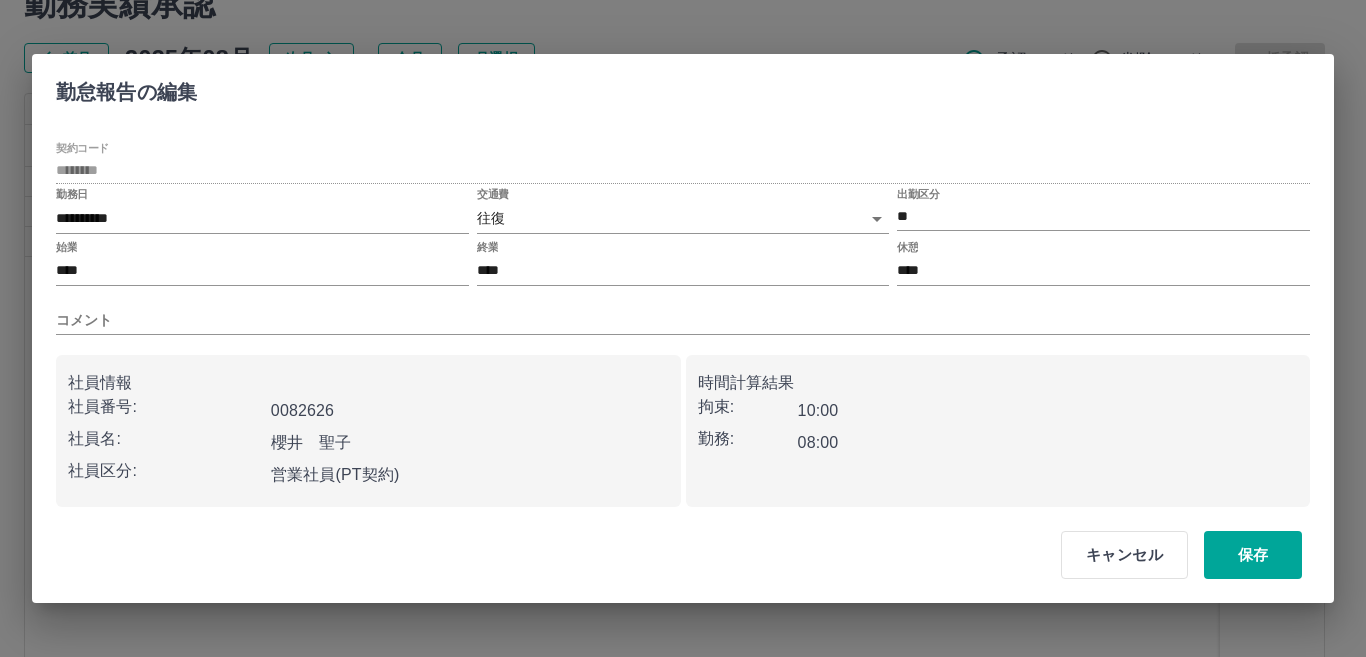 click on "キャンセル 保存" at bounding box center [1173, 555] 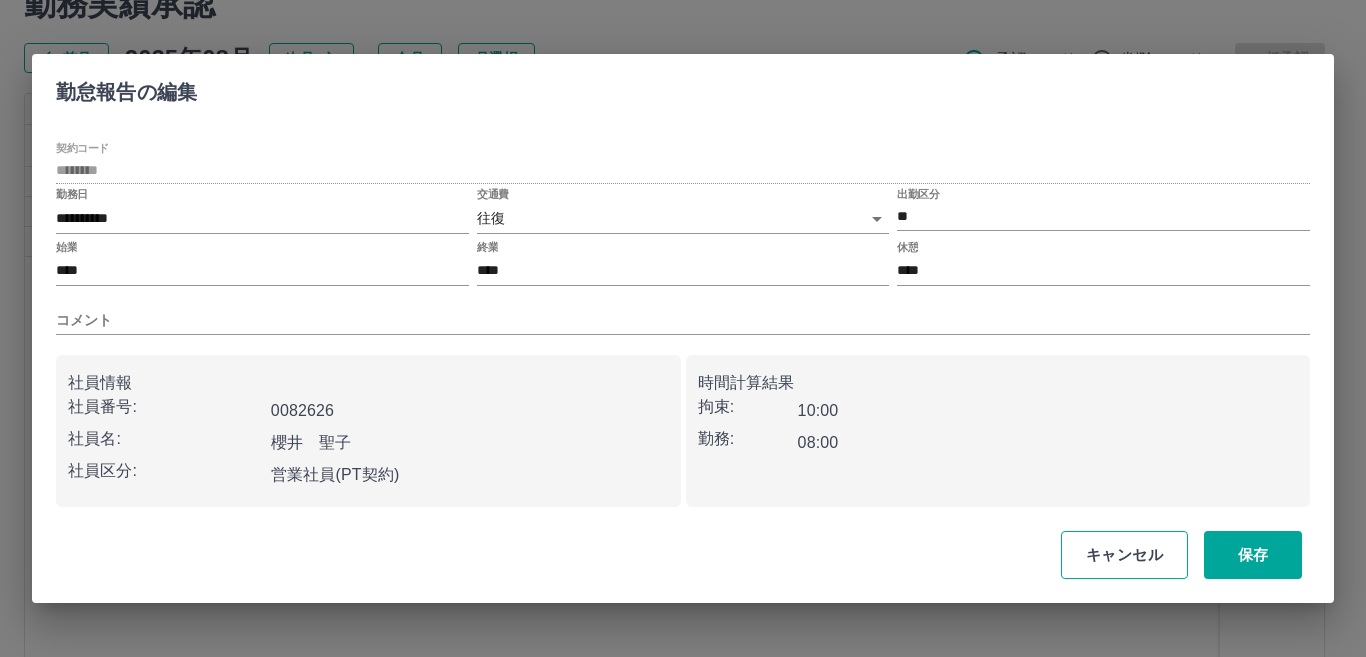 click on "キャンセル" at bounding box center [1124, 555] 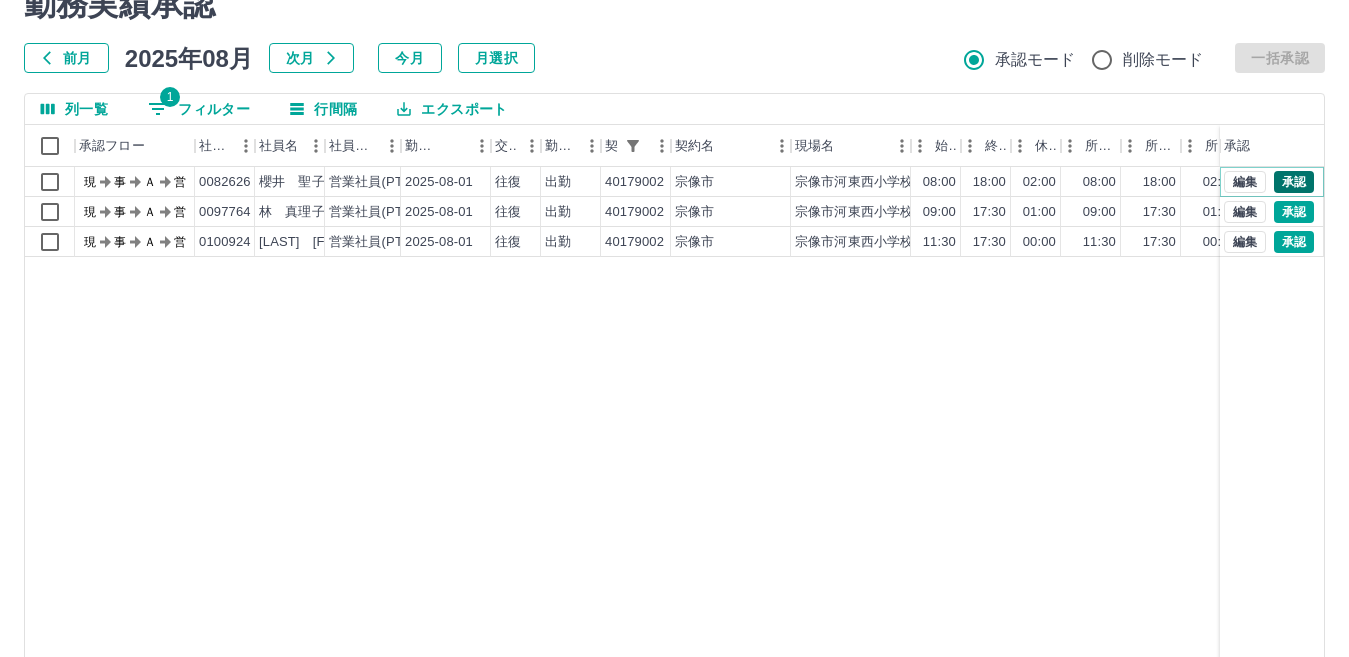 click on "承認" at bounding box center (1294, 182) 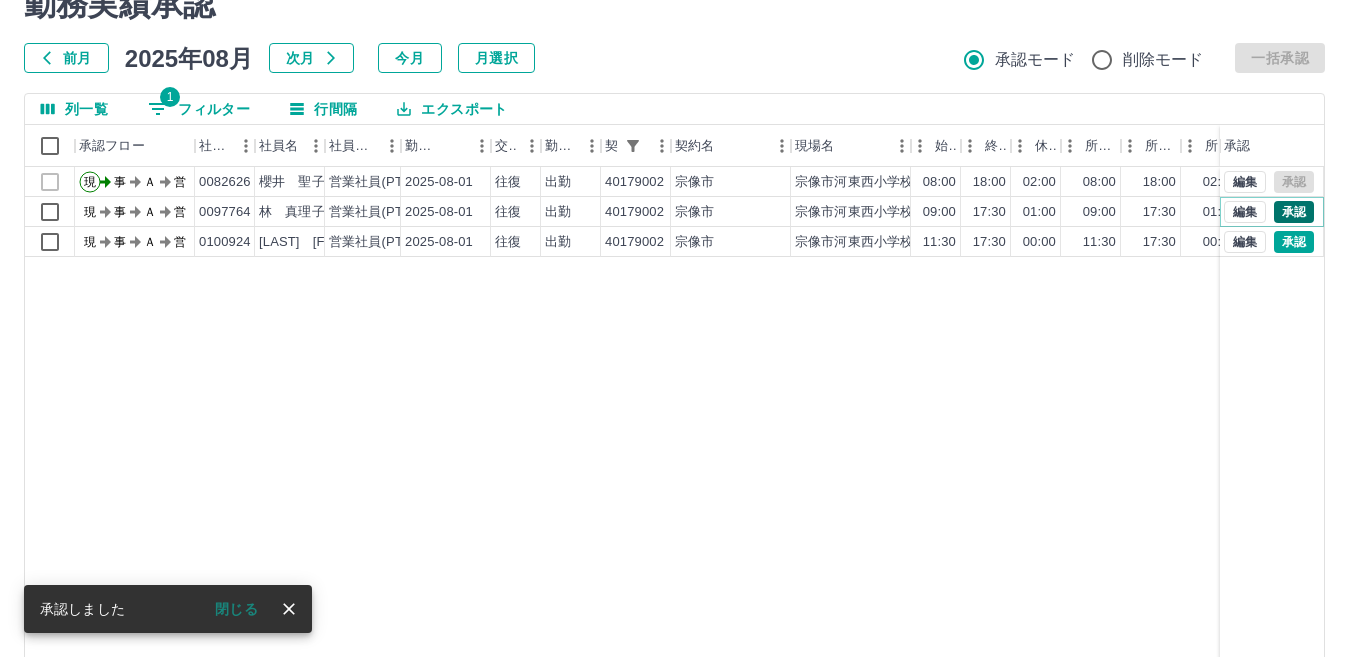 click on "承認" at bounding box center (1294, 212) 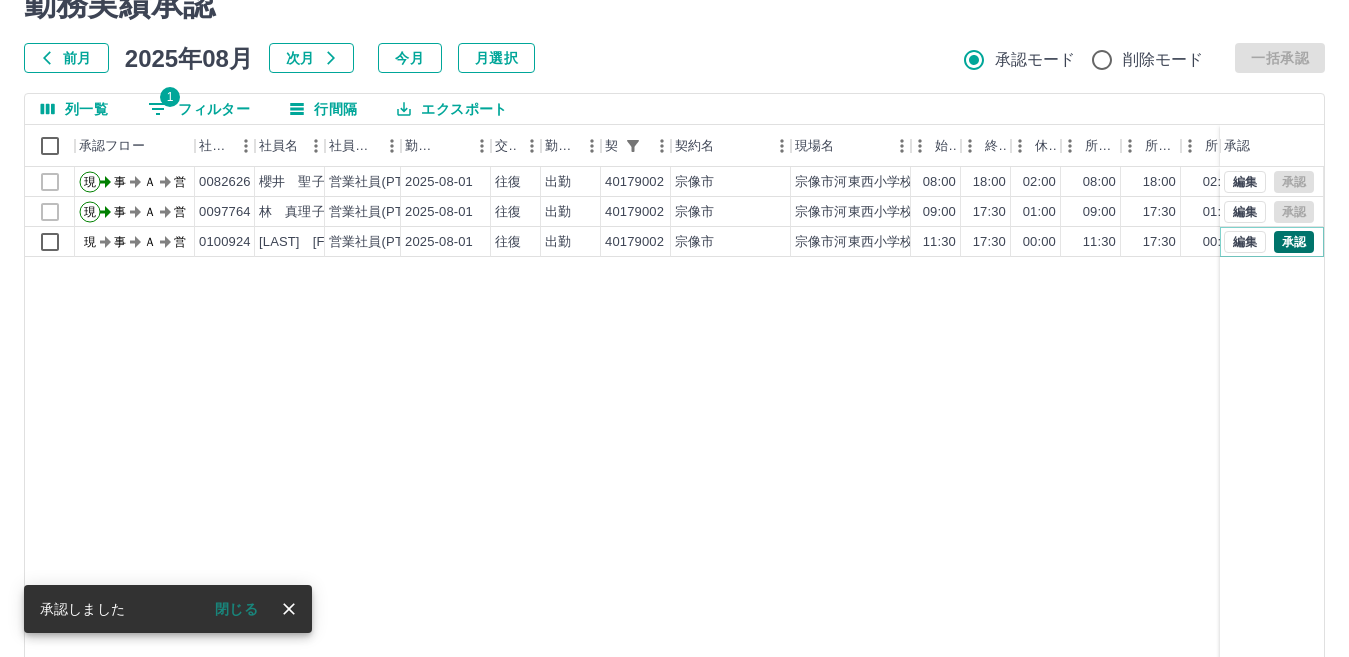 click on "承認" at bounding box center (1294, 242) 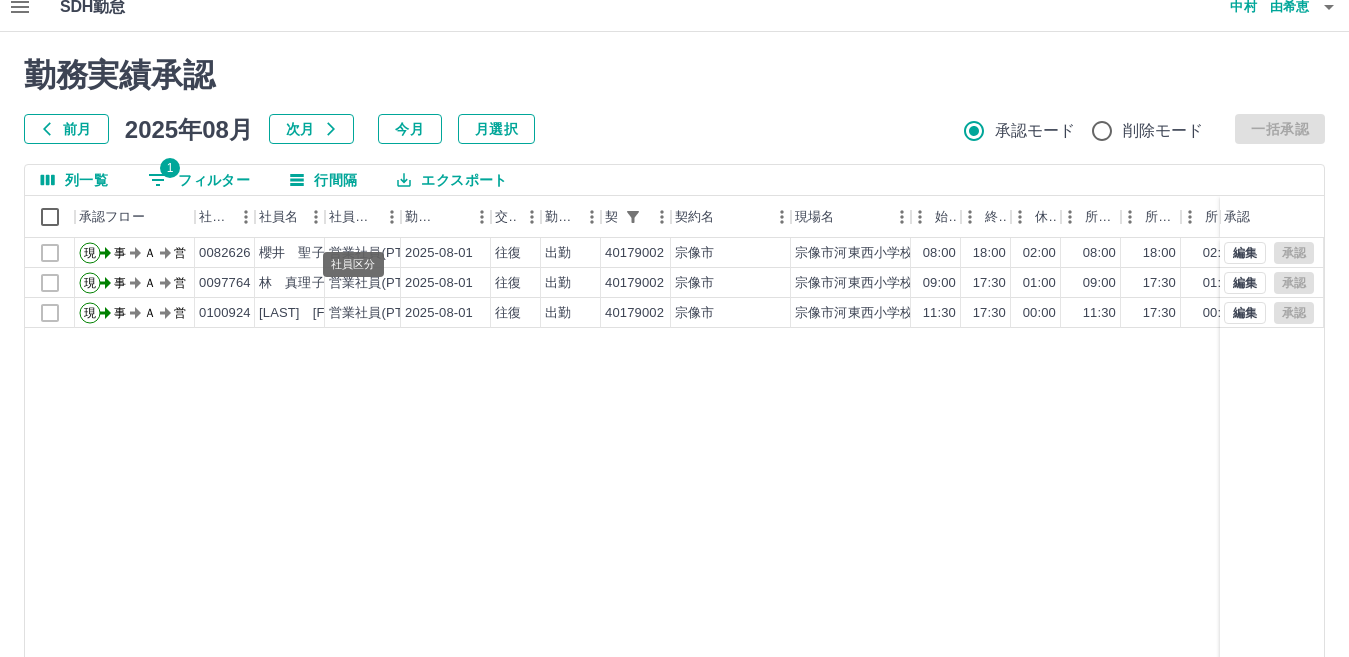scroll, scrollTop: 0, scrollLeft: 0, axis: both 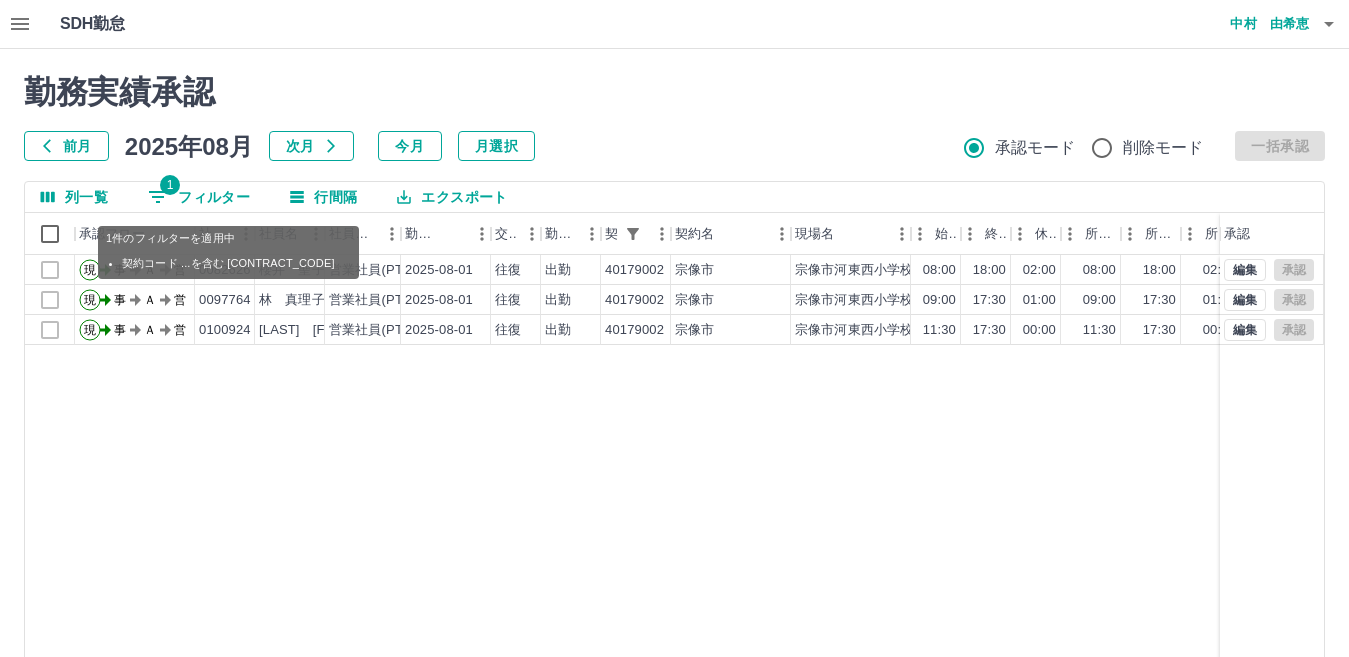click on "1 フィルター" at bounding box center (199, 197) 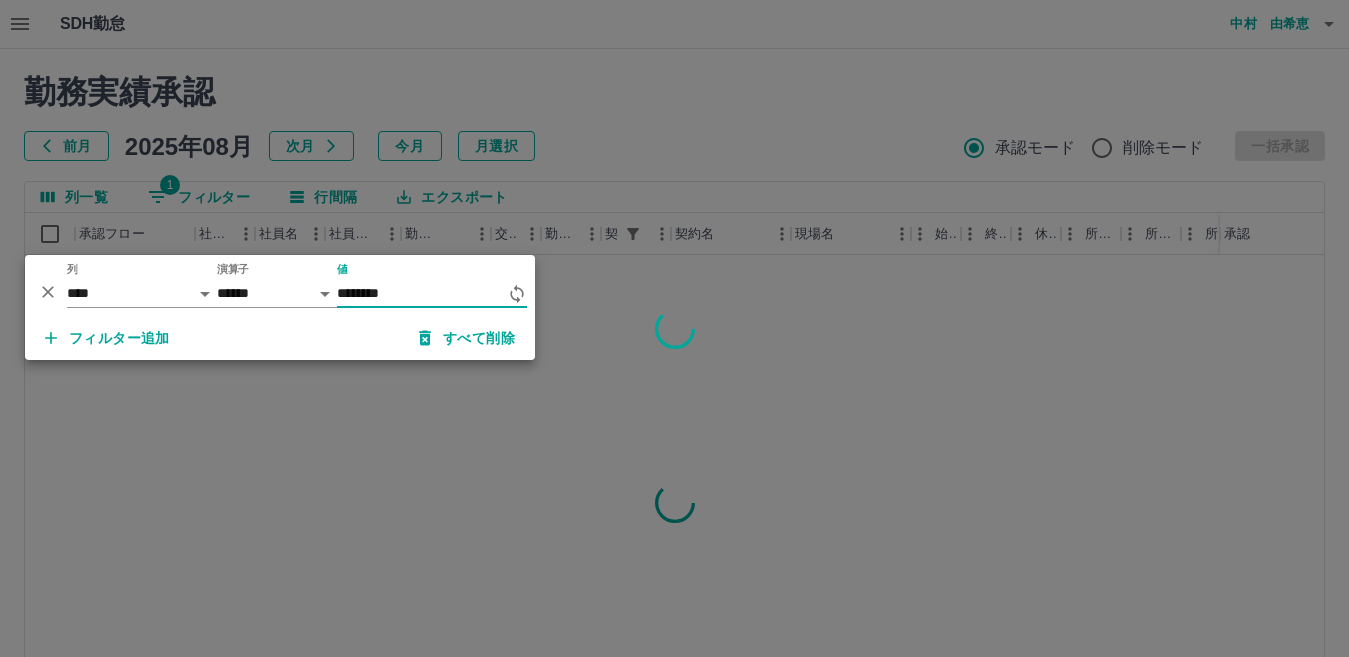type on "********" 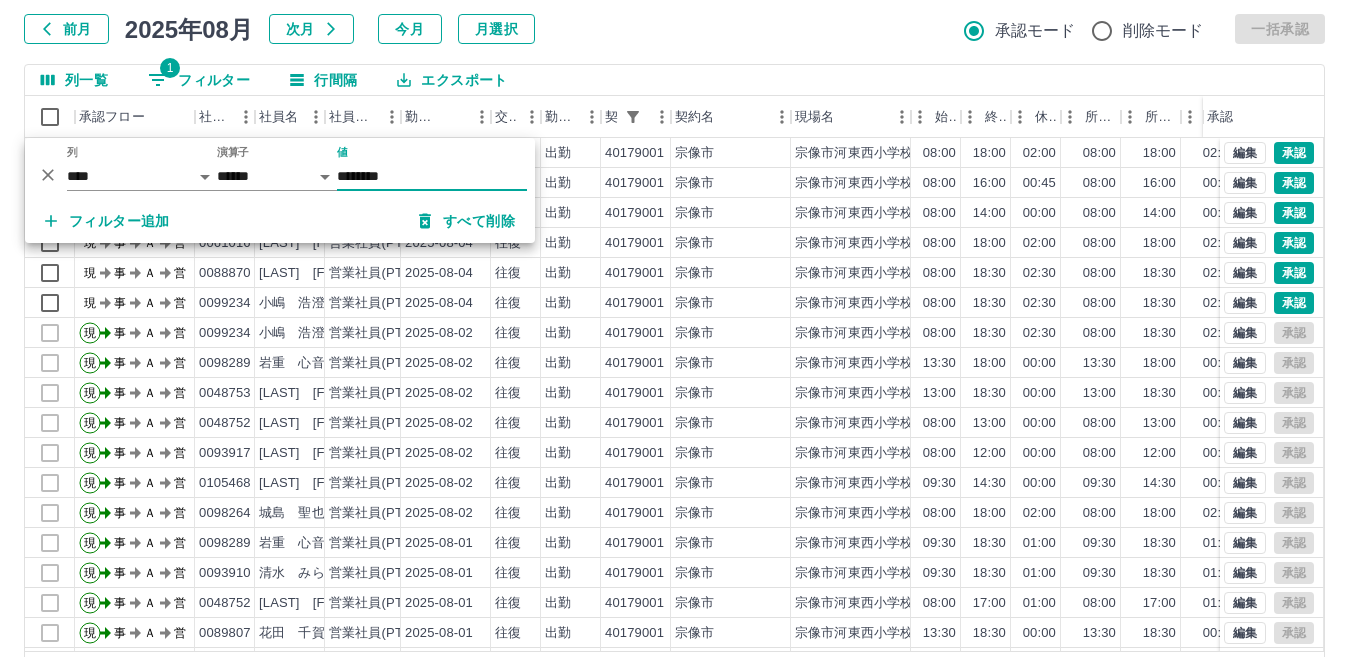 scroll, scrollTop: 188, scrollLeft: 0, axis: vertical 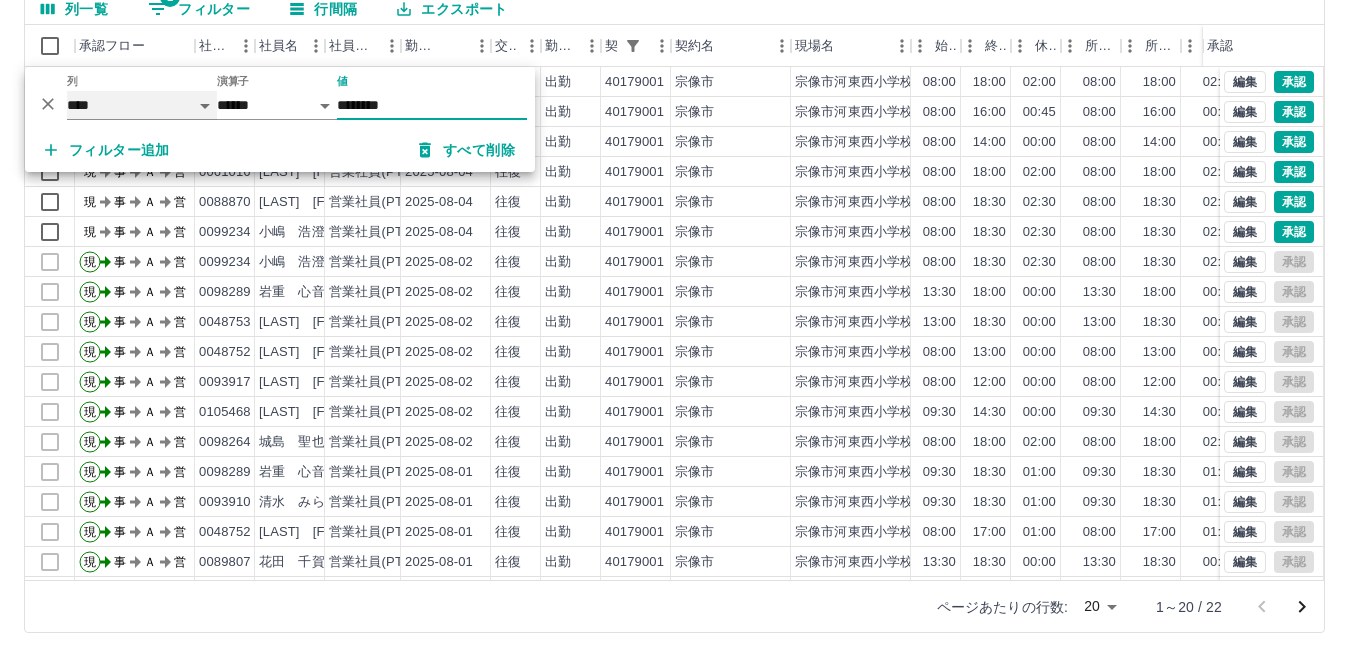 click on "**** *** **** *** *** **** ***** *** *** ** ** ** **** **** **** ** ** *** **** *****" at bounding box center (142, 105) 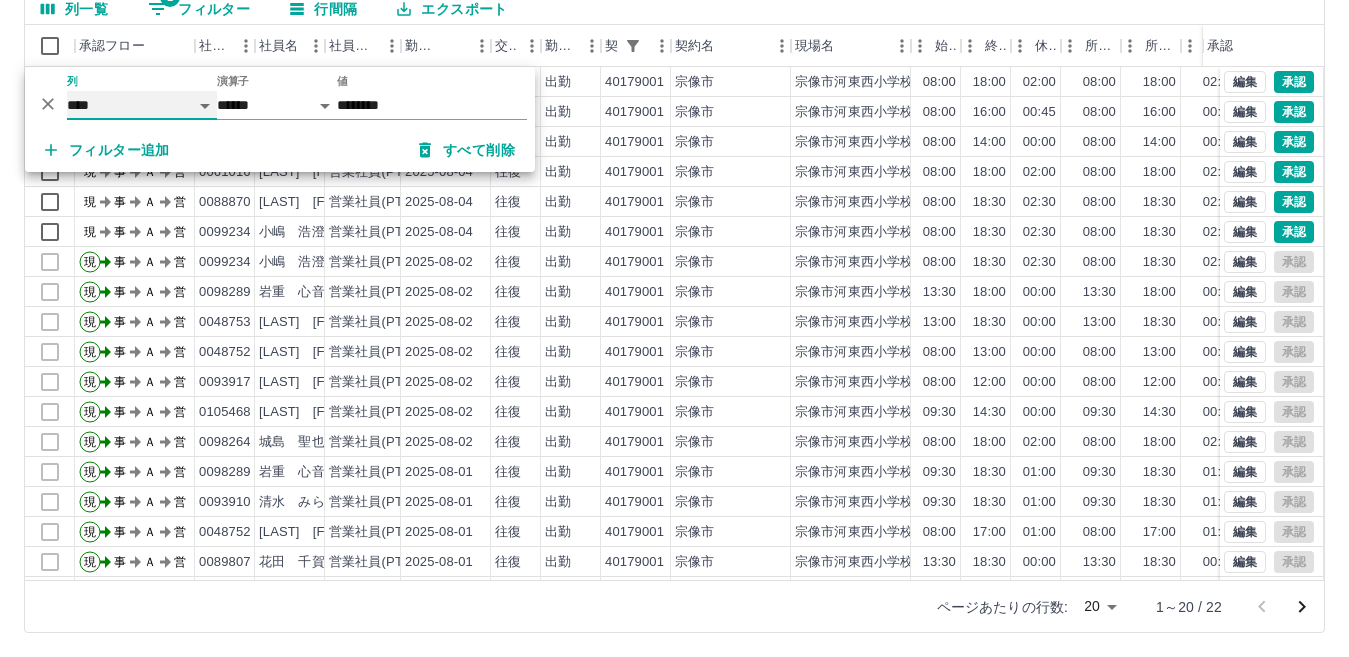 click on "**** *** **** *** *** **** ***** *** *** ** ** ** **** **** **** ** ** *** **** *****" at bounding box center (142, 105) 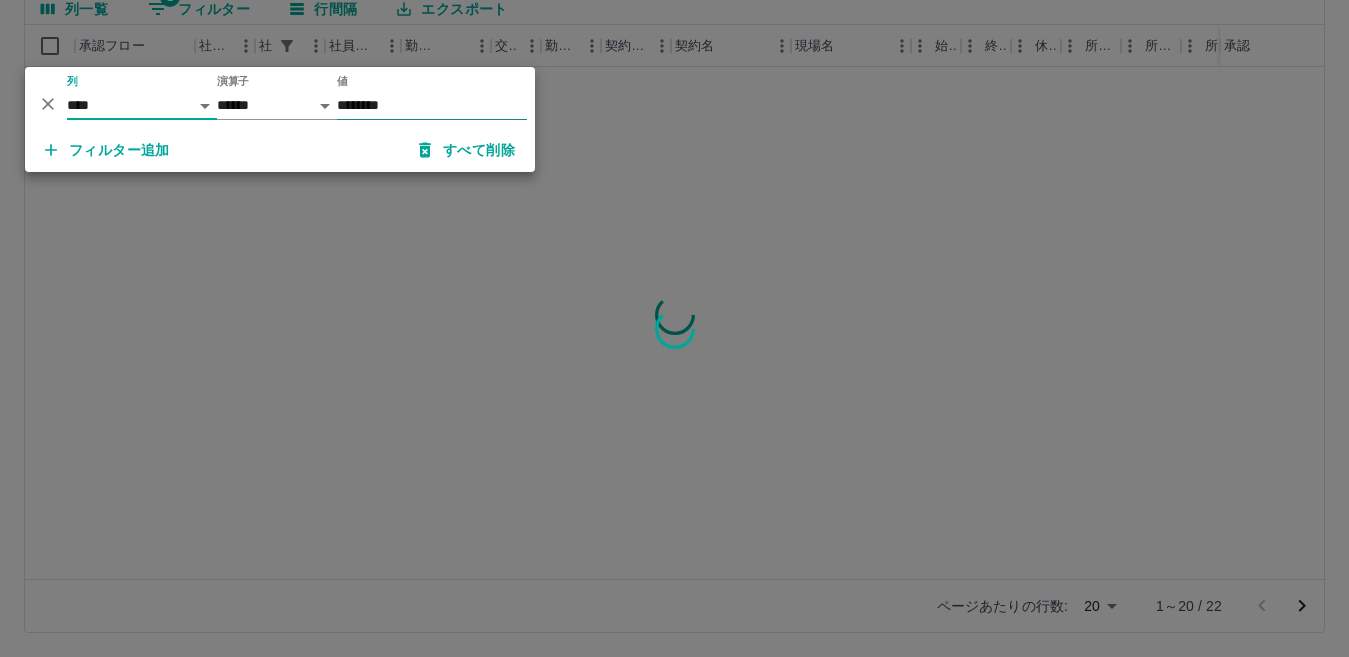 click on "********" at bounding box center [432, 105] 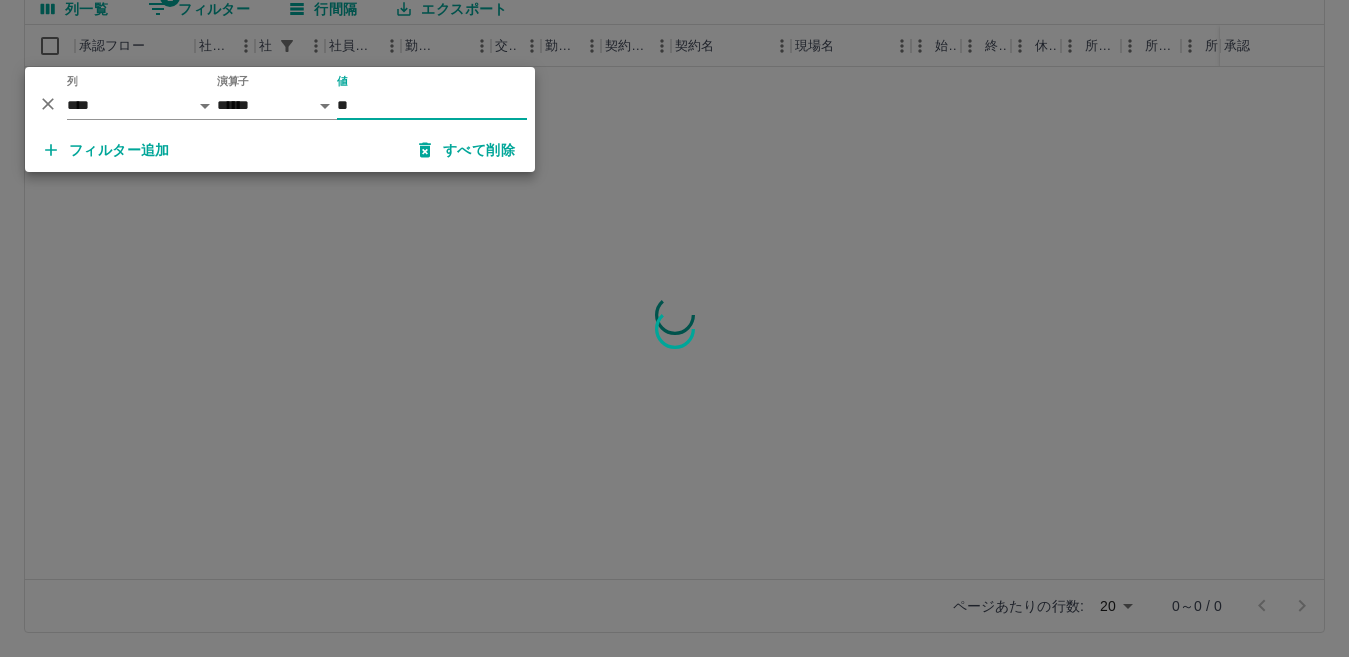 type on "*" 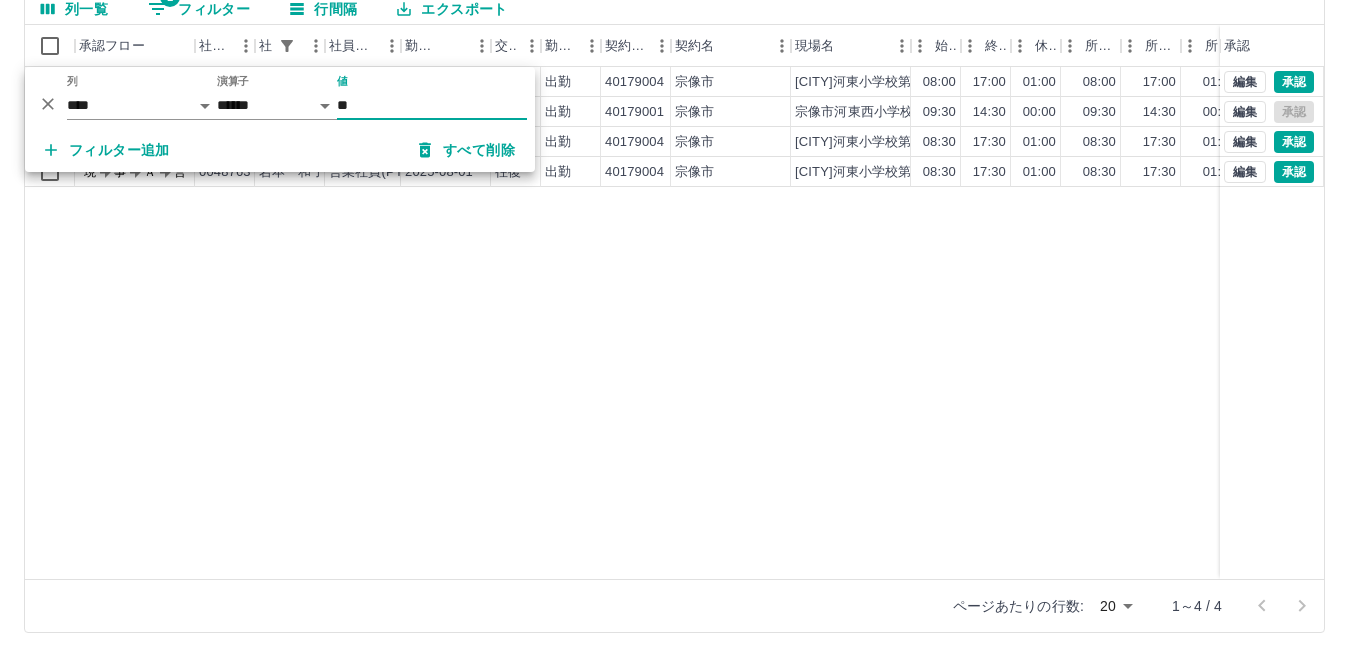 click on "現 事 Ａ 営 0048763 岩本　和子 営業社員(PT契約) 2025-08-04 往復 出勤 40179004 宗像市 宗像市河東小学校第1学童保育所 08:00 17:00 01:00 08:00 17:00 01:00 09:00 08:00 00:00 現場責任者承認待 現 事 Ａ 営 0105468 岩本　倫太朗 営業社員(PT契約) 2025-08-02 往復 出勤 40179001 宗像市 宗像市河東西小学校第1学童保育所 09:30 14:30 00:00 09:30 14:30 00:00 05:00 05:00 00:00 同一敷地内　通1 支払表無し 事務担当者承認待 現 事 Ａ 営 0099922 岩本　美奈子 営業社員(PT契約) 2025-08-01 往復 出勤 40179004 宗像市 宗像市河東小学校第1学童保育所 08:30 17:30 01:00 08:30 17:30 01:00 09:00 08:00 00:00 現場責任者承認待 現 事 Ａ 営 0048763 岩本　和子 営業社員(PT契約) 2025-08-01 往復 出勤 40179004 宗像市 宗像市河東小学校第1学童保育所 08:30 17:30 01:00 08:30 17:30 01:00 09:00 08:00 00:00 現場責任者承認待 編集 承認 編集 承認 編集 承認 編集 承認" at bounding box center [898, 323] 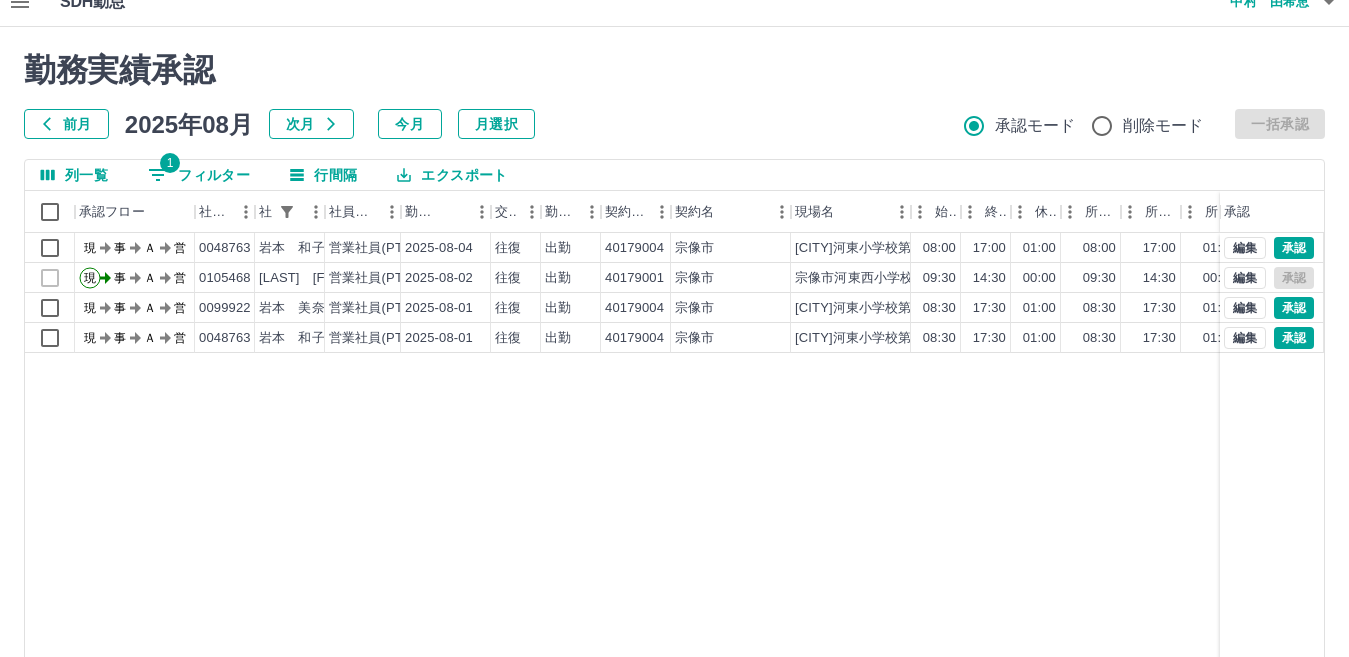 scroll, scrollTop: 0, scrollLeft: 0, axis: both 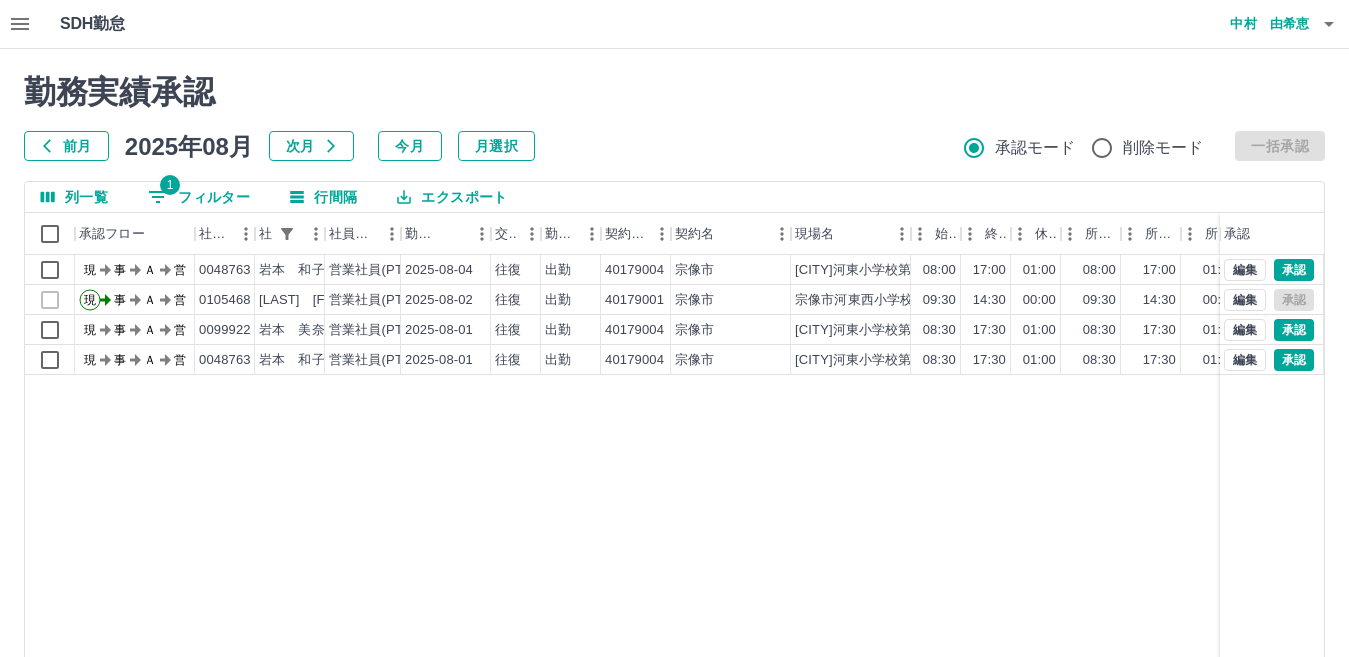 click on "前月" at bounding box center [66, 146] 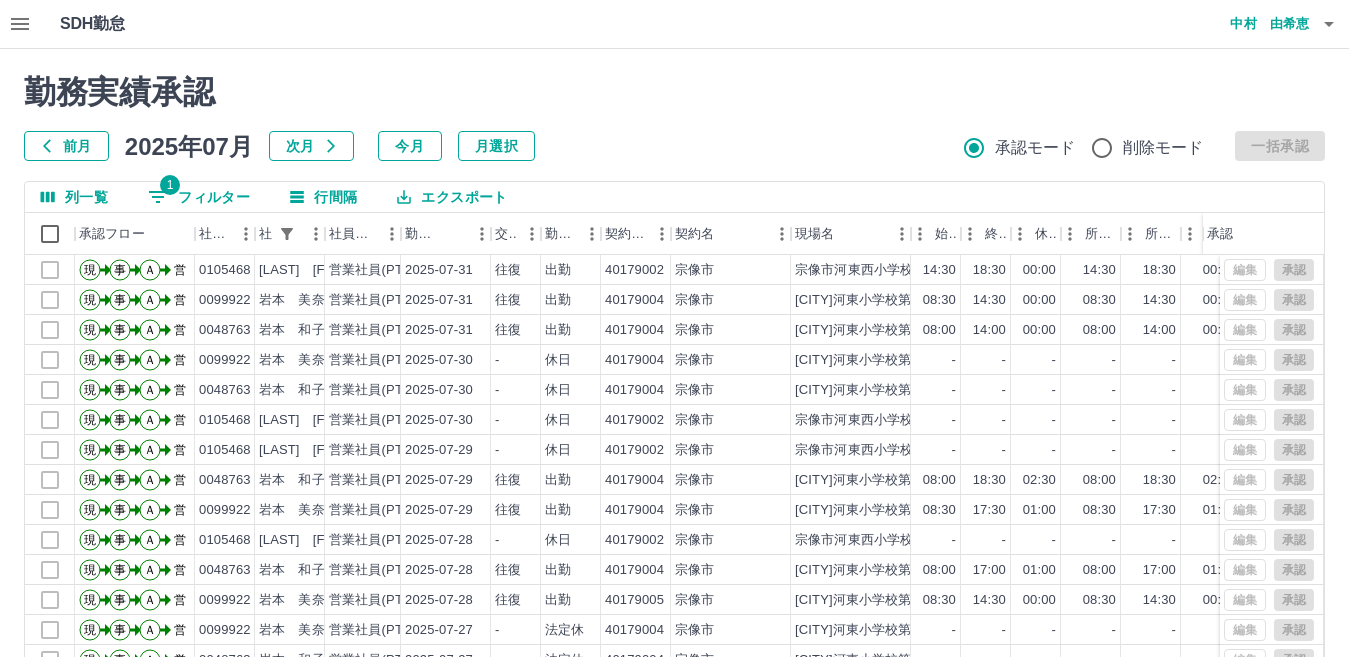 click on "1 フィルター" at bounding box center [199, 197] 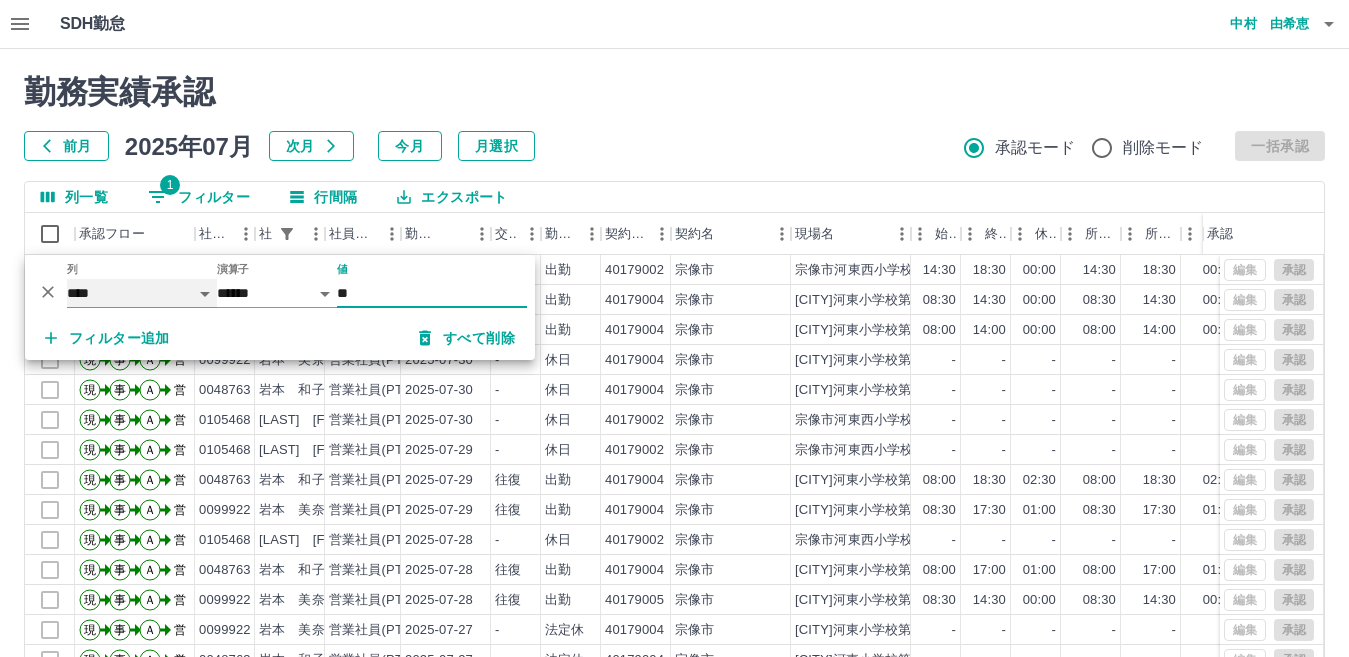 drag, startPoint x: 156, startPoint y: 303, endPoint x: 155, endPoint y: 280, distance: 23.021729 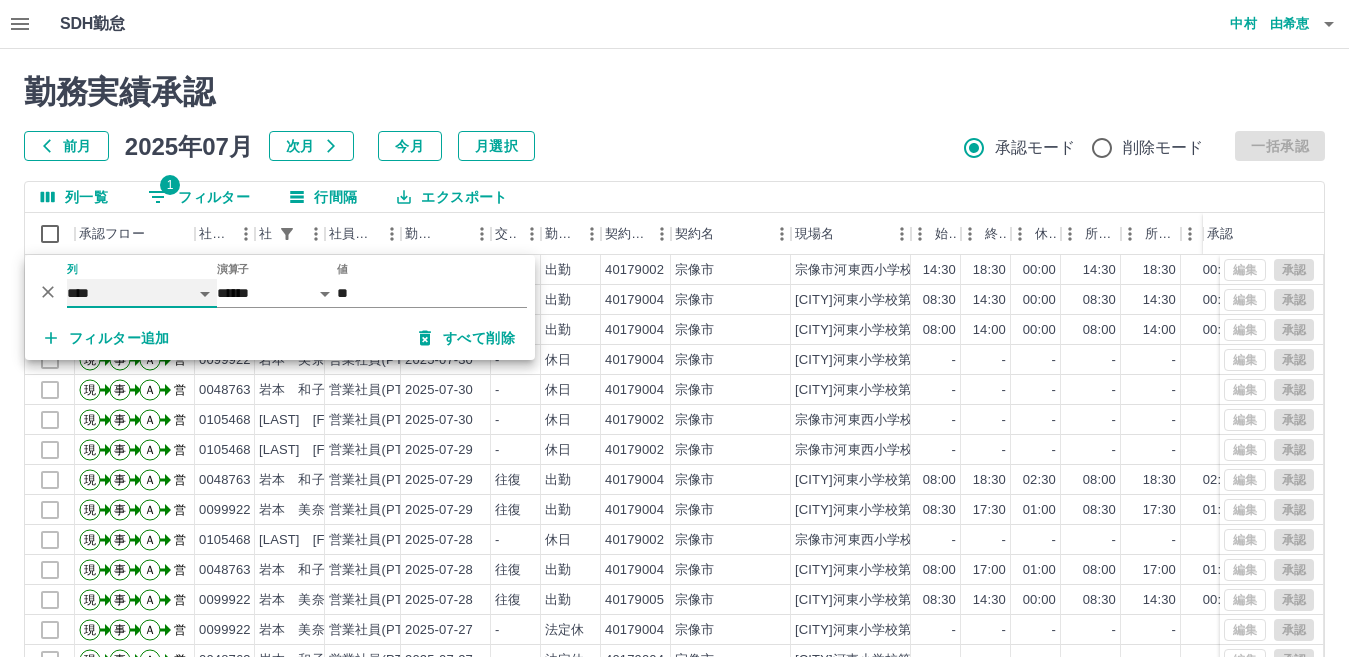 click on "**** *** **** *** *** **** ***** *** *** ** ** ** **** **** **** ** ** *** **** *****" at bounding box center [142, 293] 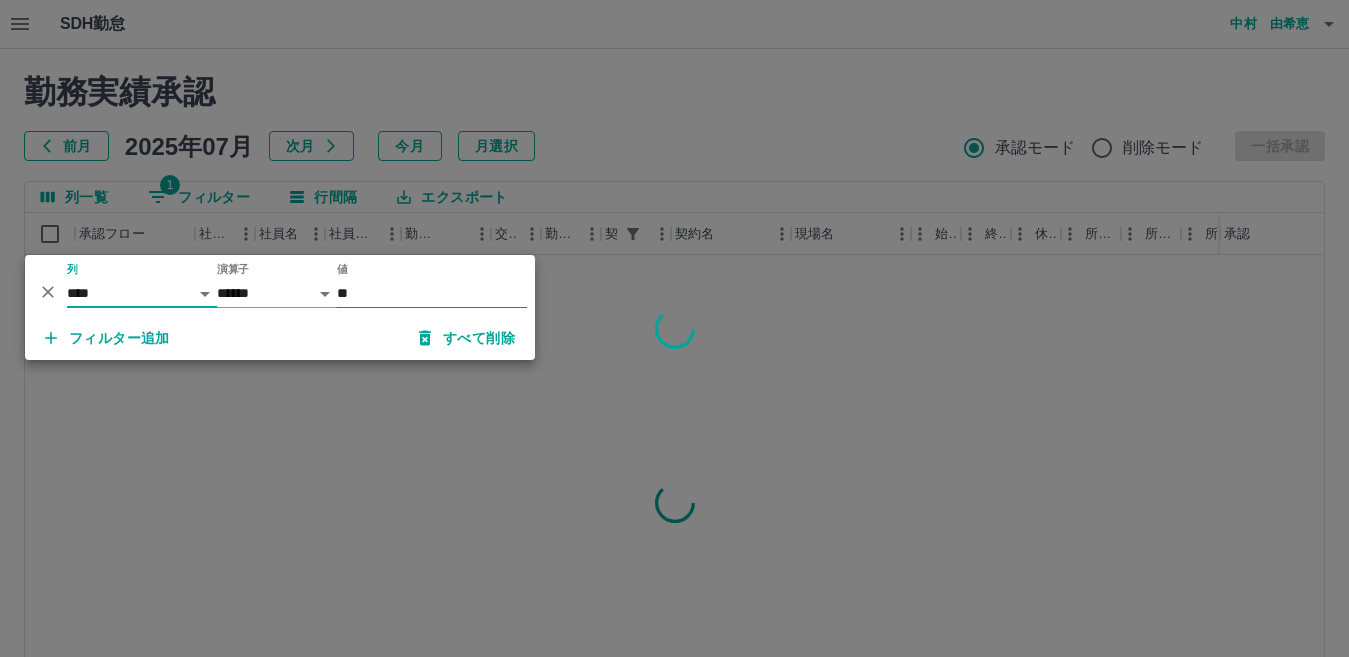 click on "**" at bounding box center [432, 293] 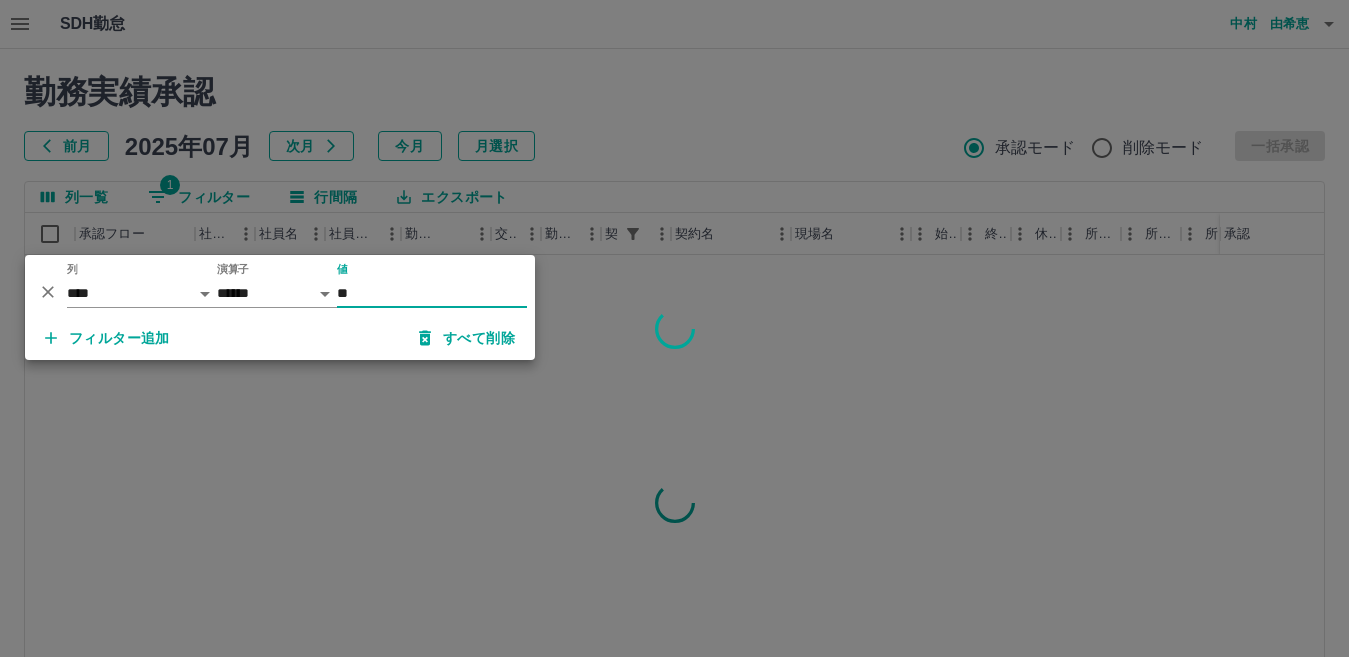 type on "*" 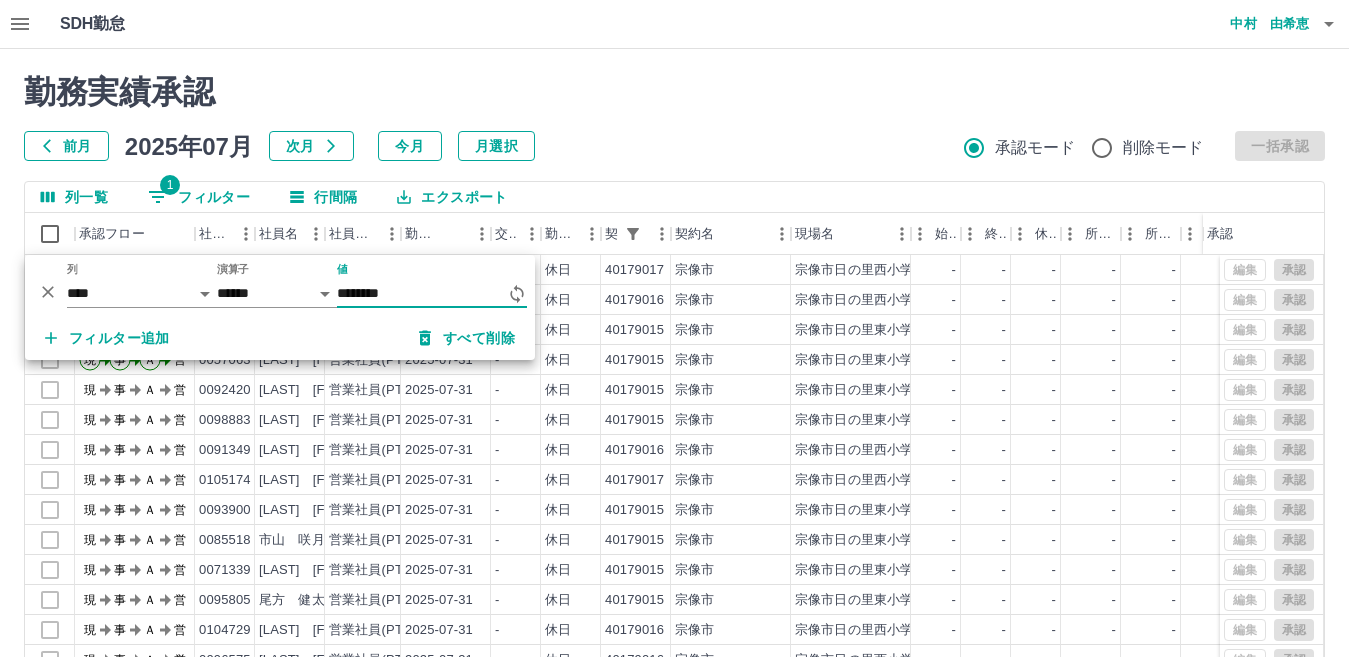 type on "********" 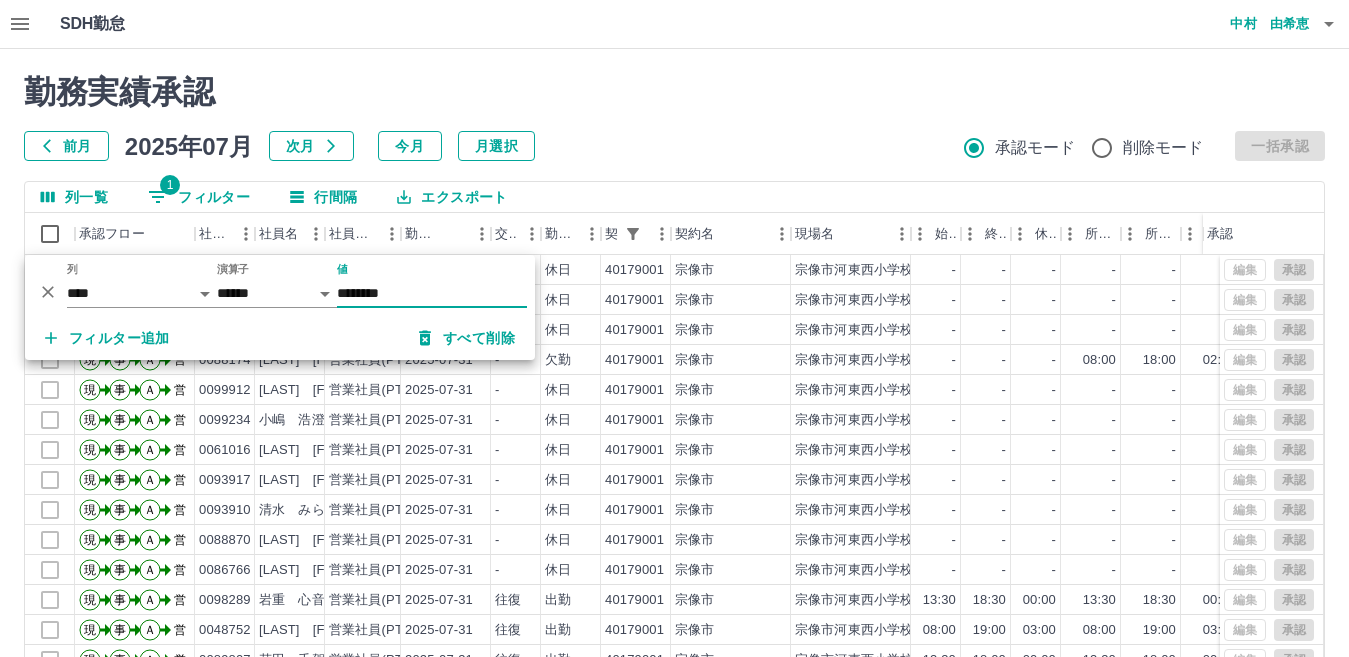 click on "次月" at bounding box center (311, 146) 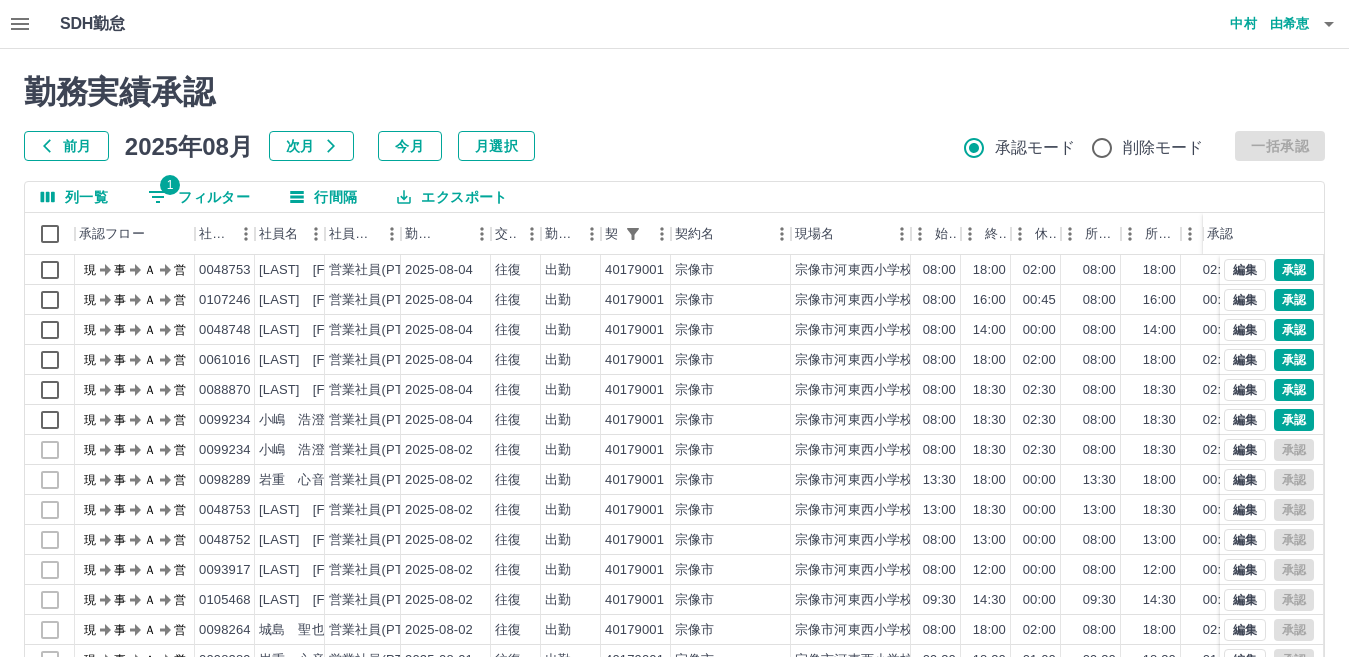 drag, startPoint x: 671, startPoint y: 110, endPoint x: 721, endPoint y: 130, distance: 53.851646 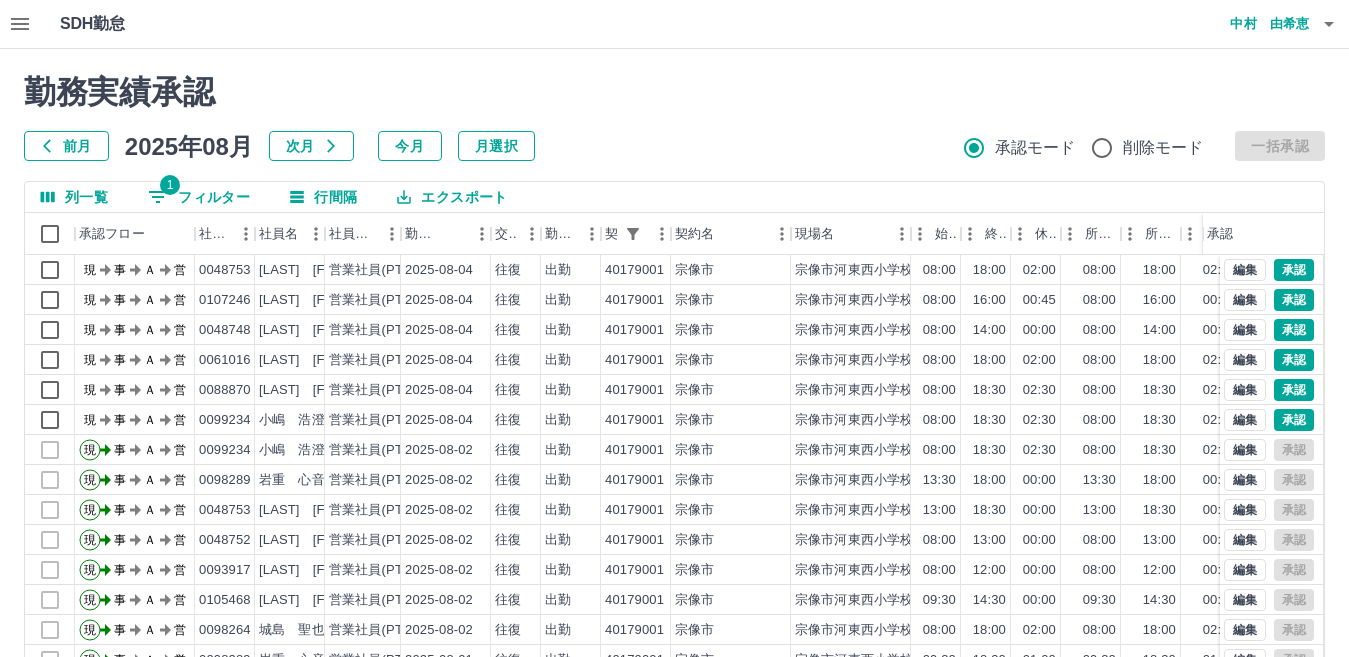 scroll, scrollTop: 104, scrollLeft: 0, axis: vertical 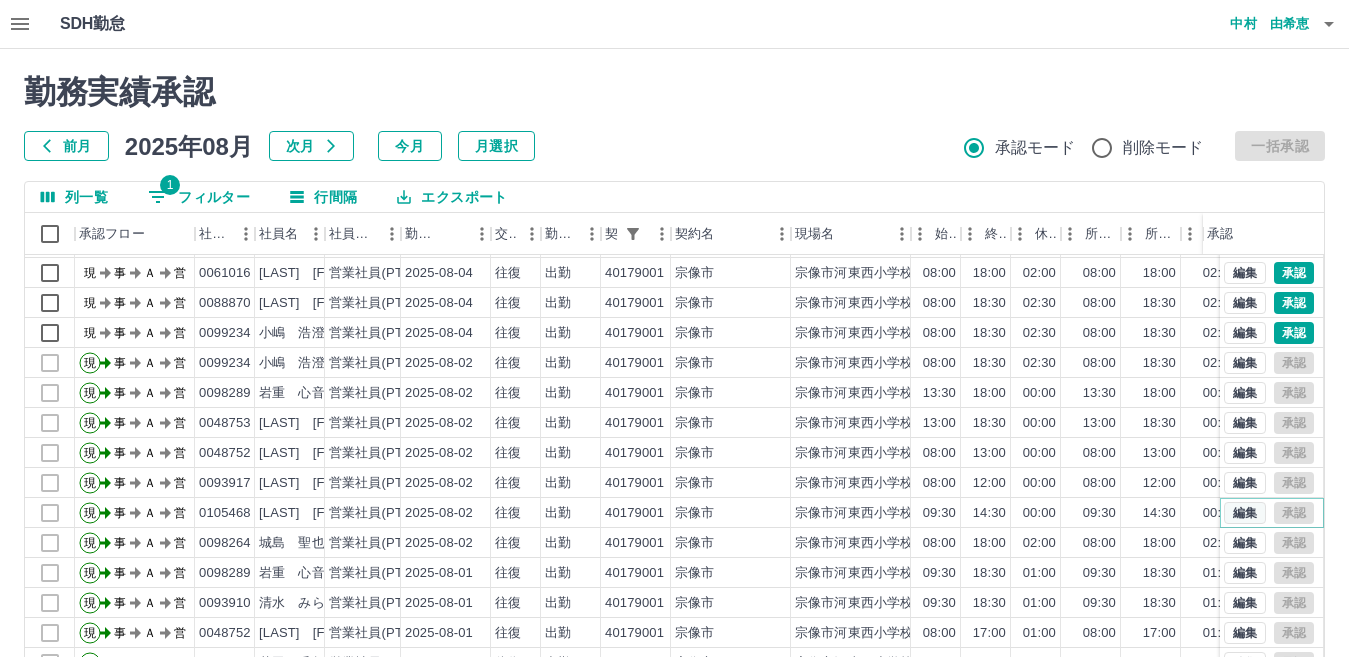 click on "編集" at bounding box center [1245, 513] 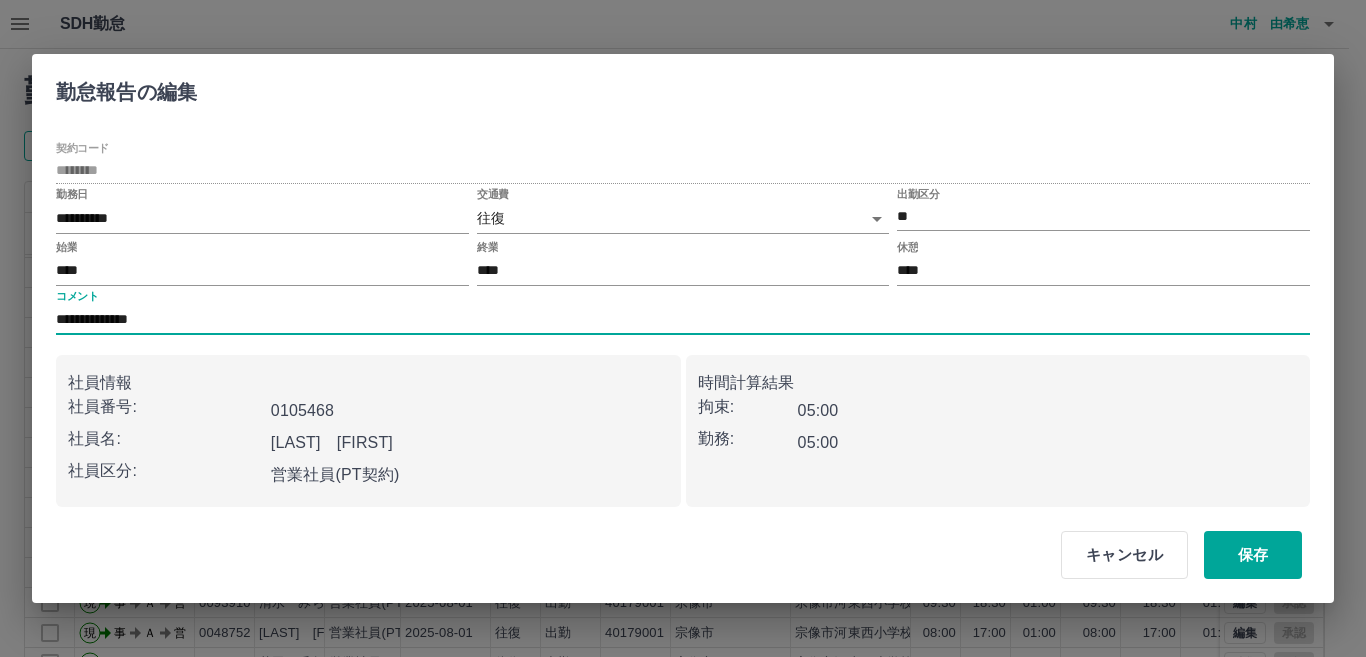 click on "**********" at bounding box center [683, 320] 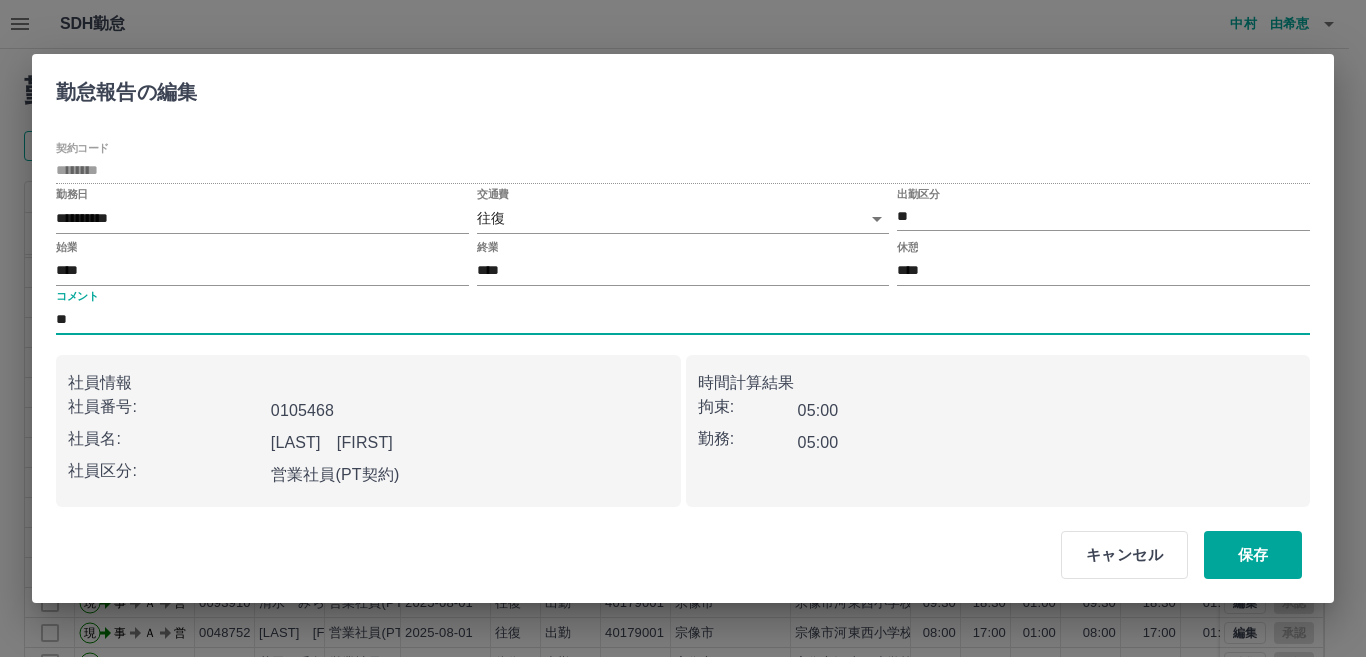 type on "*" 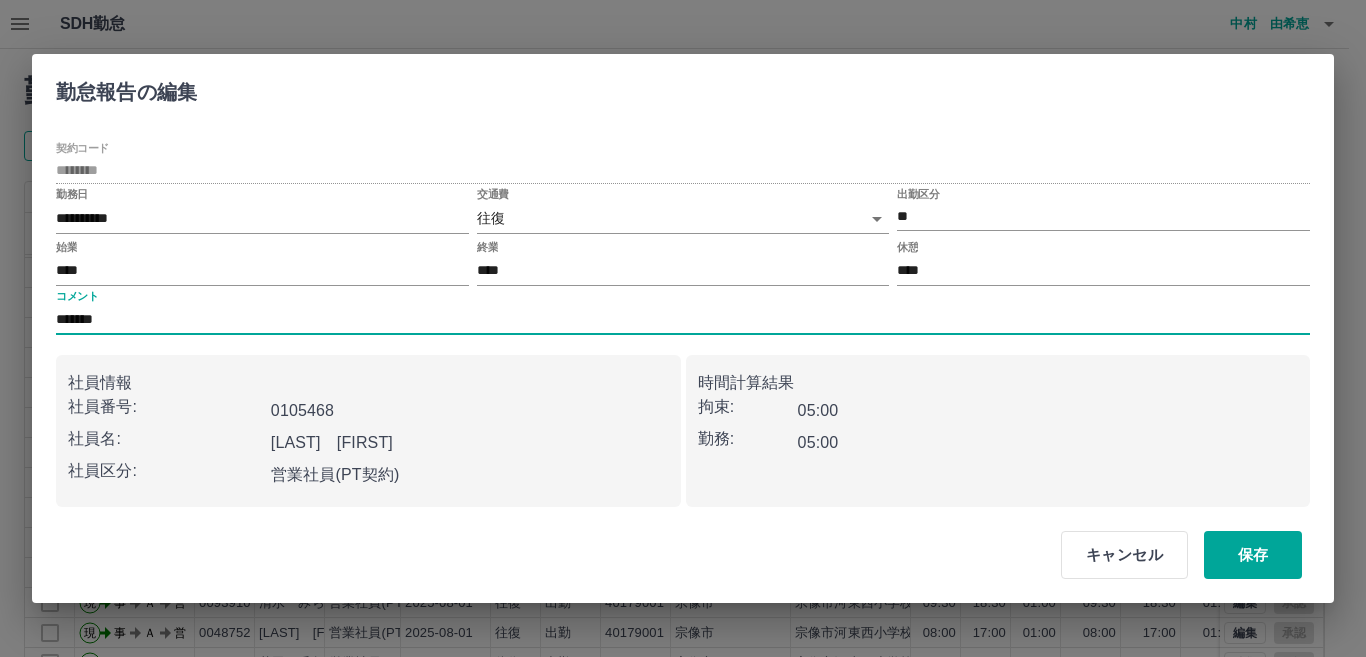 type on "**********" 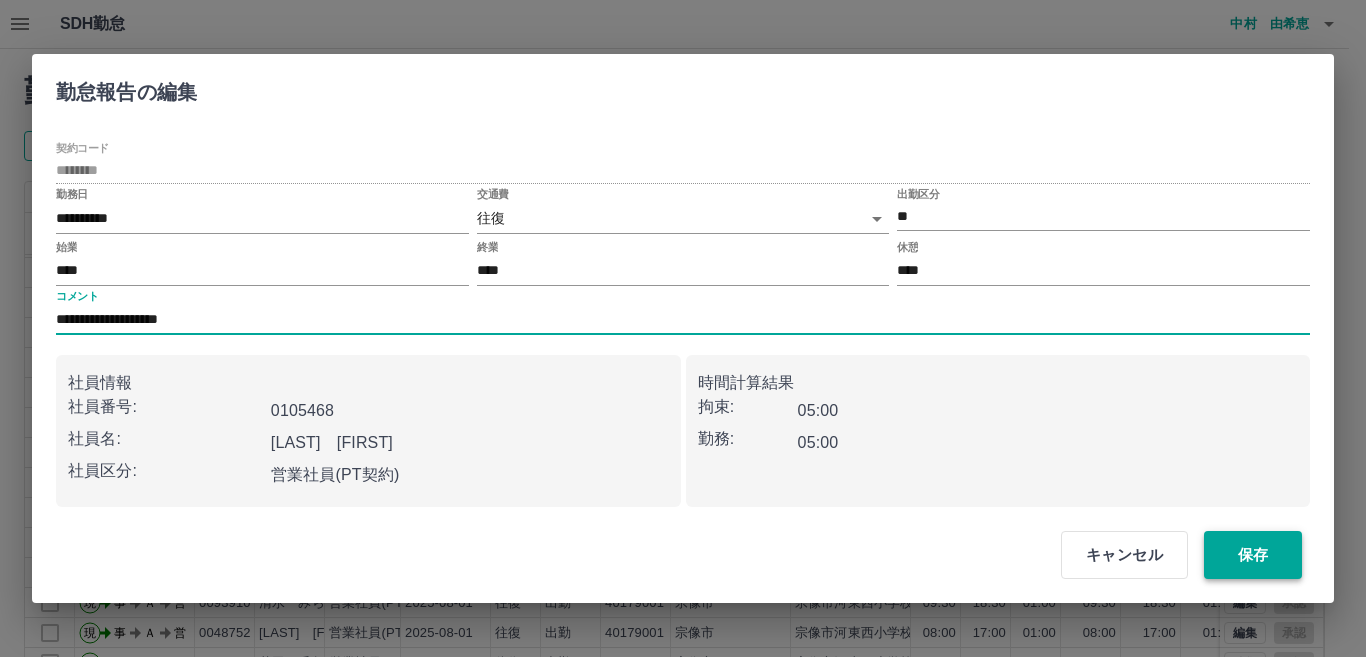 click on "保存" at bounding box center (1253, 555) 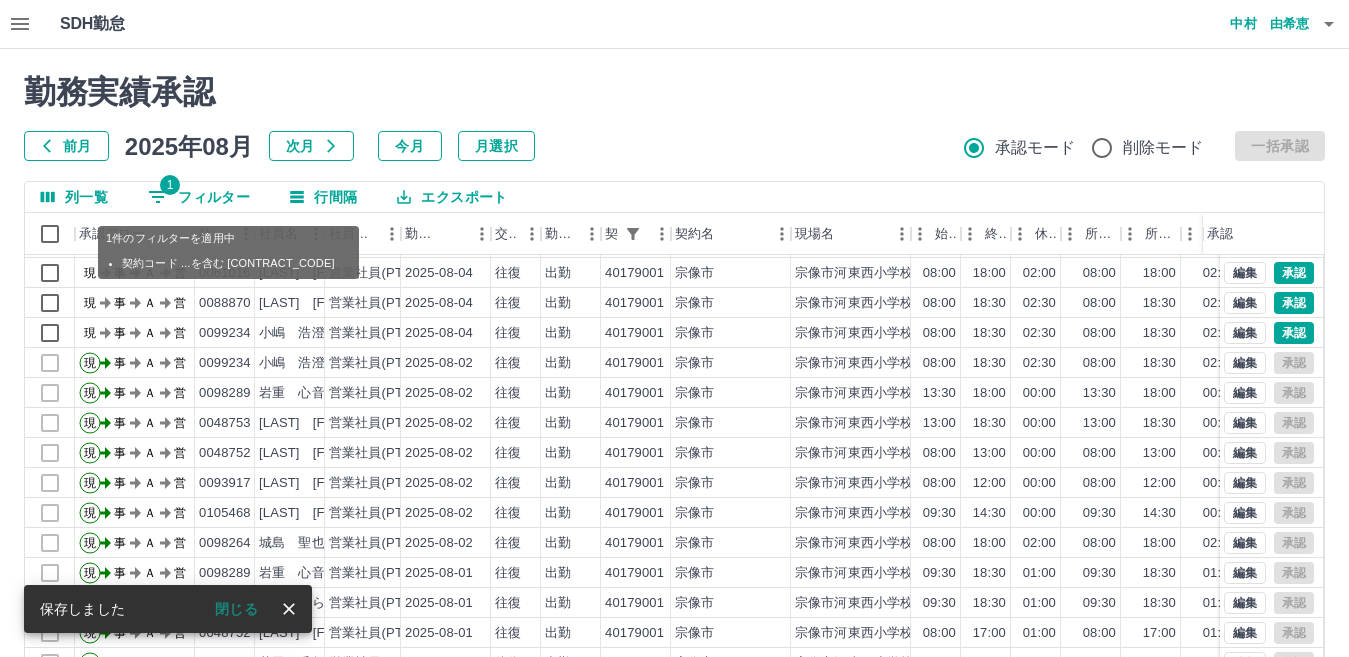 click on "1 フィルター" at bounding box center (199, 197) 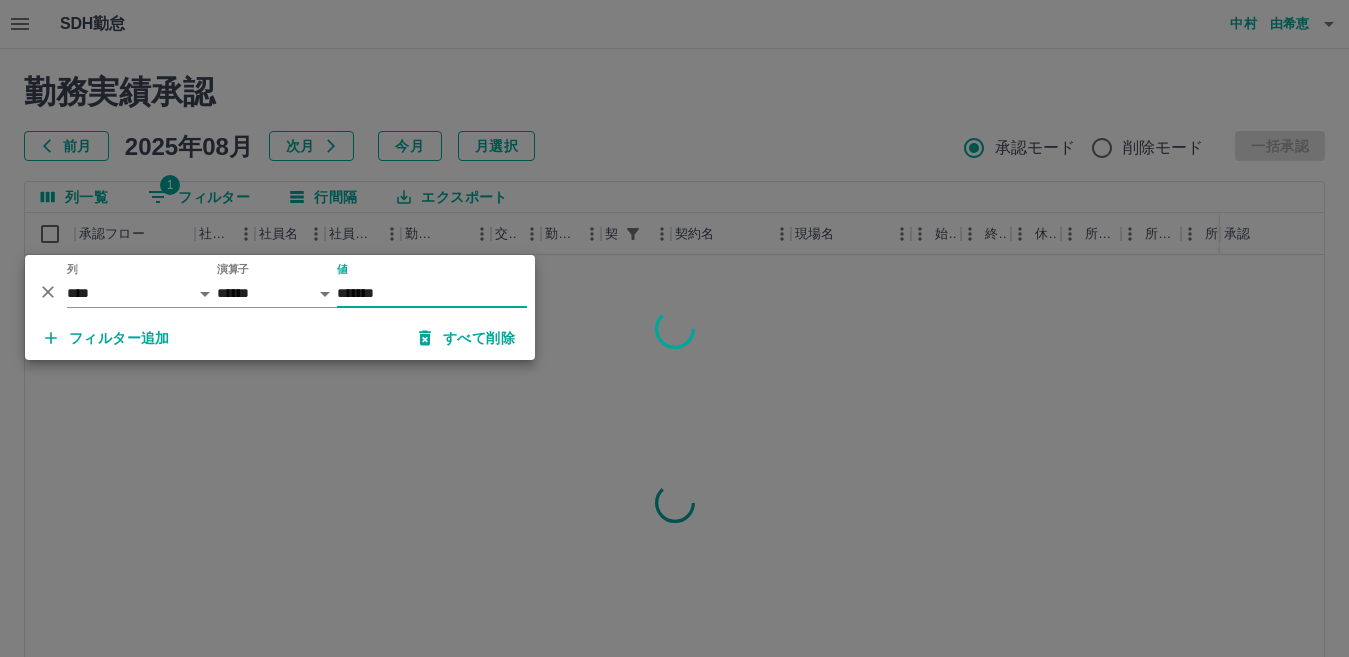 scroll, scrollTop: 0, scrollLeft: 0, axis: both 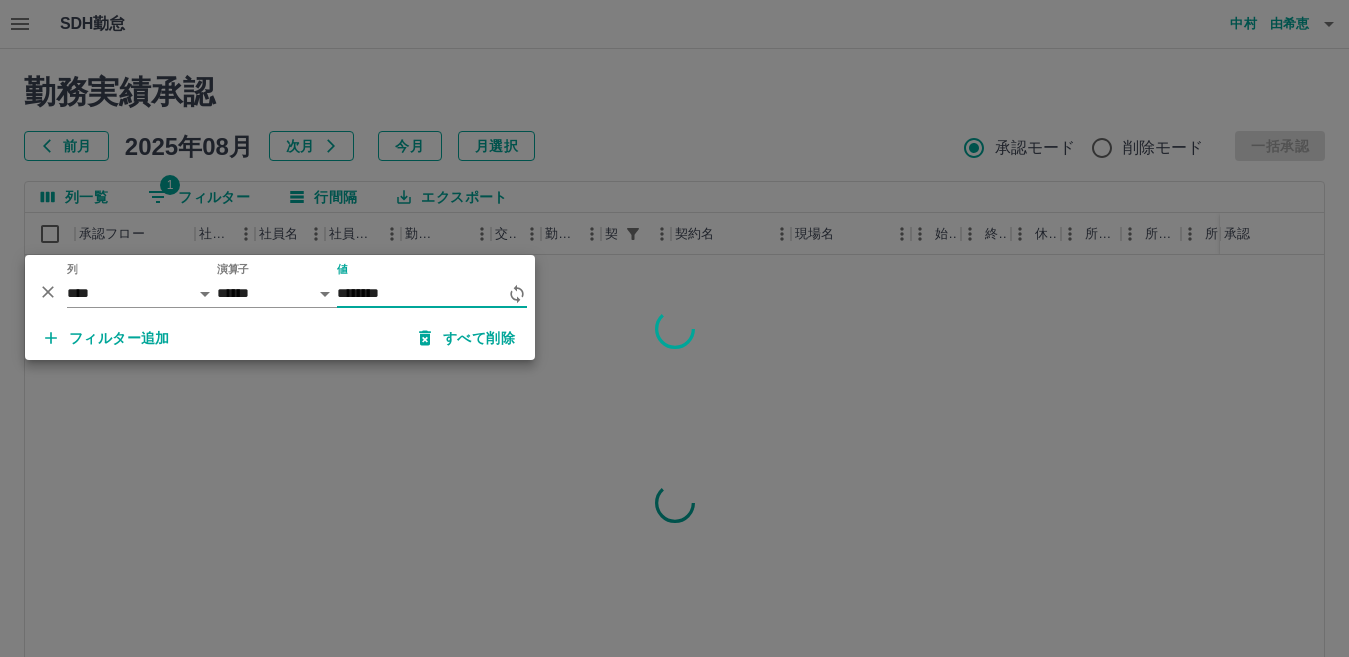 type on "********" 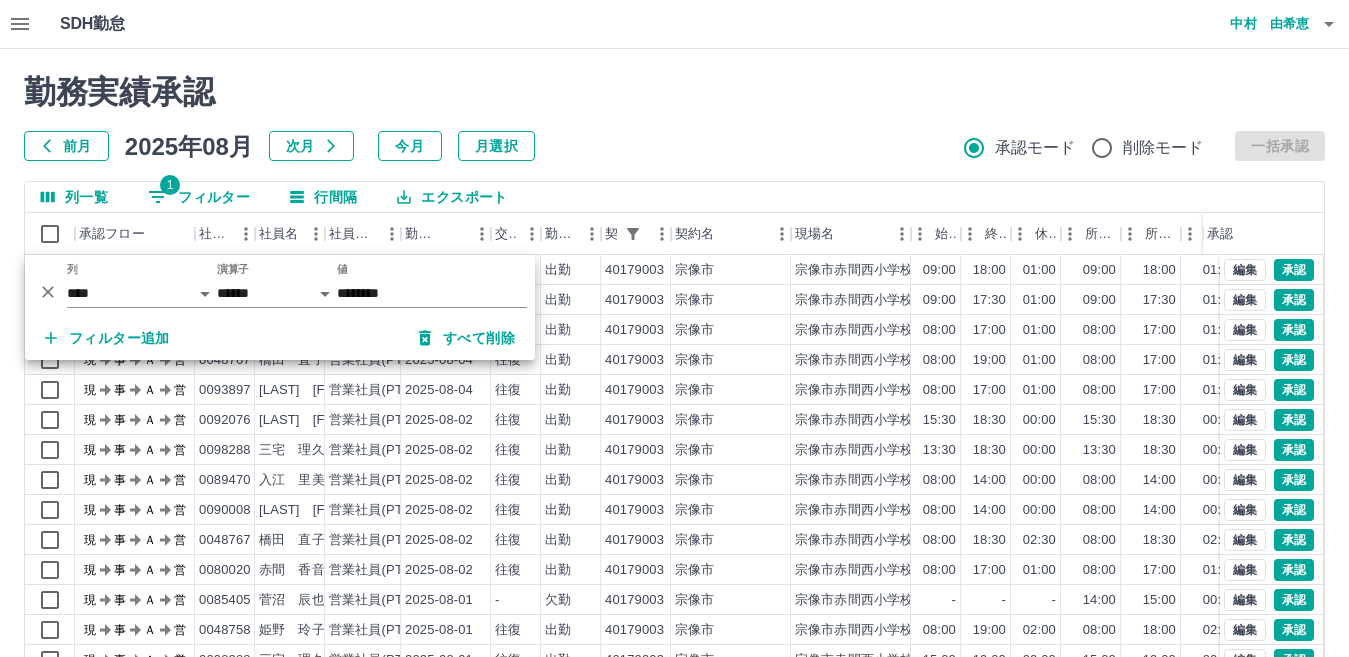 click on "勤務実績承認" at bounding box center [674, 92] 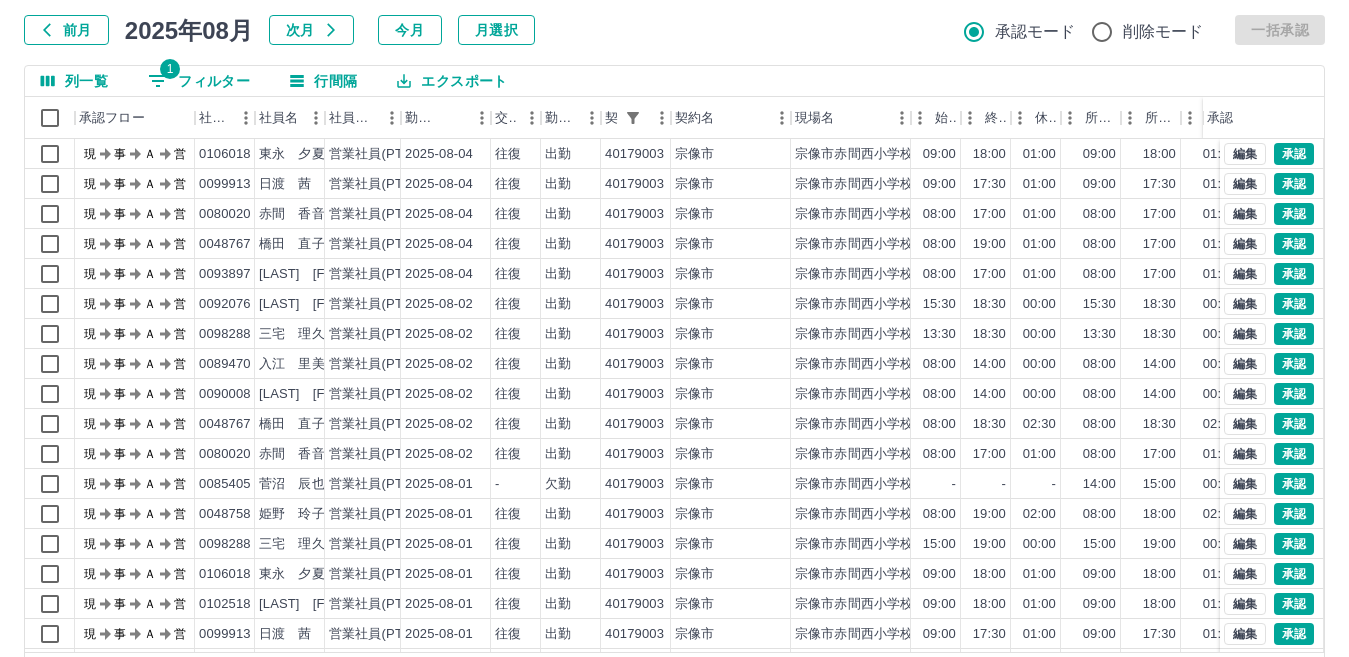 scroll, scrollTop: 188, scrollLeft: 0, axis: vertical 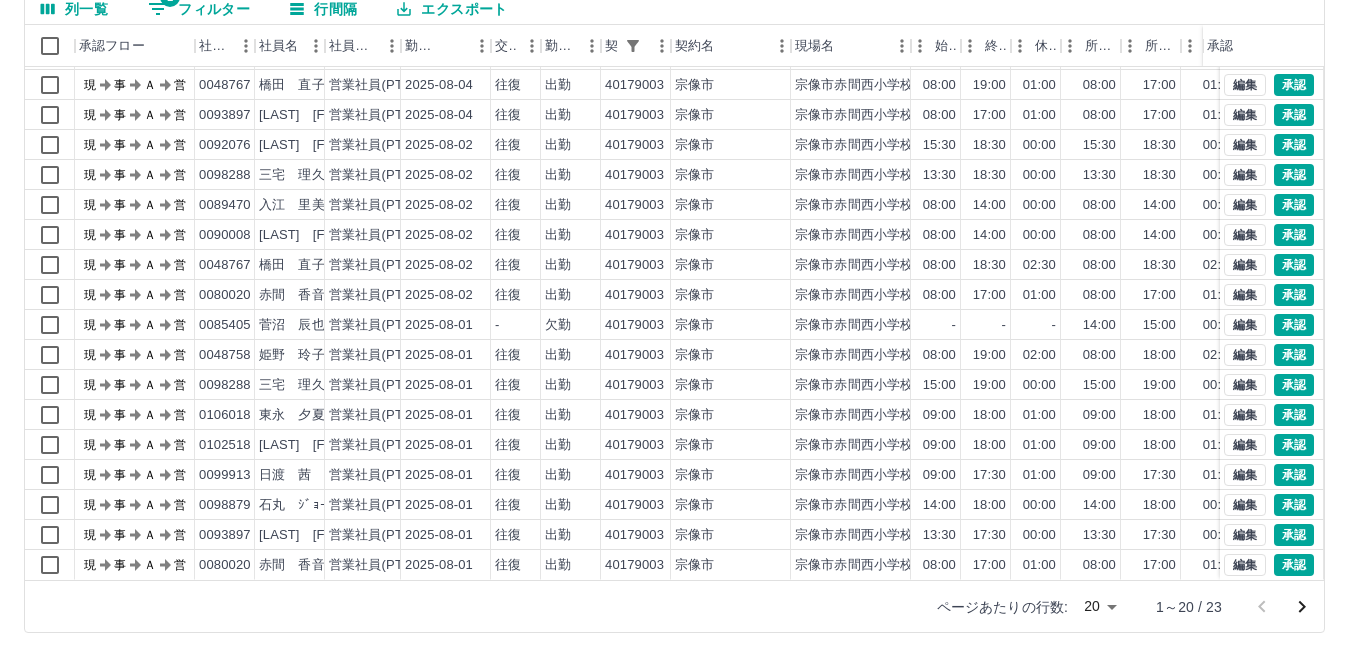 click 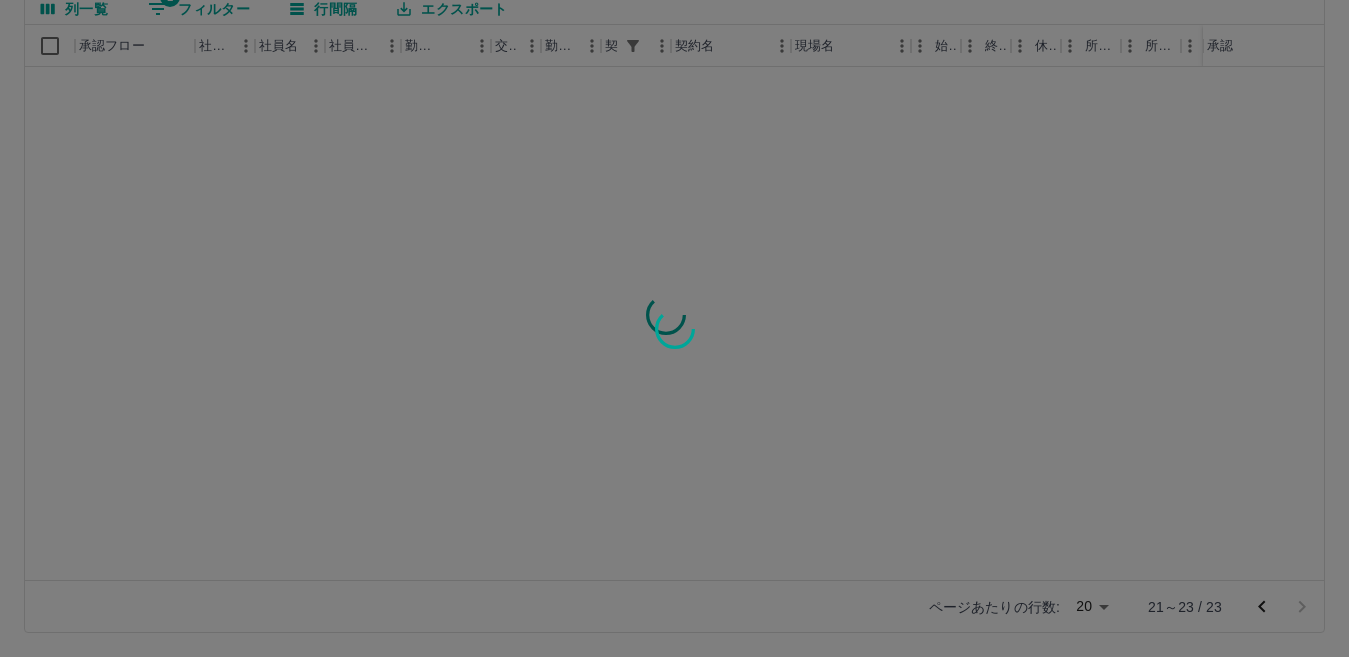 scroll, scrollTop: 0, scrollLeft: 0, axis: both 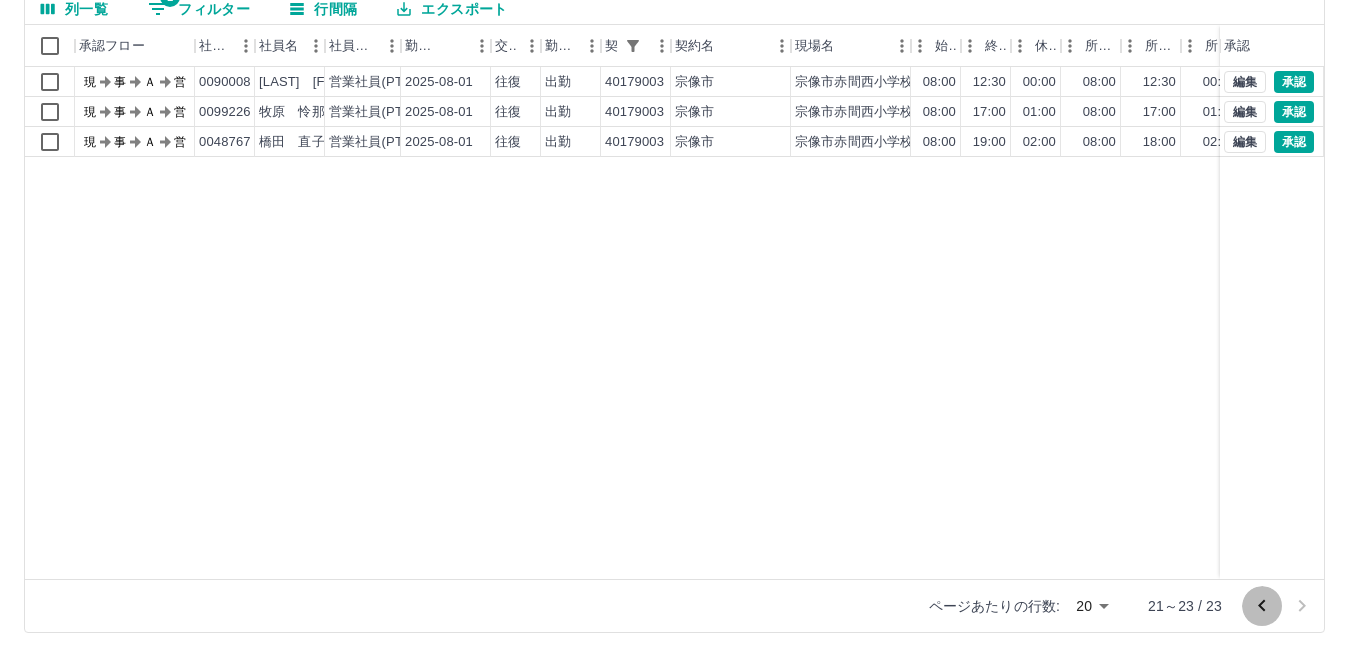 click 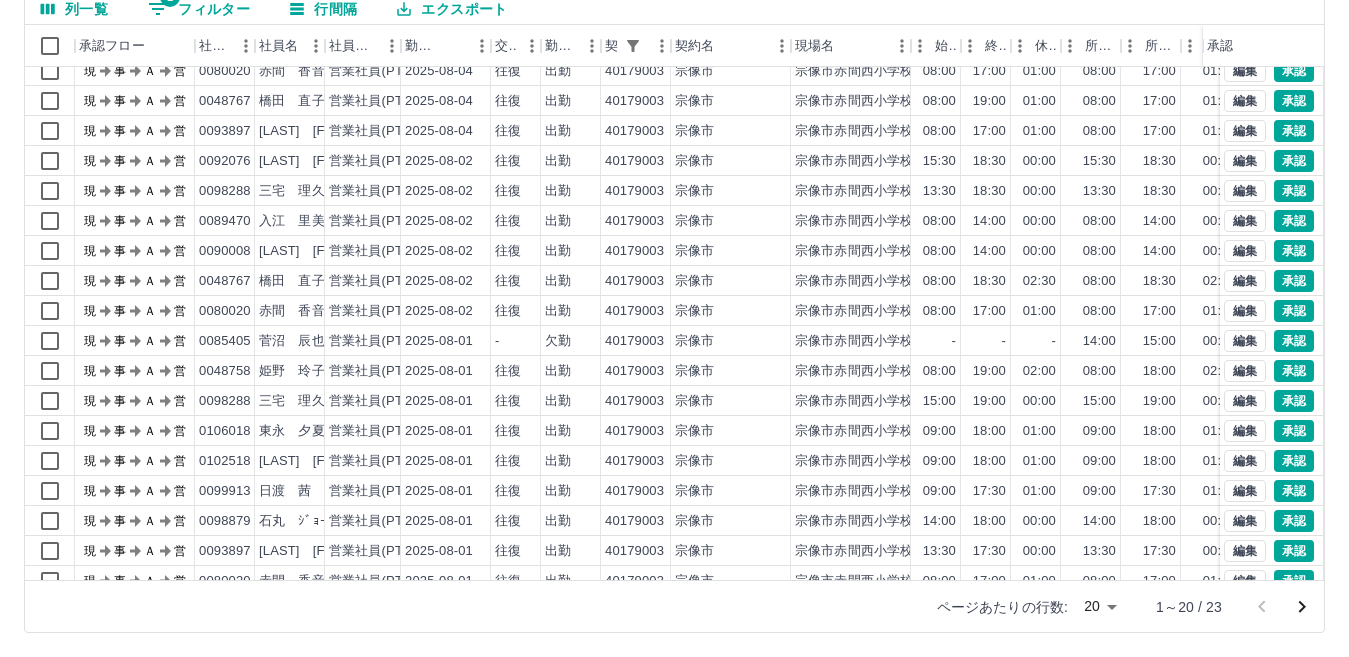 scroll, scrollTop: 104, scrollLeft: 0, axis: vertical 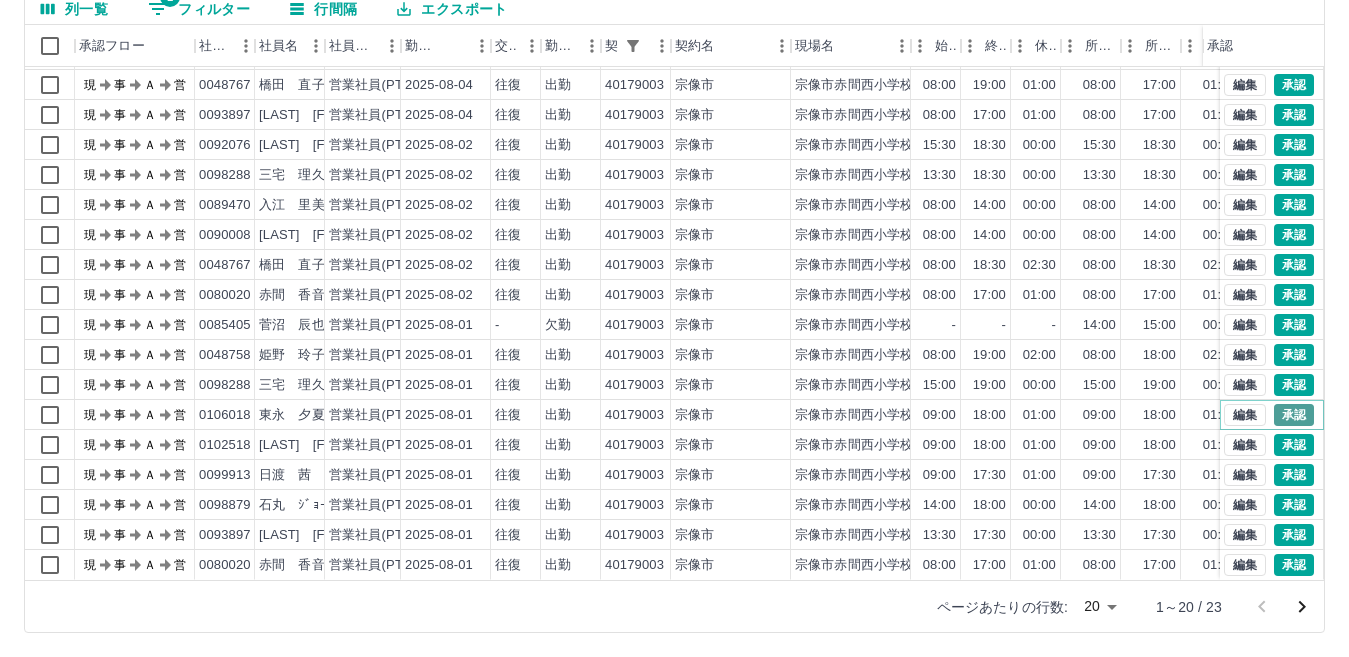 click on "承認" at bounding box center [1294, 415] 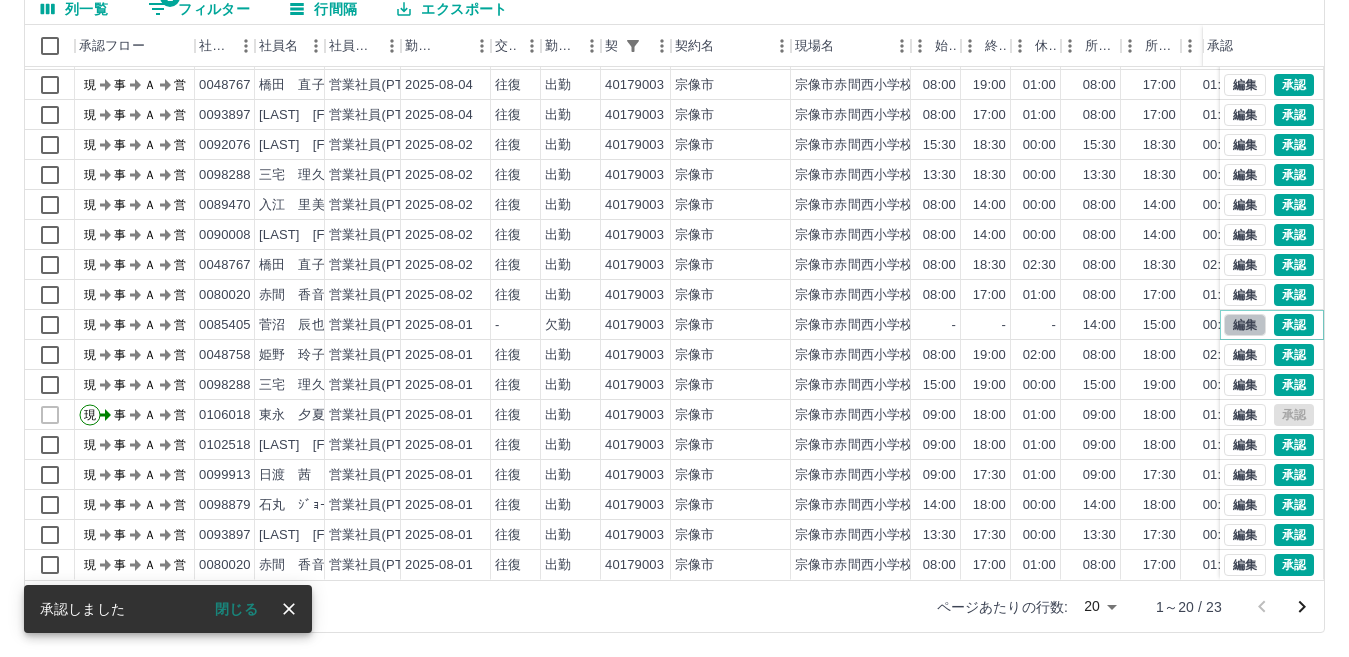 click on "編集" at bounding box center (1245, 325) 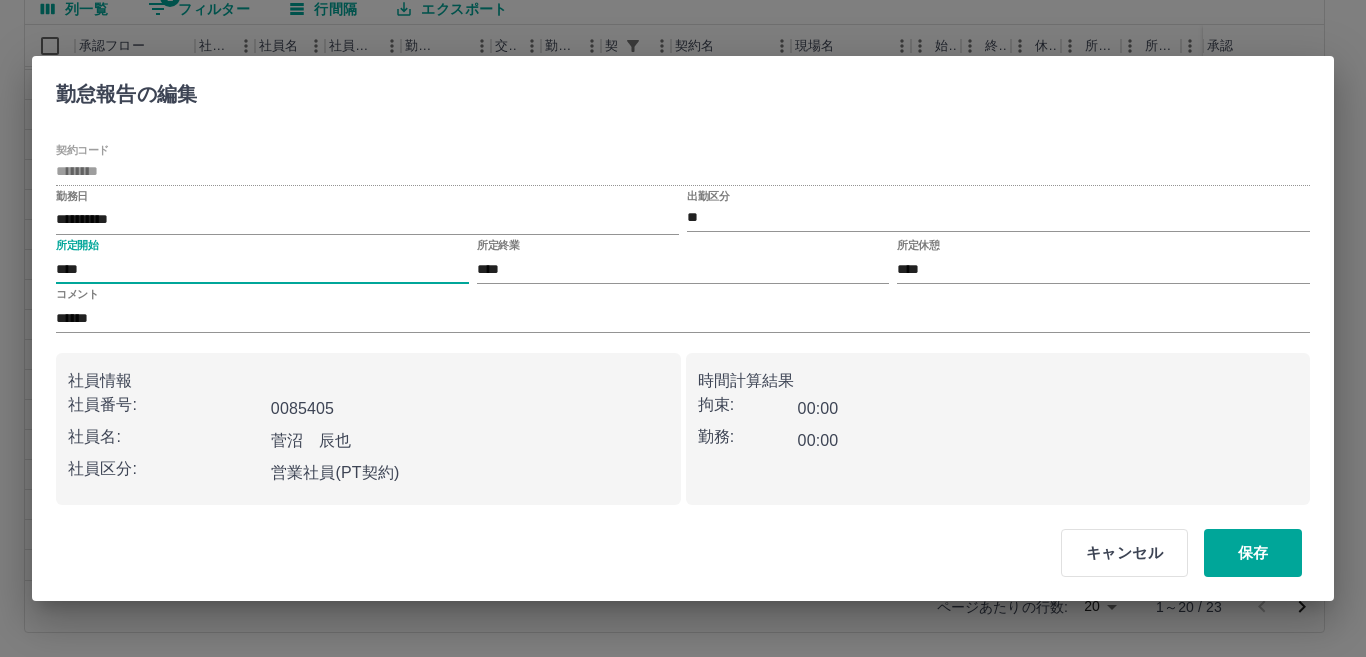 click on "****" at bounding box center [262, 269] 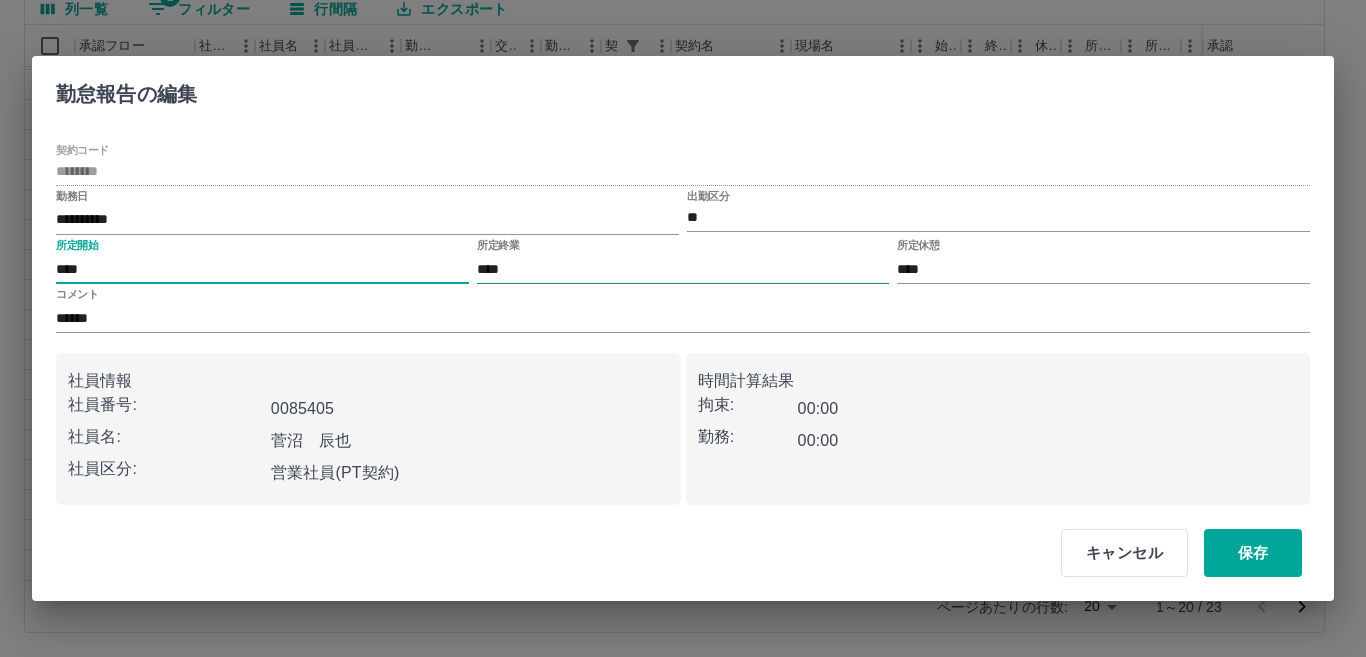 type on "****" 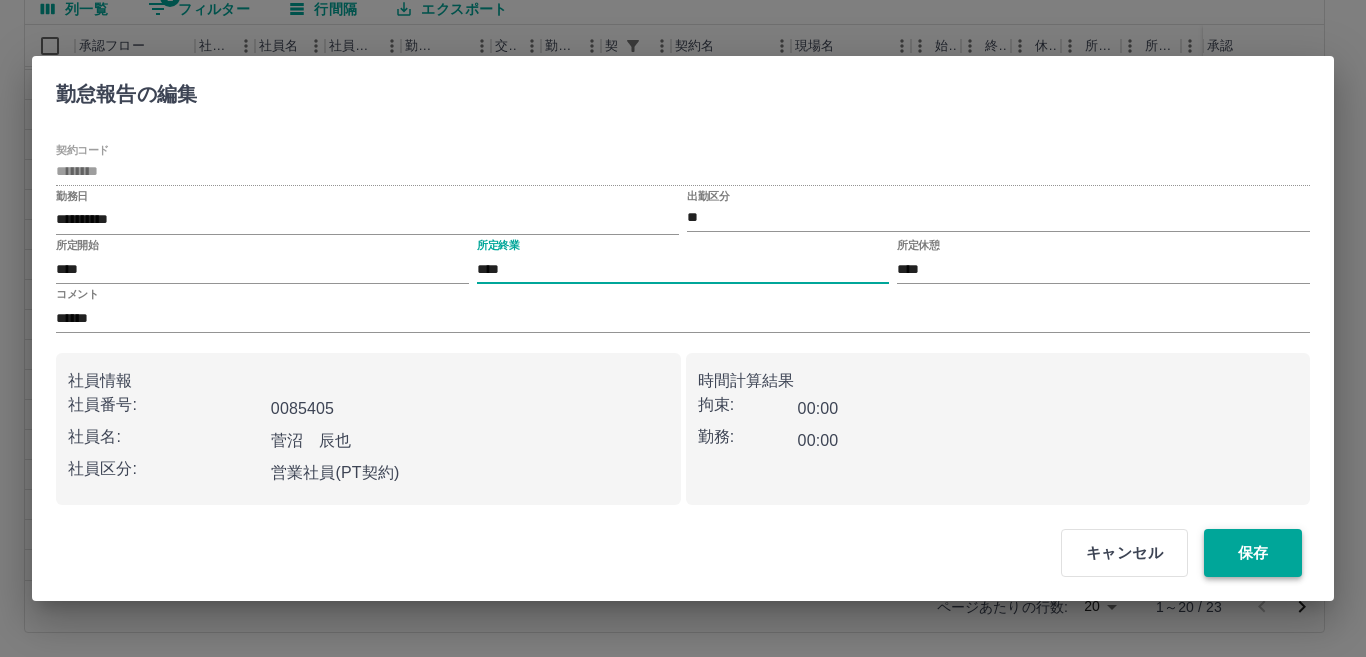 type on "****" 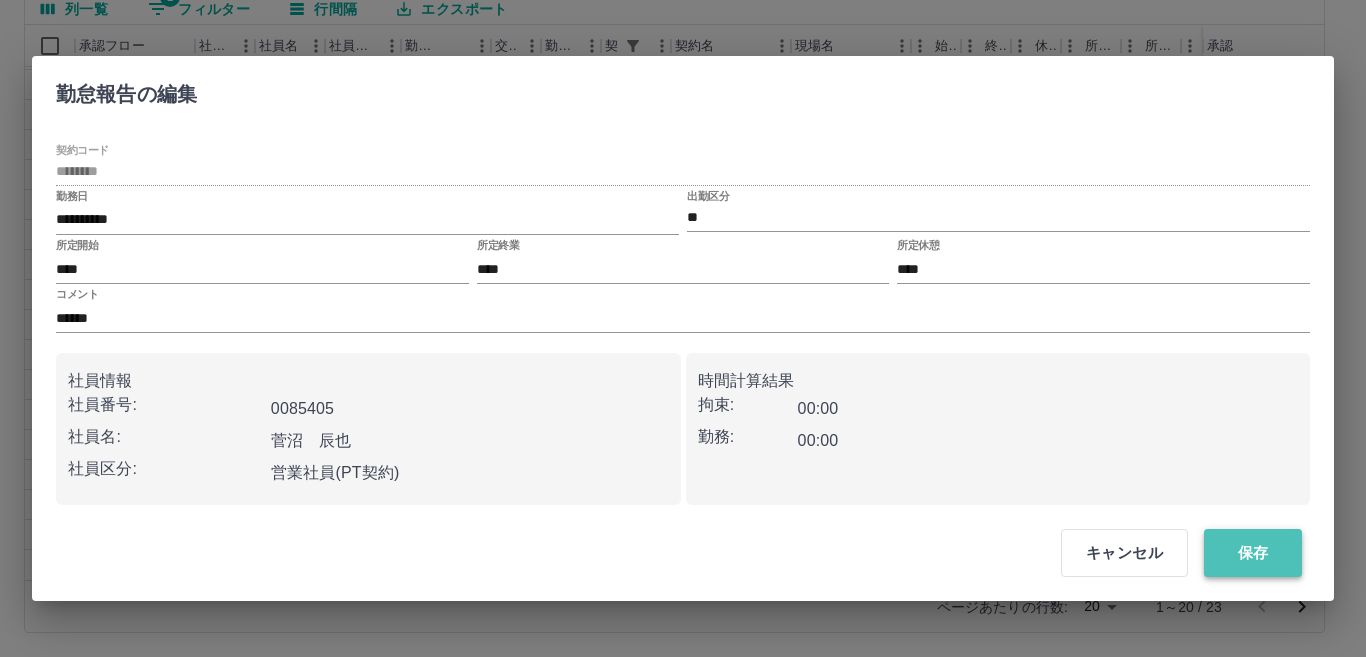 click on "保存" at bounding box center (1253, 553) 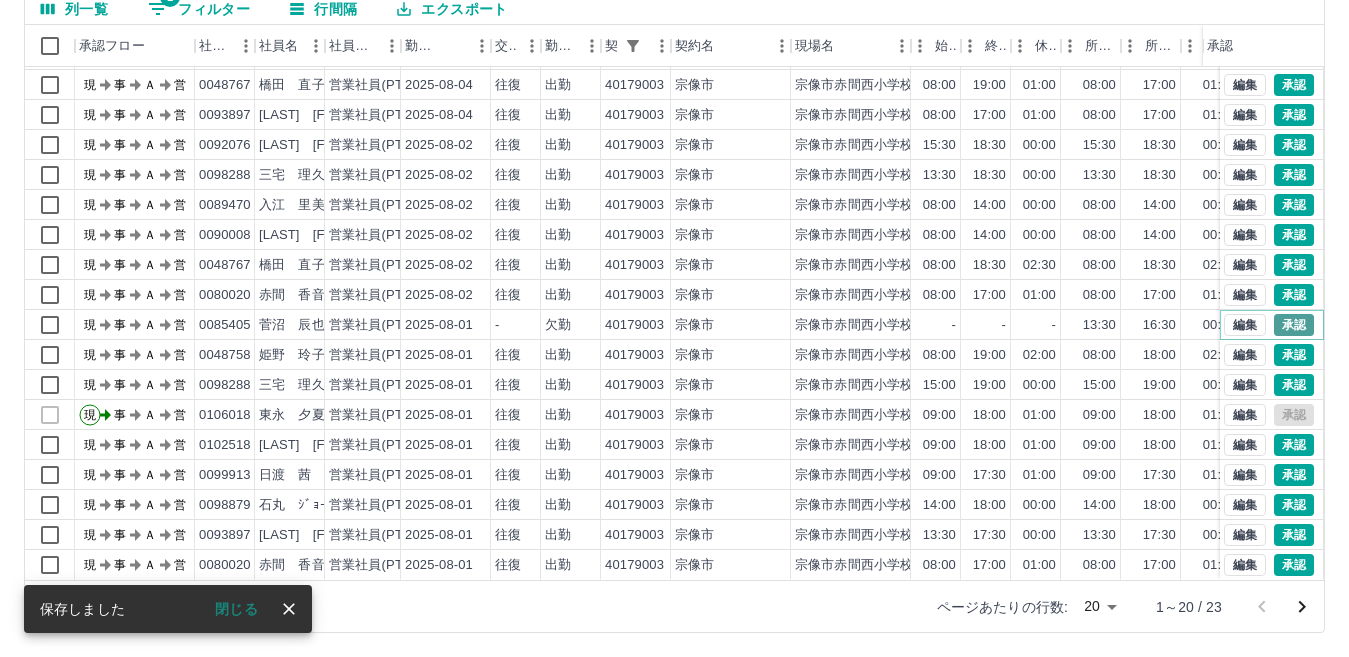 click on "承認" at bounding box center [1294, 325] 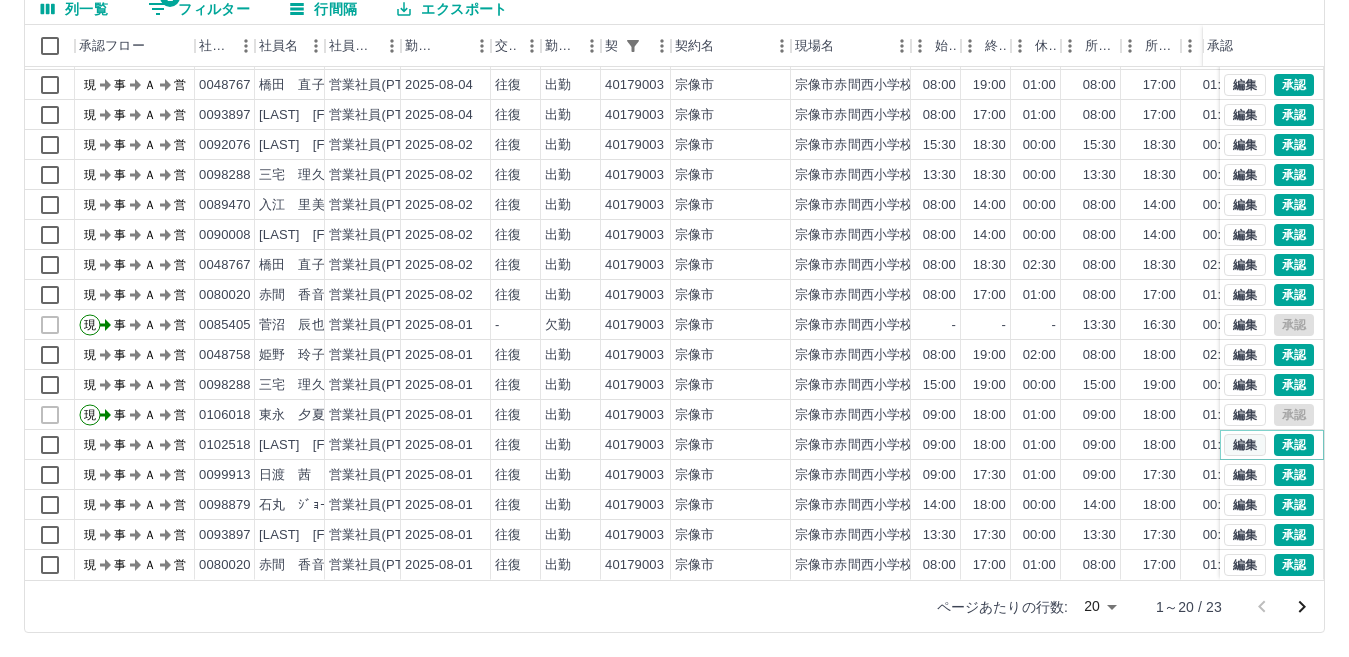 click on "編集" at bounding box center (1245, 445) 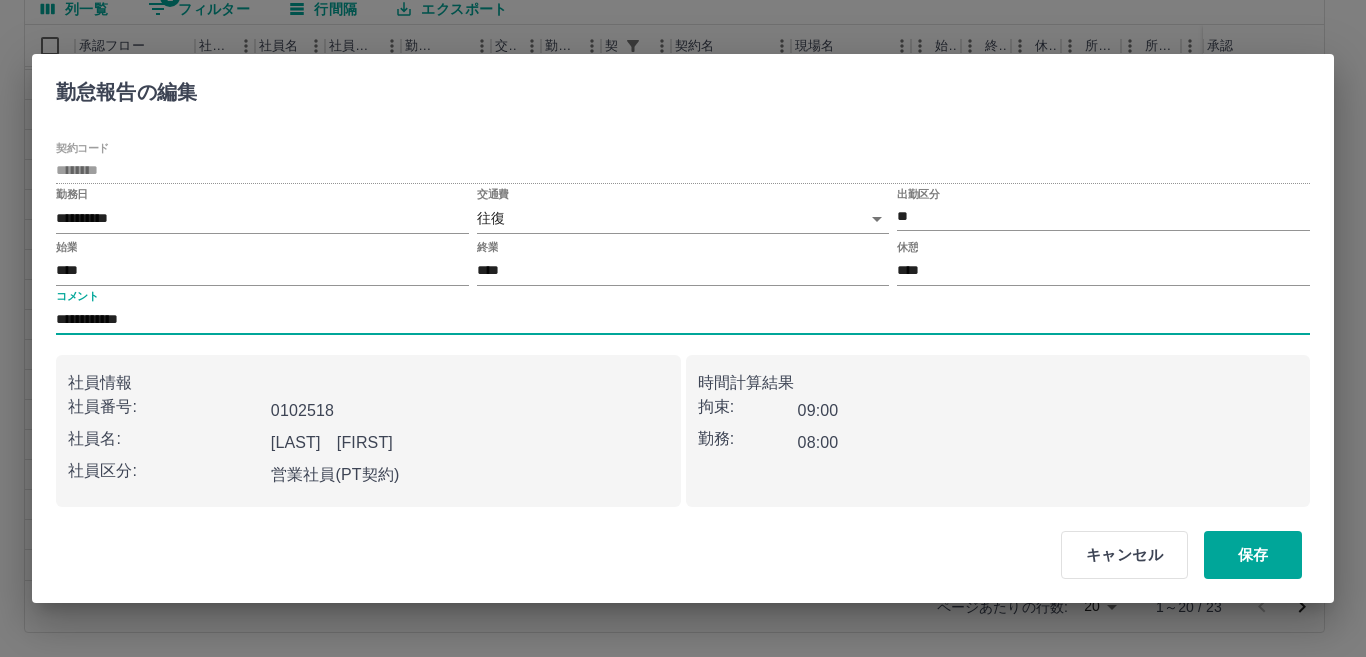 click on "**********" at bounding box center (683, 320) 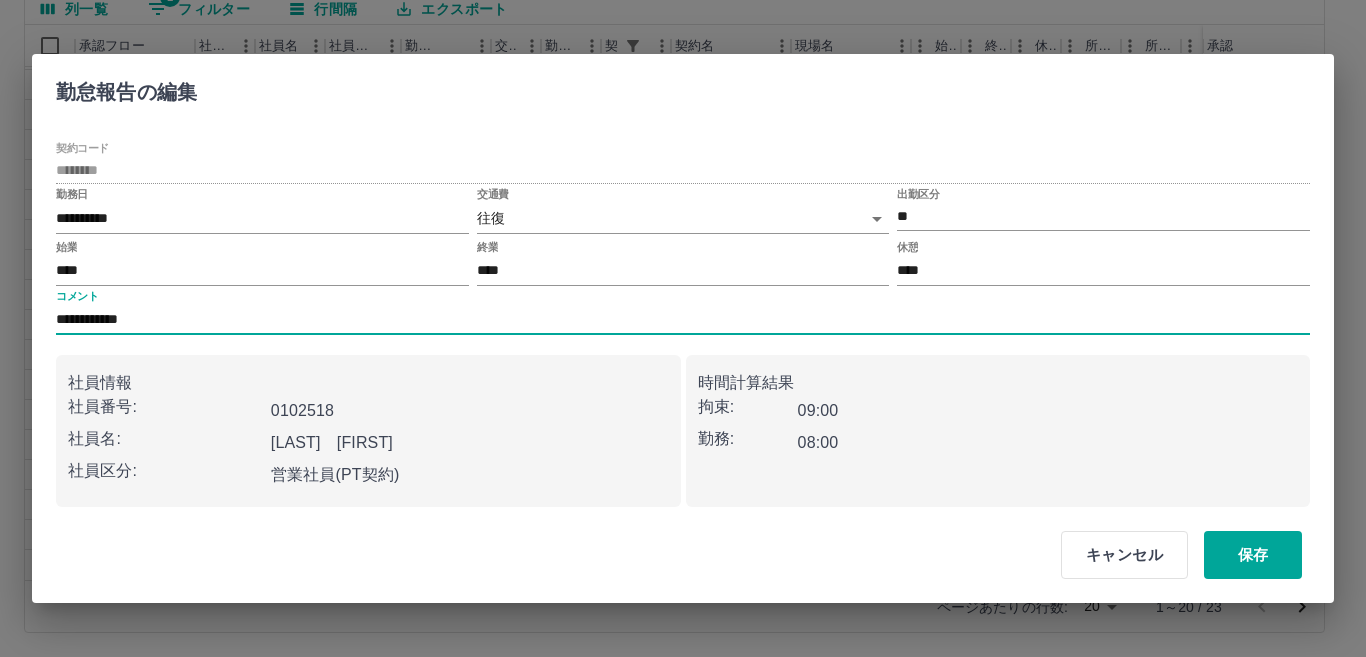 click on "**********" at bounding box center (683, 320) 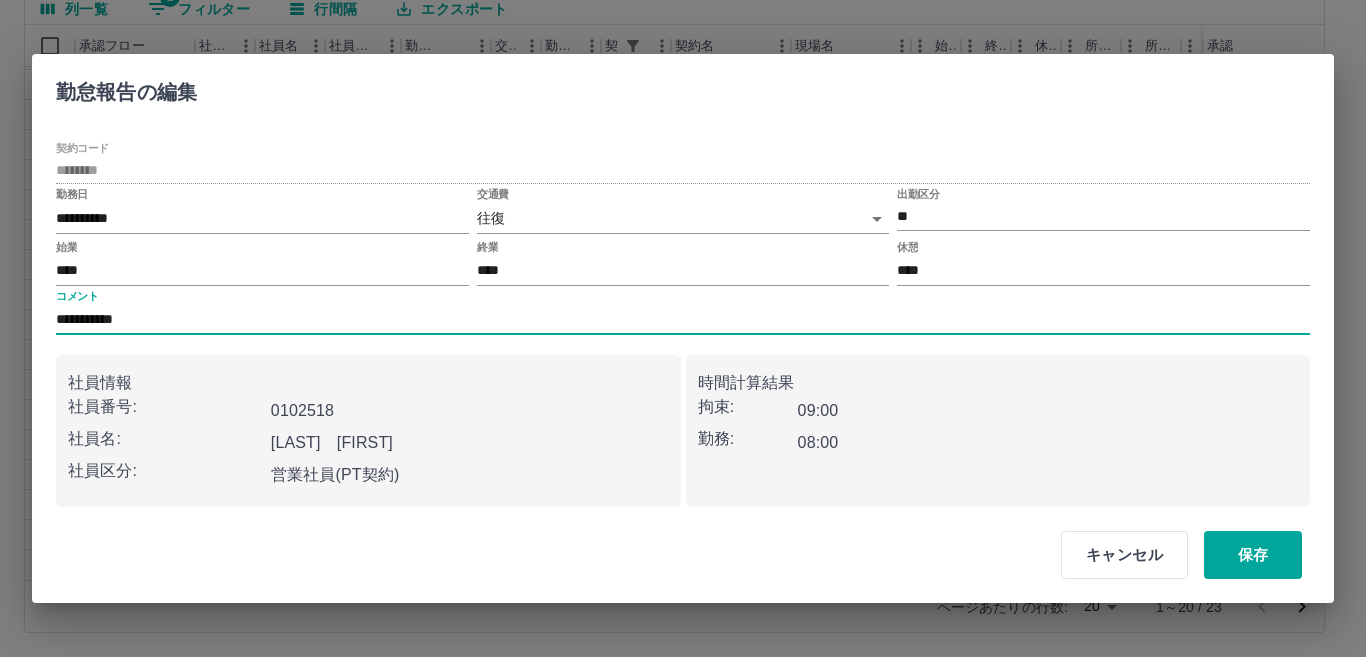 click on "**********" at bounding box center (683, 320) 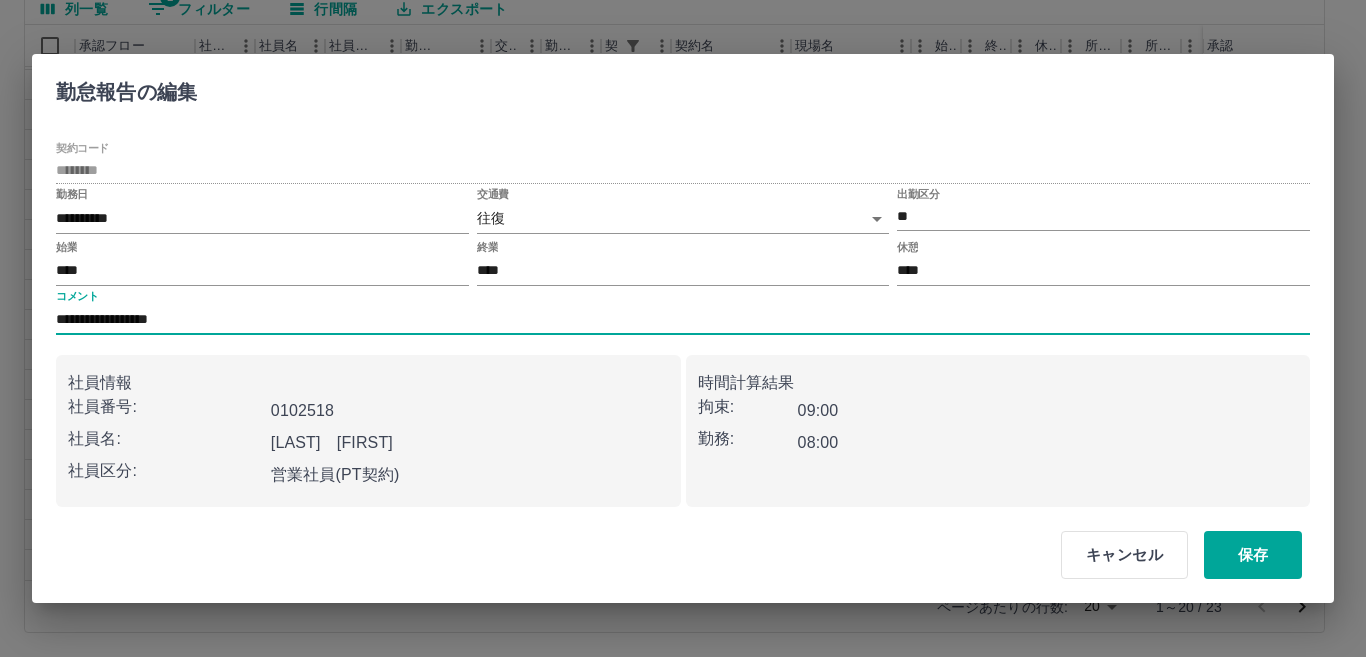 click on "SDH勤怠 中村　由希恵 勤務実績承認 前月 2025年08月 次月 今月 月選択 承認モード 削除モード 一括承認 列一覧 1 フィルター 行間隔 エクスポート 承認フロー 社員番号 社員名 社員区分 勤務日 交通費 勤務区分 契約コード 契約名 現場名 始業 終業 休憩 所定開始 所定終業 所定休憩 拘束 勤務 遅刻等 コメント ステータス 承認 現 事 Ａ 営 0099913 日渡　茜 営業社員(PT契約) 2025-08-04 往復 出勤 40179003 宗像市 宗像市赤間西小学校学童保育所 09:00 17:30 01:00 09:00 17:30 01:00 08:30 07:30 00:00 現場責任者承認待 現 事 Ａ 営 0080020 赤間　香音 営業社員(PT契約) 2025-08-04 往復 出勤 40179003 宗像市 宗像市赤間西小学校学童保育所 08:00 17:00 01:00 08:00 17:00 01:00 09:00 08:00 00:00 現場責任者承認待 現 事 Ａ 営 0048767 橋田　直子 営業社員(PT契約) 2025-08-04 往復 出勤 40179003 宗像市 08:00 19:00 01:00 08:00 現" at bounding box center [683, 234] 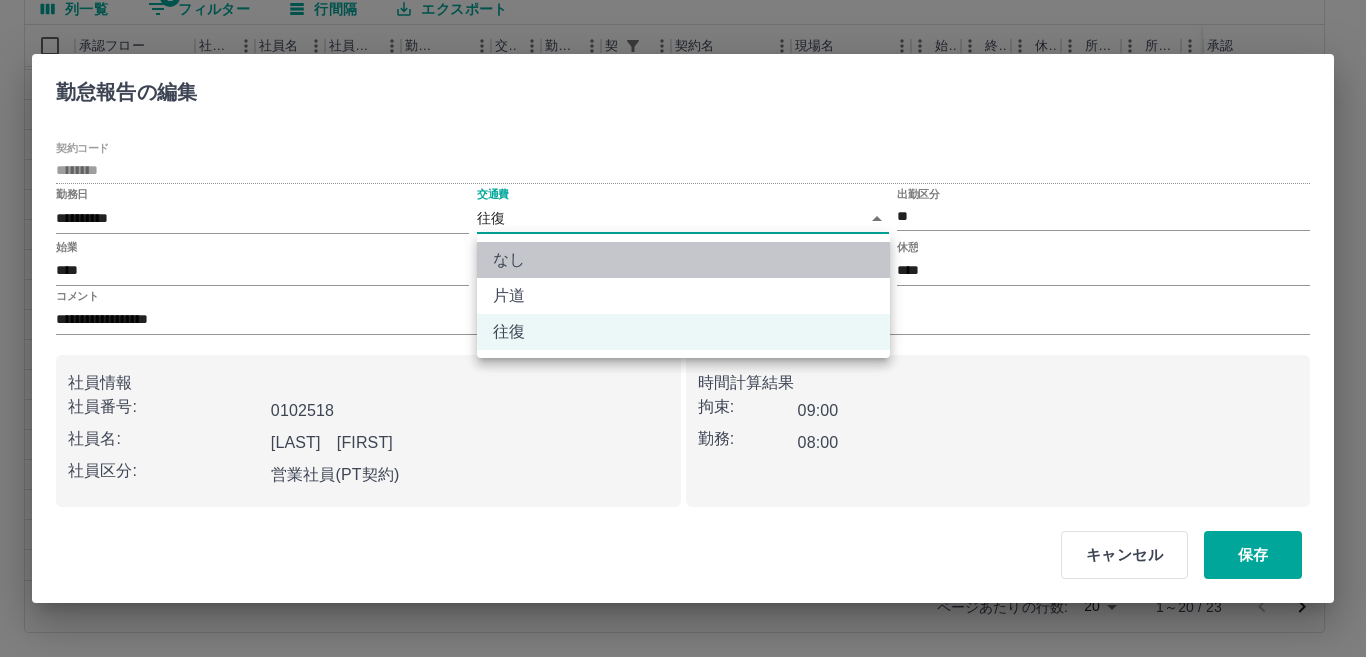 click on "なし" at bounding box center (683, 260) 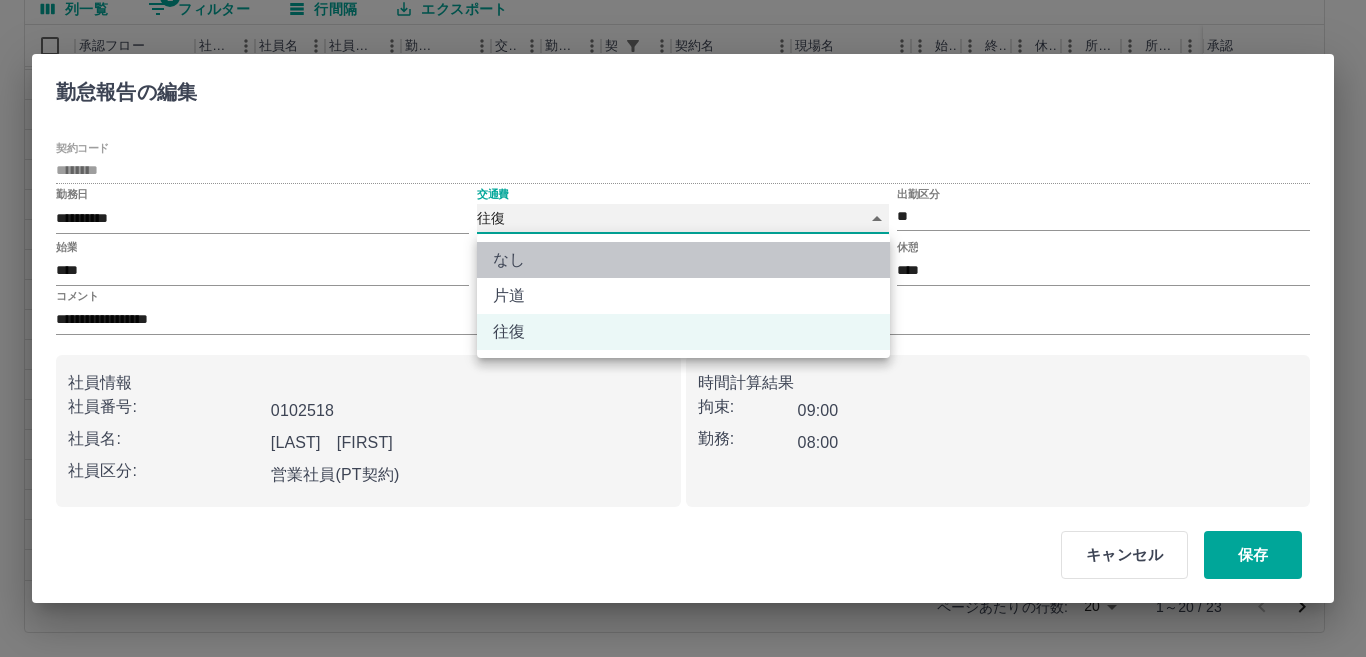 type on "****" 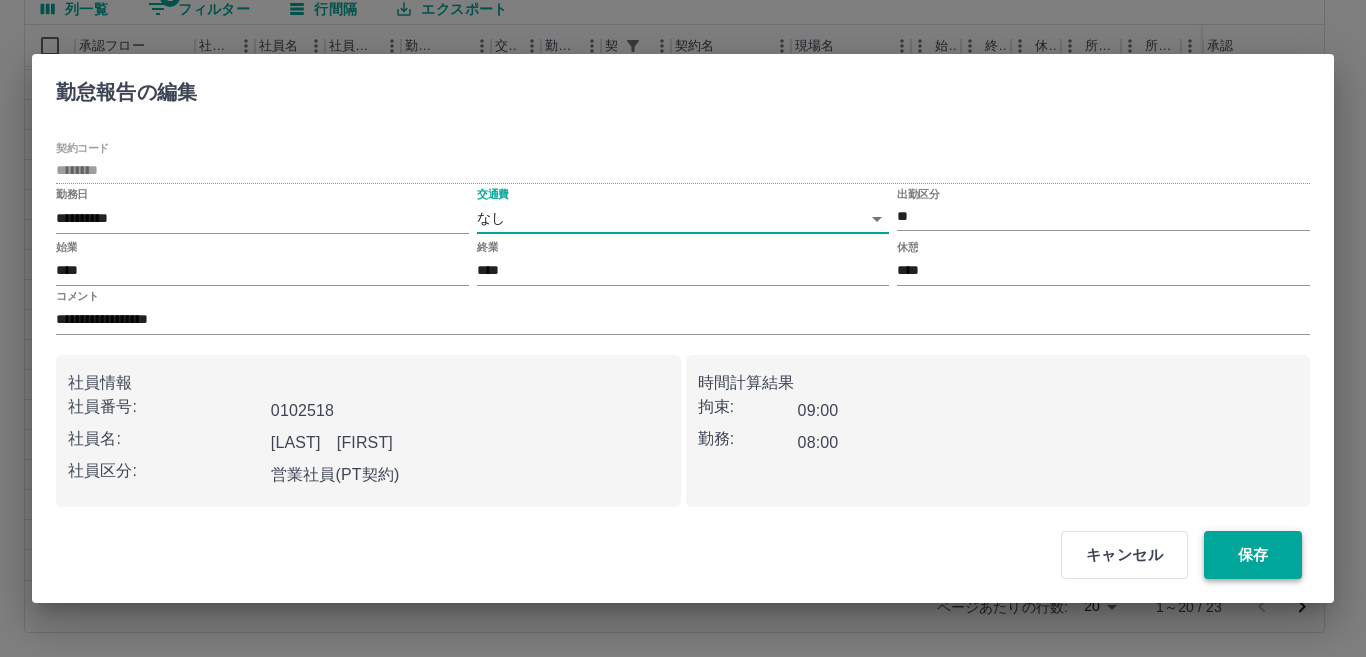 click on "保存" at bounding box center (1253, 555) 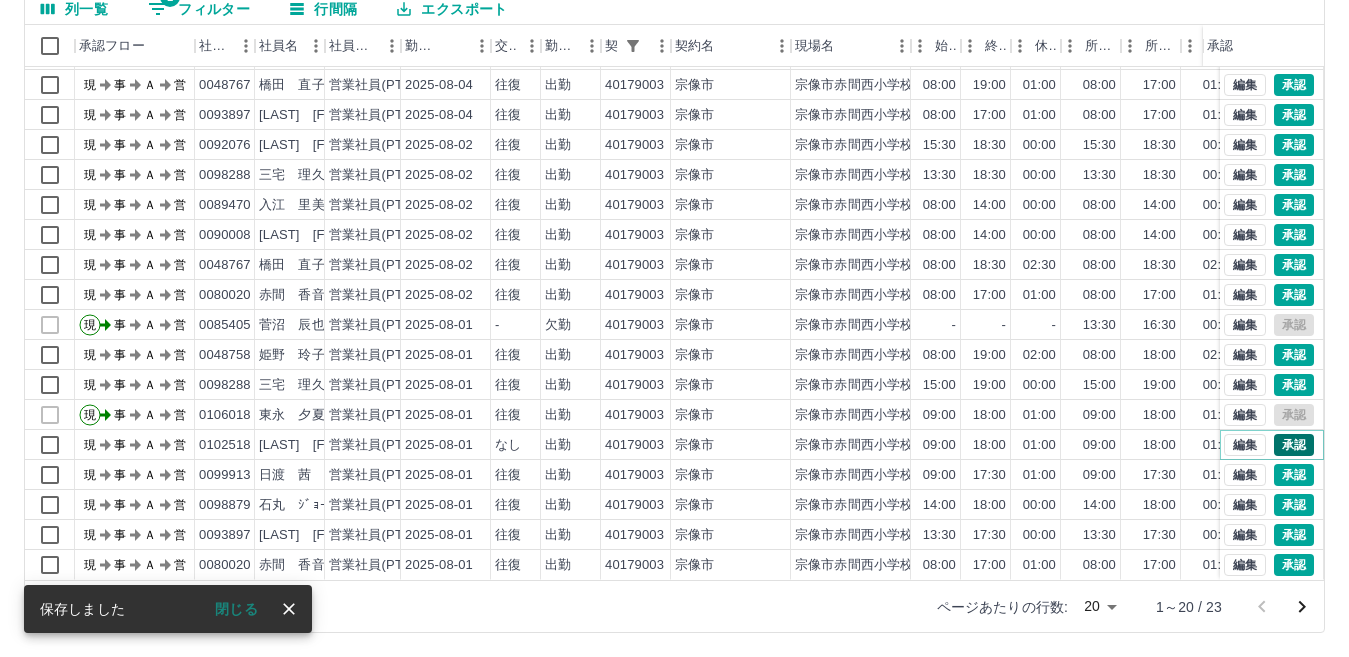 click on "承認" at bounding box center [1294, 445] 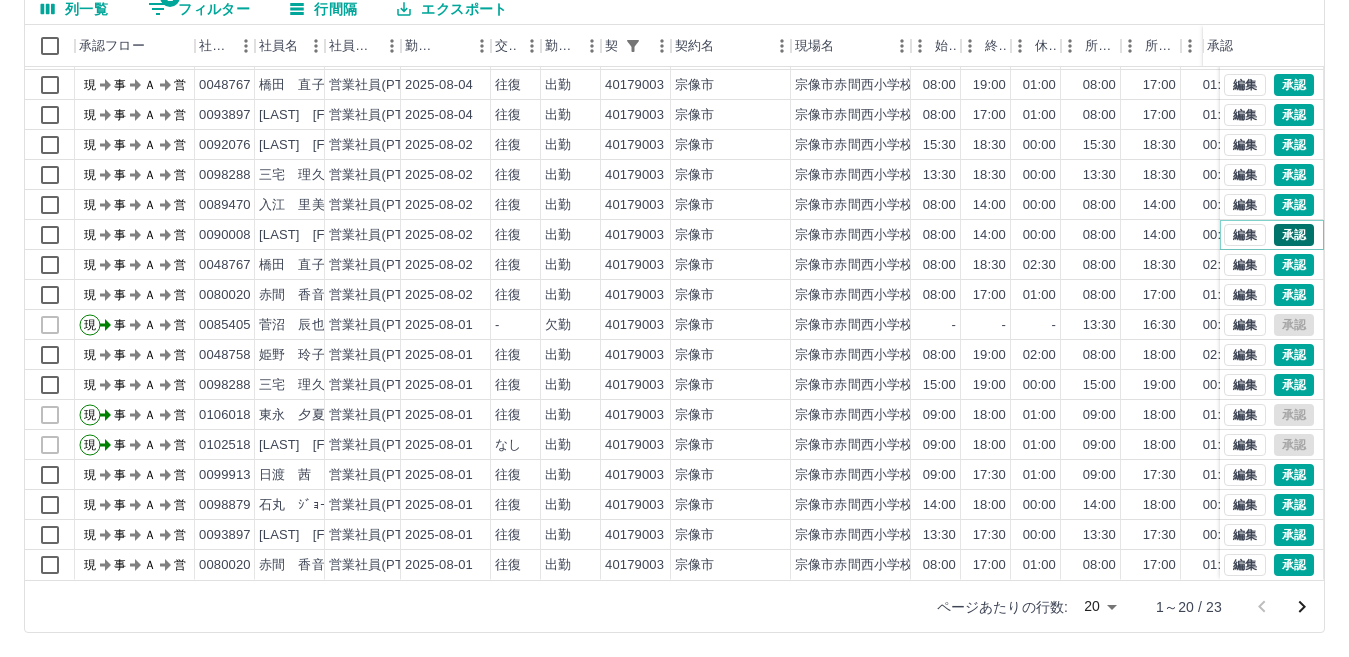 click on "承認" at bounding box center [1294, 235] 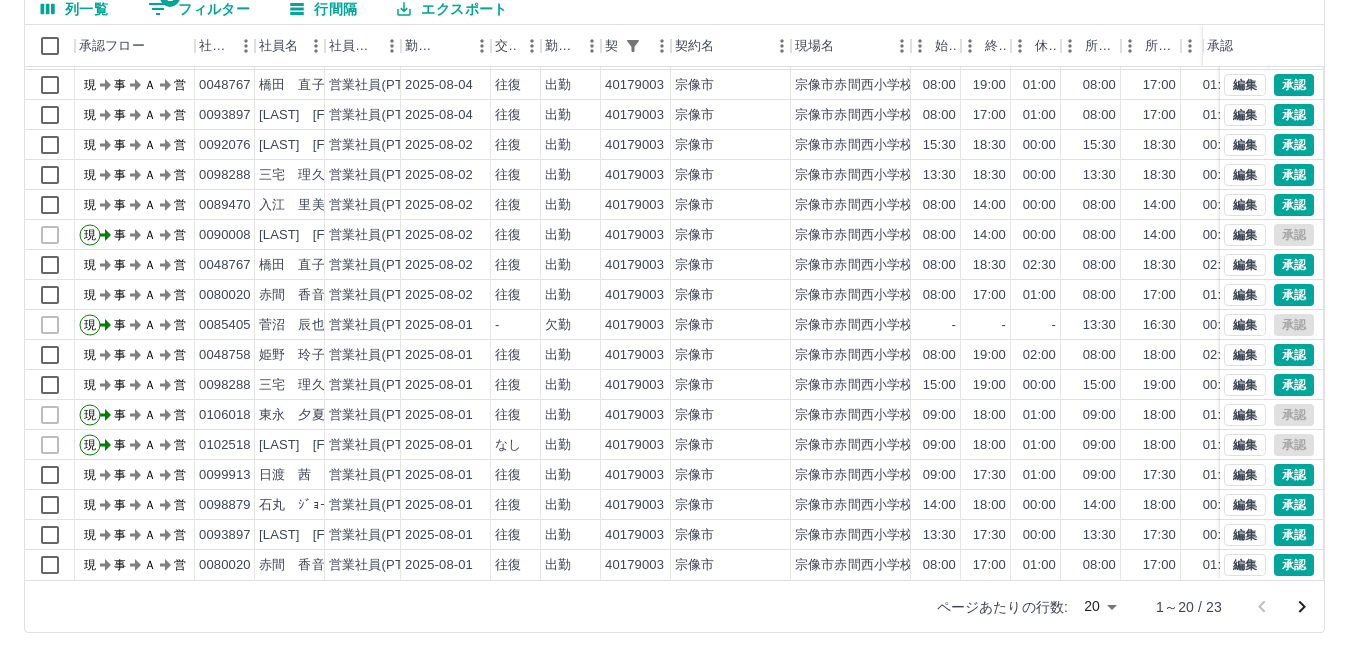 click 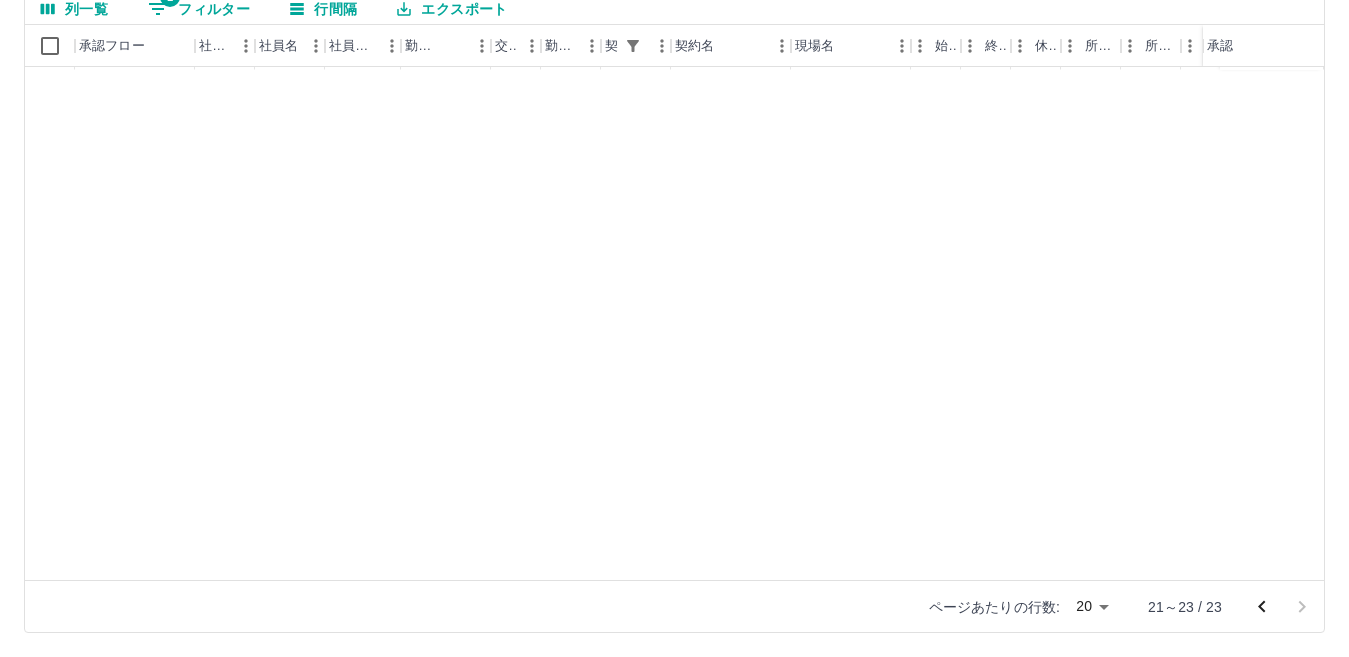 scroll, scrollTop: 0, scrollLeft: 0, axis: both 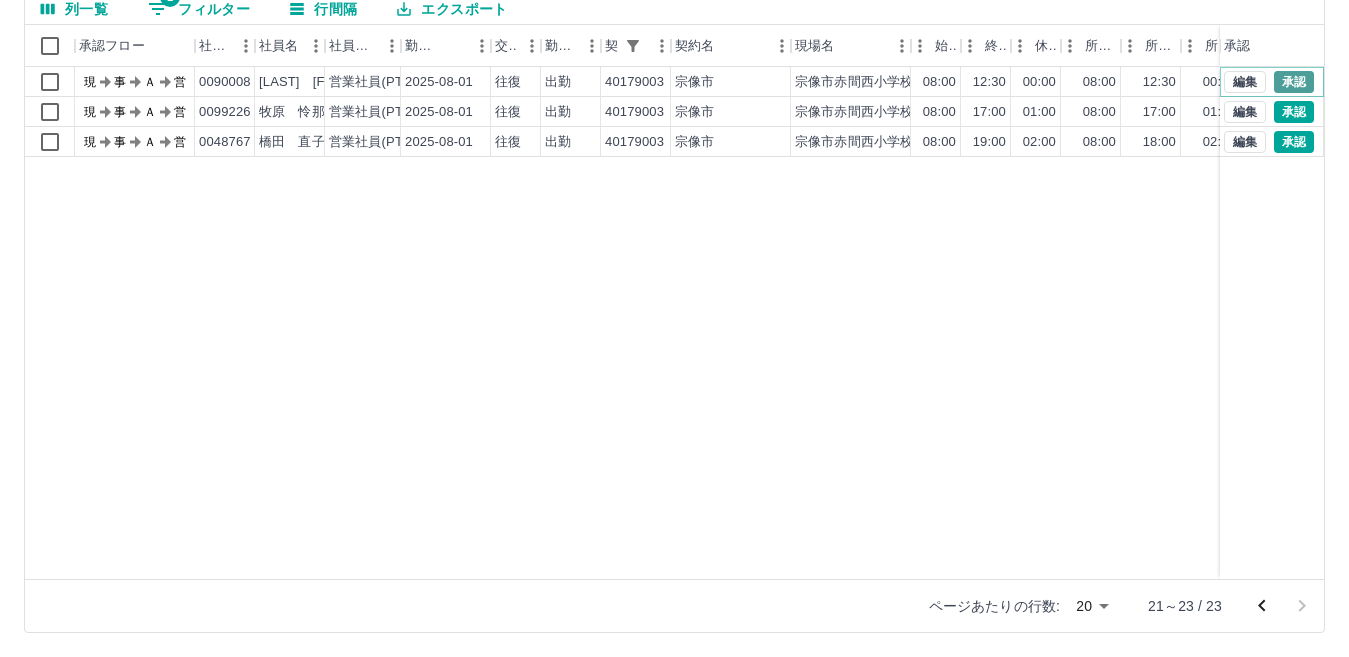 click on "承認" at bounding box center [1294, 82] 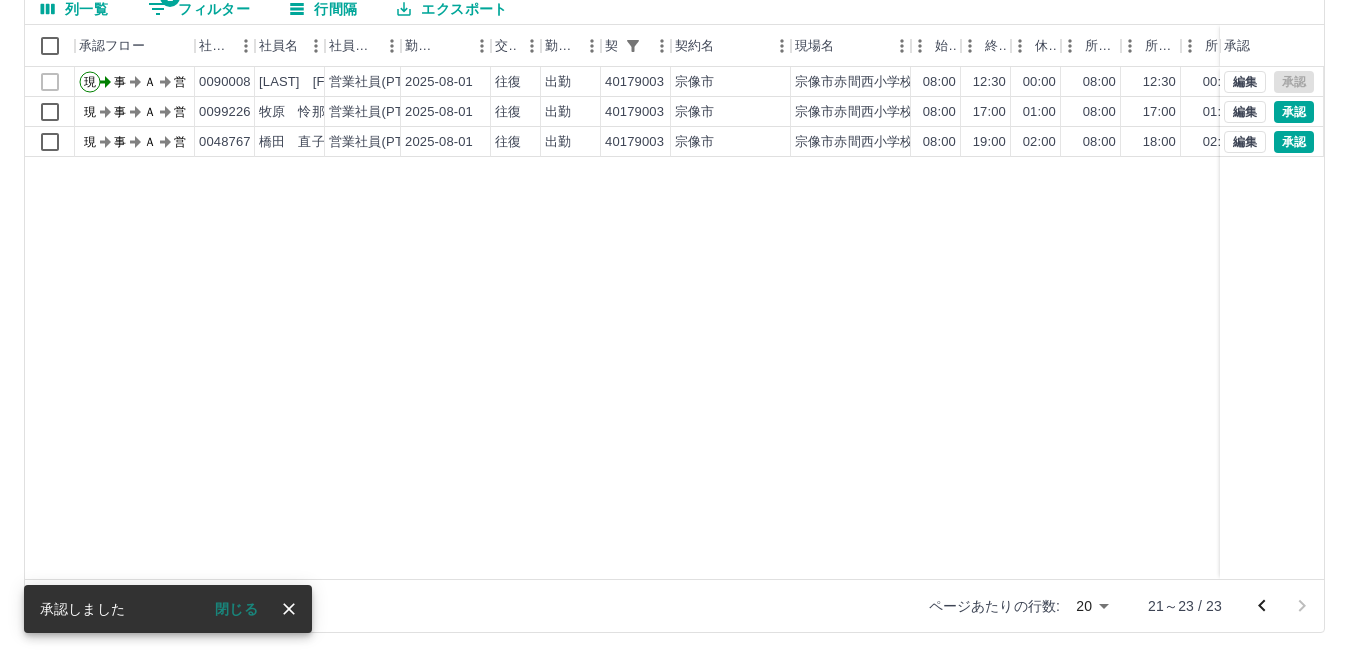 click 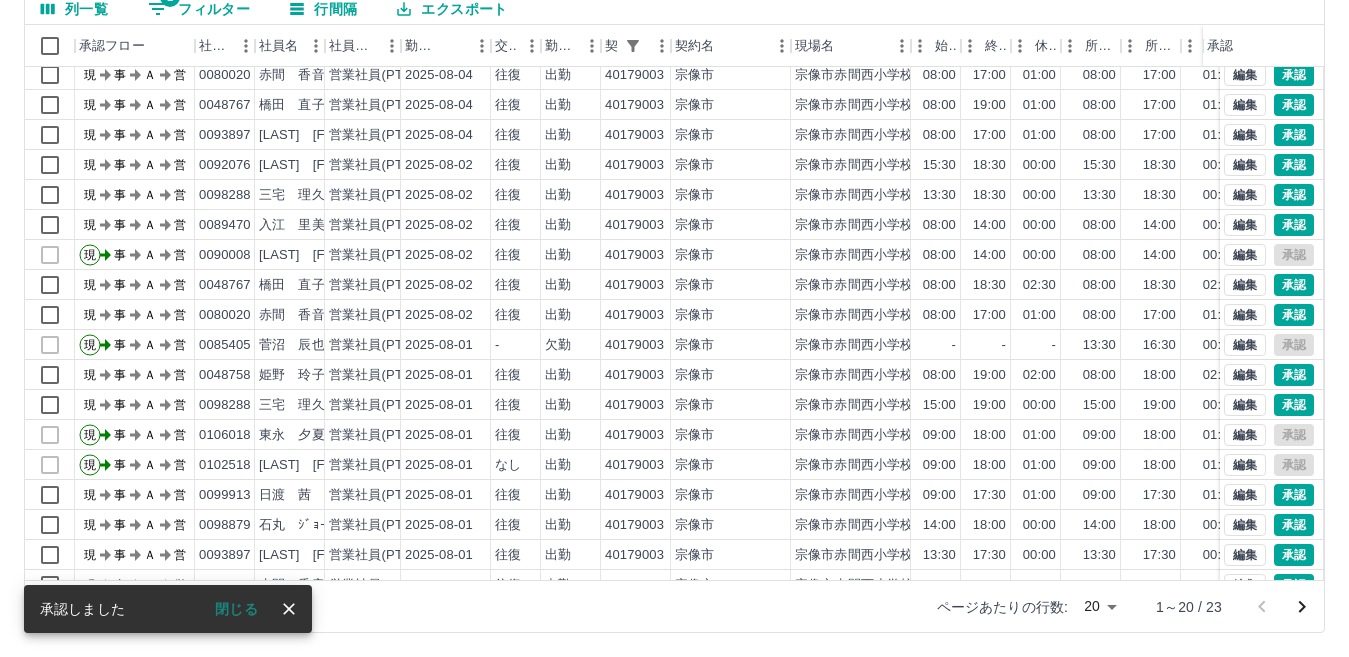 scroll, scrollTop: 104, scrollLeft: 0, axis: vertical 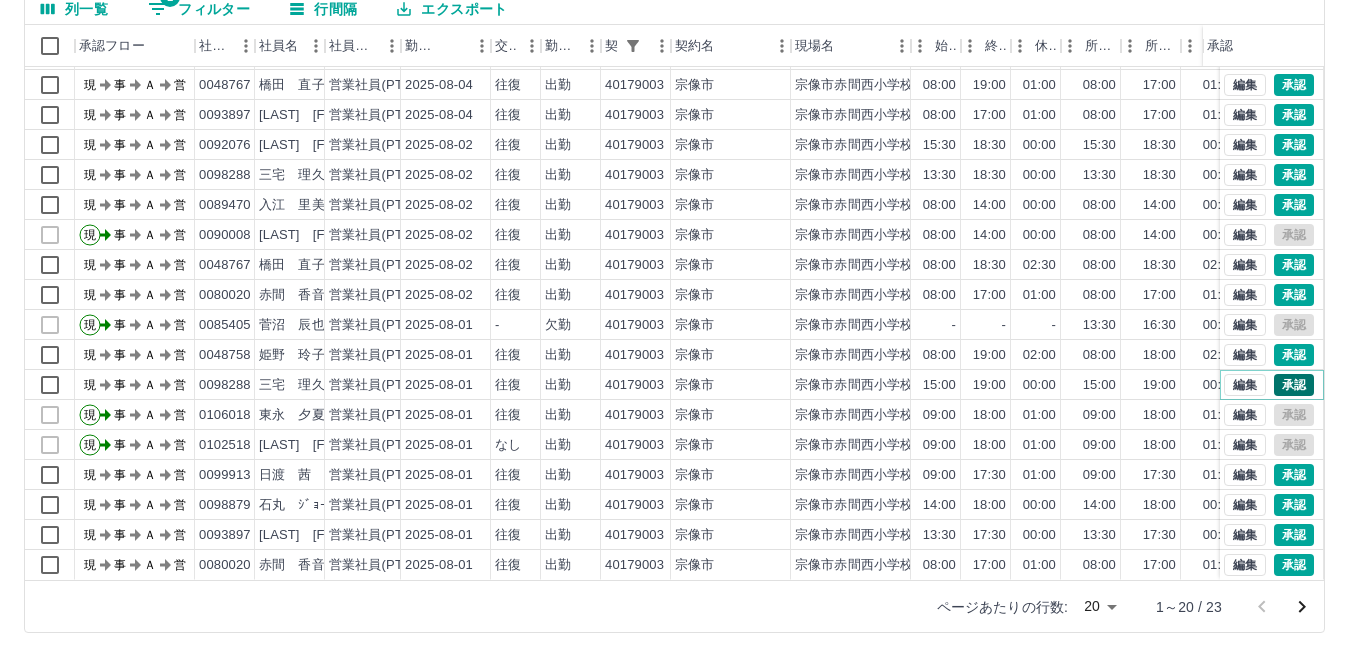 click on "承認" at bounding box center [1294, 385] 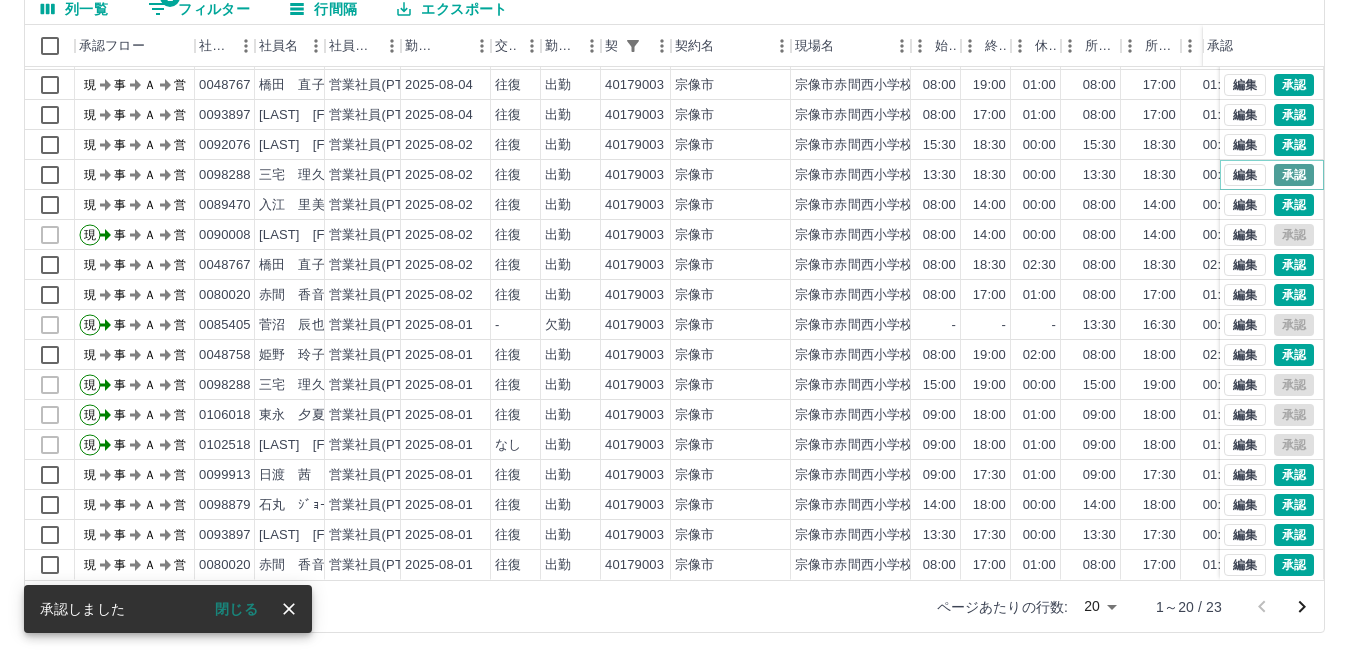 click on "承認" at bounding box center [1294, 175] 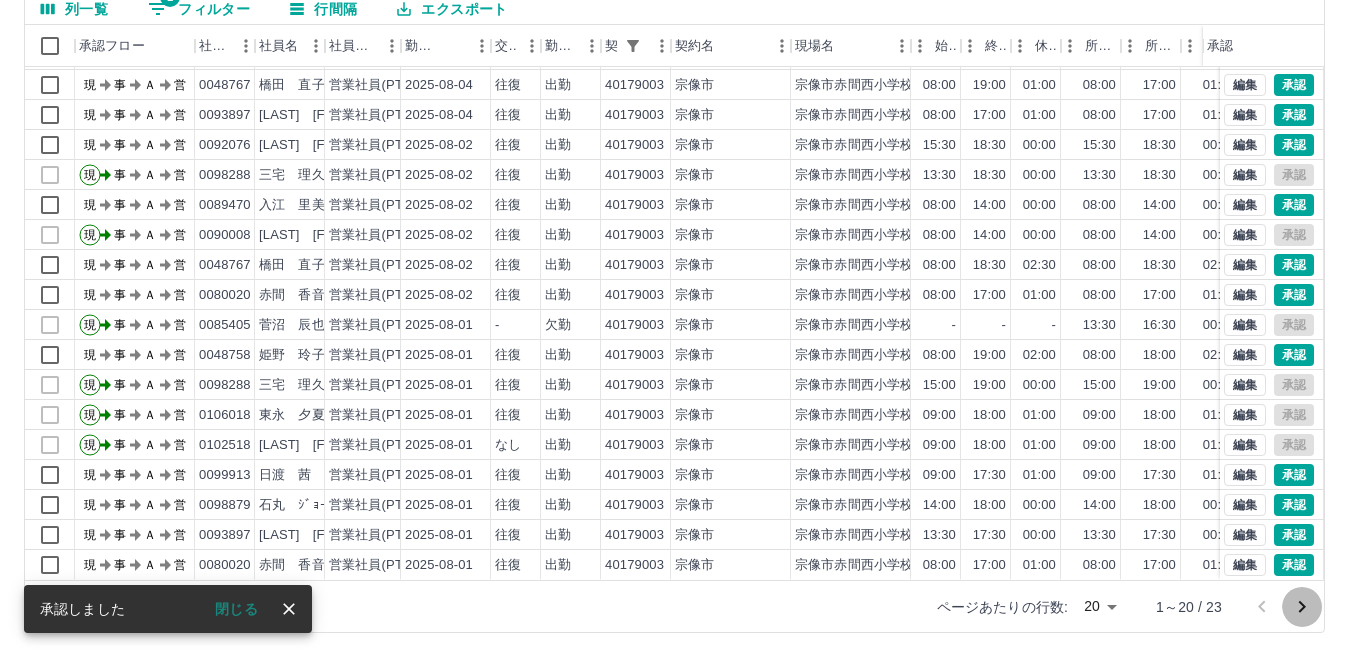 click 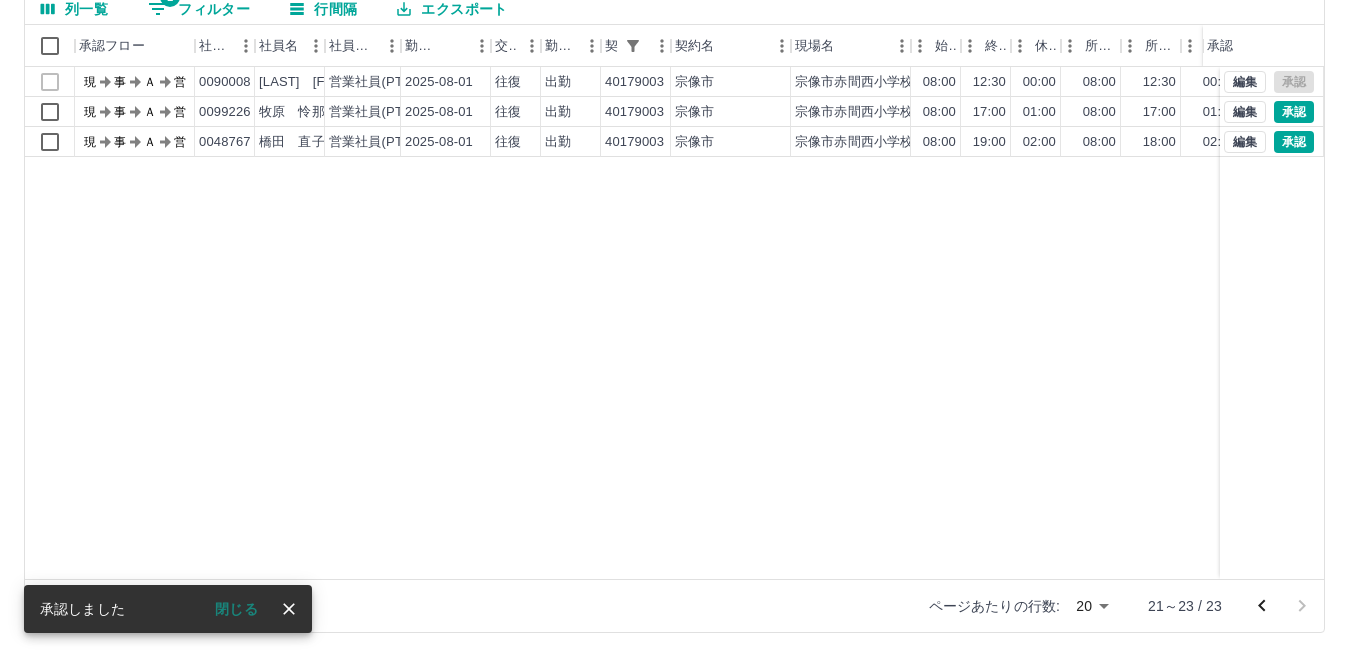 scroll, scrollTop: 0, scrollLeft: 0, axis: both 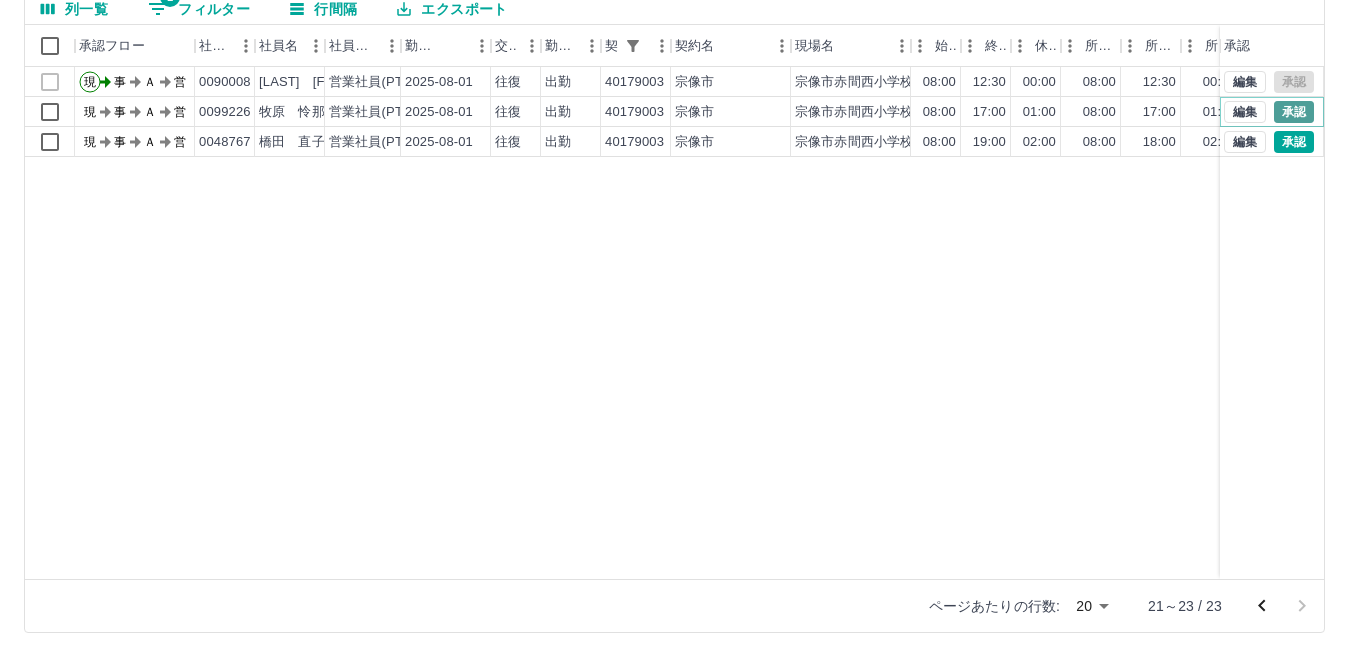 click on "承認" at bounding box center (1294, 112) 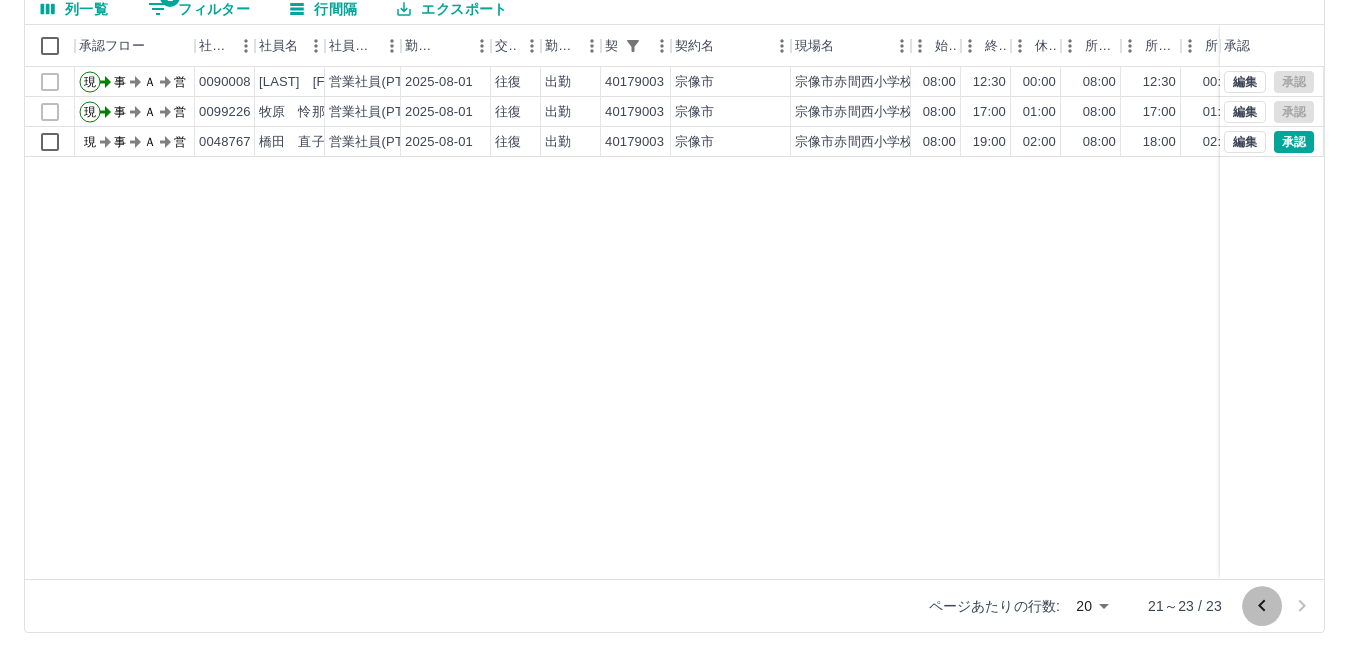 click 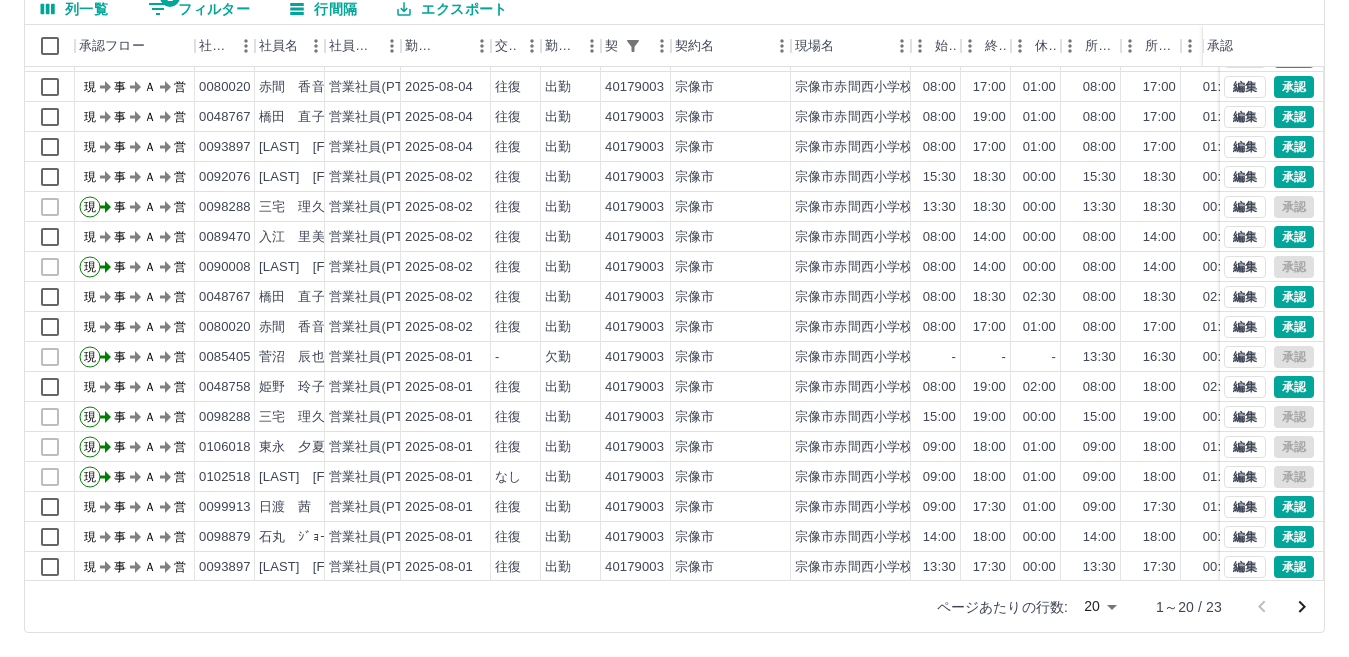 scroll, scrollTop: 104, scrollLeft: 0, axis: vertical 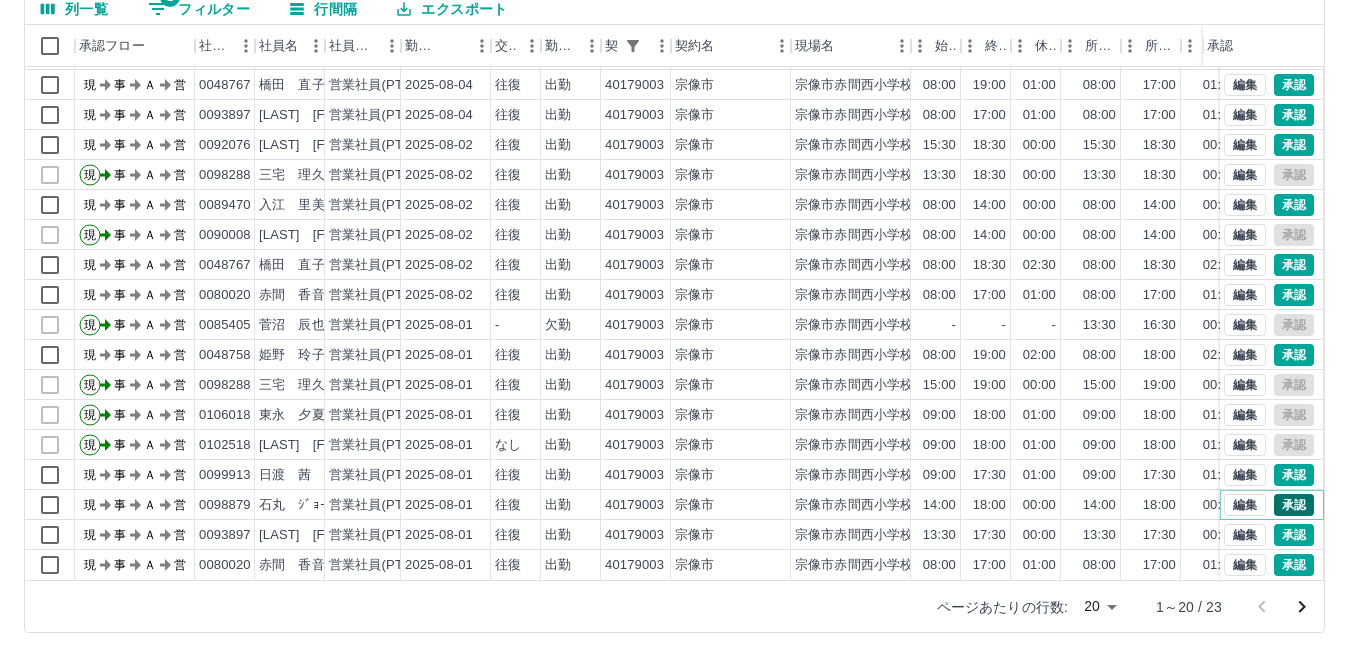 click on "承認" at bounding box center [1294, 505] 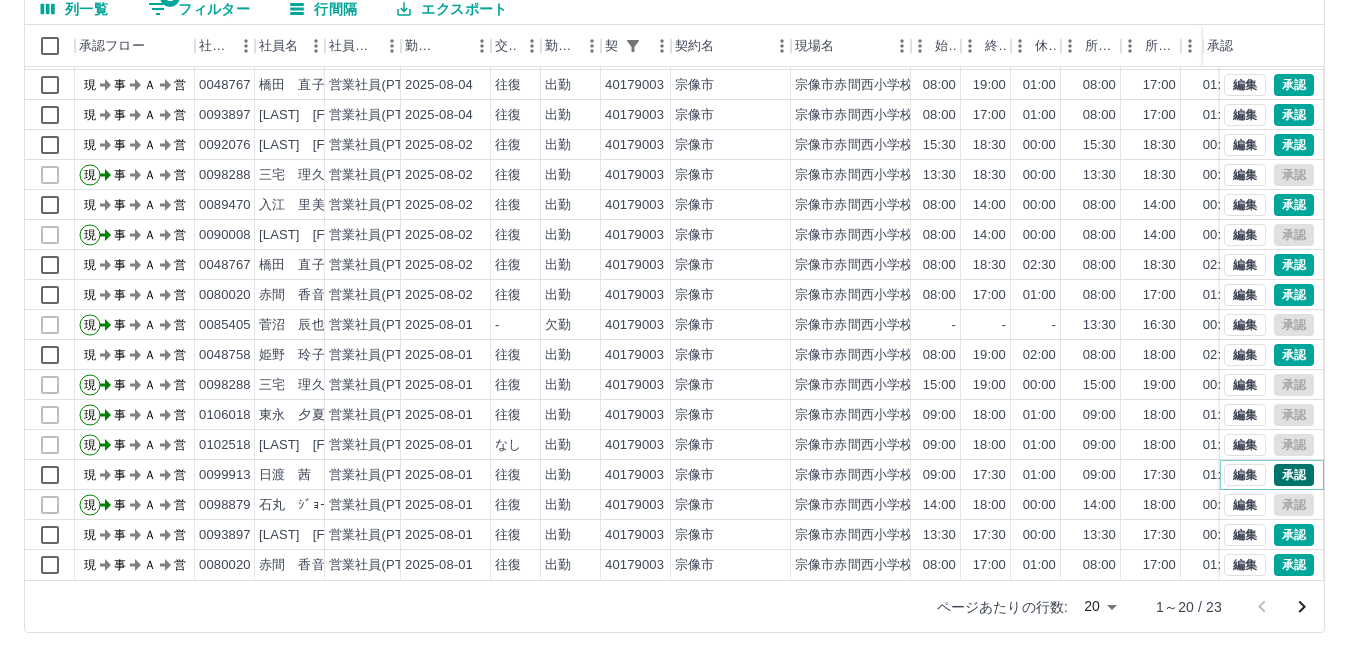click on "承認" at bounding box center (1294, 475) 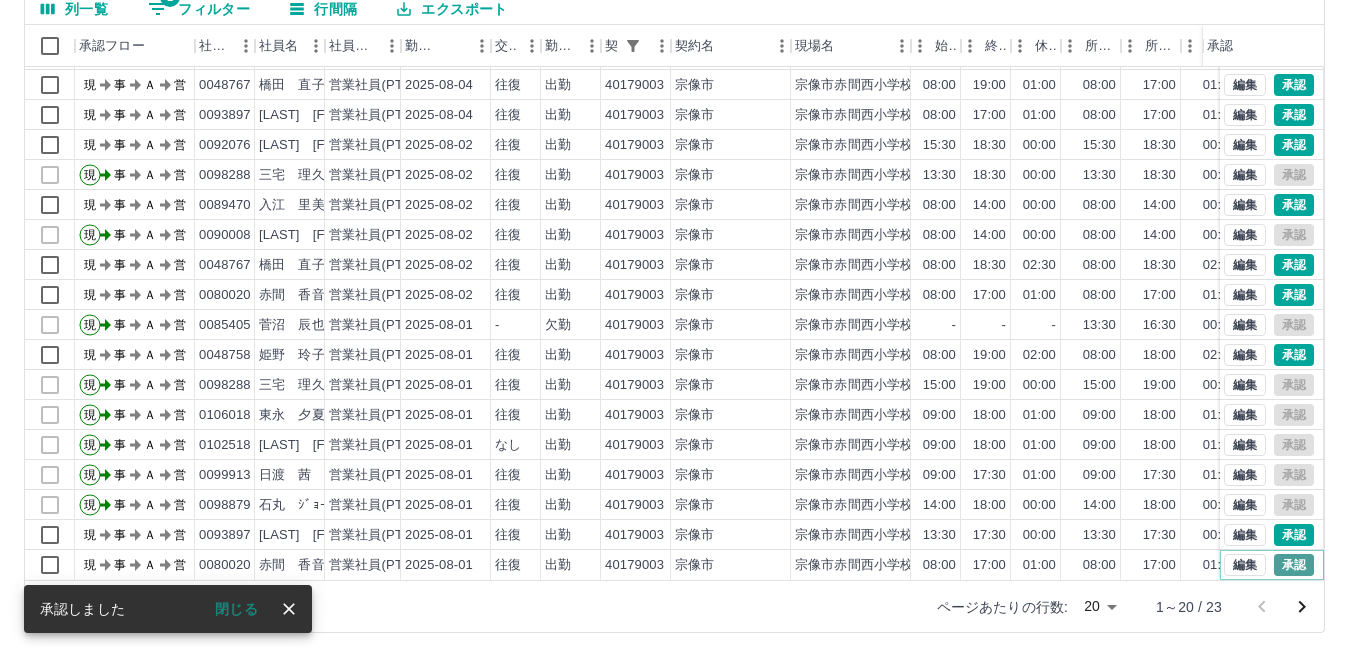 click on "承認" at bounding box center [1294, 565] 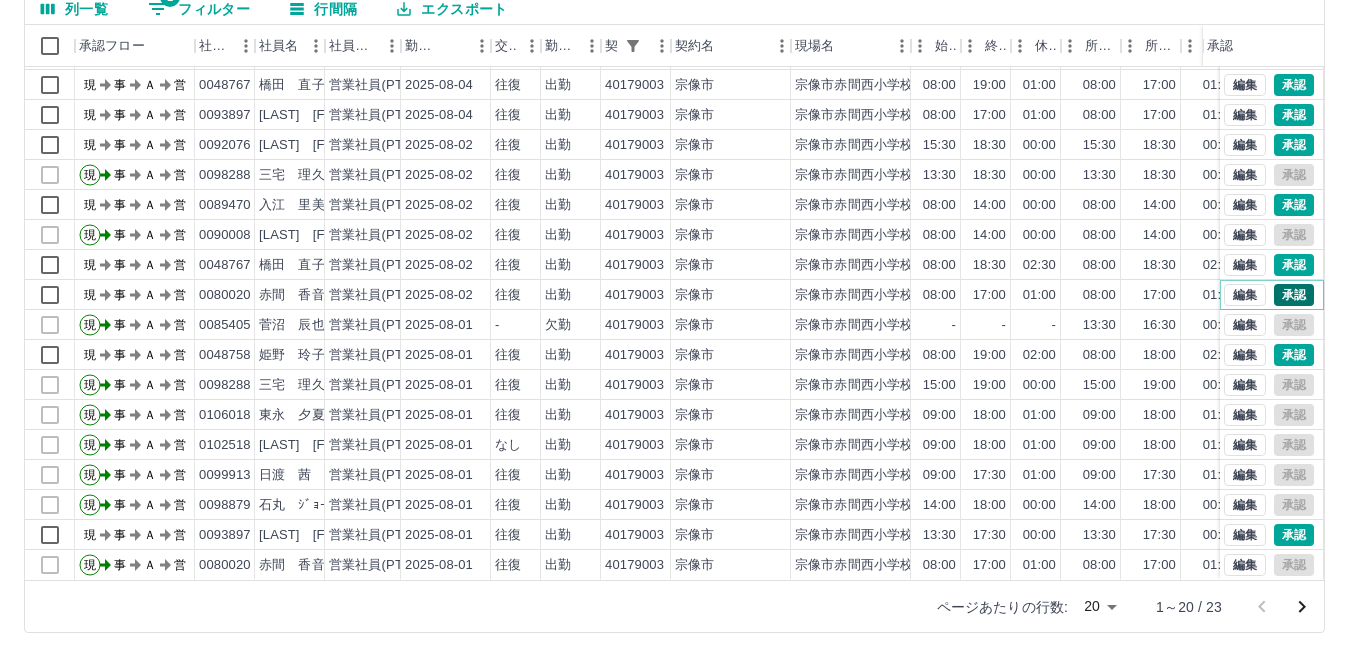 click on "承認" at bounding box center (1294, 295) 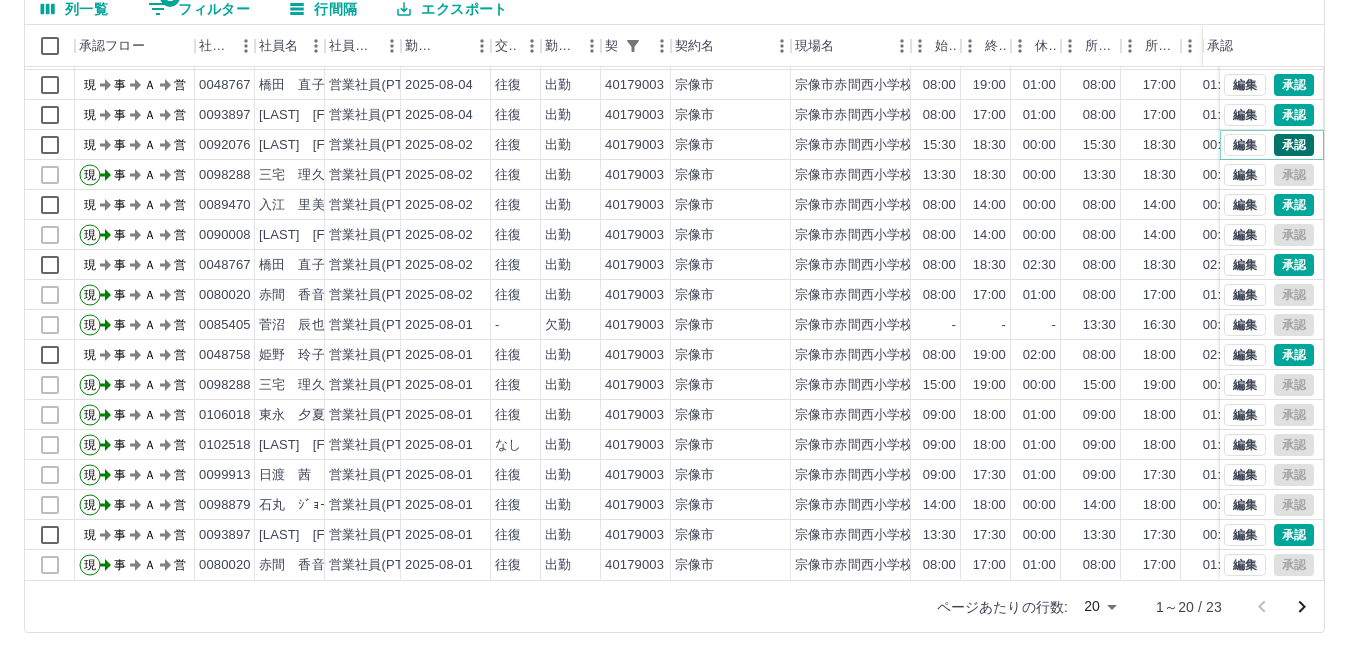 click on "承認" at bounding box center (1294, 145) 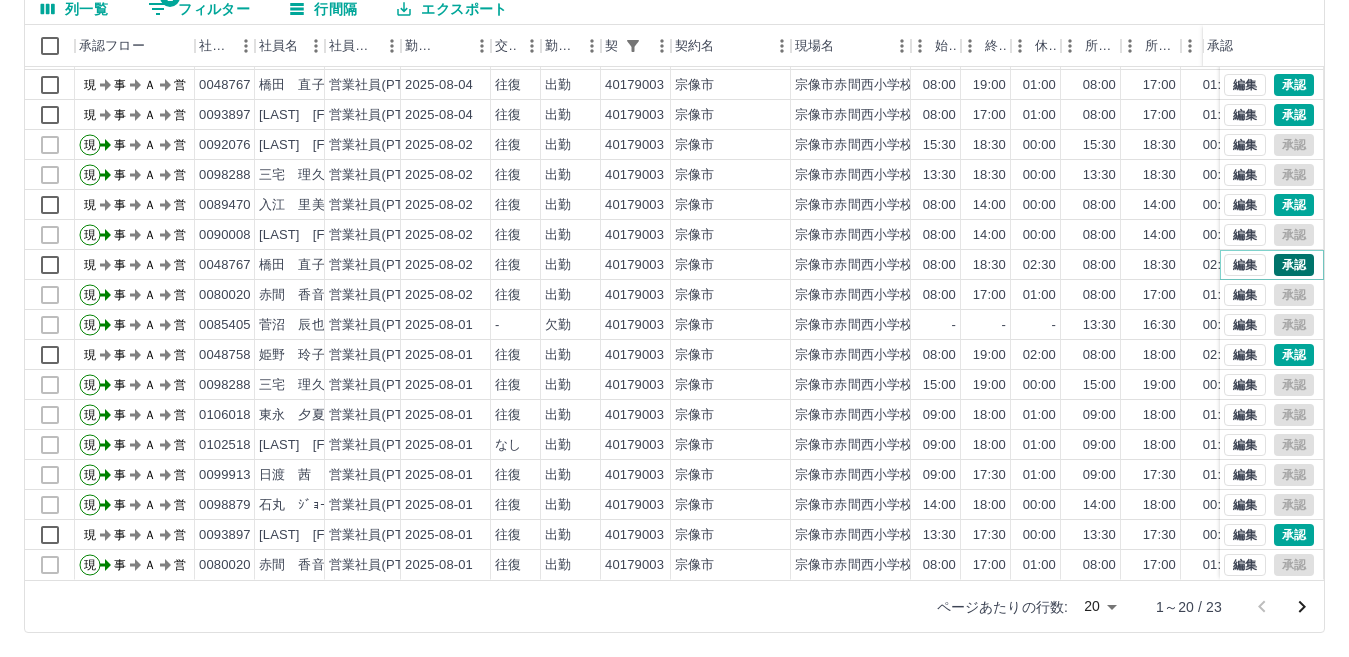 click on "承認" at bounding box center [1294, 265] 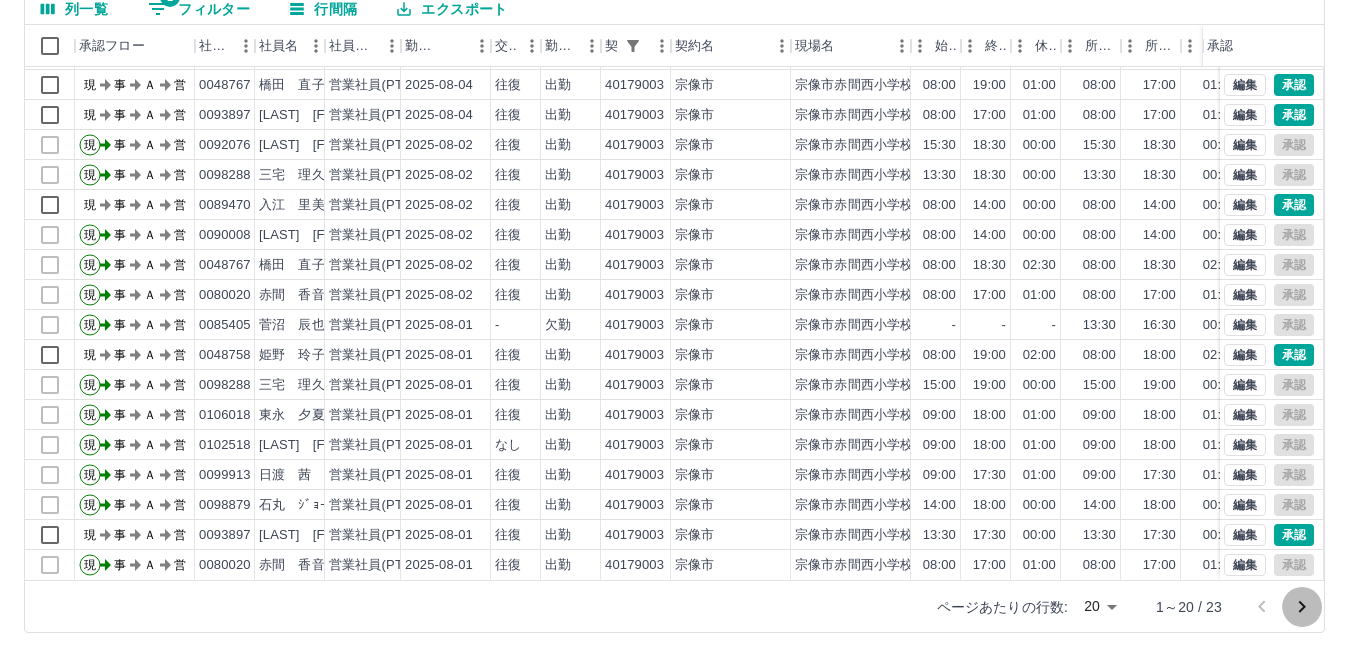 click 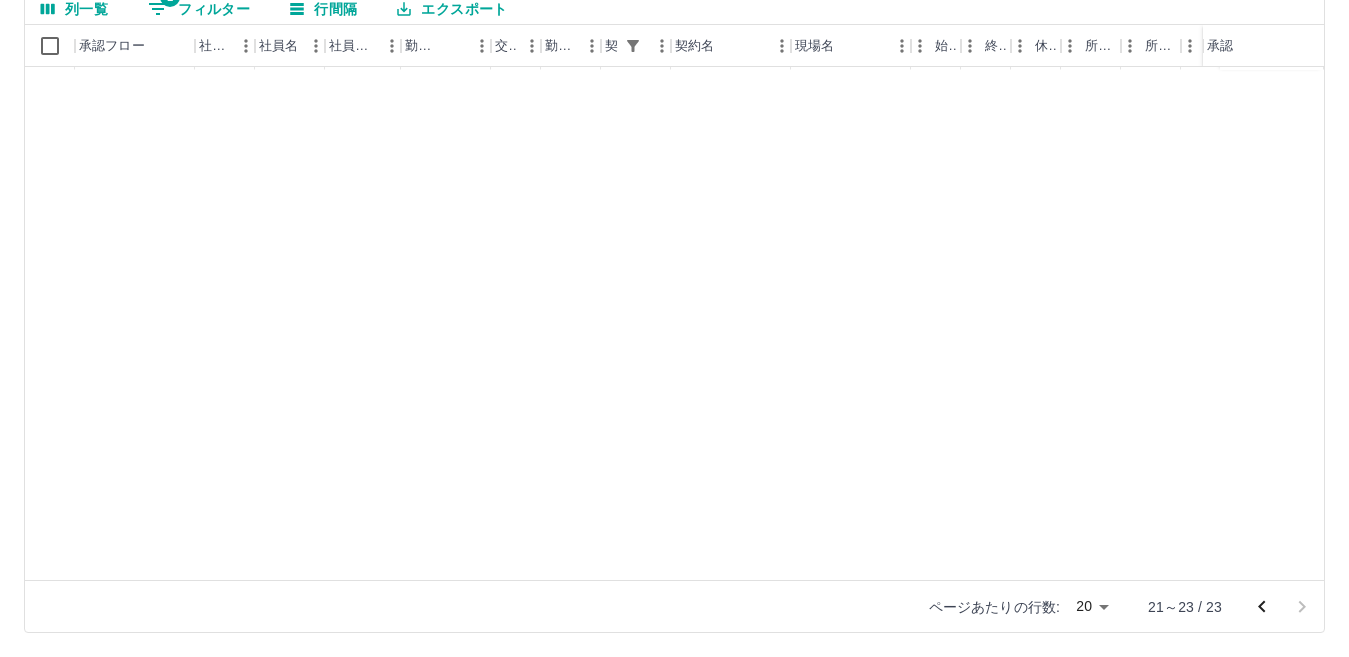 scroll, scrollTop: 0, scrollLeft: 0, axis: both 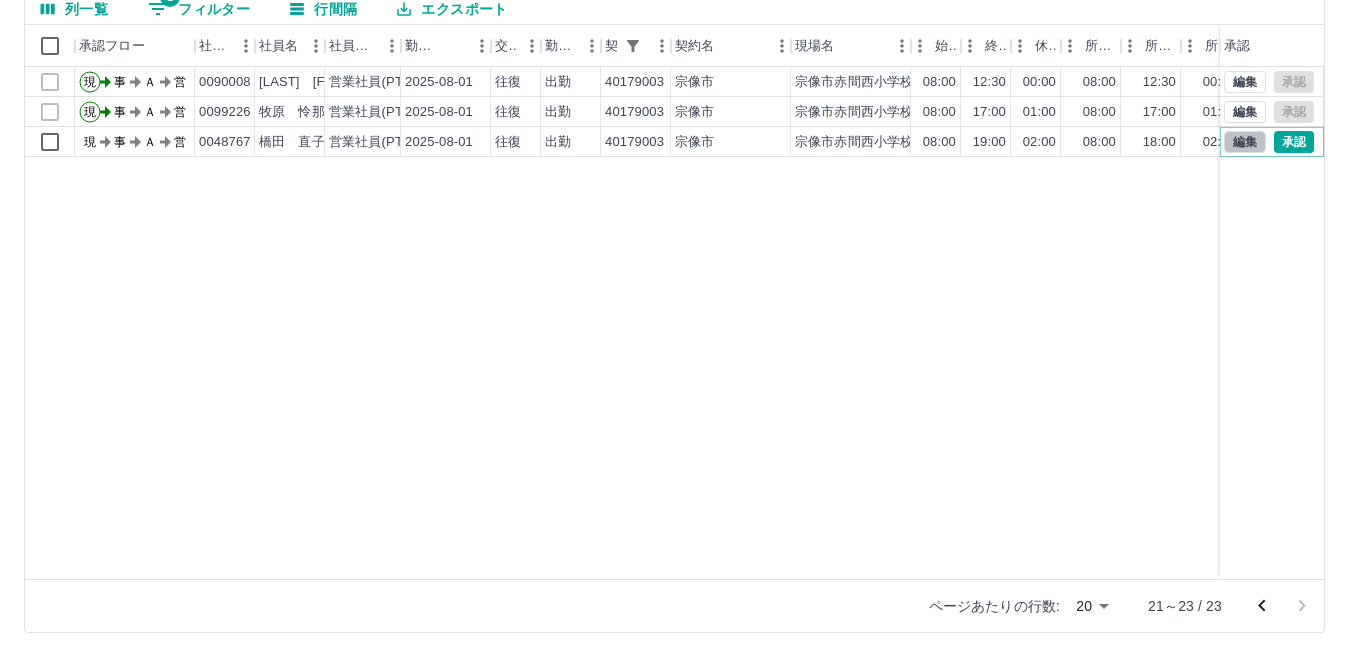 click on "編集" at bounding box center [1245, 142] 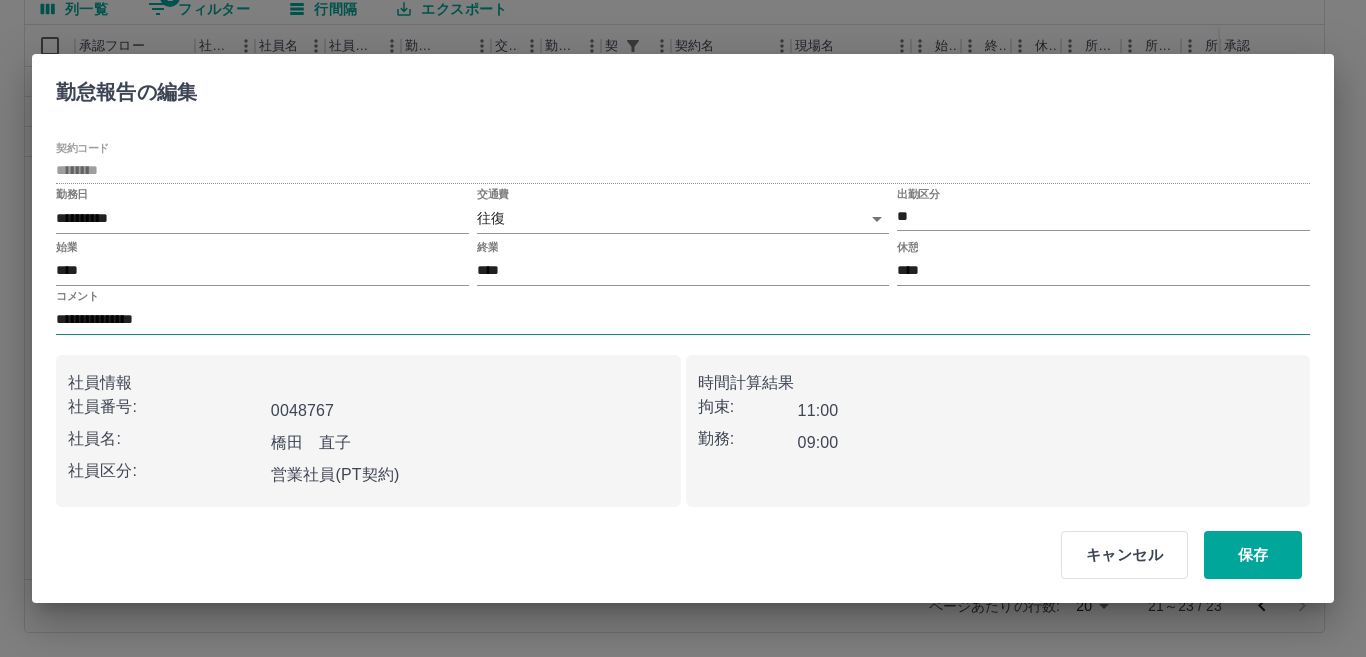click on "**********" at bounding box center [683, 320] 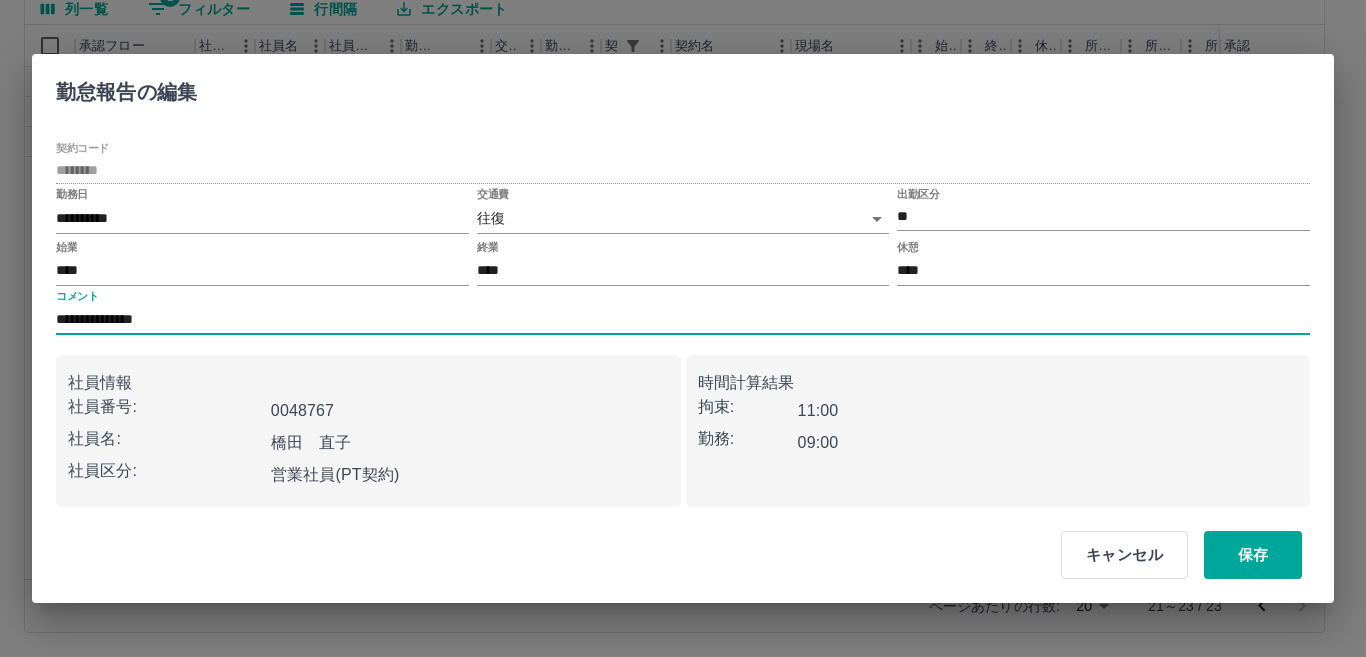 click on "**********" at bounding box center (683, 320) 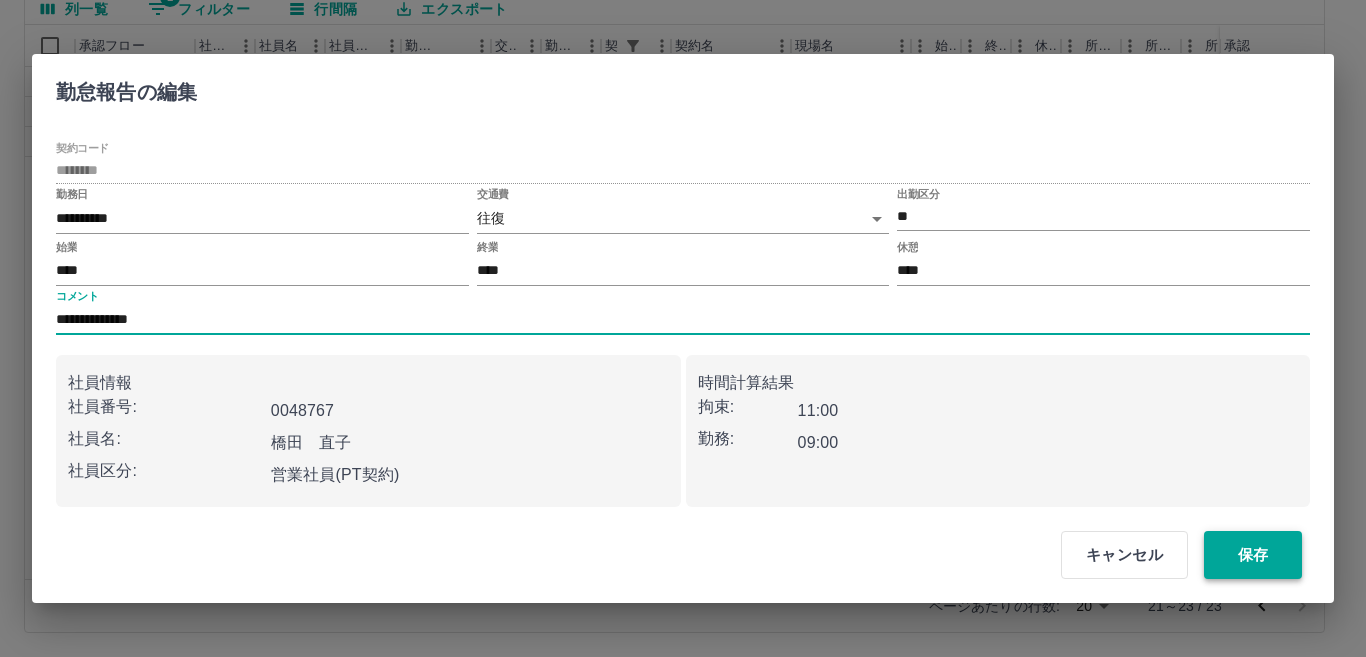 type on "**********" 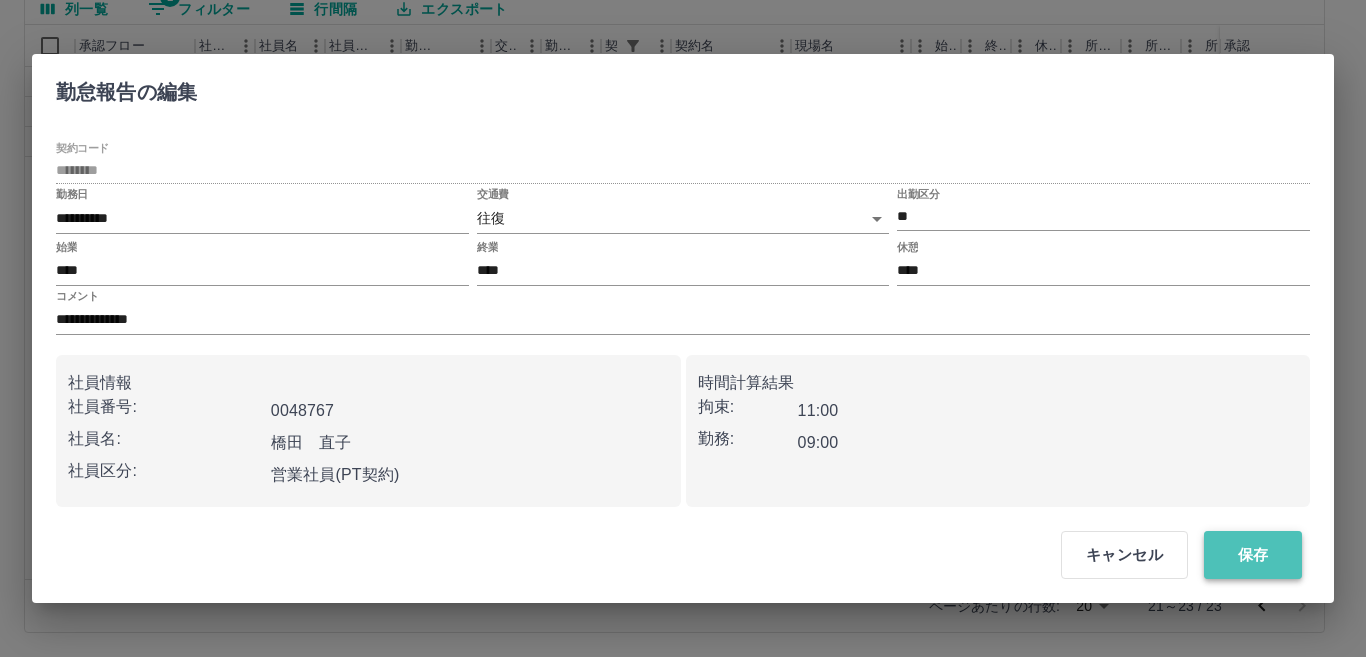 click on "保存" at bounding box center [1253, 555] 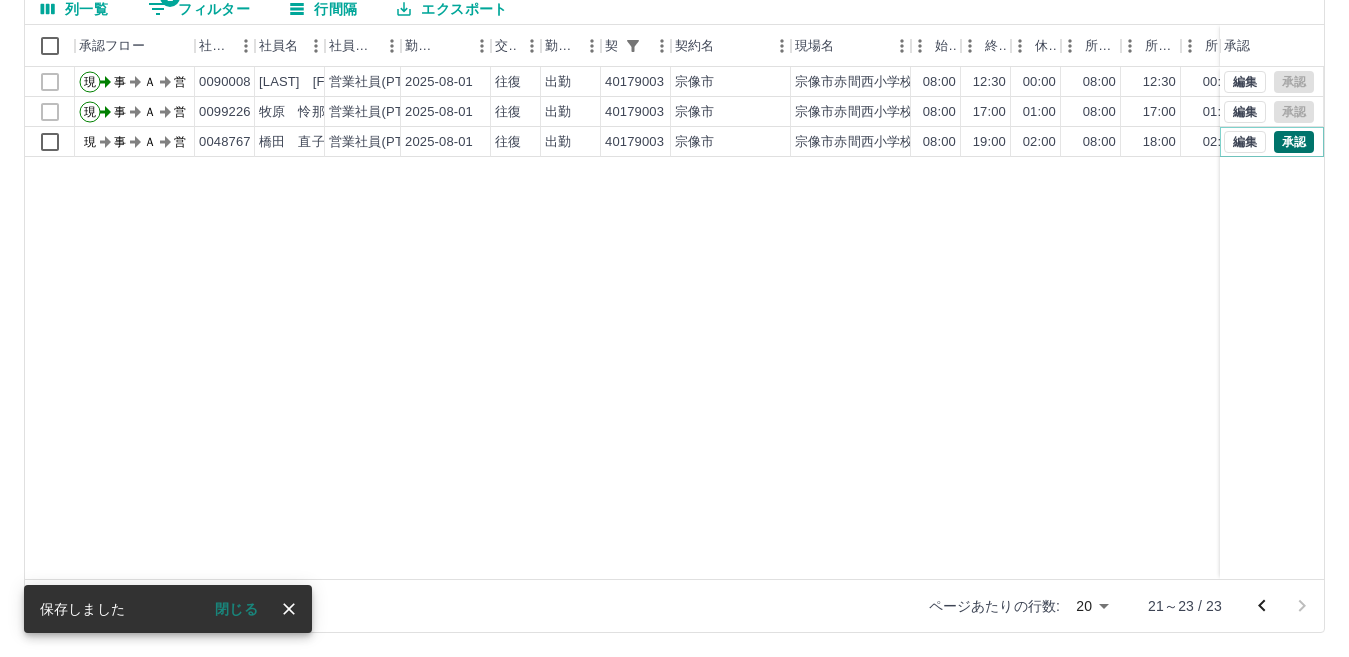 click on "承認" at bounding box center [1294, 142] 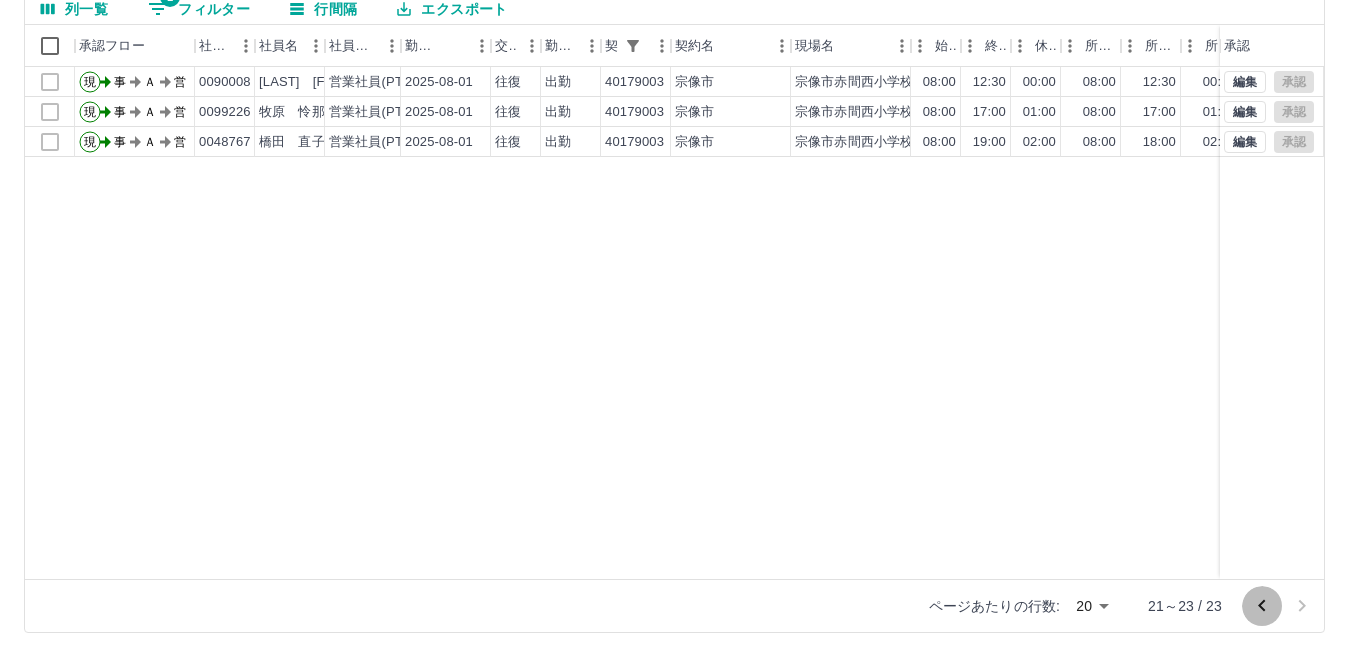 click 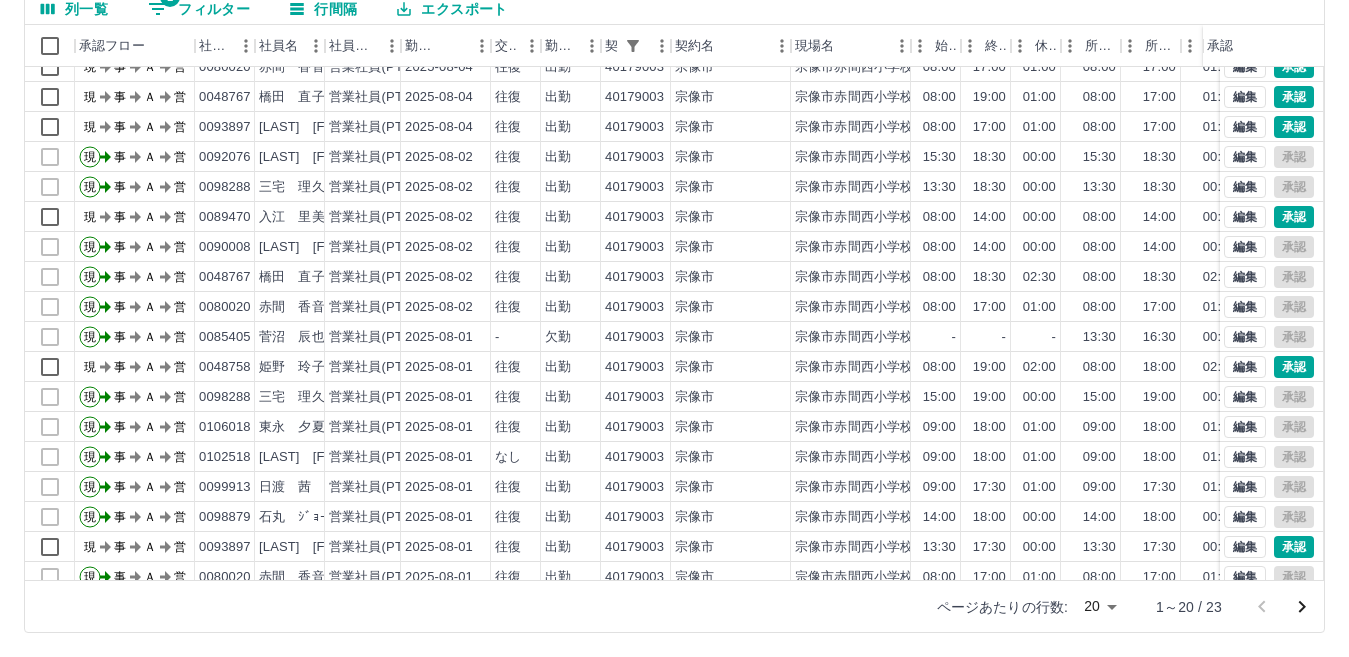 scroll, scrollTop: 104, scrollLeft: 0, axis: vertical 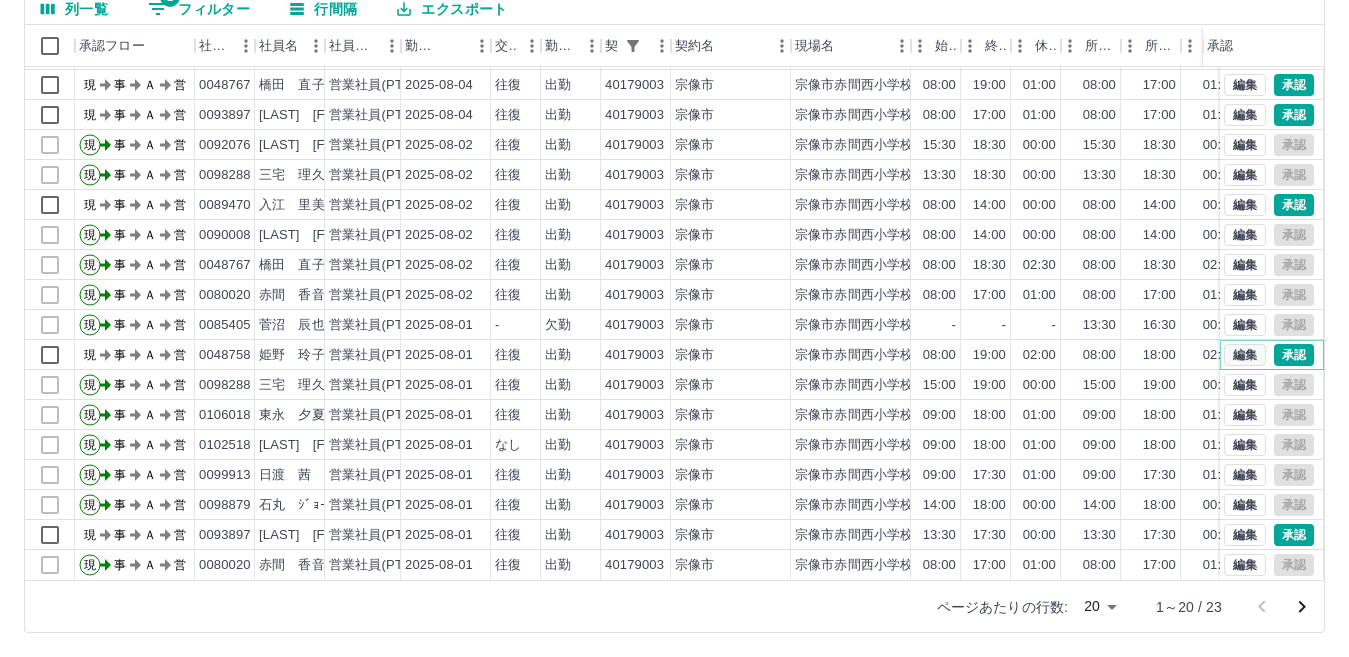 click on "編集" at bounding box center (1245, 355) 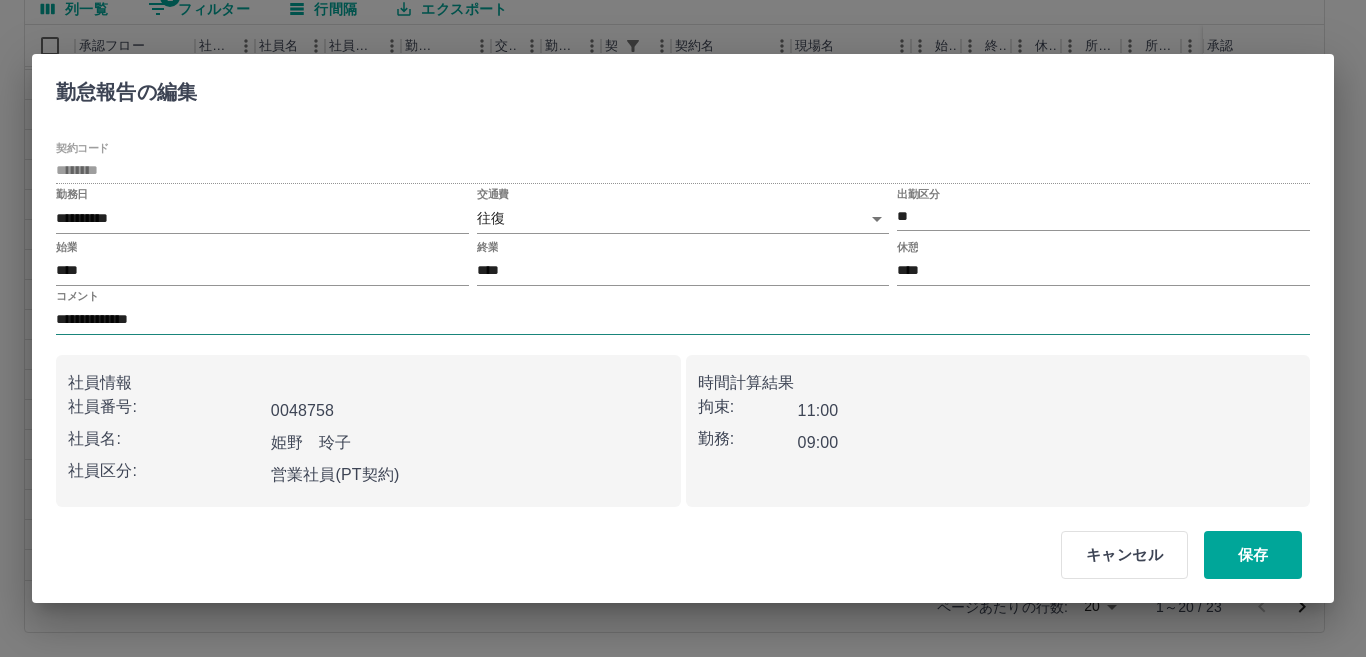 click on "**********" at bounding box center (683, 320) 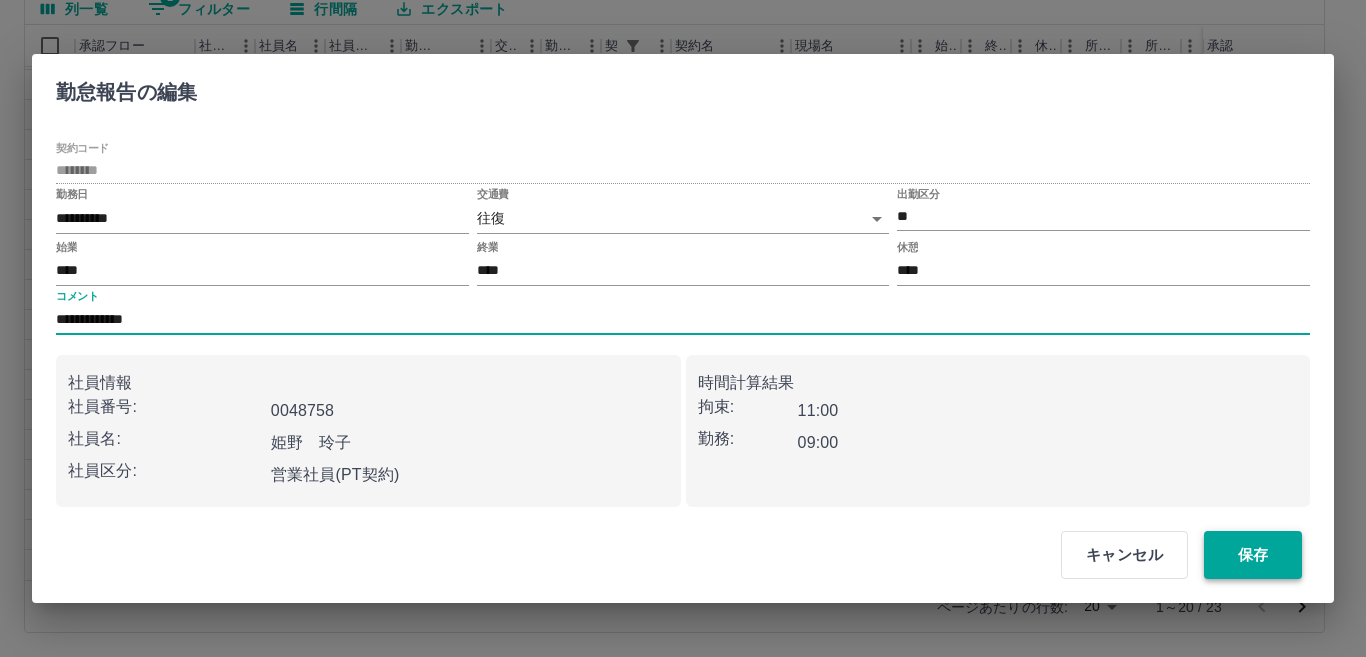 type on "**********" 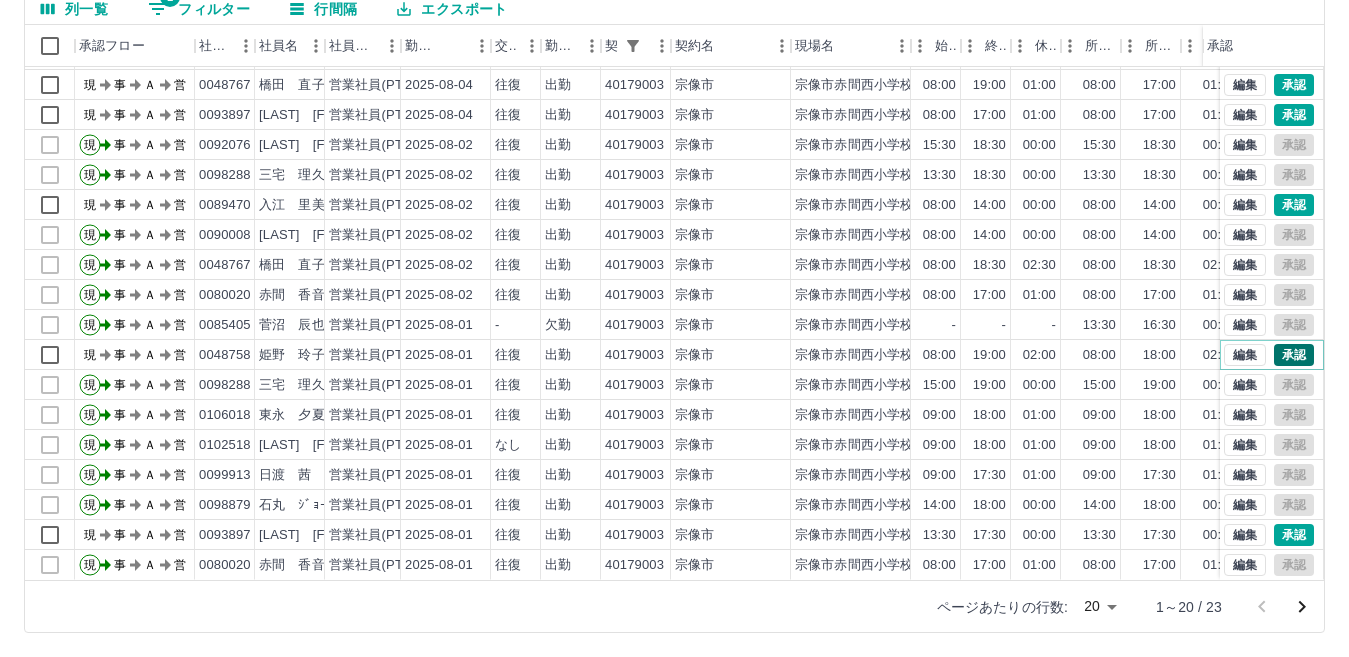 click on "承認" at bounding box center [1294, 355] 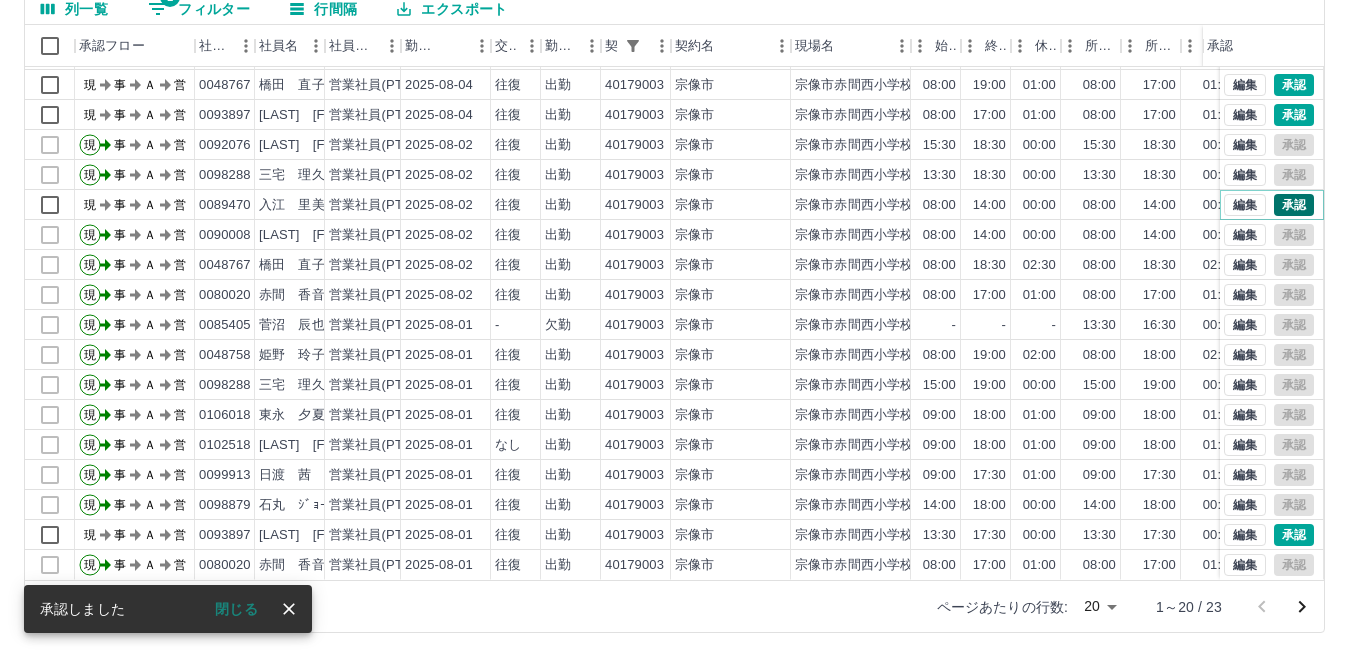 click on "承認" at bounding box center (1294, 205) 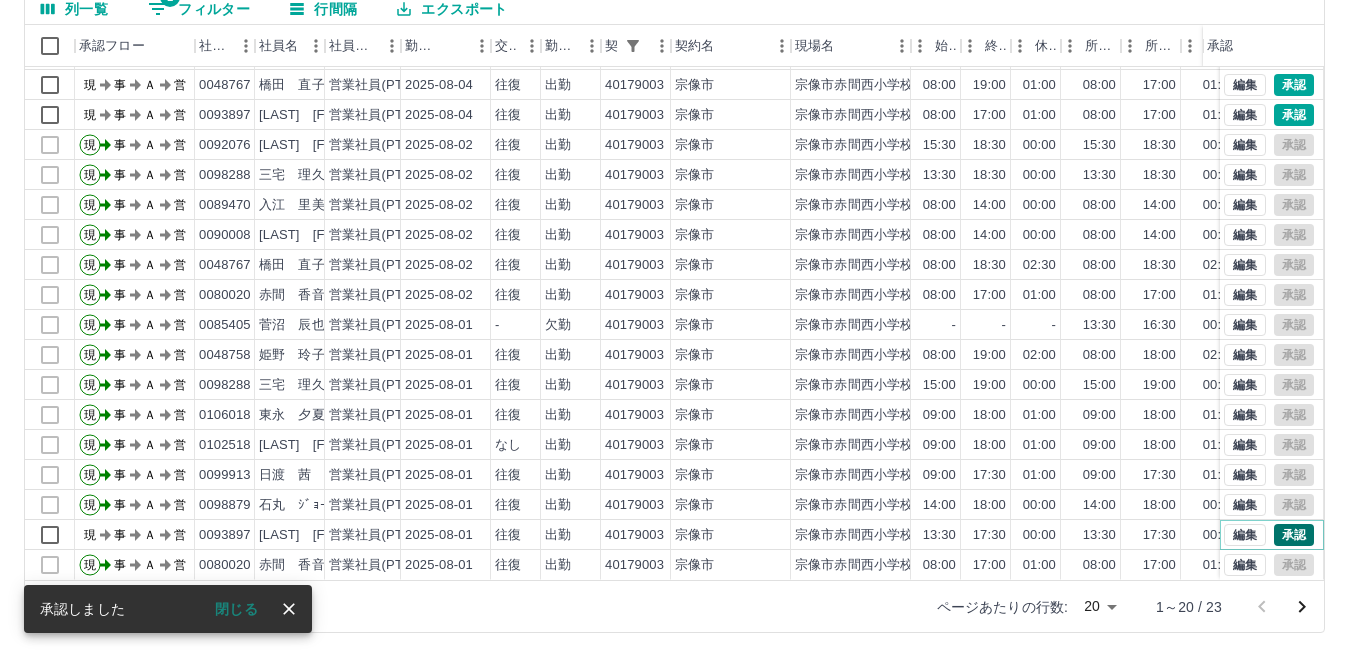 click on "承認" at bounding box center [1294, 535] 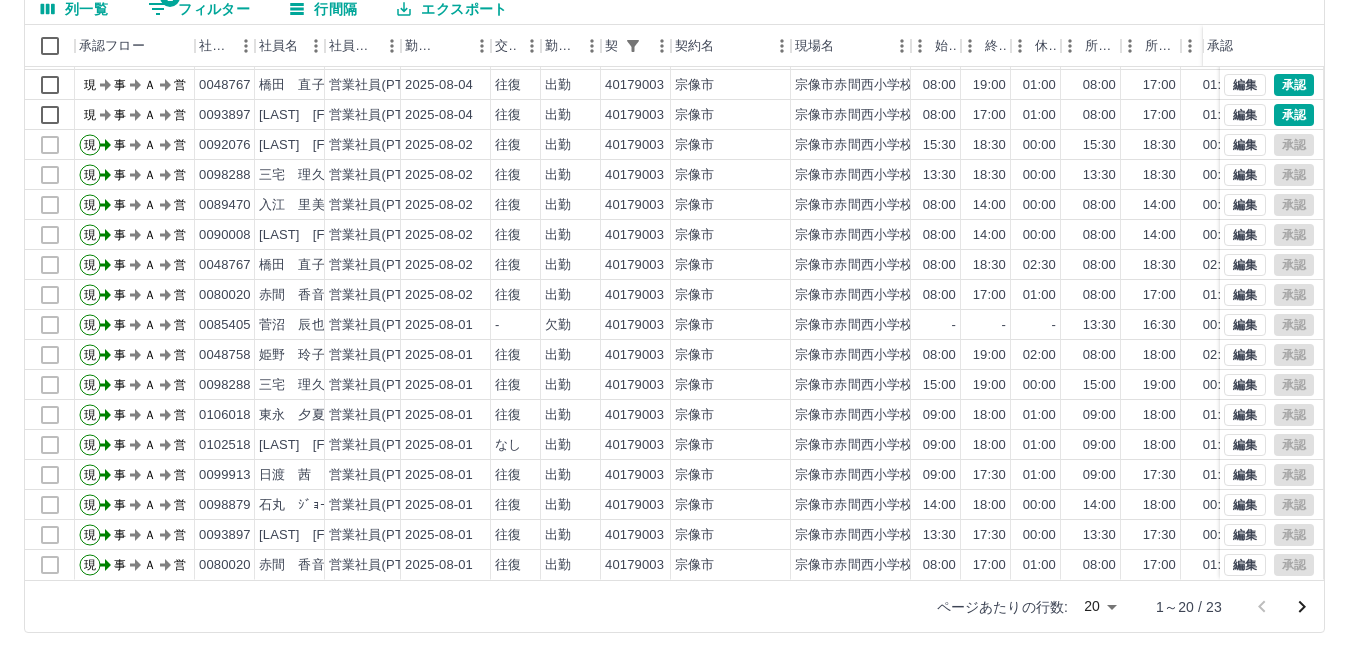 scroll, scrollTop: 0, scrollLeft: 0, axis: both 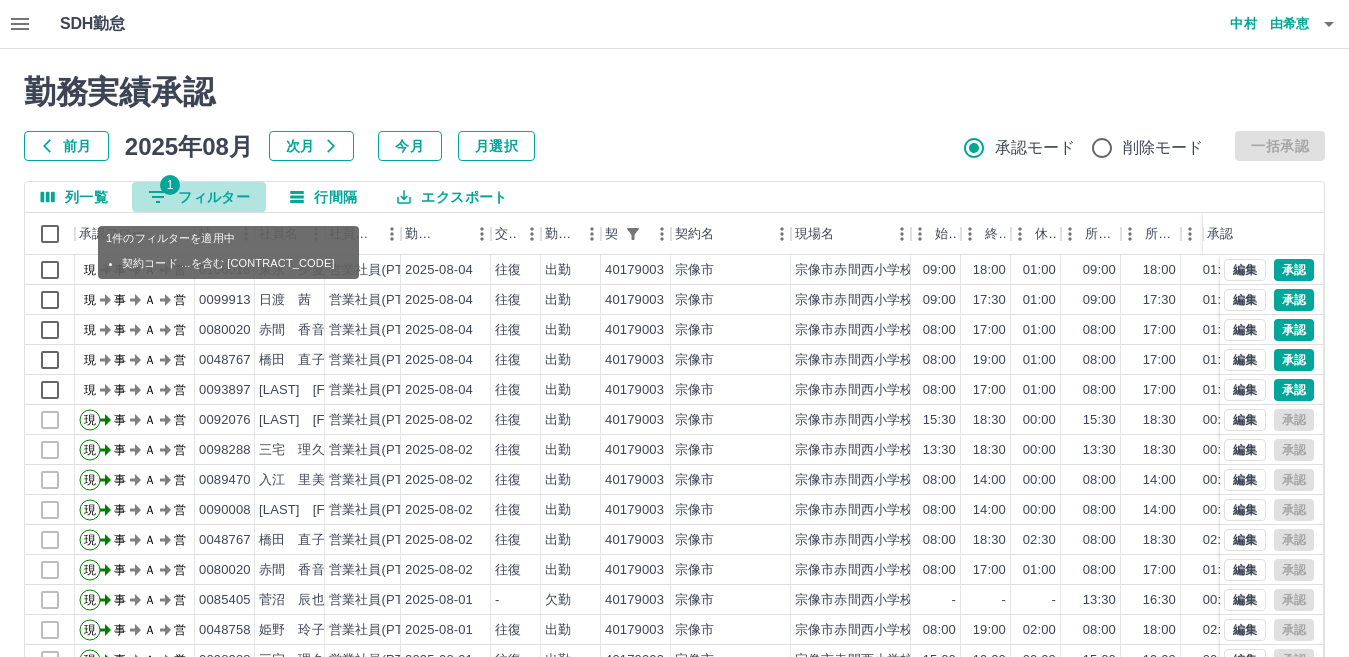 click on "1 フィルター" at bounding box center [199, 197] 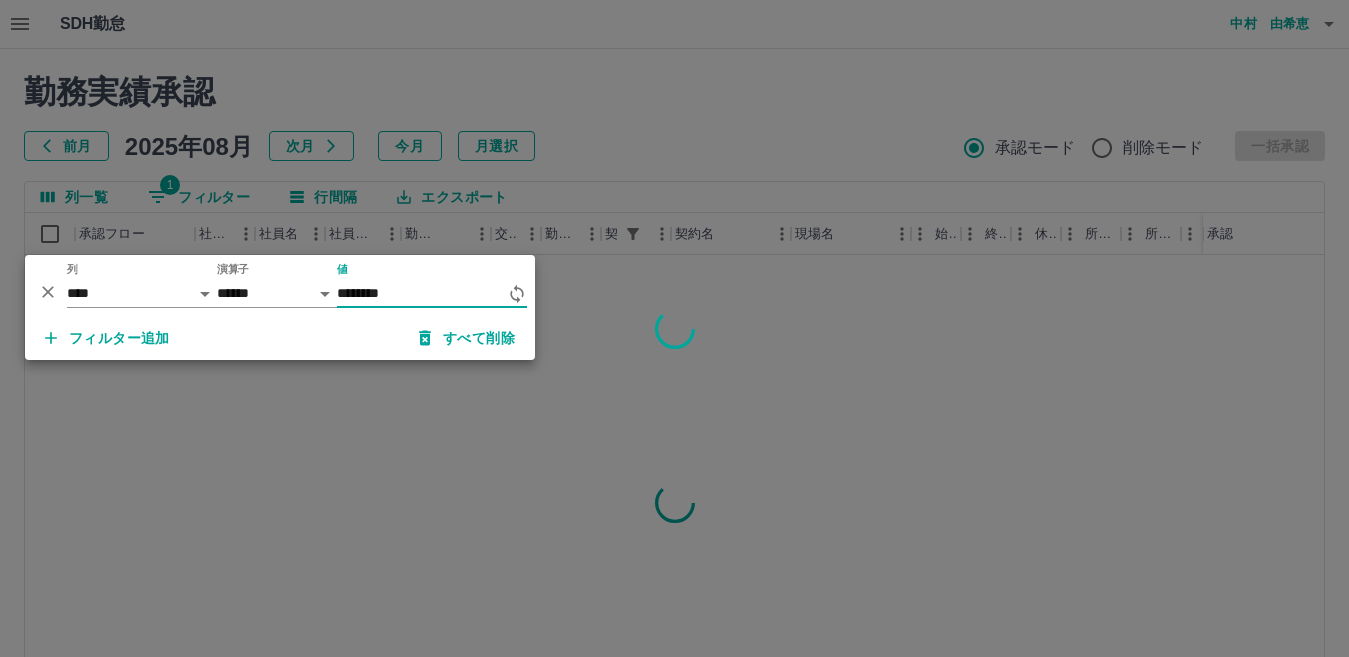 type on "********" 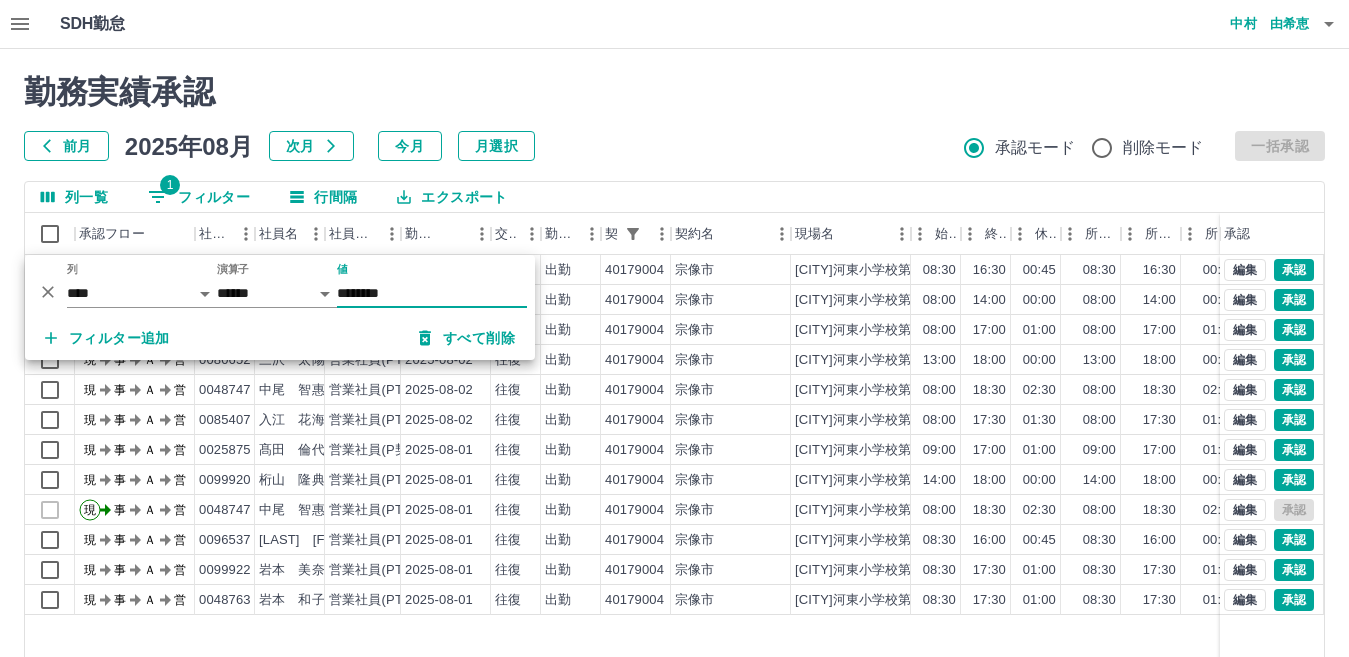 click on "勤務実績承認 前月 2025年08月 次月 今月 月選択 承認モード 削除モード 一括承認 列一覧 1 フィルター 行間隔 エクスポート 承認フロー 社員番号 社員名 社員区分 勤務日 交通費 勤務区分 契約コード 契約名 現場名 始業 終業 休憩 所定開始 所定終業 所定休憩 拘束 勤務 遅刻等 コメント ステータス 承認 現 事 Ａ 営 0095391 相嶋　恵美 営業社員(PT契約) 2025-08-04 往復 出勤 40179004 宗像市 宗像市河東小学校第1学童保育所 08:30 16:30 00:45 08:30 16:30 00:45 08:00 07:15 00:00 現場責任者承認待 現 事 Ａ 営 0096537 眞田　陽世 営業社員(PT契約) 2025-08-04 往復 出勤 40179004 宗像市 宗像市河東小学校第1学童保育所 08:00 14:00 00:00 08:00 14:00 00:00 06:00 06:00 00:00 現場責任者承認待 現 事 Ａ 営 0048763 岩本　和子 営業社員(PT契約) 2025-08-04 往復 出勤 40179004 宗像市 宗像市河東小学校第1学童保育所 08:00" at bounding box center [674, 447] 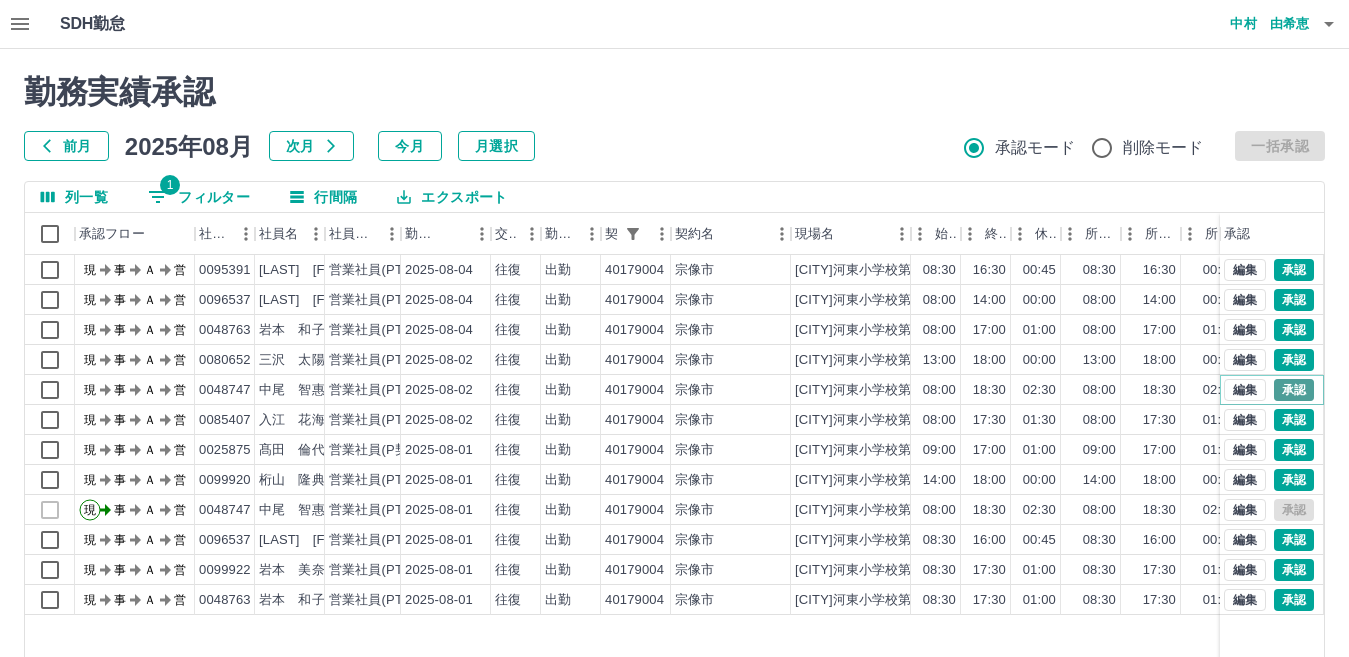 click on "承認" at bounding box center [1294, 390] 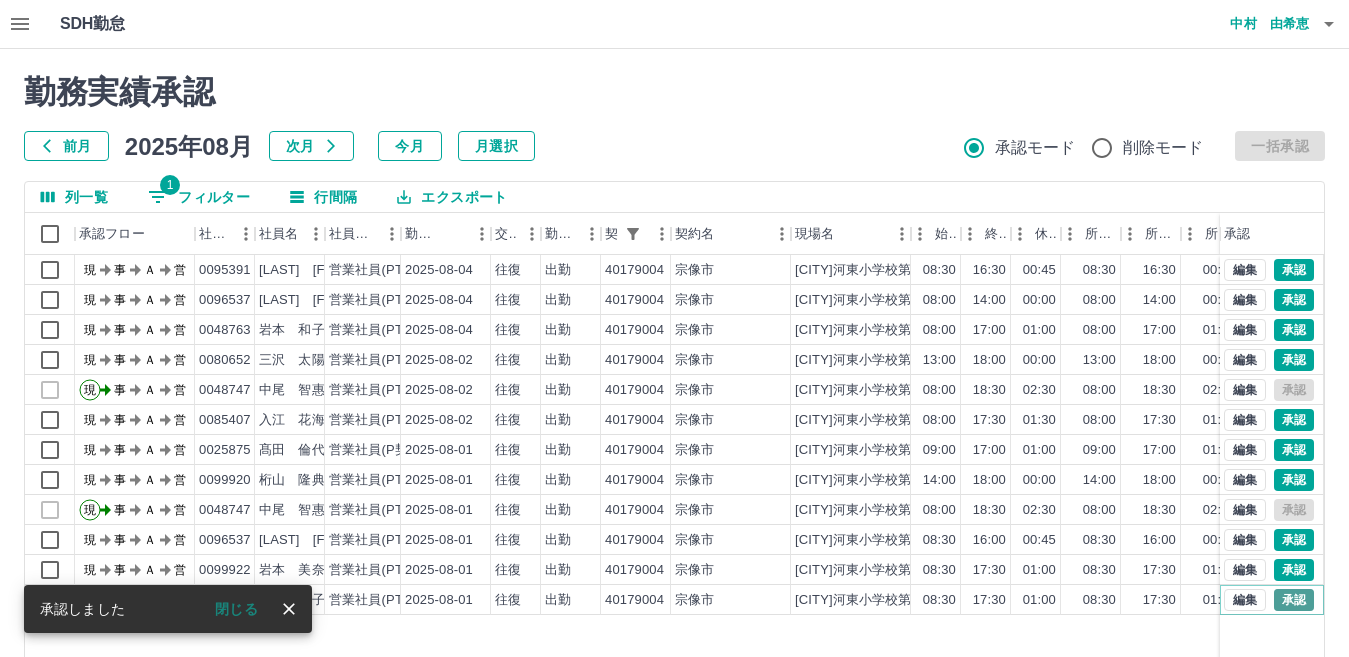 click on "承認" at bounding box center [1294, 600] 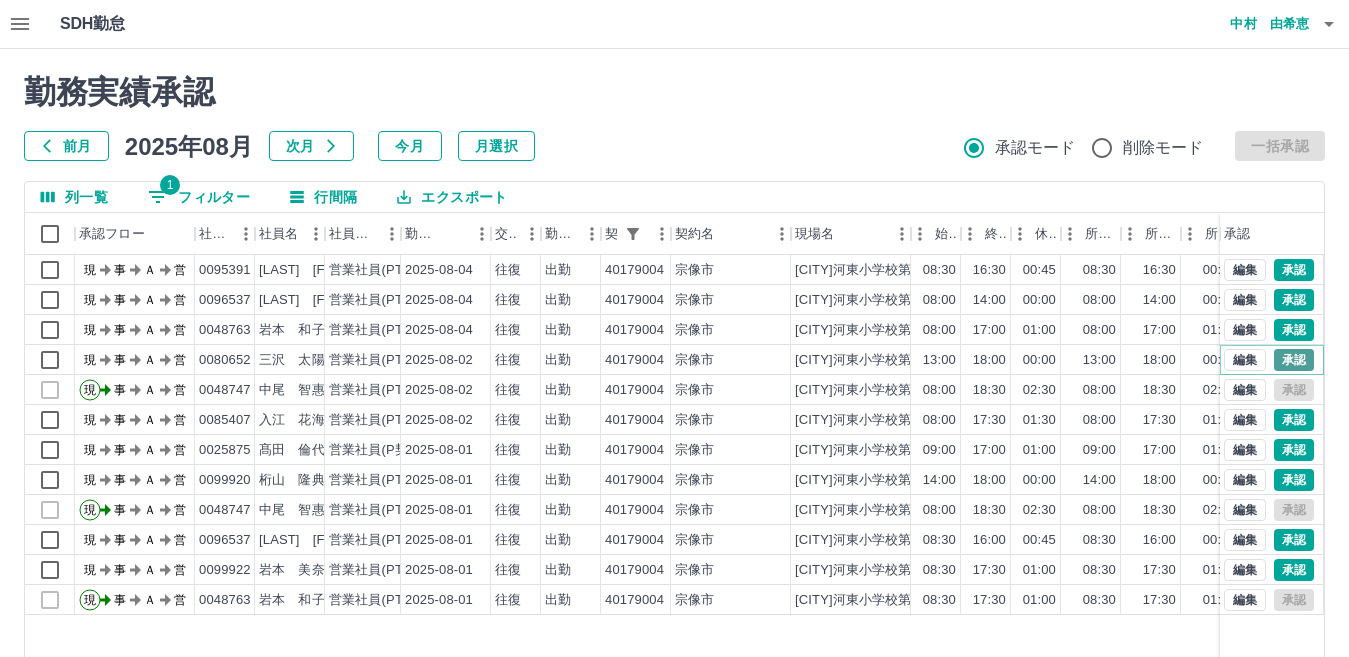click on "承認" at bounding box center [1294, 360] 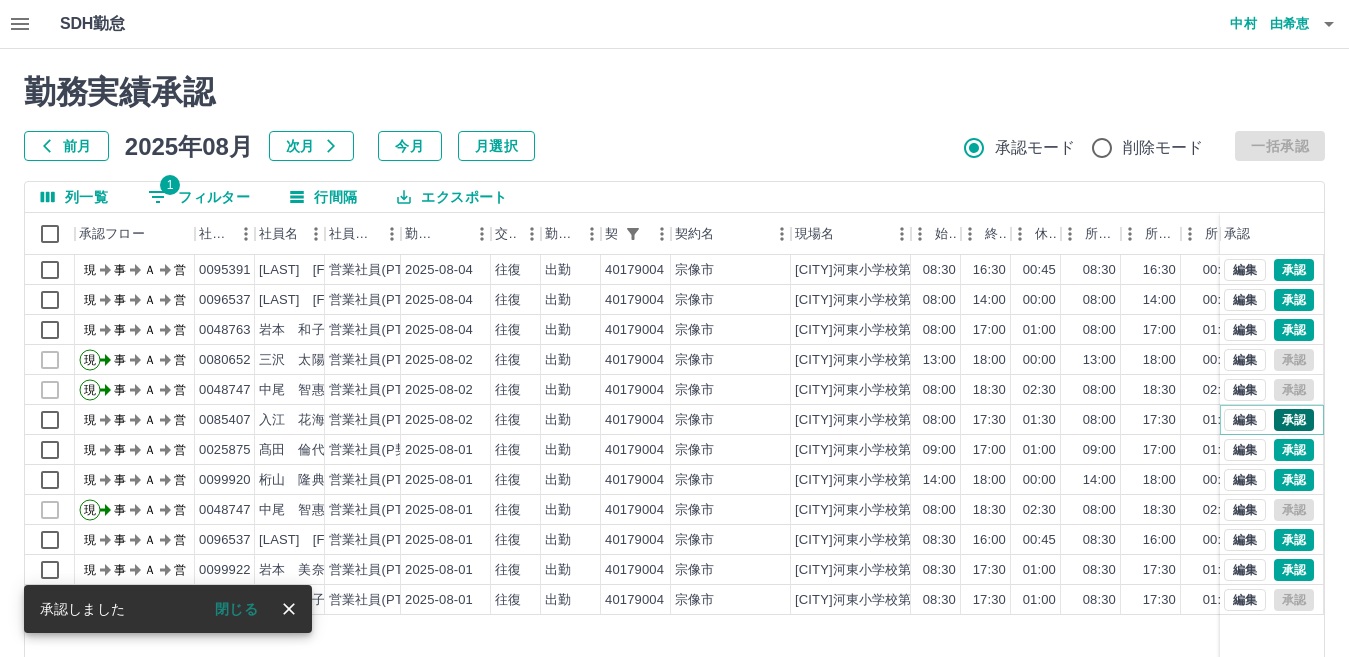 click on "承認" at bounding box center (1294, 420) 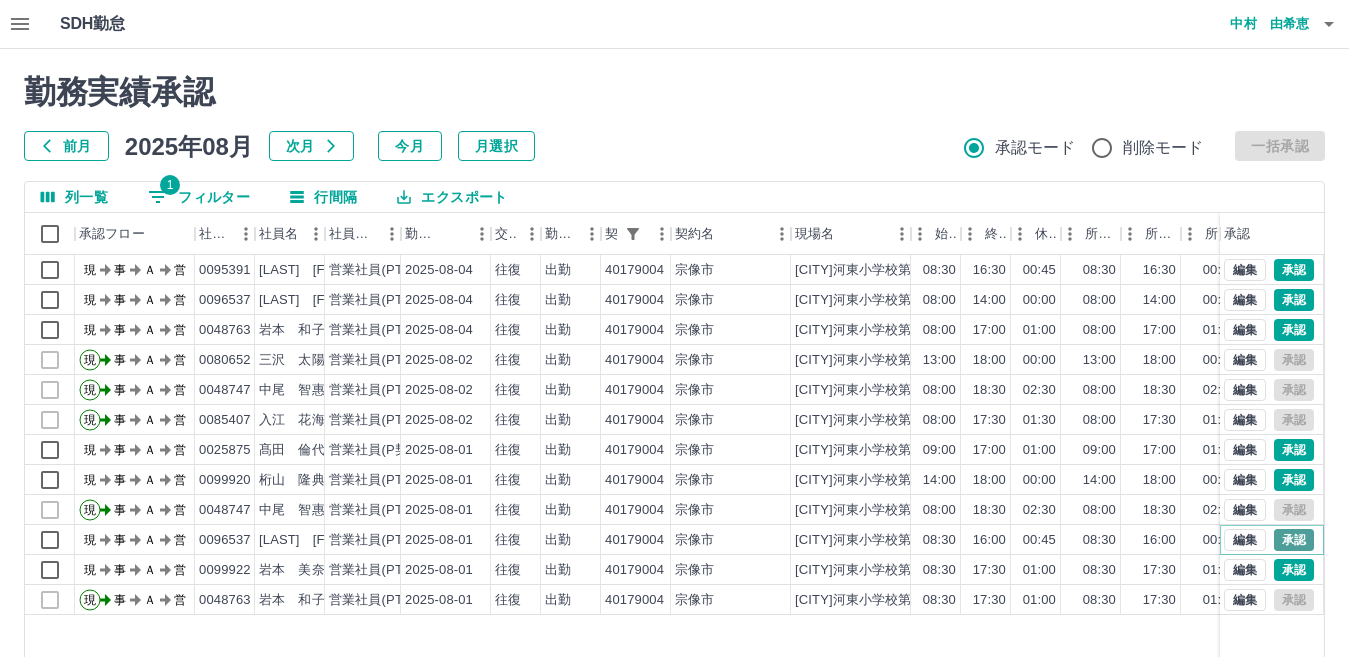 click on "承認" at bounding box center [1294, 540] 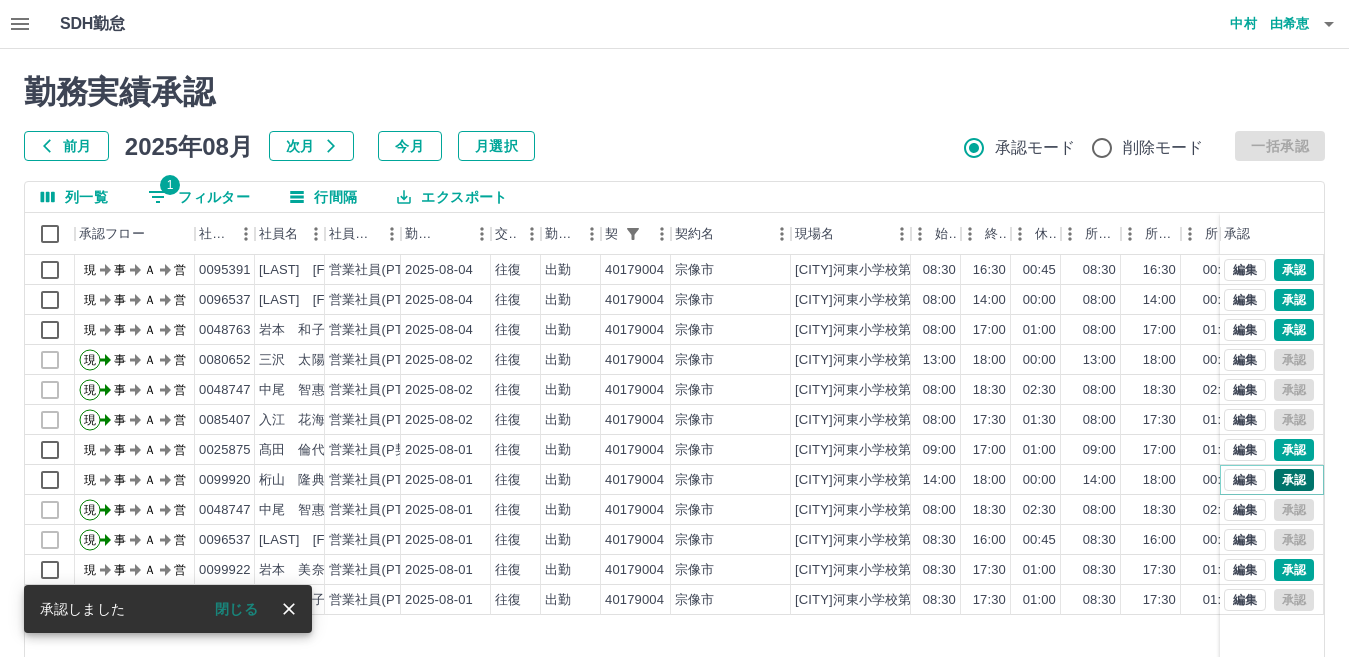 click on "承認" at bounding box center [1294, 480] 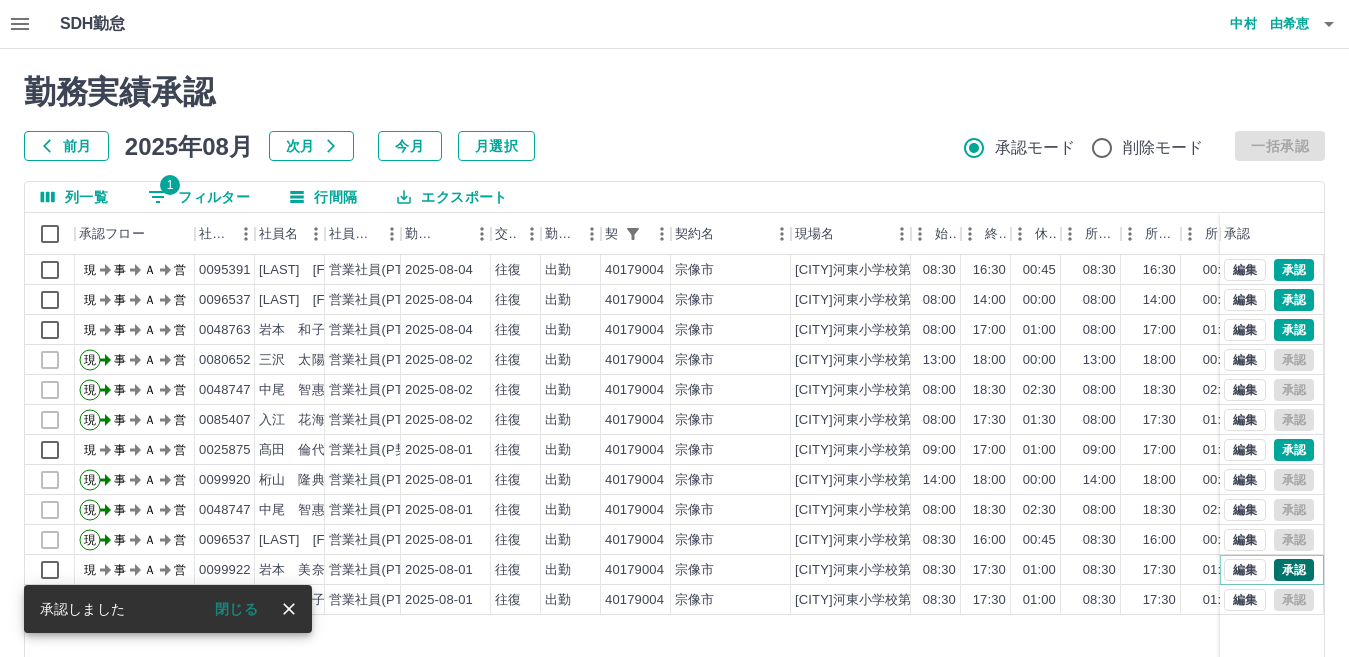 click on "承認" at bounding box center [1294, 570] 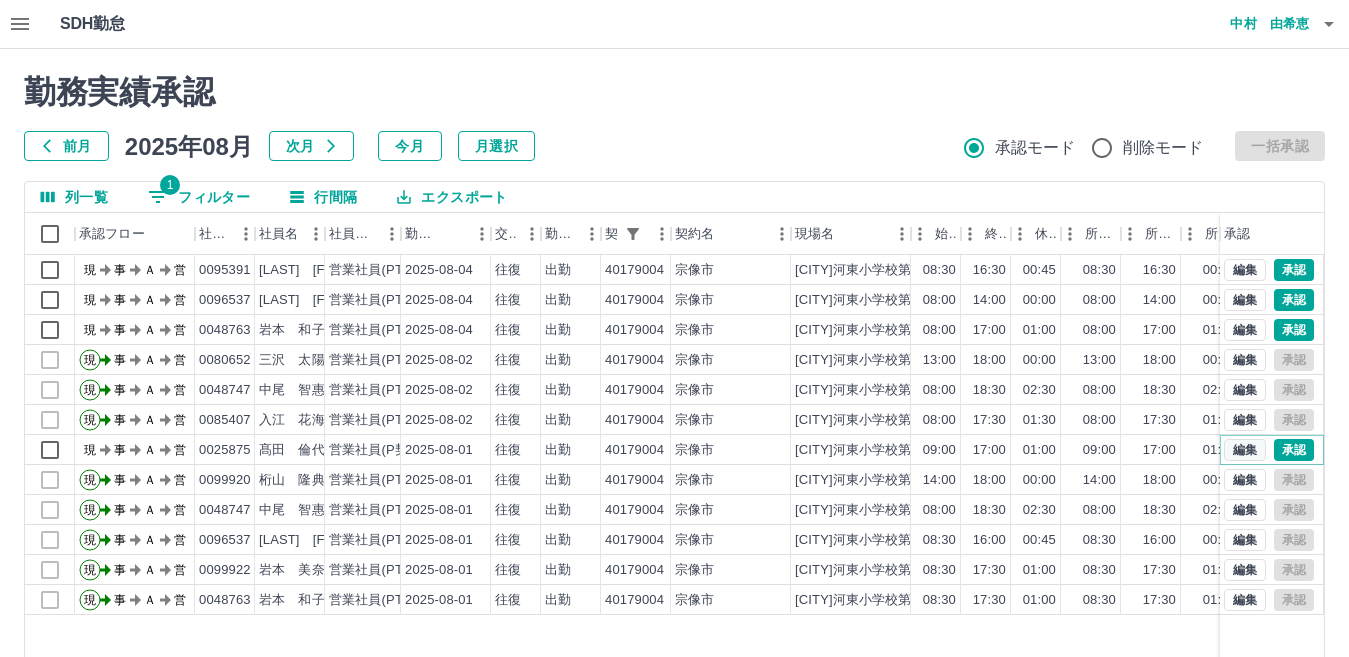 click on "編集" at bounding box center [1245, 450] 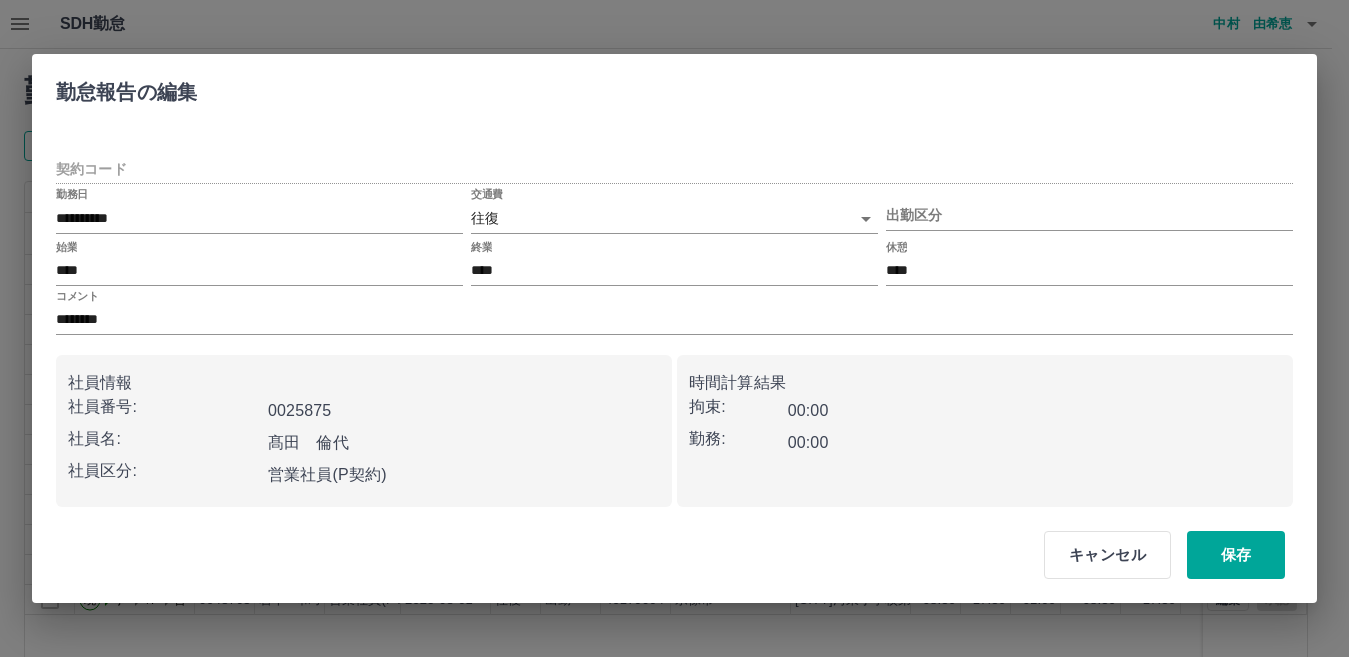 type on "********" 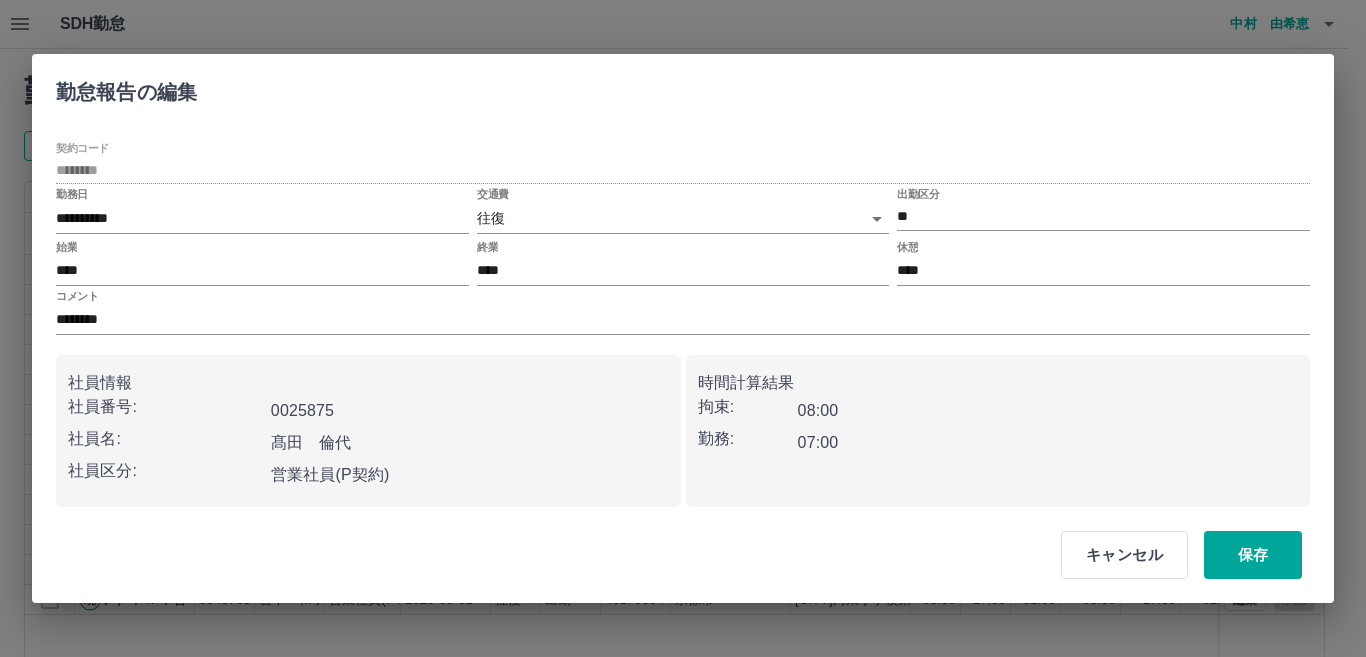 click on "SDH勤怠 中村　由希恵 勤務実績承認 前月 2025年08月 次月 今月 月選択 承認モード 削除モード 一括承認 列一覧 1 フィルター 行間隔 エクスポート 承認フロー 社員番号 社員名 社員区分 勤務日 交通費 勤務区分 契約コード 契約名 現場名 始業 終業 休憩 所定開始 所定終業 所定休憩 拘束 勤務 遅刻等 コメント ステータス 承認 現 事 Ａ 営 0095391 相嶋　恵美 営業社員(PT契約) 2025-08-04 往復 出勤 40179004 宗像市 宗像市河東小学校第1学童保育所 08:30 16:30 00:45 08:30 16:30 00:45 08:00 07:15 00:00 現場責任者承認待 現 事 Ａ 営 0096537 眞田　陽世 営業社員(PT契約) 2025-08-04 往復 出勤 40179004 宗像市 宗像市河東小学校第1学童保育所 08:00 14:00 00:00 08:00 14:00 00:00 06:00 06:00 00:00 現場責任者承認待 現 事 Ａ 営 0048763 岩本　和子 営業社員(PT契約) 2025-08-04 往復 出勤 40179004 宗像市 08:00 17:00 01:00 現" at bounding box center [683, 422] 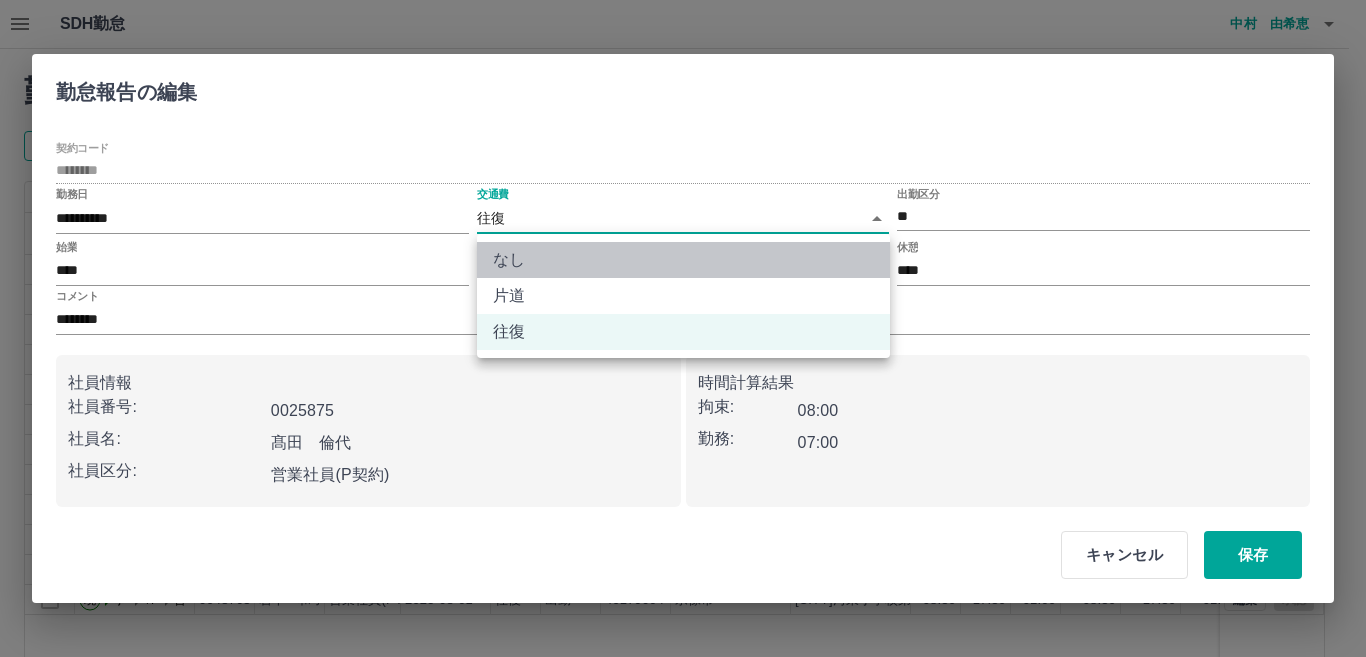click on "なし" at bounding box center (683, 260) 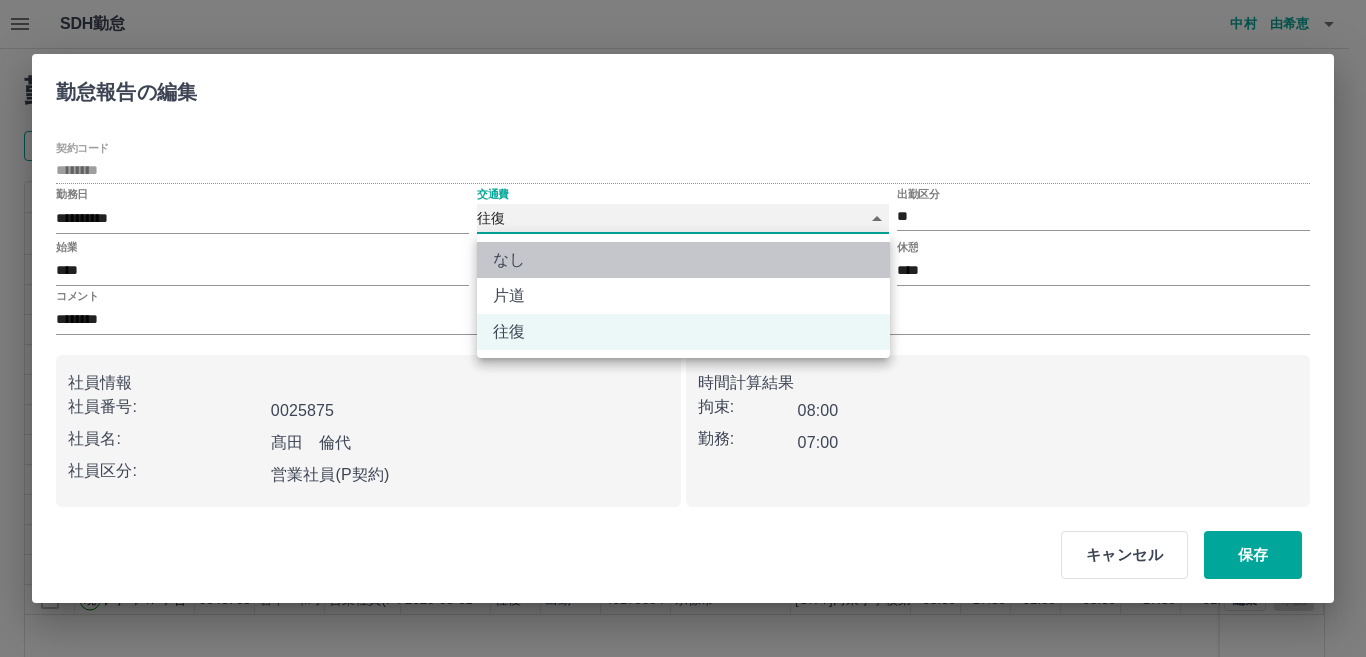 type on "****" 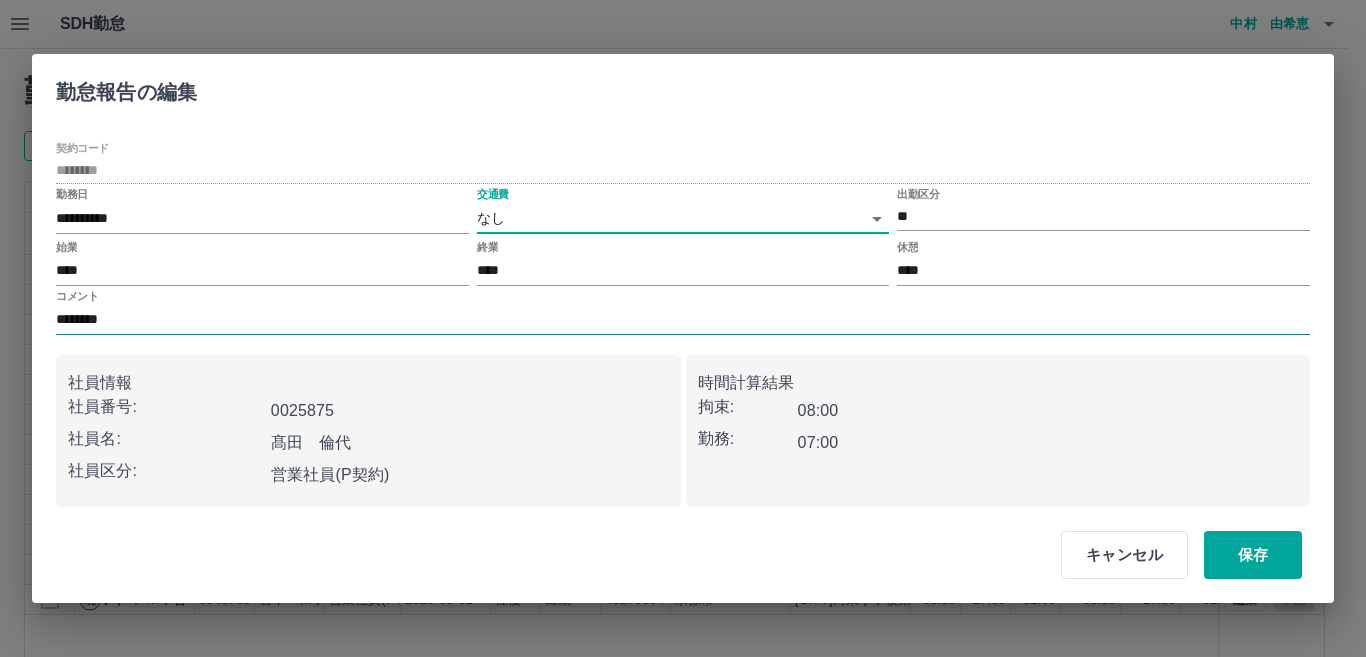 click on "********" at bounding box center [683, 320] 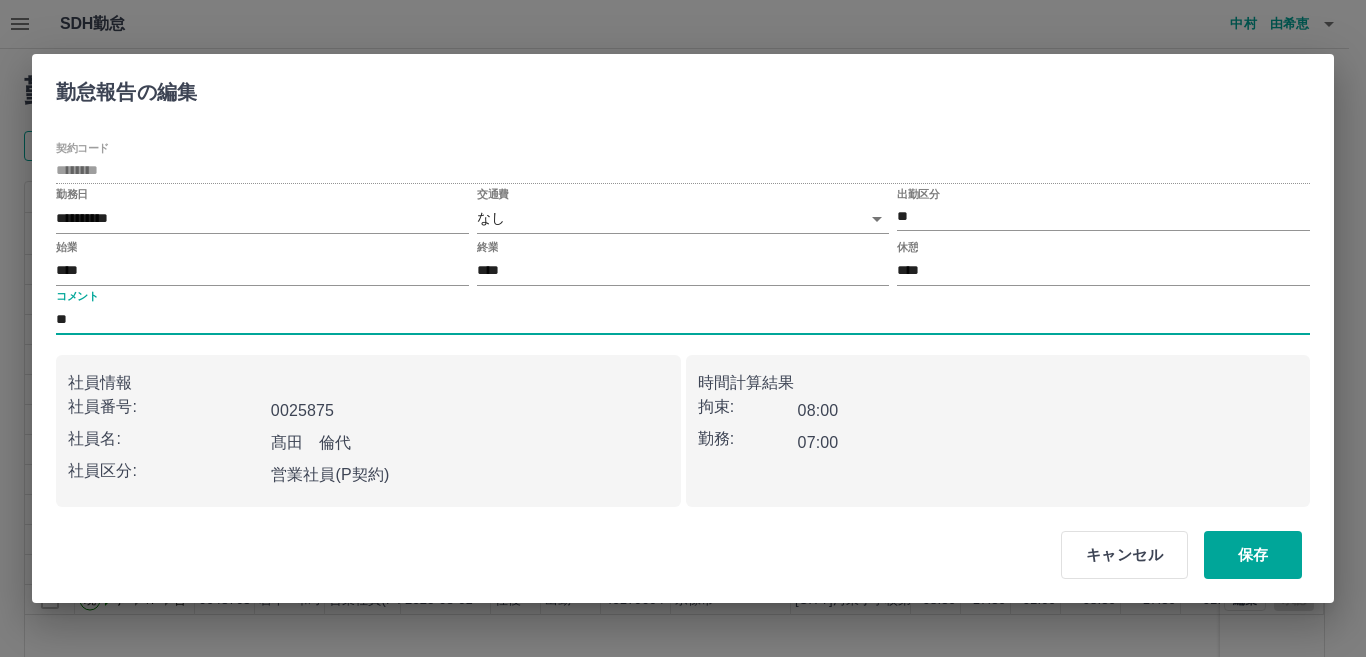 type on "*" 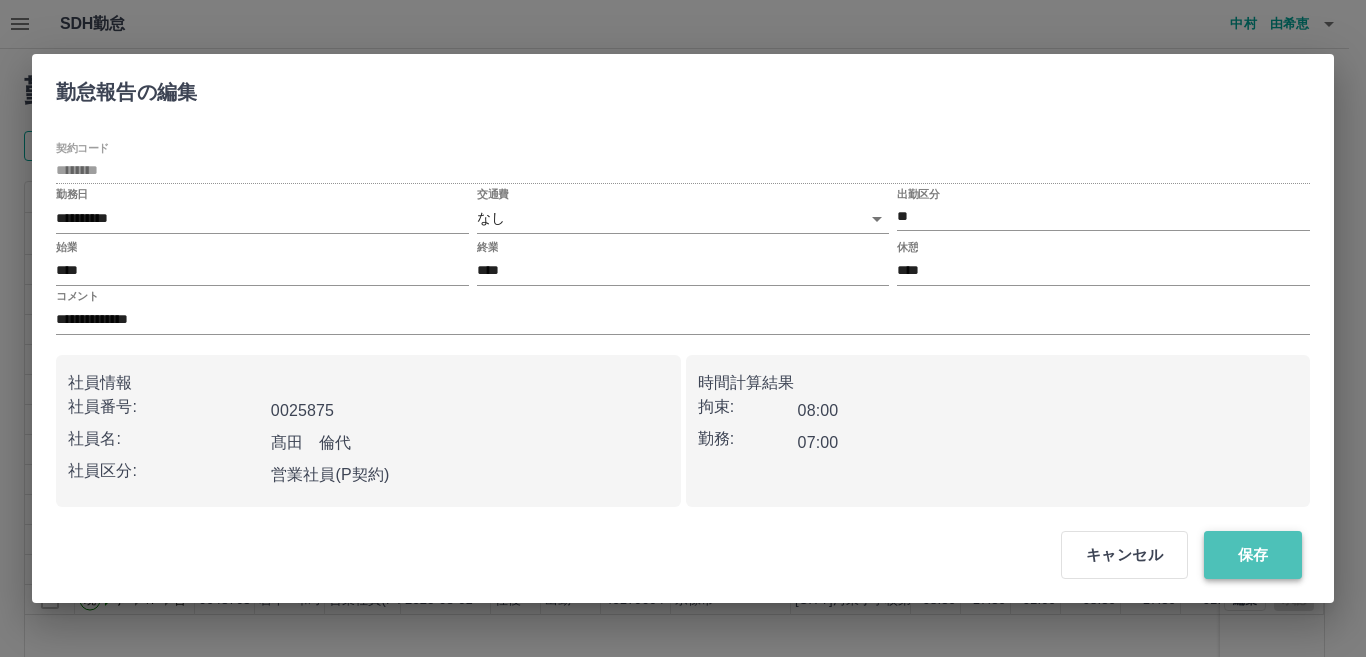 click on "保存" at bounding box center (1253, 555) 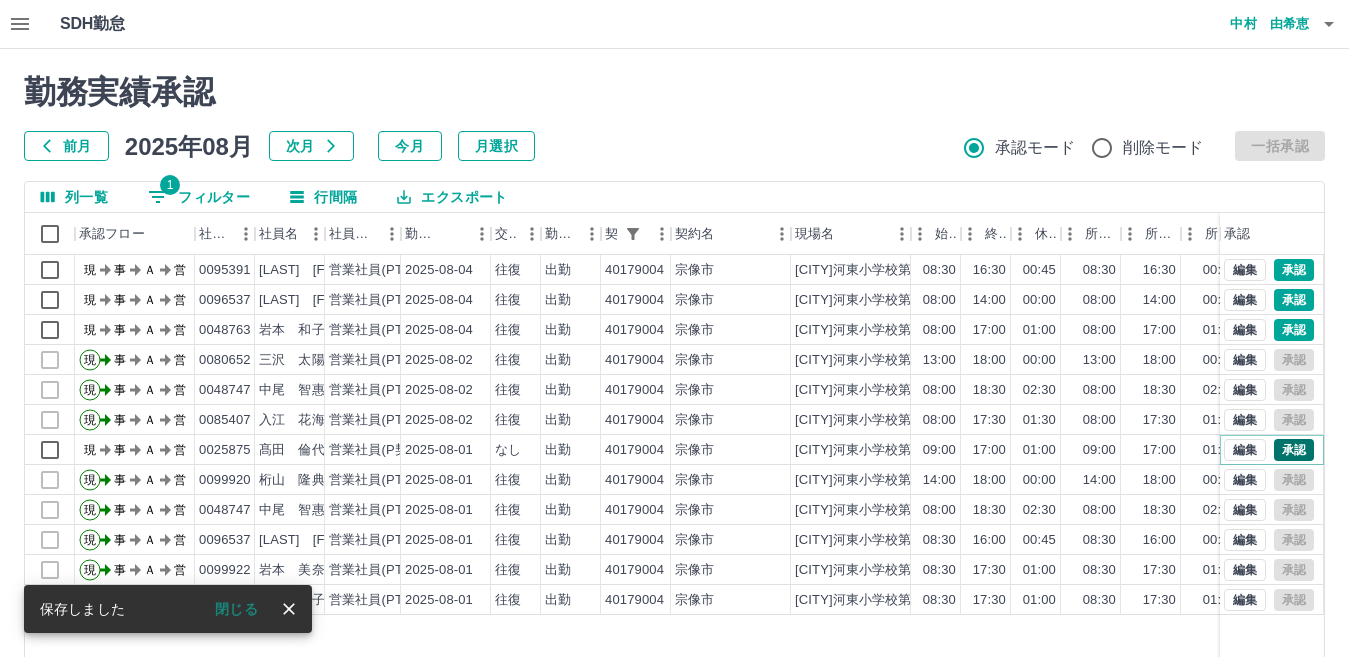 click on "承認" at bounding box center (1294, 450) 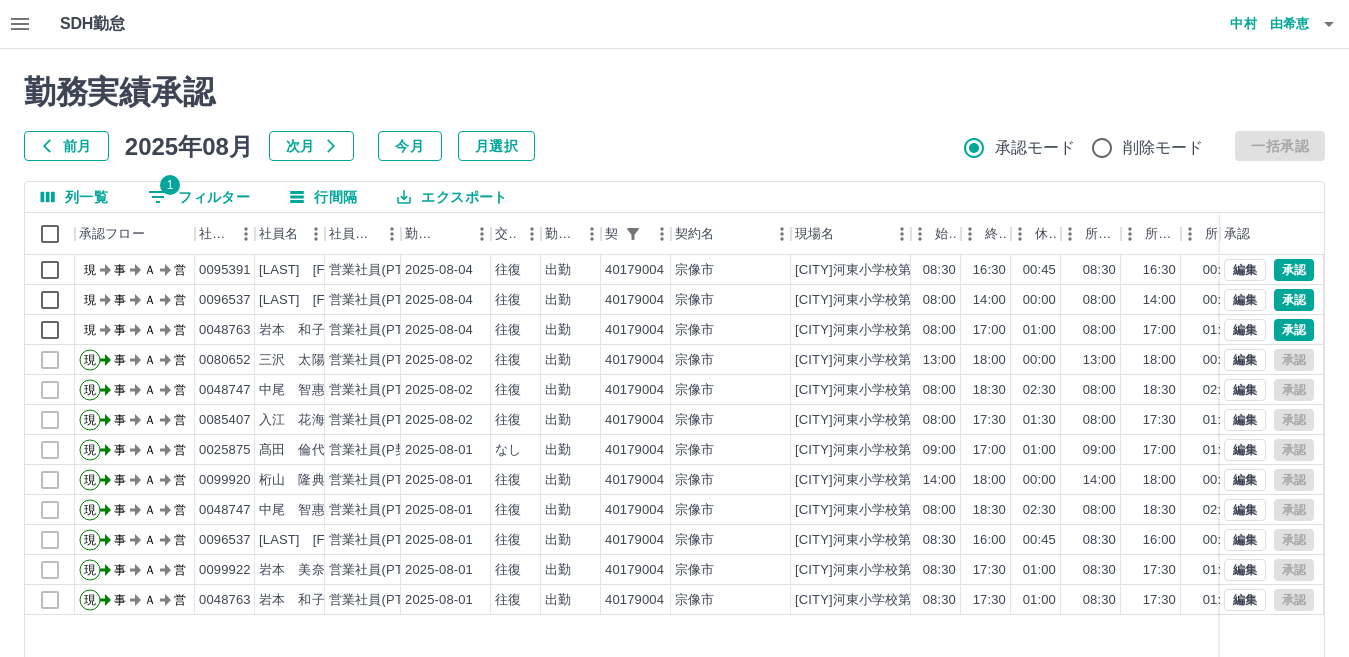 click on "1 フィルター" at bounding box center (199, 197) 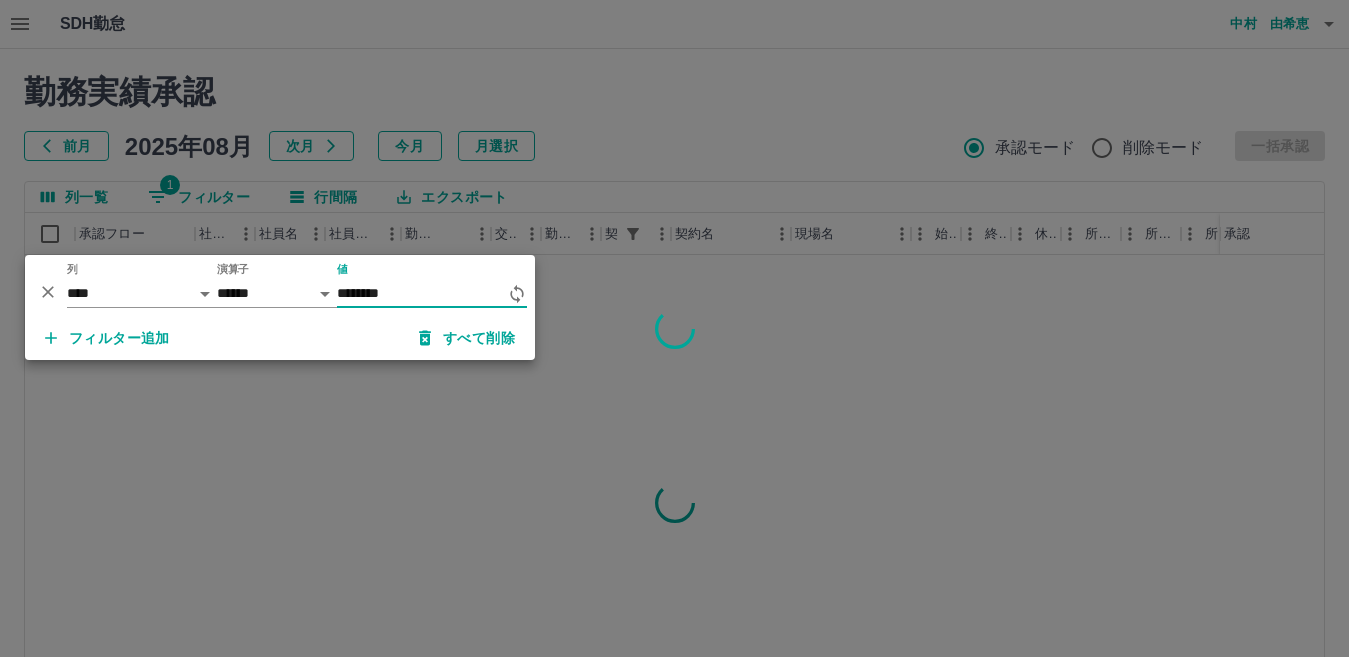 type on "********" 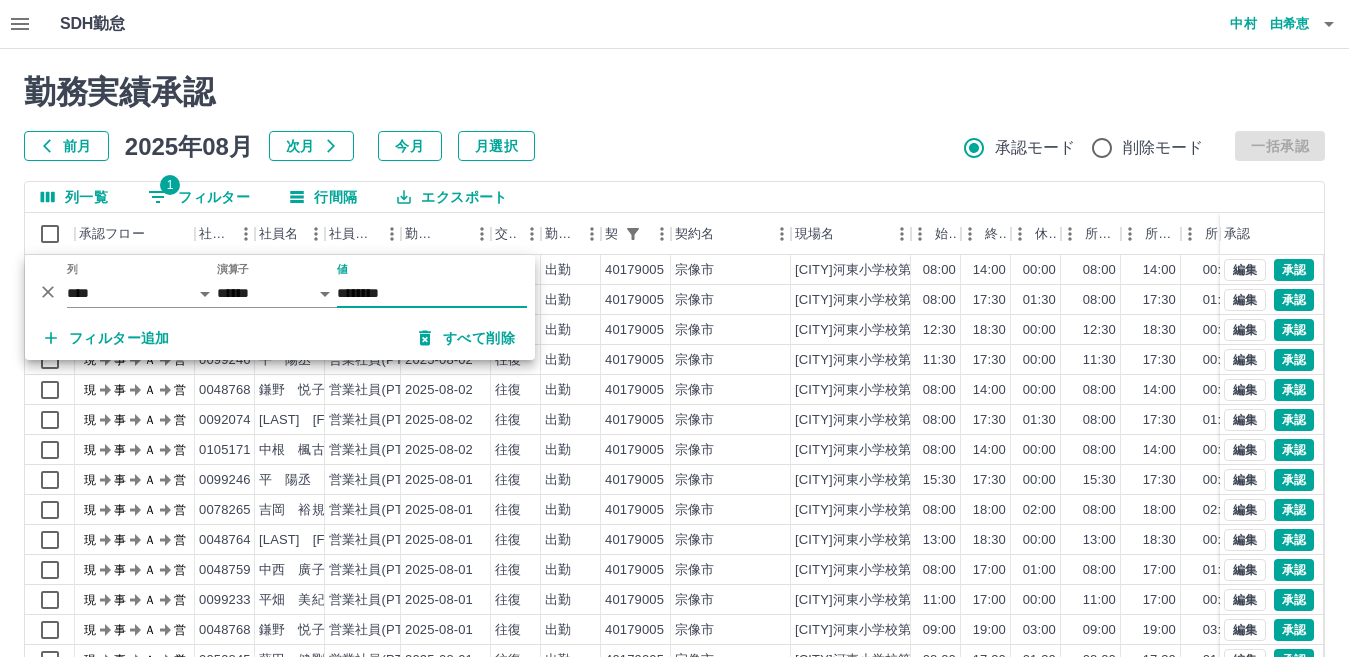 click on "勤務実績承認" at bounding box center [674, 92] 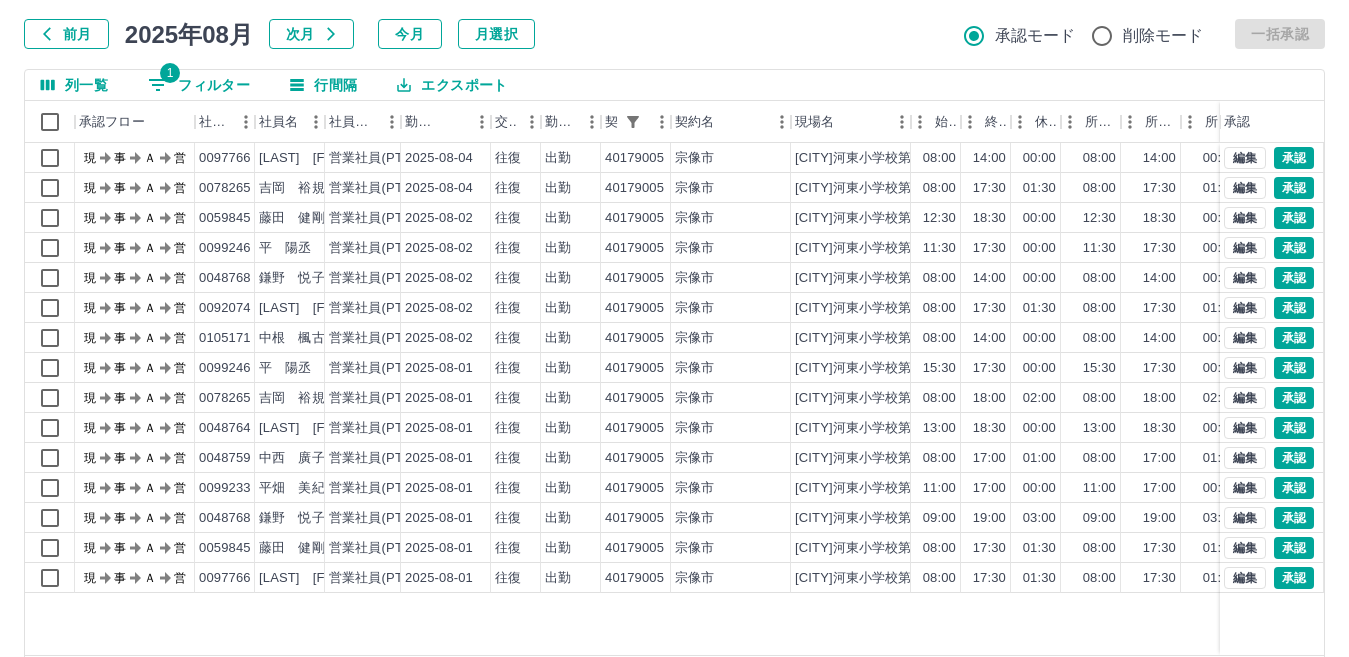 scroll, scrollTop: 188, scrollLeft: 0, axis: vertical 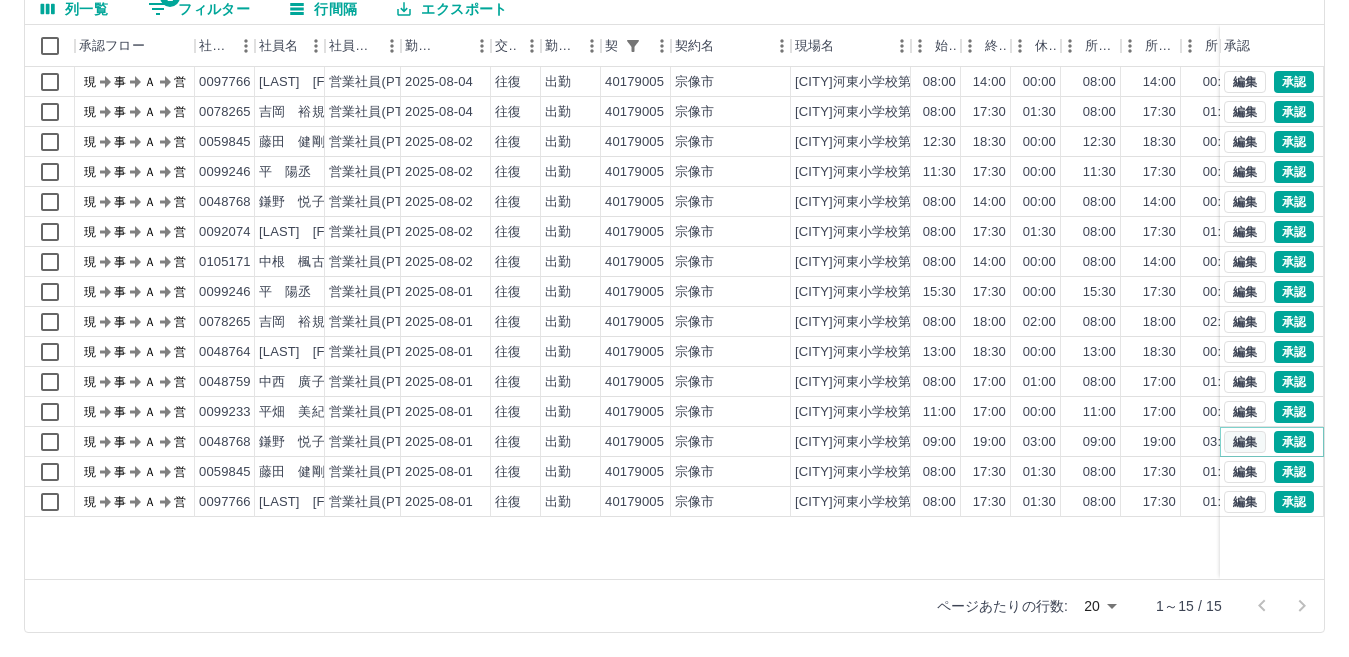click on "編集" at bounding box center (1245, 442) 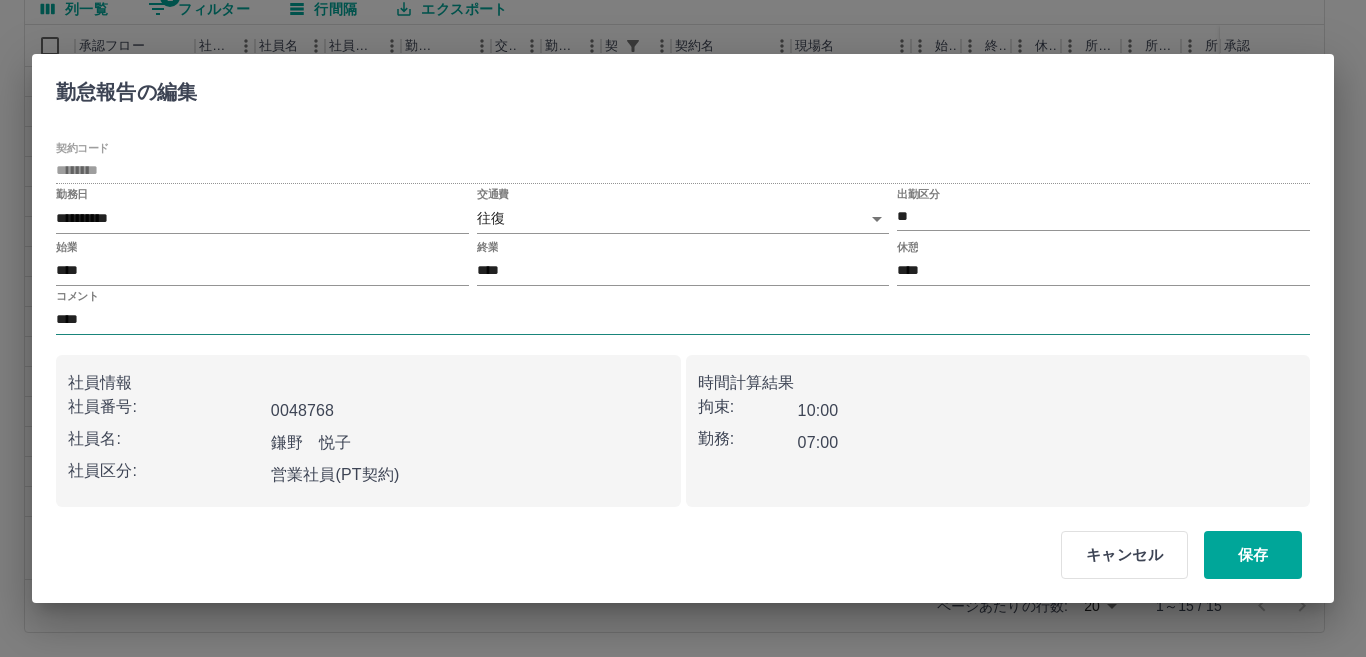 click on "****" at bounding box center (683, 320) 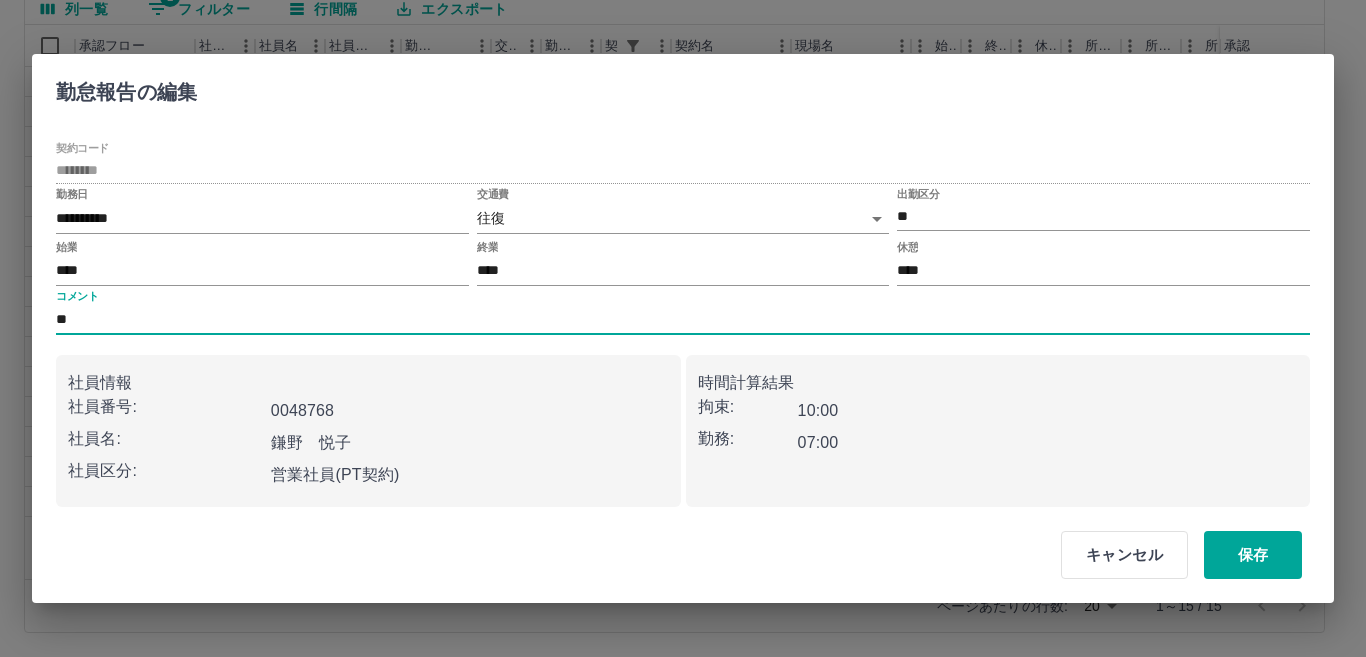 type on "*" 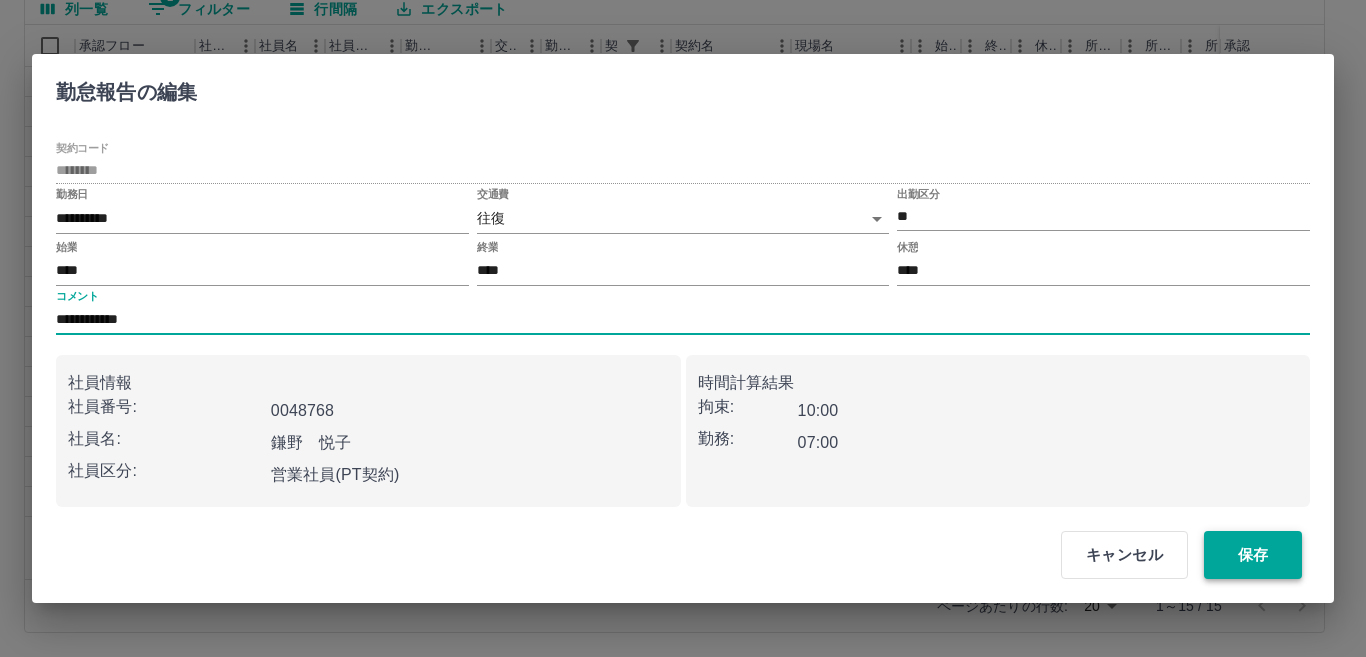 type on "**********" 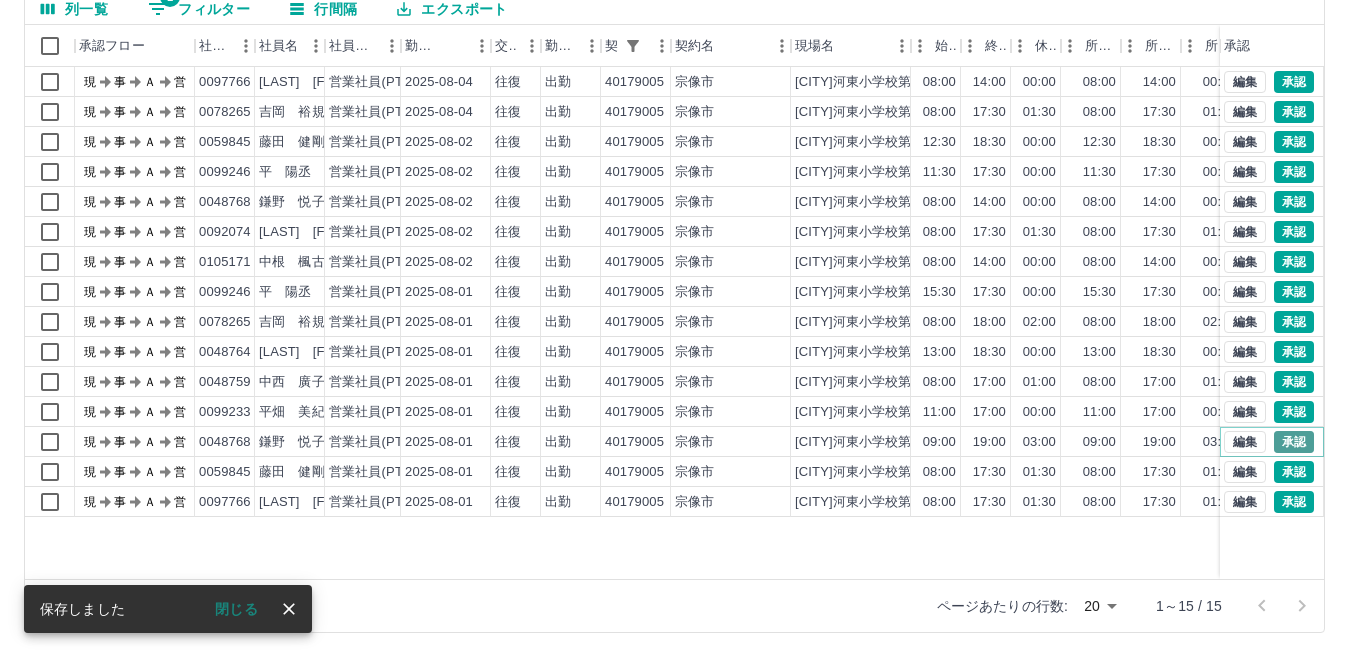 click on "承認" at bounding box center [1294, 442] 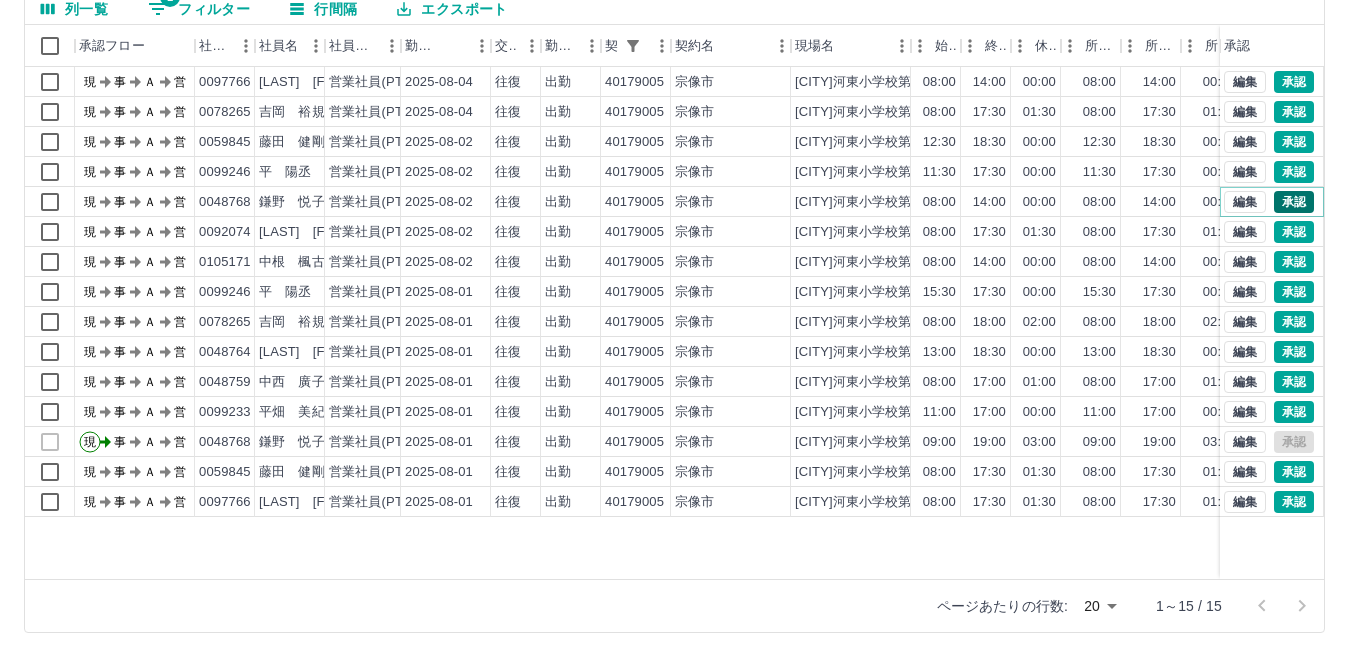 click on "承認" at bounding box center [1294, 202] 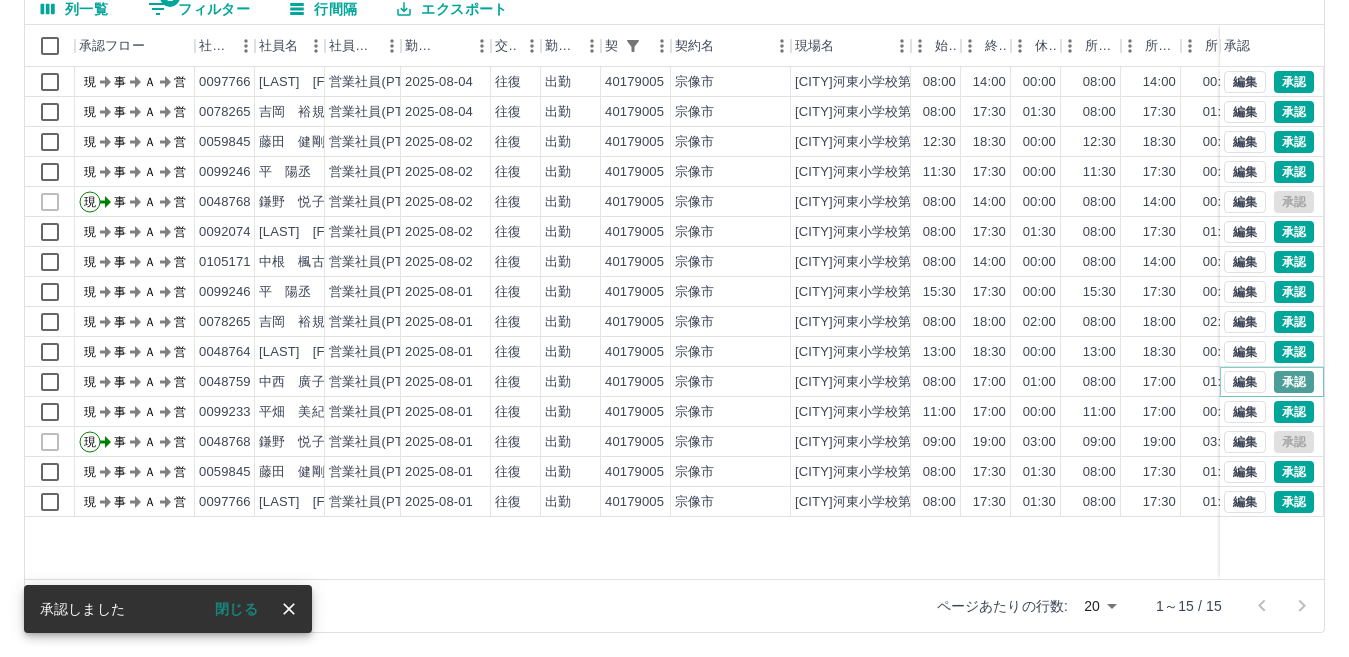 click on "承認" at bounding box center (1294, 382) 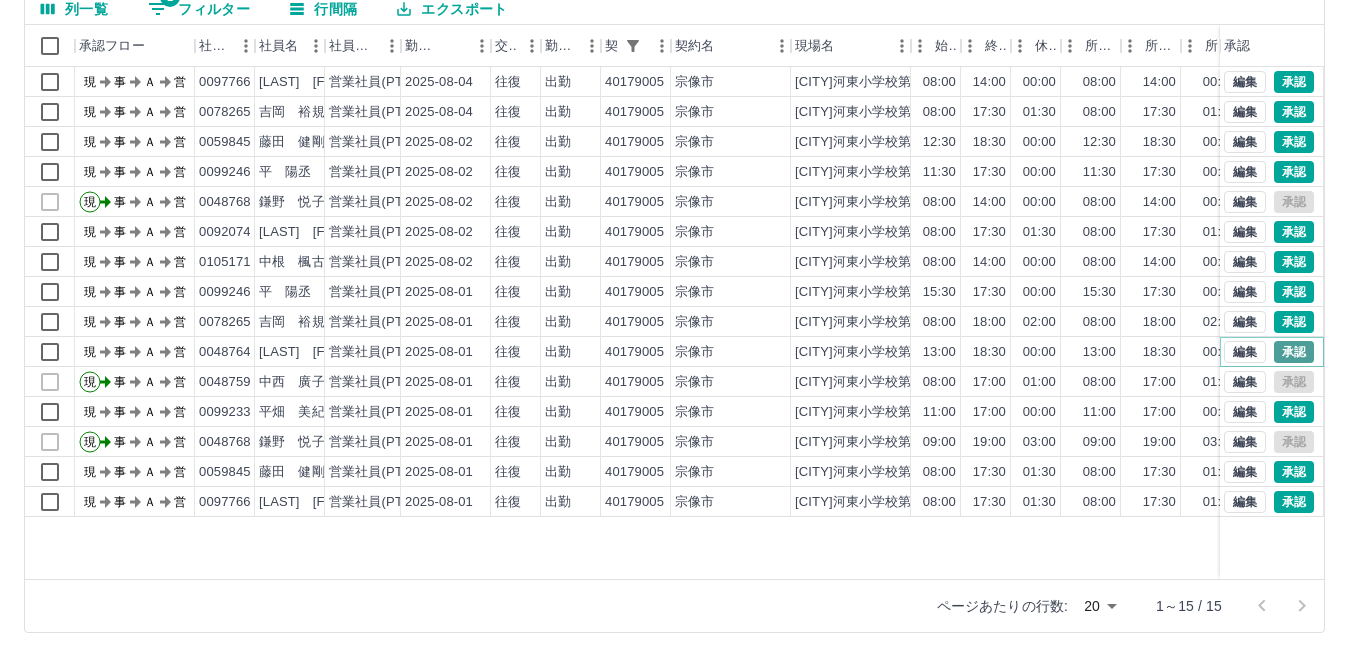 click on "承認" at bounding box center [1294, 352] 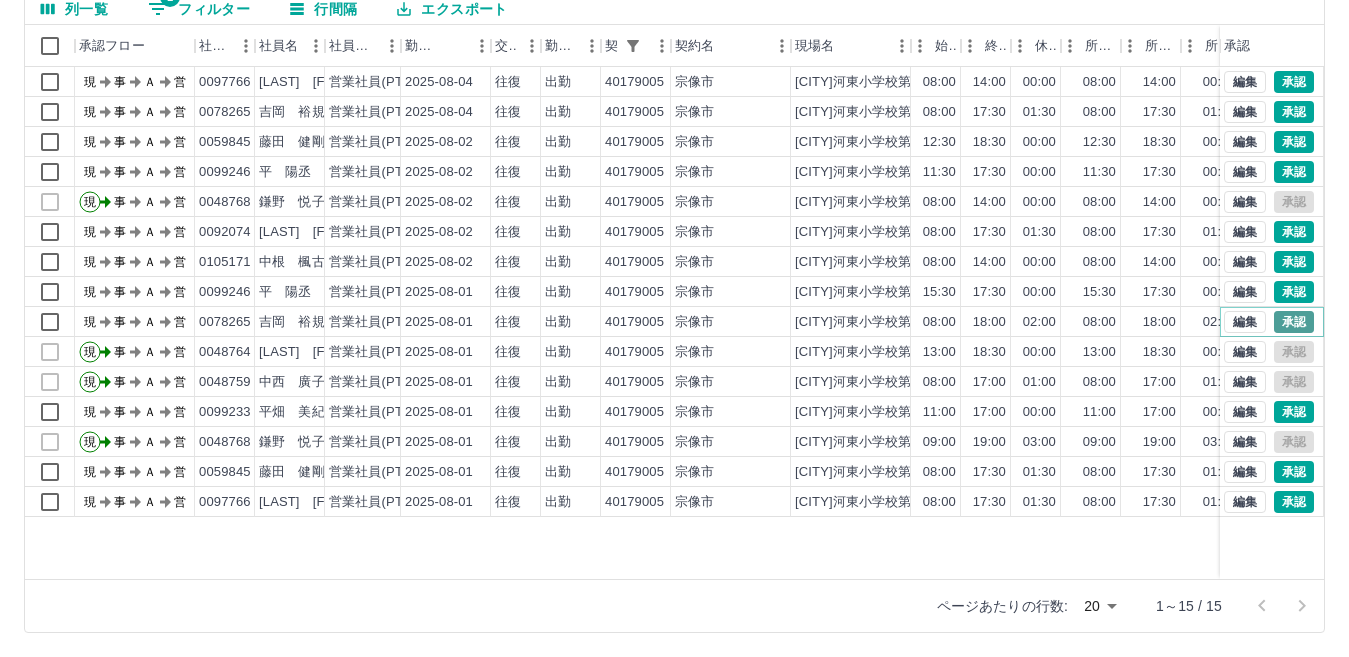 click on "承認" at bounding box center [1294, 322] 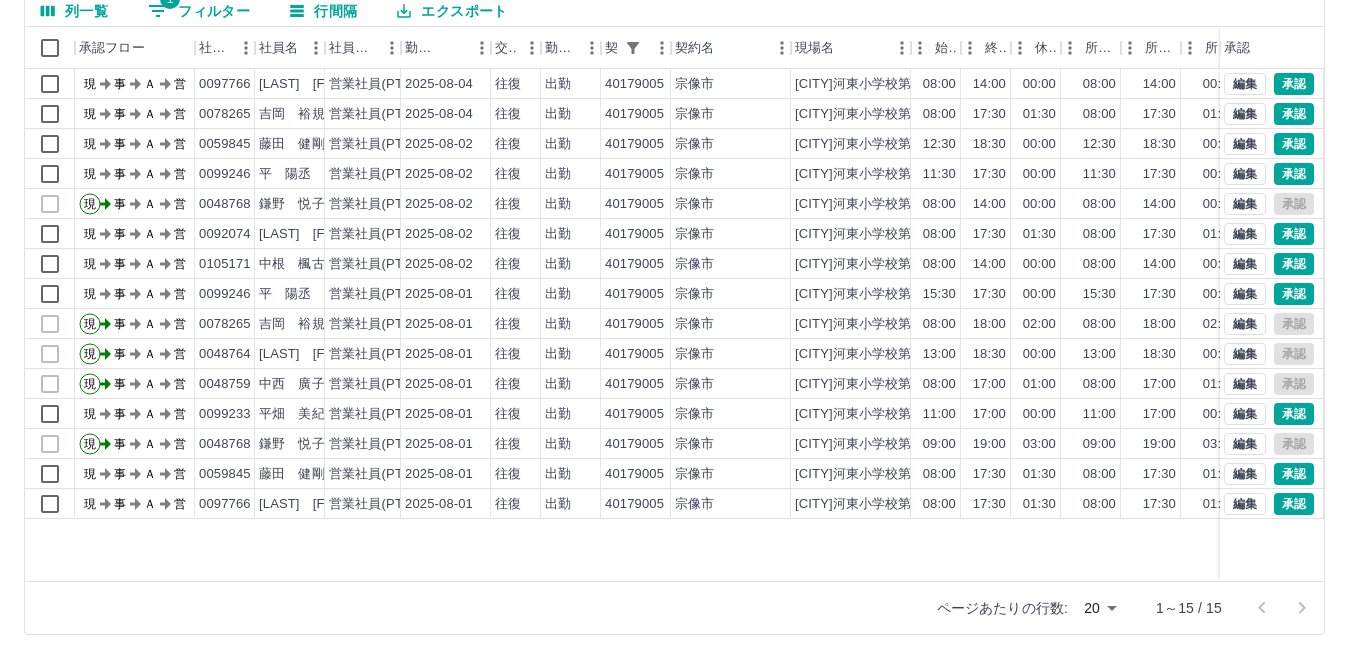 scroll, scrollTop: 188, scrollLeft: 0, axis: vertical 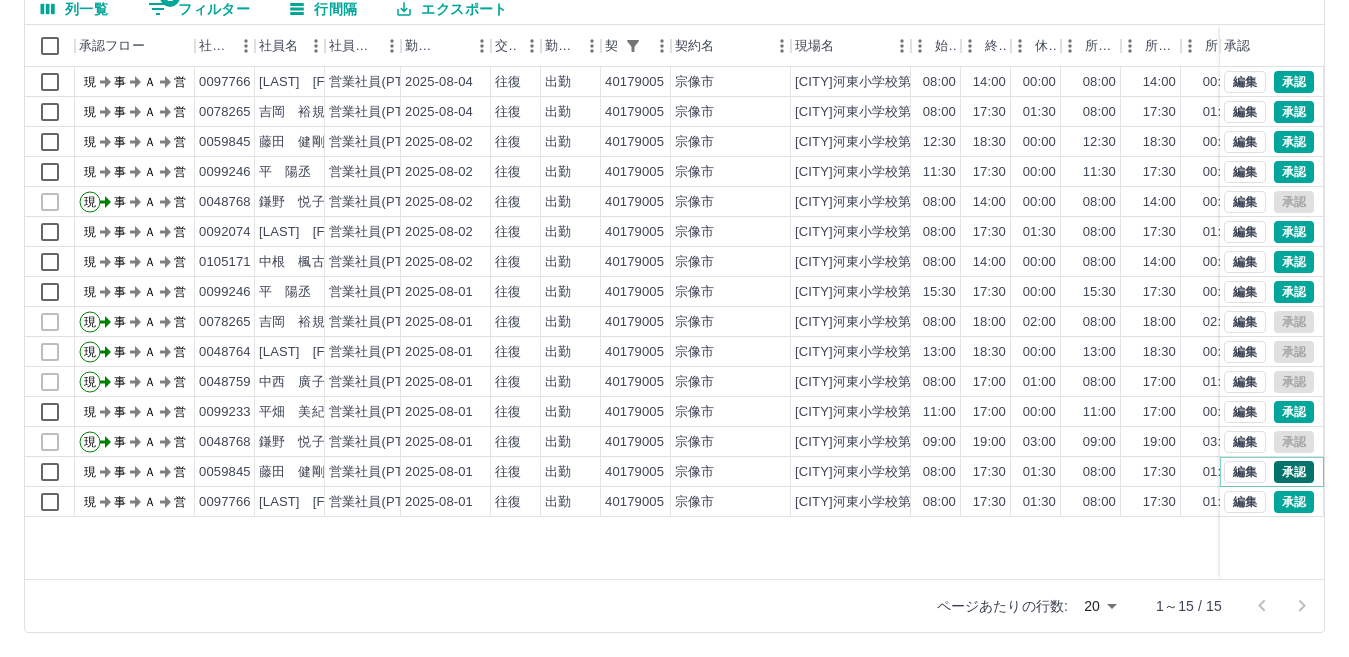 click on "承認" at bounding box center [1294, 472] 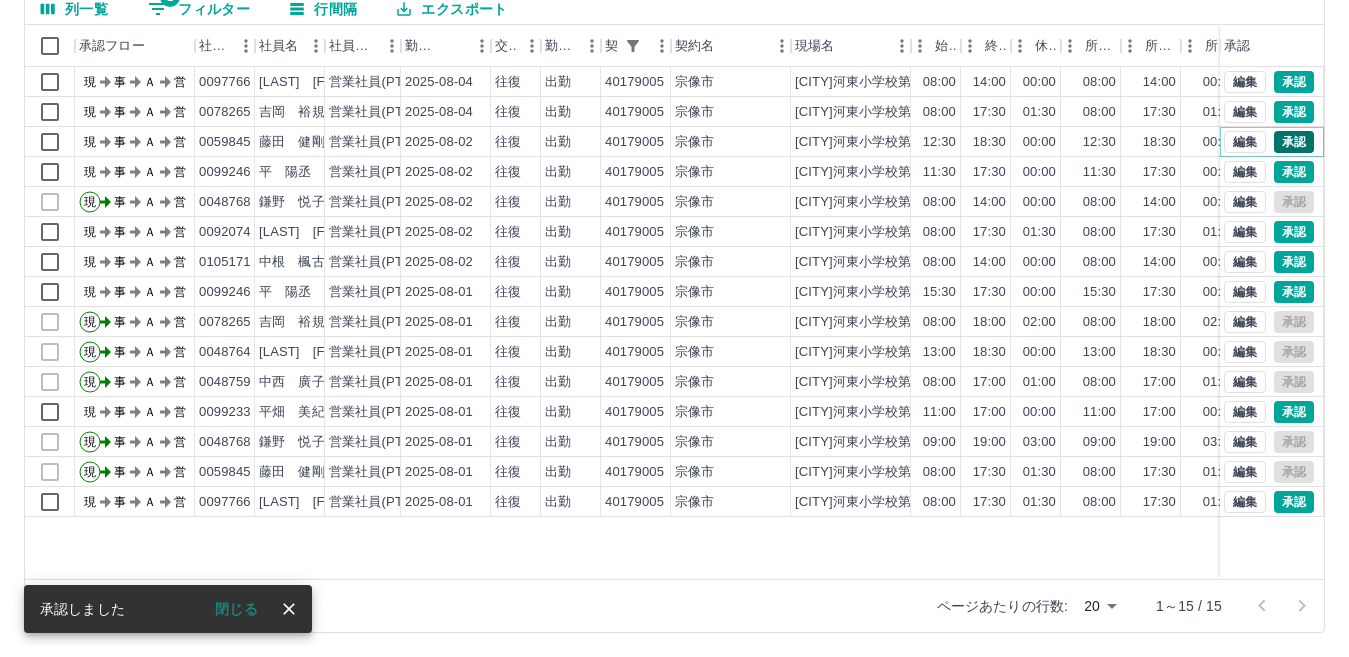 click on "承認" at bounding box center [1294, 142] 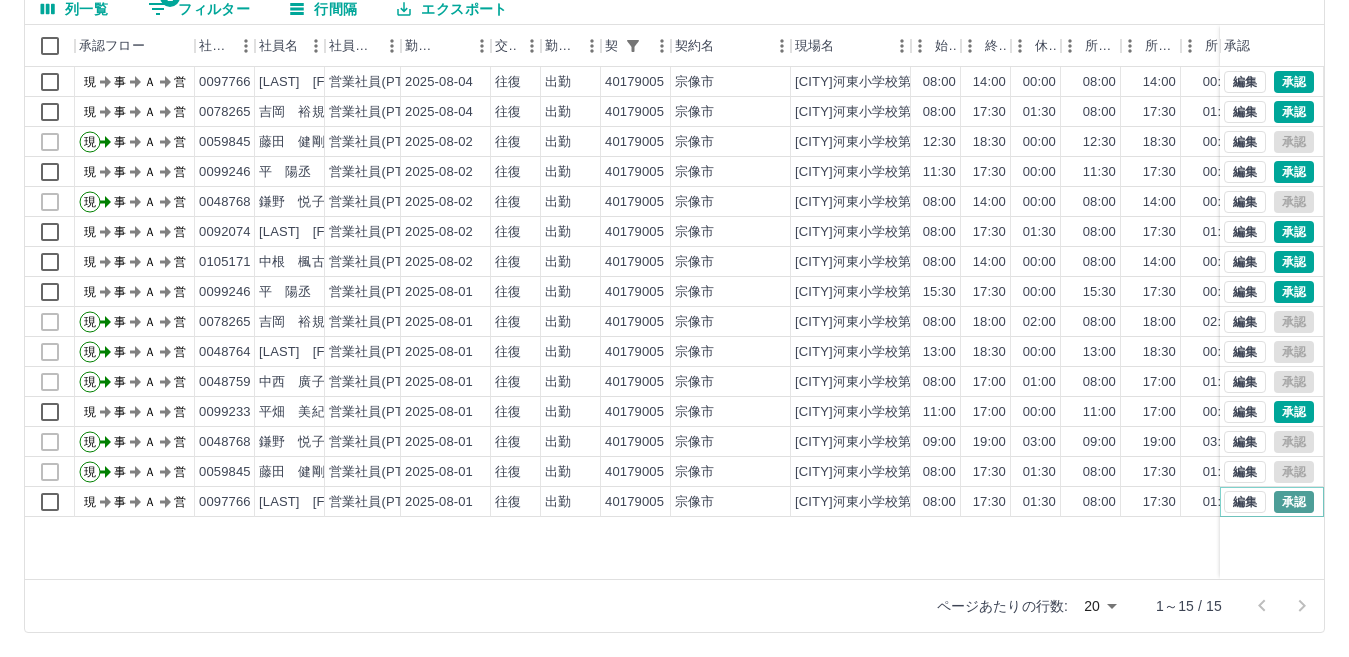 click on "承認" at bounding box center (1294, 502) 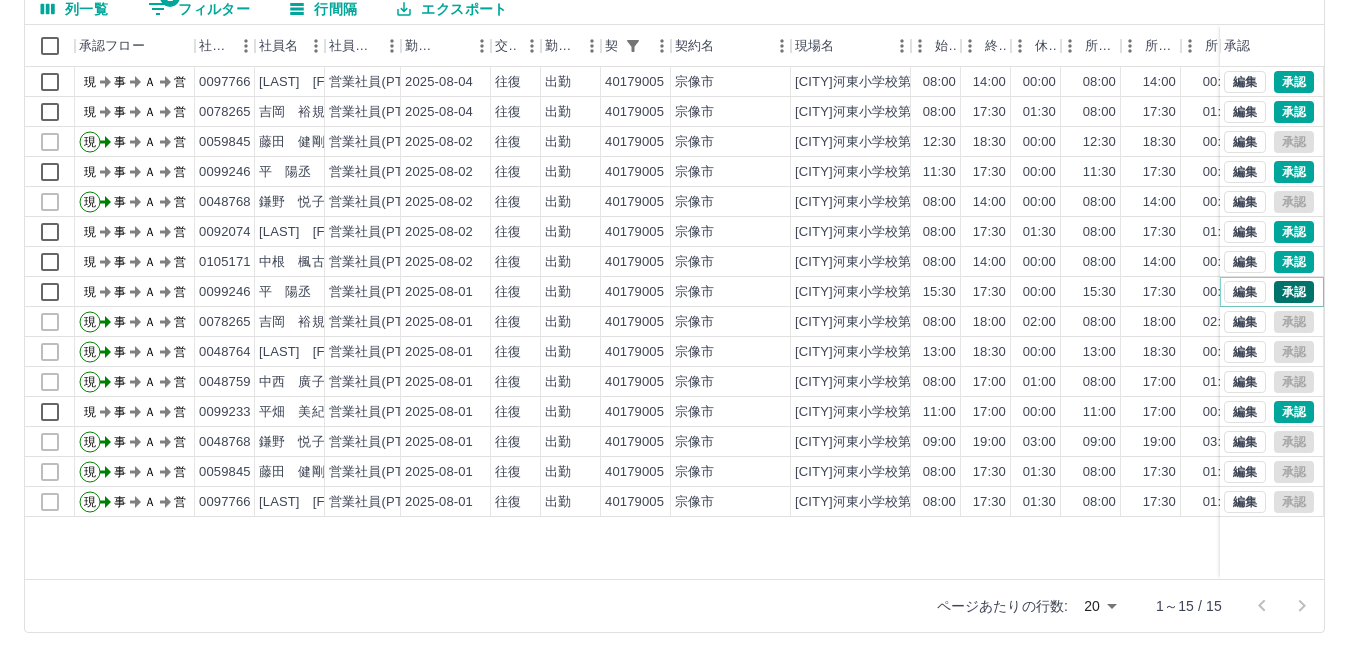 click on "承認" at bounding box center [1294, 292] 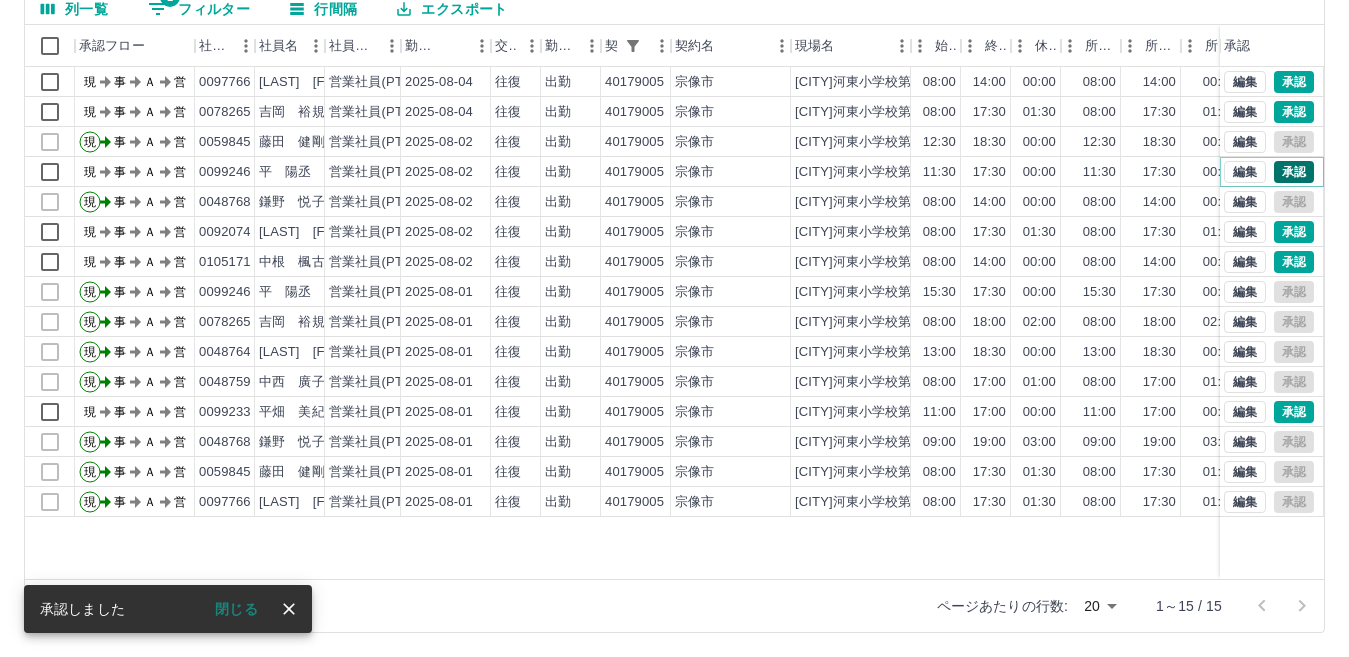 click on "承認" at bounding box center (1294, 172) 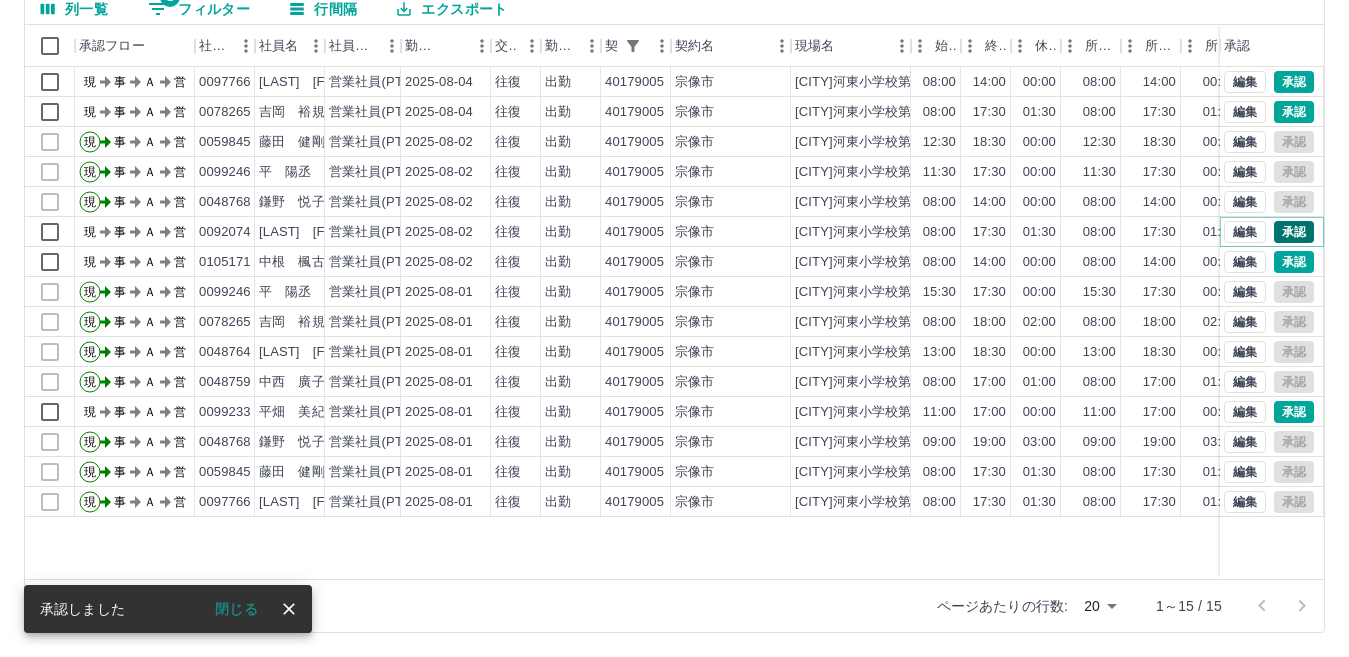 click on "承認" at bounding box center (1294, 232) 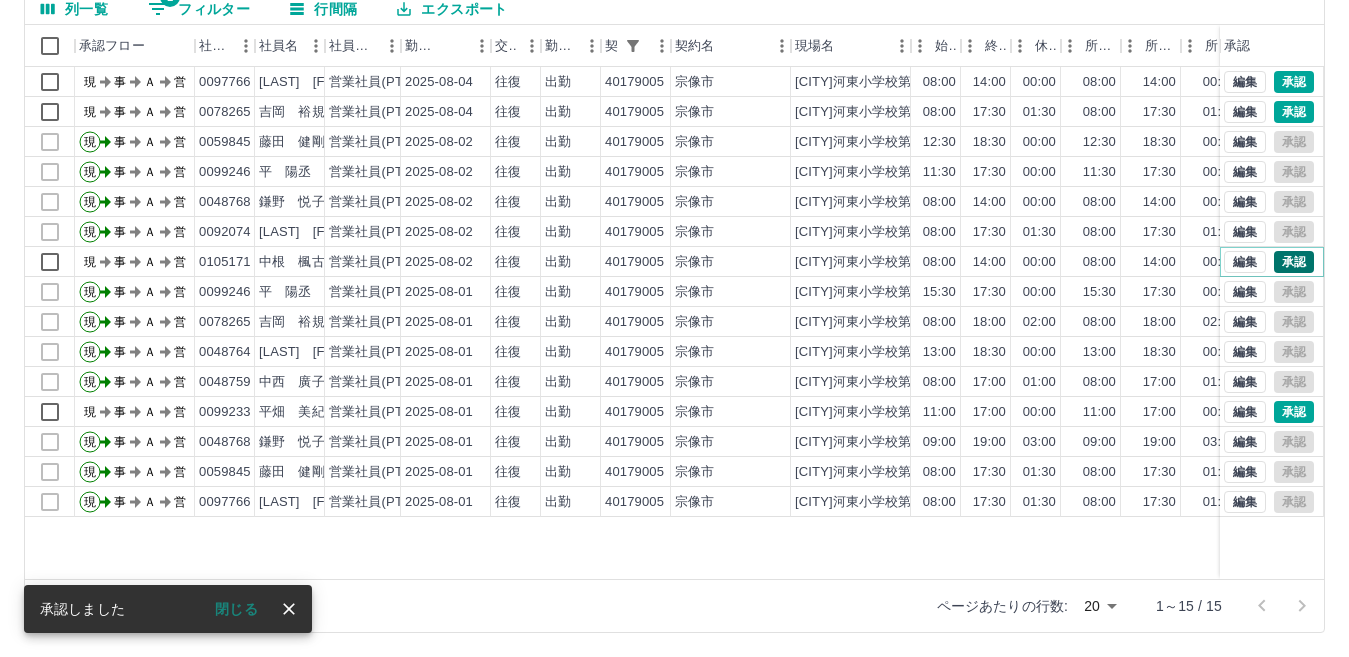 click on "承認" at bounding box center (1294, 262) 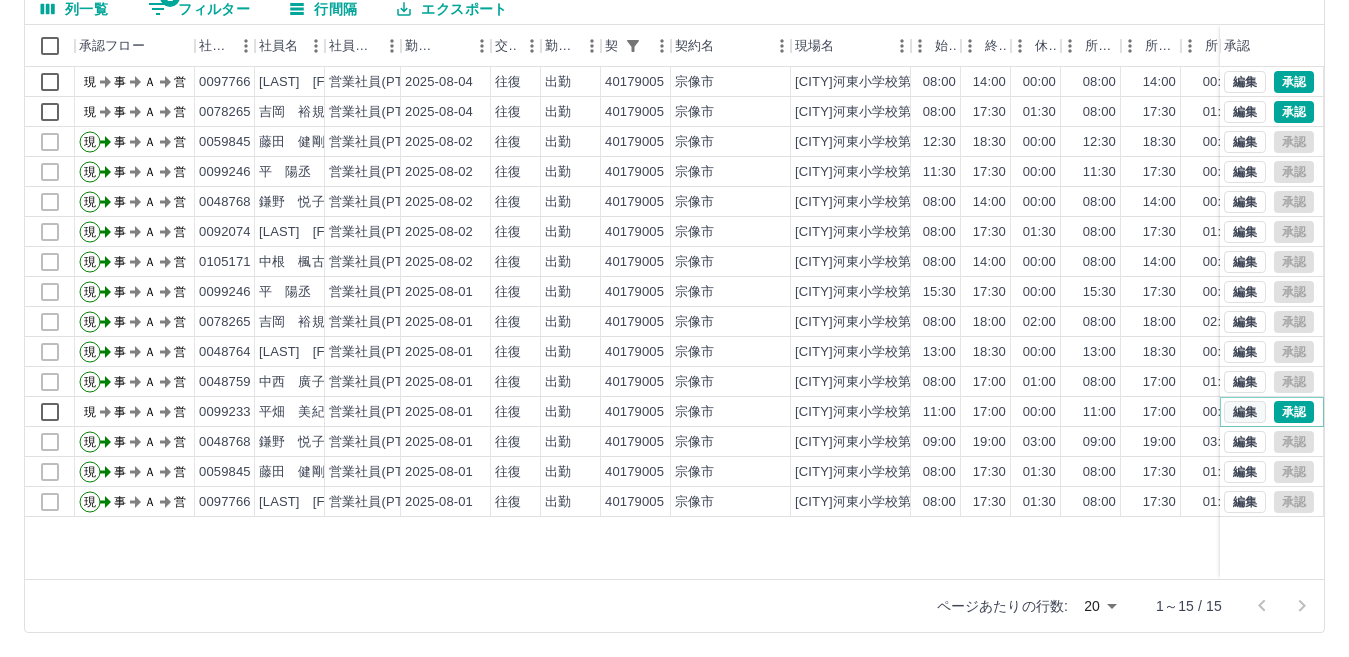 click on "編集" at bounding box center (1245, 412) 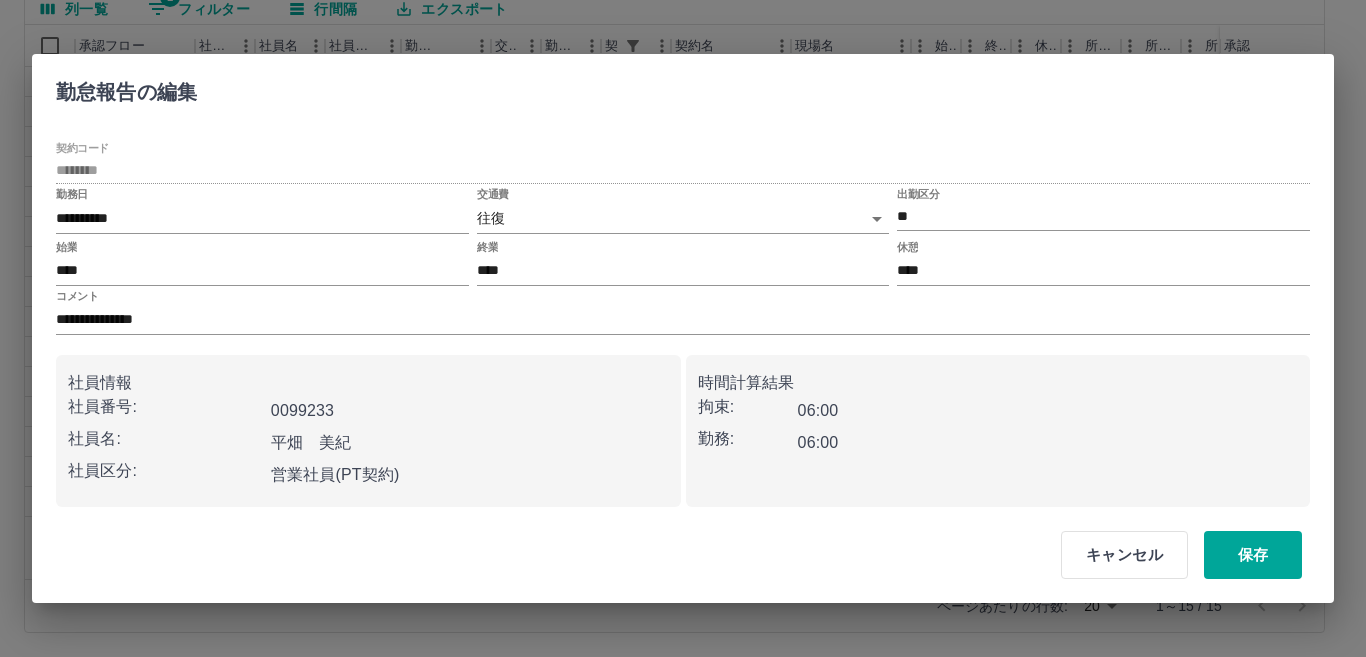 click on "SDH勤怠 中村　由希恵 勤務実績承認 前月 2025年08月 次月 今月 月選択 承認モード 削除モード 一括承認 列一覧 1 フィルター 行間隔 エクスポート 承認フロー 社員番号 社員名 社員区分 勤務日 交通費 勤務区分 契約コード 契約名 現場名 始業 終業 休憩 所定開始 所定終業 所定休憩 拘束 勤務 遅刻等 コメント ステータス 承認 現 事 Ａ 営 0097766 後藤　拓翔 営業社員(PT契約) 2025-08-04 往復 出勤 40179005 宗像市 宗像市河東小学校第2学童保育所 08:00 14:00 00:00 08:00 14:00 00:00 06:00 06:00 00:00 現場責任者承認待 現 事 Ａ 営 0078265 吉岡　裕規 営業社員(PT契約) 2025-08-04 往復 出勤 40179005 宗像市 宗像市河東小学校第2学童保育所 08:00 17:30 01:30 08:00 17:30 01:30 09:30 08:00 00:00 現場責任者承認待 現 事 Ａ 営 0059845 藤田　健剛 営業社員(PT契約) 2025-08-02 往復 出勤 40179005 宗像市 12:30 18:30 00:00 現" at bounding box center [683, 234] 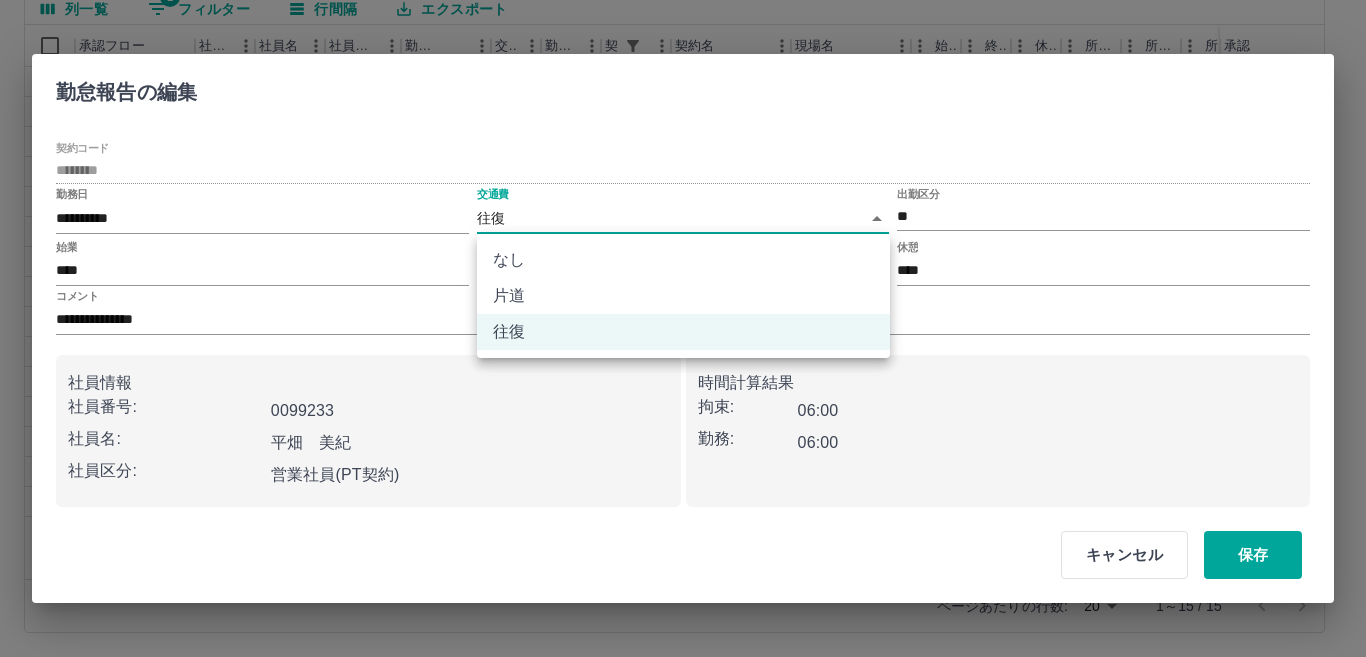 click on "なし" at bounding box center (683, 260) 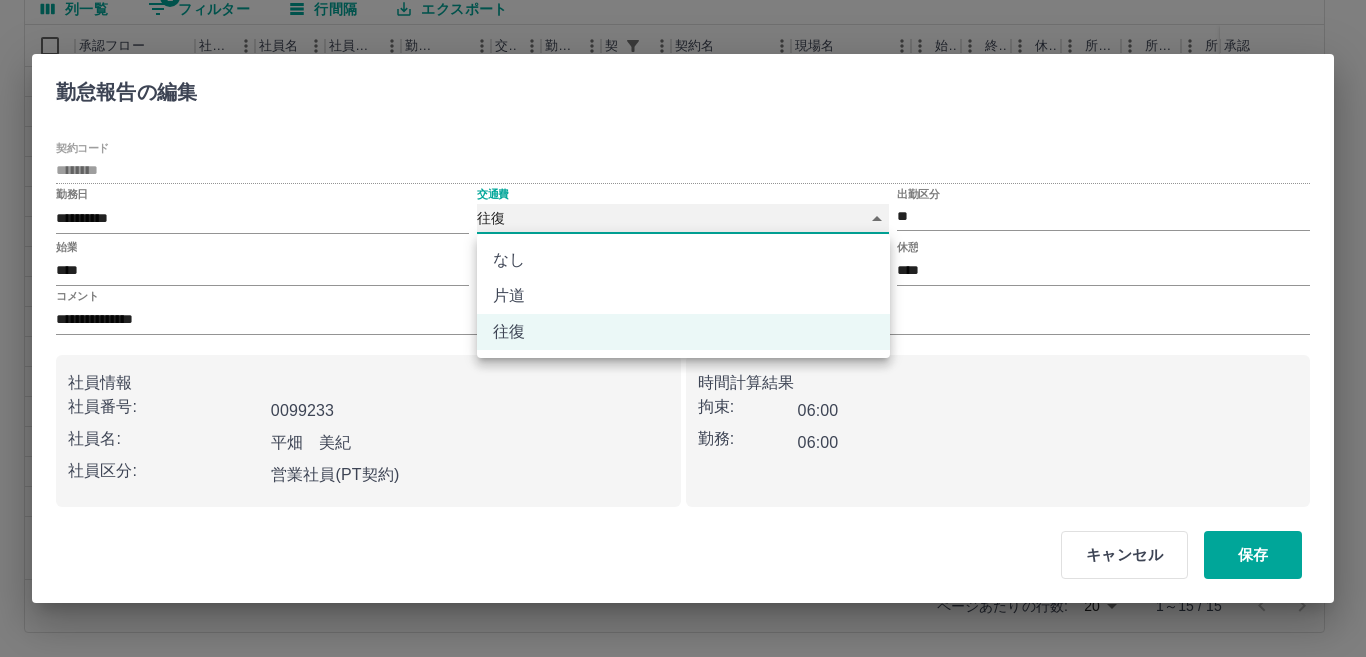 type on "****" 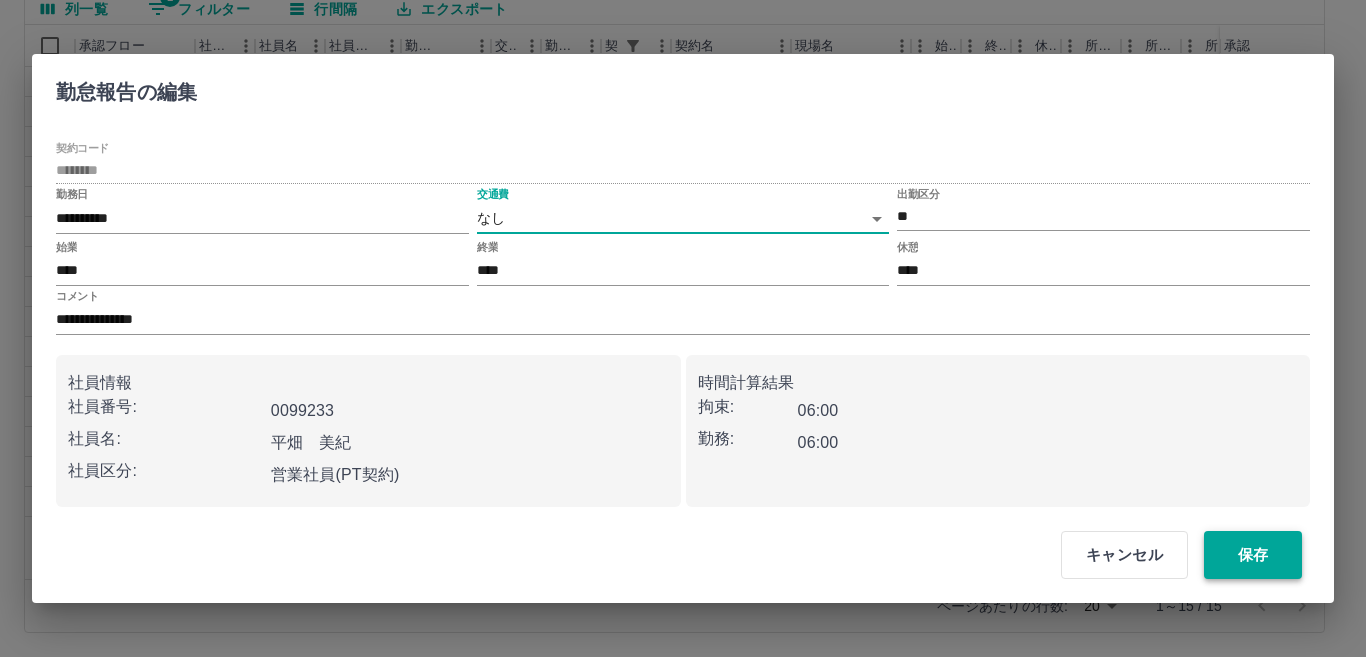click on "保存" at bounding box center (1253, 555) 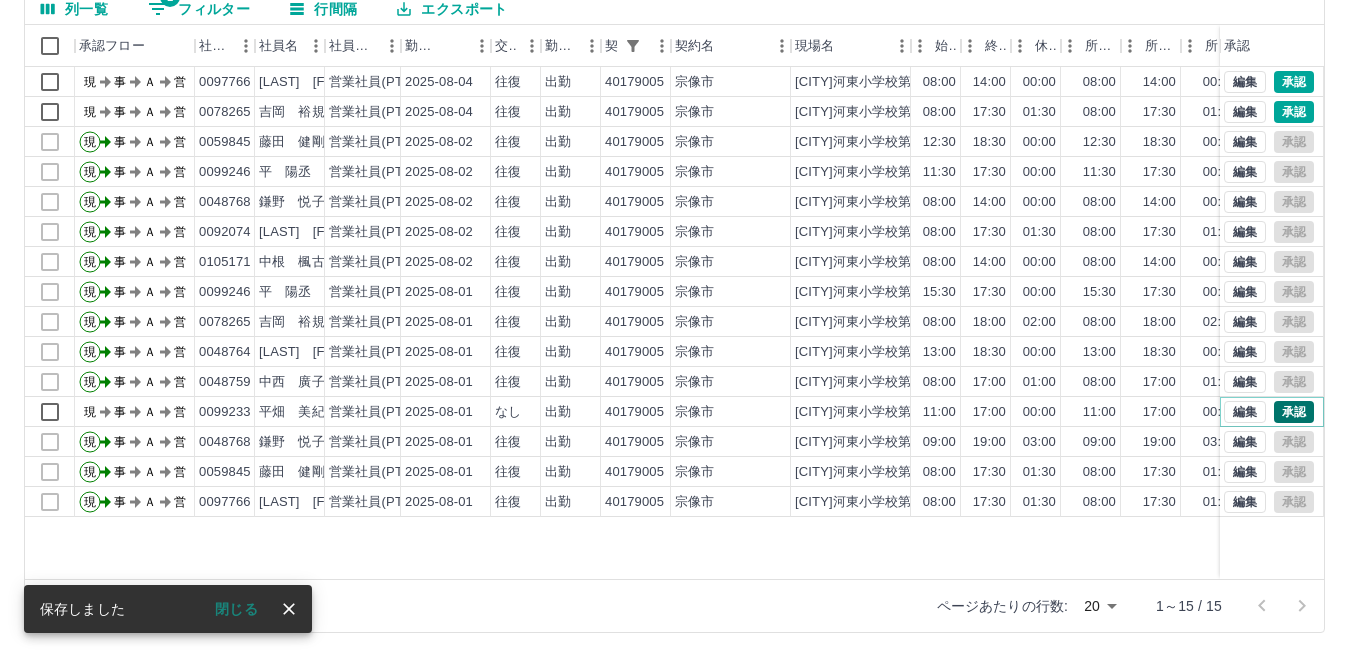click on "承認" at bounding box center (1294, 412) 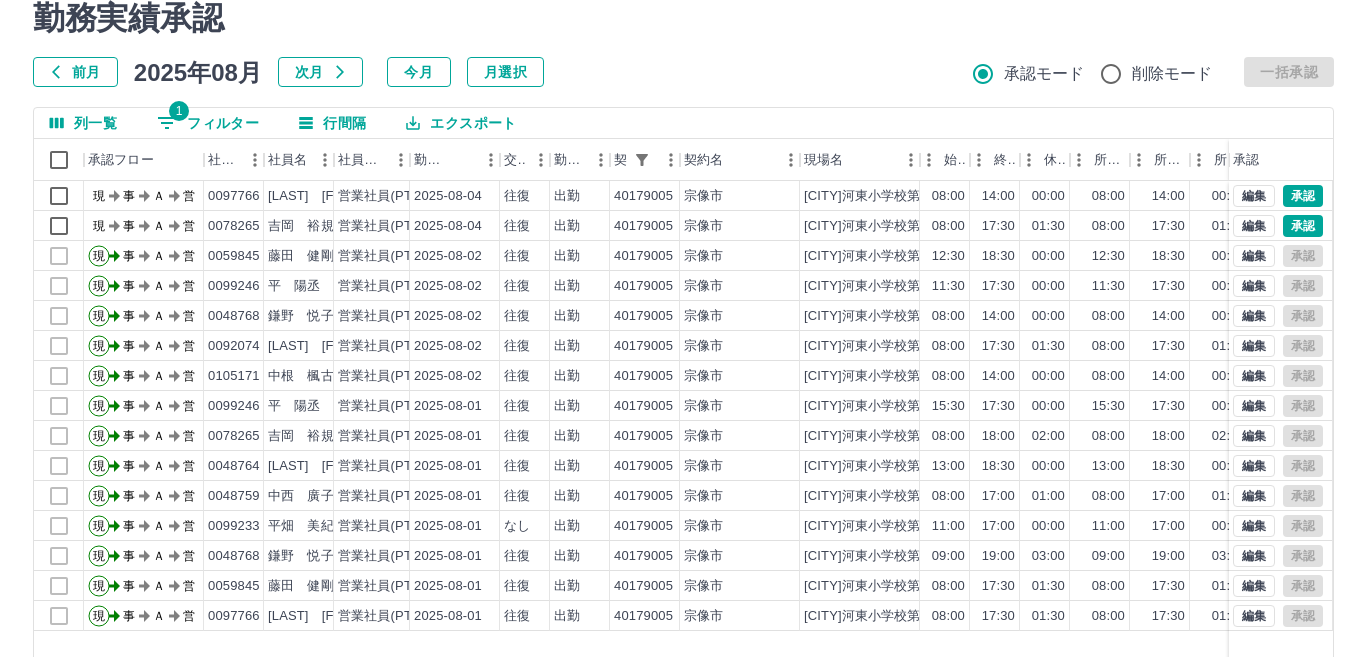 scroll, scrollTop: 0, scrollLeft: 0, axis: both 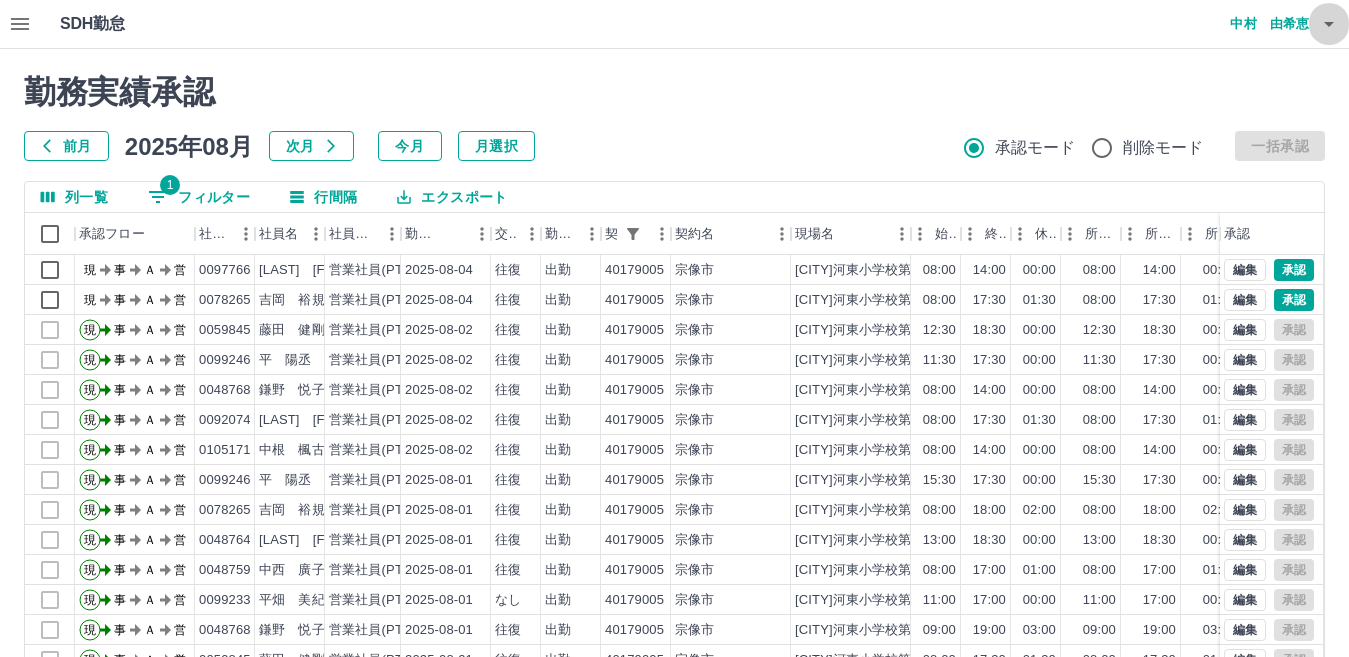 click 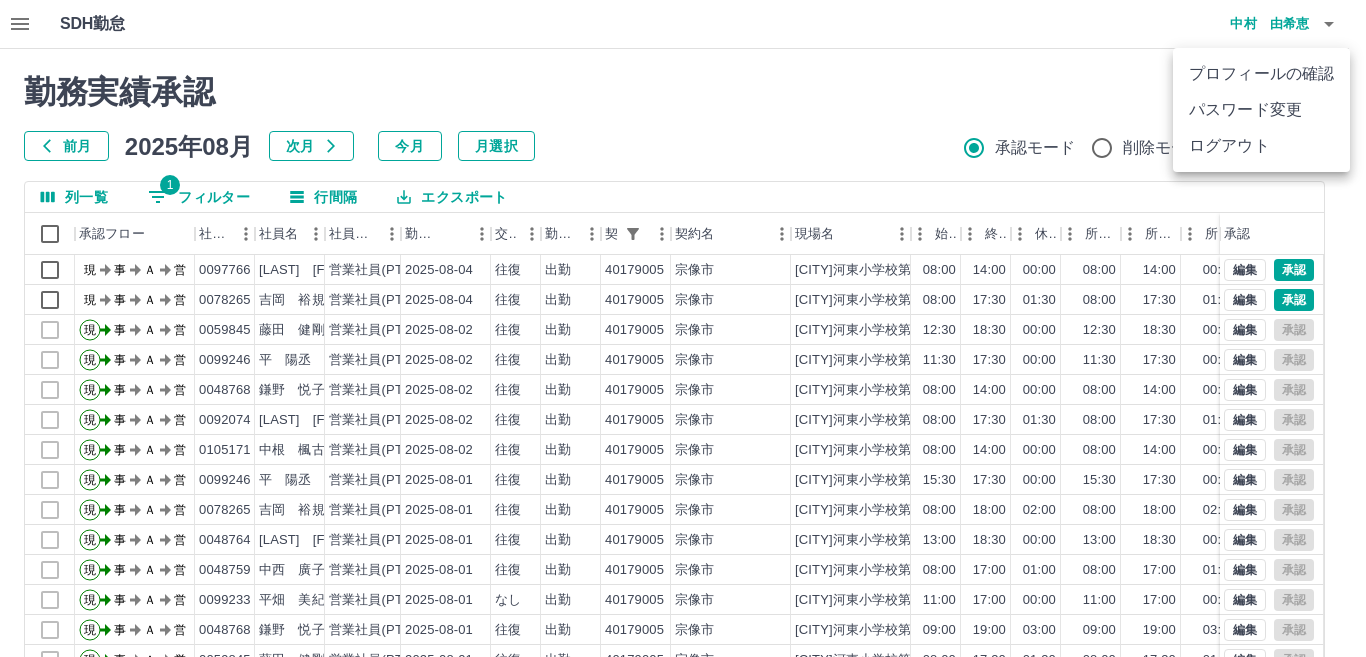 click on "ログアウト" at bounding box center (1261, 146) 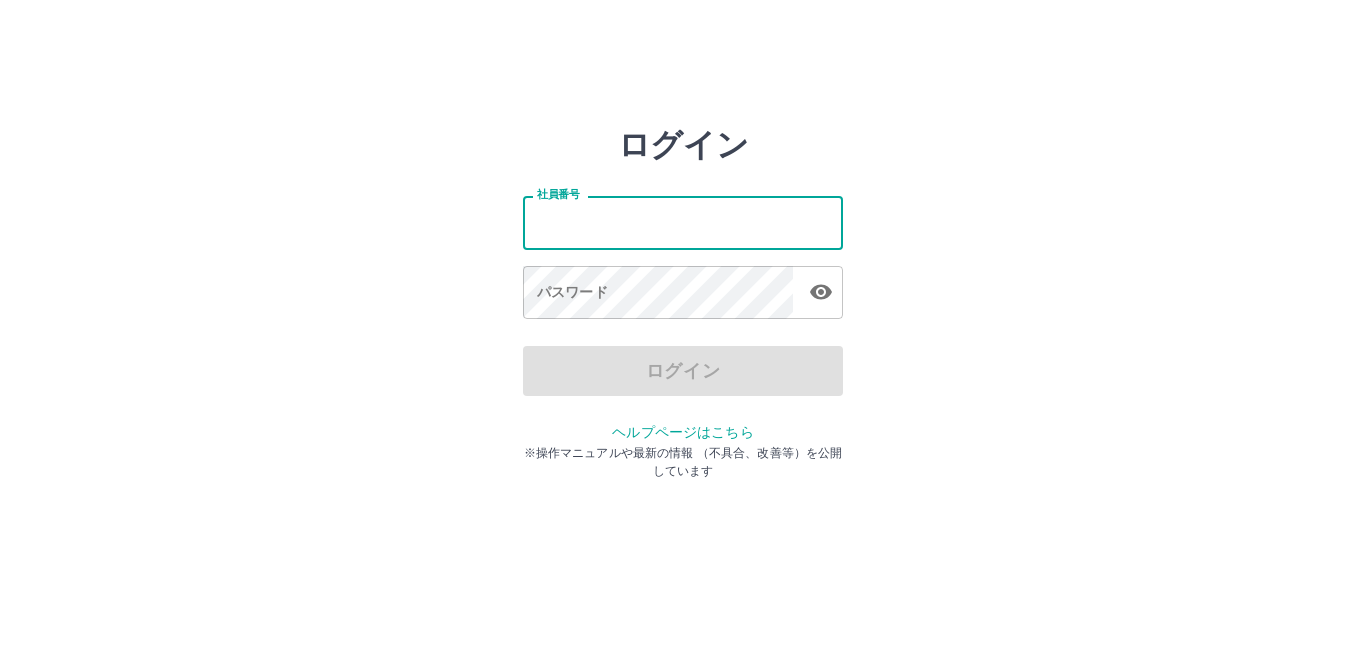 scroll, scrollTop: 0, scrollLeft: 0, axis: both 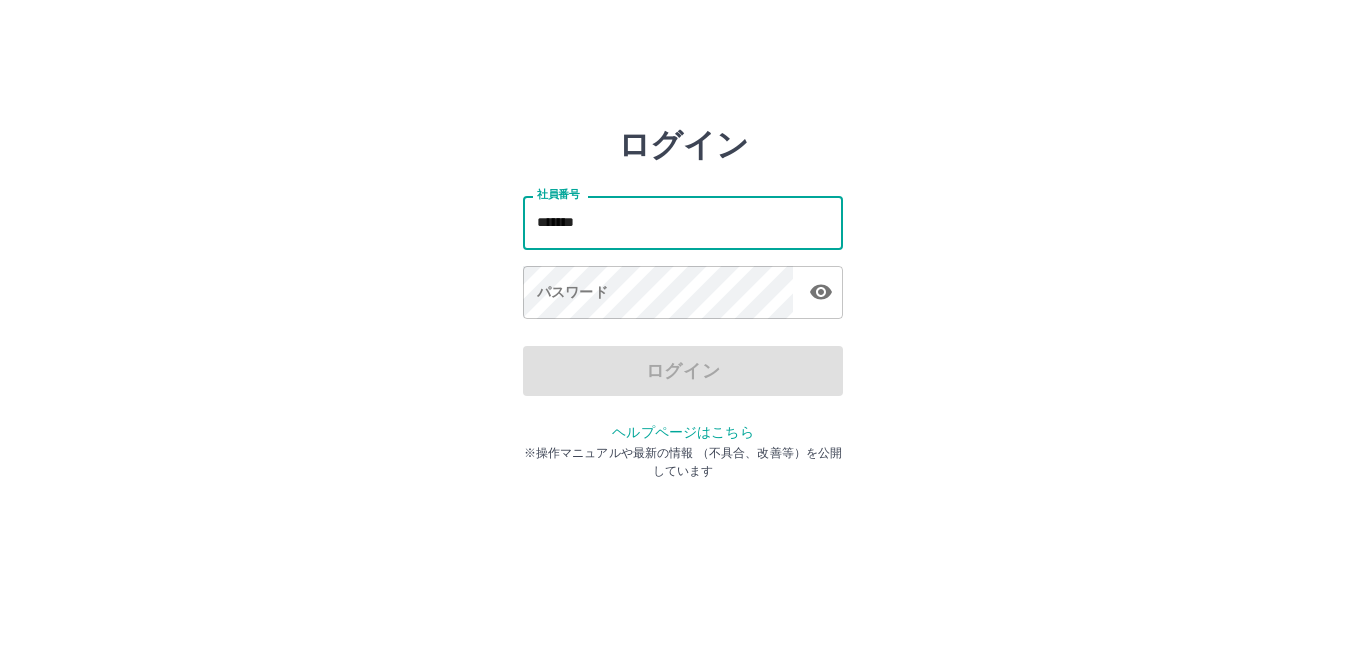 type on "*******" 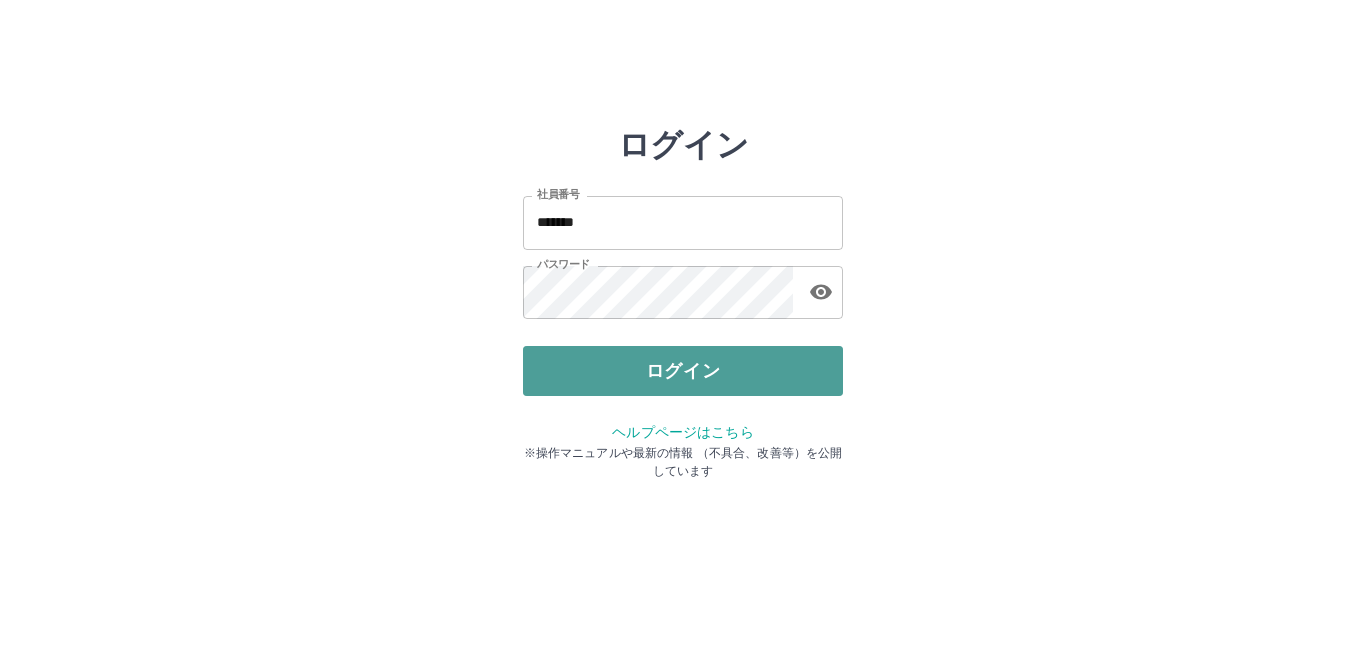 click on "ログイン" at bounding box center (683, 371) 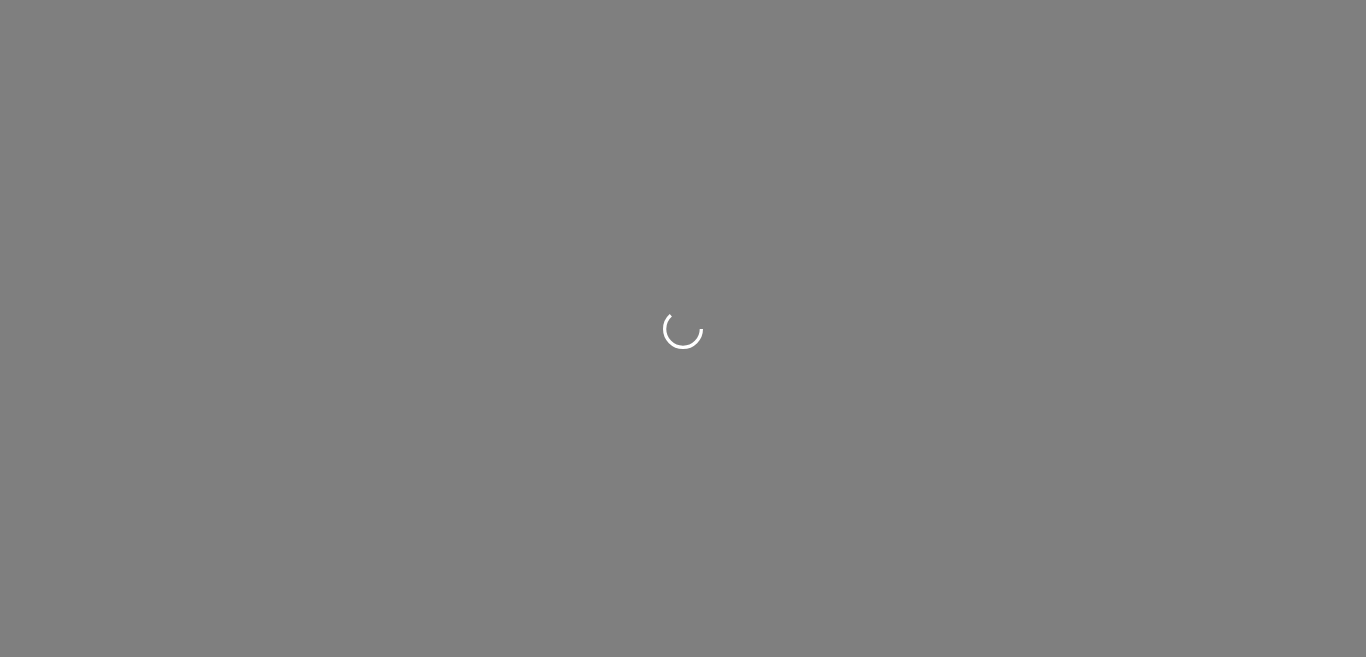 scroll, scrollTop: 0, scrollLeft: 0, axis: both 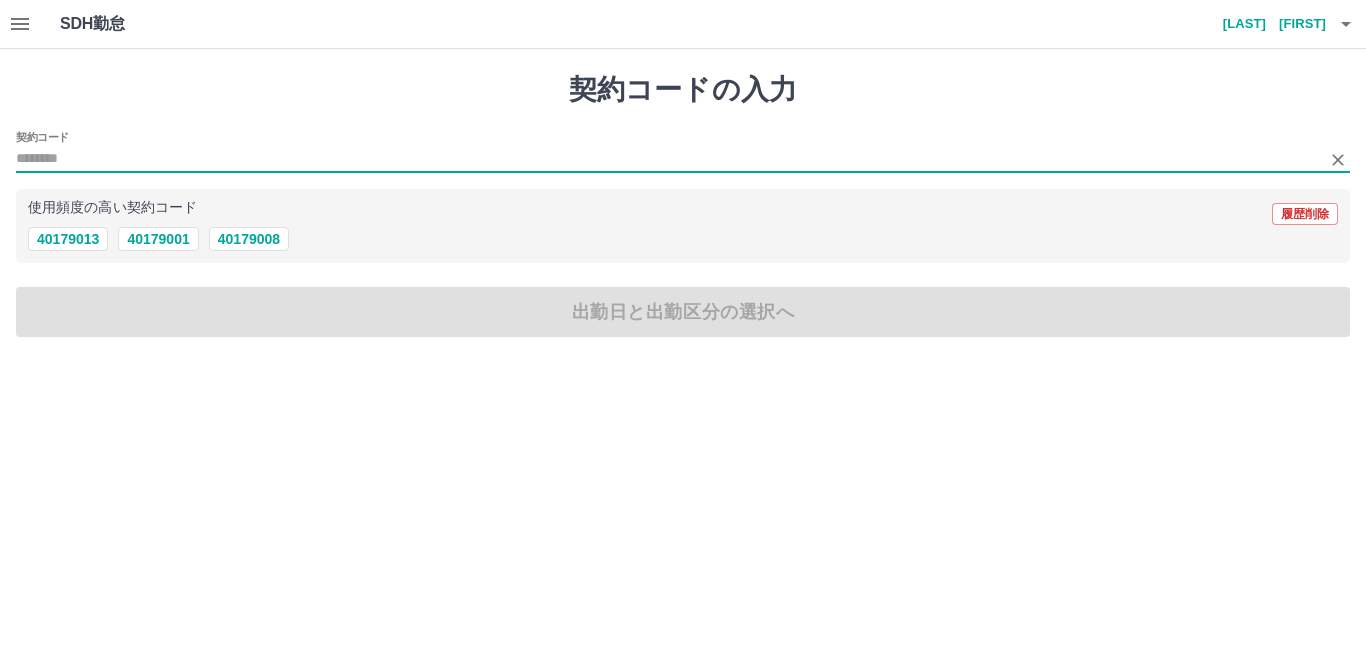 click on "契約コード" at bounding box center [668, 159] 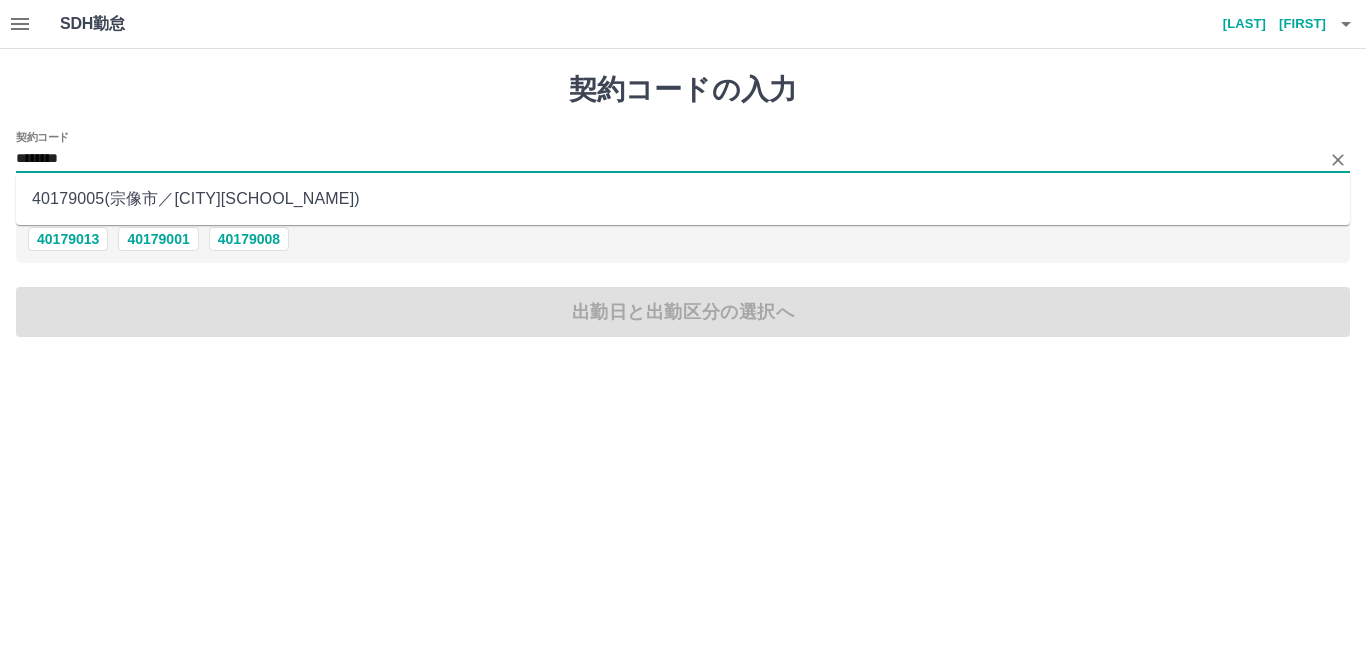 type on "********" 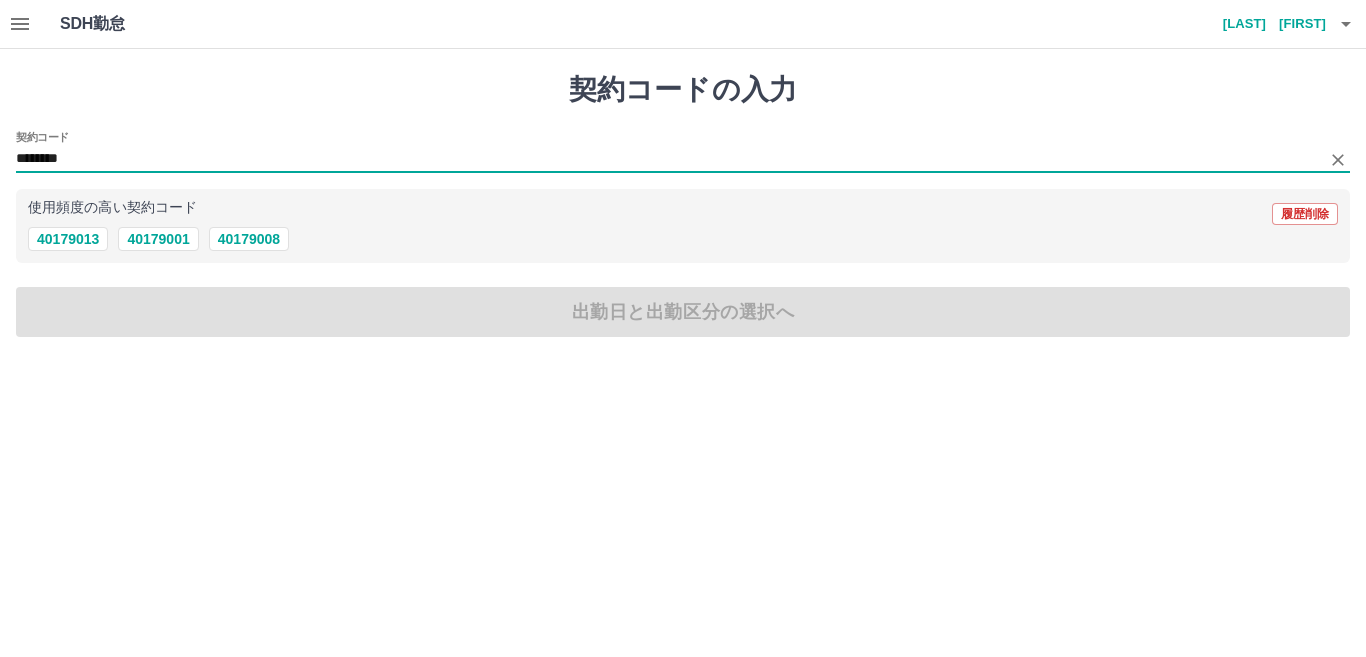 drag, startPoint x: 178, startPoint y: 130, endPoint x: 207, endPoint y: 143, distance: 31.780497 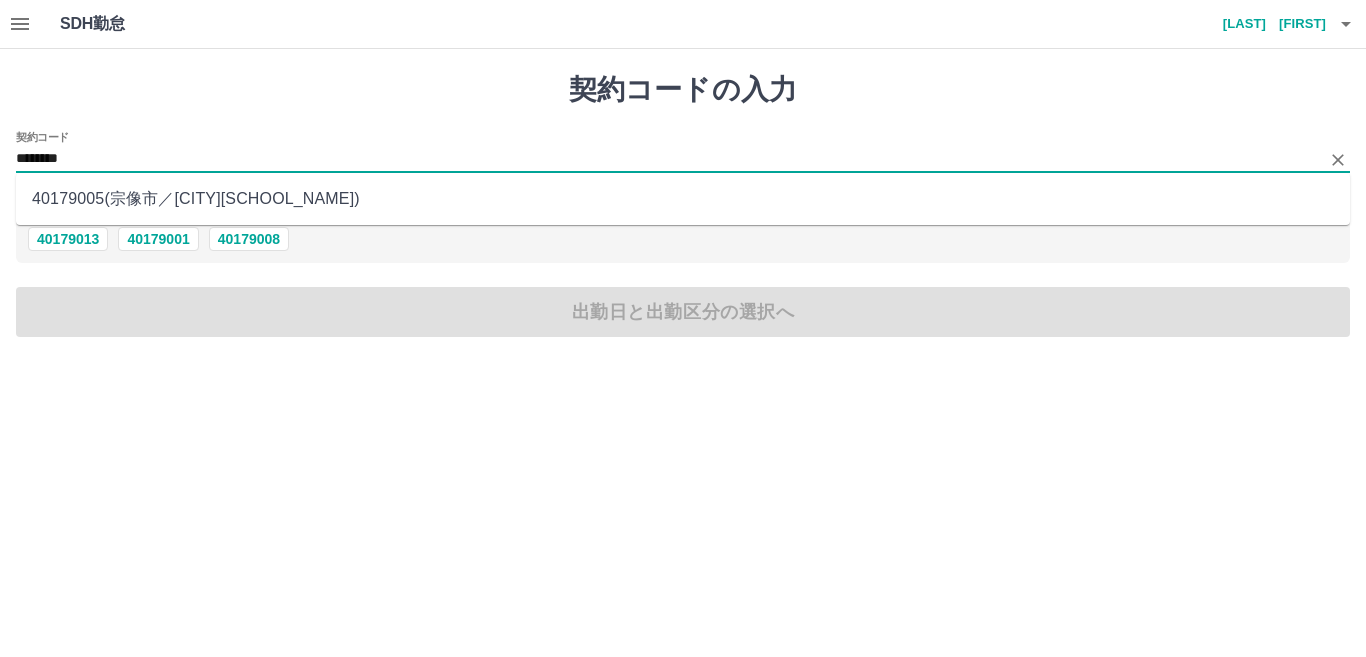 click on "[NUMBER]  ( [CITY] ／ [CITY][SCHOOL_NAME] )" at bounding box center [683, 199] 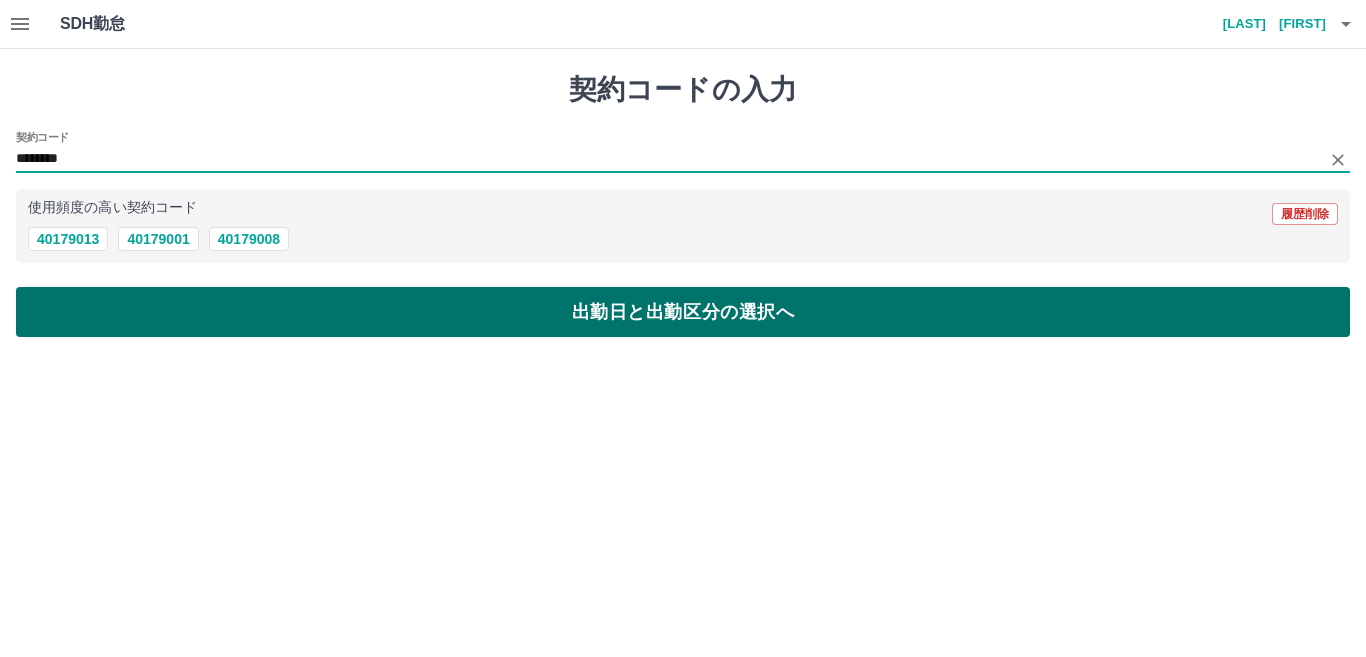 click on "出勤日と出勤区分の選択へ" at bounding box center [683, 312] 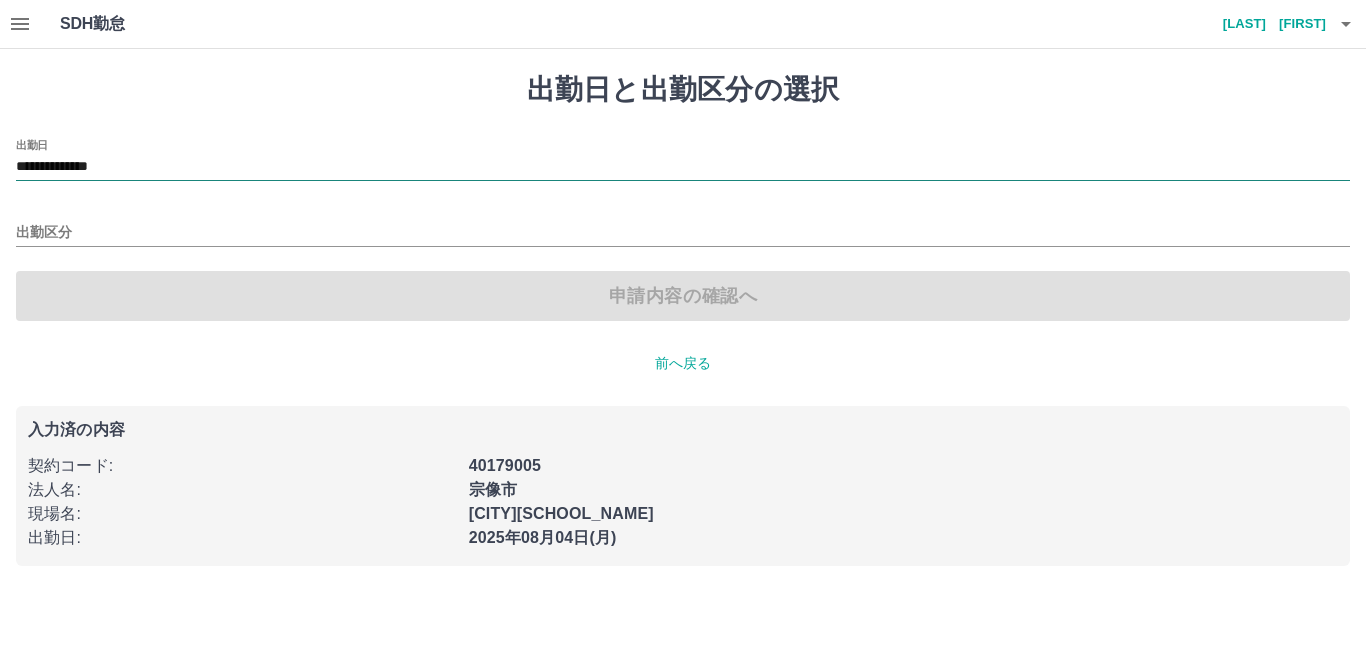 click on "**********" at bounding box center (683, 167) 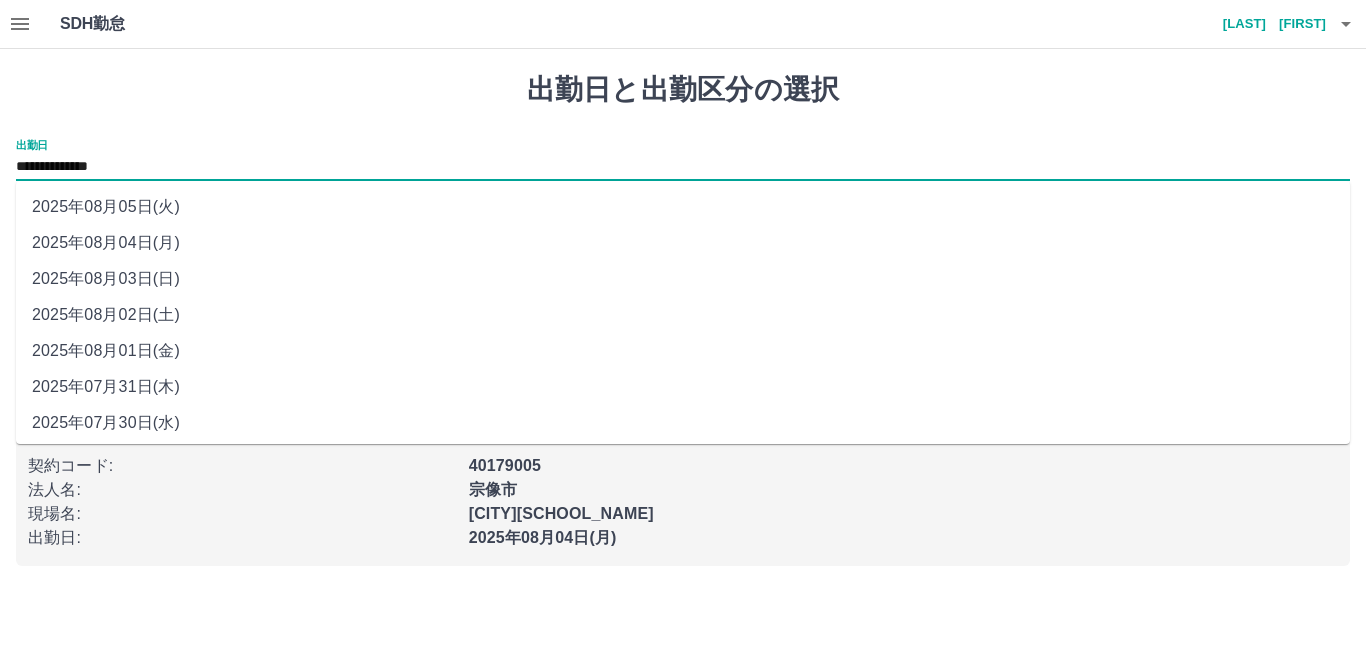 click on "2025年08月01日(金)" at bounding box center (683, 351) 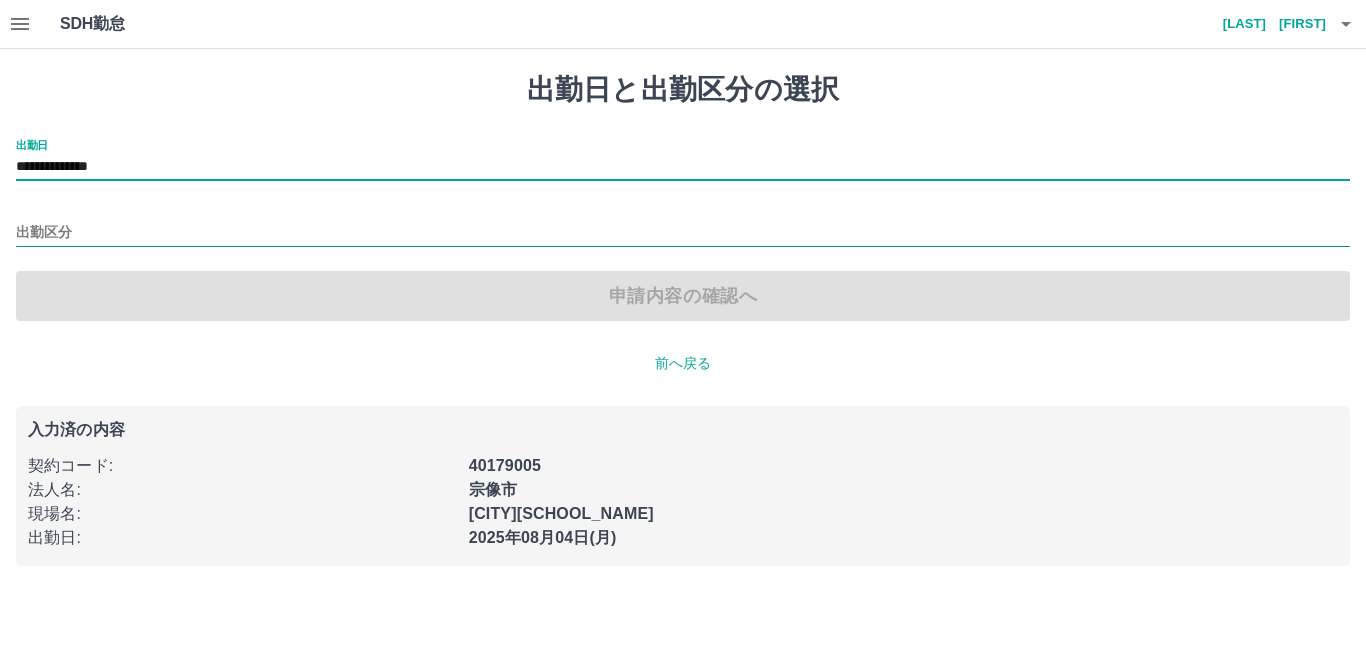 click on "出勤区分" at bounding box center (683, 233) 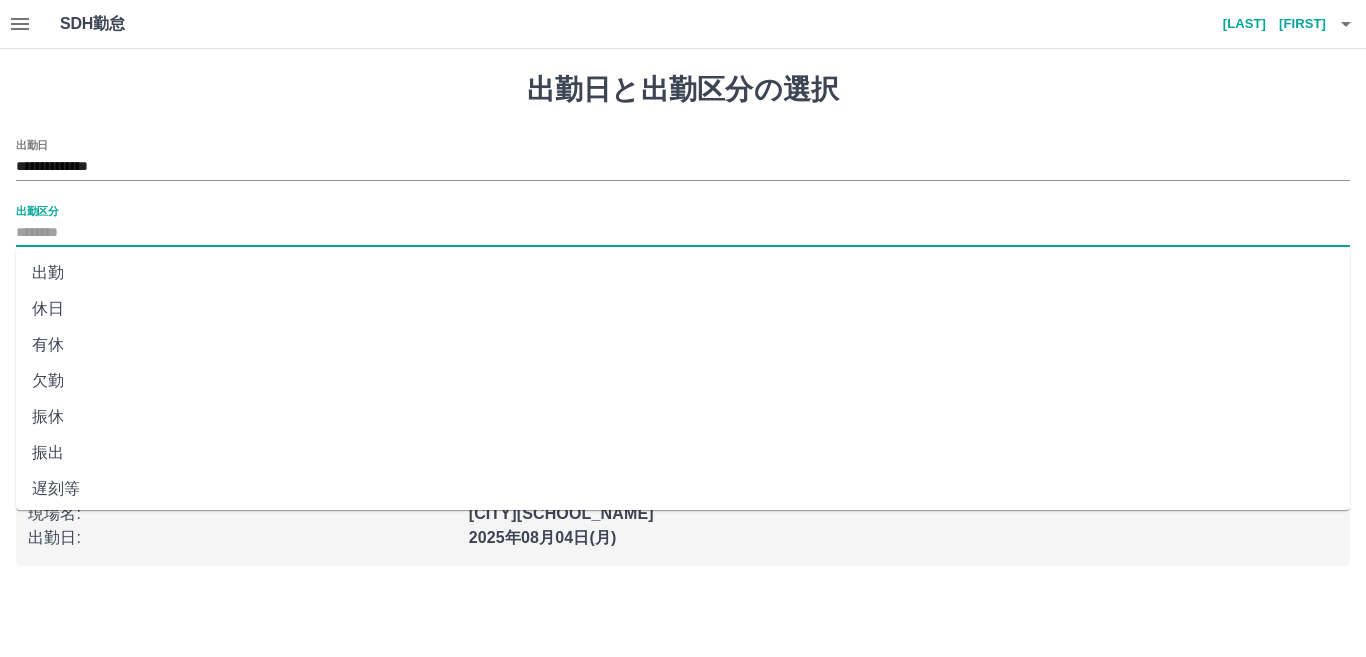 click on "有休" at bounding box center [683, 345] 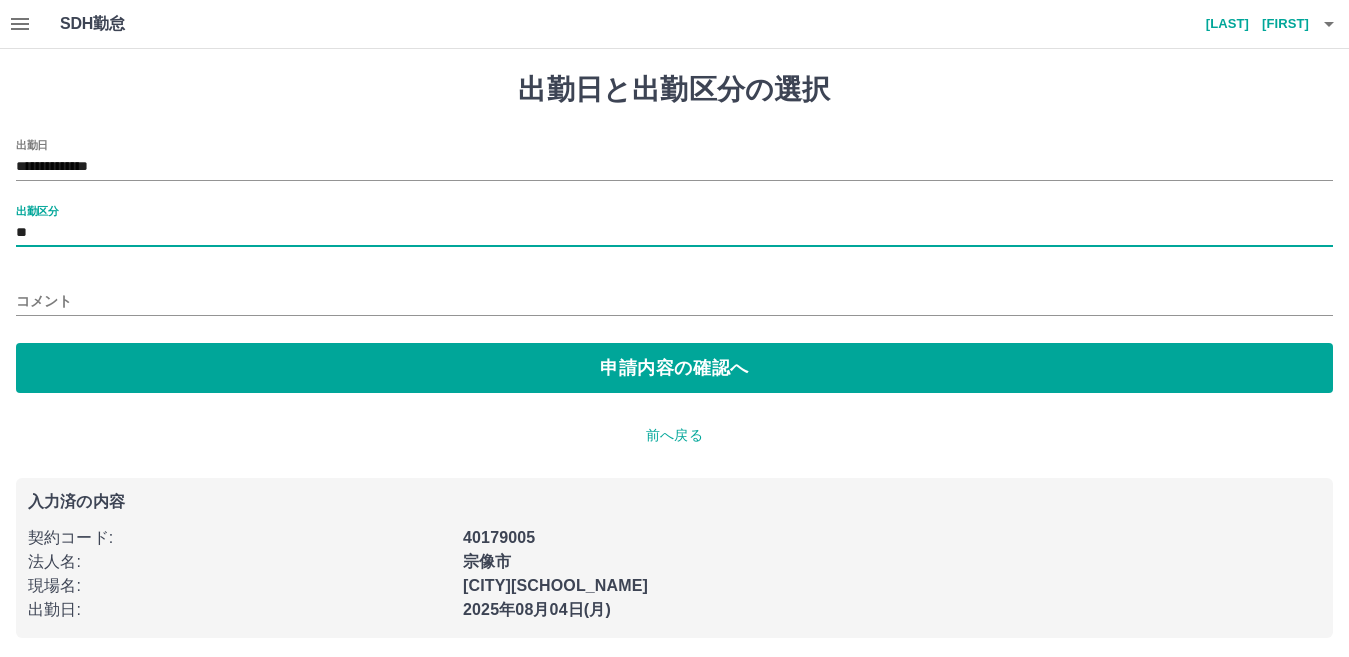 click on "コメント" at bounding box center (674, 301) 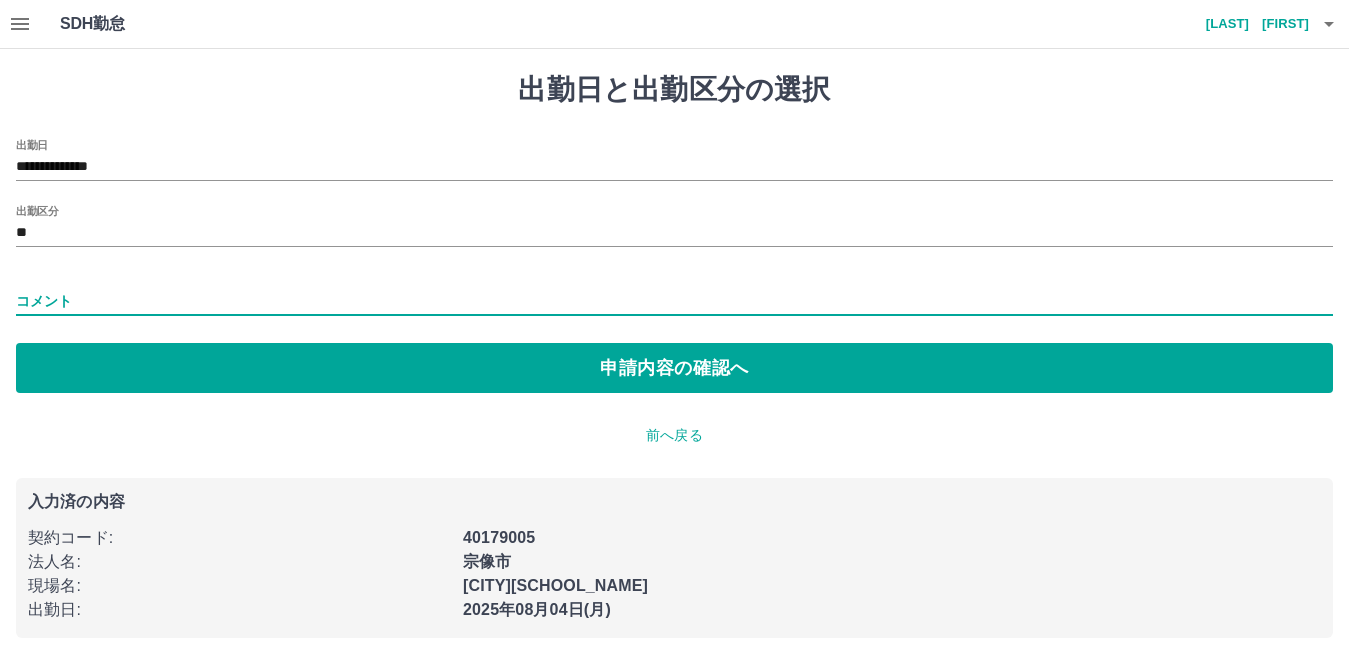 type on "*********" 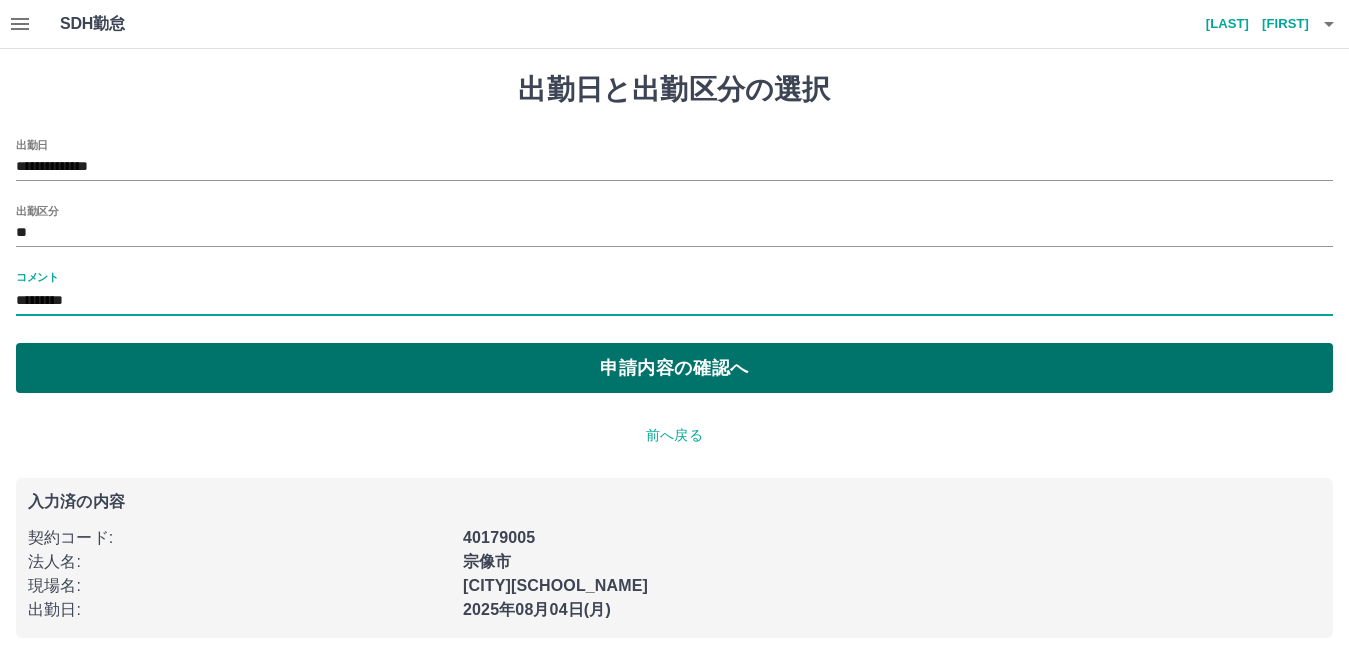 click on "申請内容の確認へ" at bounding box center [674, 368] 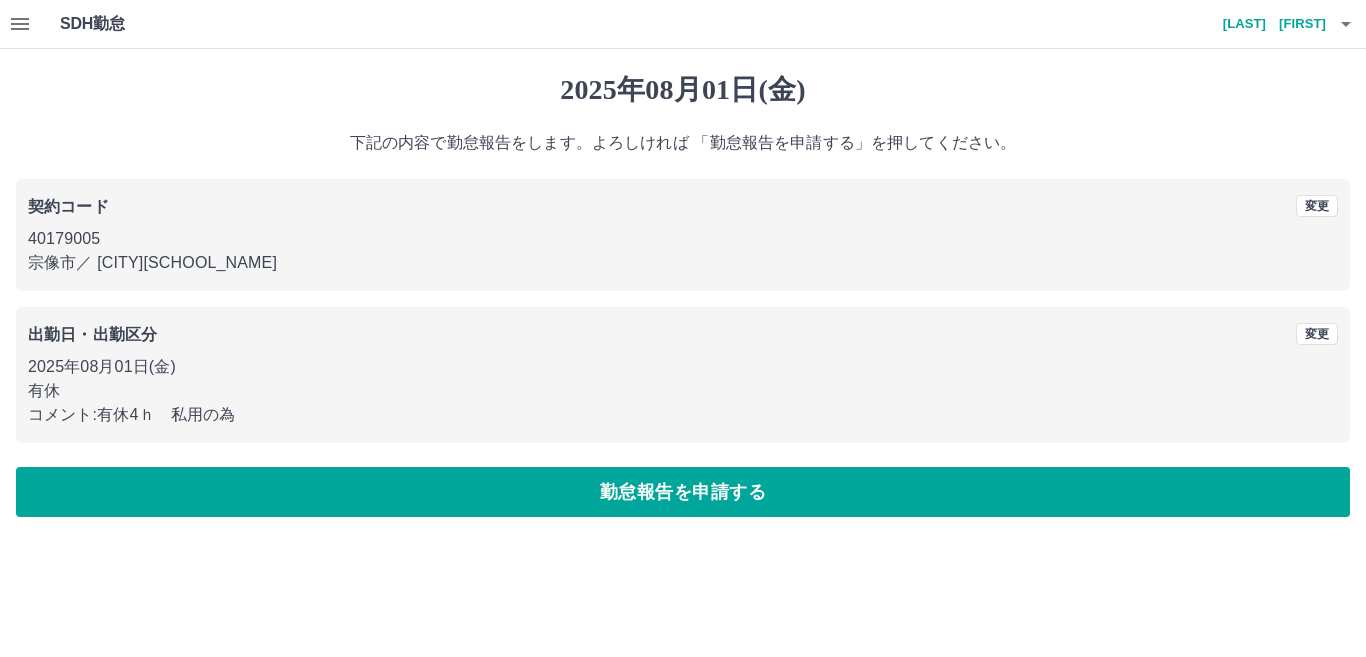 click on "2025年08月01日(金) 下記の内容で勤怠報告をします。よろしければ 「勤怠報告を申請する」を押してください。 契約コード 変更 40179005 宗像市  ／   宗像市河東小学校第2学童保育所 出勤日・出勤区分 変更 2025年08月01日(金) 有休 コメント:  有休4ｈ　私用の為 勤怠報告を申請する" at bounding box center [683, 295] 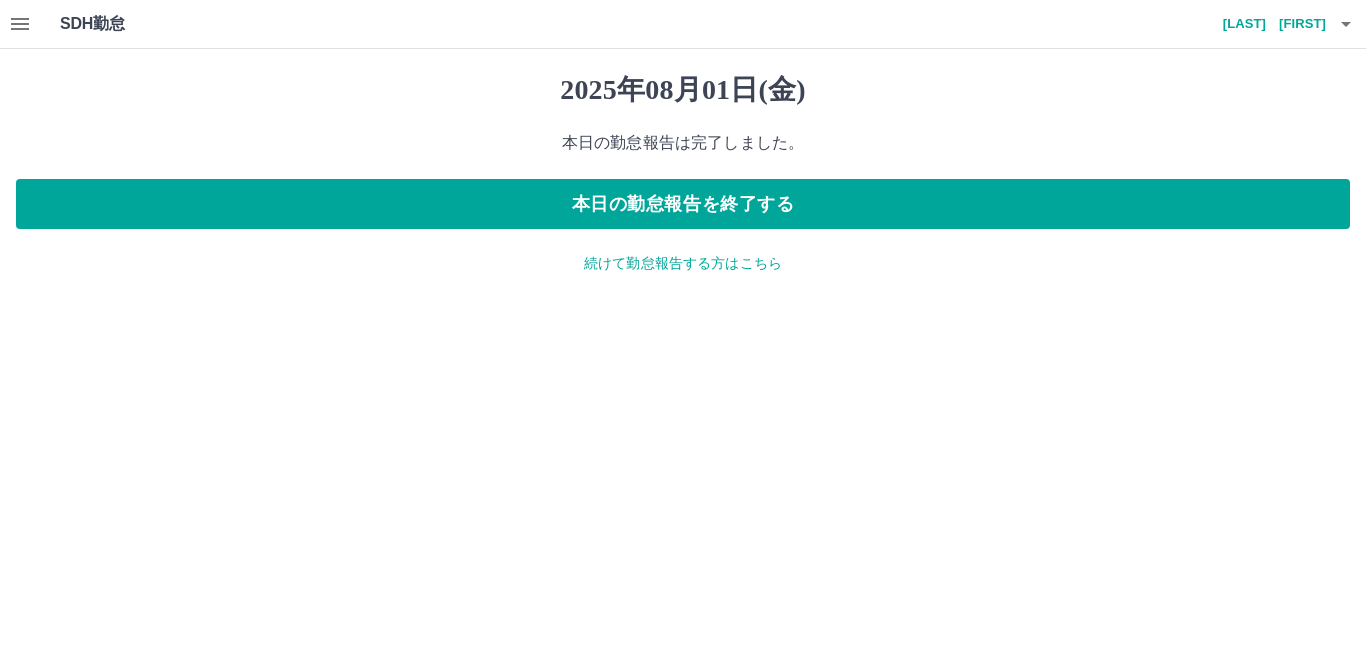 click on "石田　良子" at bounding box center (1266, 24) 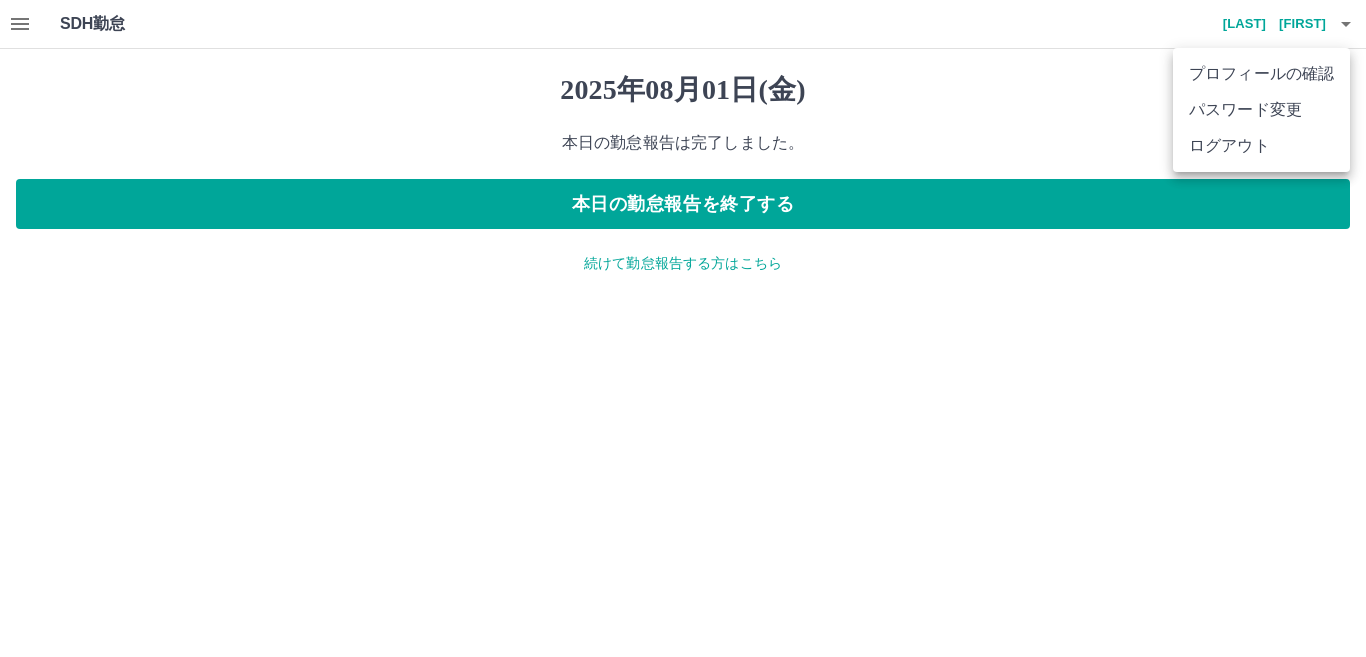 click on "ログアウト" at bounding box center (1261, 146) 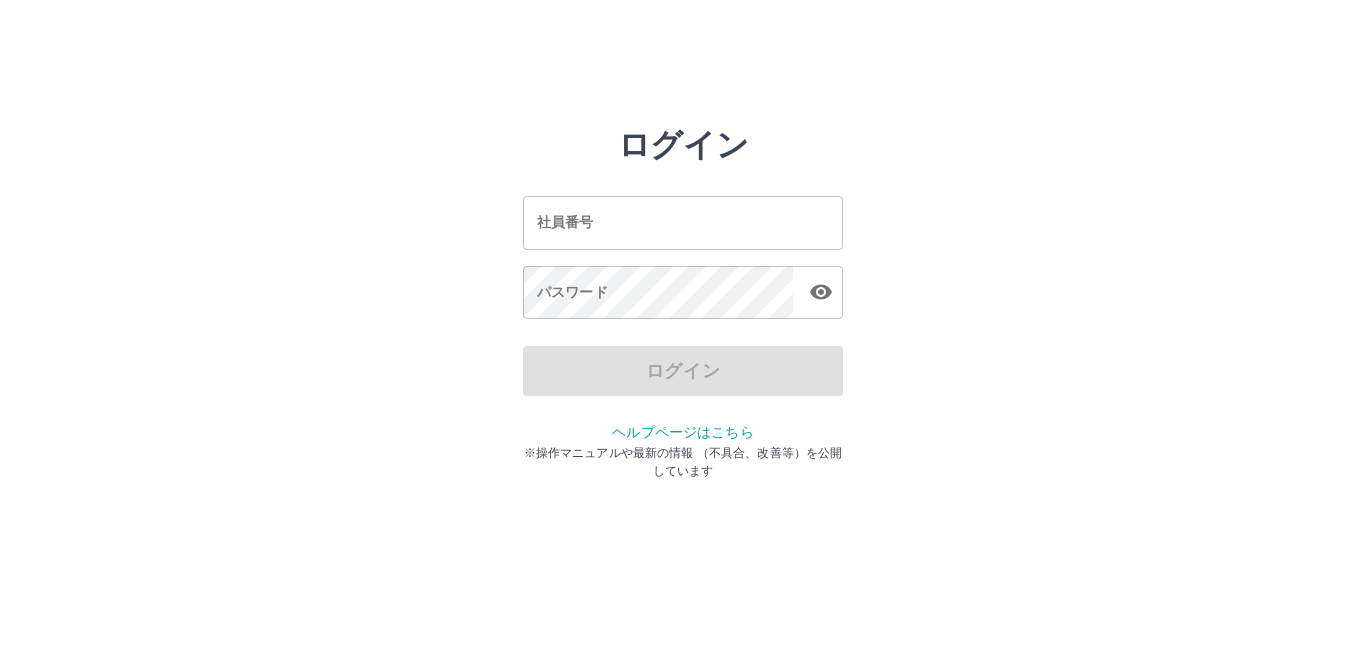 scroll, scrollTop: 0, scrollLeft: 0, axis: both 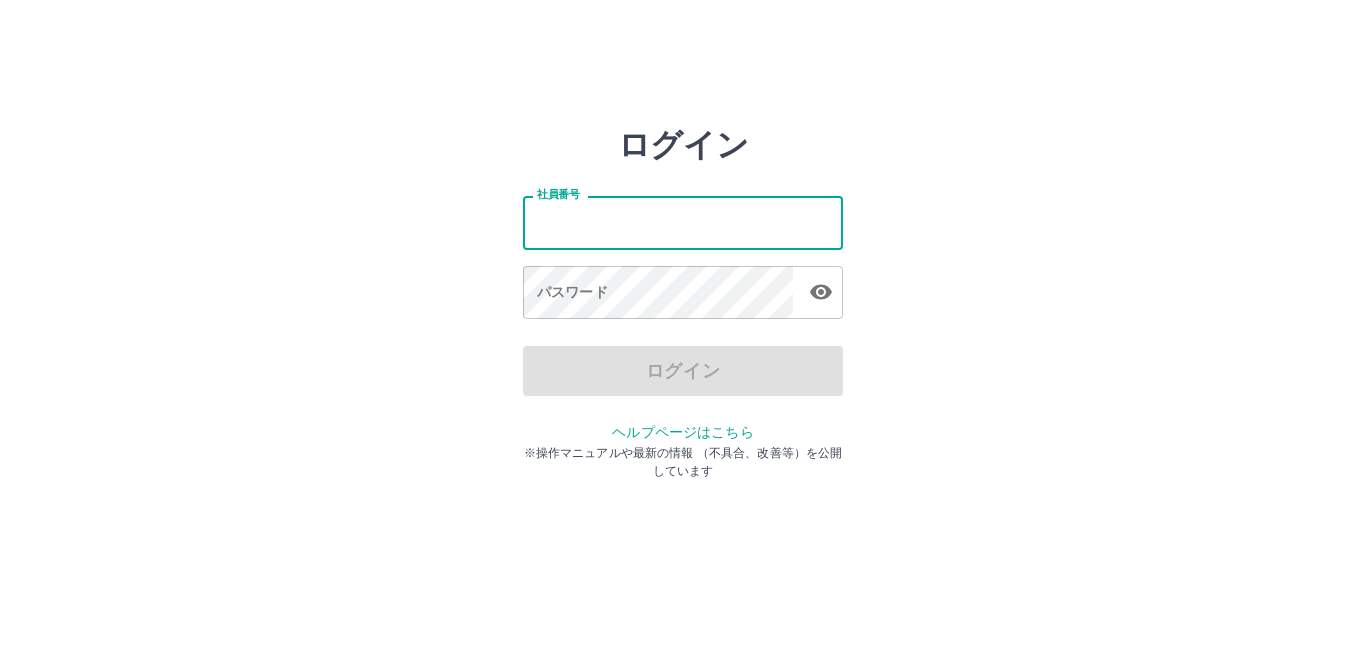 type on "*******" 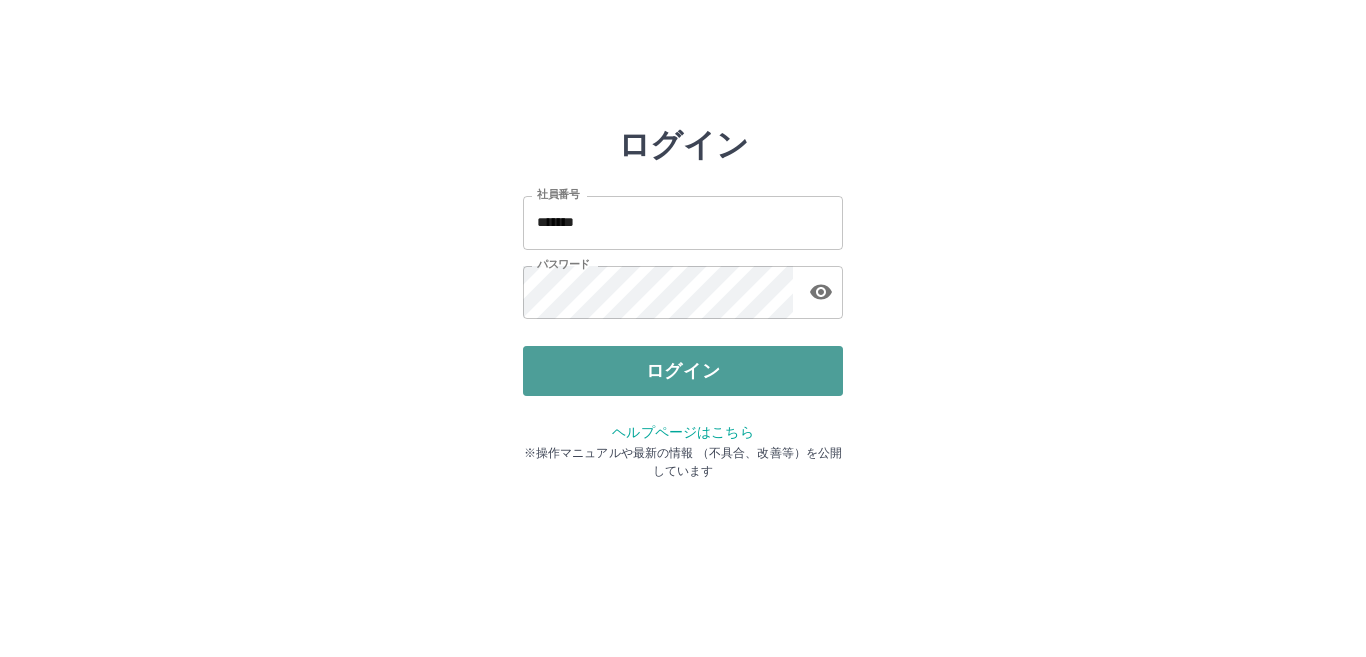 click on "ログイン" at bounding box center [683, 371] 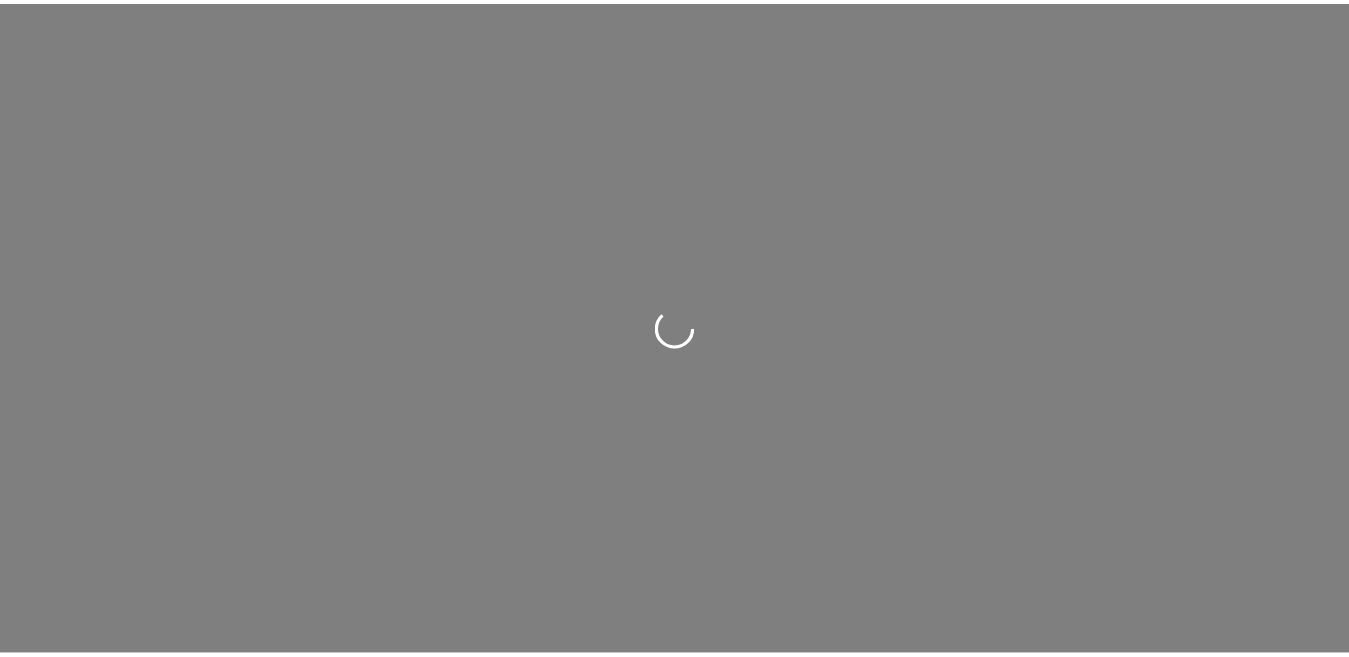 scroll, scrollTop: 0, scrollLeft: 0, axis: both 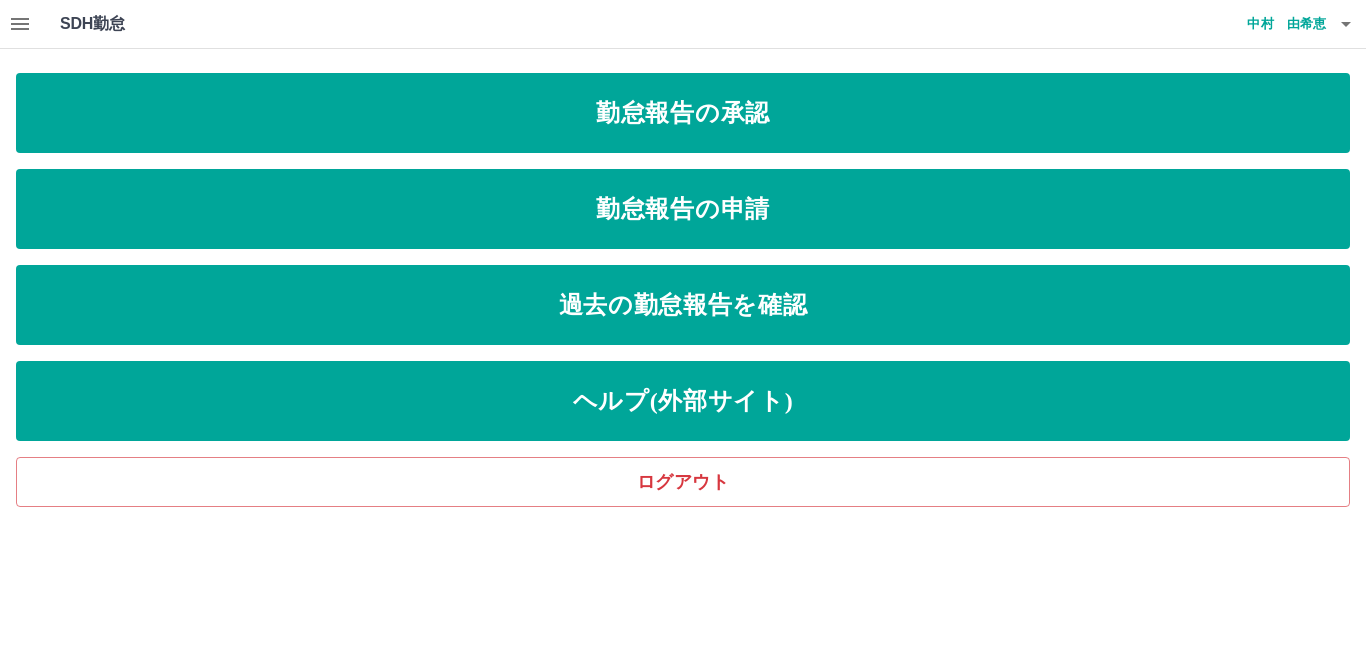 click 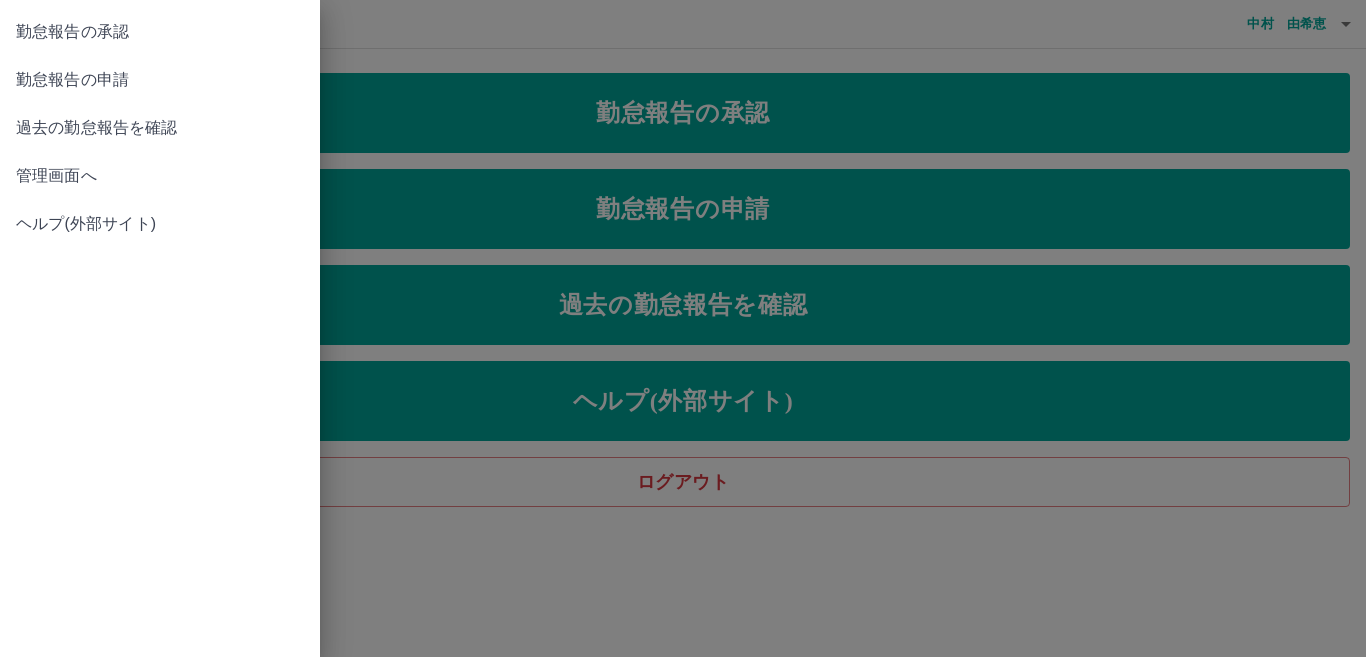 click on "管理画面へ" at bounding box center [160, 176] 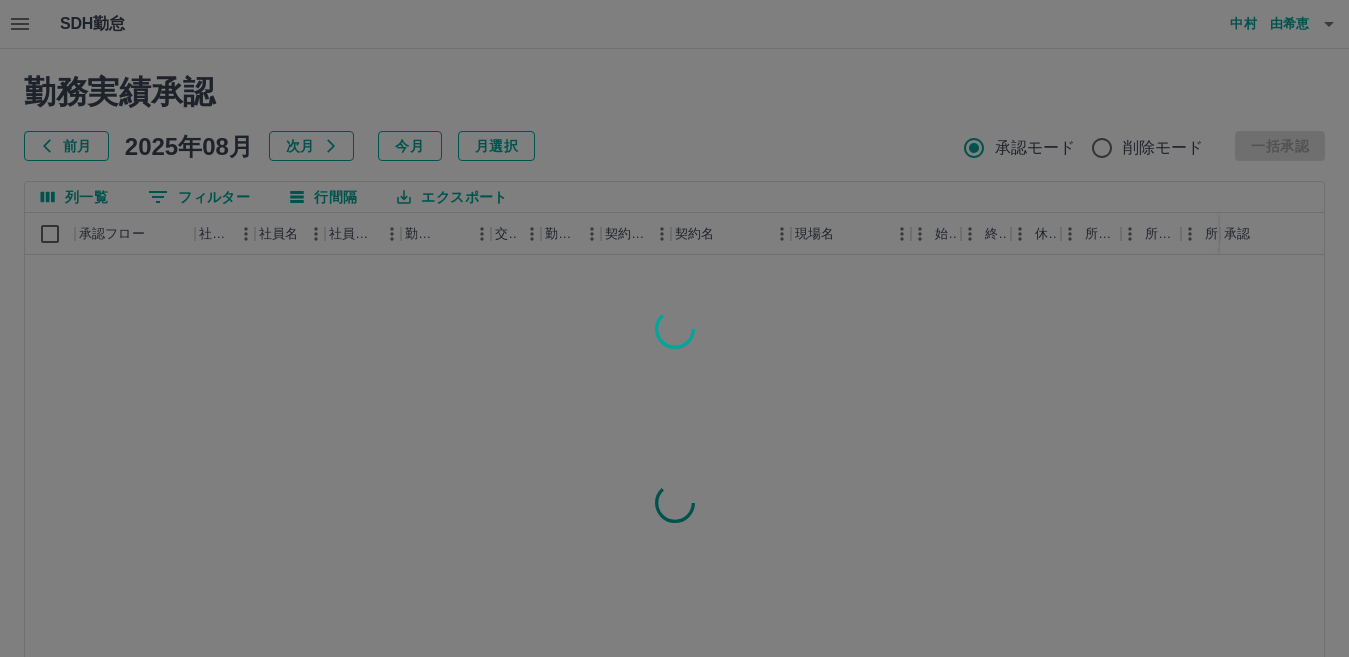 click at bounding box center (674, 328) 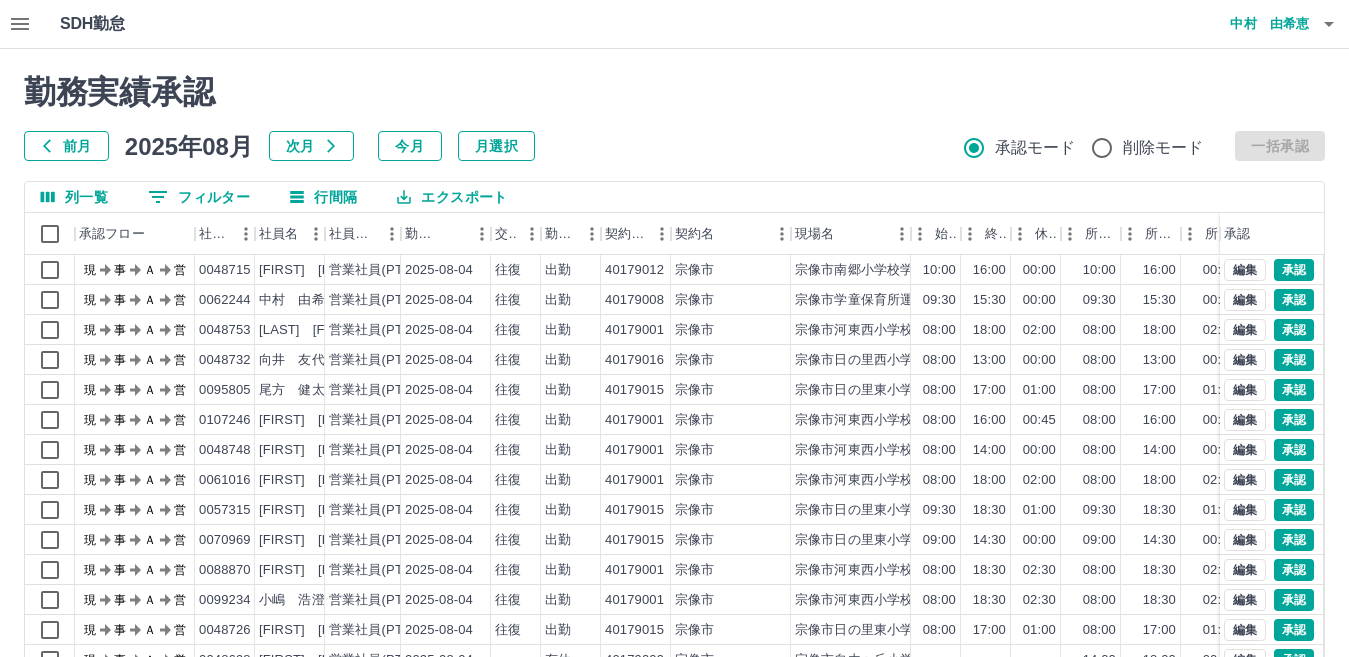 click at bounding box center (674, 328) 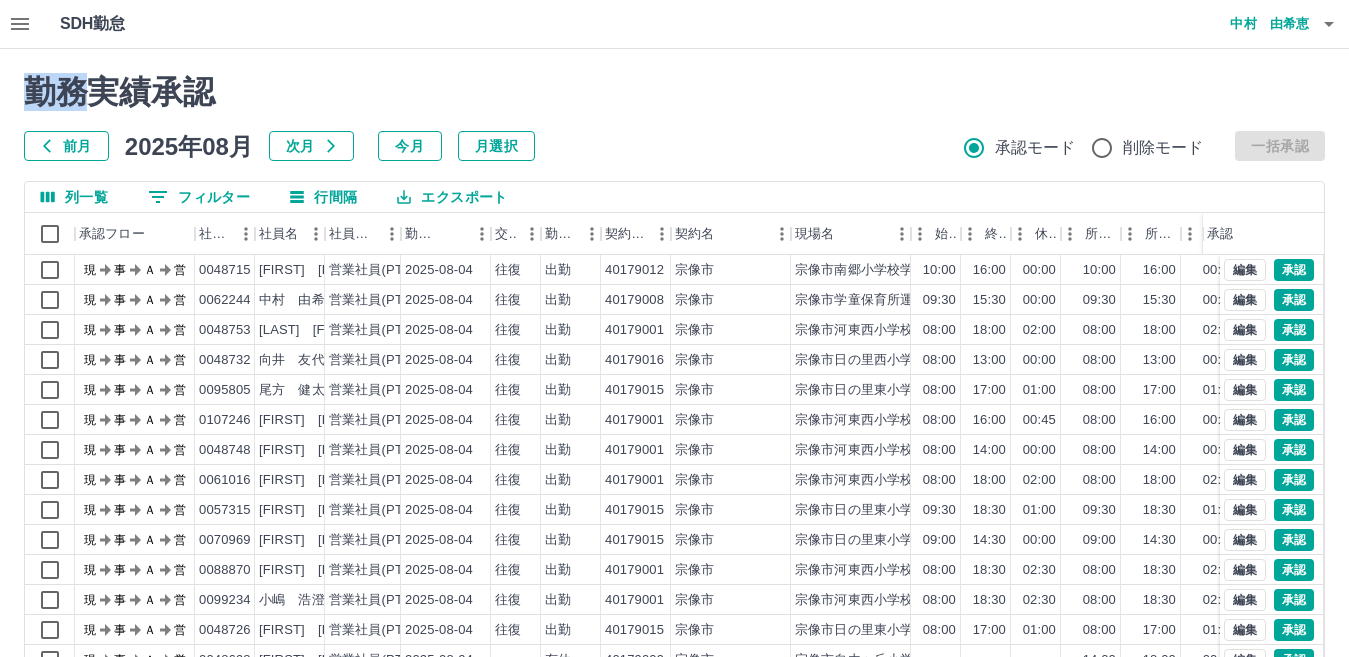 click on "フィルター" at bounding box center [199, 197] 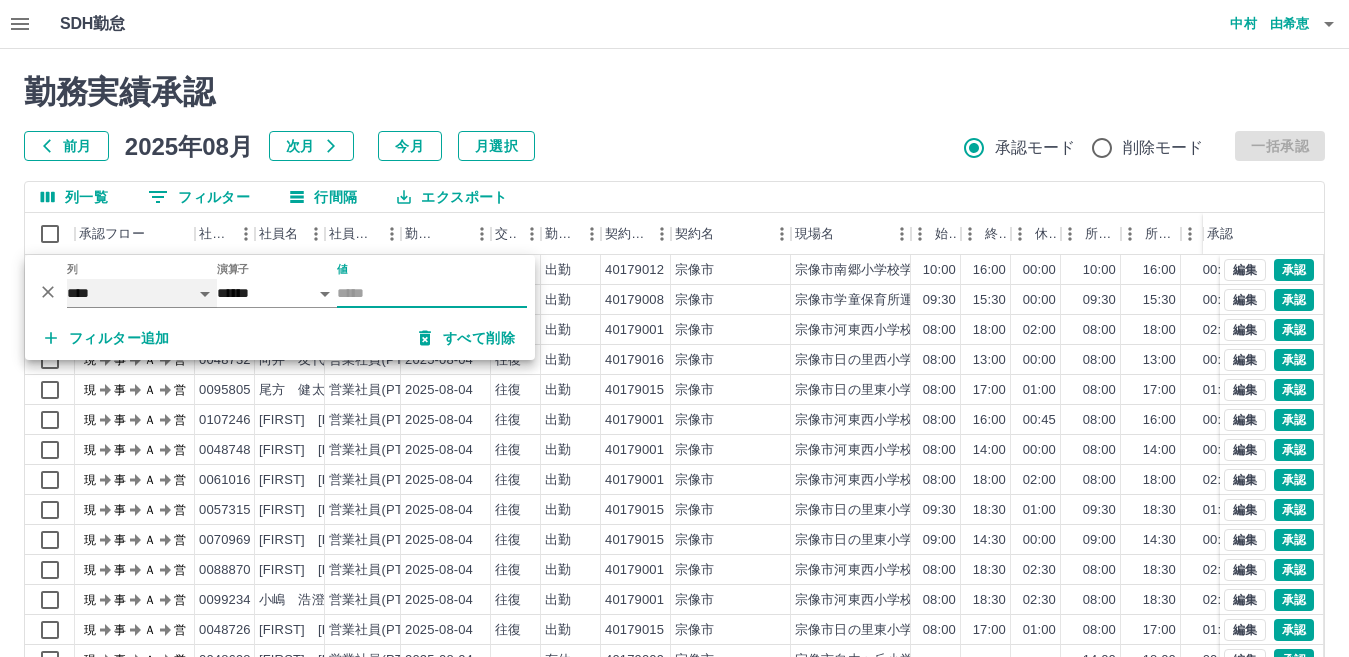 click on "**** *** **** *** *** **** ***** *** *** ** ** ** **** **** **** ** ** *** **** *****" at bounding box center [142, 293] 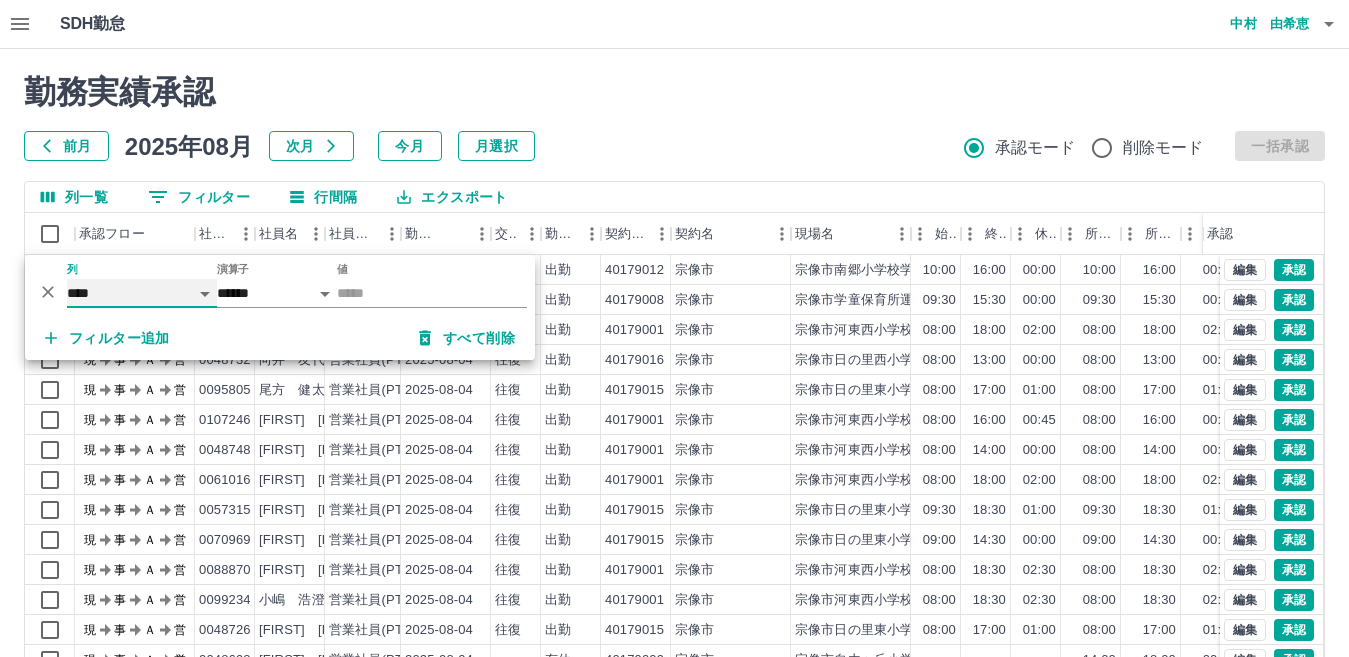 click on "**** *** **** *** *** **** ***** *** *** ** ** ** **** **** **** ** ** *** **** *****" at bounding box center [142, 293] 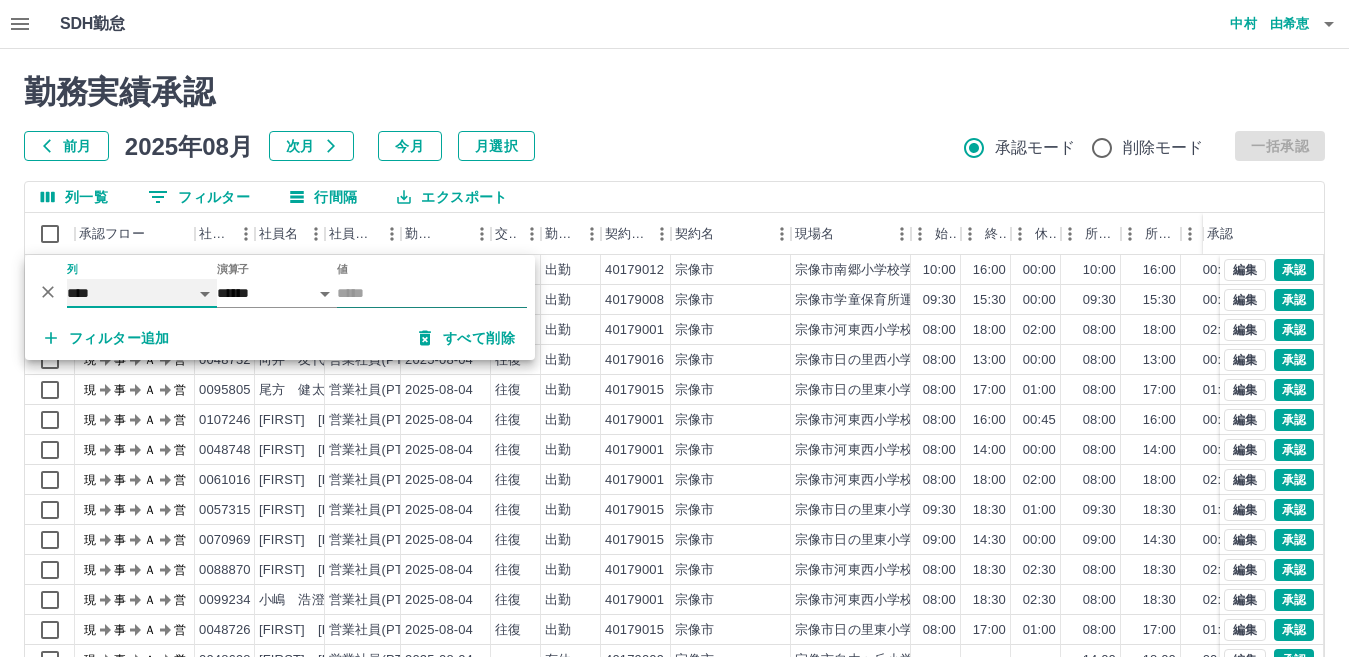 select on "**********" 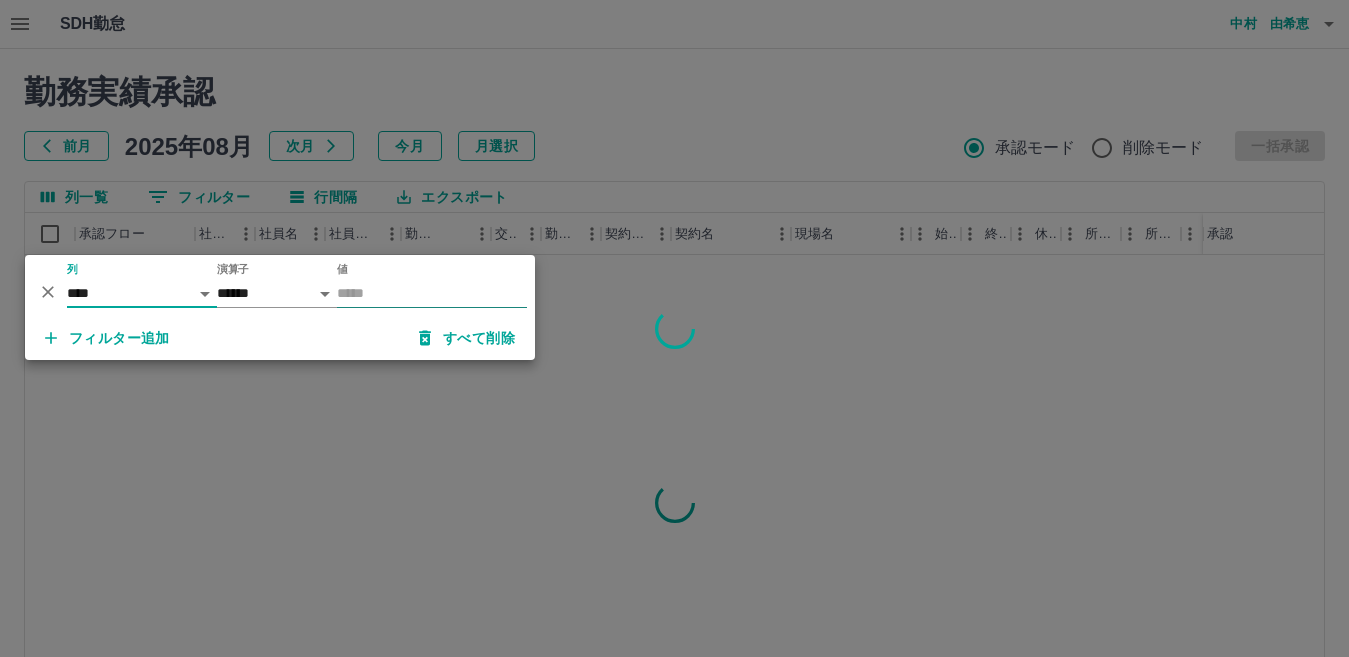 click on "値" at bounding box center [432, 293] 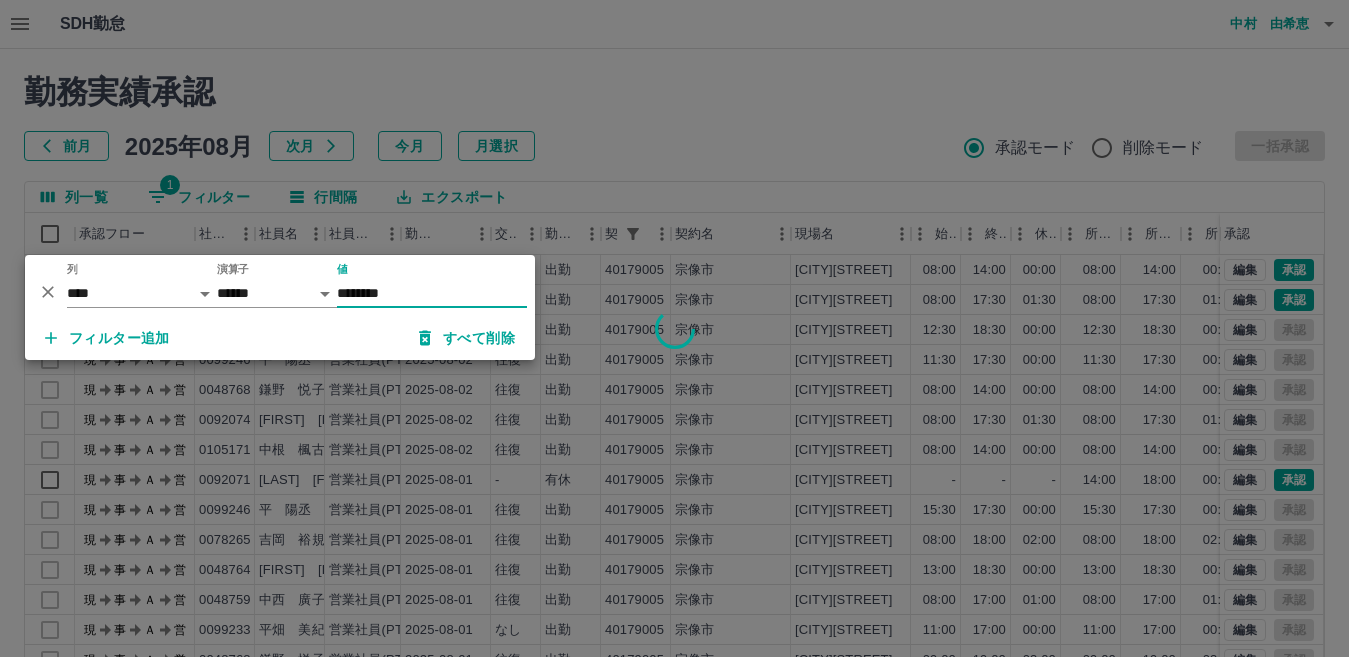 type on "********" 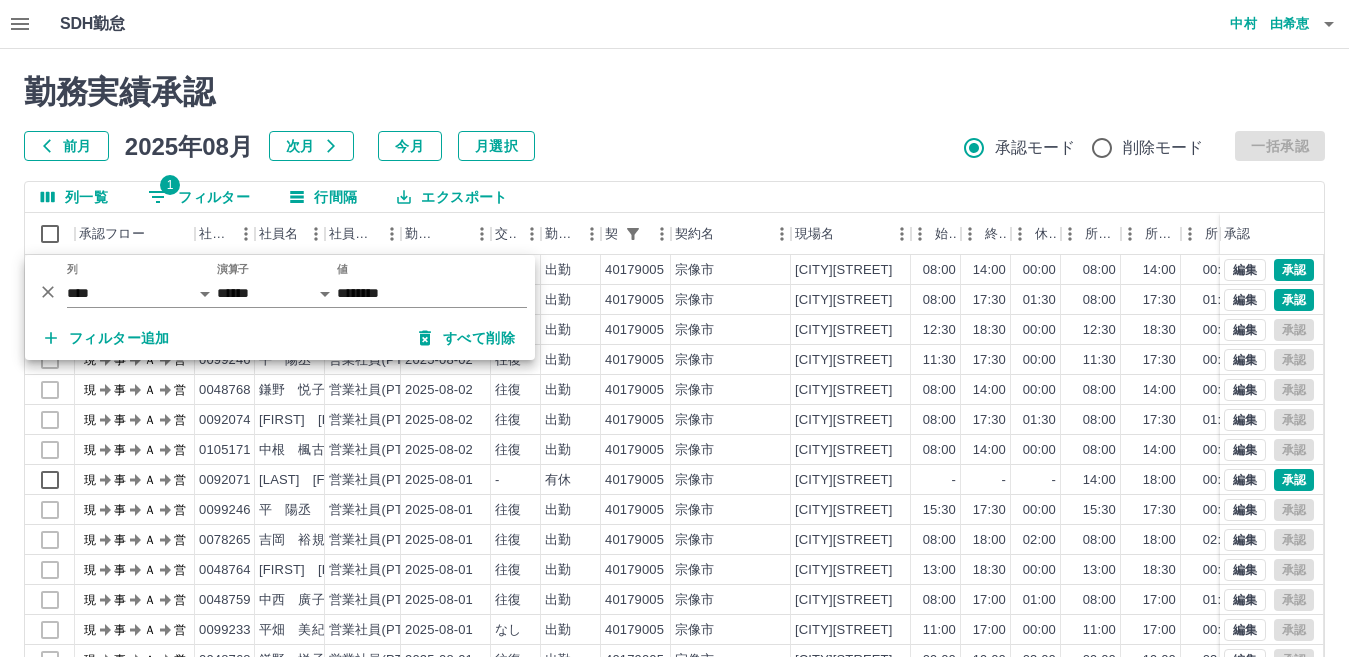 click at bounding box center [674, 328] 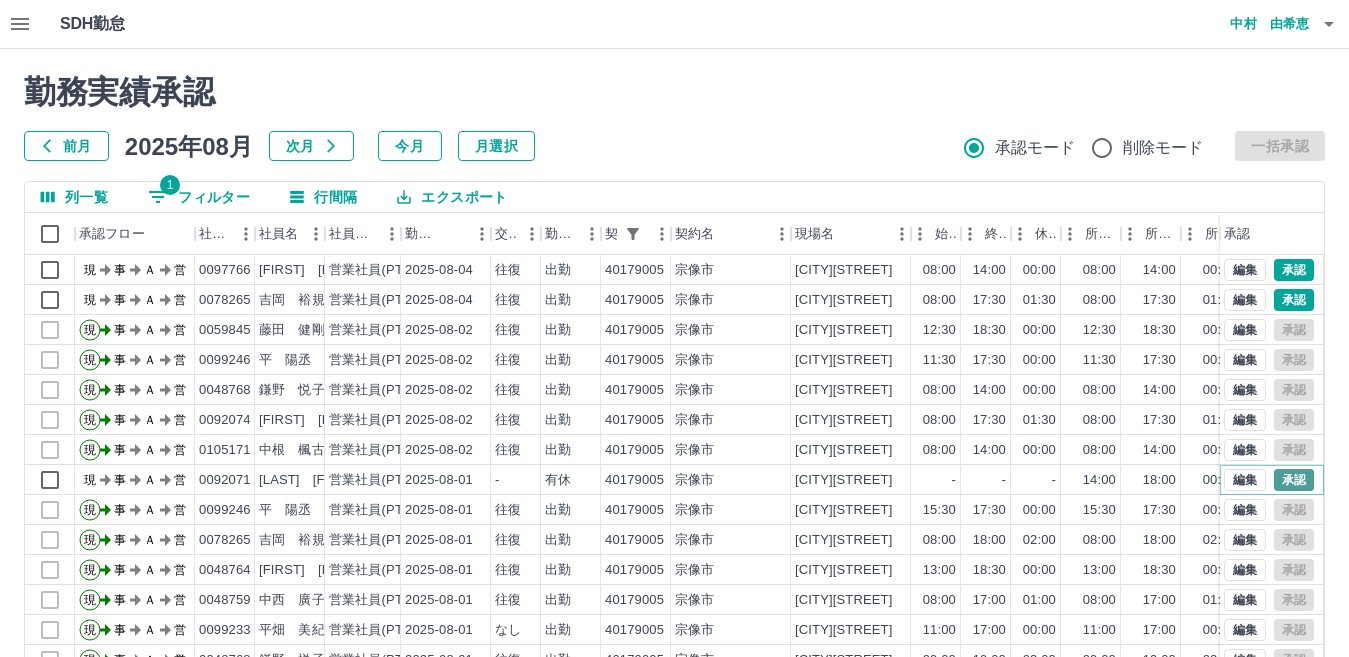 click on "承認" at bounding box center [1294, 480] 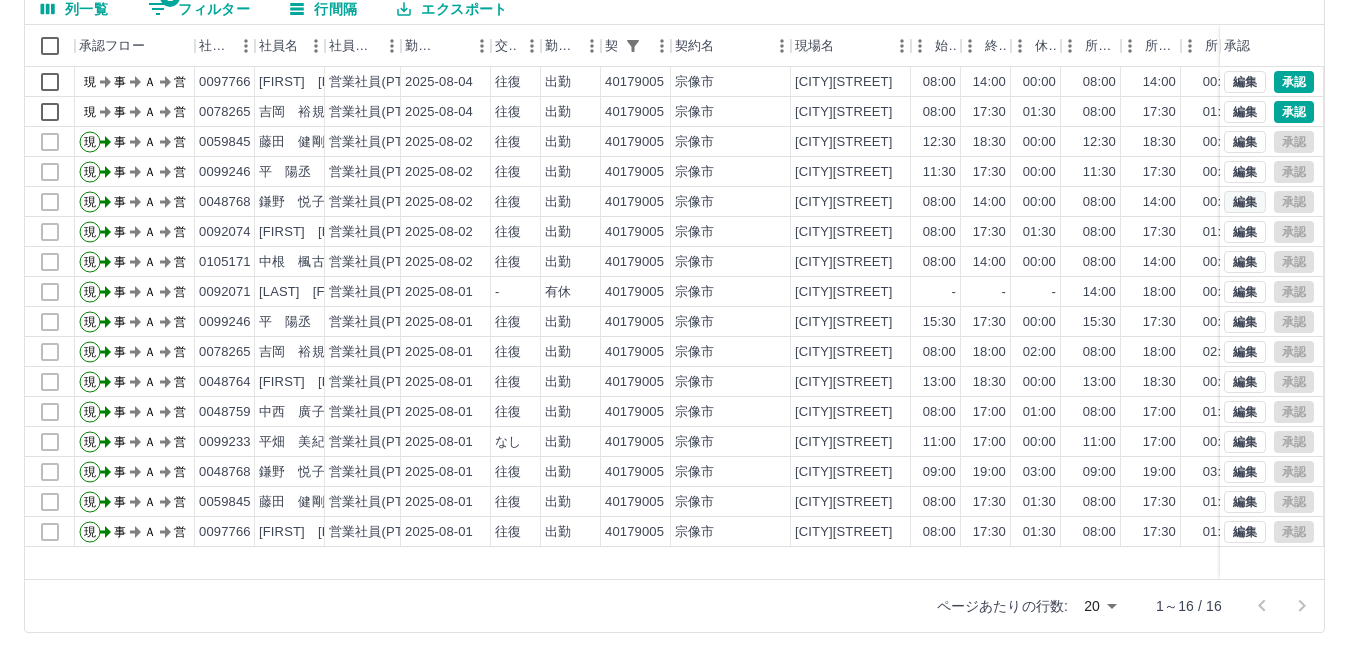 scroll, scrollTop: 0, scrollLeft: 0, axis: both 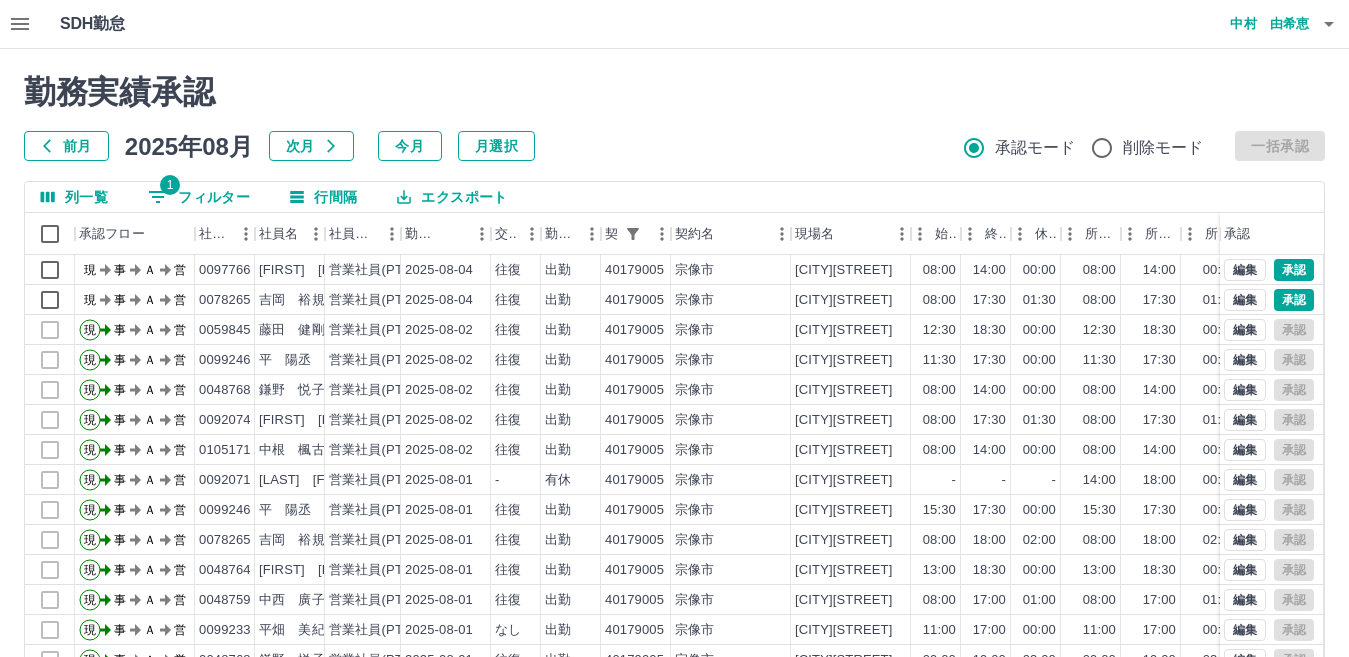 click on "中村　由希恵" at bounding box center (1249, 24) 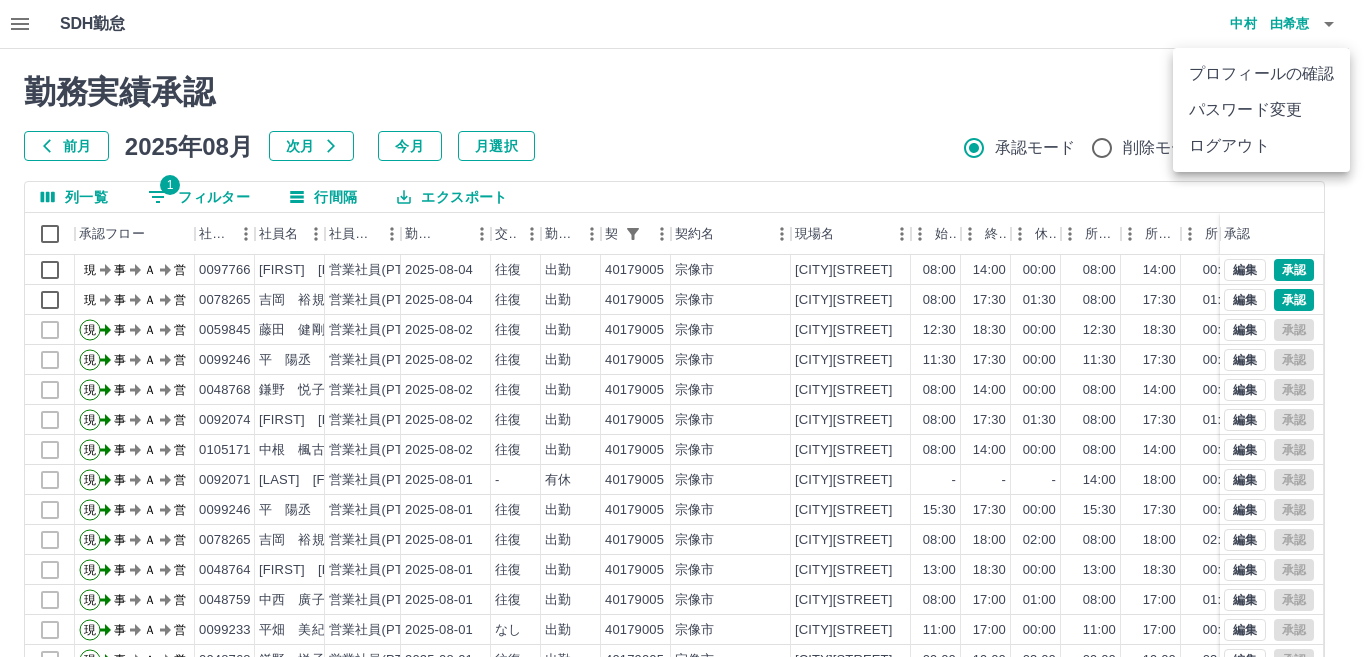 drag, startPoint x: 746, startPoint y: 74, endPoint x: 1240, endPoint y: 133, distance: 497.5108 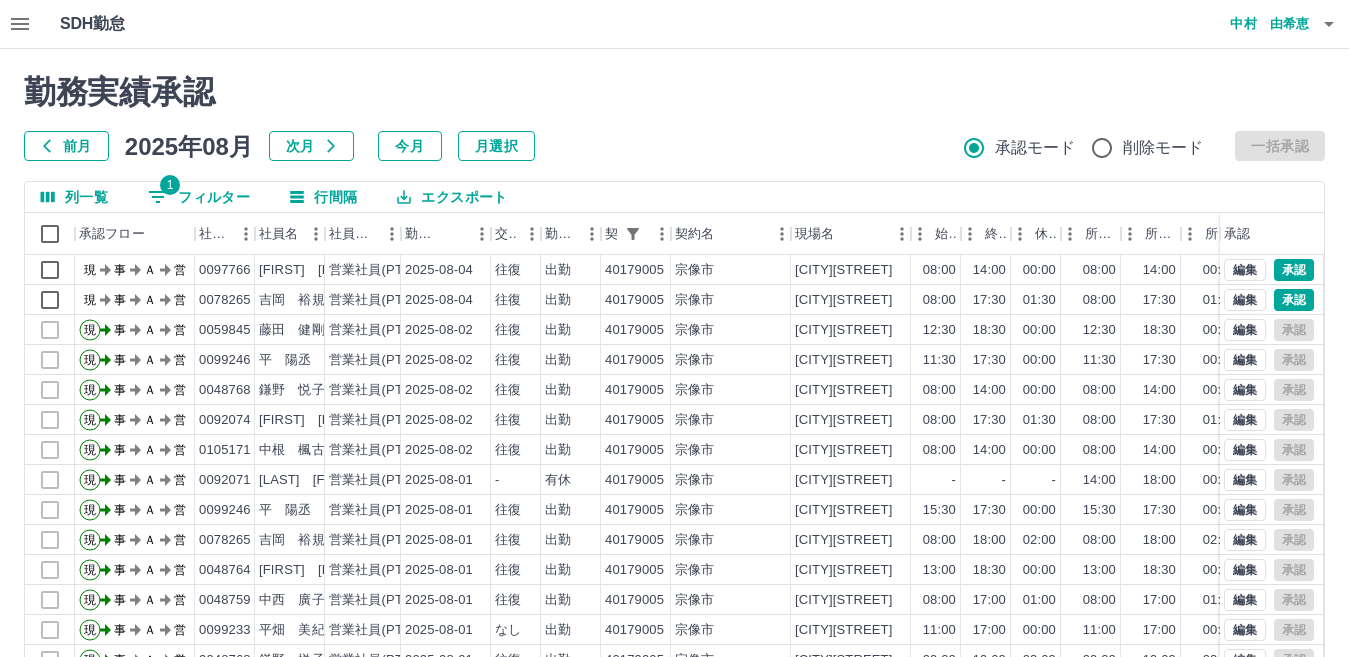 click on "1 フィルター" at bounding box center (199, 197) 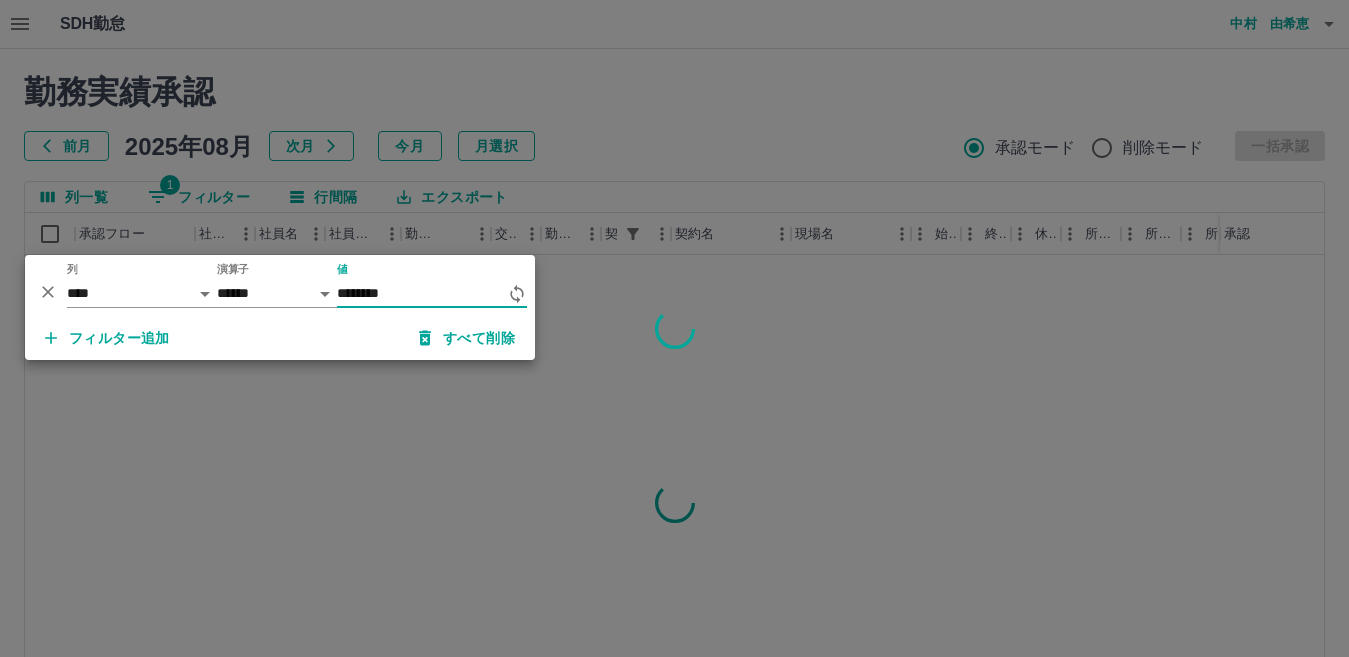 type on "********" 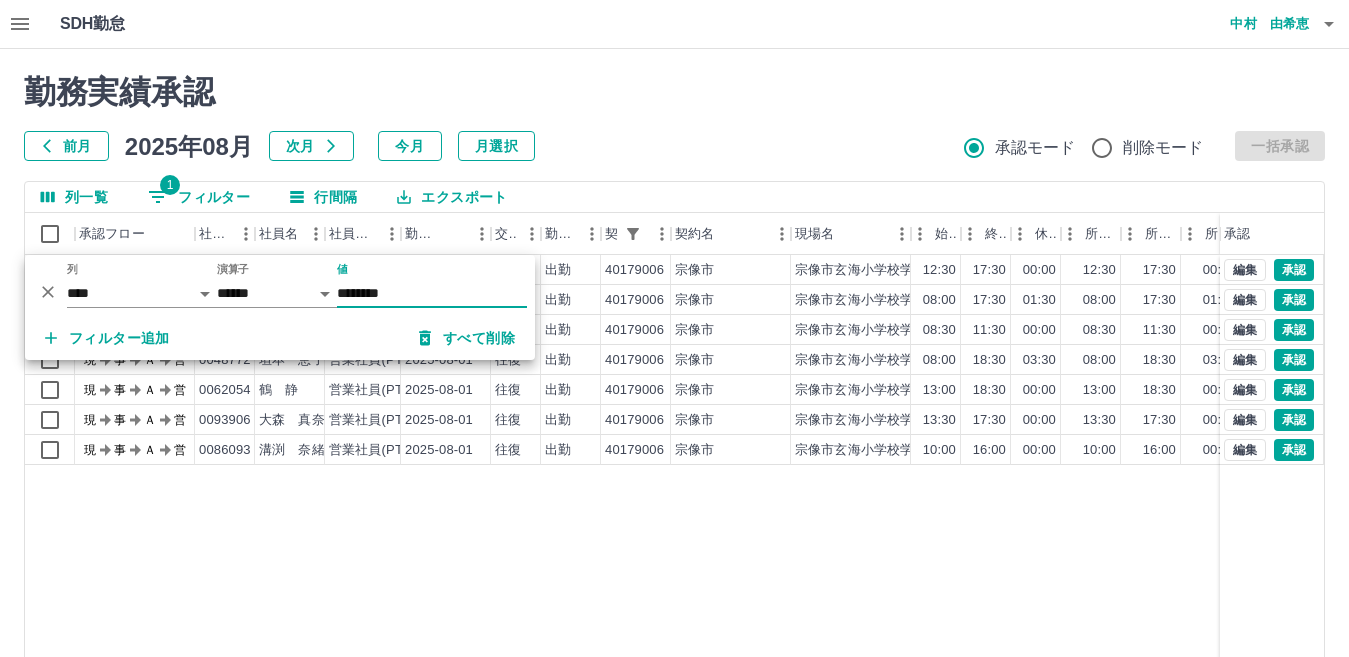 click on "勤務実績承認" at bounding box center [674, 92] 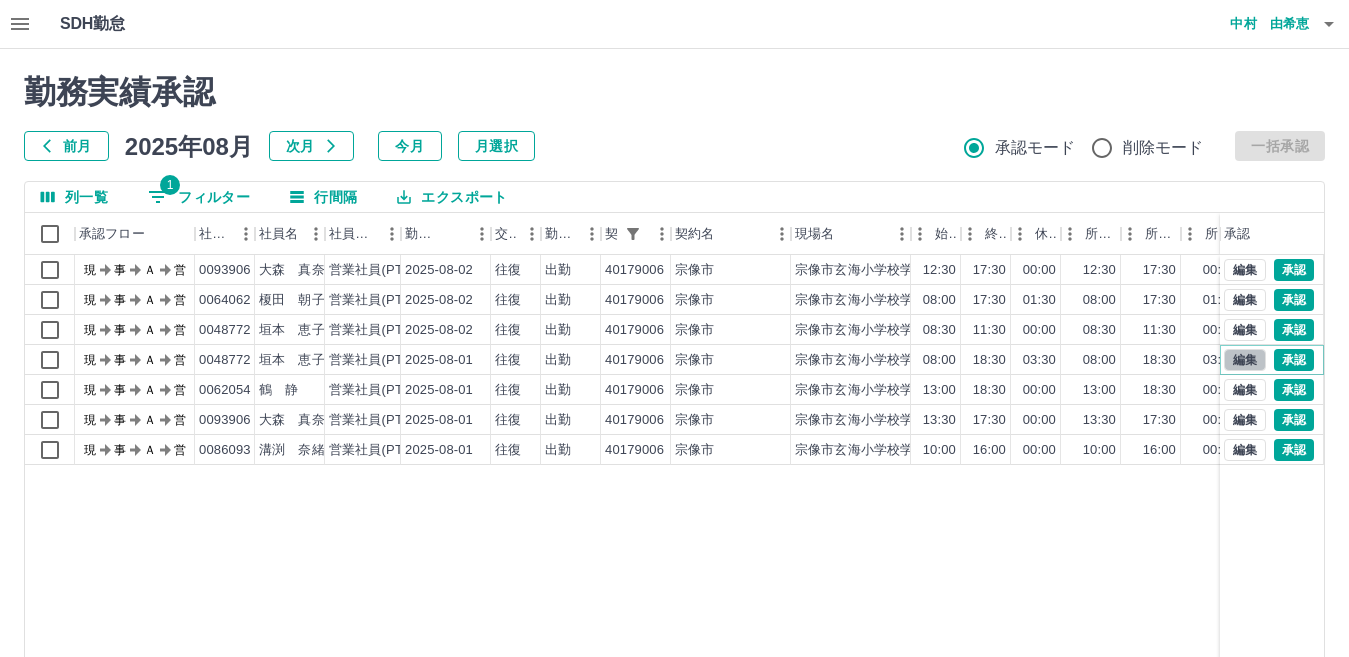 click on "編集" at bounding box center (1245, 360) 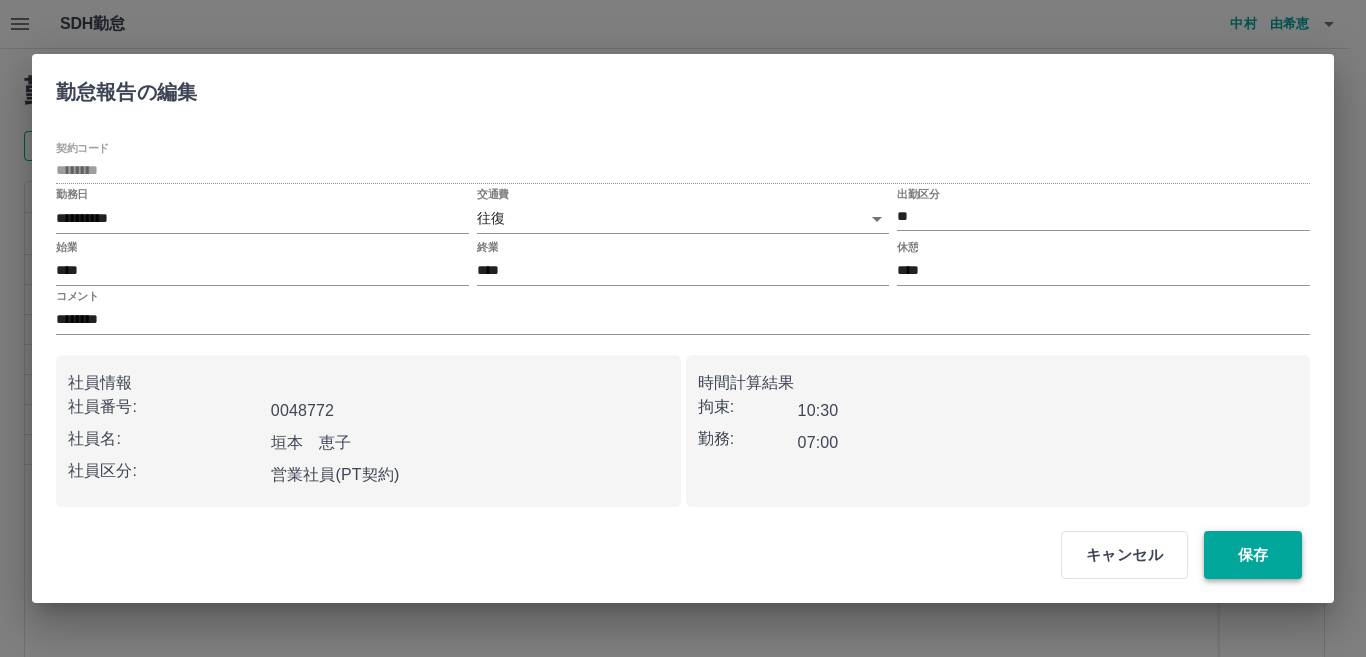 click on "保存" at bounding box center (1253, 555) 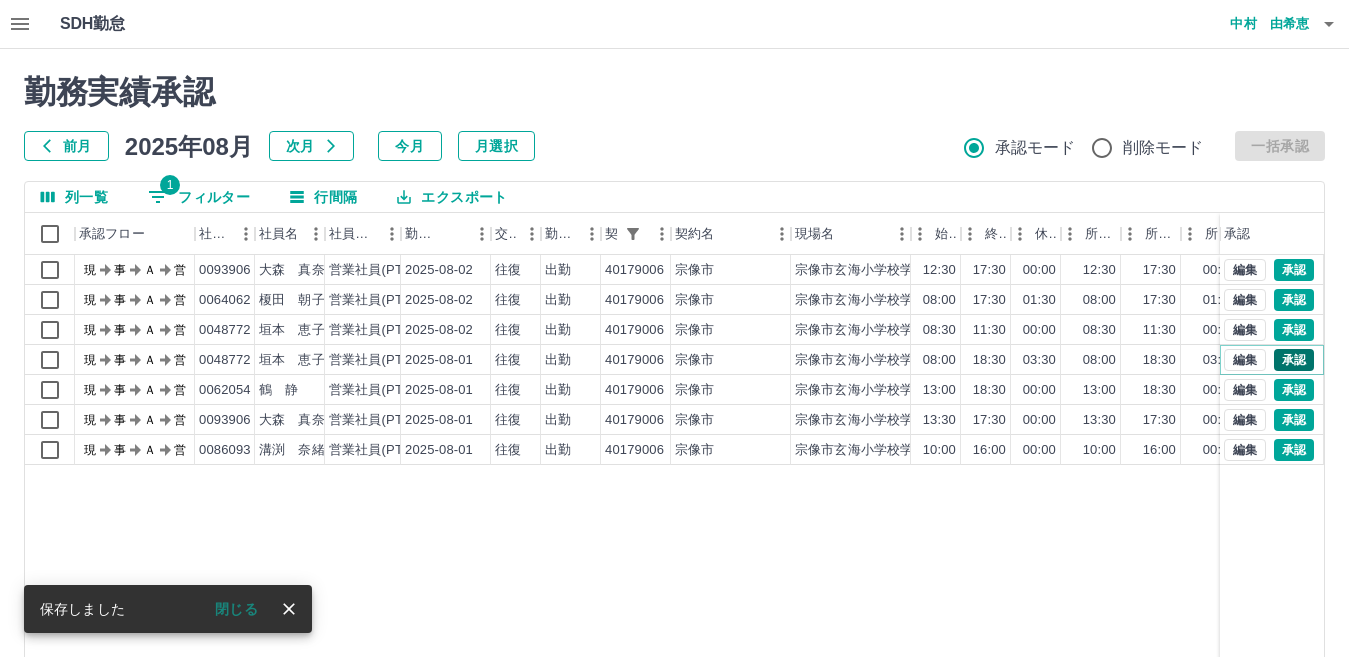 click on "承認" at bounding box center (1294, 360) 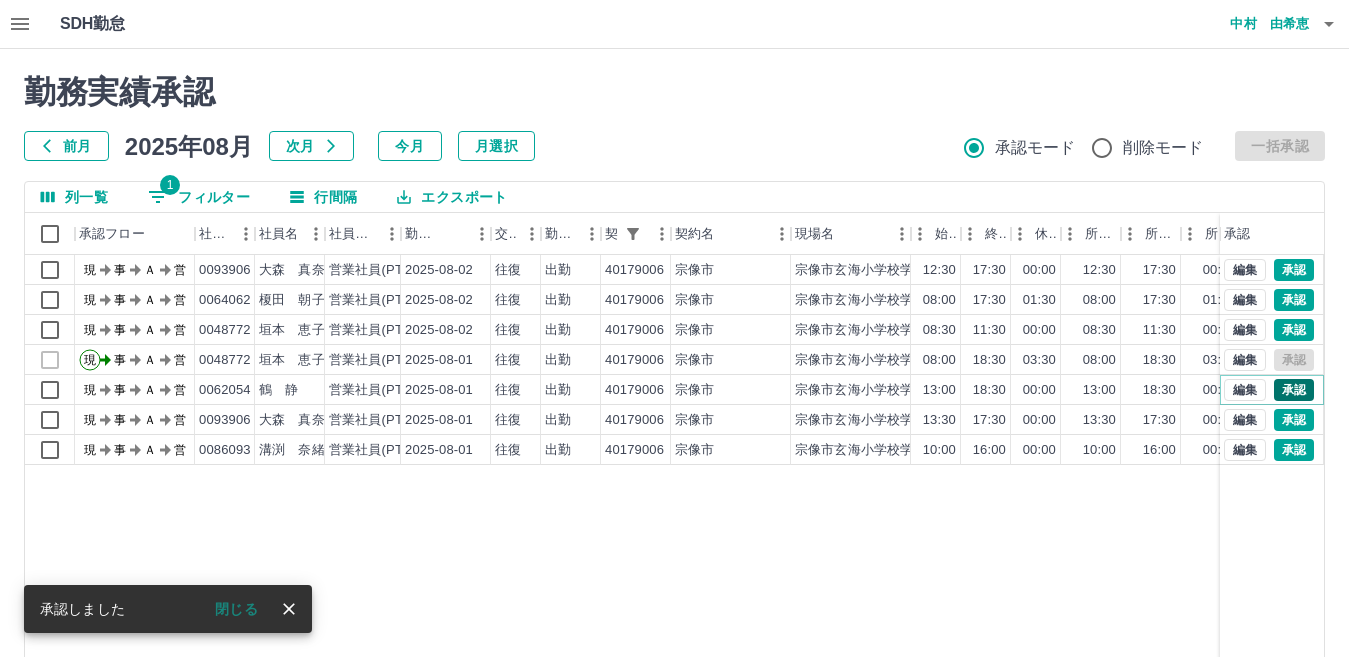 click on "承認" at bounding box center [1294, 390] 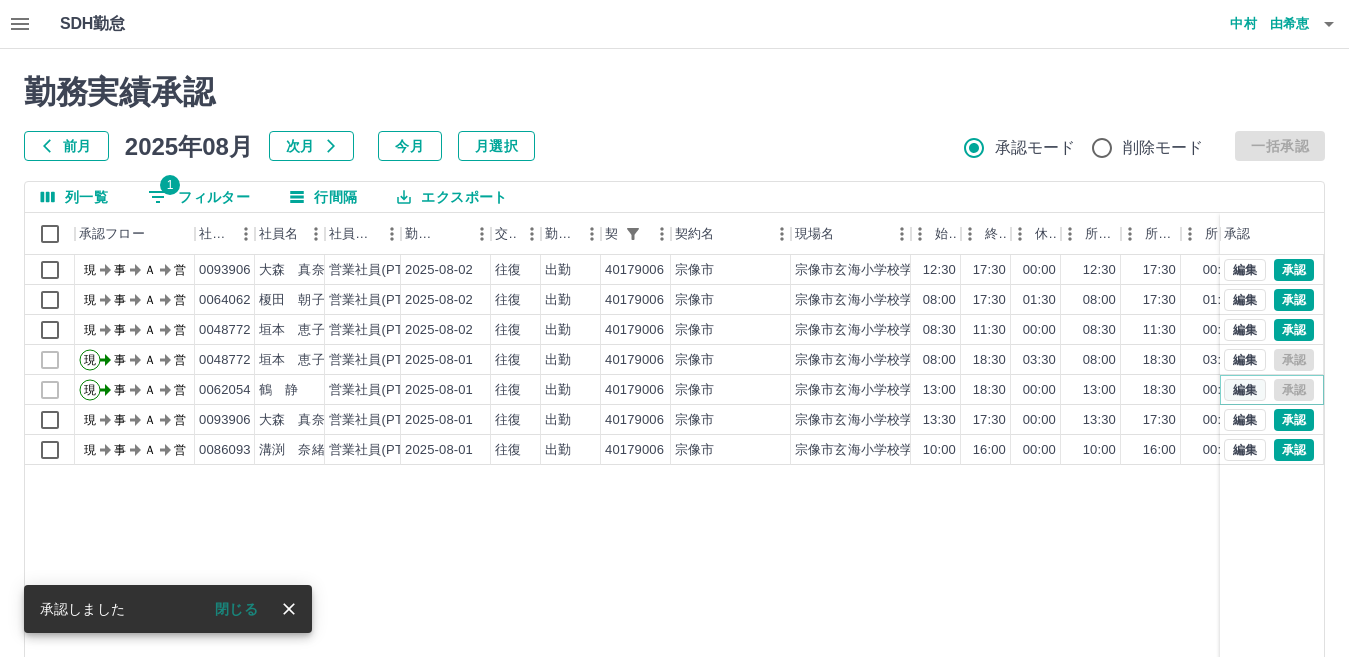 click on "編集" at bounding box center [1245, 390] 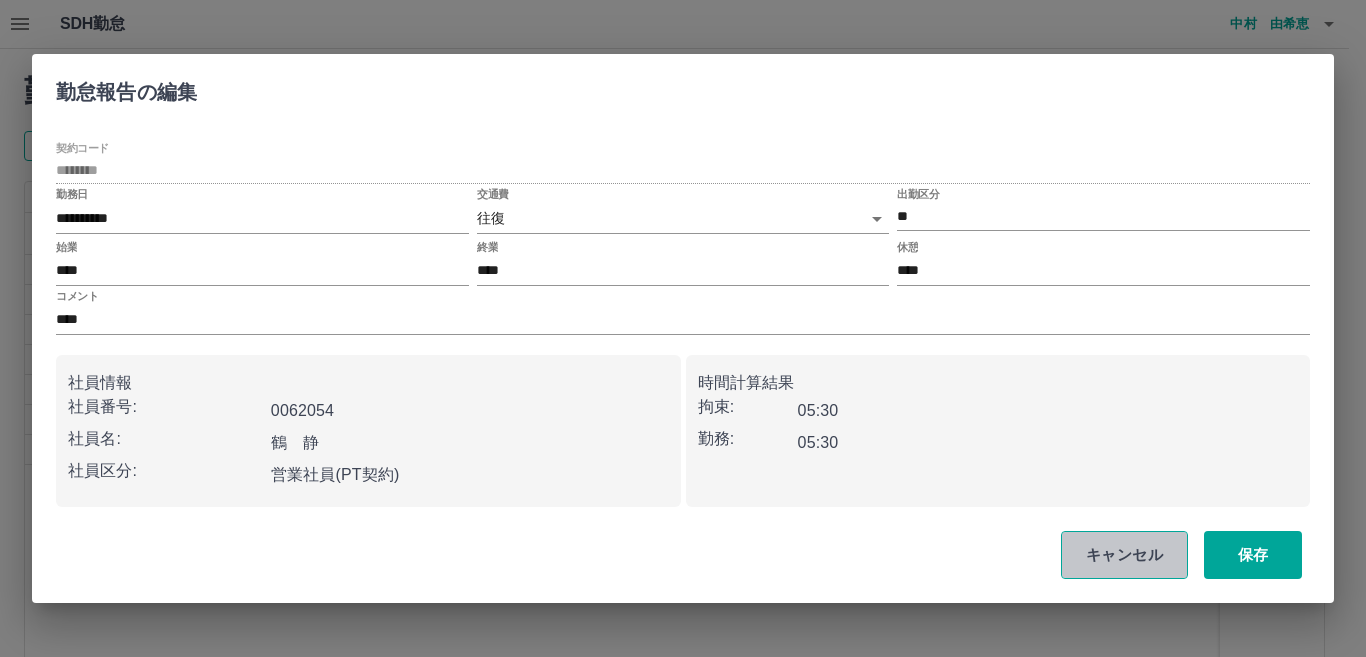 click on "キャンセル" at bounding box center (1124, 555) 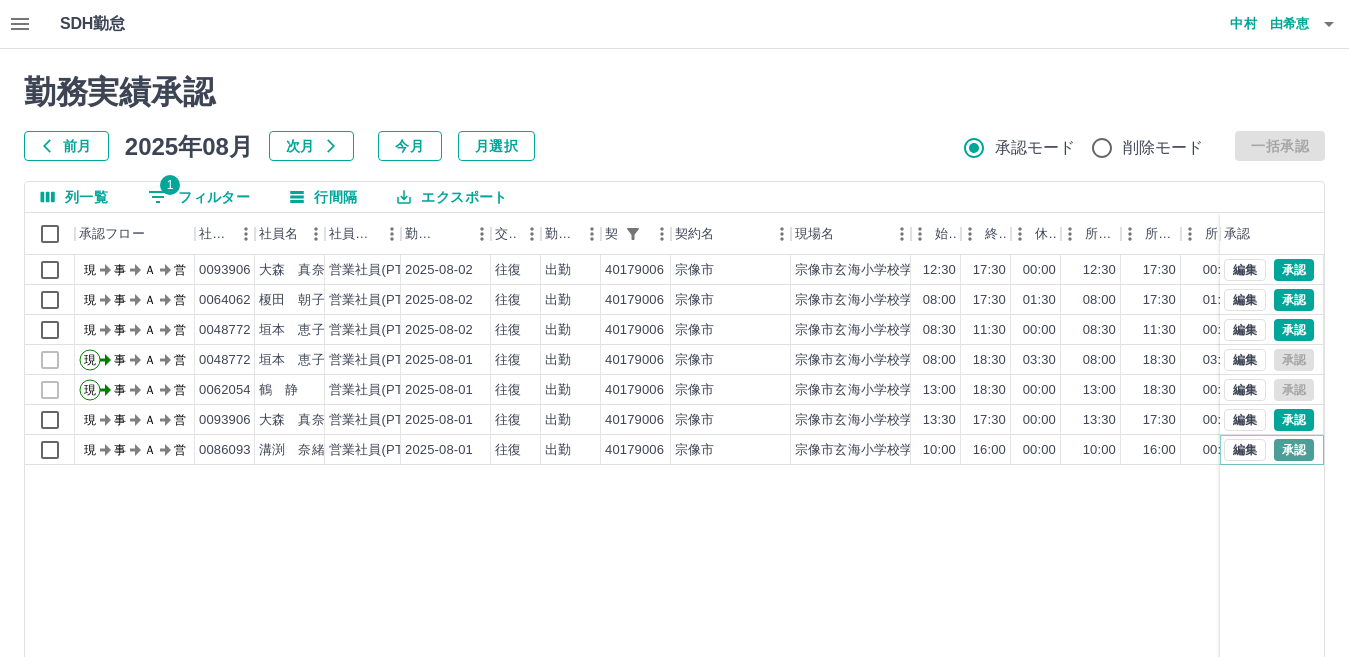 click on "承認" at bounding box center (1294, 450) 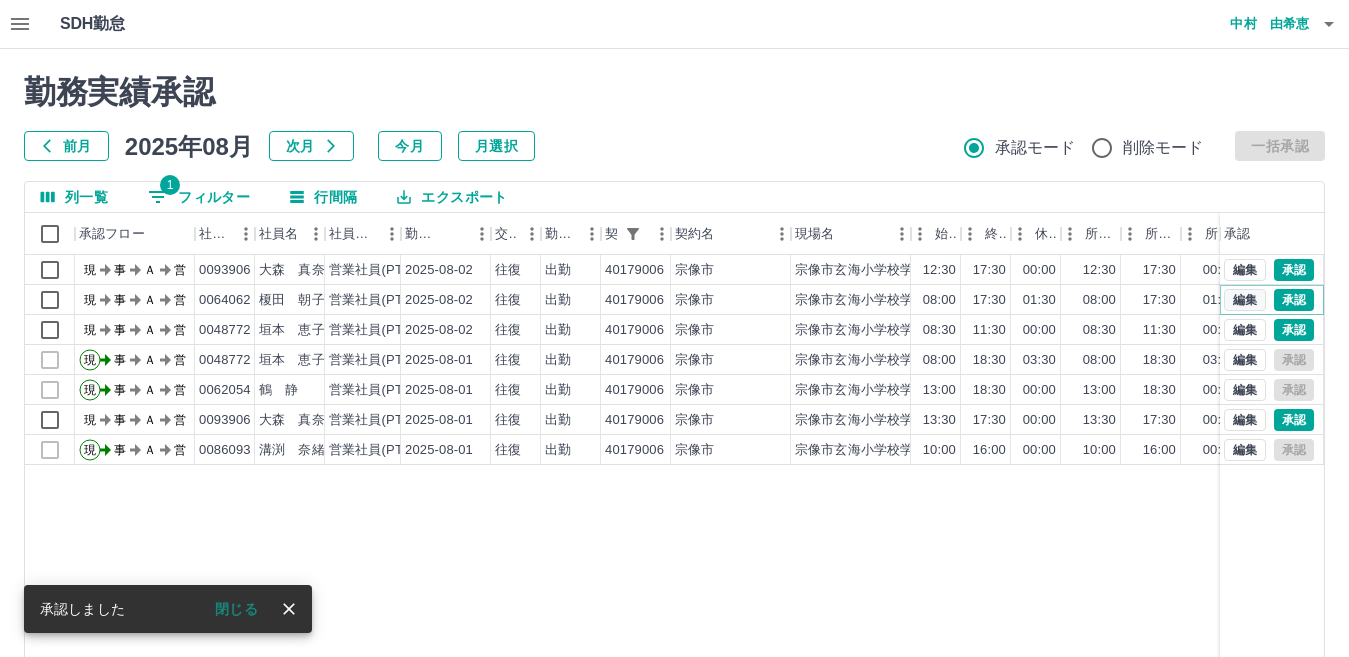 click on "編集" at bounding box center [1245, 300] 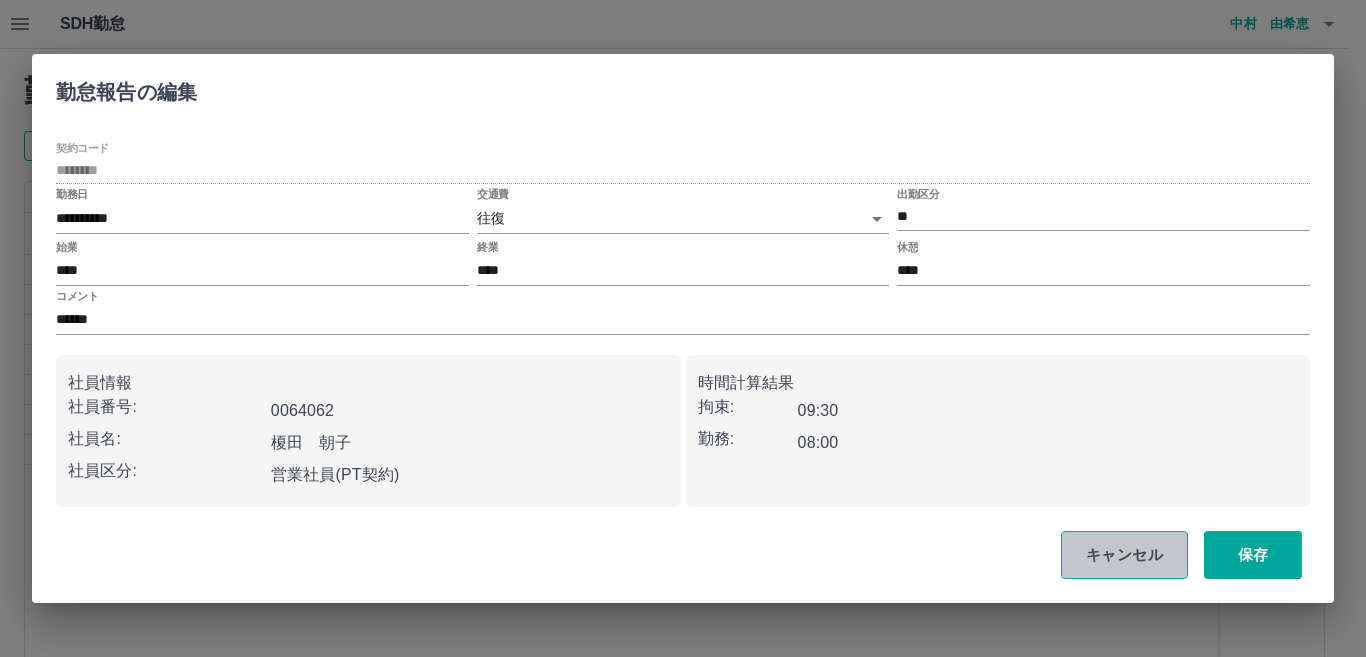 click on "キャンセル" at bounding box center [1124, 555] 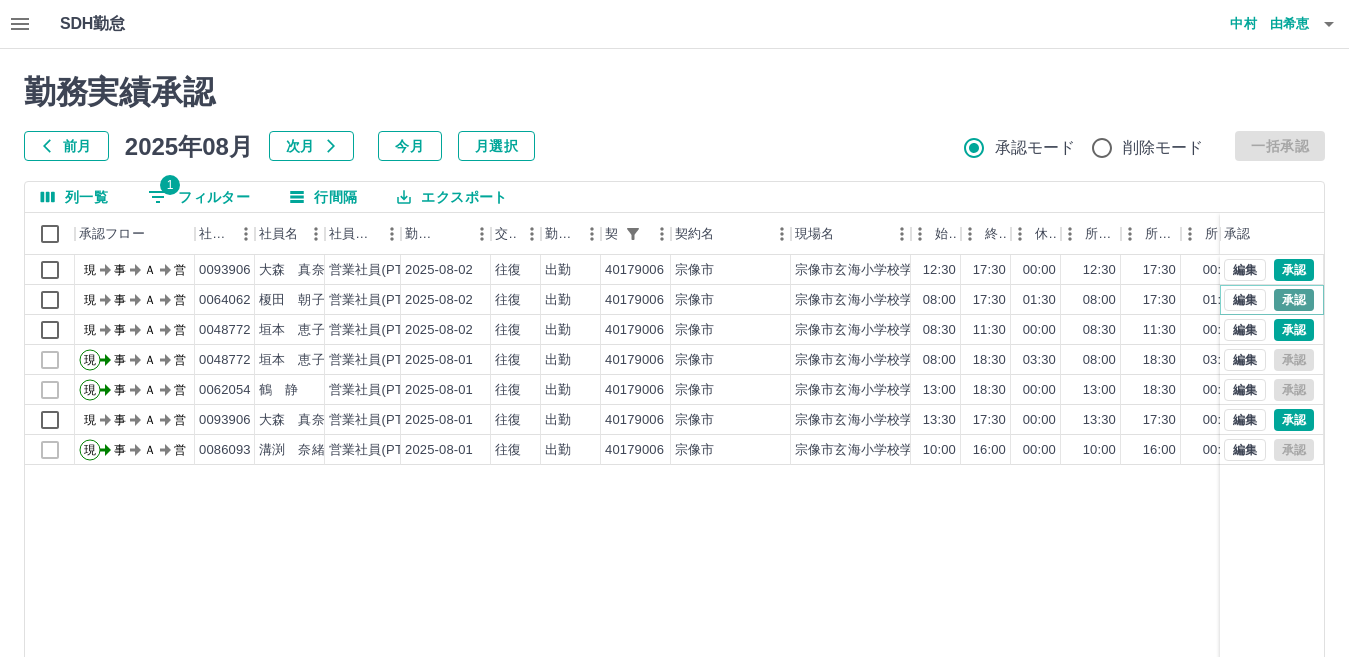 click on "承認" at bounding box center (1294, 300) 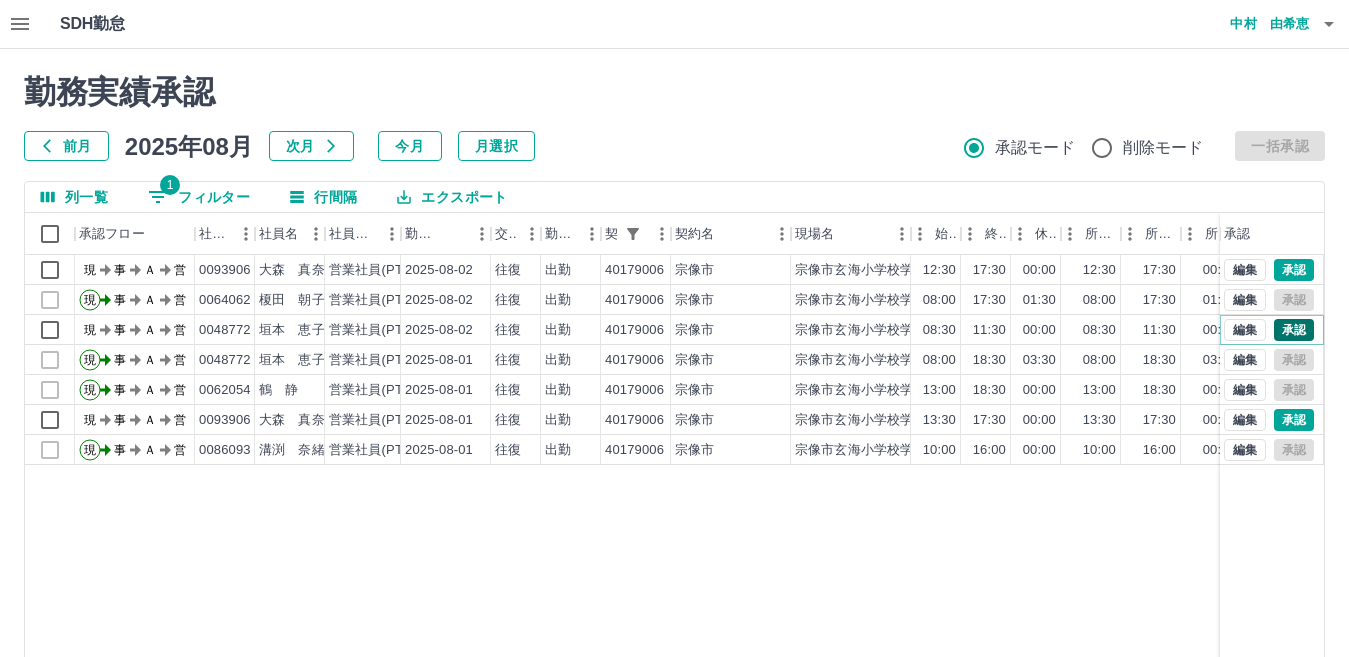 click on "承認" at bounding box center (1294, 330) 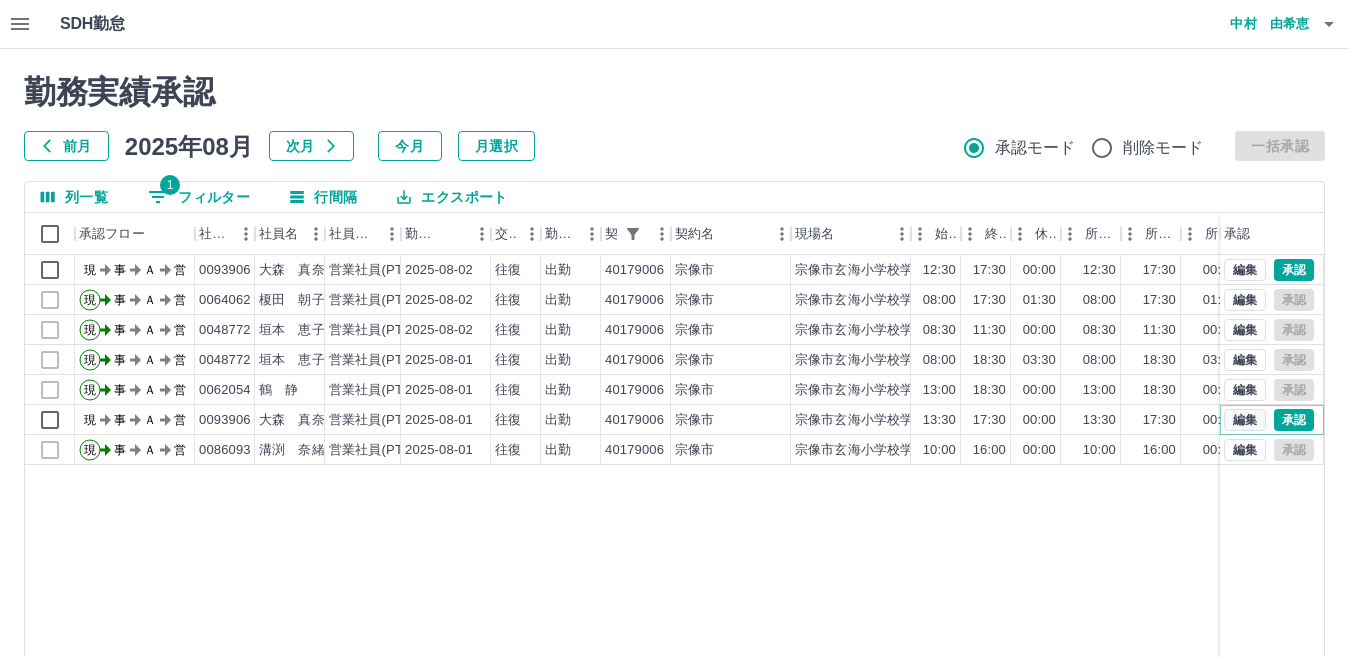 click on "編集" at bounding box center [1245, 420] 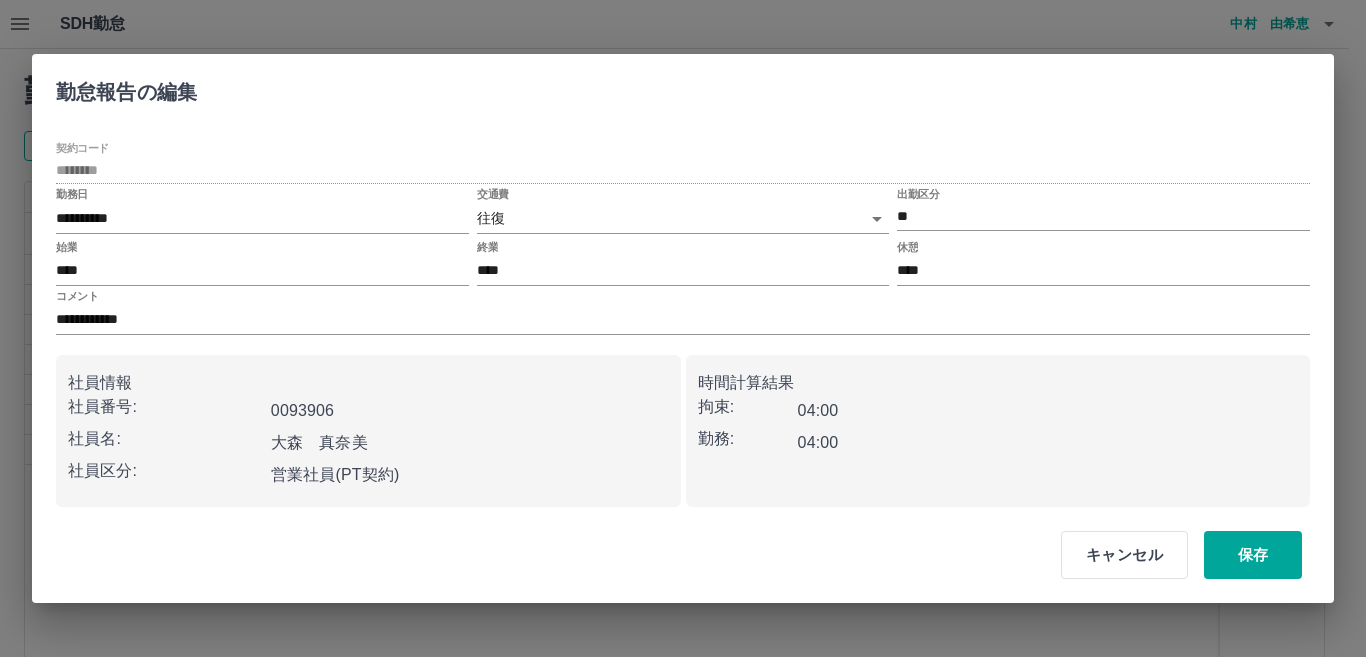 click on "SDH勤怠 中村　由希恵 勤務実績承認 前月 2025年08月 次月 今月 月選択 承認モード 削除モード 一括承認 列一覧 1 フィルター 行間隔 エクスポート 承認フロー 社員番号 社員名 社員区分 勤務日 交通費 勤務区分 契約コード 契約名 現場名 始業 終業 休憩 所定開始 所定終業 所定休憩 拘束 勤務 遅刻等 コメント ステータス 承認 現 事 Ａ 営 0093906 大森　真奈美 営業社員(PT契約) 2025-08-02 往復 出勤 40179006 宗像市 宗像市玄海小学校学童保育所 12:30 17:30 00:00 12:30 17:30 00:00 05:00 05:00 00:00 玄海ヘルプ通0支払票有　児童0のため 現場責任者承認待 現 事 Ａ 営 0064062 榎田　朝子 営業社員(PT契約) 2025-08-02 往復 出勤 40179006 宗像市 宗像市玄海小学校学童保育所 08:00 17:30 01:30 08:00 17:30 01:30 09:30 08:00 00:00 児童0のため 事務担当者承認待 現 事 Ａ 営 0048772 垣本　恵子 営業社員(PT契約) 現" at bounding box center [683, 422] 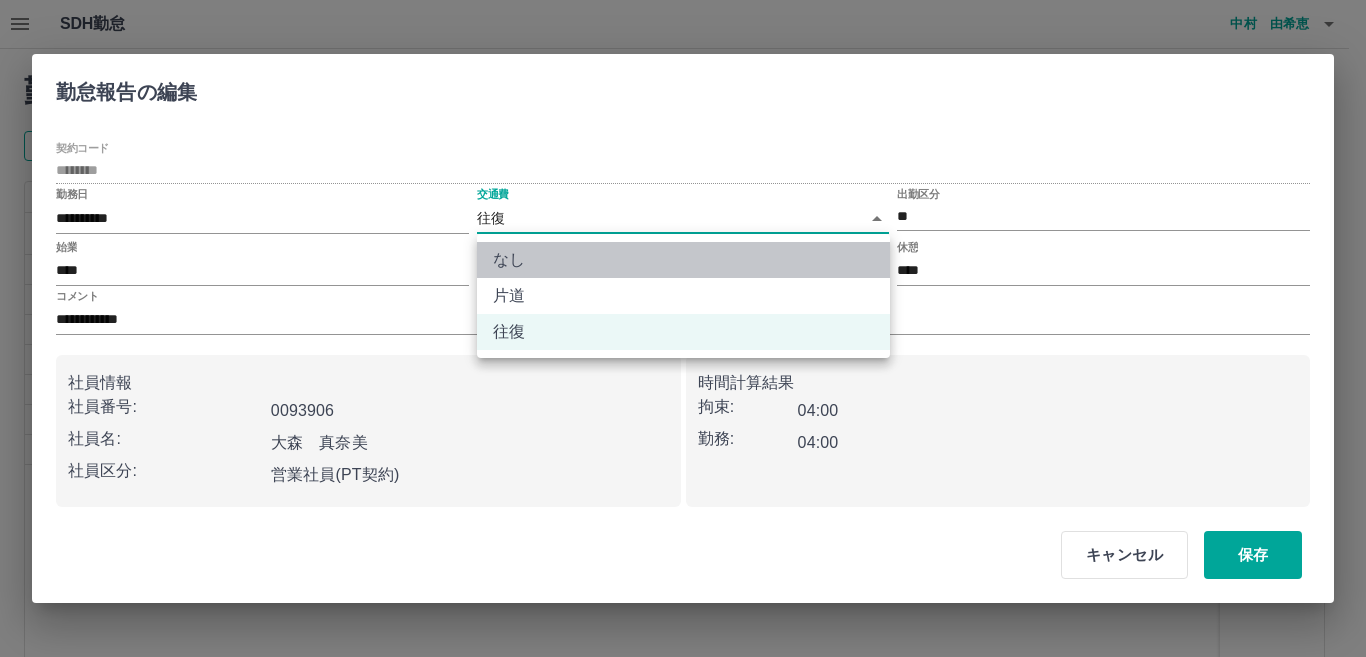 click on "なし" at bounding box center (683, 260) 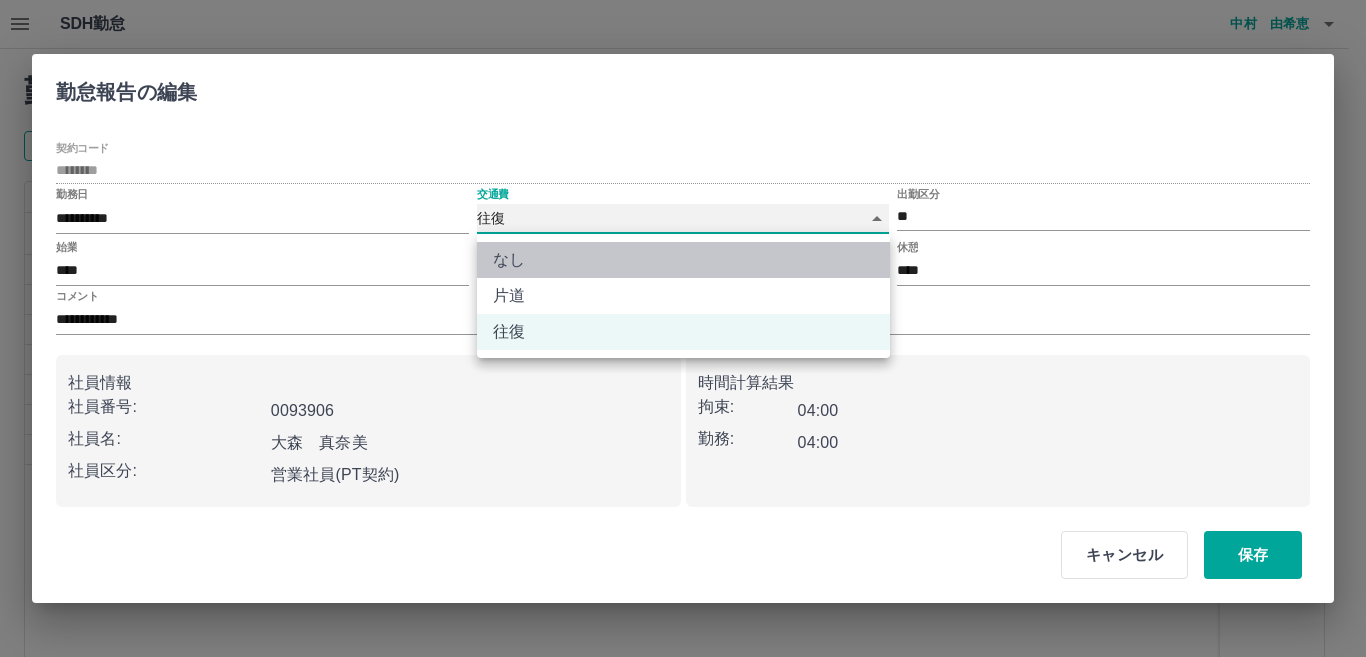 type on "****" 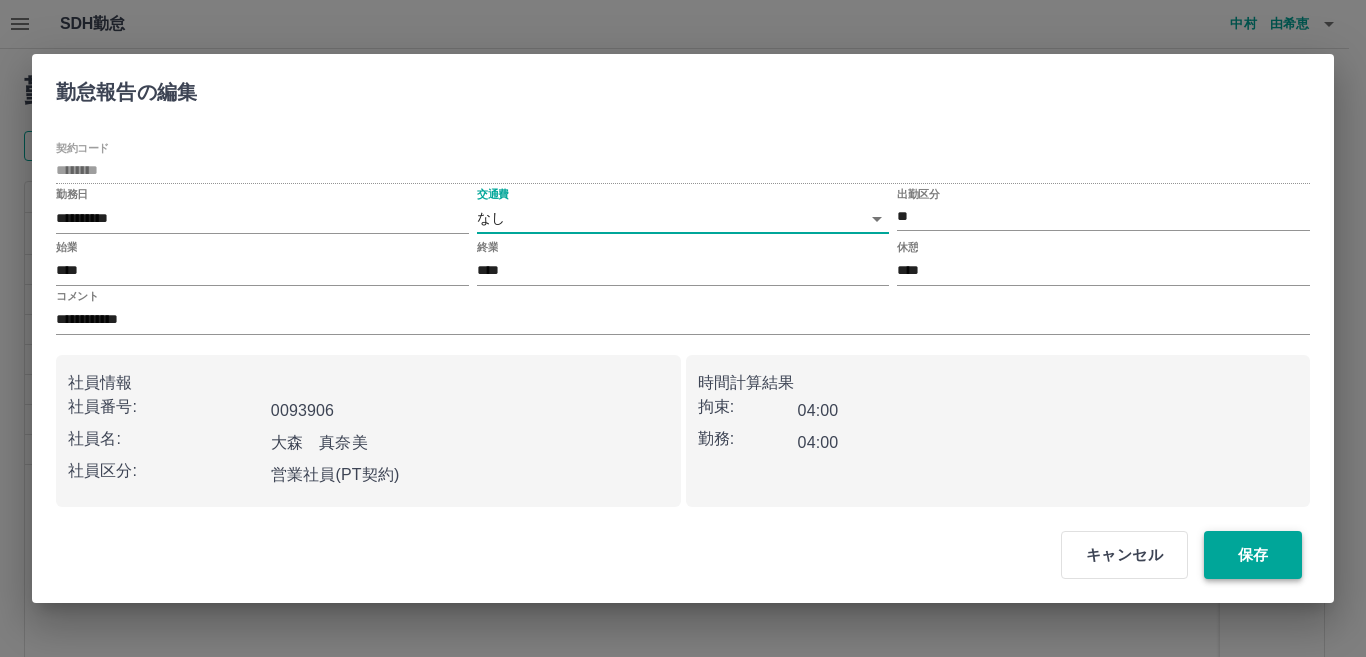 click on "保存" at bounding box center [1253, 555] 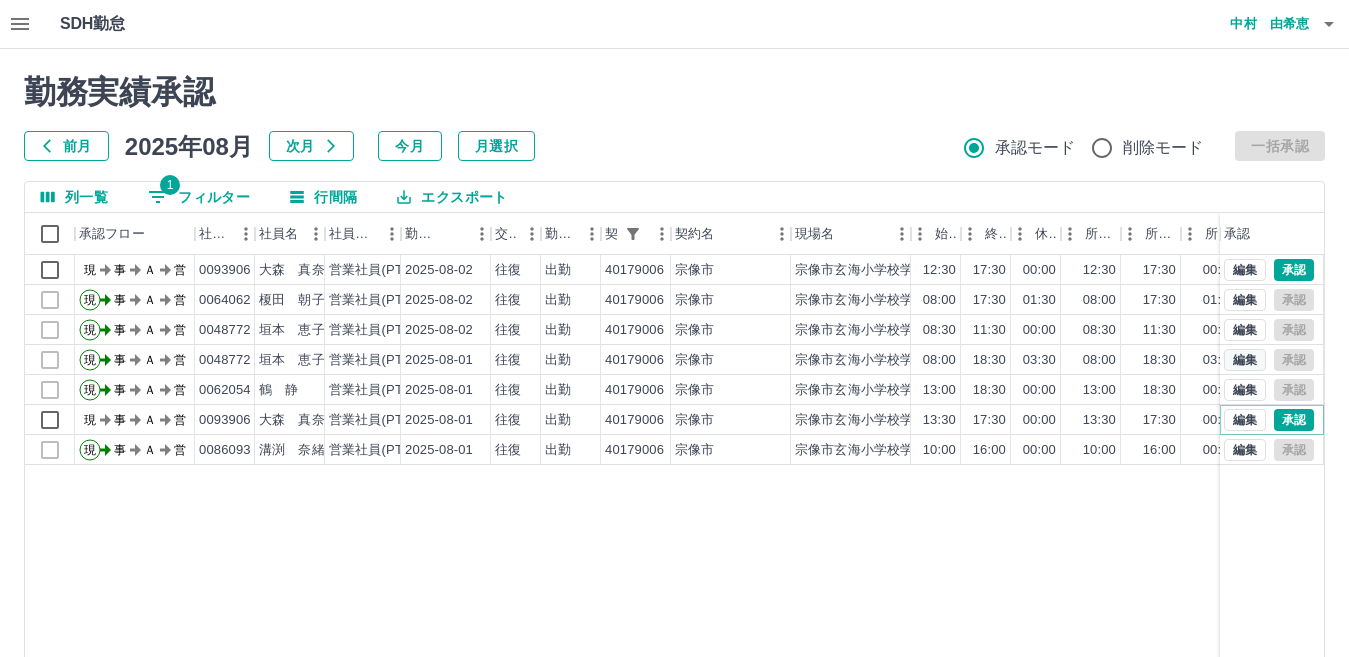 click on "承認" at bounding box center [1294, 420] 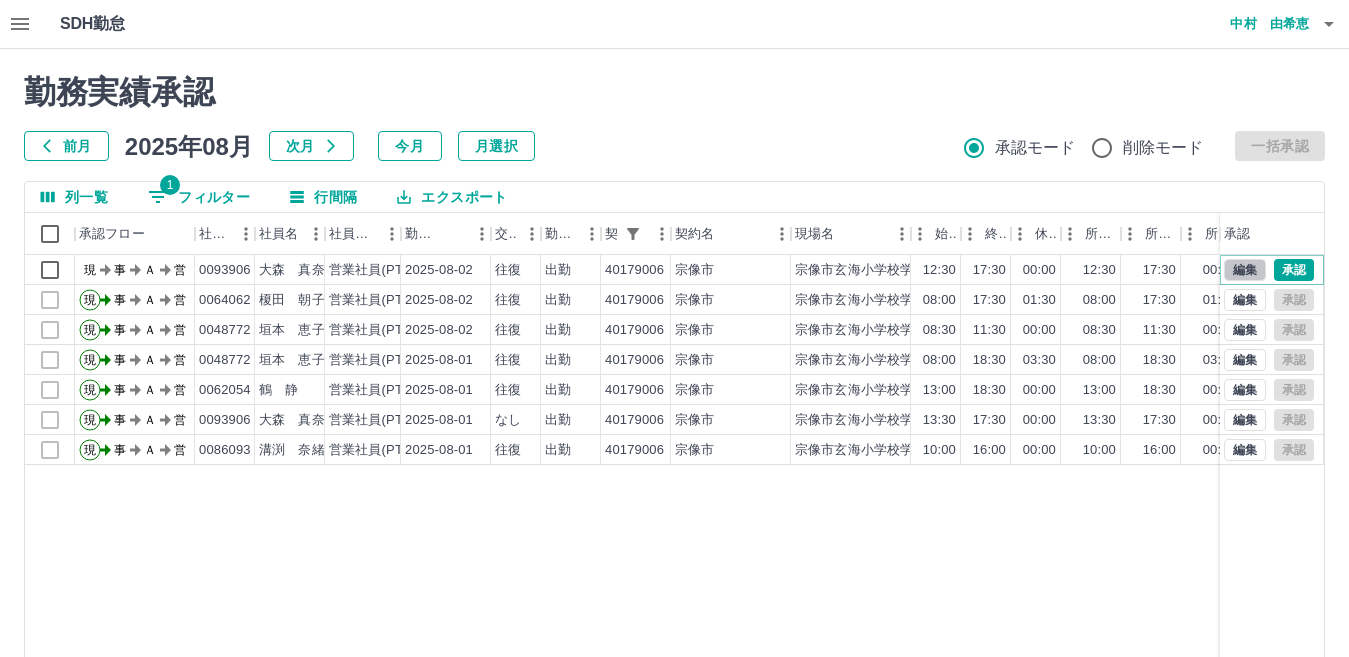 click on "編集" at bounding box center (1245, 270) 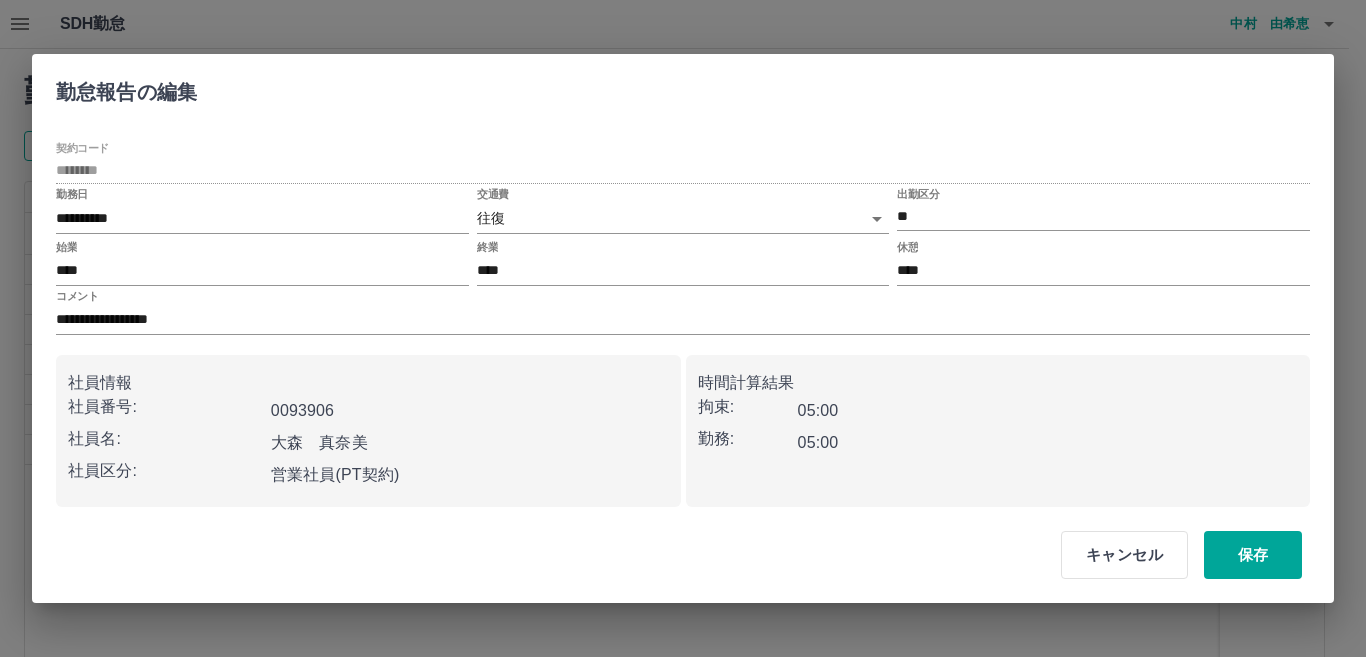 click on "SDH勤怠 中村　由希恵 勤務実績承認 前月 2025年08月 次月 今月 月選択 承認モード 削除モード 一括承認 列一覧 1 フィルター 行間隔 エクスポート 承認フロー 社員番号 社員名 社員区分 勤務日 交通費 勤務区分 契約コード 契約名 現場名 始業 終業 休憩 所定開始 所定終業 所定休憩 拘束 勤務 遅刻等 コメント ステータス 承認 現 事 Ａ 営 0093906 大森　真奈美 営業社員(PT契約) 2025-08-02 往復 出勤 40179006 宗像市 宗像市玄海小学校学童保育所 12:30 17:30 00:00 12:30 17:30 00:00 05:00 05:00 00:00 玄海ヘルプ通0支払票有　児童0のため 現場責任者承認待 現 事 Ａ 営 0064062 榎田　朝子 営業社員(PT契約) 2025-08-02 往復 出勤 40179006 宗像市 宗像市玄海小学校学童保育所 08:00 17:30 01:30 08:00 17:30 01:30 09:30 08:00 00:00 児童0のため 事務担当者承認待 現 事 Ａ 営 0048772 垣本　恵子 営業社員(PT契約) 現" at bounding box center (683, 422) 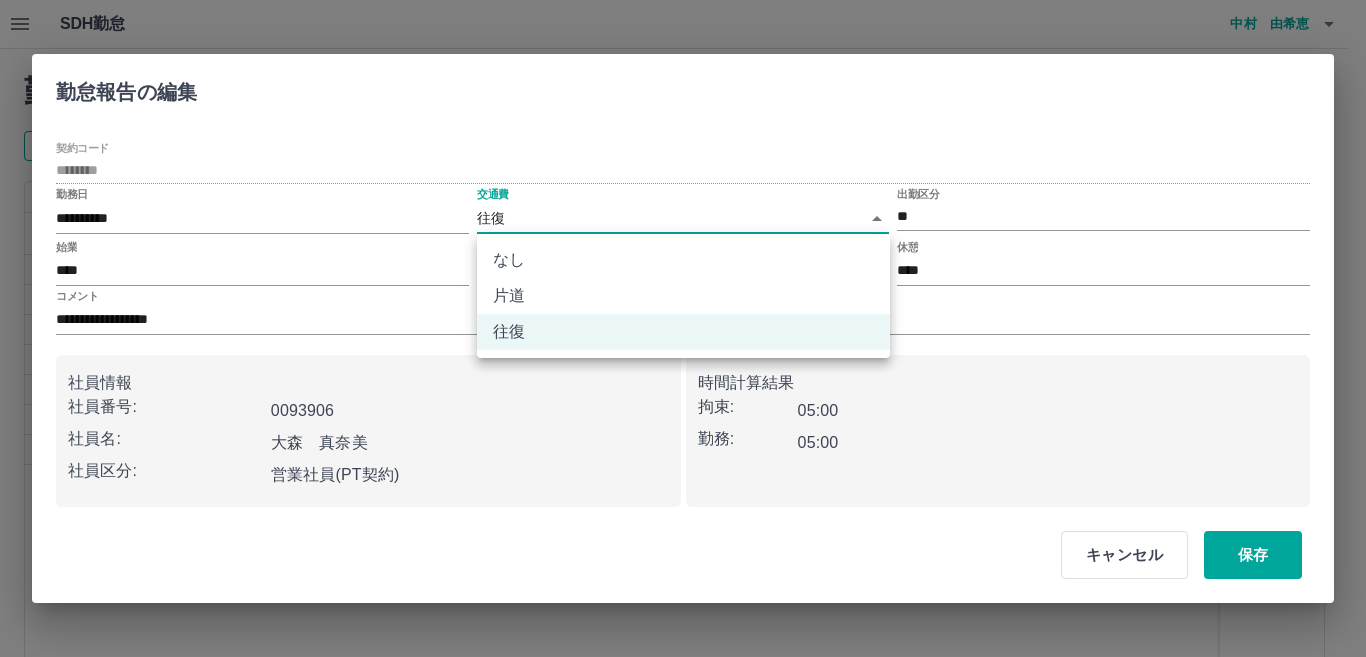 click on "なし" at bounding box center [683, 260] 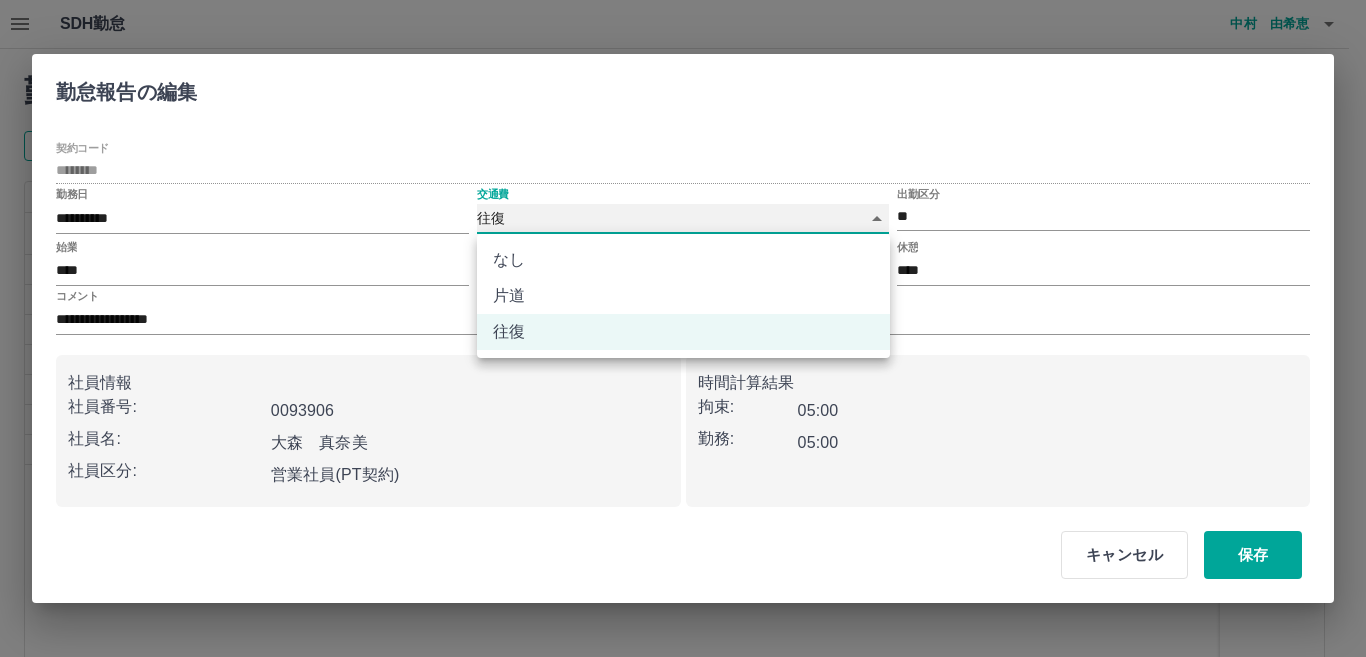 type on "****" 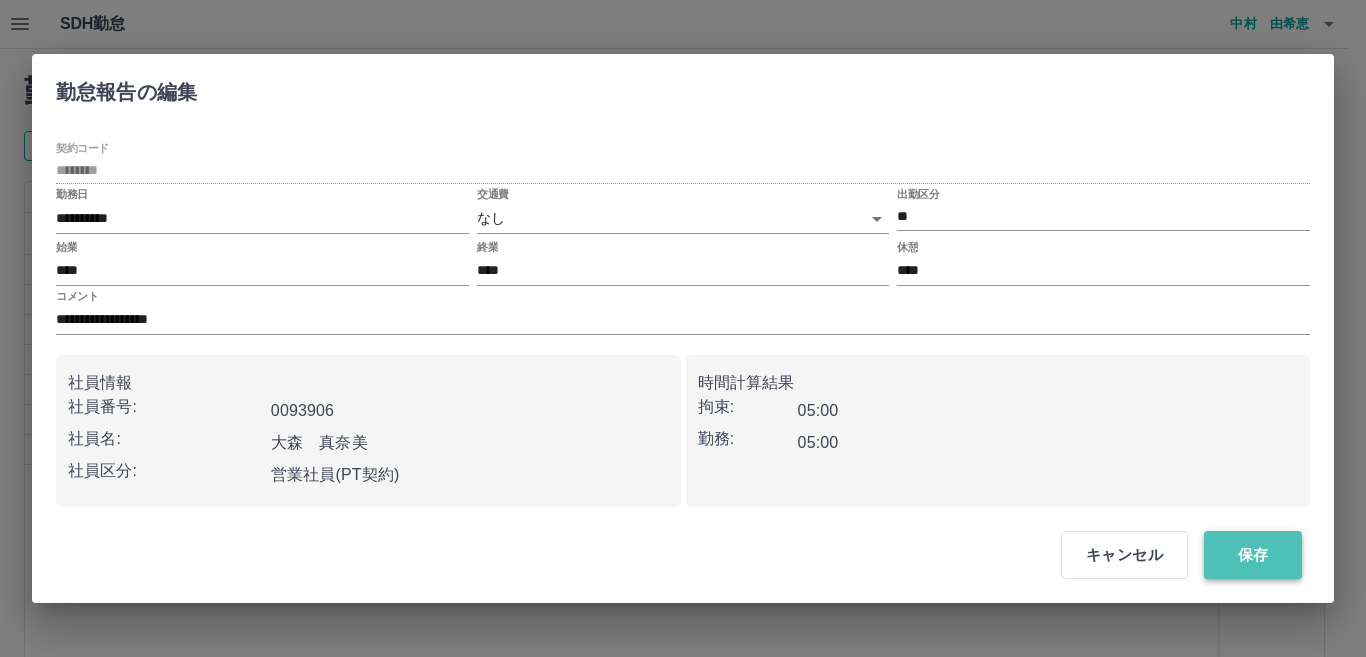 click on "保存" at bounding box center [1253, 555] 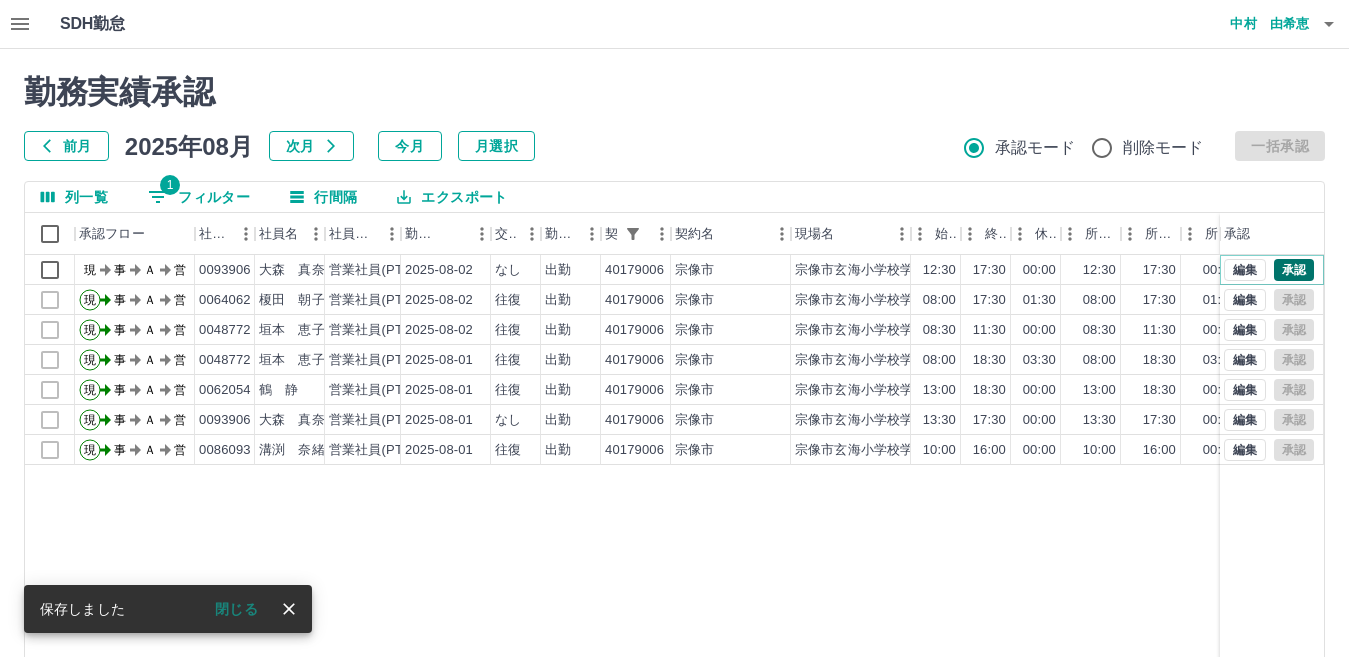 click on "承認" at bounding box center (1294, 270) 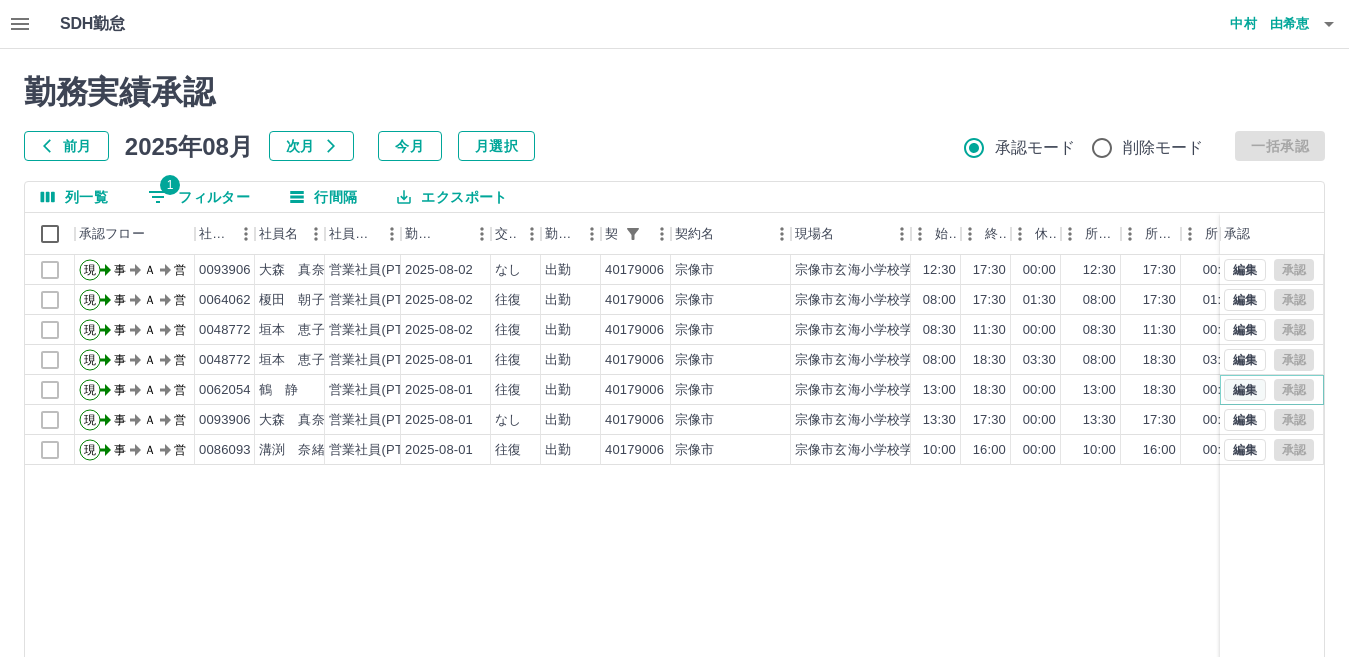 click on "編集" at bounding box center [1245, 390] 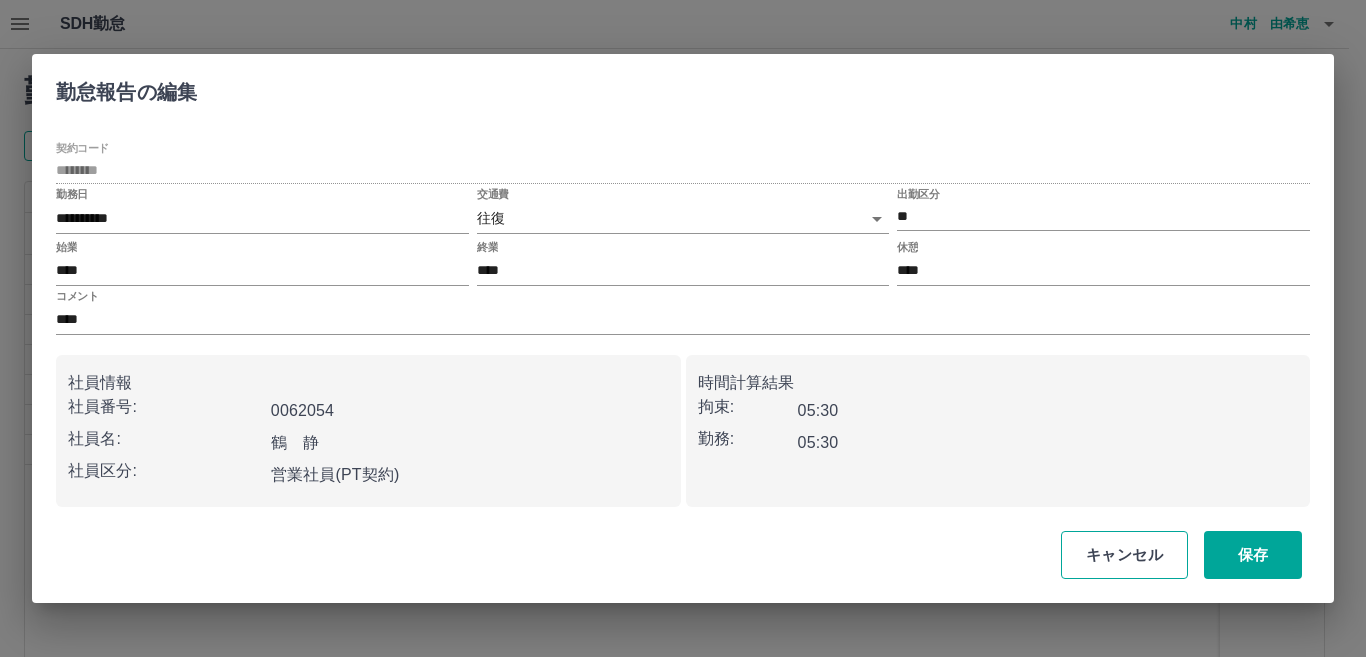 click on "キャンセル" at bounding box center [1124, 555] 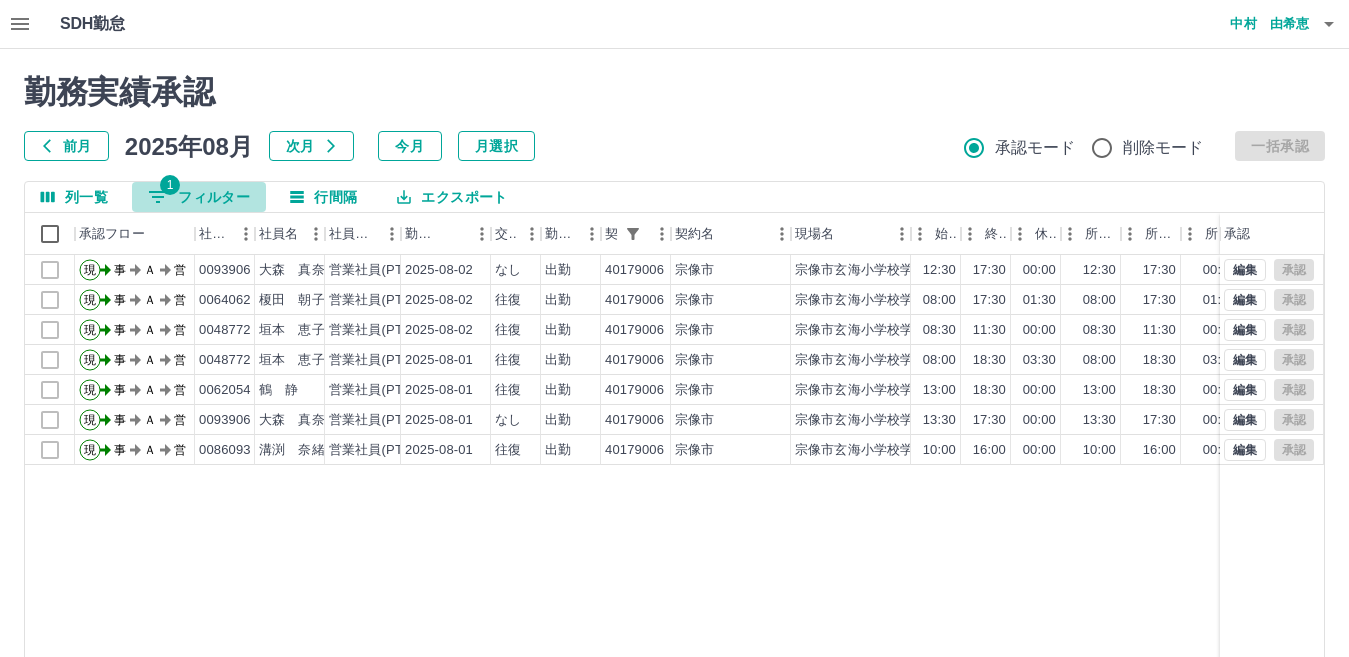 drag, startPoint x: 196, startPoint y: 195, endPoint x: 222, endPoint y: 195, distance: 26 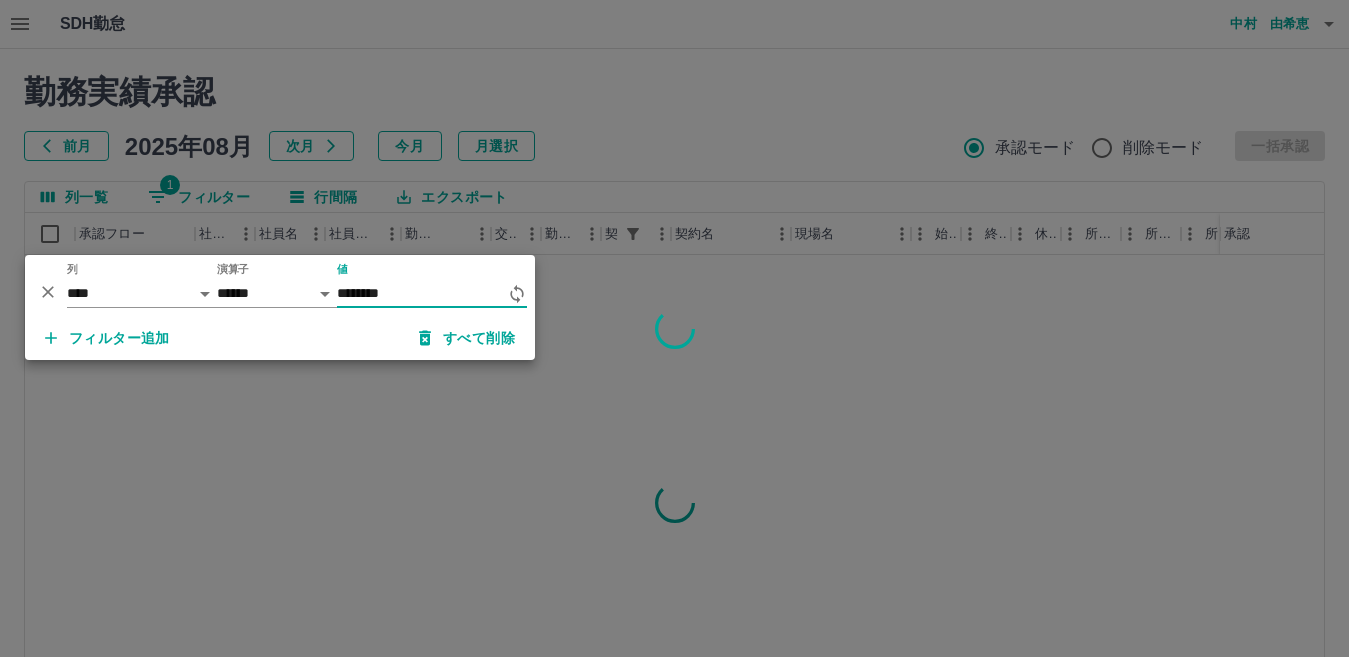 type on "********" 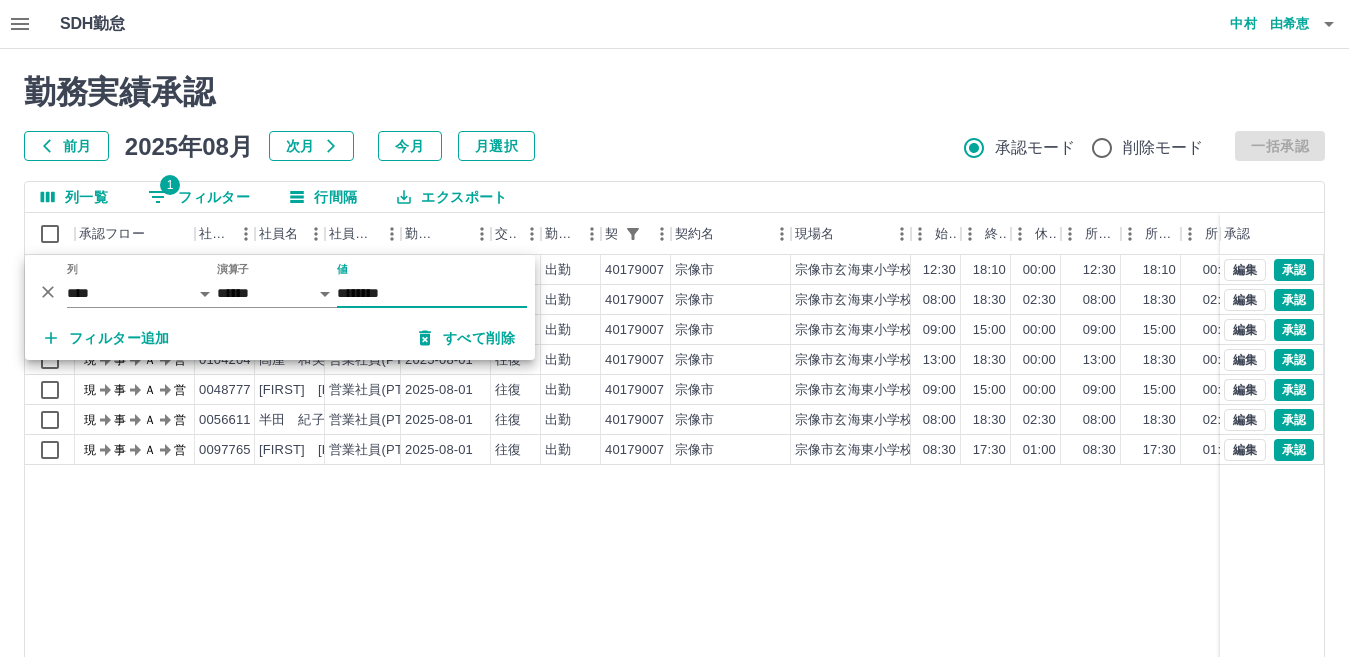 click on "勤務実績承認" at bounding box center [674, 92] 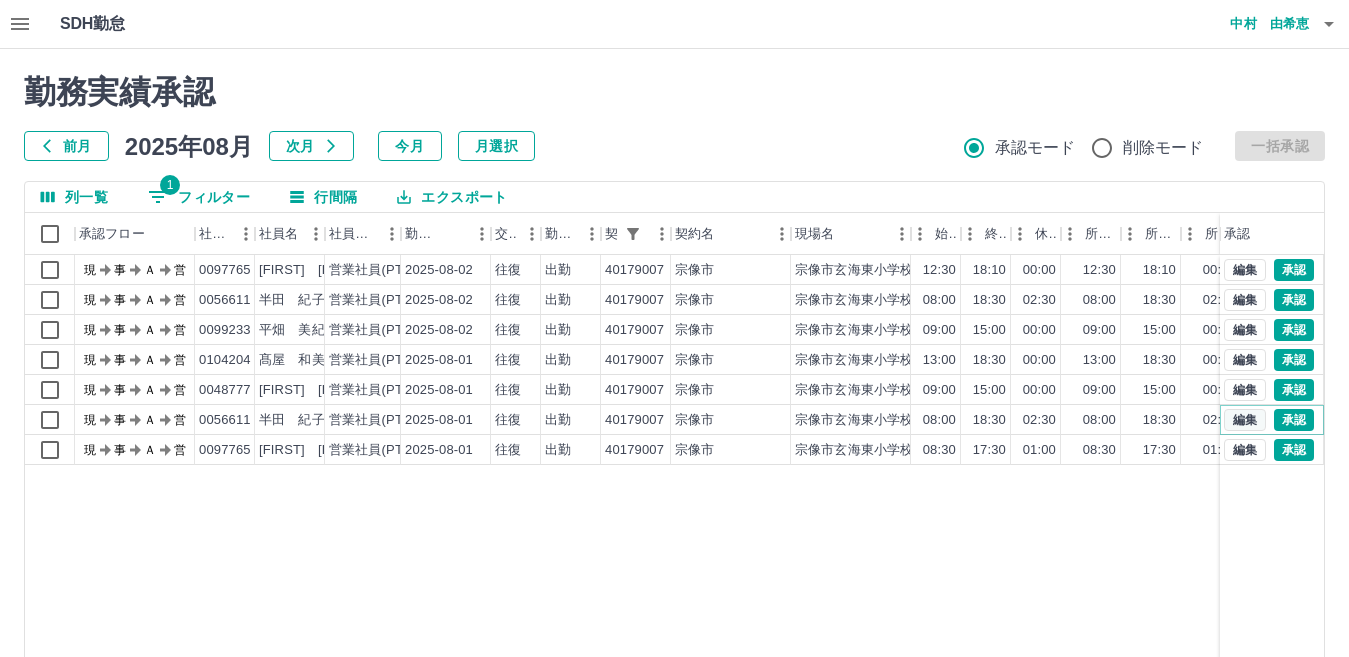 click on "編集" at bounding box center (1245, 420) 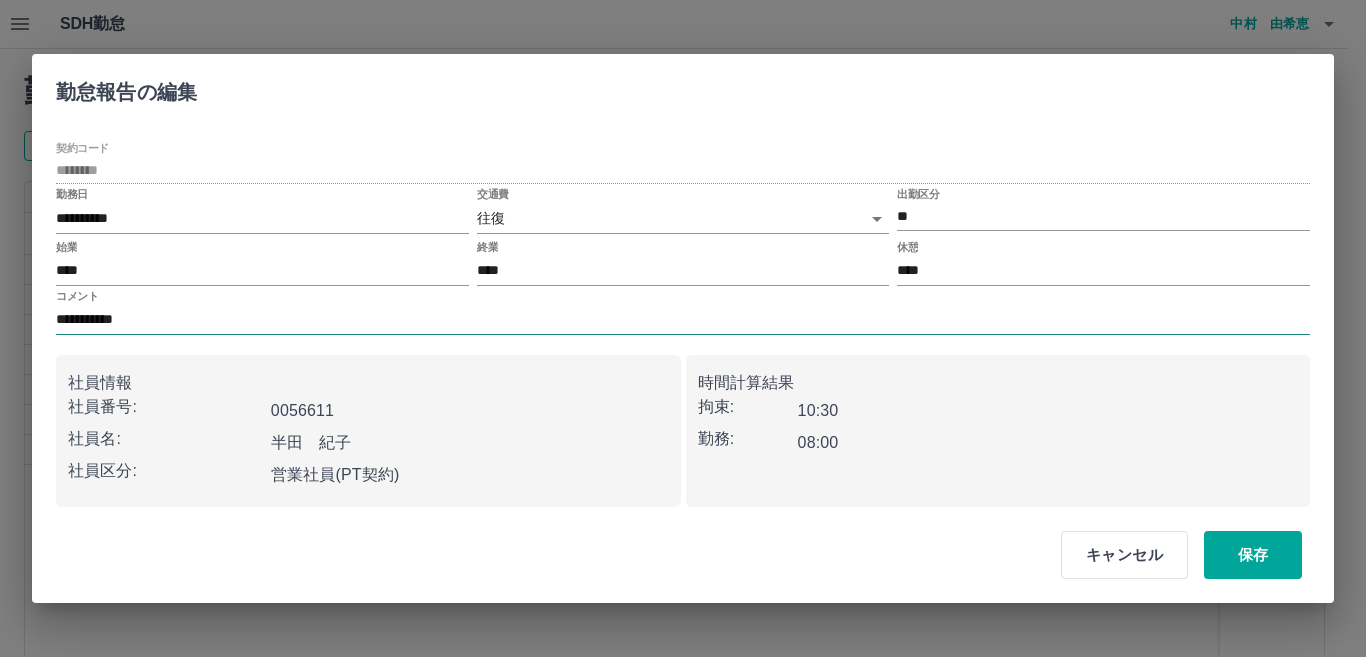 click on "**********" at bounding box center [683, 320] 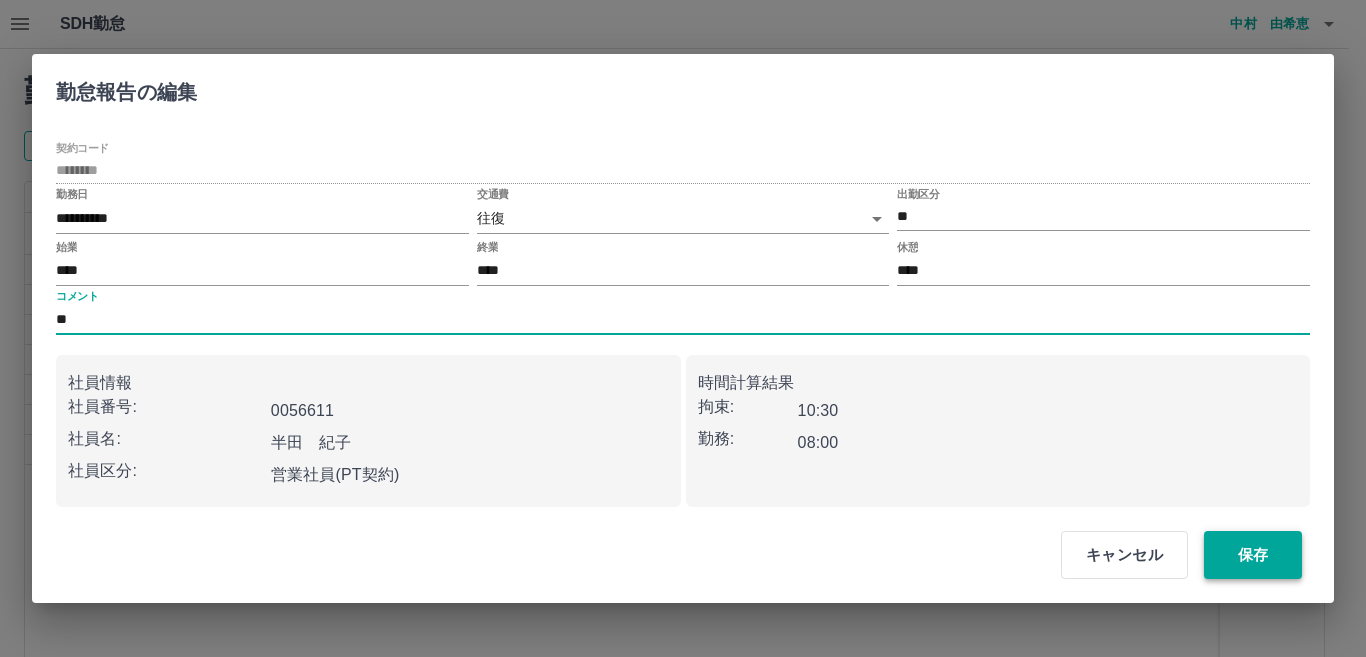 type on "**" 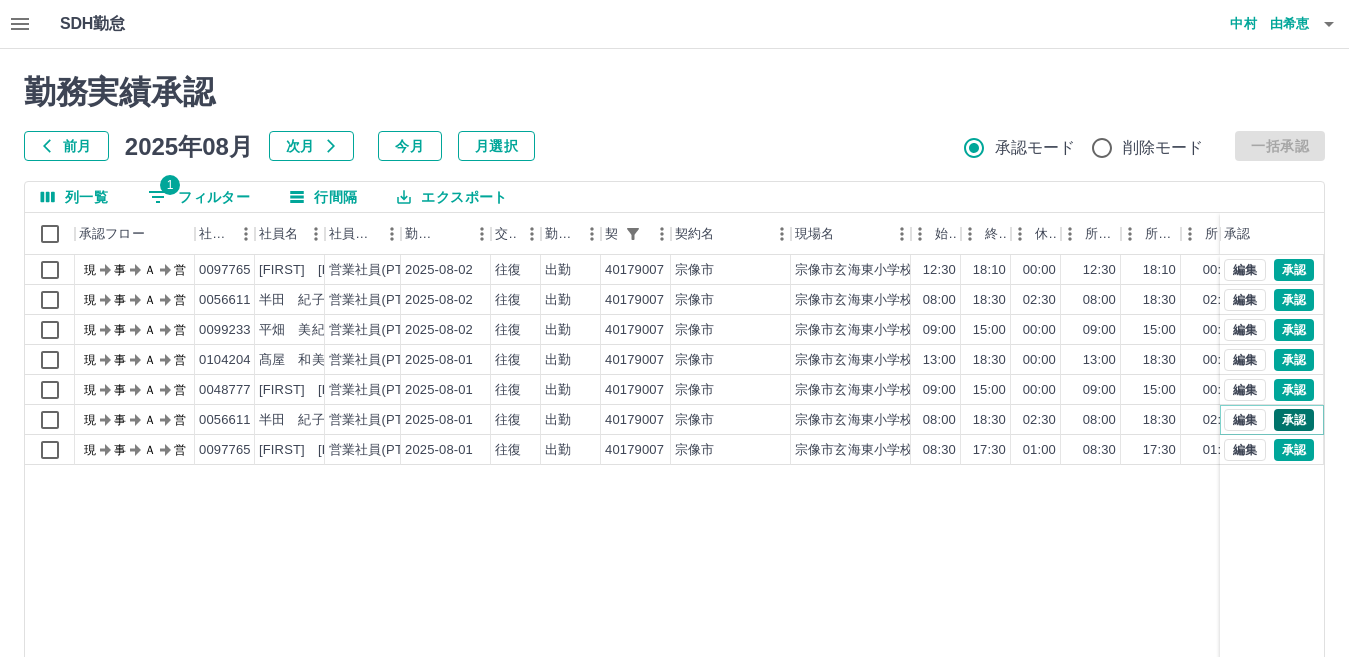click on "承認" at bounding box center [1294, 420] 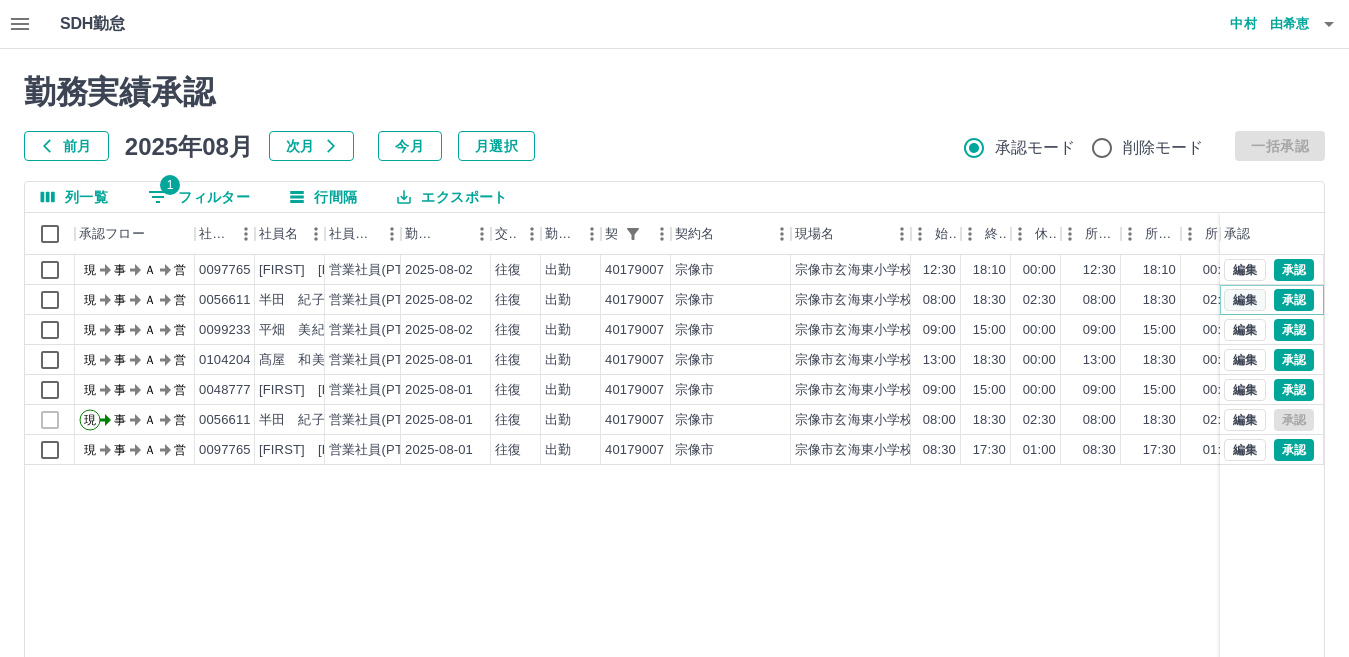 click on "編集" at bounding box center (1245, 300) 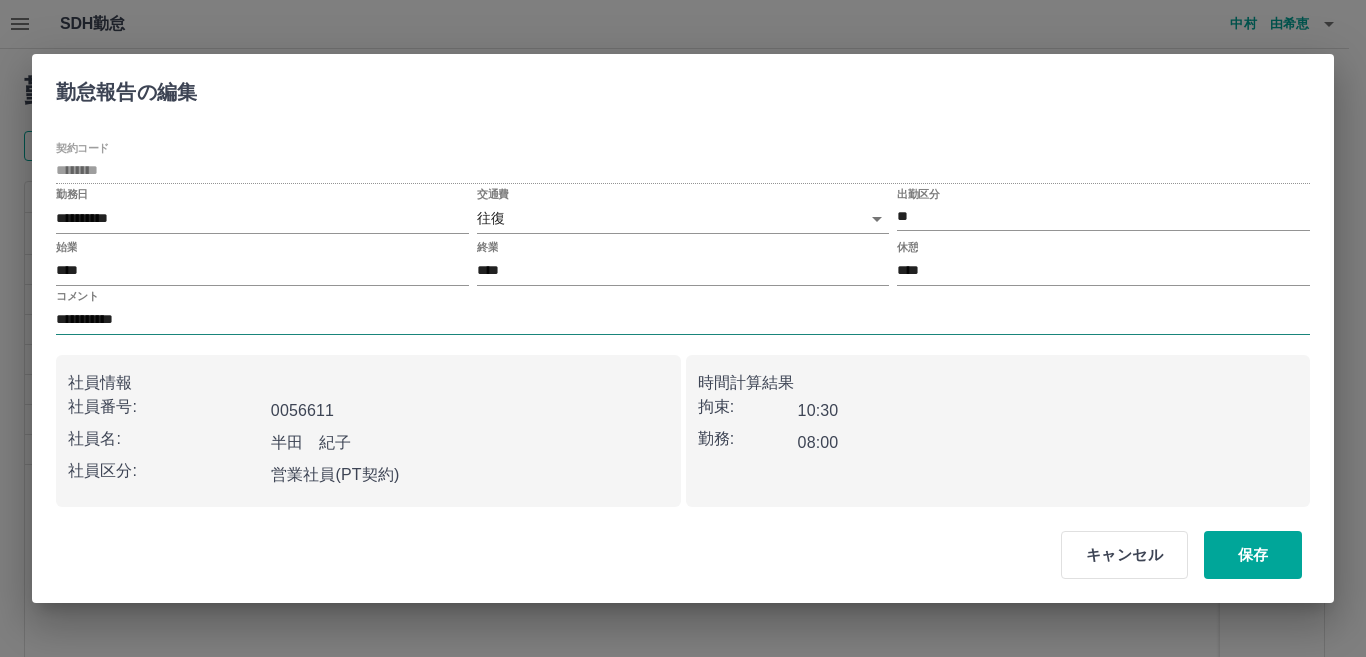 click on "**********" at bounding box center [683, 320] 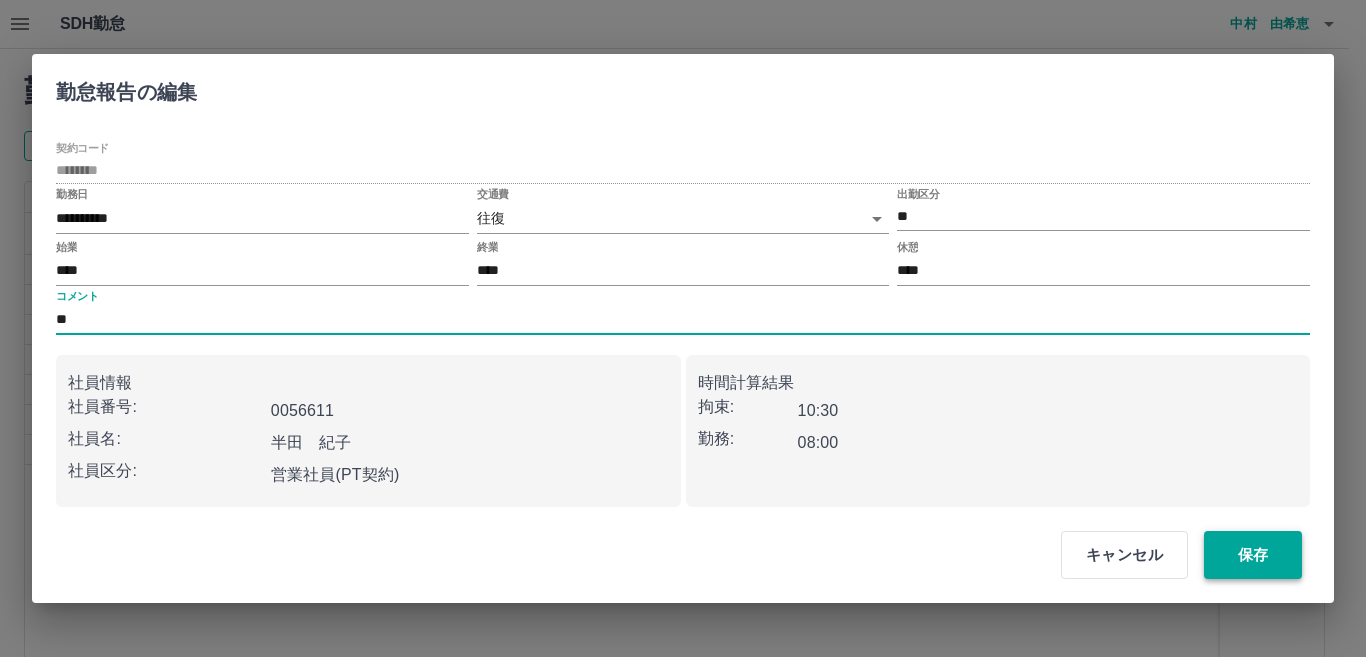 type on "**" 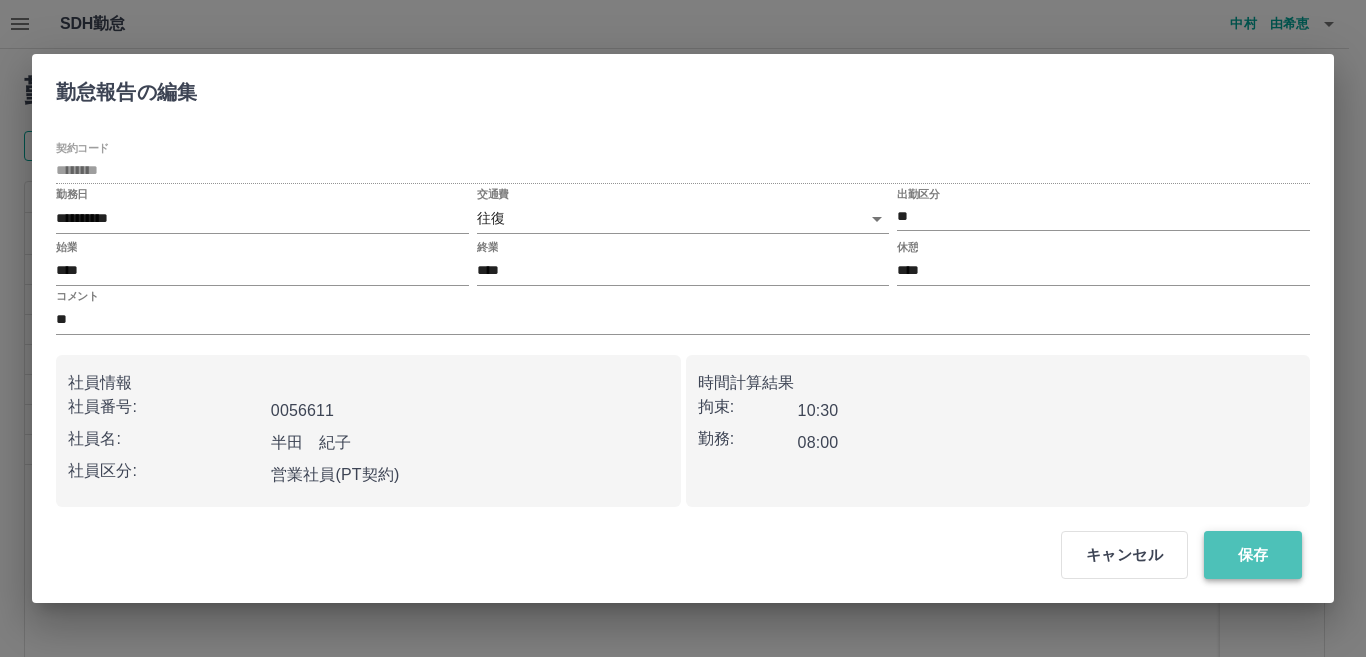 click on "保存" at bounding box center (1253, 555) 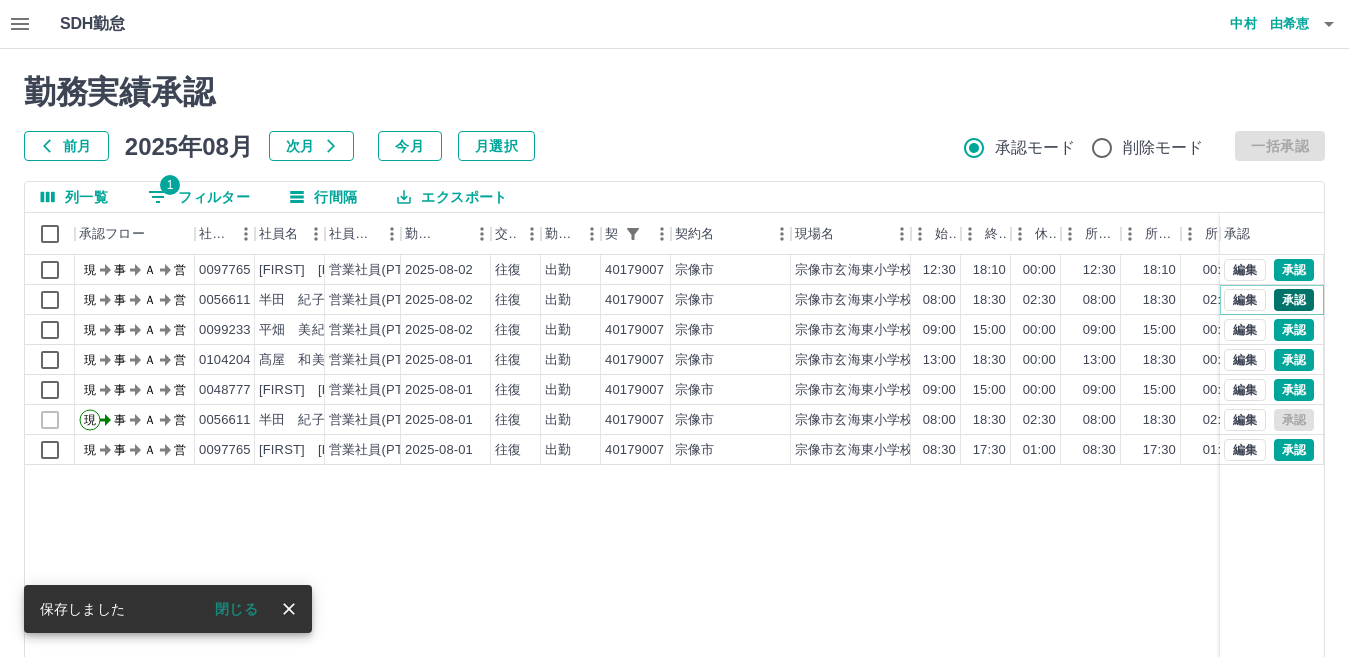 click on "承認" at bounding box center (1294, 300) 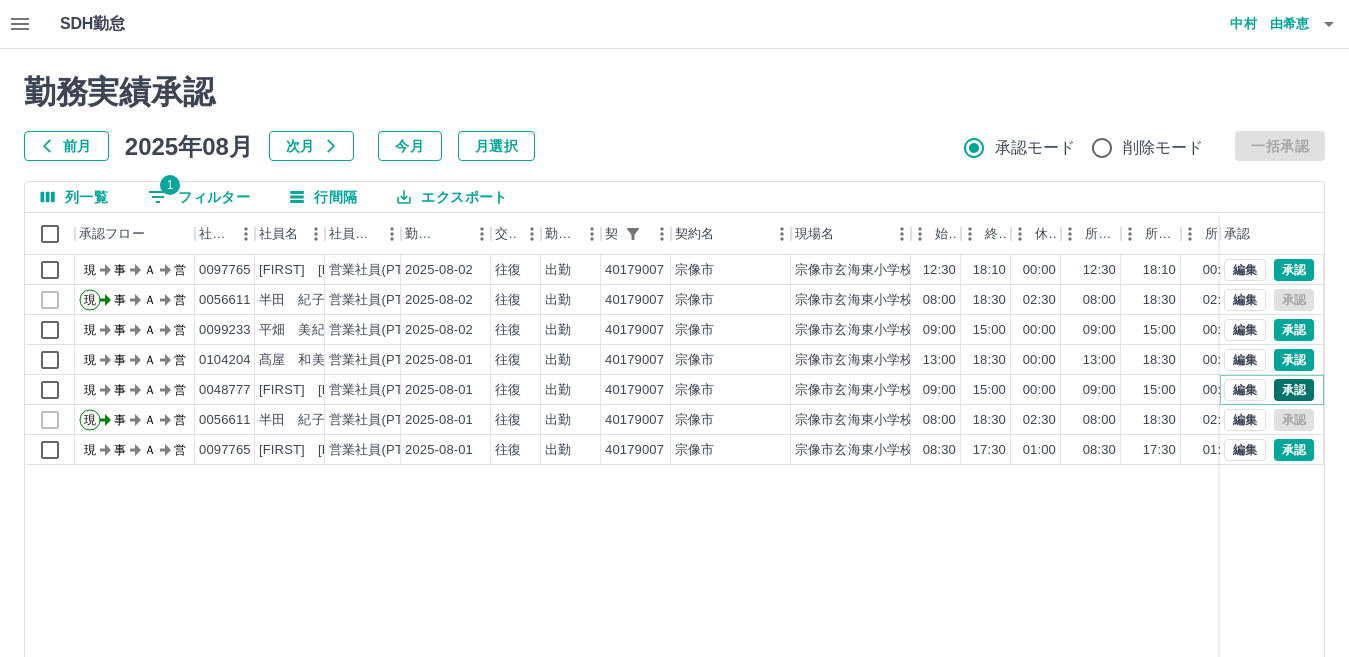 click on "承認" at bounding box center [1294, 390] 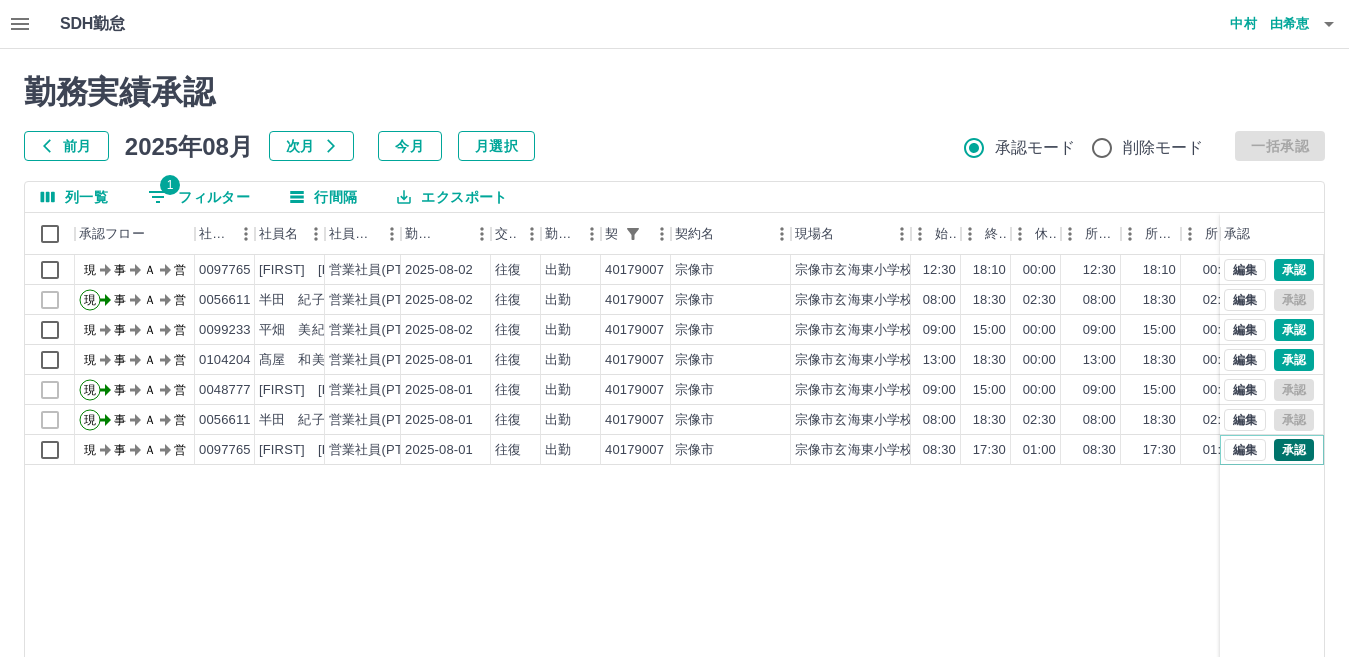 click on "承認" at bounding box center (1294, 450) 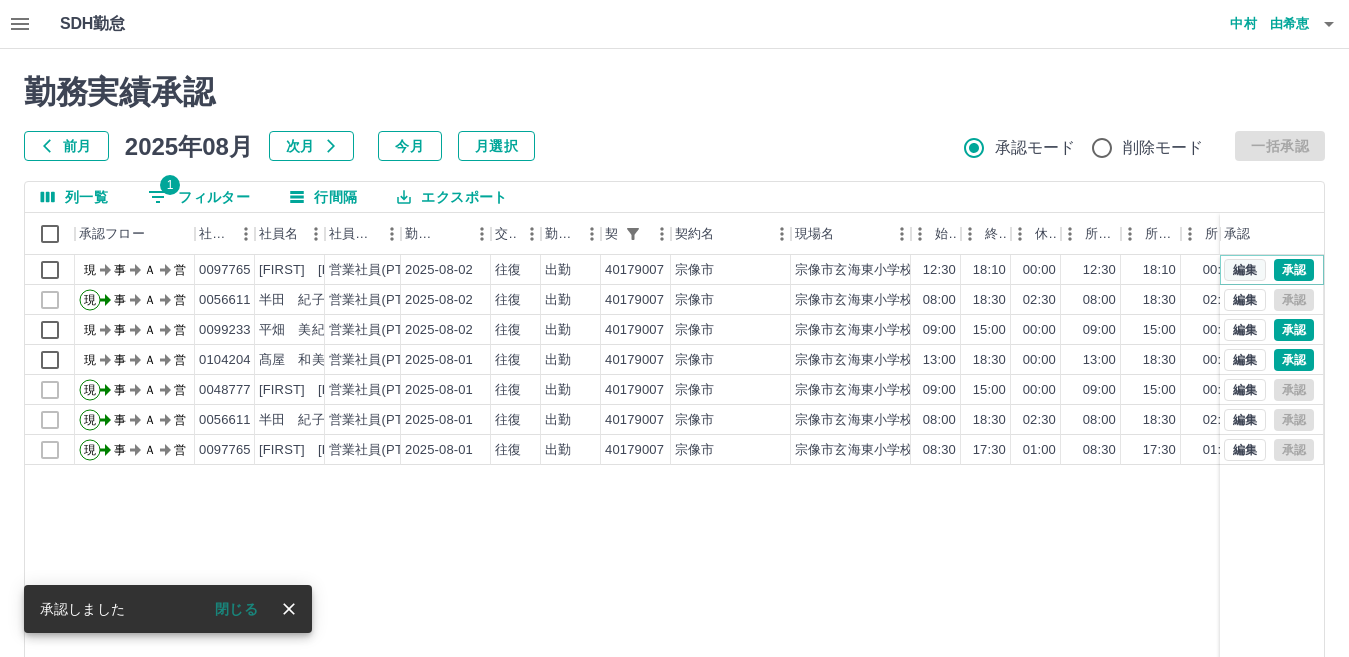 click on "編集" at bounding box center (1245, 270) 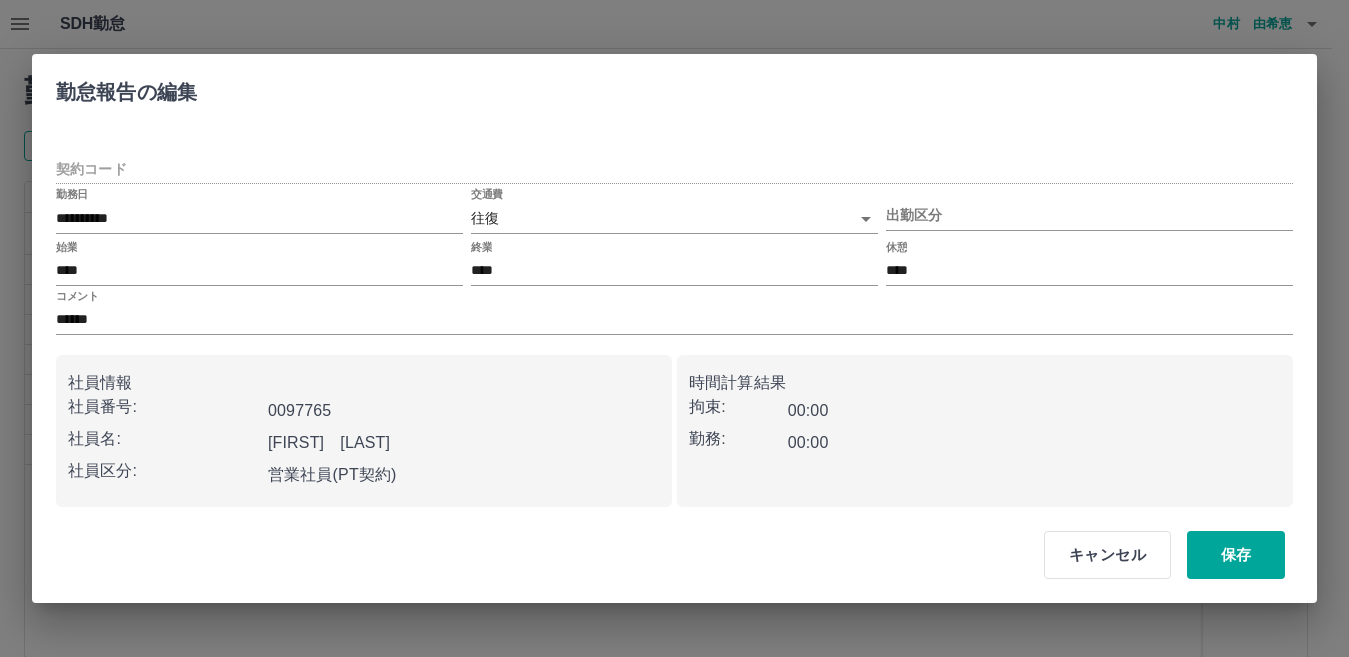 type on "********" 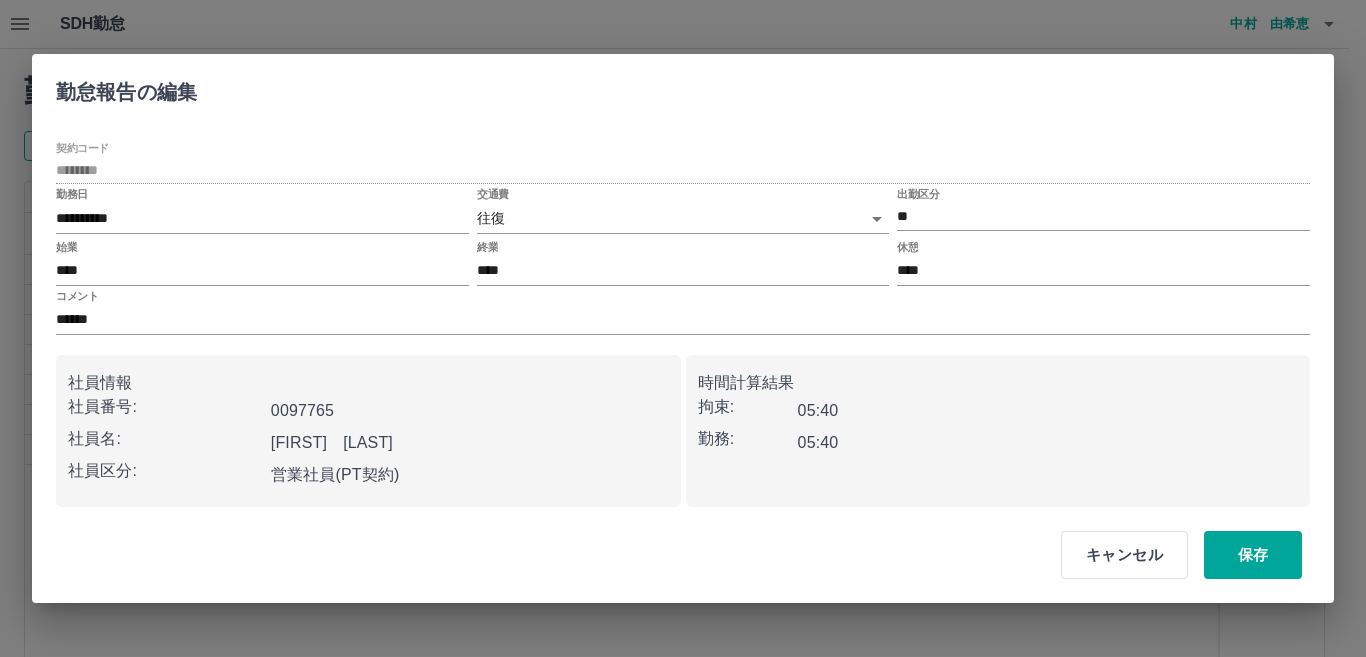 click on "キャンセル" at bounding box center (1124, 555) 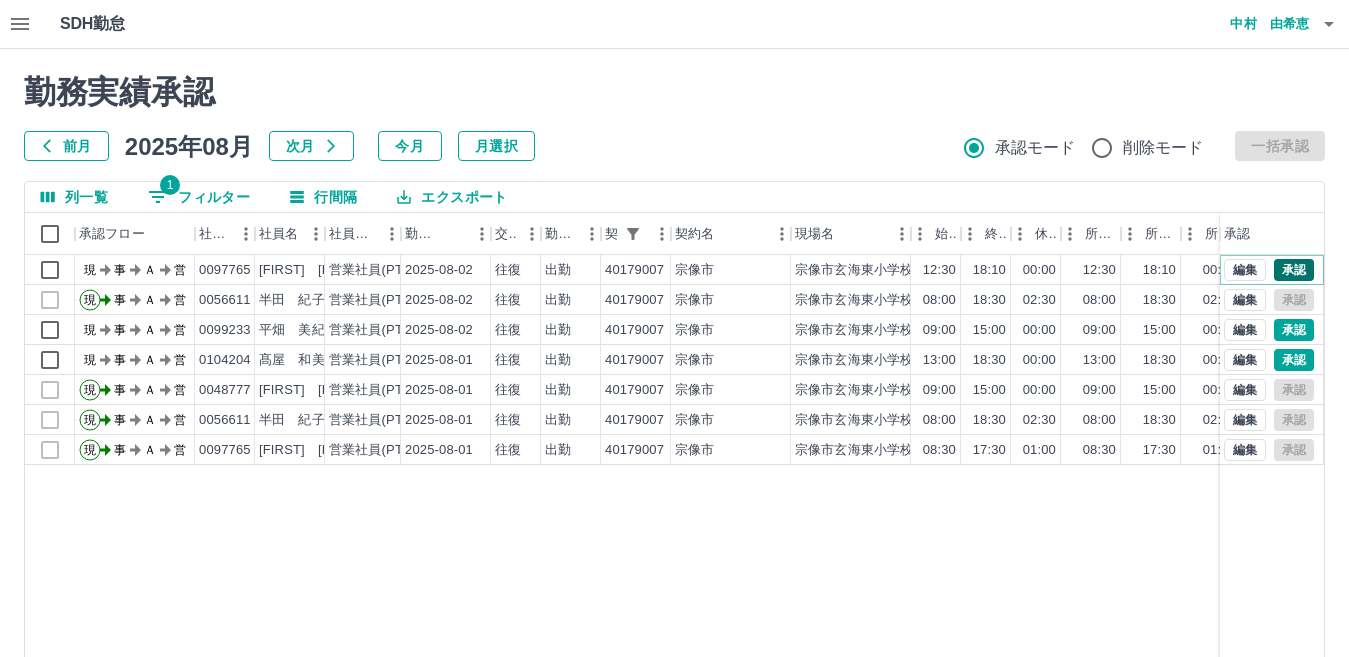 click on "承認" at bounding box center [1294, 270] 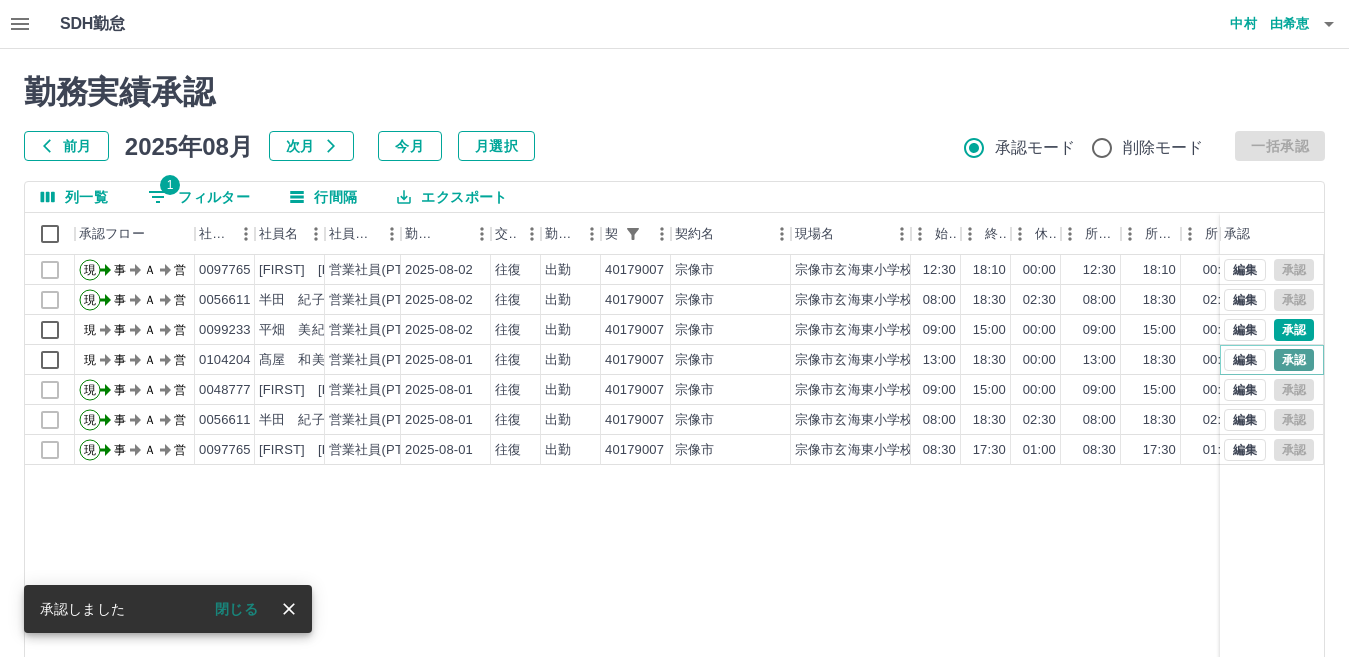 click on "承認" at bounding box center [1294, 360] 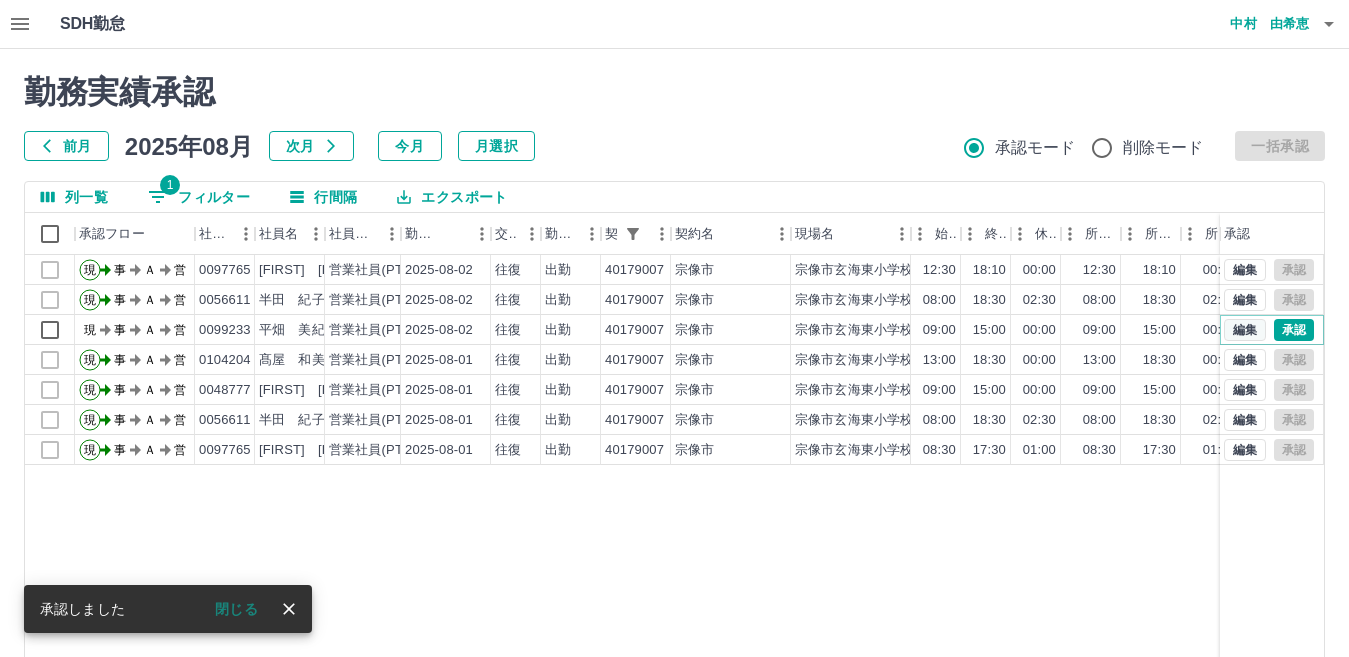 click on "編集" at bounding box center [1245, 330] 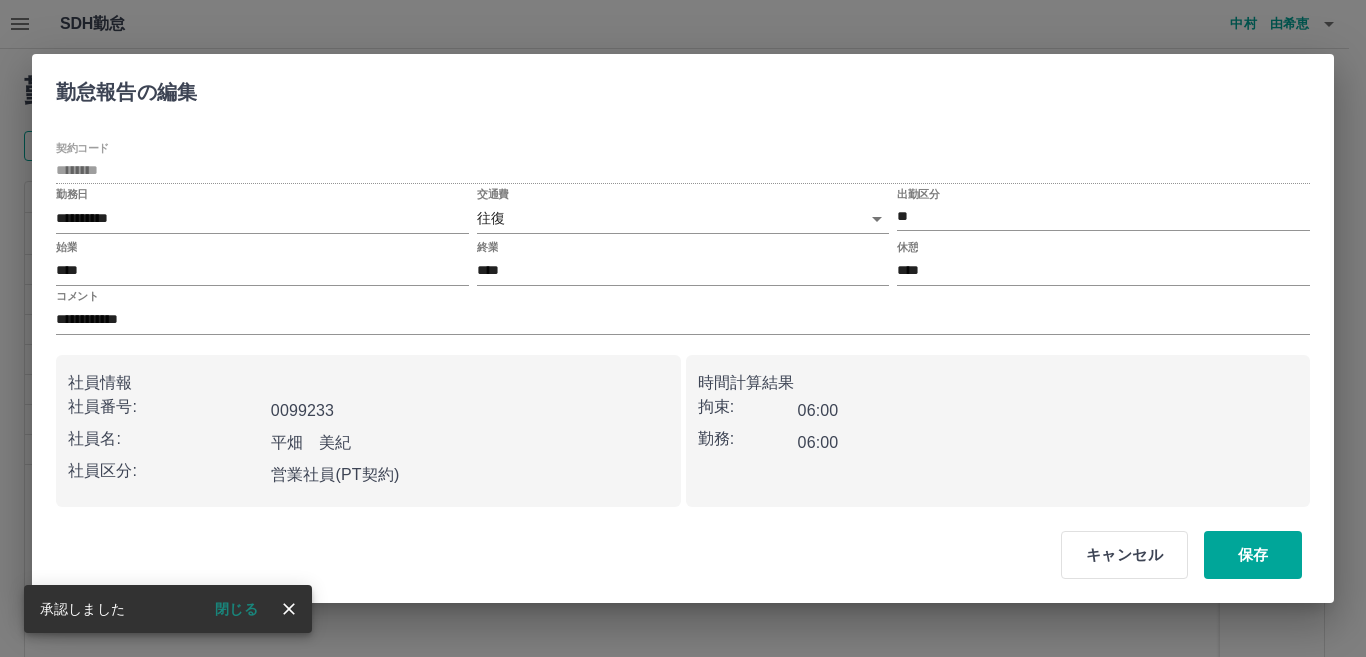 click on "SDH勤怠 中村　由希恵 勤務実績承認 前月 2025年08月 次月 今月 月選択 承認モード 削除モード 一括承認 列一覧 1 フィルター 行間隔 エクスポート 承認フロー 社員番号 社員名 社員区分 勤務日 交通費 勤務区分 契約コード 契約名 現場名 始業 終業 休憩 所定開始 所定終業 所定休憩 拘束 勤務 遅刻等 コメント ステータス 承認 現 事 Ａ 営 0097765 山本　幸道 営業社員(PT契約) 2025-08-02 往復 出勤 40179007 宗像市 宗像市玄海東小学校学童保育所 12:30 18:10 00:00 12:30 18:10 00:00 05:40 05:40 00:00 児童降所の為 事務担当者承認待 現 事 Ａ 営 0056611 半田　紀子 営業社員(PT契約) 2025-08-02 往復 出勤 40179007 宗像市 宗像市玄海東小学校学童保育所 08:00 18:30 02:30 08:00 18:30 02:30 10:30 08:00 00:00 通2 事務担当者承認待 現 事 Ａ 営 0099233 平畑　美紀 営業社員(PT契約) 2025-08-02 往復 出勤 40179007 宗像市" at bounding box center (683, 422) 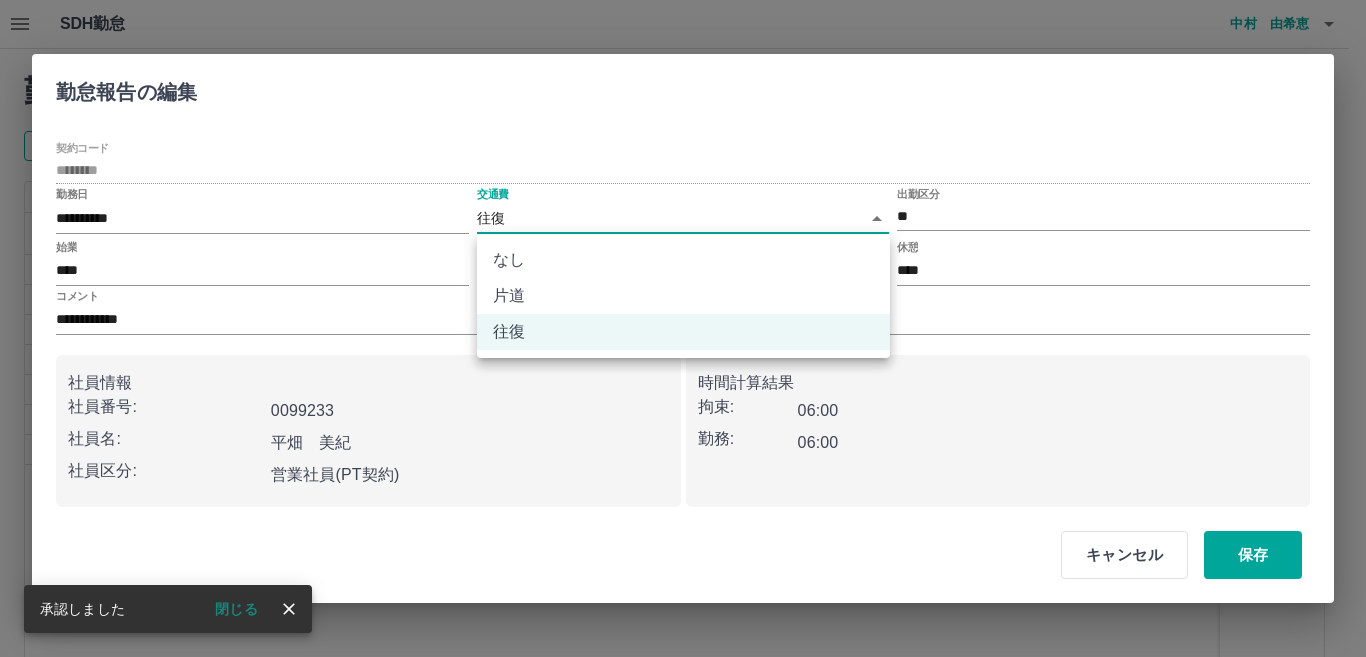 click on "なし" at bounding box center (683, 260) 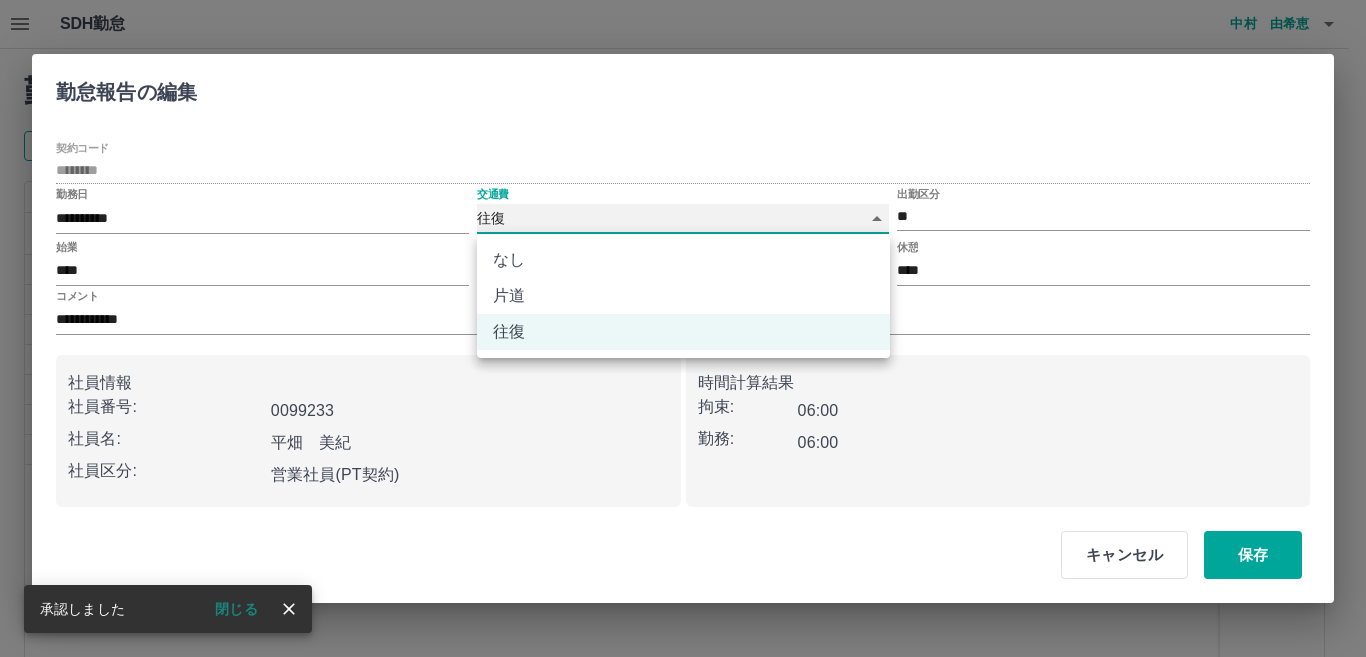 type on "****" 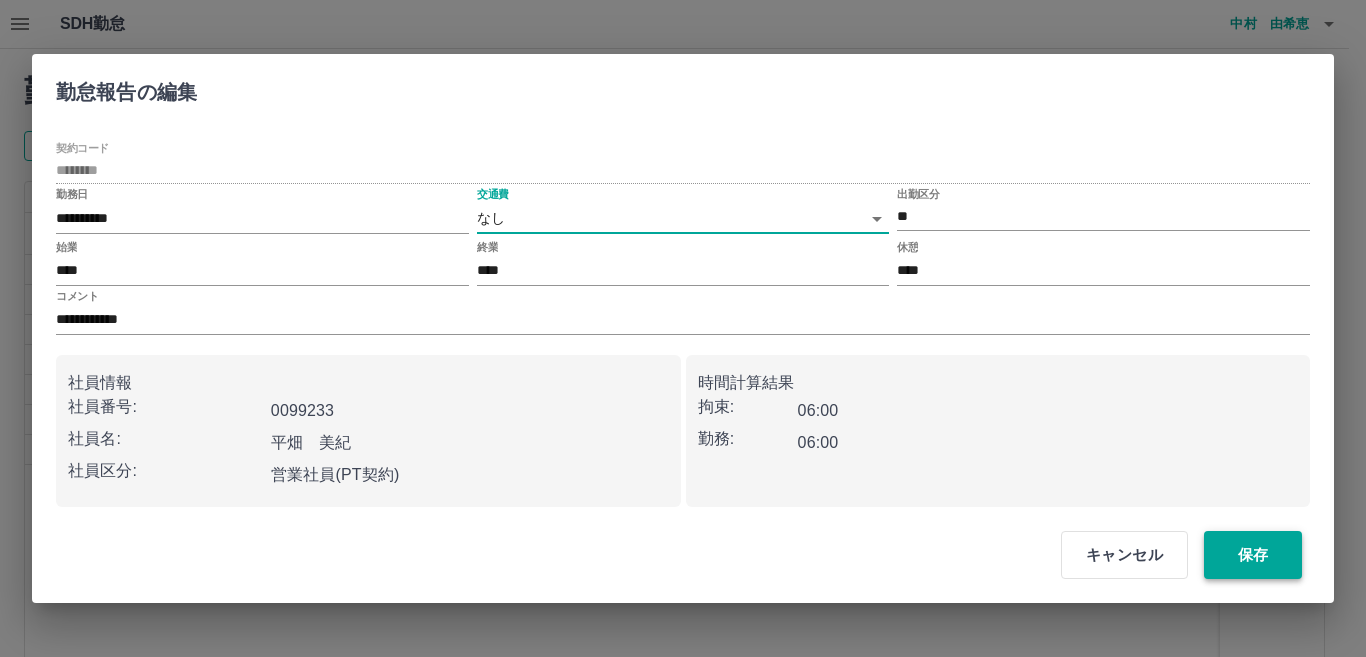 click on "保存" at bounding box center [1253, 555] 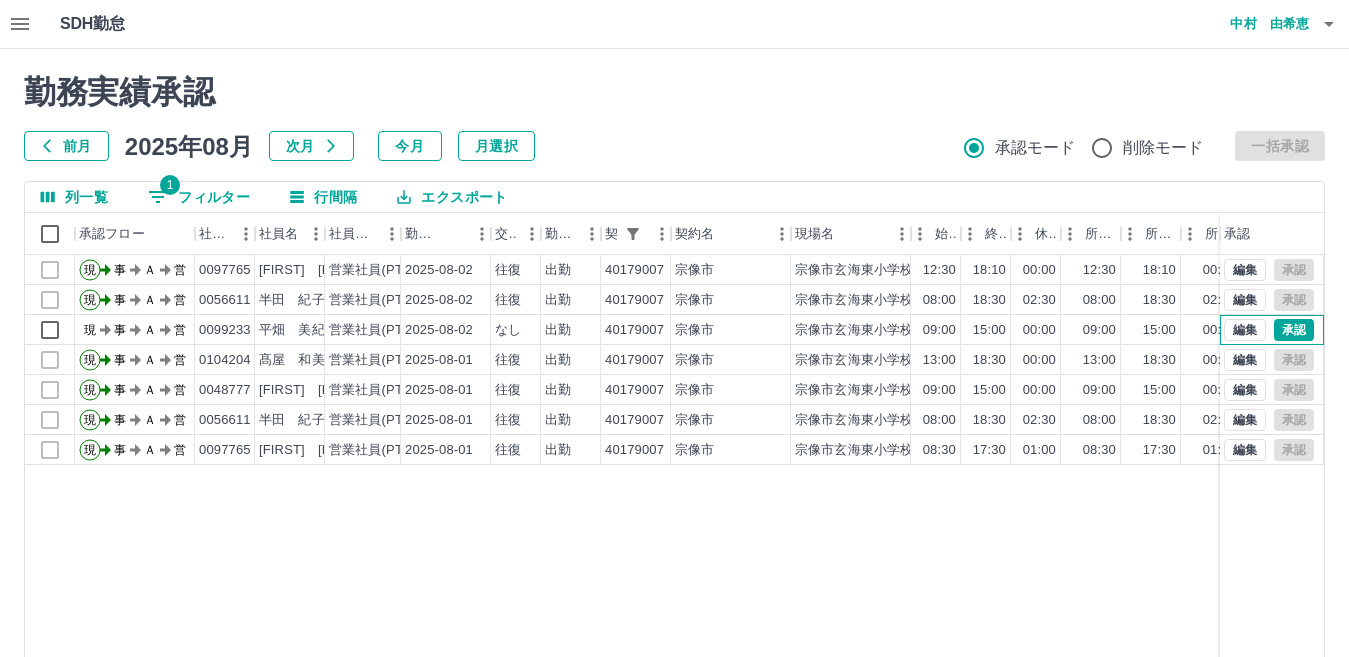 click on "編集 承認" at bounding box center [1269, 330] 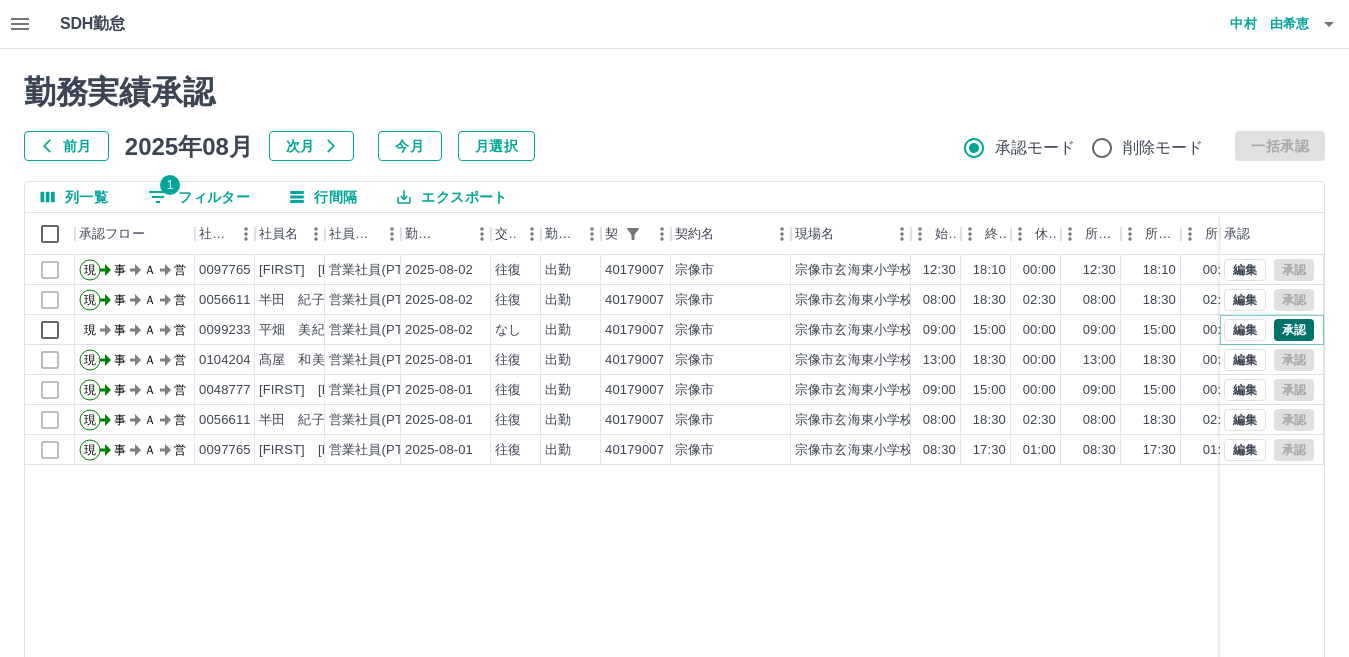click on "承認" at bounding box center (1294, 330) 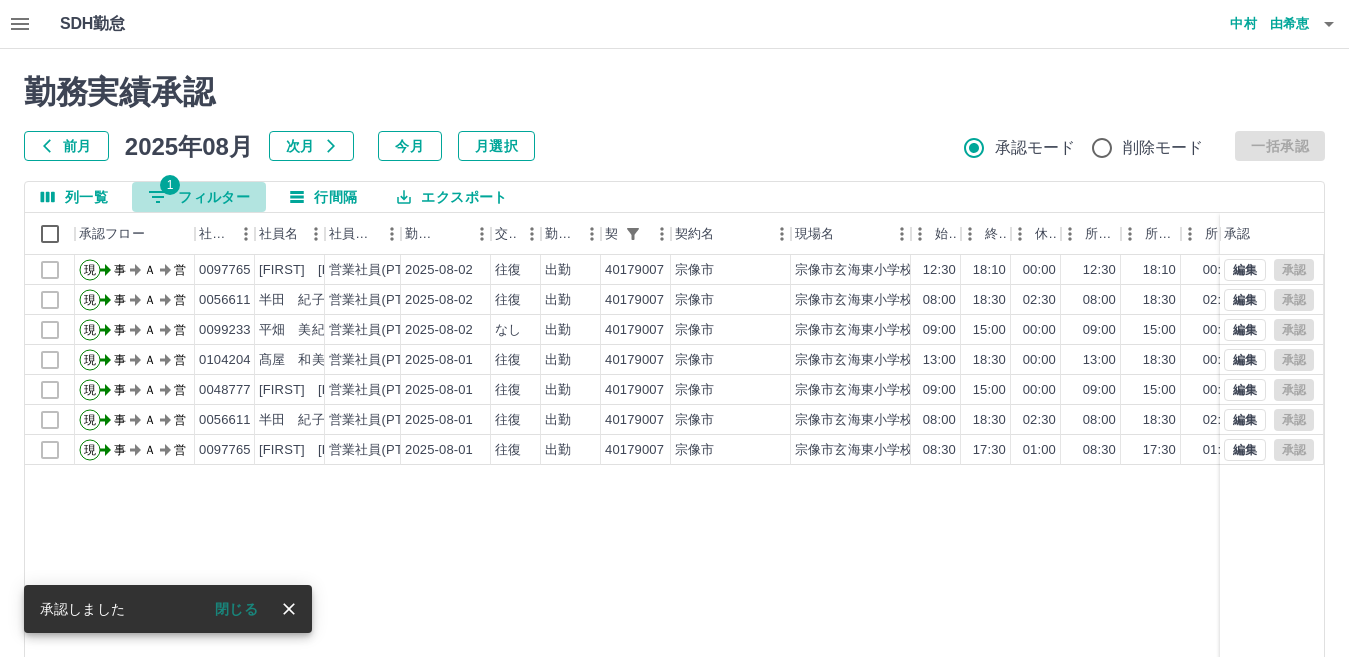 click on "1 フィルター" at bounding box center [199, 197] 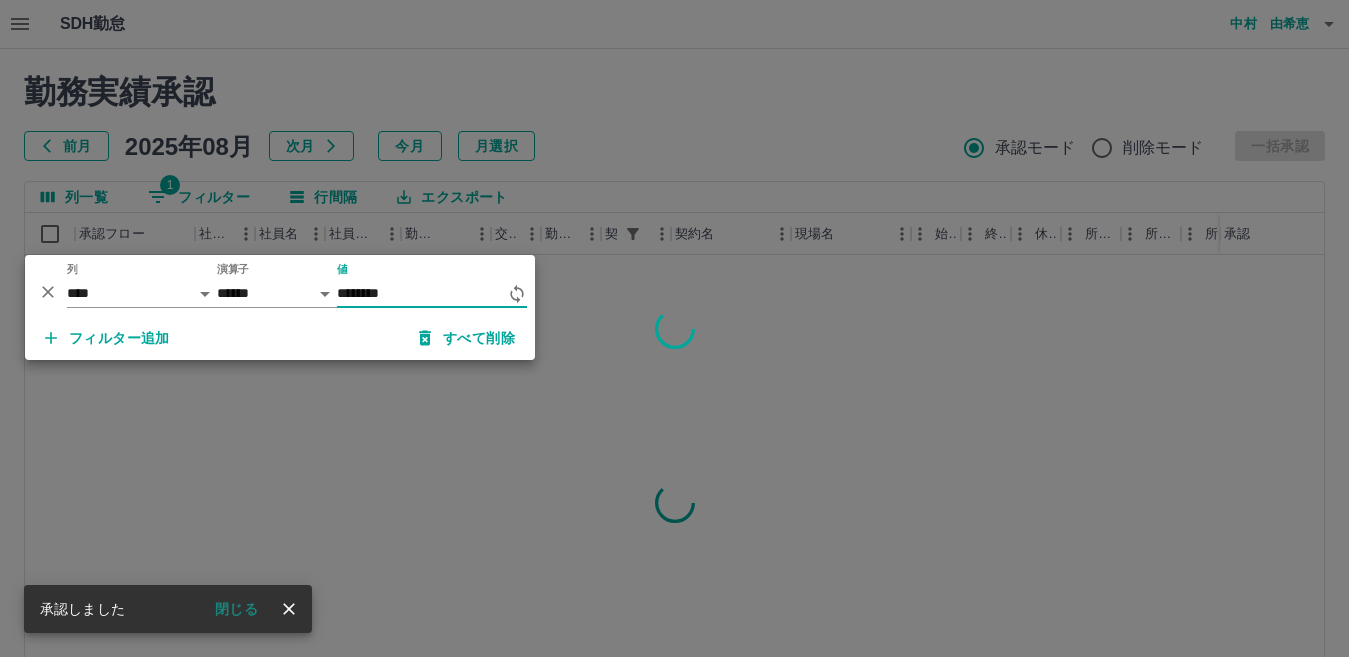 type on "********" 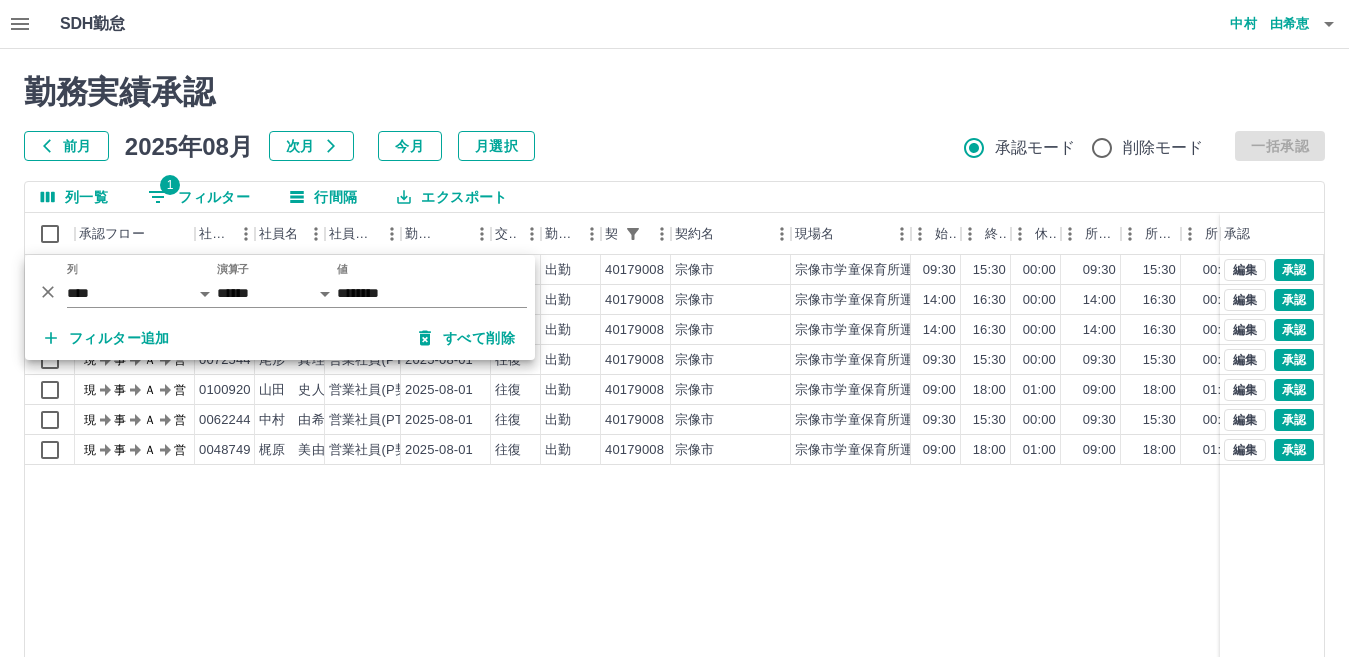 click on "勤務実績承認 前月 2025年08月 次月 今月 月選択 承認モード 削除モード 一括承認" at bounding box center (674, 117) 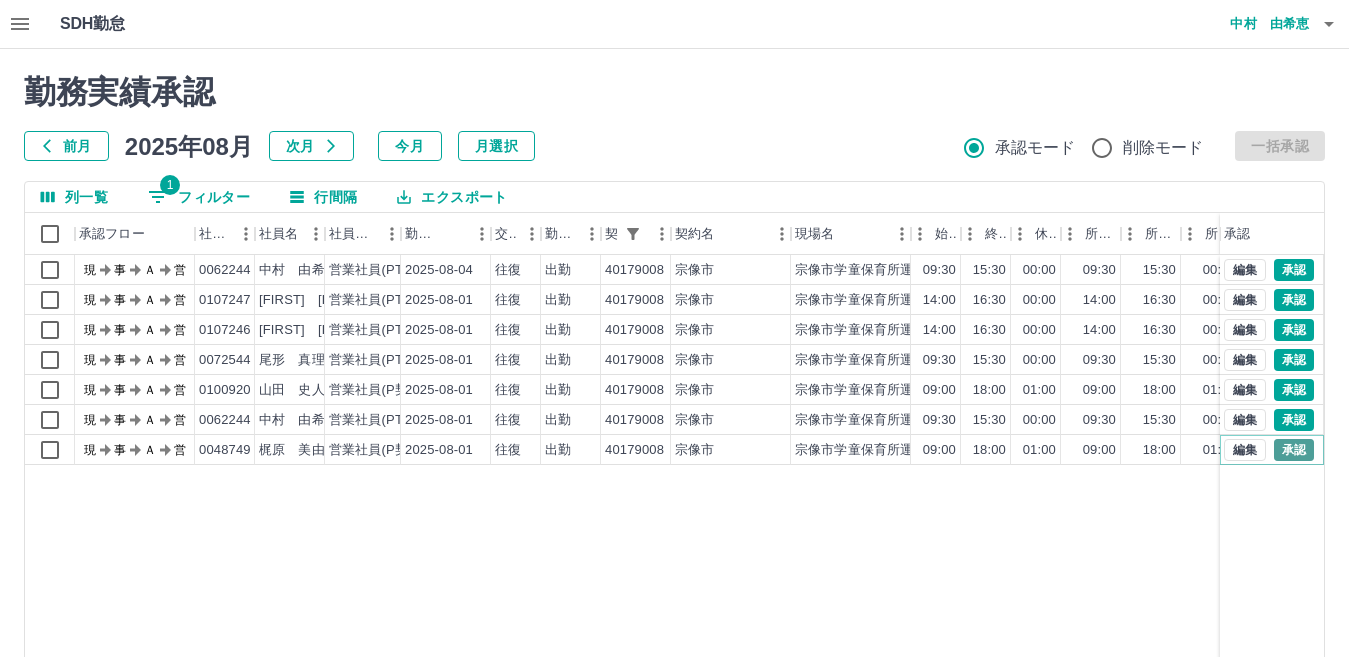 click on "承認" at bounding box center [1294, 450] 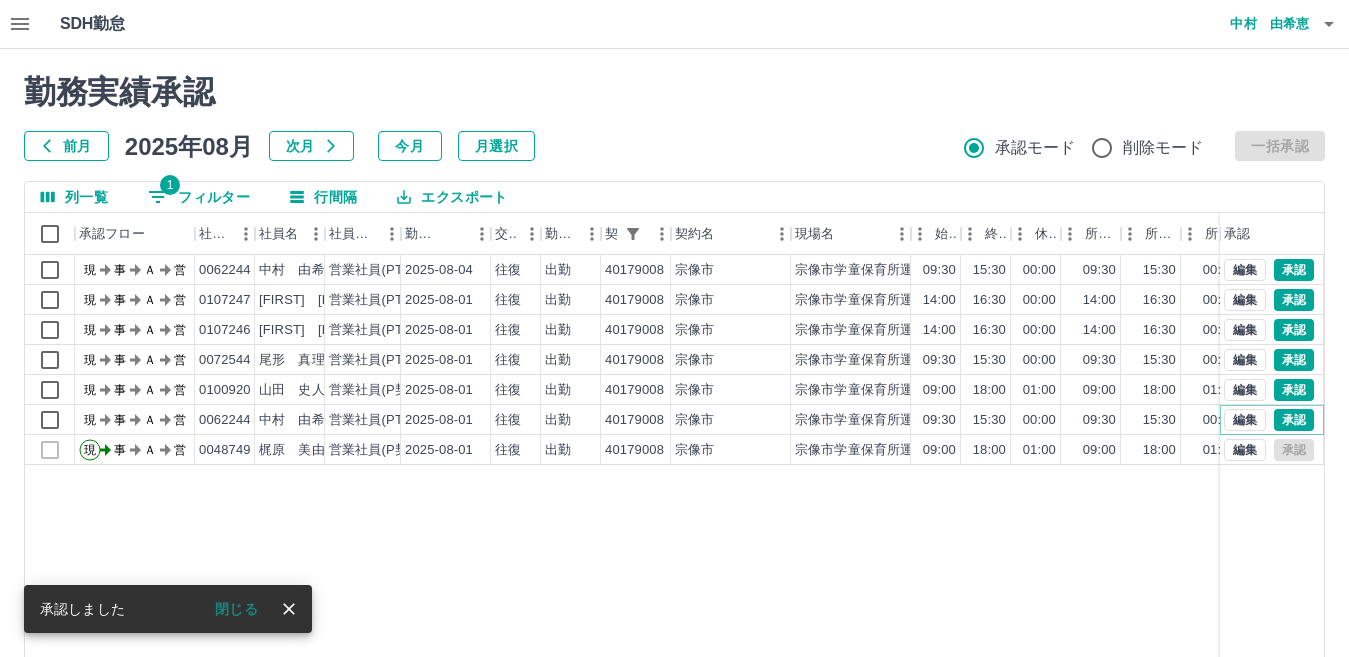 click on "承認" at bounding box center [1294, 420] 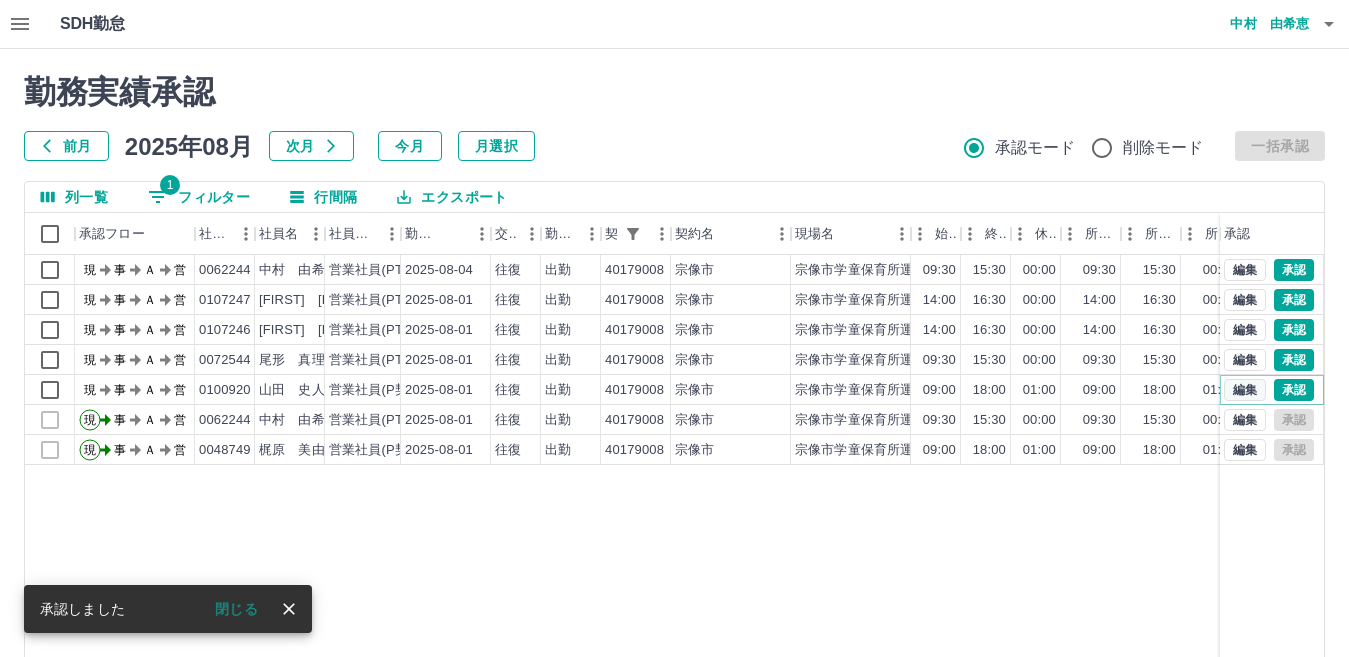 click on "編集" at bounding box center [1245, 390] 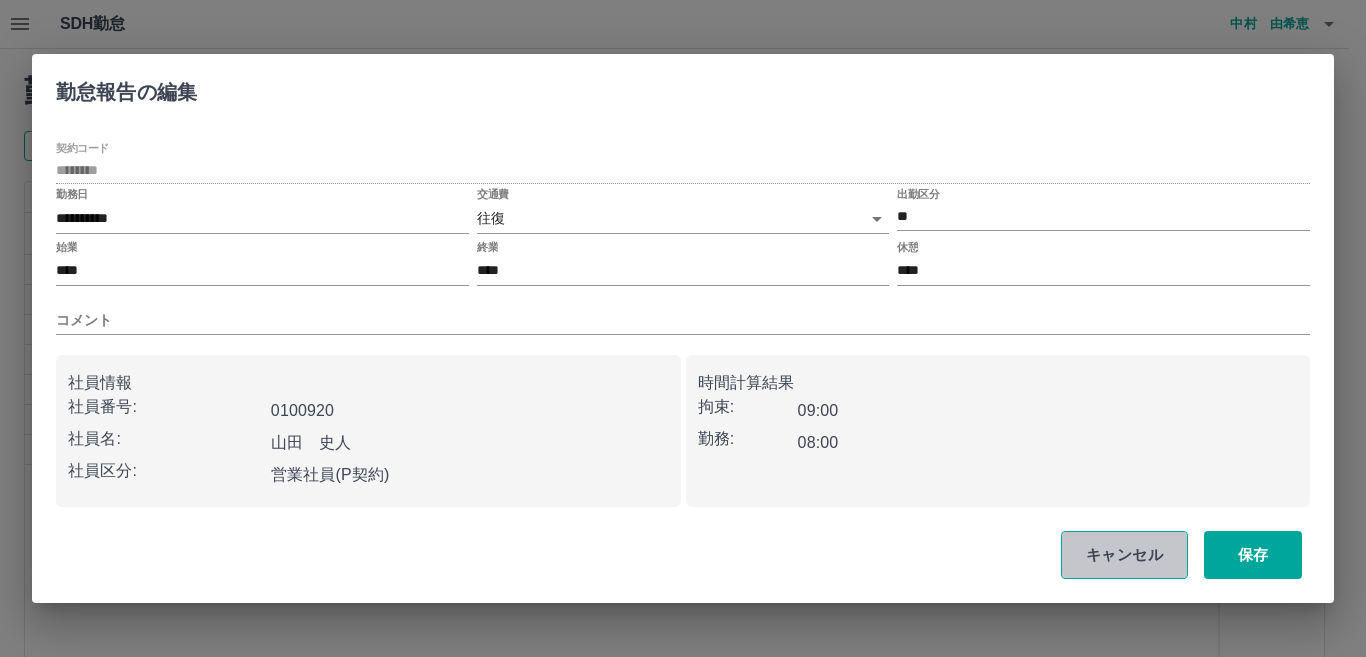 click on "キャンセル" at bounding box center (1124, 555) 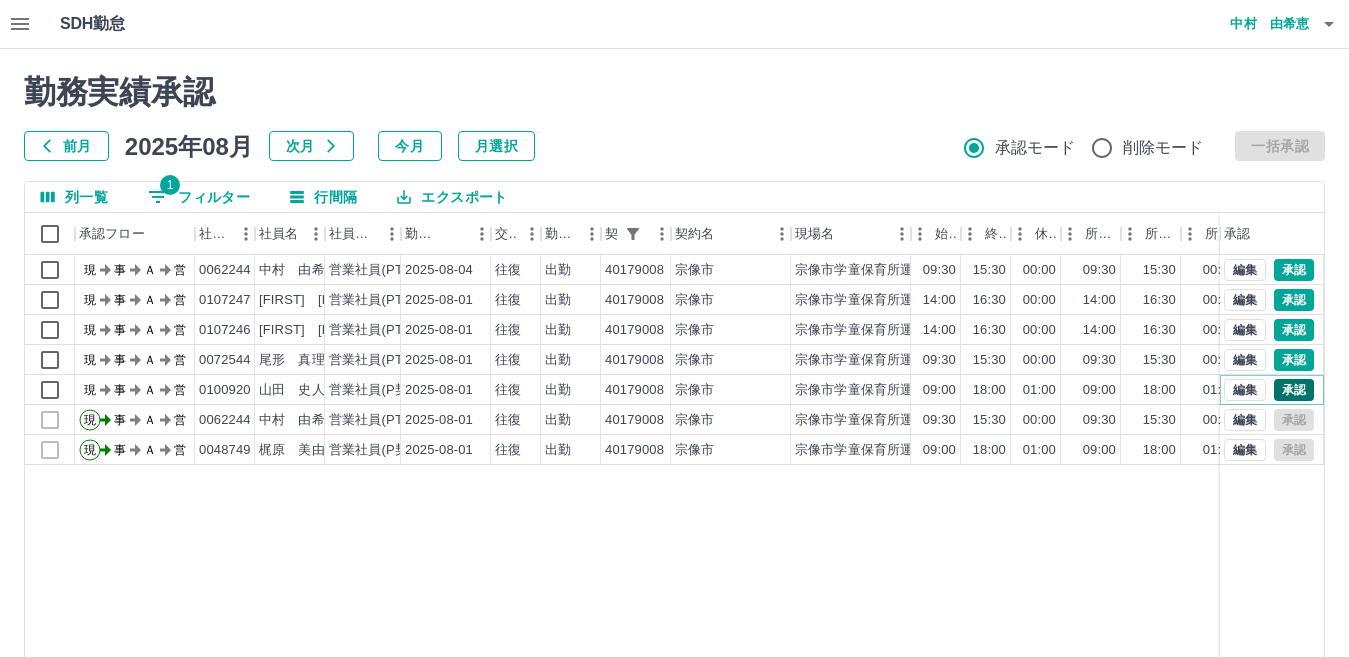 click on "承認" at bounding box center [1294, 390] 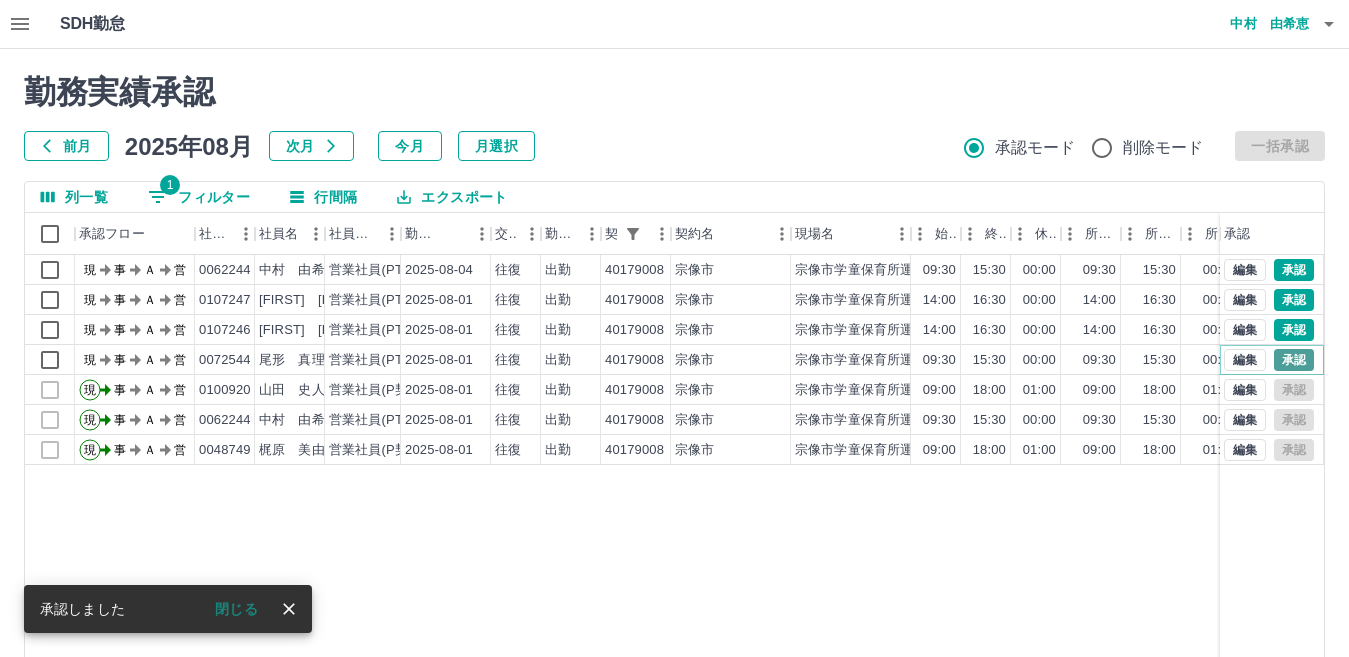 click on "承認" at bounding box center [1294, 360] 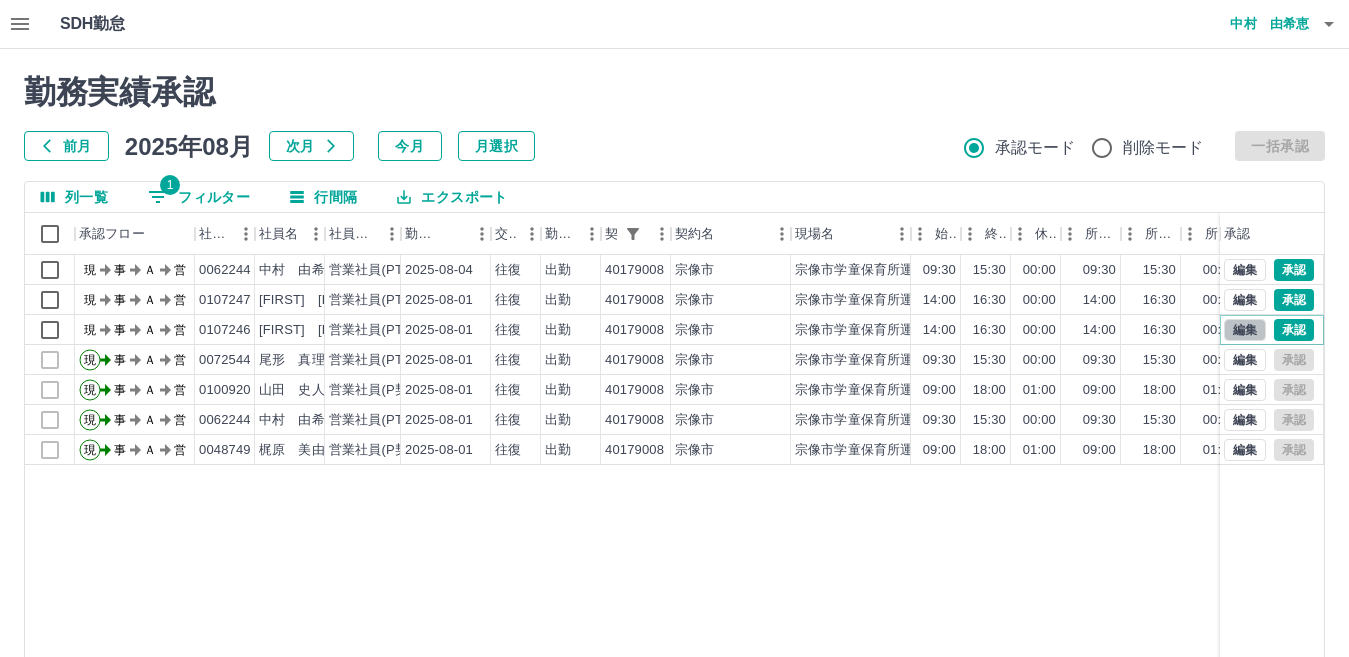 click on "編集" at bounding box center [1245, 330] 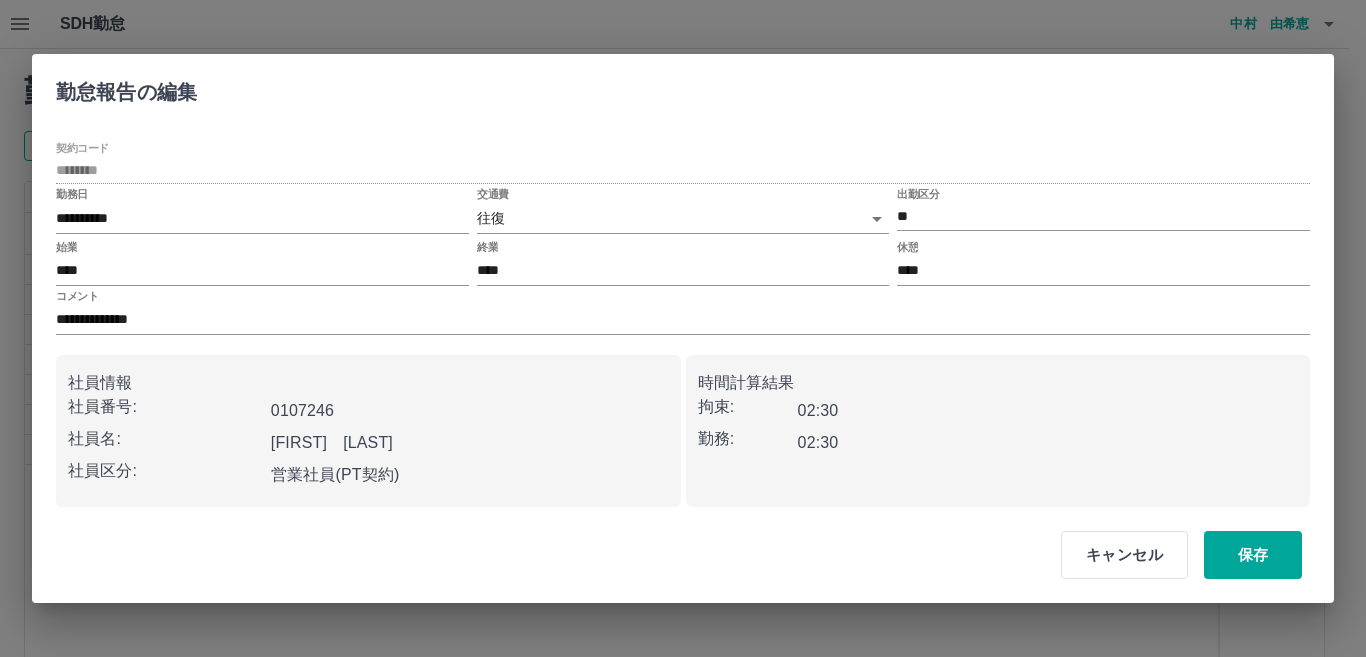 click on "SDH勤怠 中村　由希恵 勤務実績承認 前月 2025年08月 次月 今月 月選択 承認モード 削除モード 一括承認 列一覧 1 フィルター 行間隔 エクスポート 承認フロー 社員番号 社員名 社員区分 勤務日 交通費 勤務区分 契約コード 契約名 現場名 始業 終業 休憩 所定開始 所定終業 所定休憩 拘束 勤務 遅刻等 コメント ステータス 承認 現 事 Ａ 営 0062244 中村　由希恵 営業社員(PT契約) 2025-08-04 往復 出勤 40179008 宗像市 宗像市学童保育所運営事務局 09:30 15:30 00:00 09:30 15:30 00:00 06:00 06:00 00:00 現場責任者承認待 現 事 Ａ 営 0107247 田島　禎 営業社員(PT契約) 2025-08-01 往復 出勤 40179008 宗像市 宗像市学童保育所運営事務局 14:00 16:30 00:00 14:00 16:30 00:00 02:30 02:30 00:00 通0 支払票あり　入社研修 現場責任者承認待 現 事 Ａ 営 0107246 小川　亜由美 営業社員(PT契約) 2025-08-01 往復 出勤 40179008" at bounding box center (683, 422) 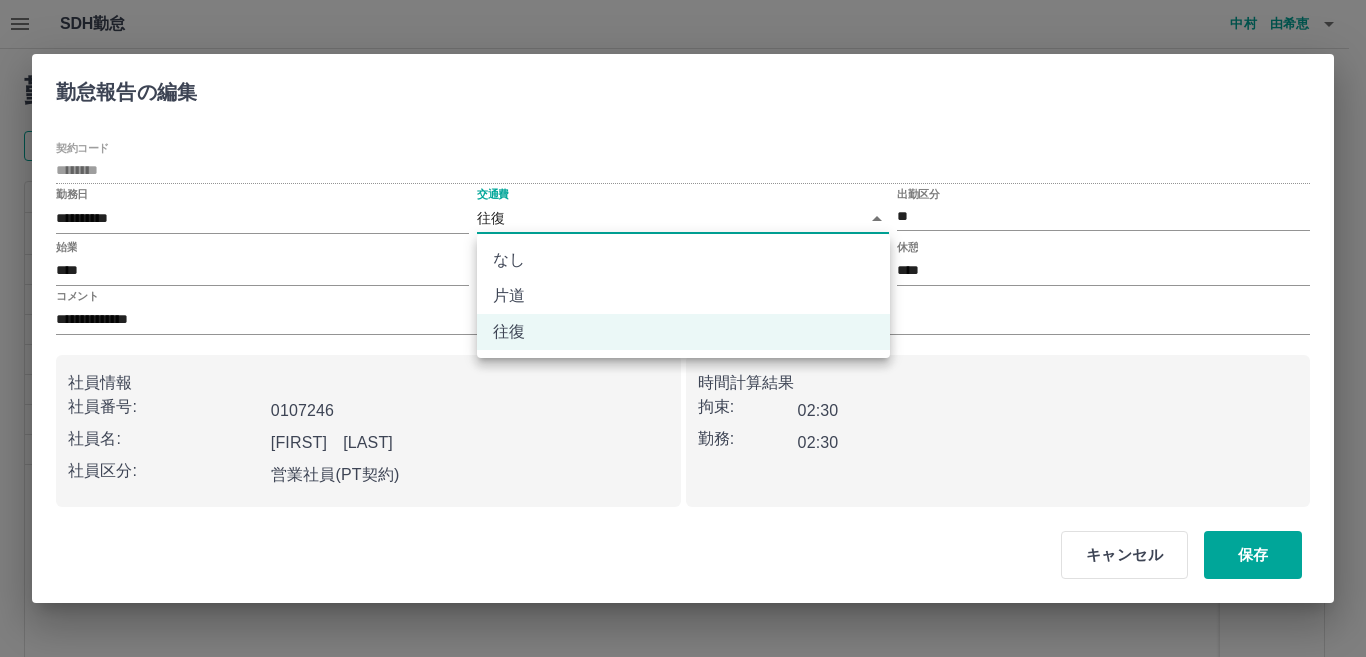 click on "なし" at bounding box center (683, 260) 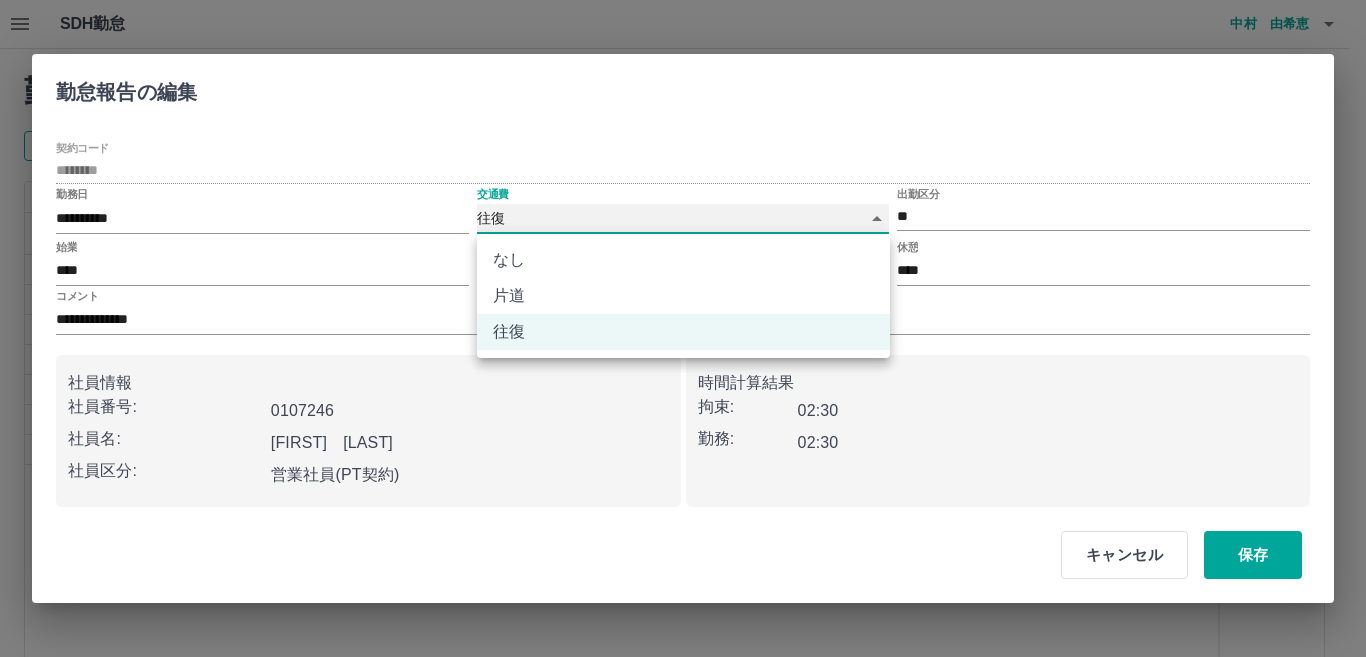 type on "****" 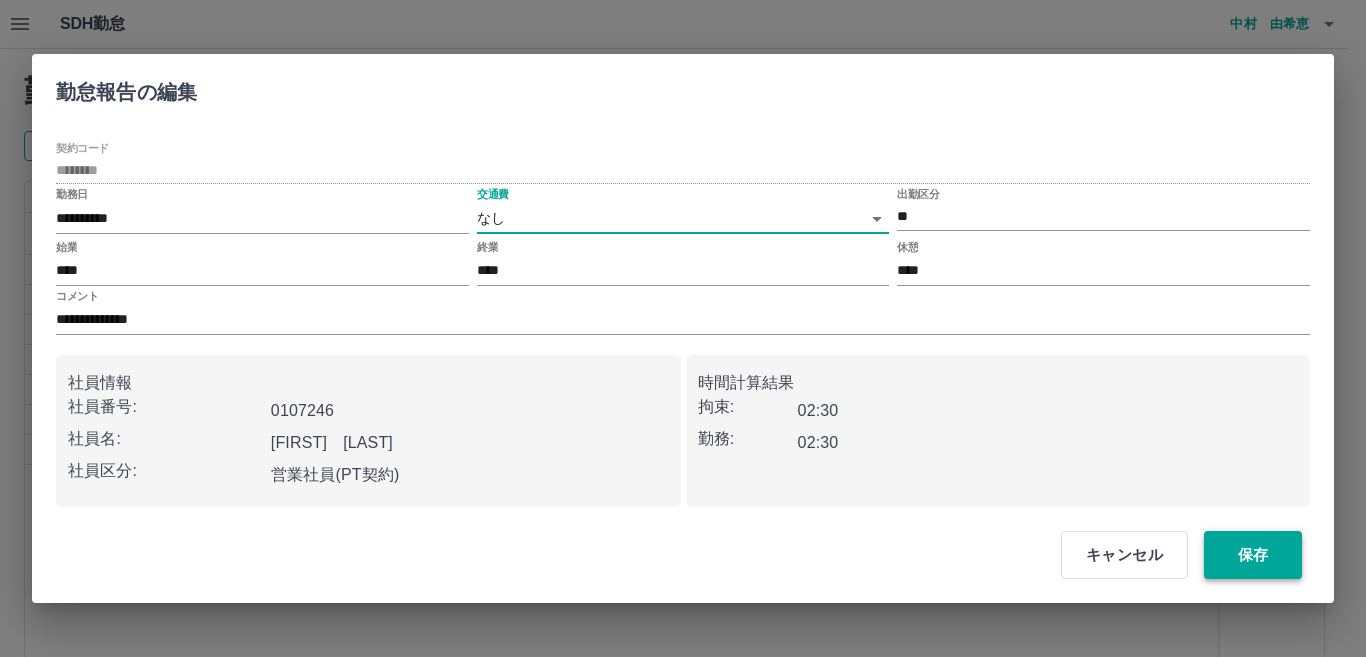 click on "保存" at bounding box center (1253, 555) 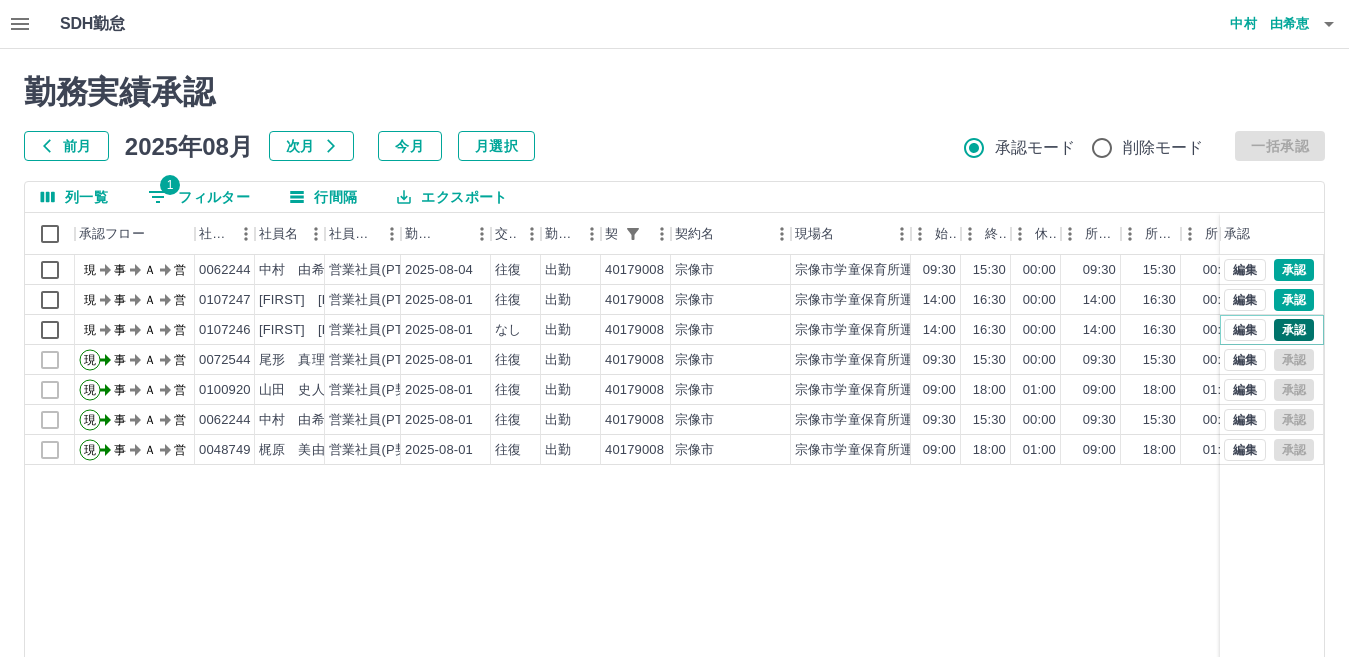 click on "承認" at bounding box center [1294, 330] 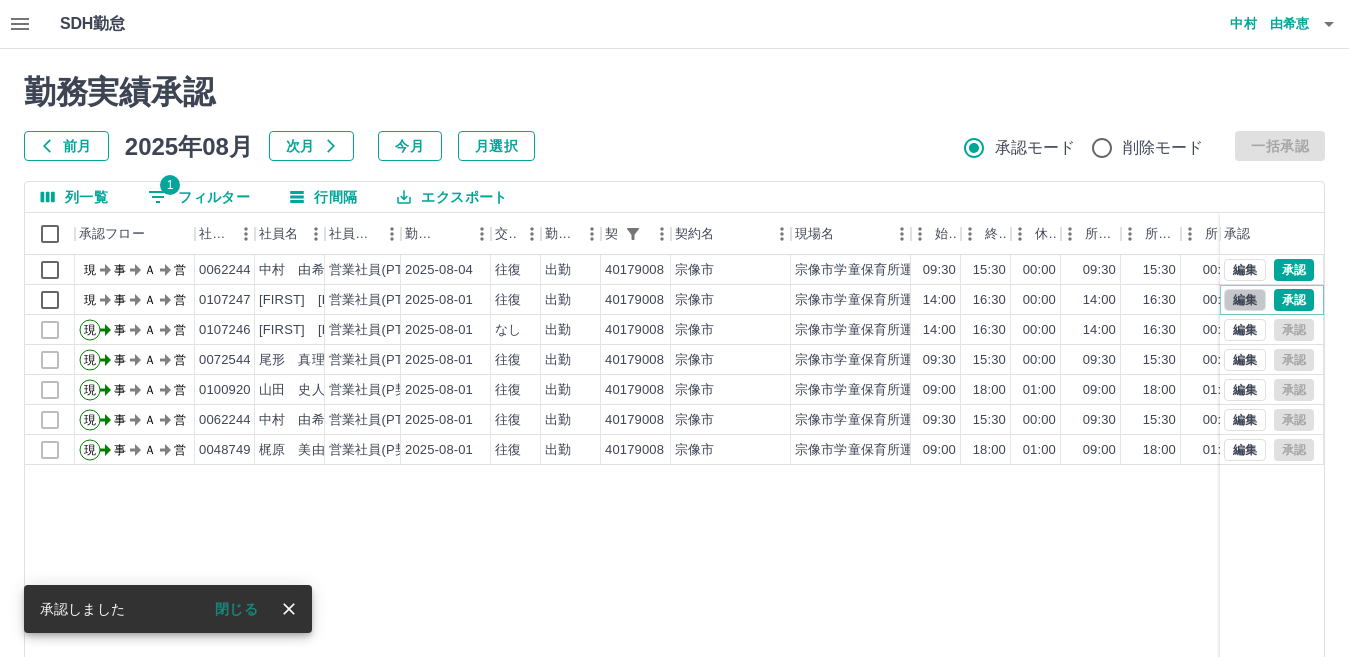click on "編集" at bounding box center [1245, 300] 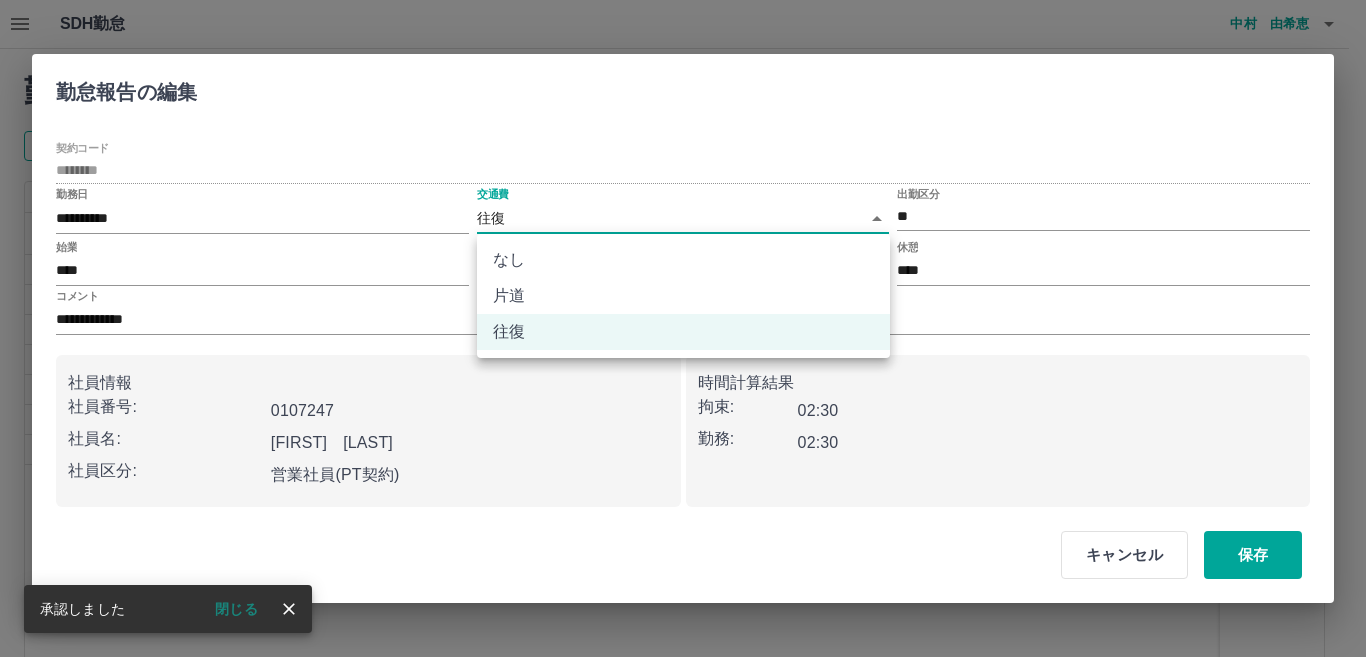 click on "SDH勤怠 中村　由希恵 勤務実績承認 前月 2025年08月 次月 今月 月選択 承認モード 削除モード 一括承認 列一覧 1 フィルター 行間隔 エクスポート 承認フロー 社員番号 社員名 社員区分 勤務日 交通費 勤務区分 契約コード 契約名 現場名 始業 終業 休憩 所定開始 所定終業 所定休憩 拘束 勤務 遅刻等 コメント ステータス 承認 現 事 Ａ 営 0062244 中村　由希恵 営業社員(PT契約) 2025-08-04 往復 出勤 40179008 宗像市 宗像市学童保育所運営事務局 09:30 15:30 00:00 09:30 15:30 00:00 06:00 06:00 00:00 現場責任者承認待 現 事 Ａ 営 0107247 田島　禎 営業社員(PT契約) 2025-08-01 往復 出勤 40179008 宗像市 宗像市学童保育所運営事務局 14:00 16:30 00:00 14:00 16:30 00:00 02:30 02:30 00:00 通0 支払票あり　入社研修 現場責任者承認待 現 事 Ａ 営 0107246 小川　亜由美 営業社員(PT契約) 2025-08-01 なし 出勤 40179008" at bounding box center (683, 422) 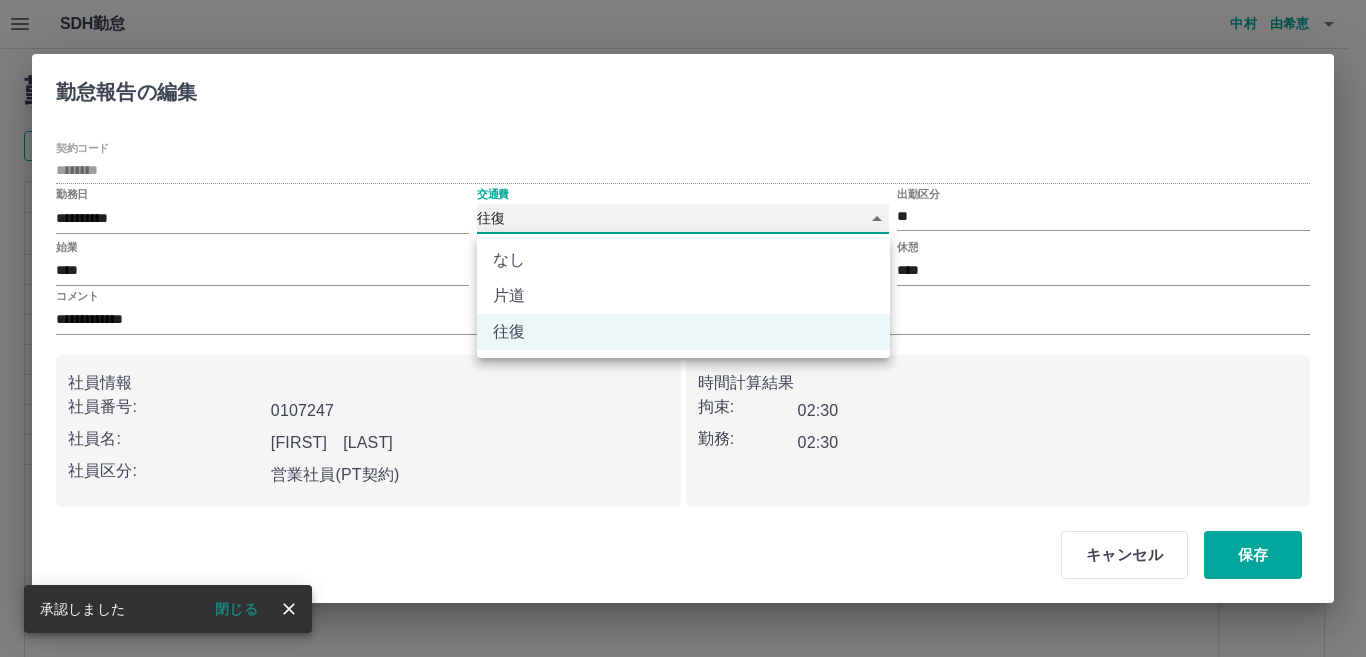 type on "****" 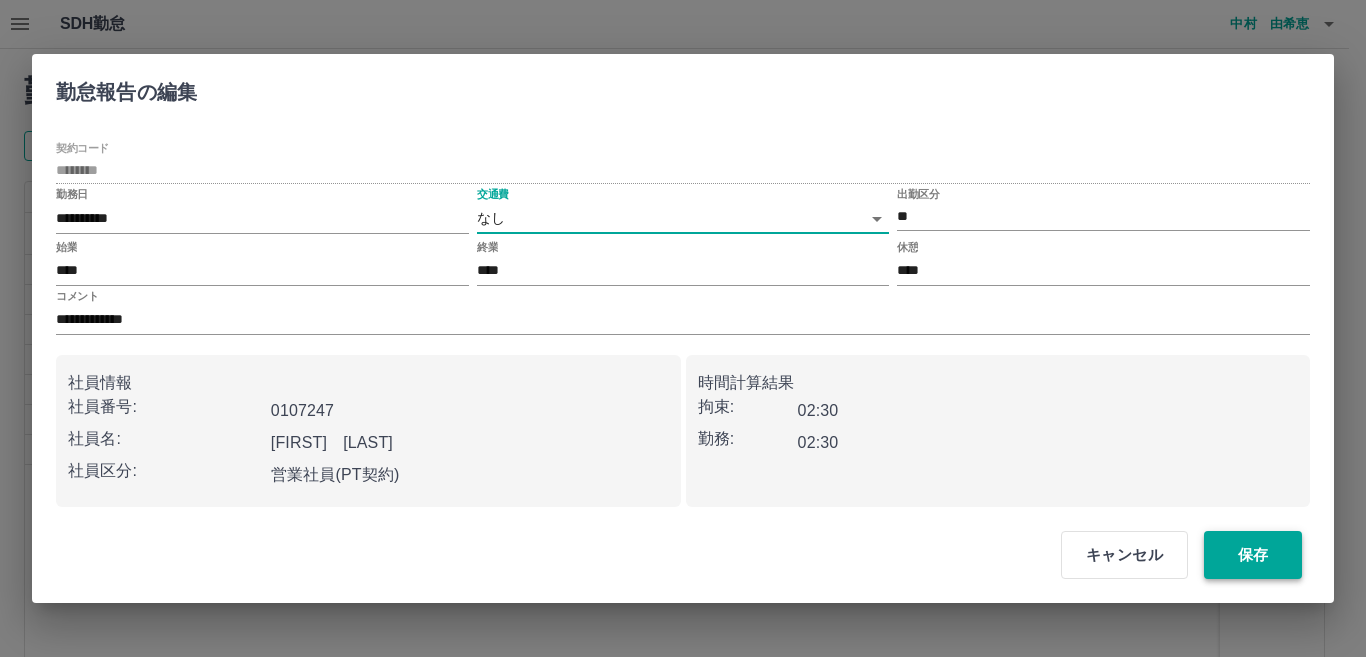 click on "保存" at bounding box center (1253, 555) 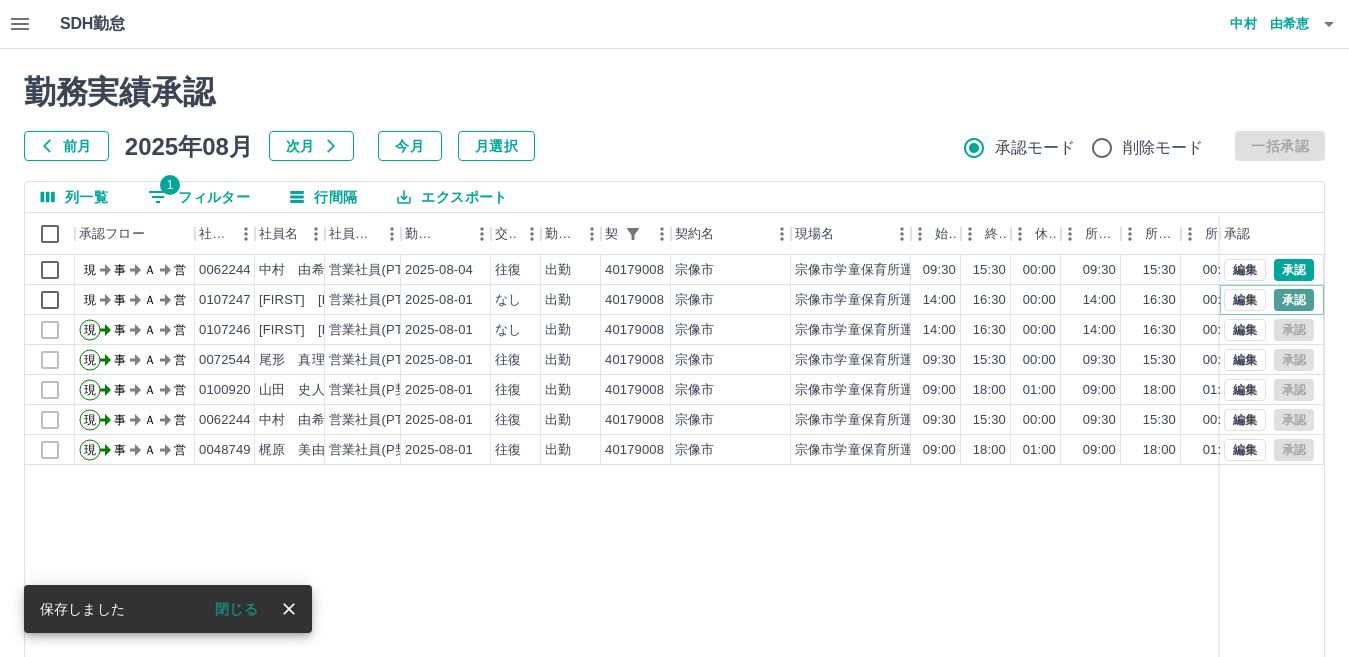 click on "承認" at bounding box center [1294, 300] 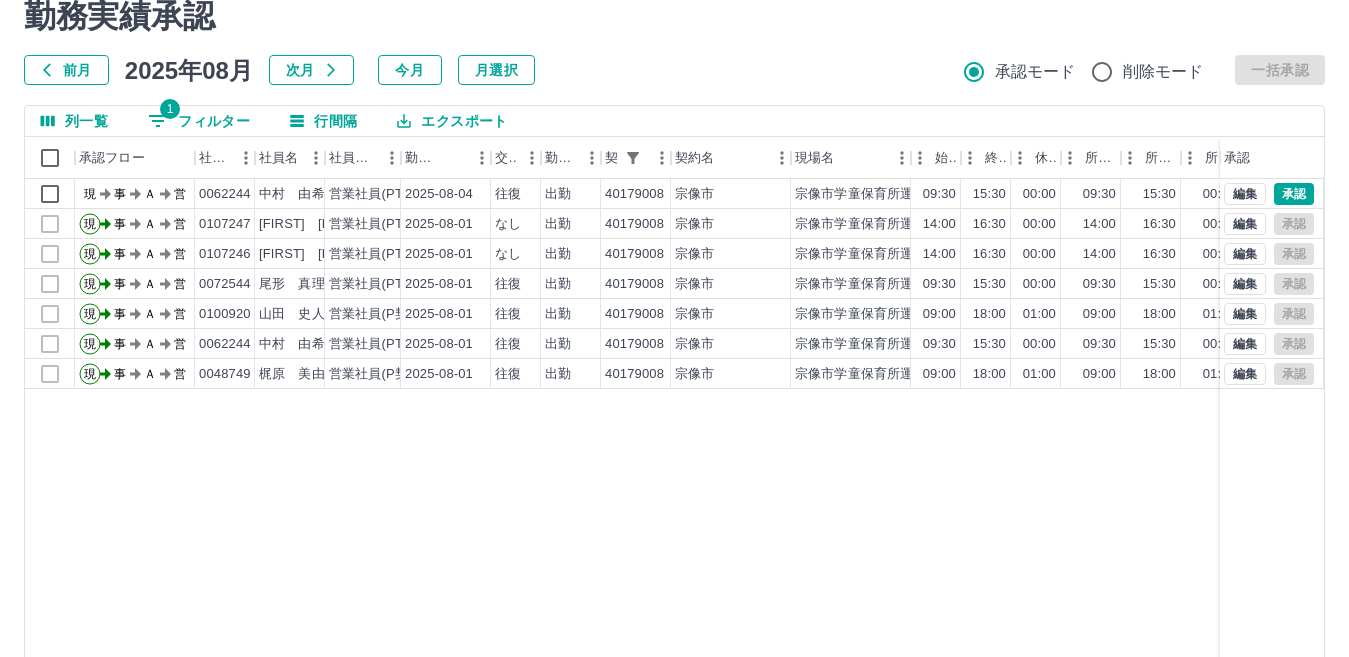 scroll, scrollTop: 0, scrollLeft: 0, axis: both 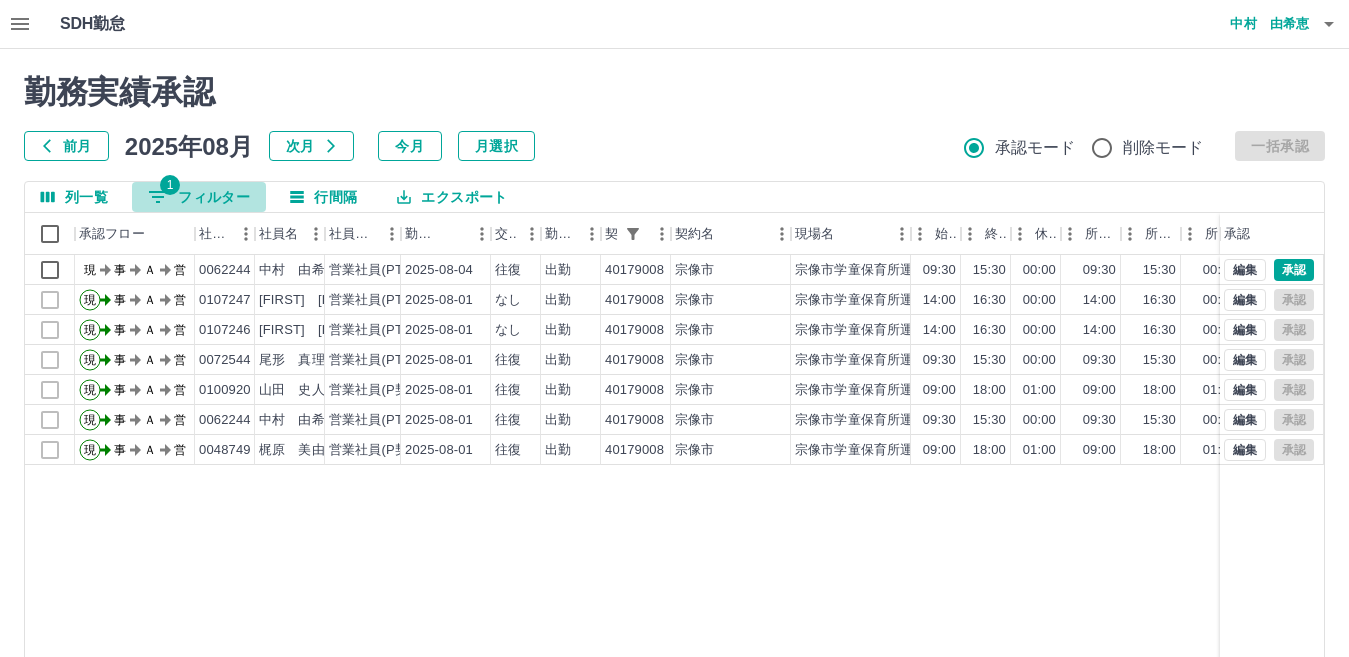 click on "1 フィルター" at bounding box center [199, 197] 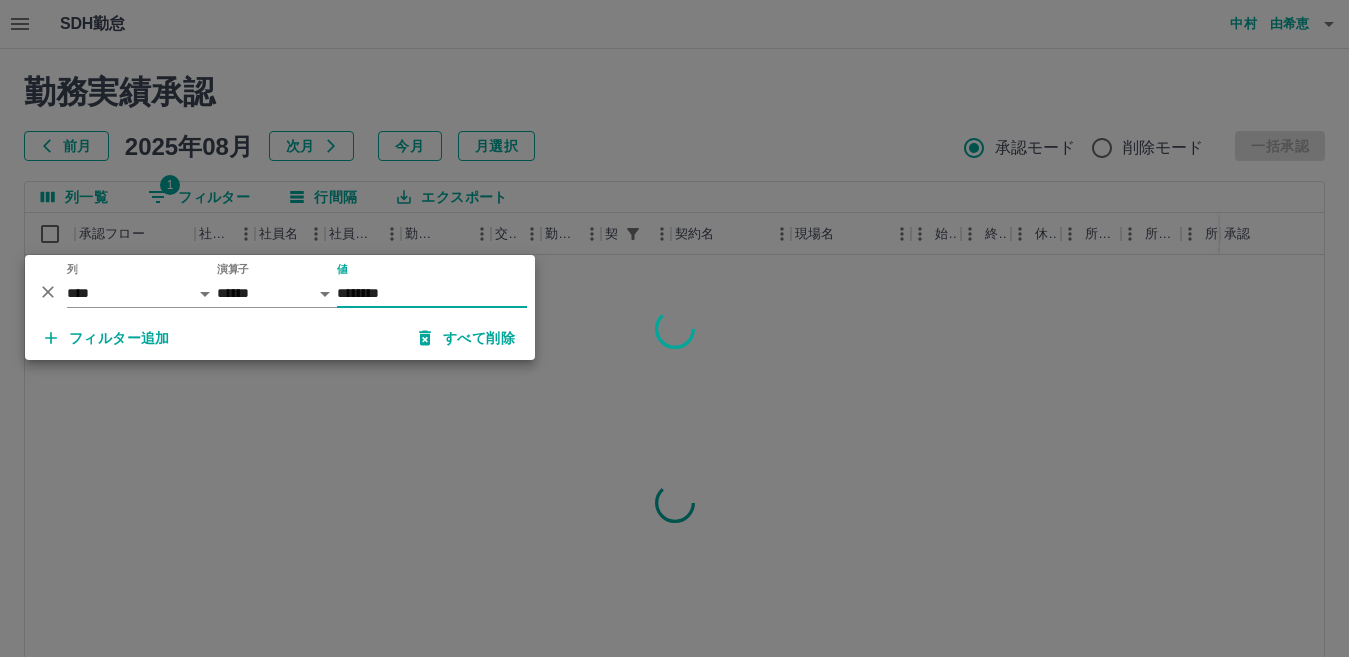 type on "********" 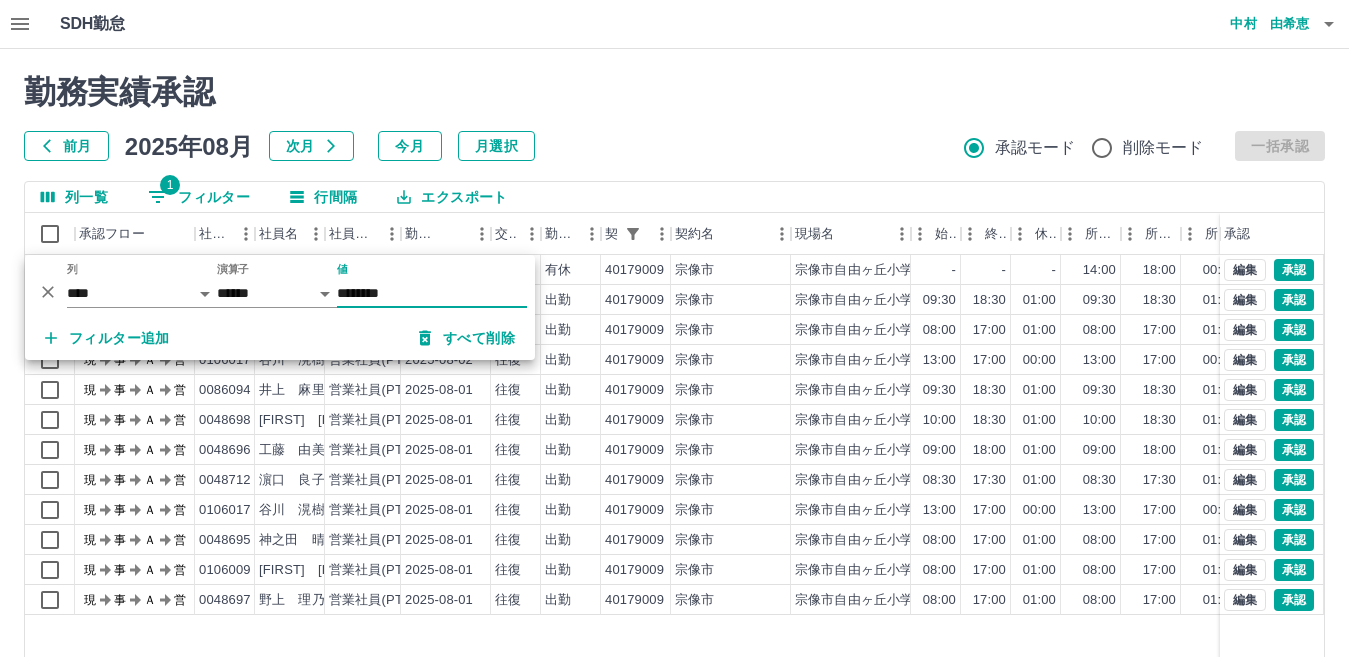 click on "勤務実績承認 前月 2025年08月 次月 今月 月選択 承認モード 削除モード 一括承認" at bounding box center (674, 117) 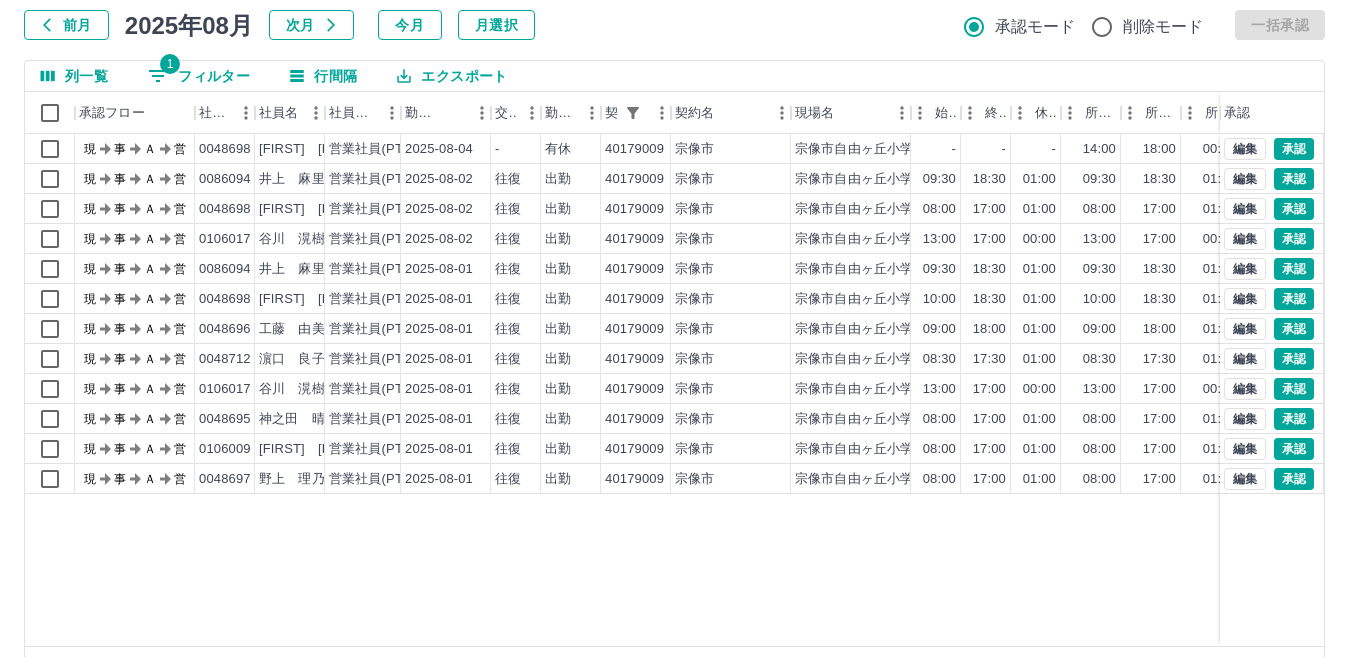 scroll, scrollTop: 88, scrollLeft: 0, axis: vertical 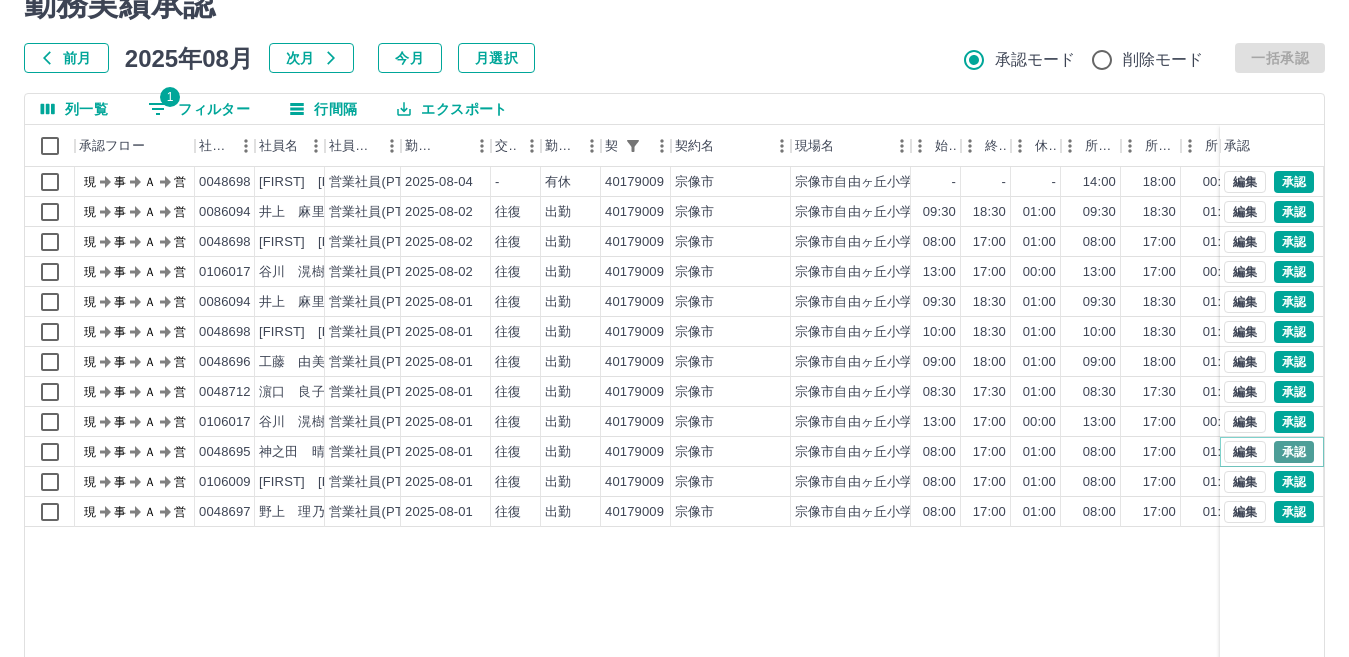click on "承認" at bounding box center (1294, 452) 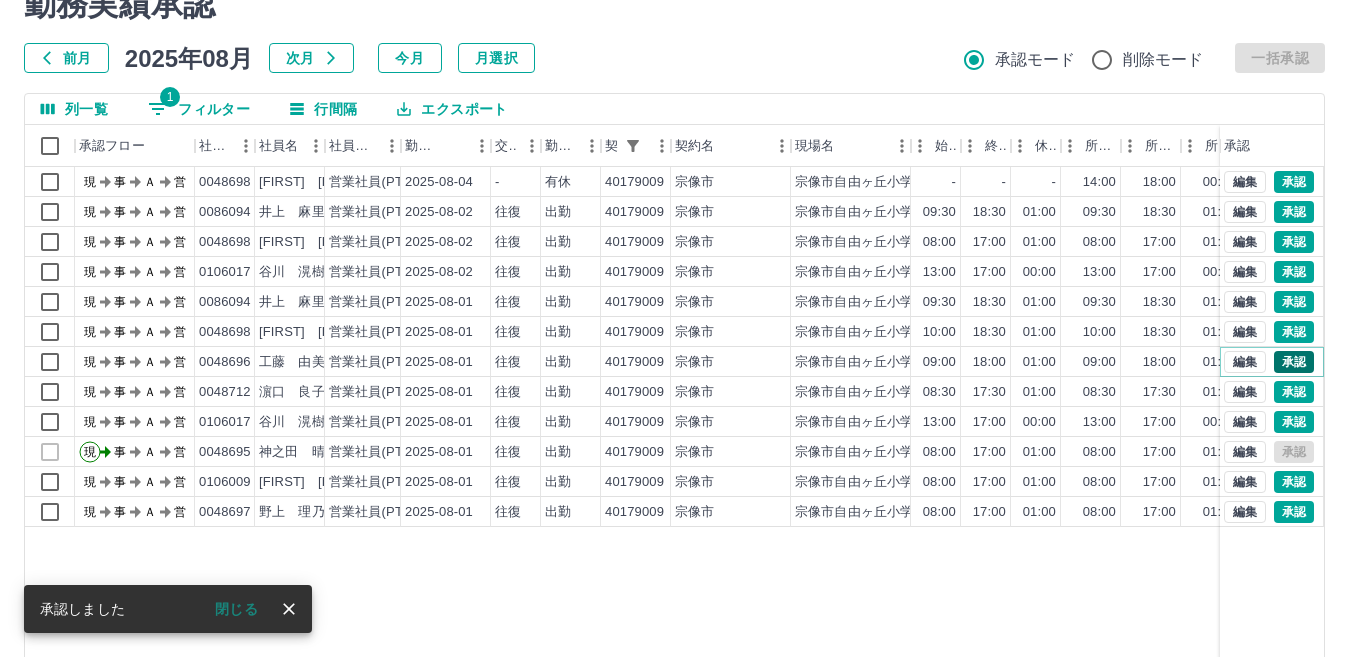 click on "承認" at bounding box center [1294, 362] 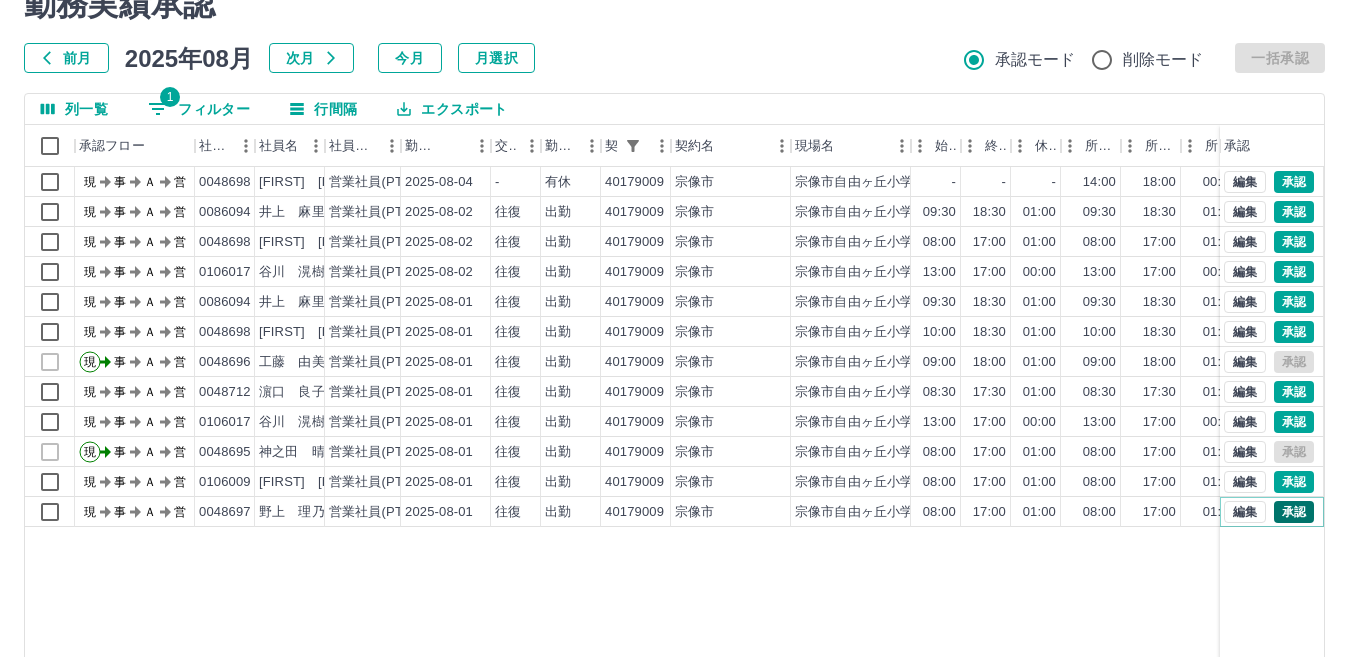 click on "承認" at bounding box center [1294, 512] 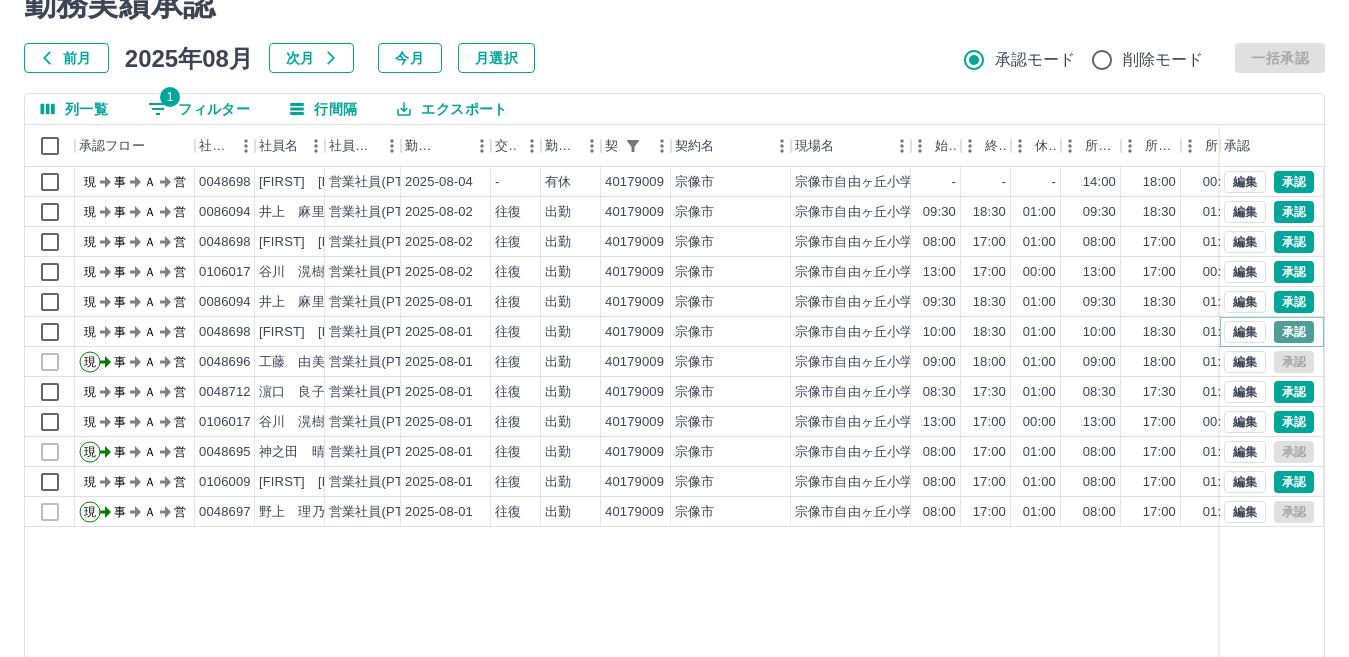 click on "承認" at bounding box center (1294, 332) 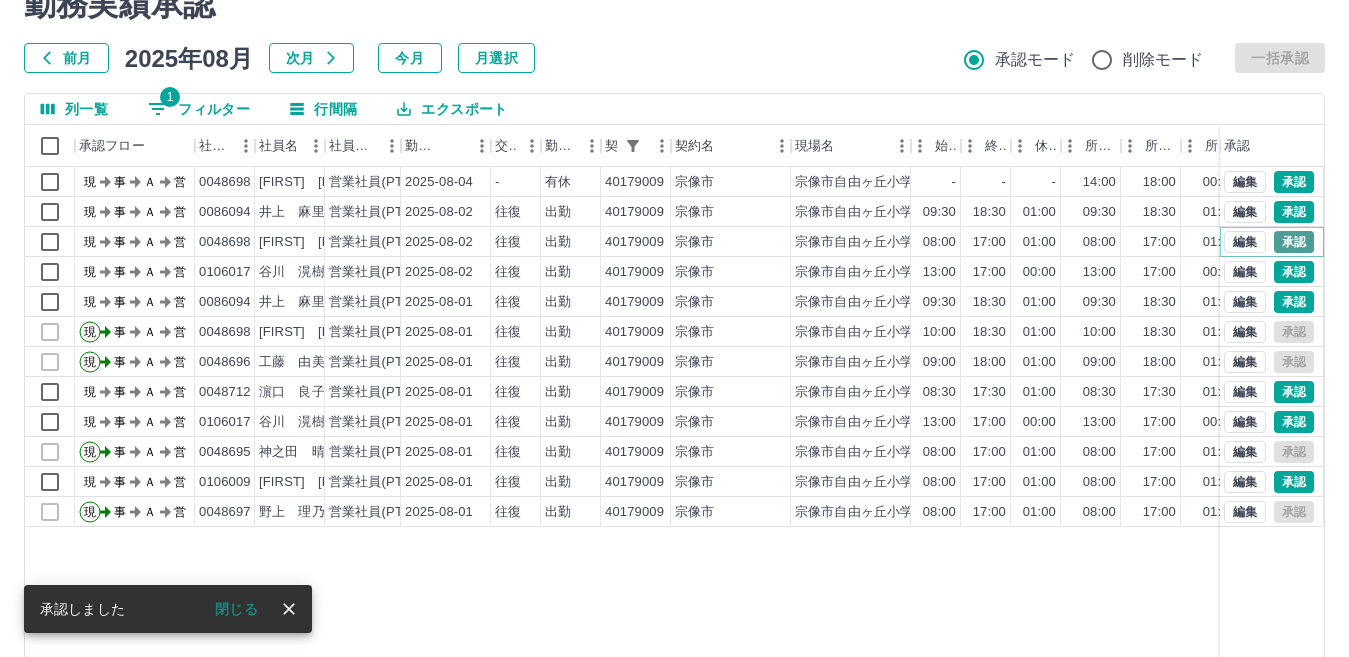 click on "承認" at bounding box center [1294, 242] 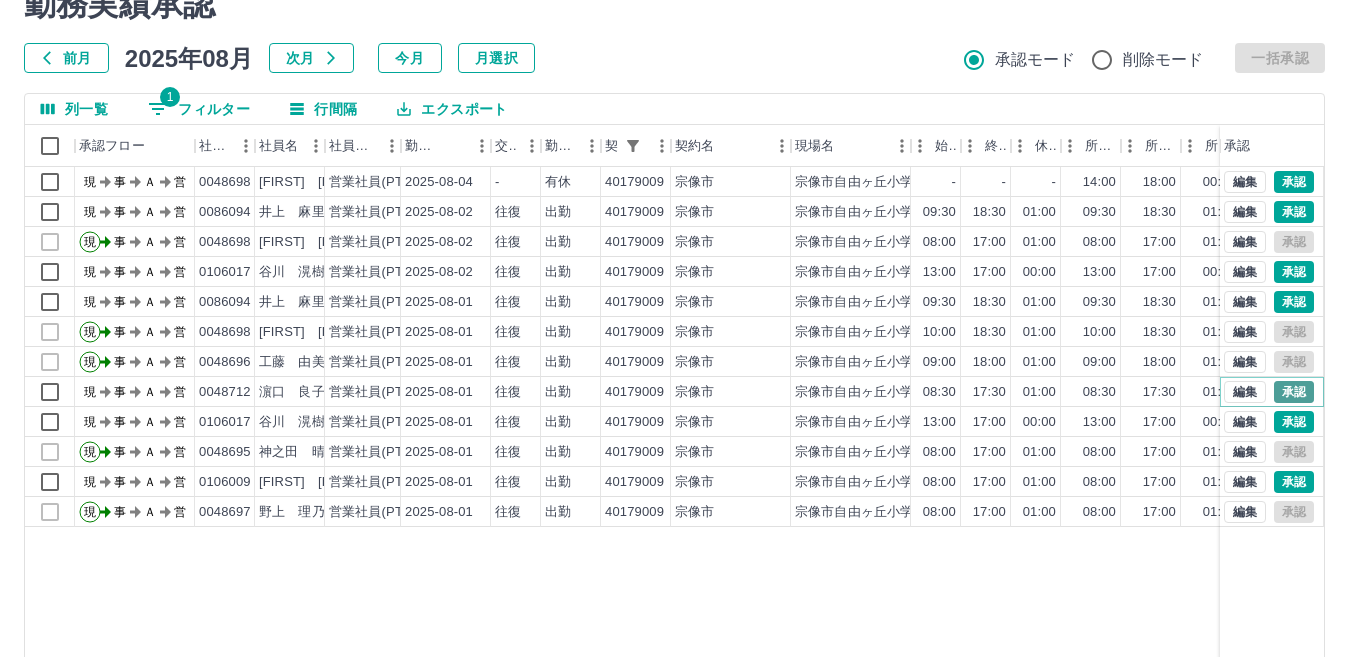 click on "承認" at bounding box center (1294, 392) 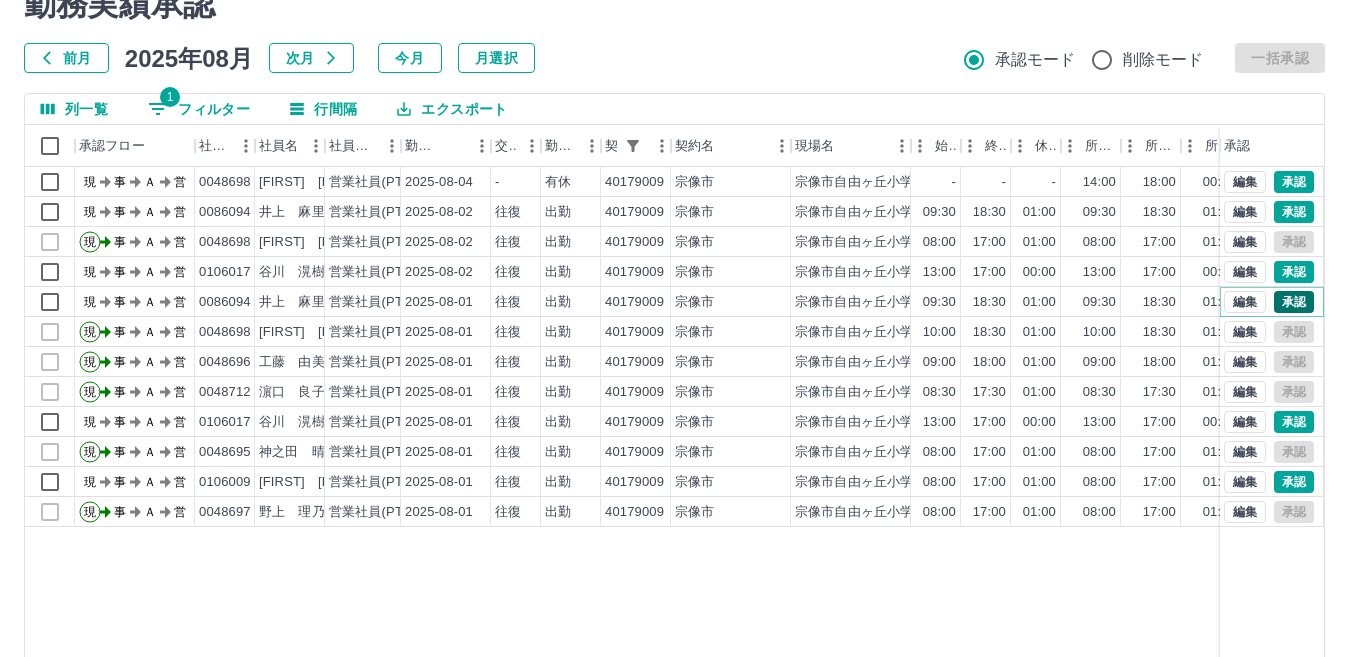 click on "承認" at bounding box center [1294, 302] 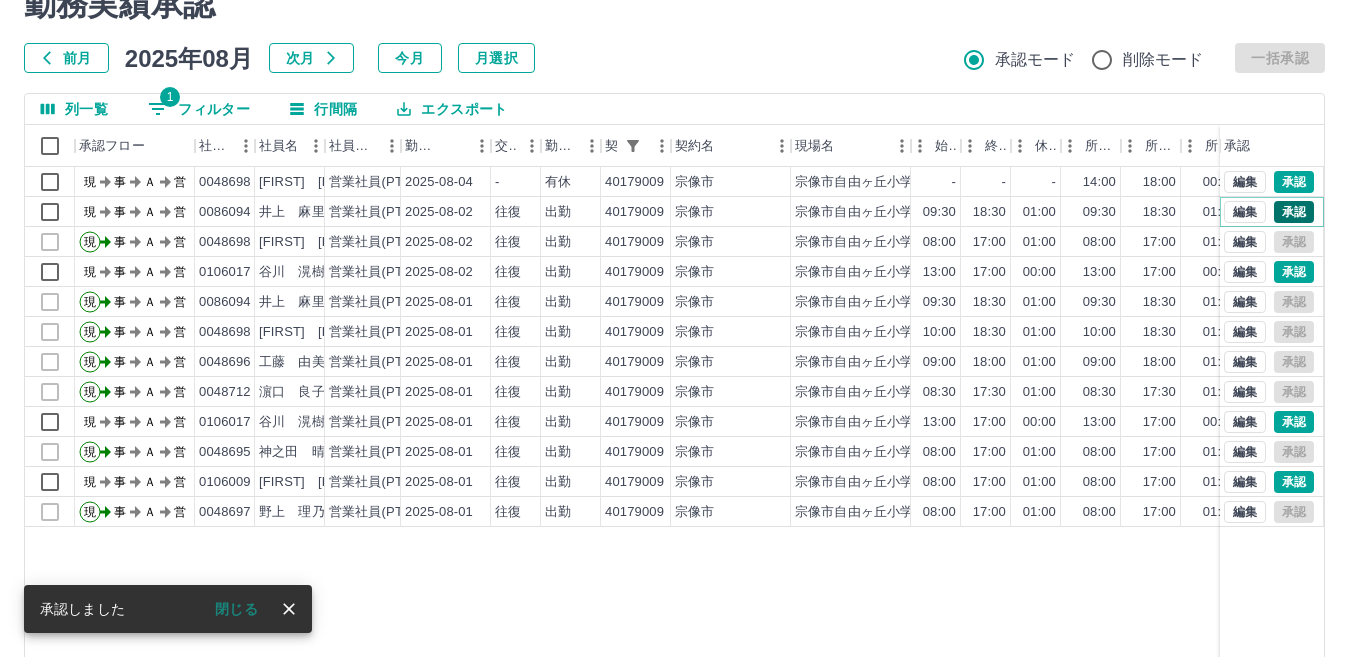 click on "承認" at bounding box center [1294, 212] 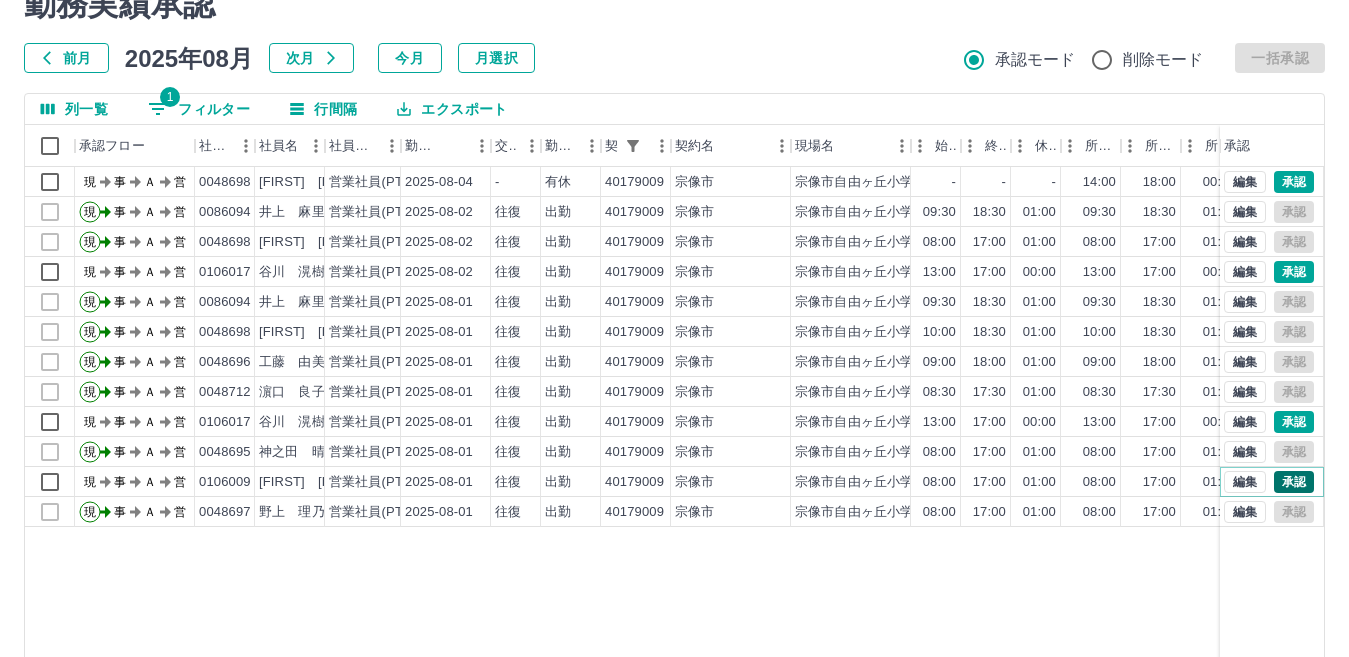 click on "承認" at bounding box center (1294, 482) 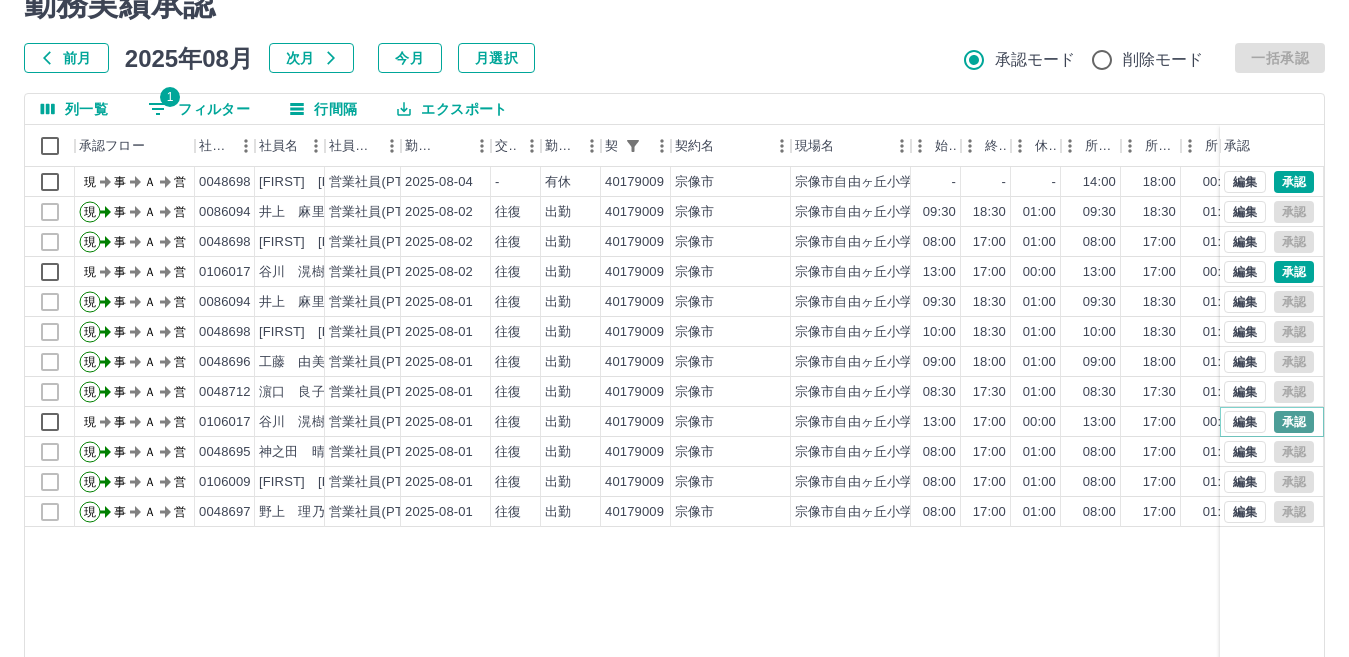 click on "承認" at bounding box center [1294, 422] 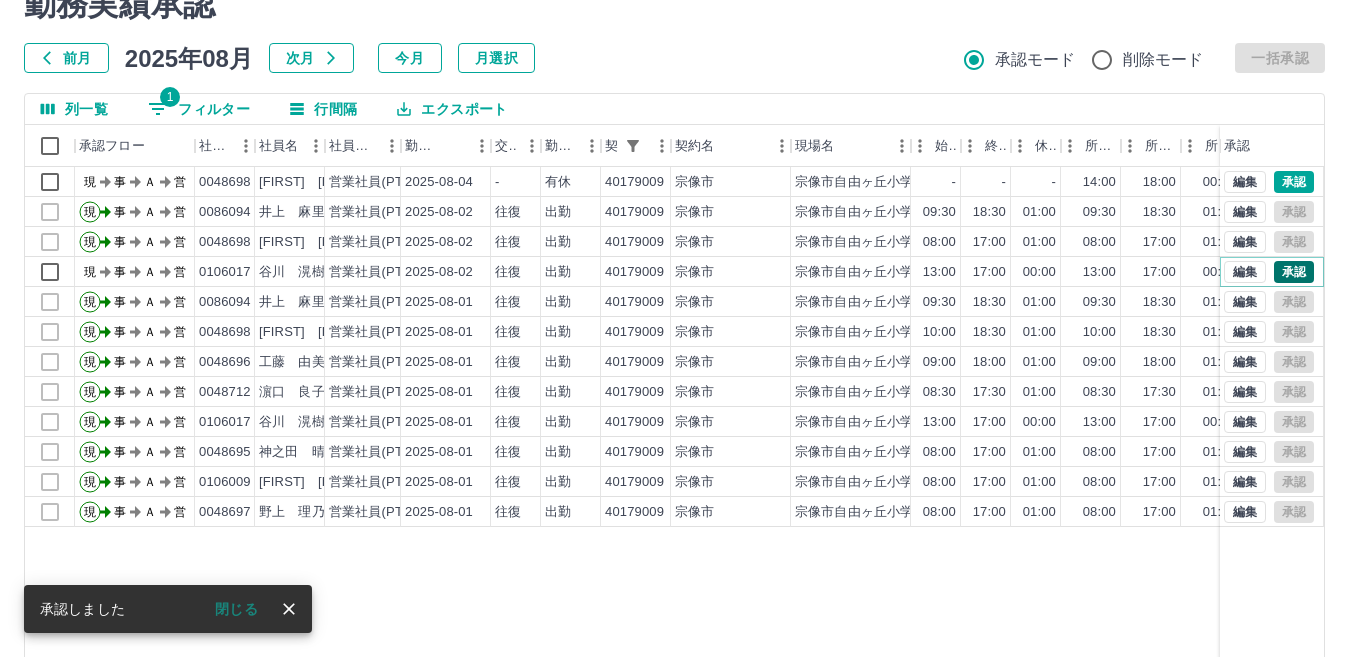 click on "承認" at bounding box center [1294, 272] 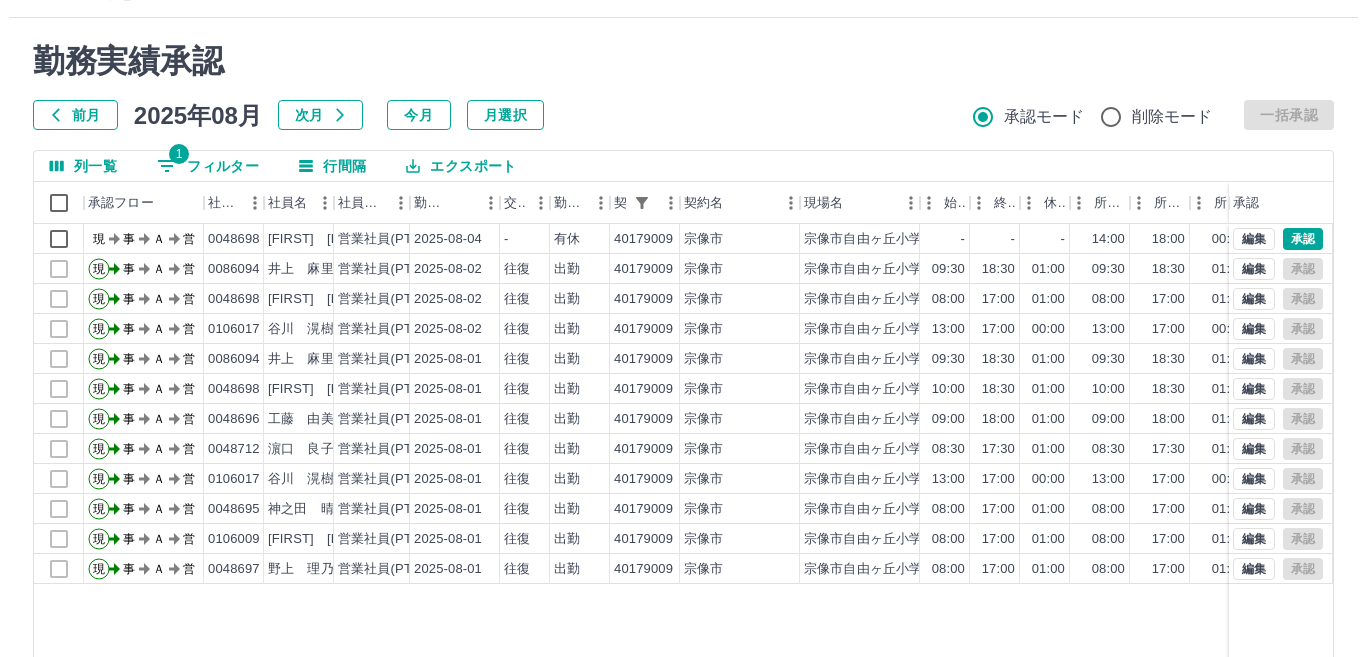 scroll, scrollTop: 0, scrollLeft: 0, axis: both 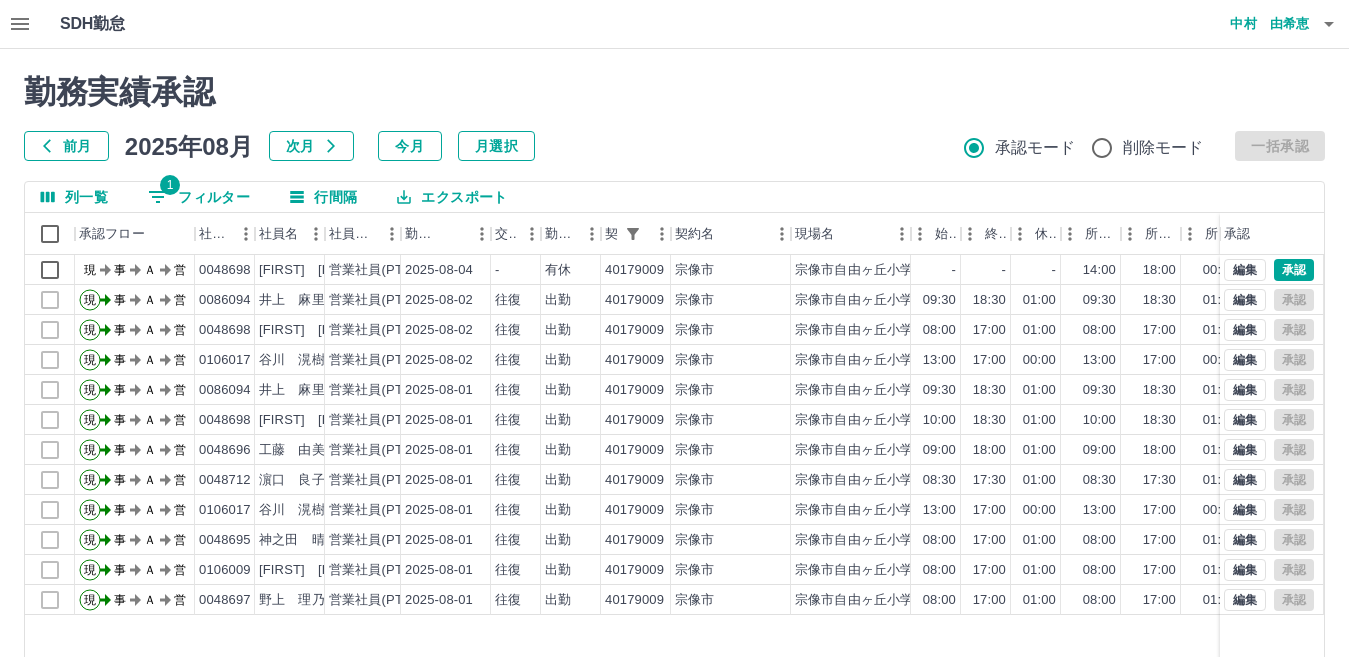 click on "中村　由希恵" at bounding box center [1249, 24] 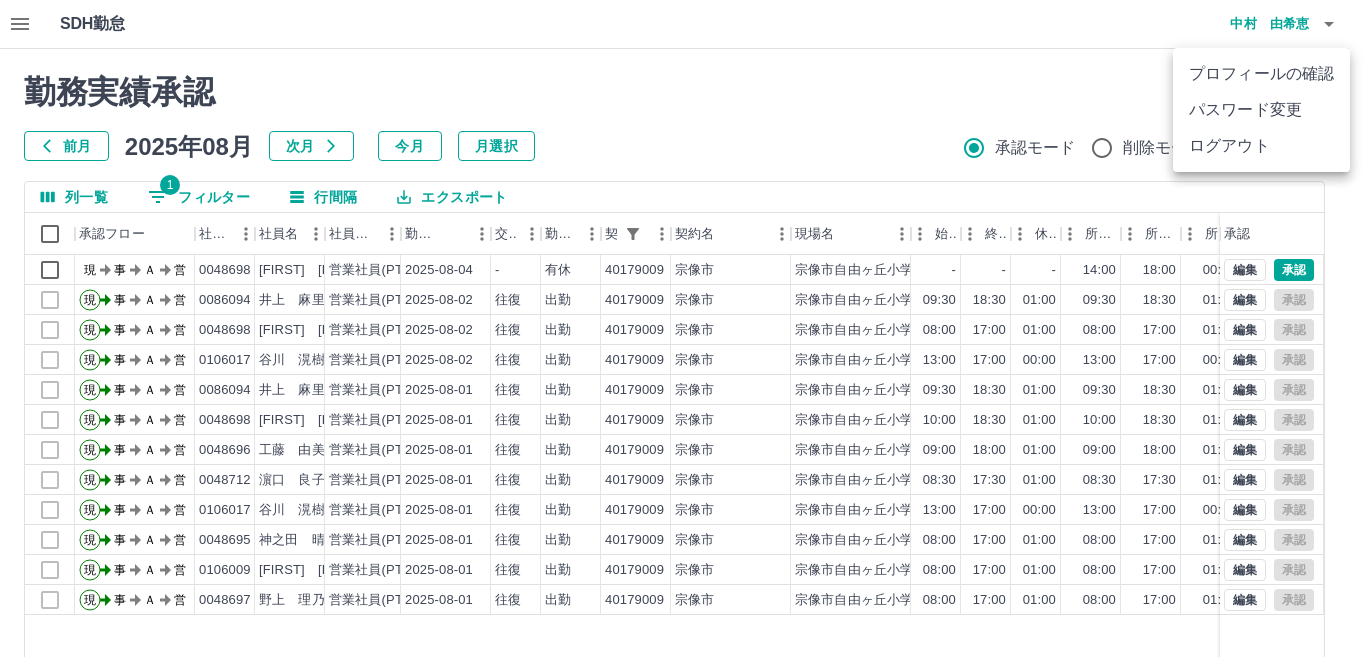 drag, startPoint x: 1254, startPoint y: 141, endPoint x: 1140, endPoint y: 142, distance: 114.00439 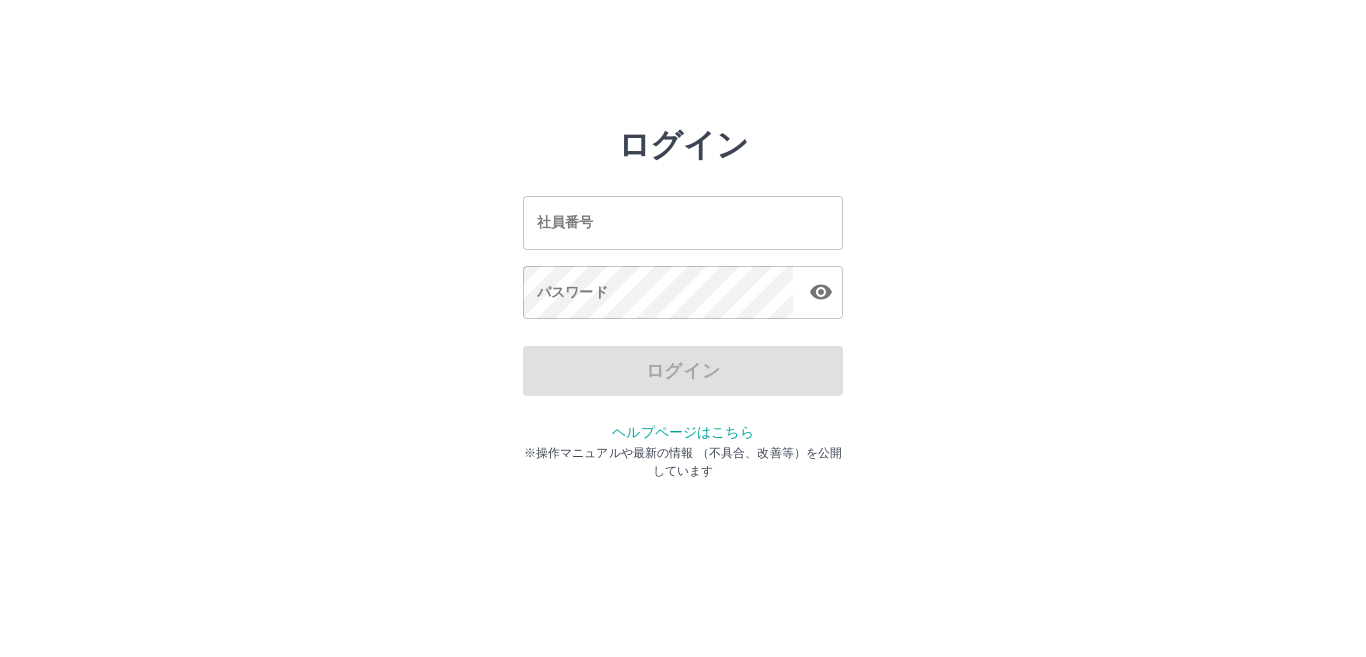 scroll, scrollTop: 0, scrollLeft: 0, axis: both 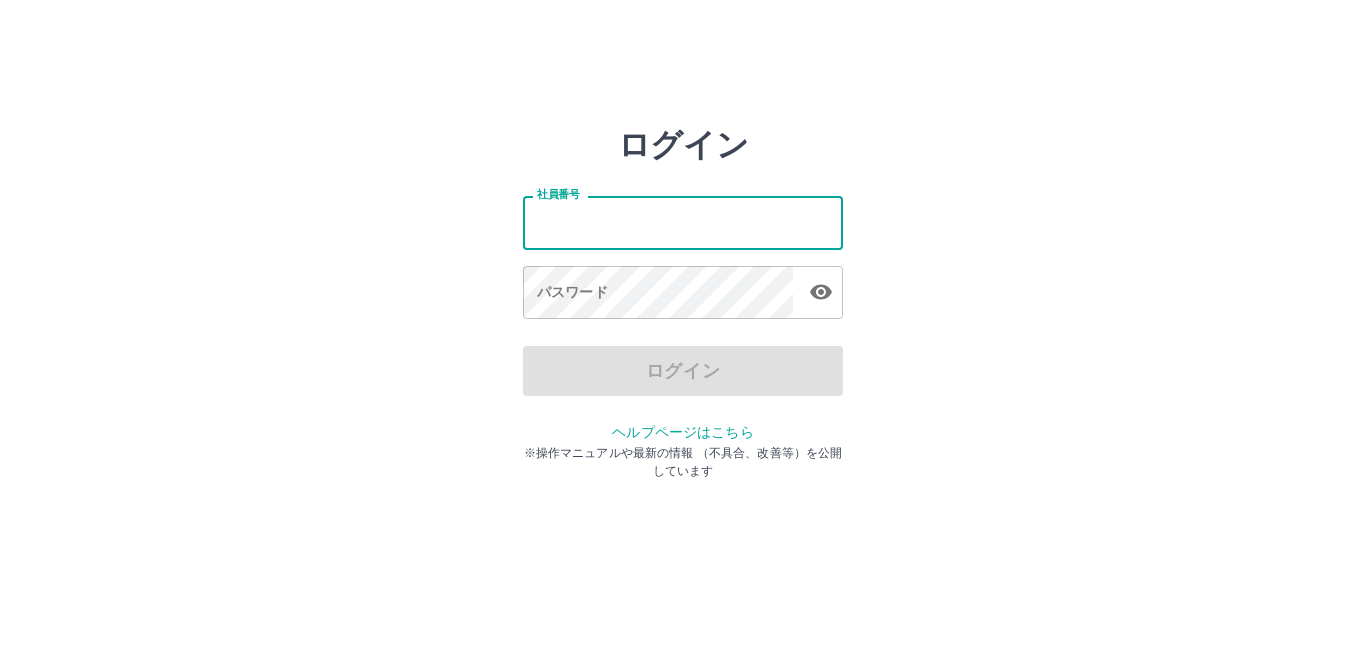 click on "社員番号" at bounding box center [683, 222] 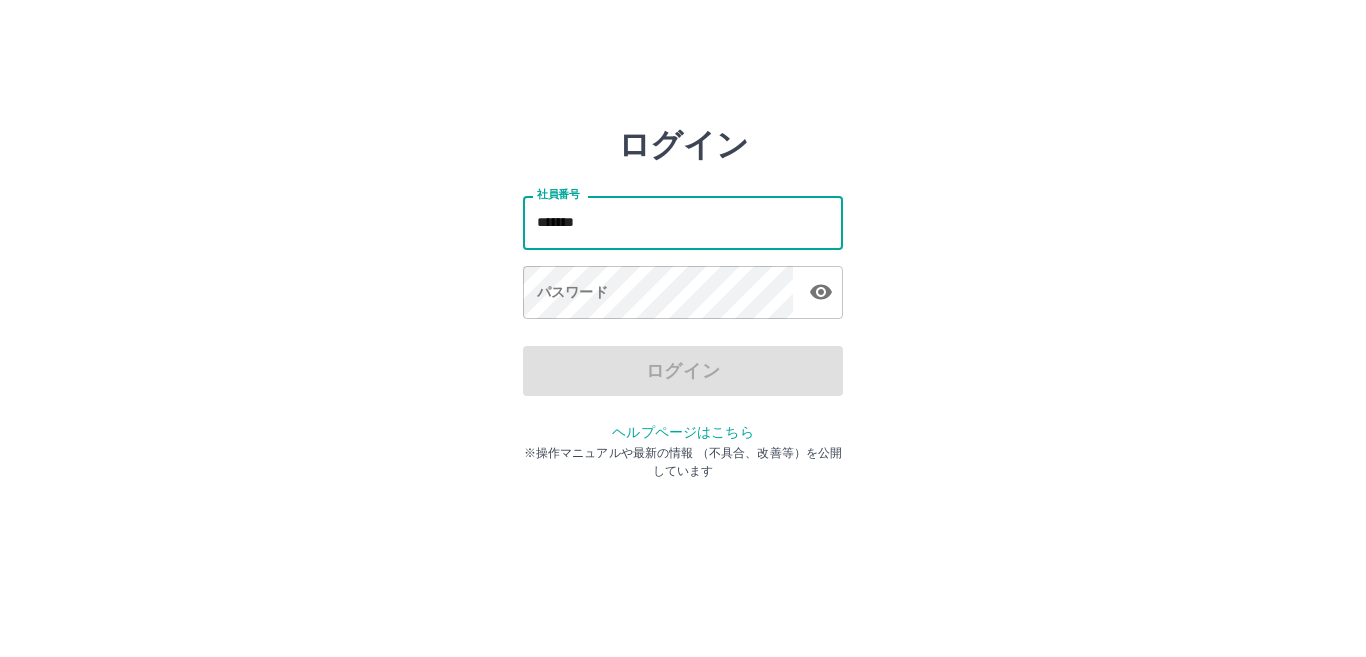 type on "*******" 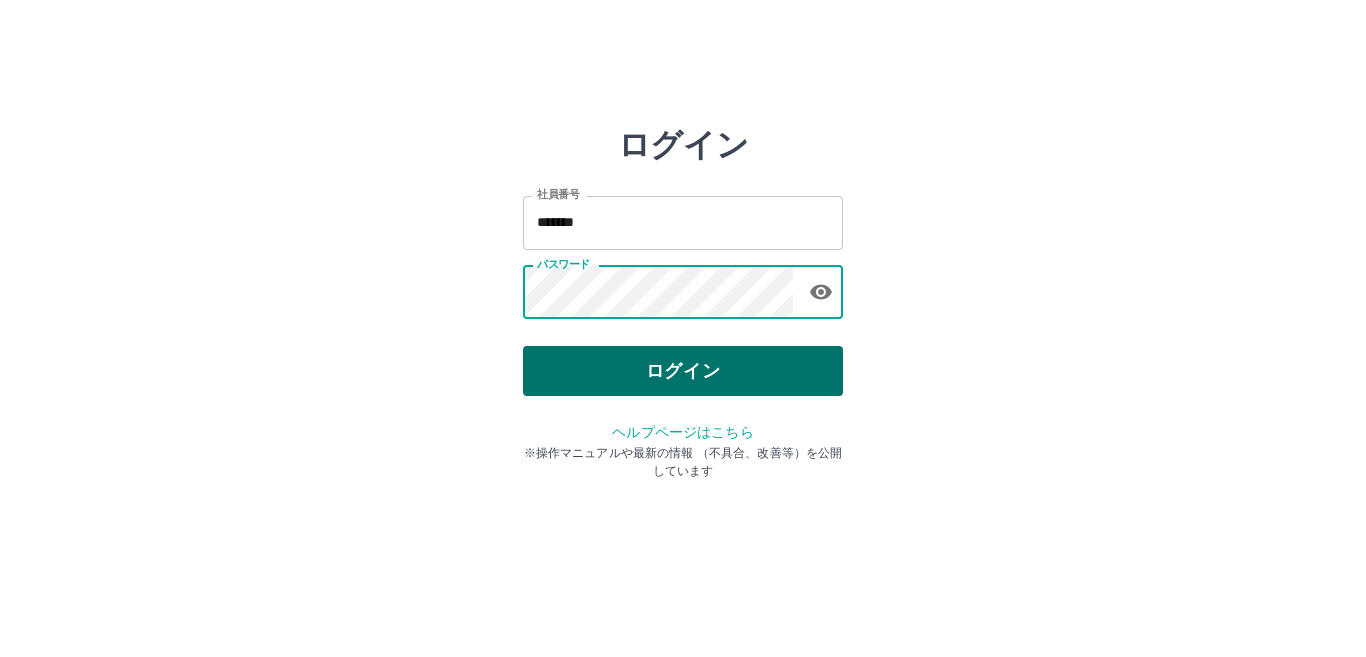 click on "ログイン" at bounding box center (683, 371) 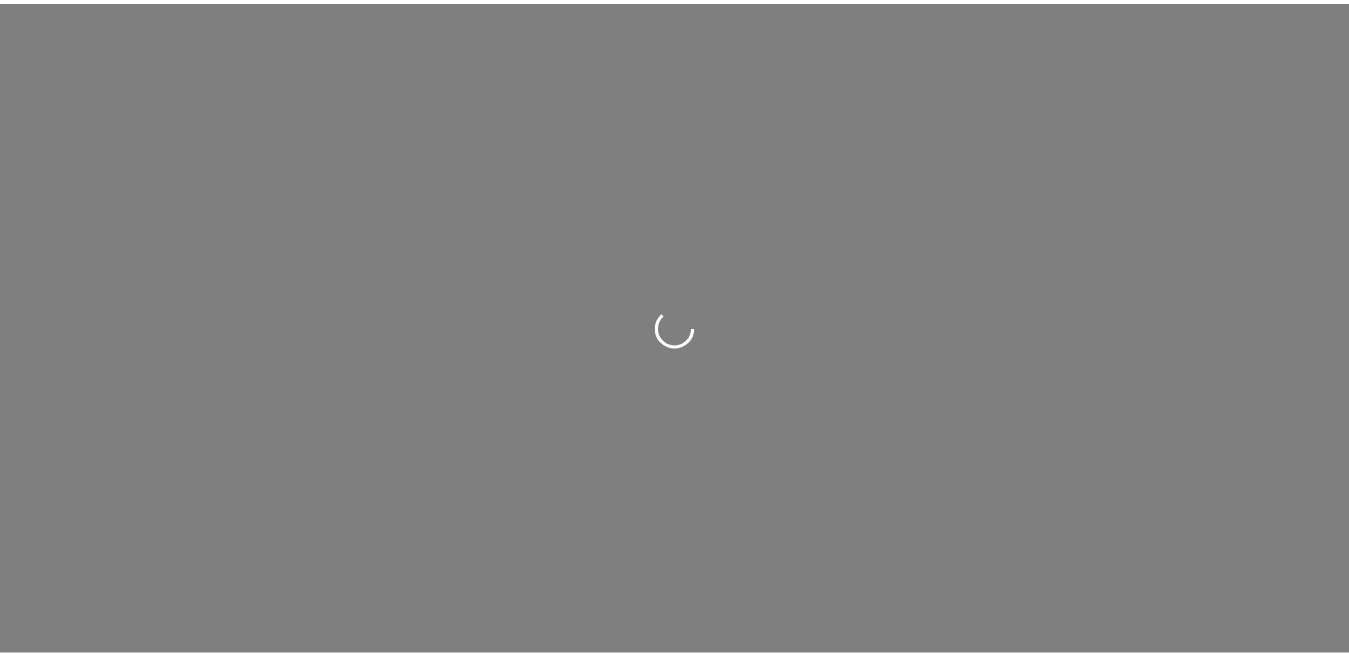 scroll, scrollTop: 0, scrollLeft: 0, axis: both 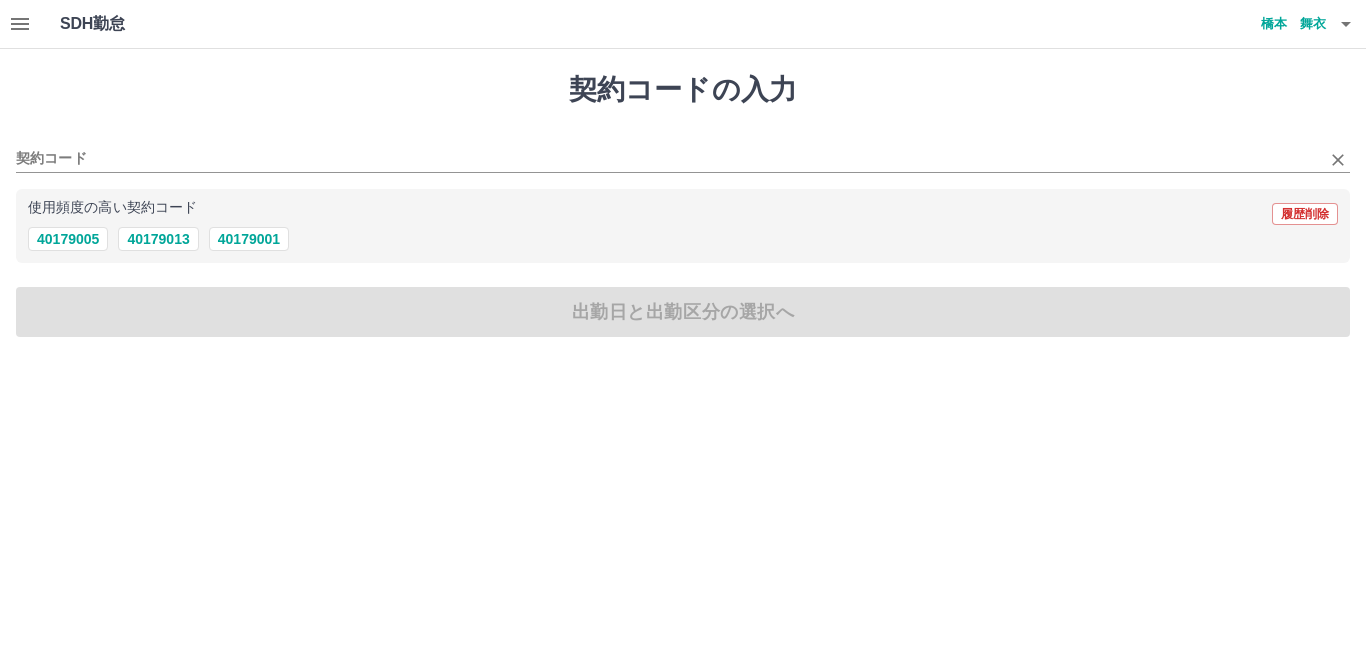 click on "契約コード" at bounding box center (683, 152) 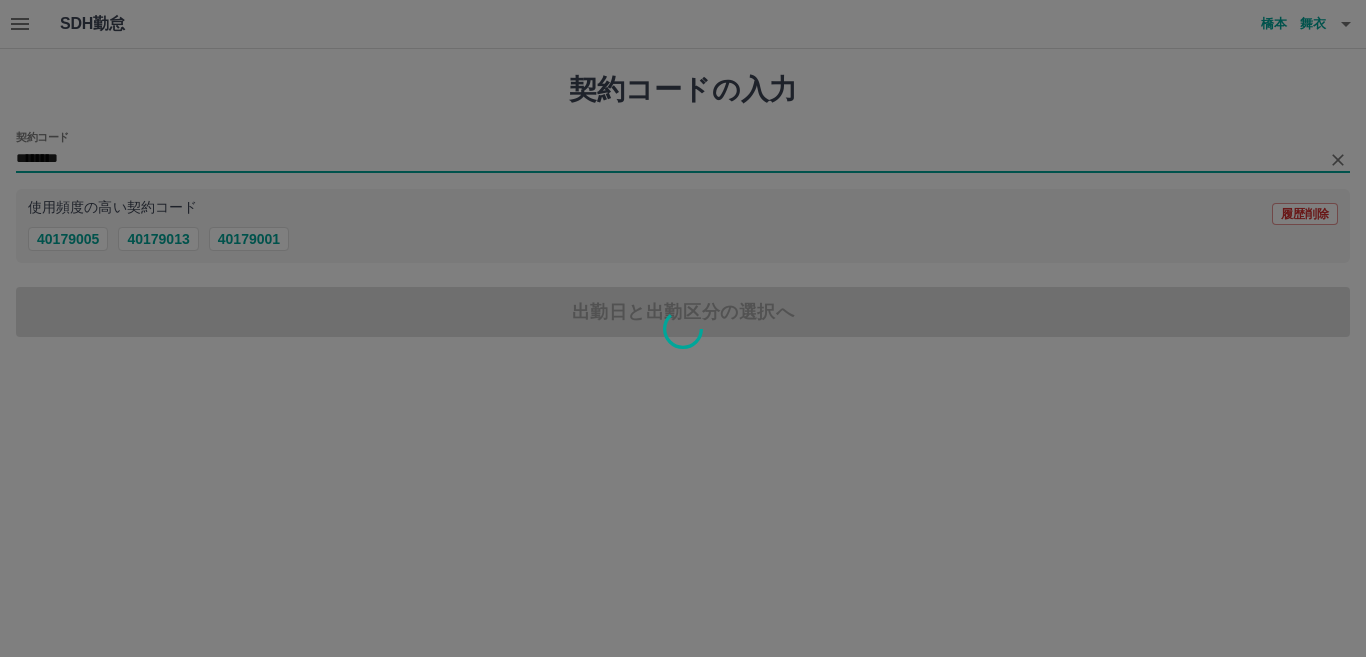 type on "********" 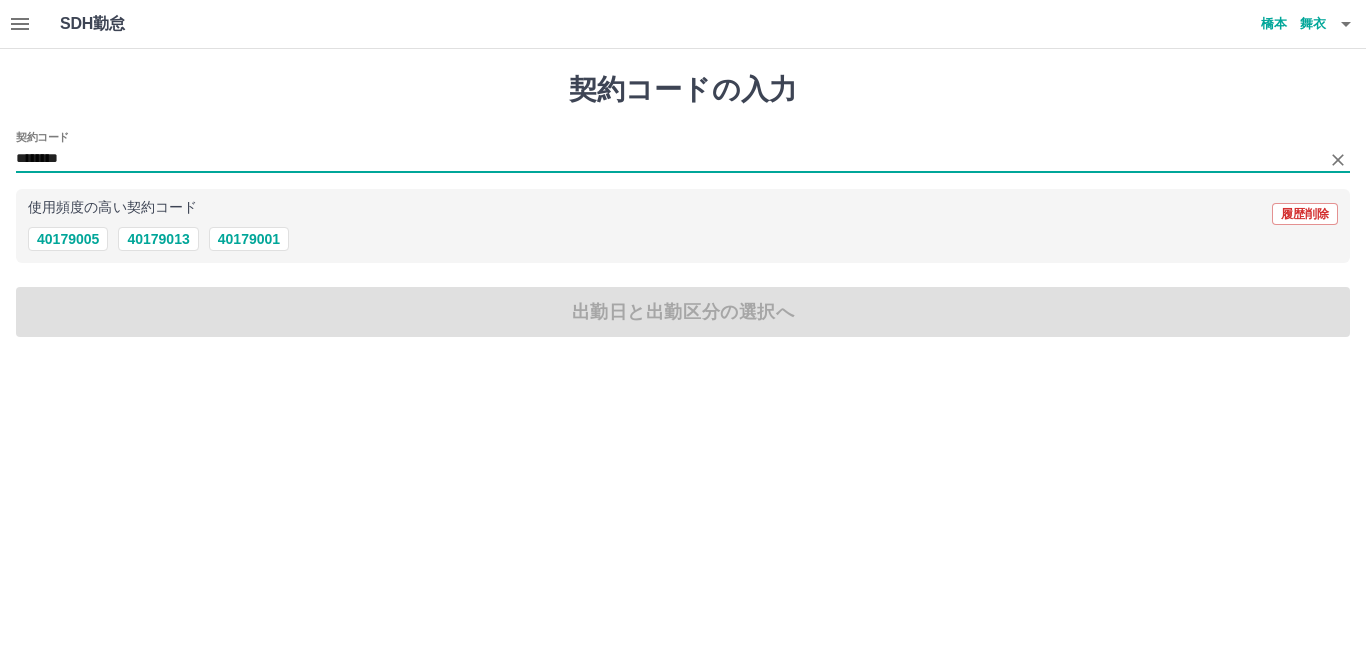 click on "********" at bounding box center (668, 159) 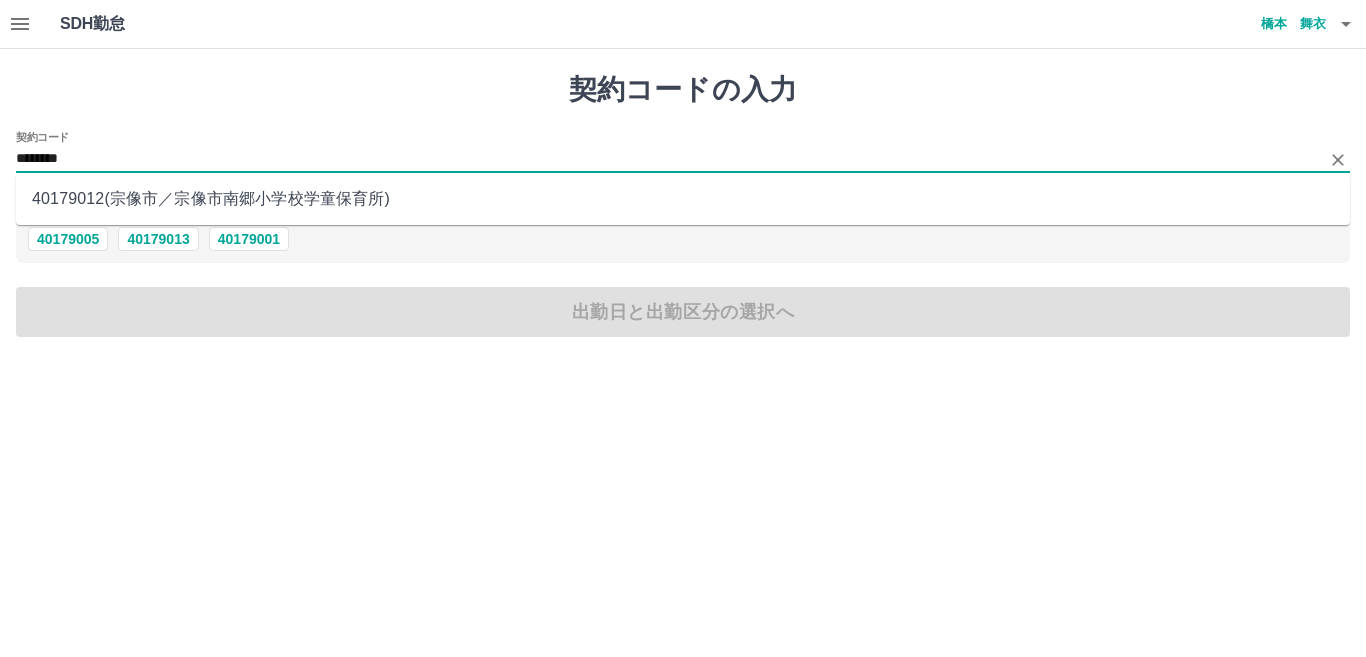 click on "[POSTAL_CODE]  ( [CITY] ／ [CITY][SCHOOL] )" at bounding box center [683, 199] 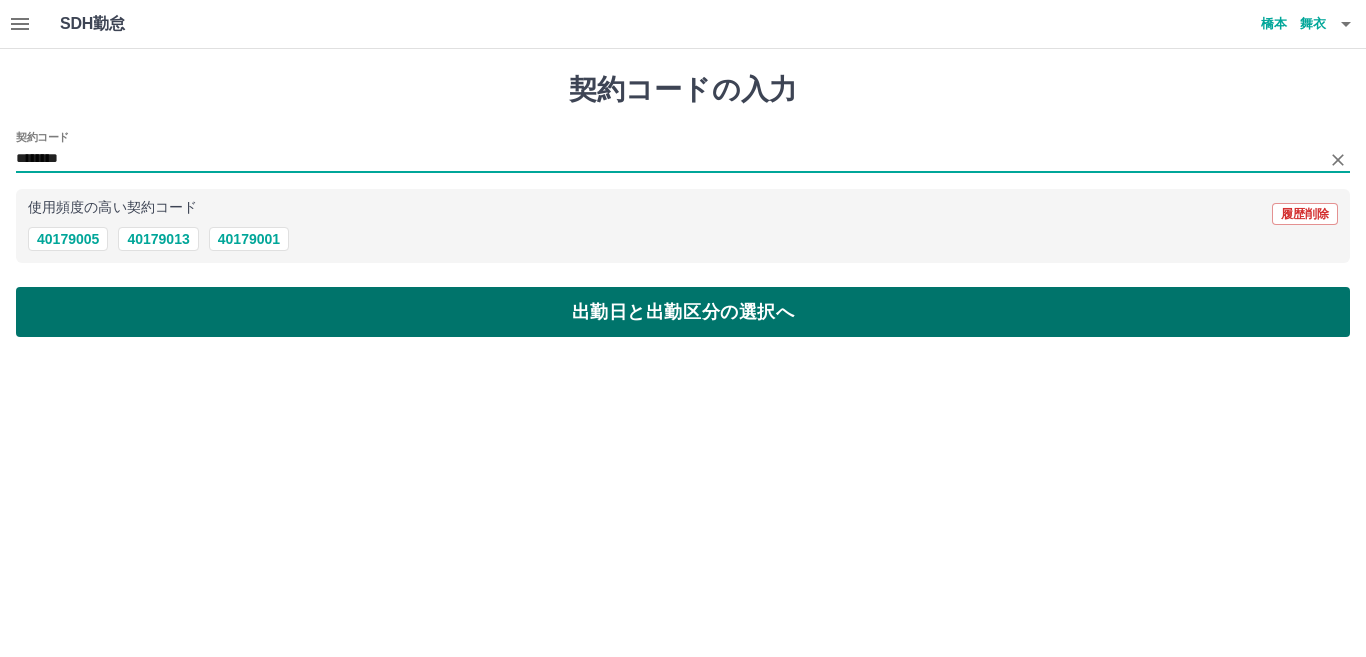 click on "出勤日と出勤区分の選択へ" at bounding box center (683, 312) 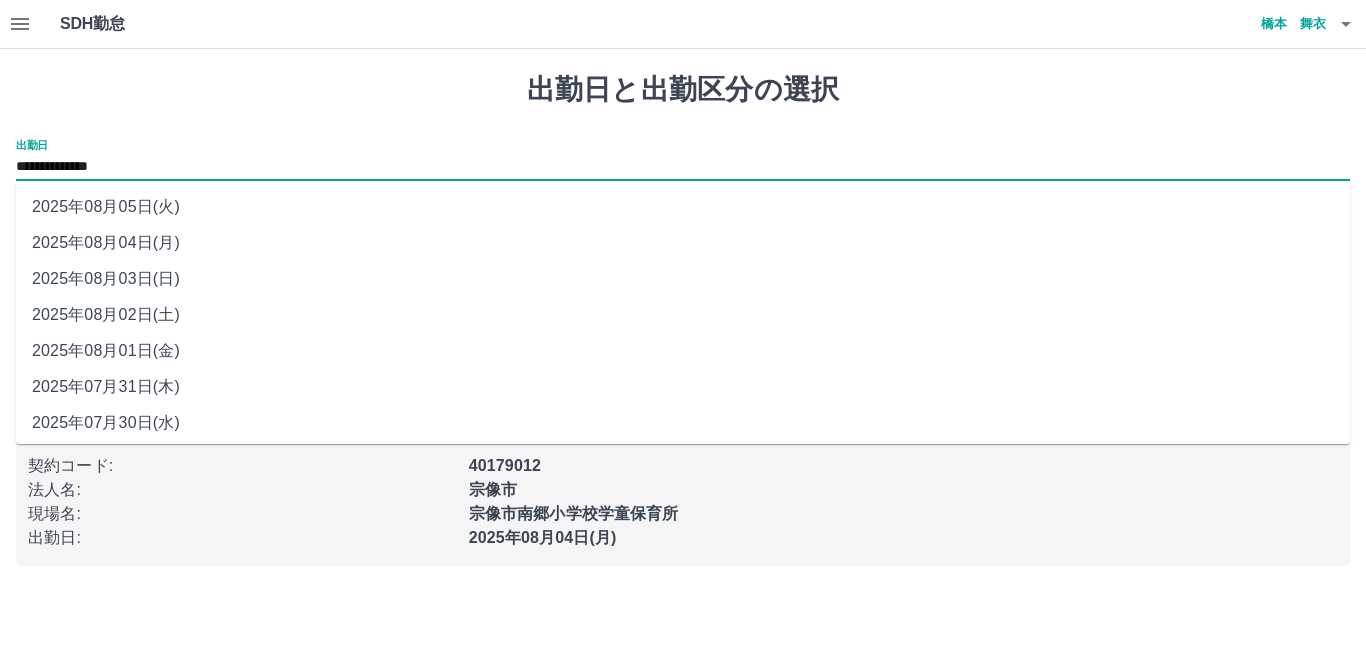 drag, startPoint x: 244, startPoint y: 174, endPoint x: 195, endPoint y: 202, distance: 56.435802 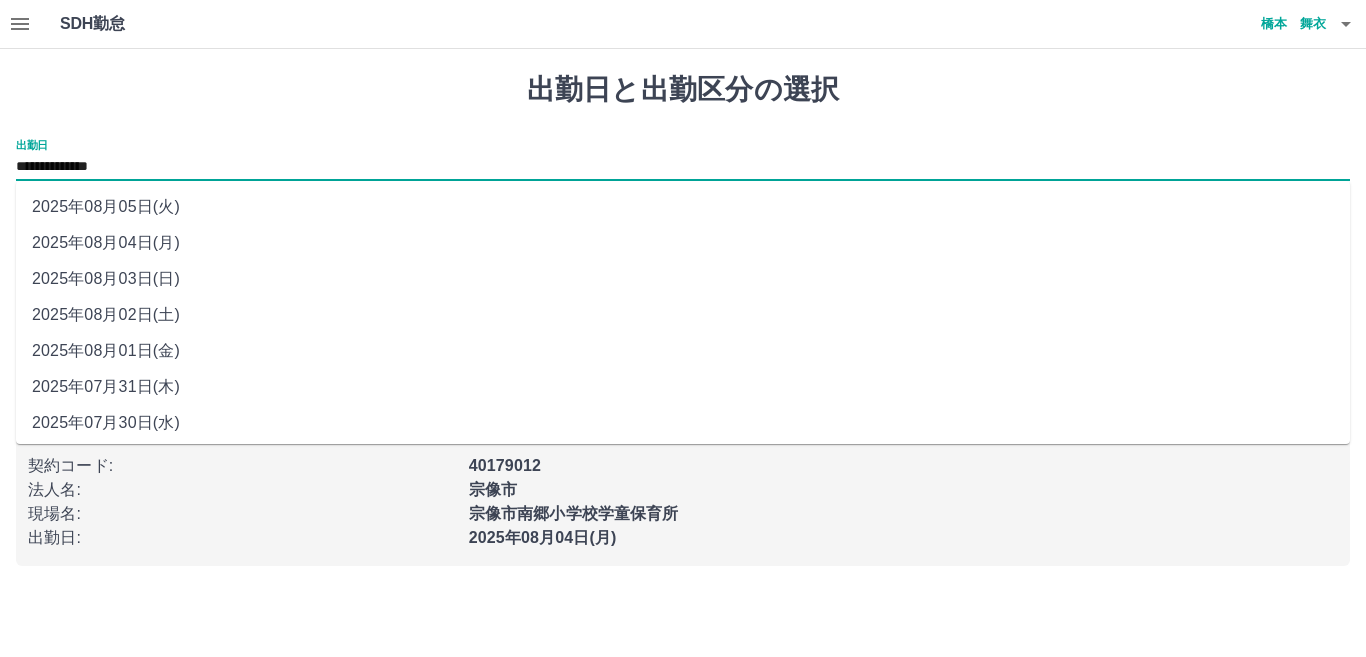 click on "**********" at bounding box center [683, 167] 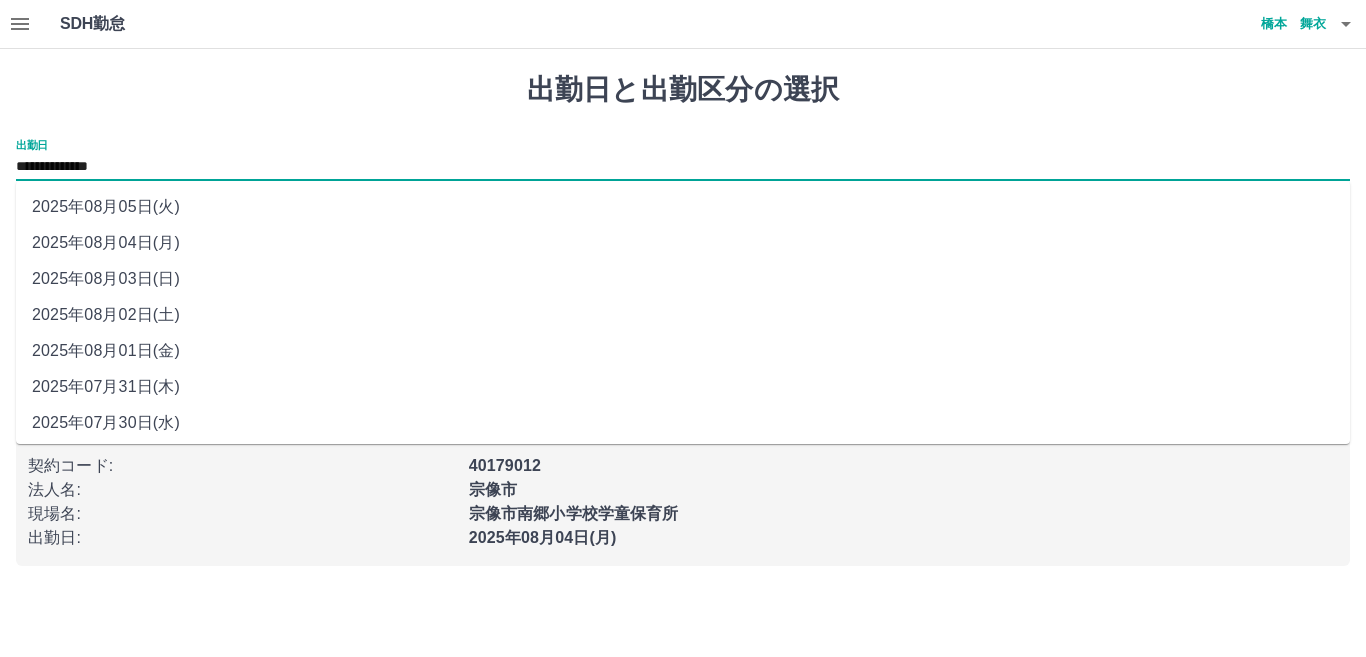 click on "2025年08月01日(金)" at bounding box center (683, 351) 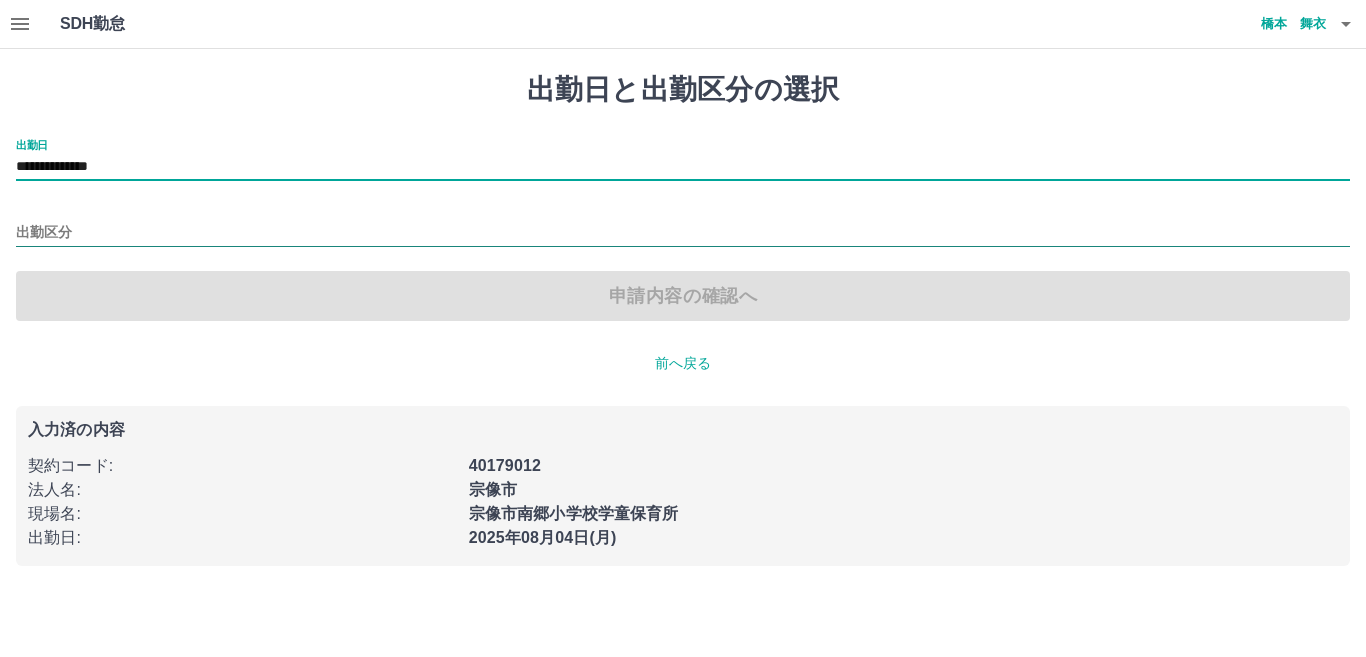 click on "出勤区分" at bounding box center (683, 233) 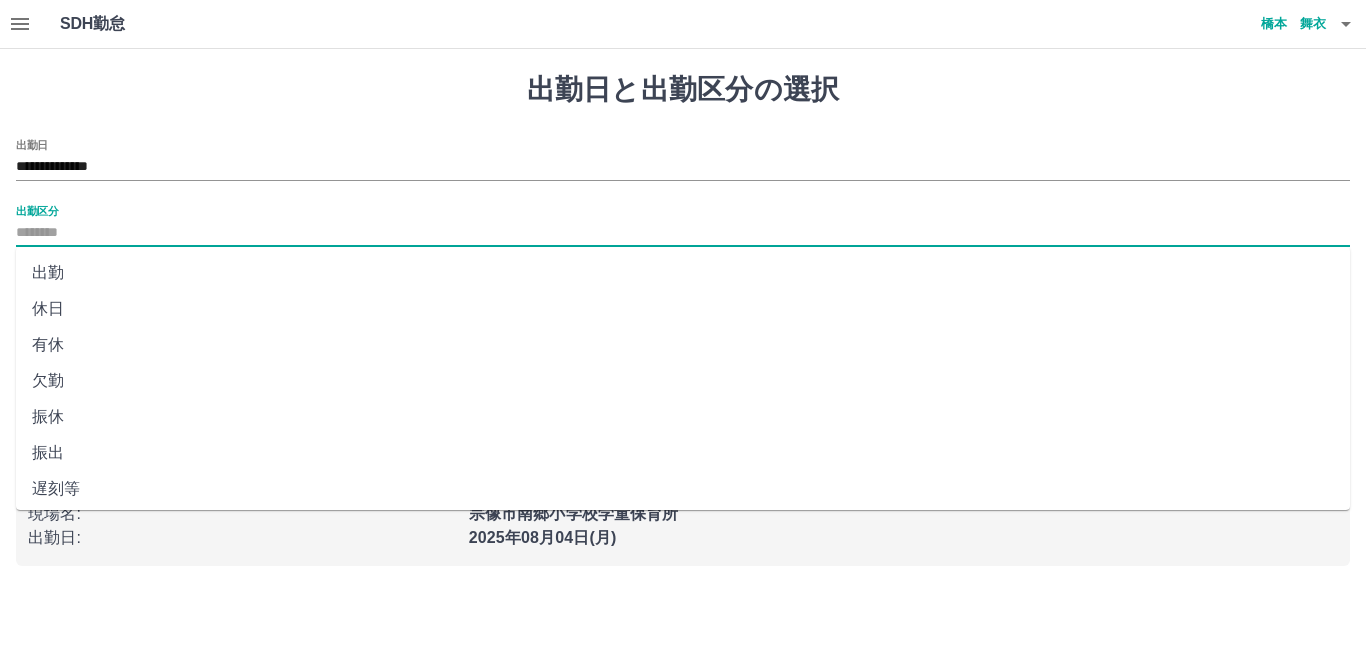 click on "有休" at bounding box center [683, 345] 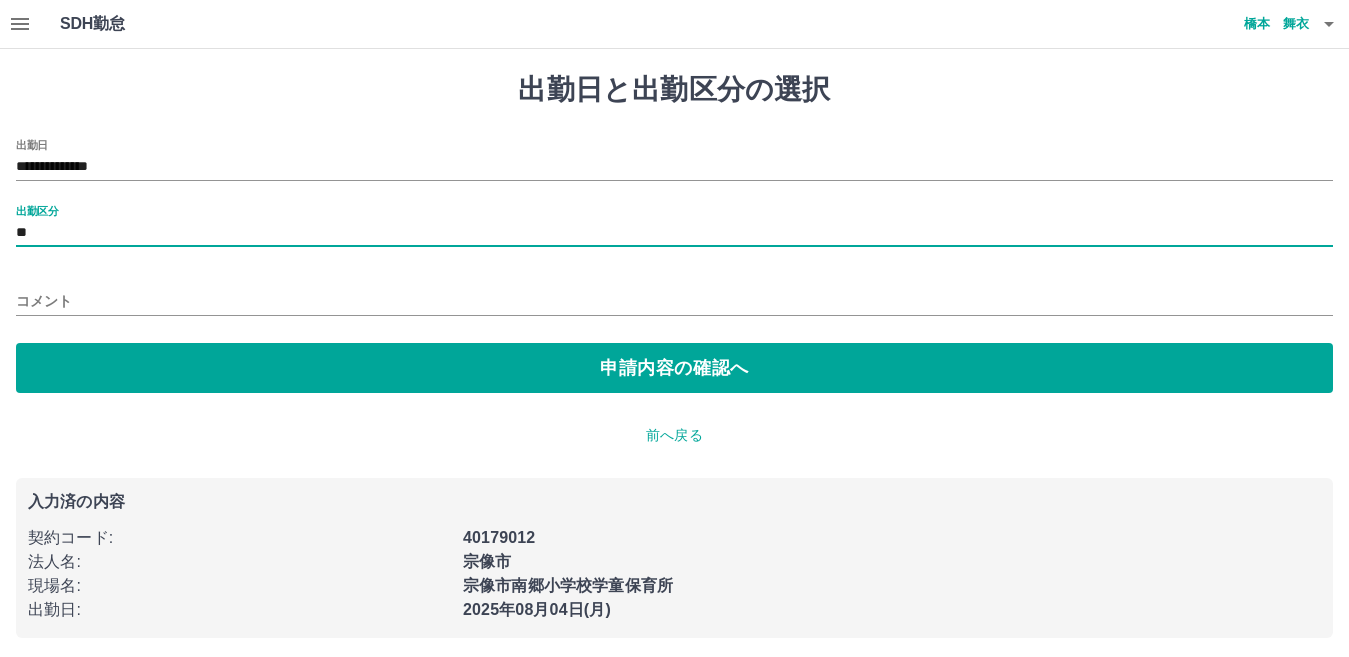 click on "コメント" at bounding box center [674, 301] 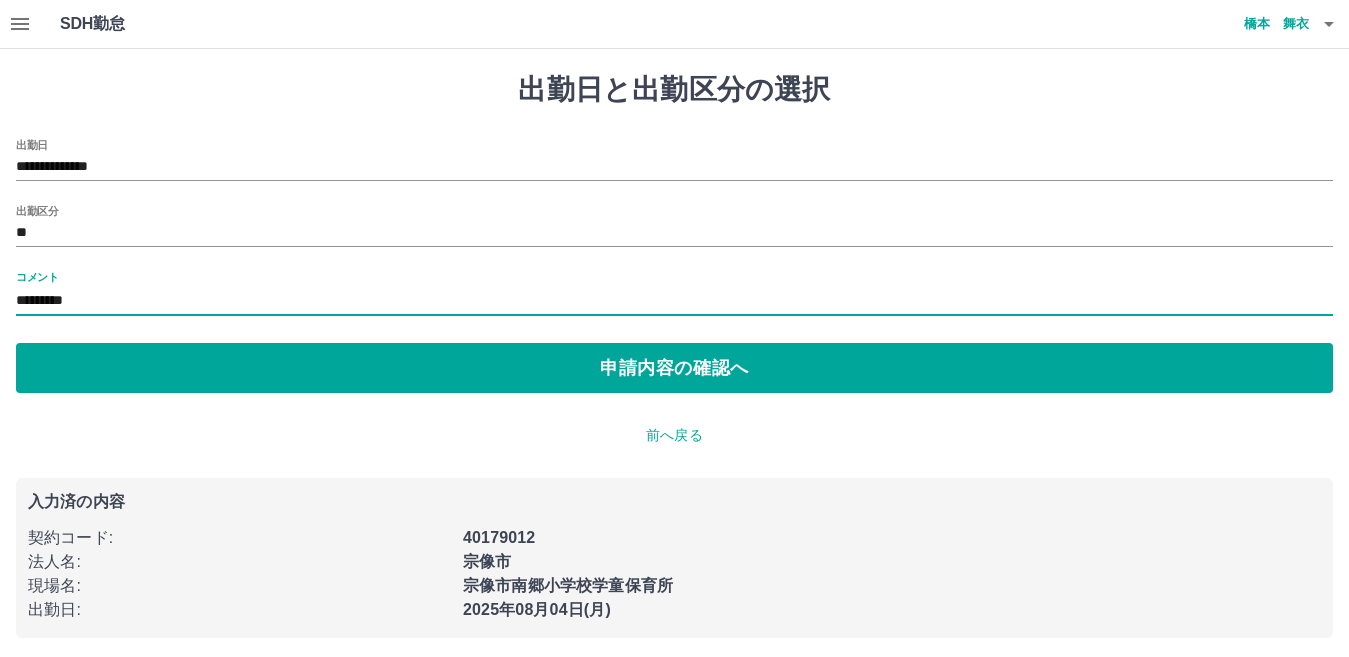 click on "*********" at bounding box center (674, 301) 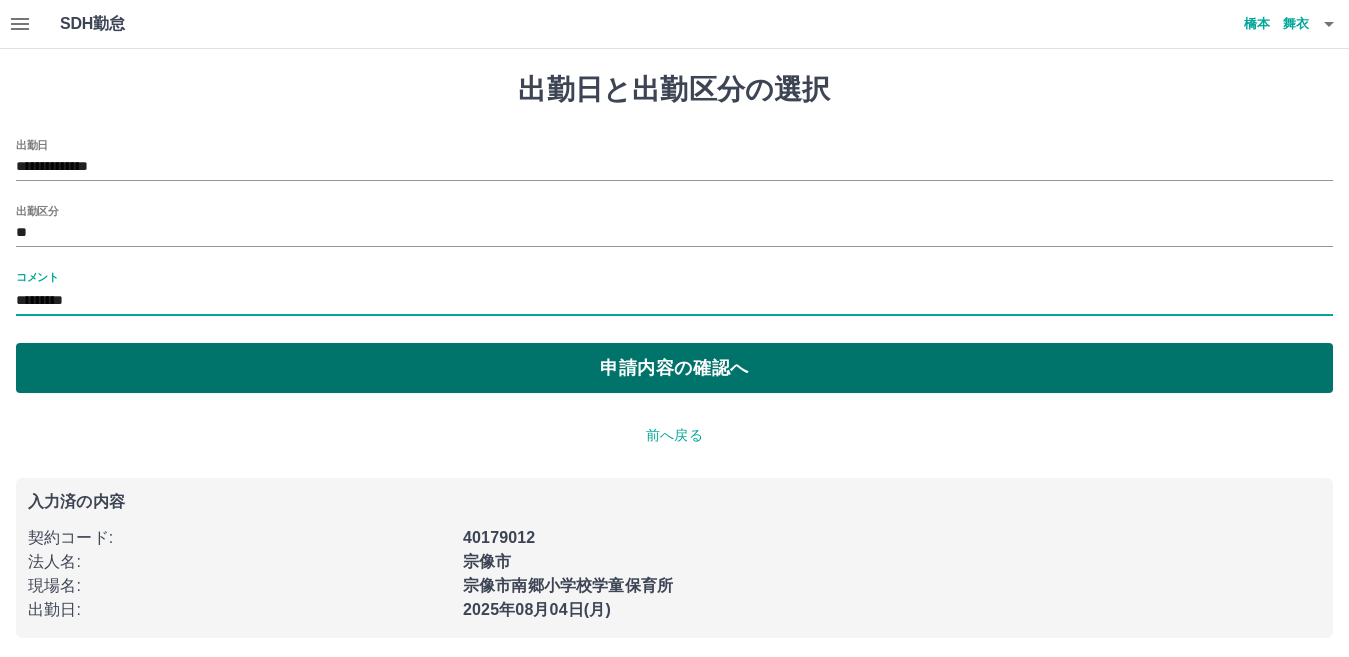 type on "*********" 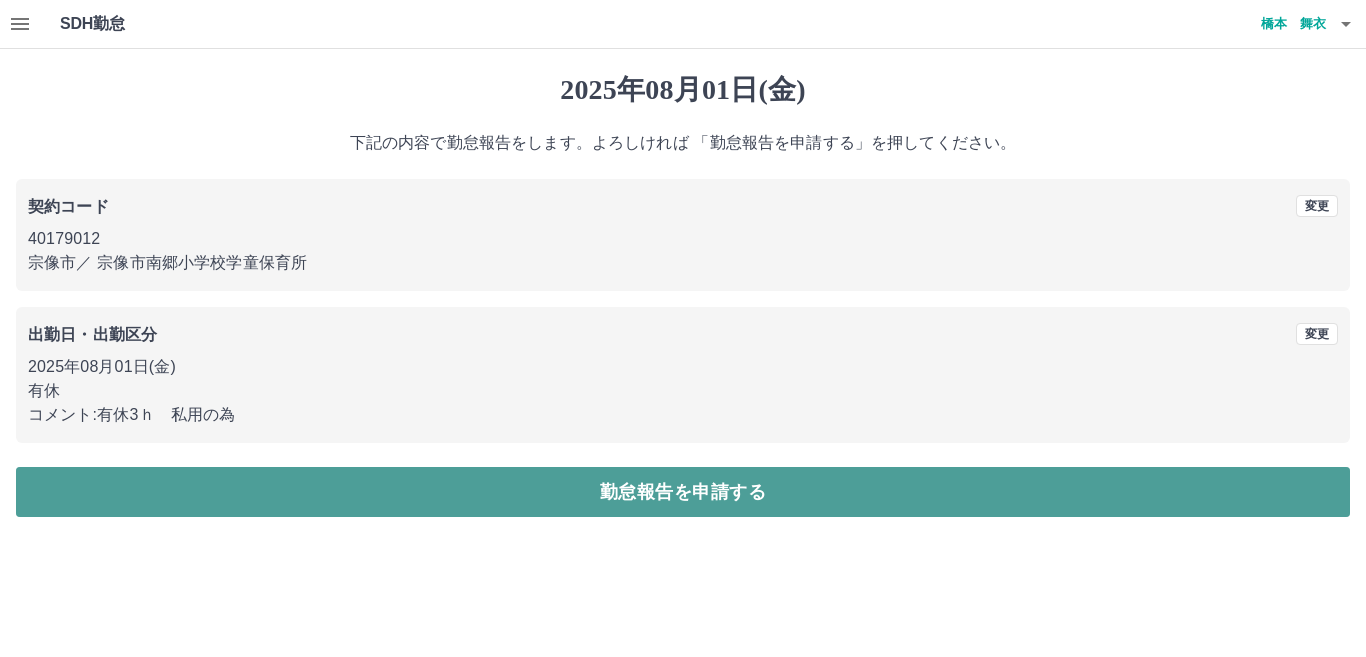 click on "勤怠報告を申請する" at bounding box center (683, 492) 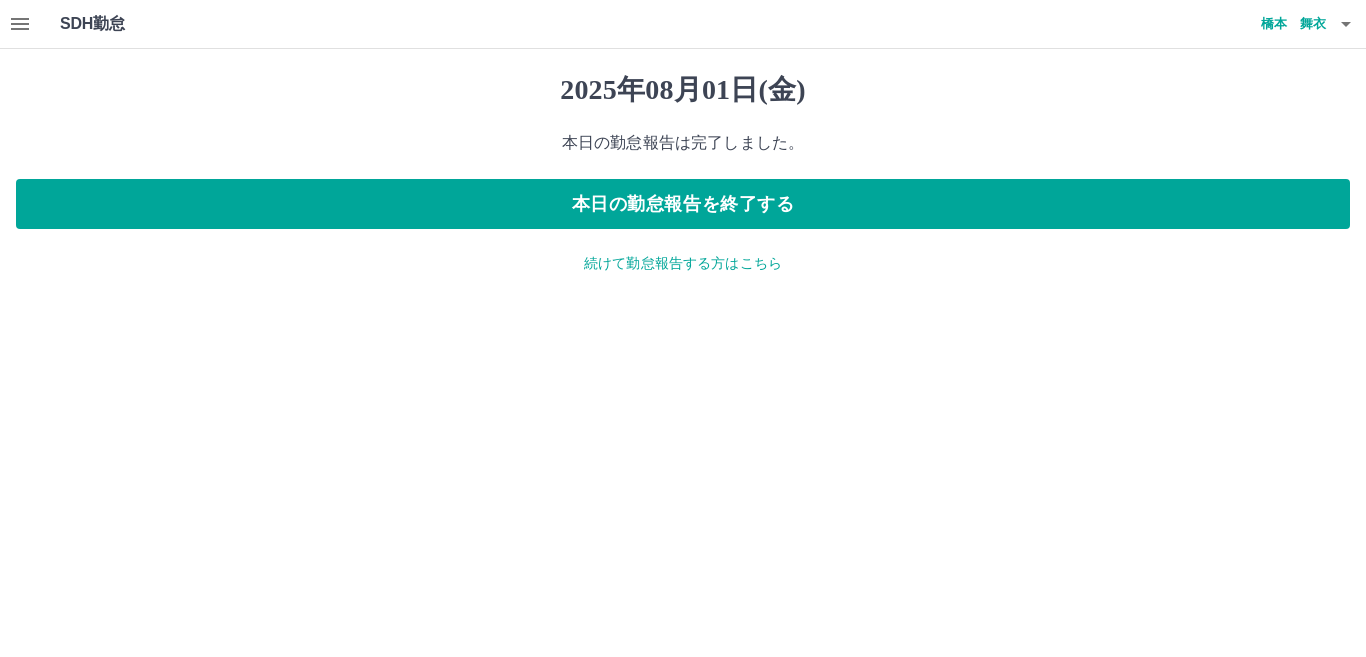 click 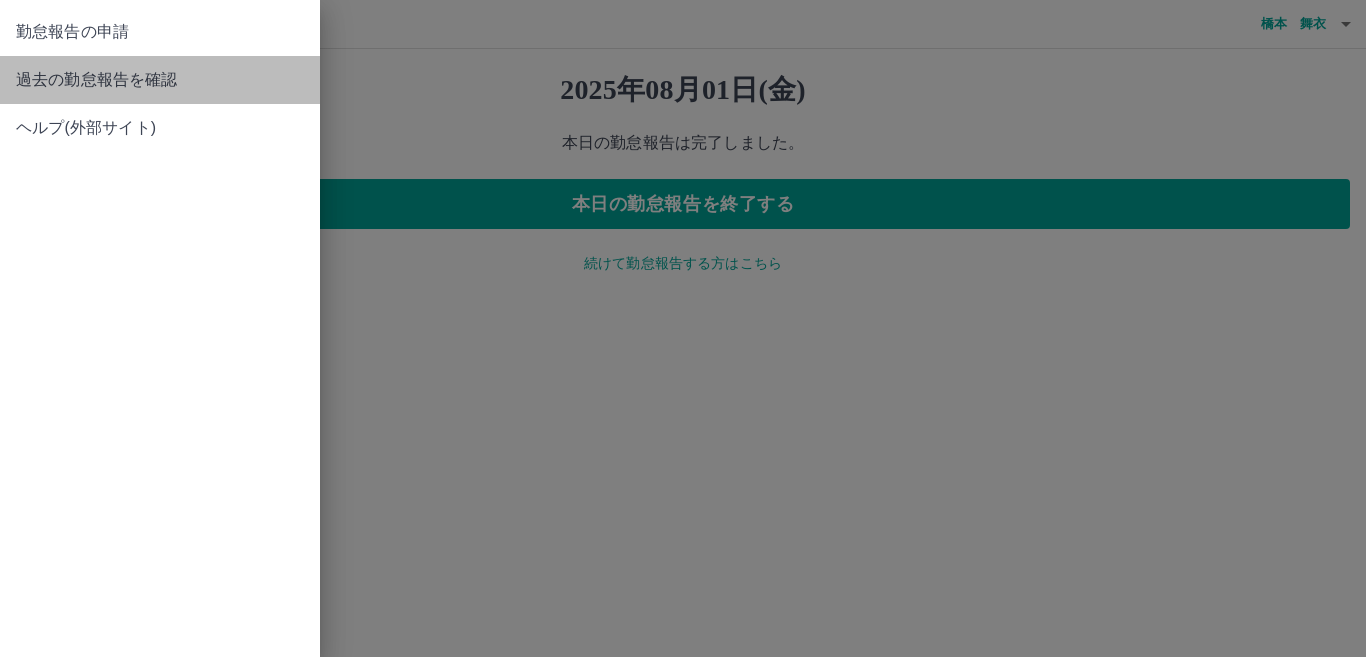 click on "過去の勤怠報告を確認" at bounding box center [160, 80] 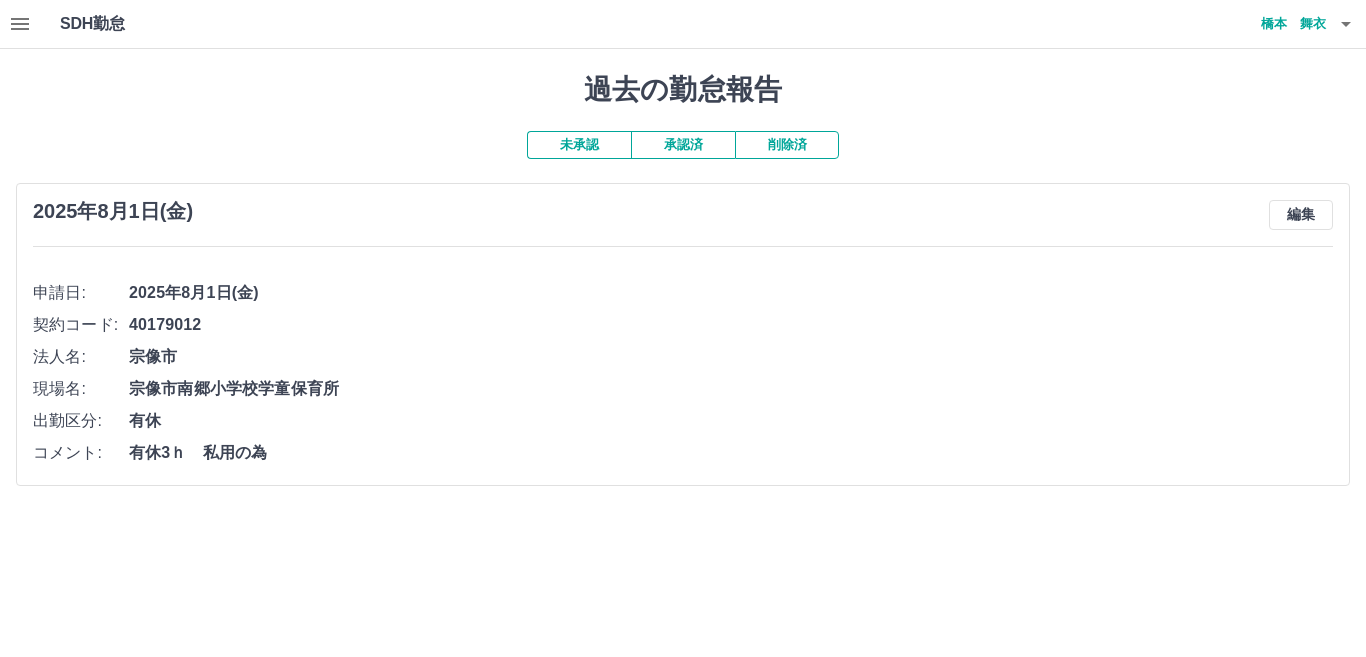click on "編集" at bounding box center [1301, 215] 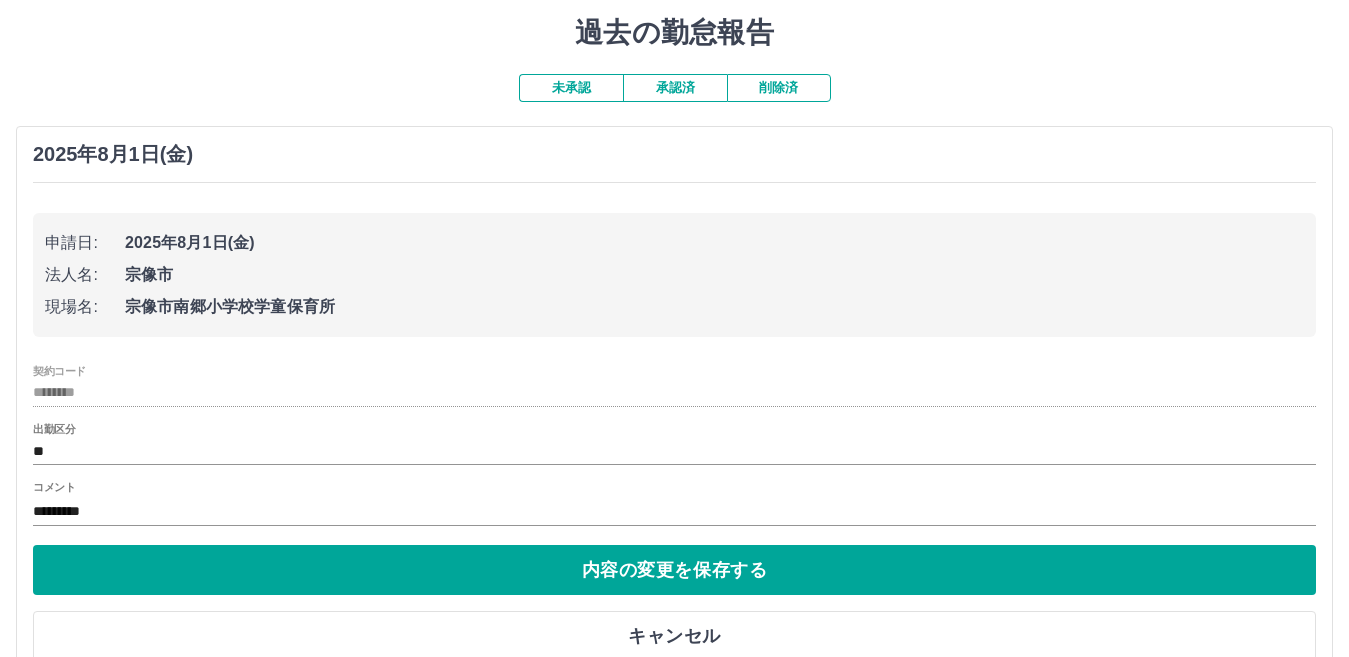 scroll, scrollTop: 104, scrollLeft: 0, axis: vertical 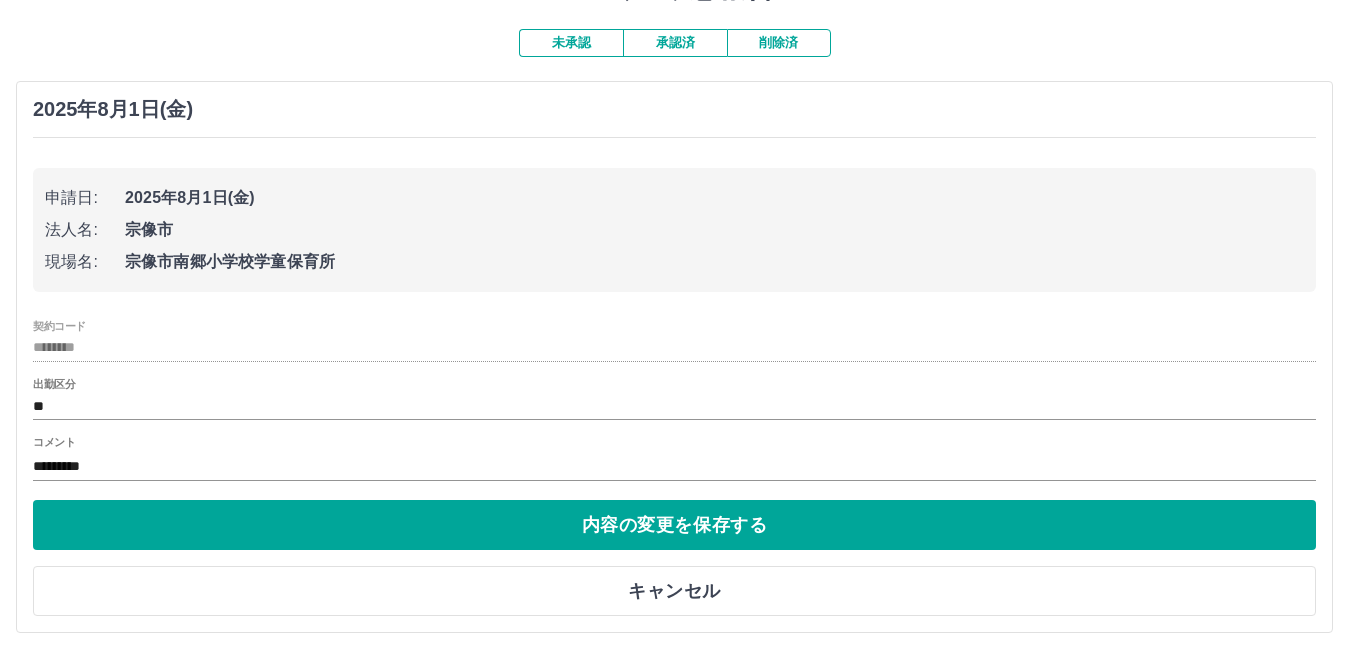 click on "********" at bounding box center [674, 348] 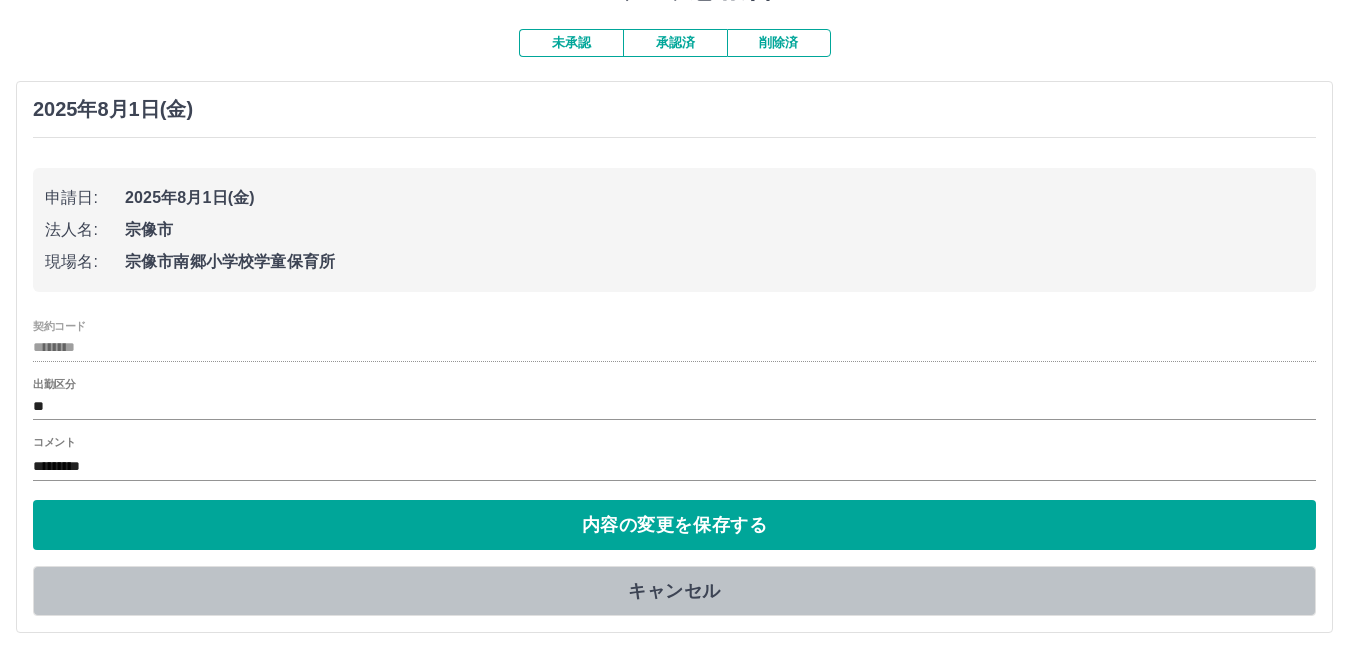 click on "キャンセル" at bounding box center [674, 591] 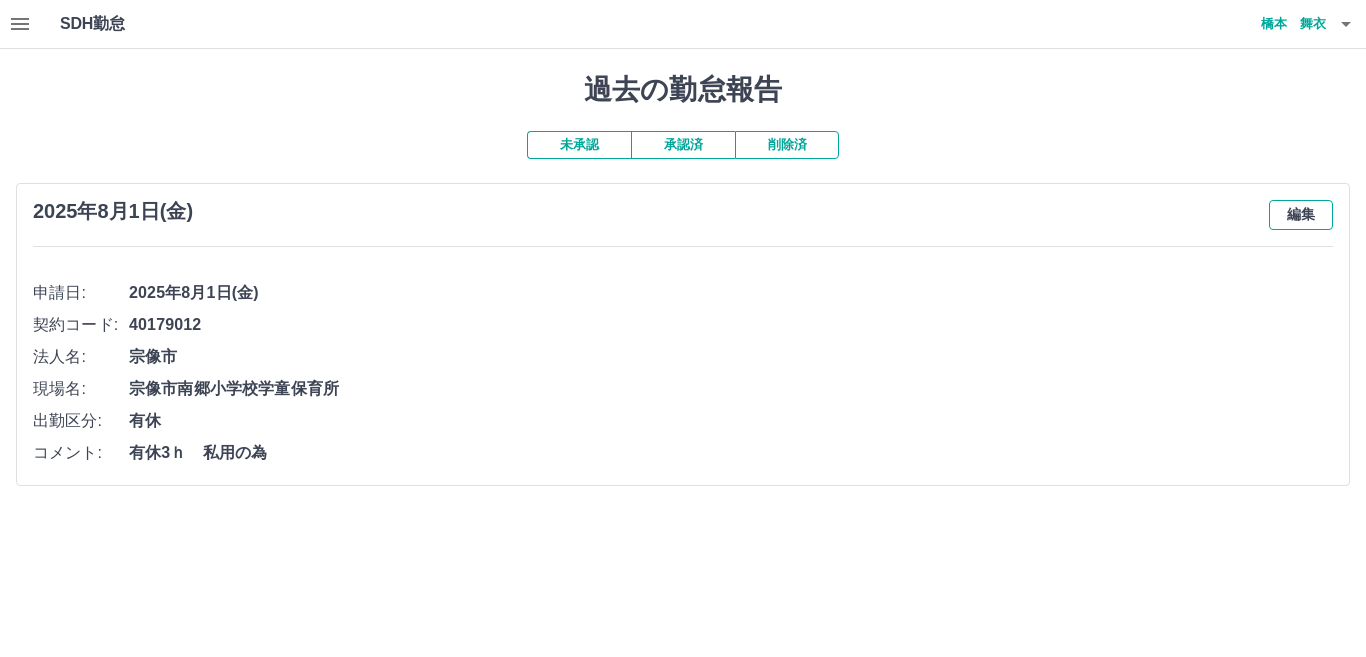 click on "編集" at bounding box center (1301, 215) 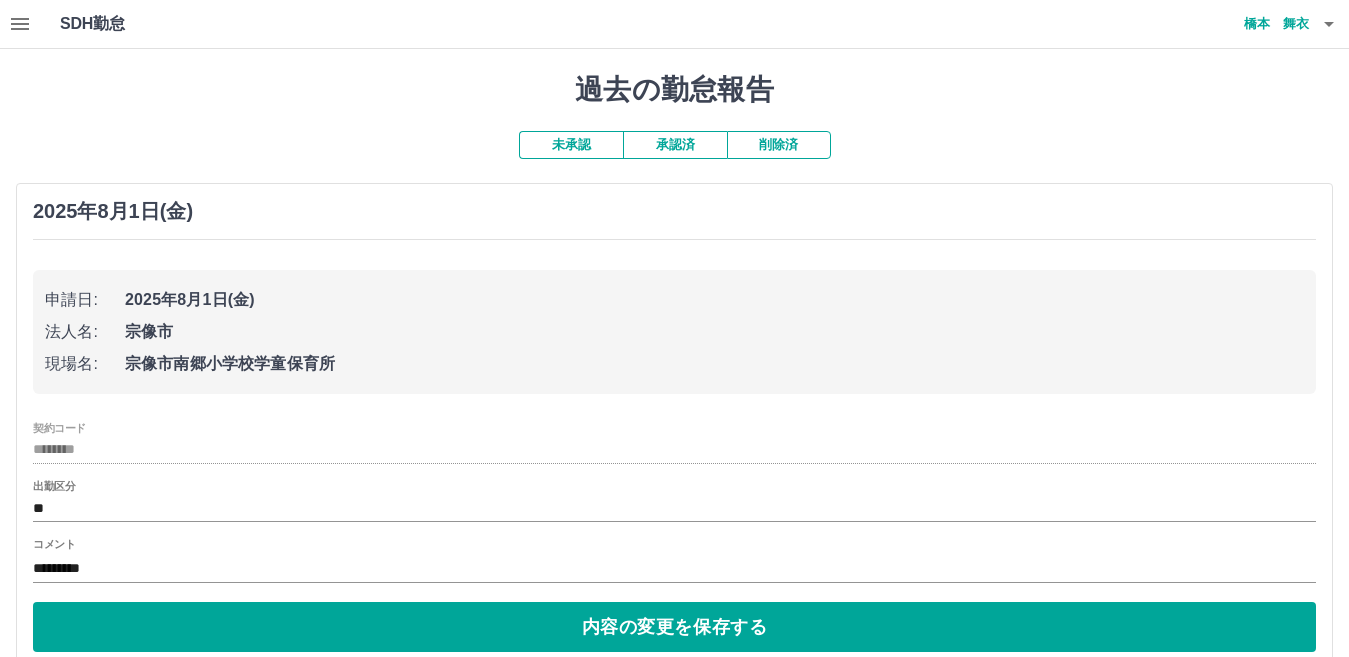 click on "申請日: [DATE]([DAY])" at bounding box center [674, 300] 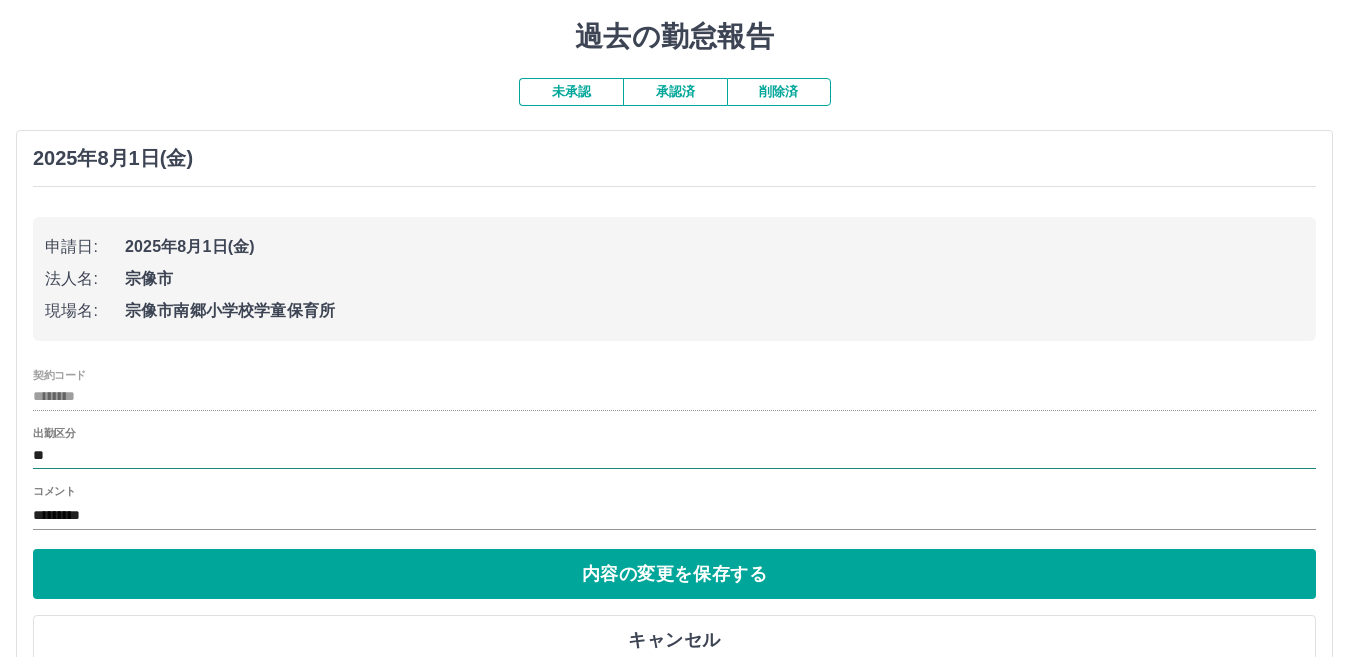 scroll, scrollTop: 104, scrollLeft: 0, axis: vertical 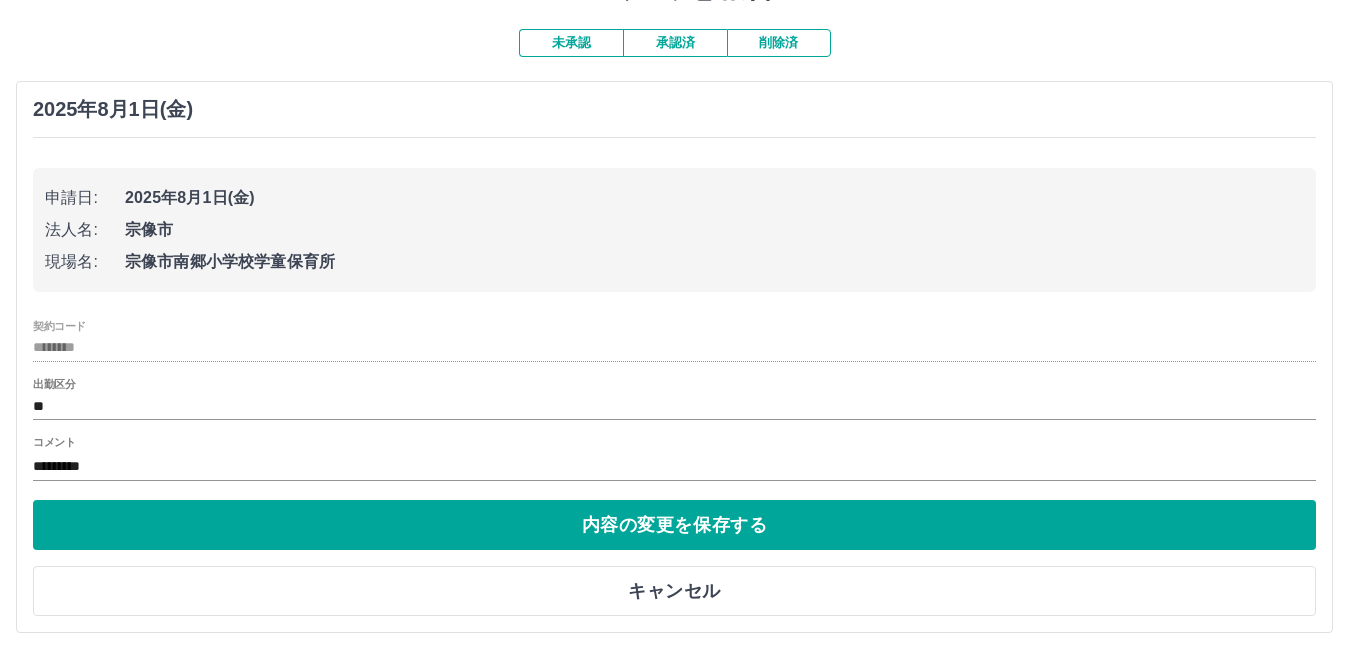 click on "契約コード ******** 出勤区分 ** コメント *********" at bounding box center [674, 402] 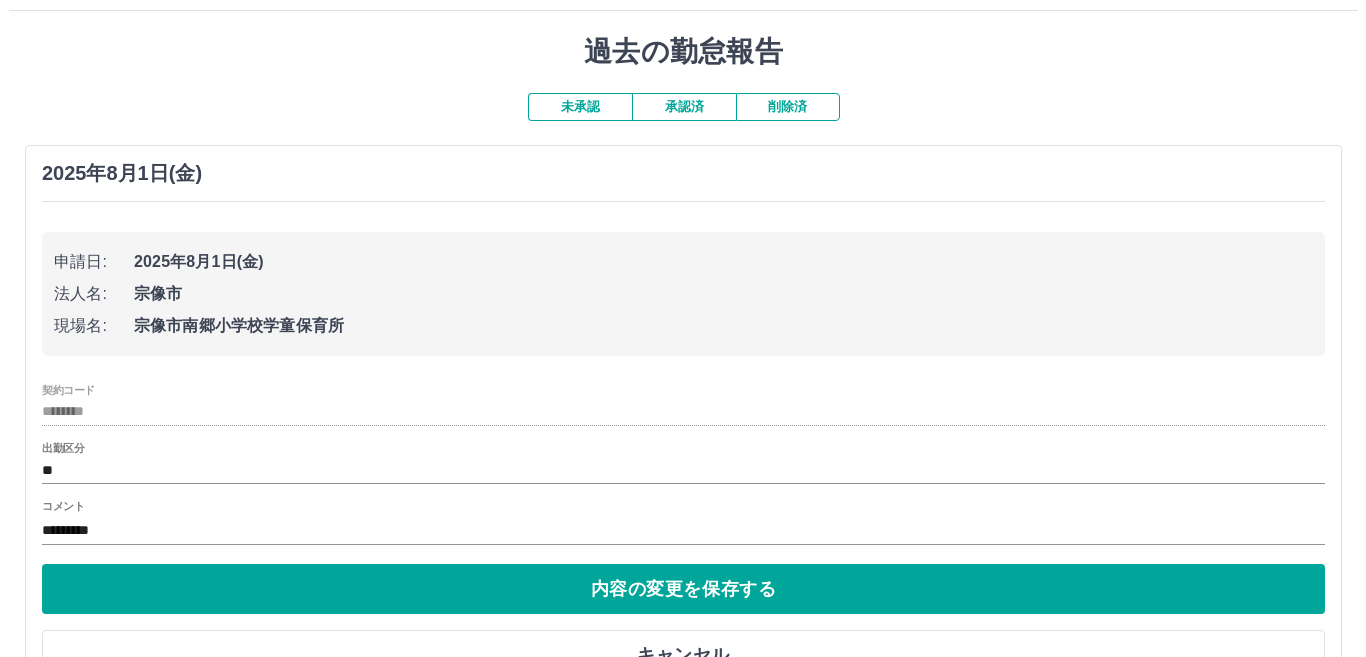 scroll, scrollTop: 0, scrollLeft: 0, axis: both 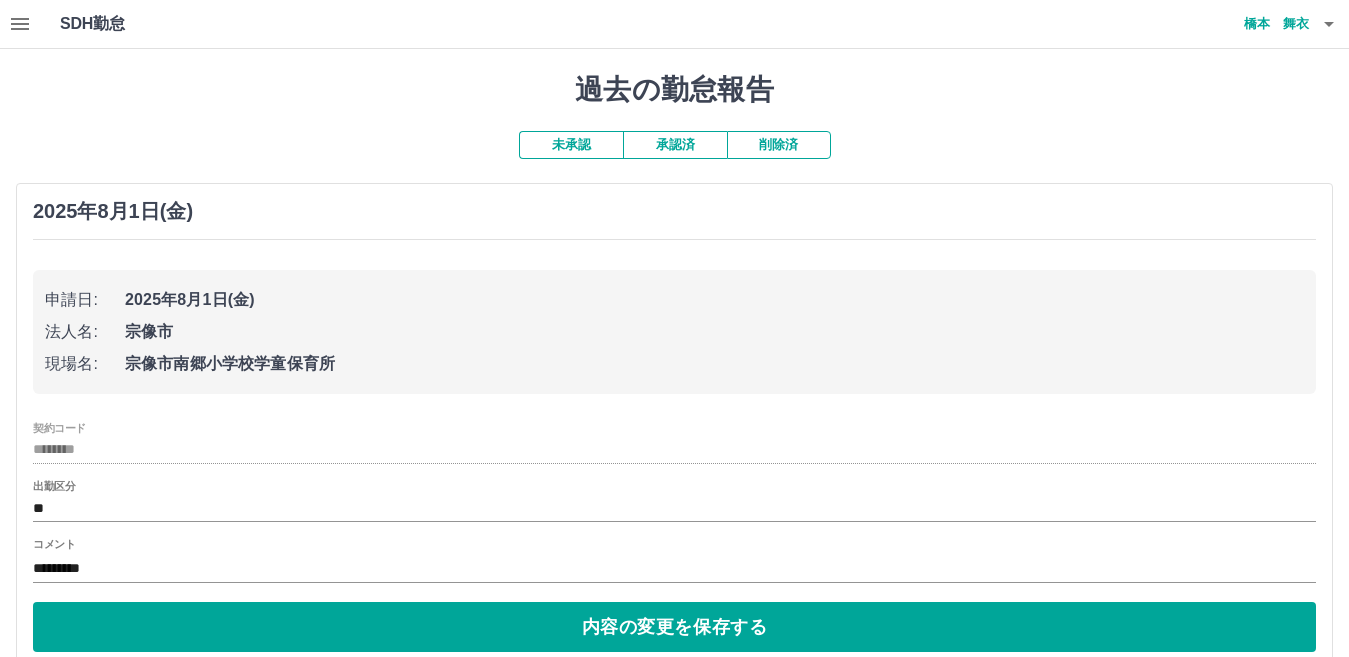click at bounding box center (20, 24) 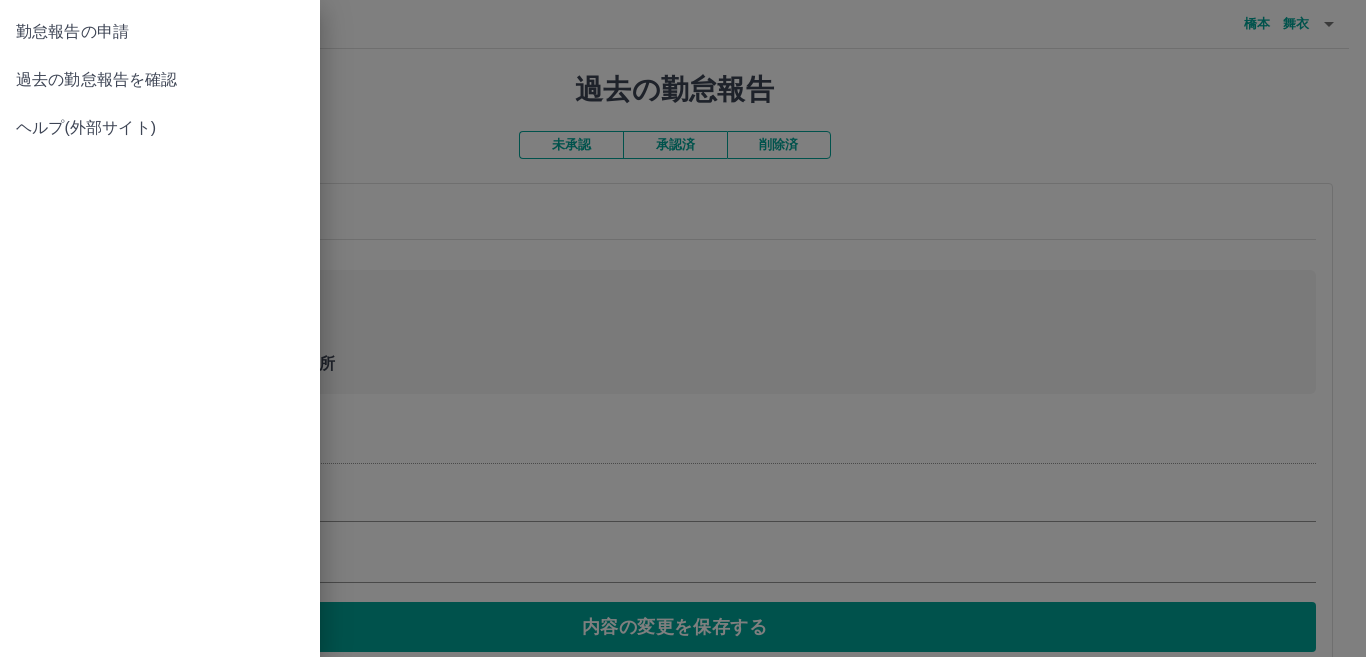 click at bounding box center [683, 328] 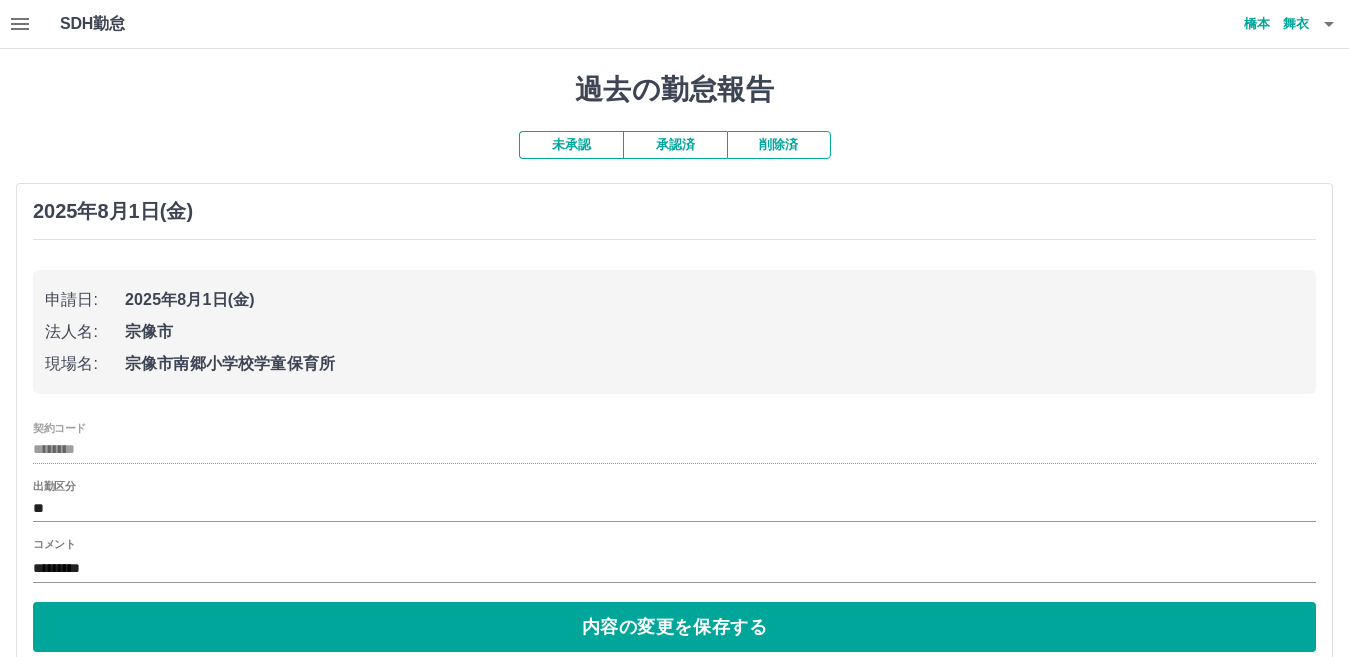 click on "橋本　舞衣" at bounding box center [1249, 24] 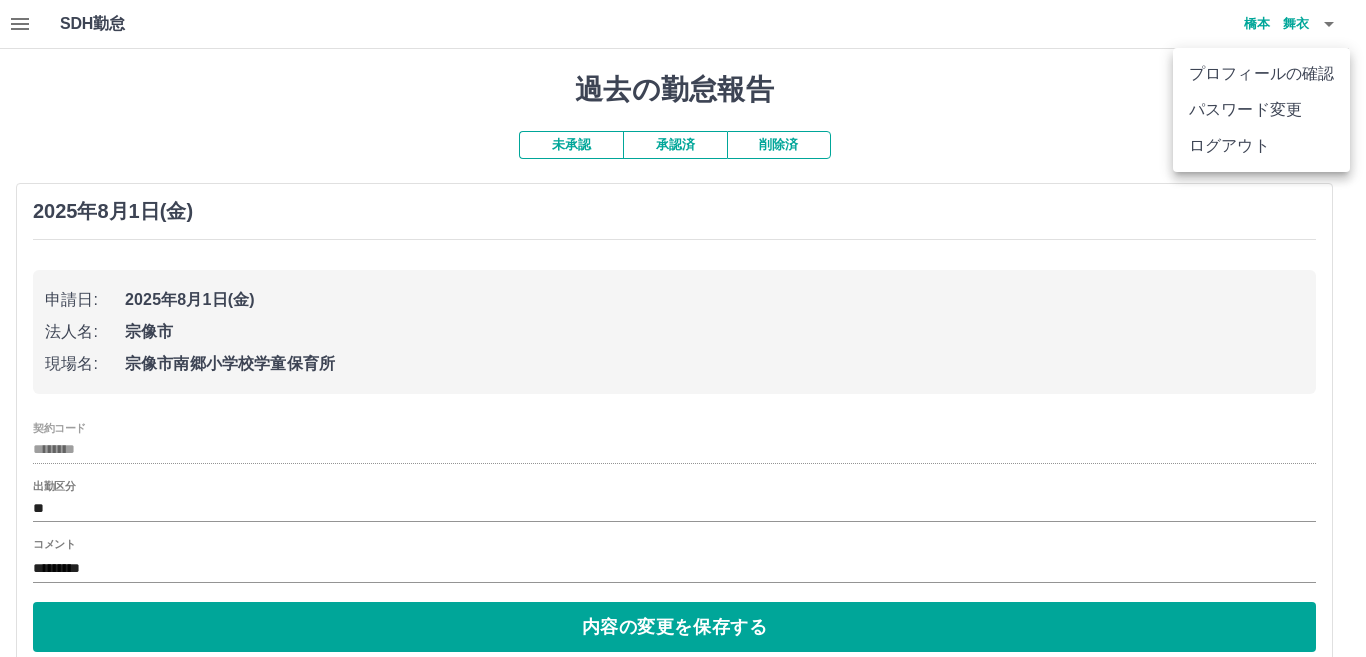 click on "ログアウト" at bounding box center (1261, 146) 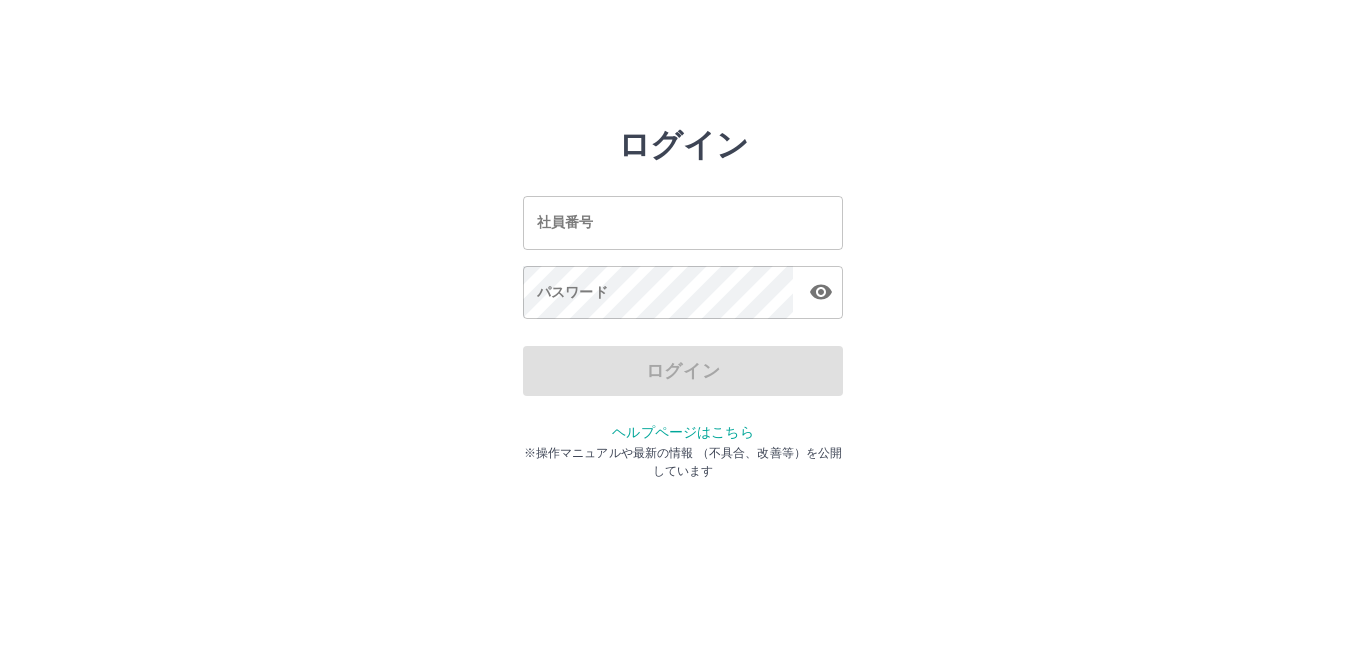 scroll, scrollTop: 0, scrollLeft: 0, axis: both 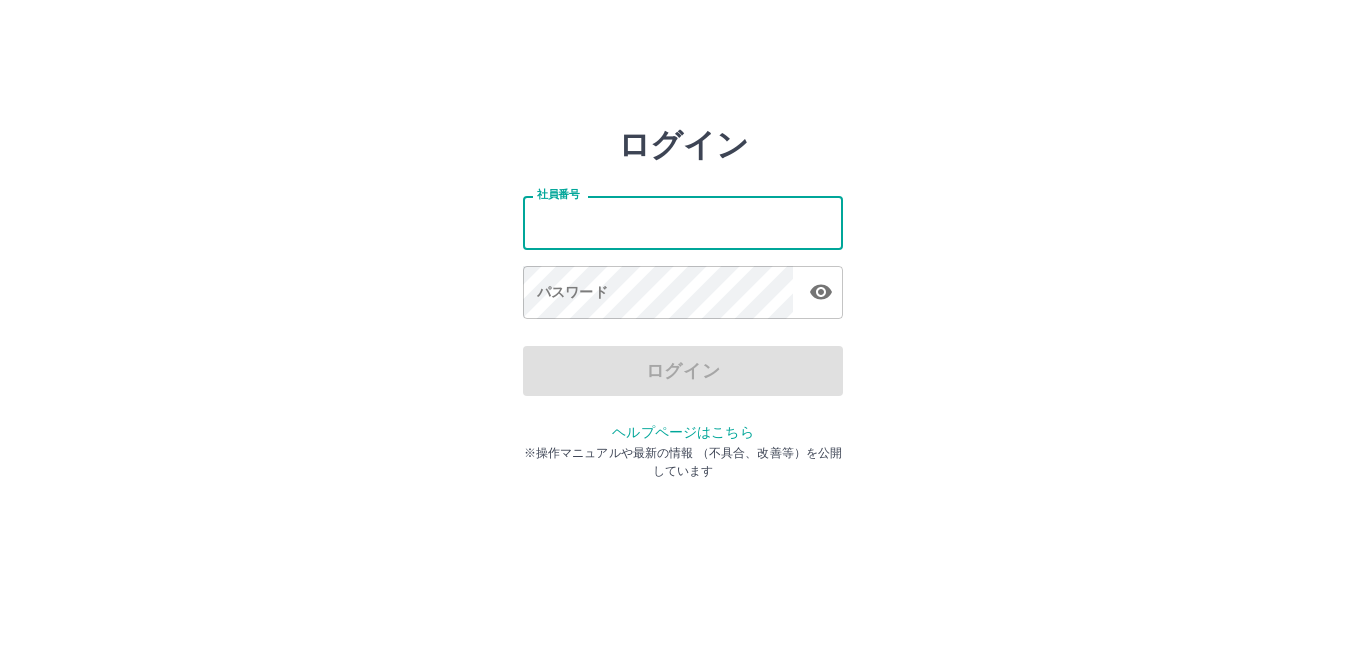 type on "*******" 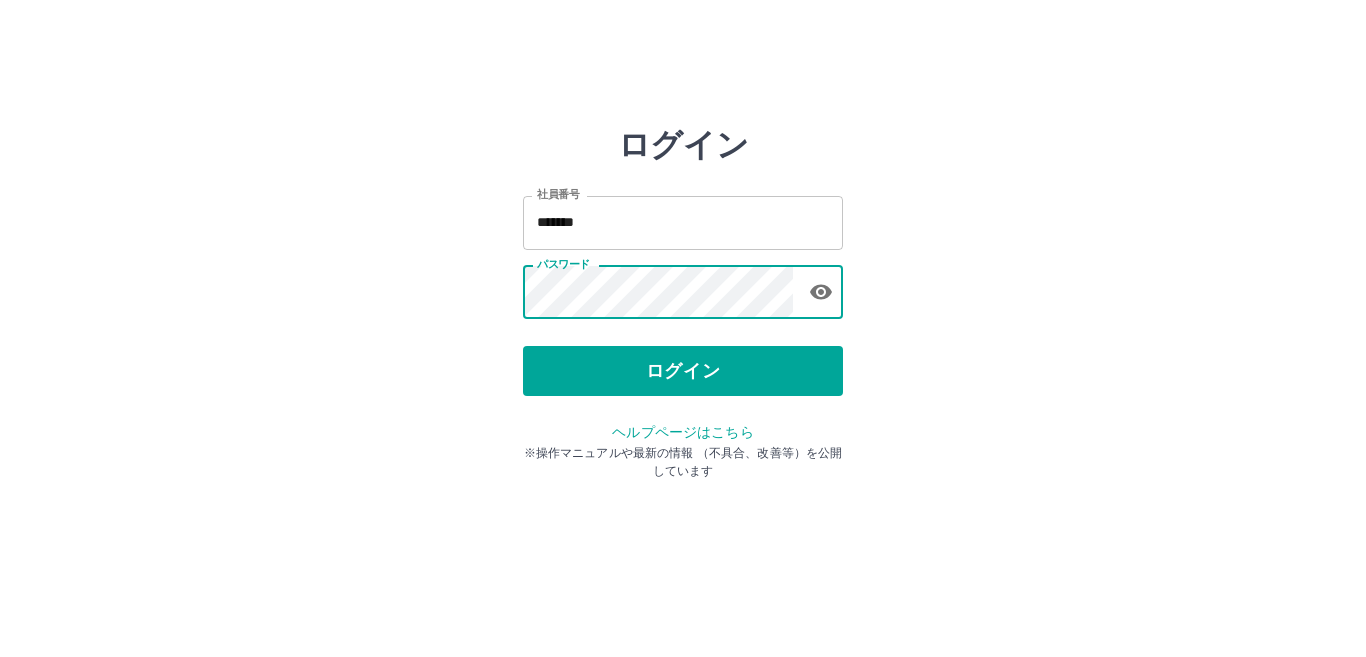 click on "ログイン" at bounding box center (683, 371) 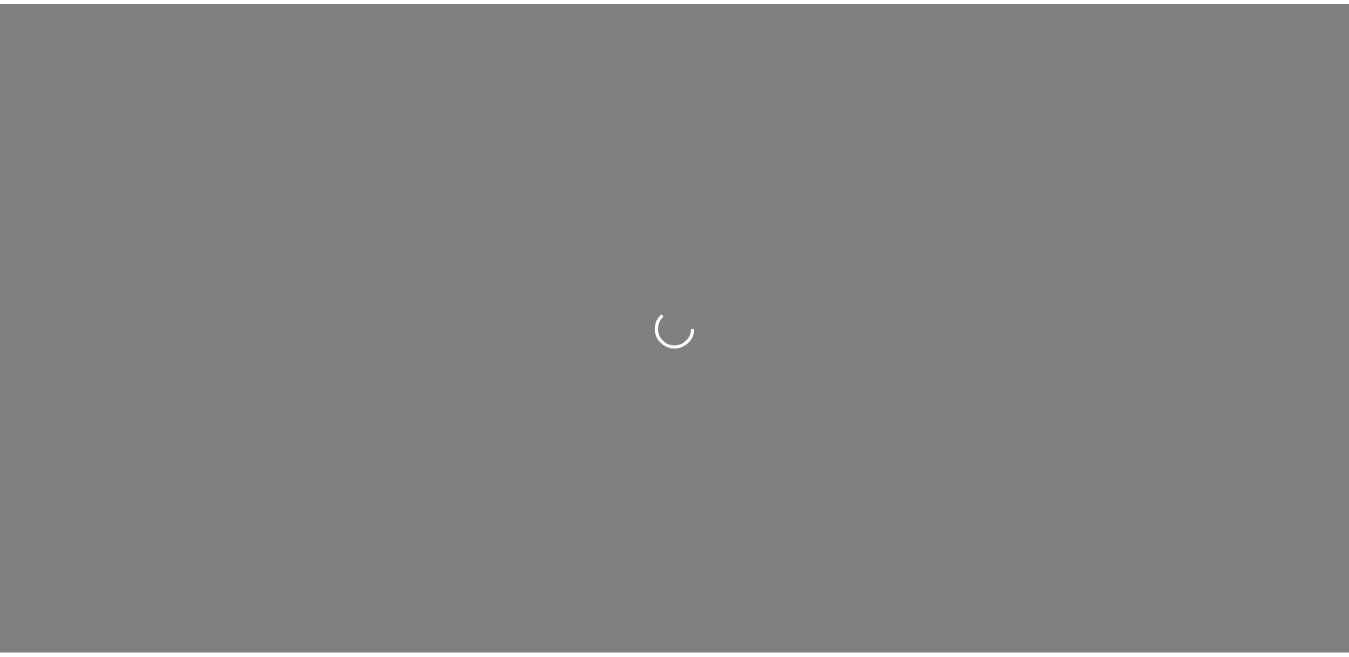 scroll, scrollTop: 0, scrollLeft: 0, axis: both 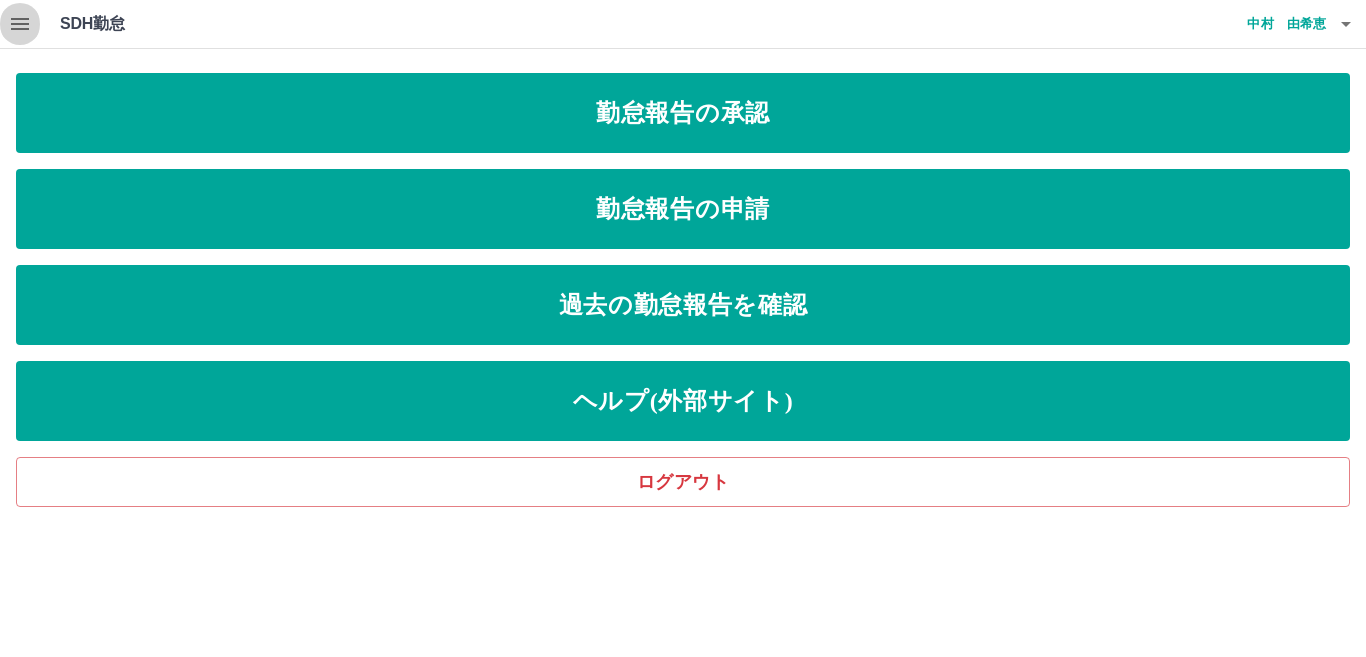 click 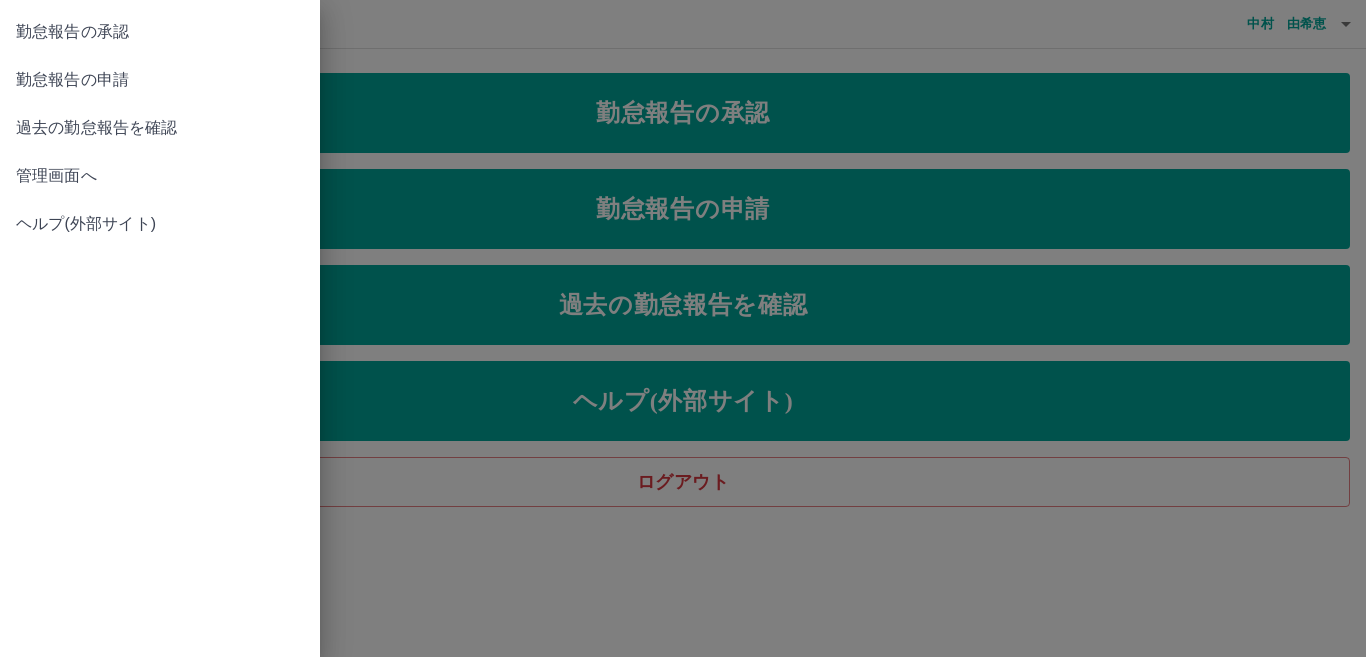 click on "管理画面へ" at bounding box center [160, 176] 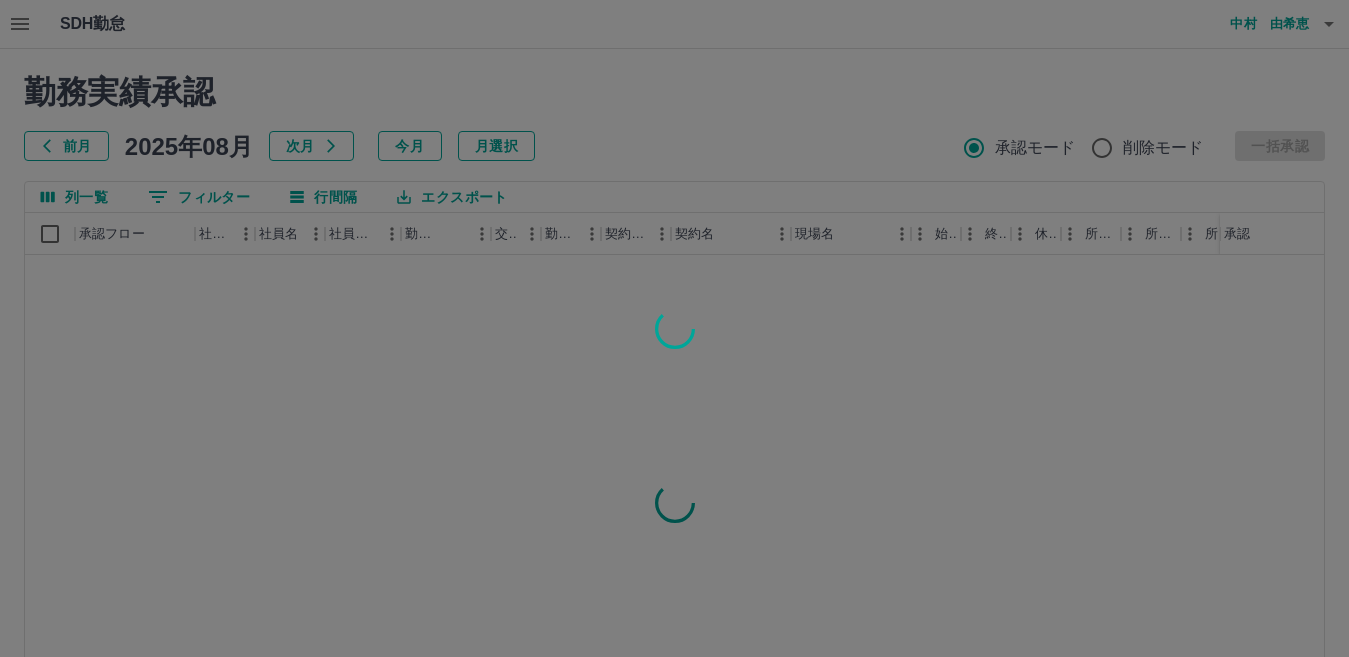 click at bounding box center [674, 328] 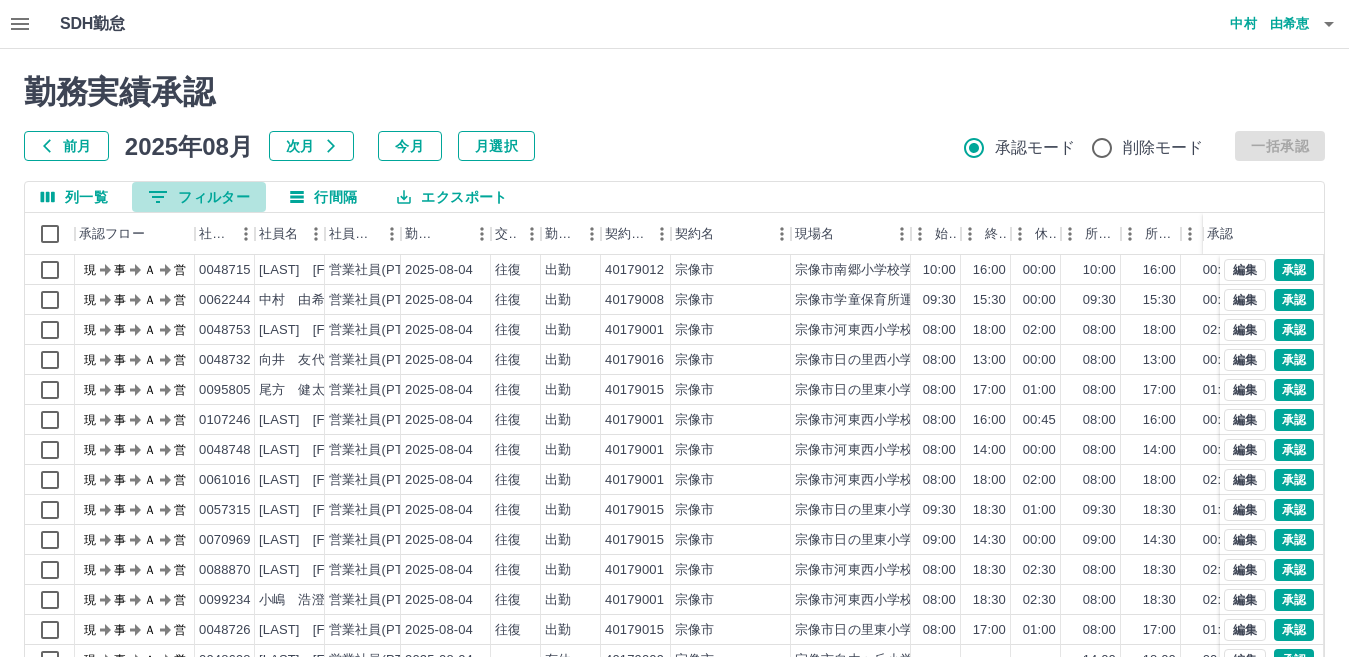 click on "0 フィルター" at bounding box center [199, 197] 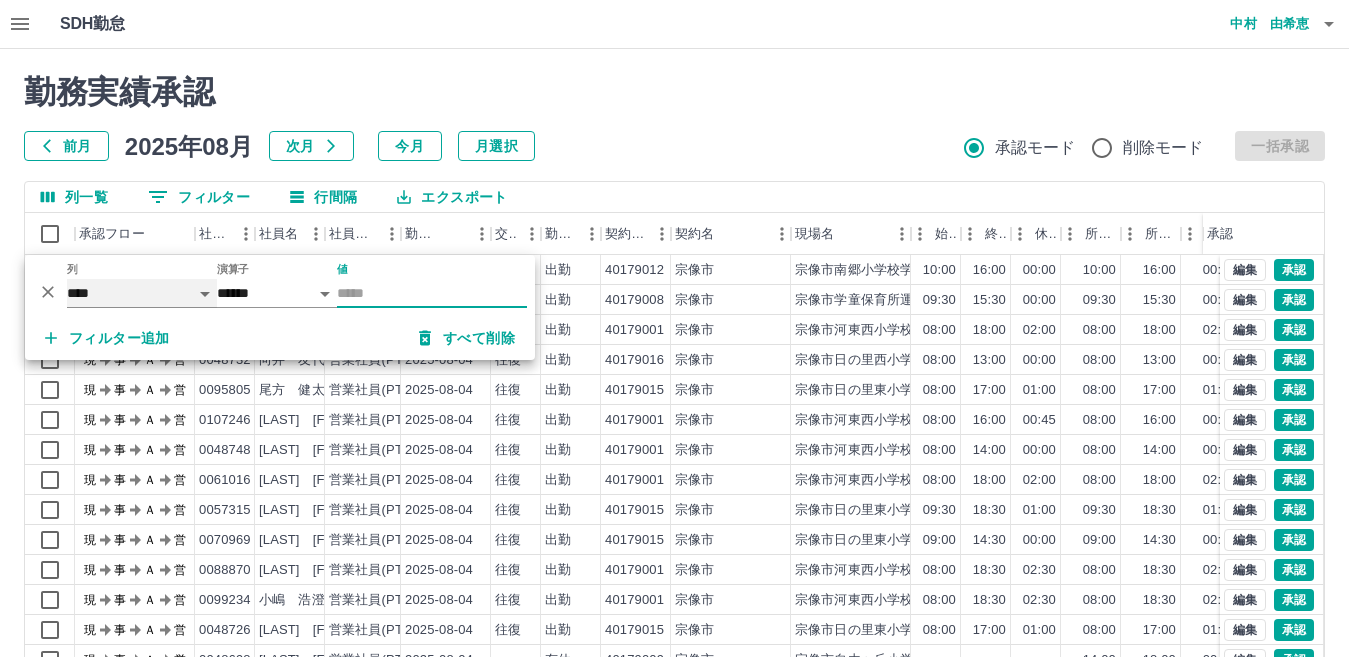 click on "**** *** **** *** *** **** ***** *** *** ** ** ** **** **** **** ** ** *** **** *****" at bounding box center (142, 293) 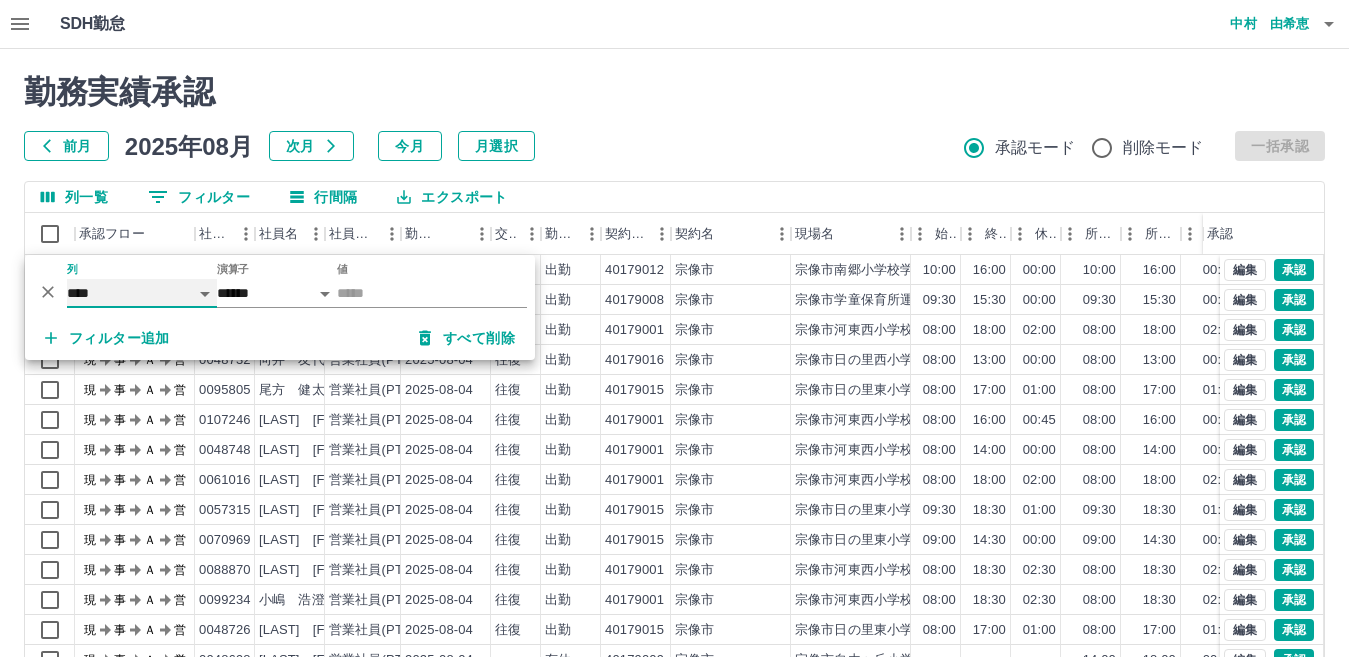 click on "**** *** **** *** *** **** ***** *** *** ** ** ** **** **** **** ** ** *** **** *****" at bounding box center (142, 293) 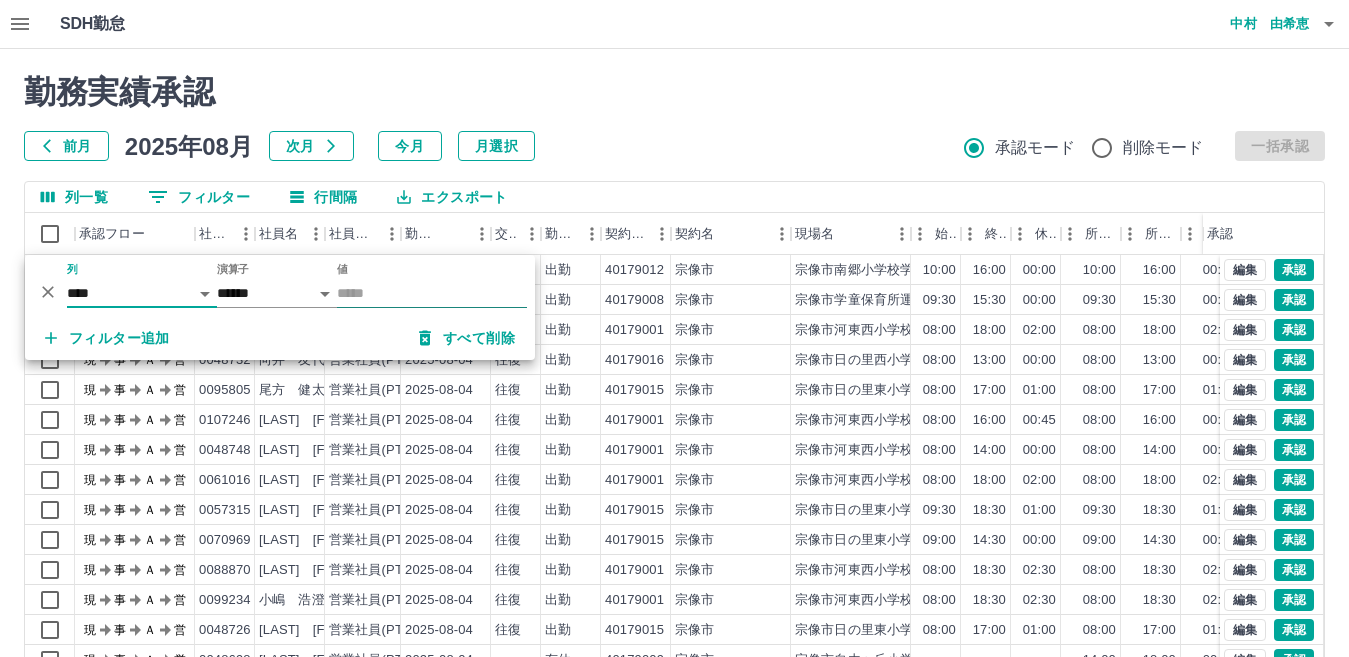 click on "値" at bounding box center [432, 293] 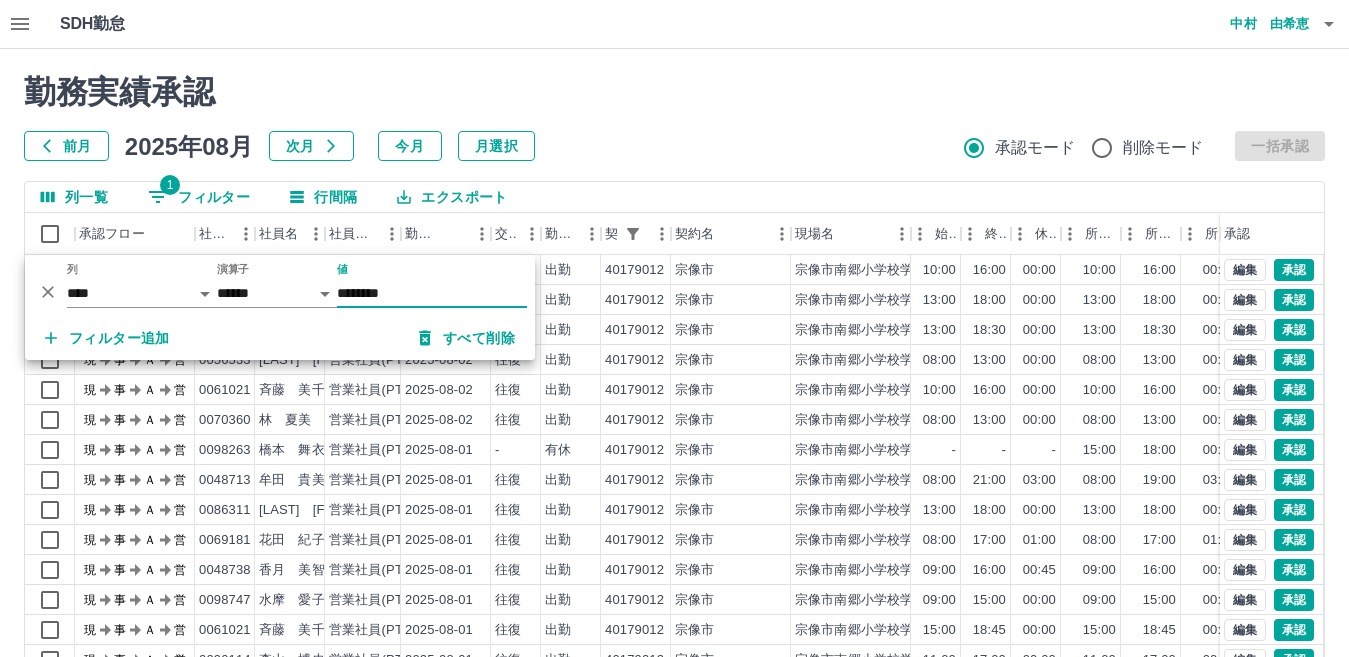 type on "********" 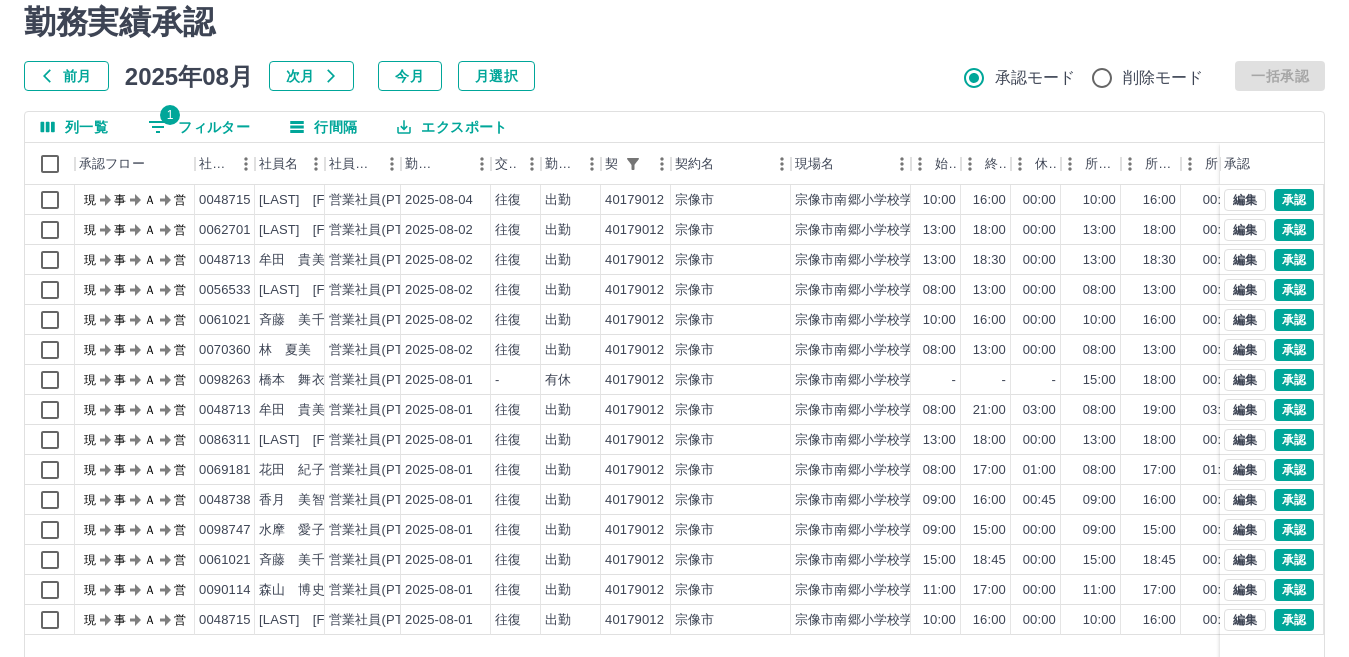 scroll, scrollTop: 100, scrollLeft: 0, axis: vertical 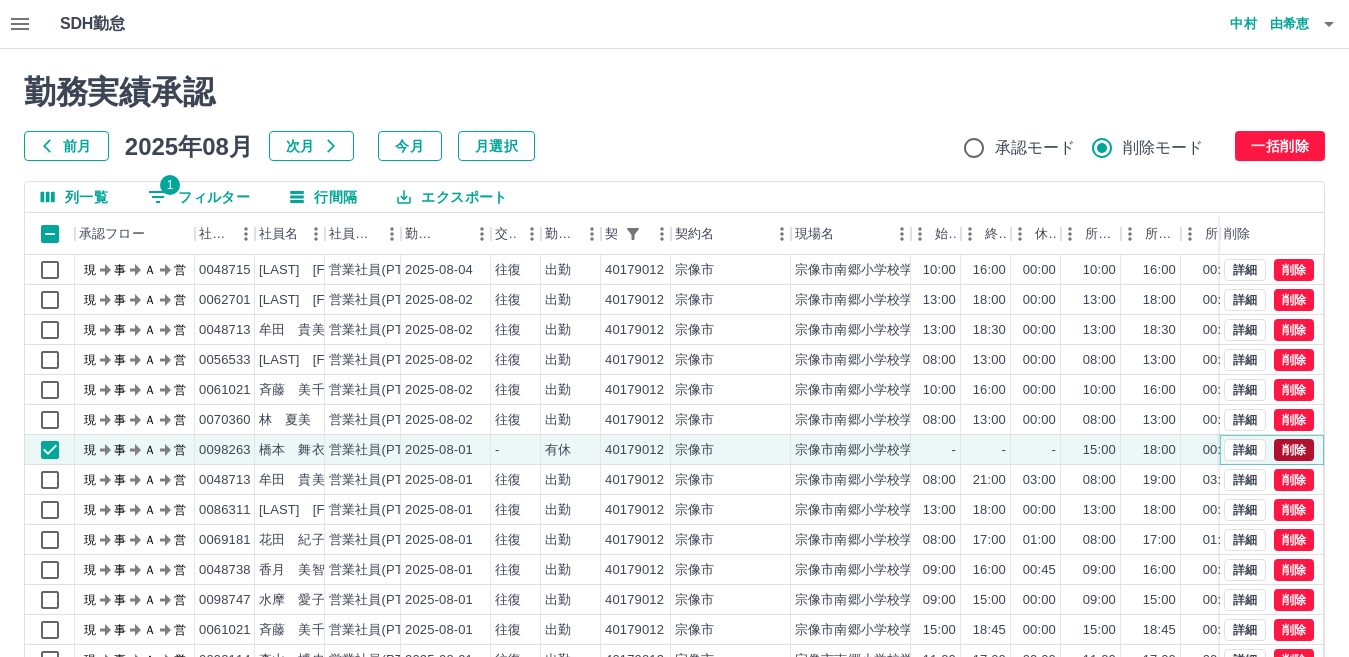 click on "削除" at bounding box center (1294, 450) 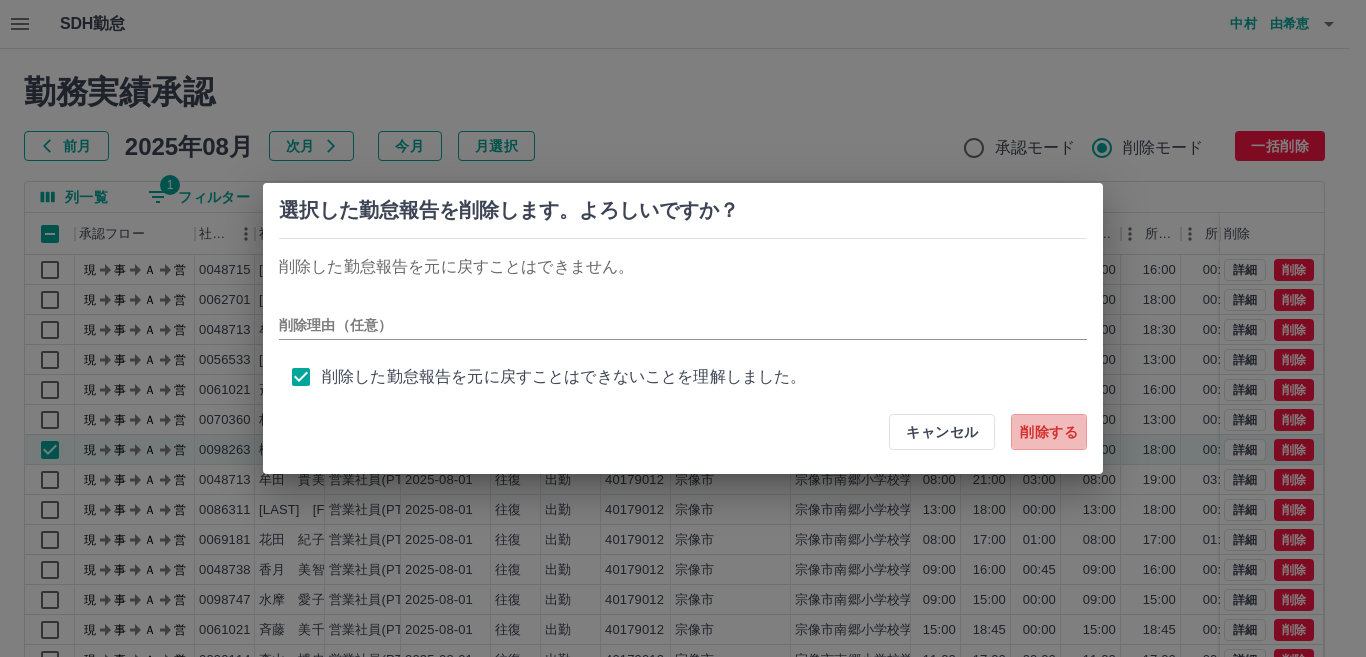 click on "削除する" at bounding box center (1049, 432) 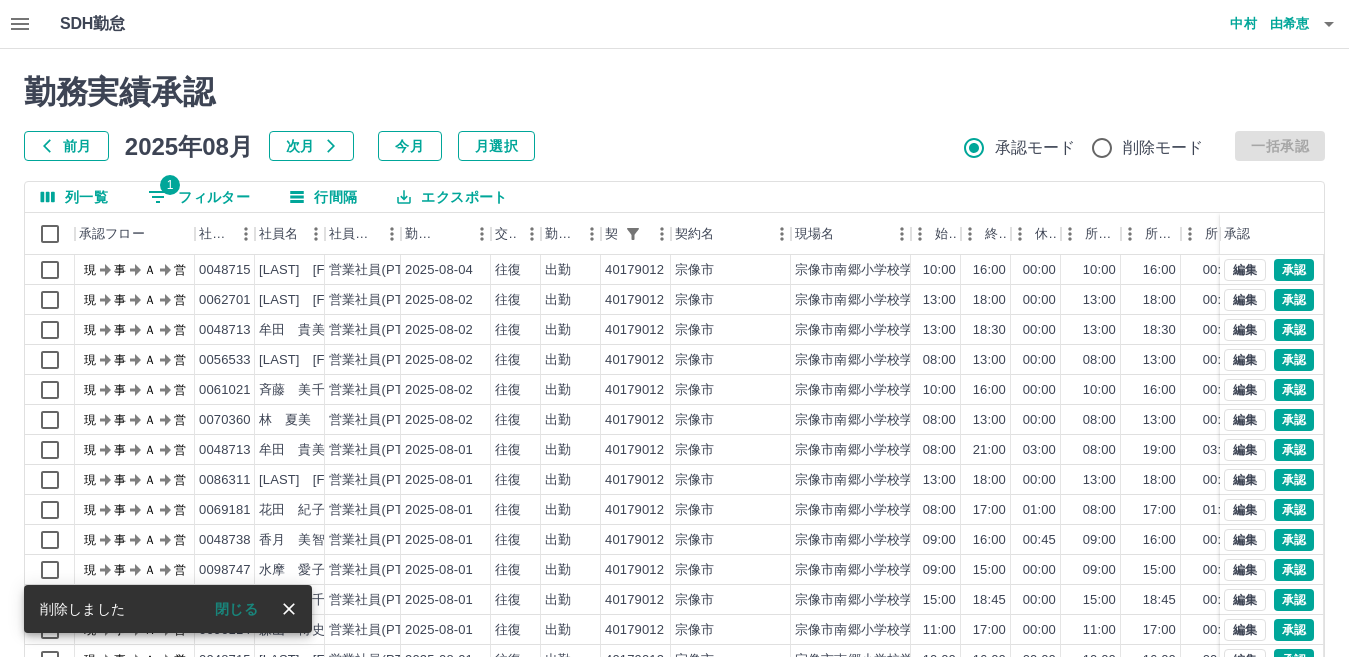 click on "中村　由希恵" at bounding box center (1249, 24) 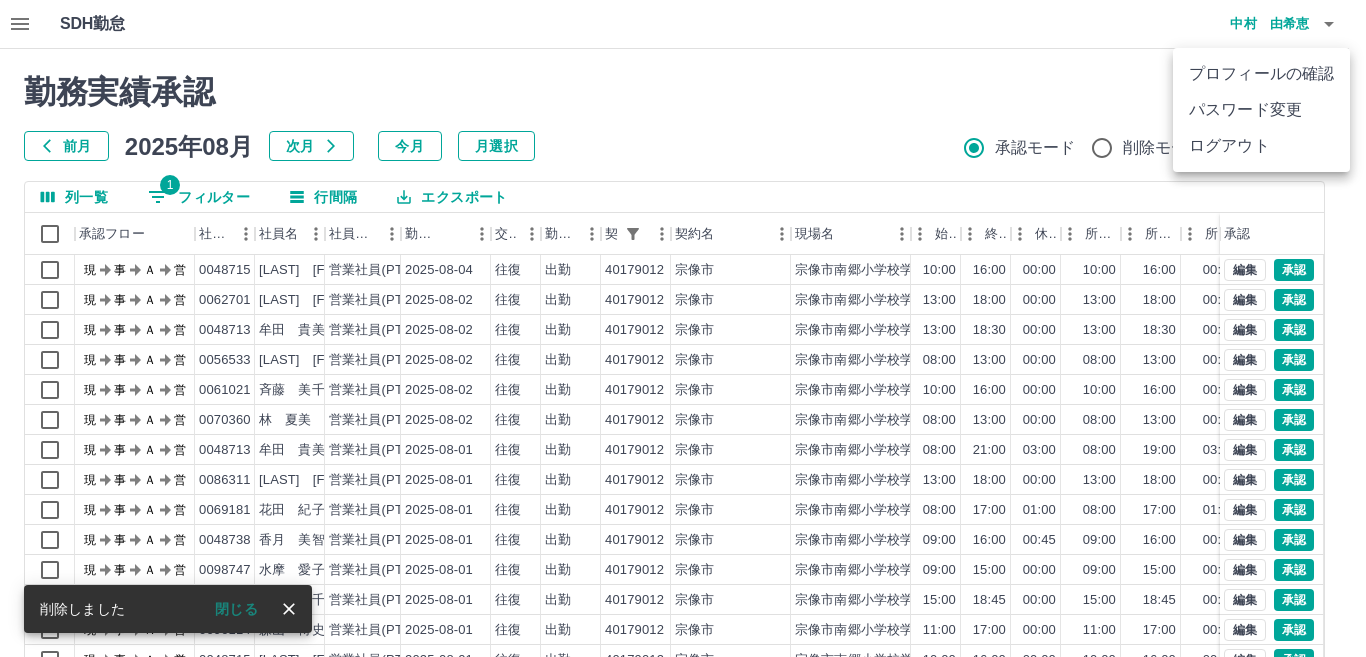 click on "ログアウト" at bounding box center [1261, 146] 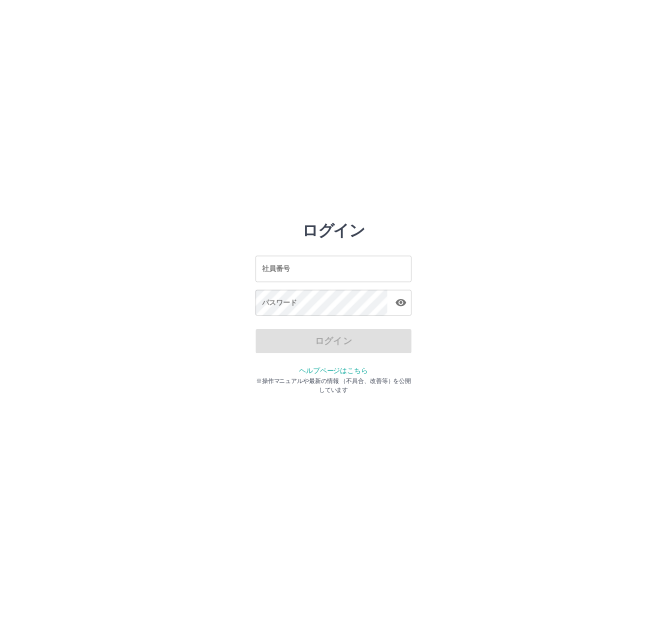 scroll, scrollTop: 0, scrollLeft: 0, axis: both 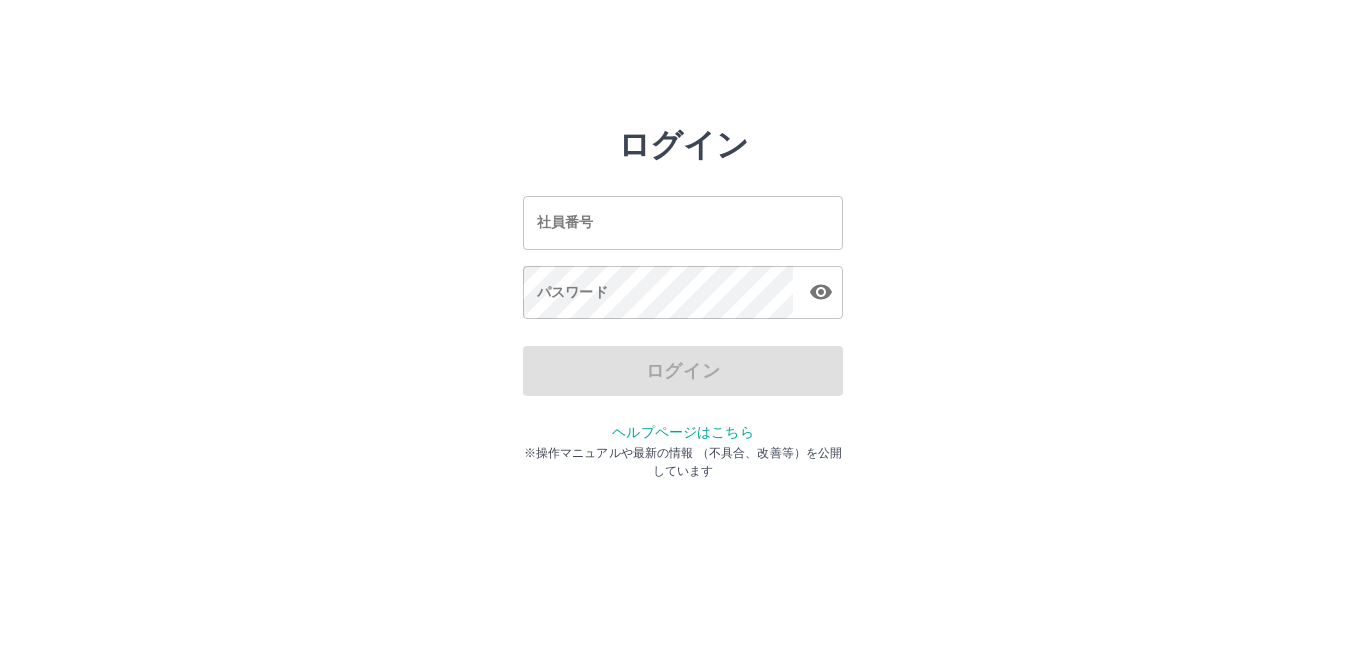 click on "社員番号" at bounding box center (683, 222) 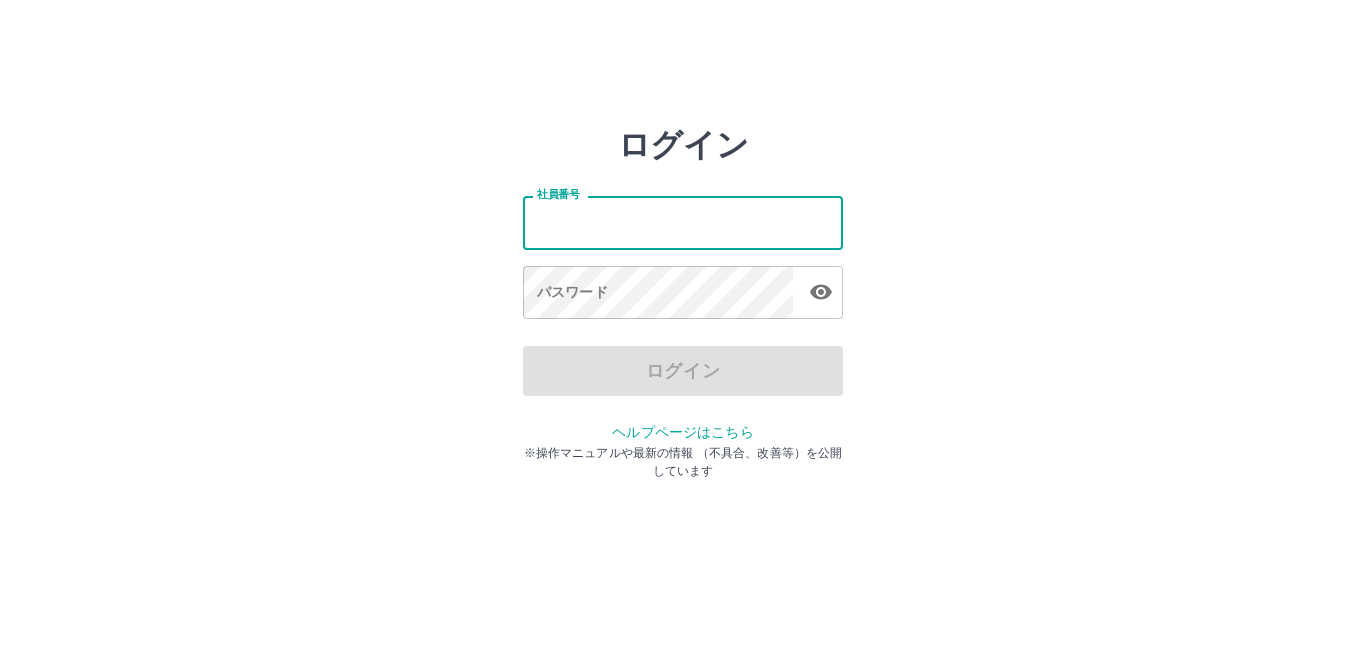 scroll, scrollTop: 0, scrollLeft: 0, axis: both 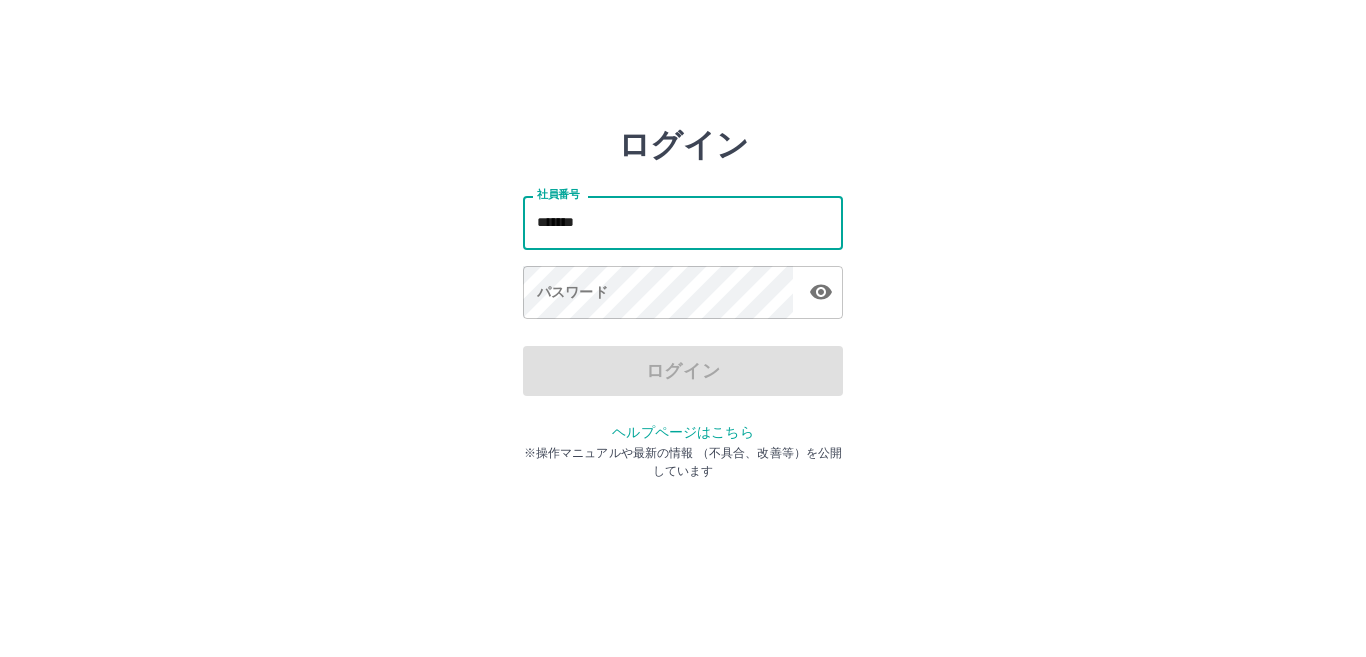 type on "*******" 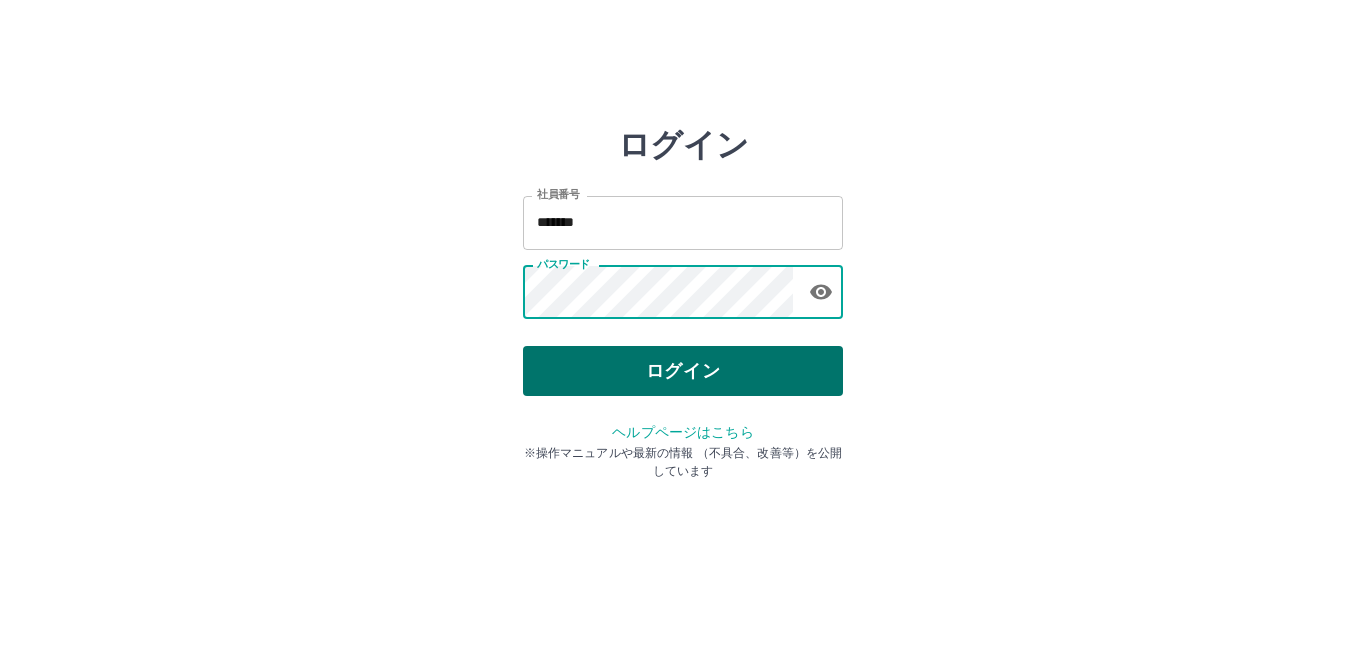 click on "ログイン" at bounding box center [683, 371] 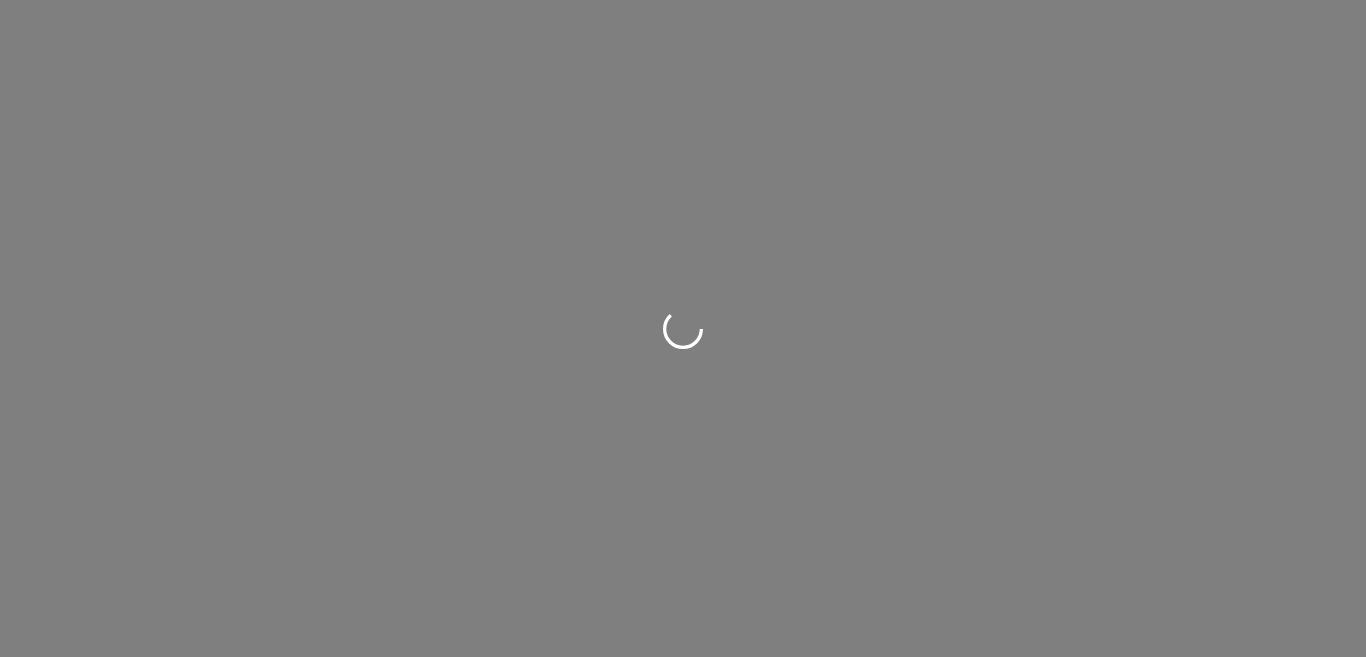 scroll, scrollTop: 0, scrollLeft: 0, axis: both 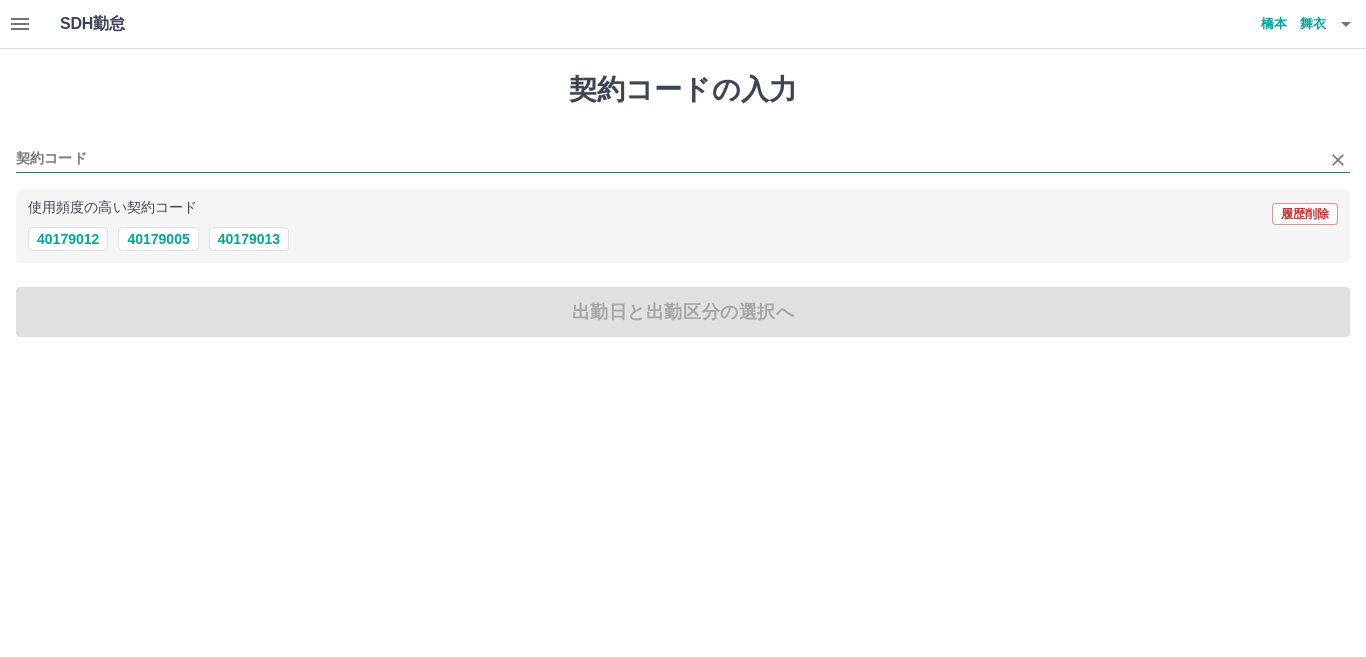 click on "契約コード" at bounding box center (668, 159) 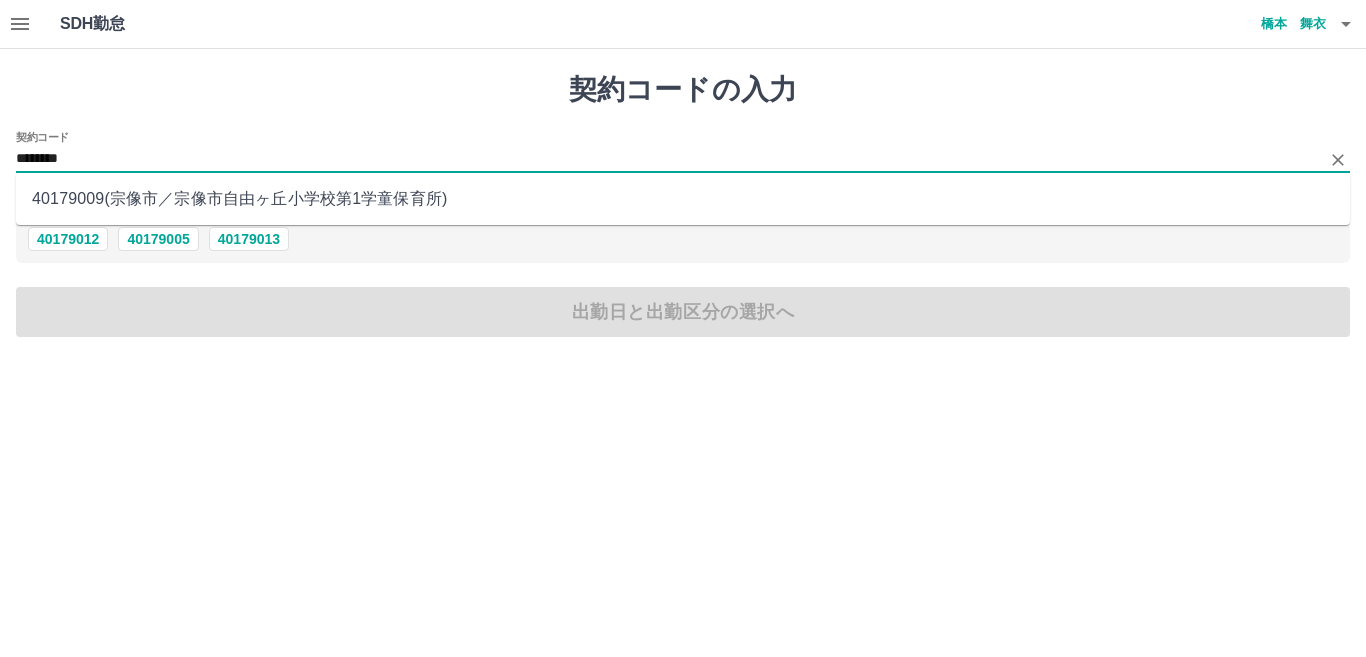 click on "40179009  ( 宗像市 ／ 宗像市自由ヶ丘小学校第1学童保育所 )" at bounding box center [683, 199] 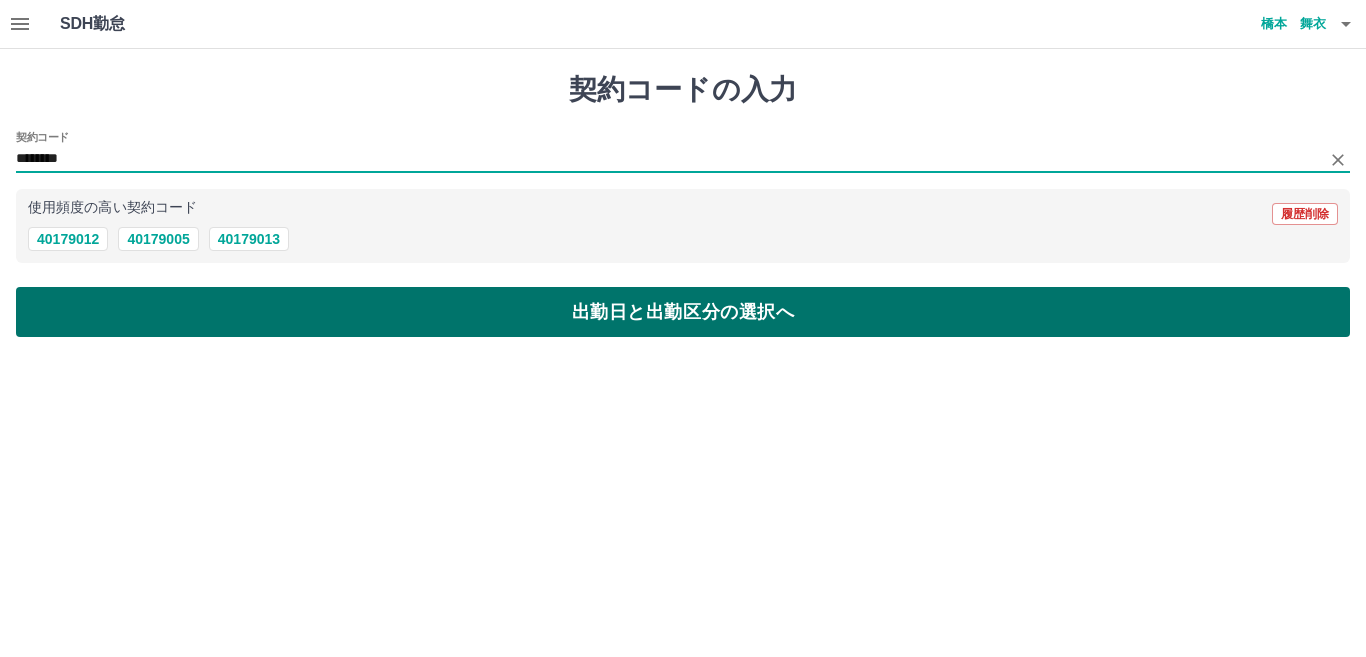 type on "********" 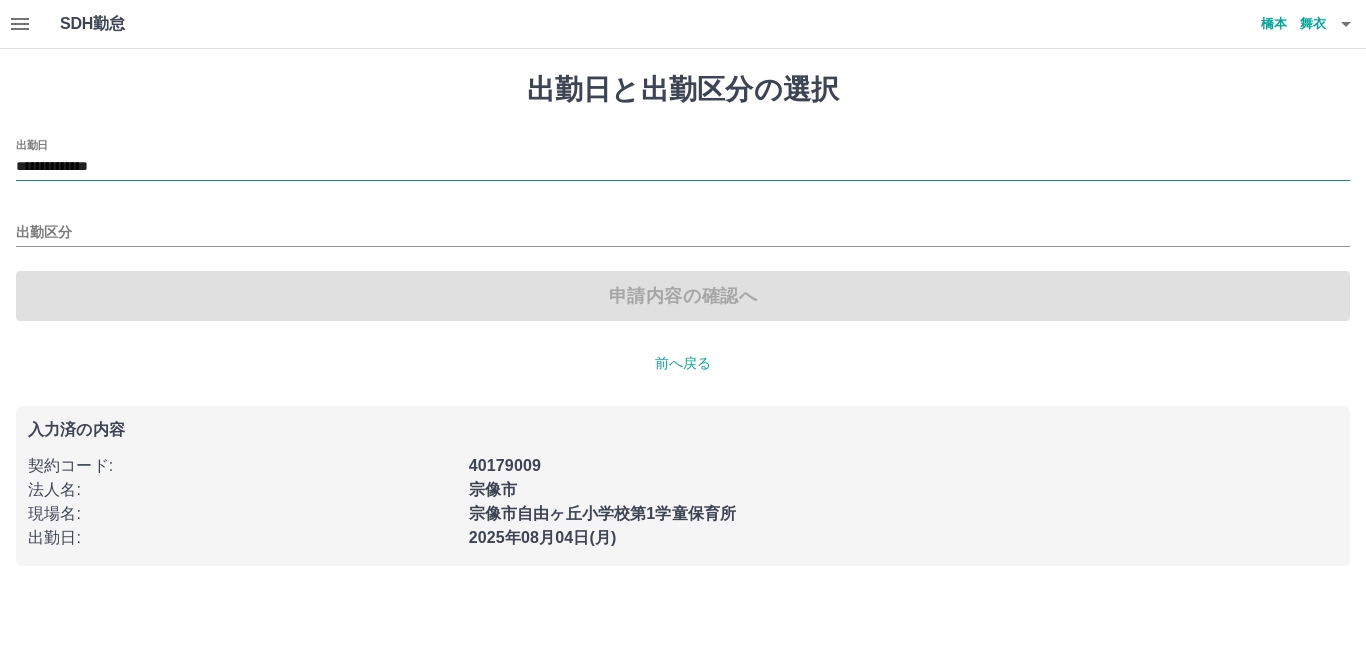 click on "**********" at bounding box center [683, 167] 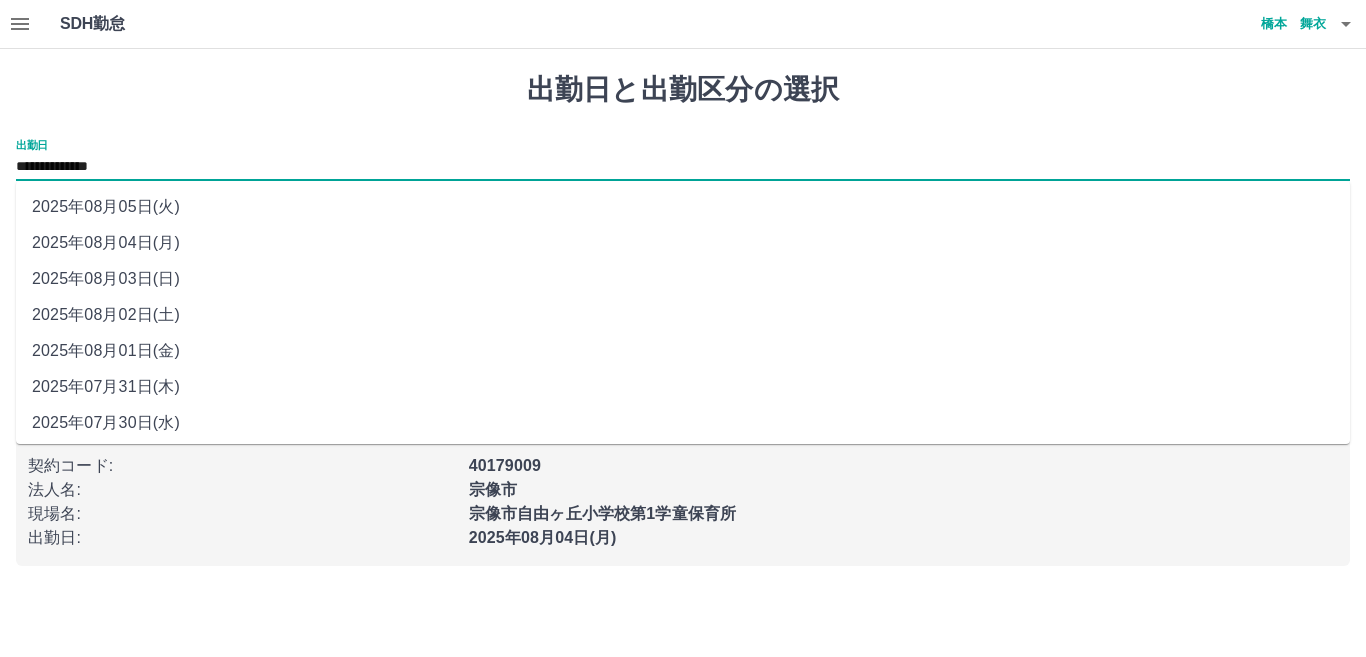 click on "2025年08月01日(金)" at bounding box center [683, 351] 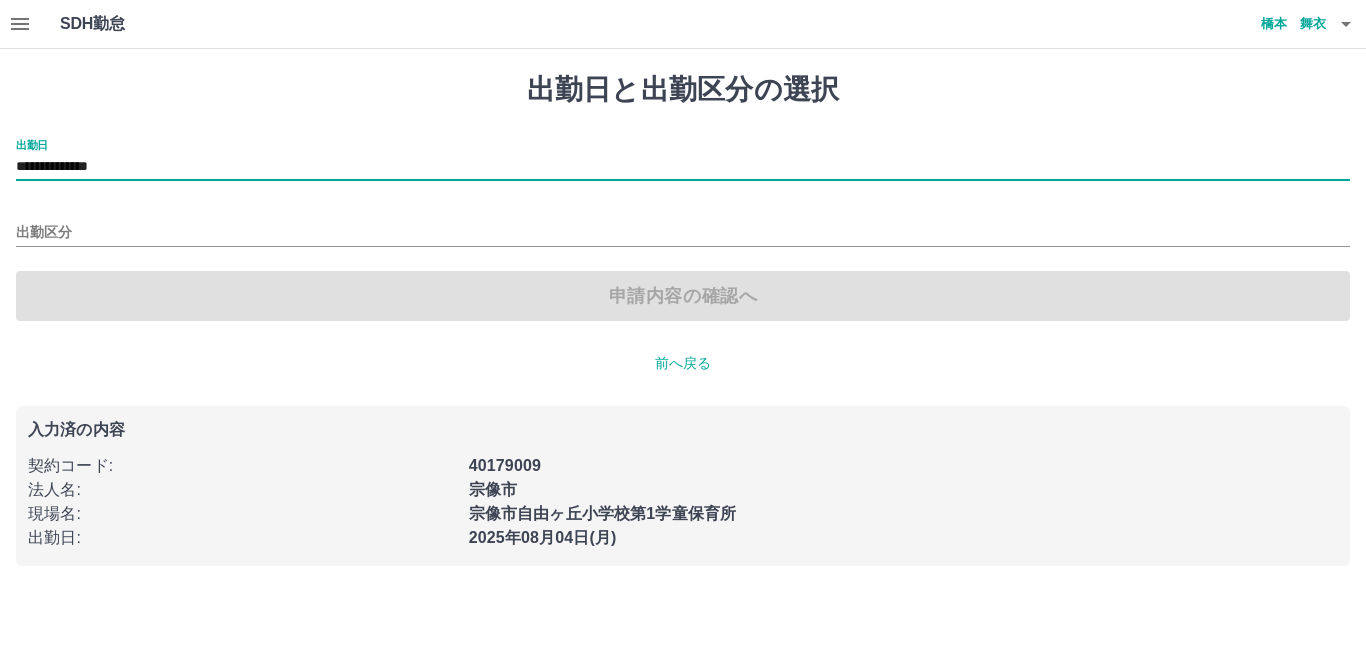 click on "出勤区分" at bounding box center [683, 226] 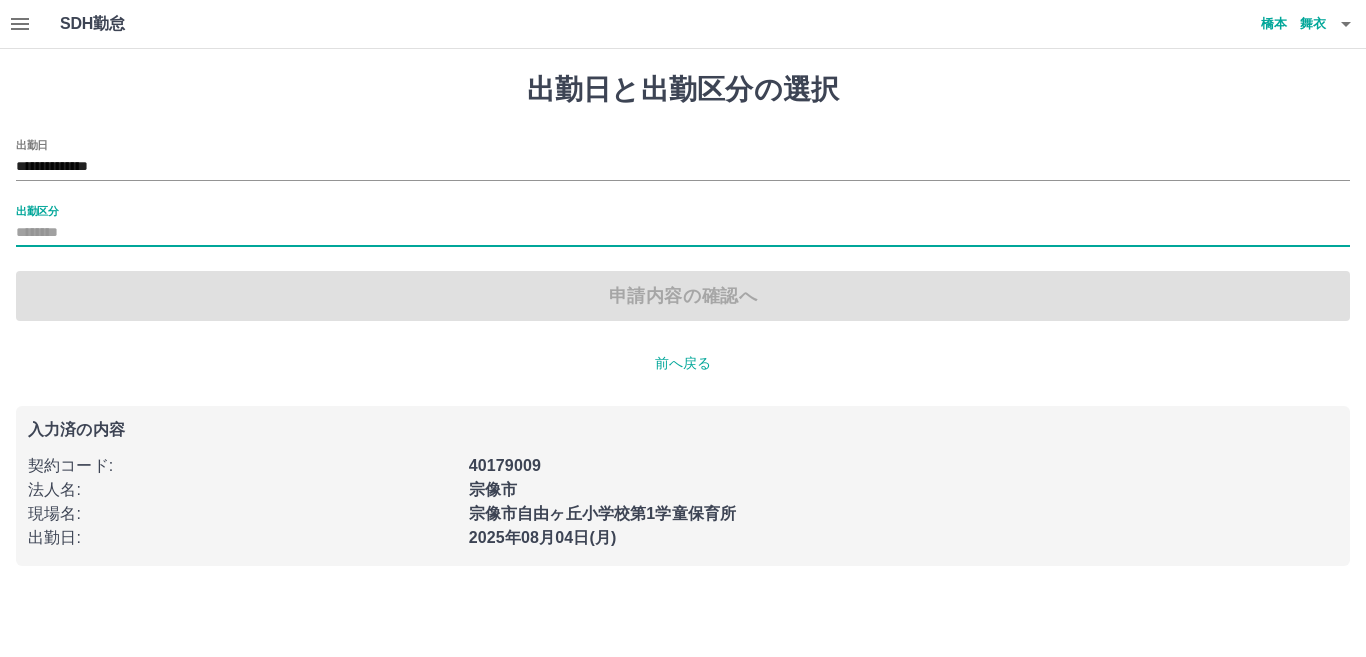 click on "出勤区分" at bounding box center (683, 233) 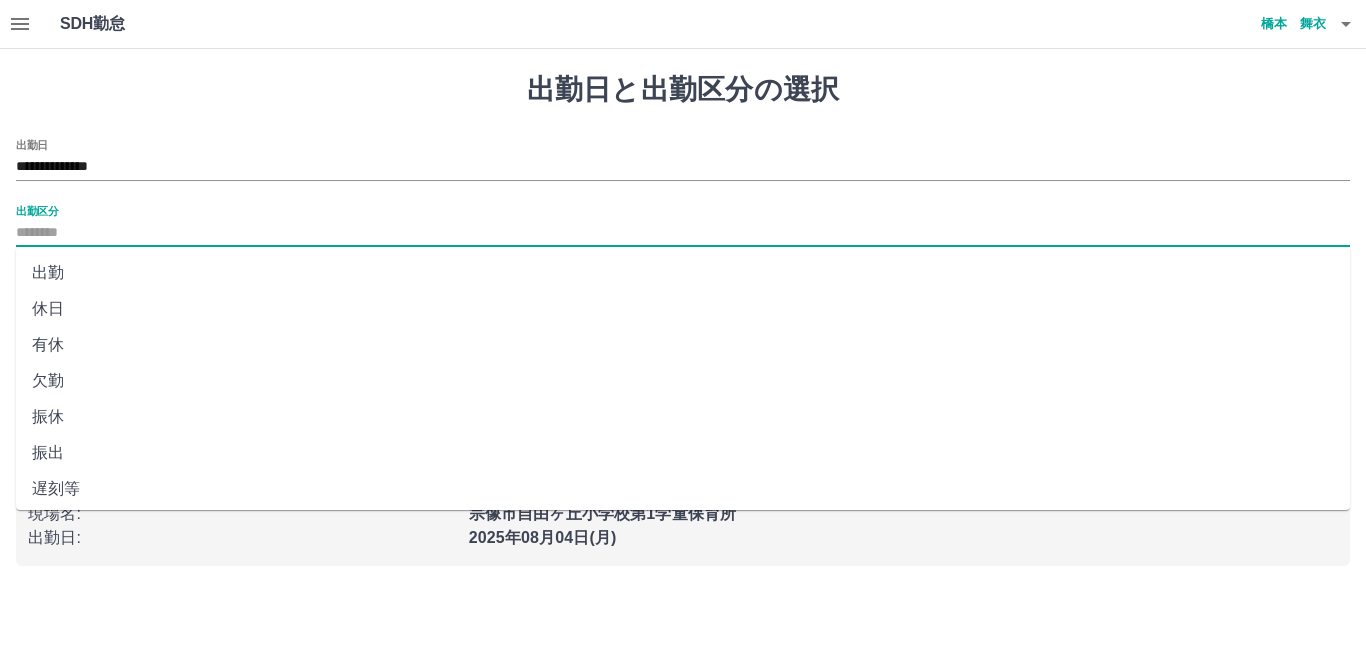 click on "有休" at bounding box center (683, 345) 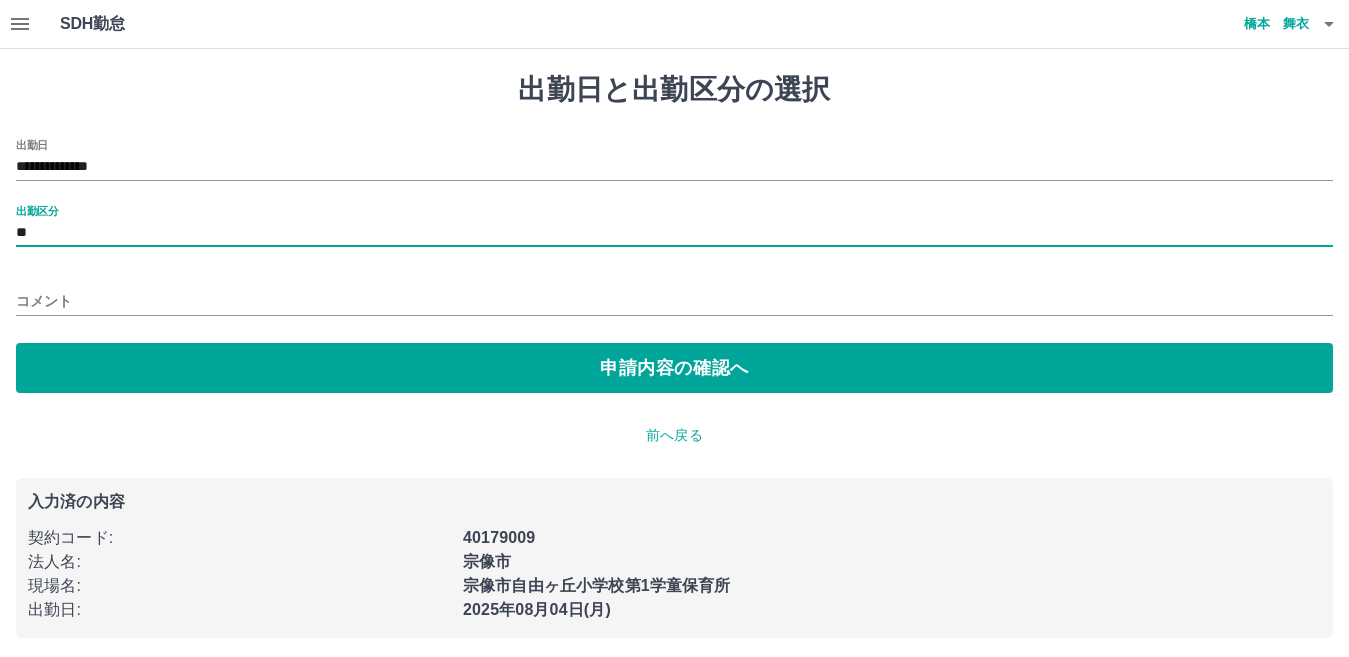 click on "コメント" at bounding box center [674, 301] 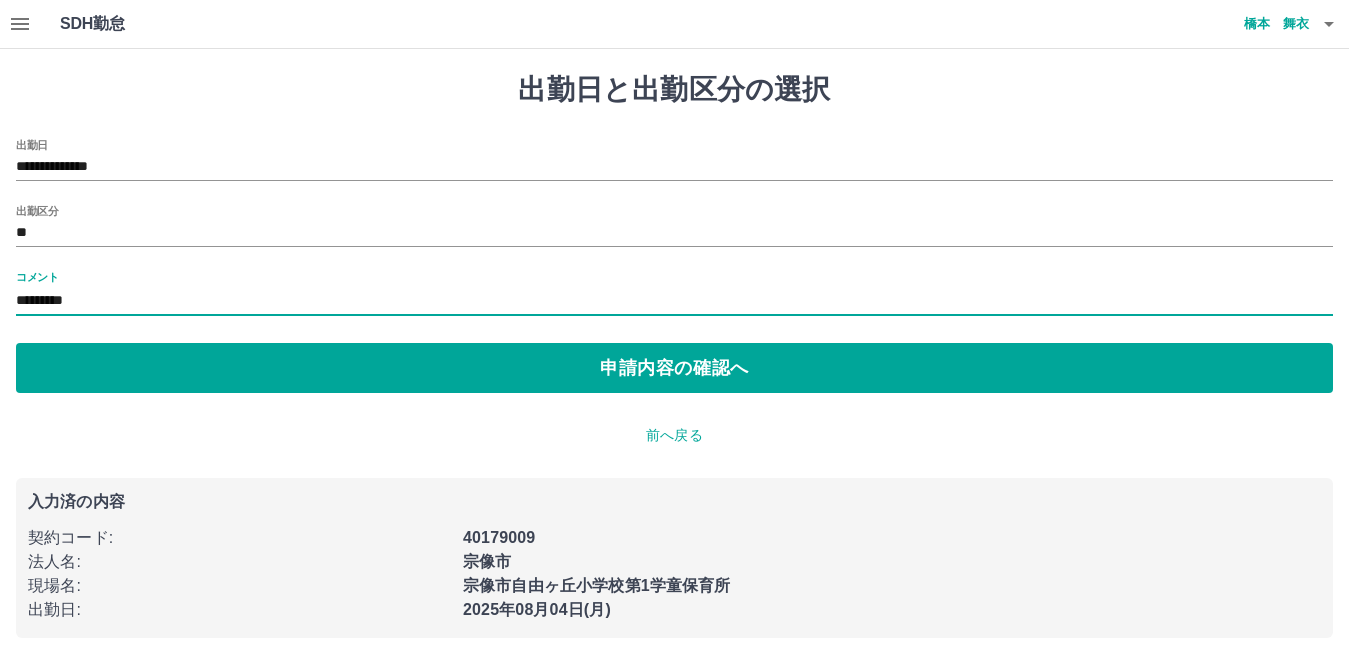 click on "*********" at bounding box center (674, 301) 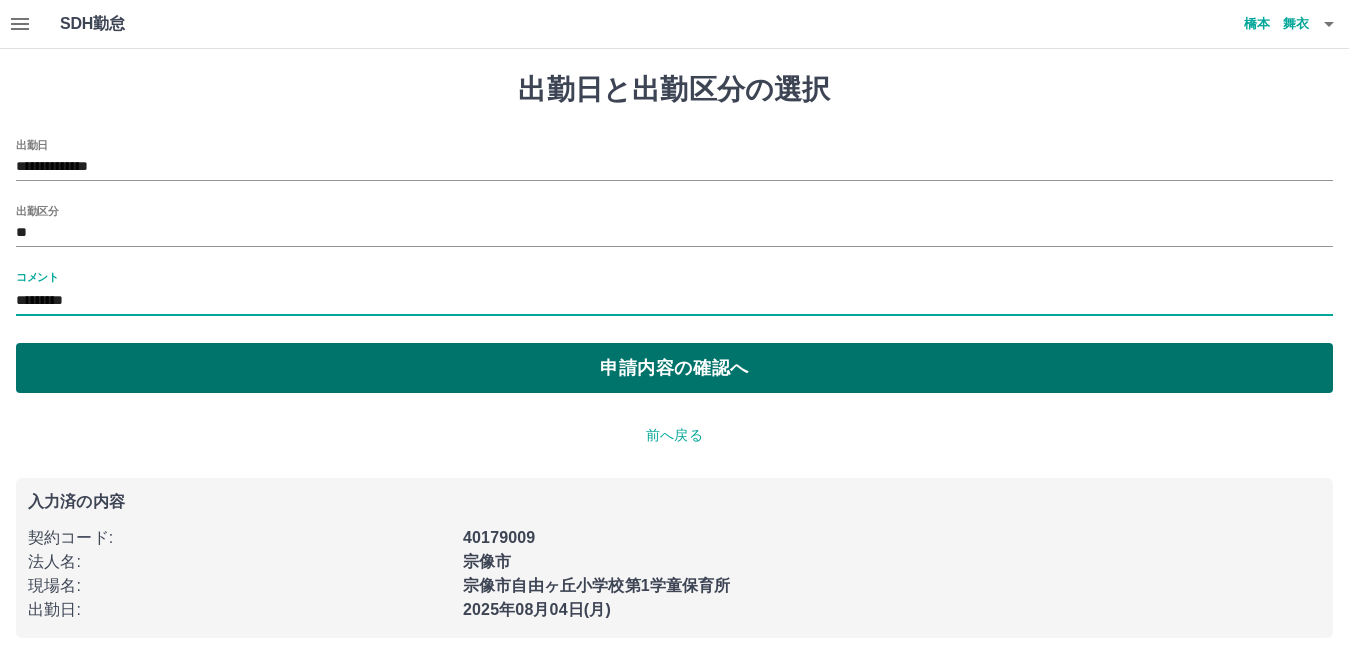 type on "*********" 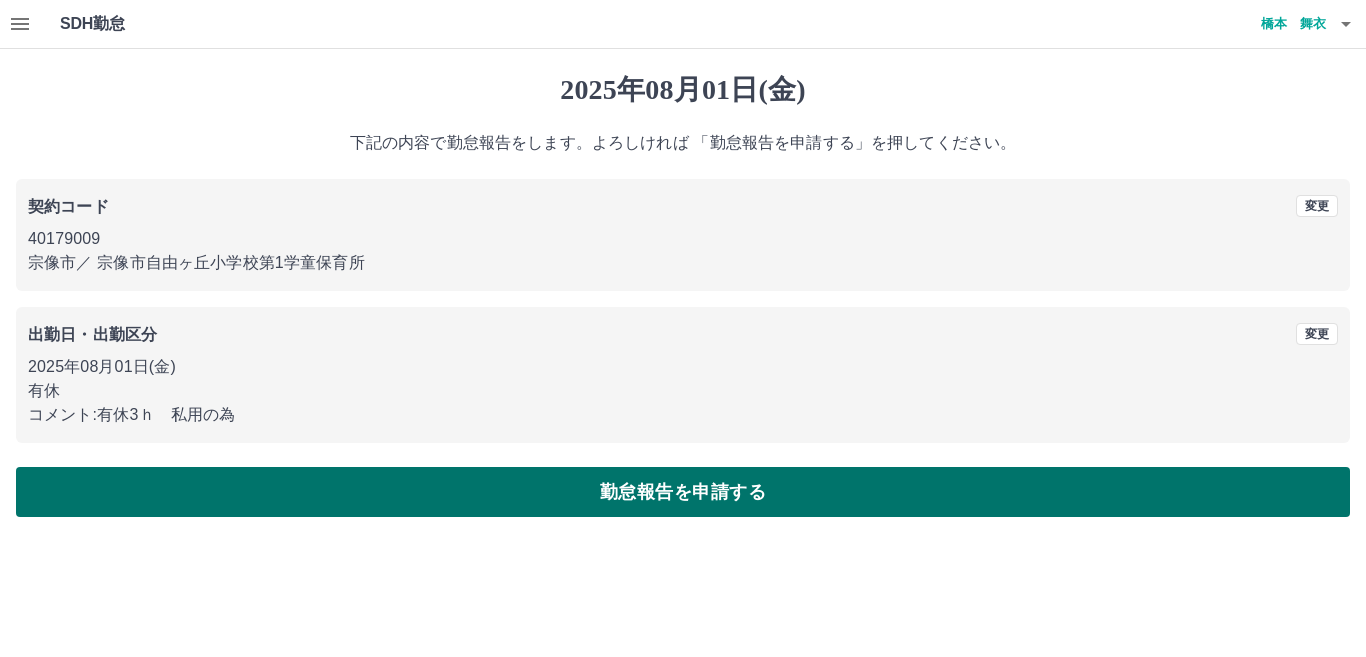 drag, startPoint x: 882, startPoint y: 492, endPoint x: 899, endPoint y: 487, distance: 17.720045 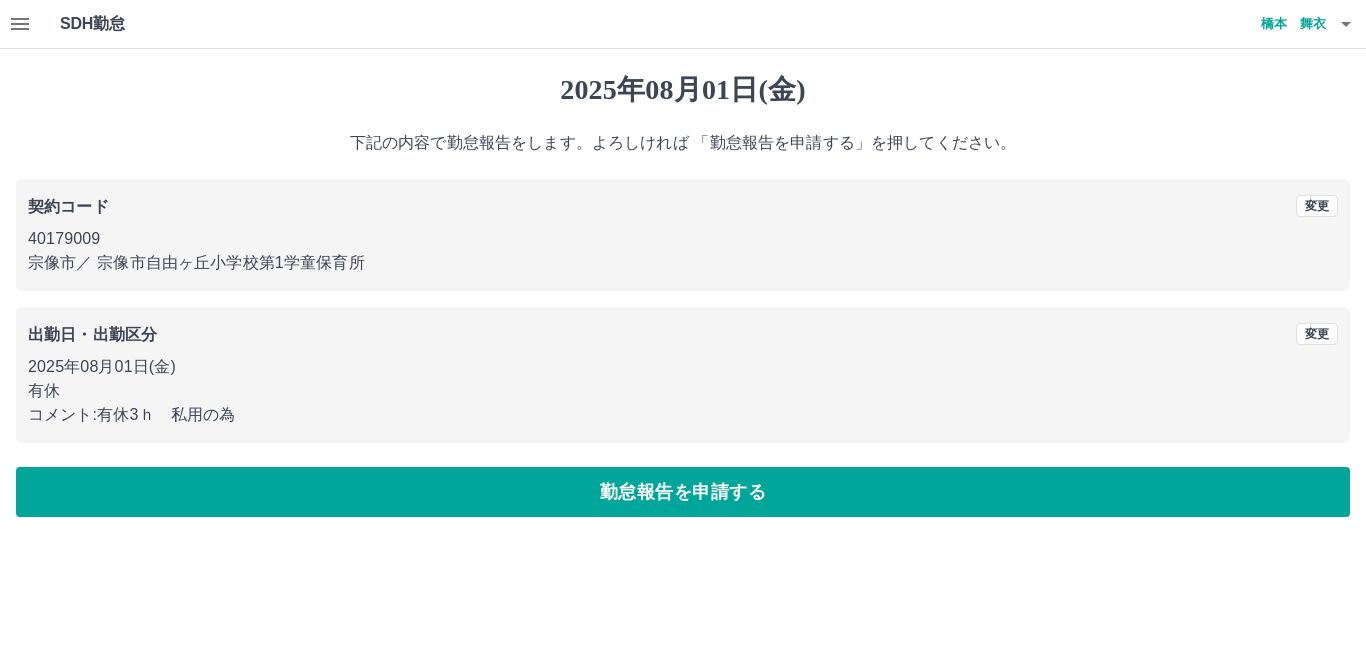 click on "勤怠報告を申請する" at bounding box center [683, 492] 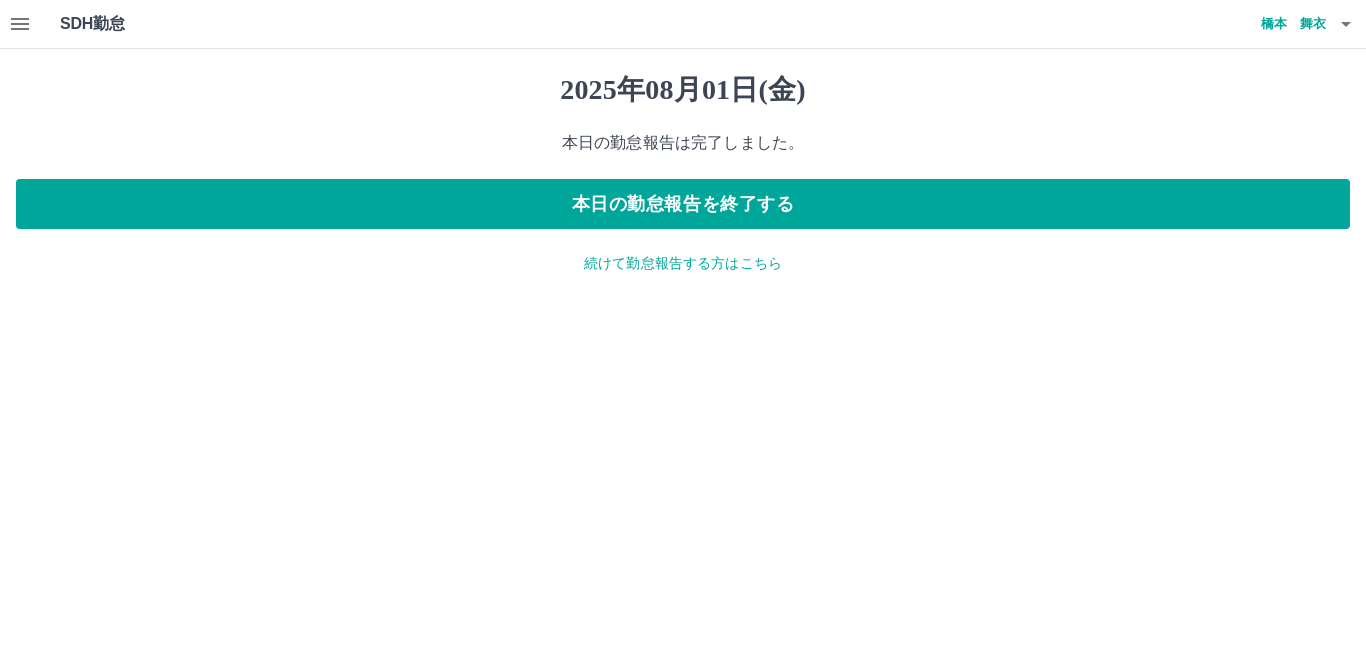 click on "橋本　舞衣" at bounding box center (1266, 24) 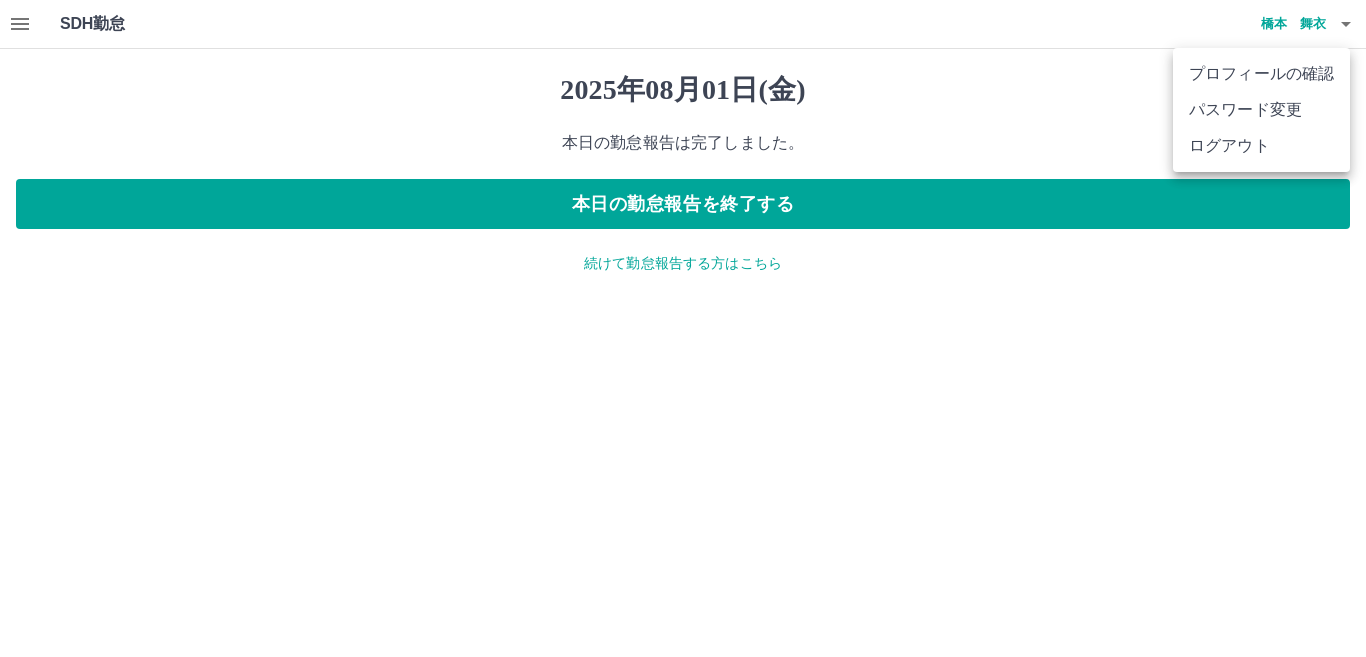 click at bounding box center [683, 328] 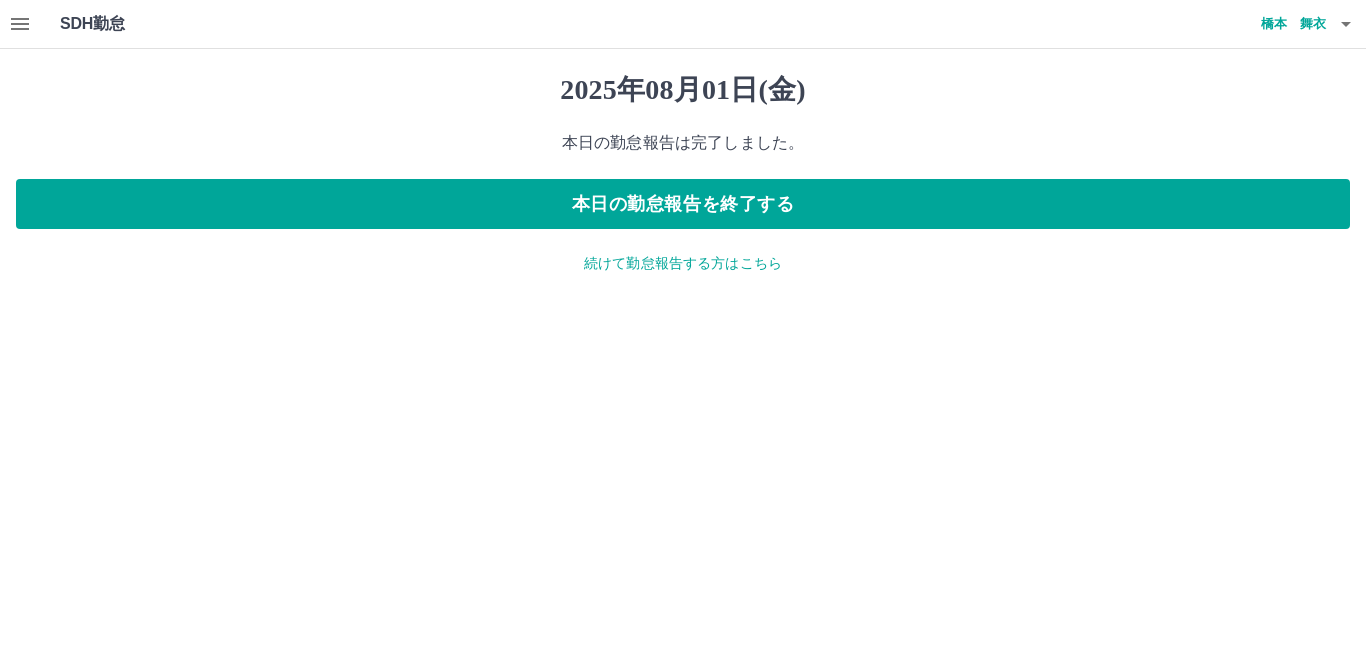 click on "橋本　舞衣" at bounding box center [1266, 24] 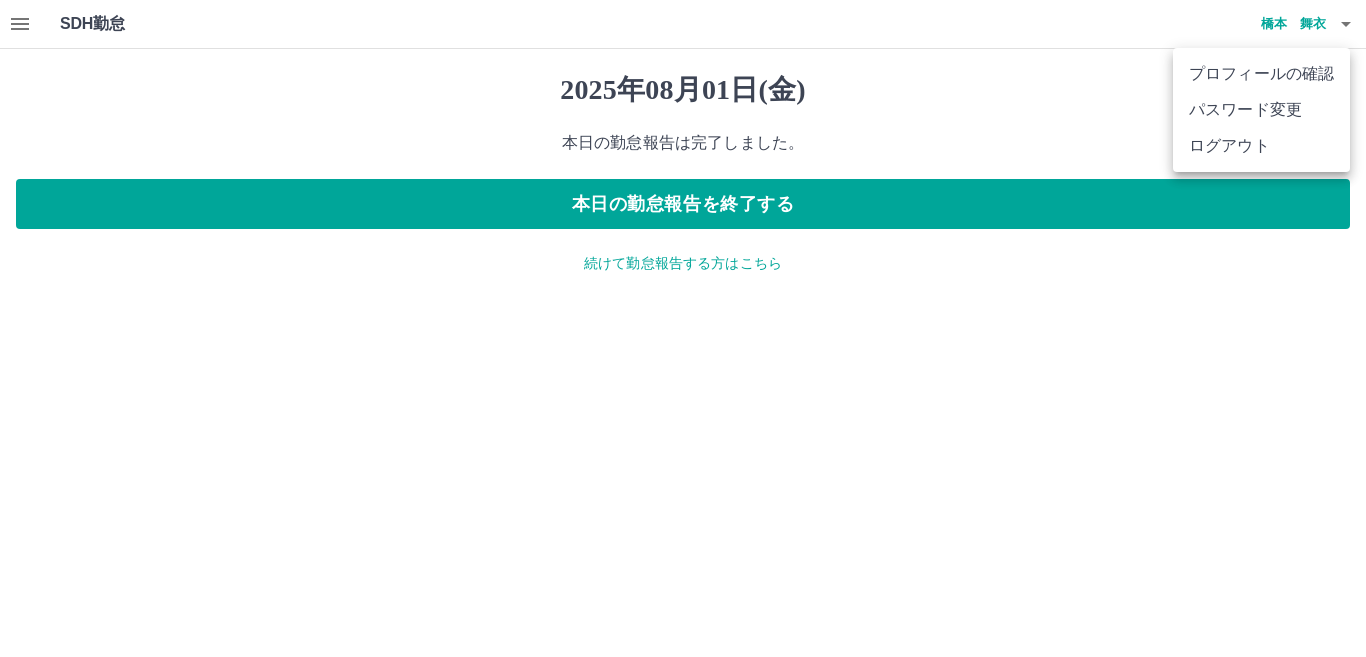 click on "ログアウト" at bounding box center (1261, 146) 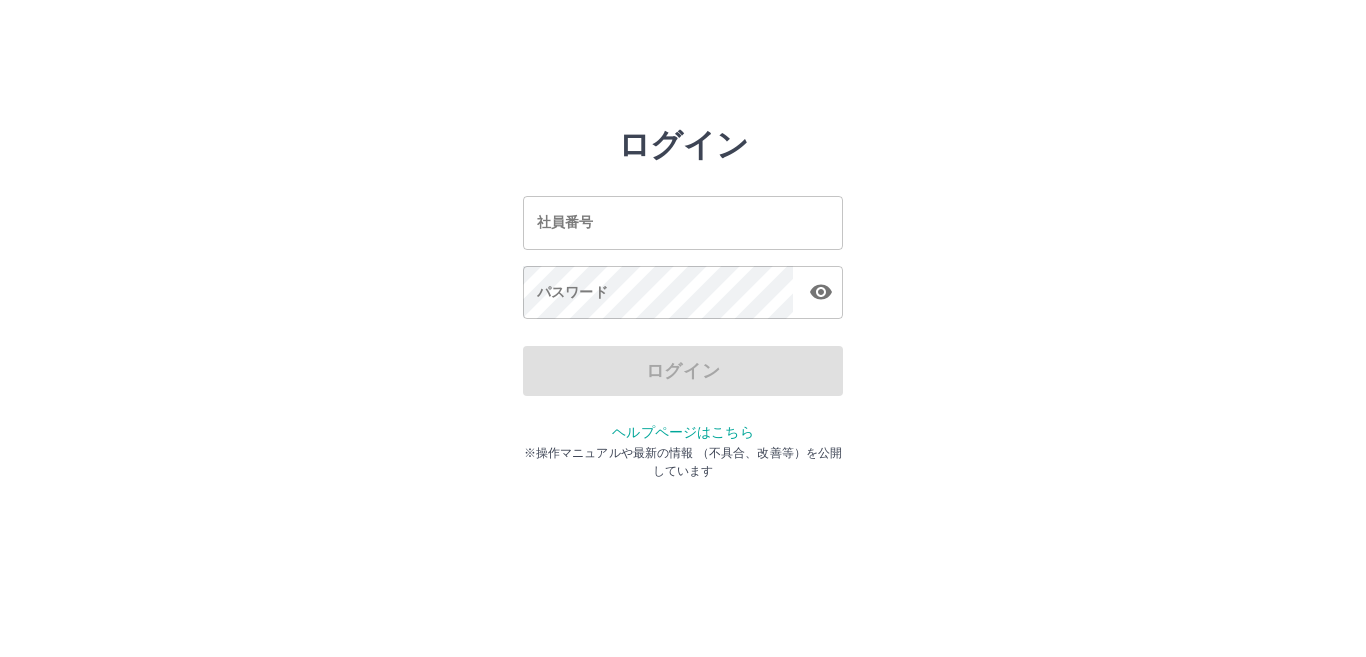 scroll, scrollTop: 0, scrollLeft: 0, axis: both 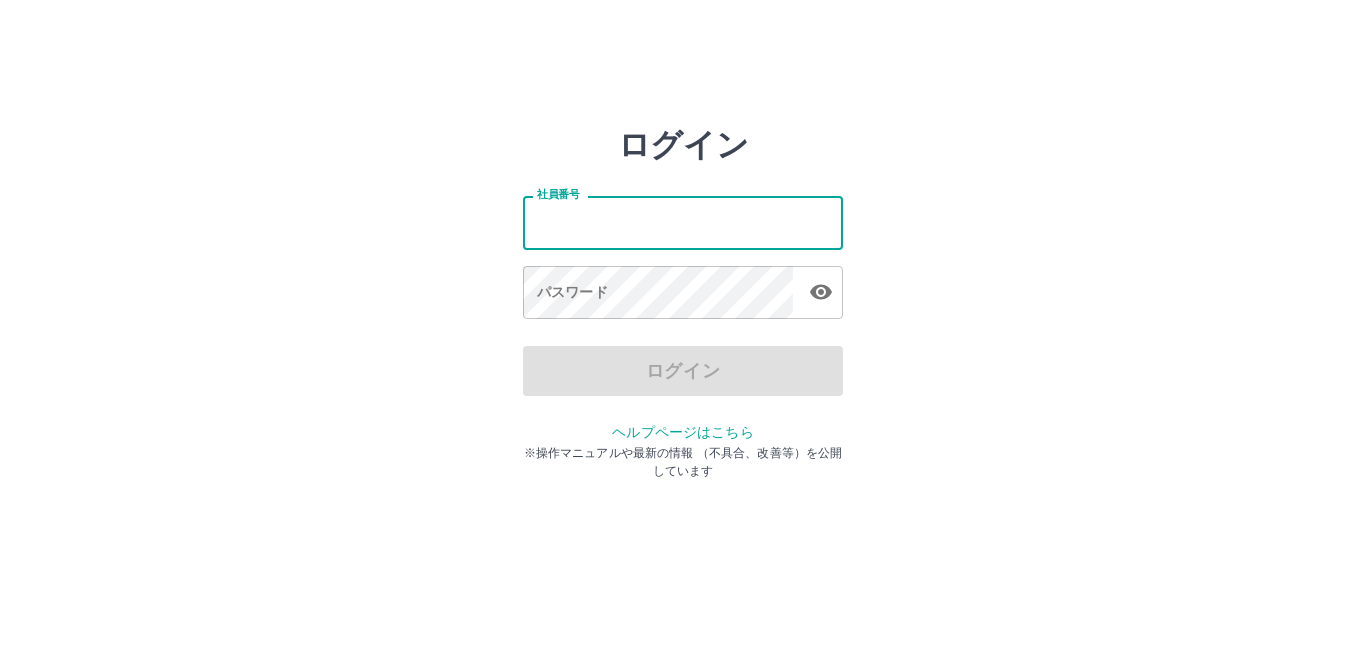 type on "*******" 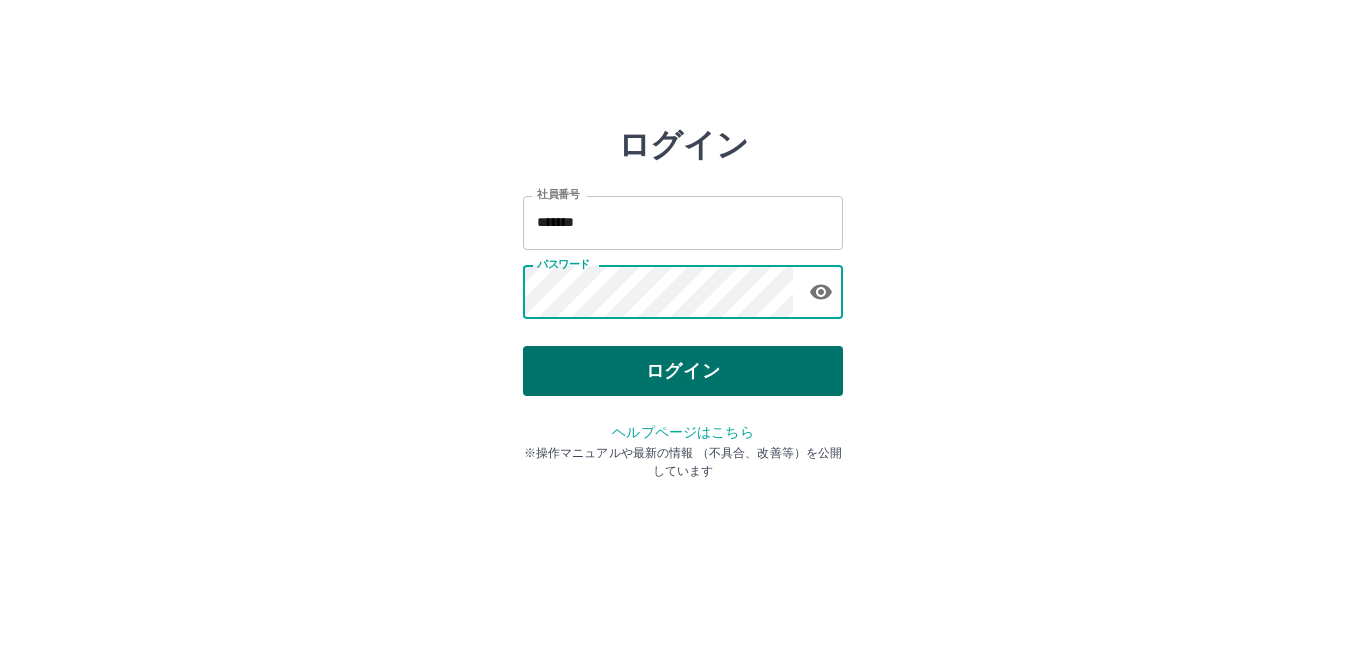 click on "ログイン" at bounding box center (683, 371) 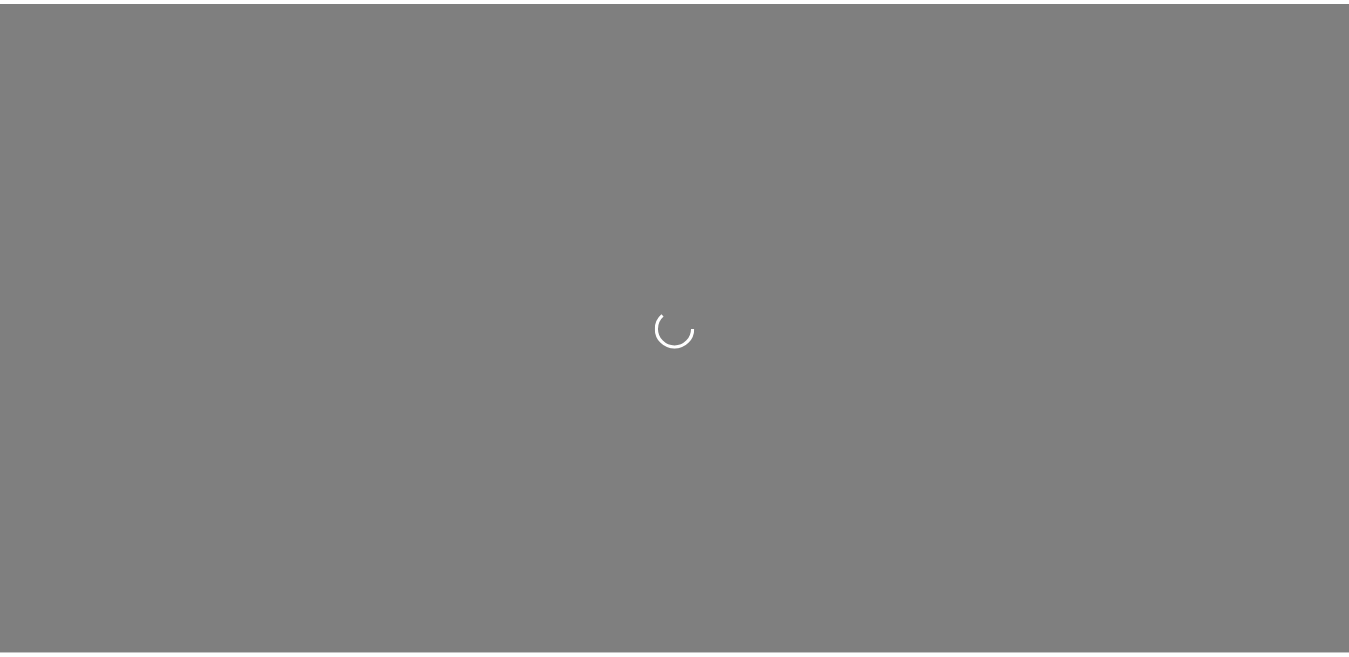 scroll, scrollTop: 0, scrollLeft: 0, axis: both 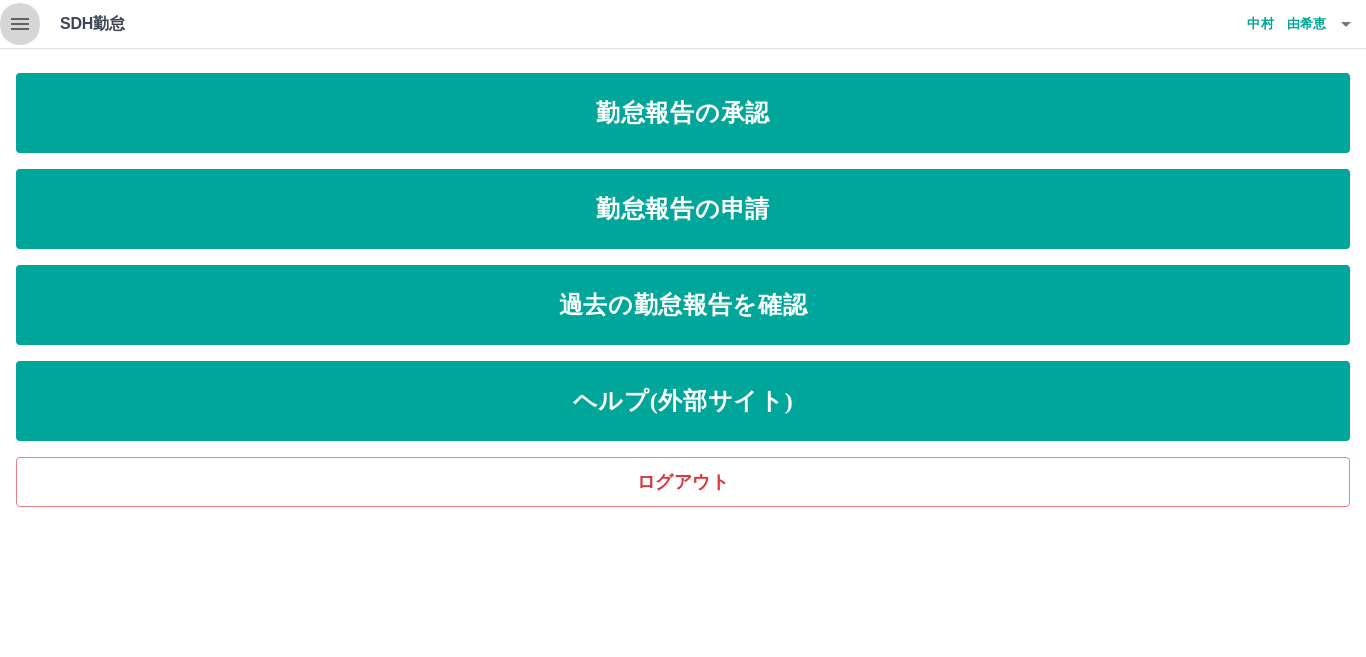 click 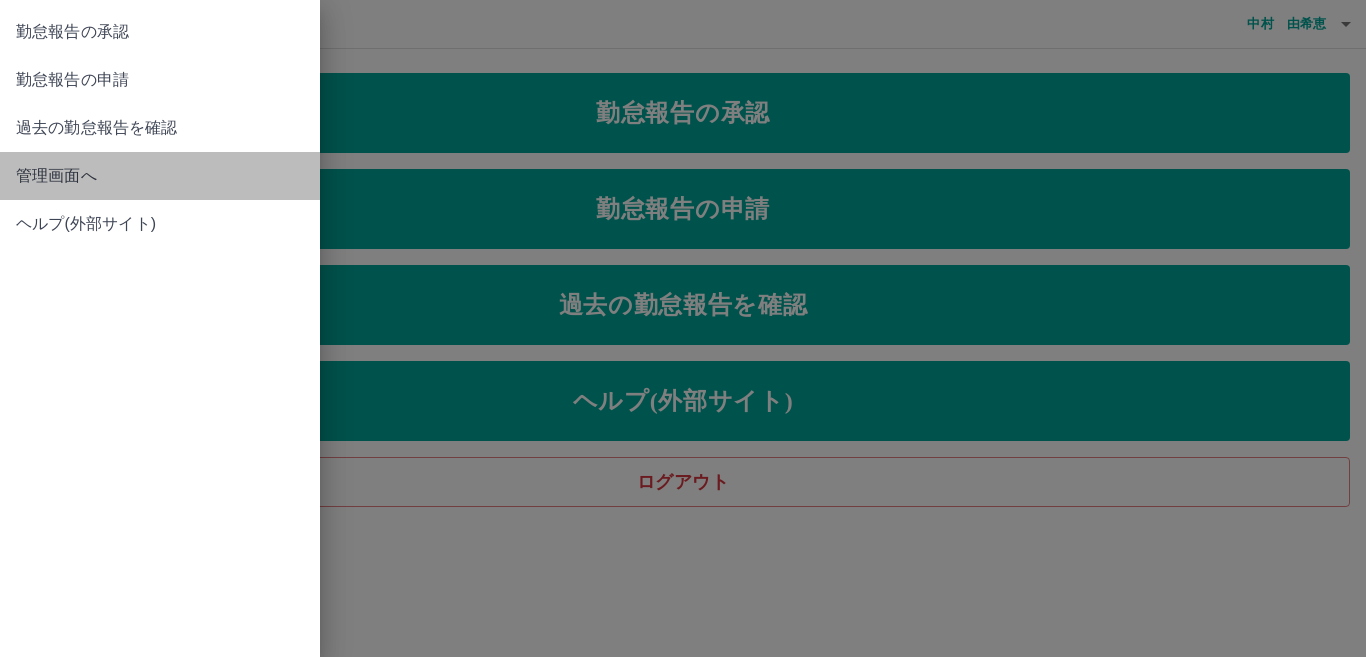 click on "管理画面へ" at bounding box center (160, 176) 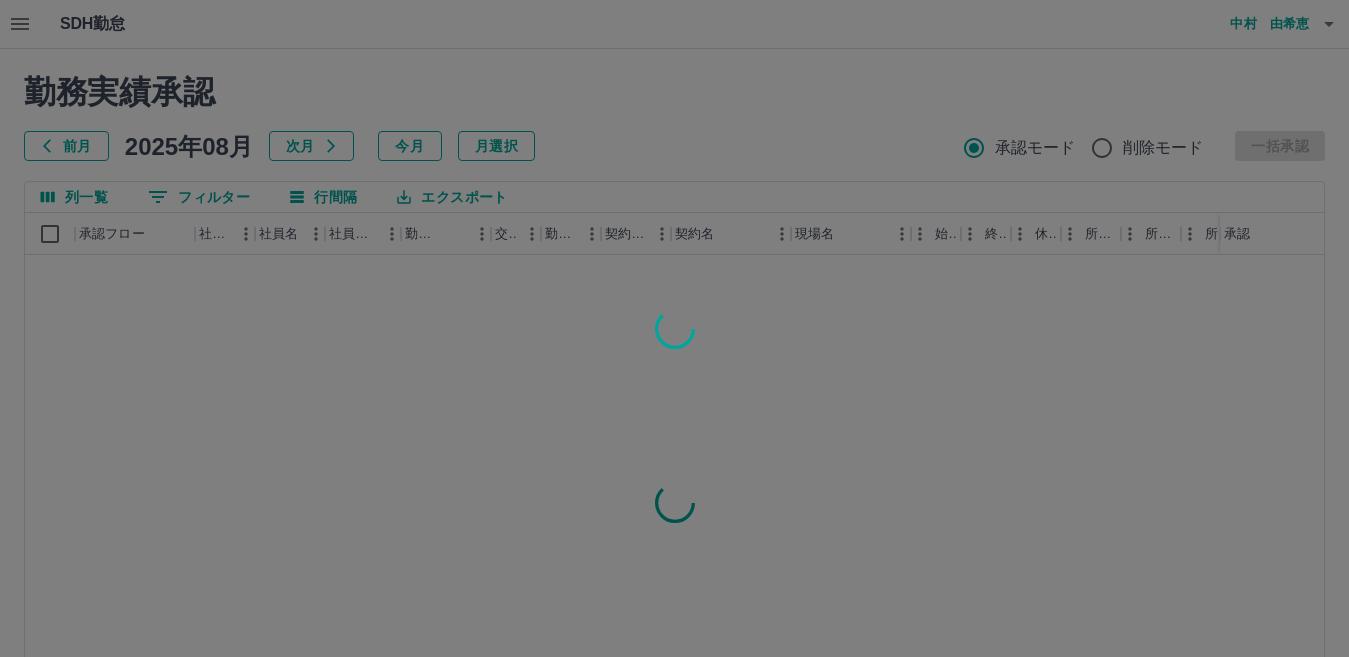 click at bounding box center (674, 328) 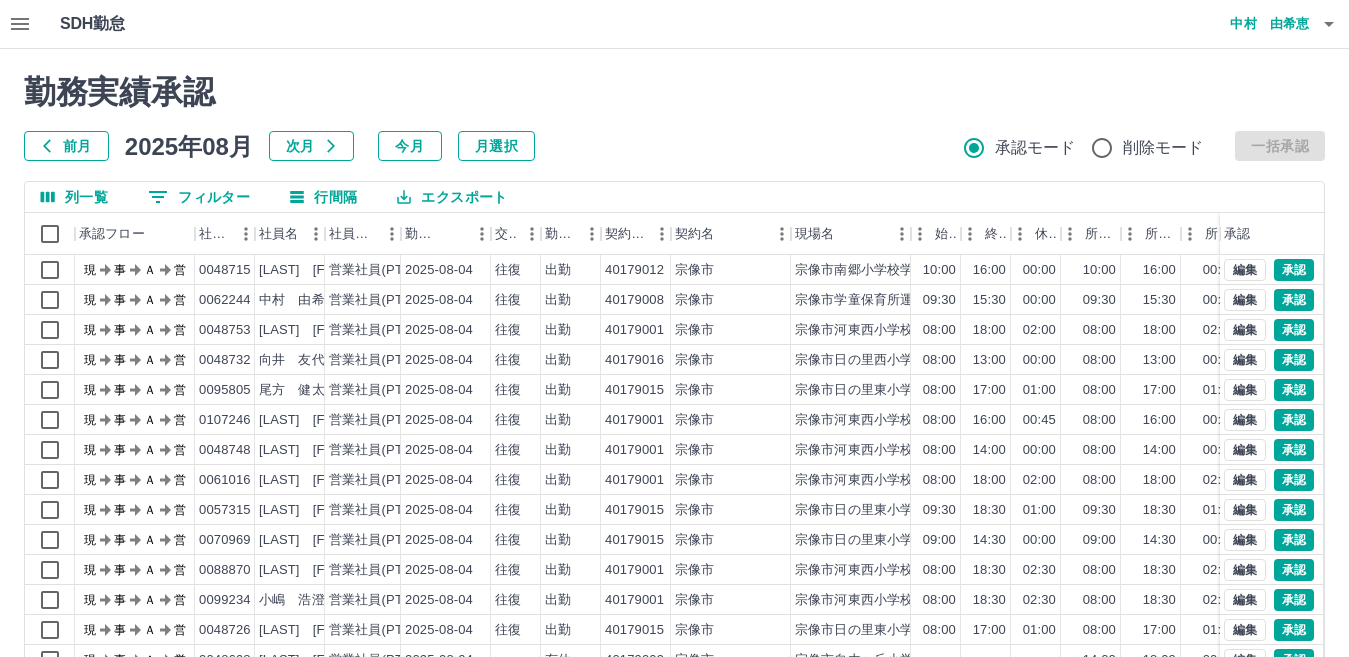 click at bounding box center (674, 328) 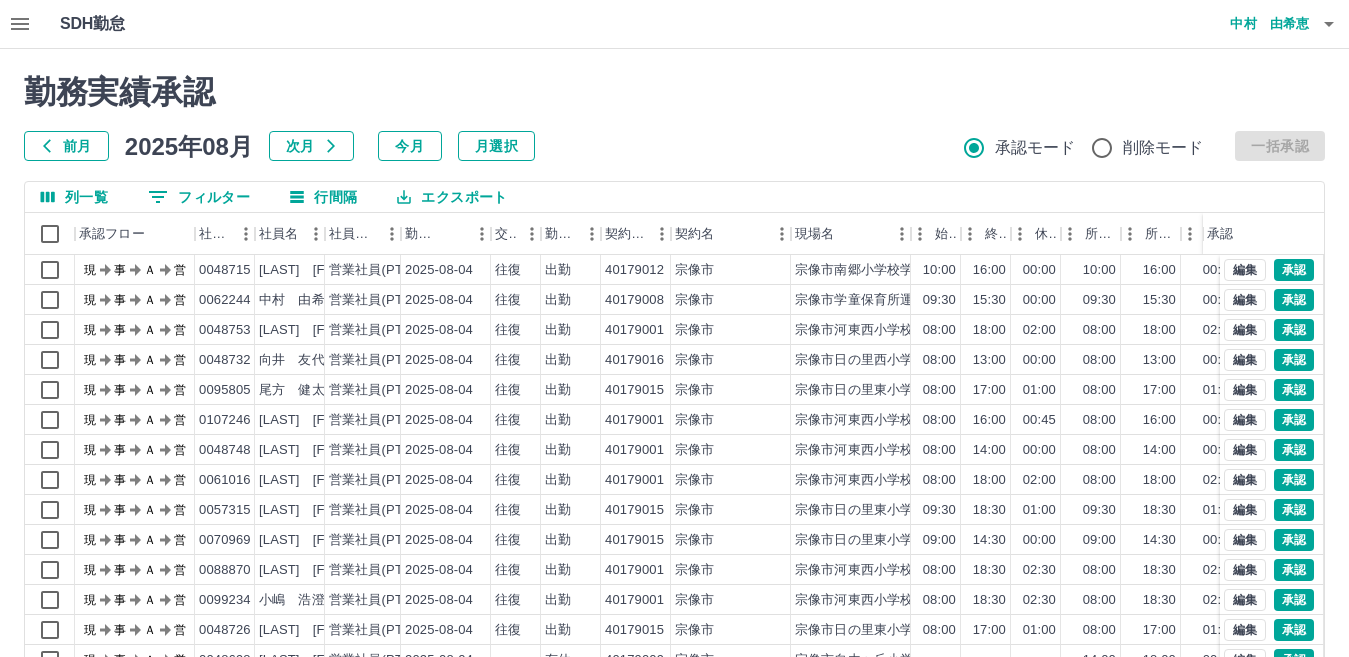 click on "0 フィルター" at bounding box center (199, 197) 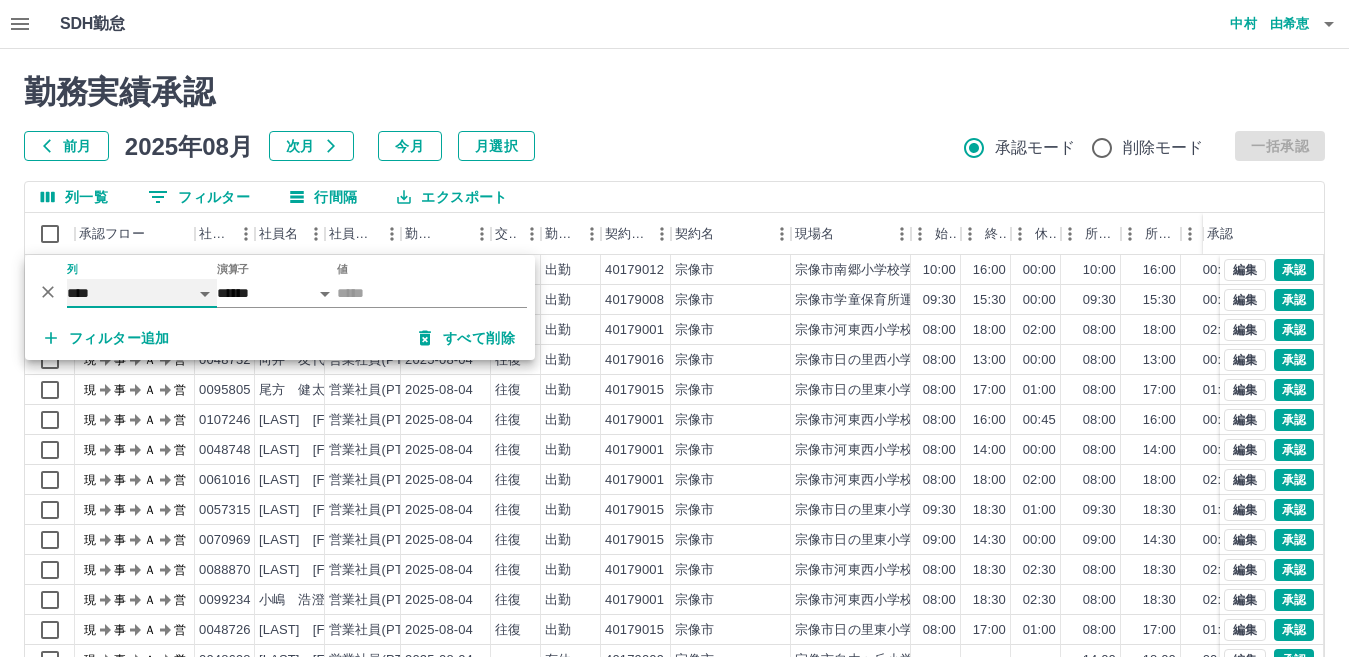 click on "**** *** **** *** *** **** ***** *** *** ** ** ** **** **** **** ** ** *** **** *****" at bounding box center (142, 293) 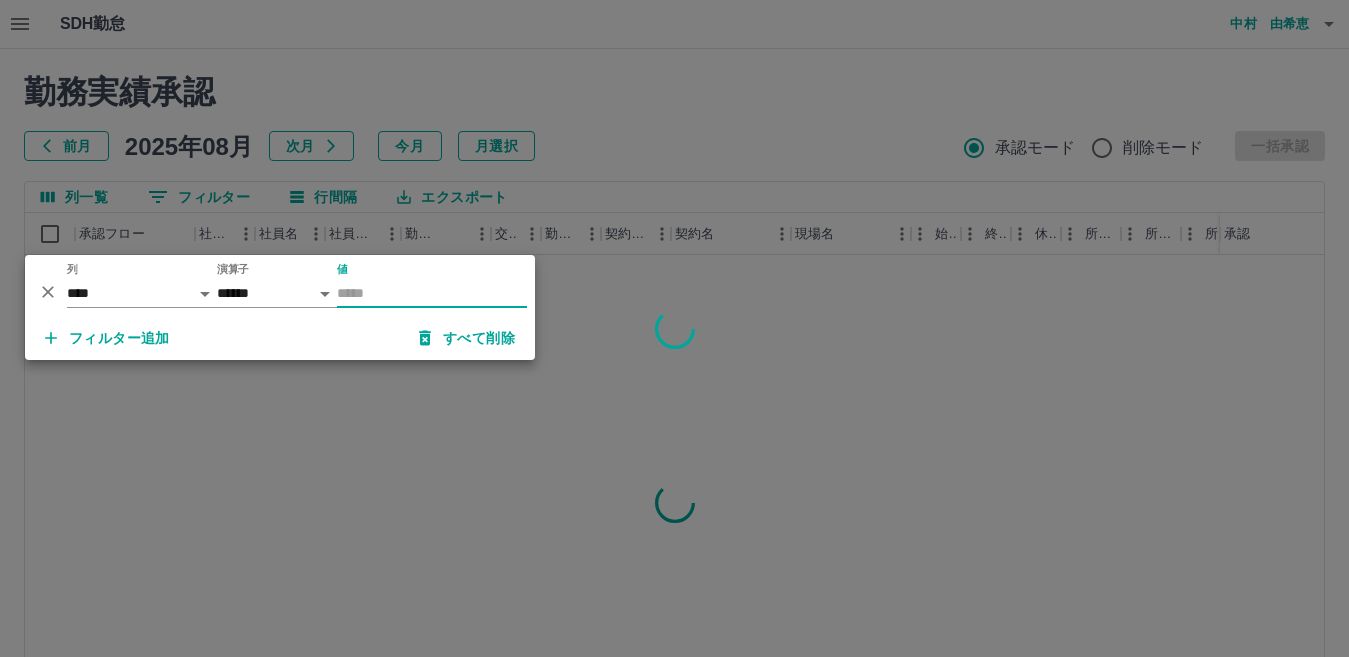 click on "値" at bounding box center [432, 293] 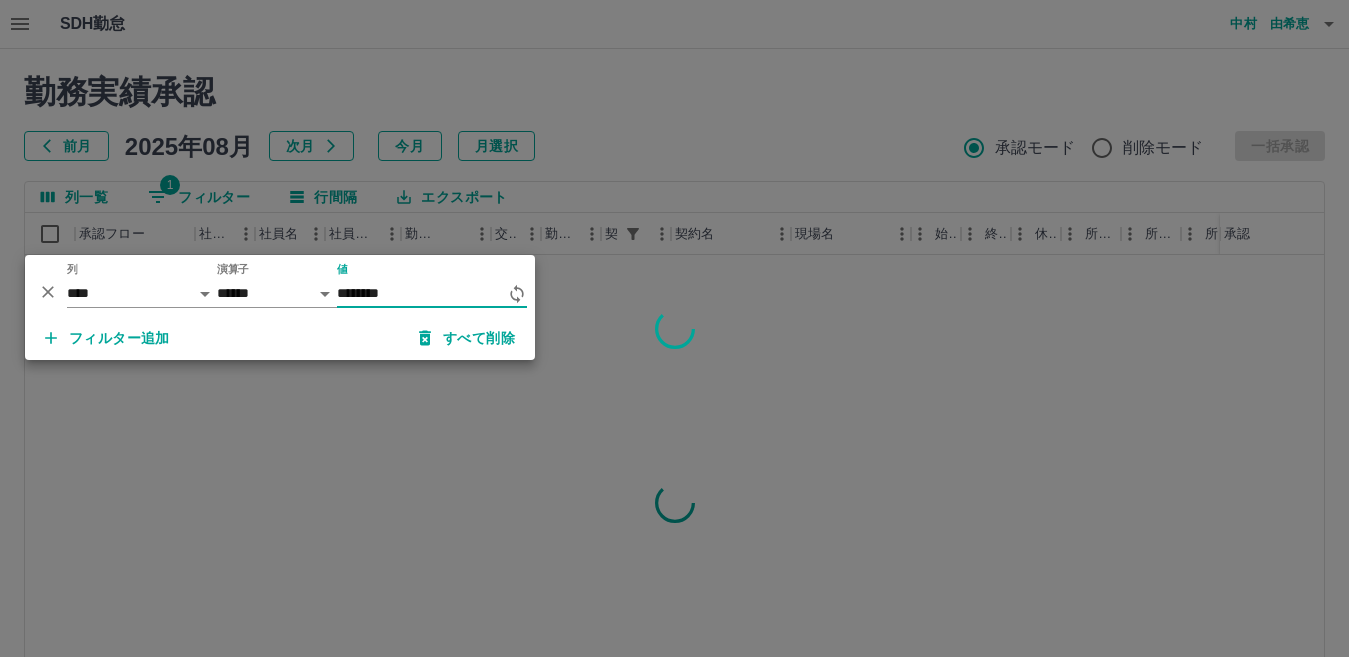 type on "********" 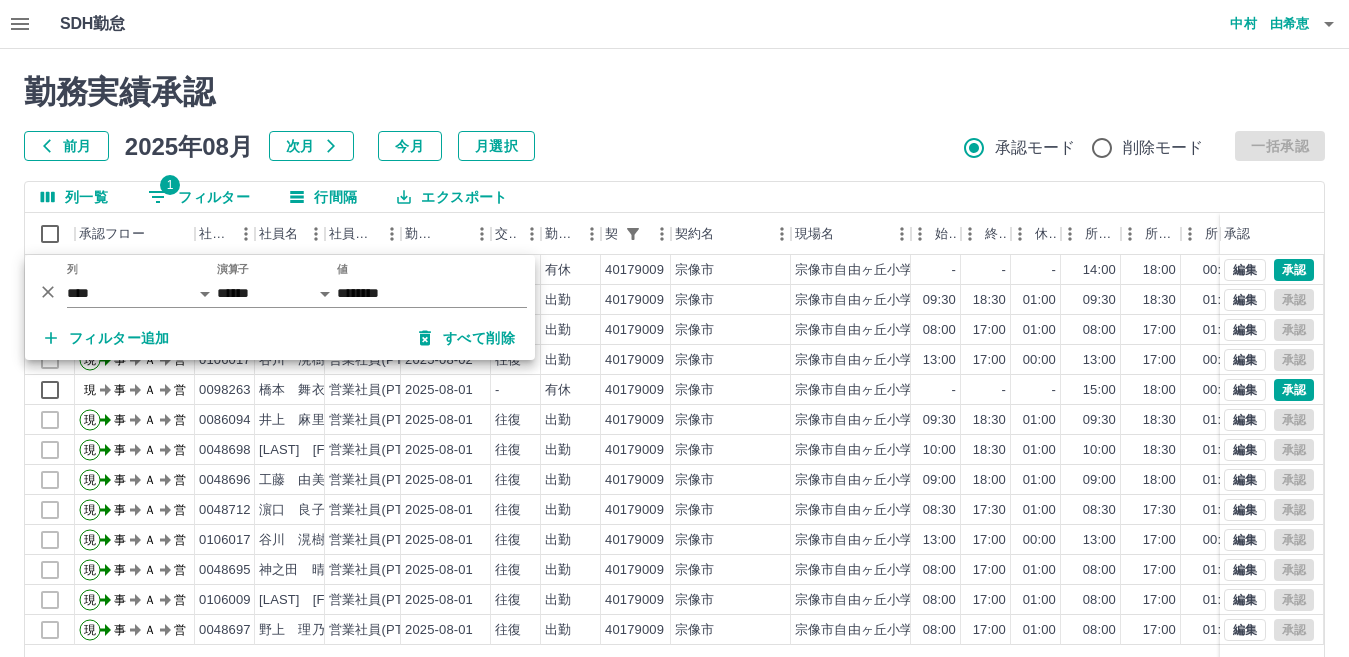drag, startPoint x: 697, startPoint y: 172, endPoint x: 981, endPoint y: 256, distance: 296.1621 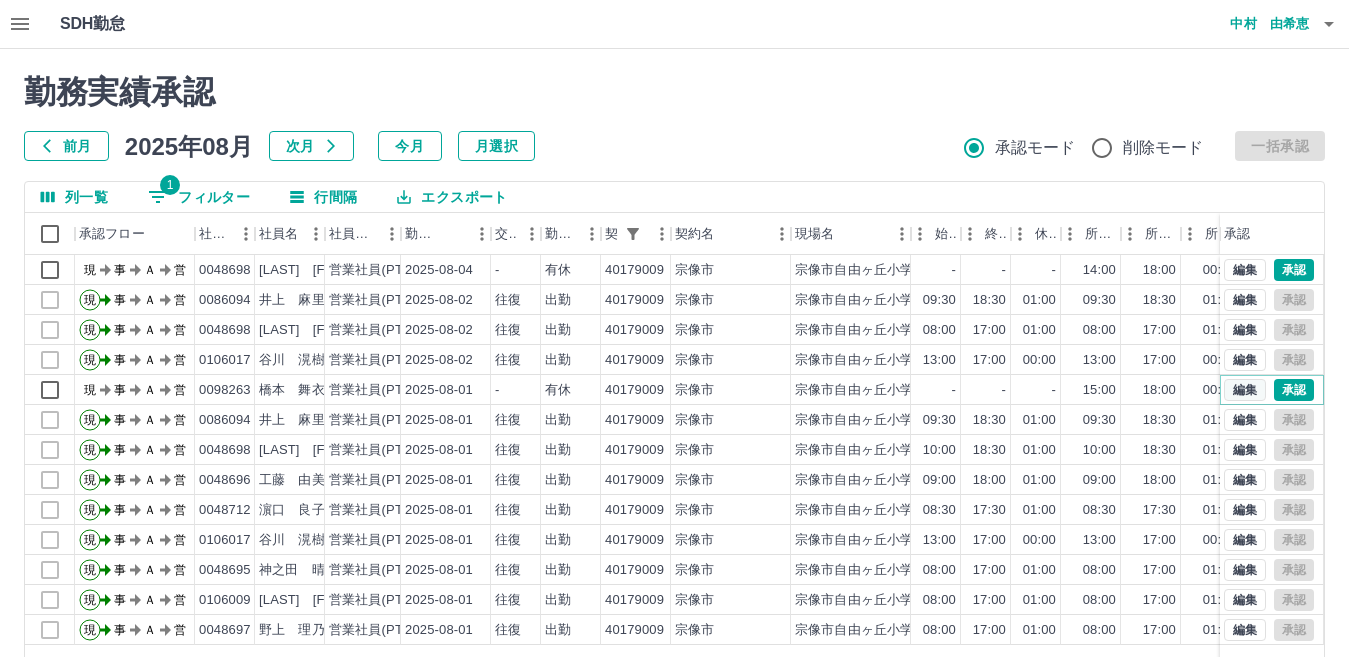 click on "編集" at bounding box center (1245, 390) 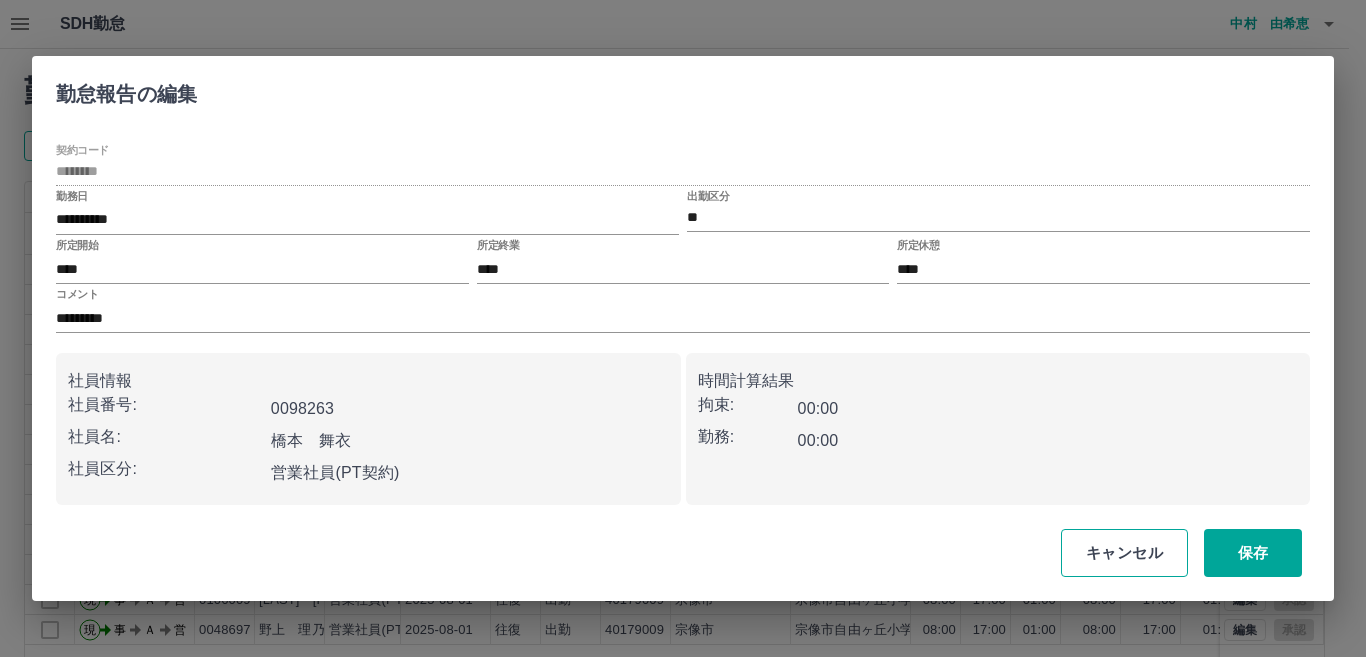 click on "キャンセル" at bounding box center (1124, 553) 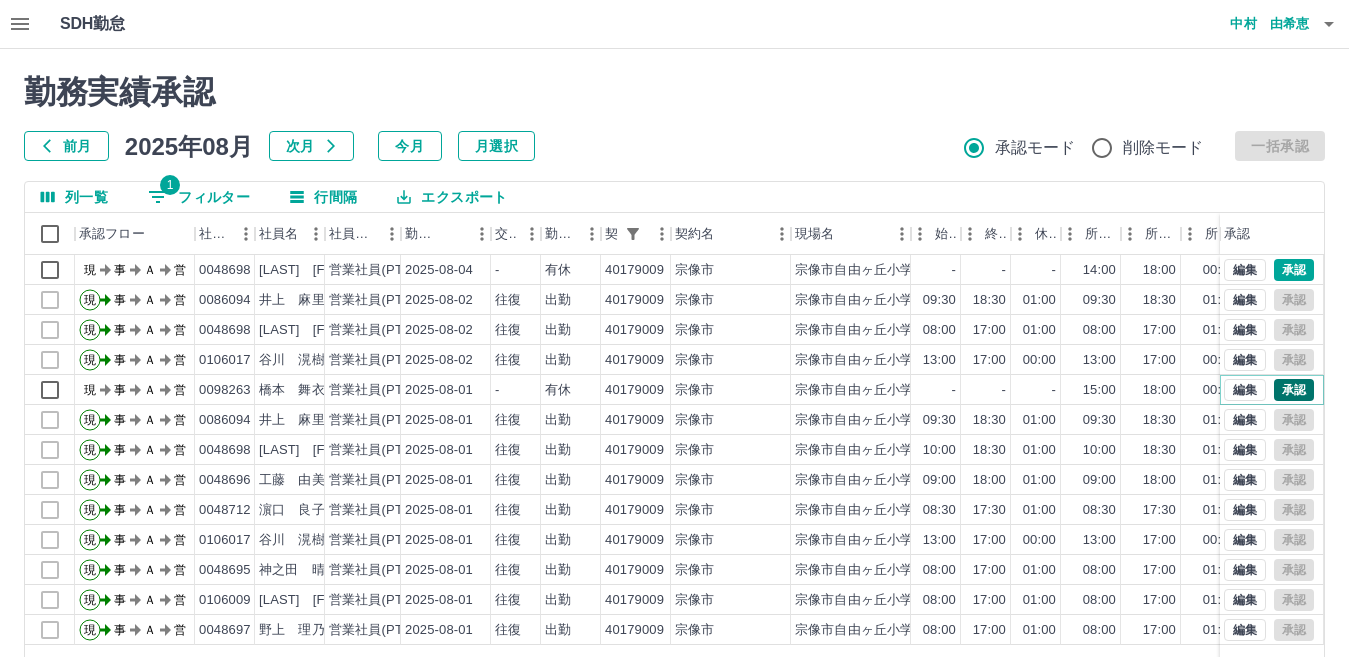 click on "承認" at bounding box center (1294, 390) 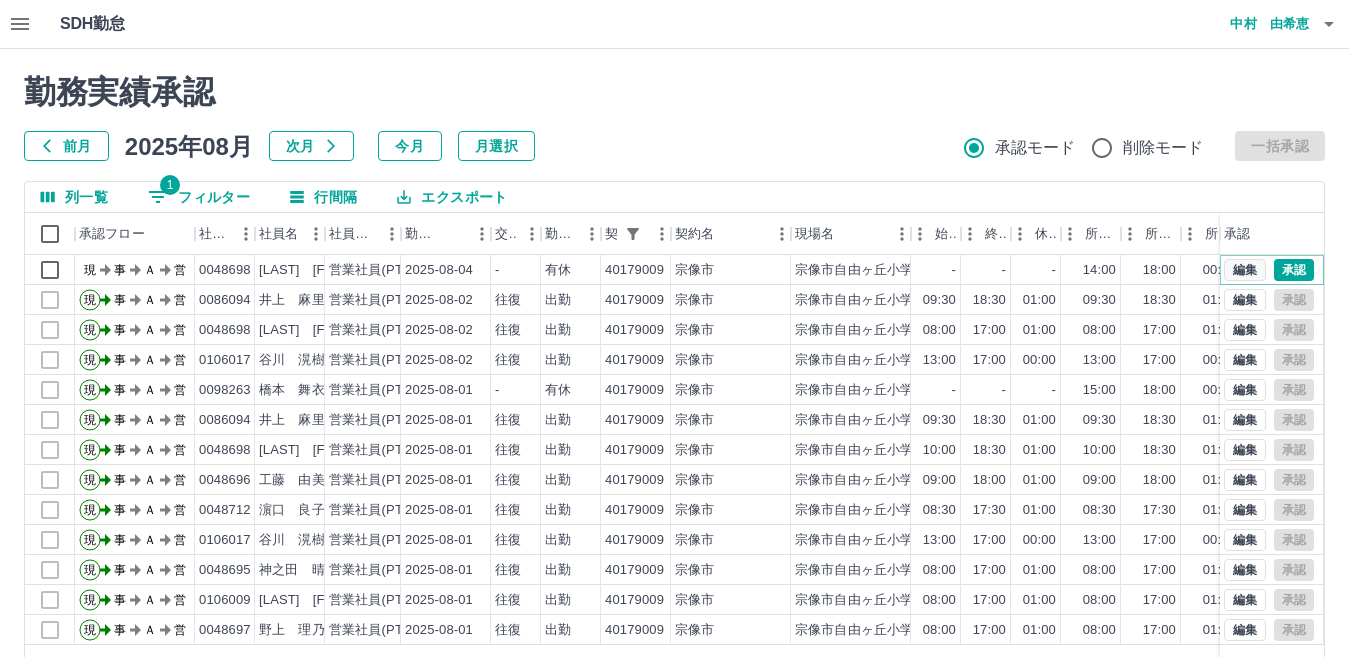 click on "編集" at bounding box center (1245, 270) 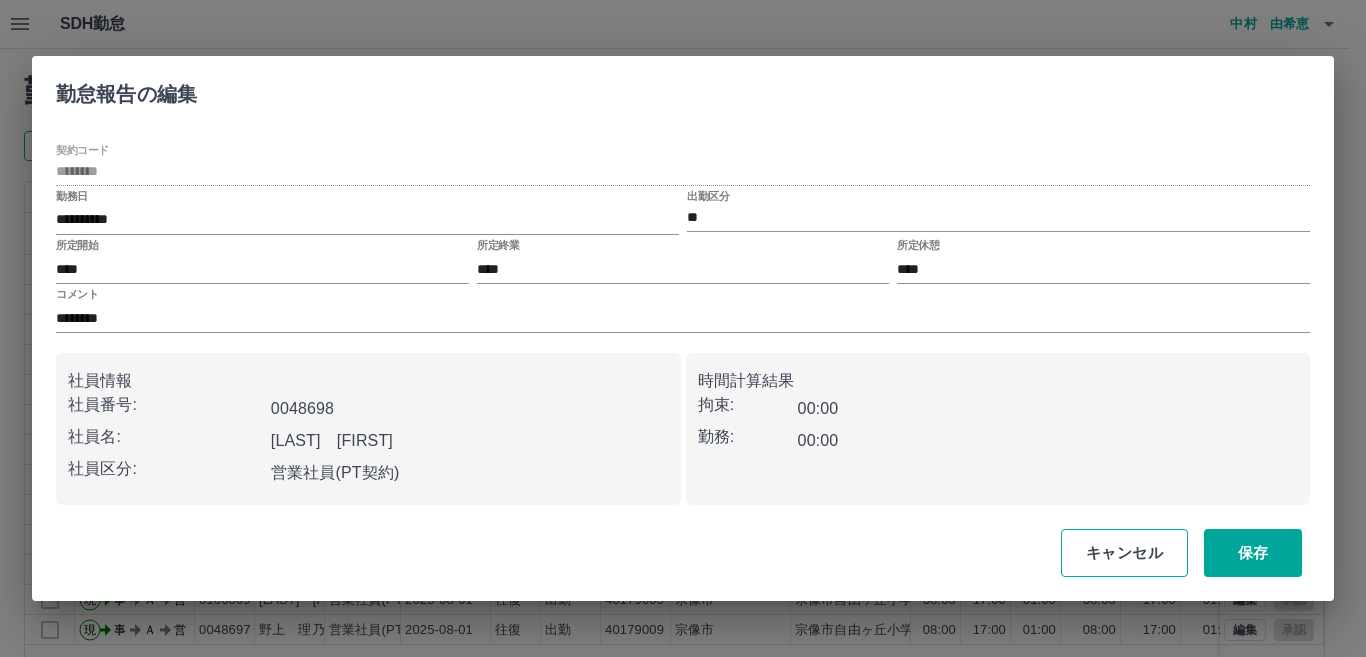 click on "キャンセル" at bounding box center [1124, 553] 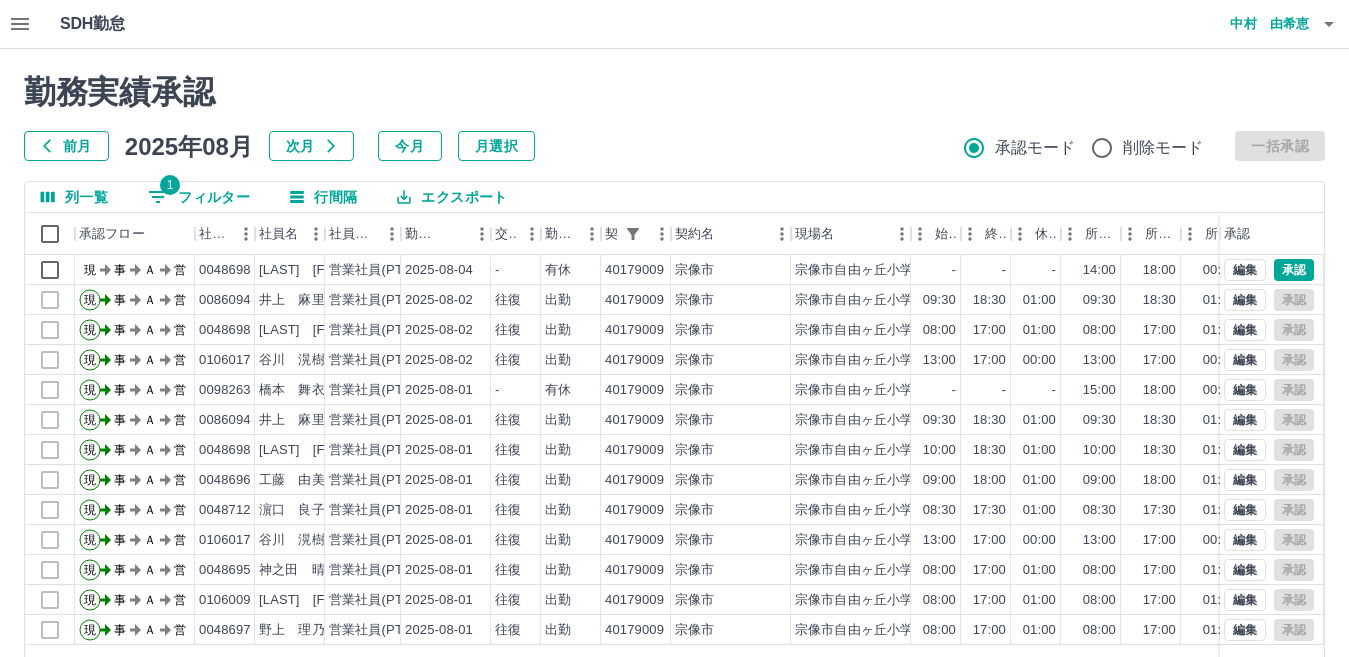 click on "1 フィルター" at bounding box center (199, 197) 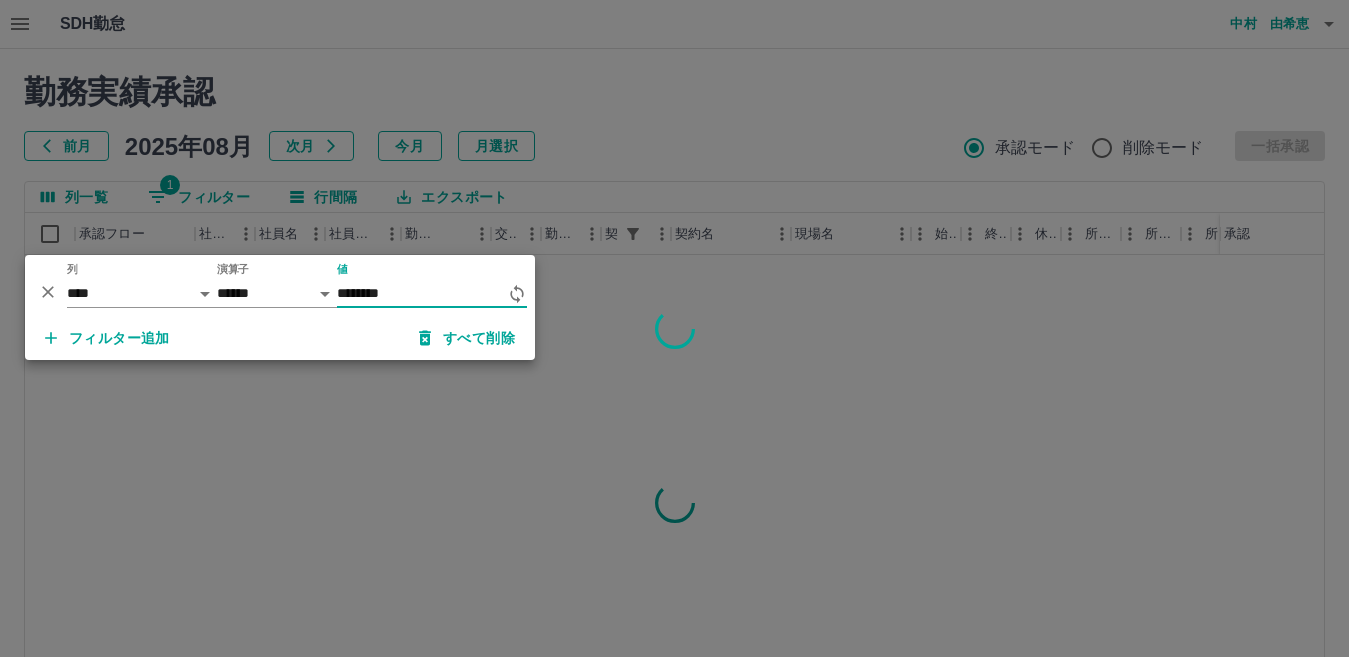 type on "********" 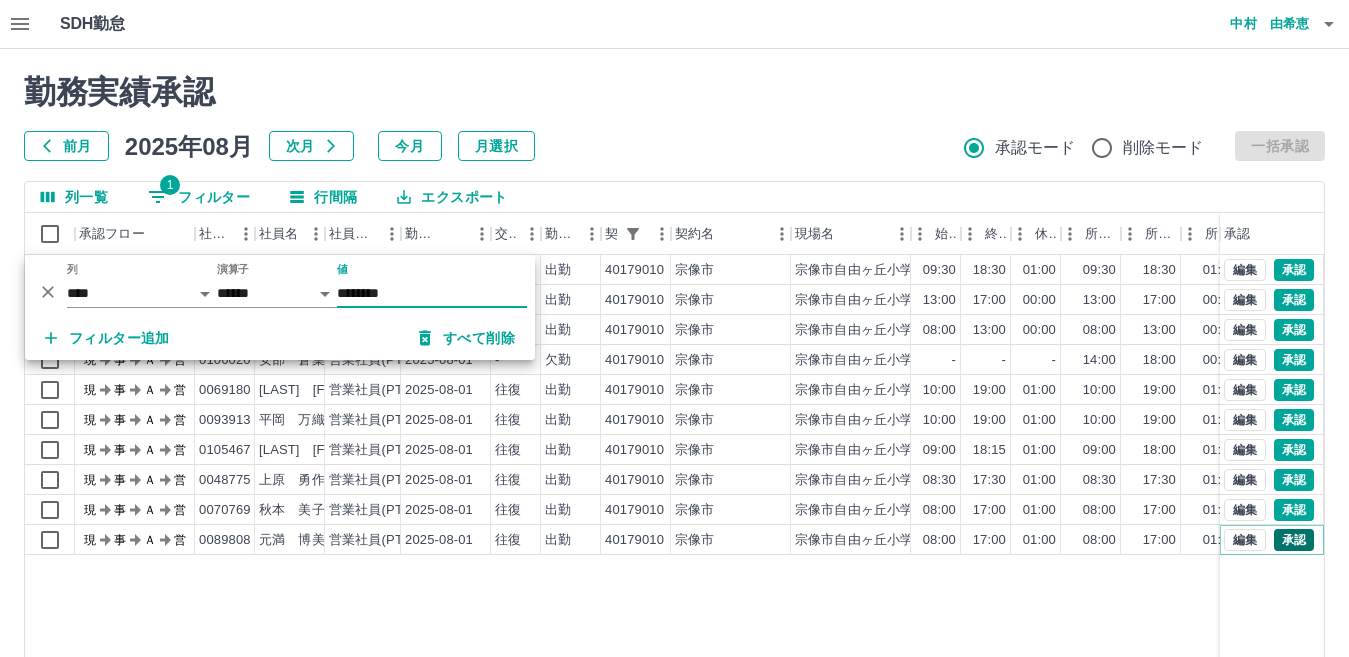 click on "承認" at bounding box center (1294, 540) 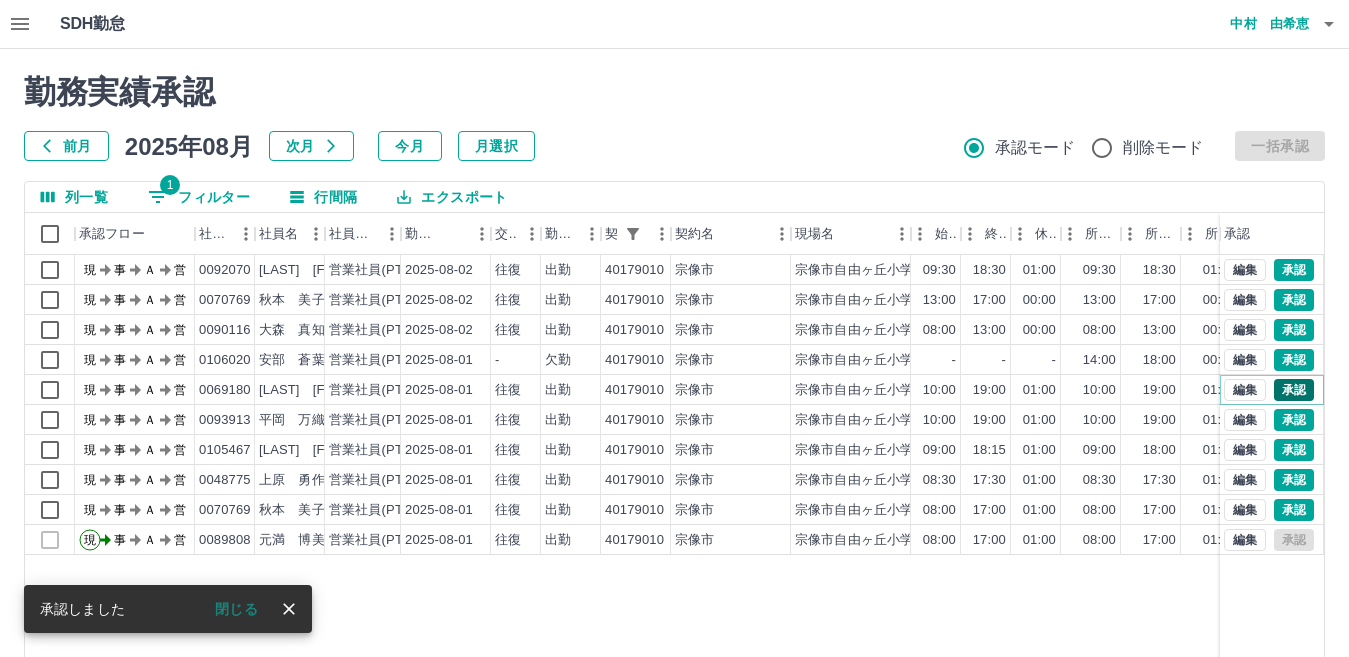 click on "承認" at bounding box center [1294, 390] 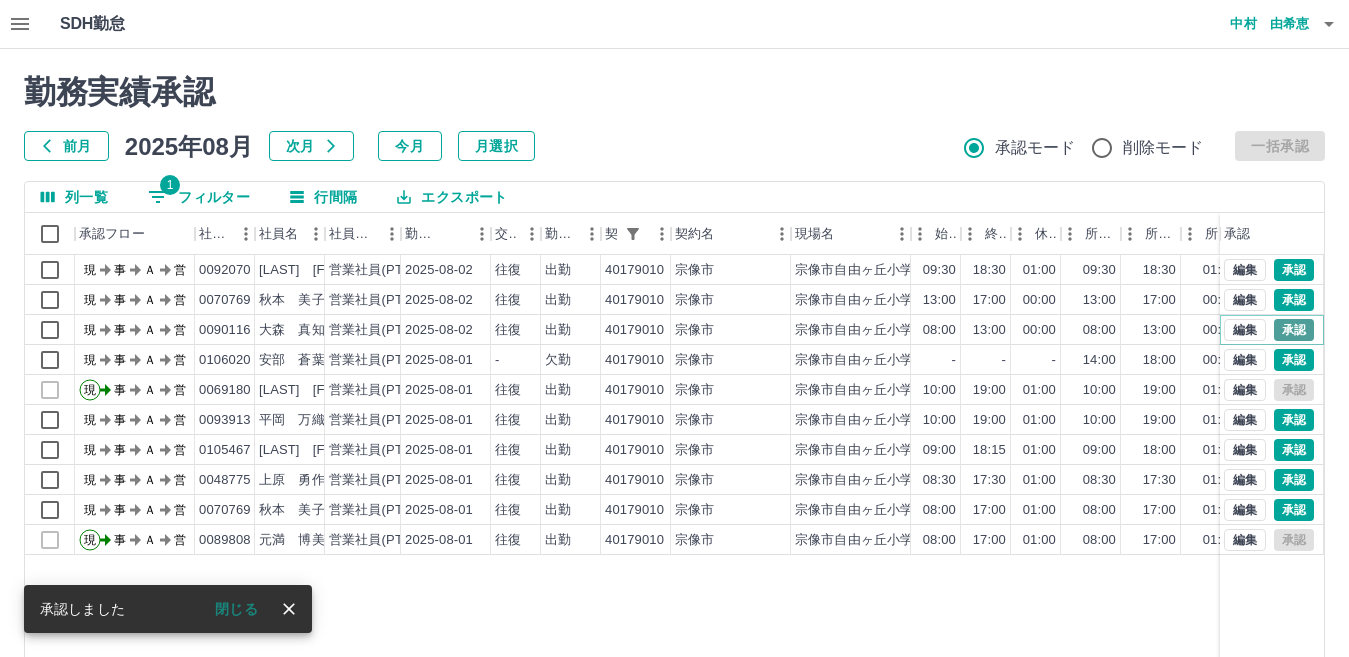click on "承認" at bounding box center (1294, 330) 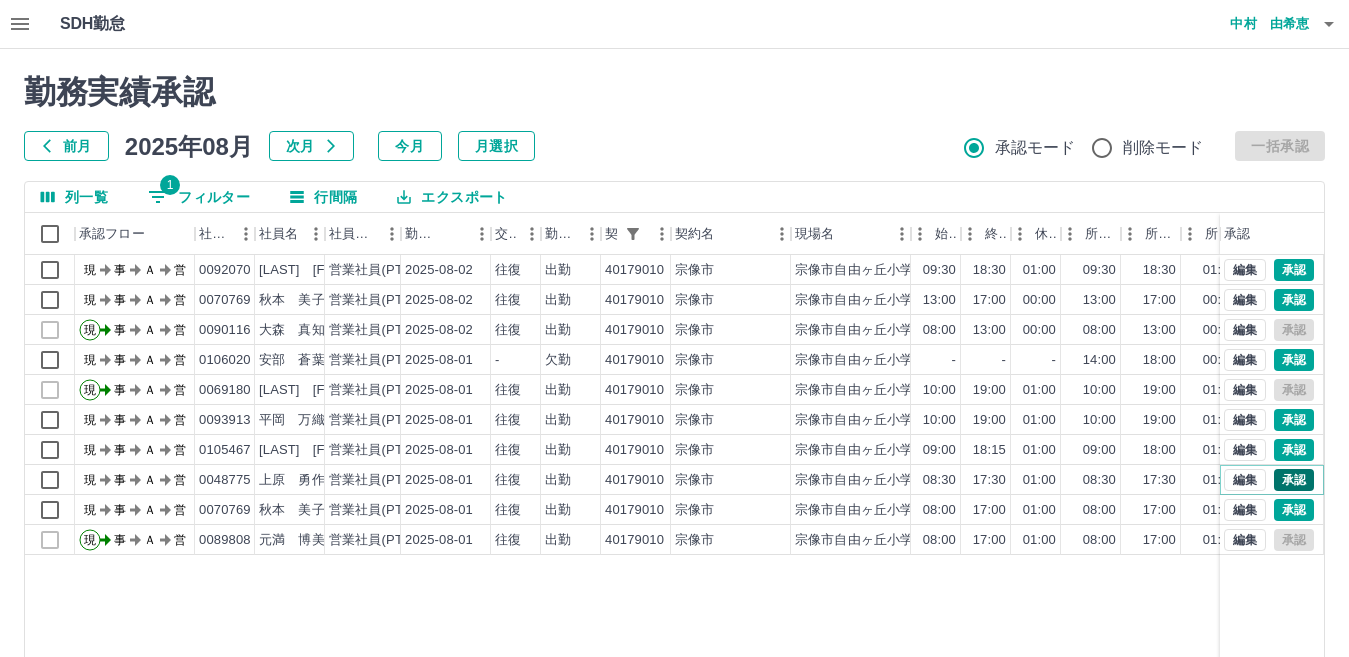click on "承認" at bounding box center (1294, 480) 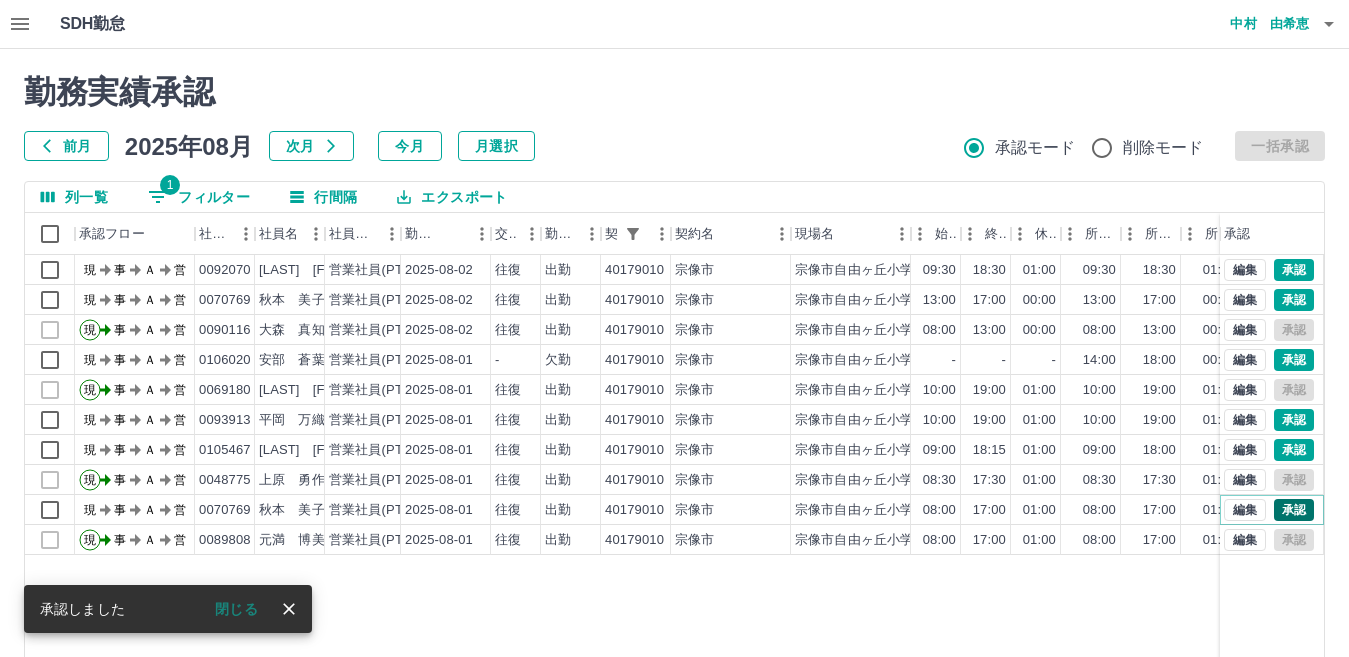 click on "承認" at bounding box center (1294, 510) 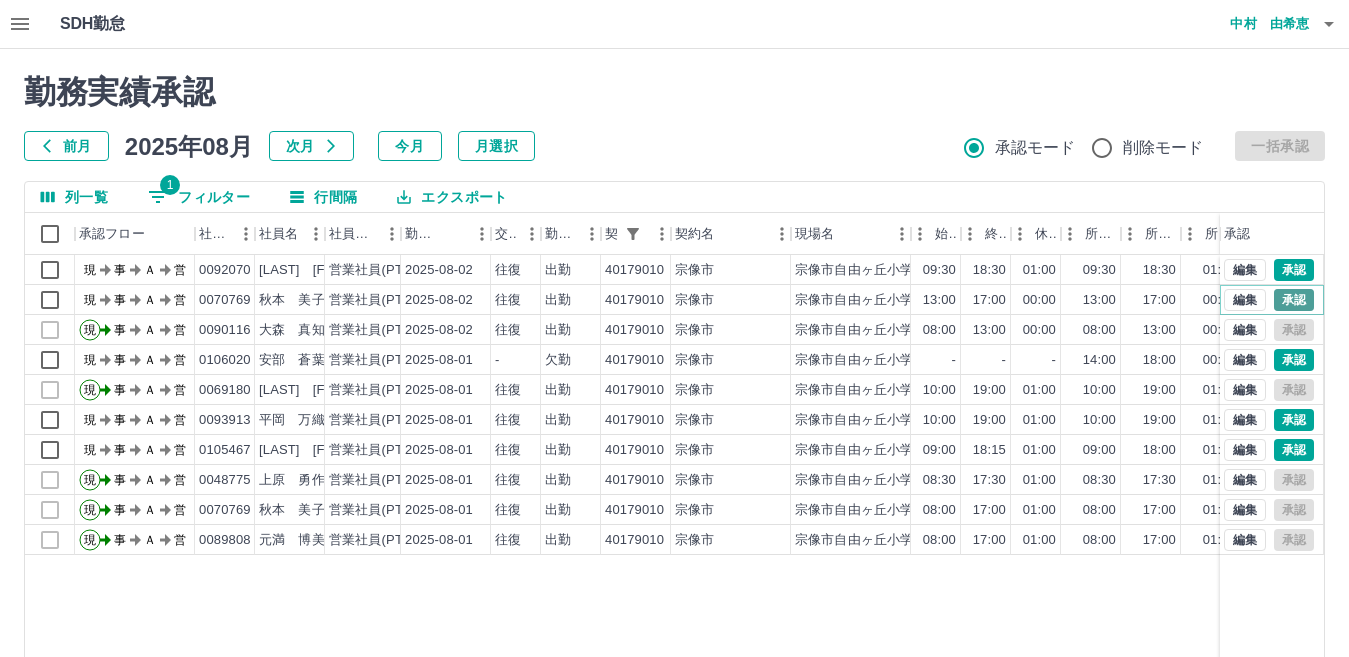 click on "承認" at bounding box center (1294, 300) 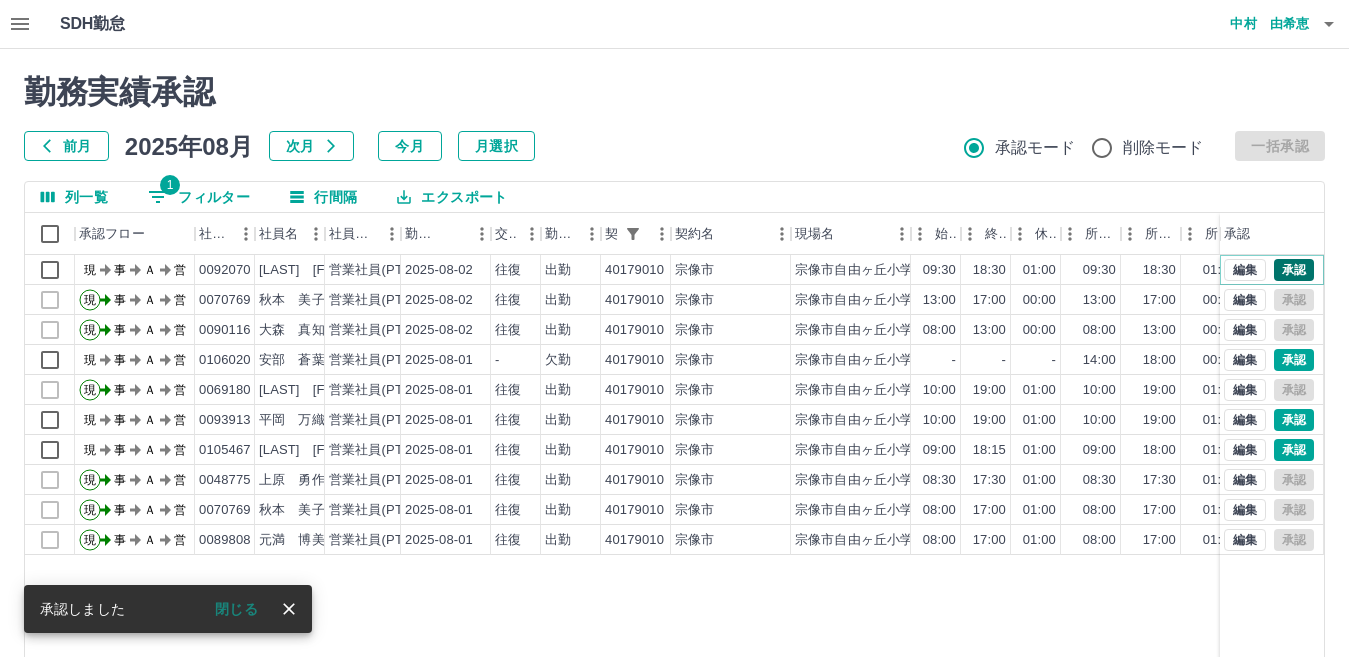 click on "承認" at bounding box center [1294, 270] 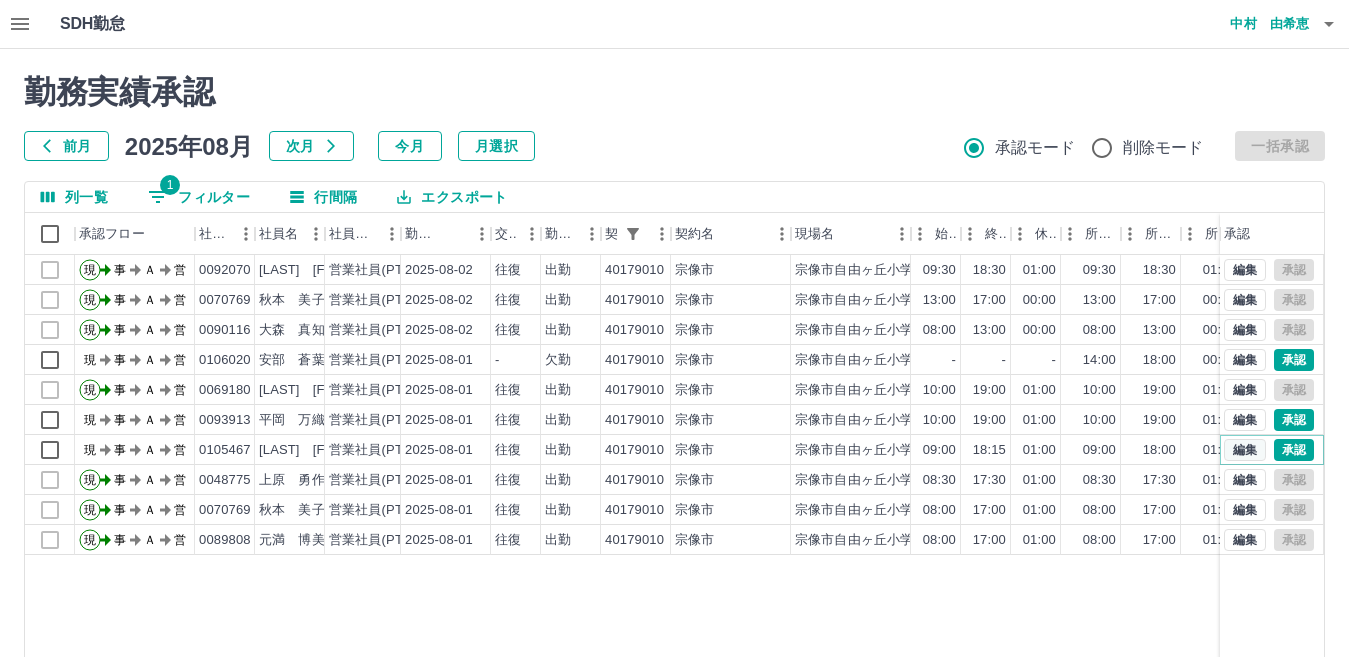 click on "編集" at bounding box center [1245, 450] 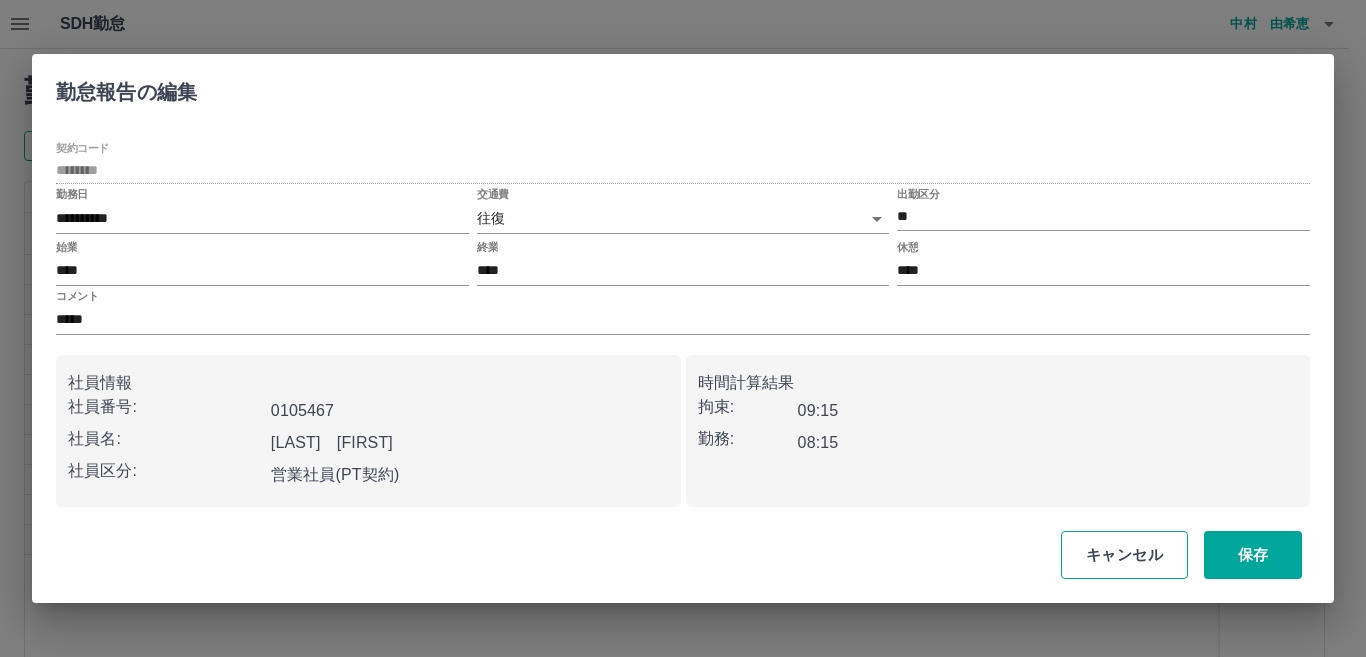 click on "キャンセル" at bounding box center (1124, 555) 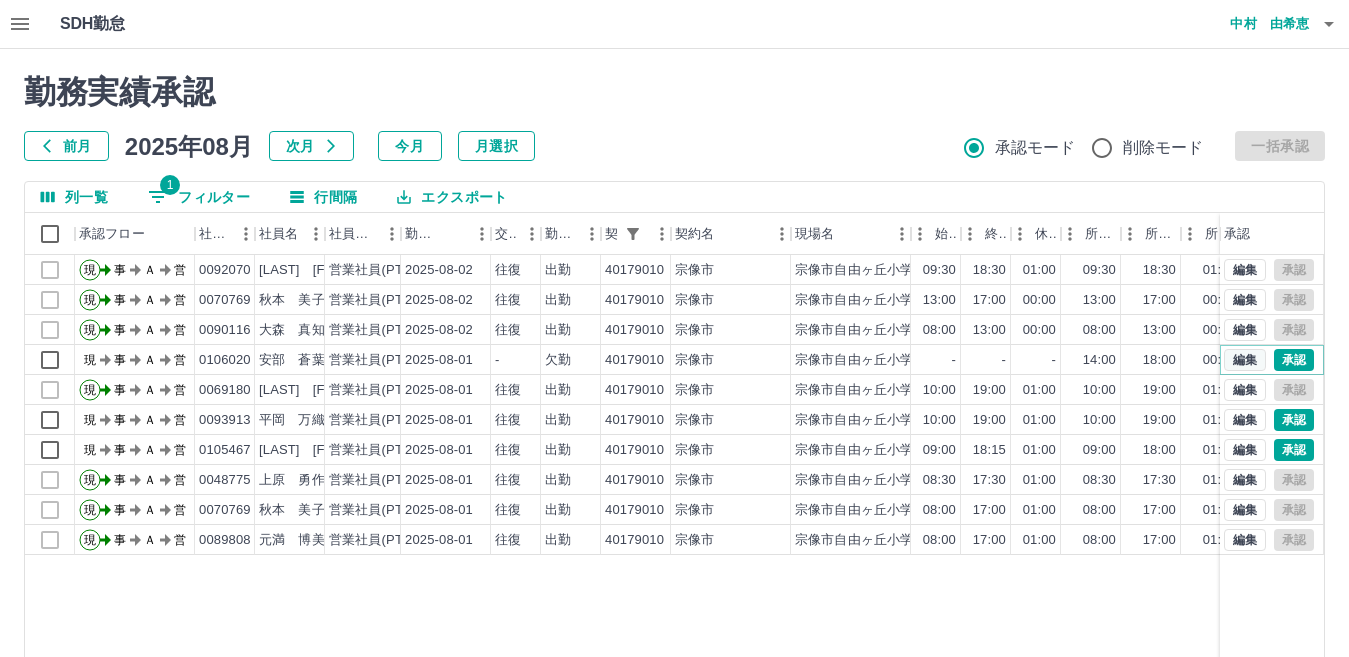 click on "編集" at bounding box center (1245, 360) 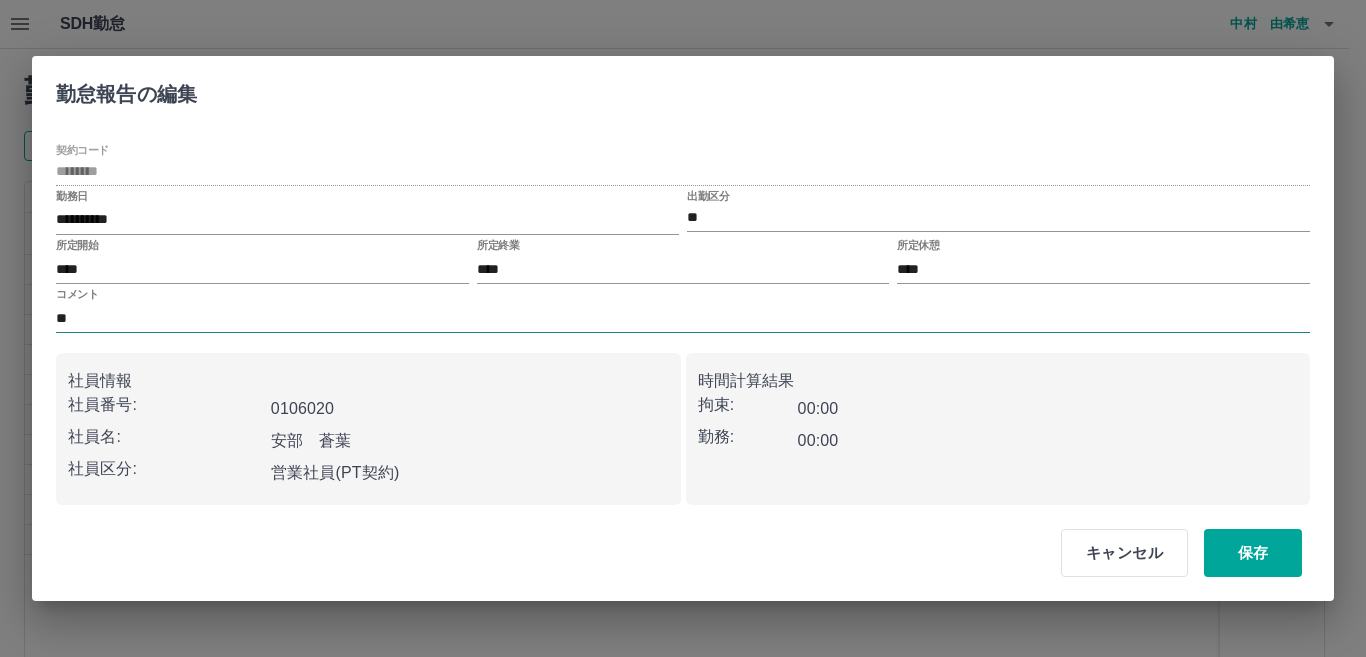click on "**" at bounding box center [683, 318] 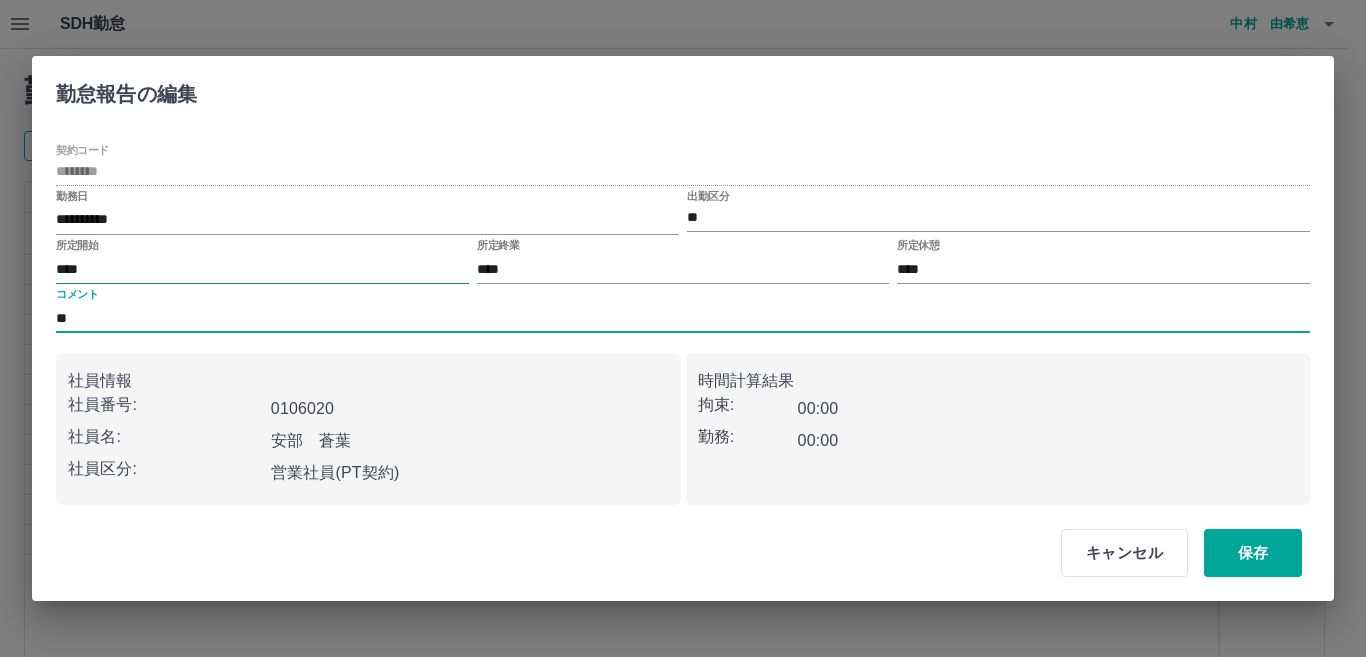 click on "****" at bounding box center [262, 269] 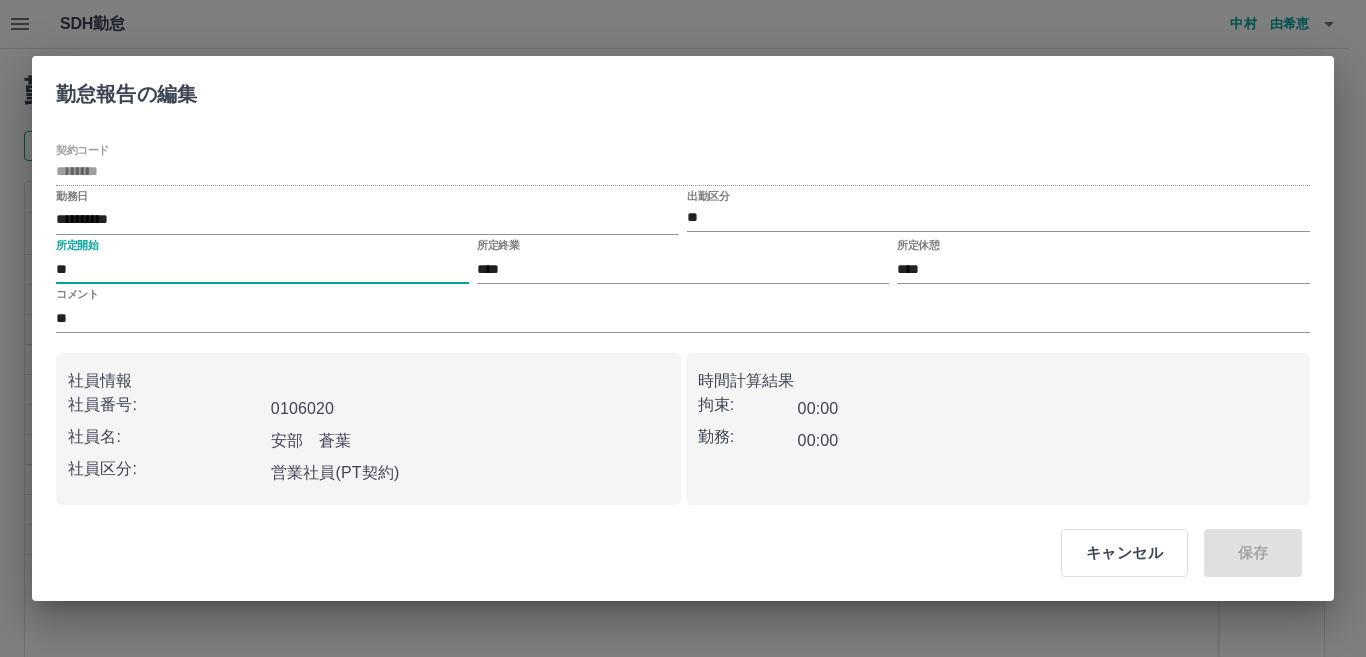 type on "*" 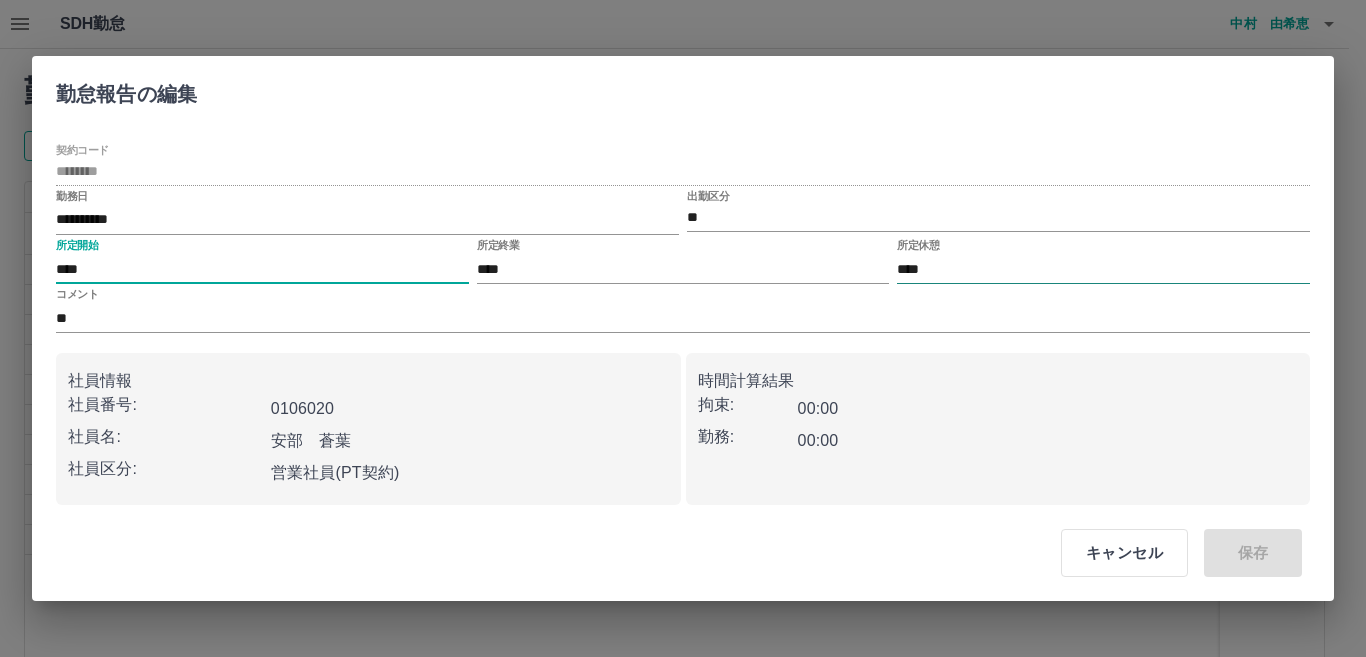type on "****" 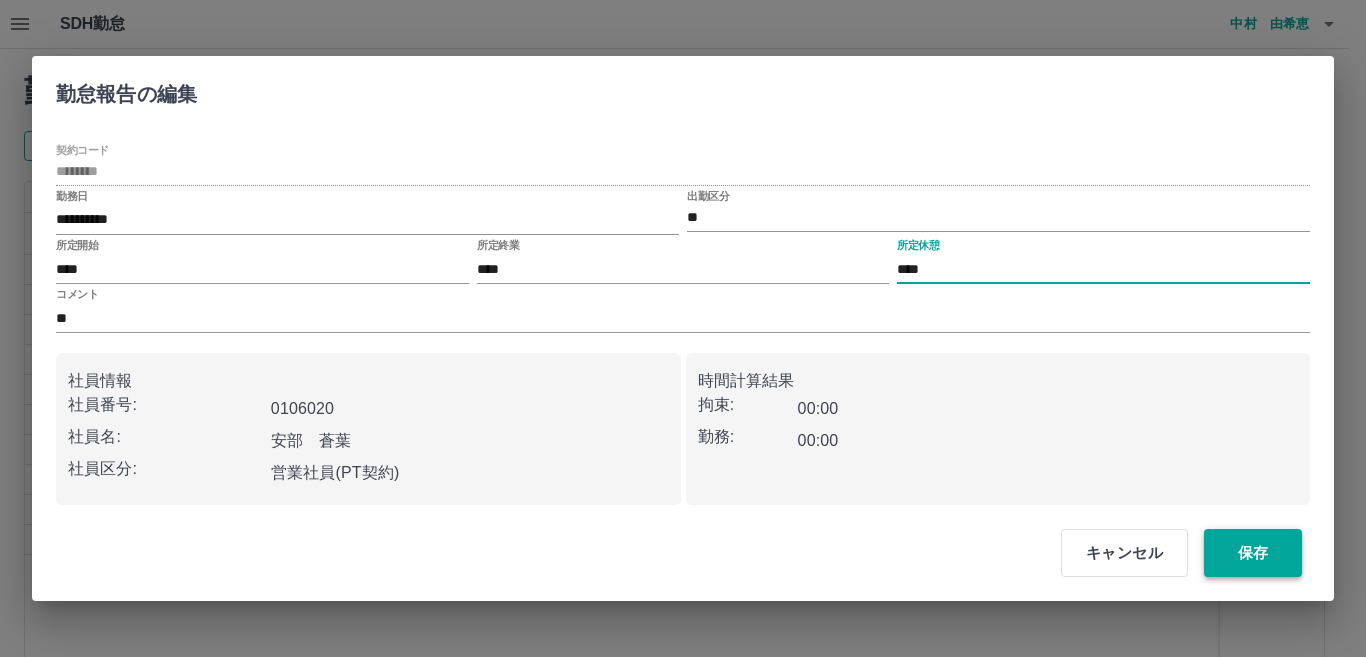 type on "****" 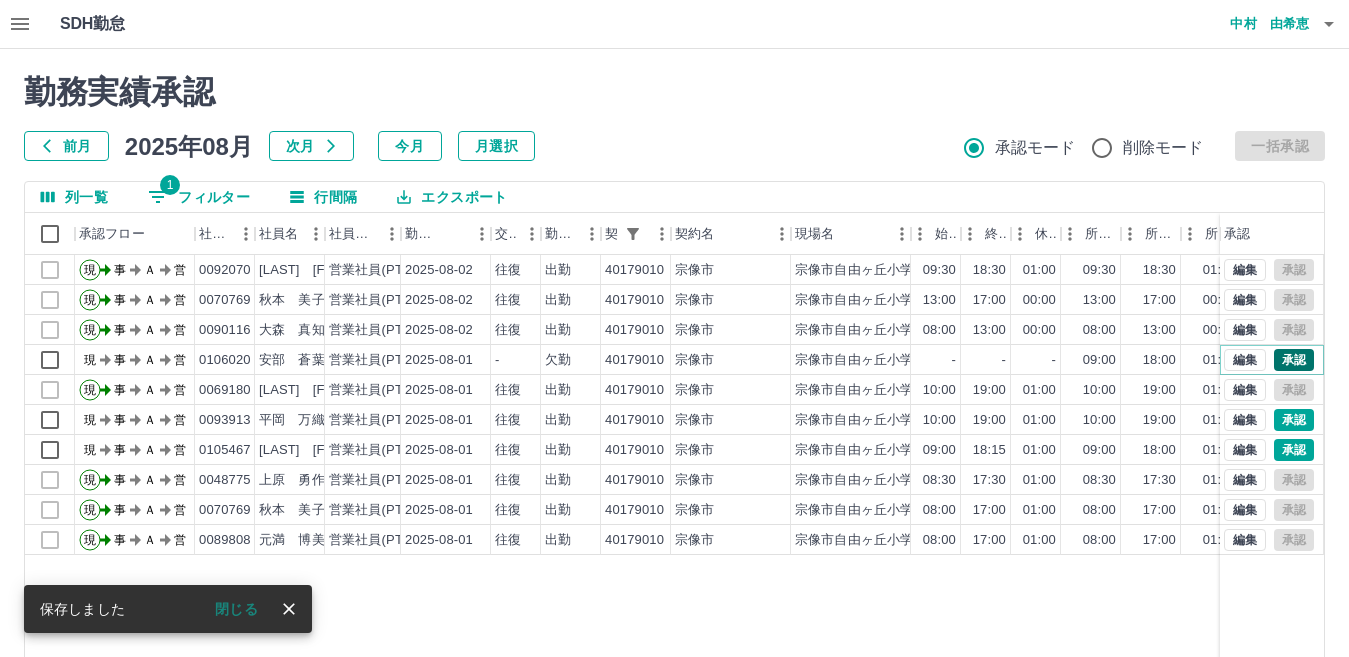 click on "承認" at bounding box center (1294, 360) 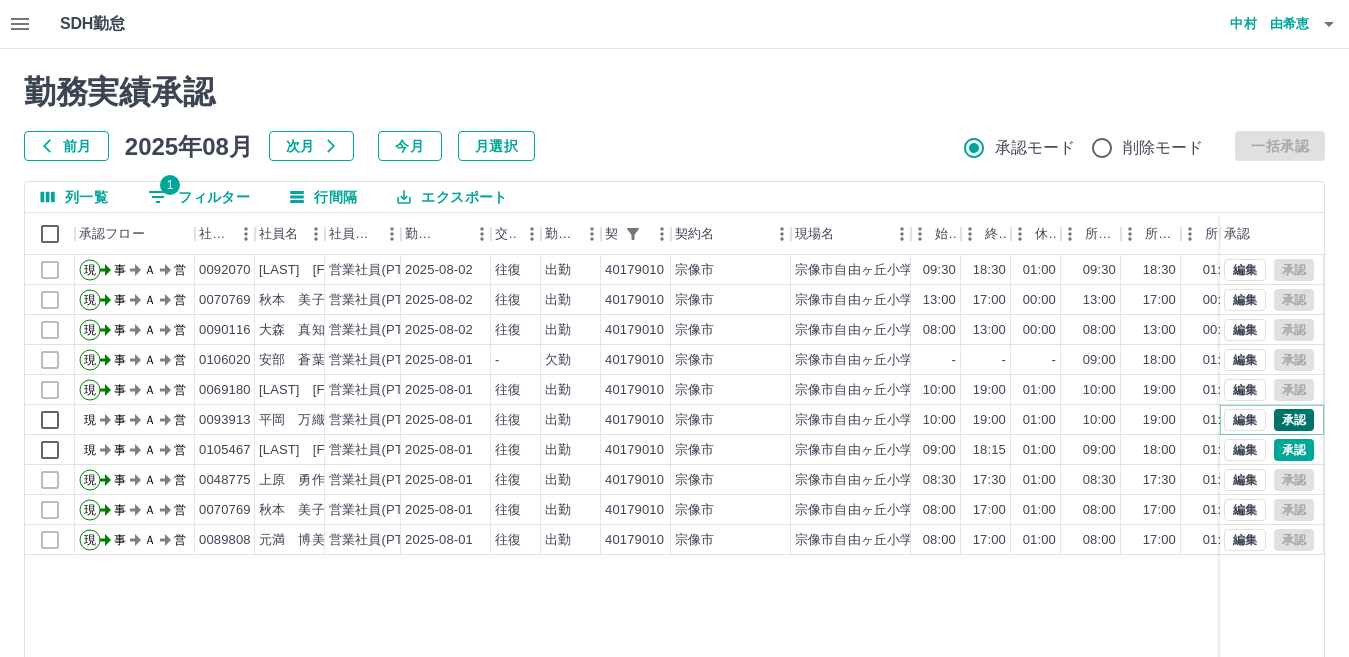 click on "承認" at bounding box center (1294, 420) 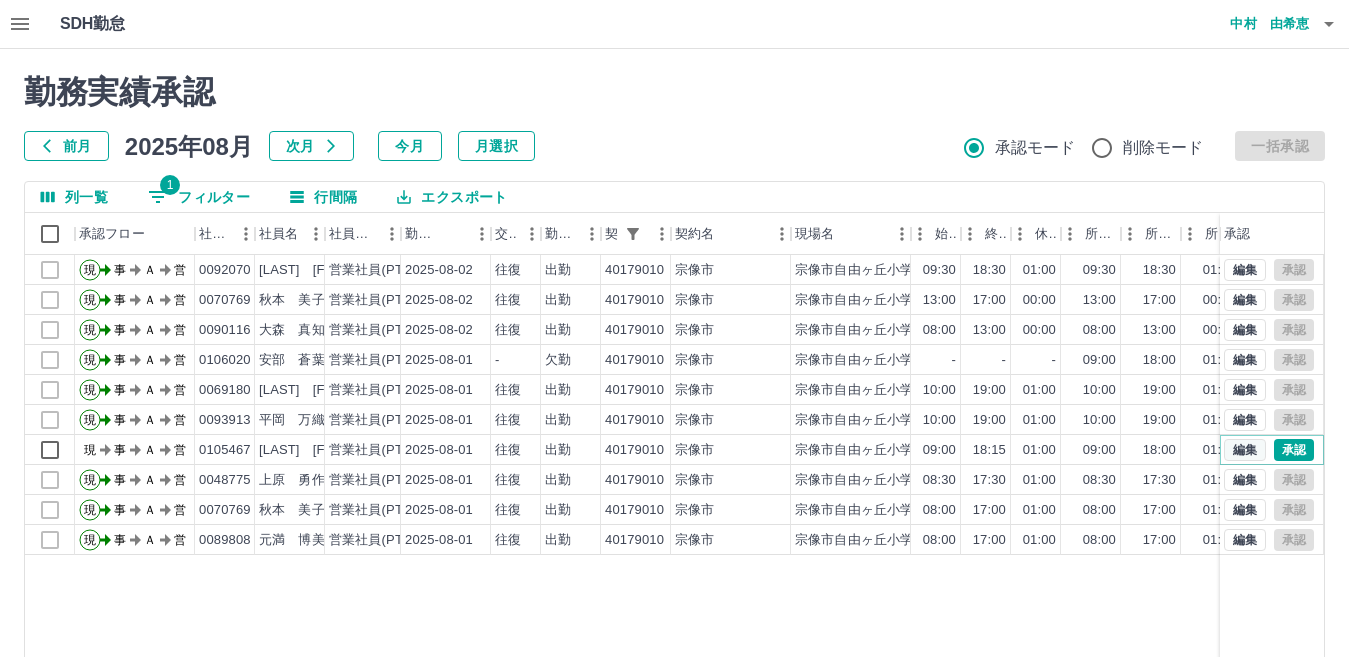 click on "編集" at bounding box center [1245, 450] 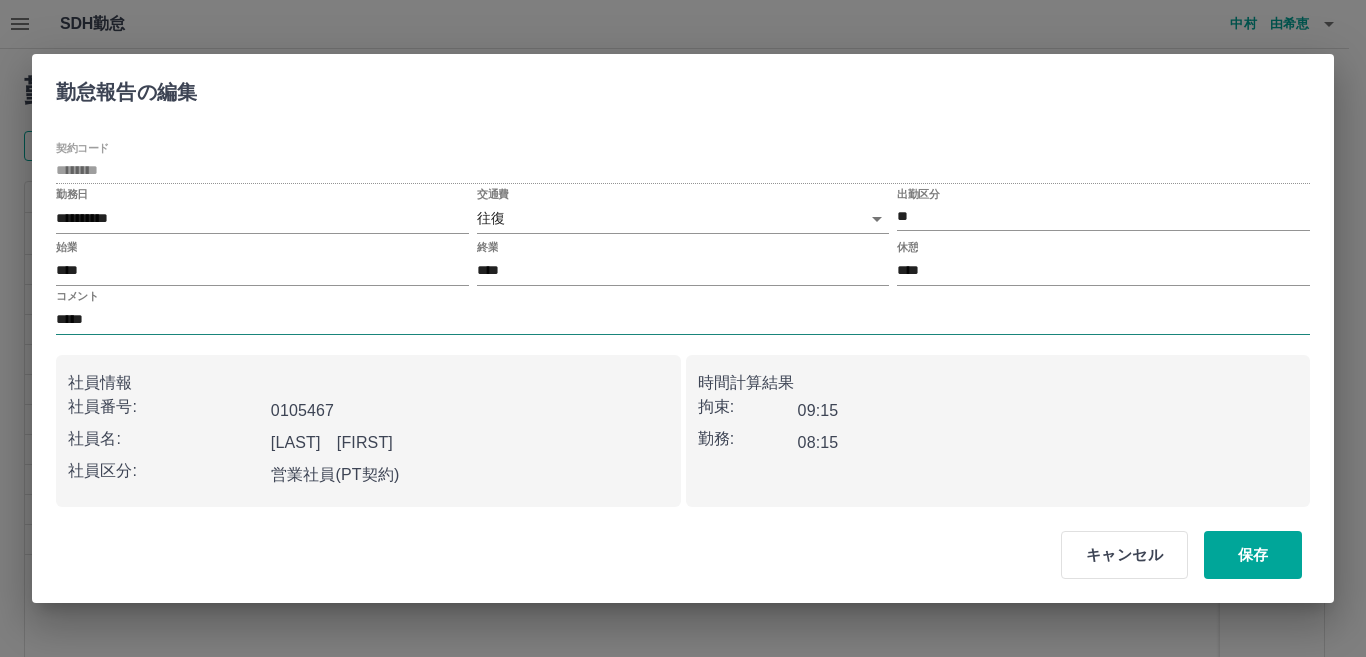 click on "*****" at bounding box center [683, 320] 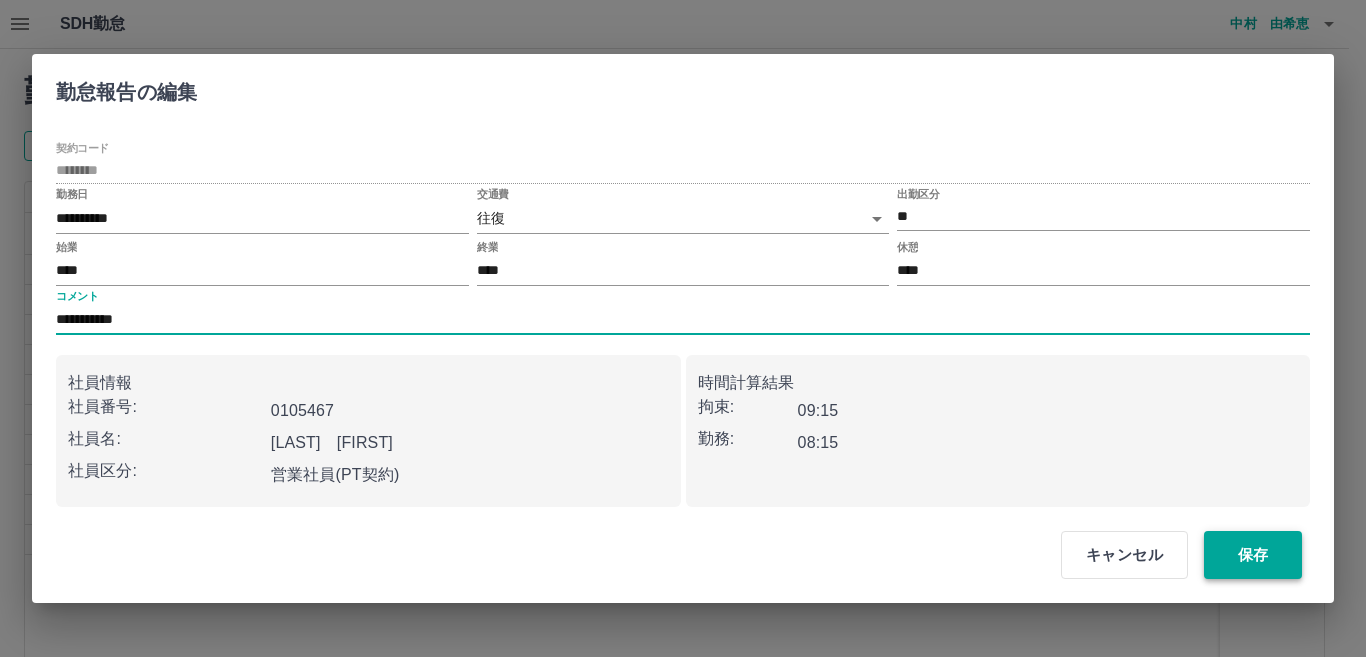 type on "**********" 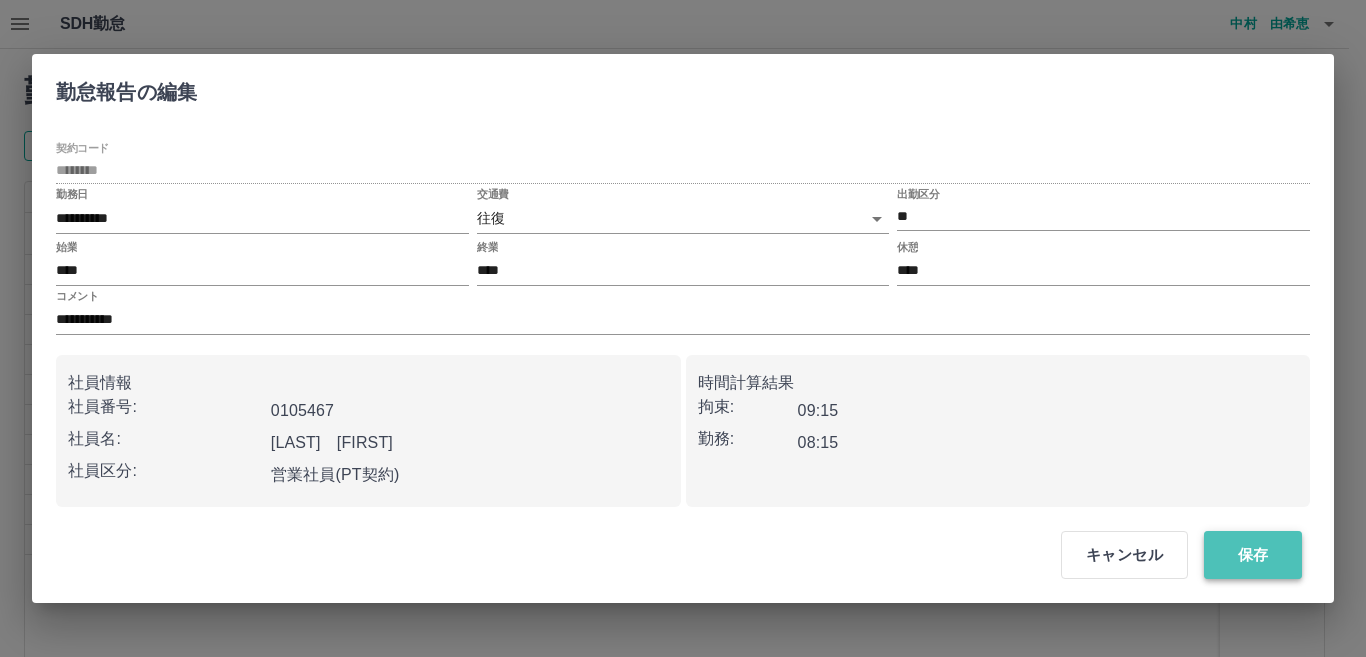 click on "保存" at bounding box center [1253, 555] 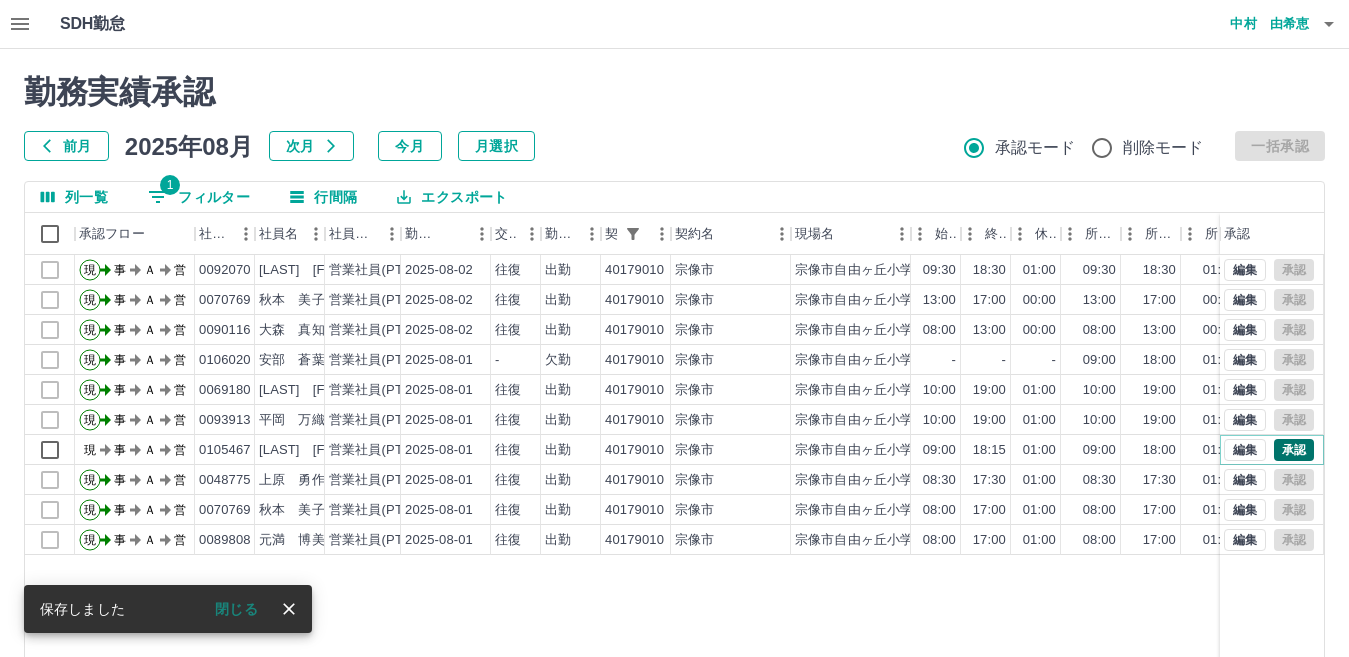 click on "承認" at bounding box center (1294, 450) 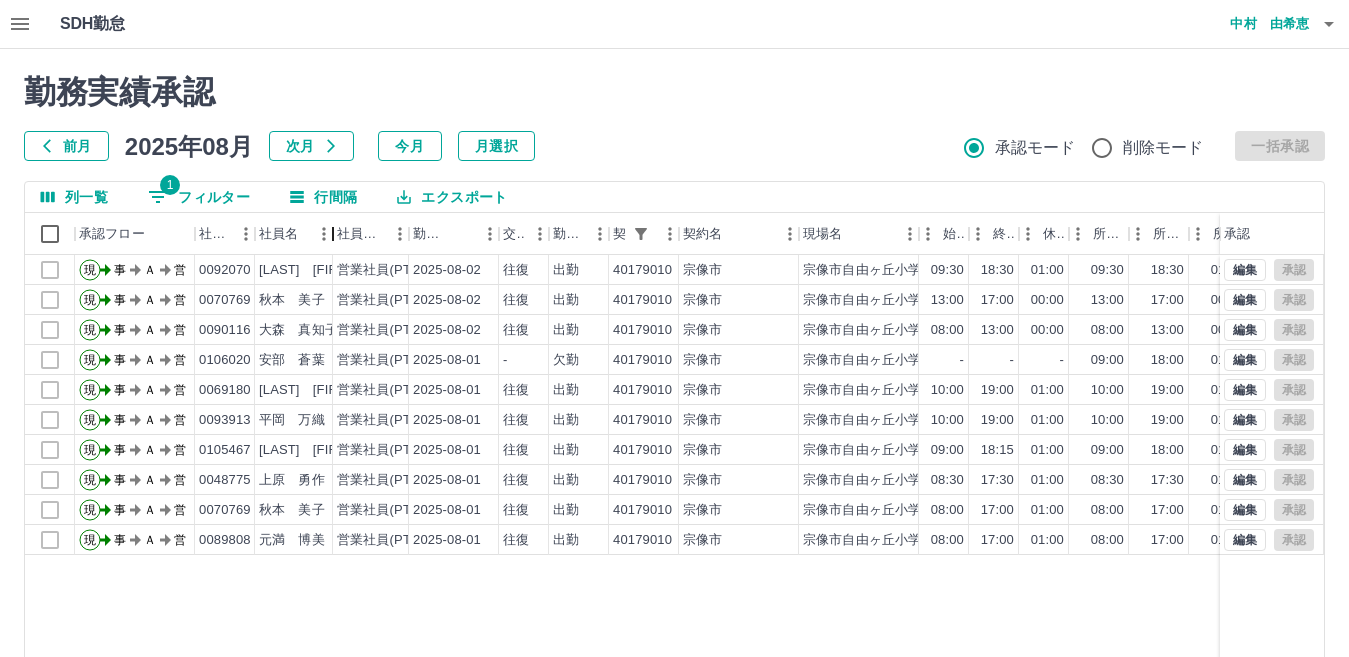 click at bounding box center (333, 234) 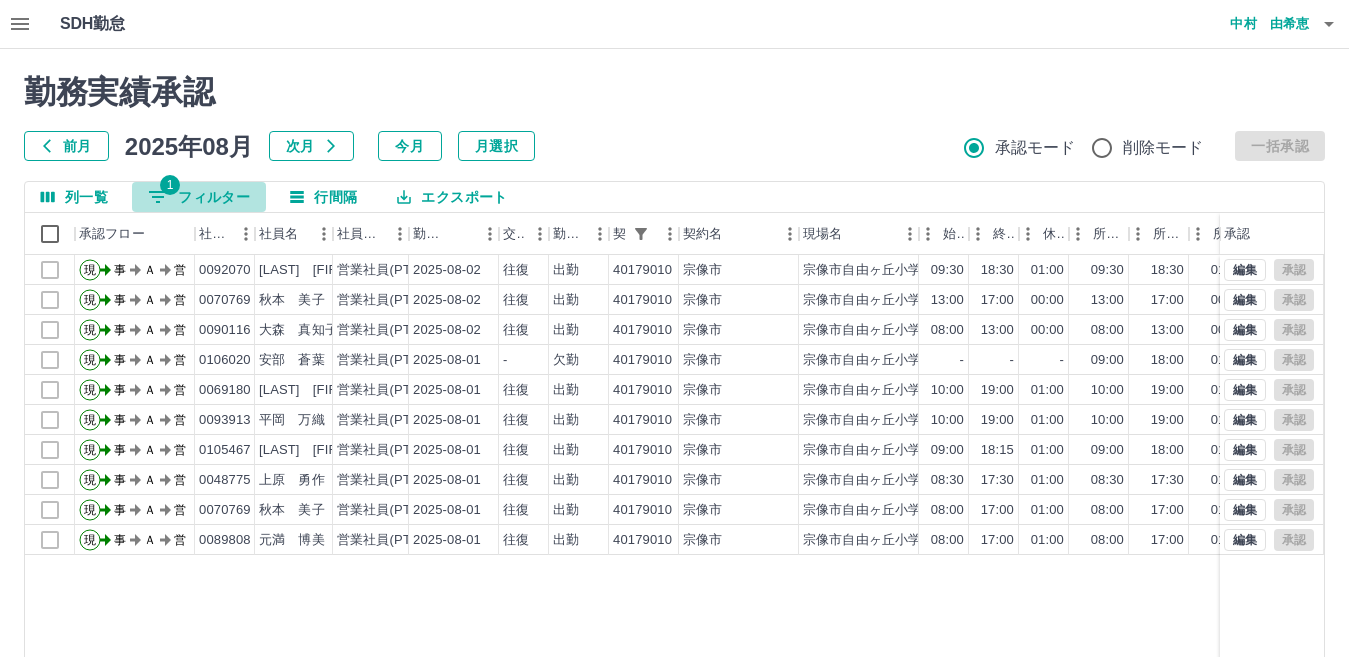 click on "1 フィルター" at bounding box center (199, 197) 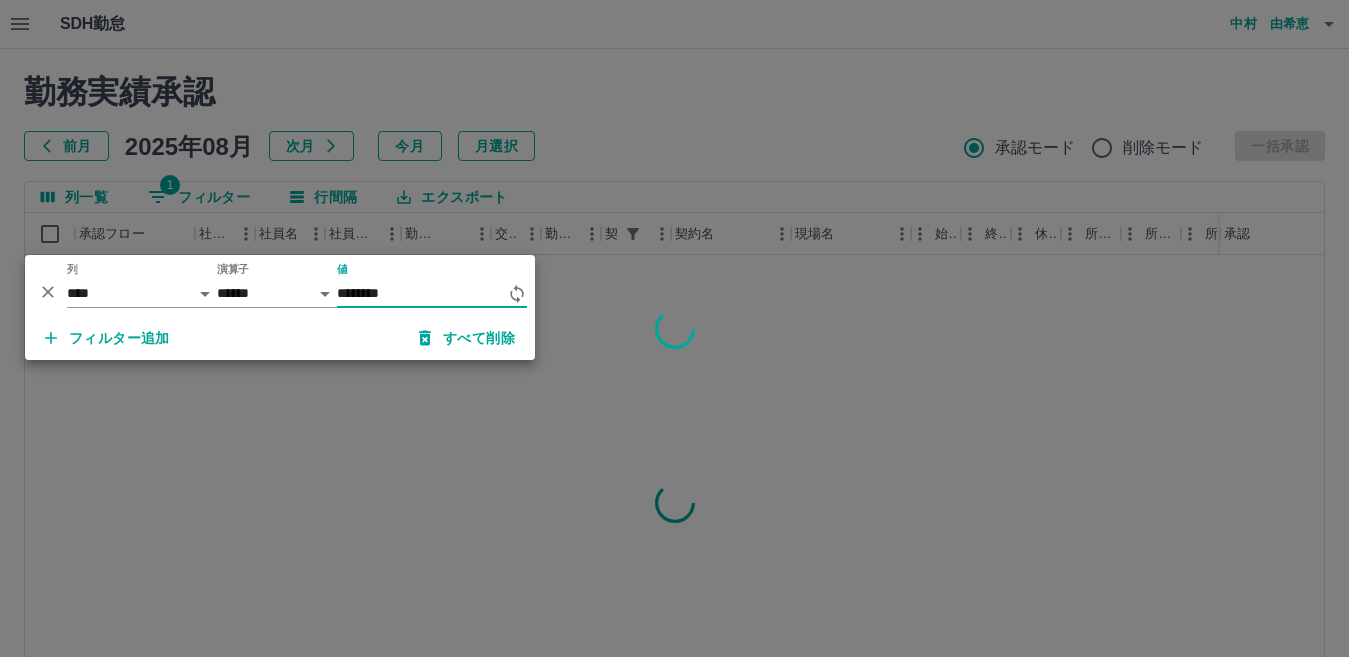 type on "********" 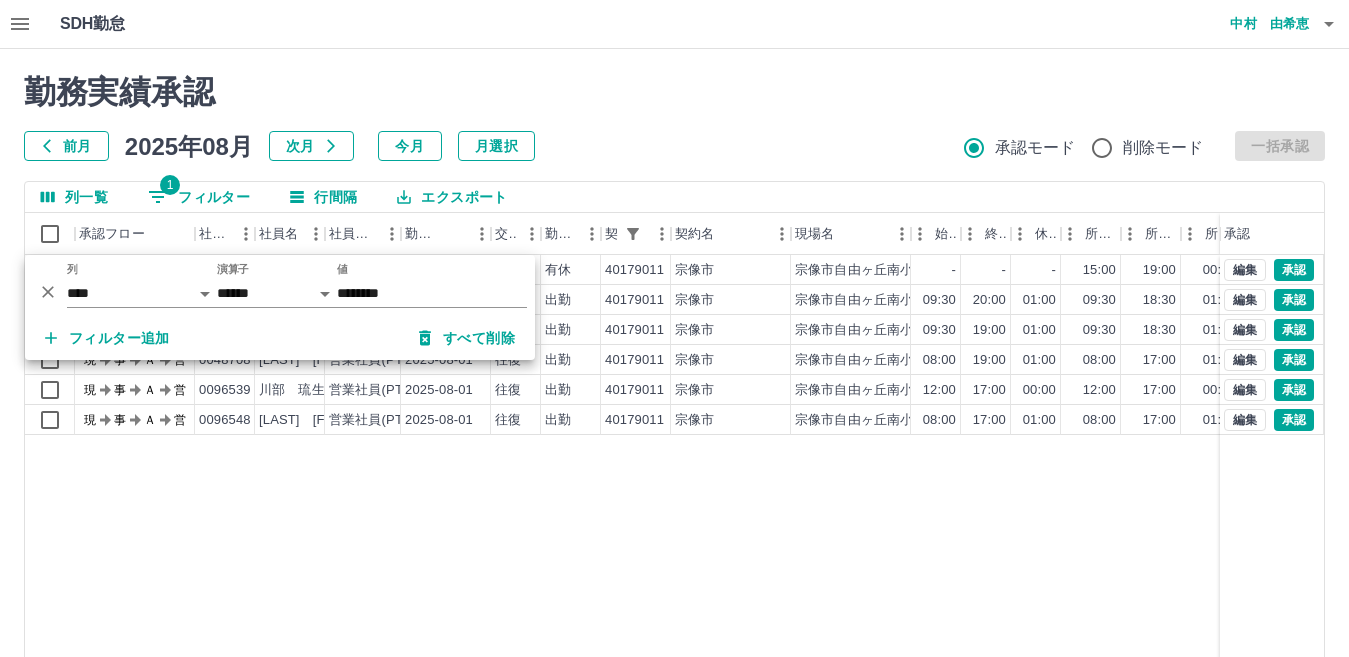 click on "勤務実績承認 前月 2025年08月 次月 今月 月選択 承認モード 削除モード 一括承認 列一覧 1 フィルター 行間隔 エクスポート 承認フロー 社員番号 社員名 社員区分 勤務日 交通費 勤務区分 契約コード 契約名 現場名 始業 終業 休憩 所定開始 所定終業 所定休憩 拘束 勤務 遅刻等 コメント ステータス 承認 現 事 Ａ 営 0096548 清水　ひとみ 営業社員(PT契約) 2025-08-02  -  有休 40179011 宗像市 宗像市自由ヶ丘南小学校学童保育所 - - - 15:00 19:00 00:00 00:00 00:00 00:00 私用のため　4h 現場責任者承認待 現 事 Ａ 営 0048709 吉武　純子 営業社員(PT契約) 2025-08-01 往復 出勤 40179011 宗像市 宗像市自由ヶ丘南小学校学童保育所 09:30 20:00 01:00 09:30 18:30 01:00 10:30 09:30 00:00 支援員不足　延長保育のため　残1、5h 現場責任者承認待 現 事 Ａ 営 0098262 藤江　カヴィンディ 営業社員(PT契約) 2025-08-01" at bounding box center (674, 447) 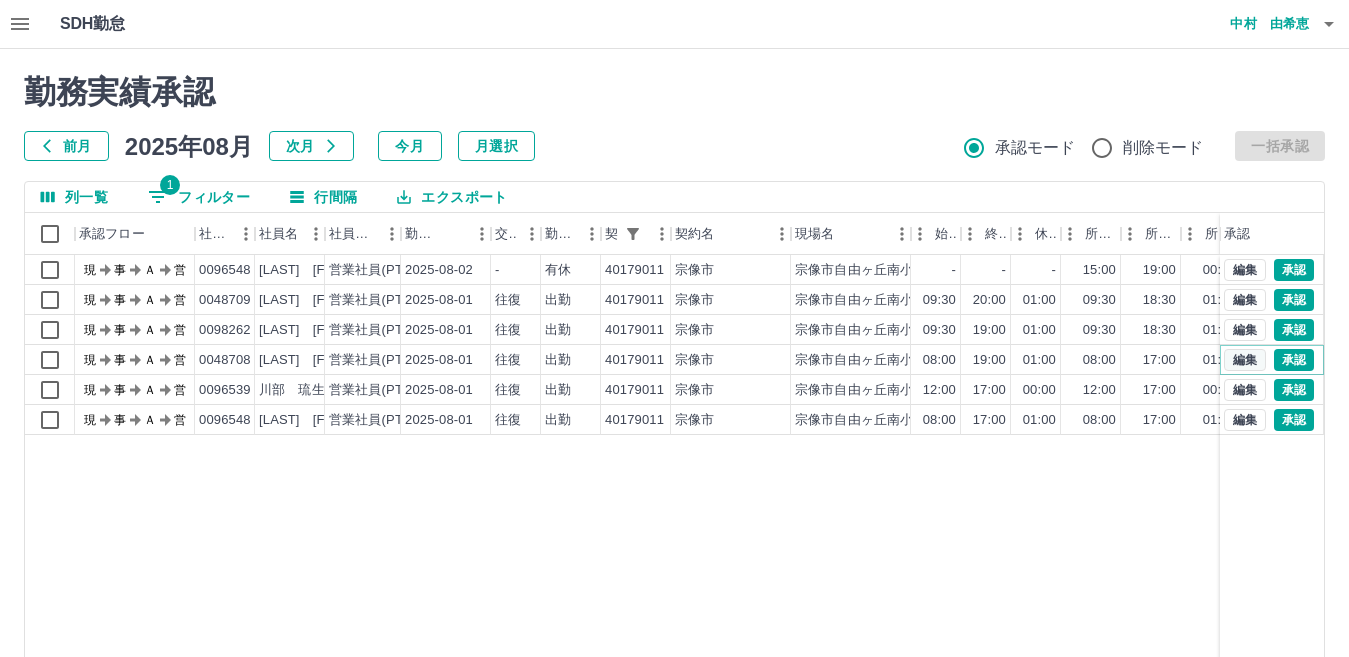 click on "編集" at bounding box center (1245, 360) 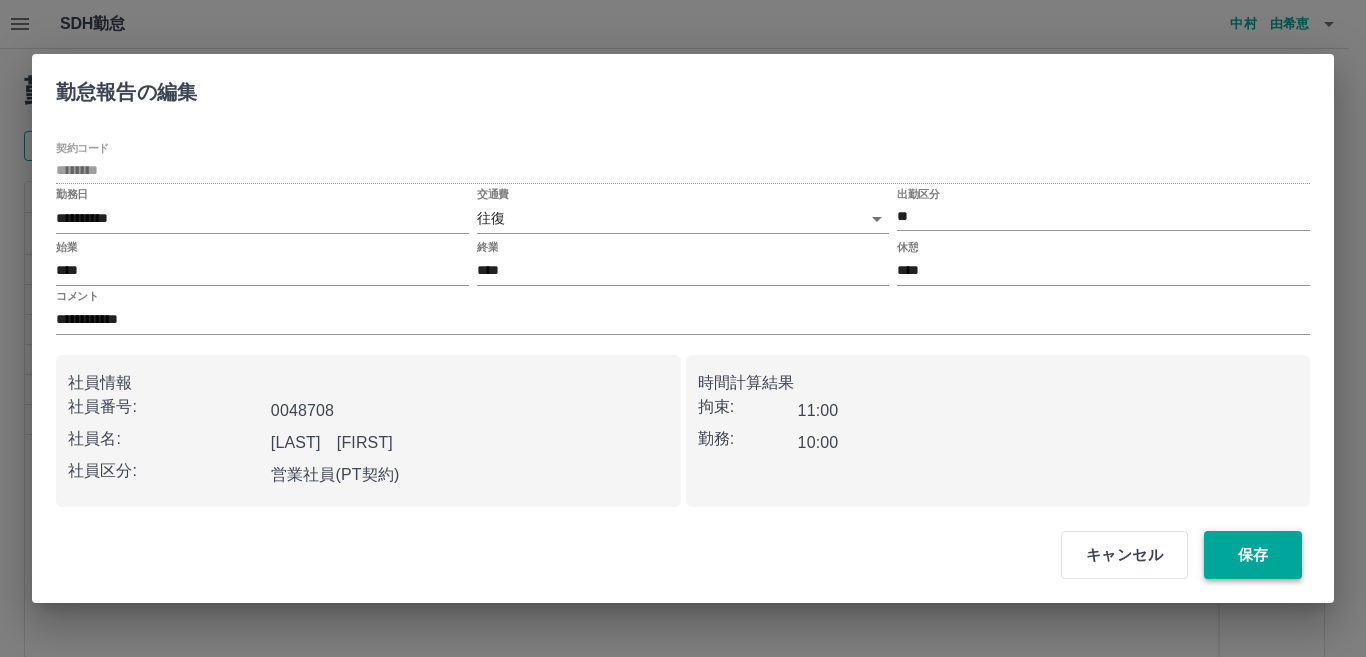 click on "保存" at bounding box center [1253, 555] 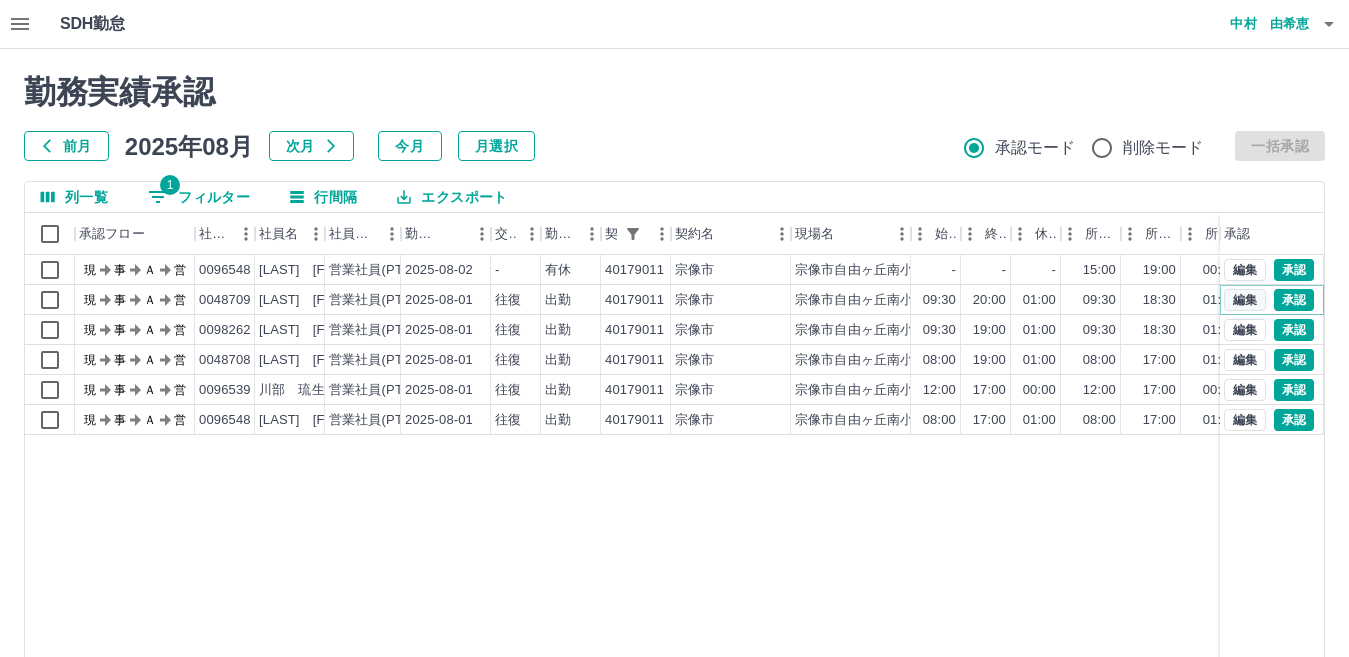 click on "編集" at bounding box center (1245, 300) 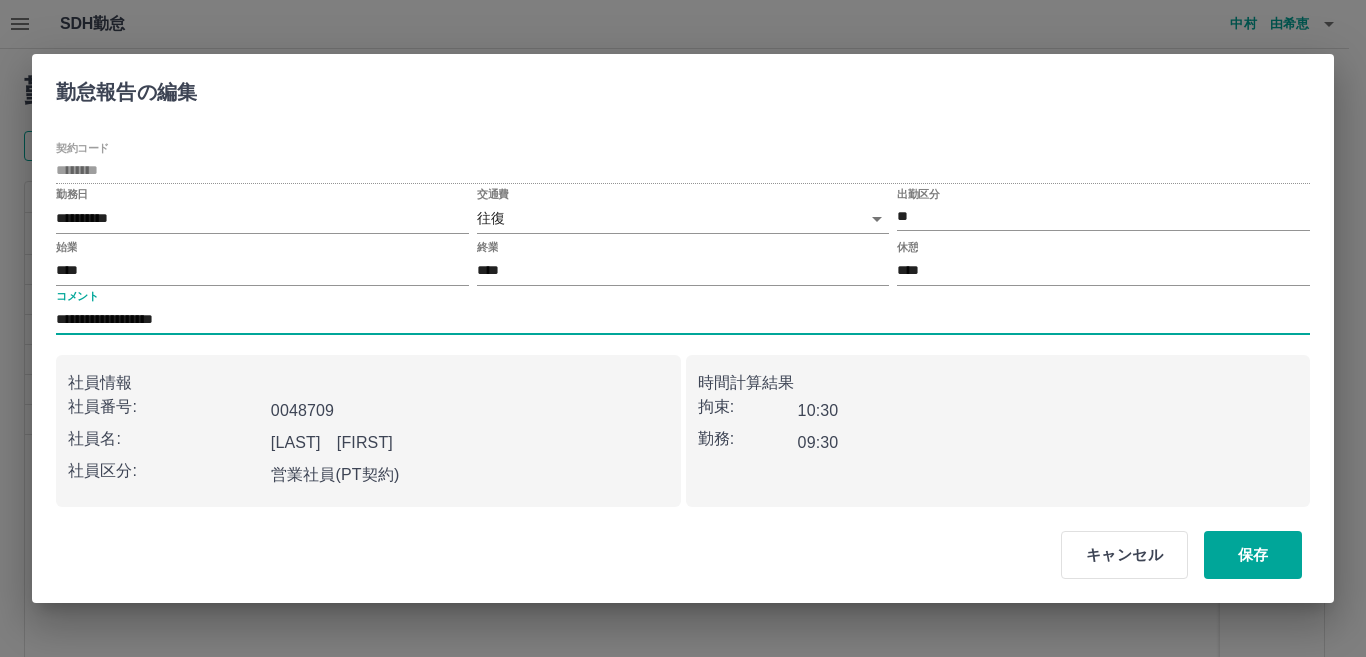 click on "**********" at bounding box center (683, 320) 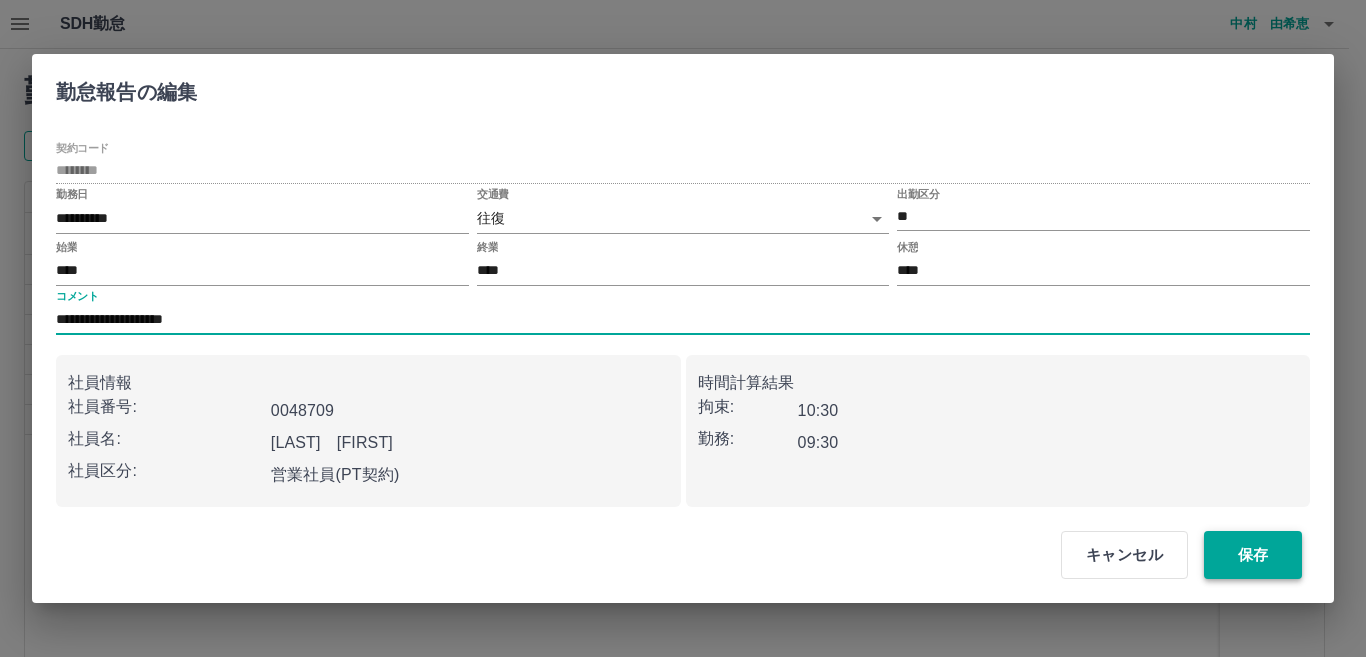 type on "**********" 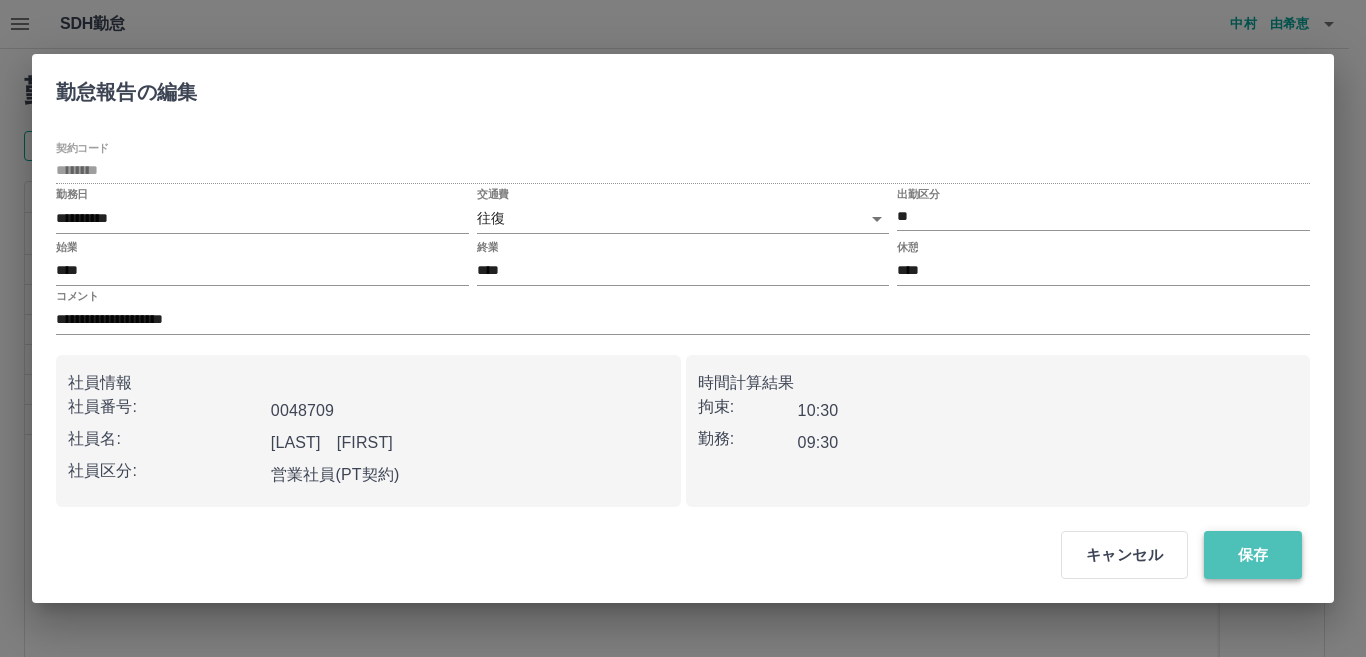 click on "保存" at bounding box center (1253, 555) 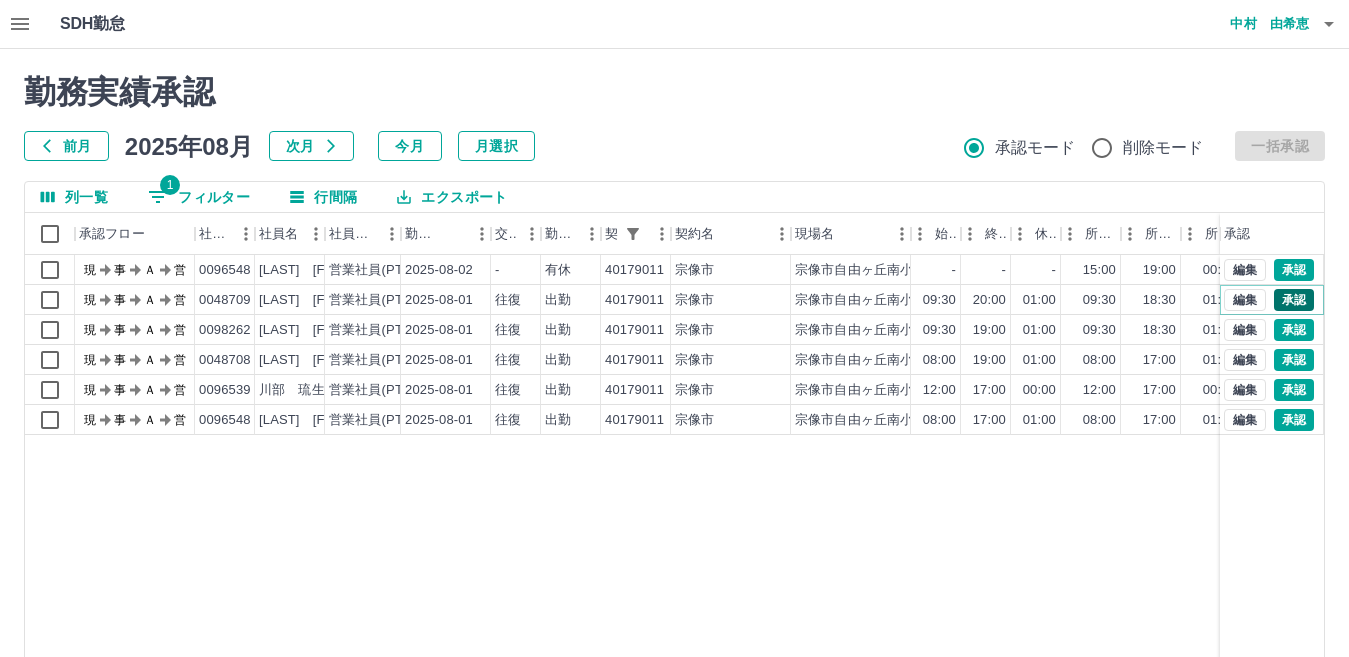 click on "承認" at bounding box center (1294, 300) 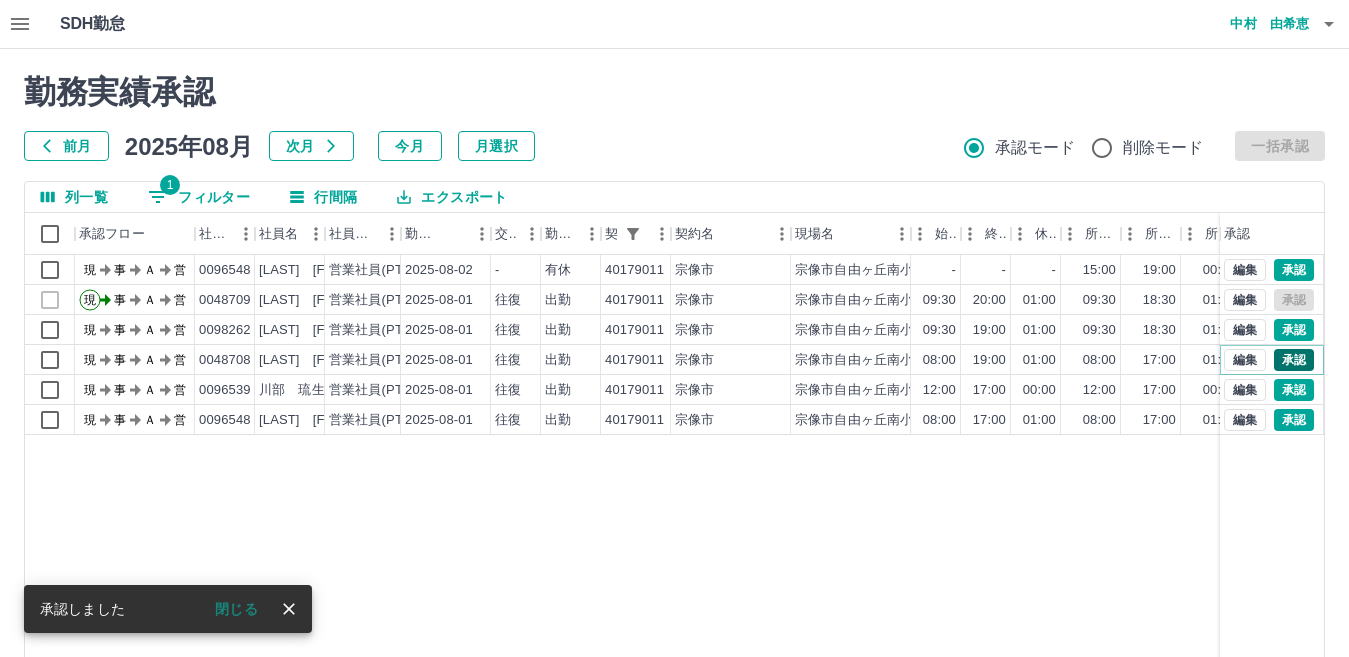 click on "承認" at bounding box center [1294, 360] 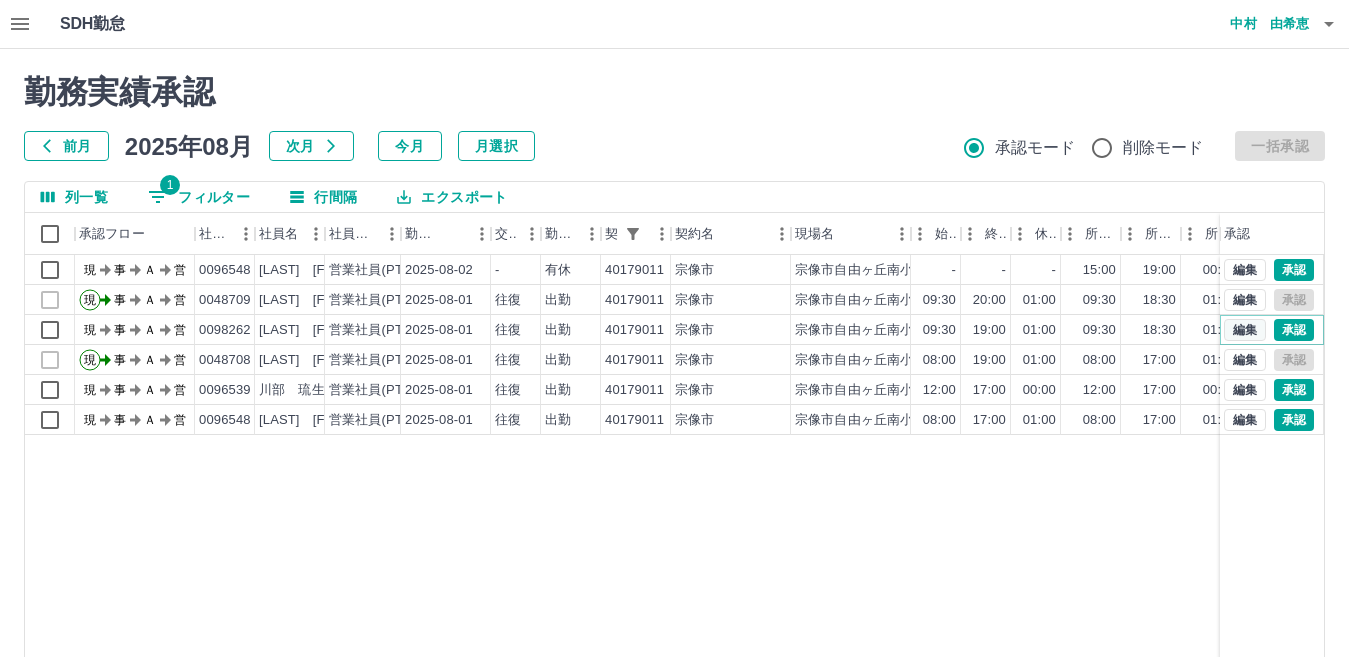 click on "編集" at bounding box center (1245, 330) 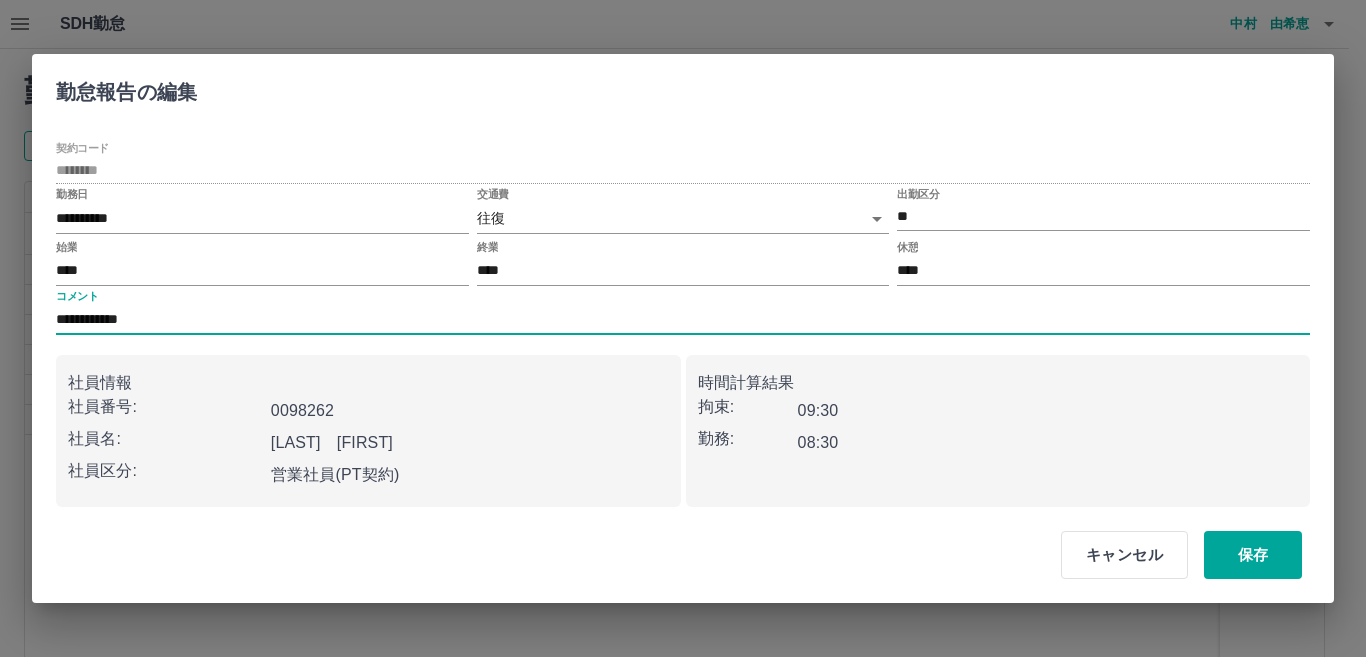 click on "**********" at bounding box center (683, 320) 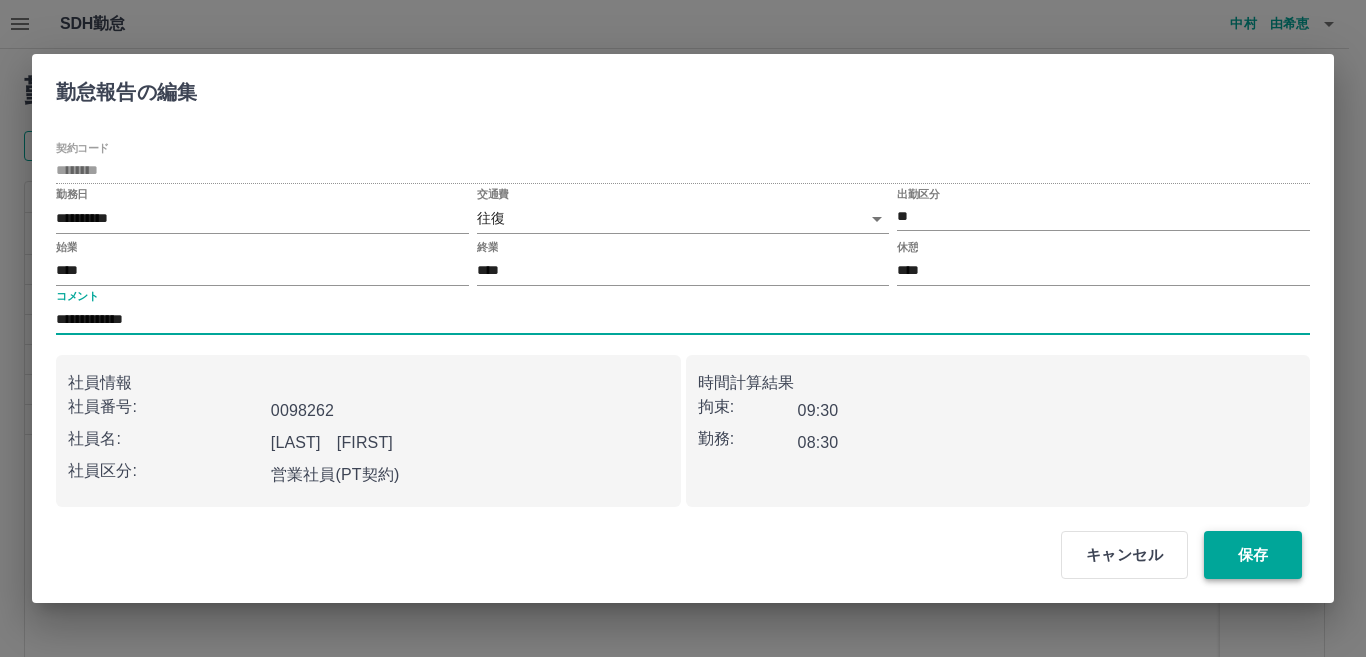type on "**********" 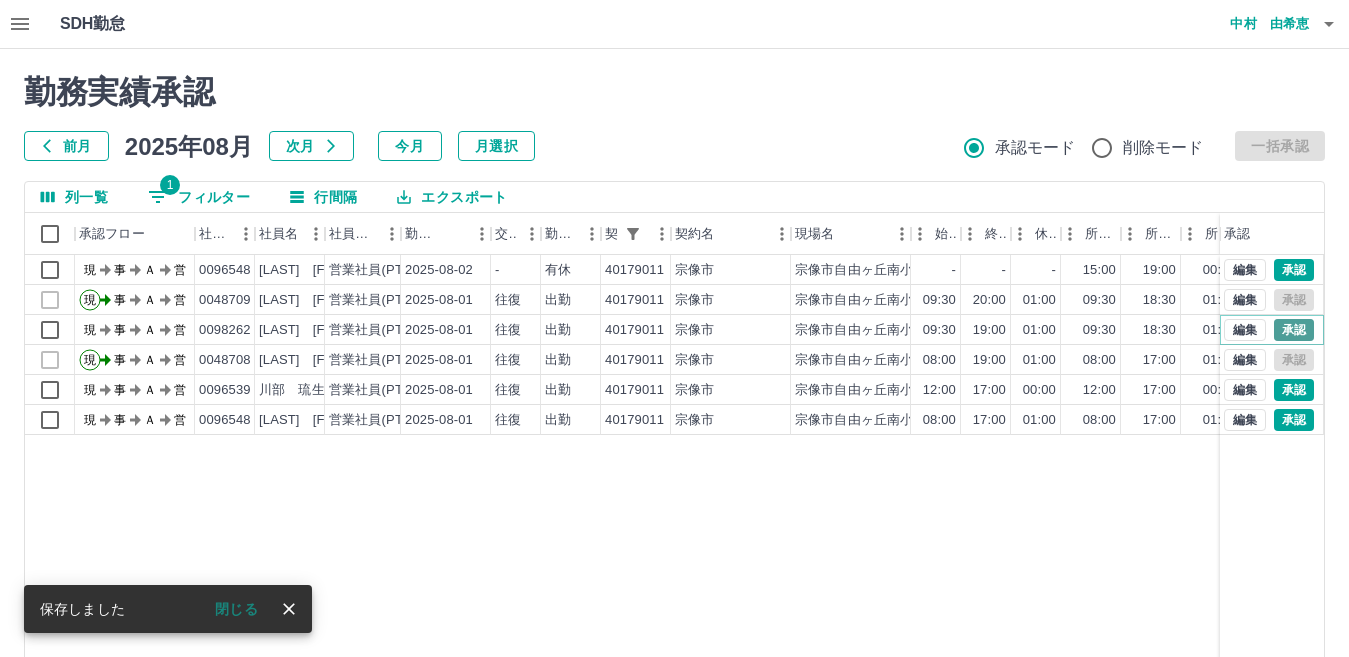click on "承認" at bounding box center (1294, 330) 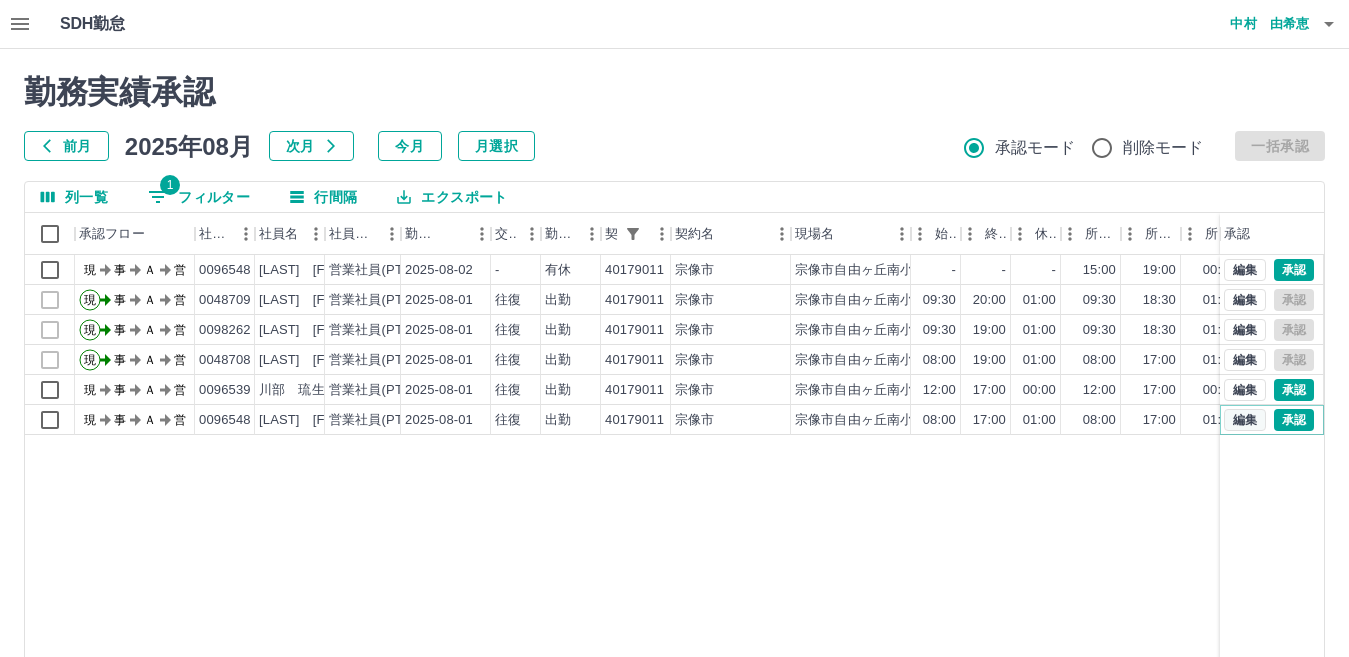 click on "編集" at bounding box center [1245, 420] 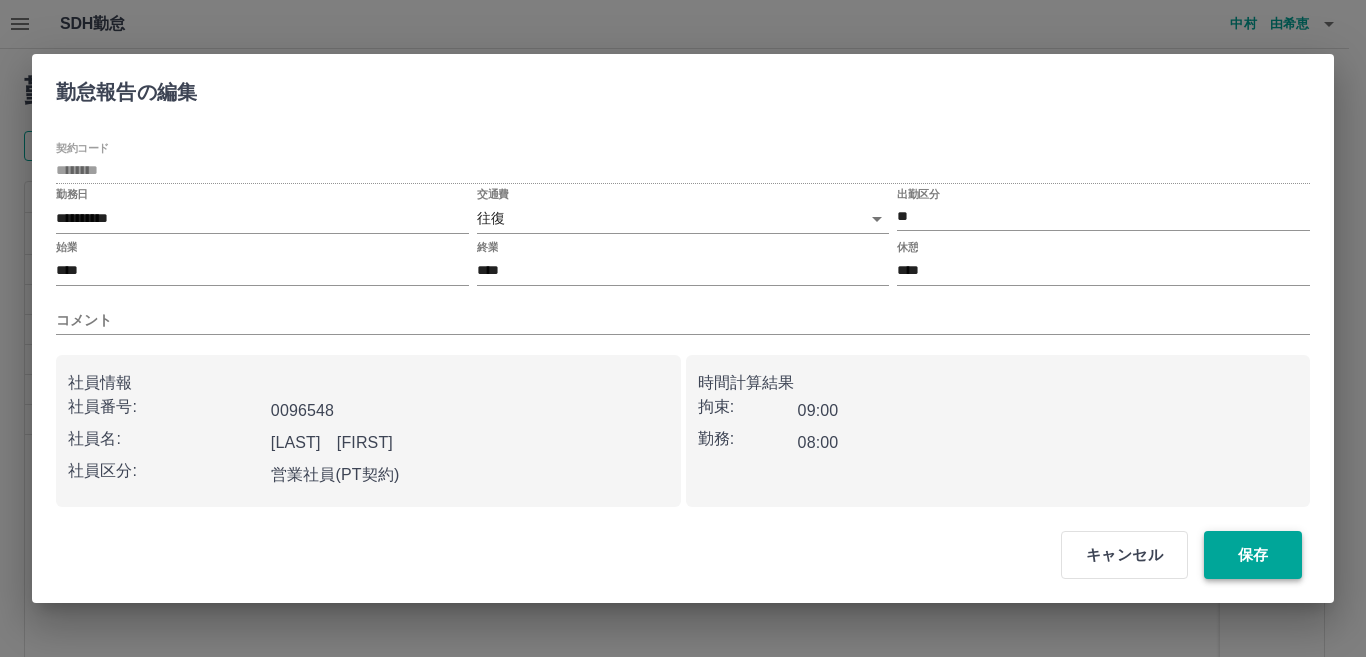 click on "保存" at bounding box center [1253, 555] 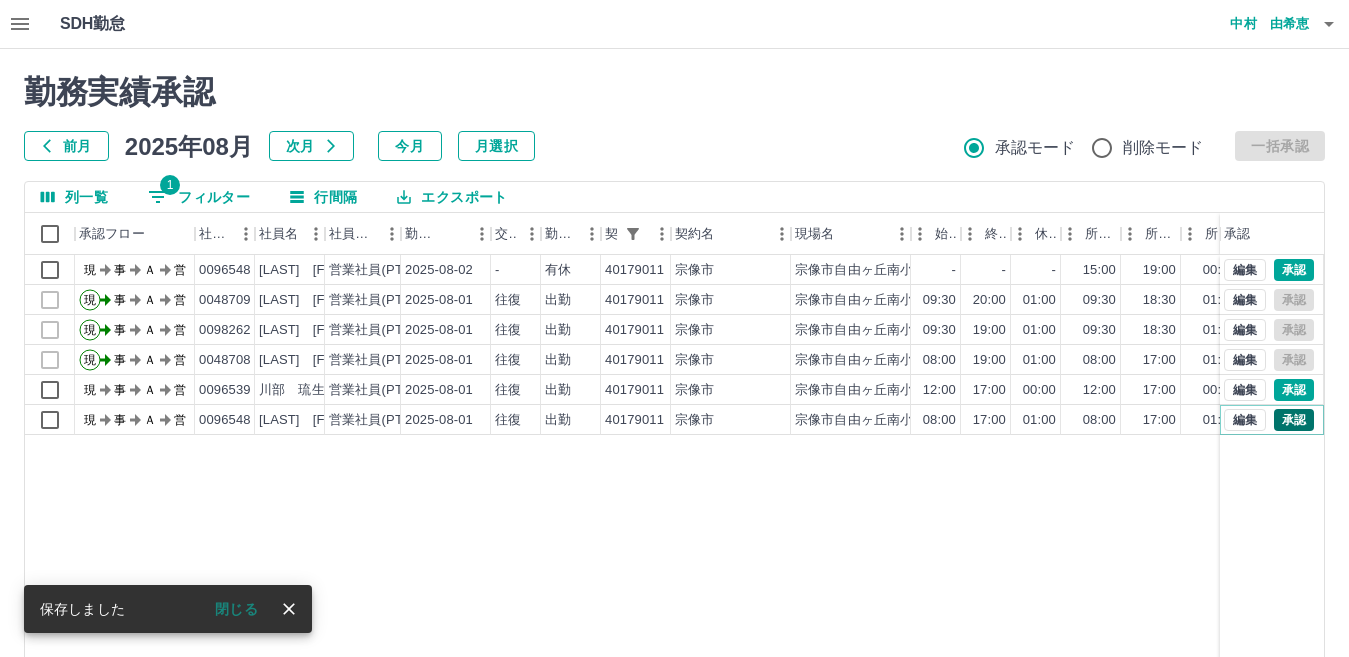 click on "承認" at bounding box center [1294, 420] 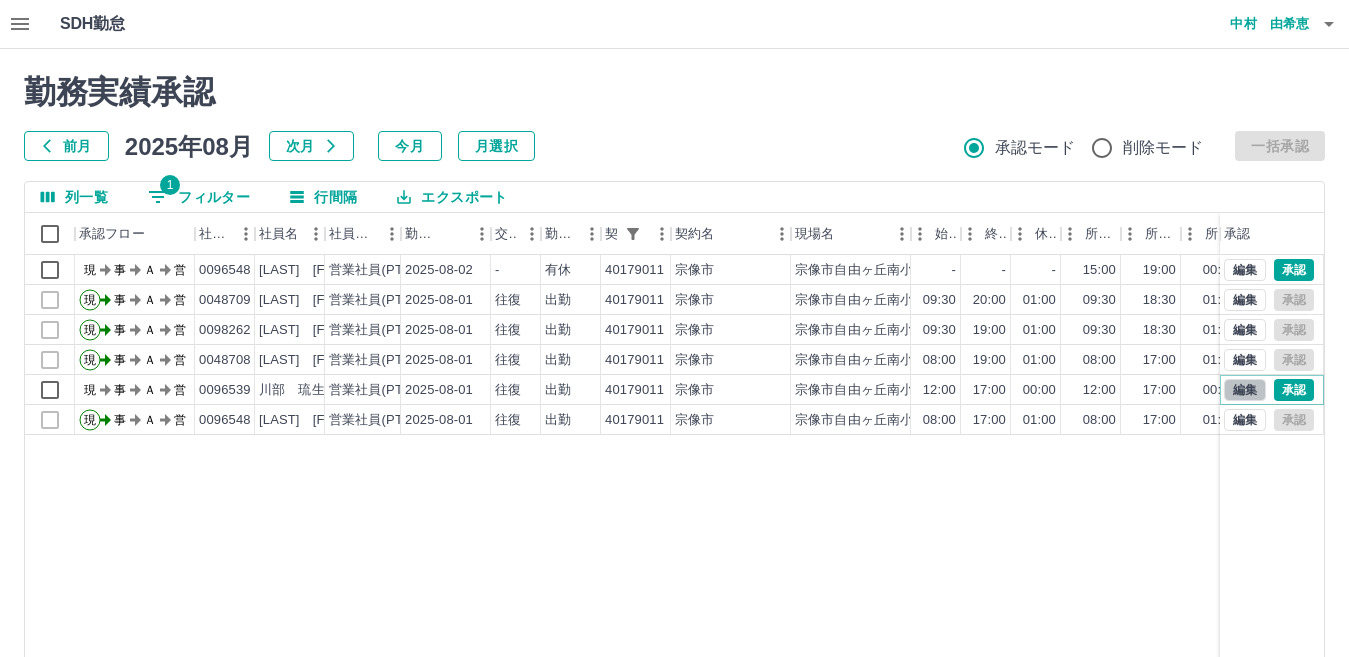 click on "編集" at bounding box center [1245, 390] 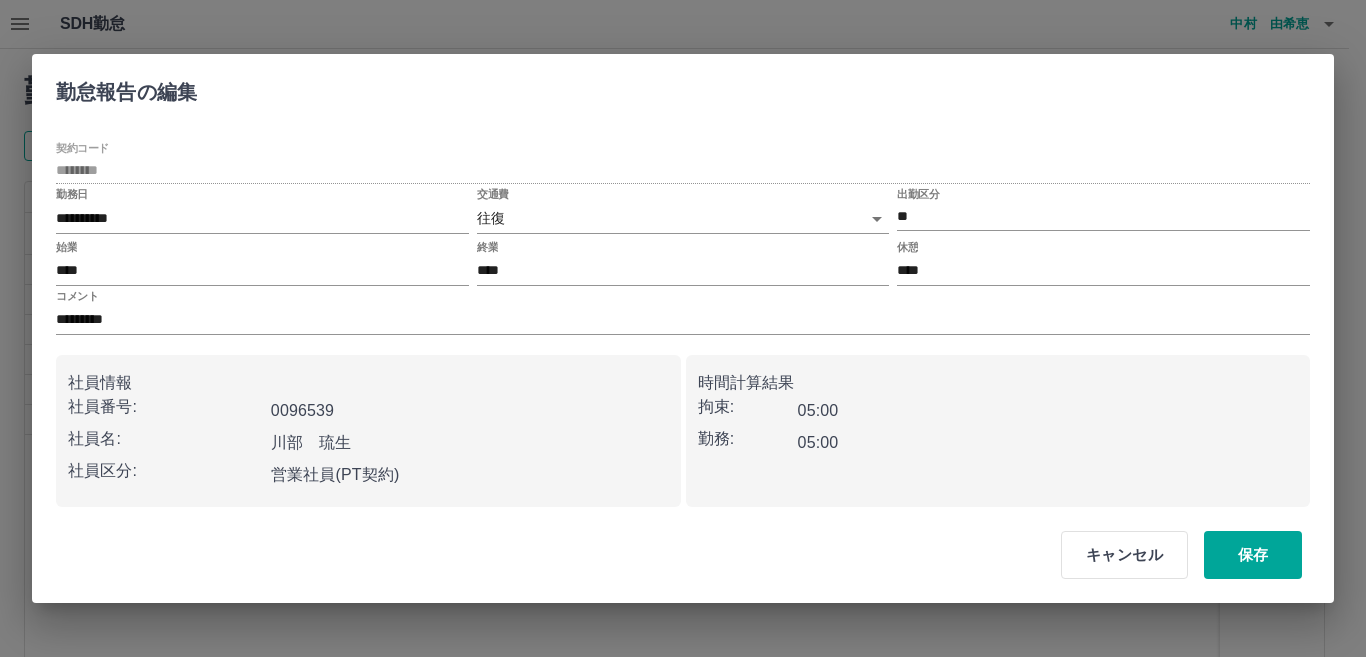 click on "交通費 往復 ******" at bounding box center [683, 212] 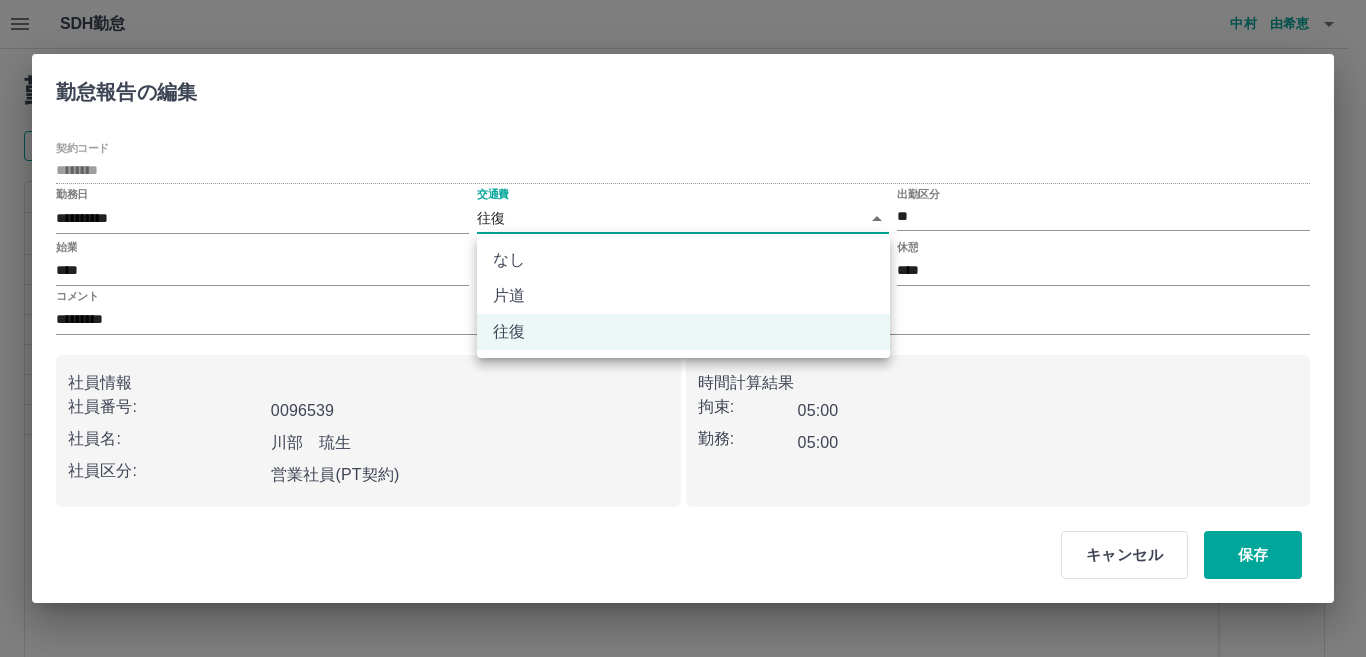 click on "なし" at bounding box center (683, 260) 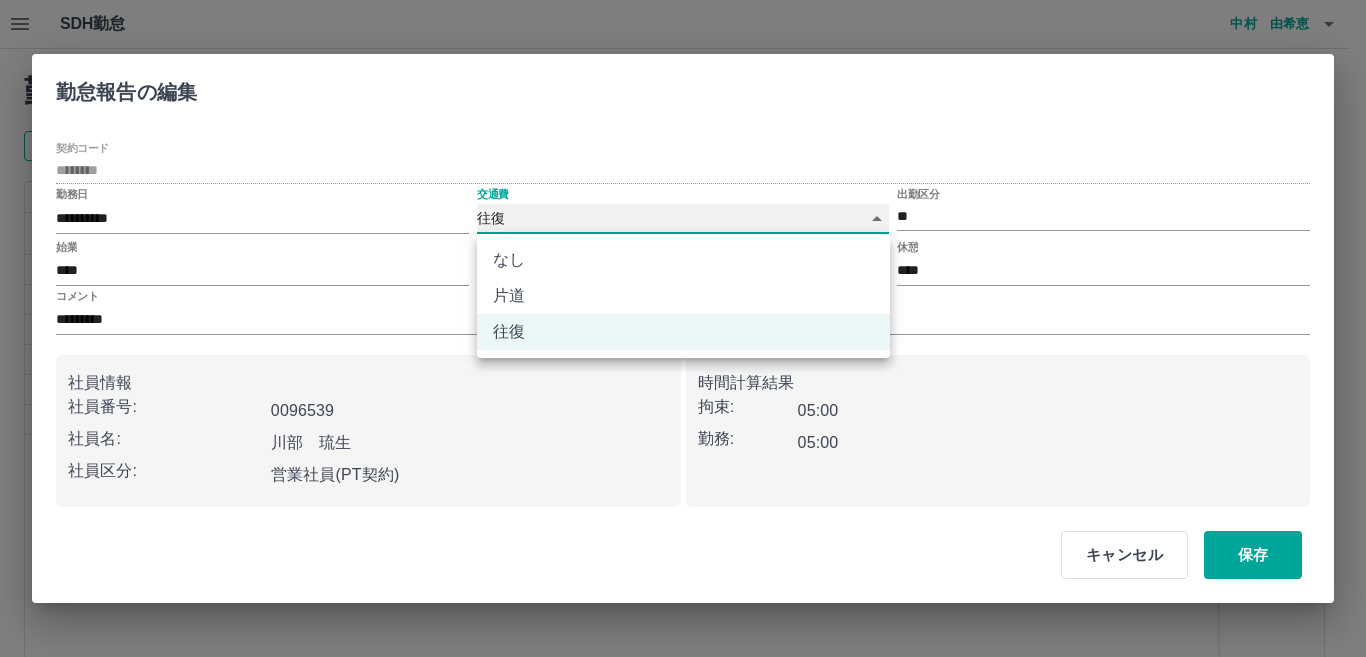 type on "****" 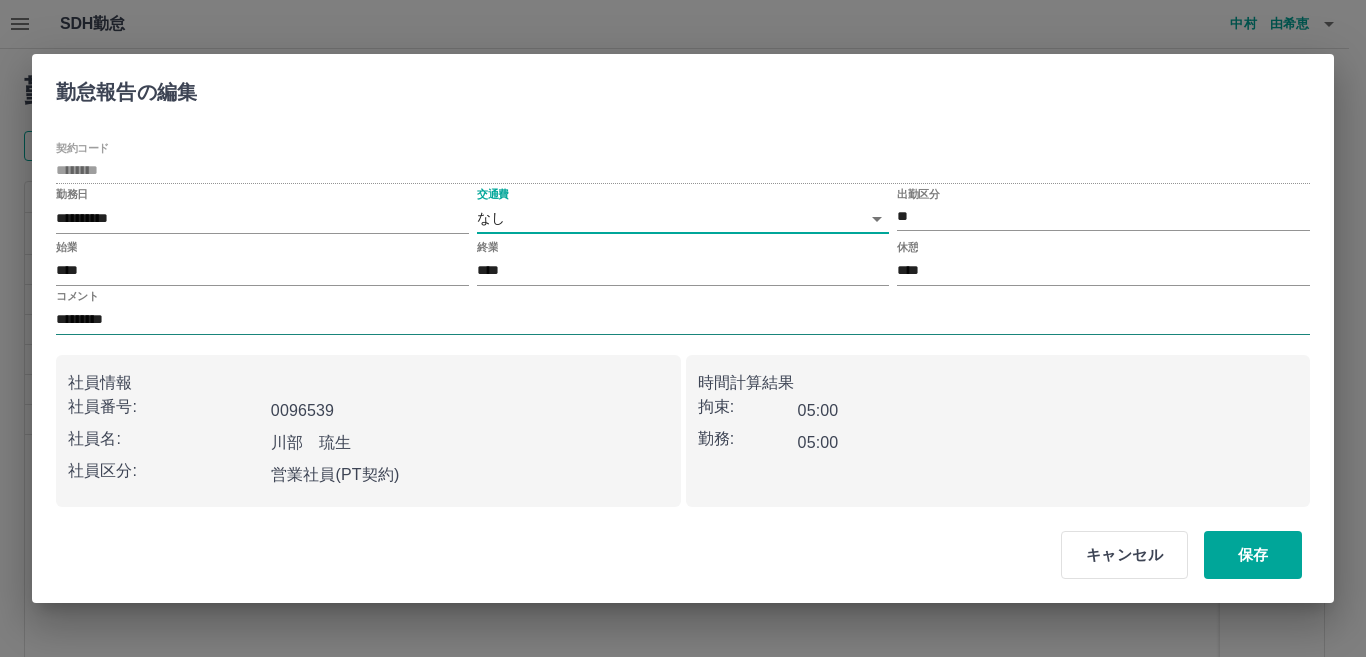 click on "*********" at bounding box center [683, 320] 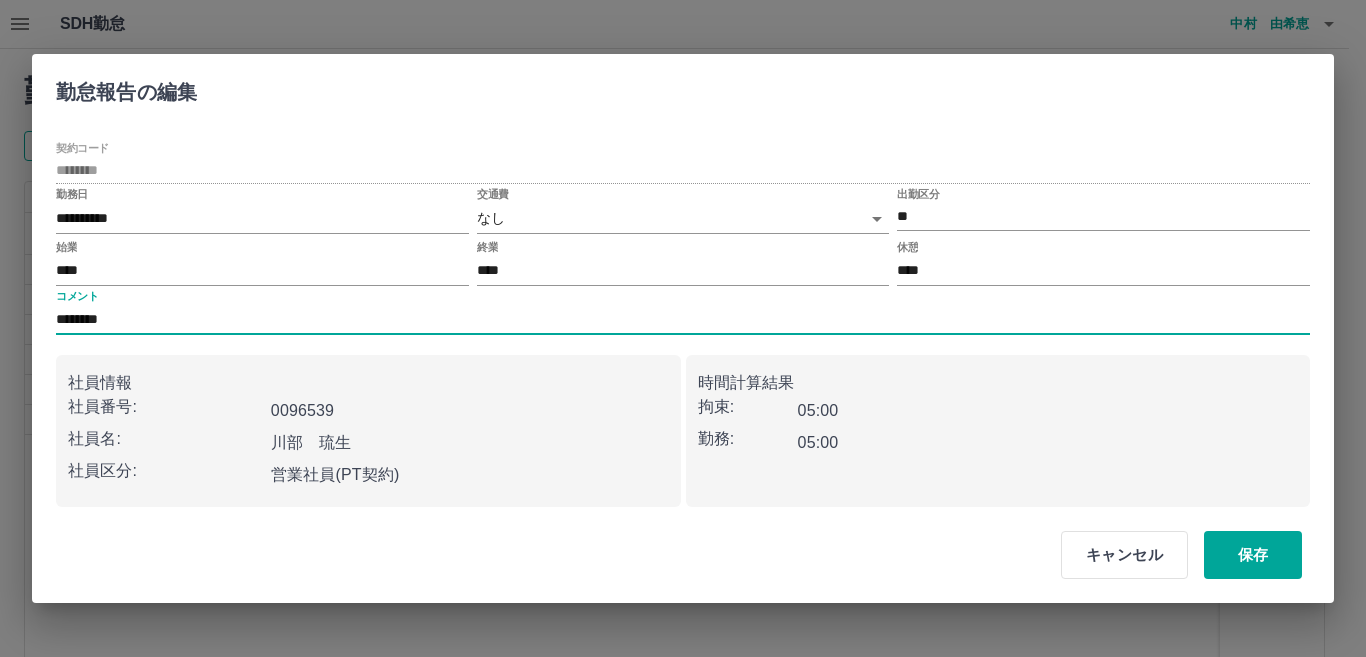 type on "**********" 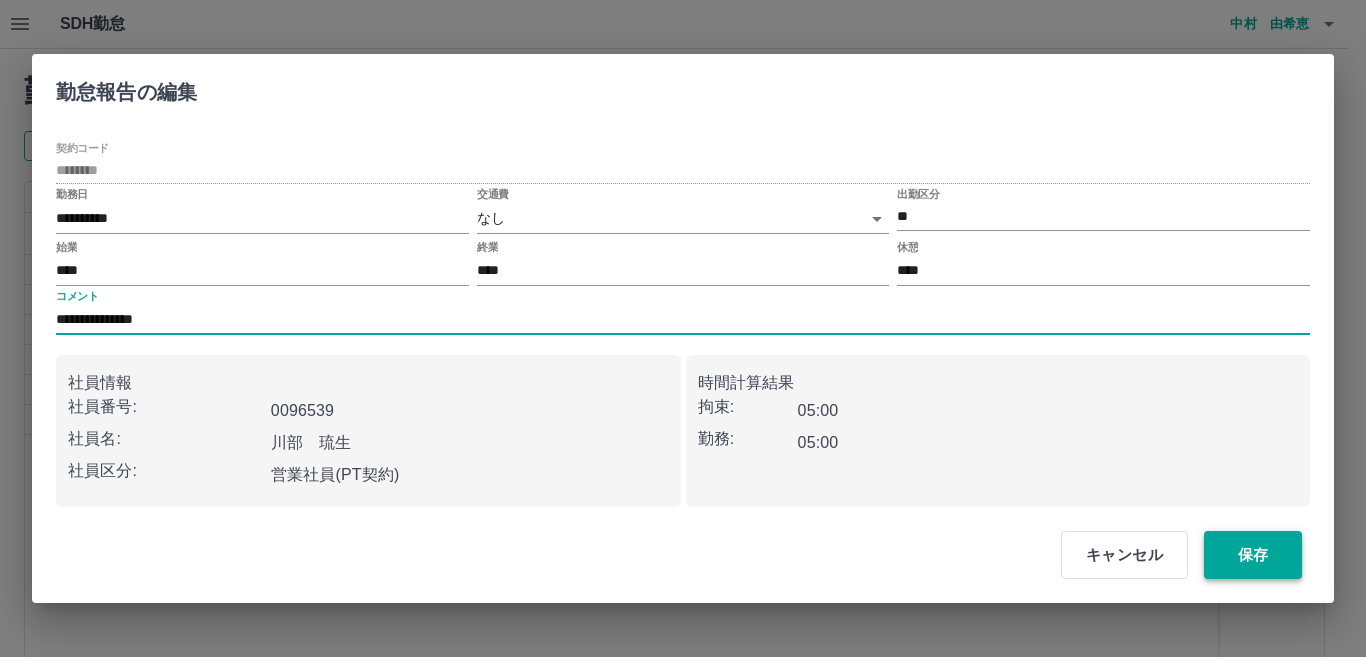 click on "保存" at bounding box center [1253, 555] 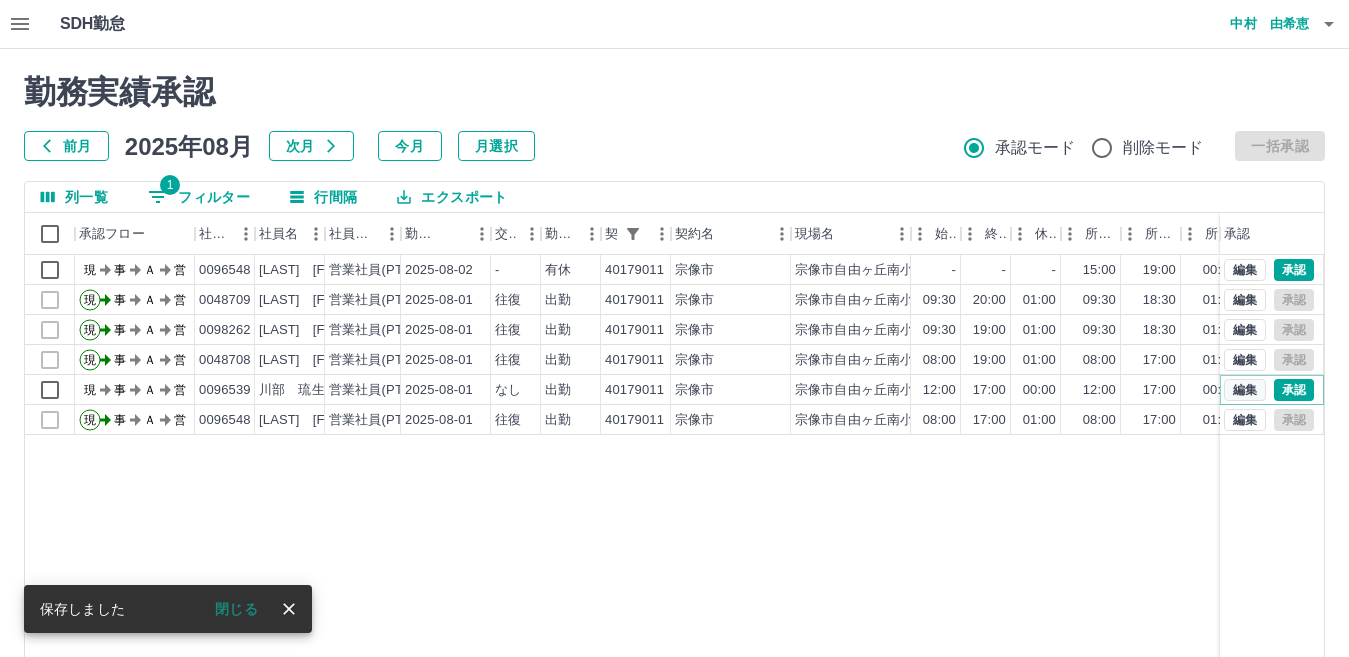 click on "編集" at bounding box center [1245, 390] 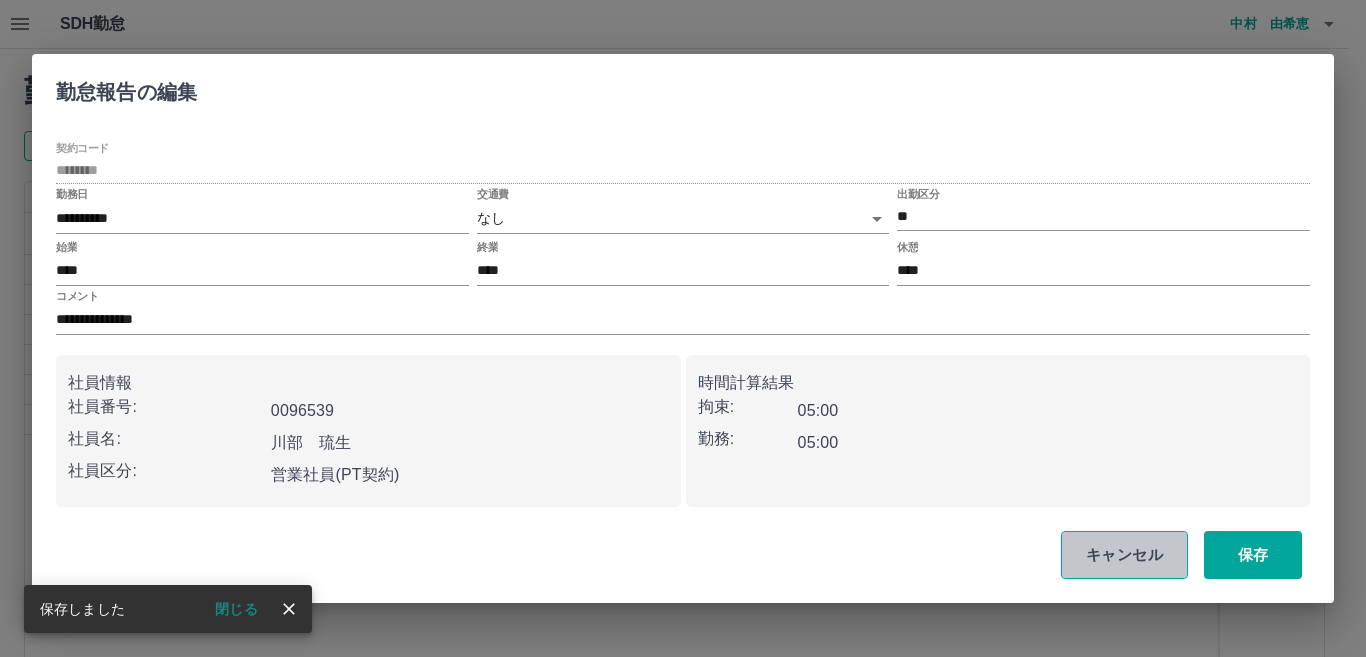 click on "キャンセル" at bounding box center [1124, 555] 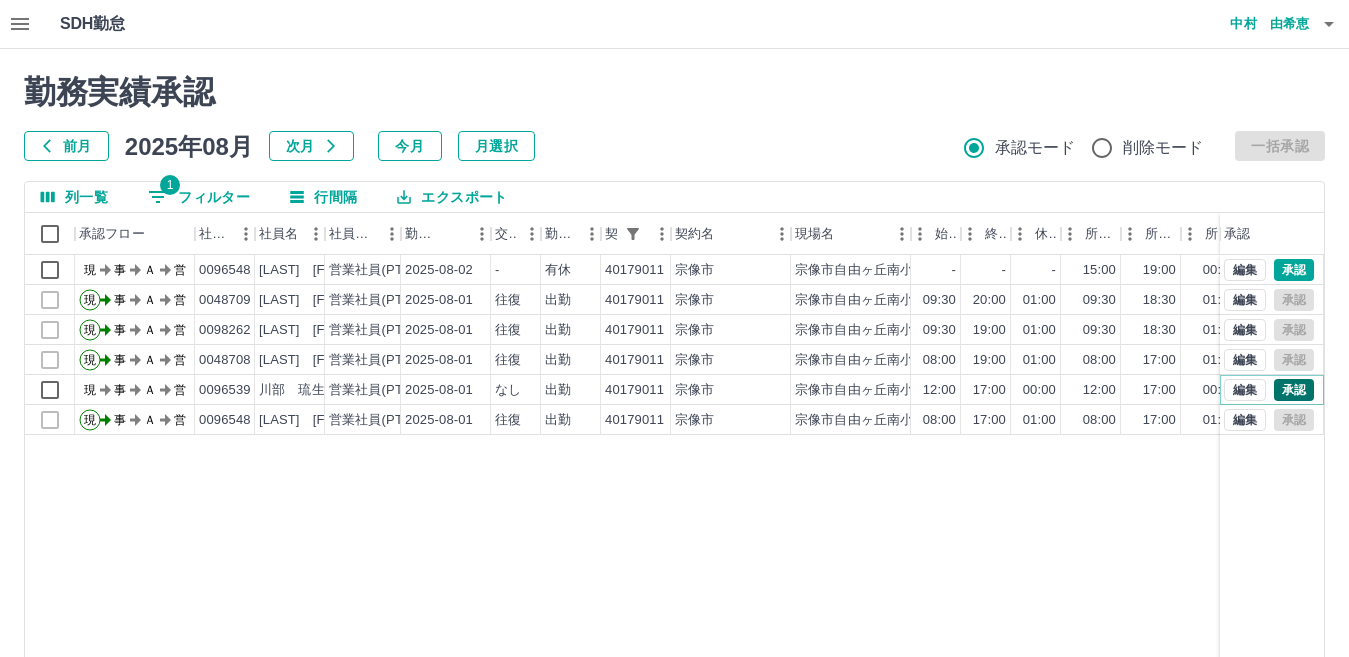 click on "承認" at bounding box center [1294, 390] 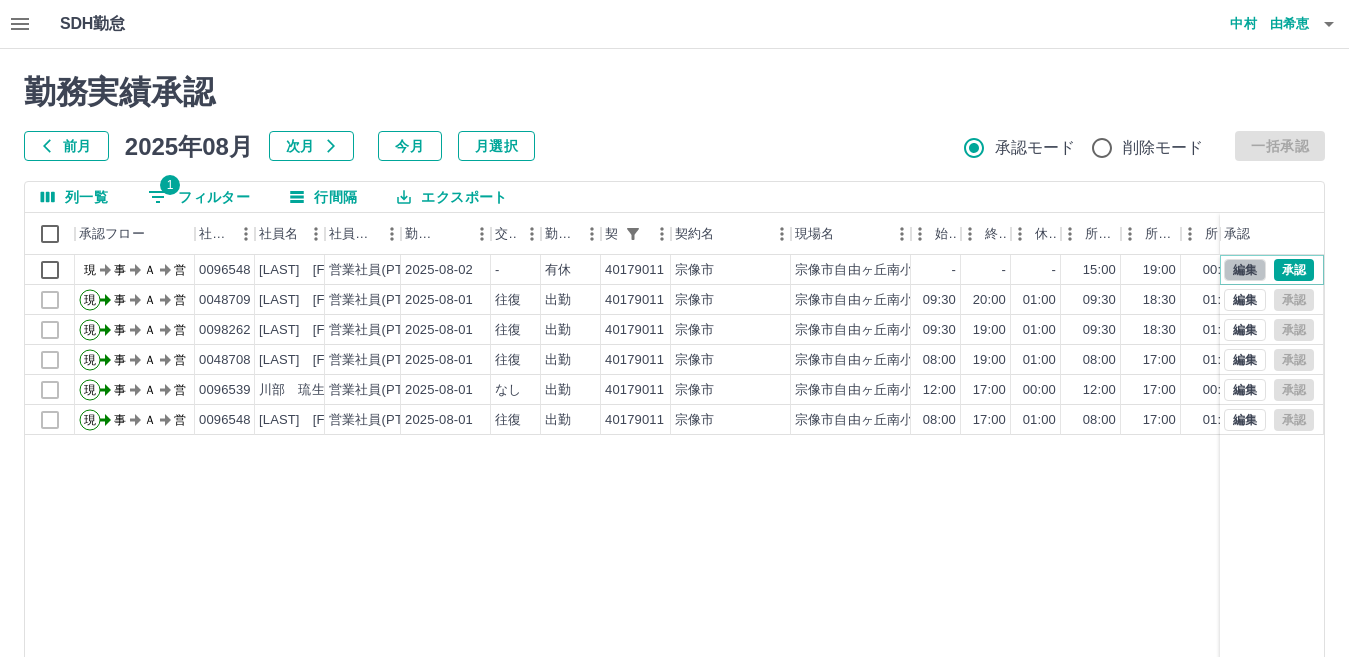 click on "編集" at bounding box center (1245, 270) 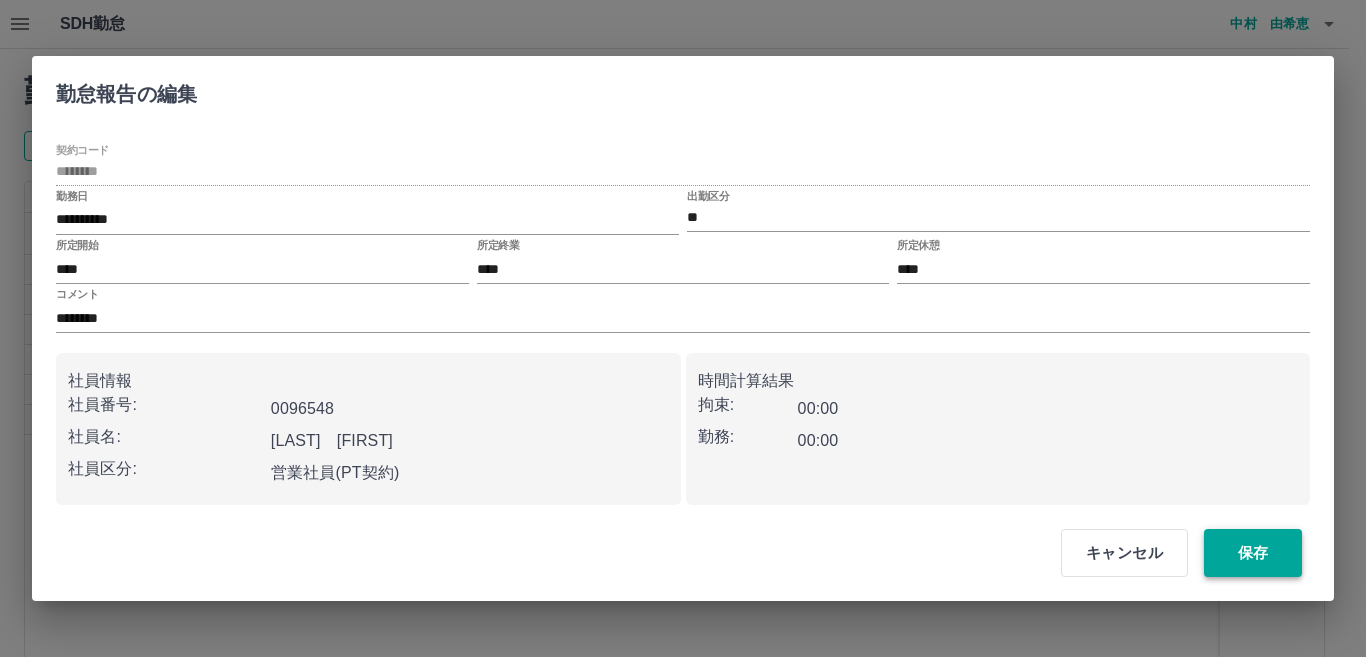 click on "保存" at bounding box center (1253, 553) 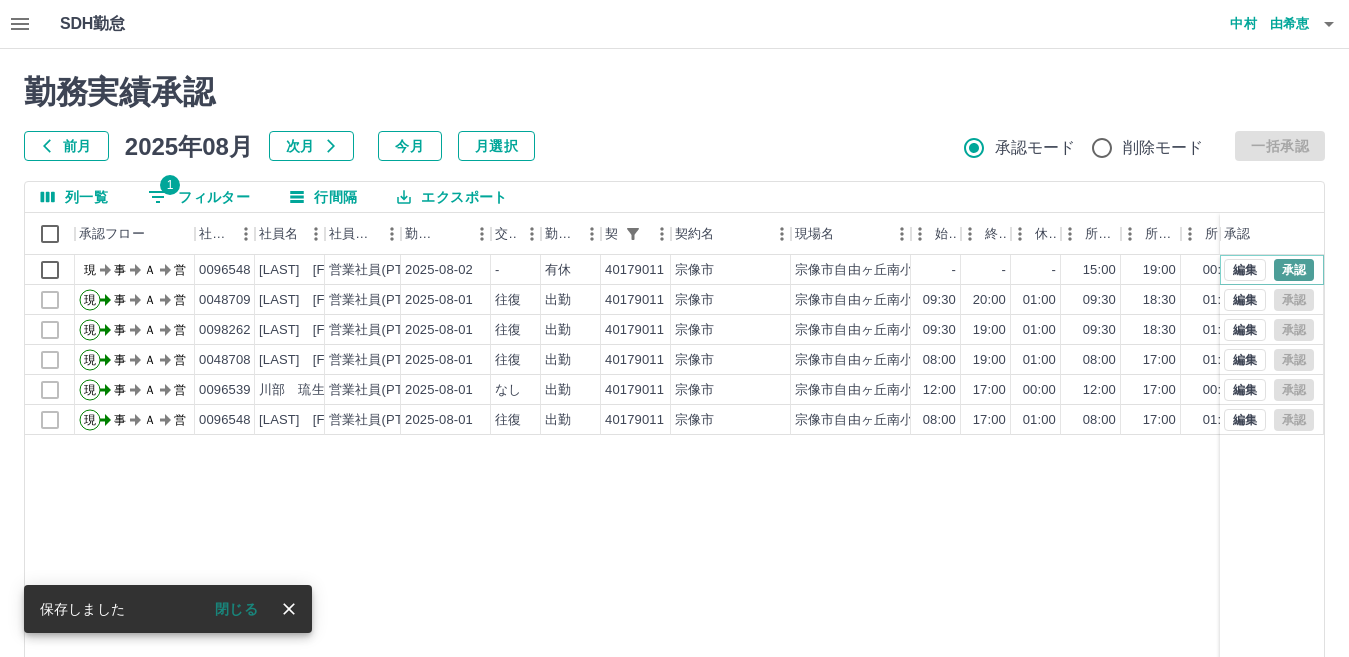 click on "承認" at bounding box center (1294, 270) 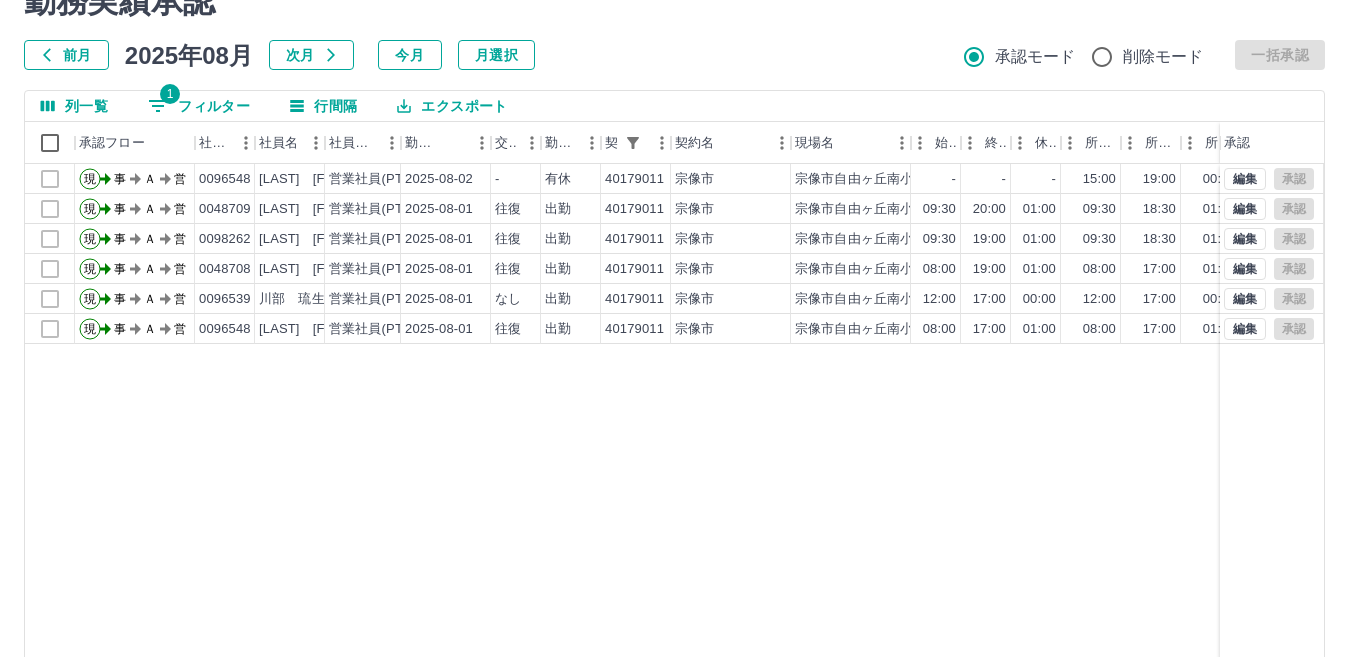 scroll, scrollTop: 0, scrollLeft: 0, axis: both 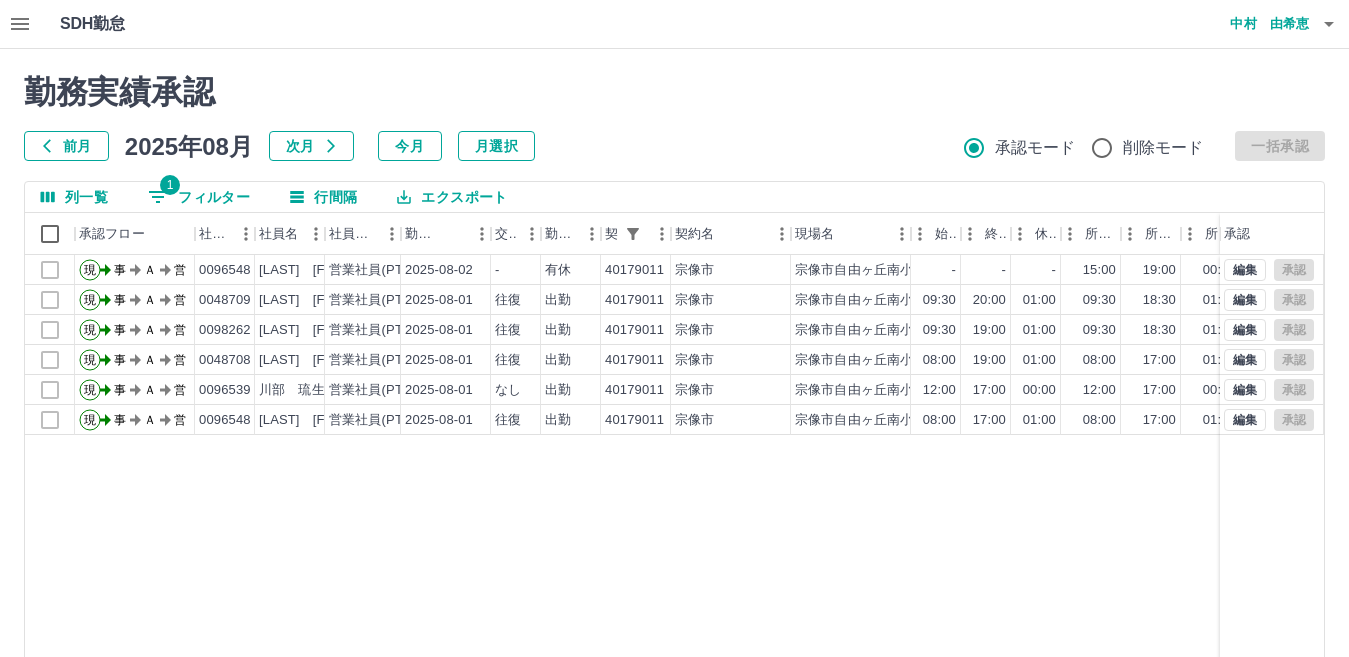 drag, startPoint x: 202, startPoint y: 199, endPoint x: 471, endPoint y: 251, distance: 273.97992 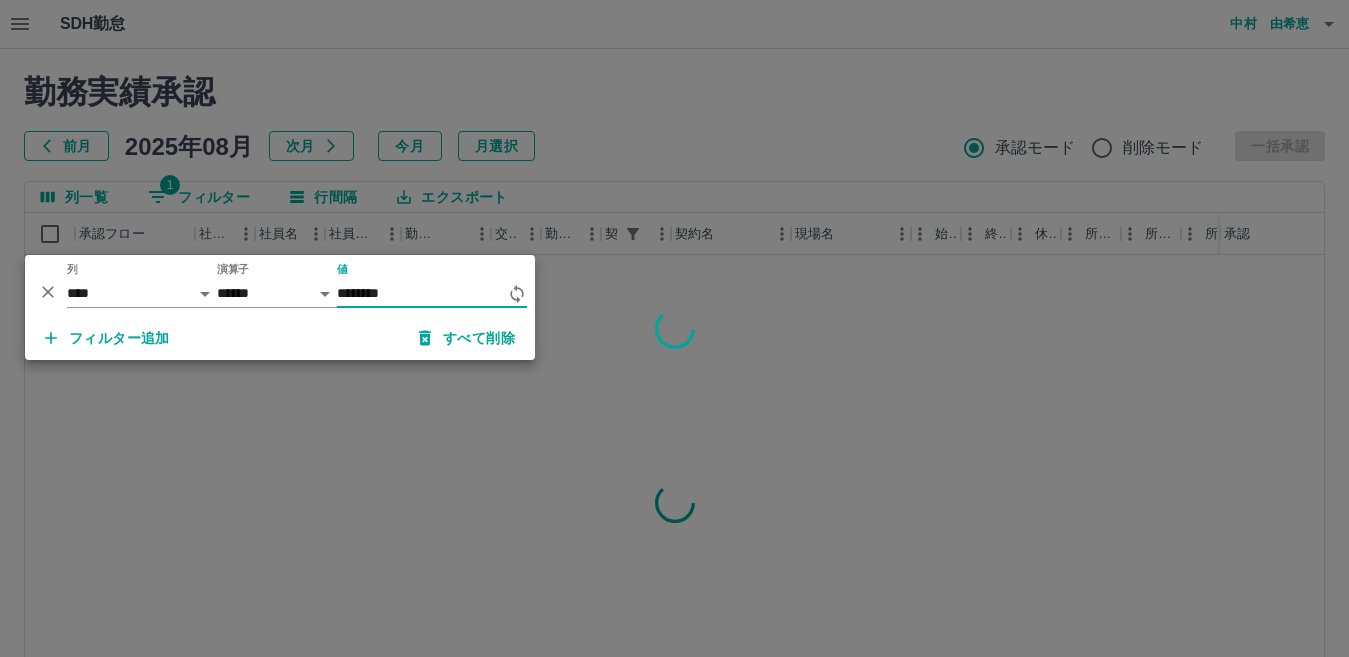 type on "********" 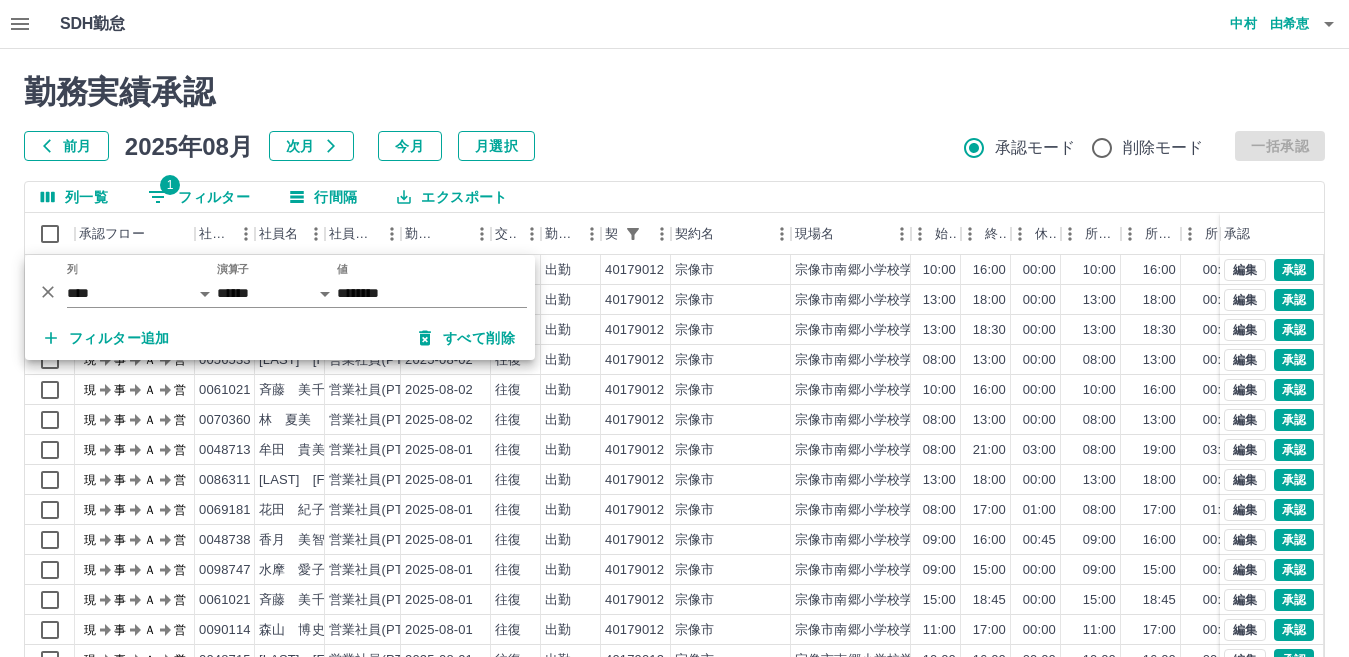 click on "前月 2025年08月 次月 今月 月選択 承認モード 削除モード 一括承認" at bounding box center [674, 146] 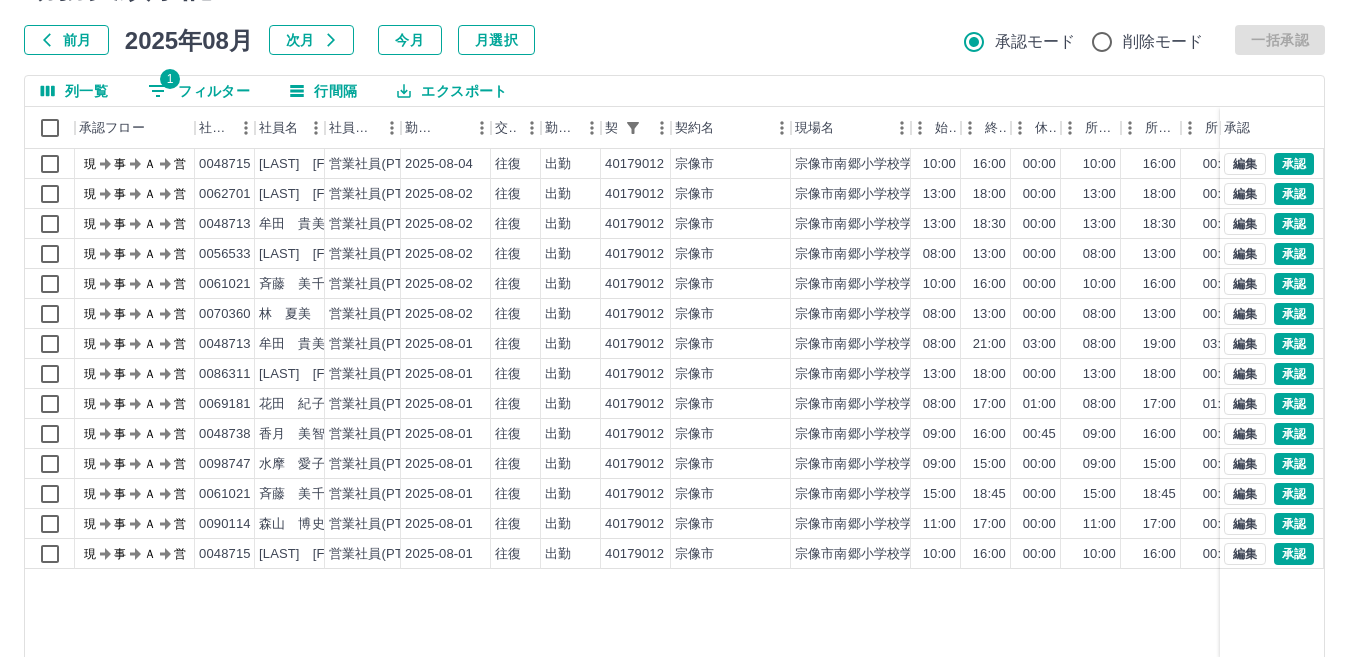 scroll, scrollTop: 188, scrollLeft: 0, axis: vertical 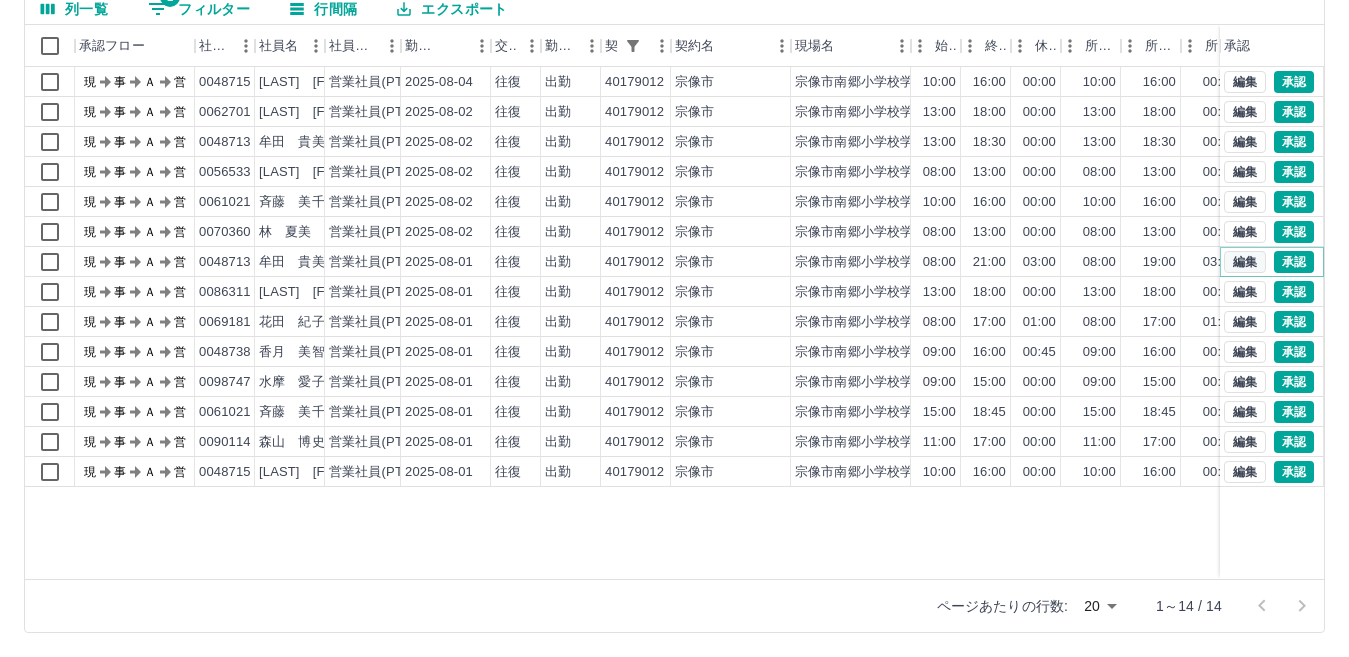 click on "編集" at bounding box center [1245, 262] 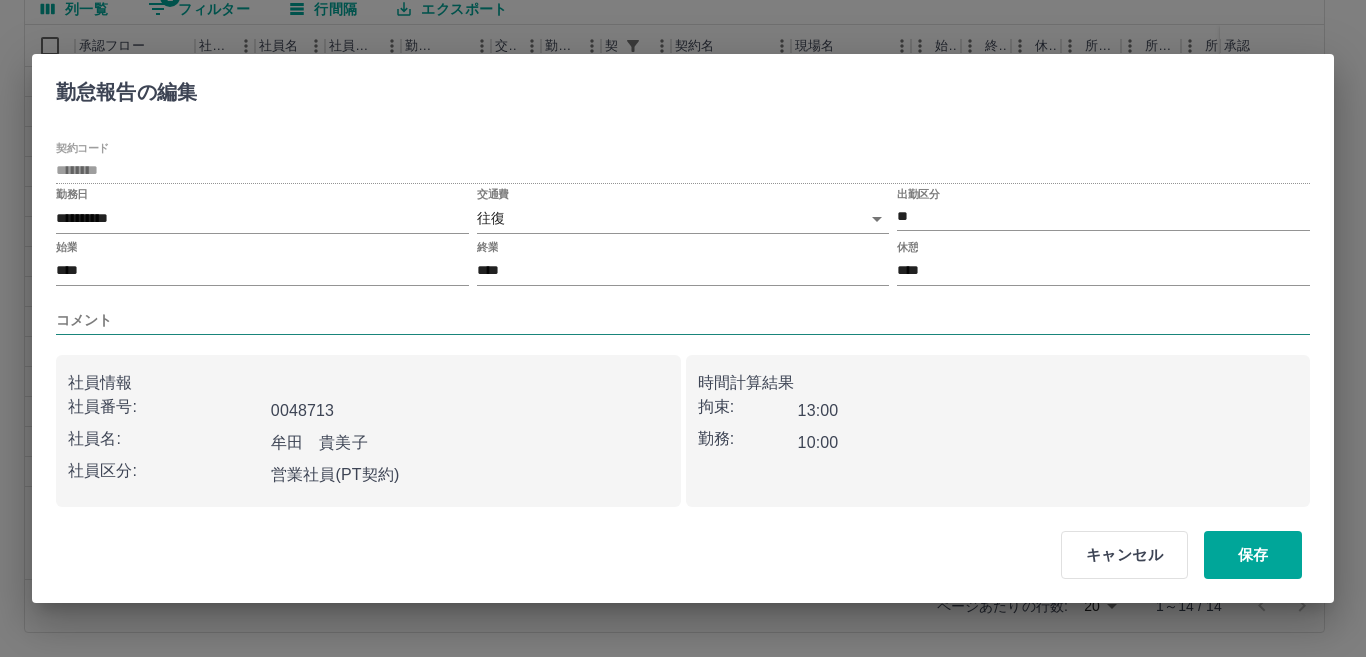 click on "コメント" at bounding box center [683, 320] 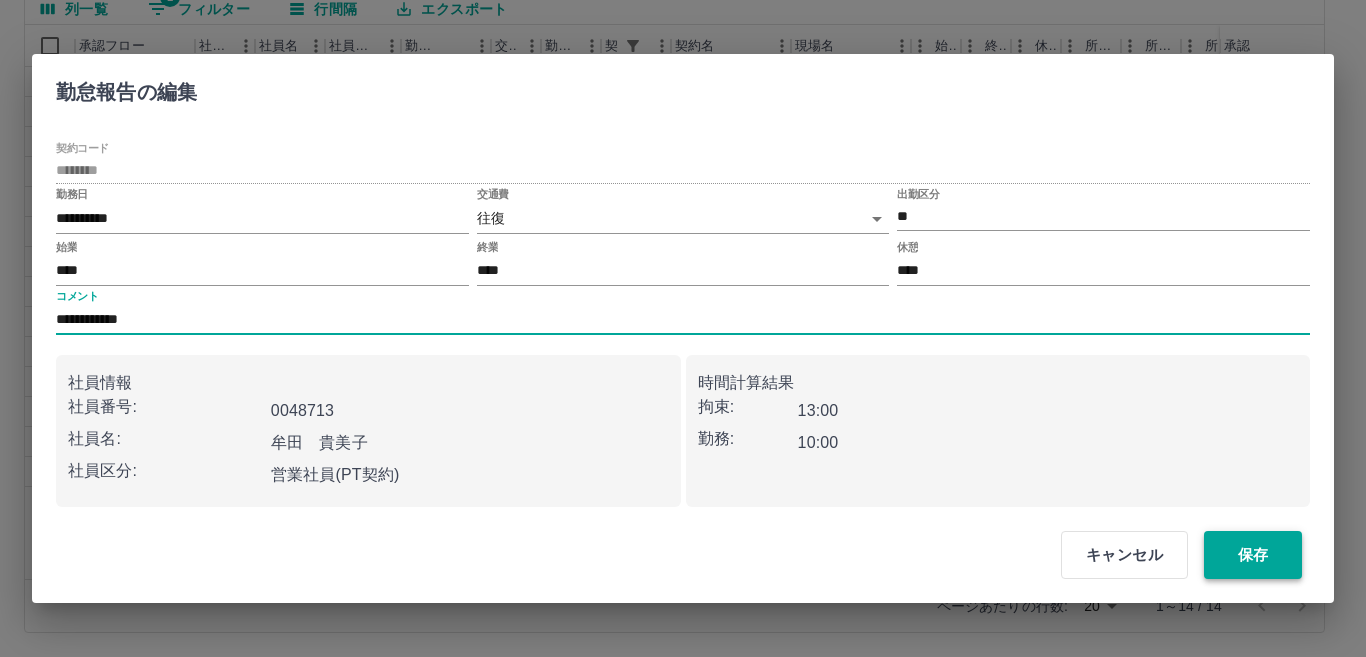 type on "**********" 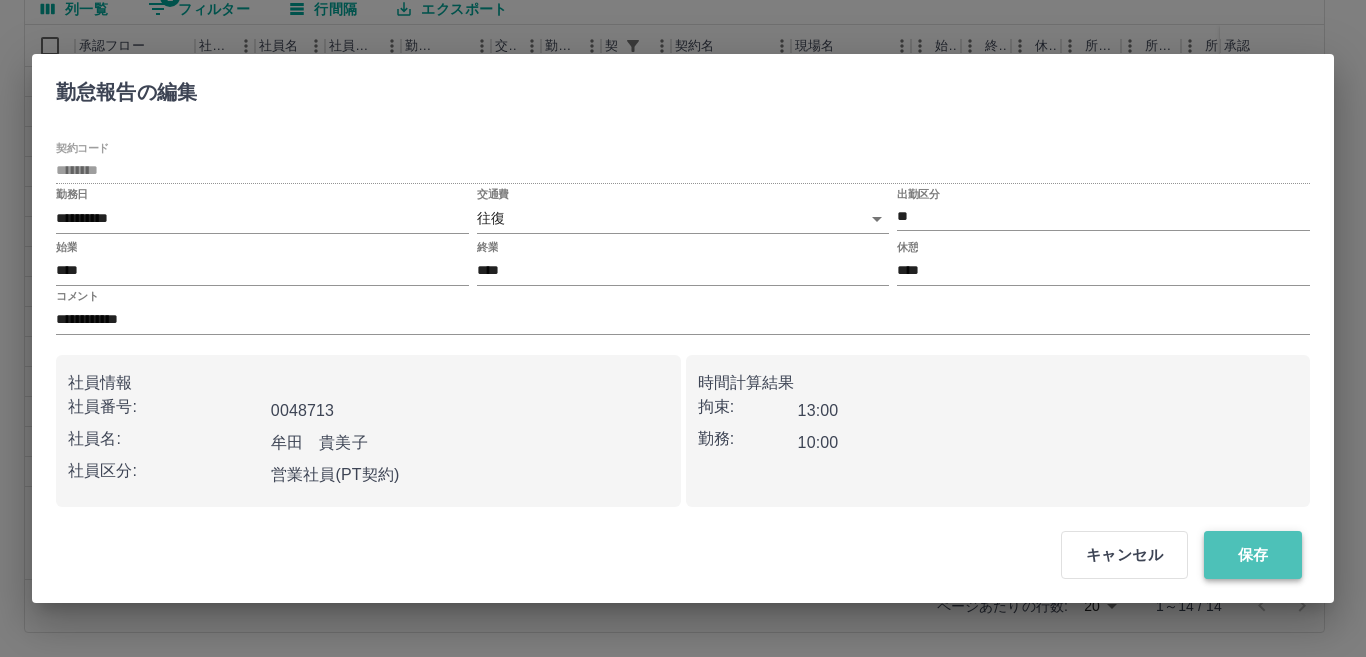 click on "保存" at bounding box center [1253, 555] 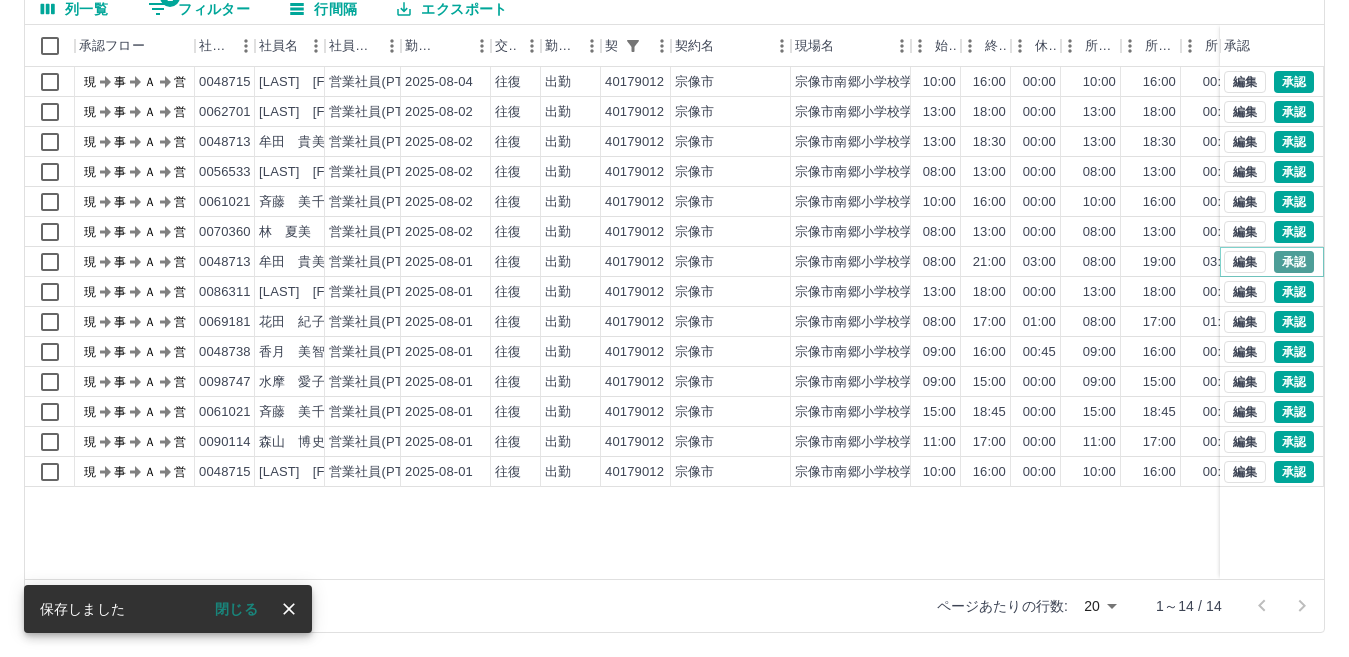 click on "承認" at bounding box center (1294, 262) 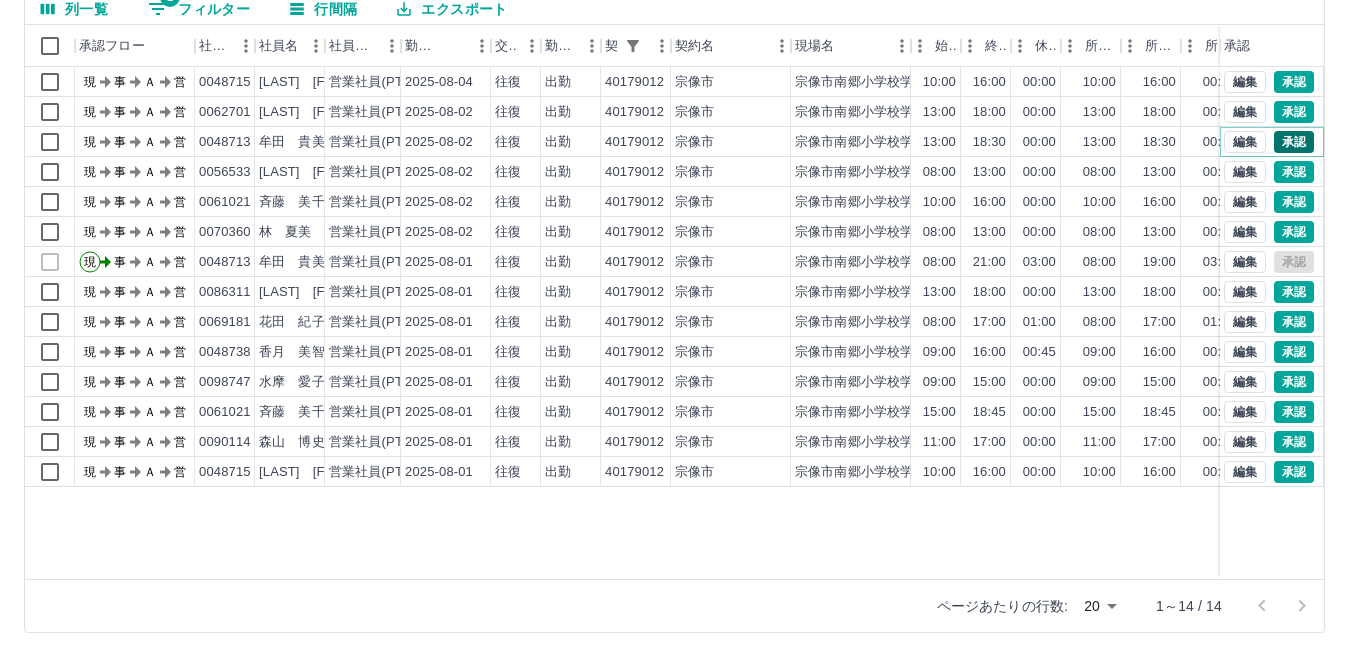 click on "承認" at bounding box center (1294, 142) 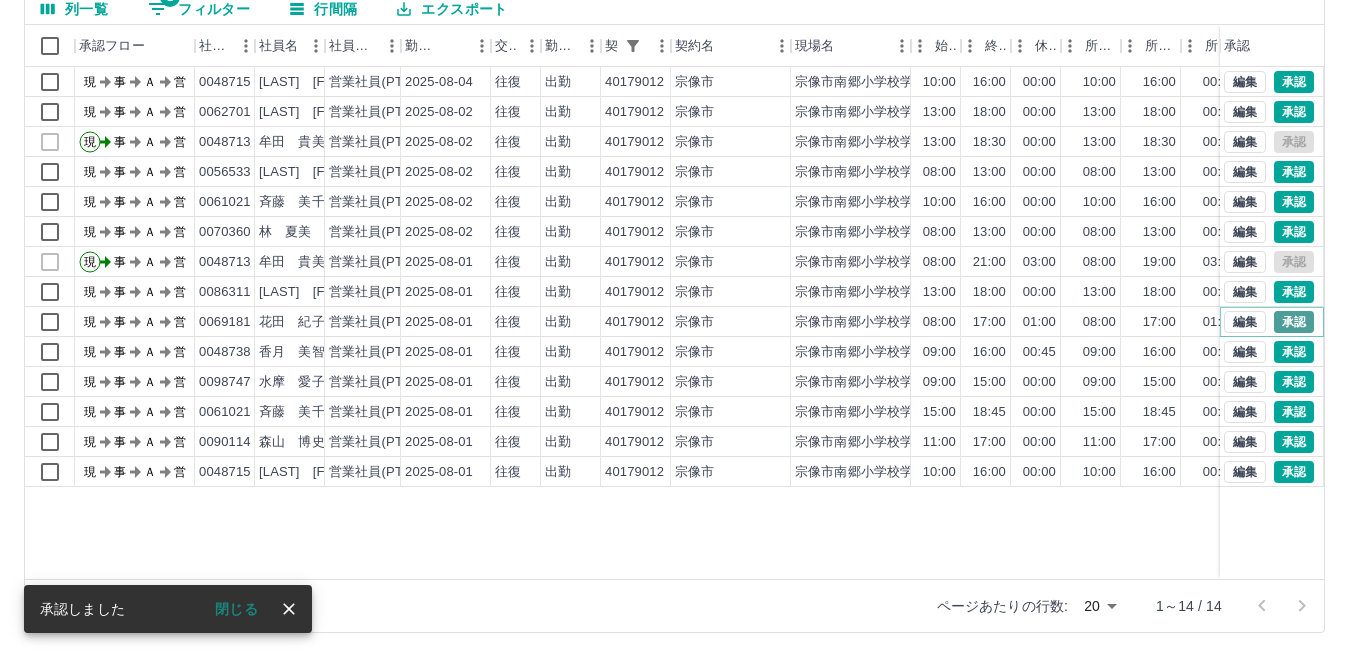 click on "承認" at bounding box center (1294, 322) 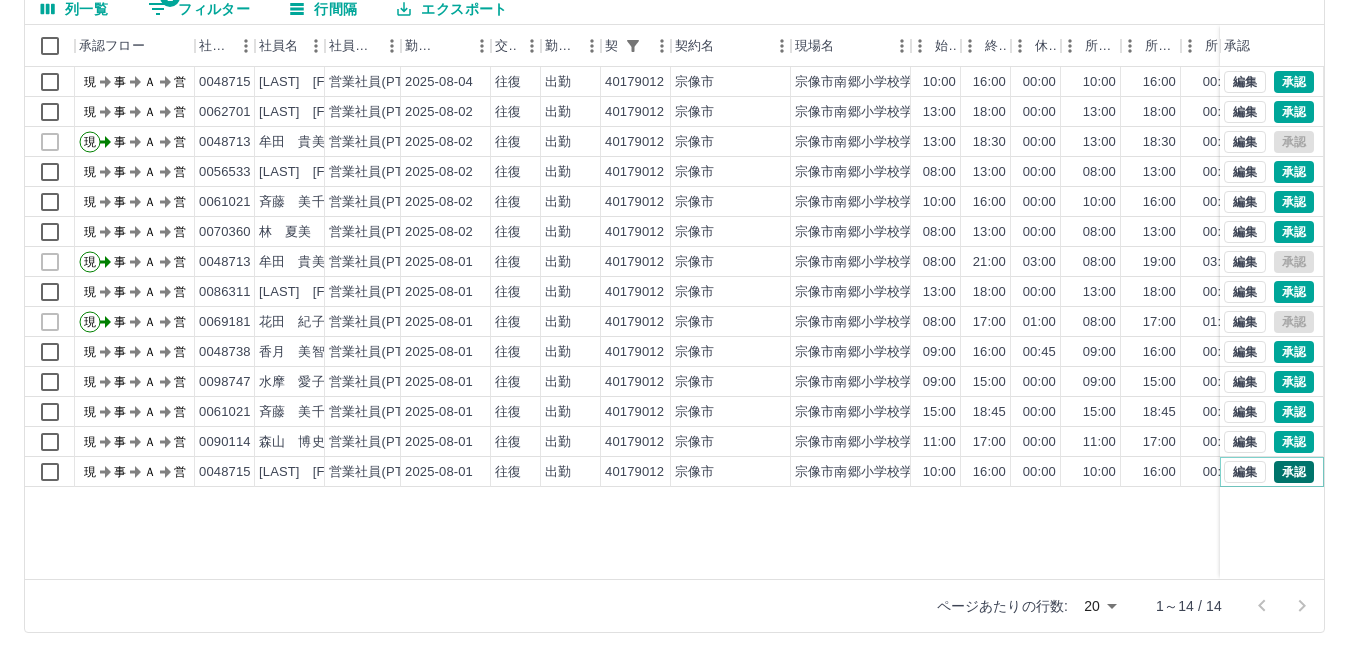 click on "承認" at bounding box center [1294, 472] 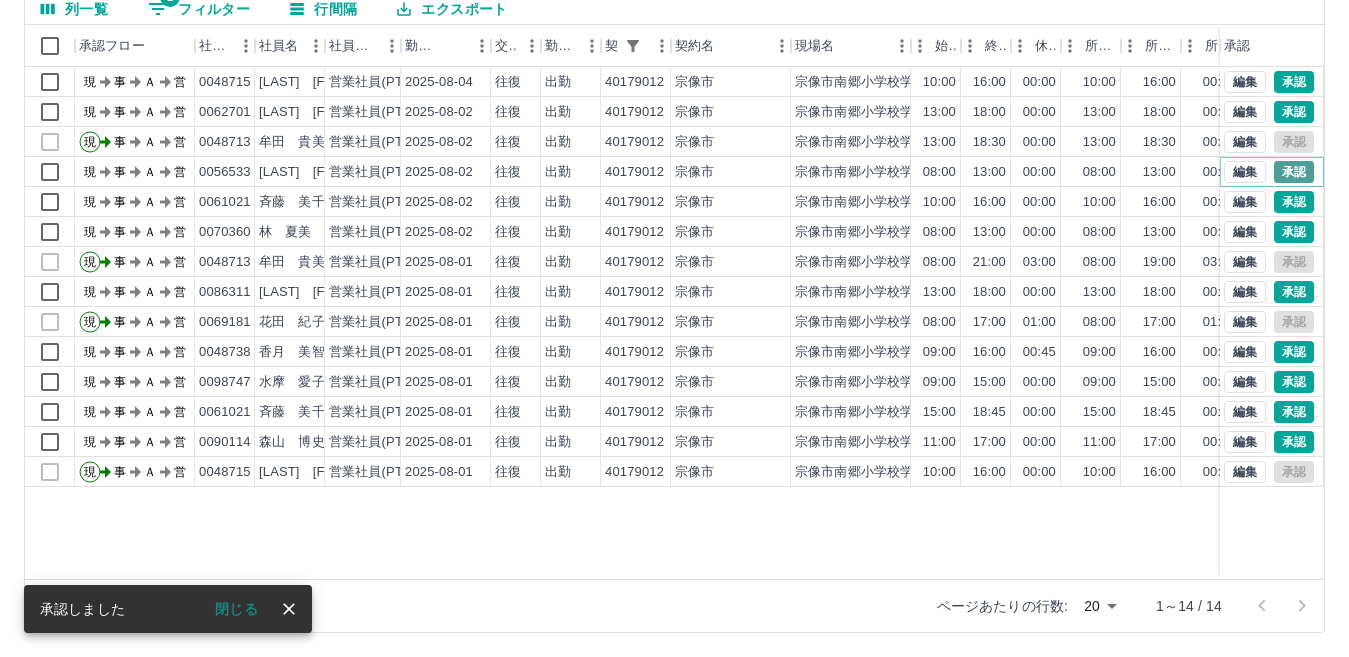 click on "承認" at bounding box center (1294, 172) 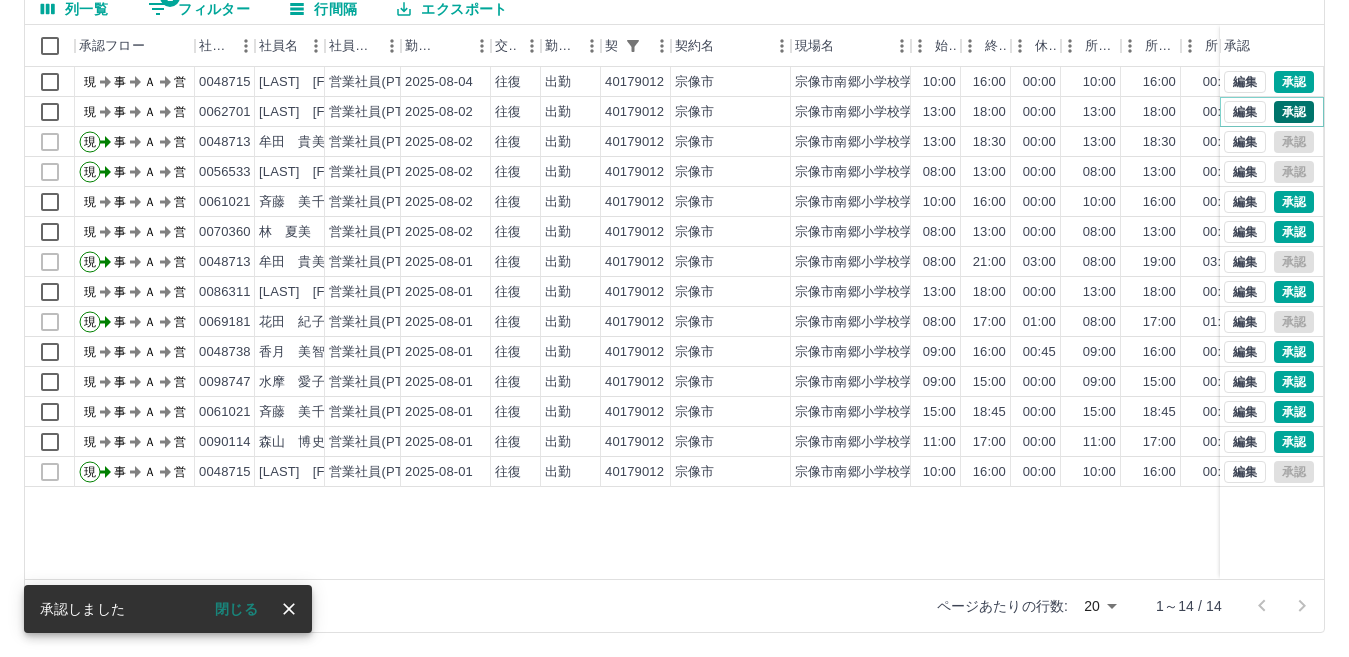 click on "承認" at bounding box center [1294, 112] 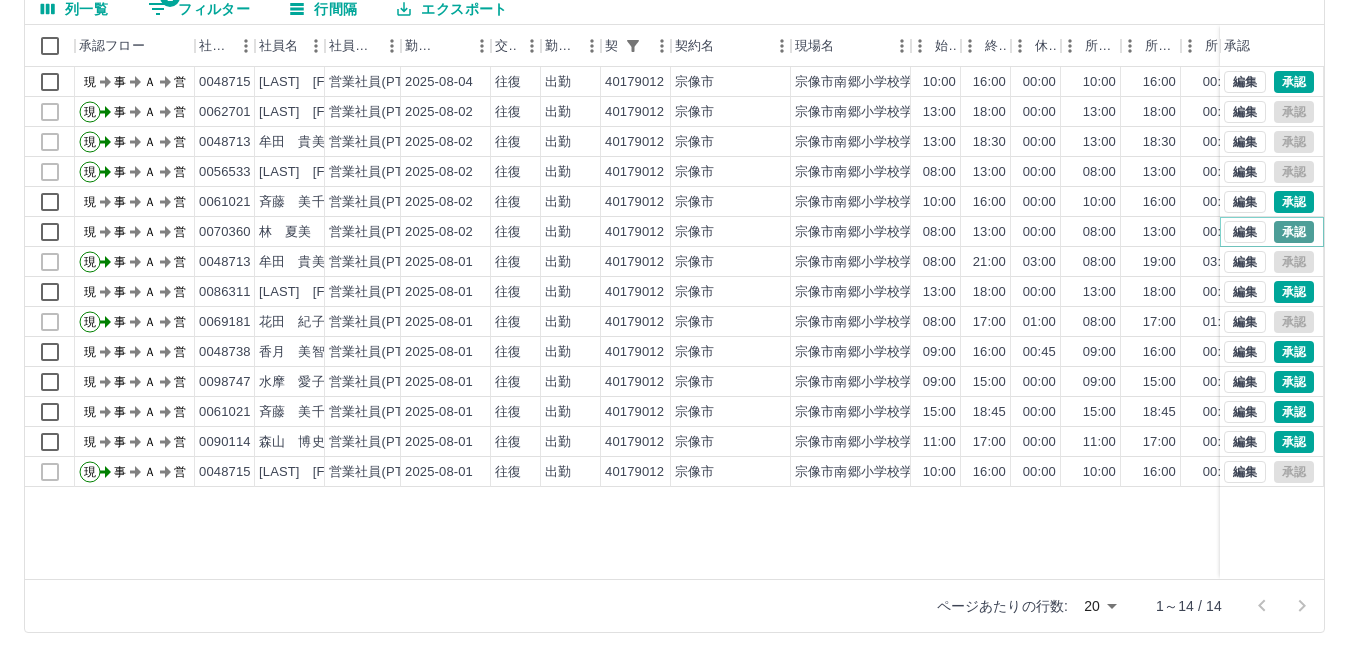click on "承認" at bounding box center (1294, 232) 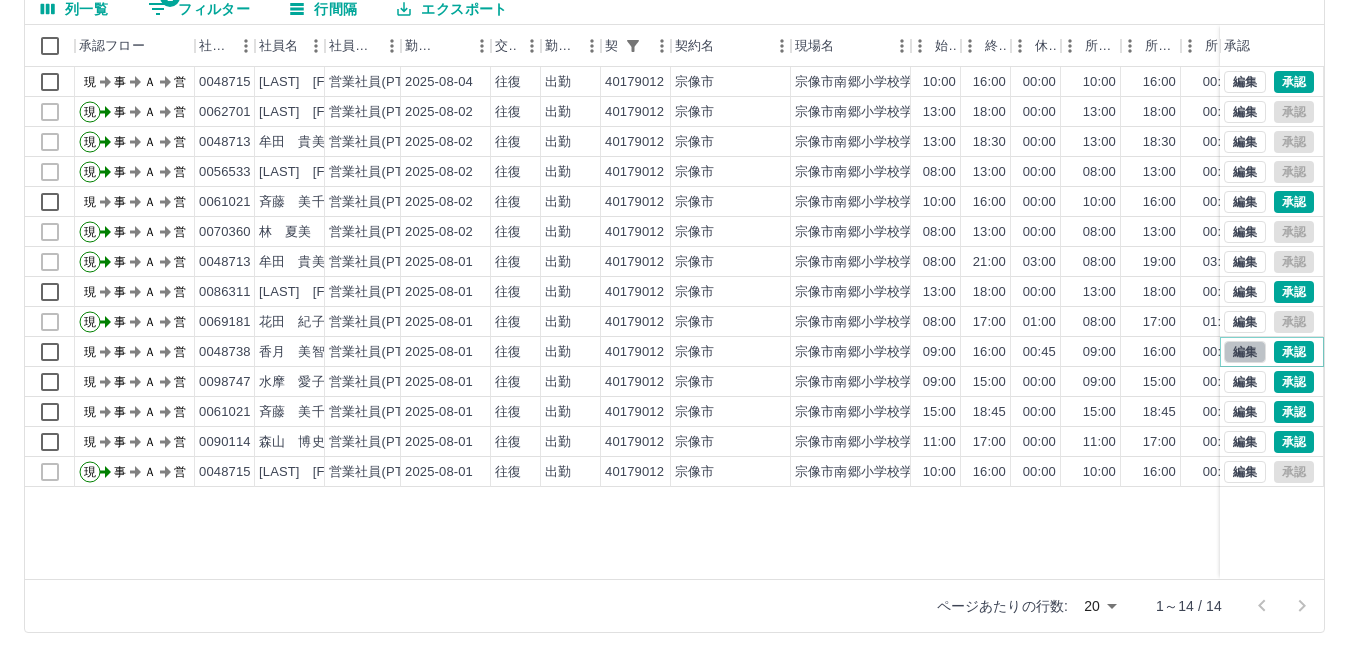 click on "編集" at bounding box center [1245, 352] 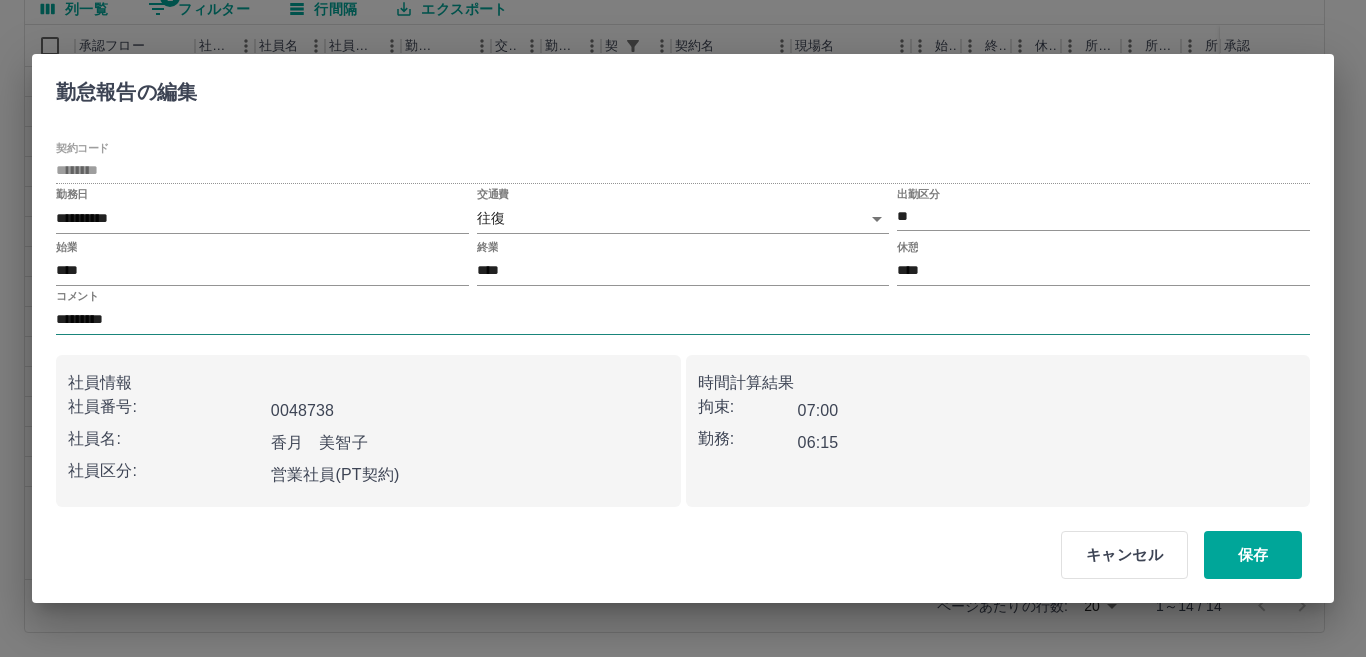 click on "*********" at bounding box center (683, 320) 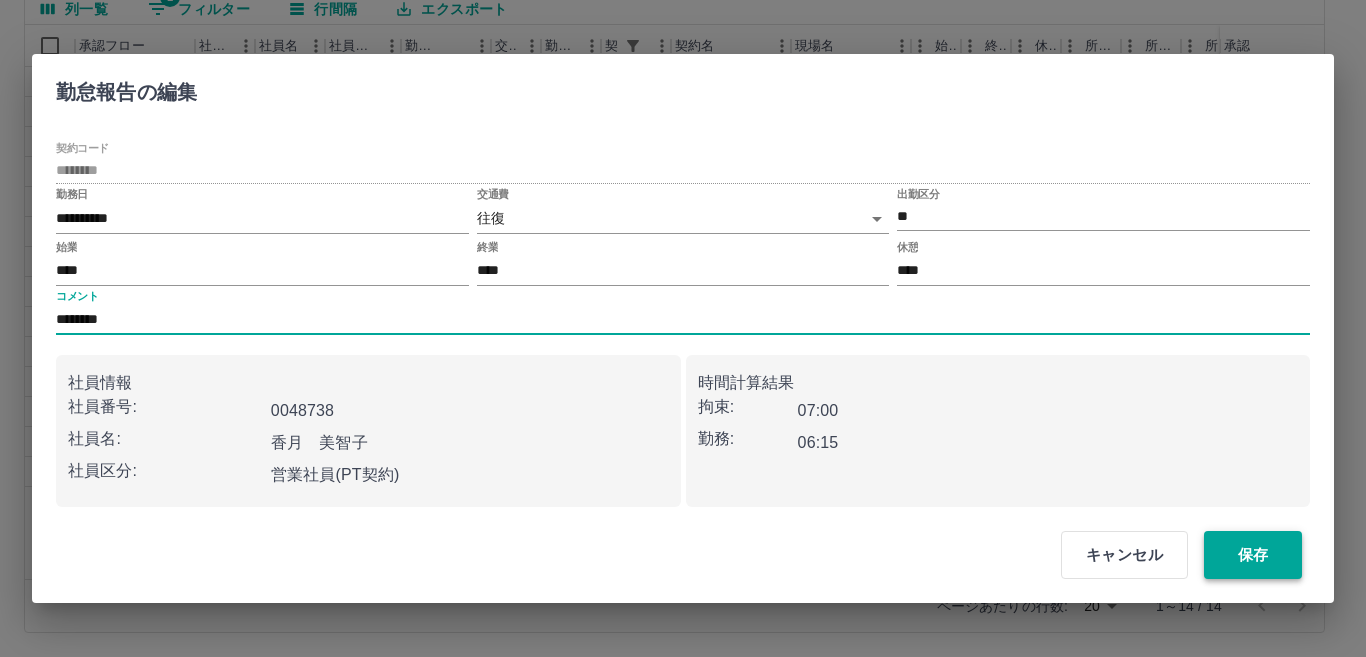 type on "********" 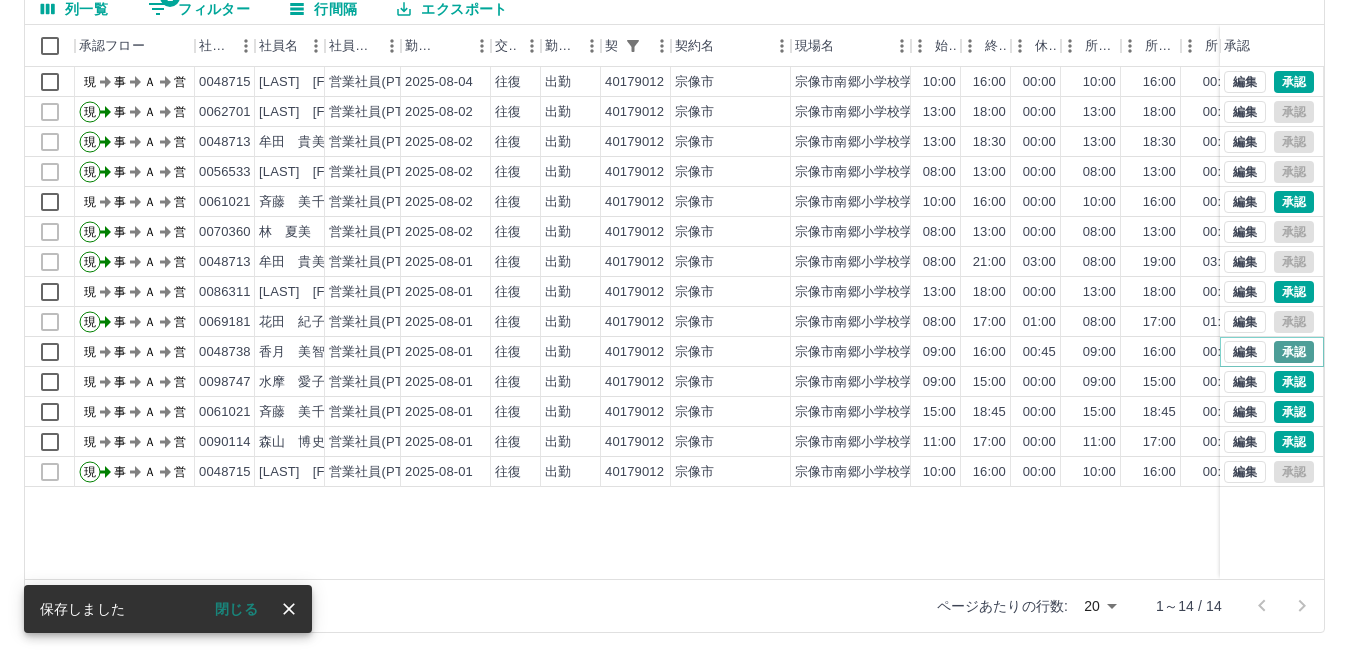 click on "承認" at bounding box center (1294, 352) 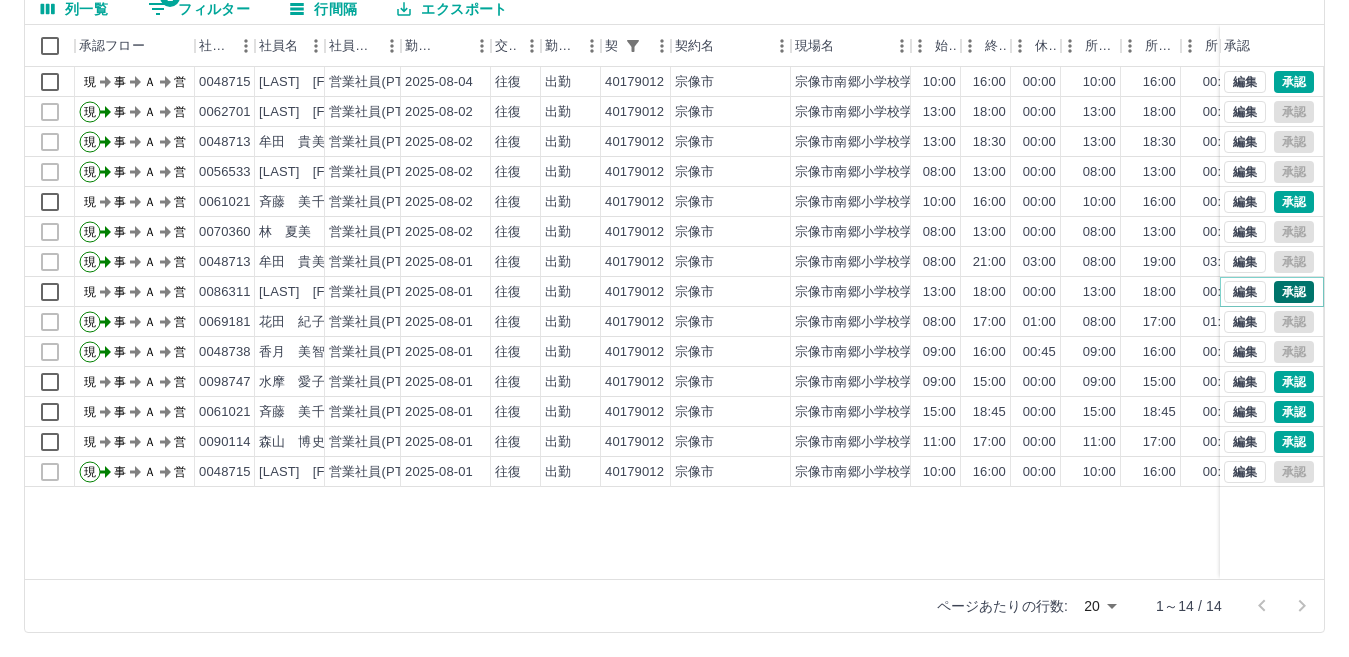 click on "承認" at bounding box center [1294, 292] 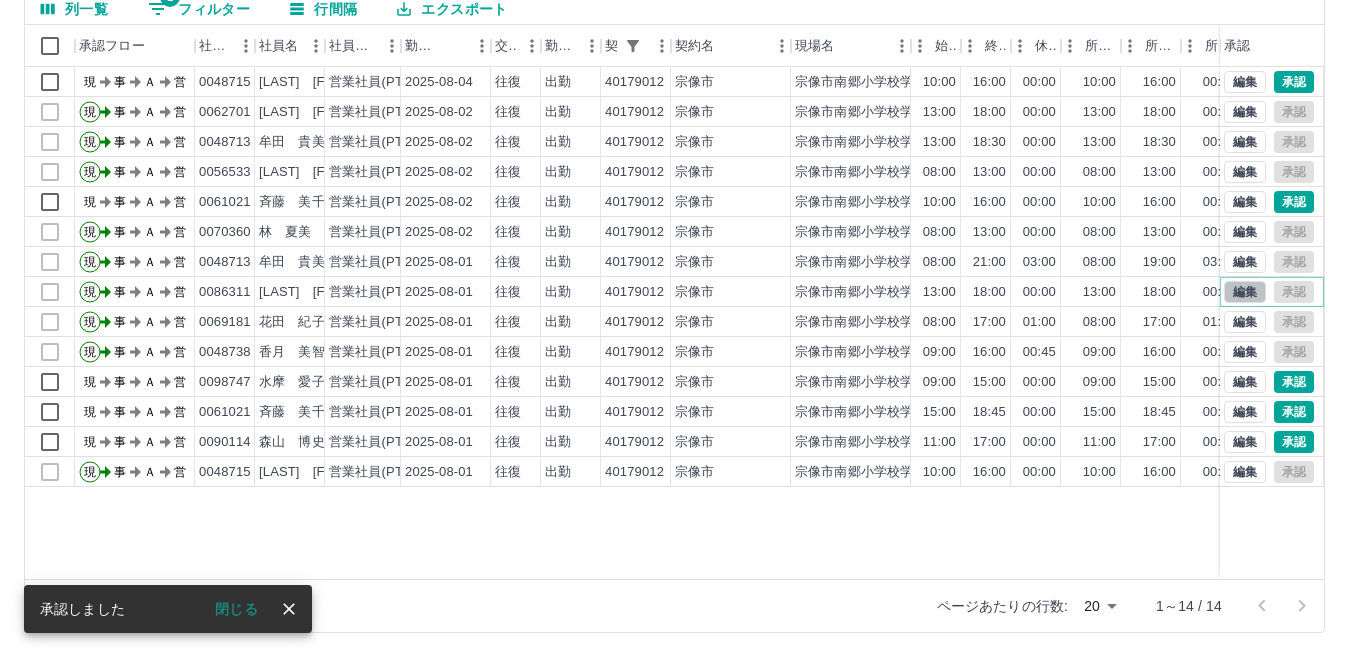 click on "編集" at bounding box center [1245, 292] 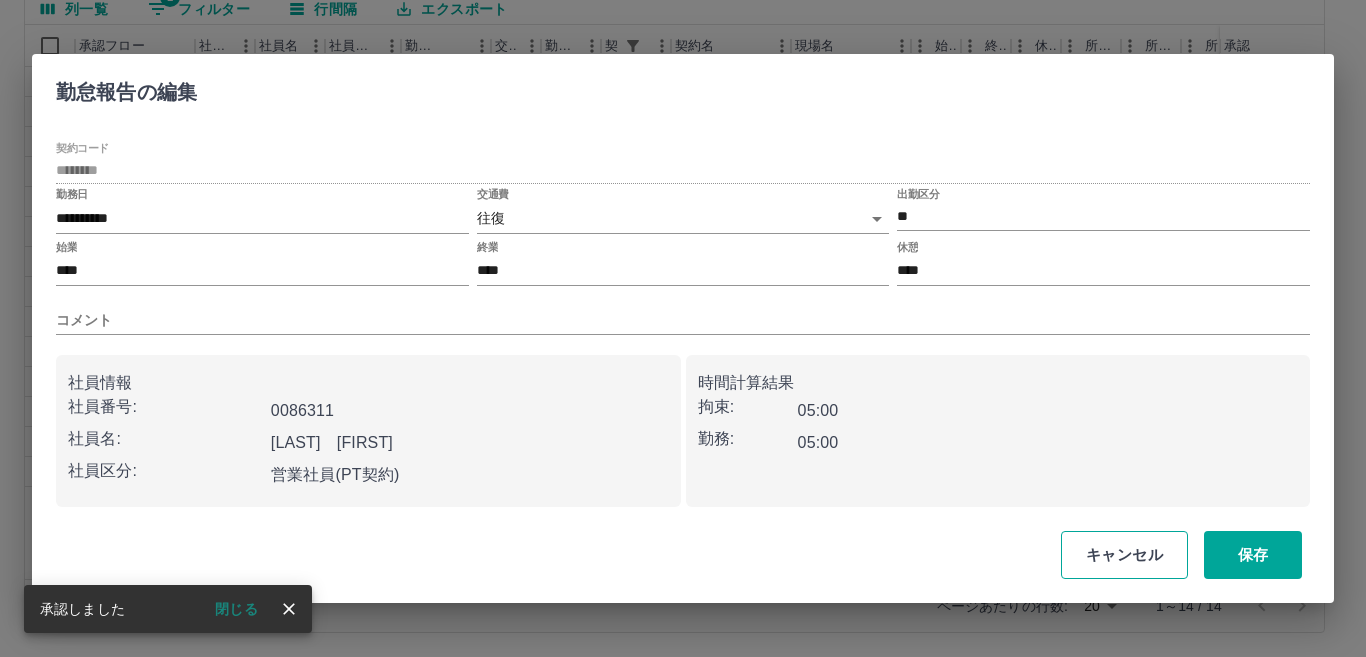click on "キャンセル" at bounding box center [1124, 555] 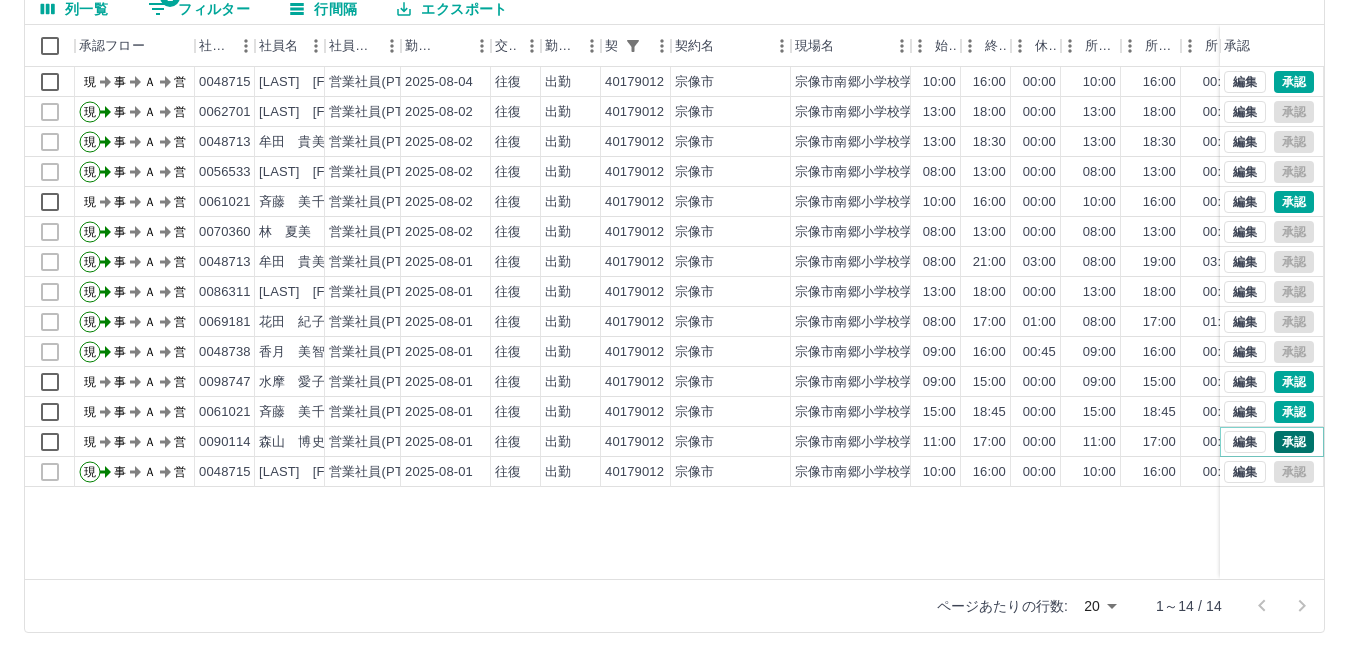 click on "承認" at bounding box center (1294, 442) 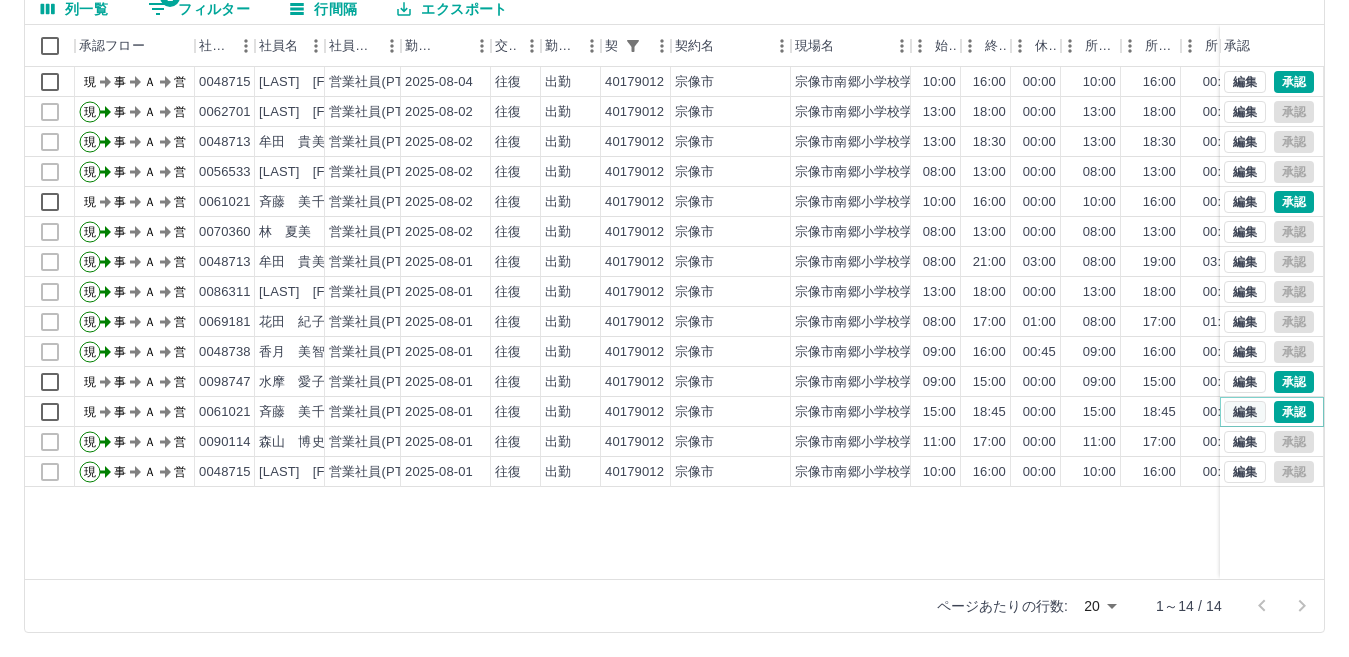 click on "編集" at bounding box center [1245, 412] 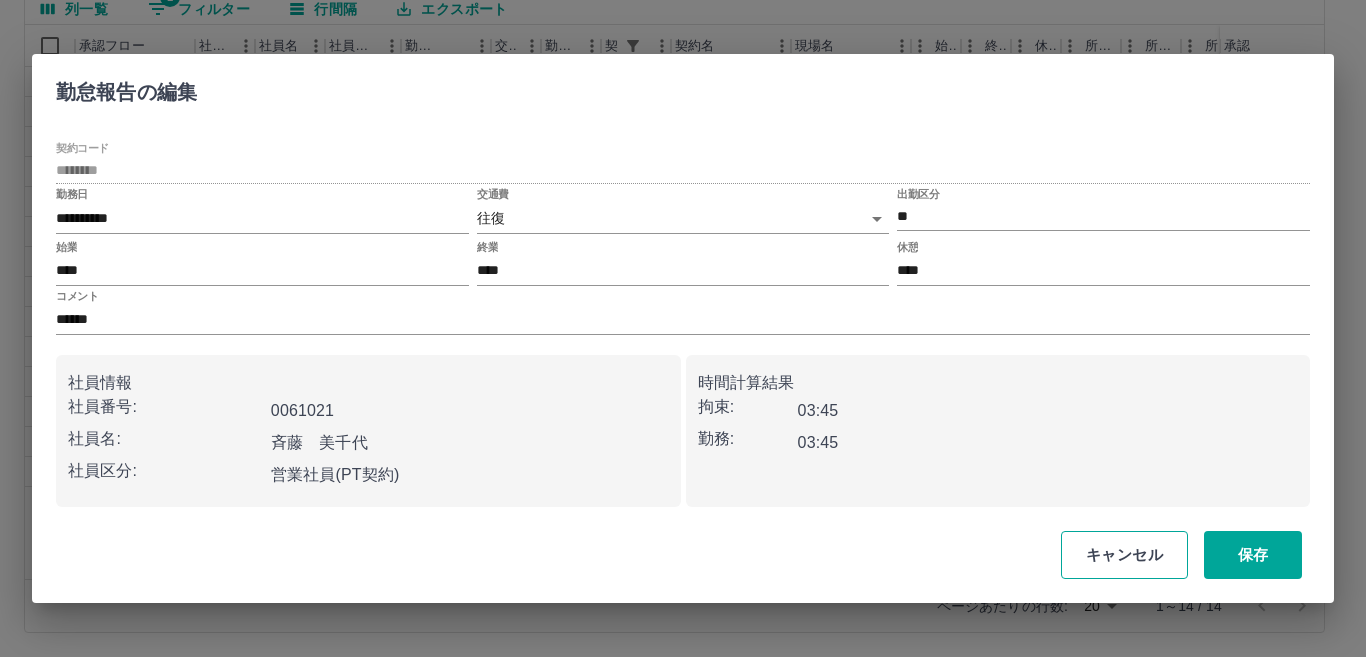 click on "キャンセル" at bounding box center [1124, 555] 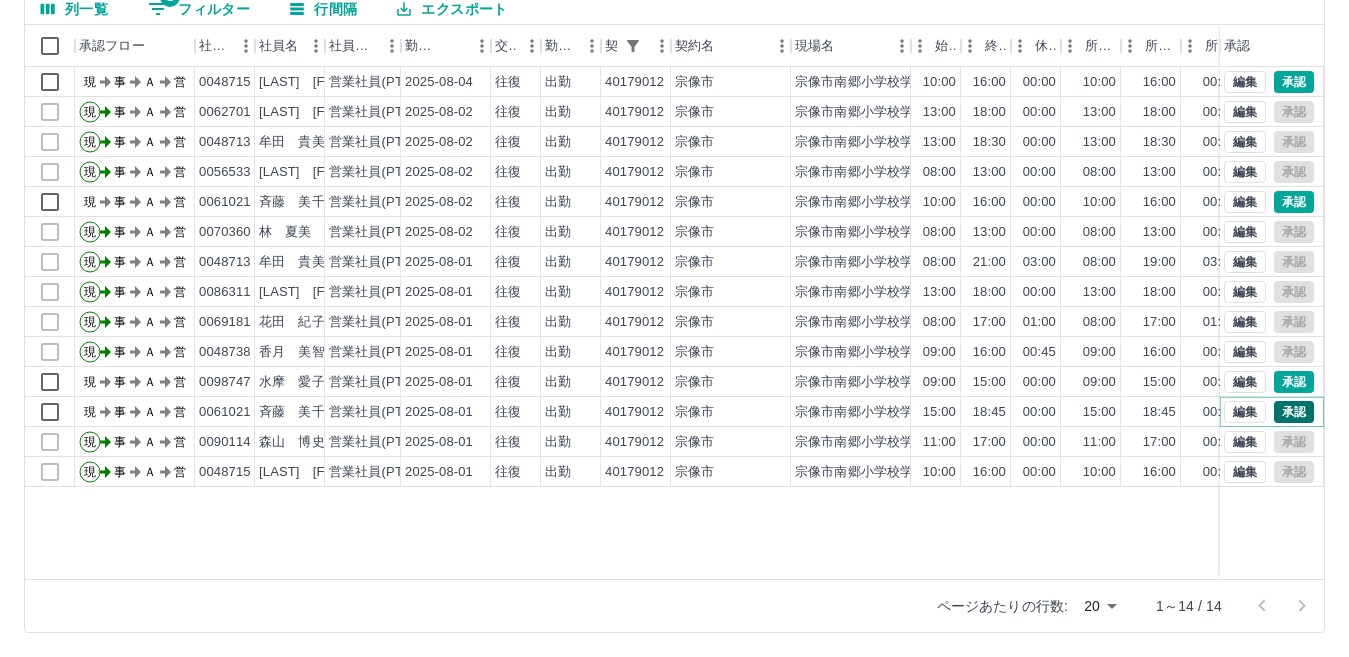 click on "承認" at bounding box center (1294, 412) 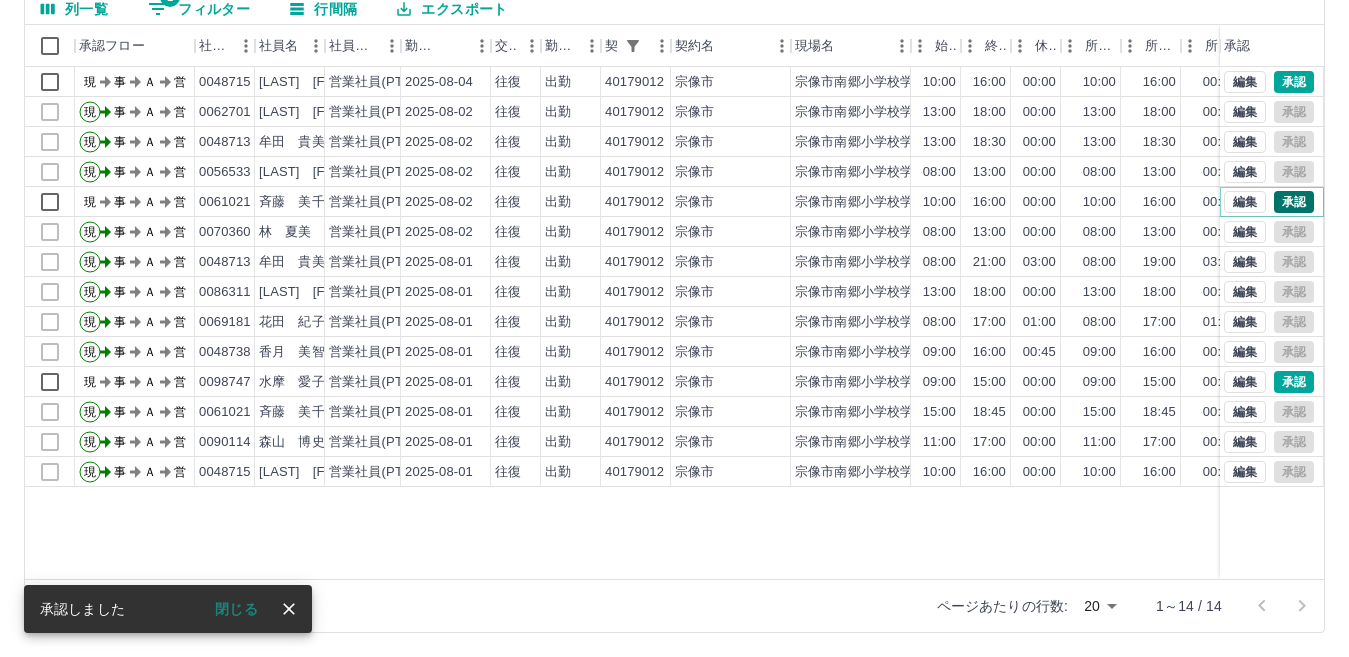 click on "承認" at bounding box center (1294, 202) 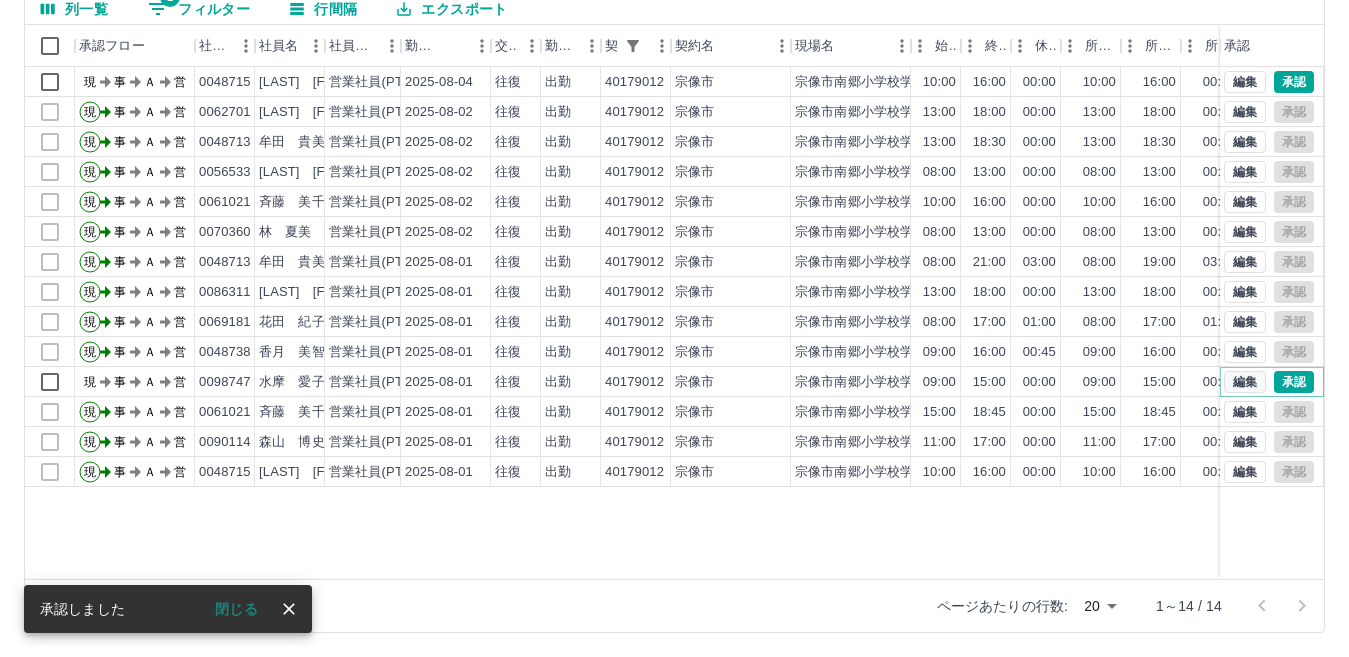 click on "編集" at bounding box center (1245, 382) 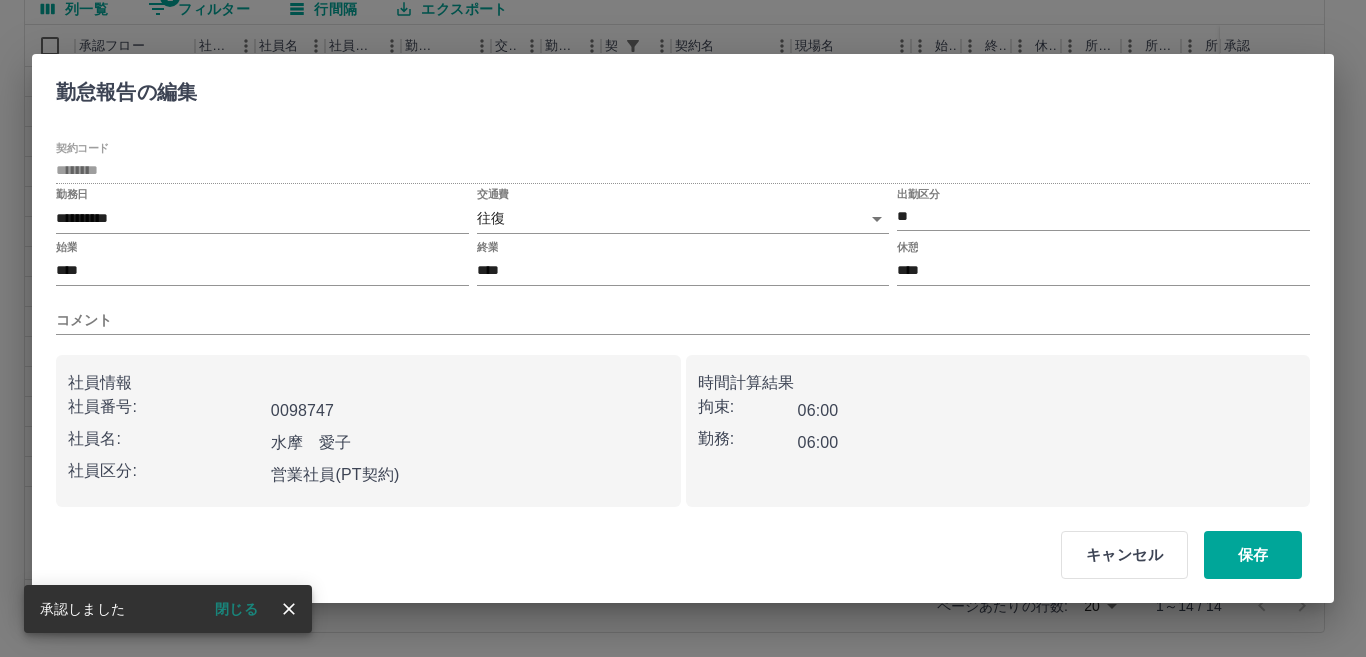click on "SDH勤怠 中村　由希恵 勤務実績承認 前月 2025年08月 次月 今月 月選択 承認モード 削除モード 一括承認 列一覧 1 フィルター 行間隔 エクスポート 承認フロー 社員番号 社員名 社員区分 勤務日 交通費 勤務区分 契約コード 契約名 現場名 始業 終業 休憩 所定開始 所定終業 所定休憩 拘束 勤務 遅刻等 コメント ステータス 承認 現 事 Ａ 営 0048715 山中　直樹 営業社員(PT契約) 2025-08-04 往復 出勤 40179012 宗像市 宗像市南郷小学校学童保育所 10:00 16:00 00:00 10:00 16:00 00:00 06:00 06:00 00:00 現場責任者承認待 現 事 Ａ 営 0062701 山田　美保 営業社員(PT契約) 2025-08-02 往復 出勤 40179012 宗像市 宗像市南郷小学校学童保育所 13:00 18:00 00:00 13:00 18:00 00:00 05:00 05:00 00:00 事務担当者承認待 現 事 Ａ 営 0048713 牟田　貴美子 営業社員(PT契約) 2025-08-02 往復 出勤 40179012 宗像市 13:00 18:30 00:00 13:00 現" at bounding box center [683, 234] 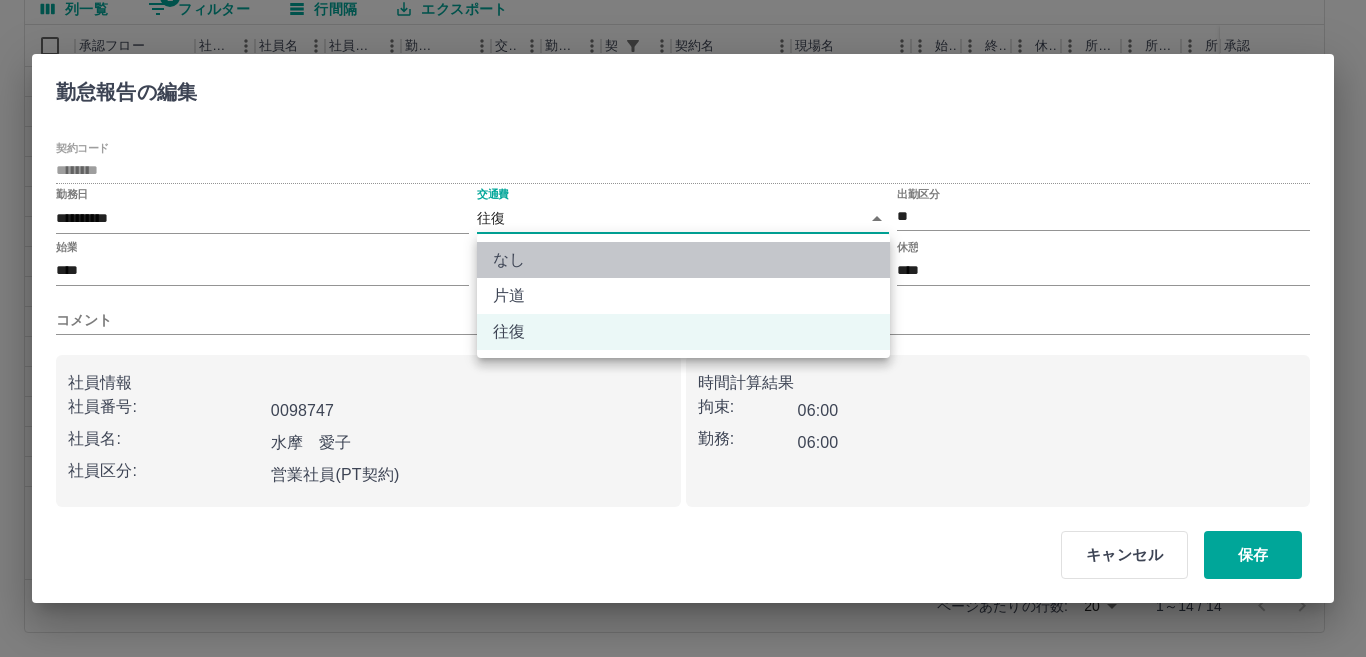 click on "なし" at bounding box center [683, 260] 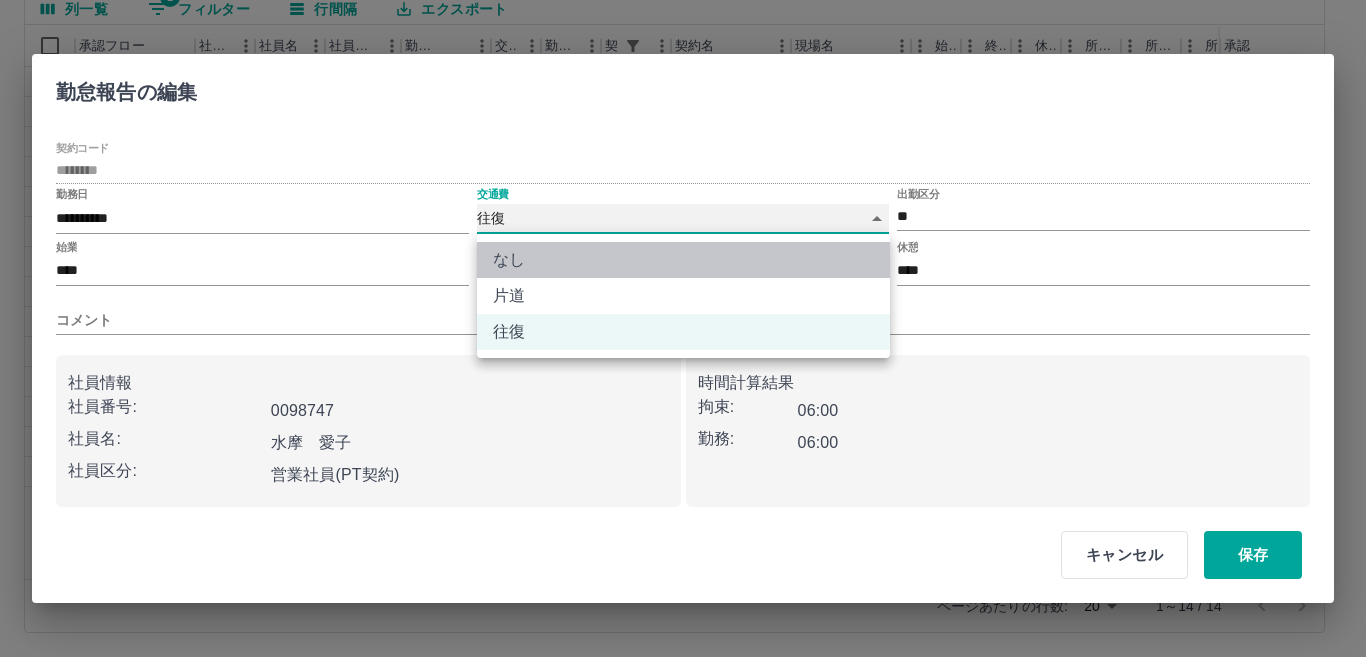 type on "****" 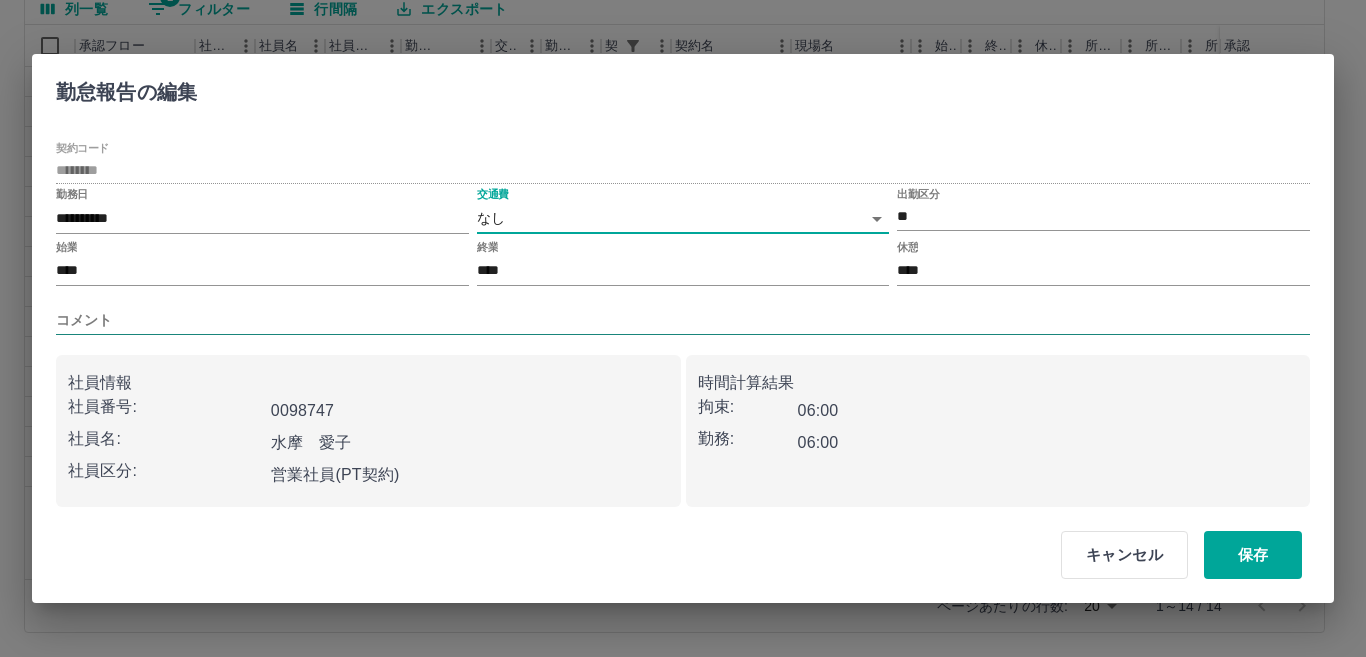 click on "コメント" at bounding box center (683, 320) 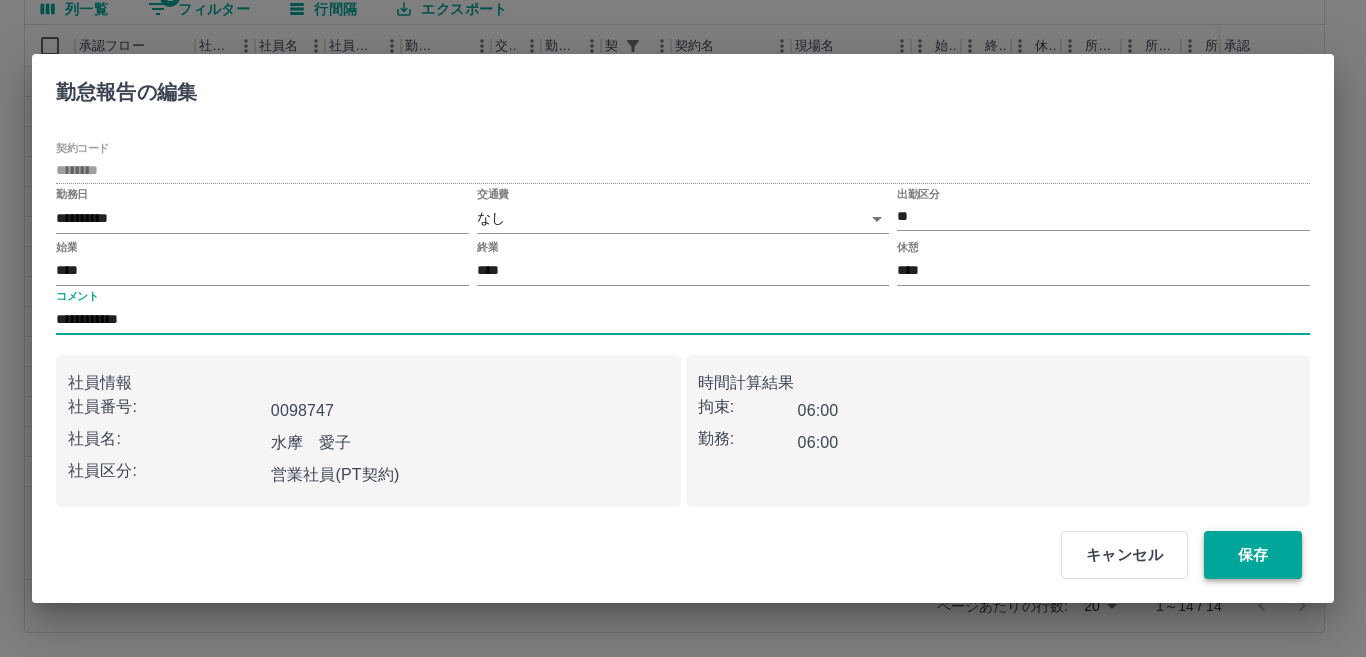 type on "**********" 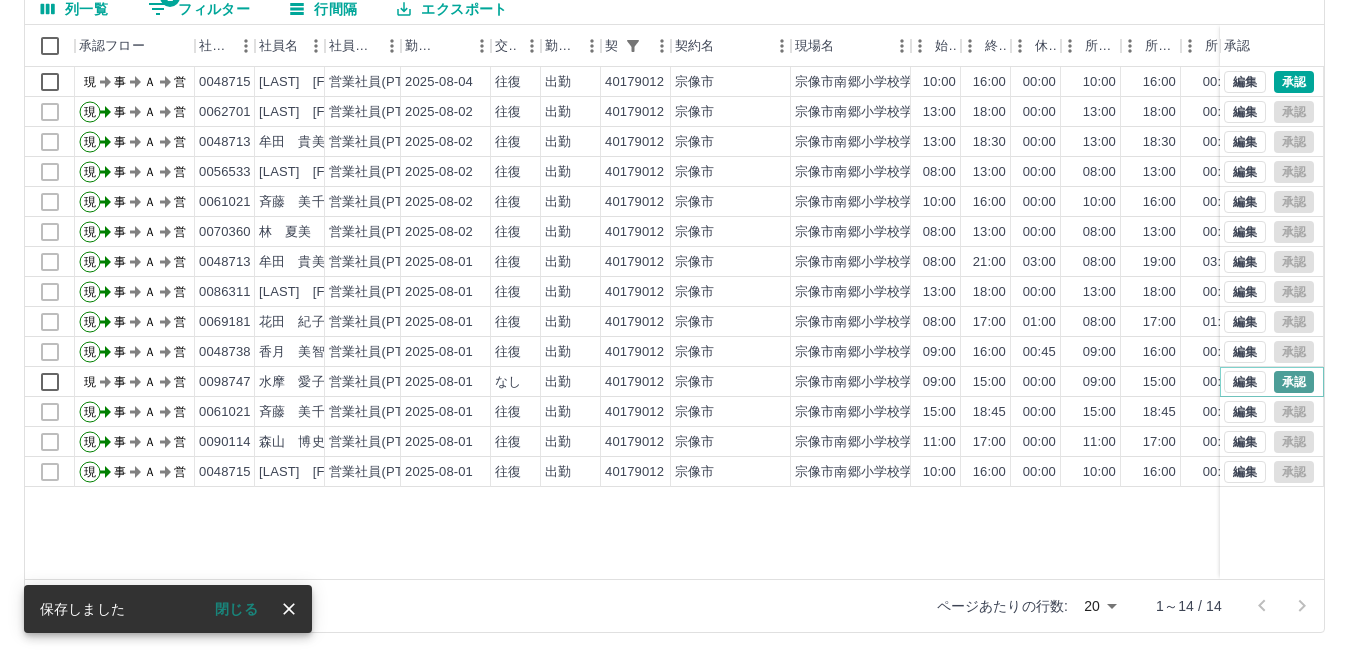 click on "承認" at bounding box center [1294, 382] 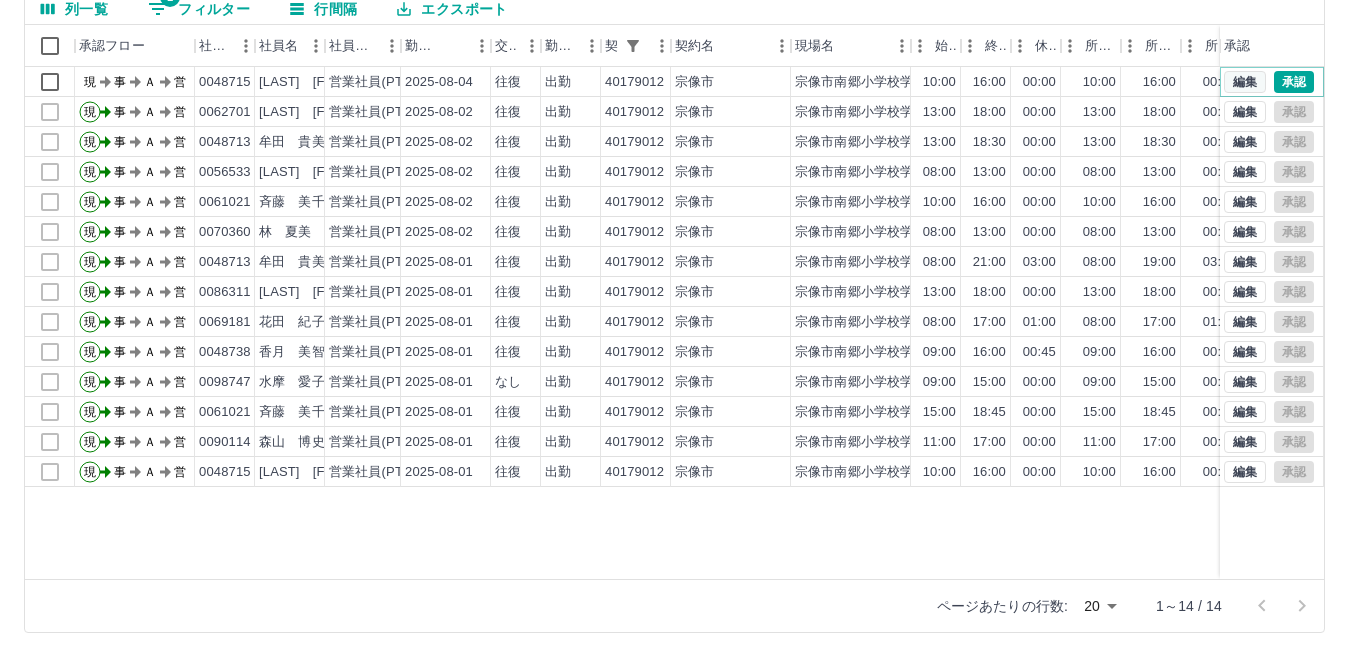 click on "編集" at bounding box center (1245, 82) 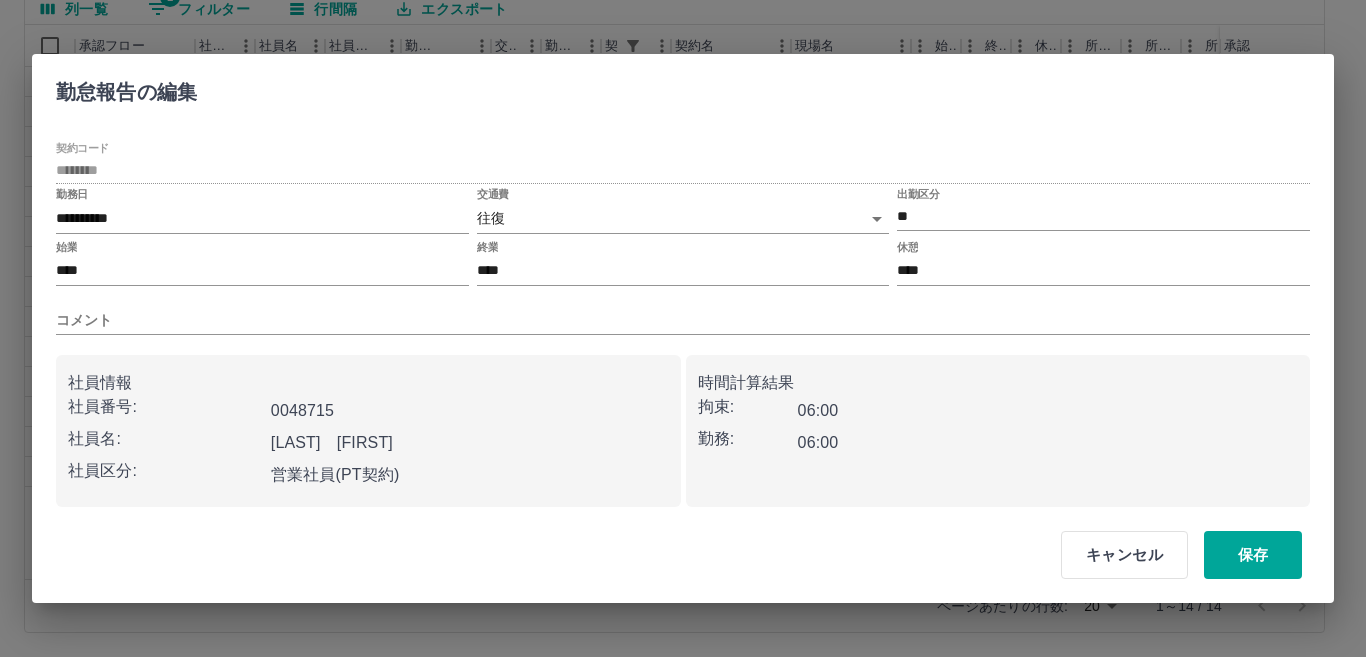 click on "キャンセル" at bounding box center [1124, 555] 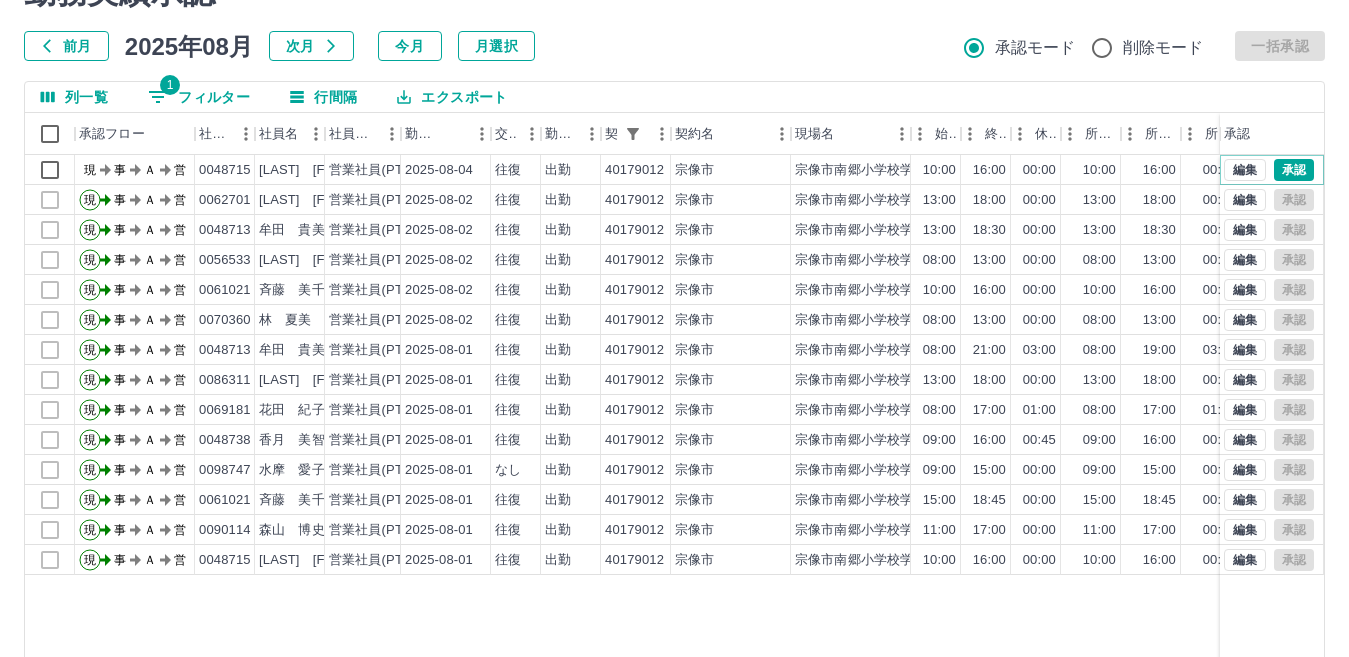 scroll, scrollTop: 0, scrollLeft: 0, axis: both 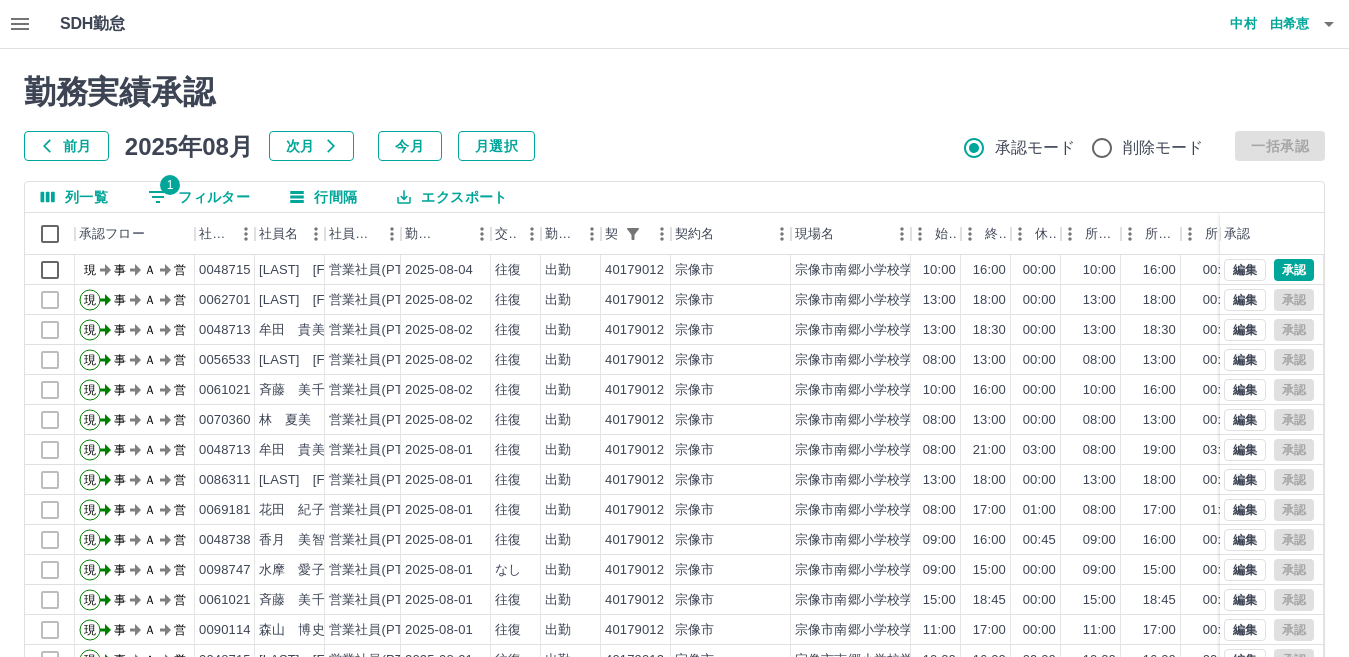 click on "1 フィルター" at bounding box center [199, 197] 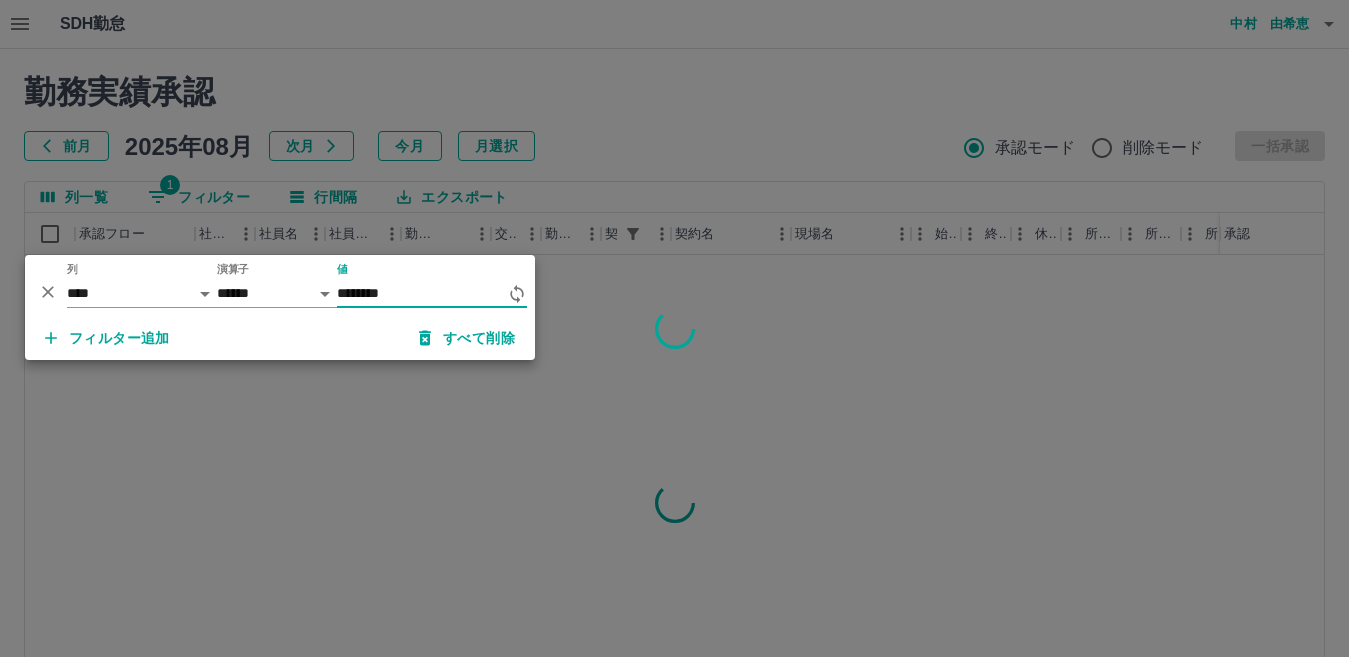 type on "********" 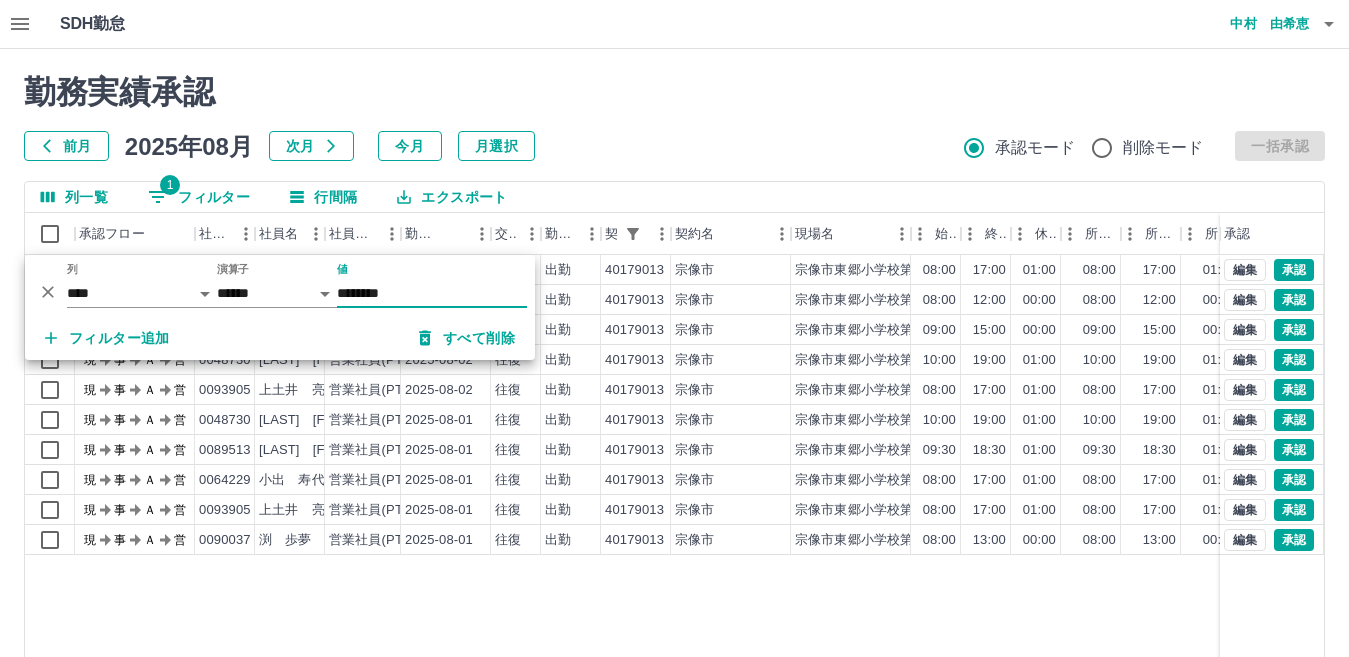 click on "勤務実績承認 前月 2025年08月 次月 今月 月選択 承認モード 削除モード 一括承認" at bounding box center [674, 117] 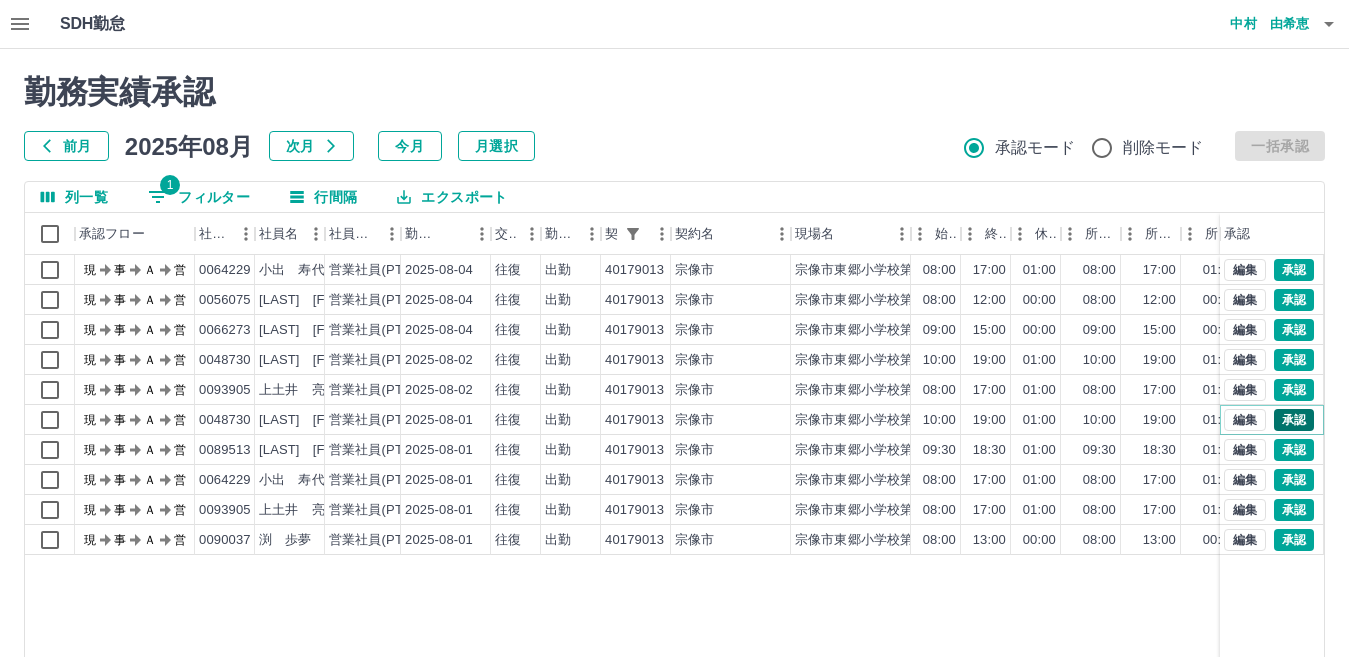 click on "承認" at bounding box center [1294, 420] 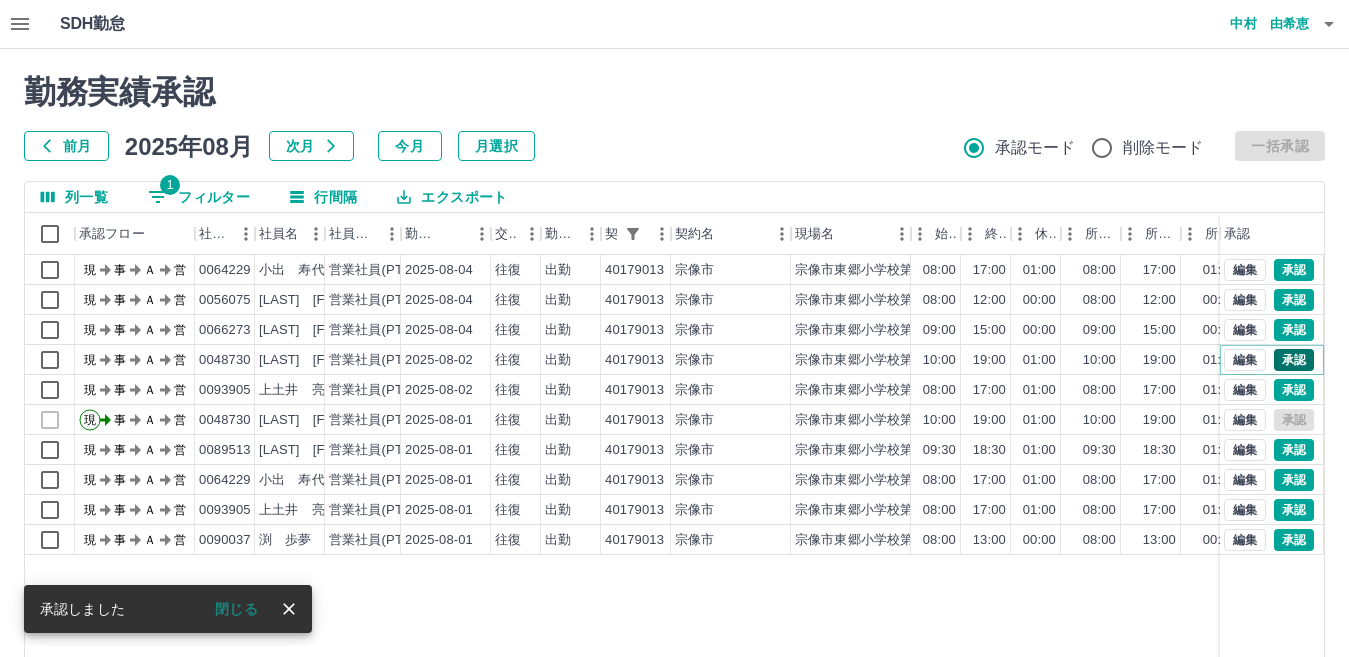 click on "承認" at bounding box center (1294, 360) 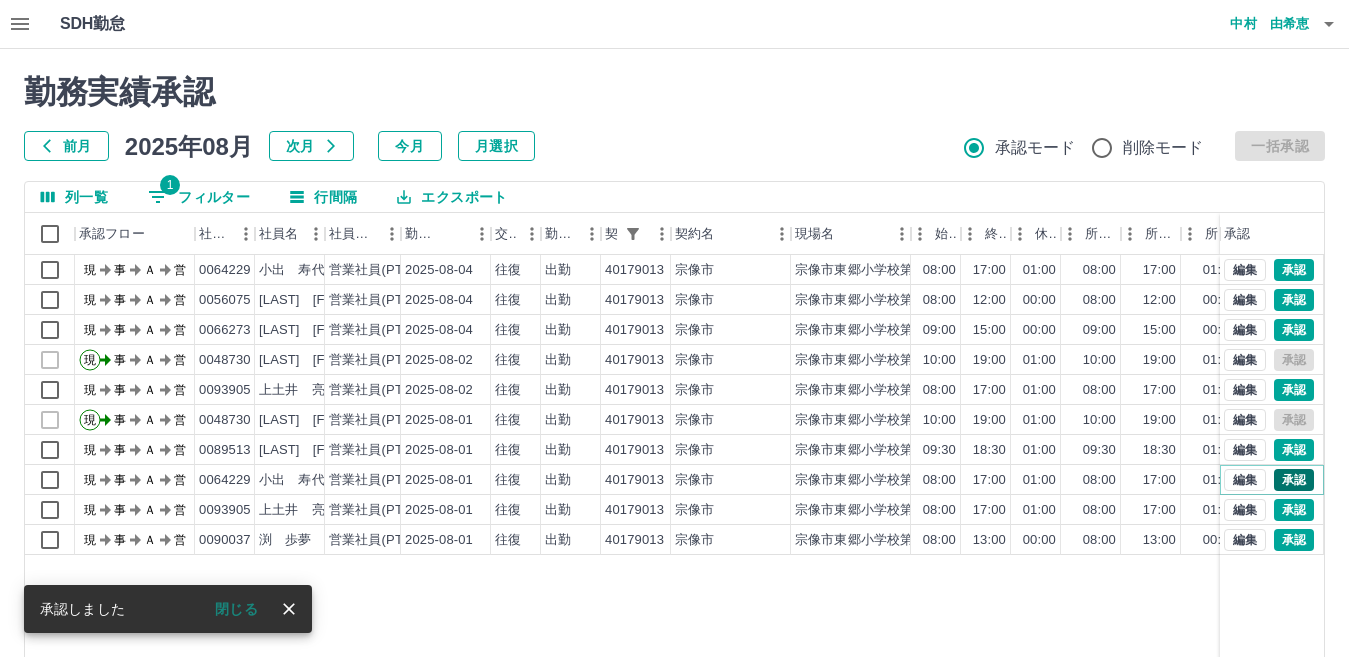 click on "承認" at bounding box center [1294, 480] 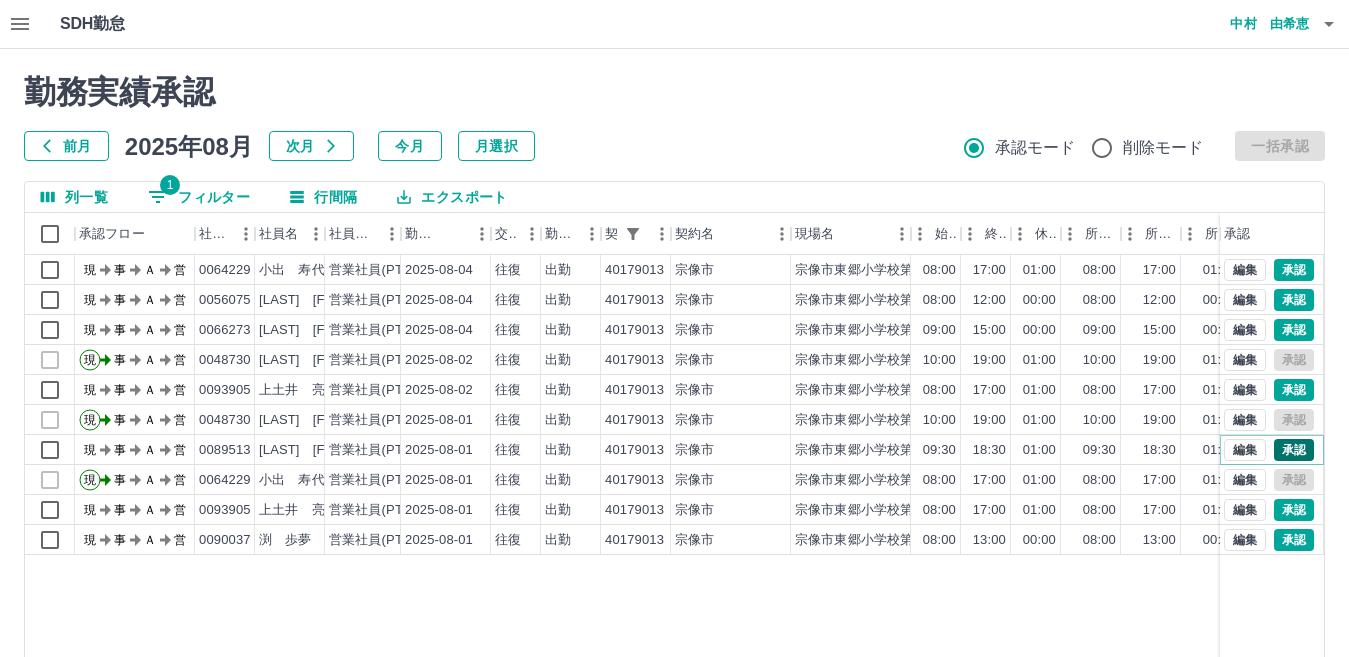 click on "承認" at bounding box center (1294, 450) 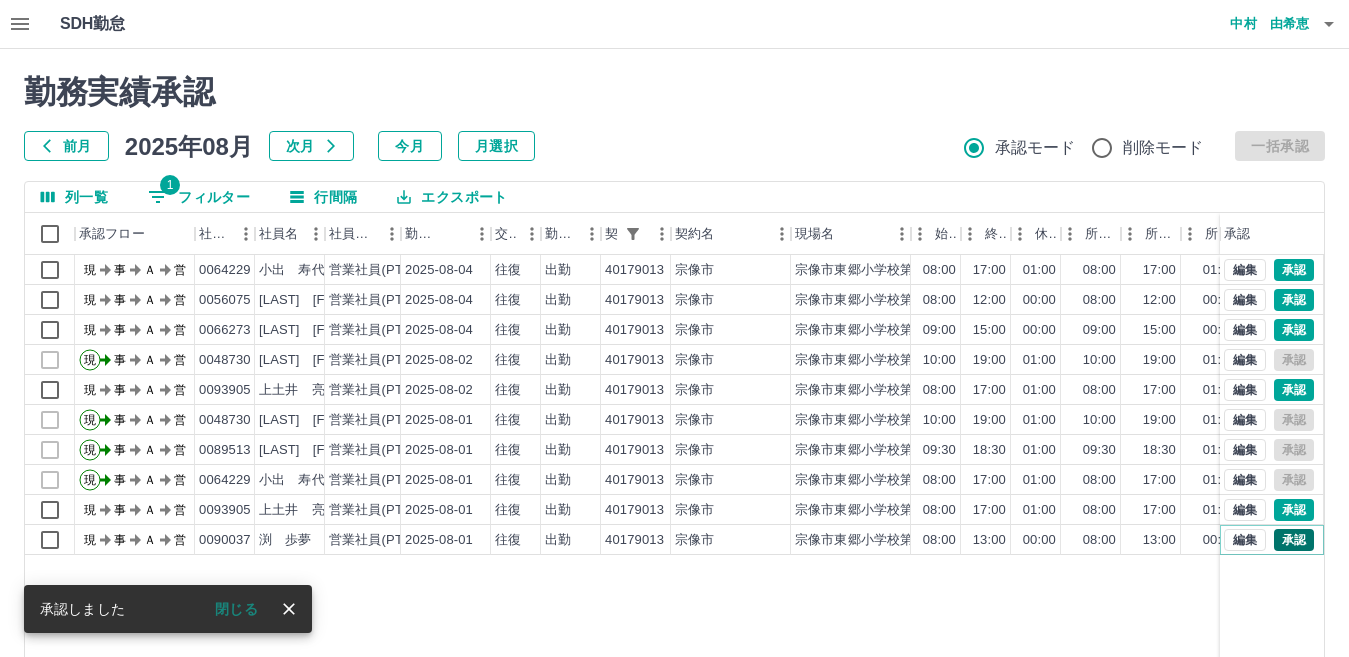 click on "承認" at bounding box center [1294, 540] 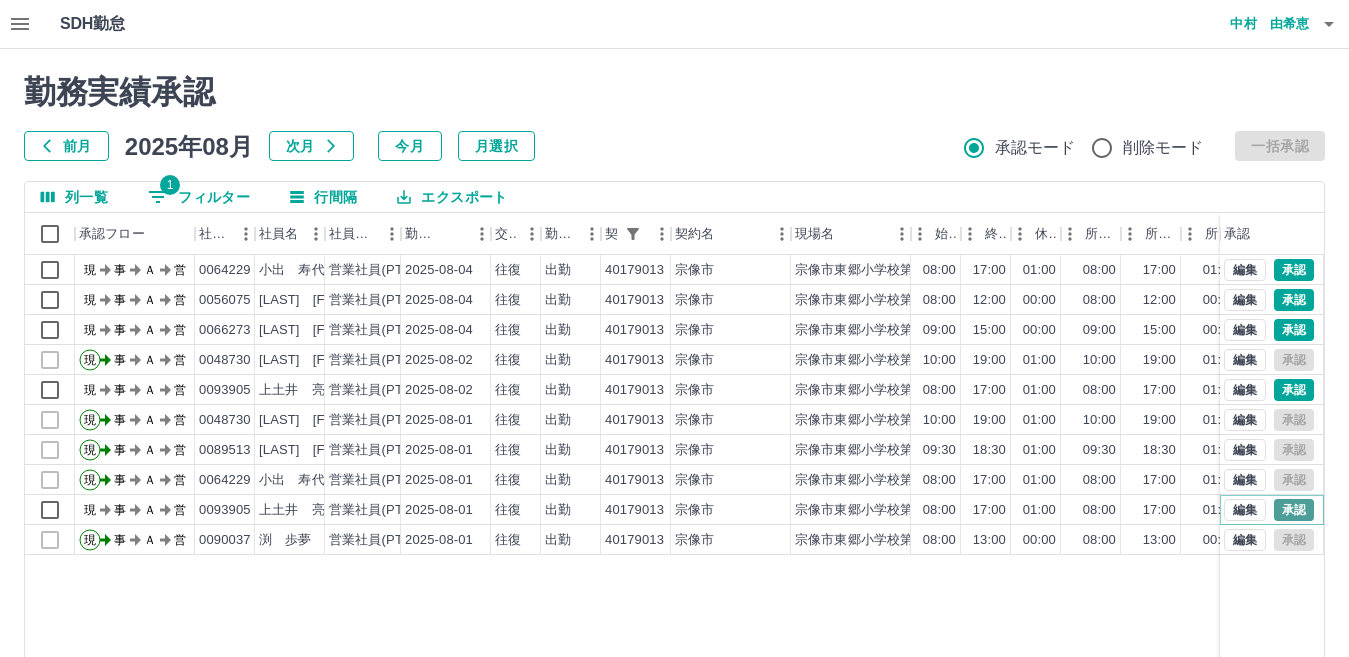click on "承認" at bounding box center (1294, 510) 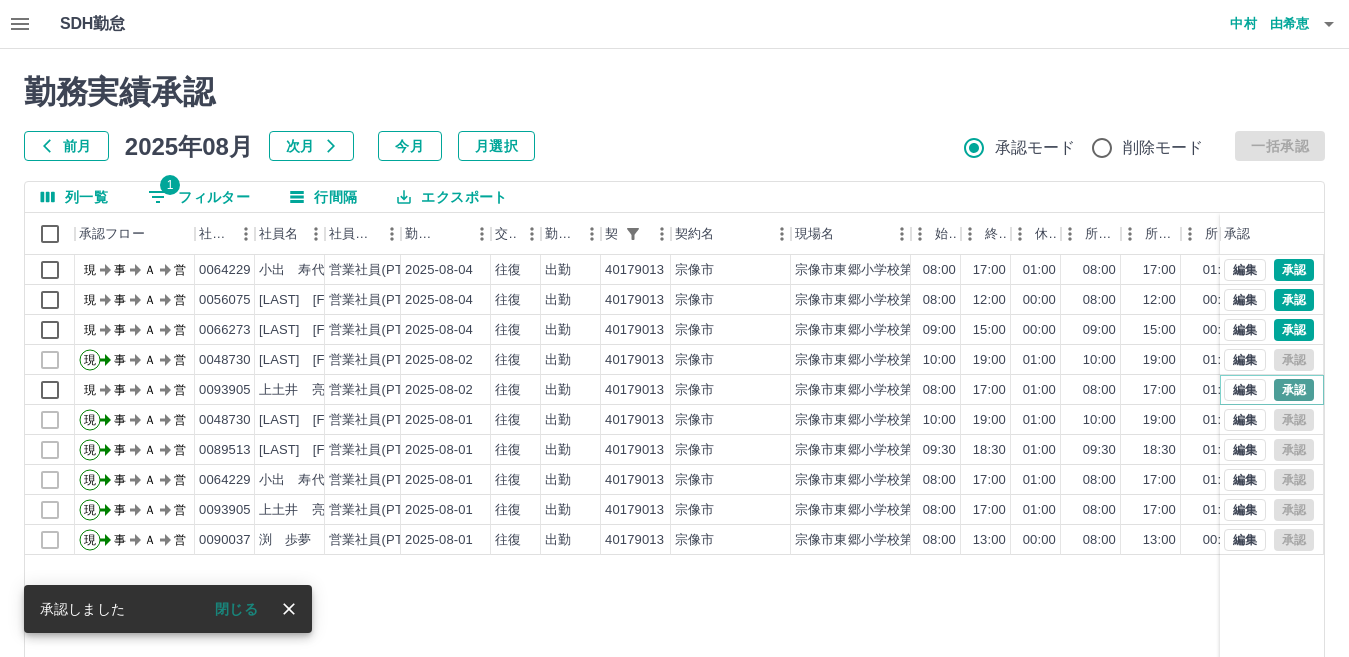 click on "承認" at bounding box center (1294, 390) 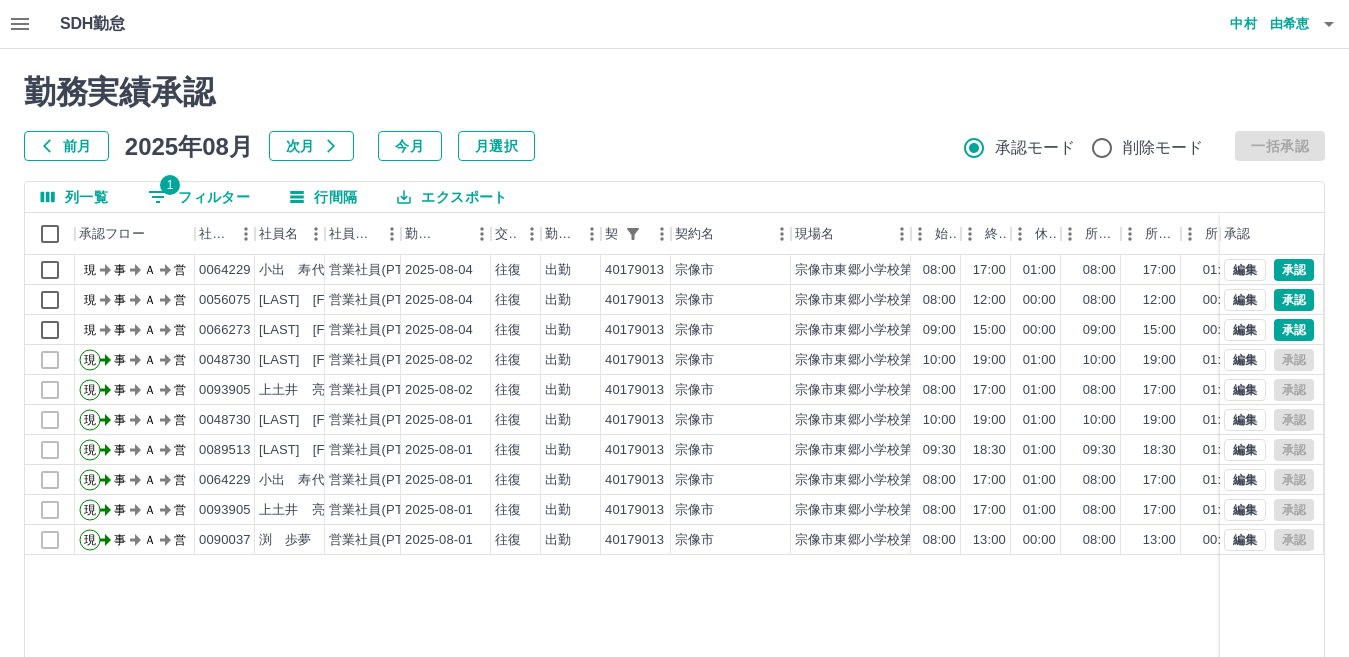 click on "1 フィルター" at bounding box center (199, 197) 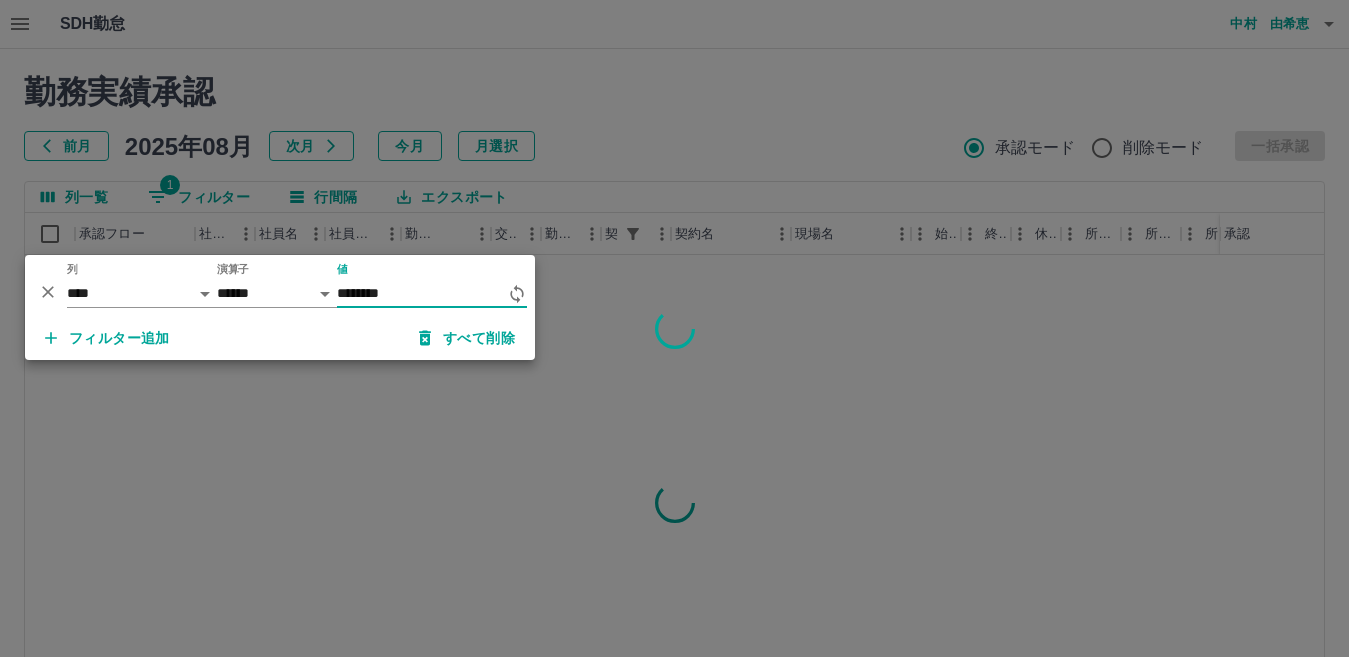 type on "********" 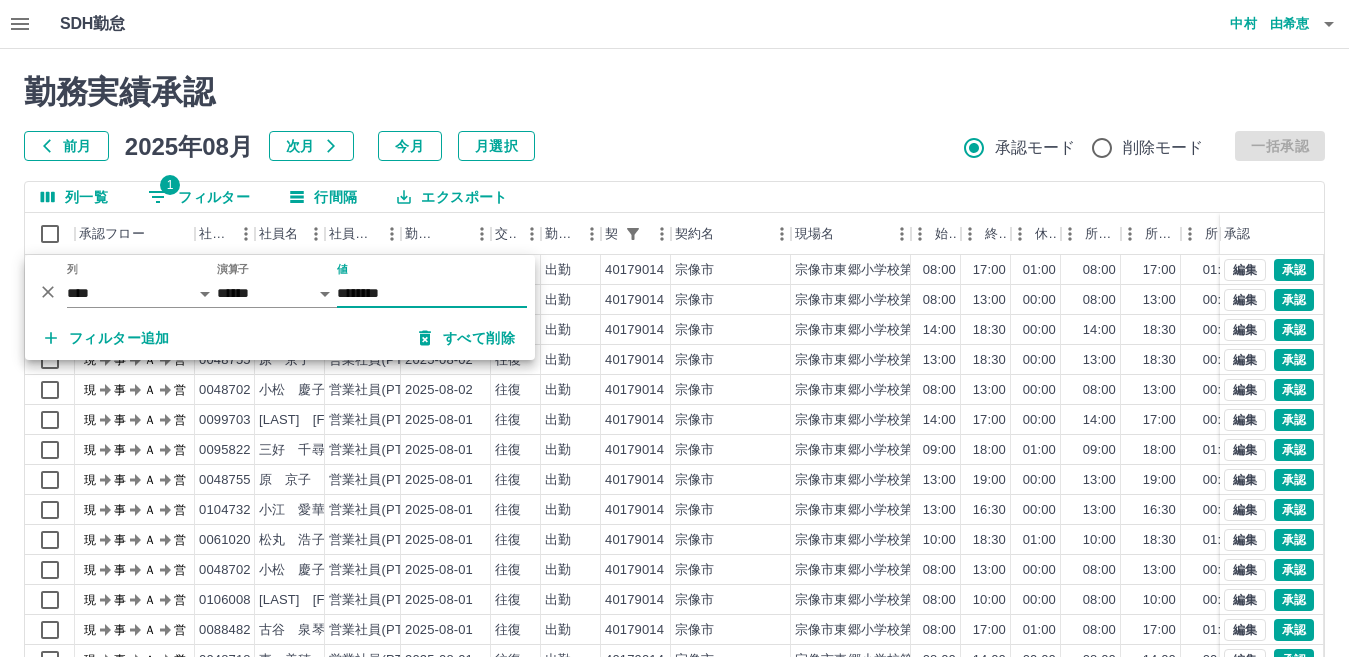 click on "前月 2025年08月 次月 今月 月選択 承認モード 削除モード 一括承認" at bounding box center [674, 146] 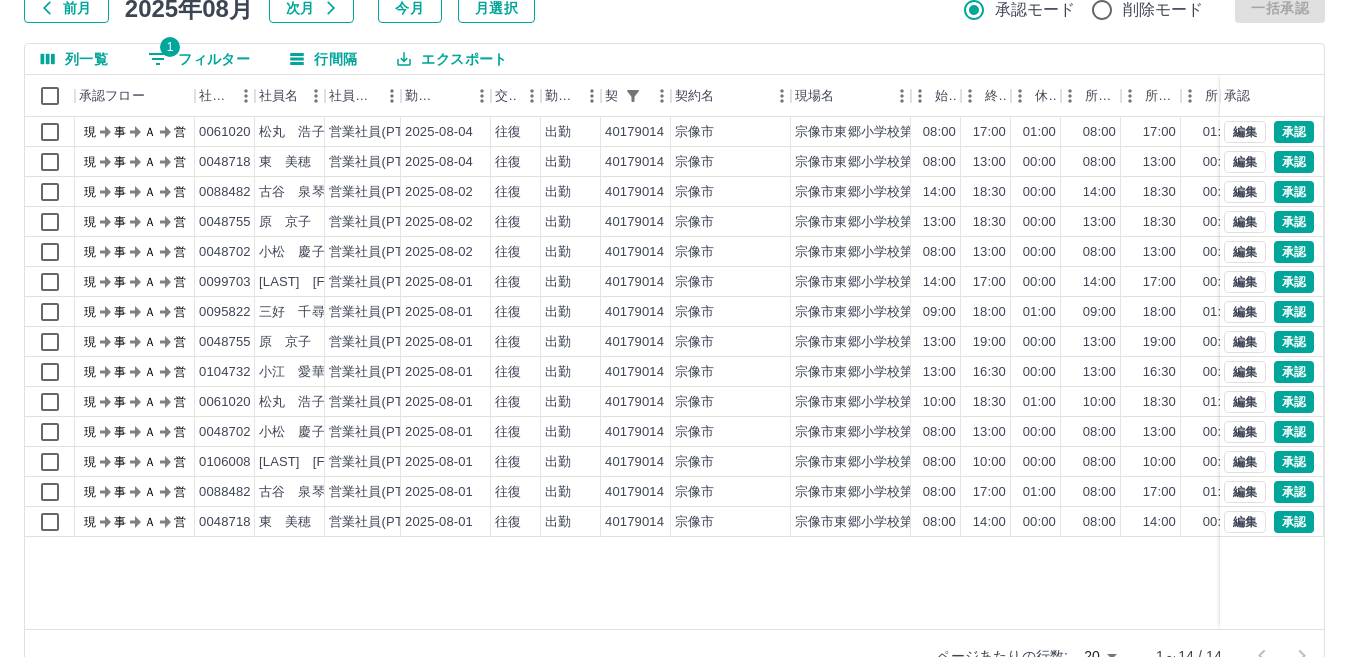 scroll, scrollTop: 188, scrollLeft: 0, axis: vertical 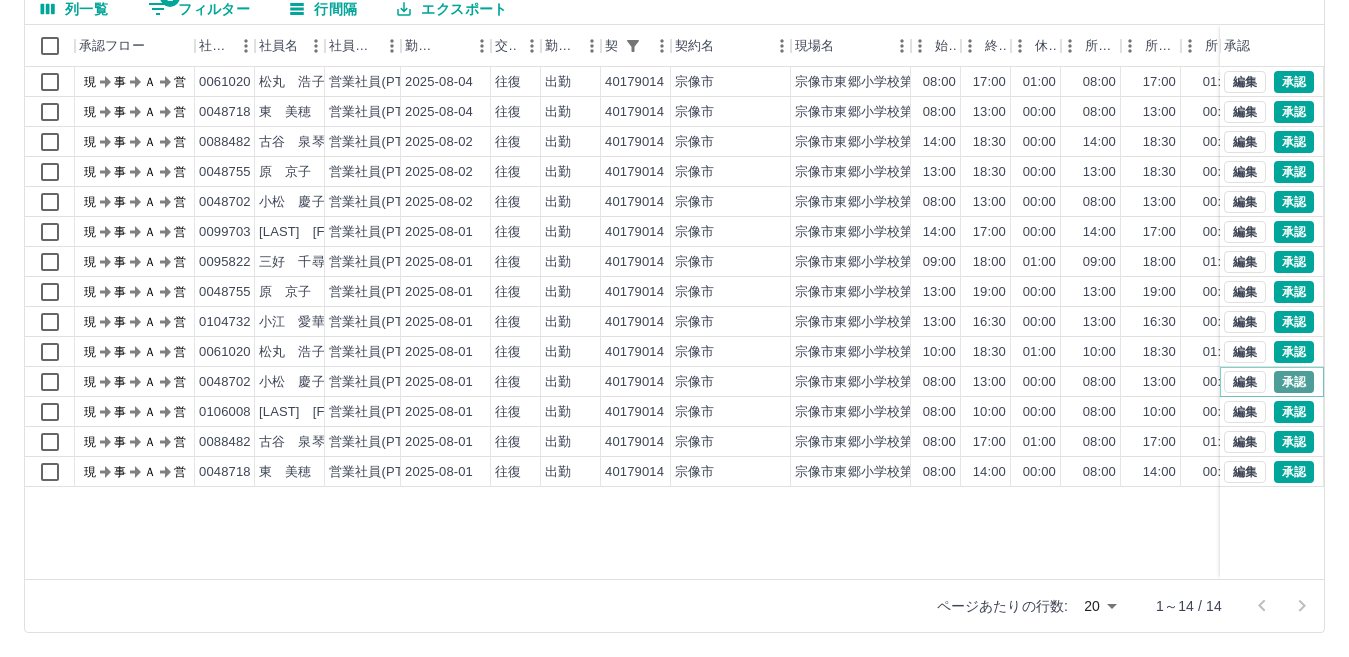 click on "承認" at bounding box center (1294, 382) 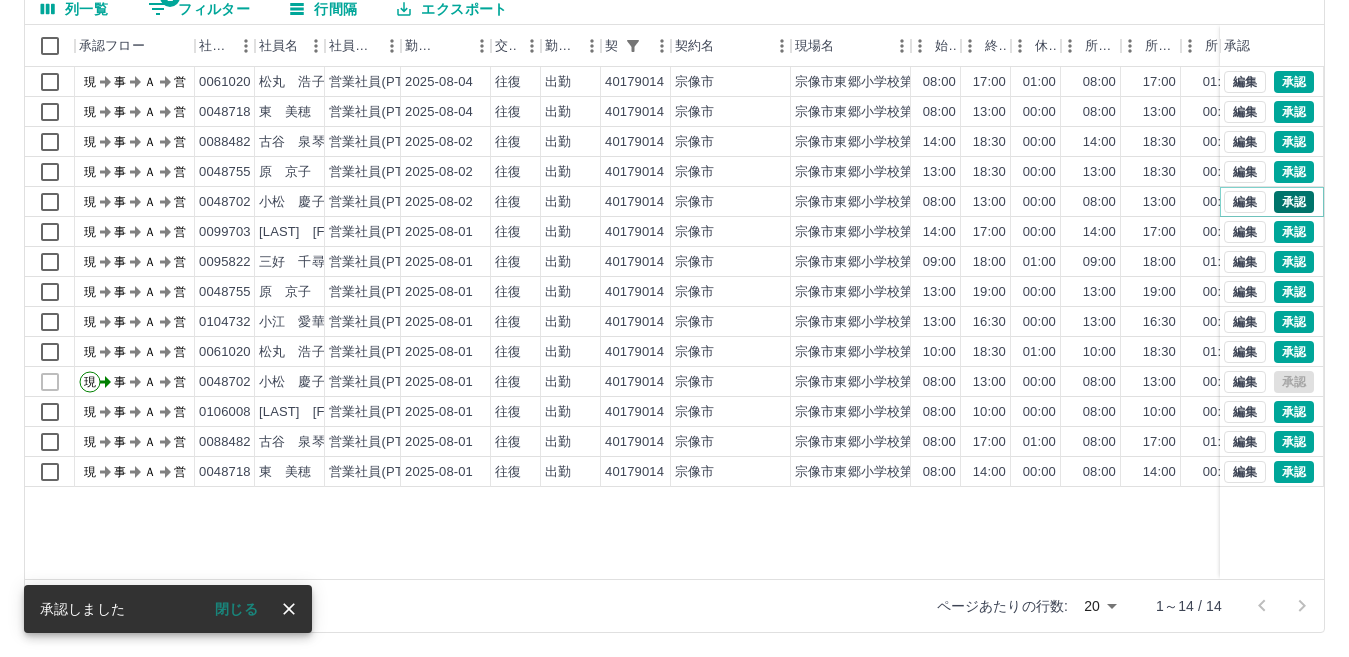 click on "承認" at bounding box center (1294, 202) 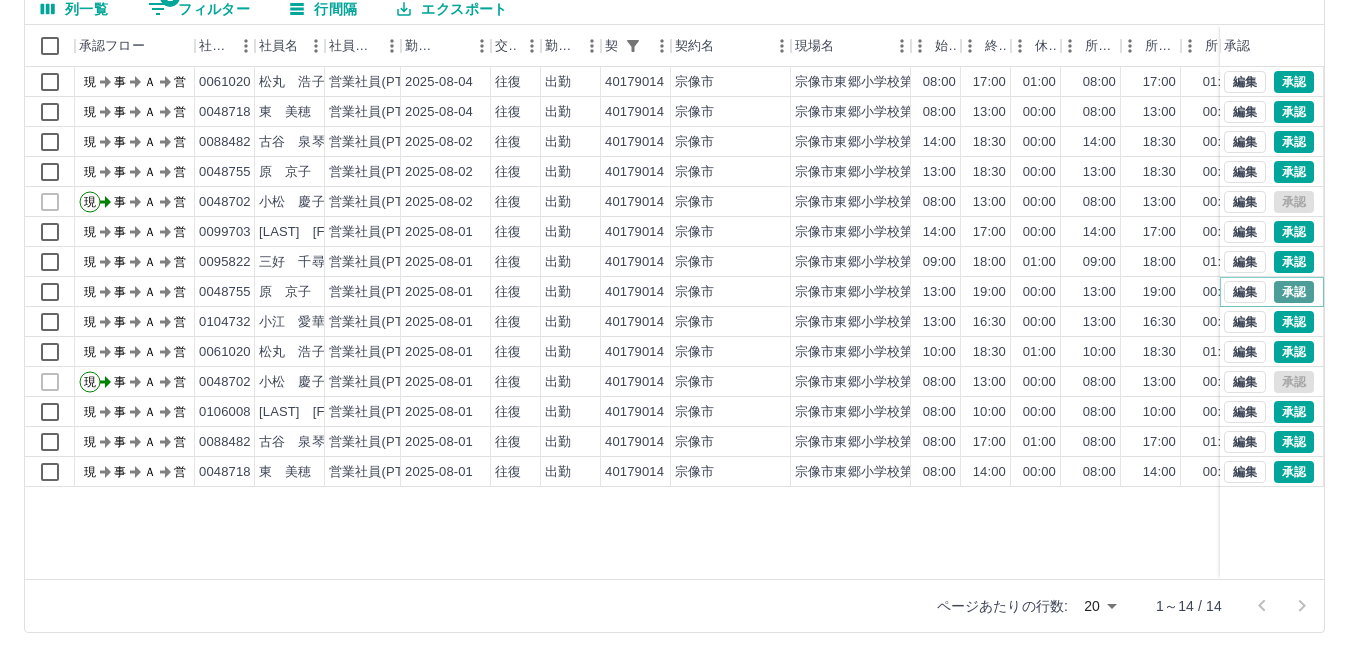 click on "承認" at bounding box center [1294, 292] 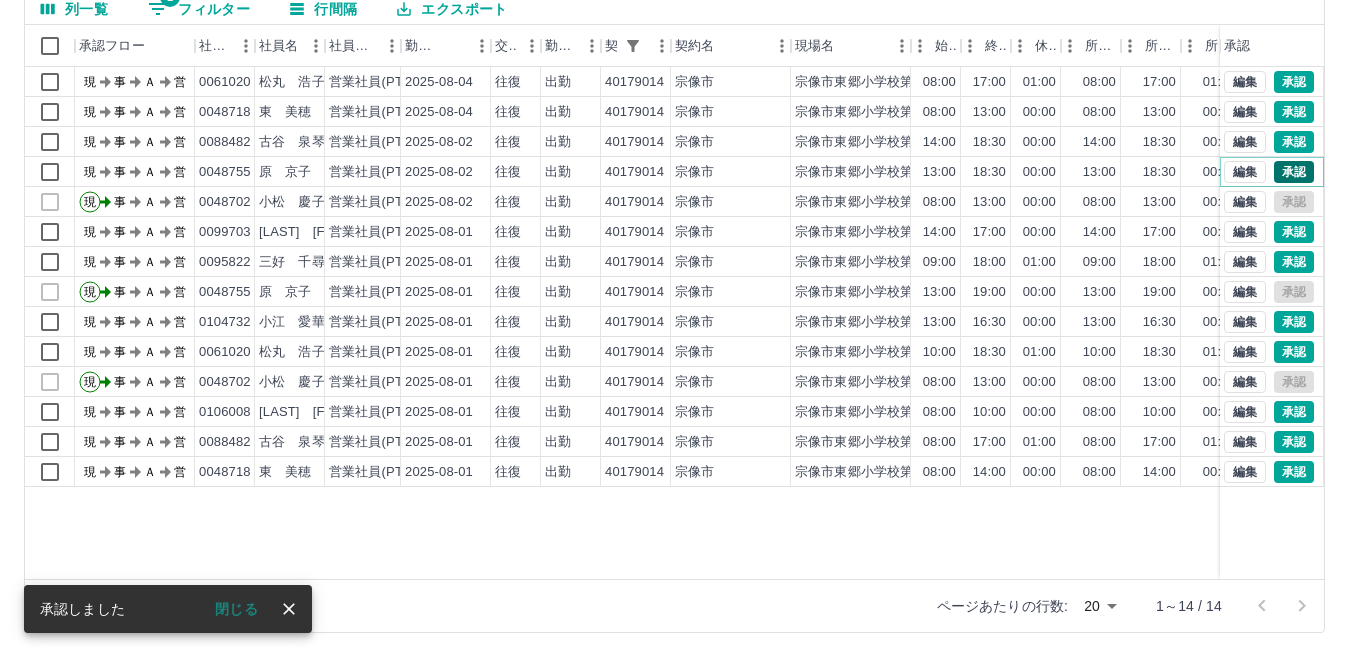 click on "承認" at bounding box center [1294, 172] 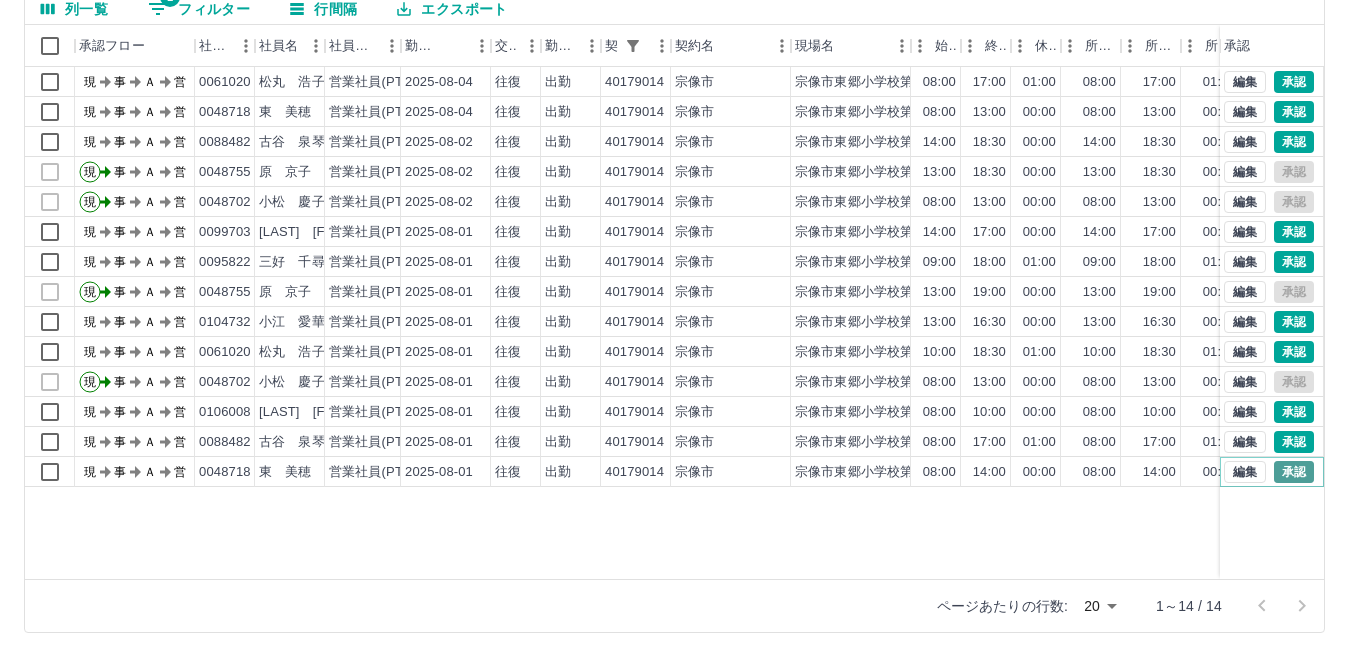 click on "承認" at bounding box center [1294, 472] 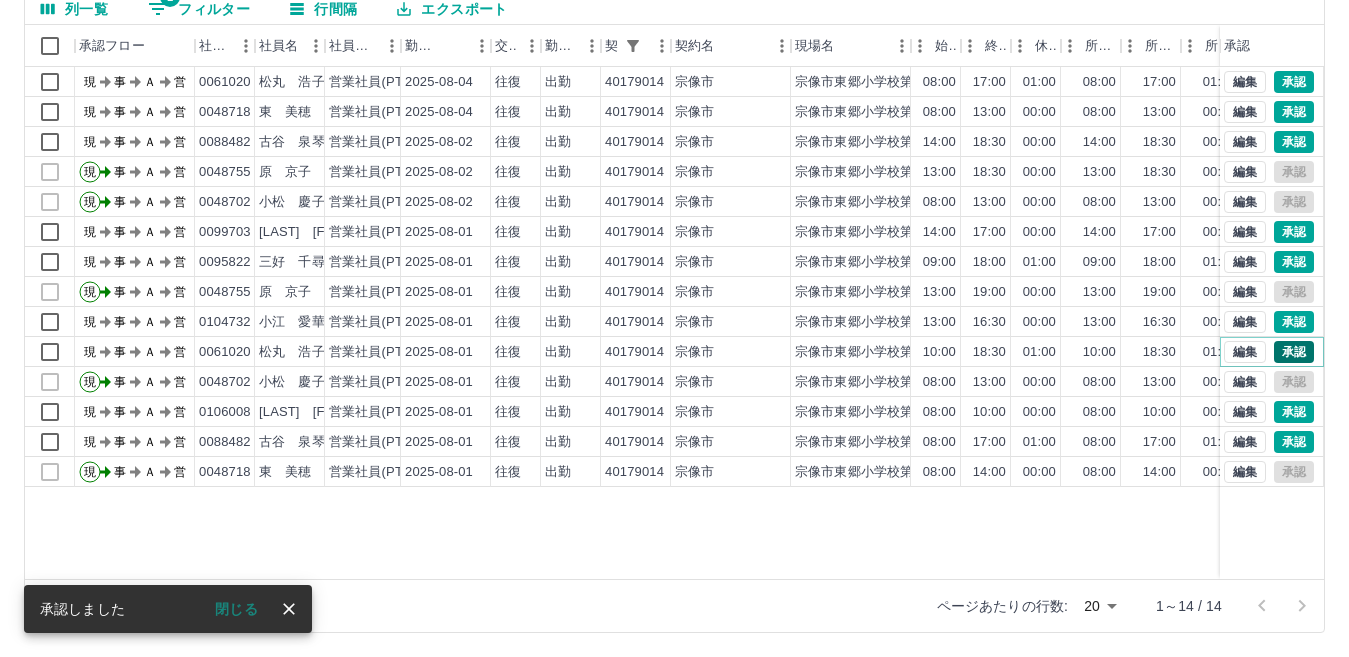 click on "承認" at bounding box center (1294, 352) 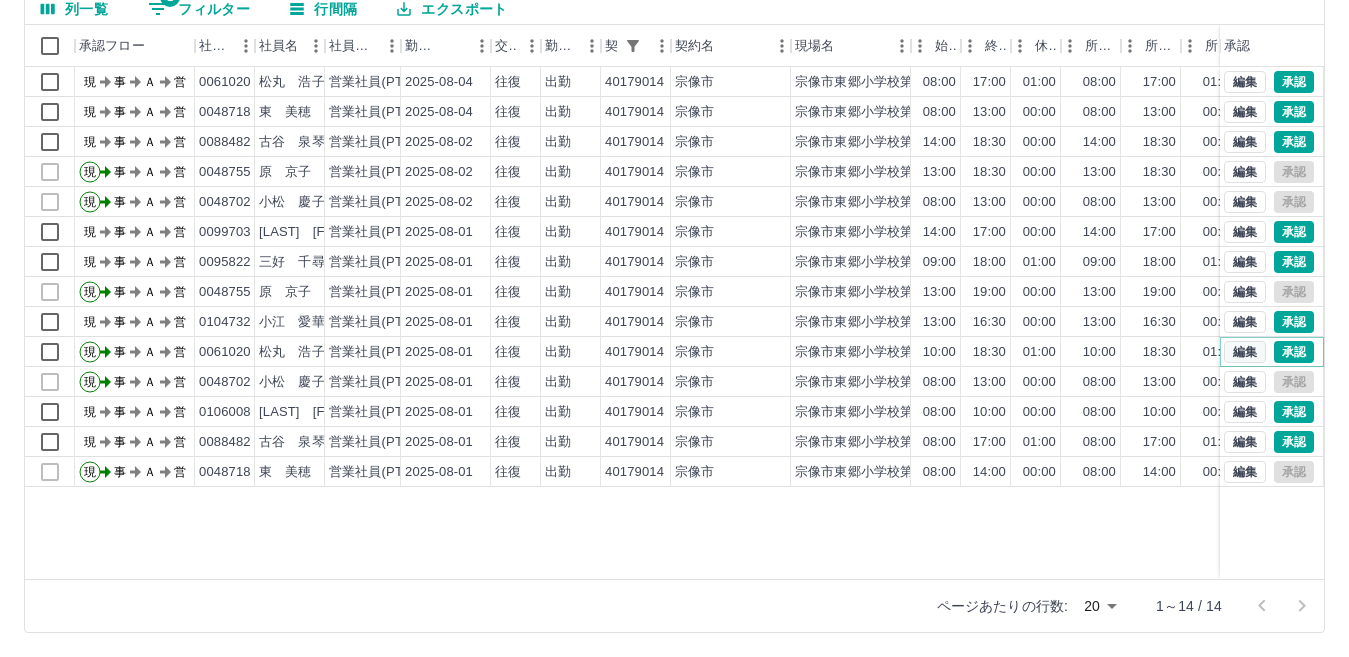 click on "編集" at bounding box center [1245, 352] 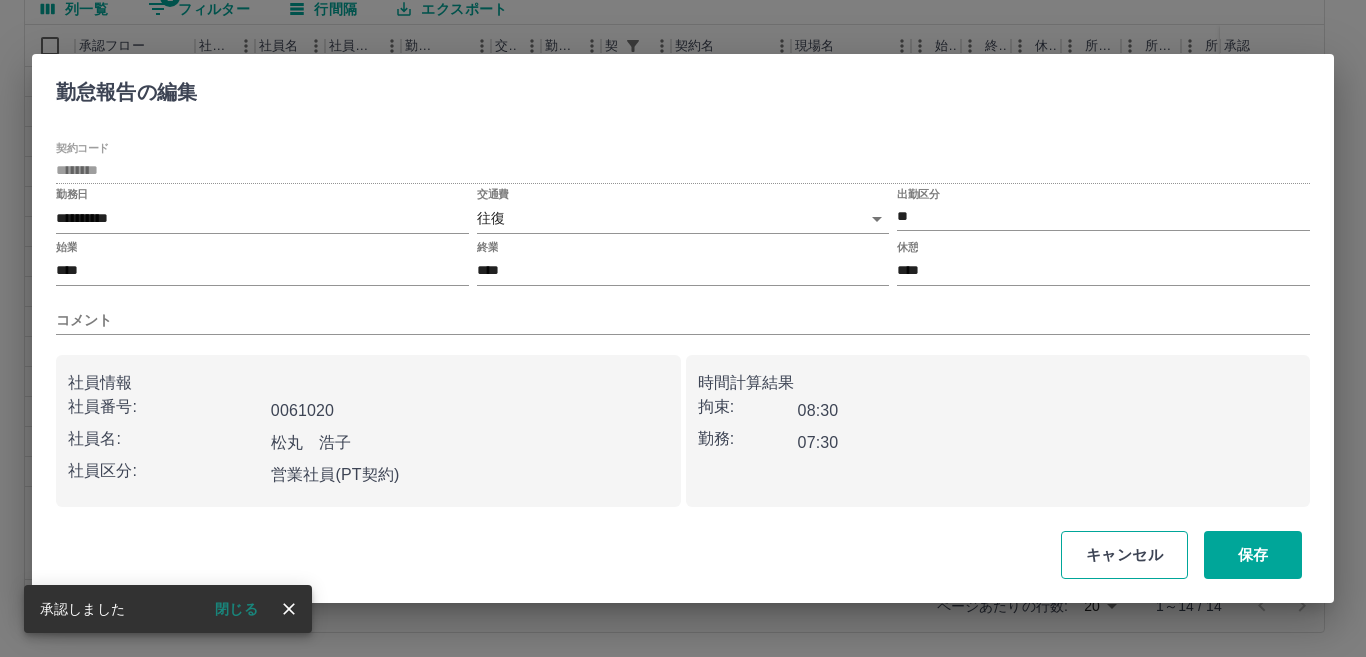 click on "キャンセル" at bounding box center (1124, 555) 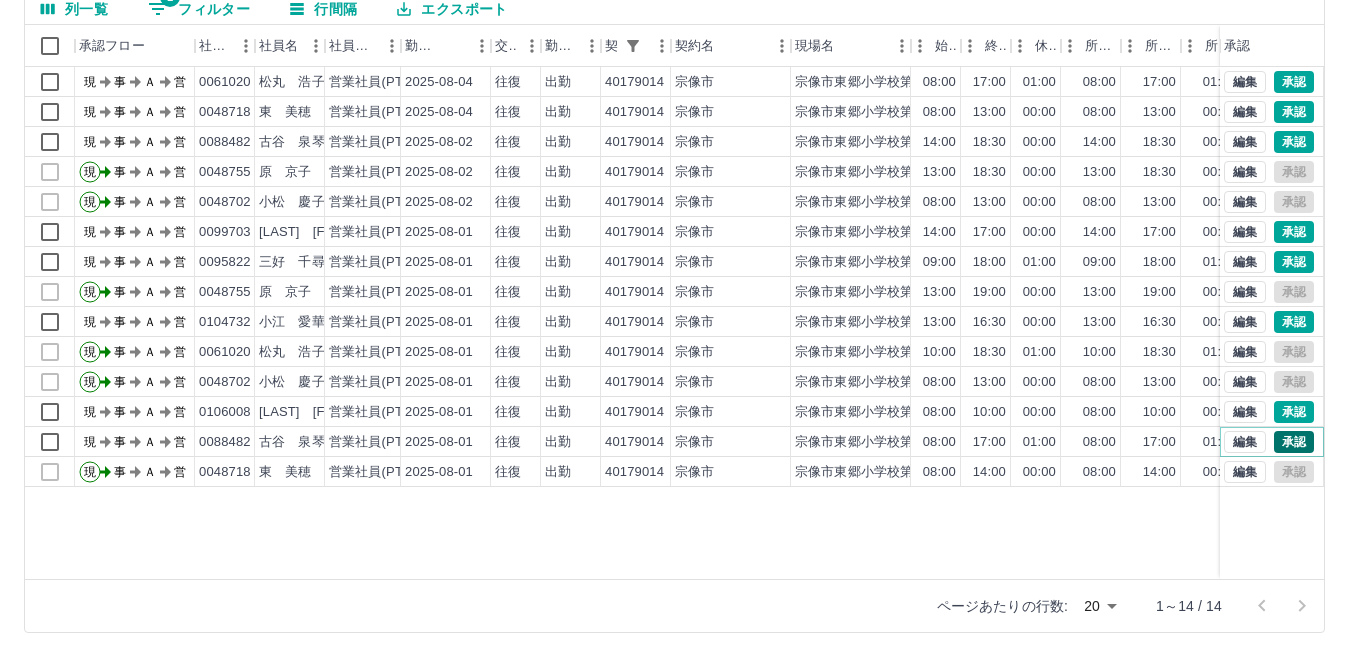 click on "承認" at bounding box center [1294, 442] 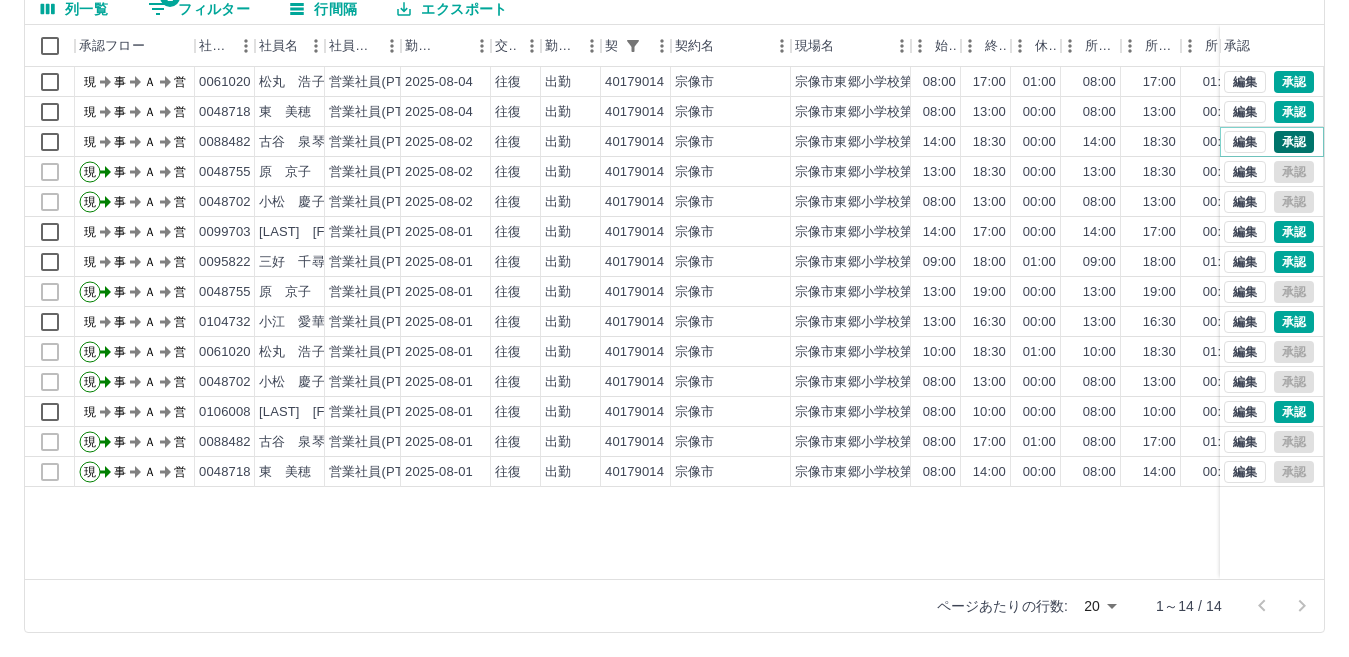 click on "承認" at bounding box center (1294, 142) 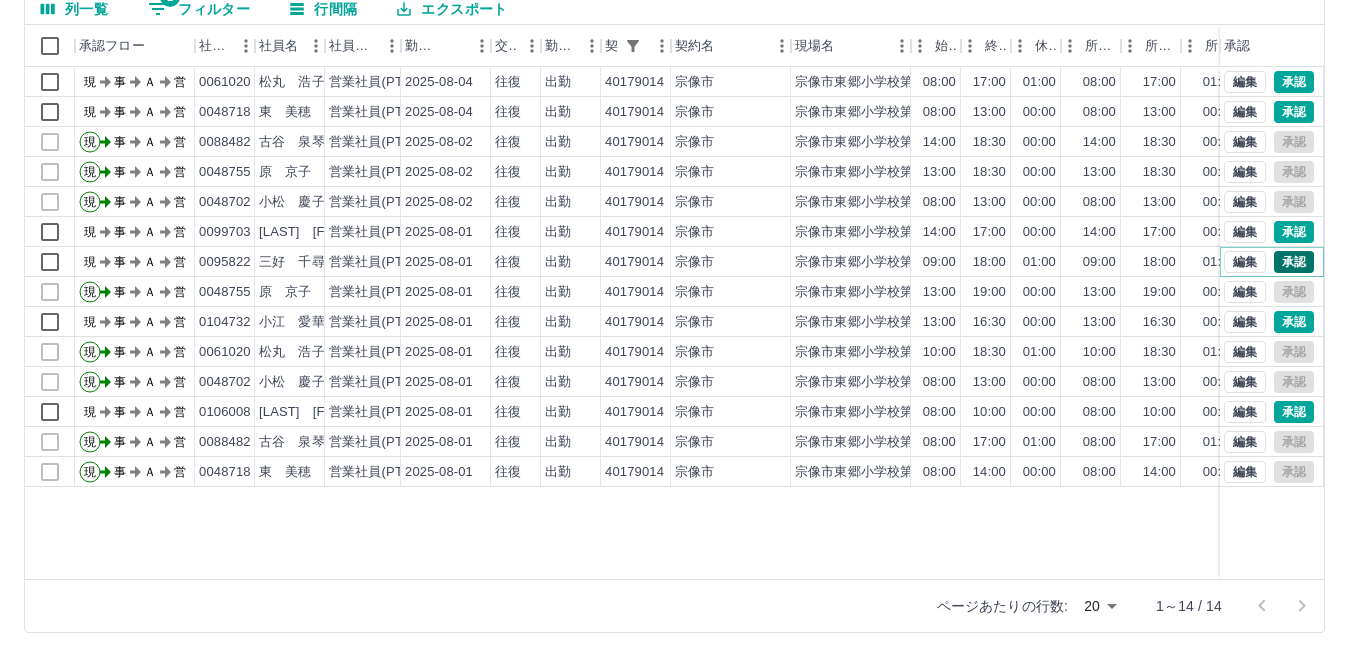 click on "承認" at bounding box center (1294, 262) 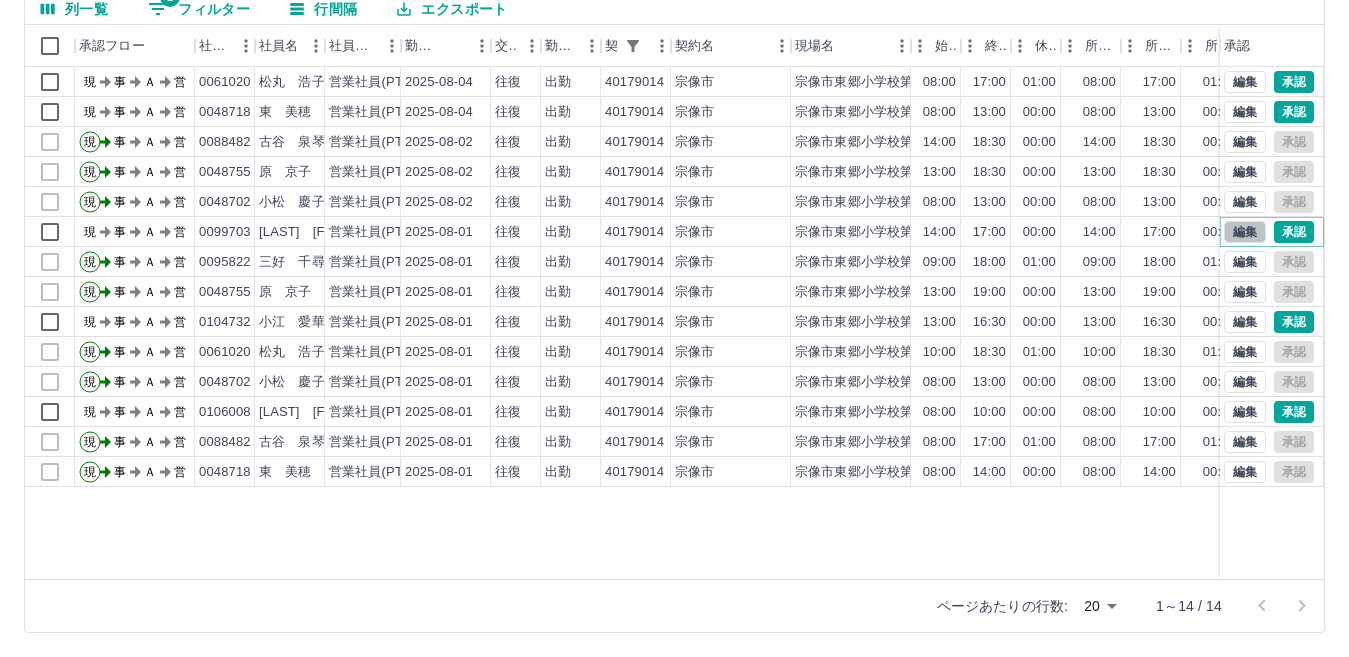 click on "編集" at bounding box center (1245, 232) 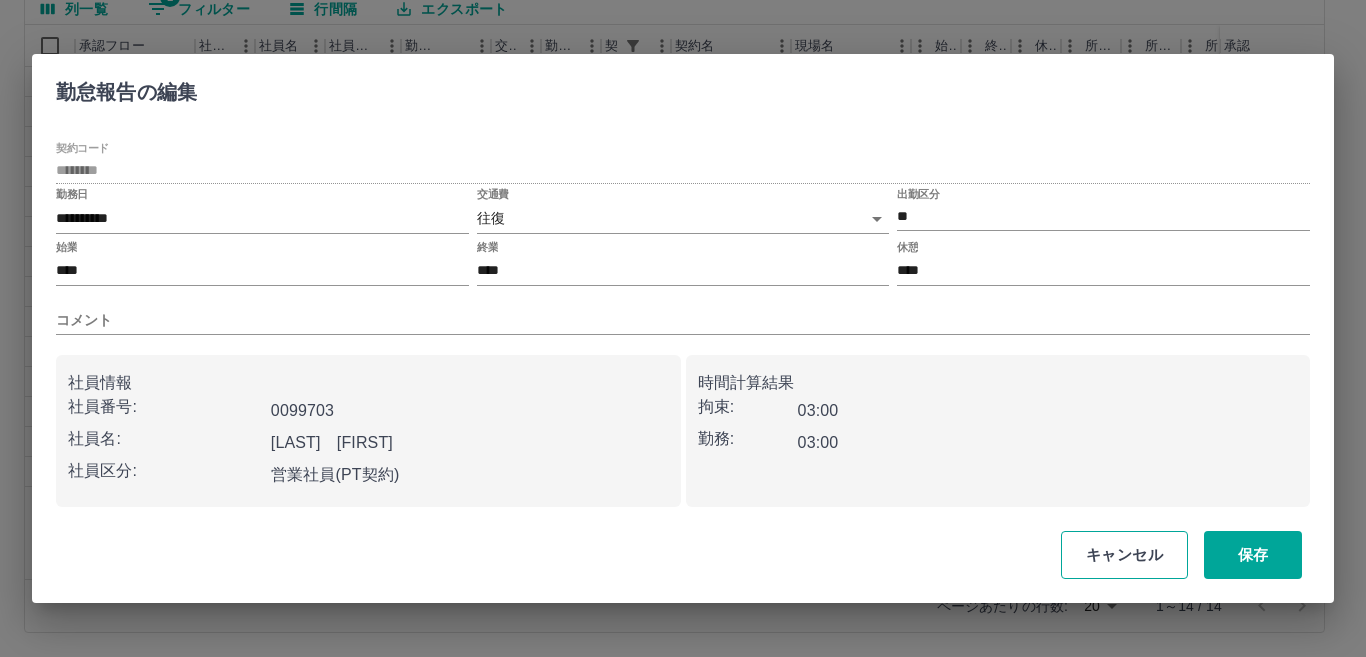 click on "キャンセル" at bounding box center [1124, 555] 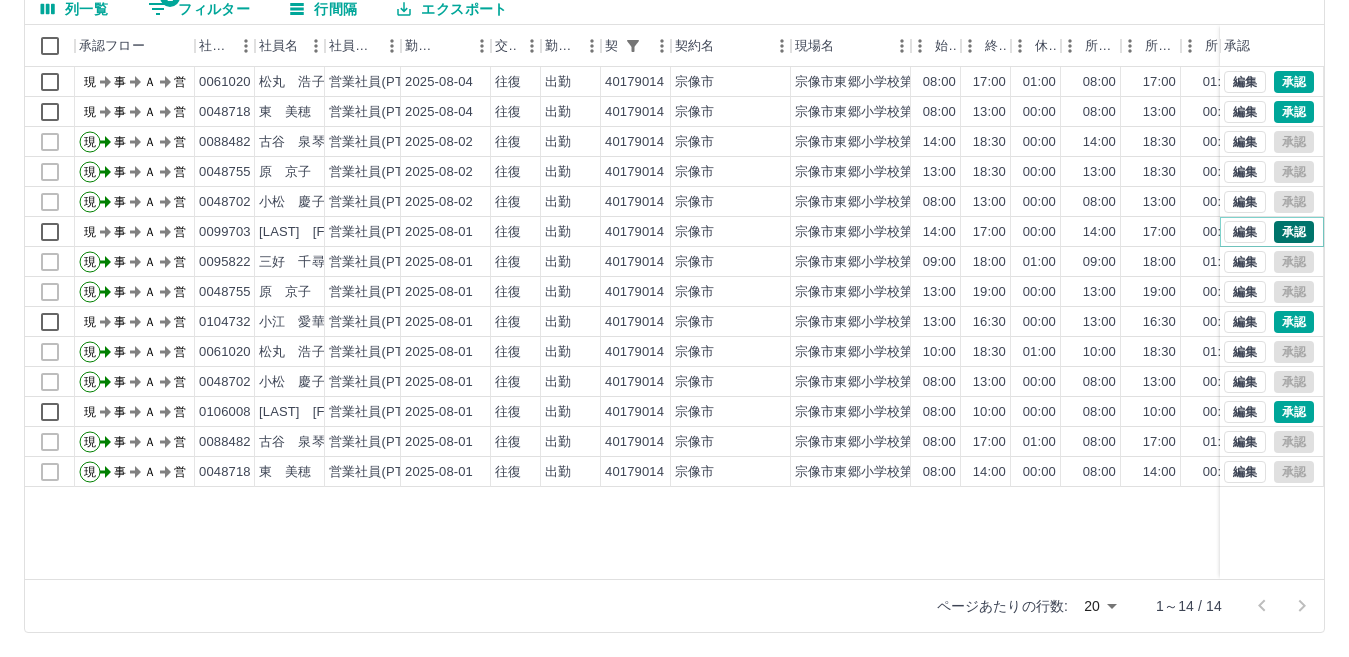 click on "承認" at bounding box center [1294, 232] 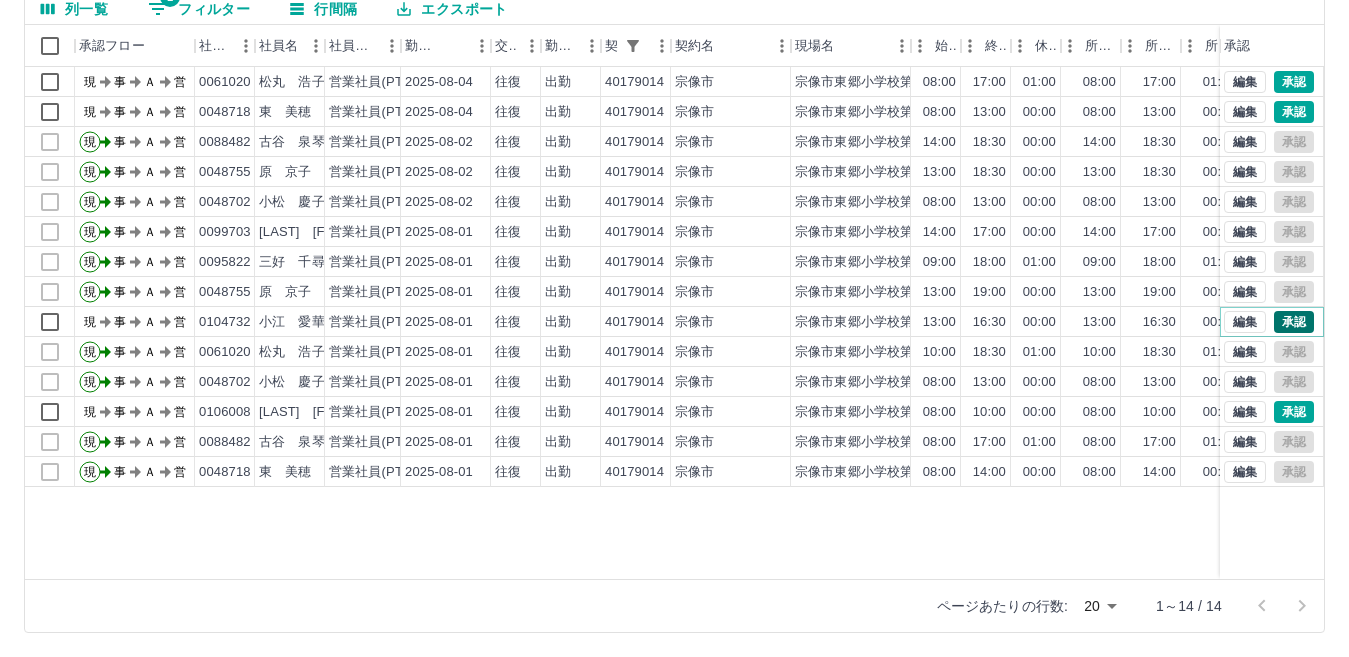 click on "承認" at bounding box center [1294, 322] 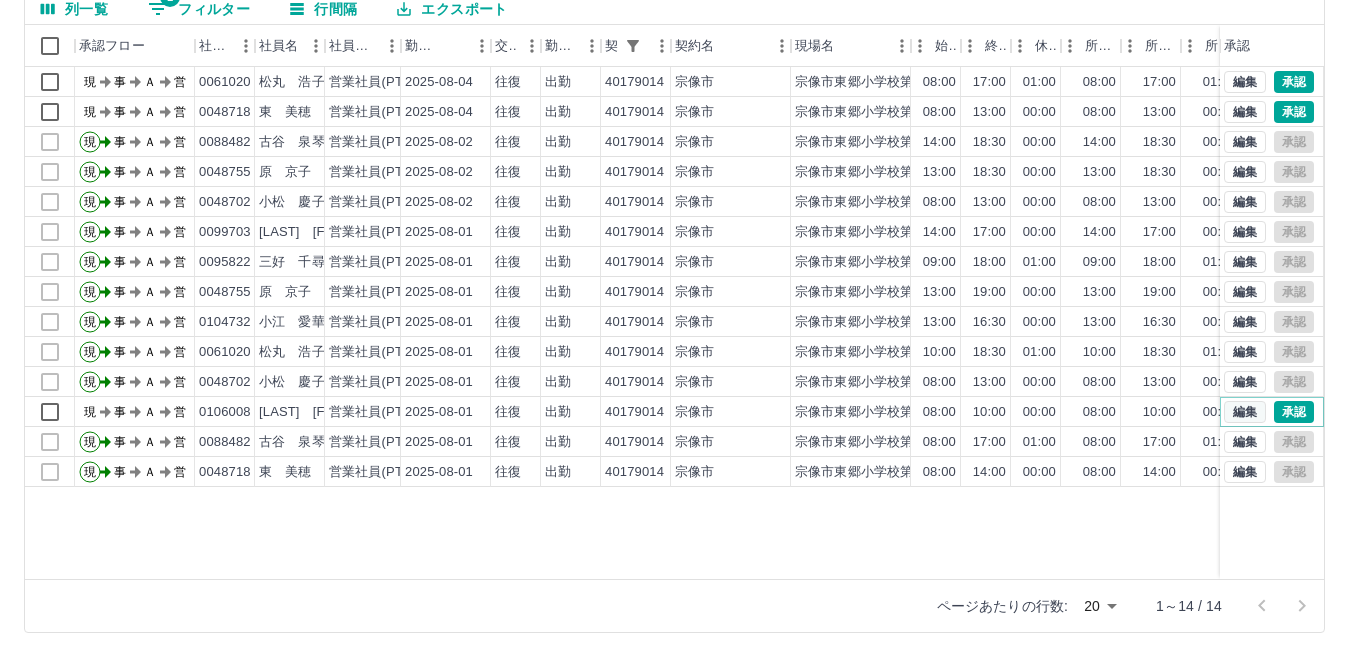 click on "編集" at bounding box center [1245, 412] 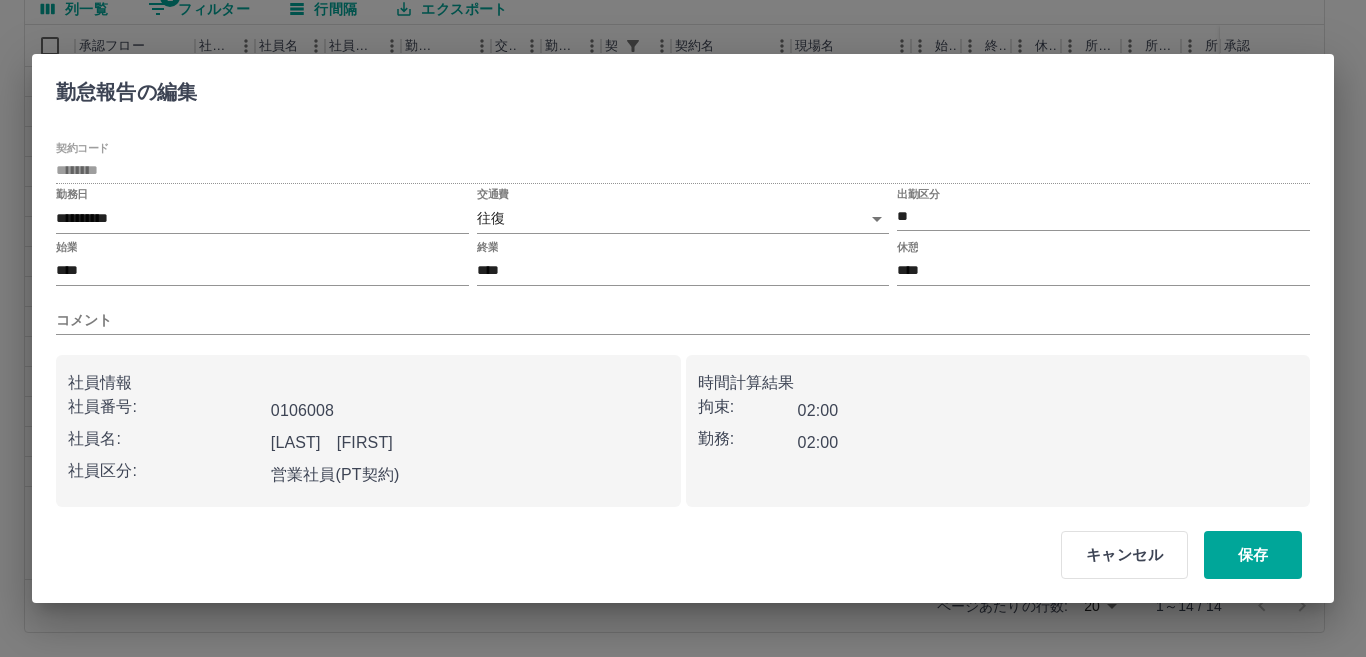 click on "SDH勤怠 中村　由希恵 勤務実績承認 前月 2025年08月 次月 今月 月選択 承認モード 削除モード 一括承認 列一覧 1 フィルター 行間隔 エクスポート 承認フロー 社員番号 社員名 社員区分 勤務日 交通費 勤務区分 契約コード 契約名 現場名 始業 終業 休憩 所定開始 所定終業 所定休憩 拘束 勤務 遅刻等 コメント ステータス 承認 現 事 Ａ 営 0061020 松丸　浩子 営業社員(PT契約) 2025-08-04 往復 出勤 40179014 宗像市 宗像市東郷小学校第2学童保育所 08:00 17:00 01:00 08:00 17:00 01:00 09:00 08:00 00:00 現場責任者承認待 現 事 Ａ 営 0048718 東　美穂 営業社員(PT契約) 2025-08-04 往復 出勤 40179014 宗像市 宗像市東郷小学校第2学童保育所 08:00 13:00 00:00 08:00 13:00 00:00 05:00 05:00 00:00 現場責任者承認待 現 事 Ａ 営 0088482 古谷　泉琴 営業社員(PT契約) 2025-08-02 往復 出勤 40179014 宗像市 14:00 18:30 00:00 14:00" at bounding box center (683, 234) 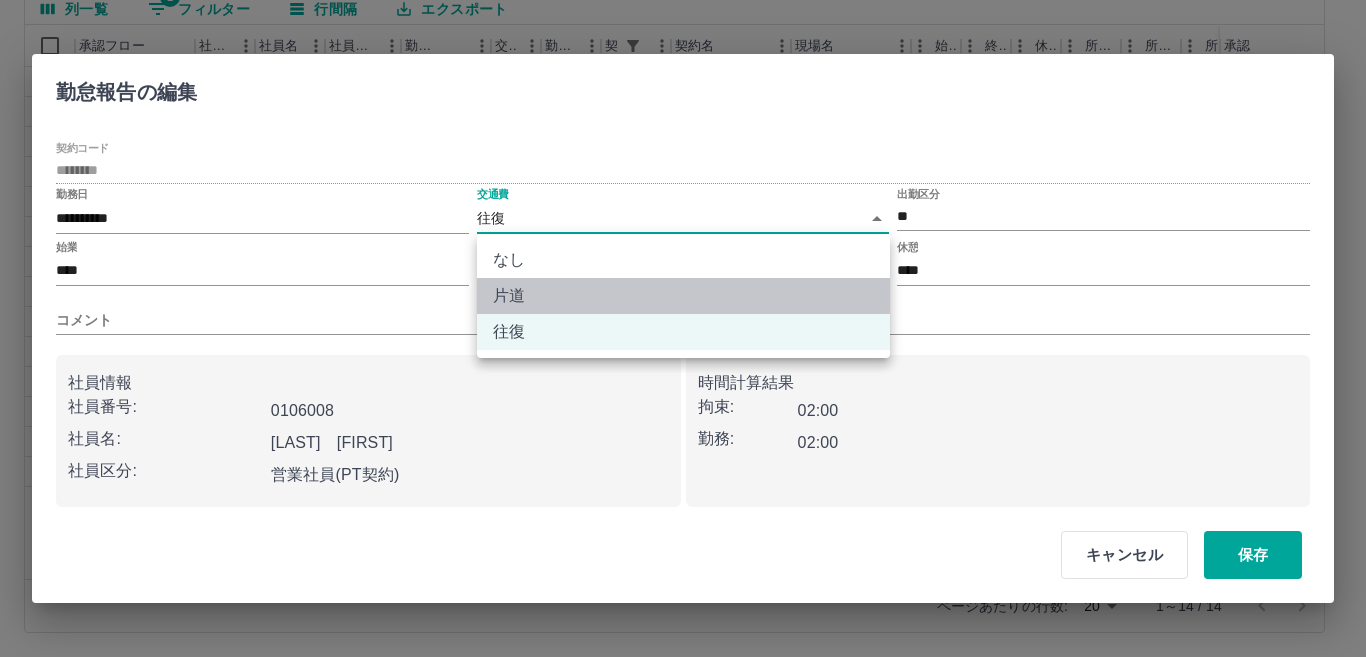 click on "片道" at bounding box center (683, 296) 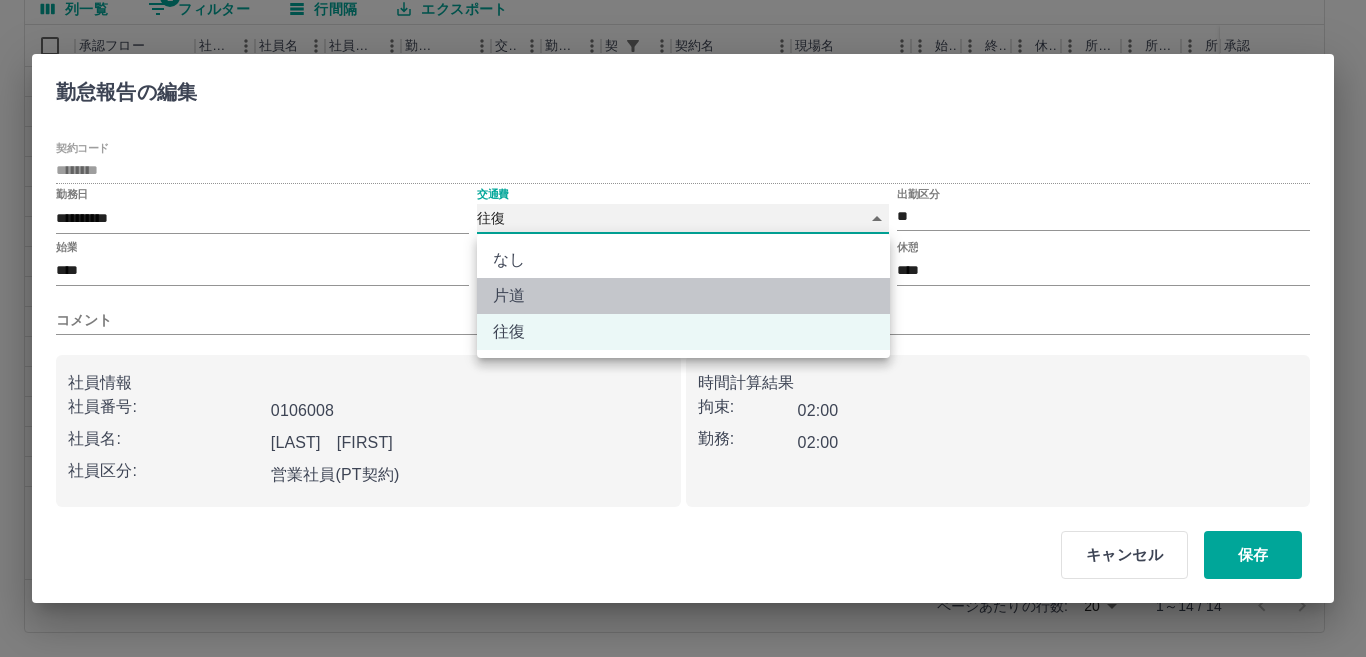 type on "******" 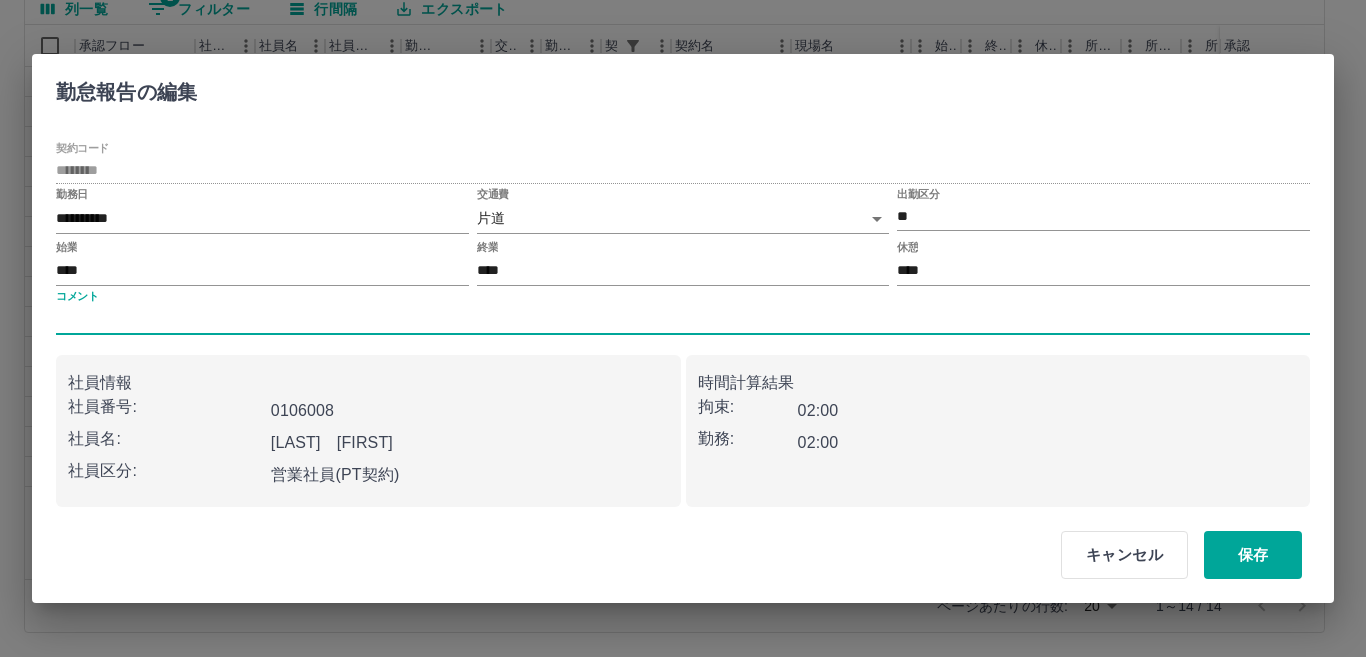 click on "コメント" at bounding box center (683, 320) 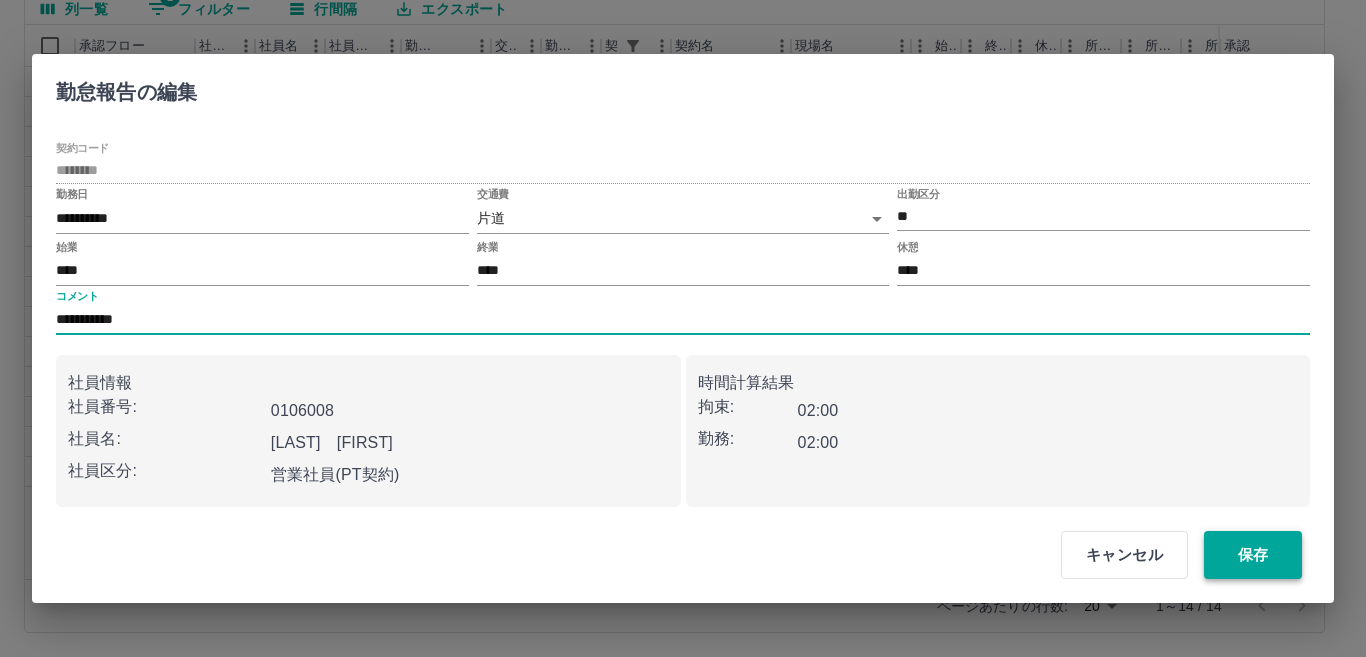 type on "**********" 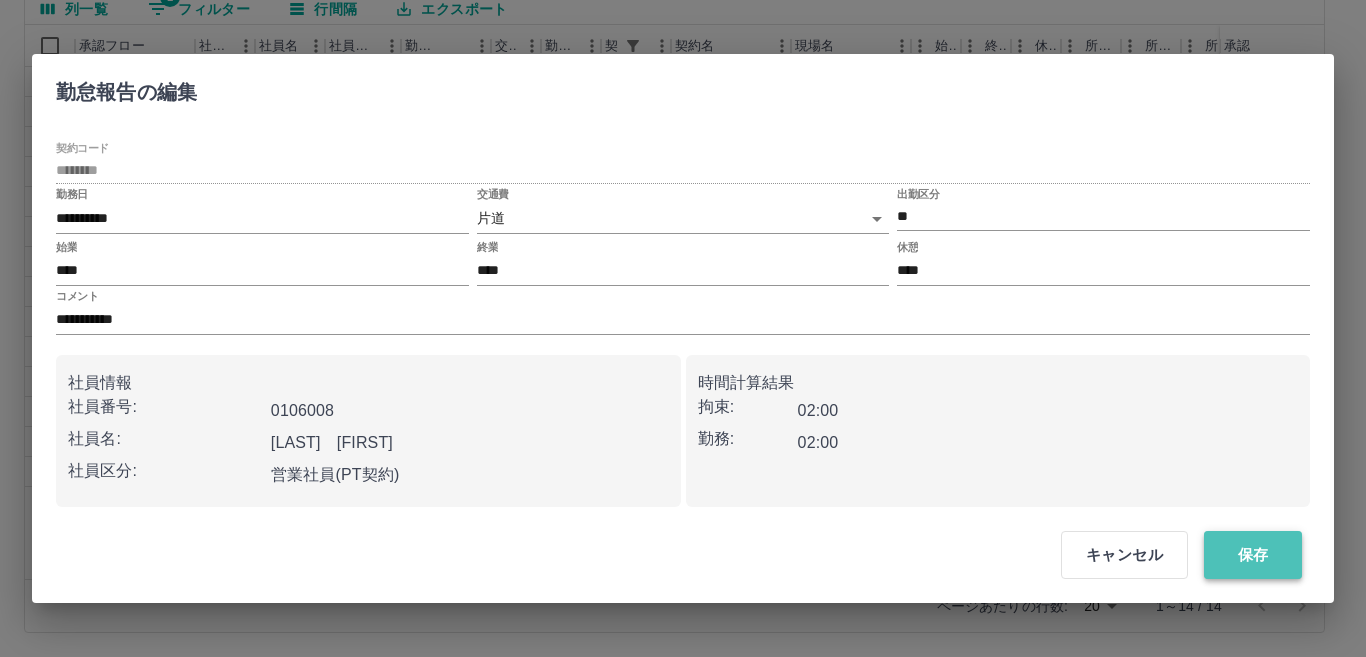 click on "保存" at bounding box center [1253, 555] 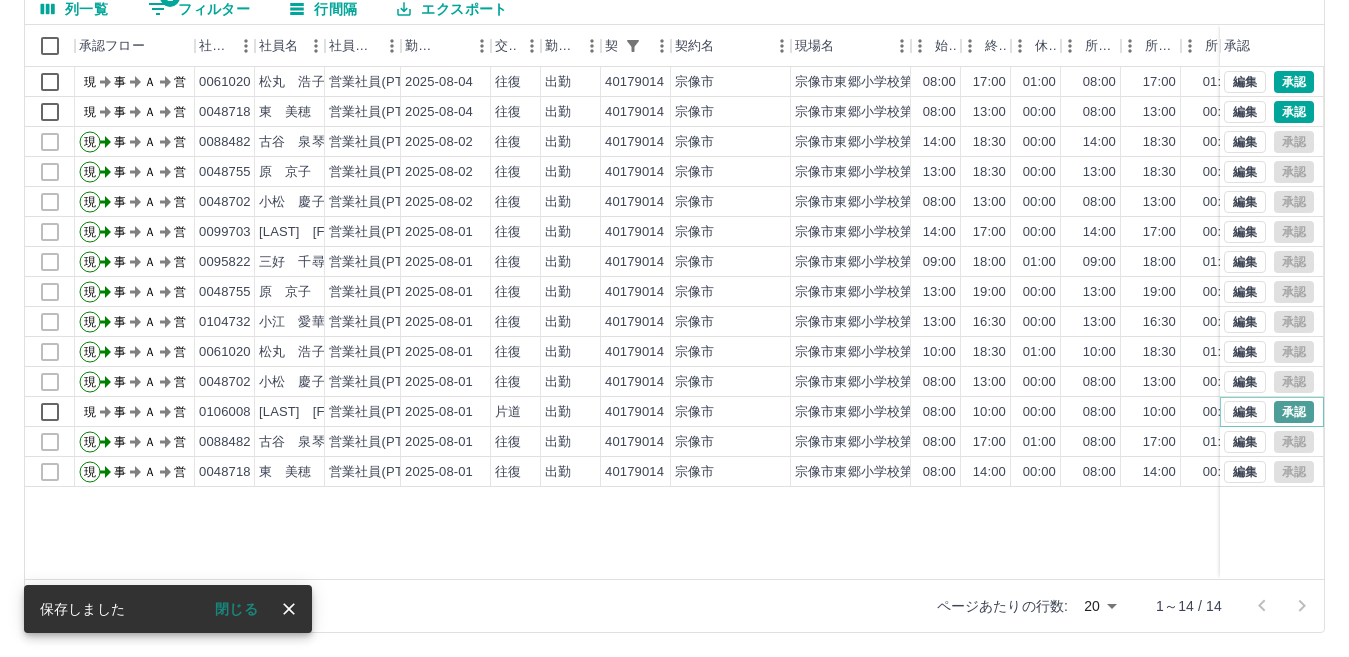 click on "承認" at bounding box center [1294, 412] 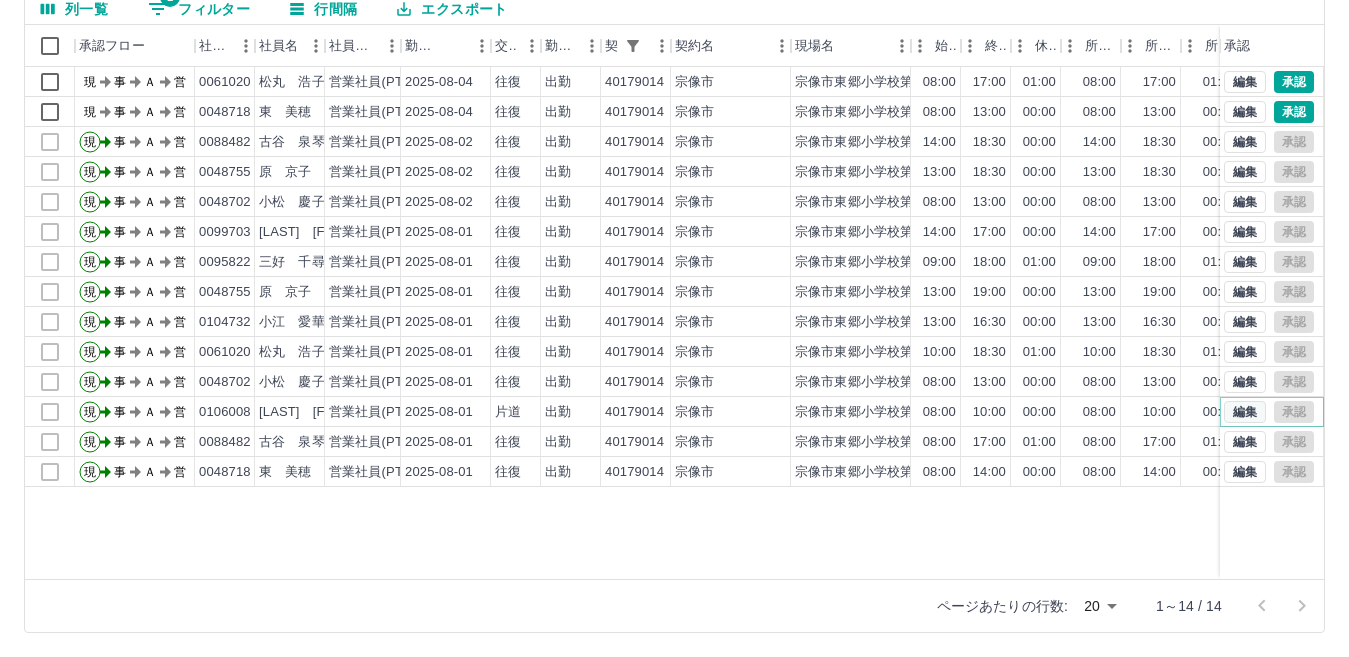 click on "編集" at bounding box center [1245, 412] 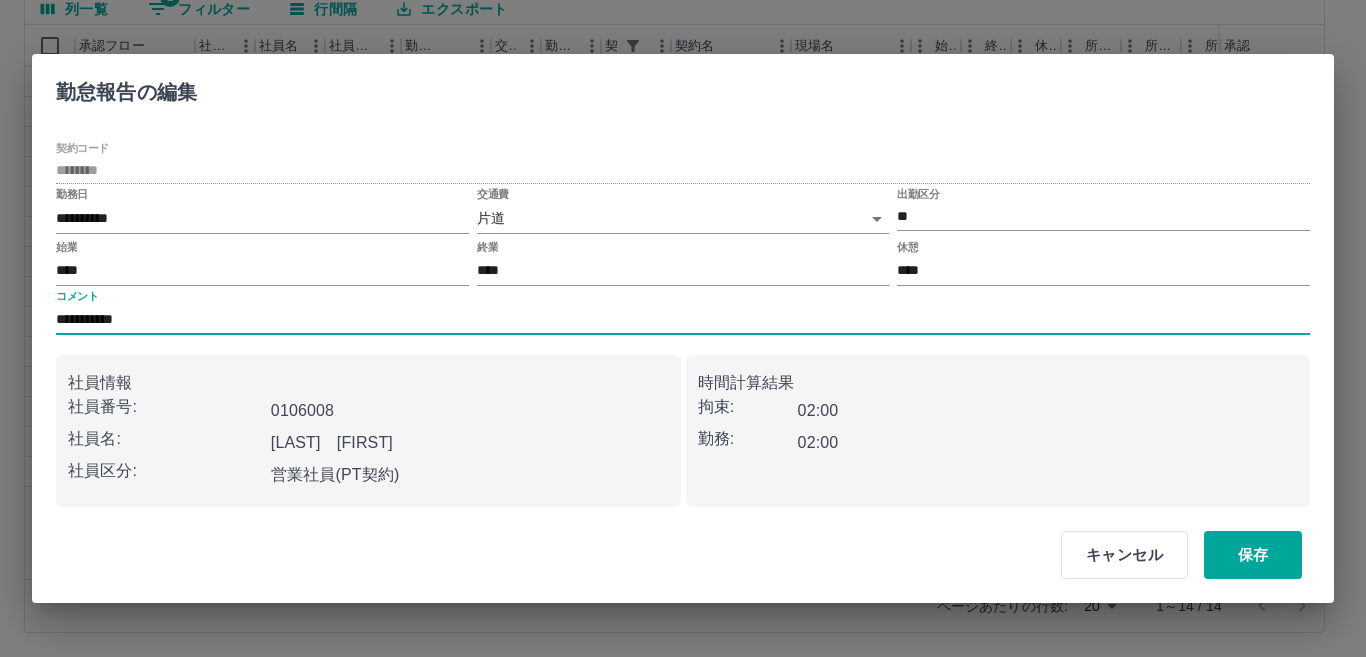 click on "**********" at bounding box center [683, 320] 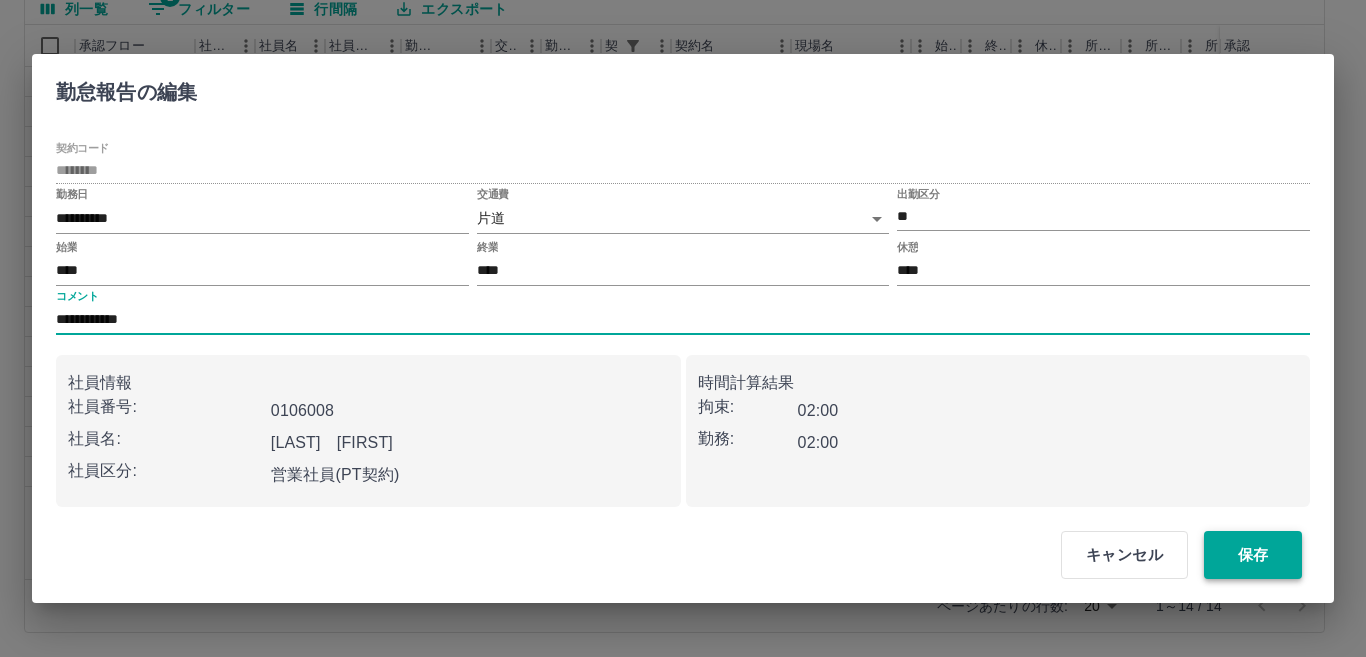 type on "**********" 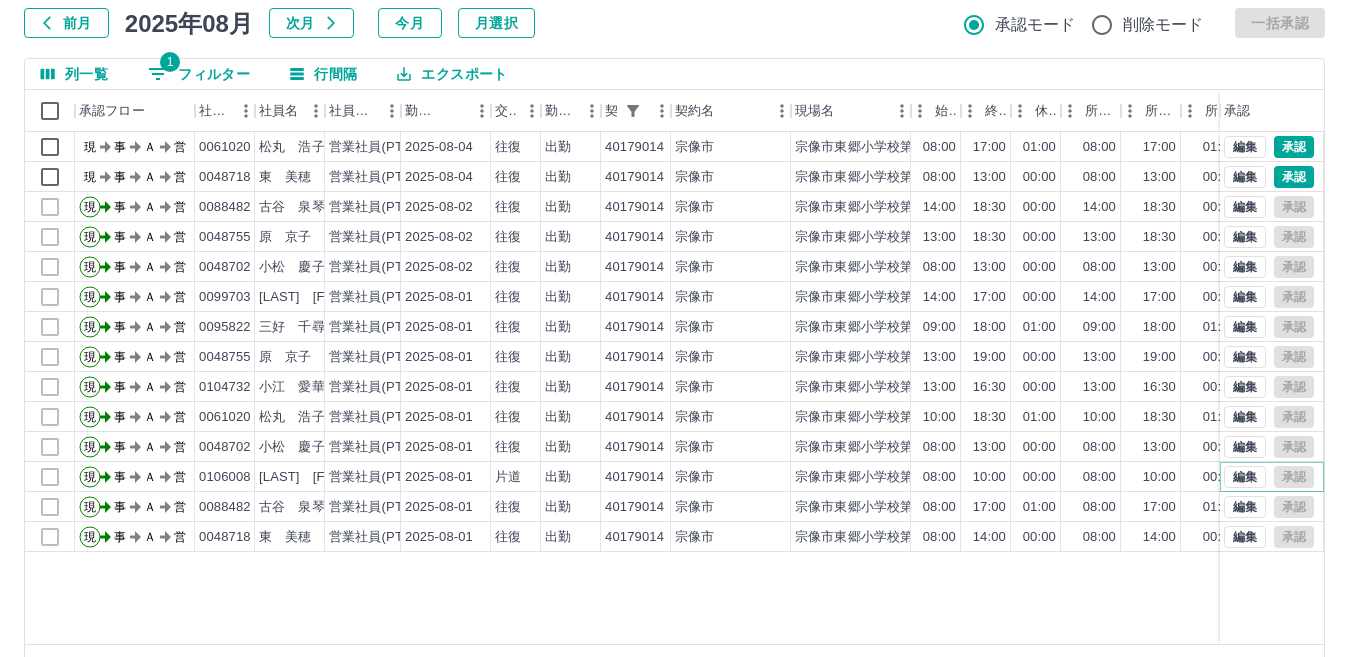 scroll, scrollTop: 88, scrollLeft: 0, axis: vertical 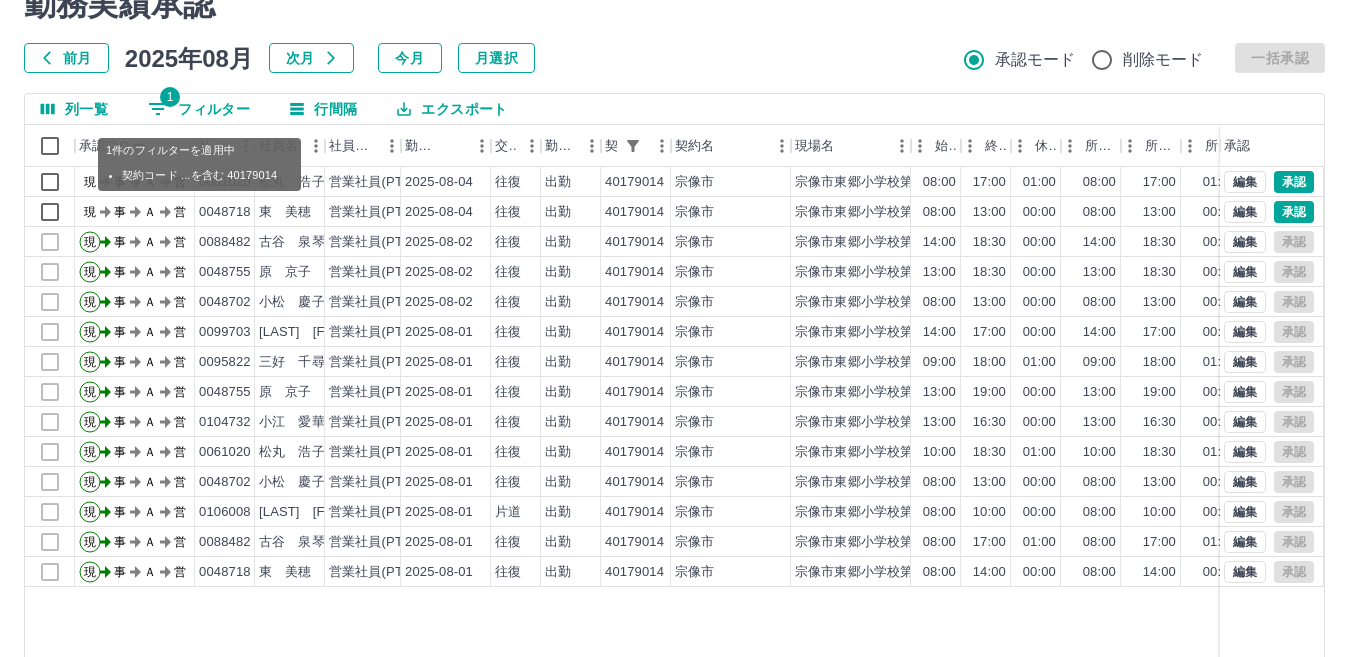 click on "1 フィルター" at bounding box center (199, 109) 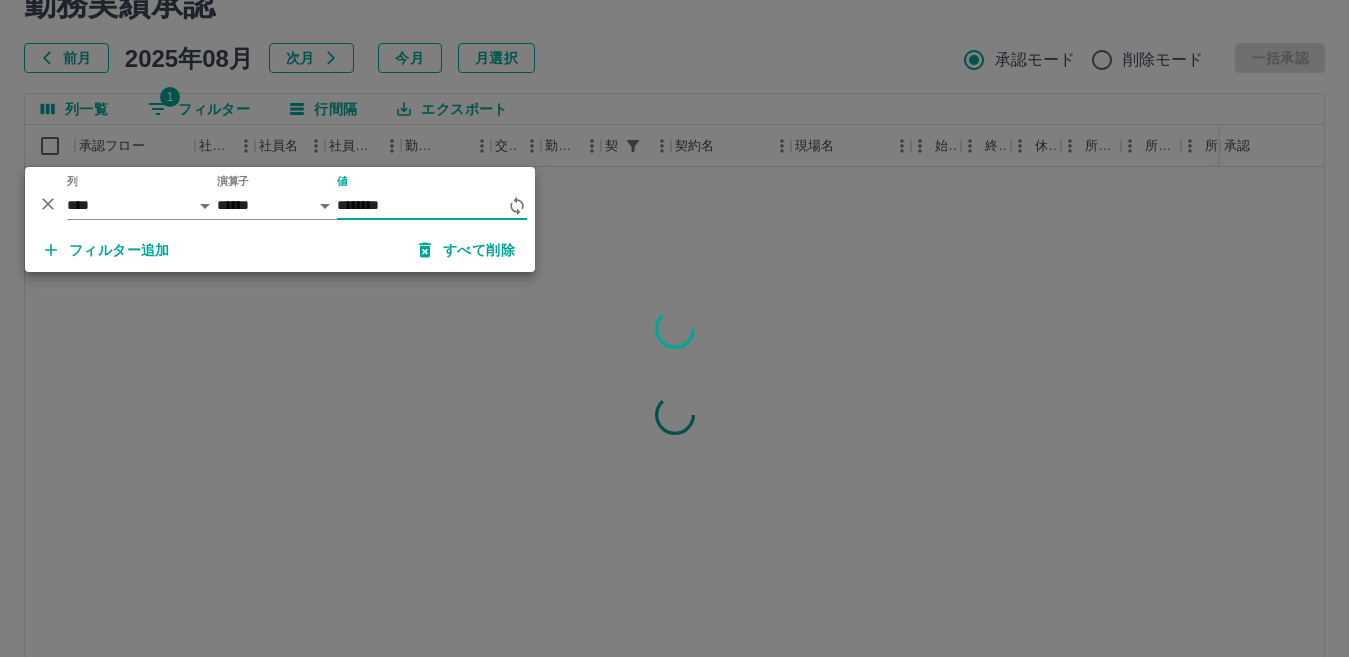 type on "********" 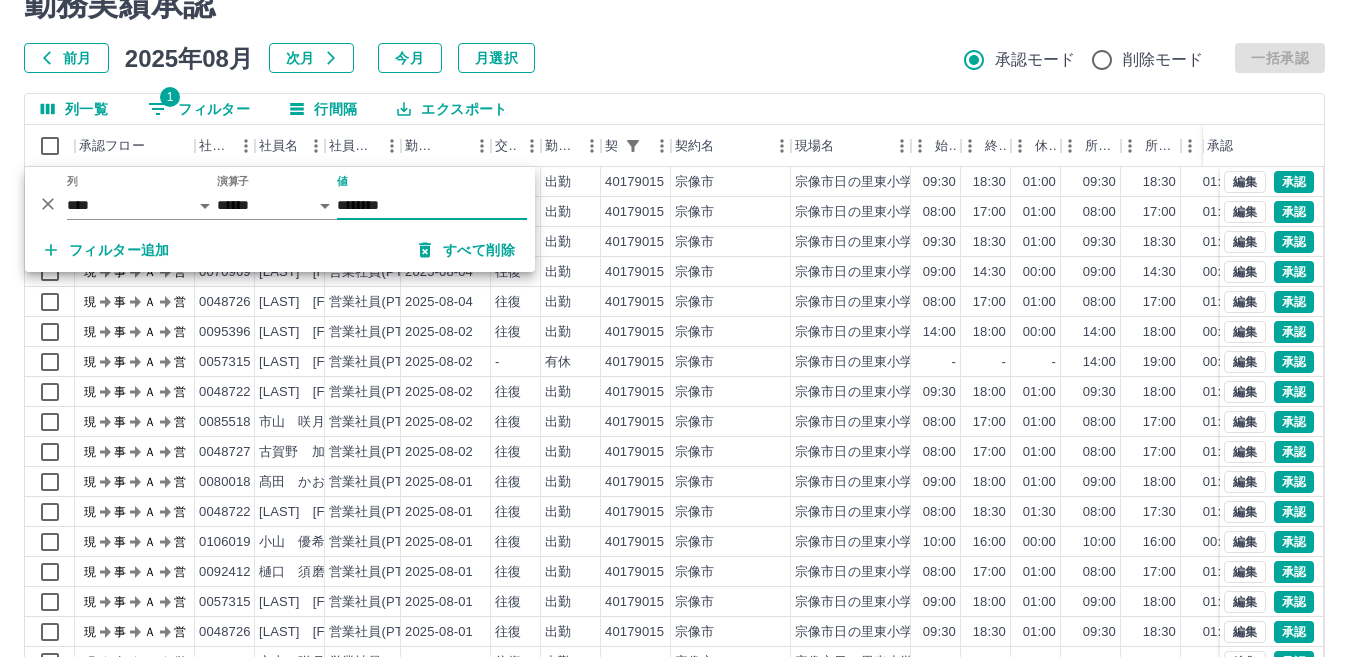 scroll, scrollTop: 44, scrollLeft: 0, axis: vertical 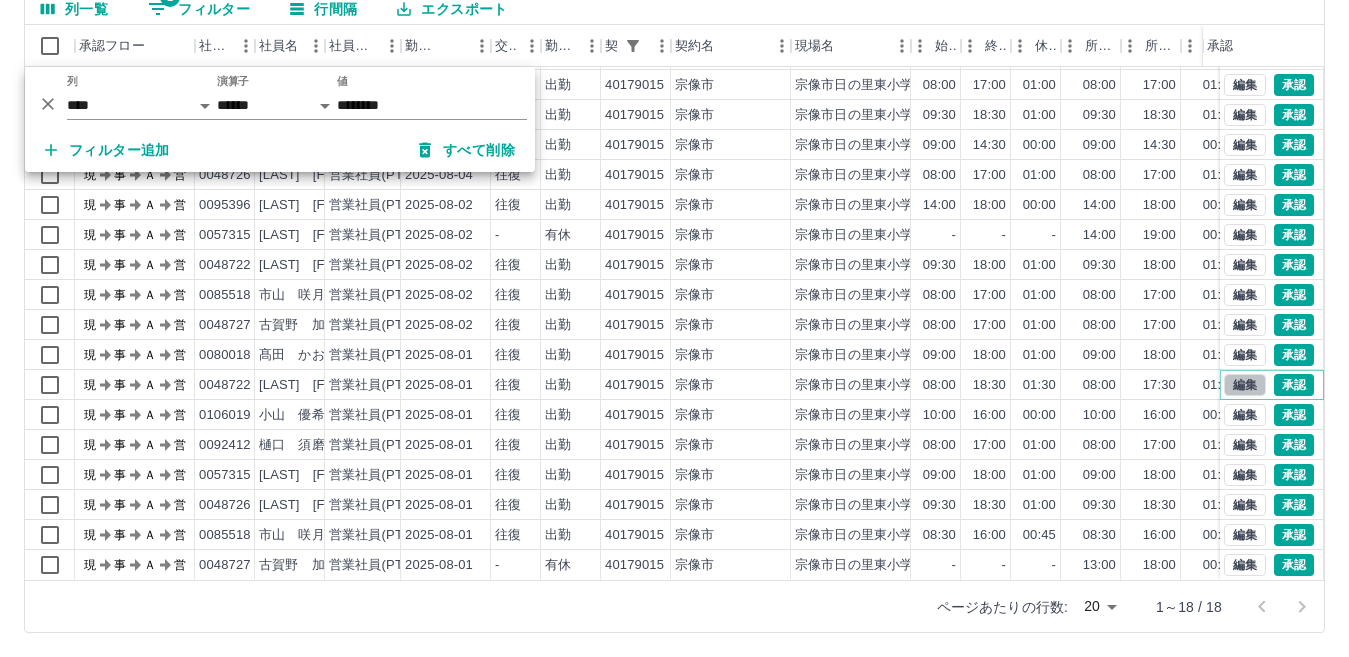 click on "編集" at bounding box center (1245, 385) 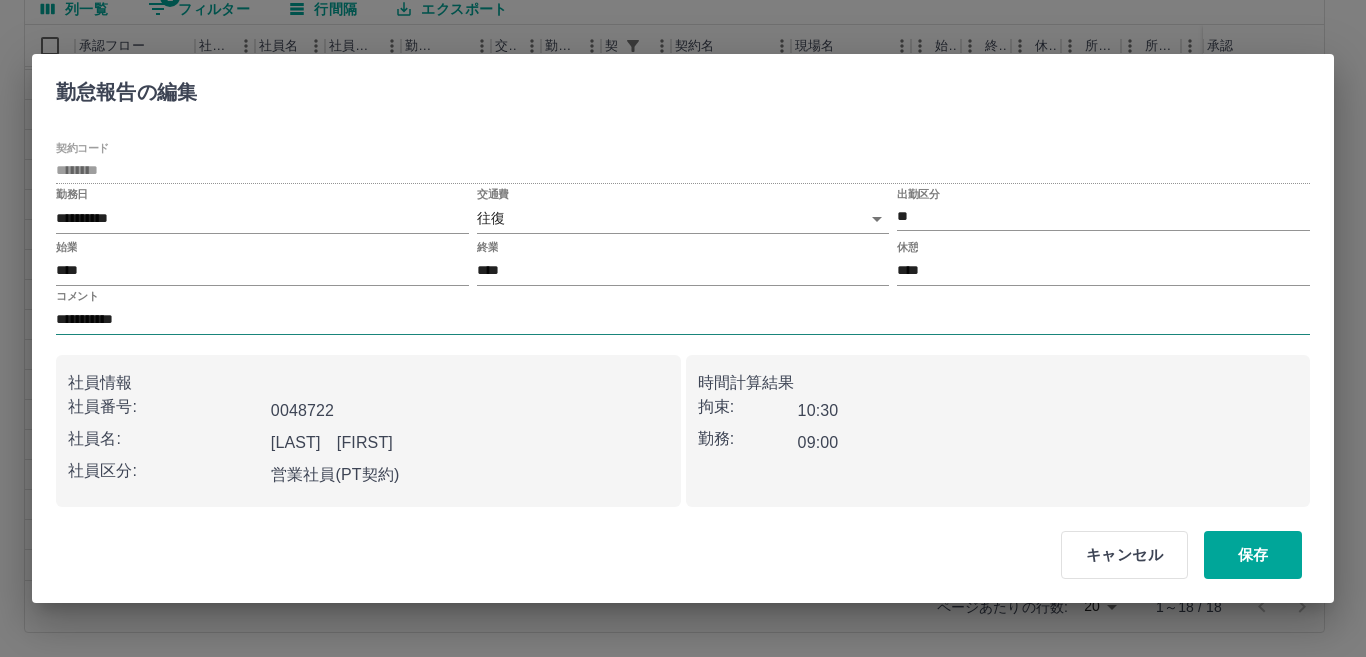 click on "**********" at bounding box center [683, 320] 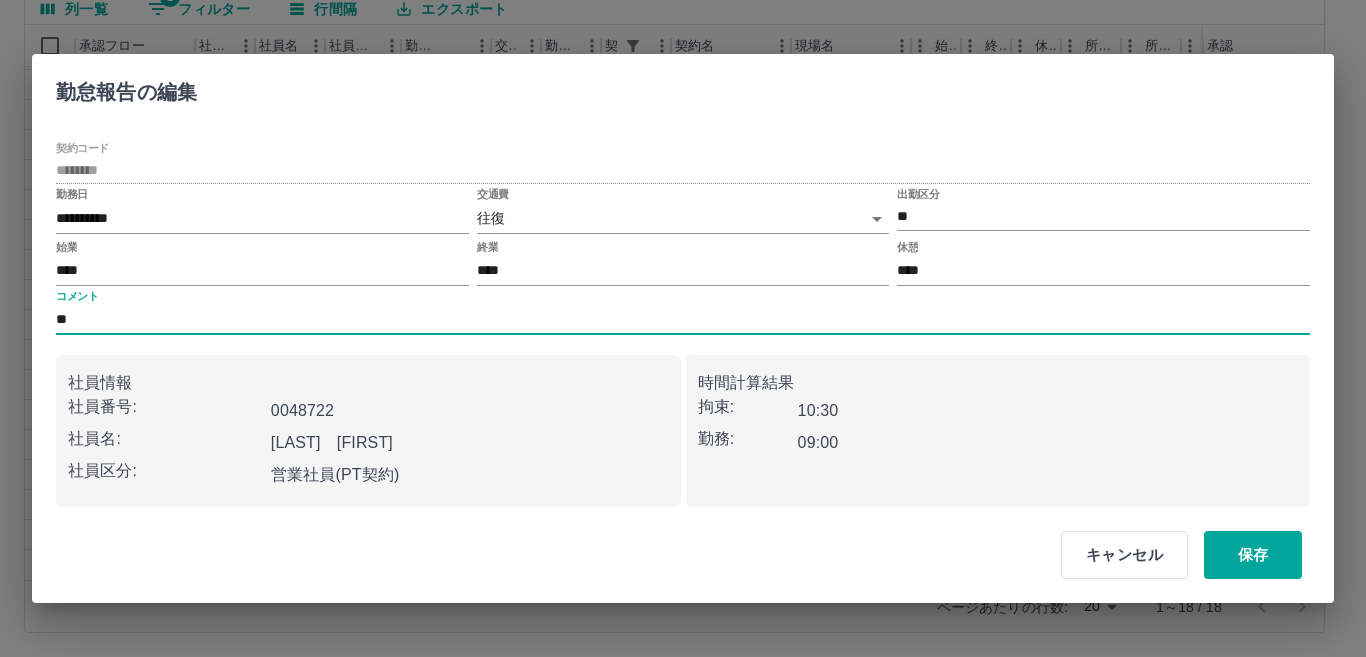 type on "*" 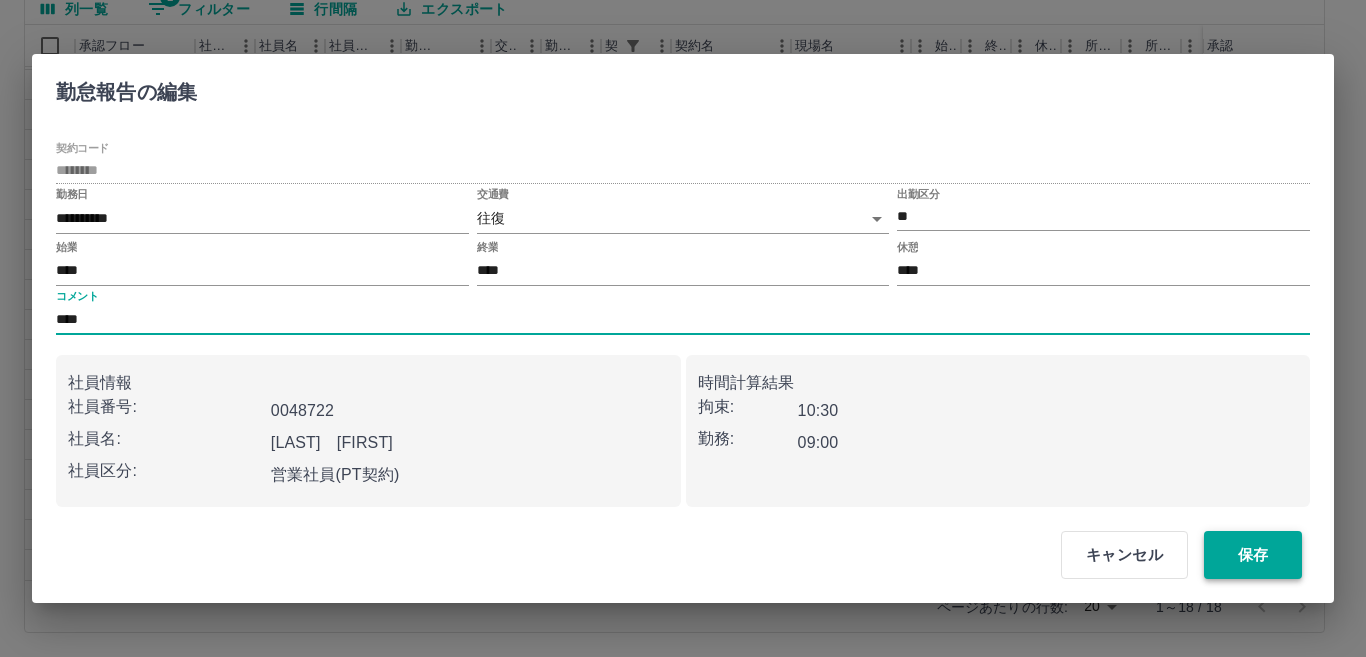 type on "****" 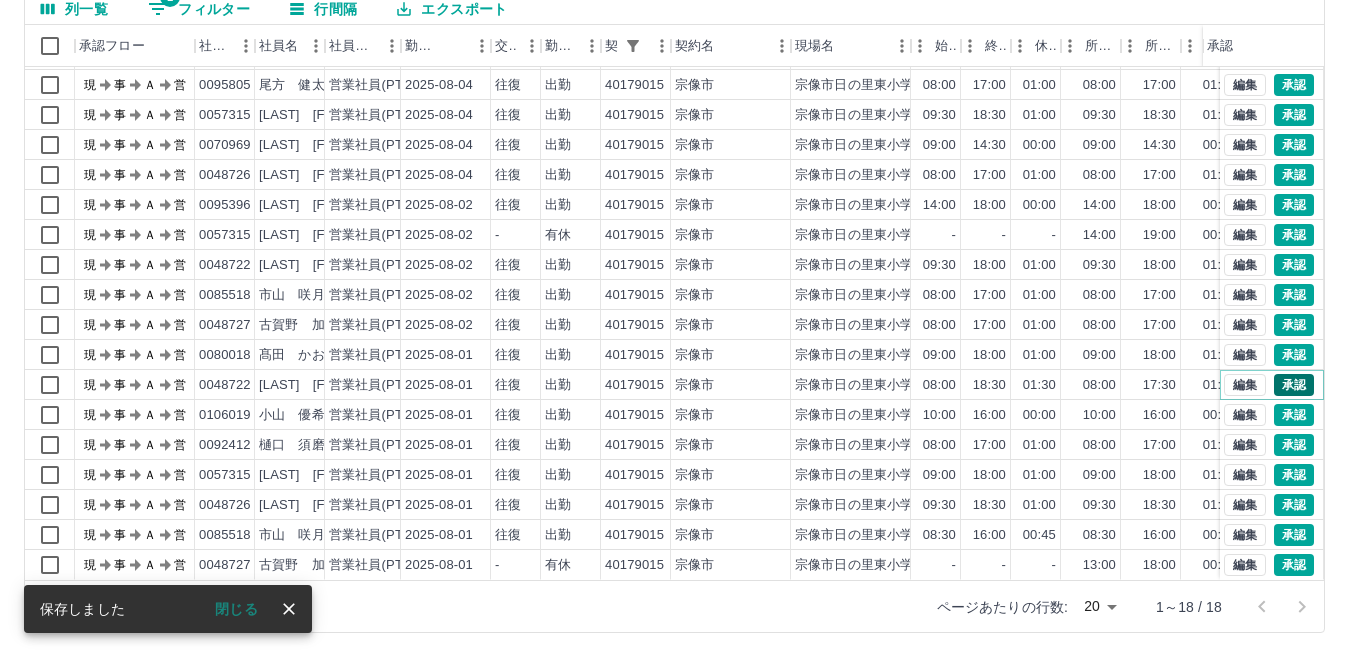 click on "承認" at bounding box center (1294, 385) 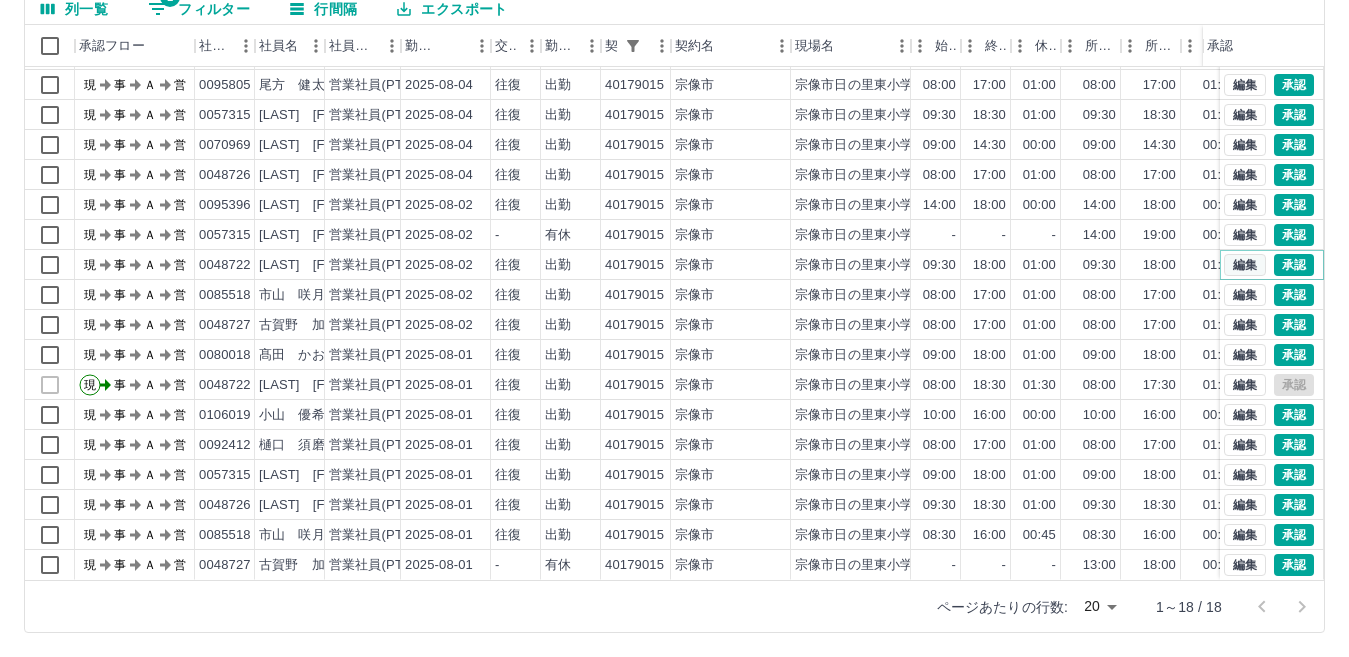click on "編集" at bounding box center (1245, 265) 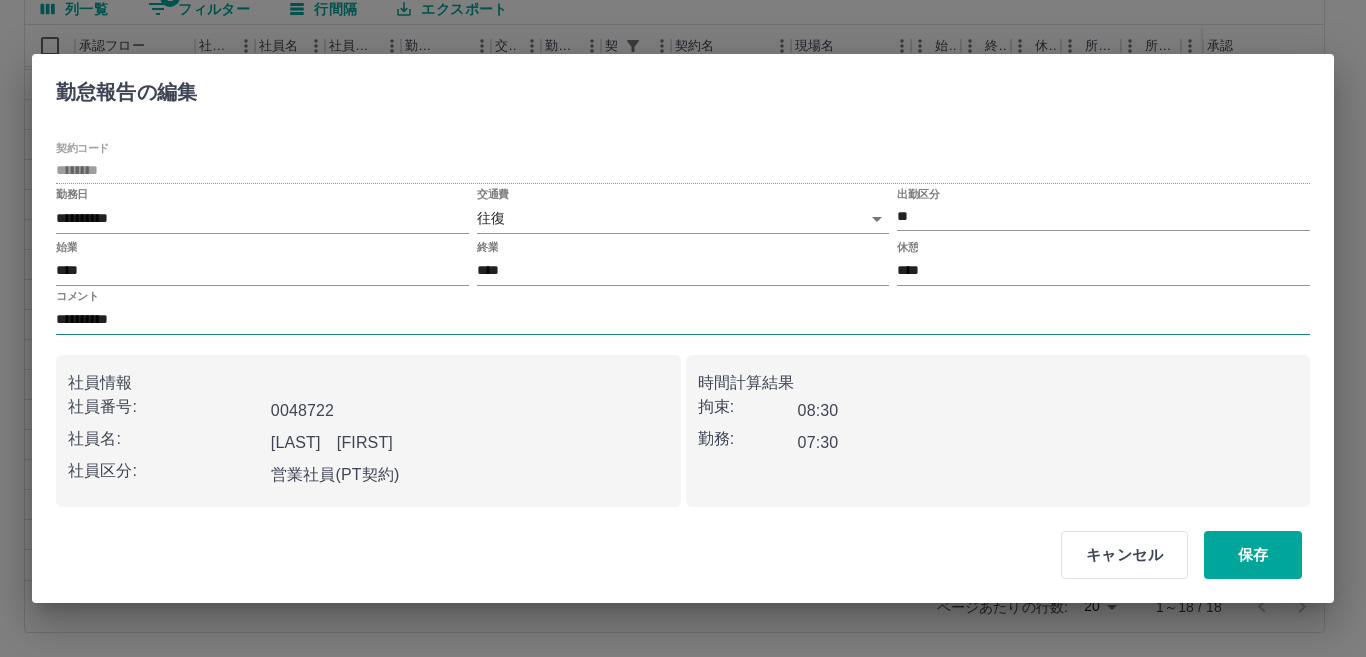click on "**********" at bounding box center [683, 320] 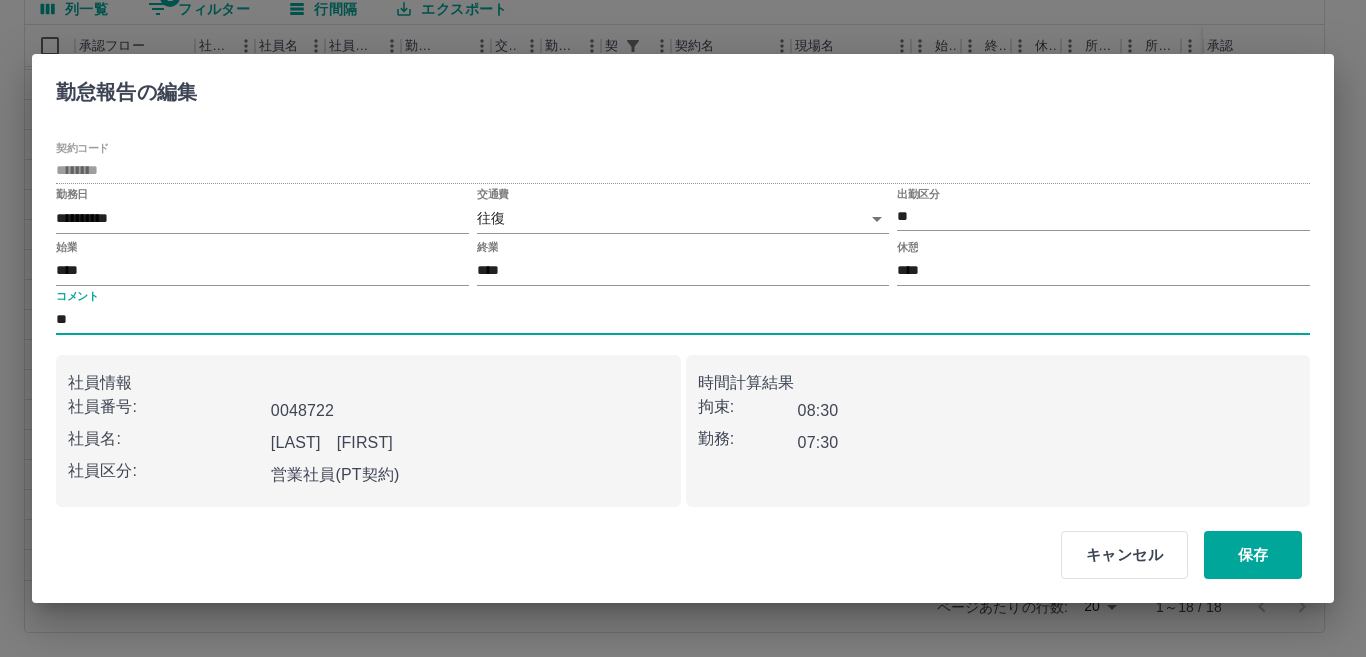 type on "*" 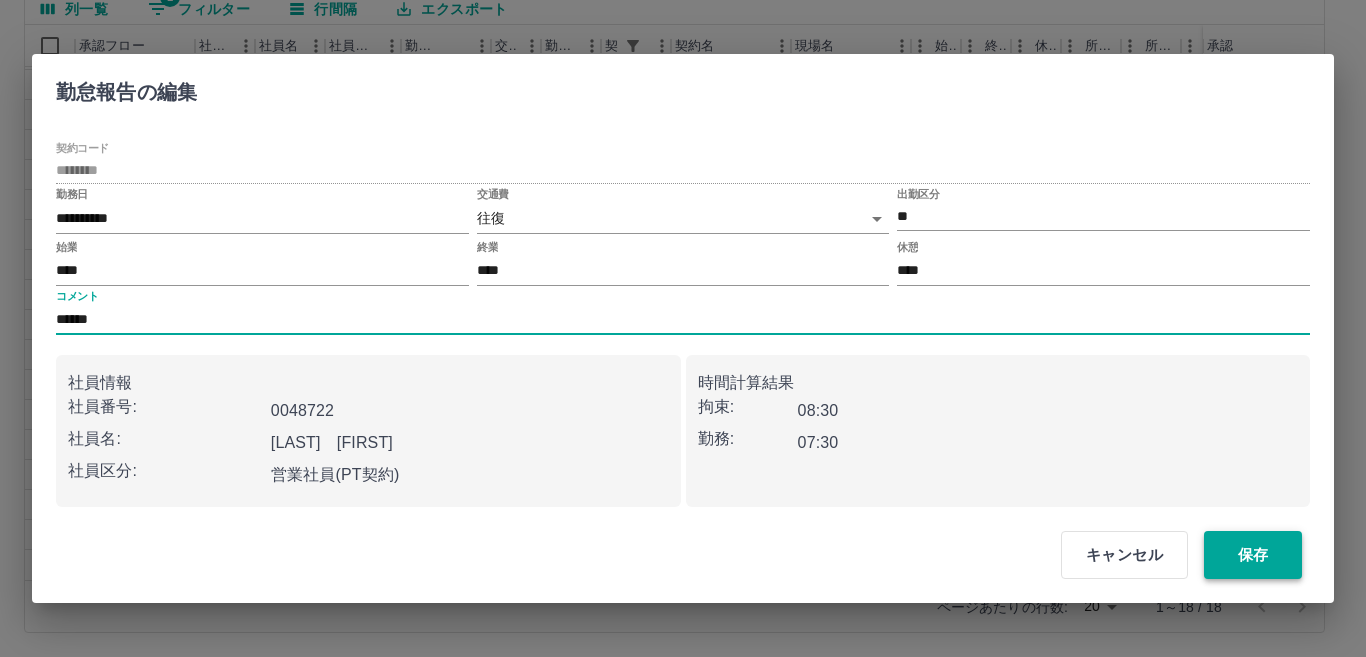 type on "******" 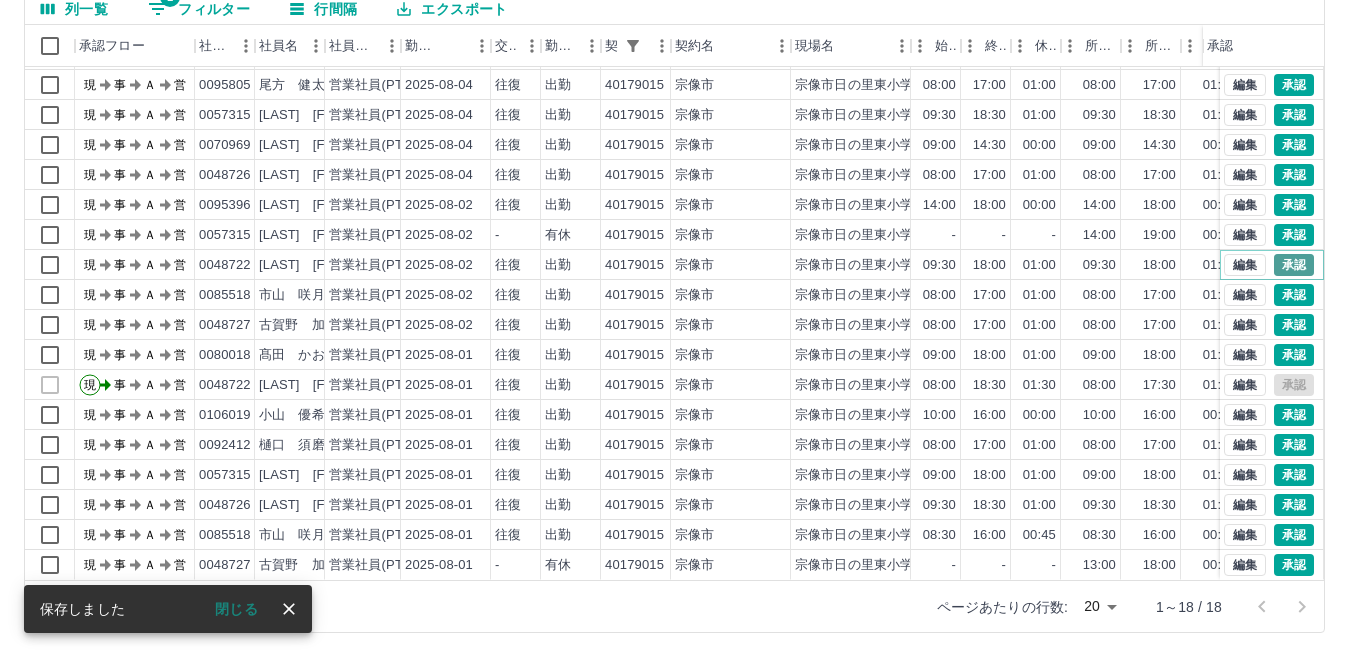 click on "承認" at bounding box center [1294, 265] 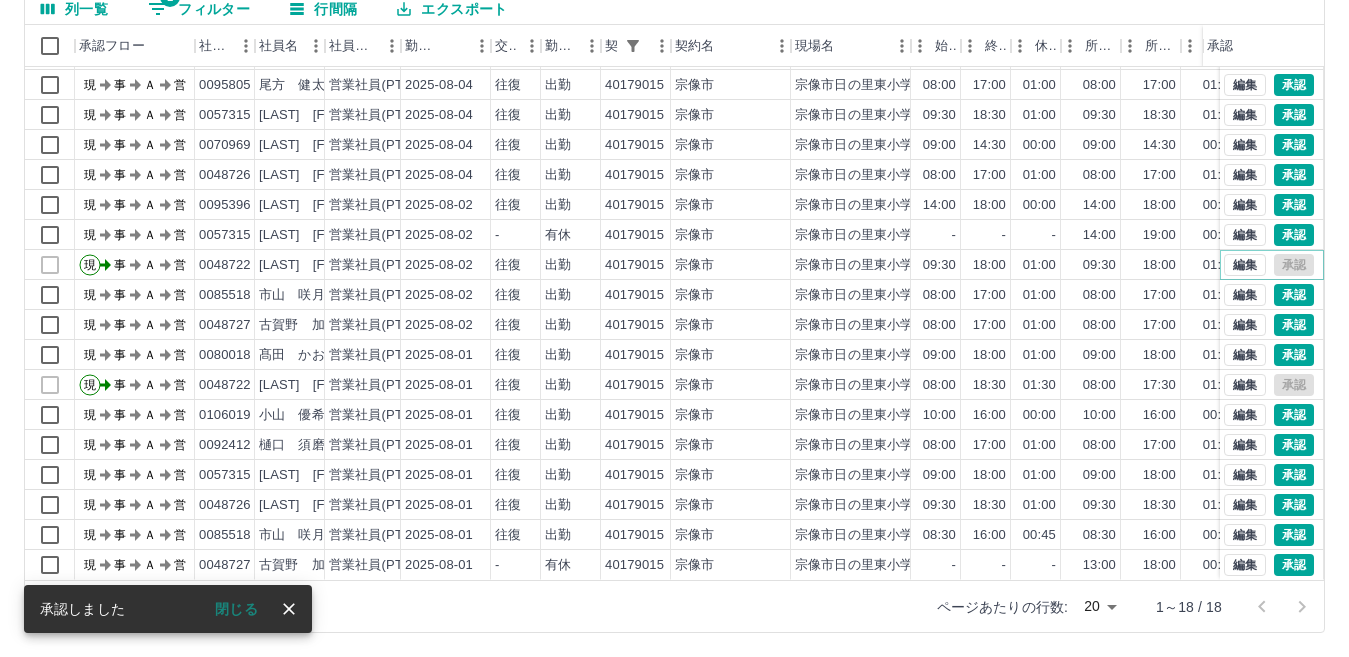 click on "編集" at bounding box center (1245, 265) 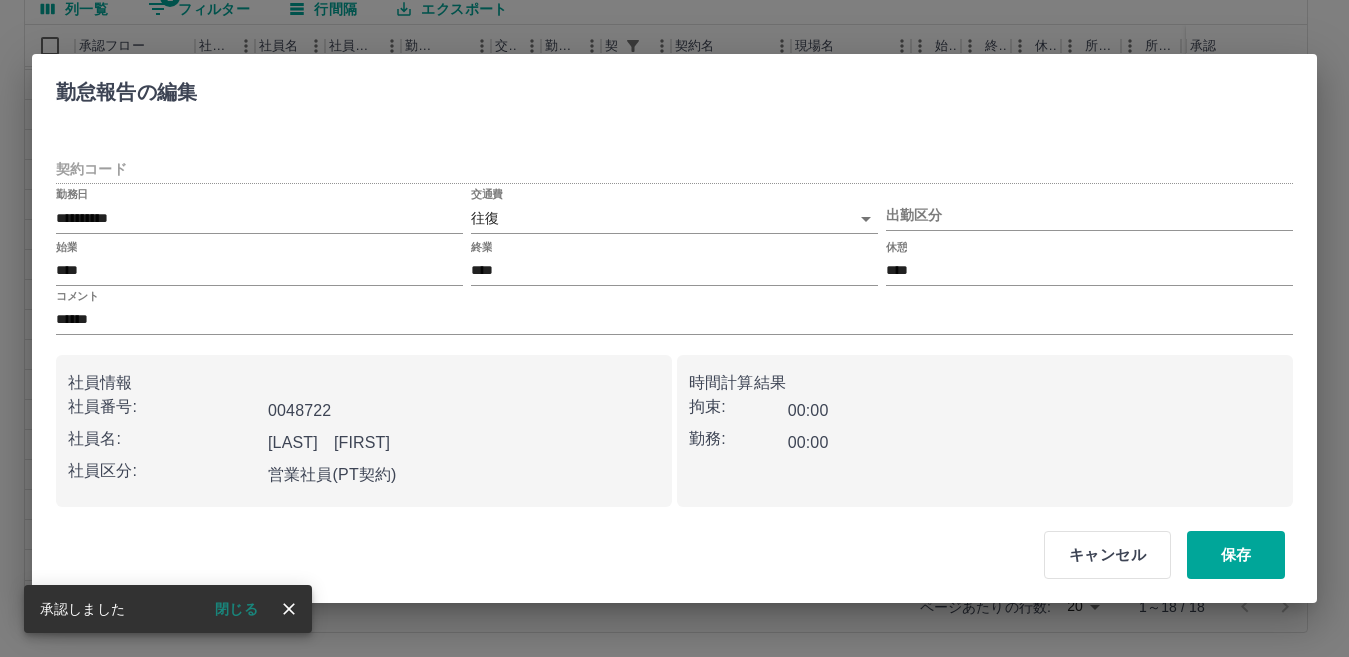 type on "********" 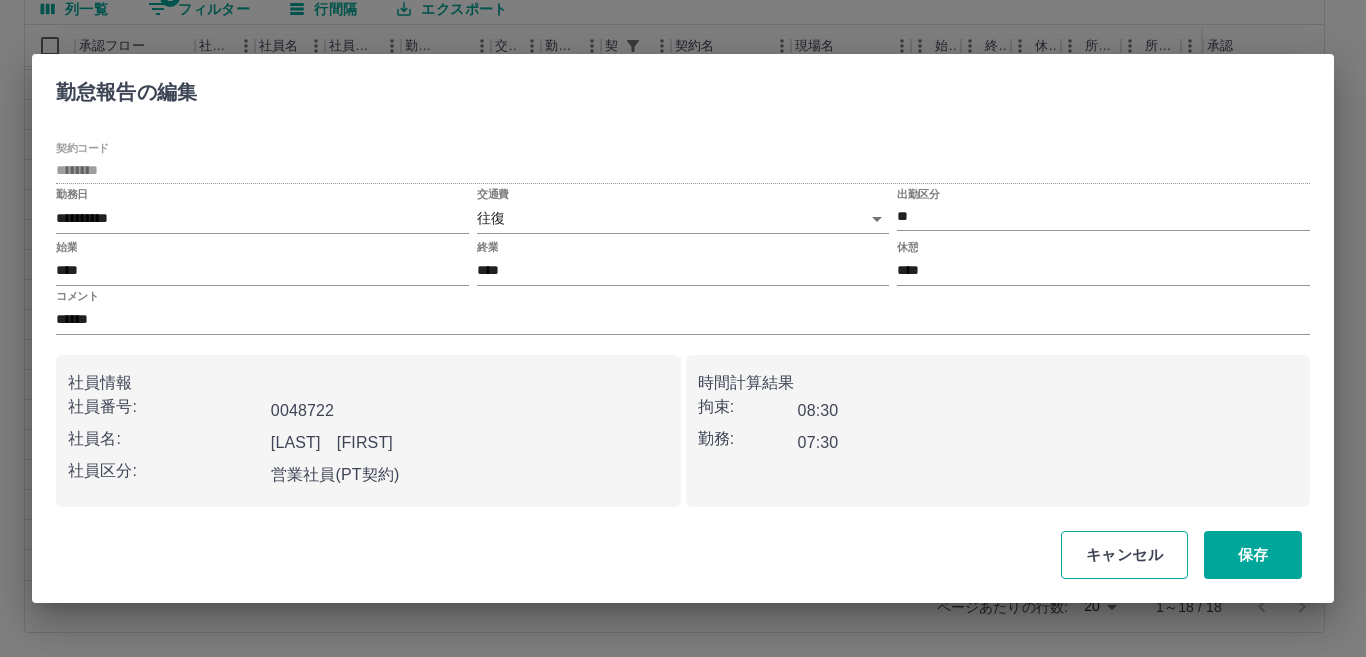 click on "キャンセル" at bounding box center [1124, 555] 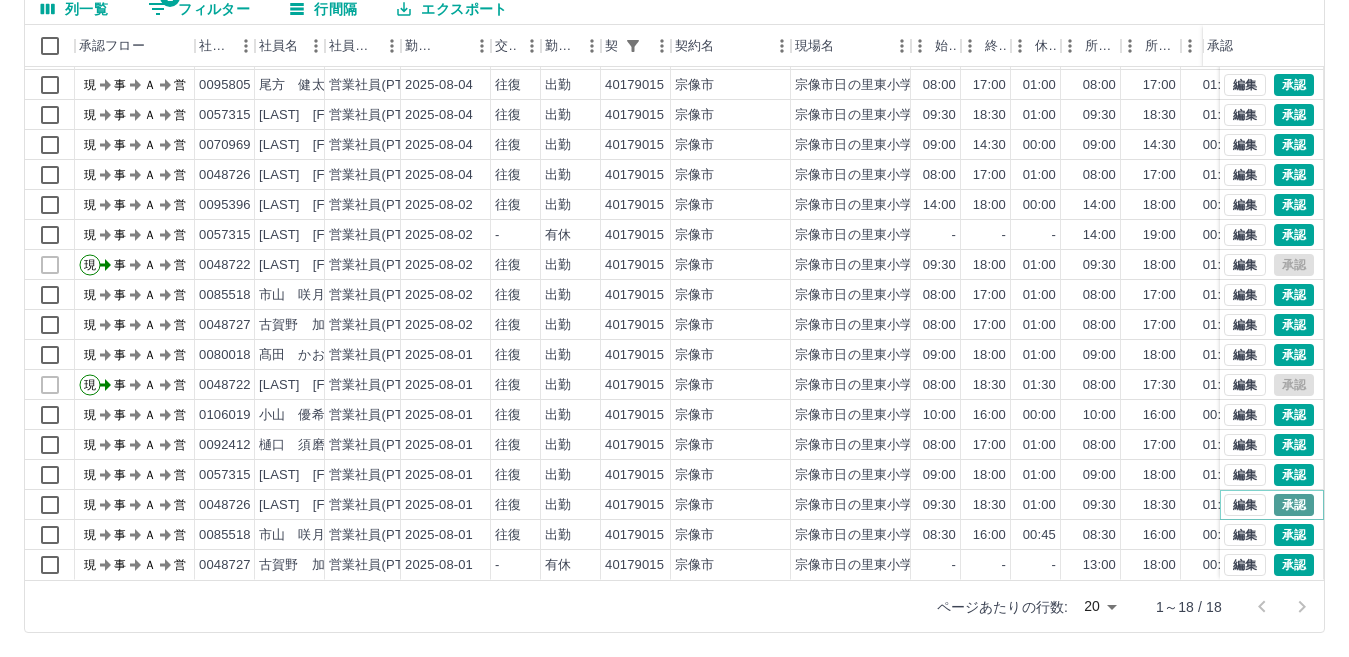 click on "承認" at bounding box center (1294, 505) 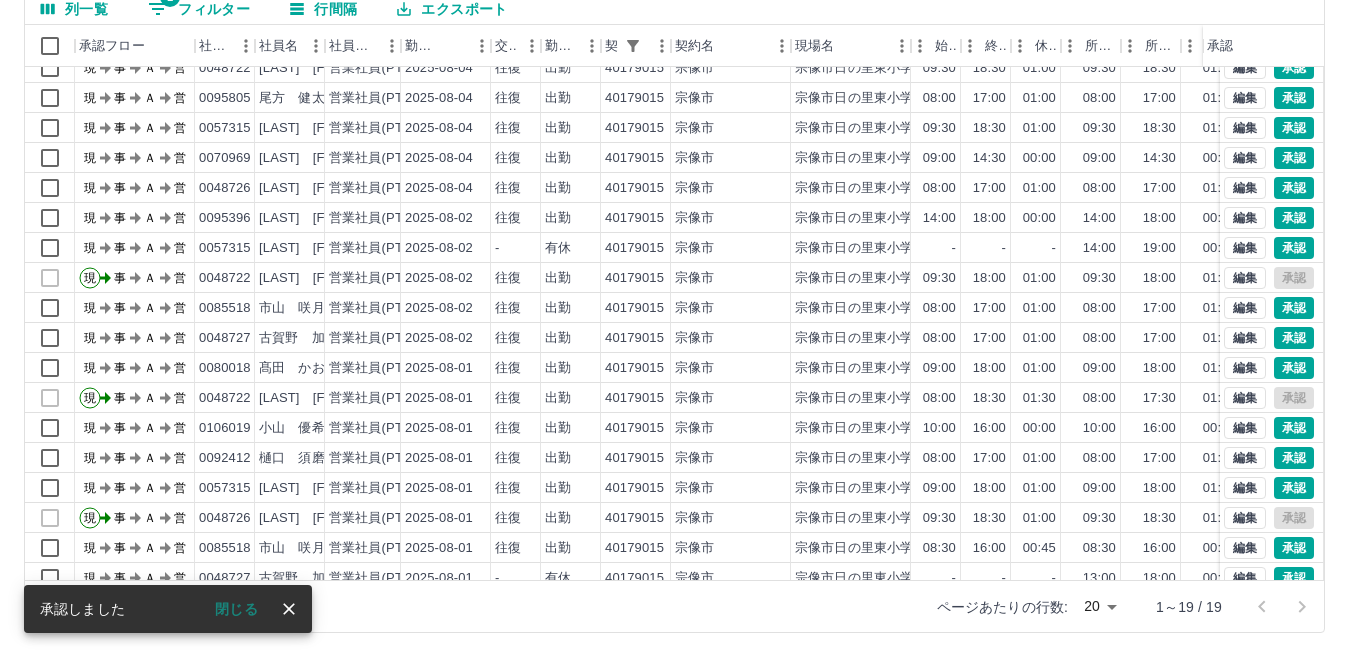 scroll, scrollTop: 74, scrollLeft: 0, axis: vertical 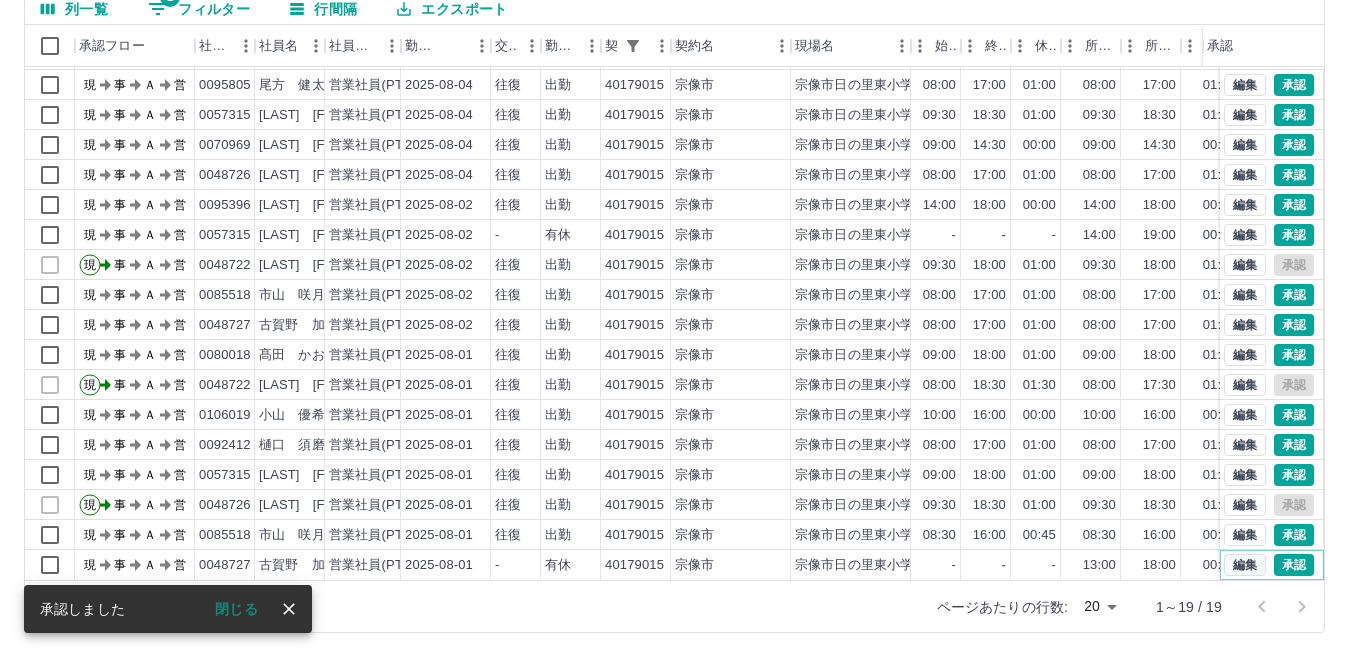click on "編集" at bounding box center (1245, 565) 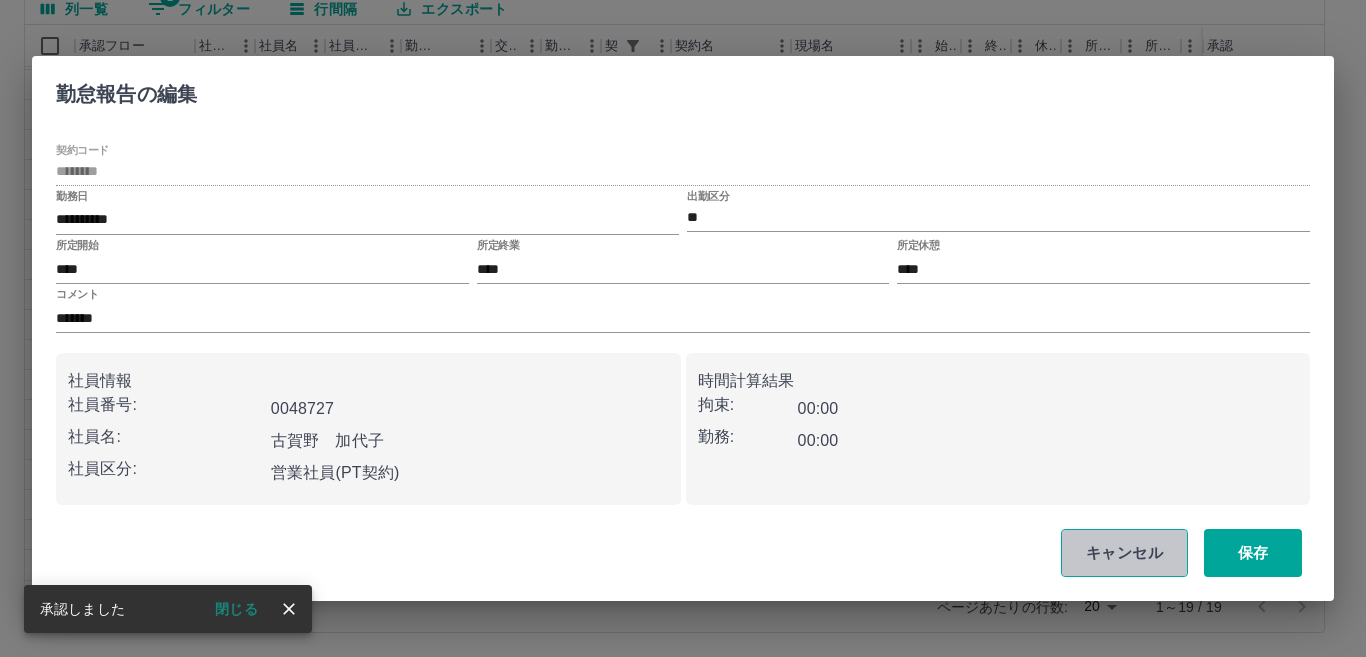 click on "キャンセル" at bounding box center [1124, 553] 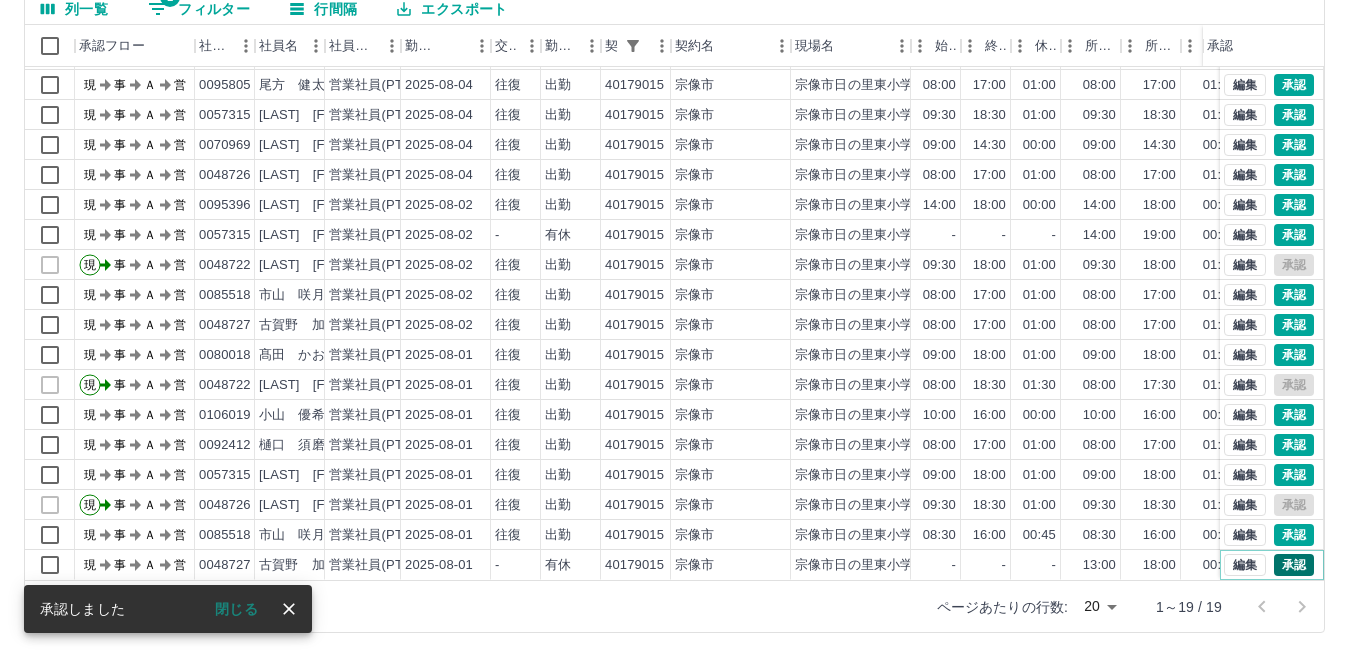 click on "承認" at bounding box center (1294, 565) 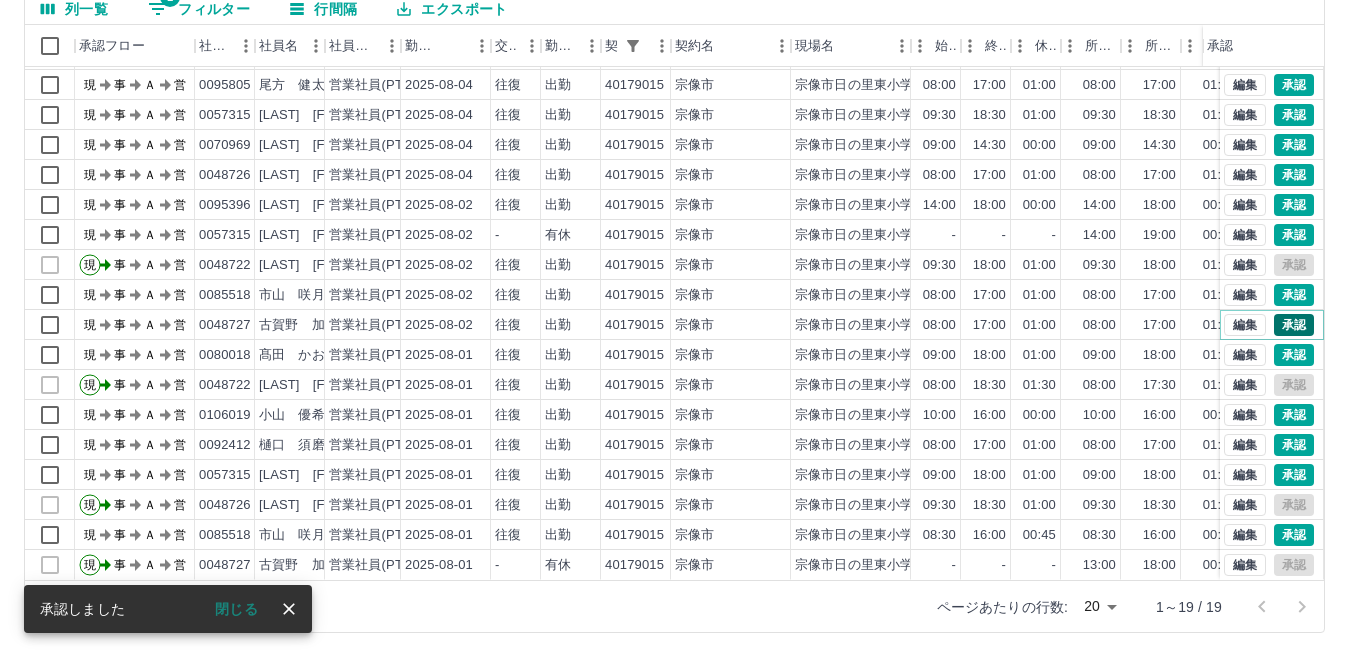 click on "承認" at bounding box center [1294, 325] 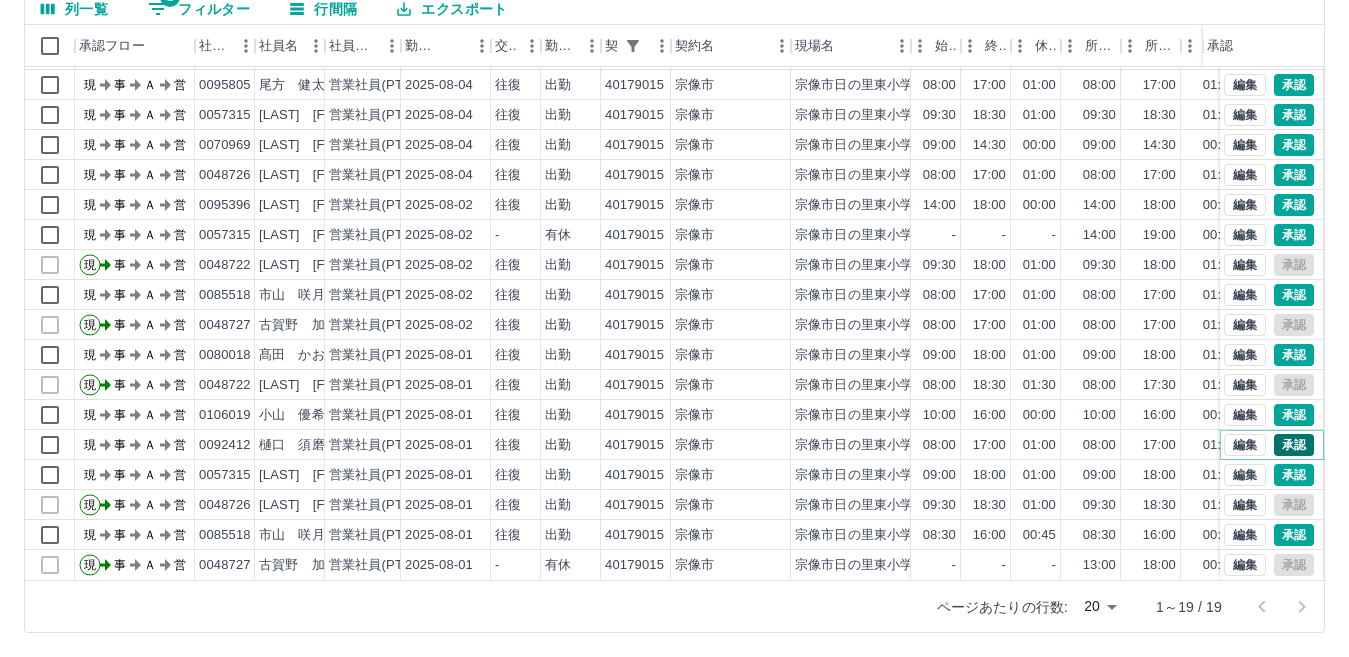 click on "承認" at bounding box center [1294, 445] 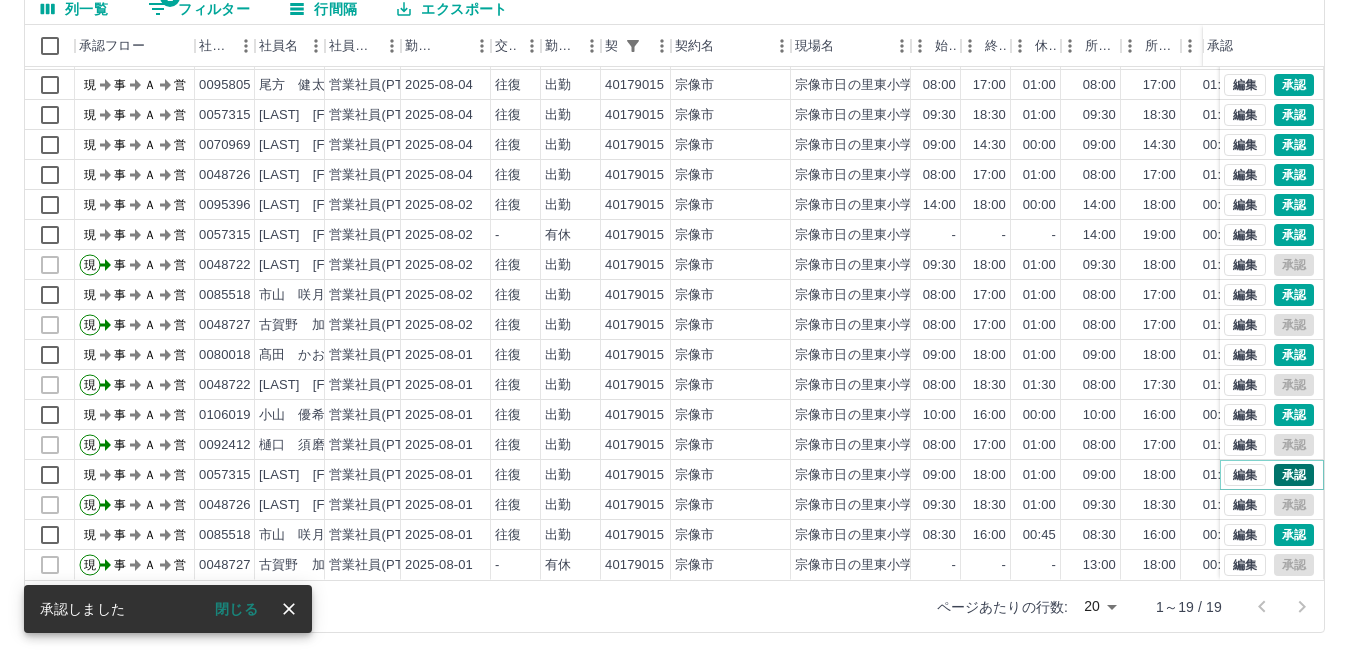 click on "承認" at bounding box center (1294, 475) 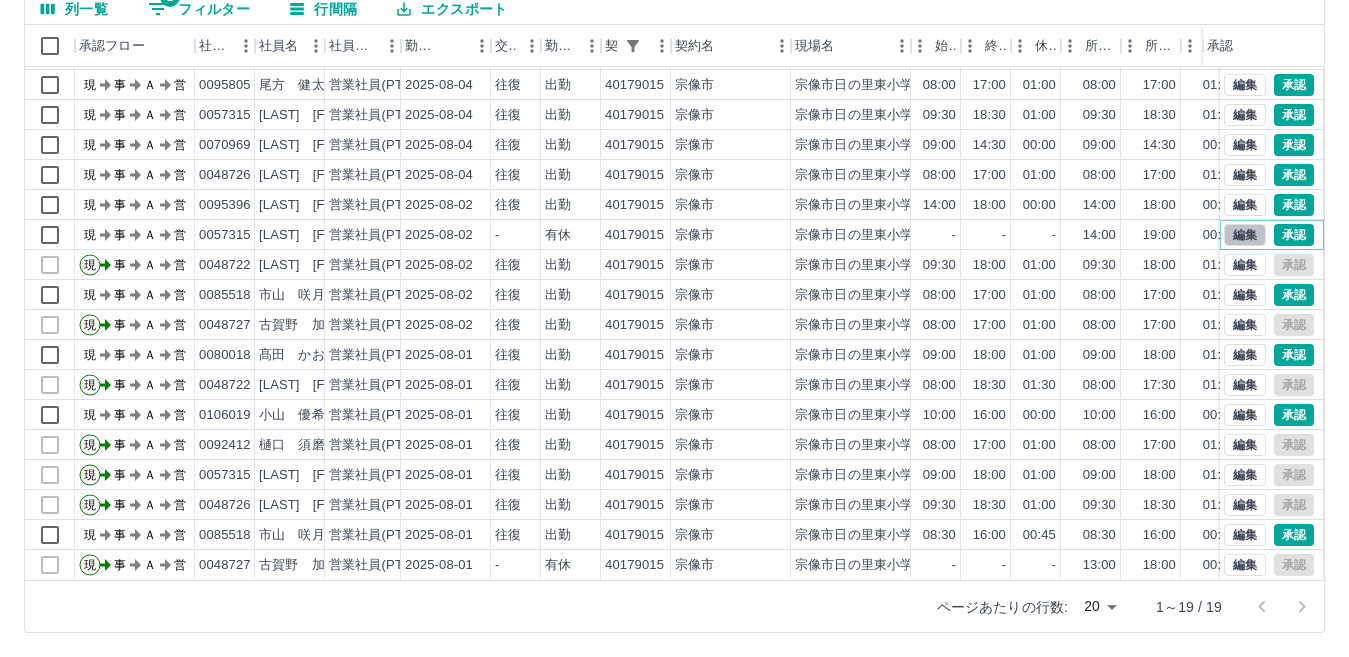 click on "編集" at bounding box center (1245, 235) 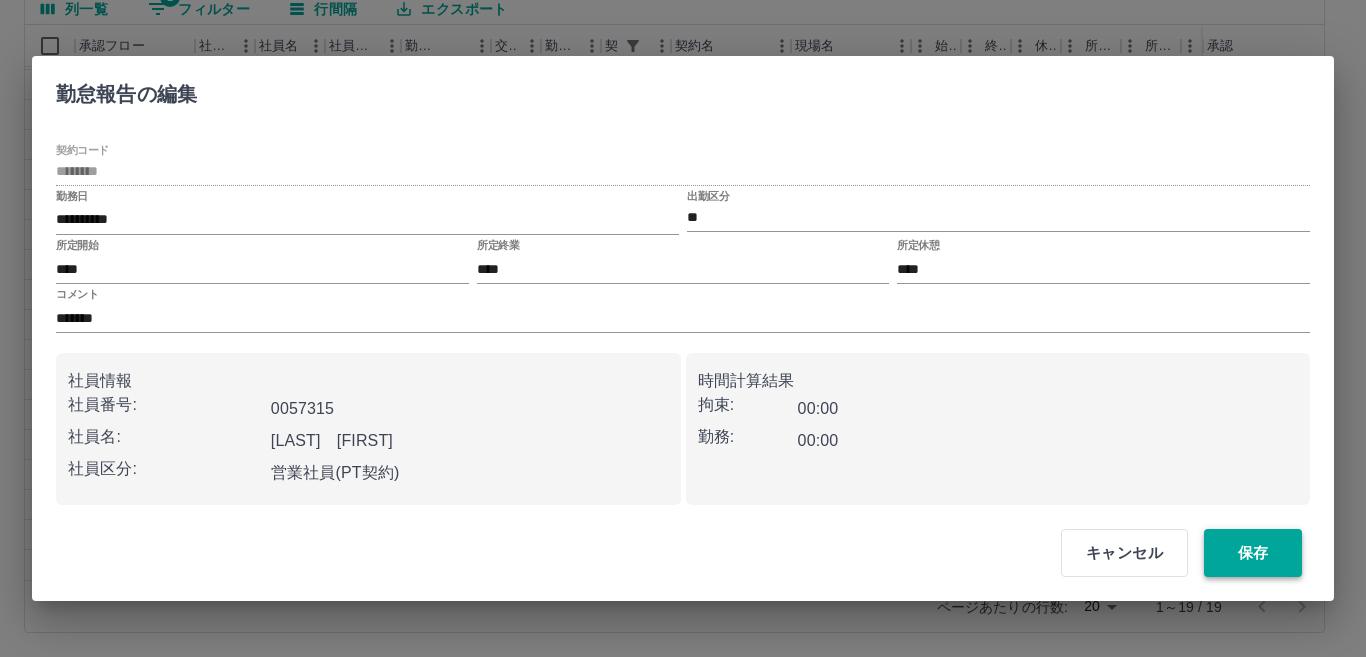 click on "保存" at bounding box center [1253, 553] 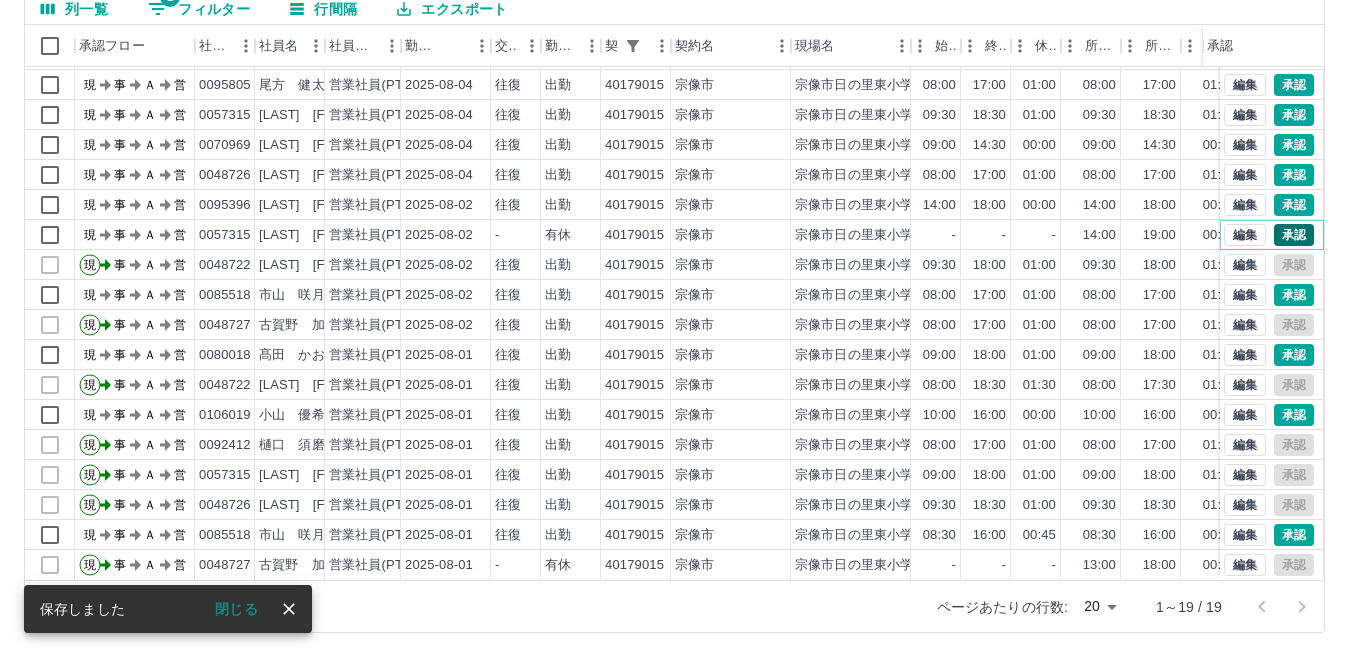 click on "承認" at bounding box center (1294, 235) 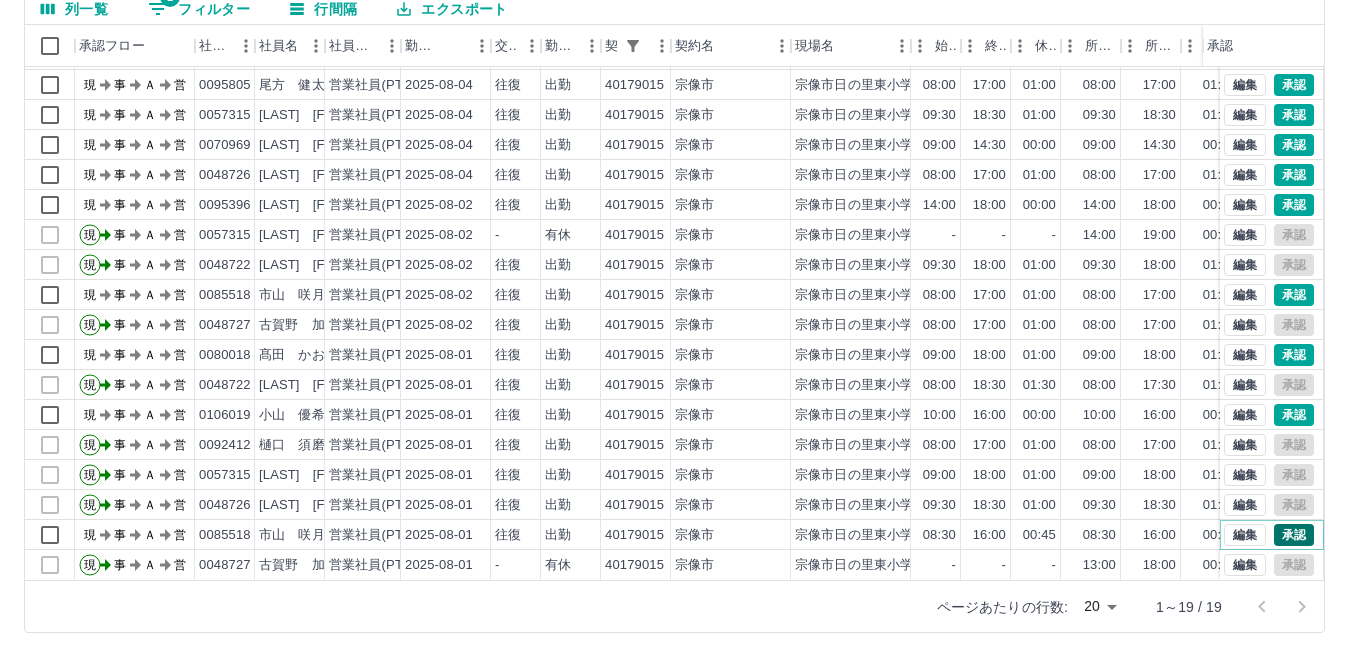 click on "承認" at bounding box center [1294, 535] 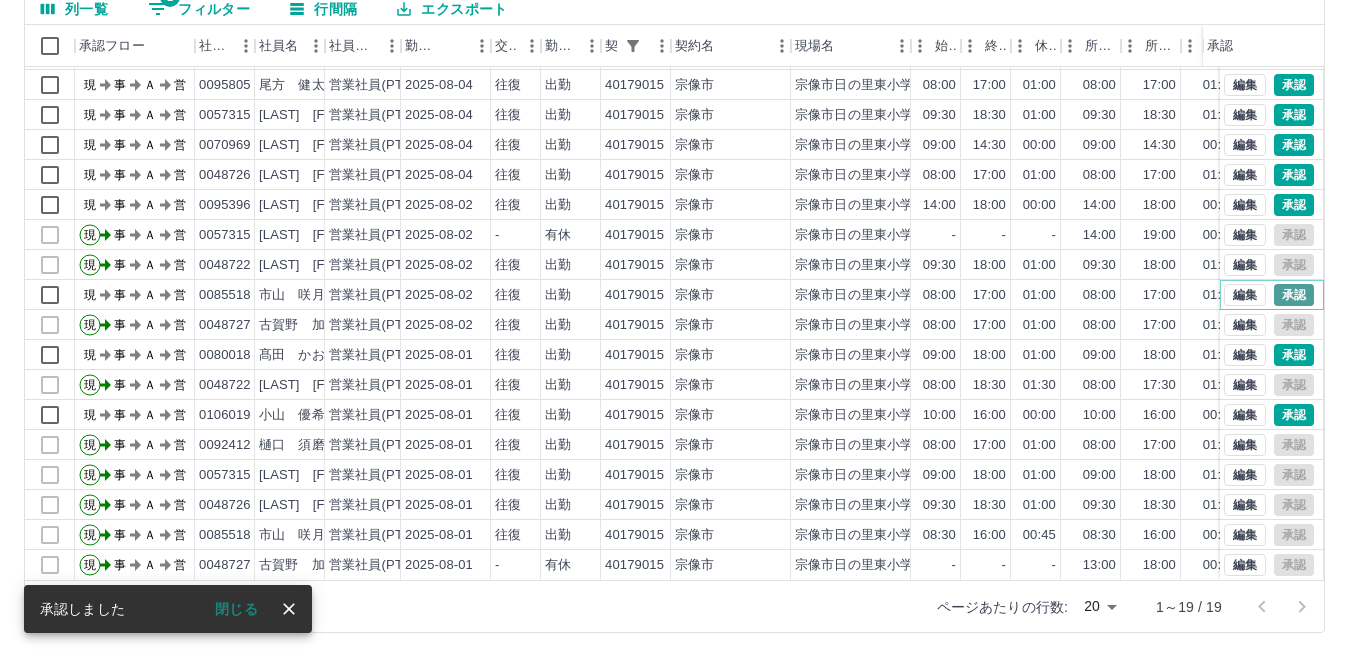 click on "承認" at bounding box center (1294, 295) 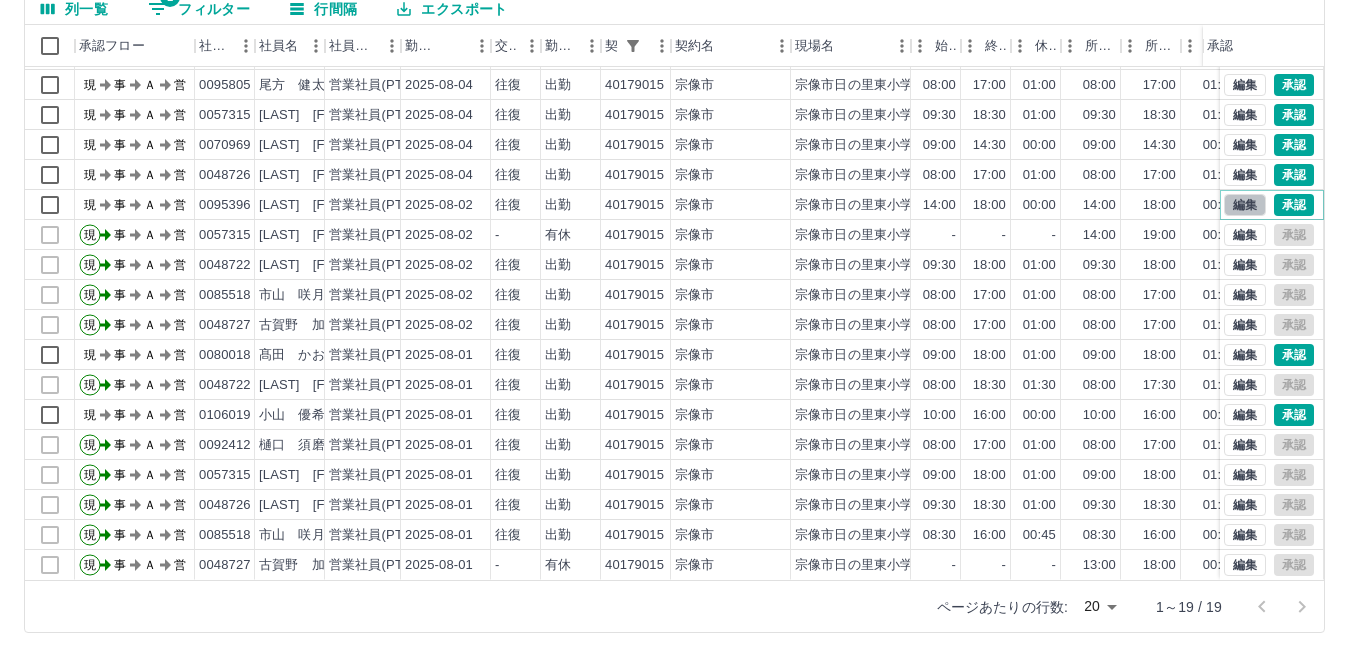 click on "編集" at bounding box center [1245, 205] 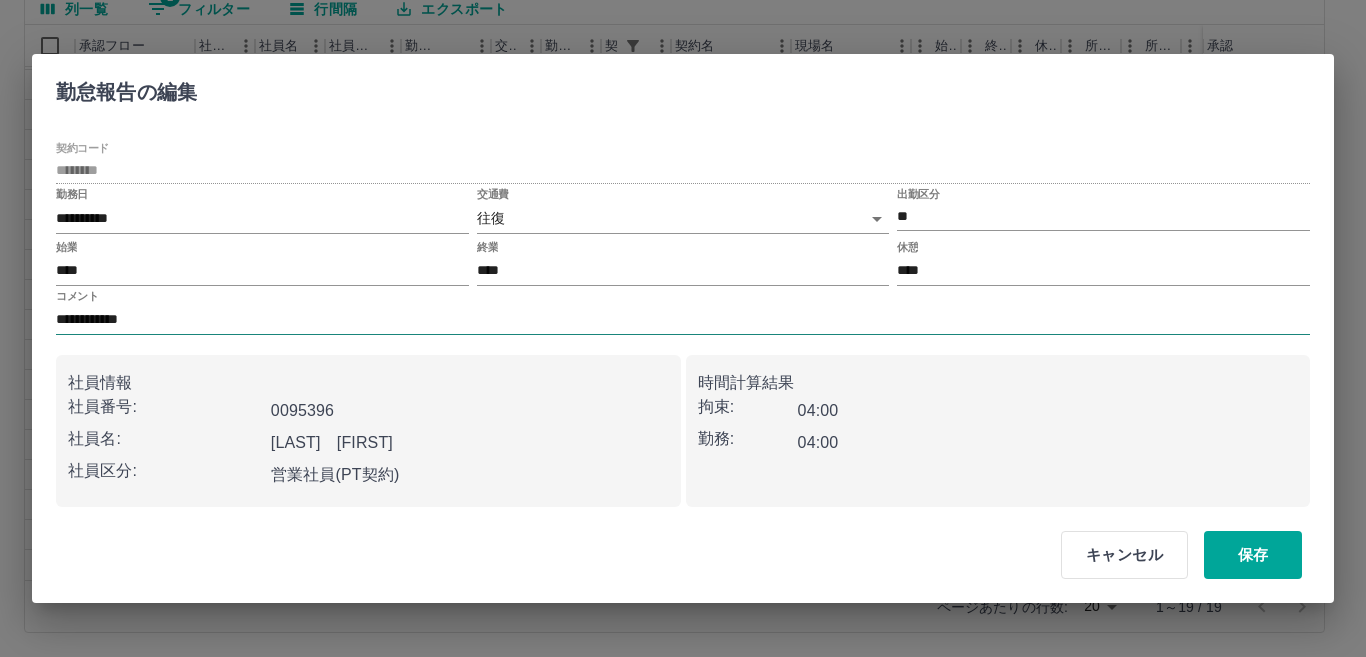 click on "**********" at bounding box center (683, 320) 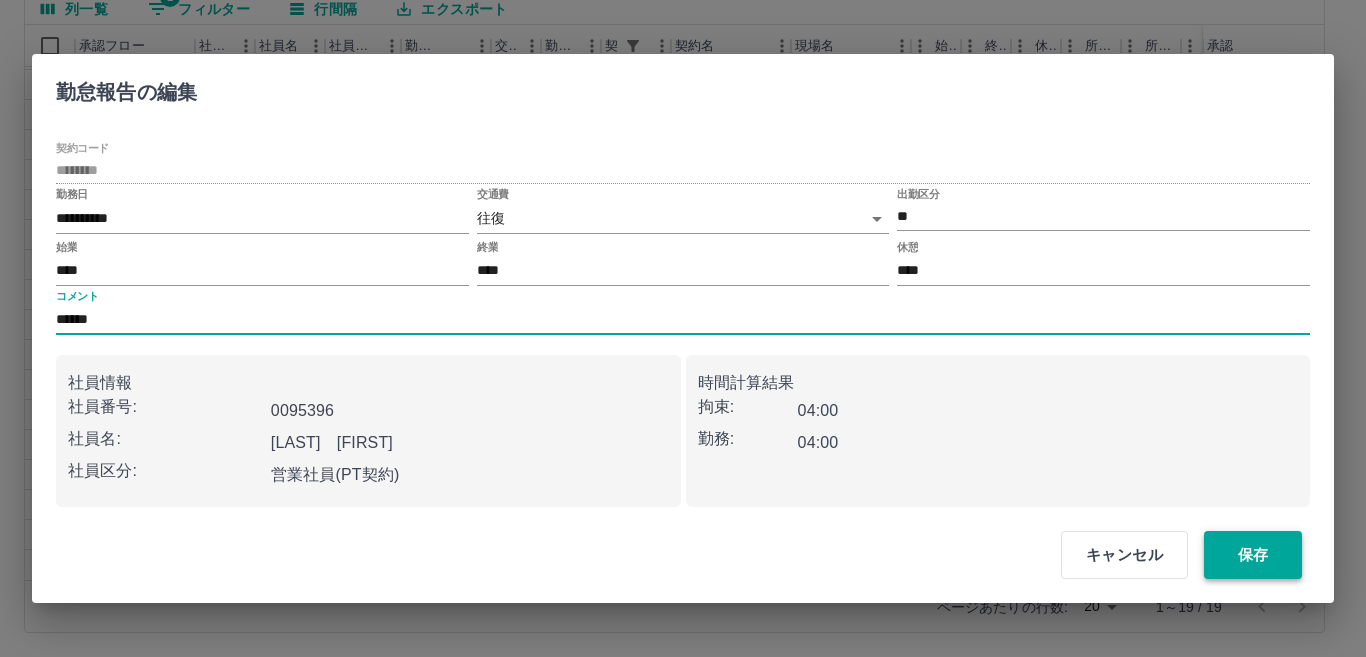 type on "******" 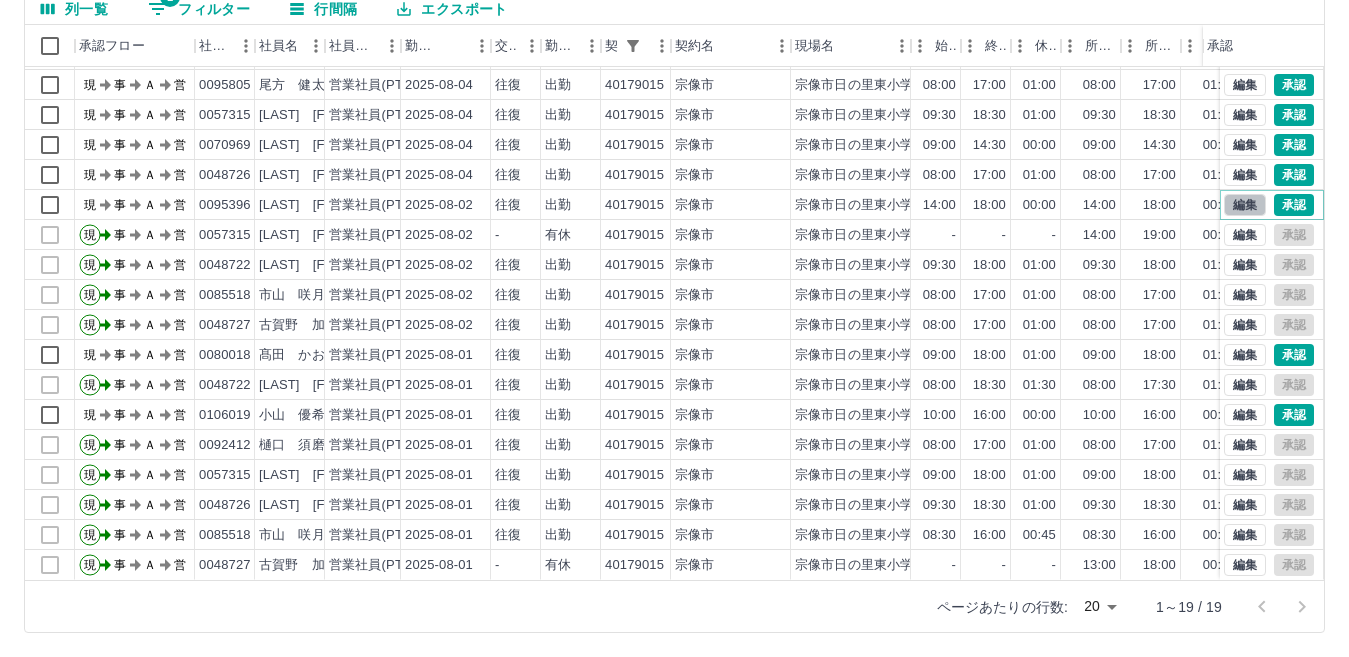 click on "編集" at bounding box center [1245, 205] 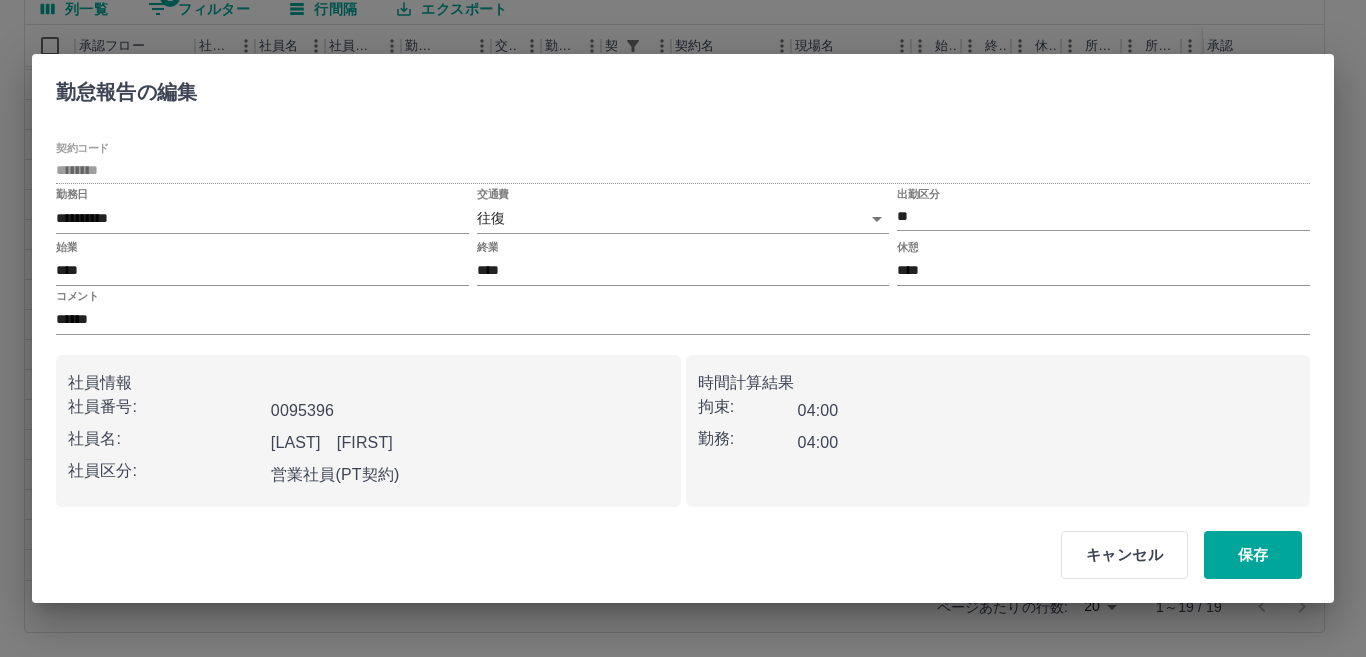 drag, startPoint x: 1110, startPoint y: 554, endPoint x: 1201, endPoint y: 418, distance: 163.6368 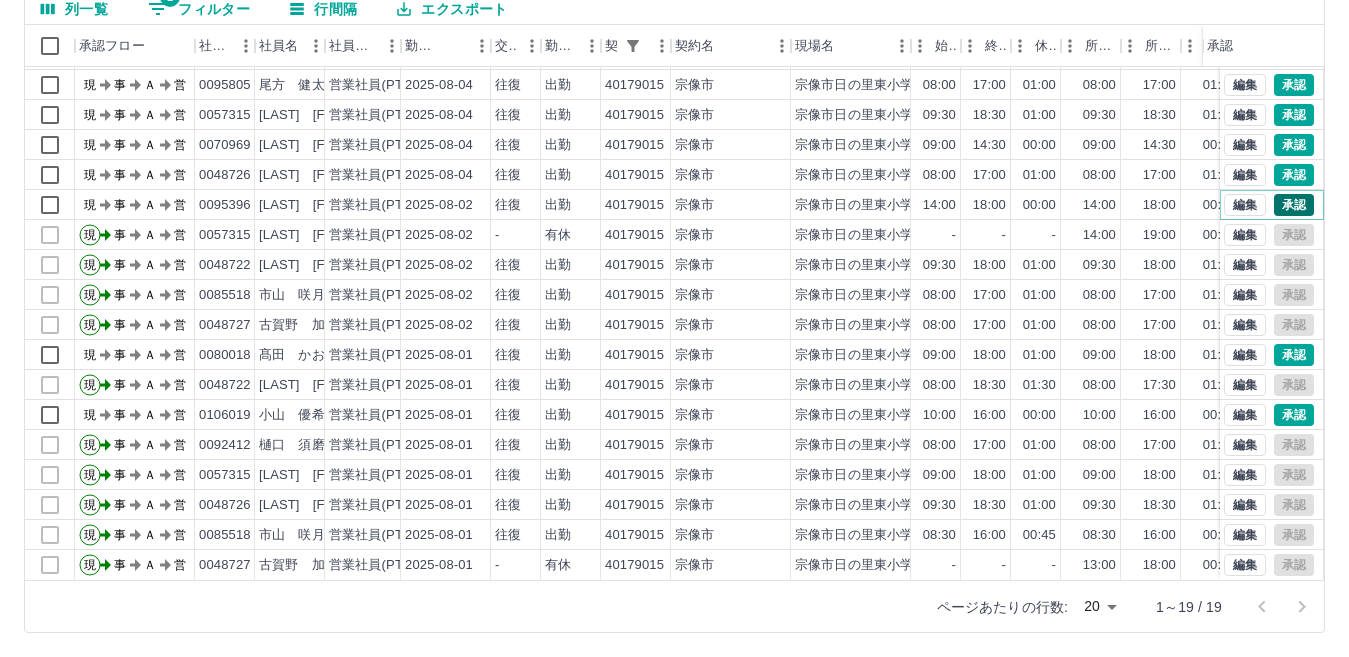 click on "承認" at bounding box center (1294, 205) 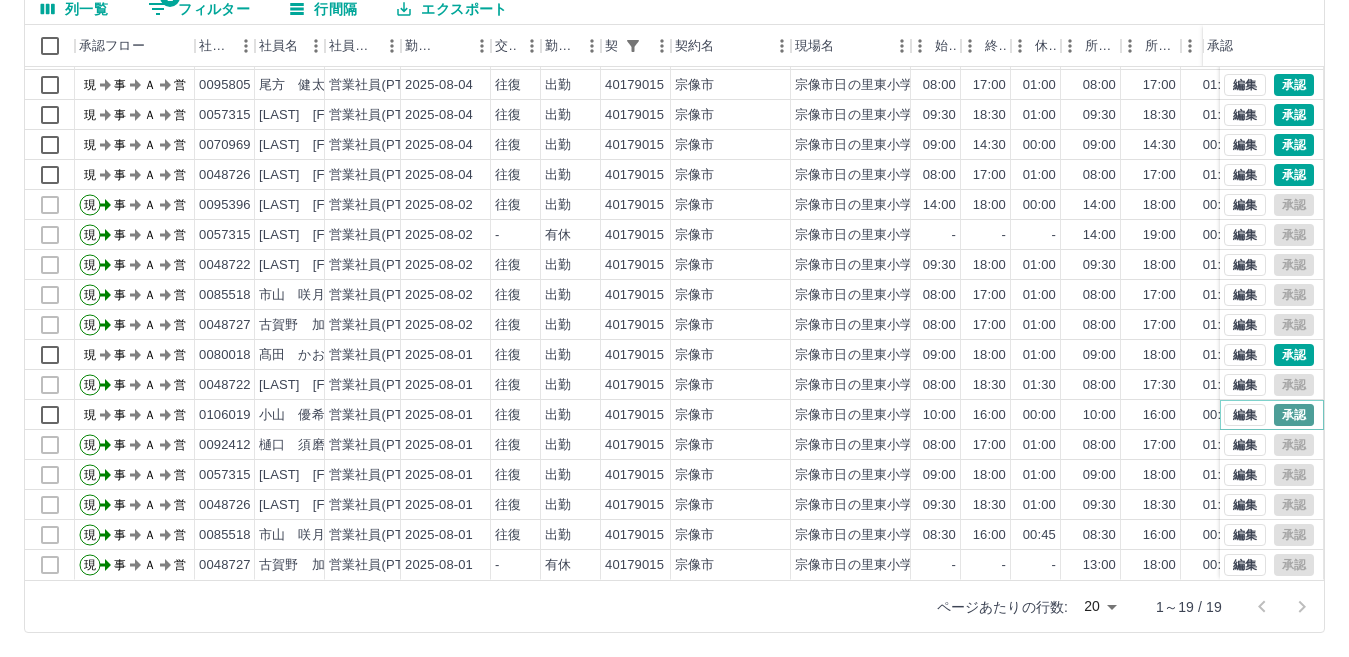 click on "承認" at bounding box center [1294, 415] 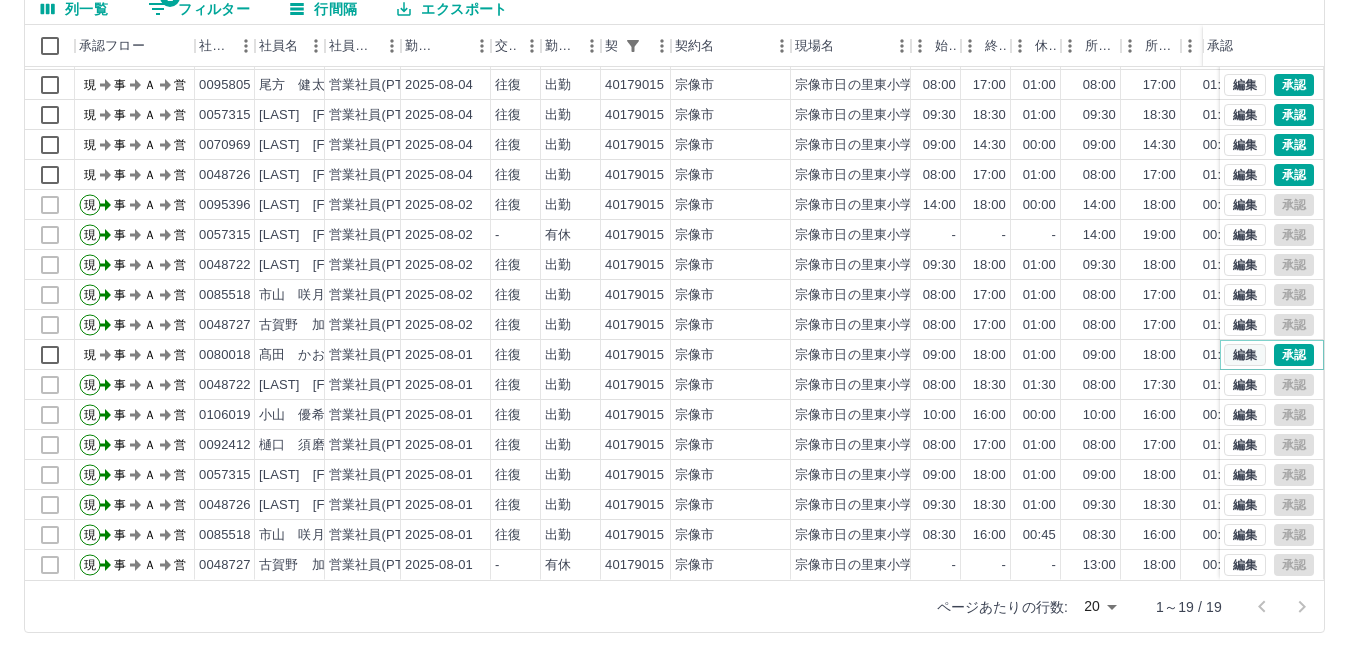 click on "編集" at bounding box center [1245, 355] 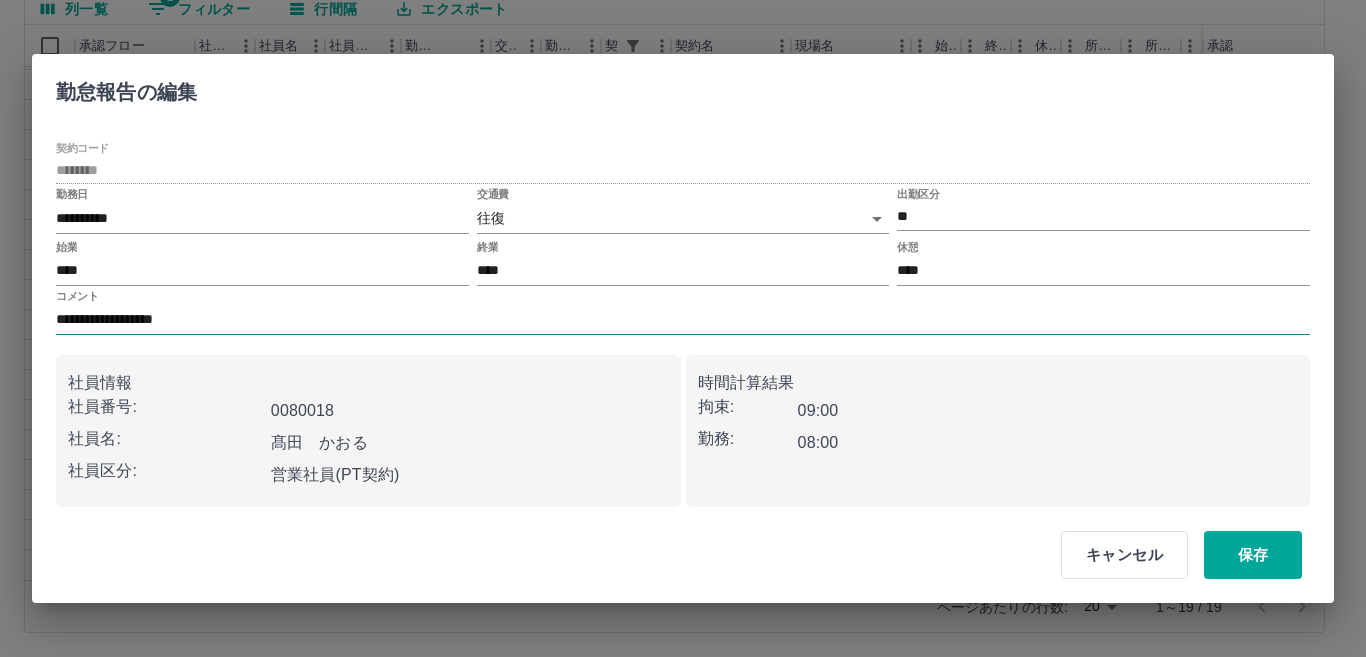 click on "**********" at bounding box center [683, 320] 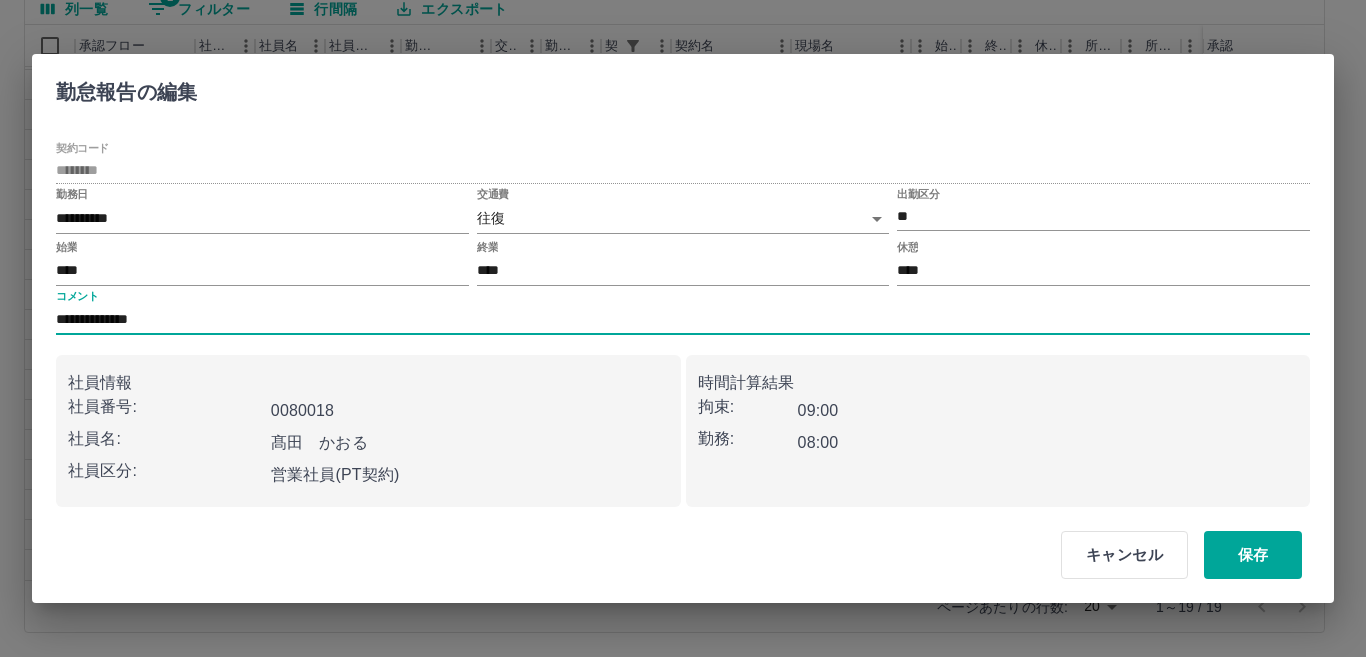click on "**********" at bounding box center [683, 320] 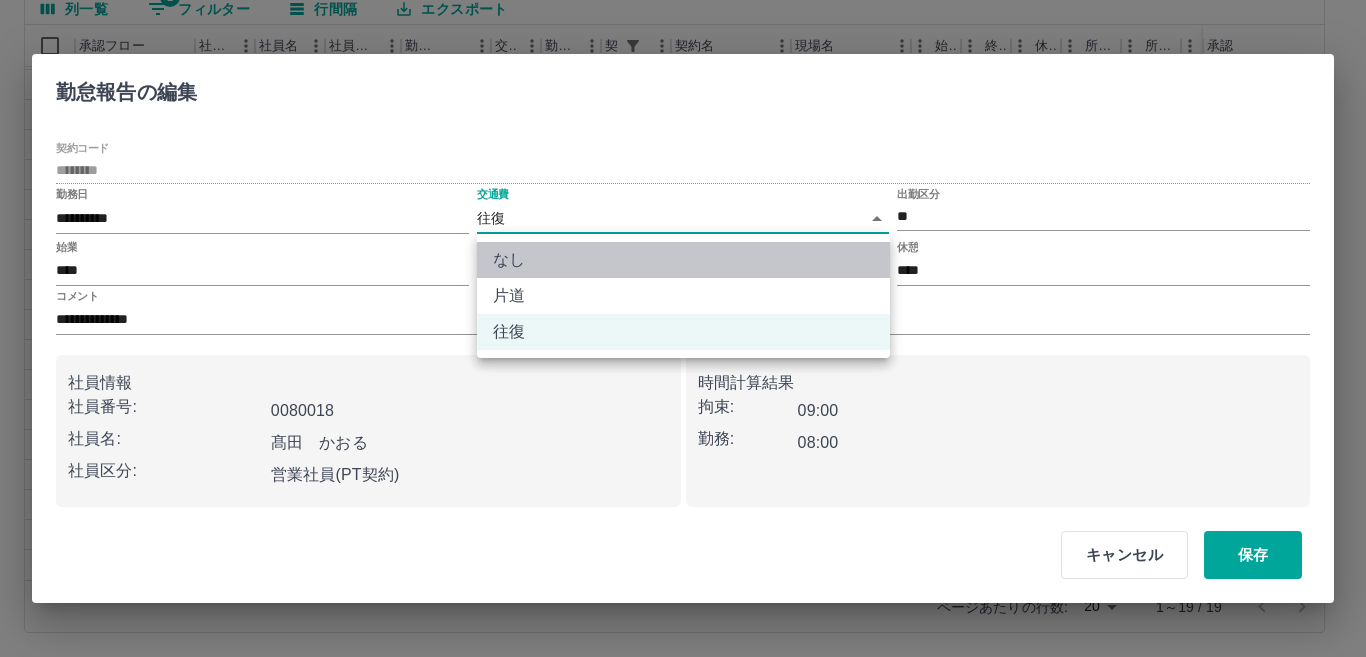 click on "なし" at bounding box center (683, 260) 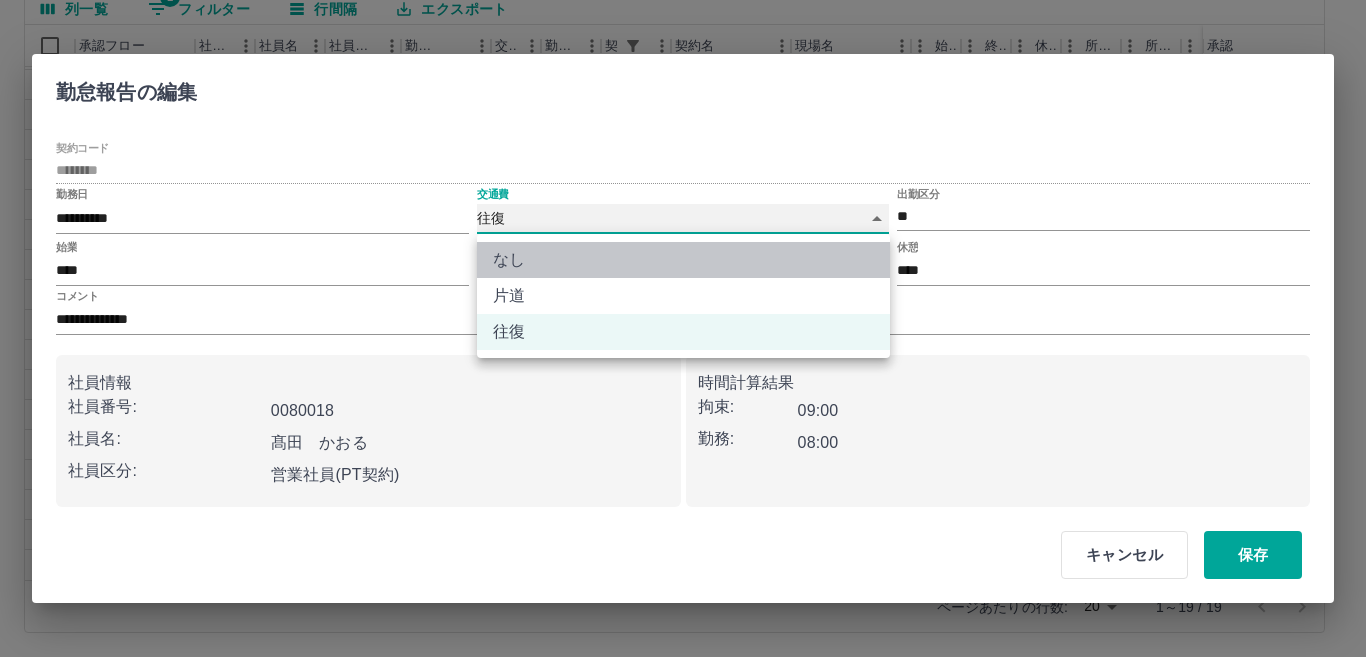 type on "****" 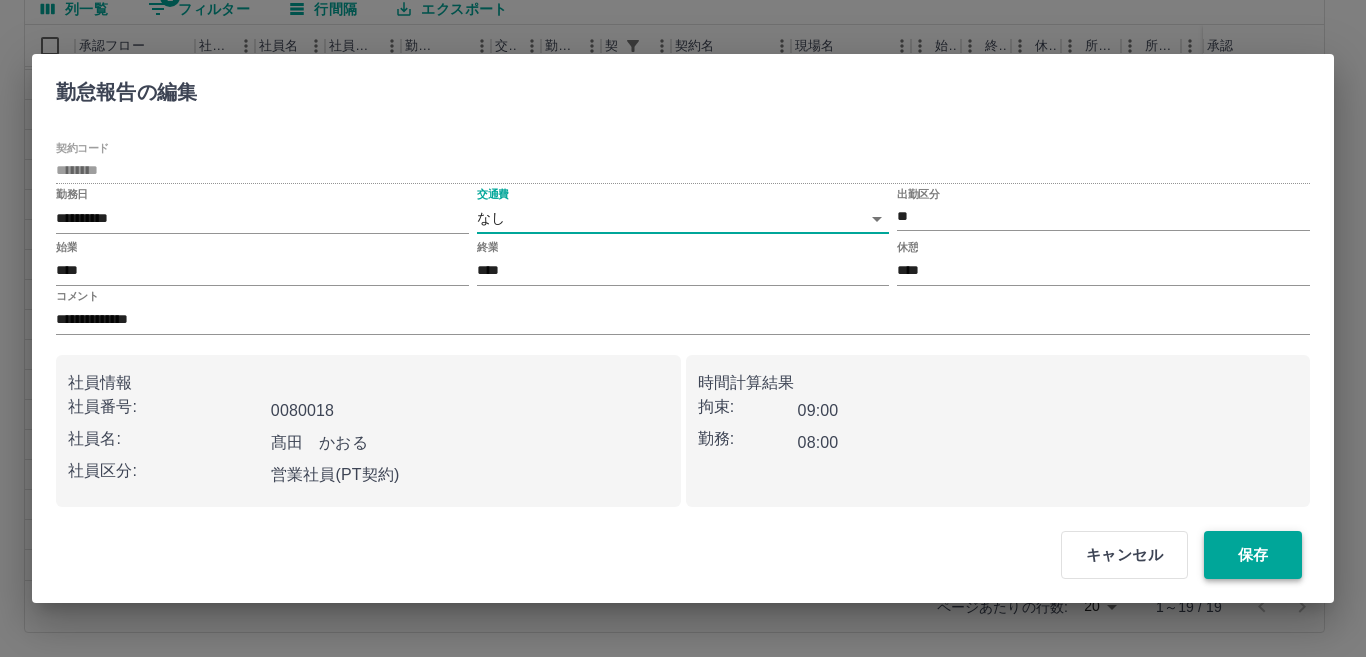 click on "保存" at bounding box center [1253, 555] 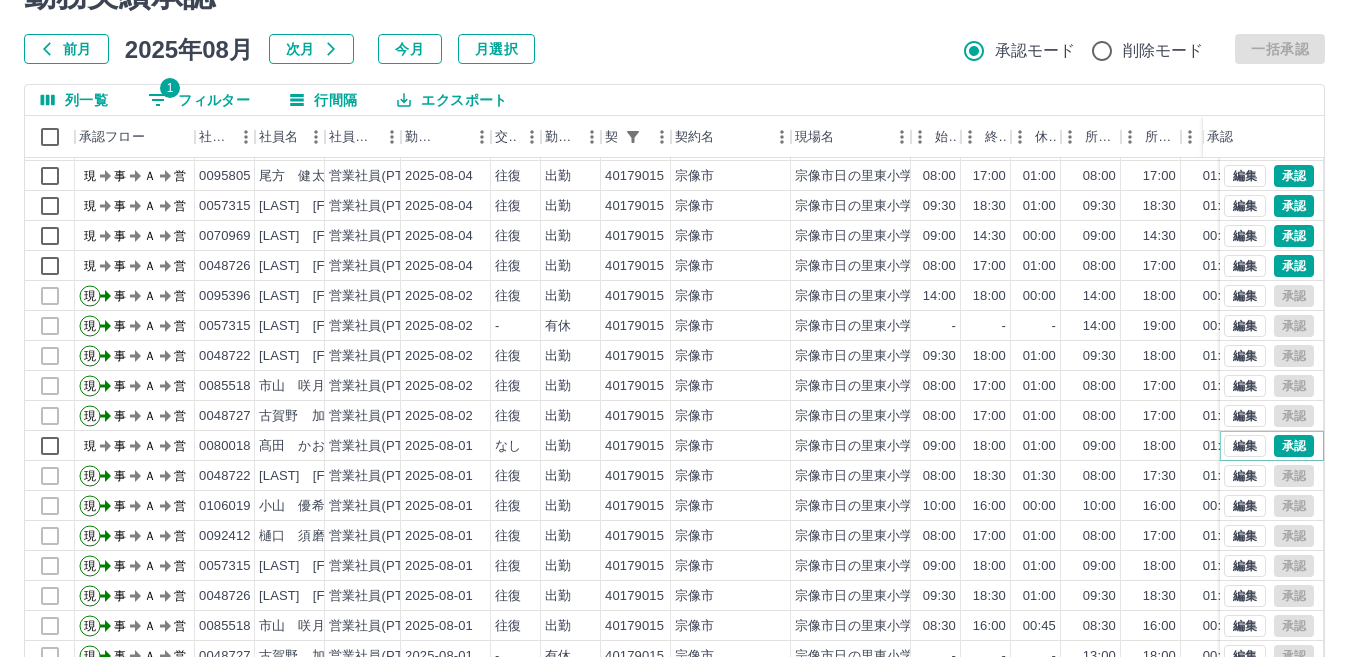 scroll, scrollTop: 0, scrollLeft: 0, axis: both 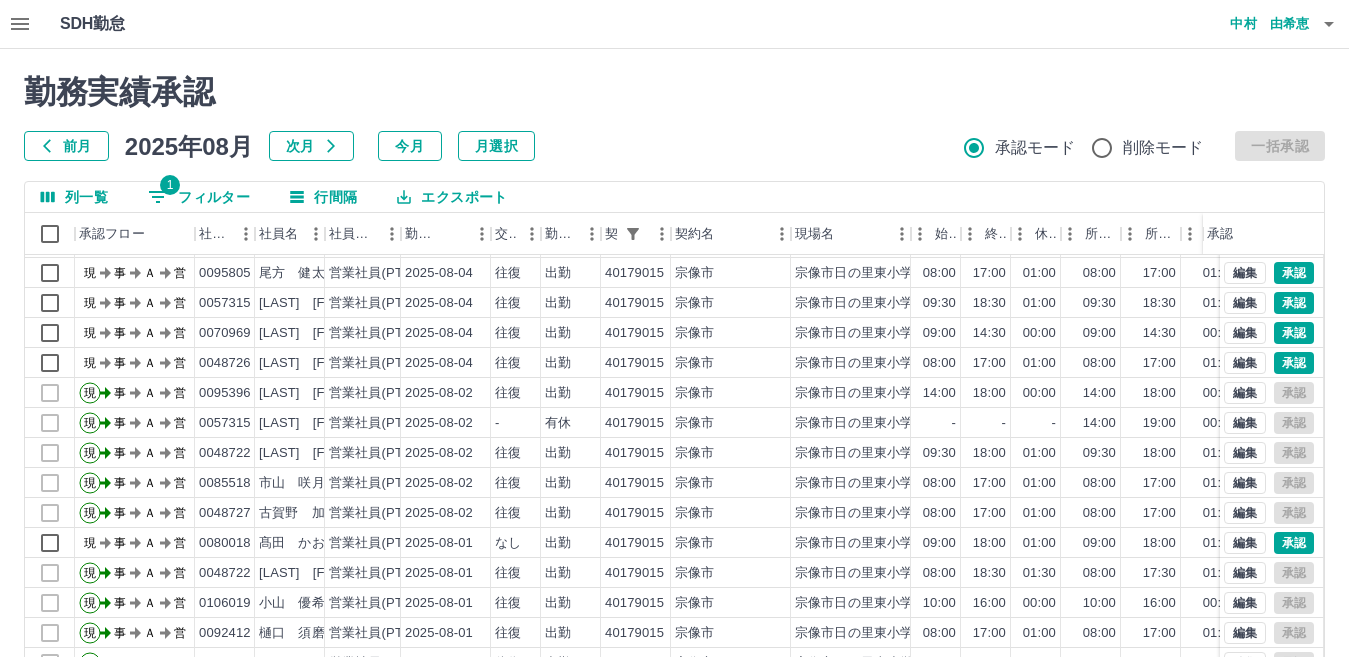 click on "1 フィルター" at bounding box center [199, 197] 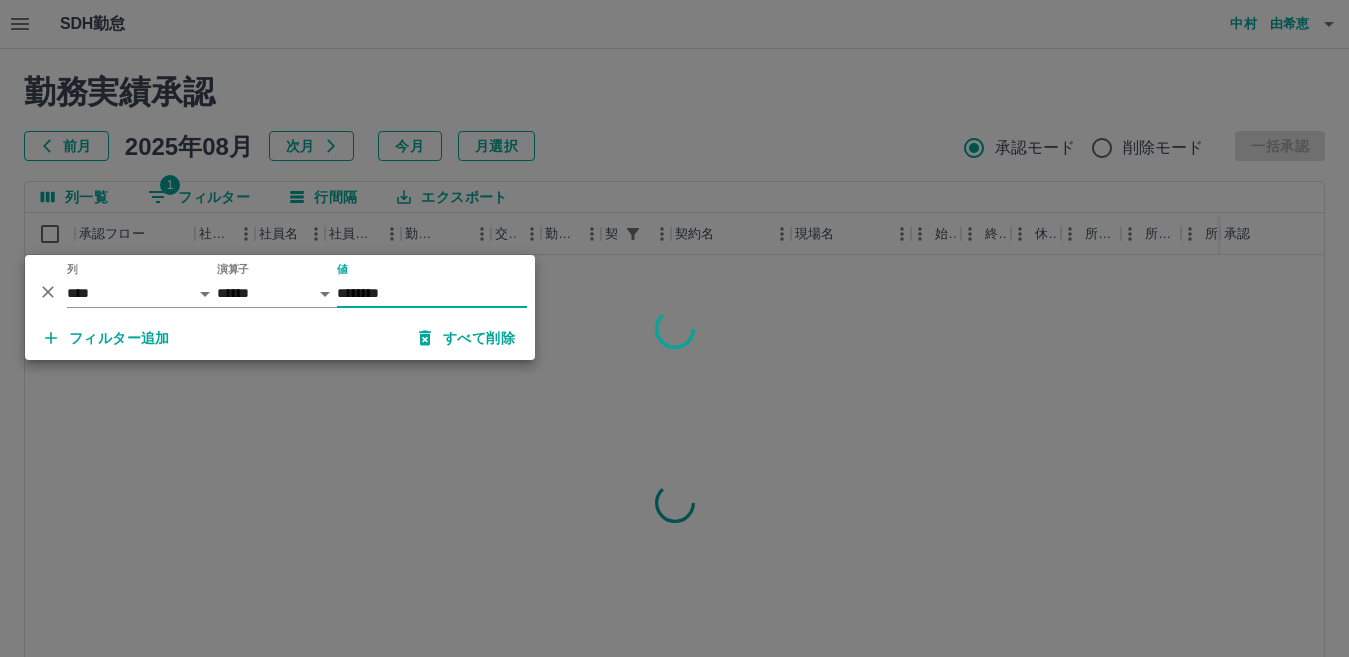 scroll, scrollTop: 0, scrollLeft: 0, axis: both 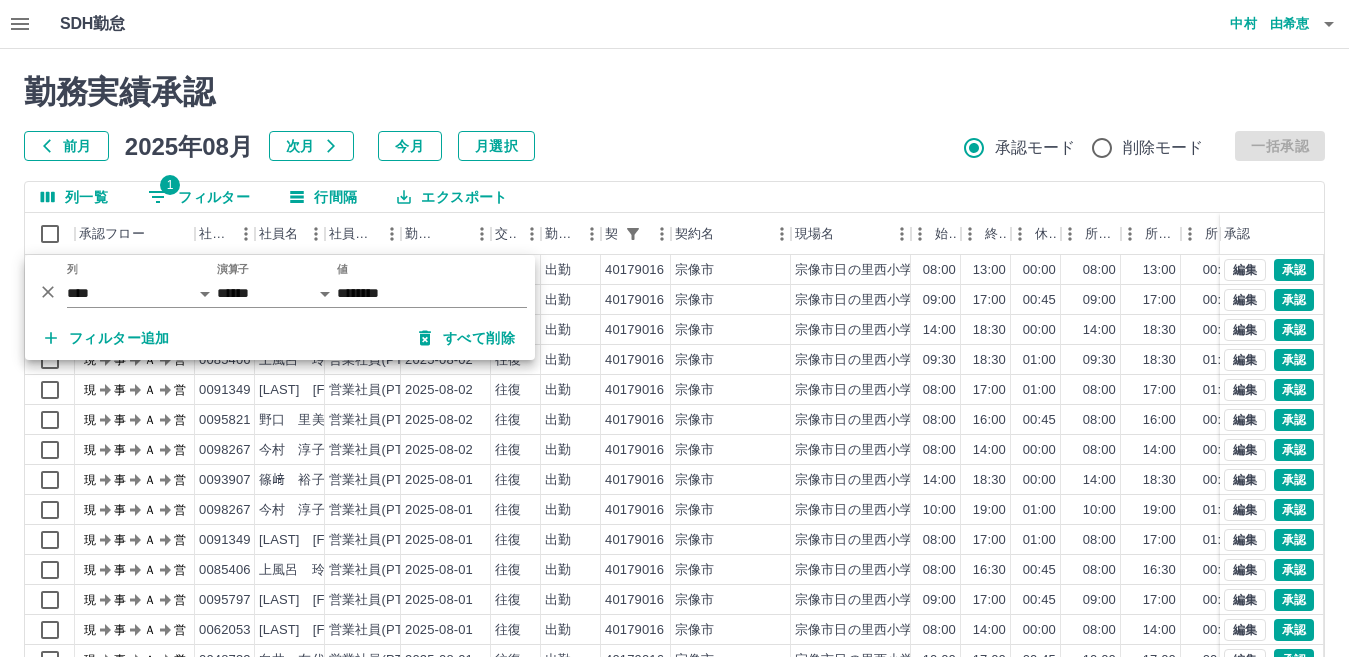 click on "前月 2025年08月 次月 今月 月選択 承認モード 削除モード 一括承認" at bounding box center (674, 146) 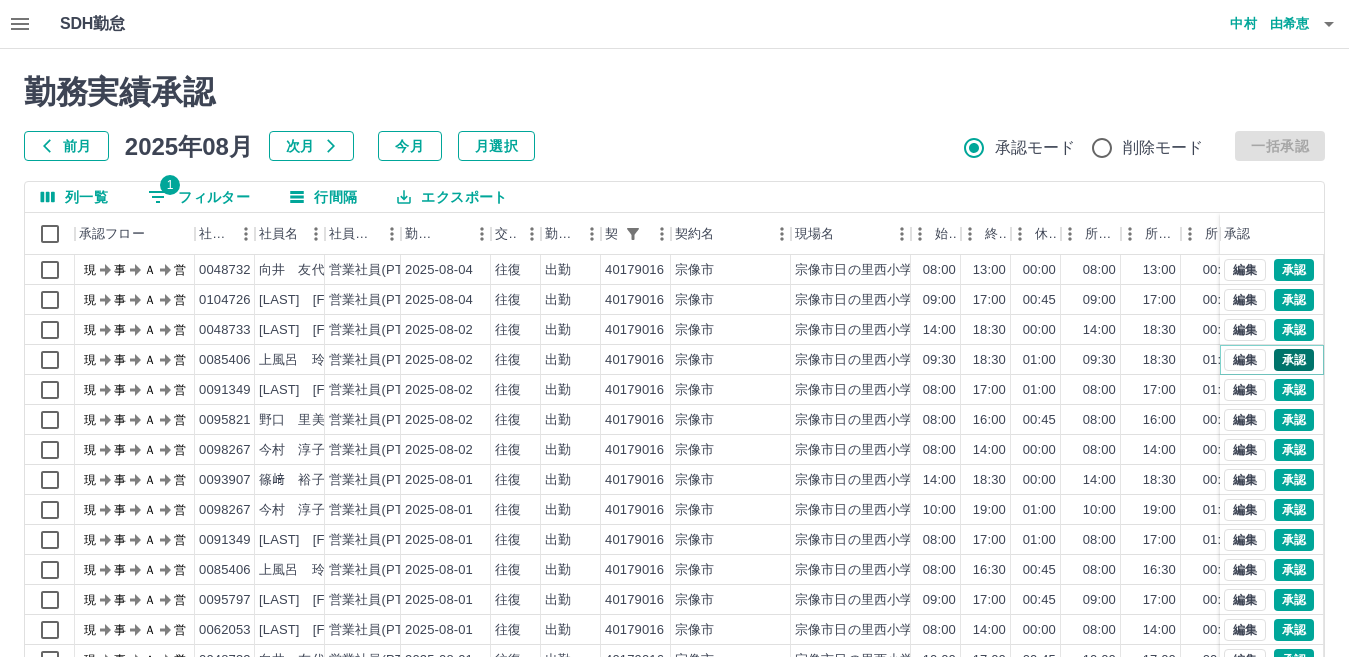 click on "承認" at bounding box center [1294, 360] 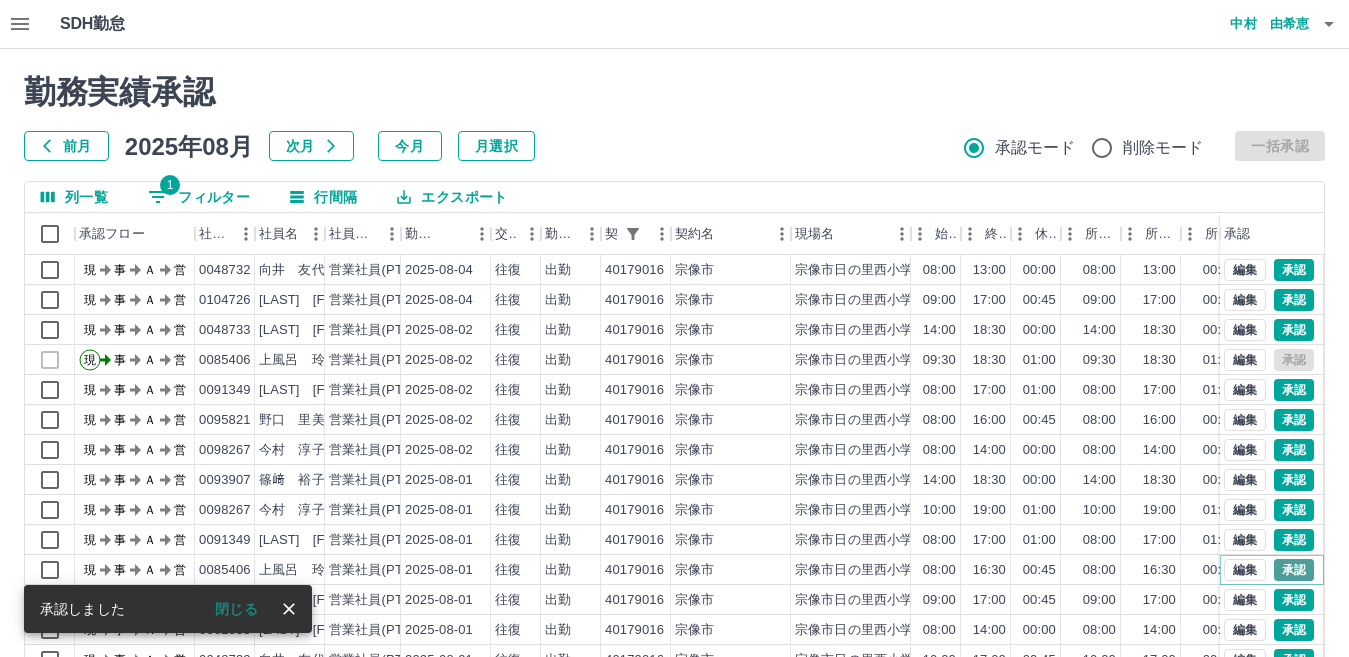 click on "承認" at bounding box center [1294, 570] 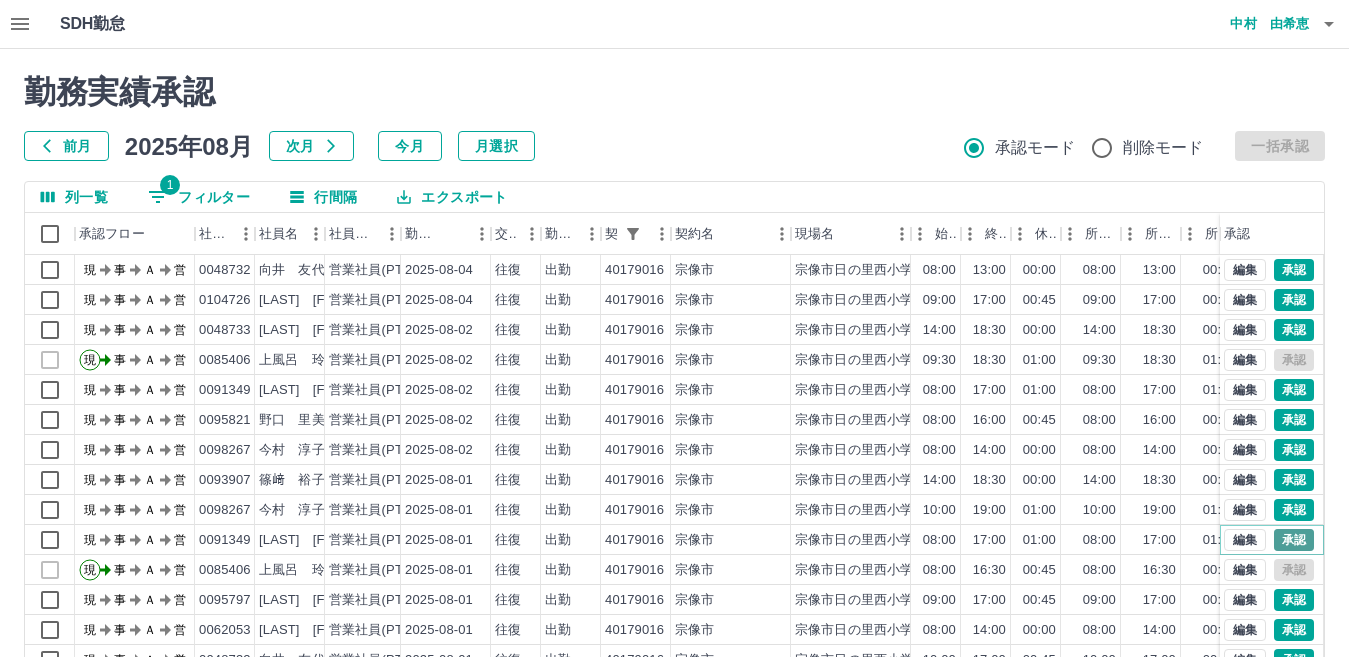 click on "承認" at bounding box center (1294, 540) 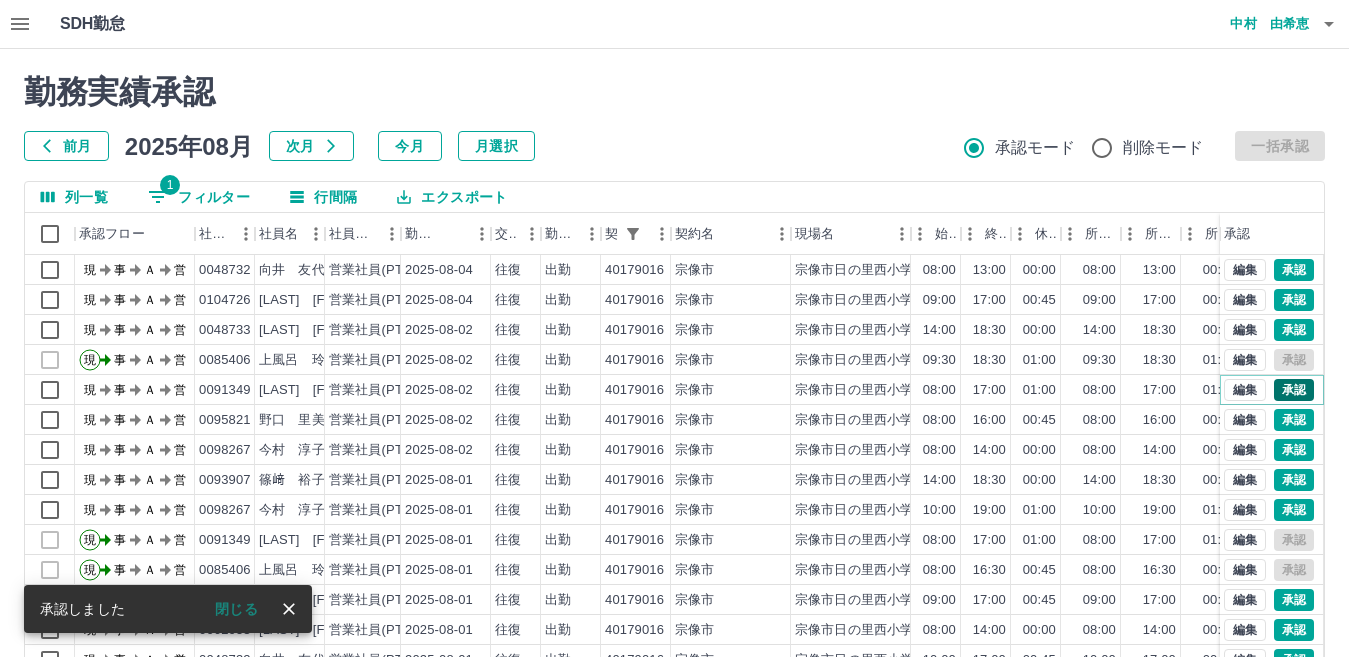 click on "承認" at bounding box center (1294, 390) 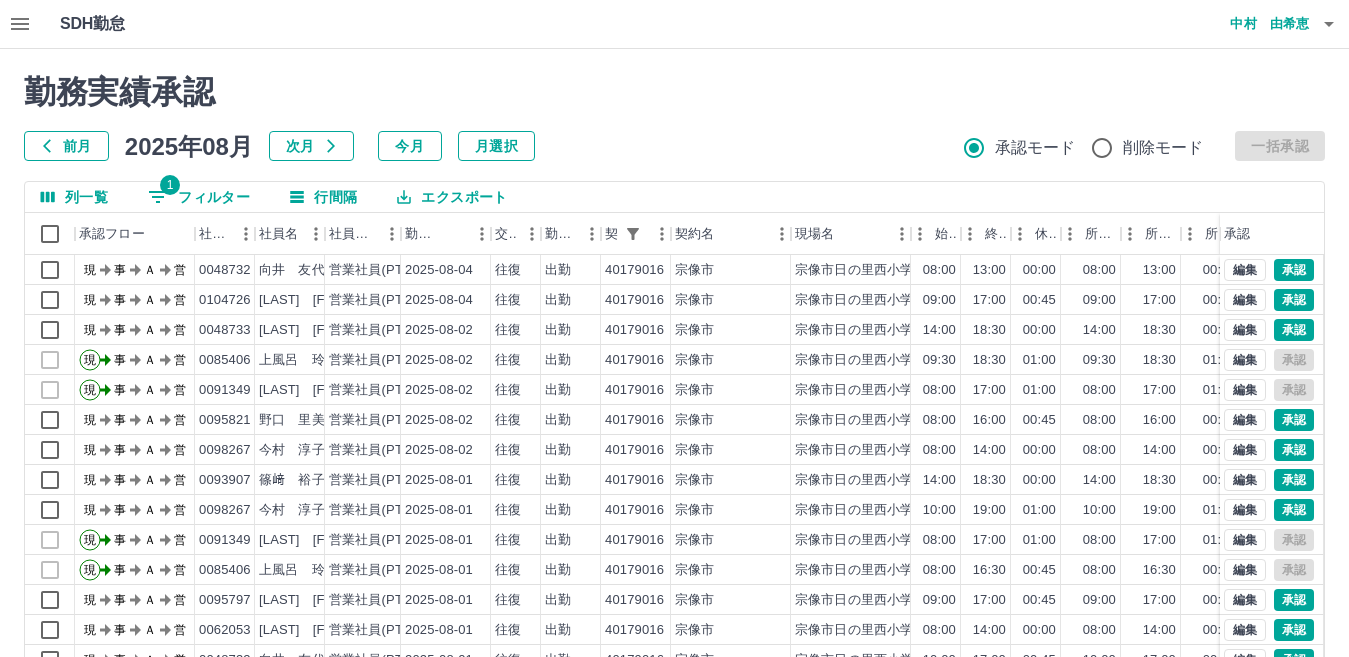 scroll, scrollTop: 188, scrollLeft: 0, axis: vertical 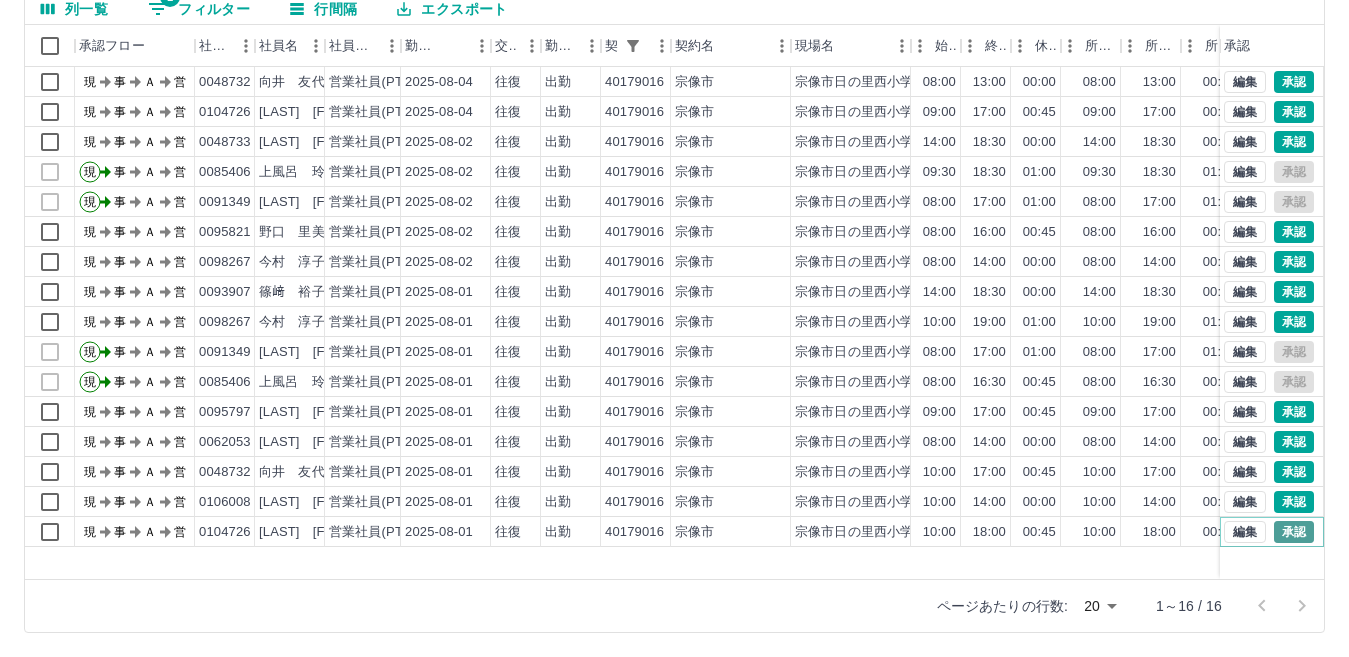 click on "承認" at bounding box center (1294, 532) 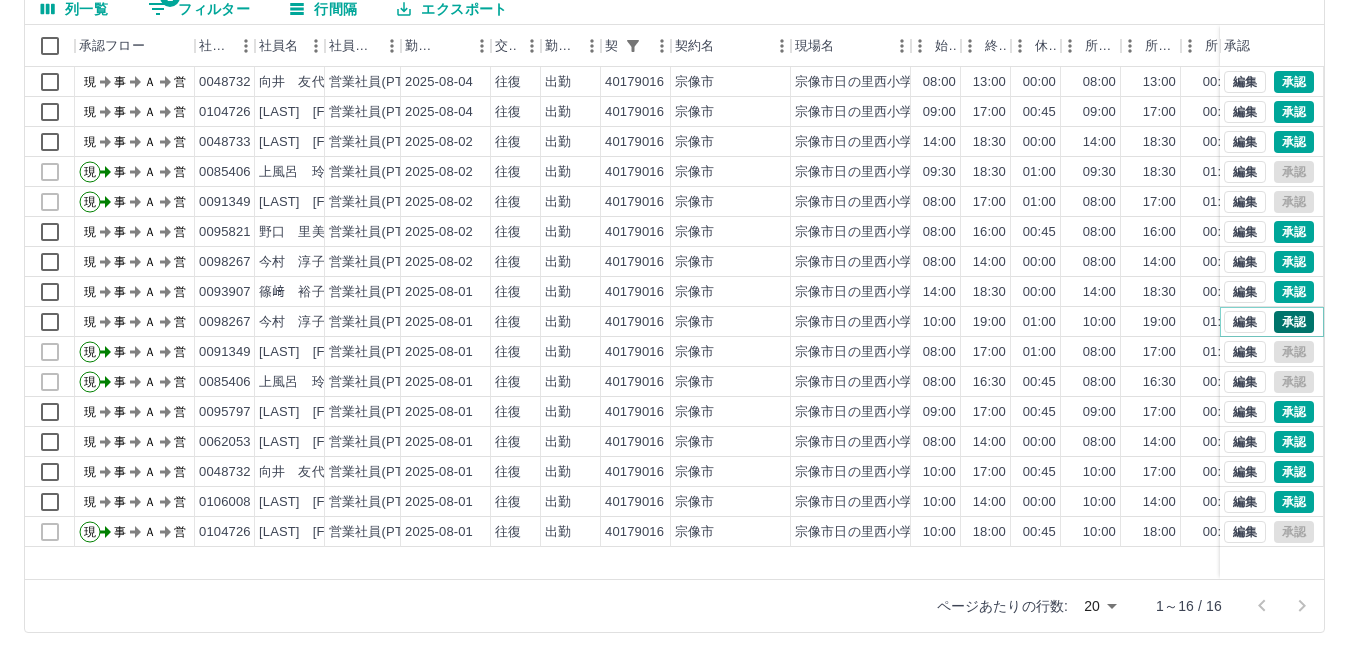 click on "承認" at bounding box center (1294, 322) 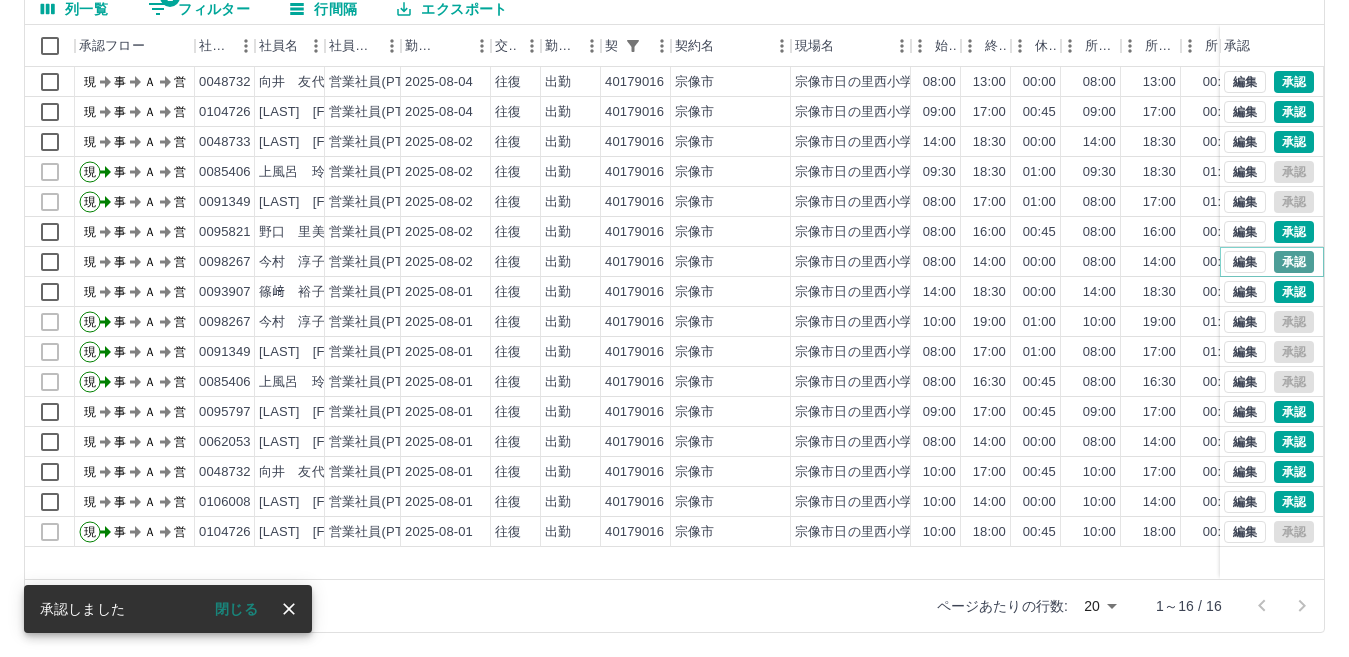 click on "承認" at bounding box center [1294, 262] 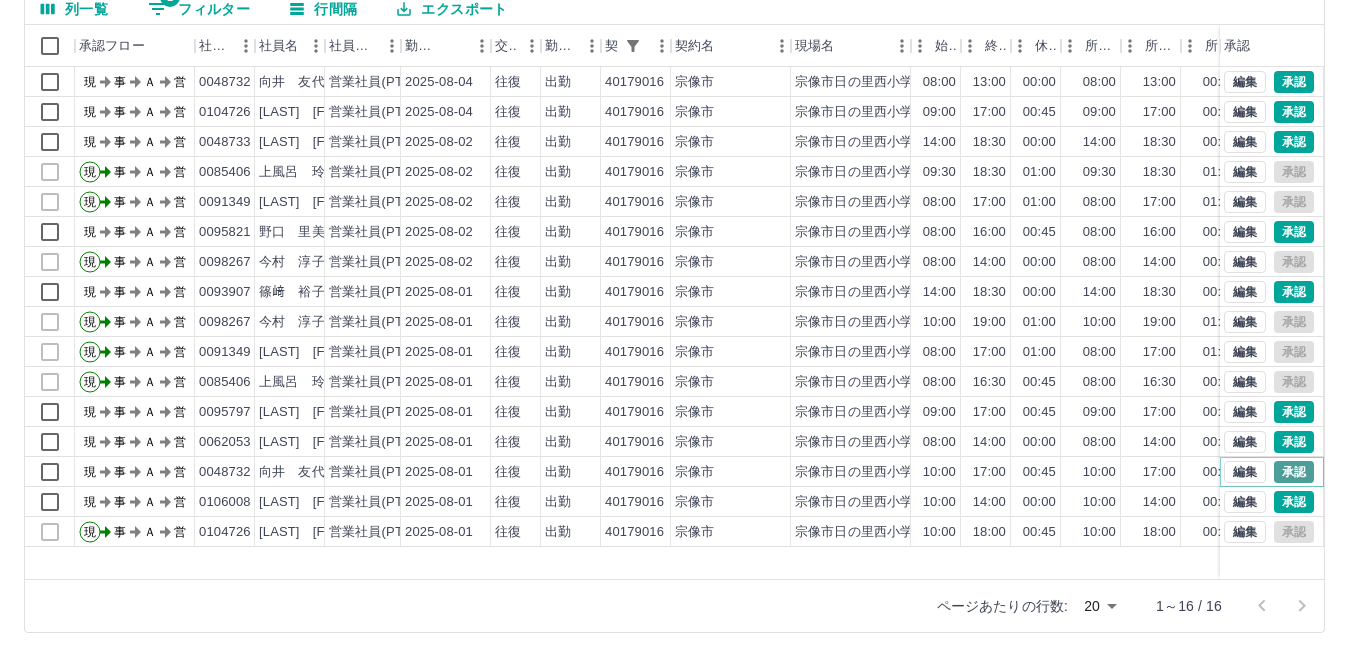 click on "承認" at bounding box center [1294, 472] 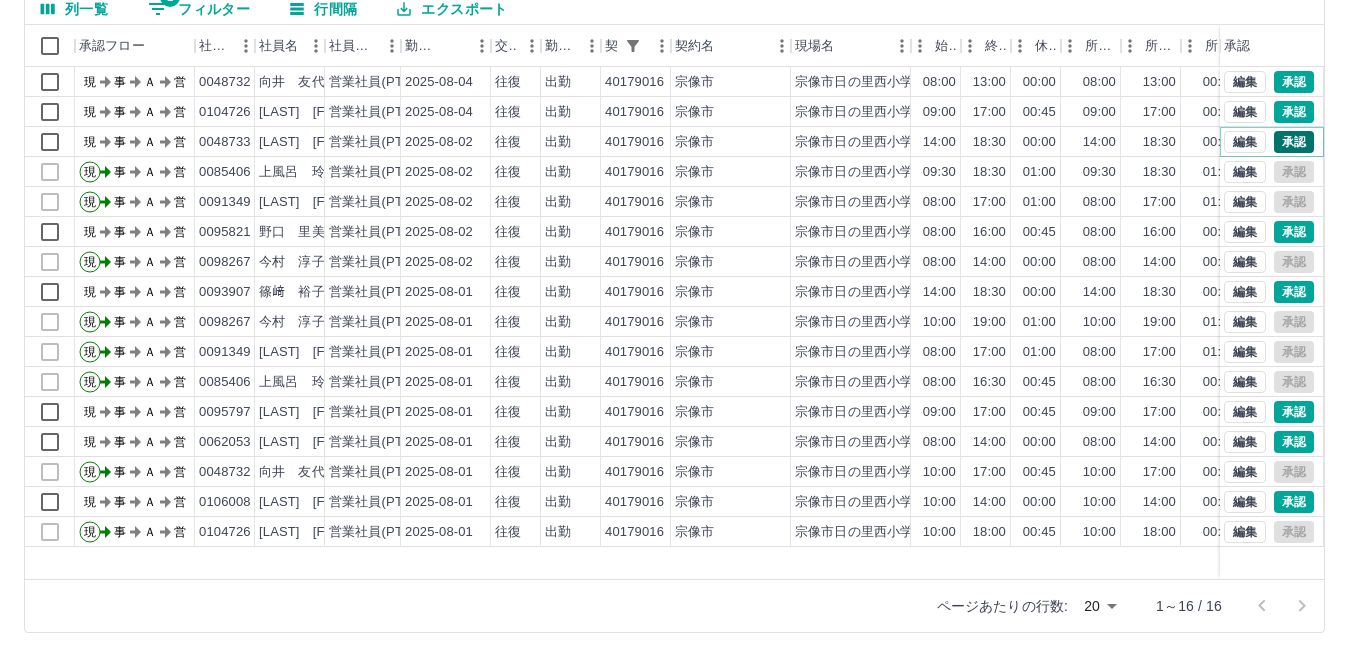 click on "承認" at bounding box center (1294, 142) 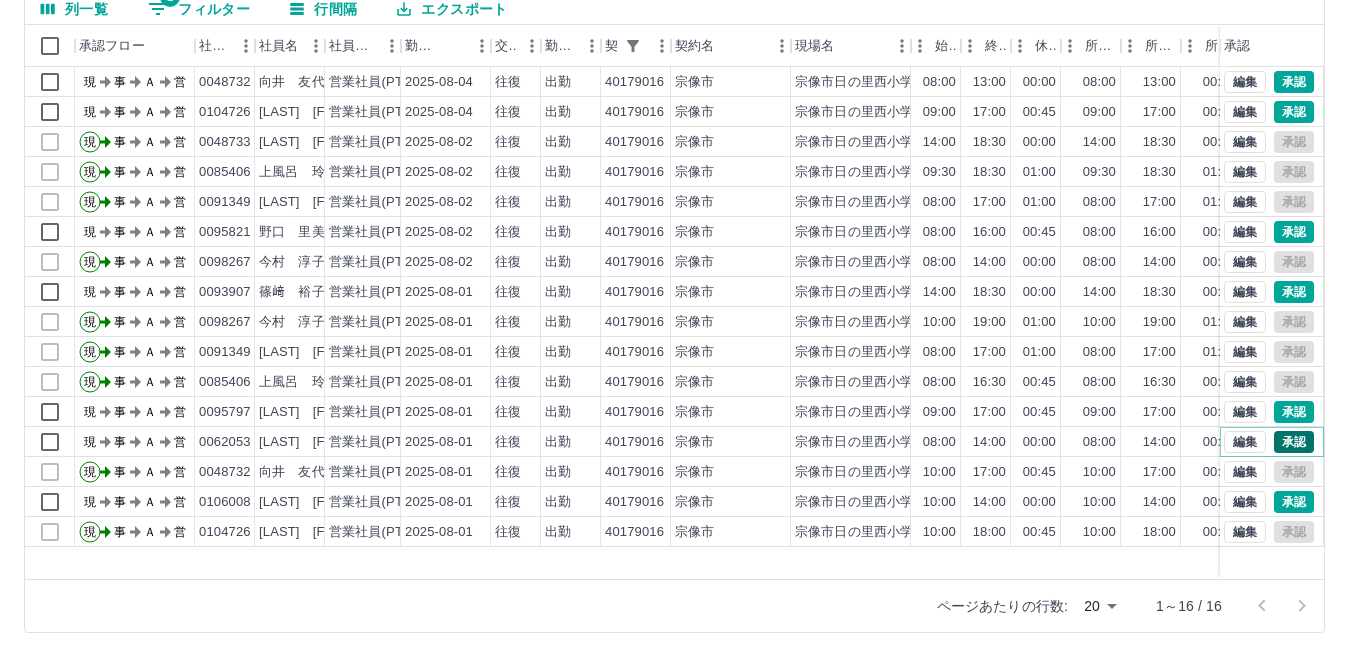 click on "承認" at bounding box center (1294, 442) 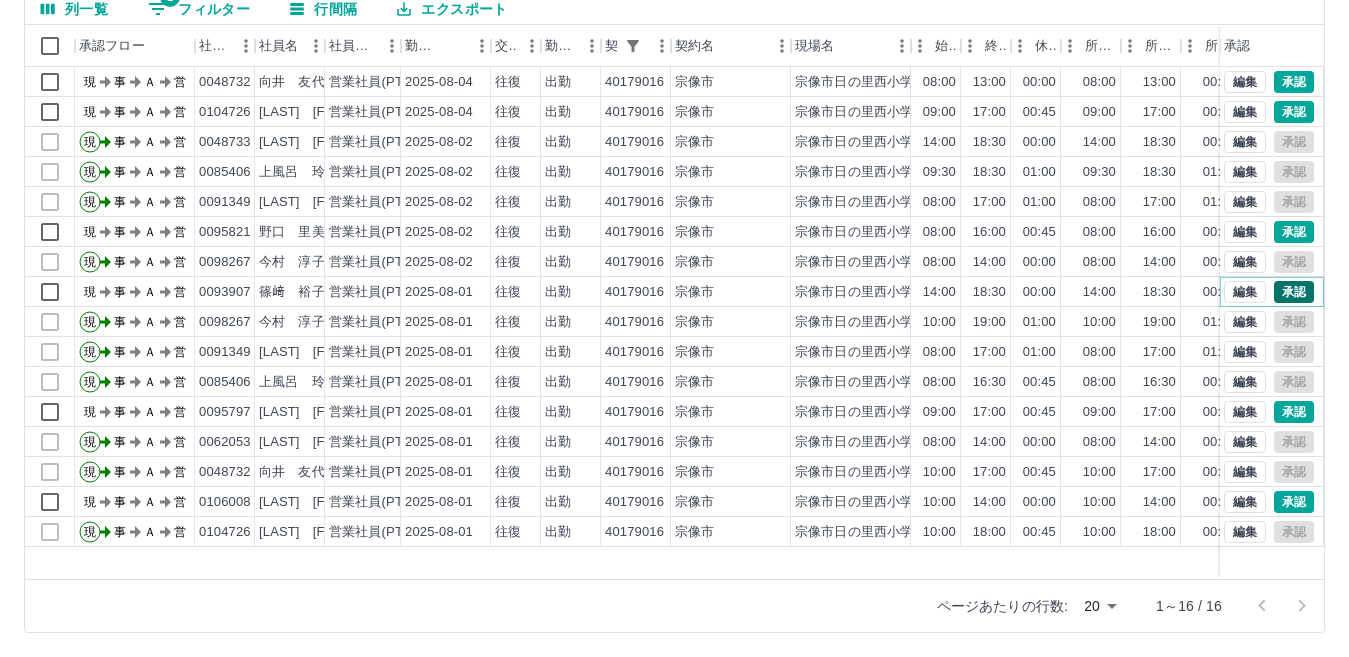 click on "承認" at bounding box center (1294, 292) 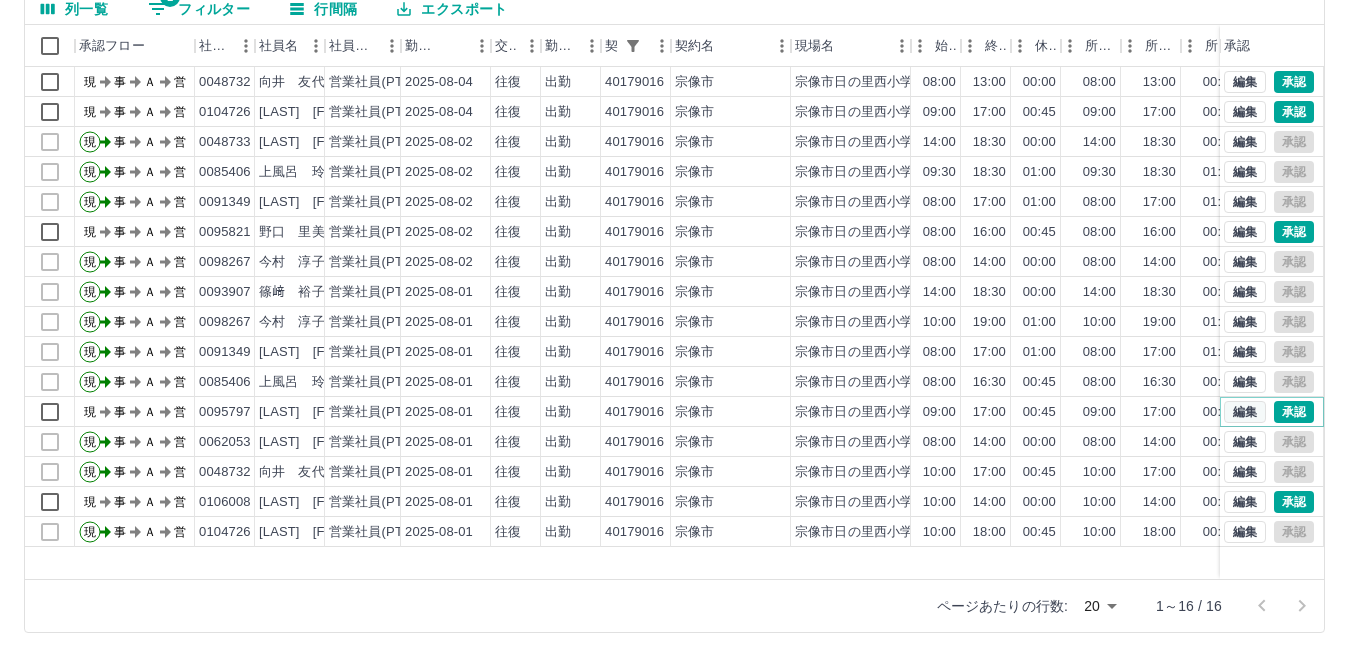 click on "編集" at bounding box center (1245, 412) 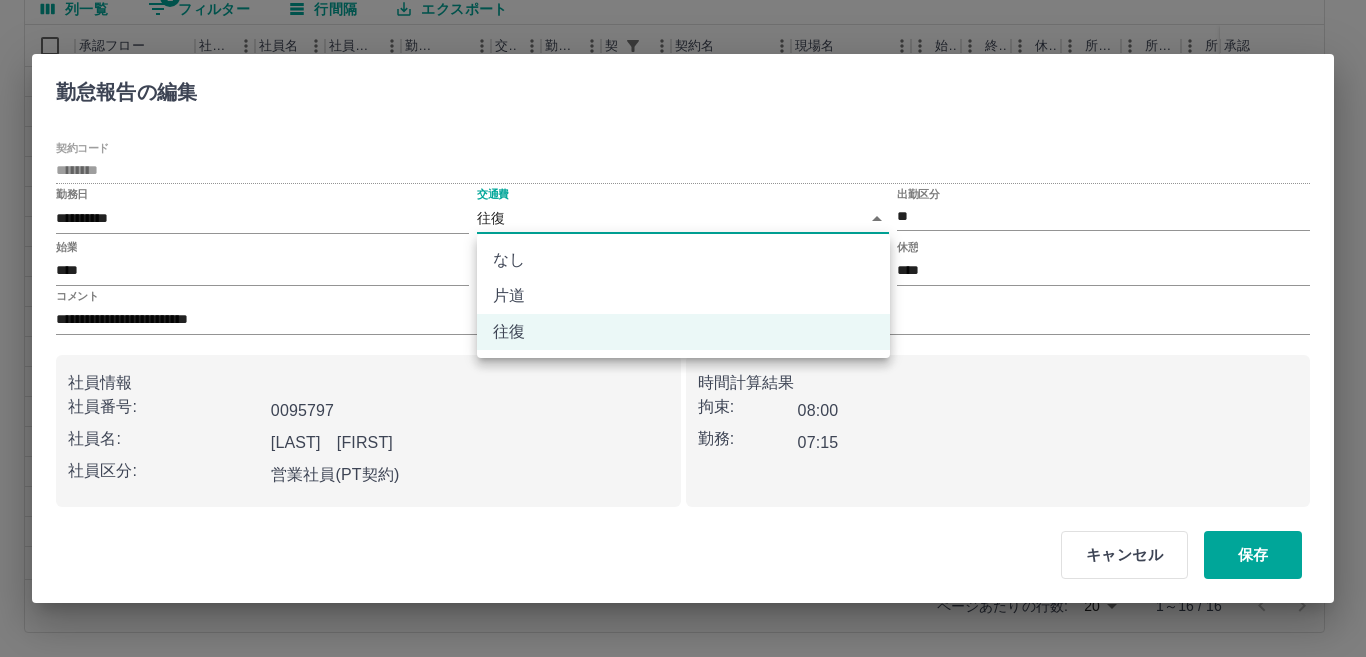 click on "SDH勤怠 中村　由希恵 勤務実績承認 前月 2025年08月 次月 今月 月選択 承認モード 削除モード 一括承認 列一覧 1 フィルター 行間隔 エクスポート 承認フロー 社員番号 社員名 社員区分 勤務日 交通費 勤務区分 契約コード 契約名 現場名 始業 終業 休憩 所定開始 所定終業 所定休憩 拘束 勤務 遅刻等 コメント ステータス 承認 現 事 Ａ 営 0048732 向井　友代 営業社員(PT契約) 2025-08-04 往復 出勤 40179016 宗像市 宗像市日の里西小学校第1学童保育所 08:00 13:00 00:00 08:00 13:00 00:00 05:00 05:00 00:00 現場責任者承認待 現 事 Ａ 営 0104726 安藤　幸子 営業社員(PT契約) 2025-08-04 往復 出勤 40179016 宗像市 宗像市日の里西小学校第1学童保育所 09:00 17:00 00:45 09:00 17:00 00:45 08:00 07:15 00:00 現場責任者承認待 現 事 Ａ 営 0048733 河津　弘美 営業社員(PT契約) 2025-08-02 往復 出勤 40179016 宗像市 14:00 現" at bounding box center (683, 234) 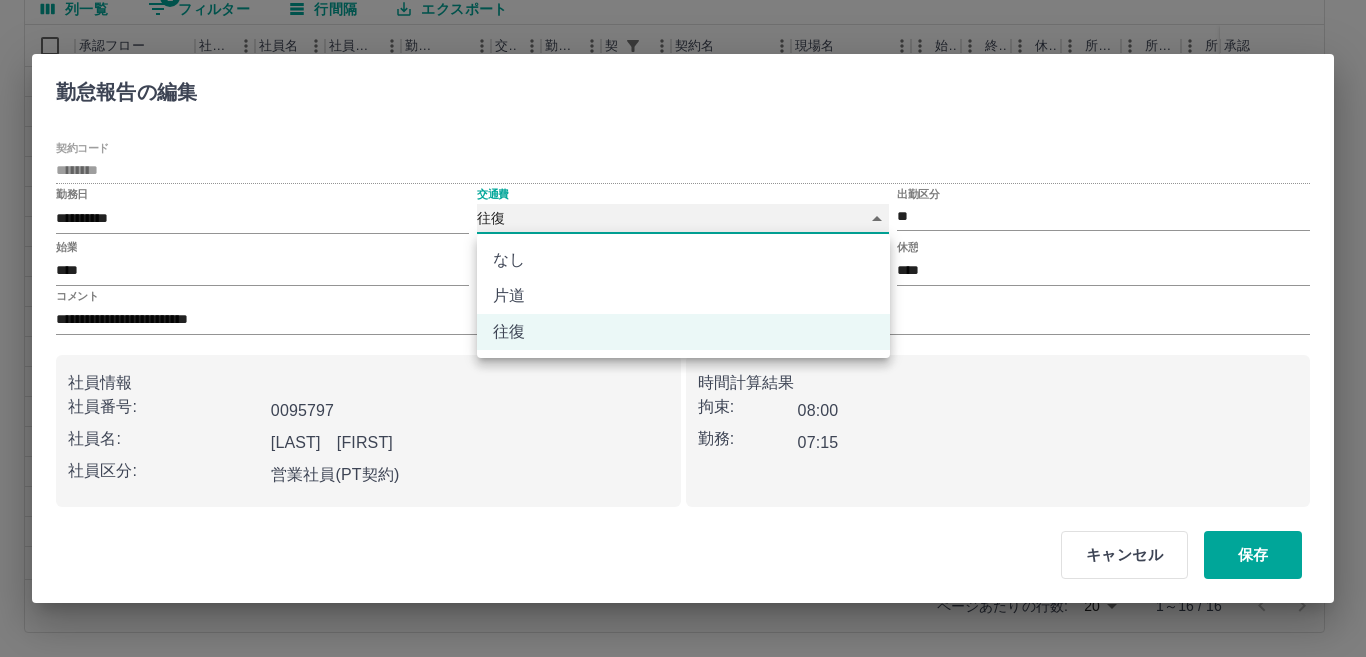 type on "****" 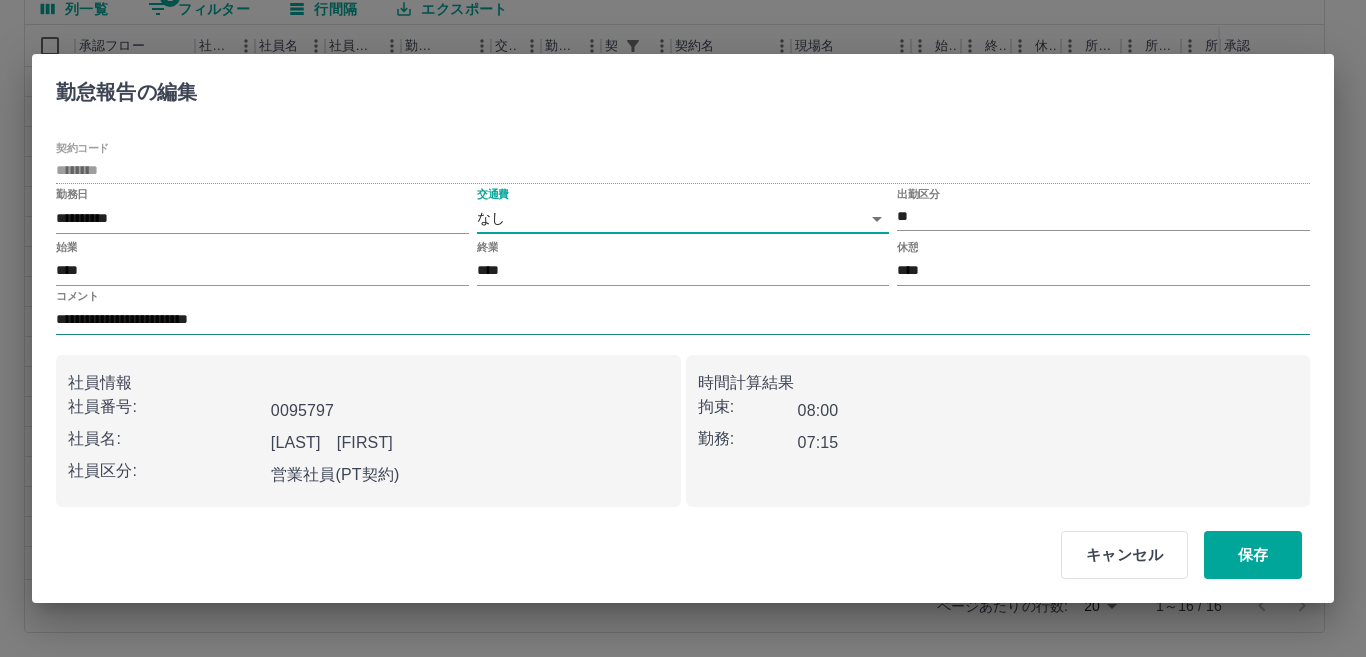 click on "**********" at bounding box center (683, 320) 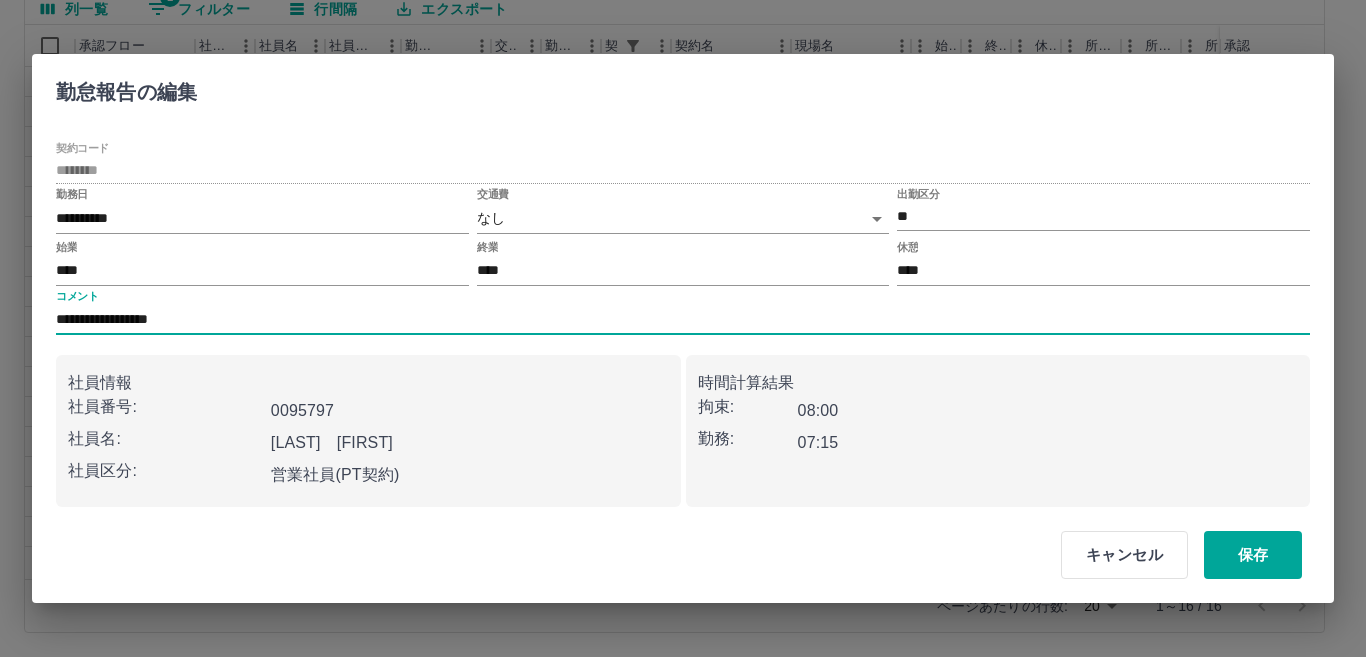 click on "**********" at bounding box center (683, 320) 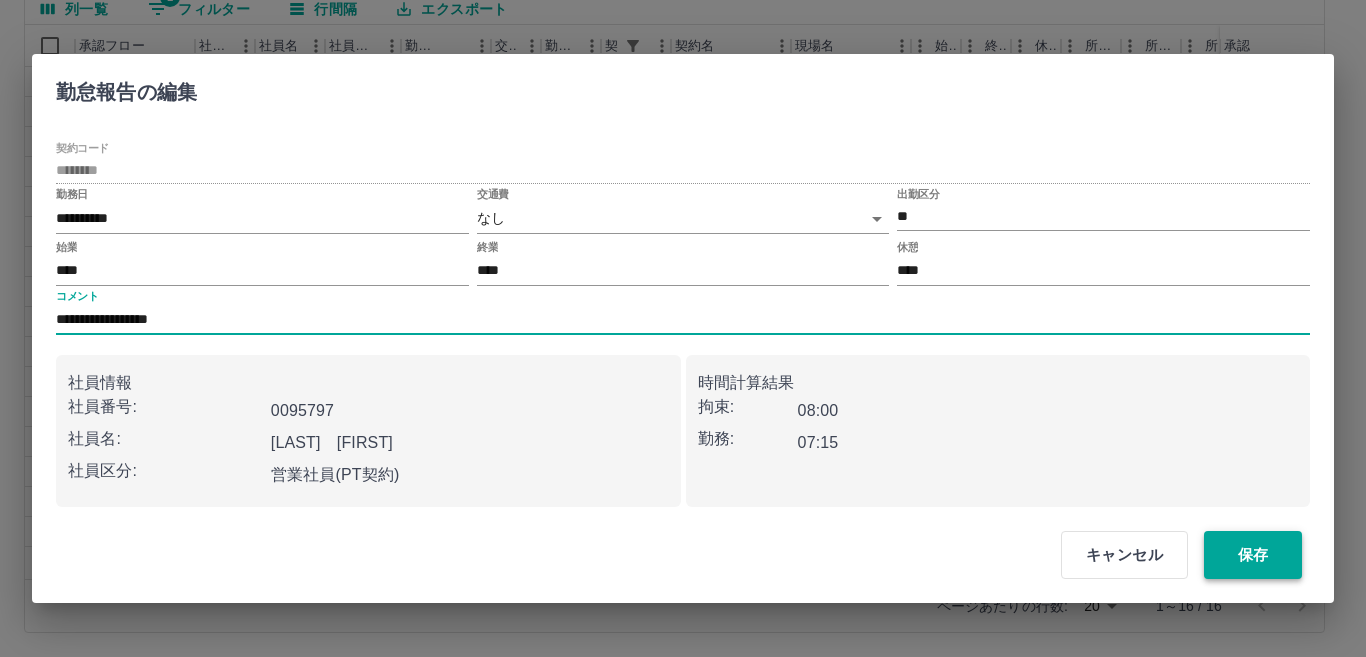 type on "**********" 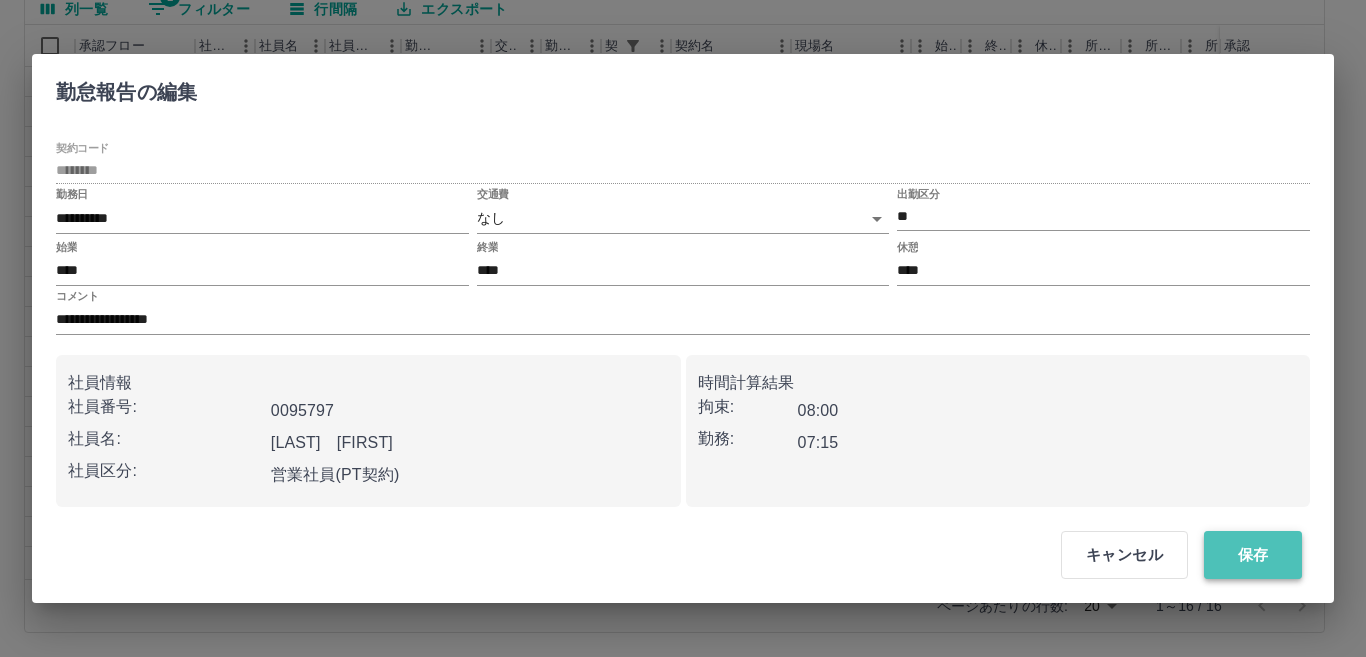 click on "保存" at bounding box center (1253, 555) 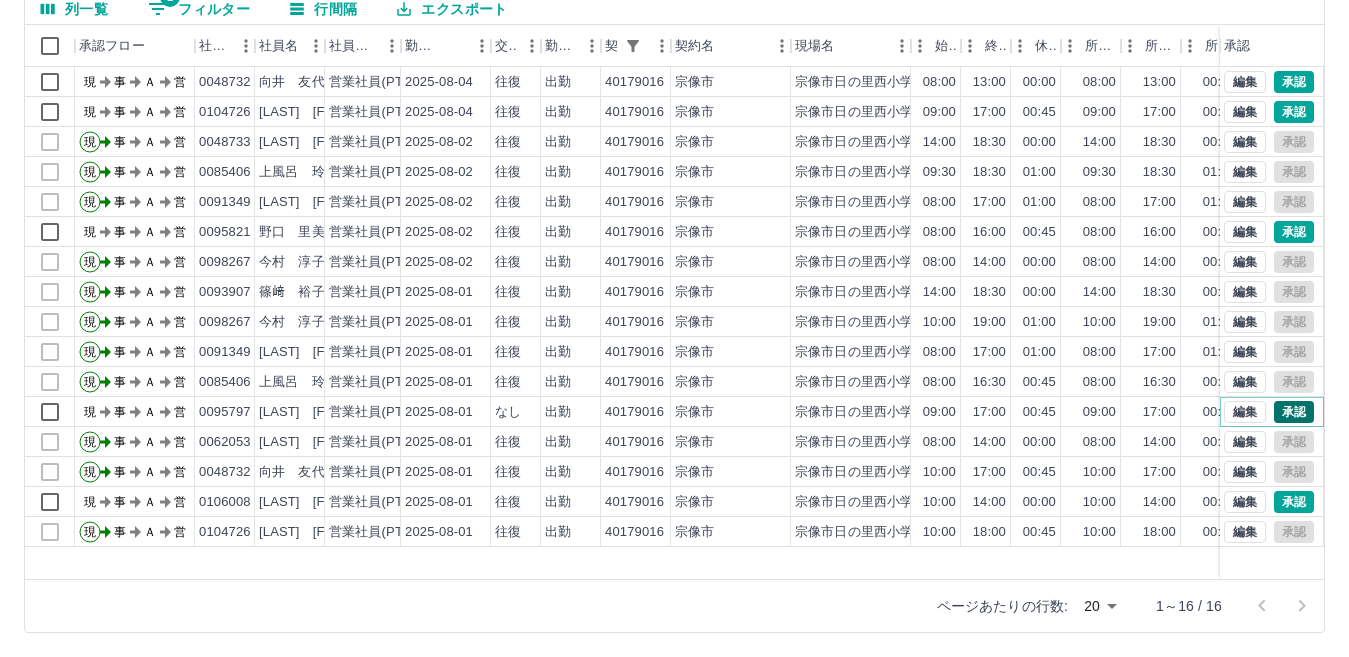 click on "承認" at bounding box center (1294, 412) 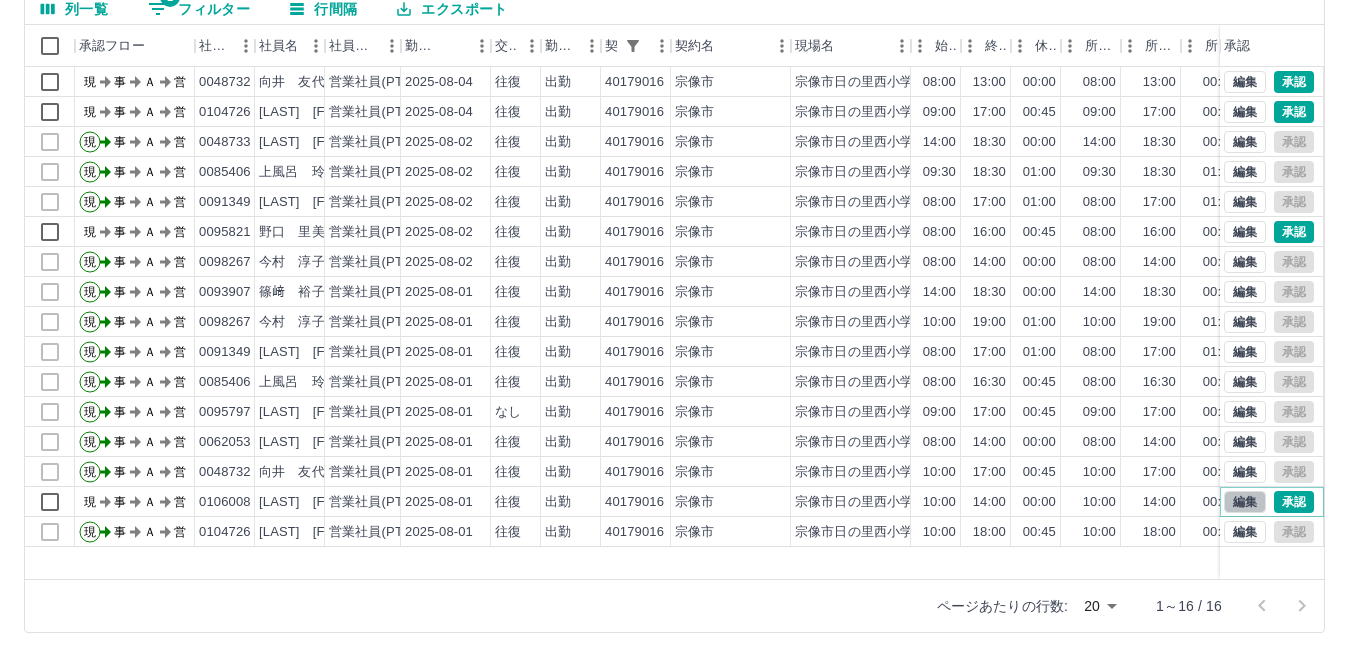 click on "編集" at bounding box center [1245, 502] 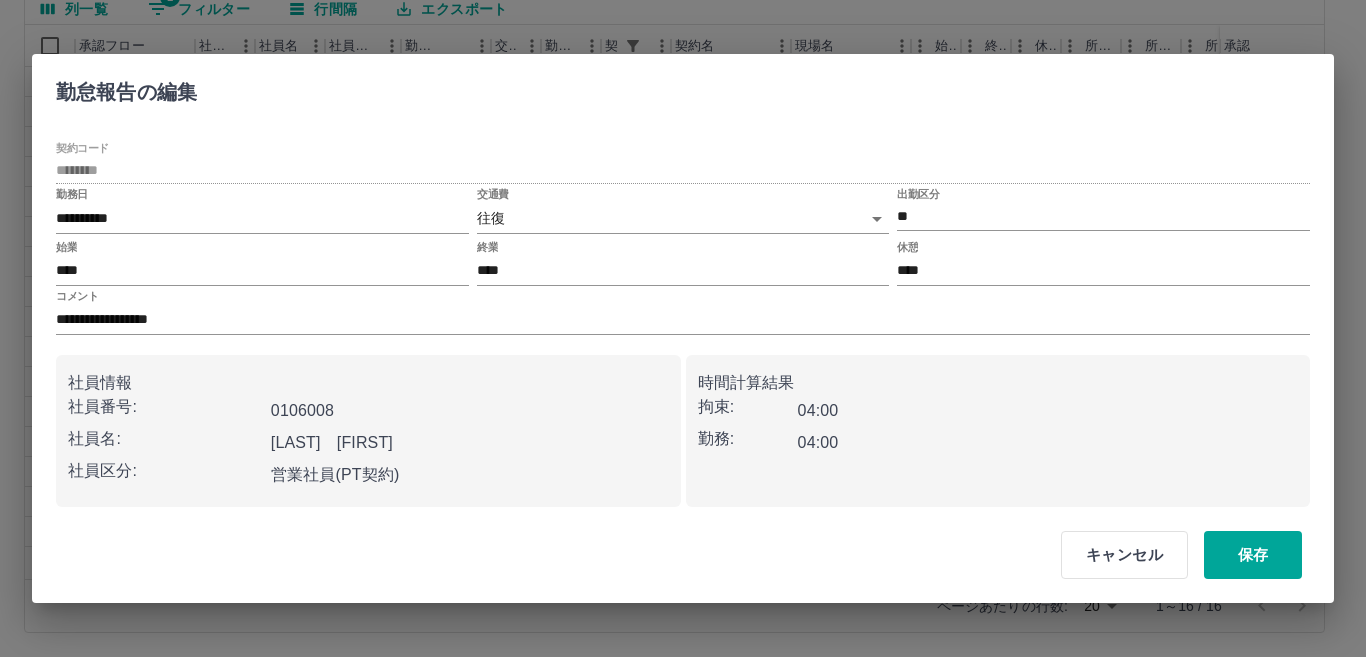 click on "交通費 往復 ******" at bounding box center [683, 212] 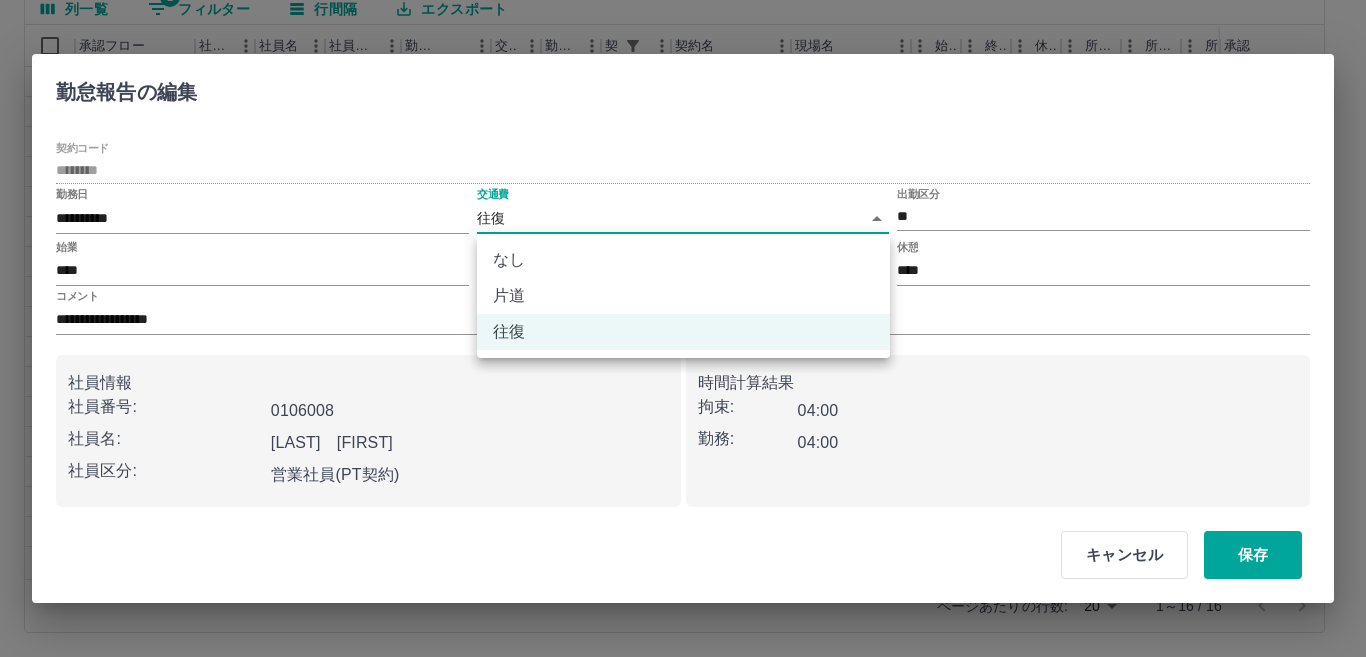 click on "なし" at bounding box center [683, 260] 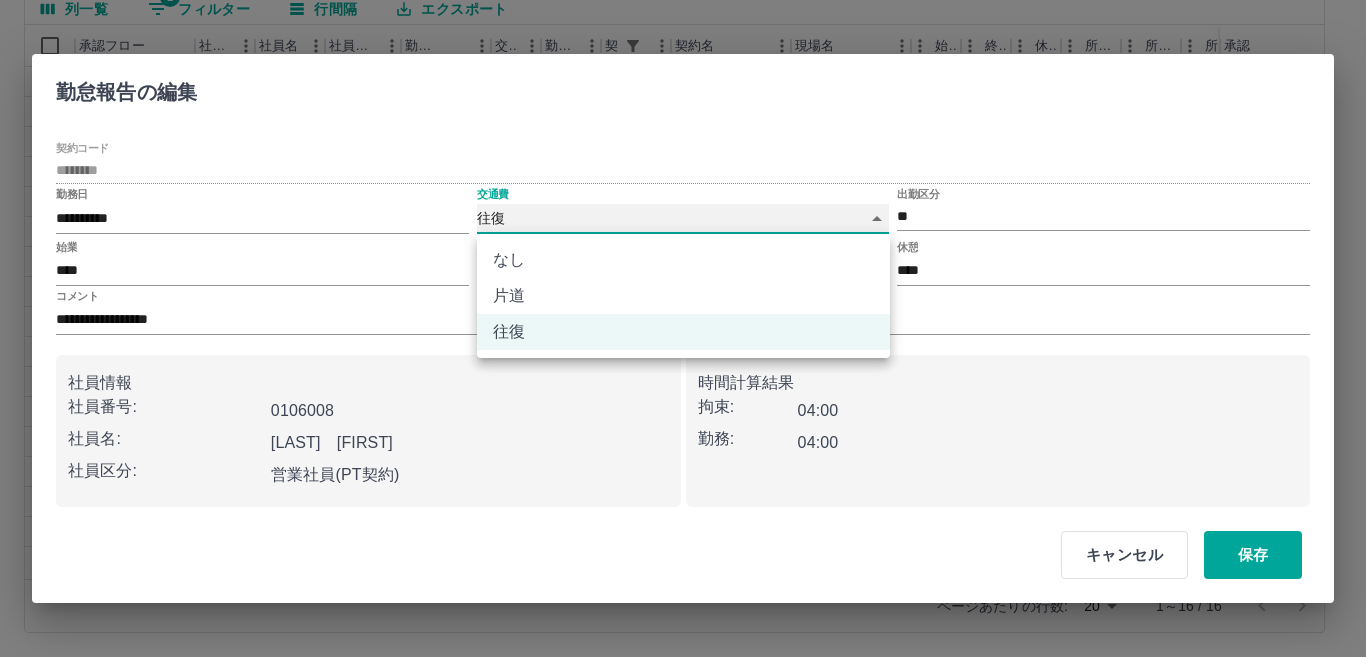 type on "****" 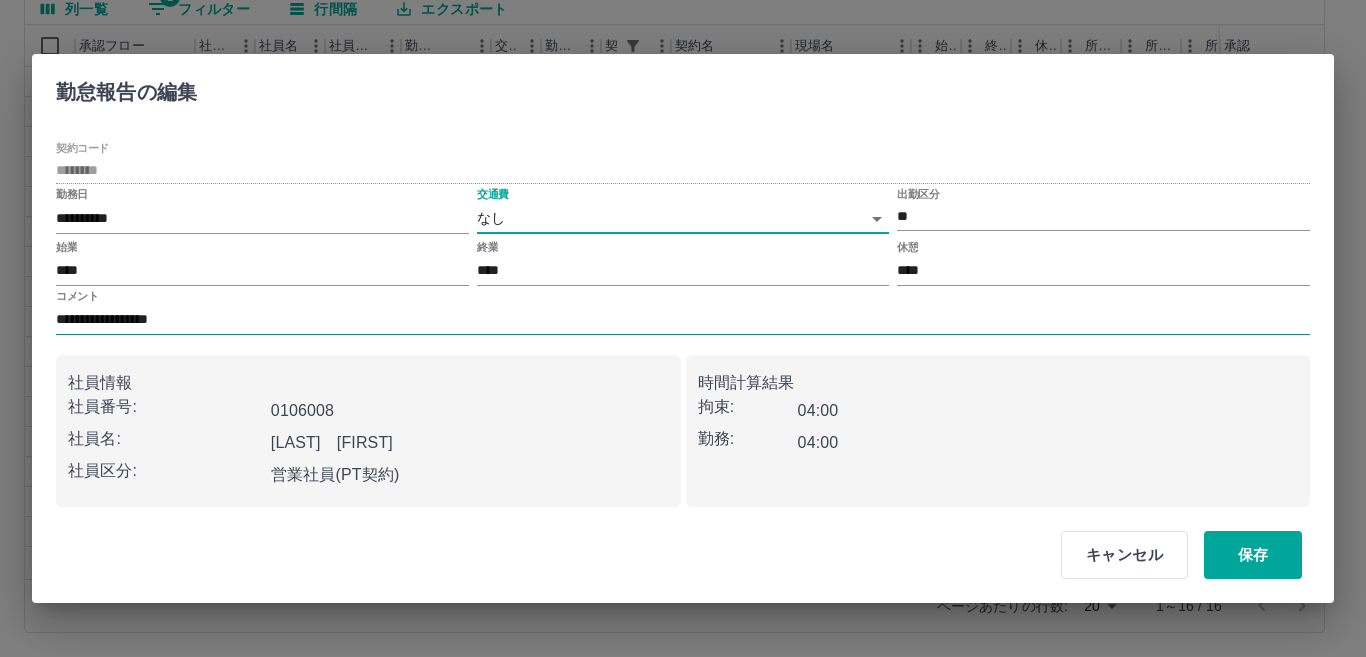 click on "**********" at bounding box center (683, 320) 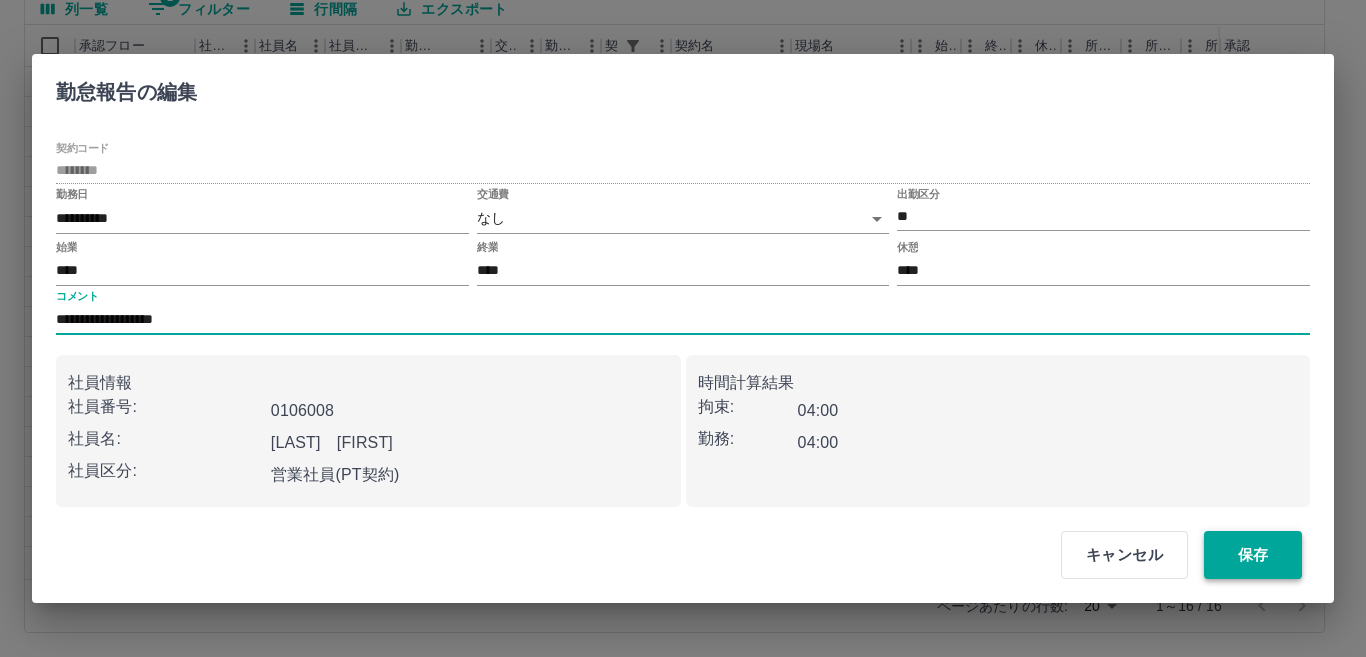 type on "**********" 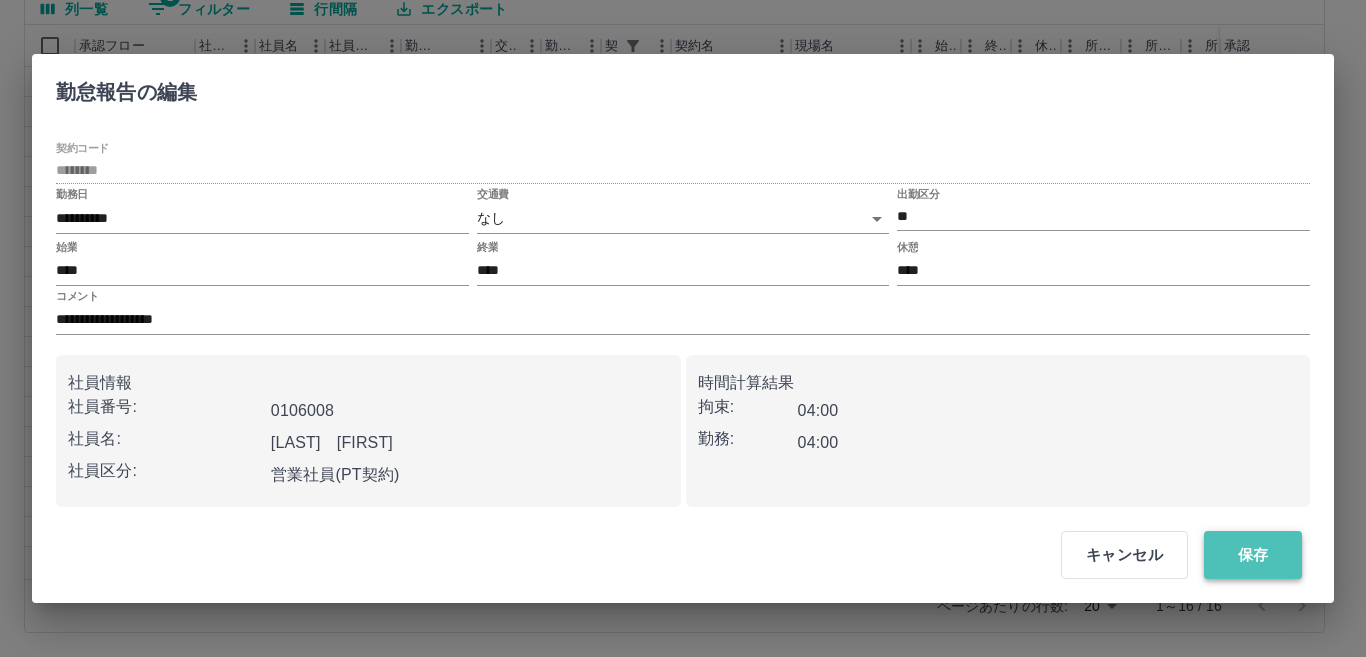 click on "保存" at bounding box center [1253, 555] 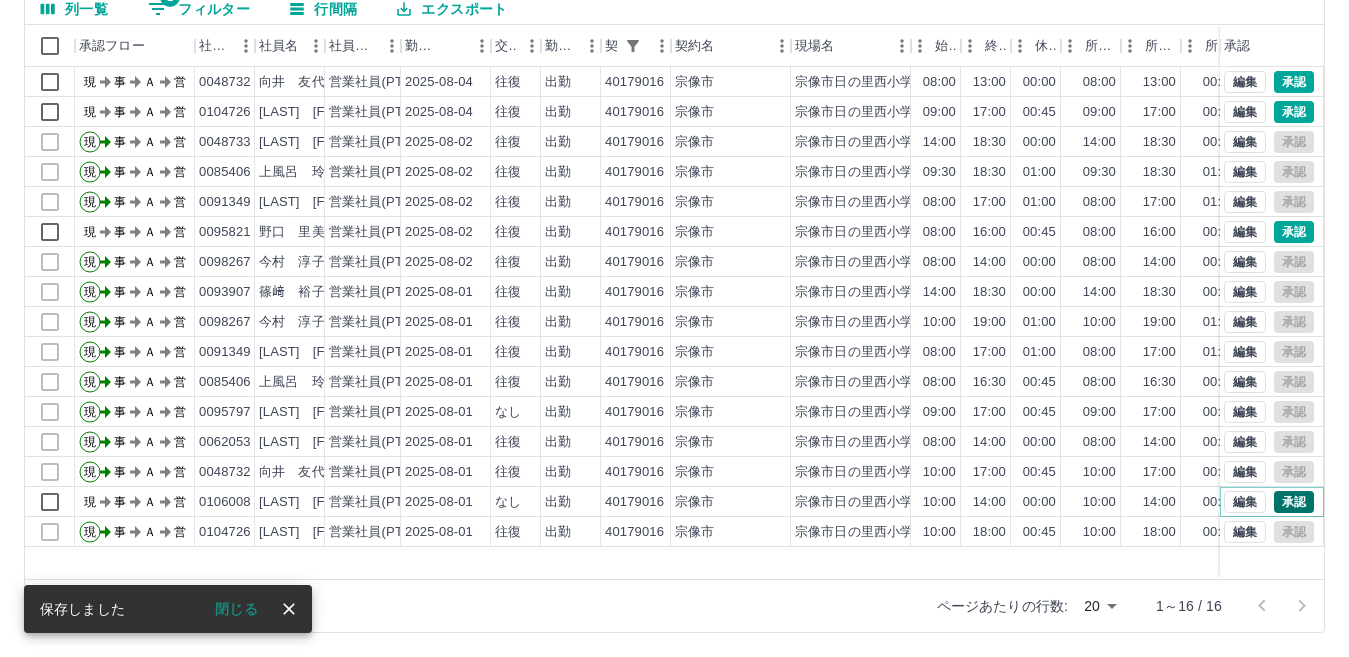 click on "承認" at bounding box center (1294, 502) 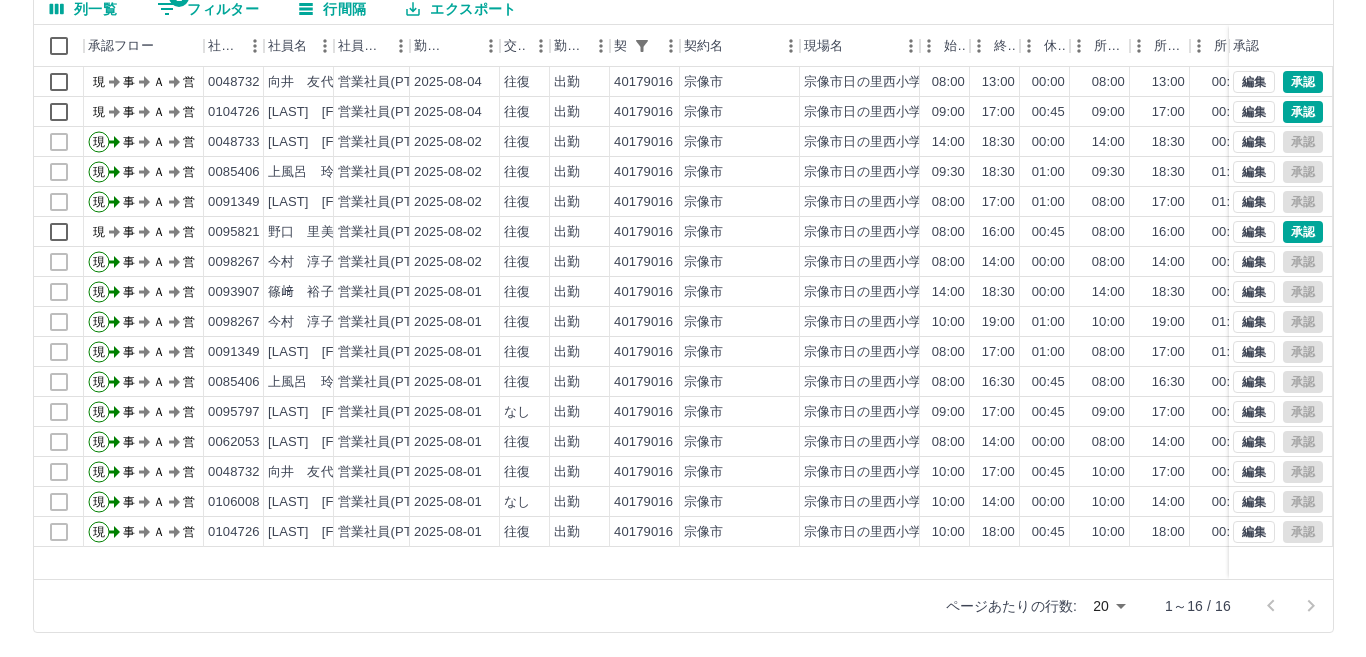 scroll, scrollTop: 0, scrollLeft: 0, axis: both 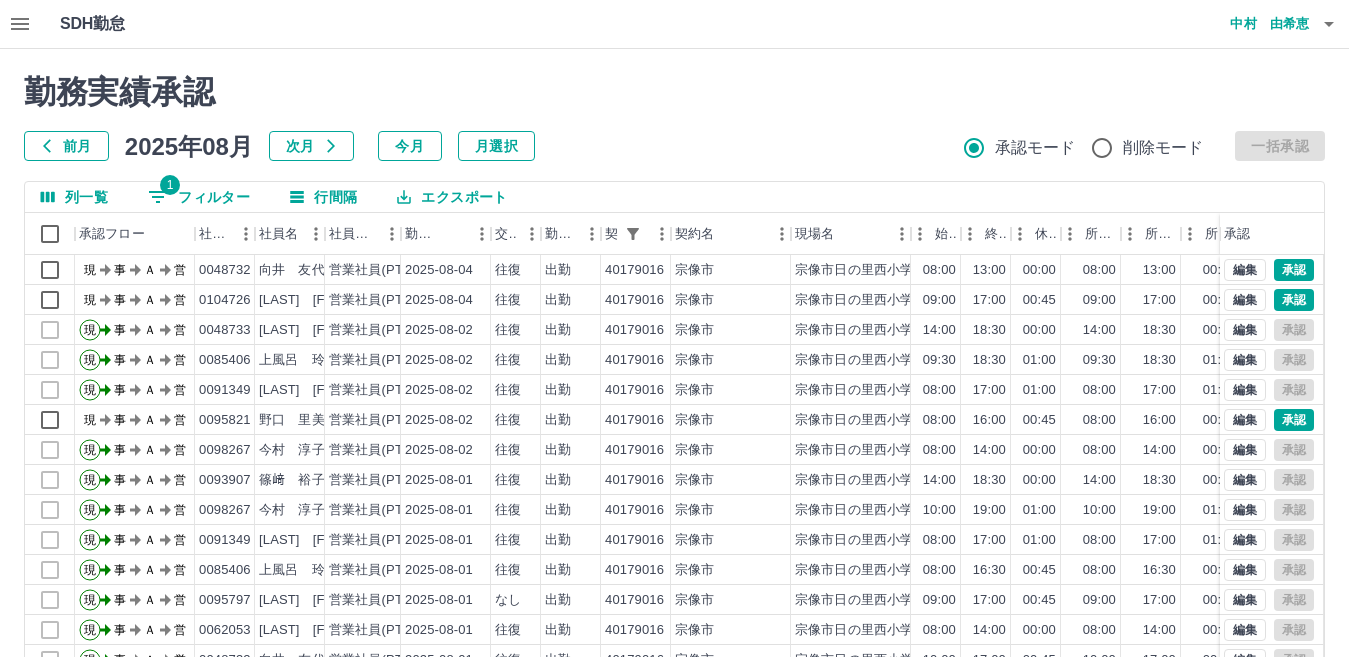 drag, startPoint x: 205, startPoint y: 198, endPoint x: 301, endPoint y: 194, distance: 96.0833 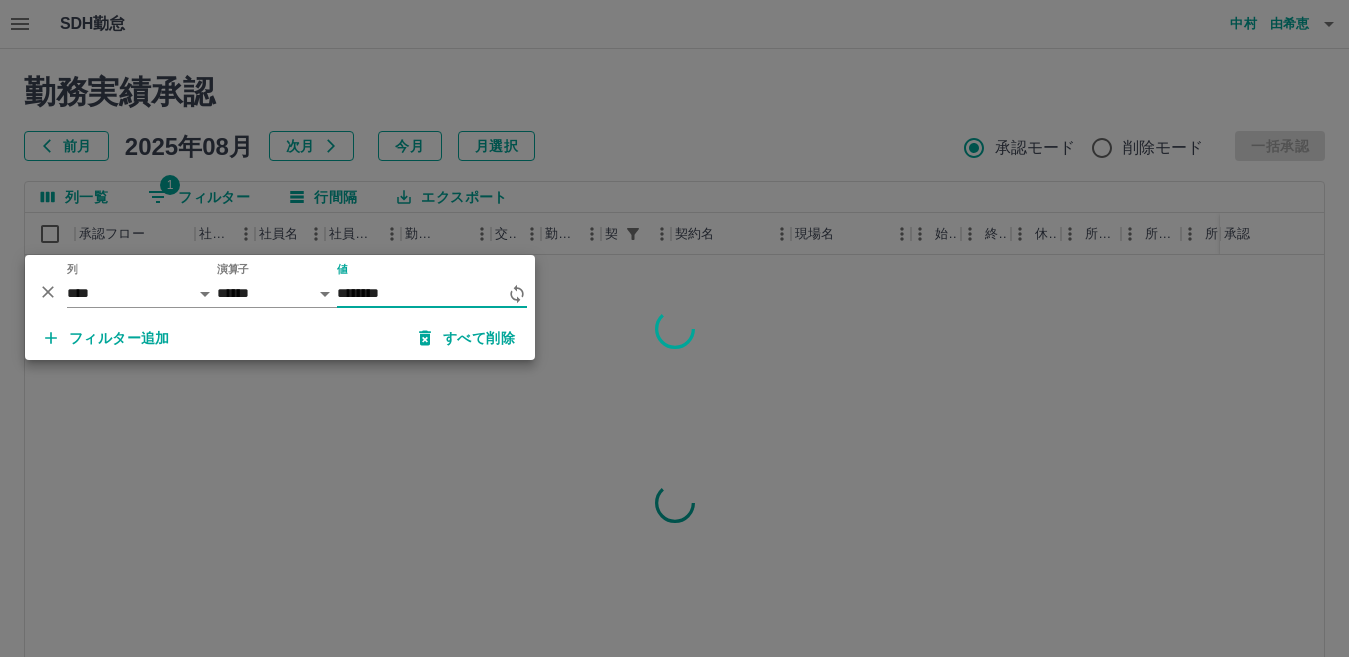 type on "********" 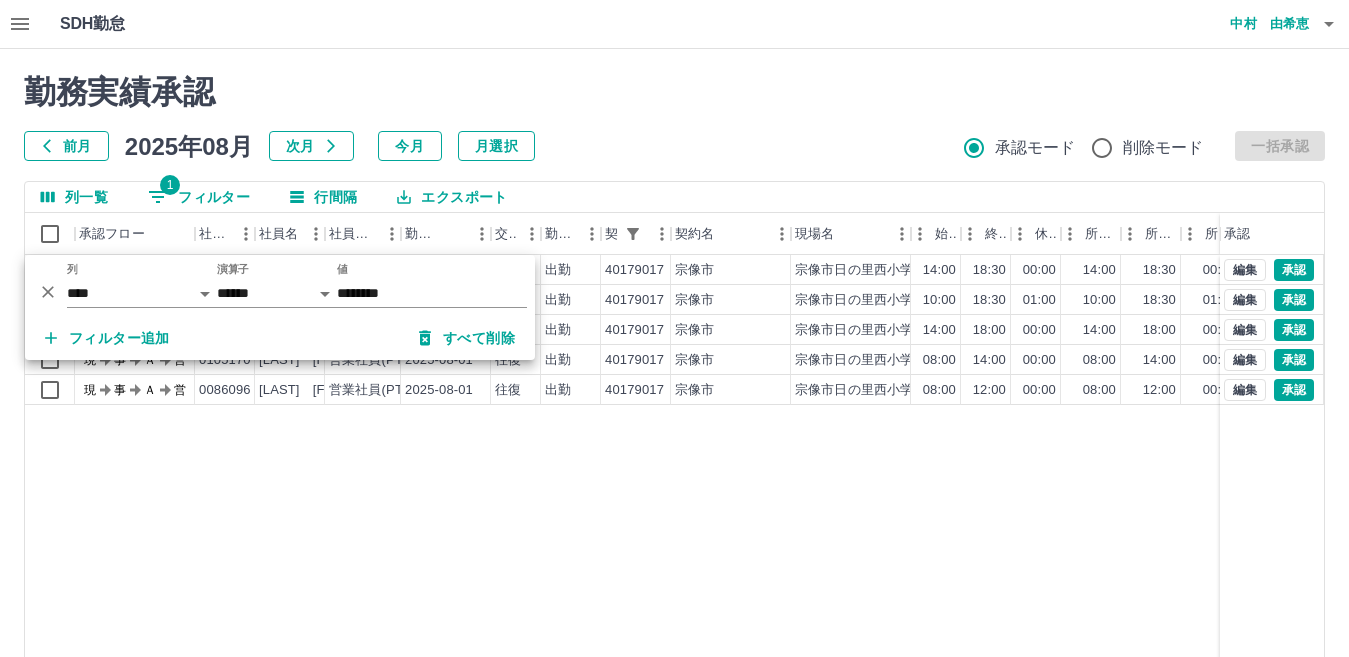 click on "勤務実績承認" at bounding box center [674, 92] 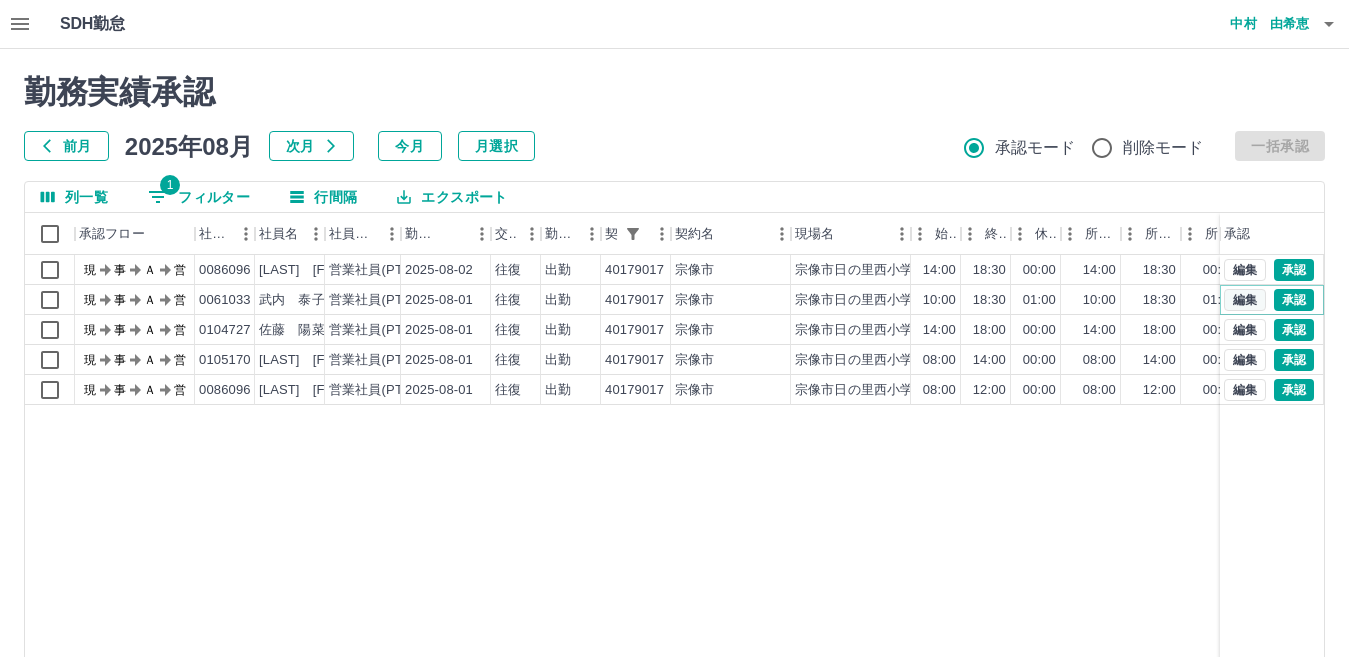 click on "編集" at bounding box center (1245, 300) 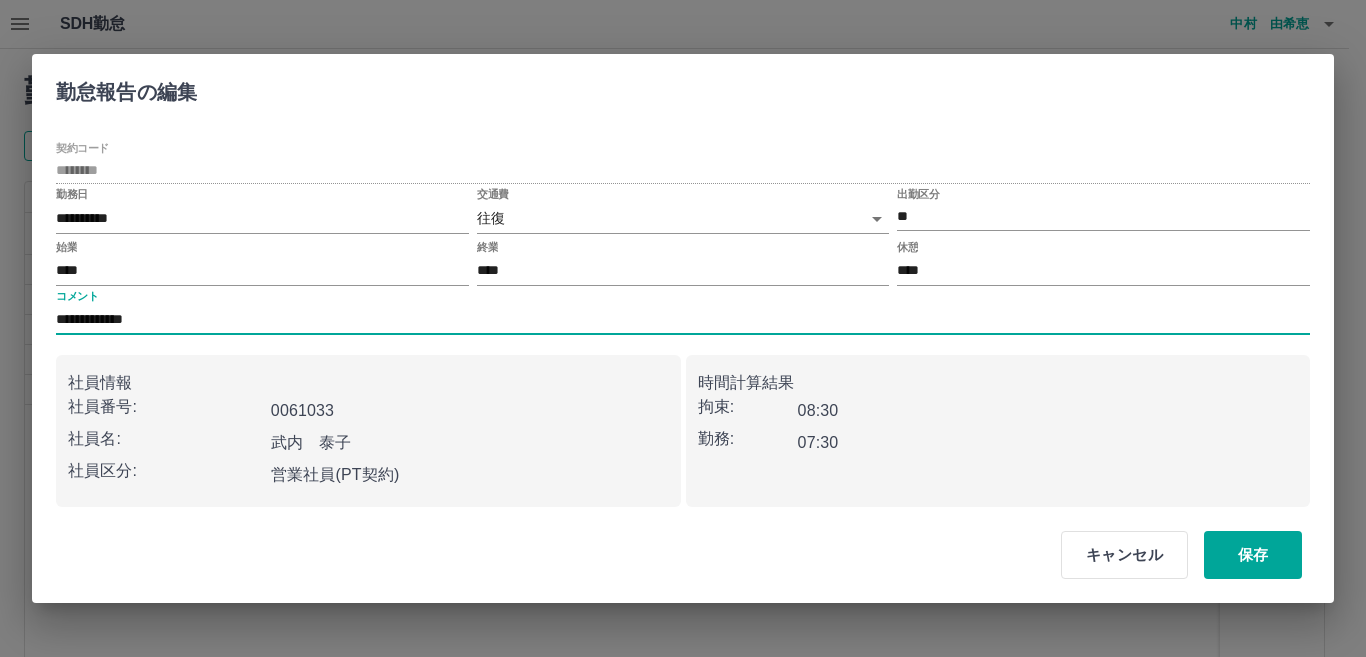 click on "**********" at bounding box center [683, 320] 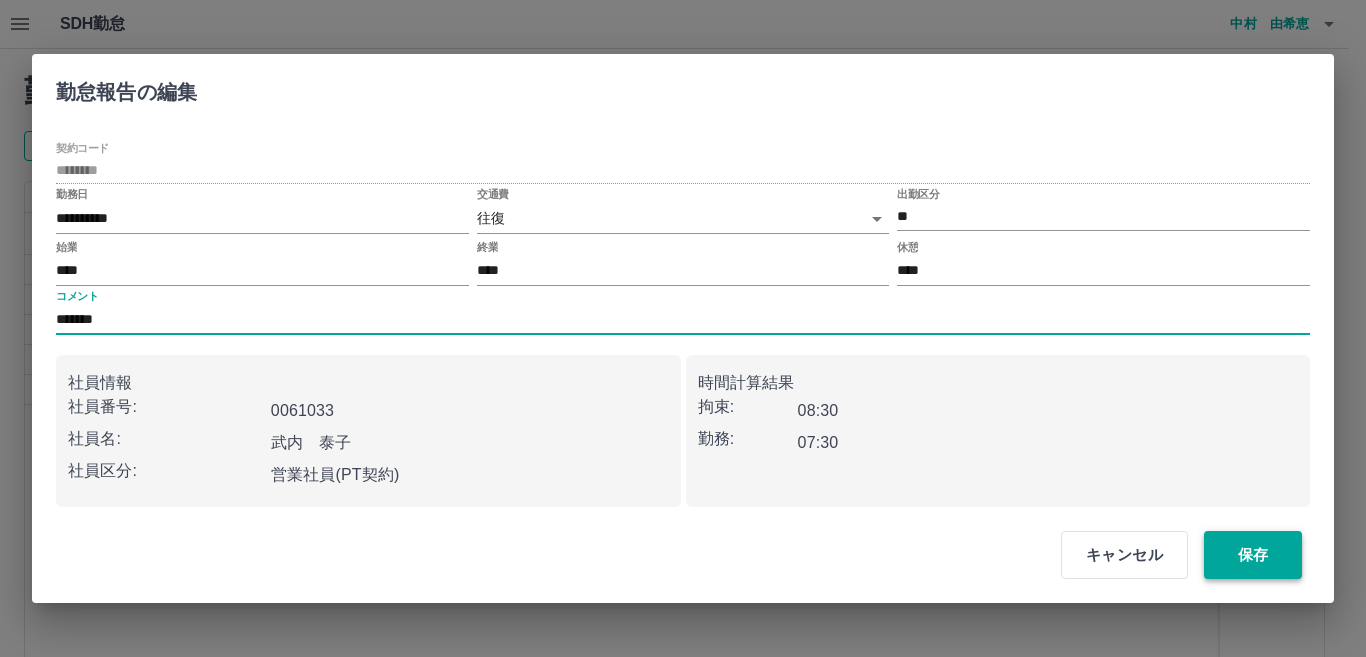 type on "******" 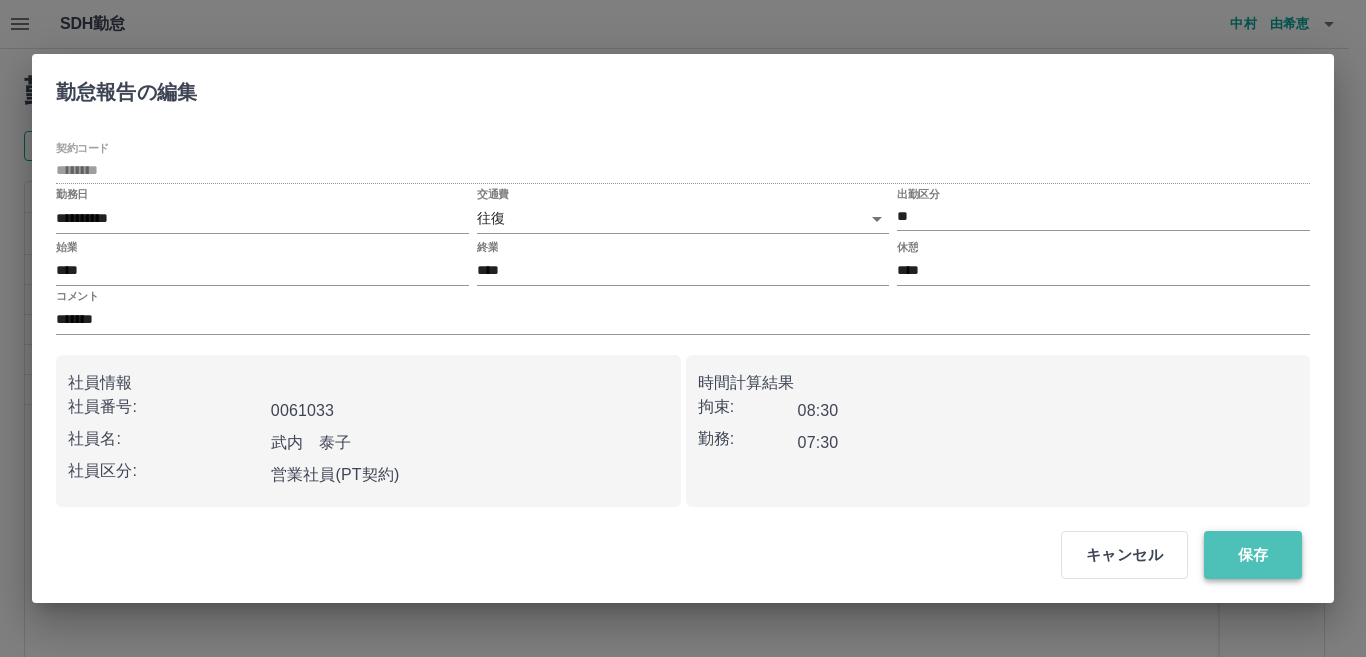 click on "保存" at bounding box center [1253, 555] 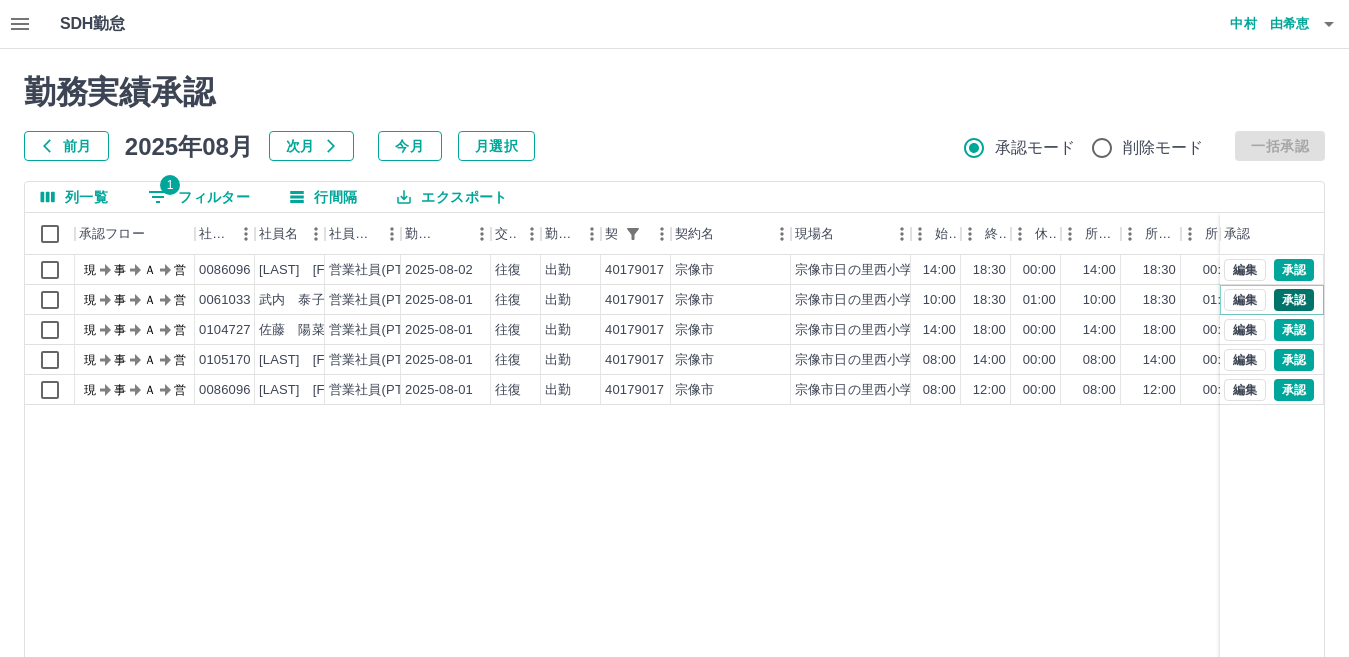 click on "承認" at bounding box center [1294, 300] 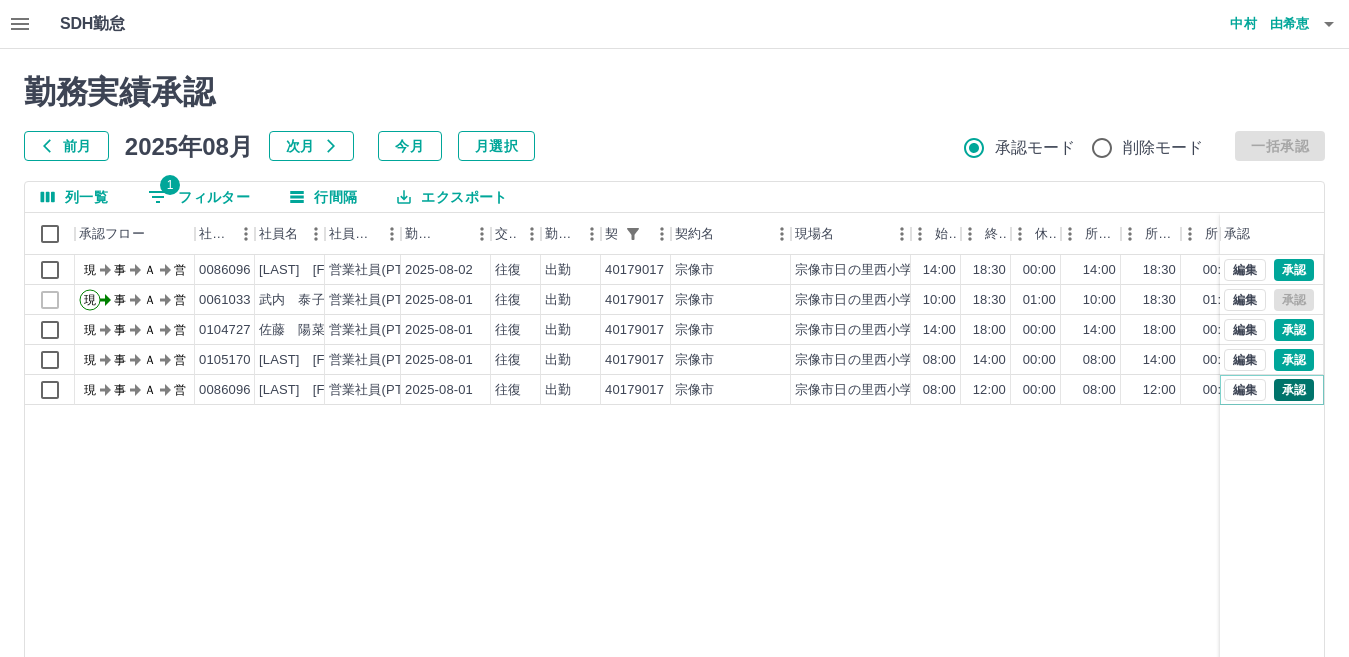 click on "承認" at bounding box center (1294, 390) 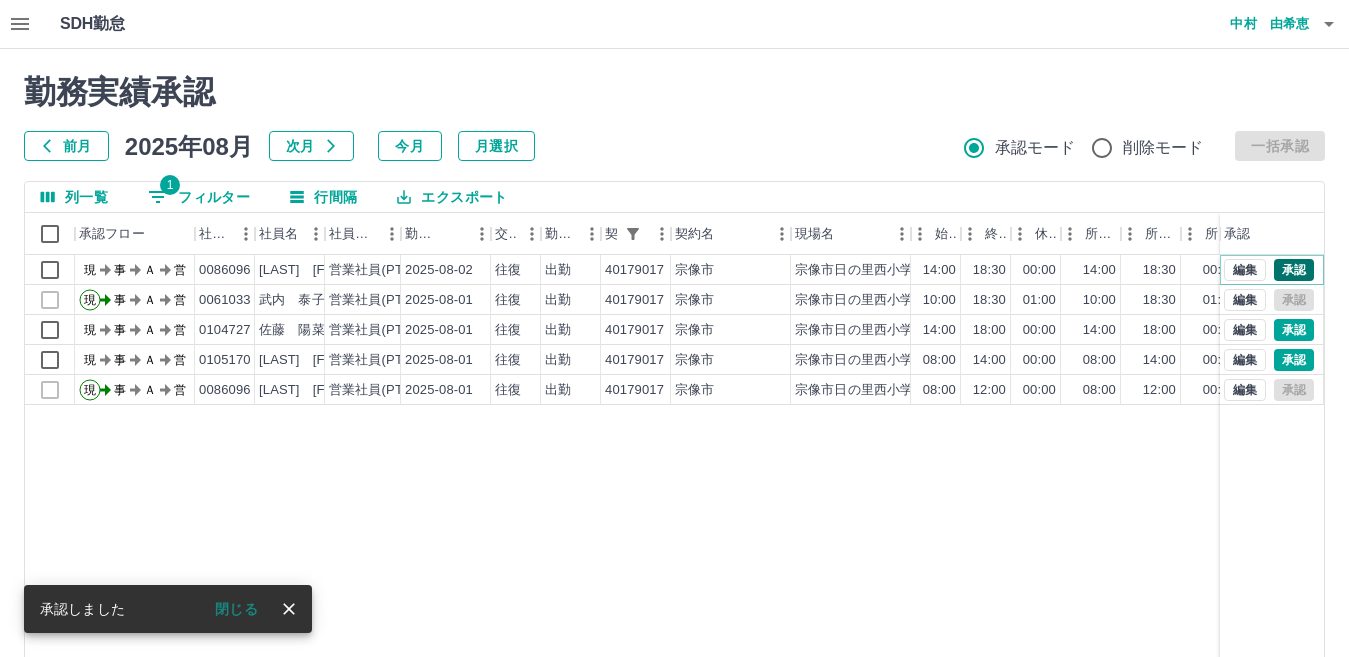 click on "承認" at bounding box center (1294, 270) 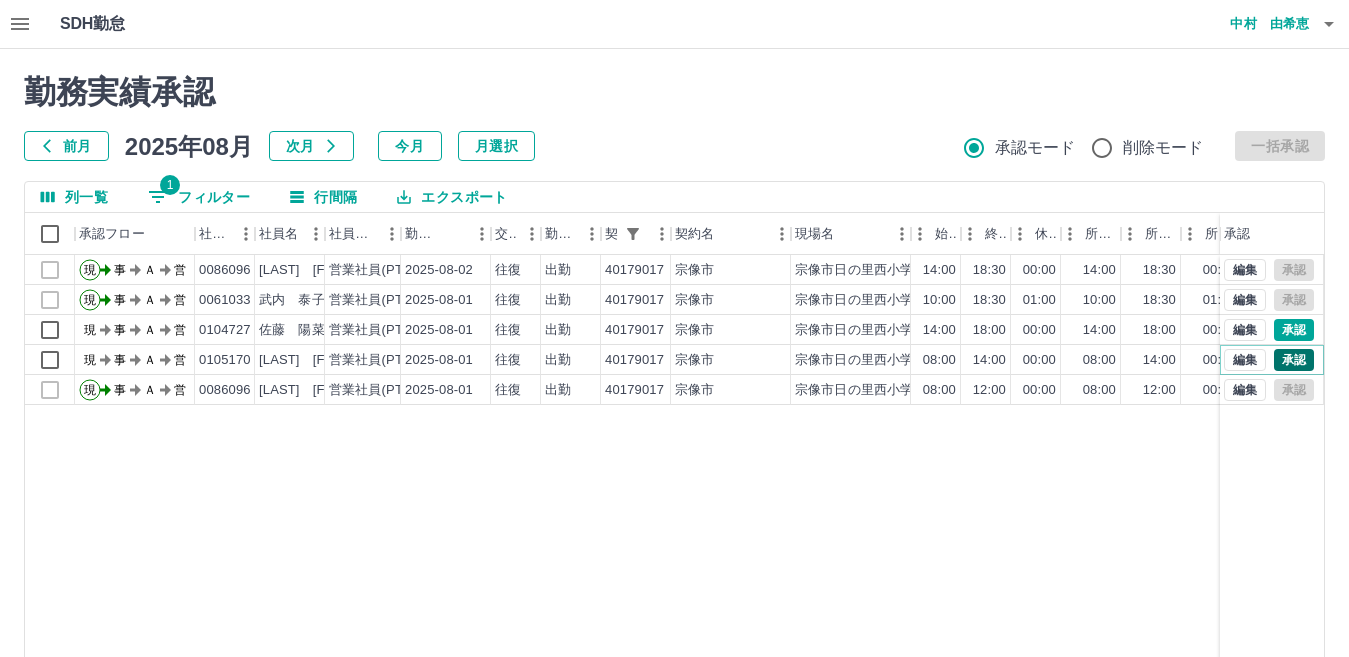click on "承認" at bounding box center (1294, 360) 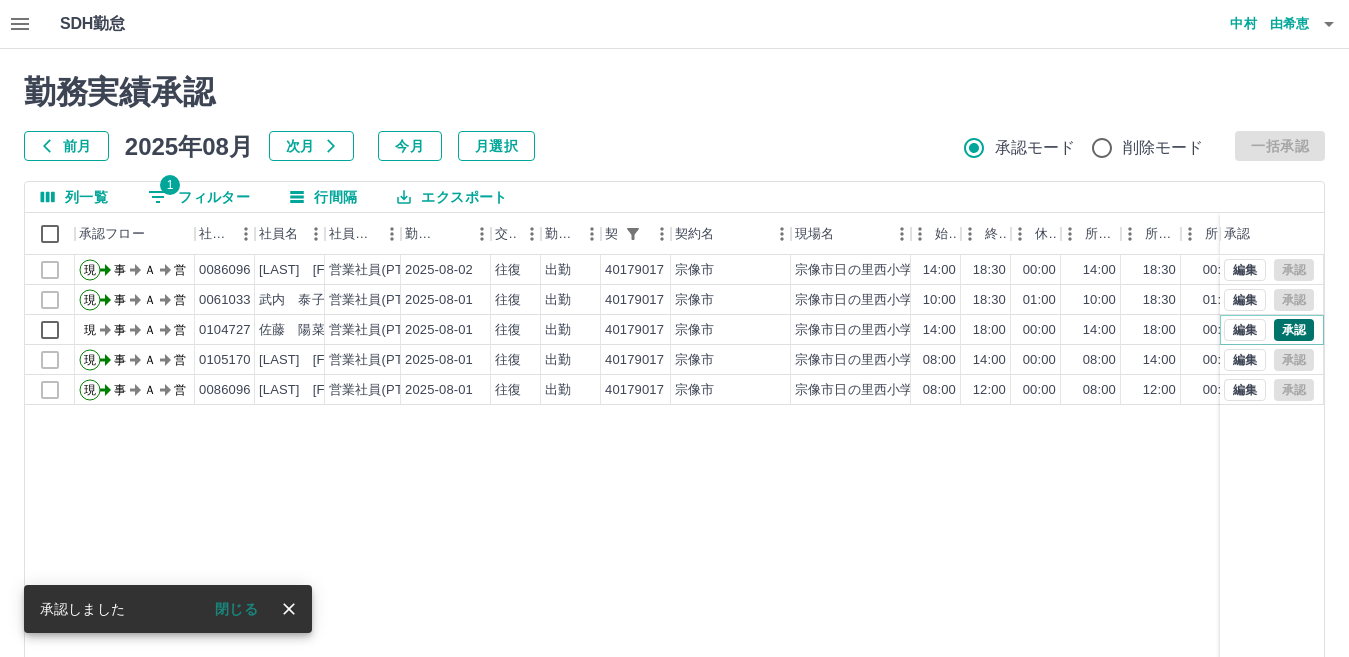 click on "承認" at bounding box center (1294, 330) 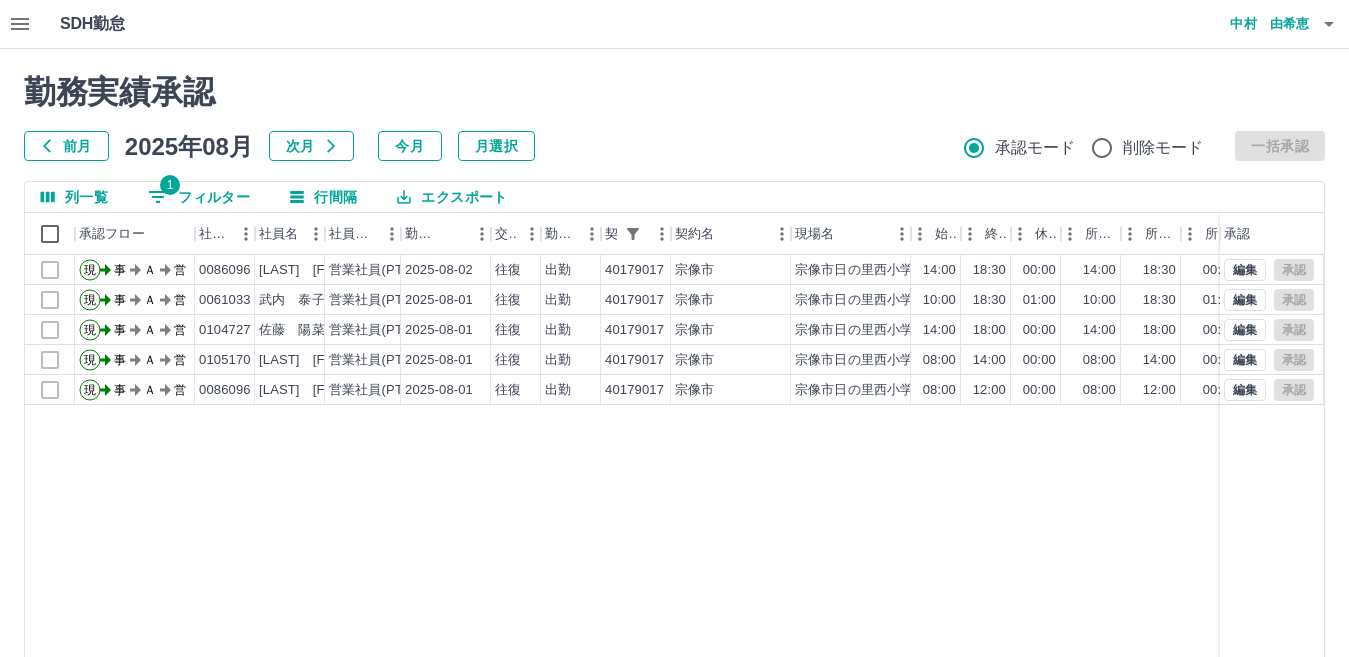 click on "中村　由希恵" at bounding box center [1249, 24] 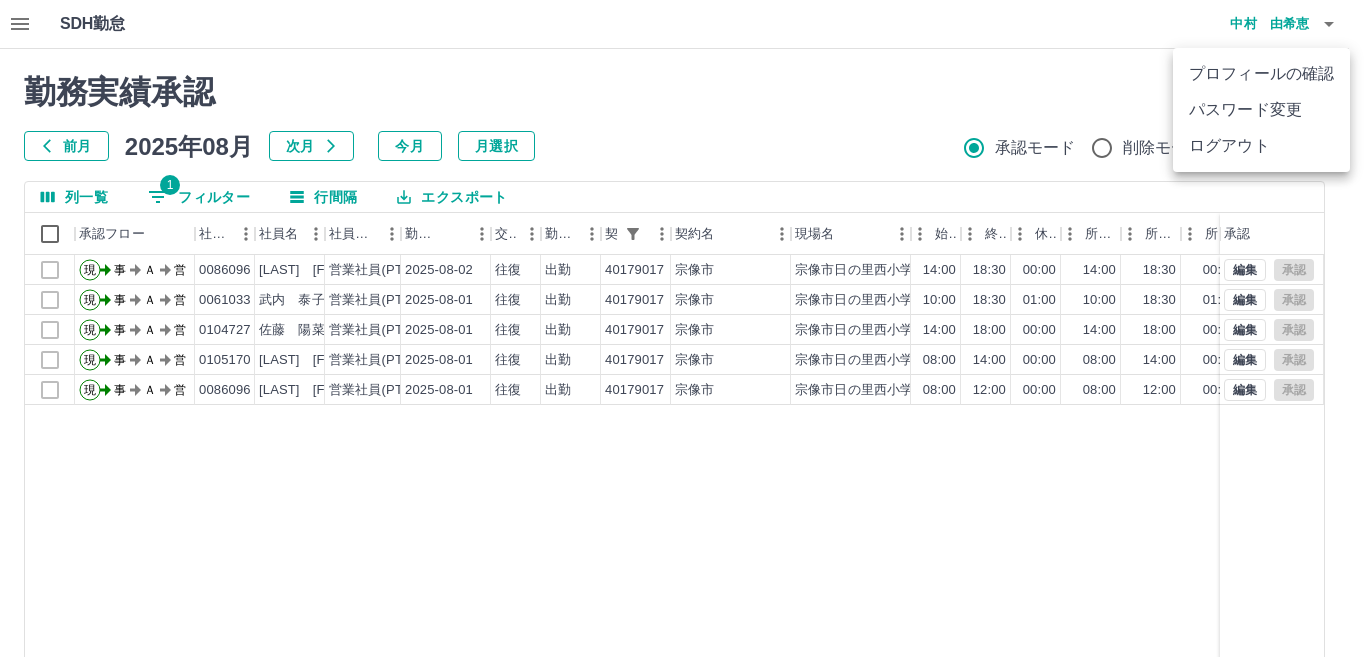 click on "ログアウト" at bounding box center (1261, 146) 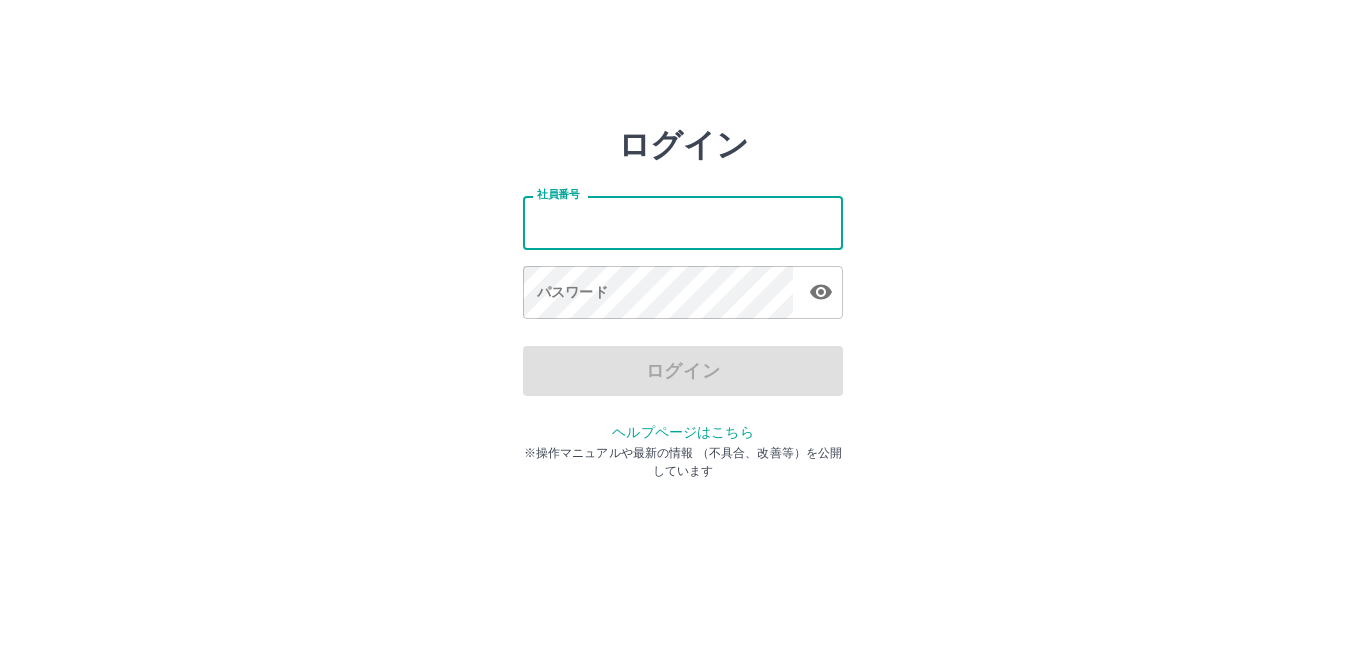 scroll, scrollTop: 0, scrollLeft: 0, axis: both 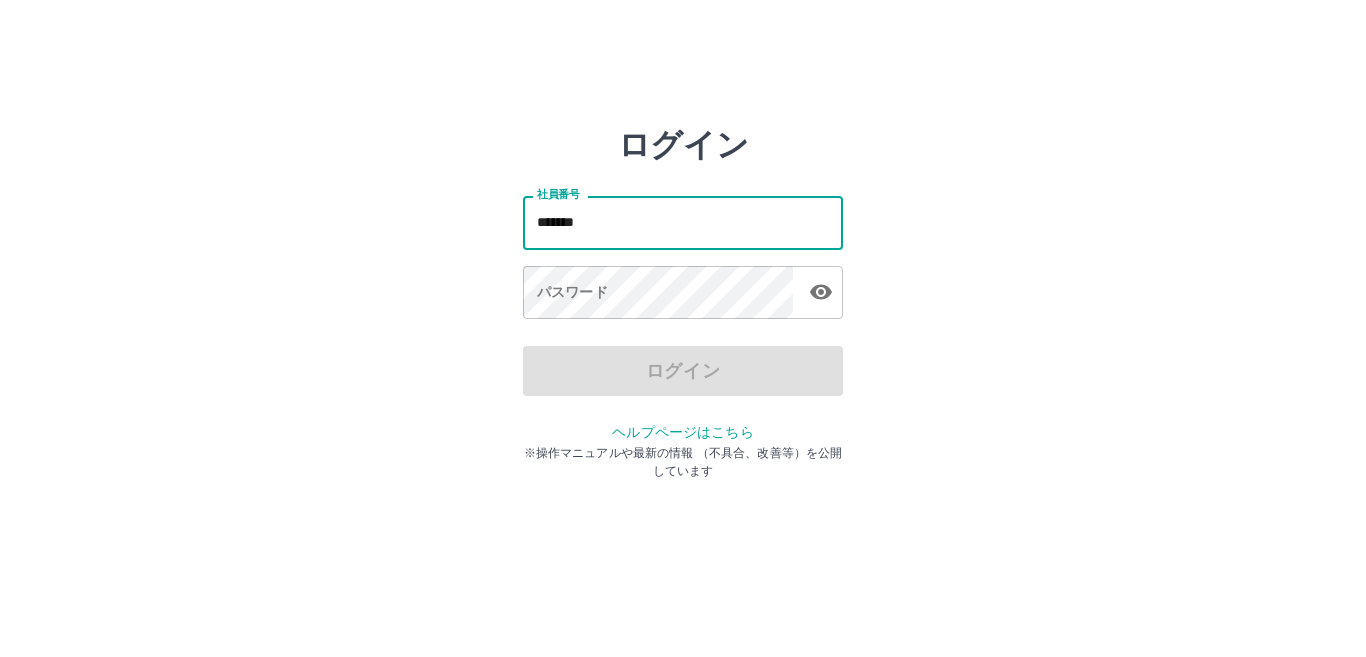 type on "*******" 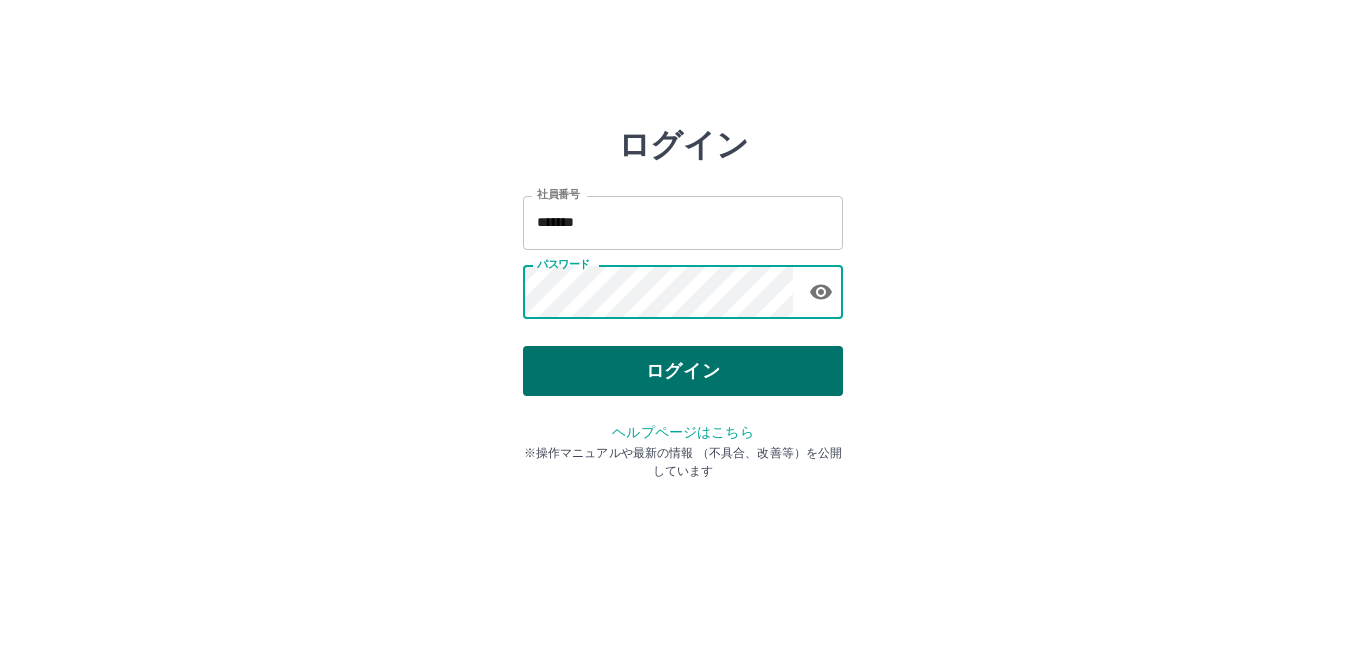 click on "ログイン" at bounding box center [683, 371] 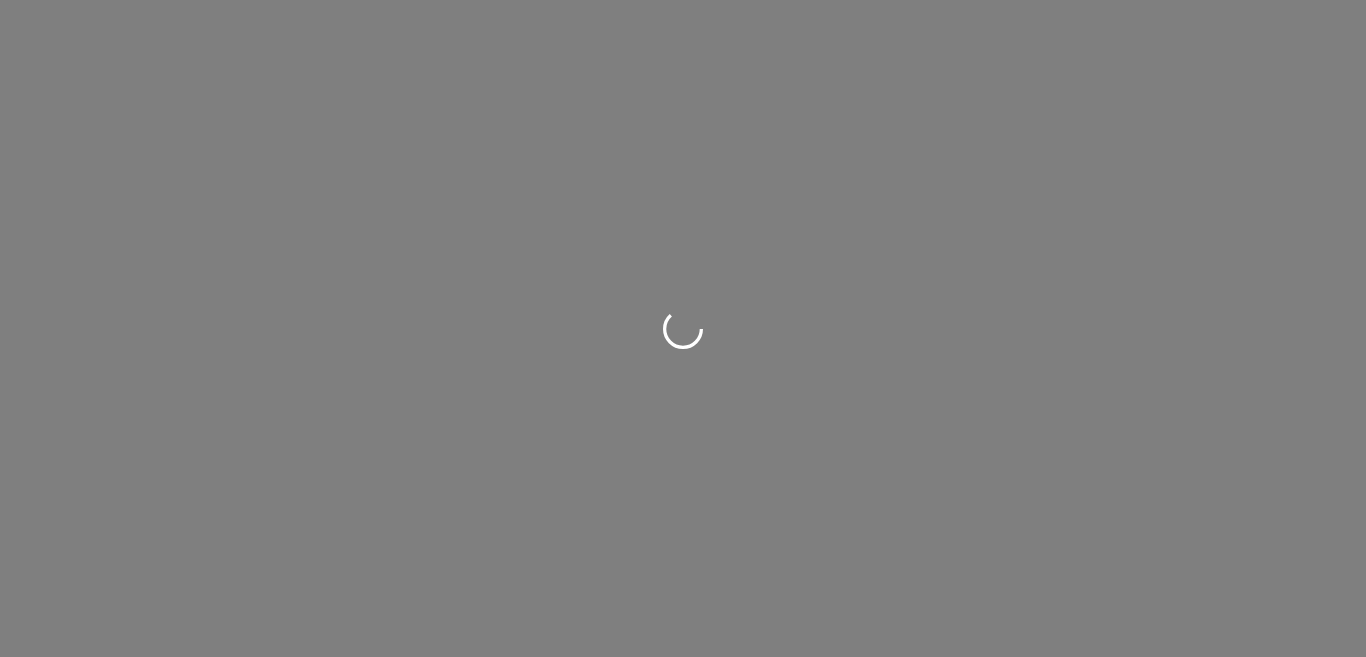 scroll, scrollTop: 0, scrollLeft: 0, axis: both 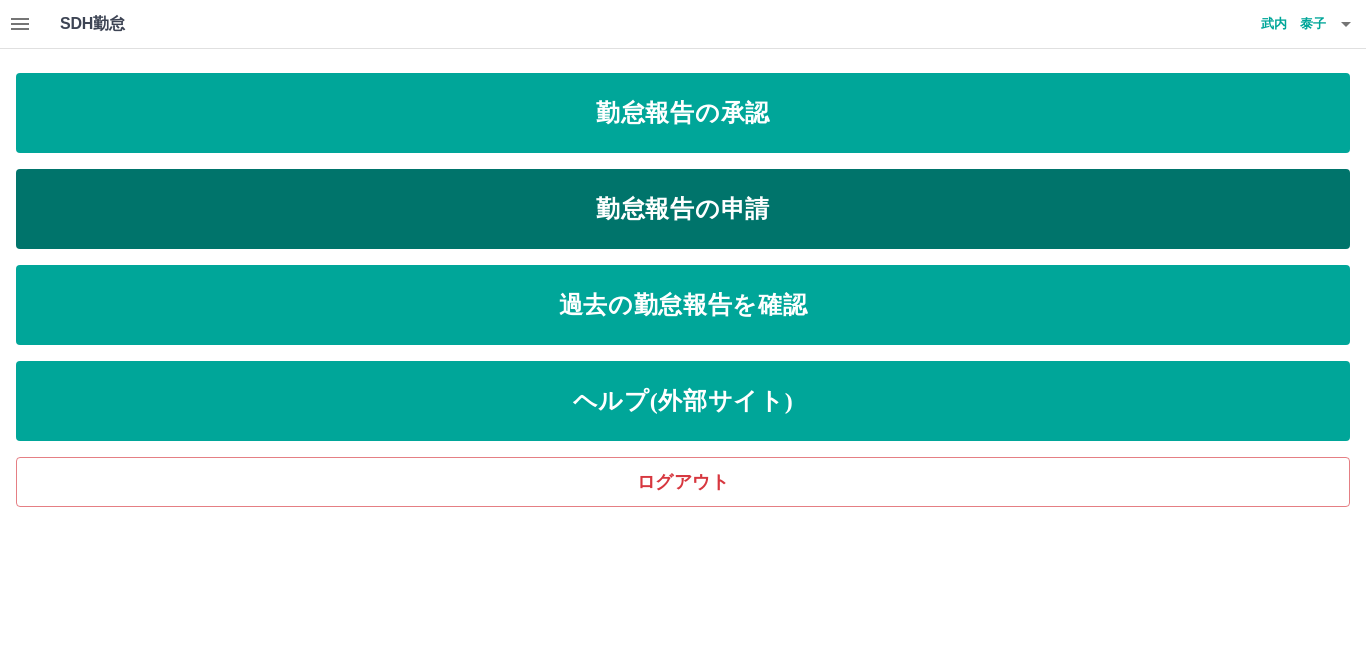 click on "勤怠報告の申請" at bounding box center [683, 209] 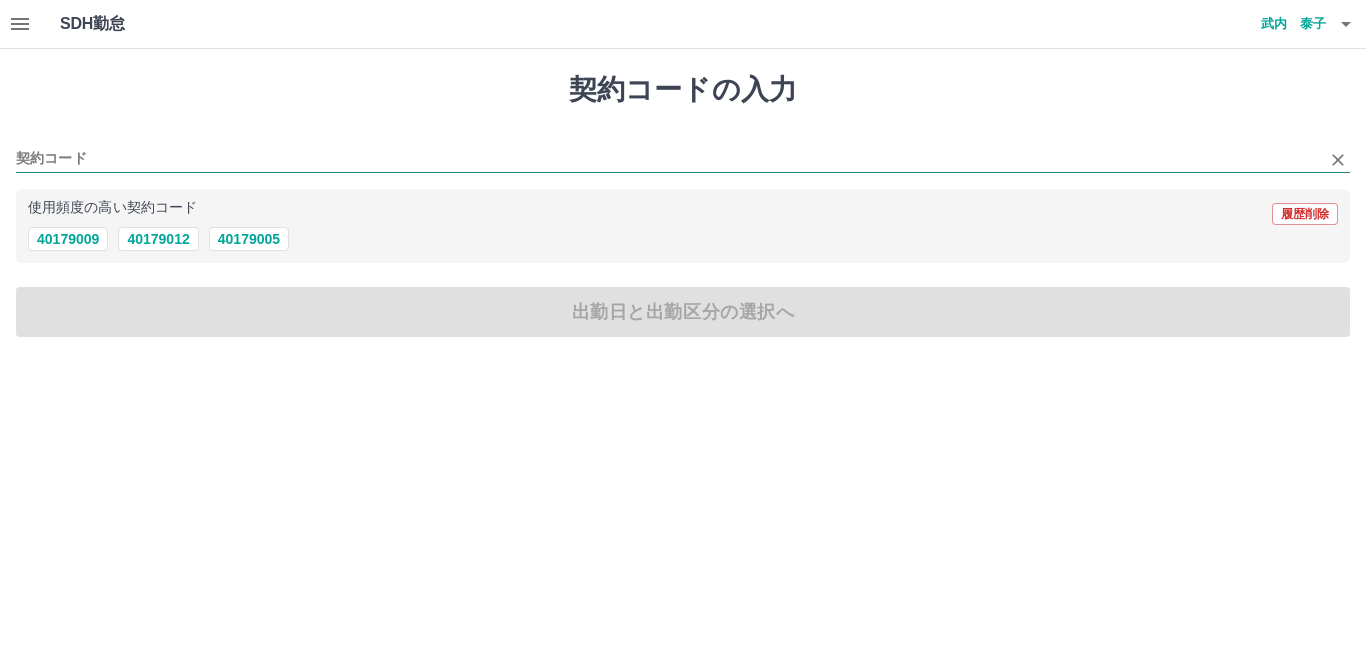 click on "契約コード" at bounding box center [668, 159] 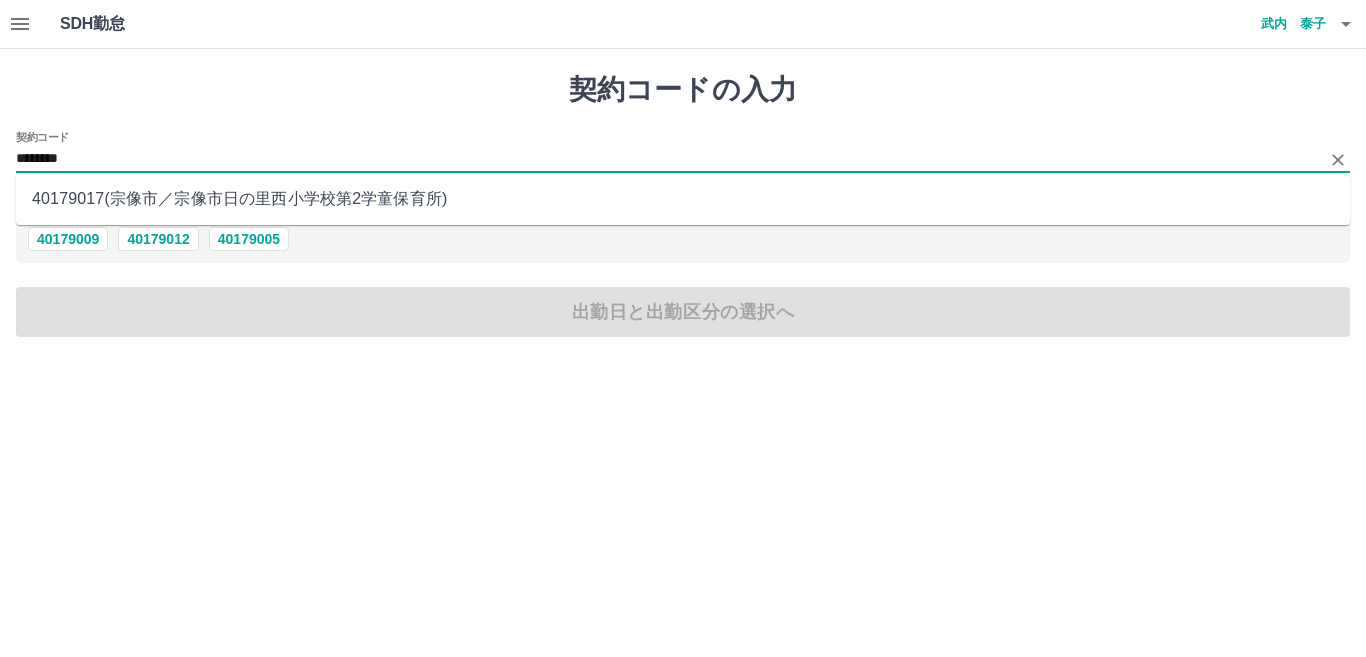 click on "40179017  ( [CITY] ／ [CITY][SCHOOL_NAME] )" at bounding box center [683, 199] 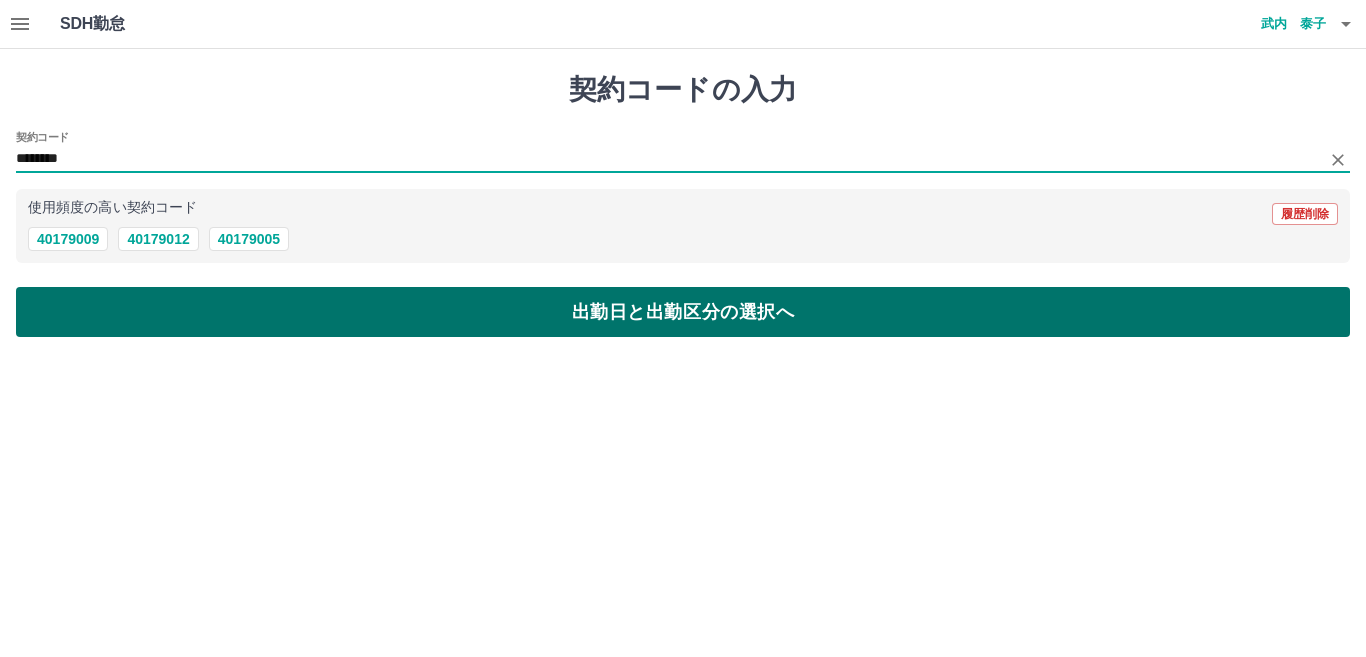 type on "********" 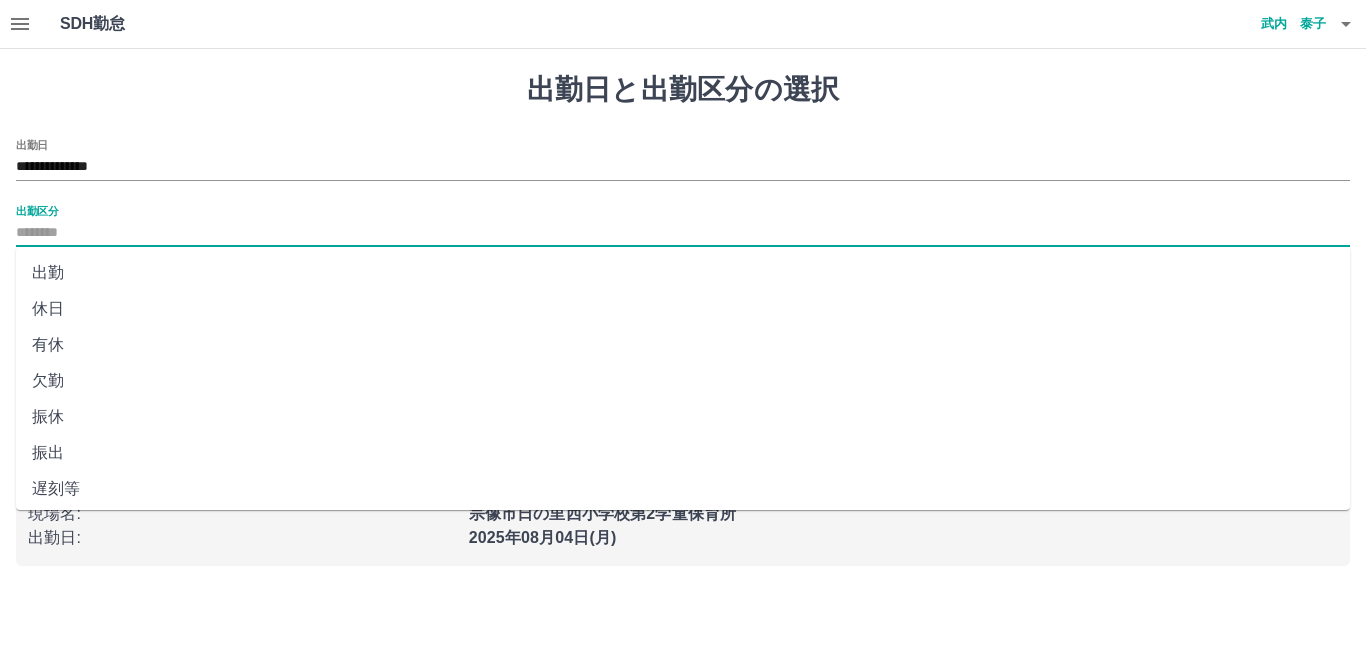 click on "出勤区分" at bounding box center (683, 233) 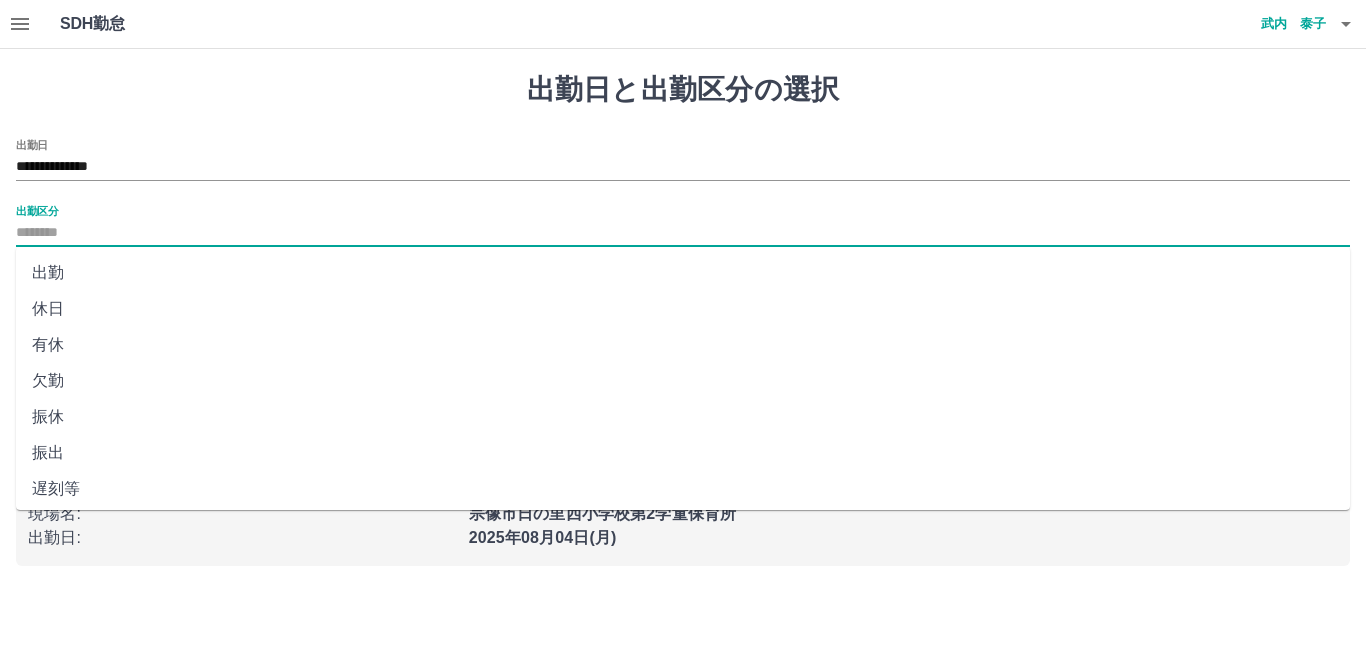click on "有休" at bounding box center (683, 345) 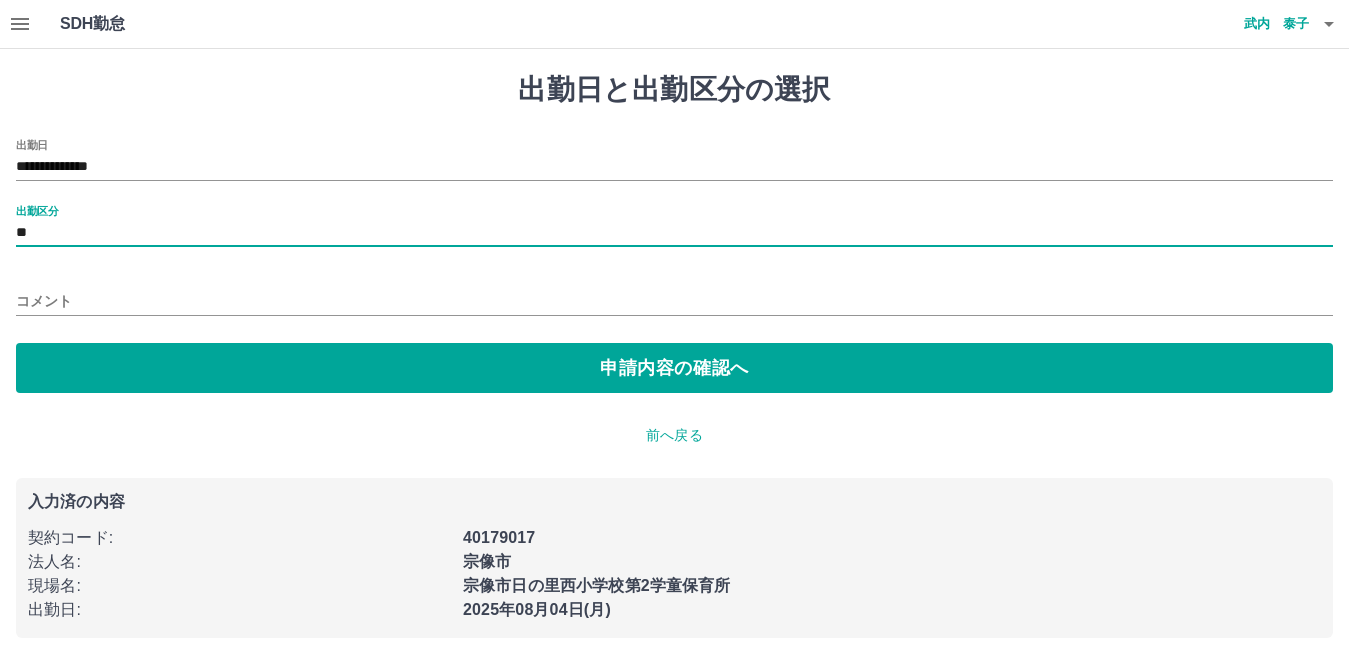 click on "コメント" at bounding box center [674, 301] 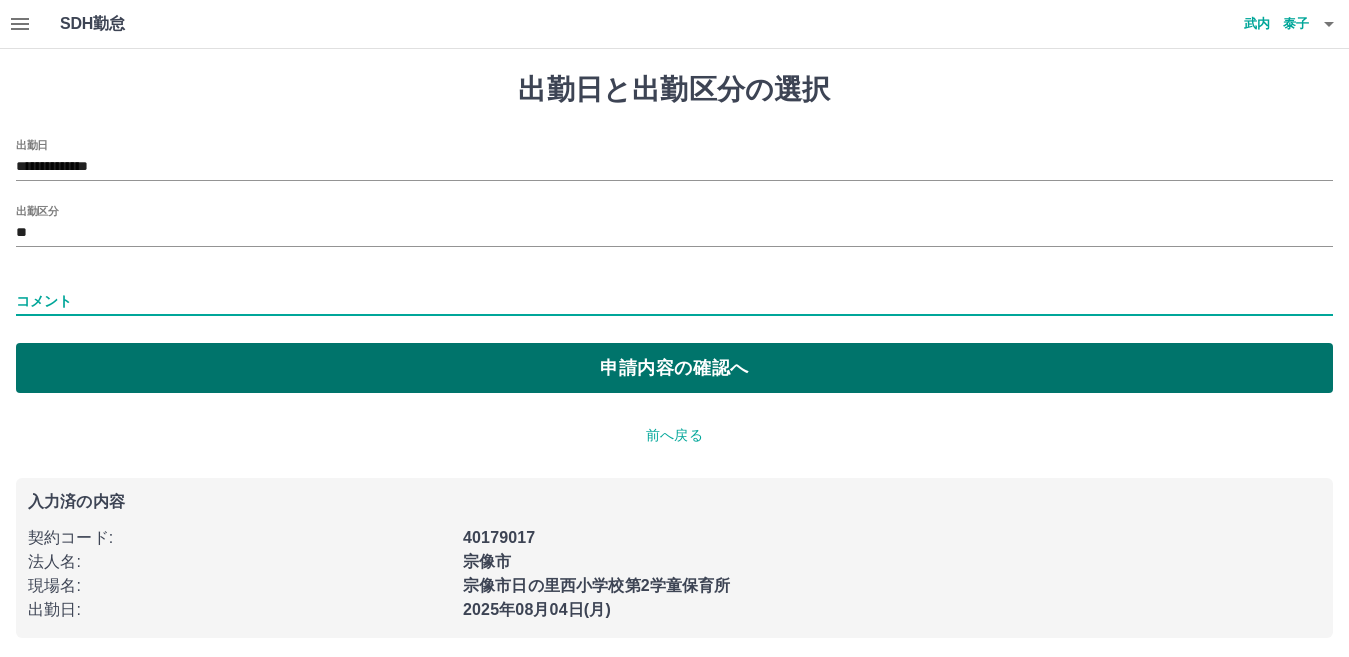 type on "*********" 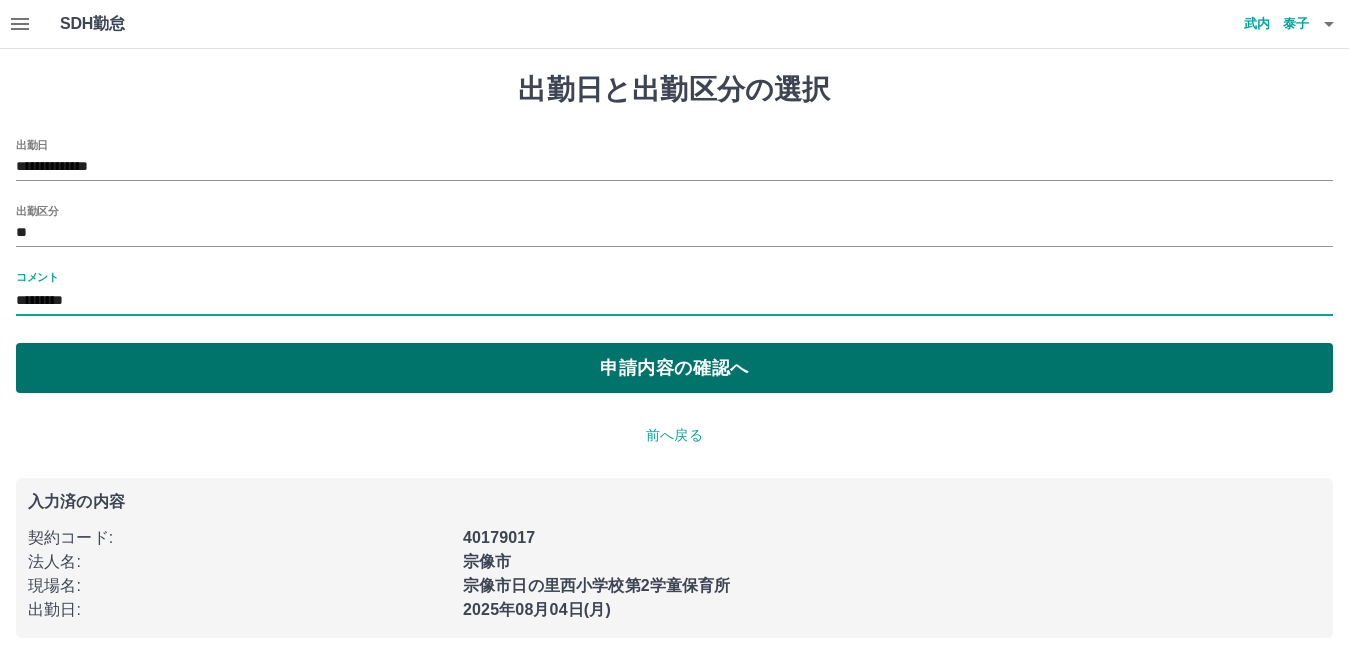 drag, startPoint x: 178, startPoint y: 390, endPoint x: 275, endPoint y: 389, distance: 97.00516 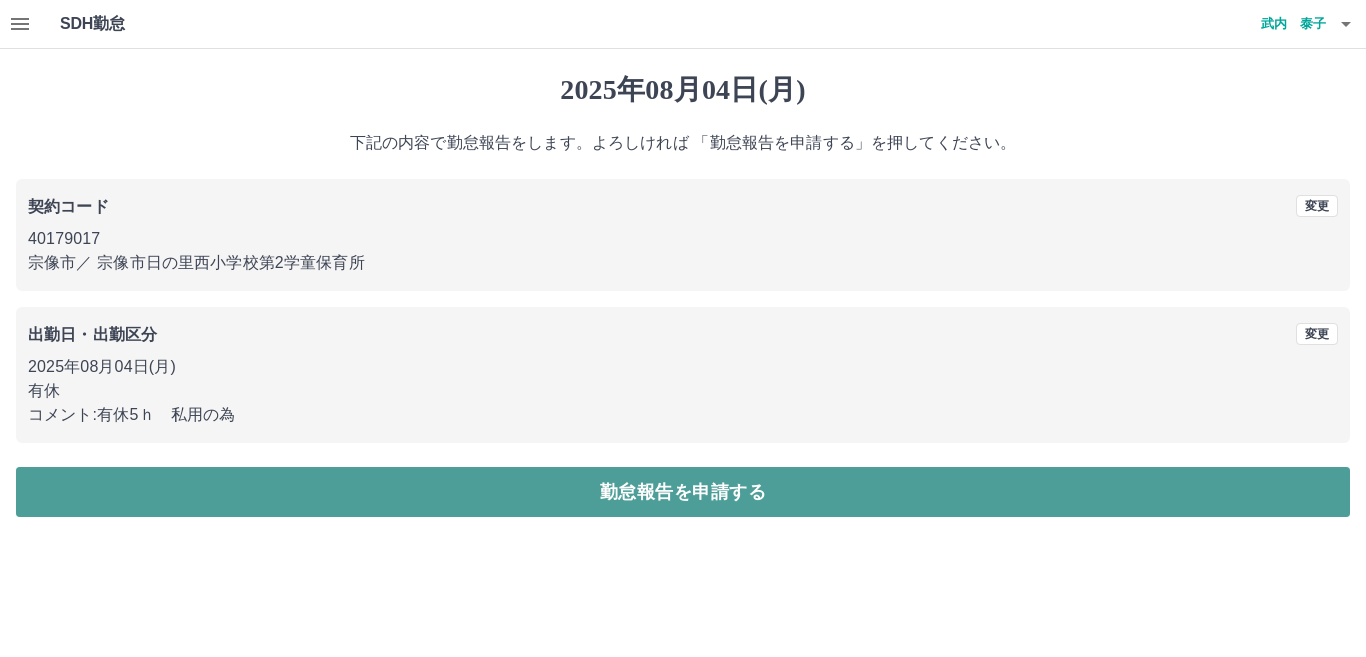 click on "勤怠報告を申請する" at bounding box center [683, 492] 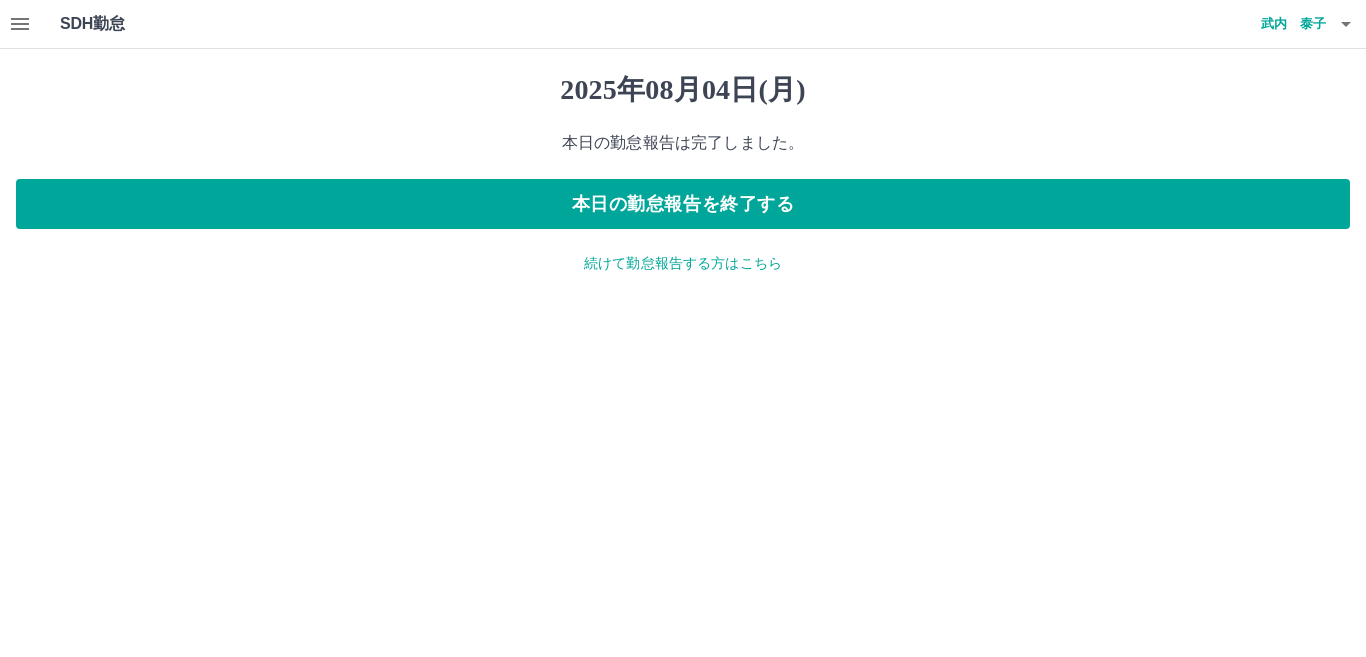 click on "武内　泰子" at bounding box center (1266, 24) 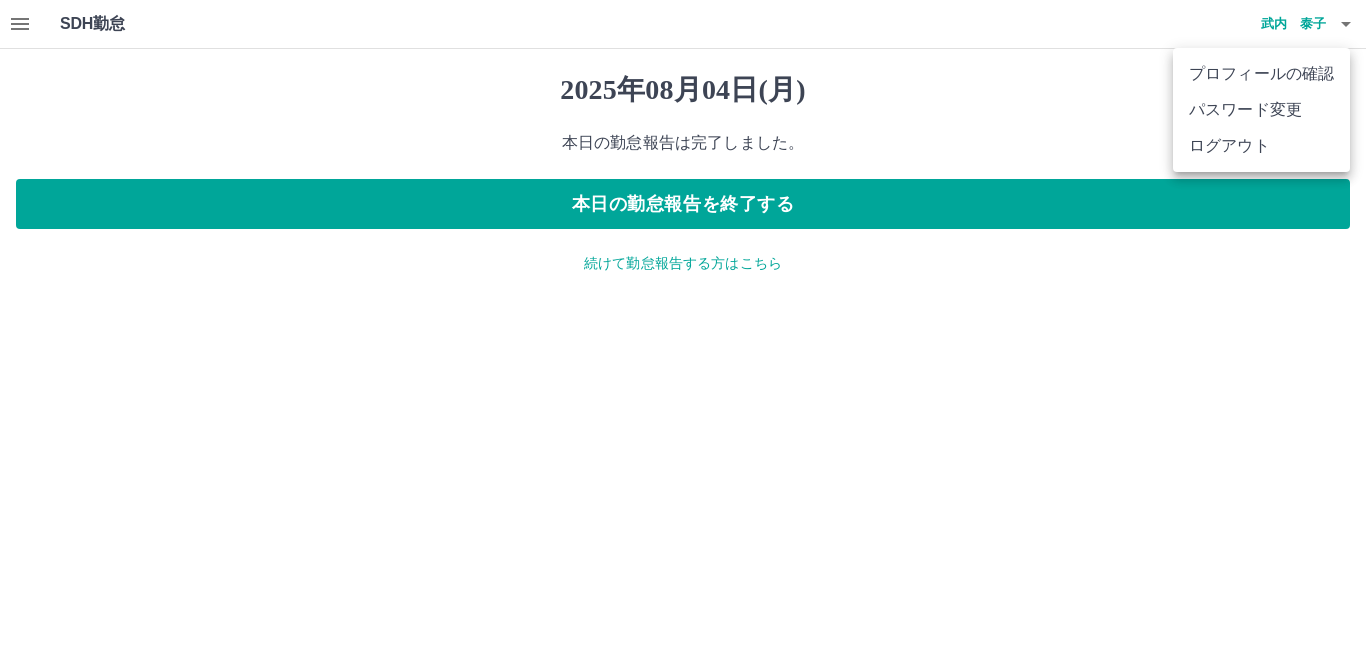 click on "ログアウト" at bounding box center [1261, 146] 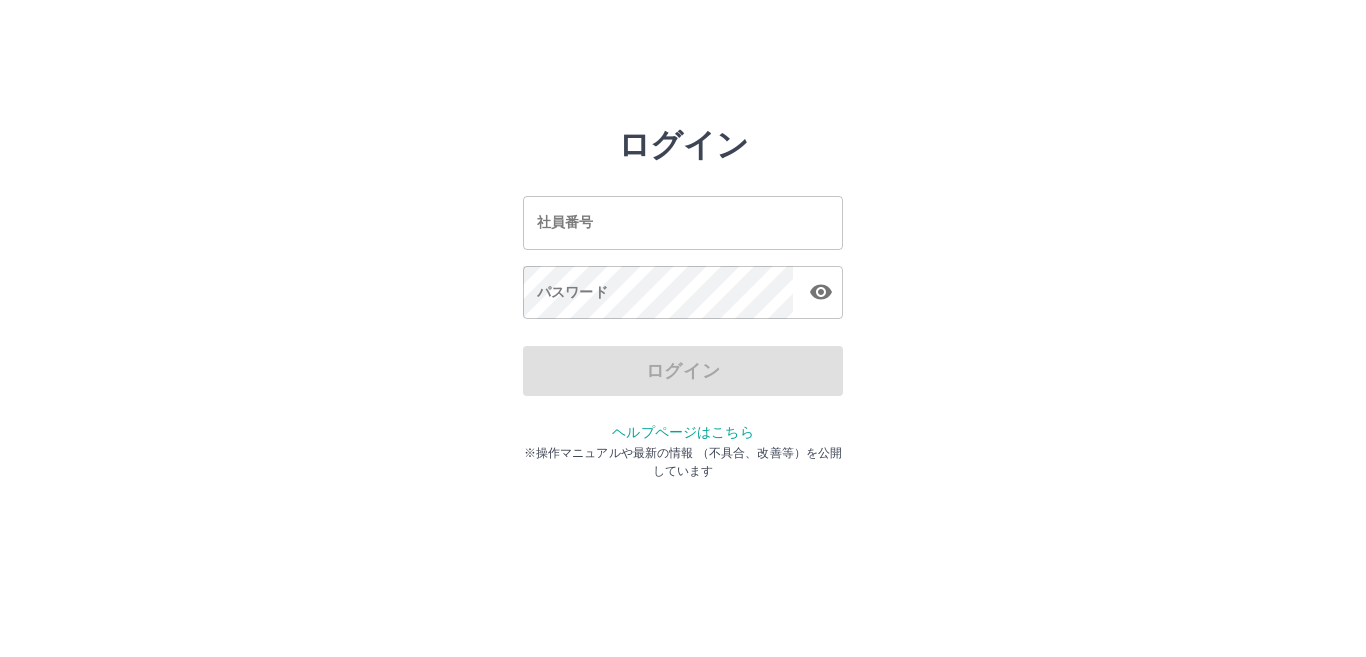 scroll, scrollTop: 0, scrollLeft: 0, axis: both 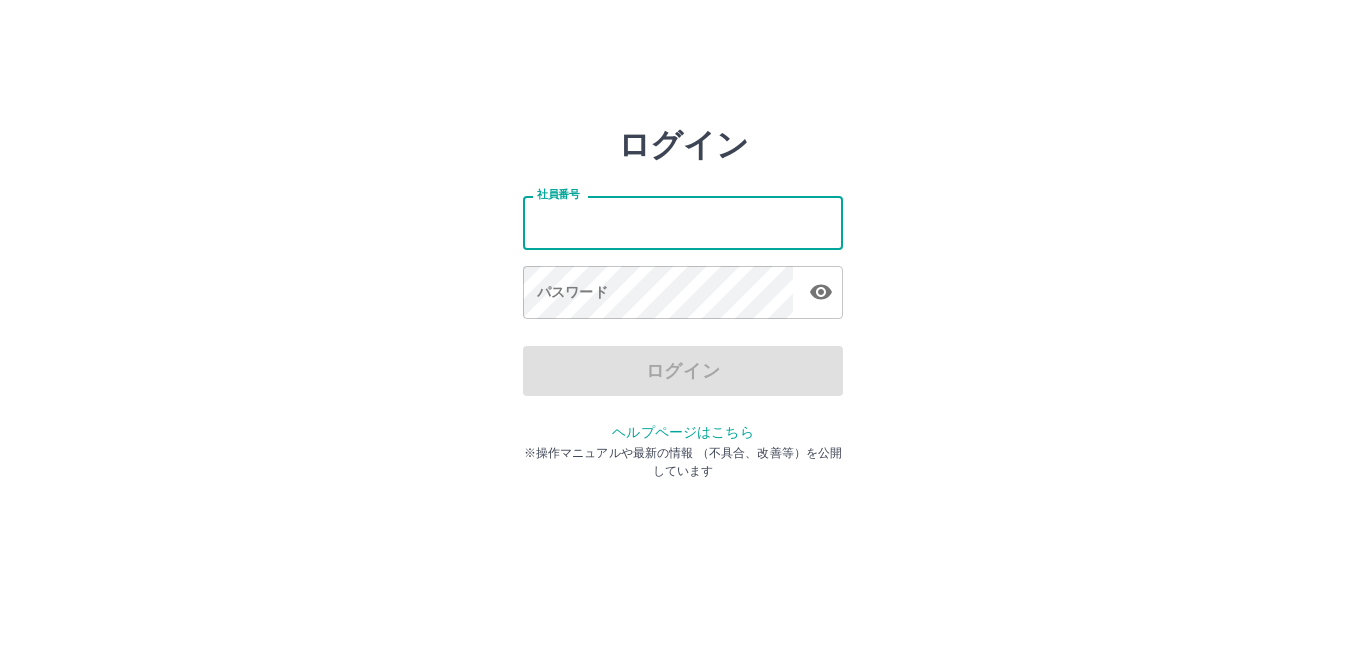 click on "社員番号" at bounding box center (683, 222) 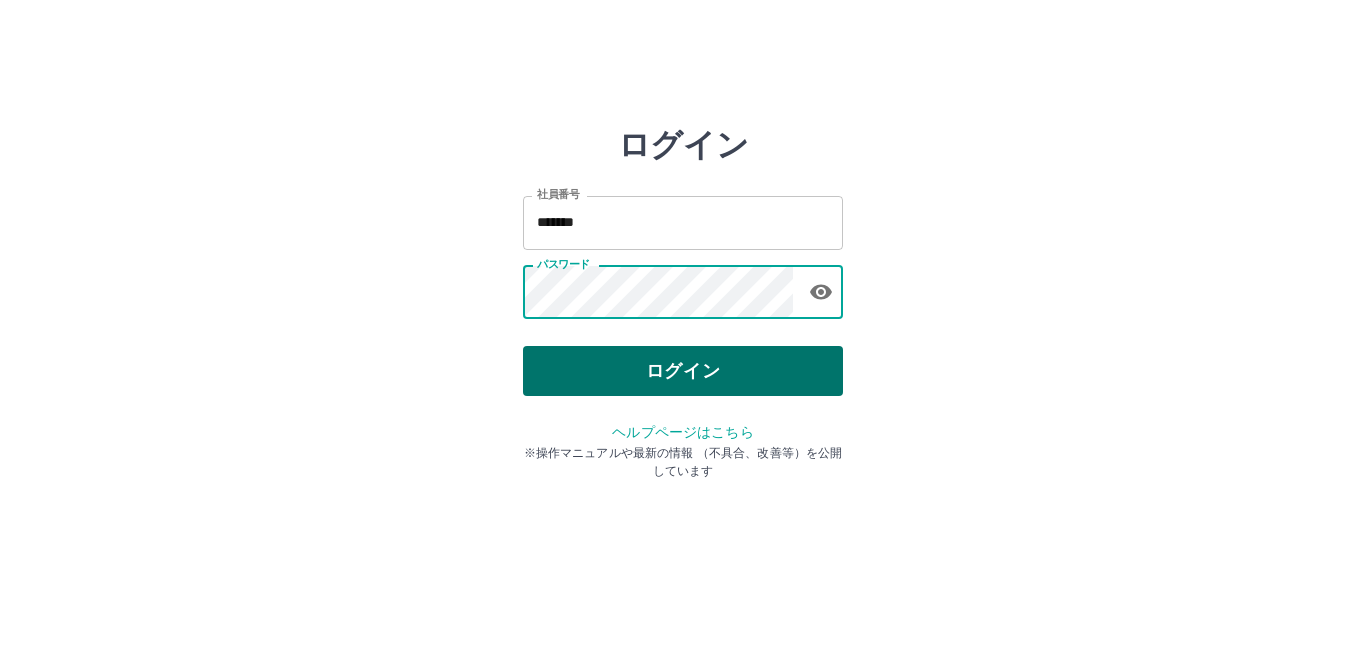 click on "ログイン" at bounding box center (683, 371) 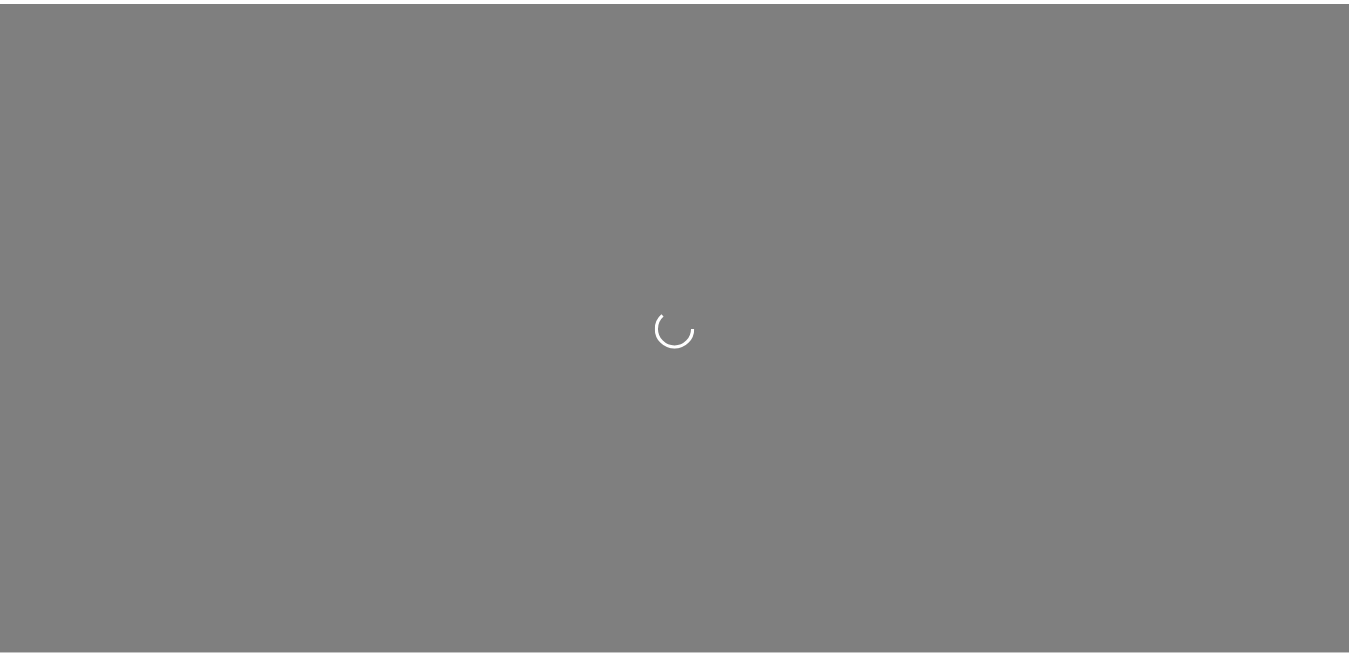 scroll, scrollTop: 0, scrollLeft: 0, axis: both 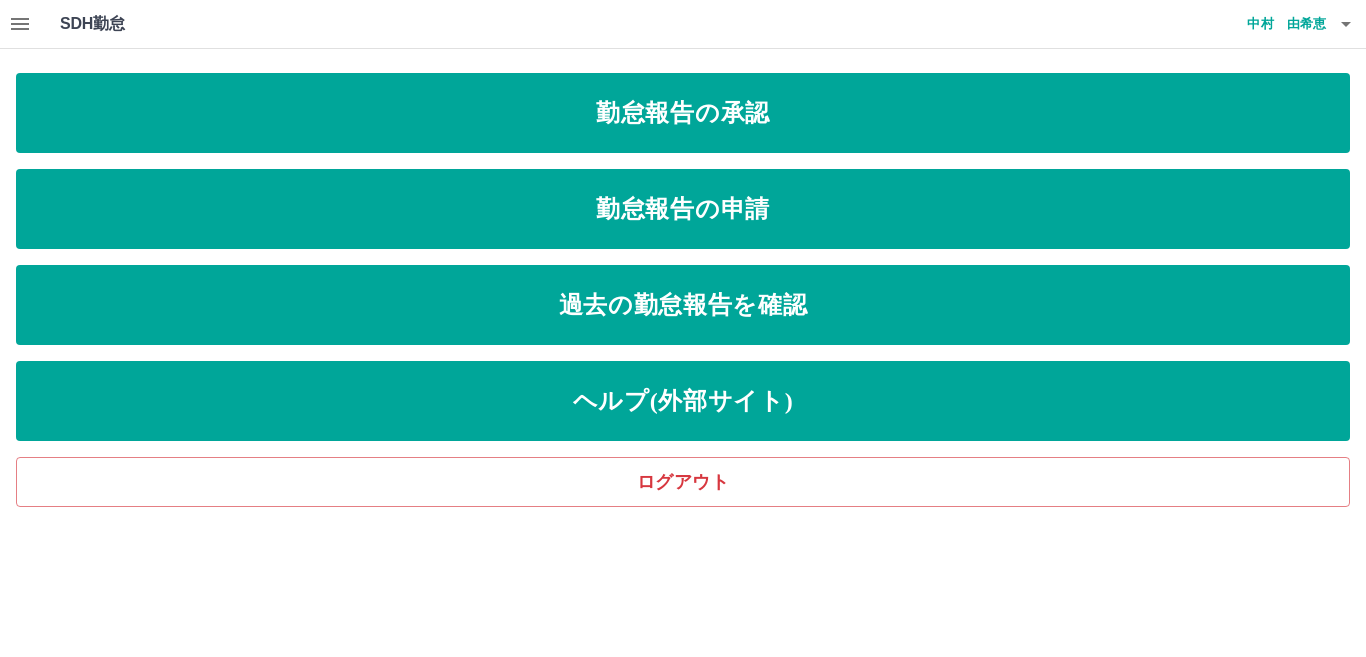 click 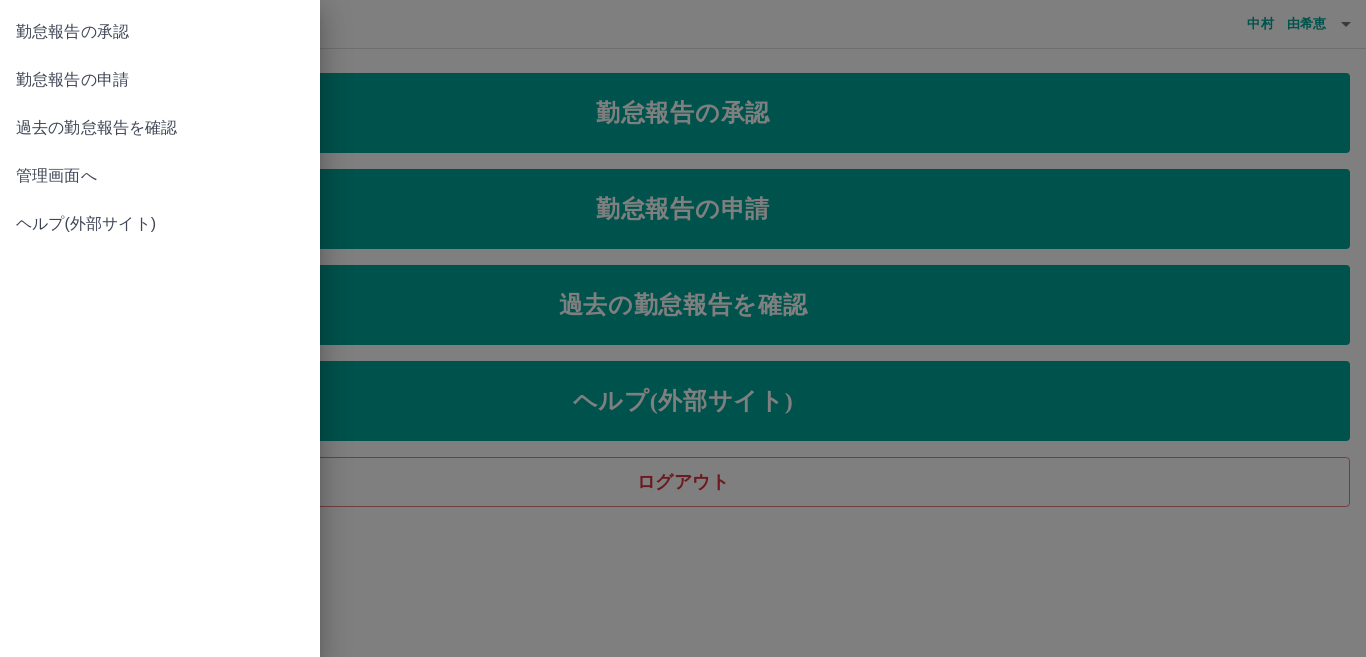 click on "管理画面へ" at bounding box center [160, 176] 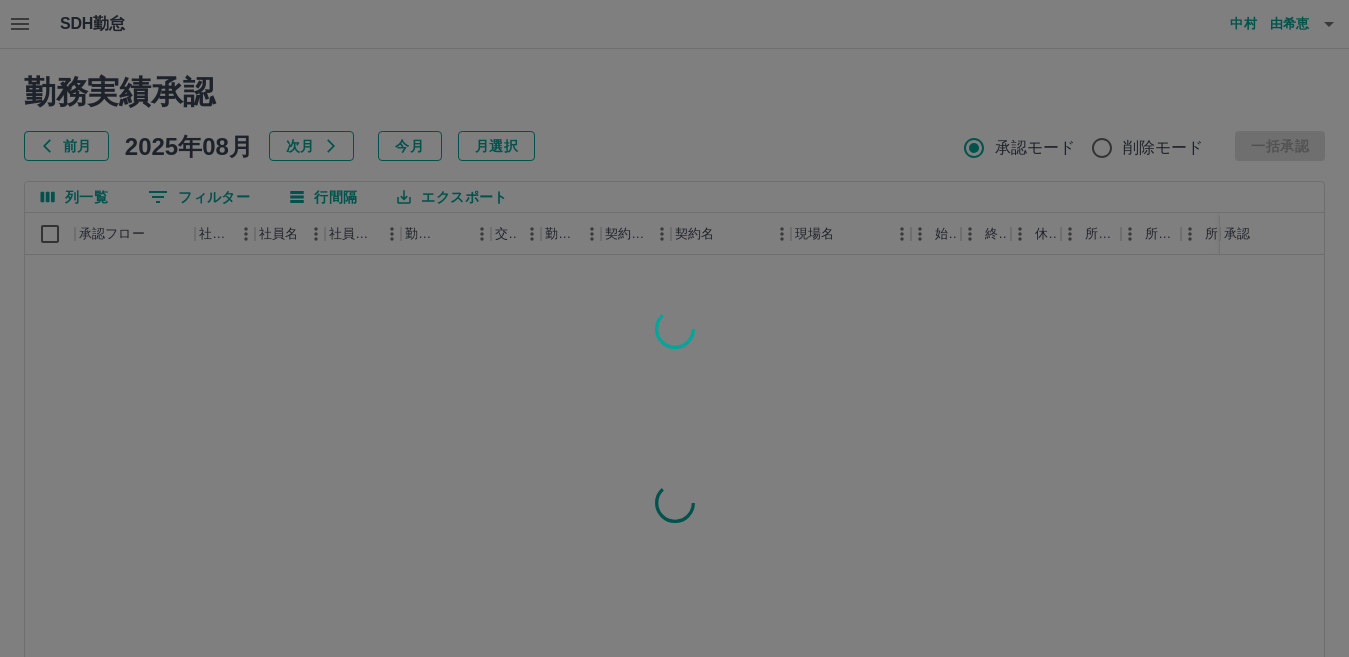 click at bounding box center (674, 328) 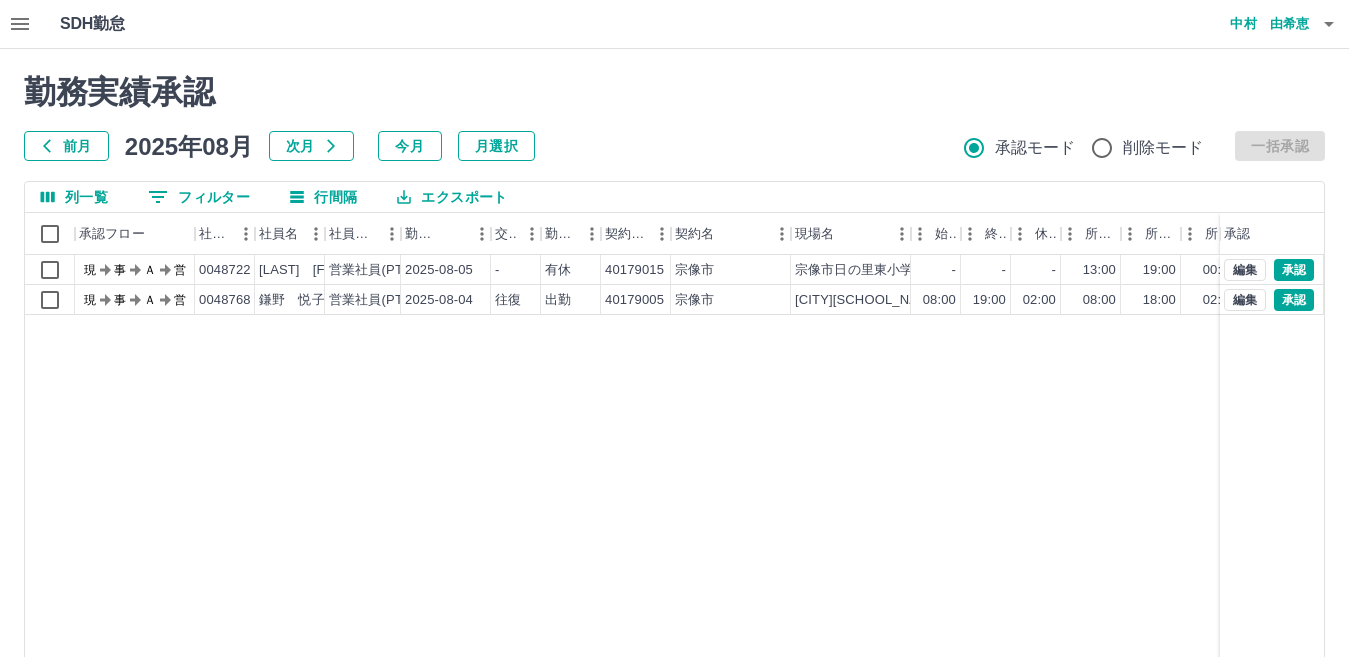 click at bounding box center [674, 328] 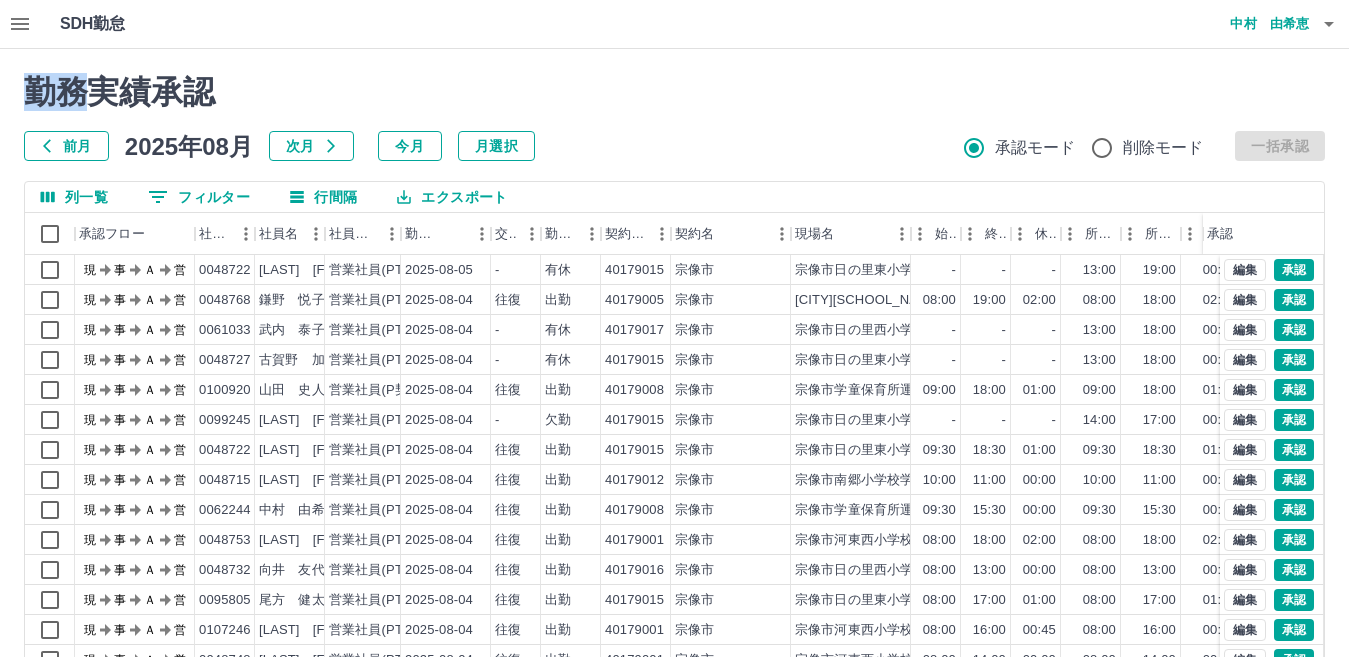 click on "0 フィルター" at bounding box center (199, 197) 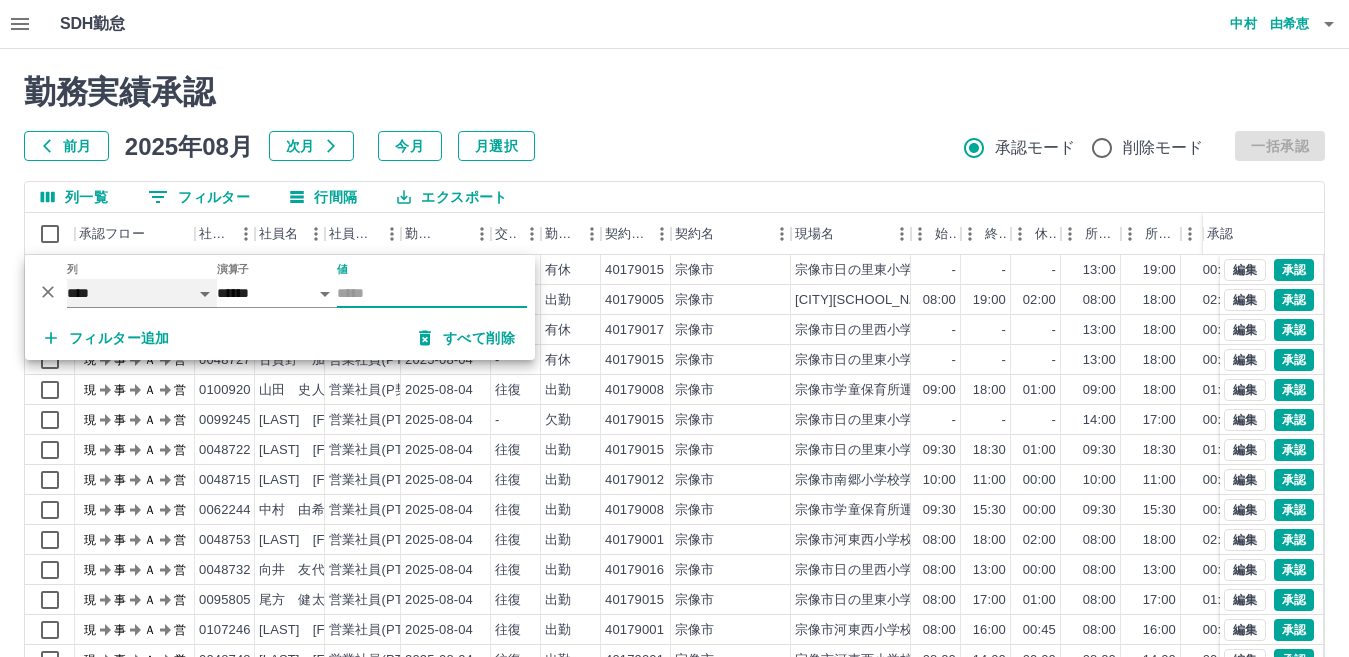 click on "**** *** **** *** *** **** ***** *** *** ** ** ** **** **** **** ** ** *** **** *****" at bounding box center [142, 293] 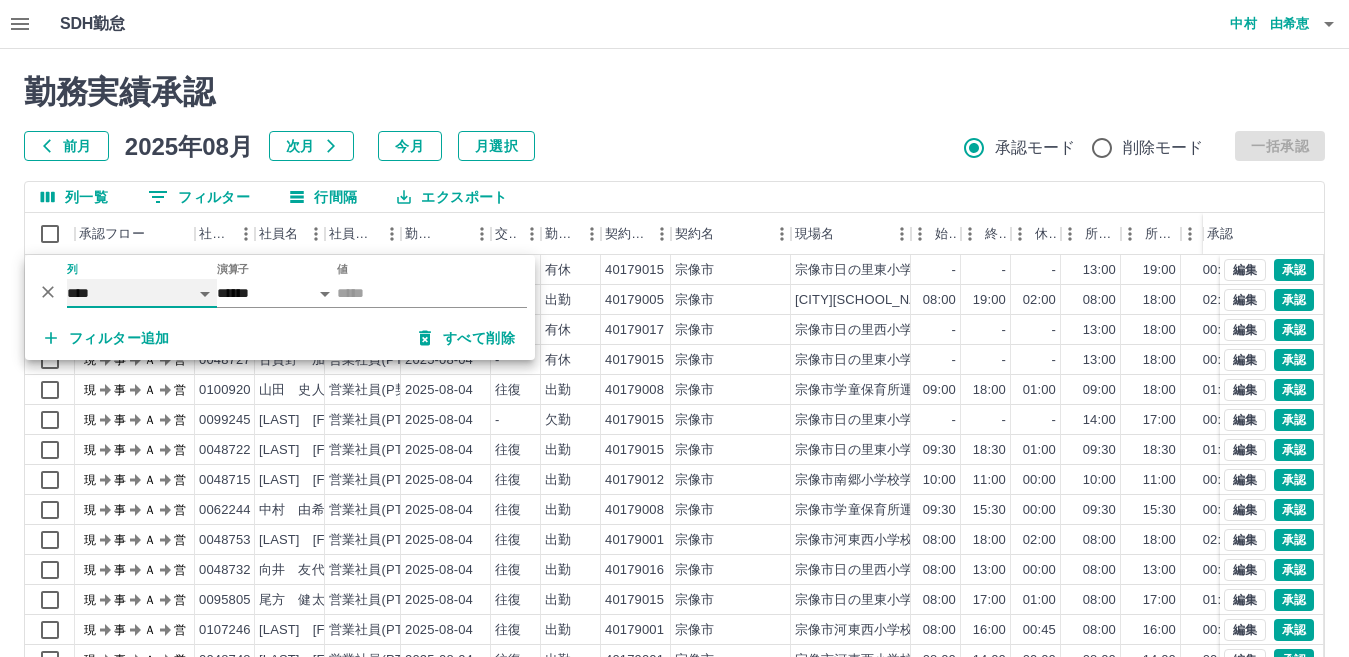 click on "**** *** **** *** *** **** ***** *** *** ** ** ** **** **** **** ** ** *** **** *****" at bounding box center [142, 293] 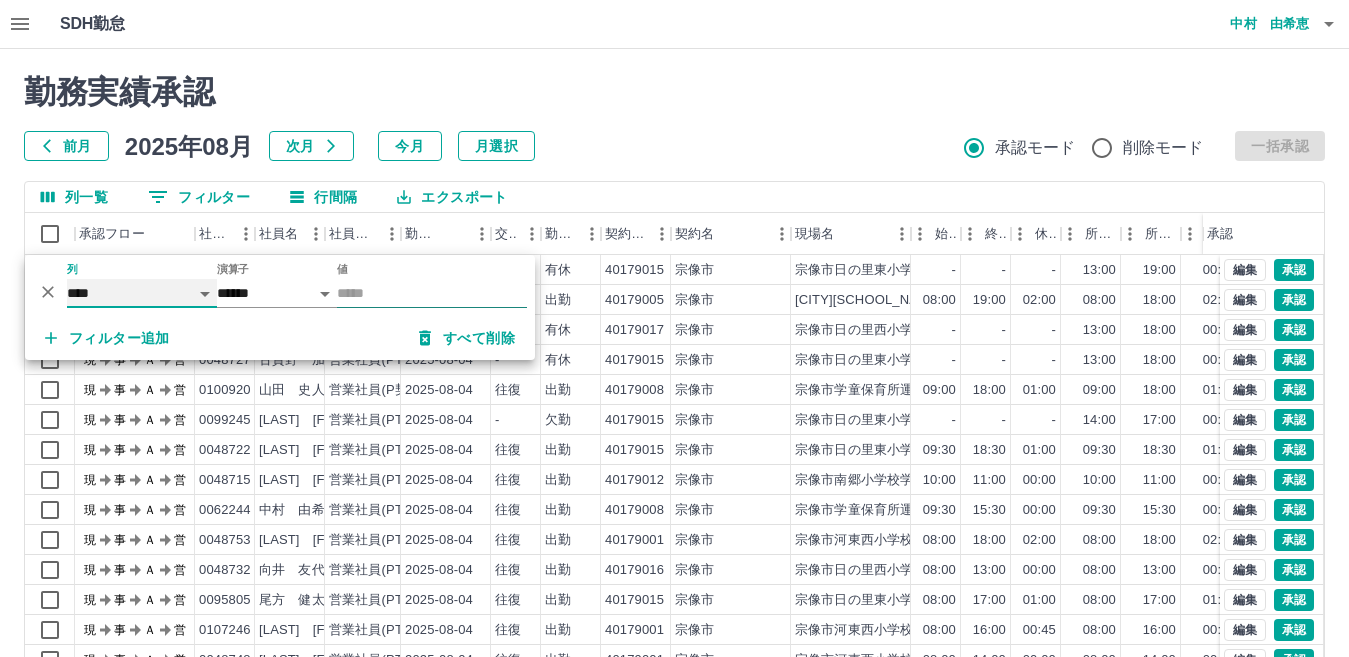 select on "**********" 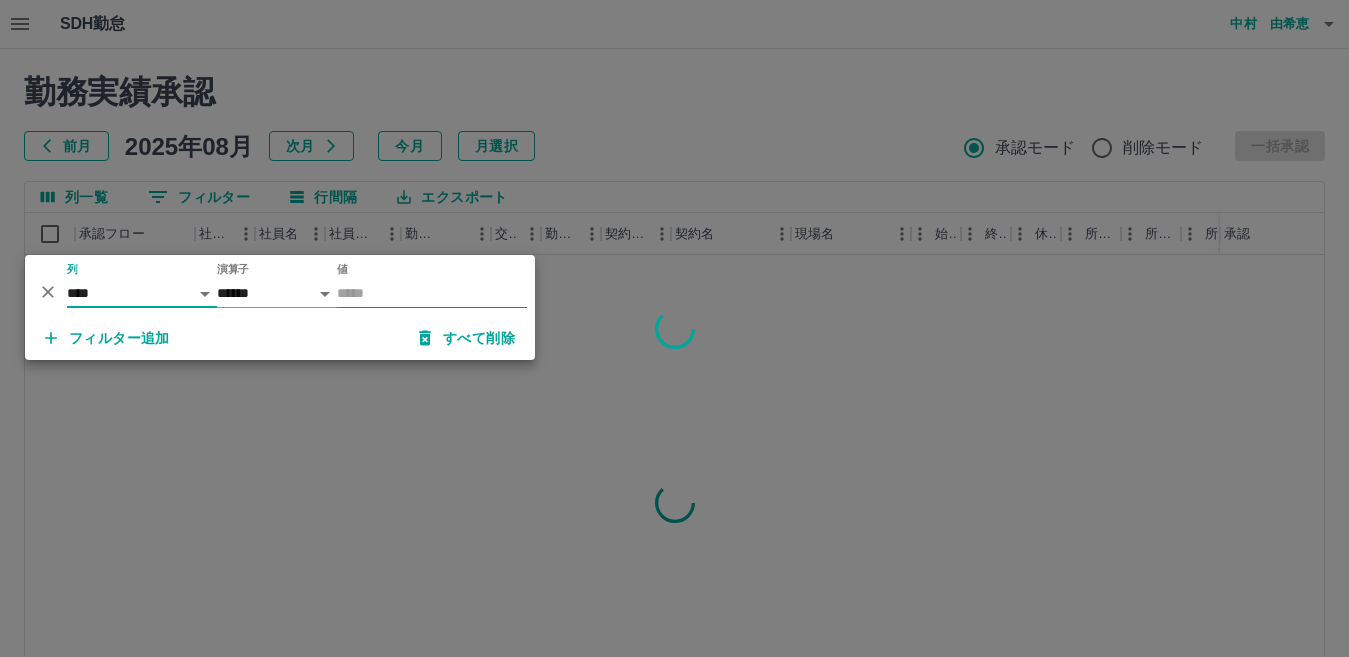 click on "値" at bounding box center (432, 293) 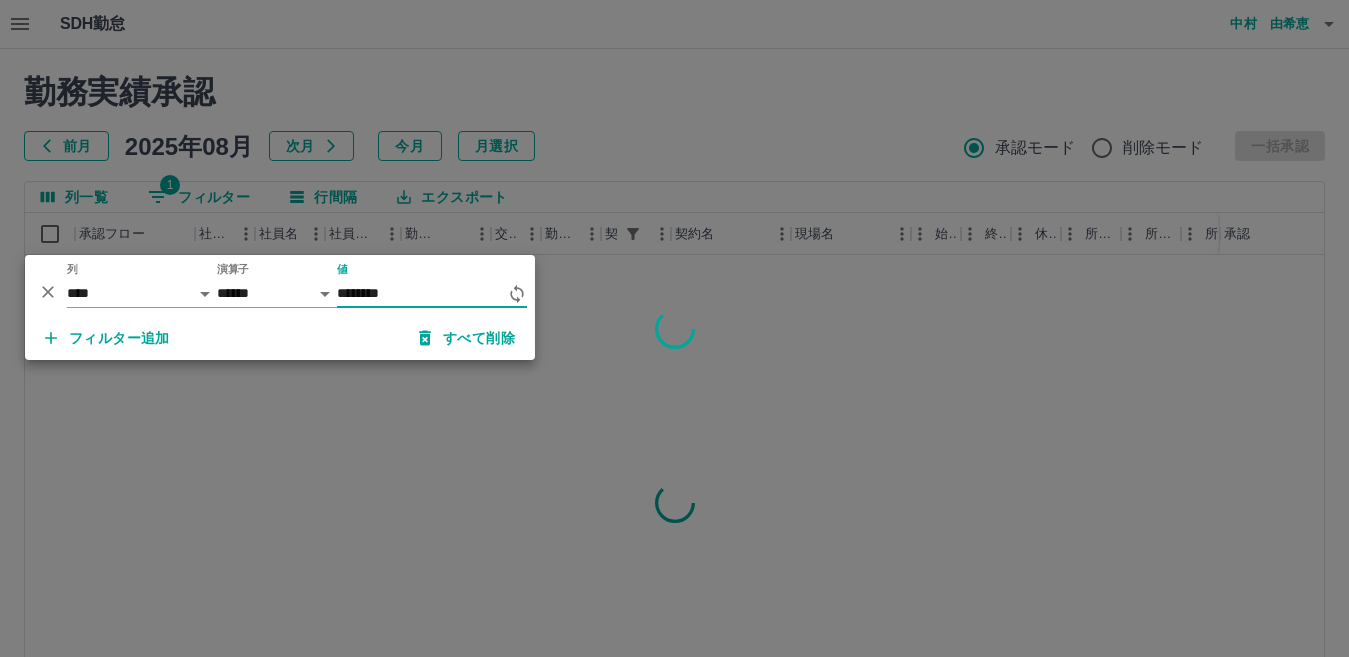 type on "********" 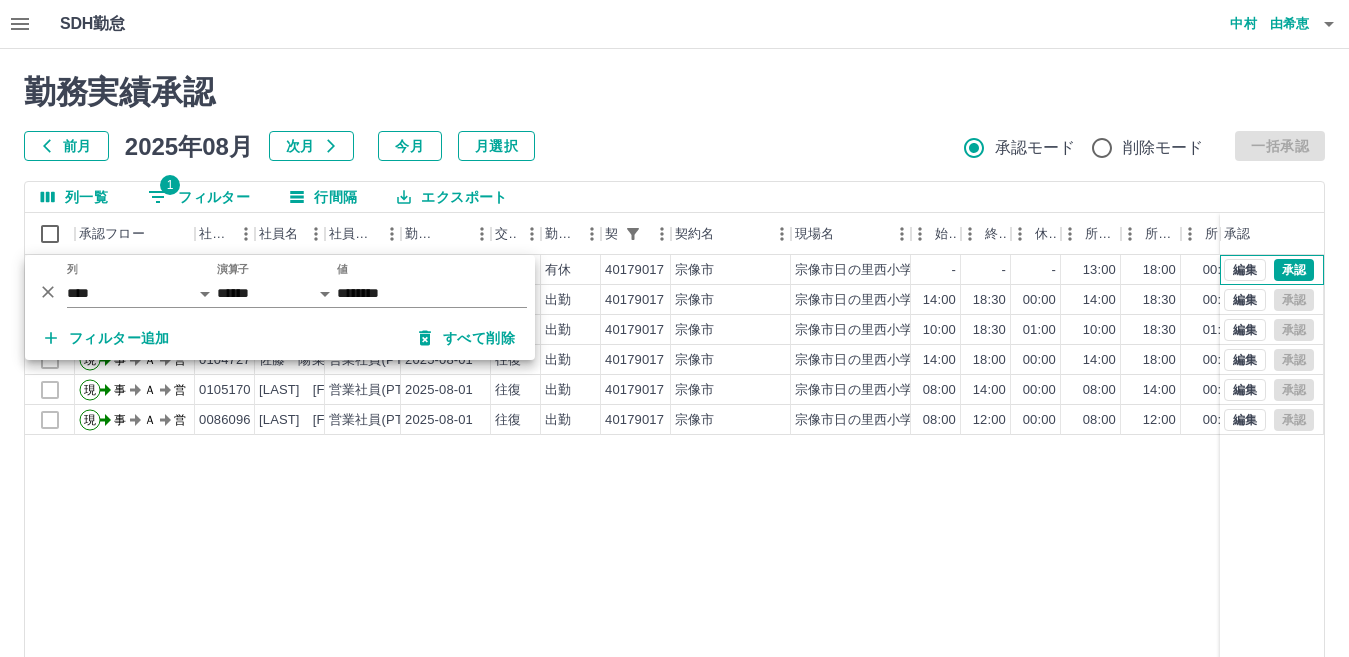 click on "編集 承認" at bounding box center [1272, 270] 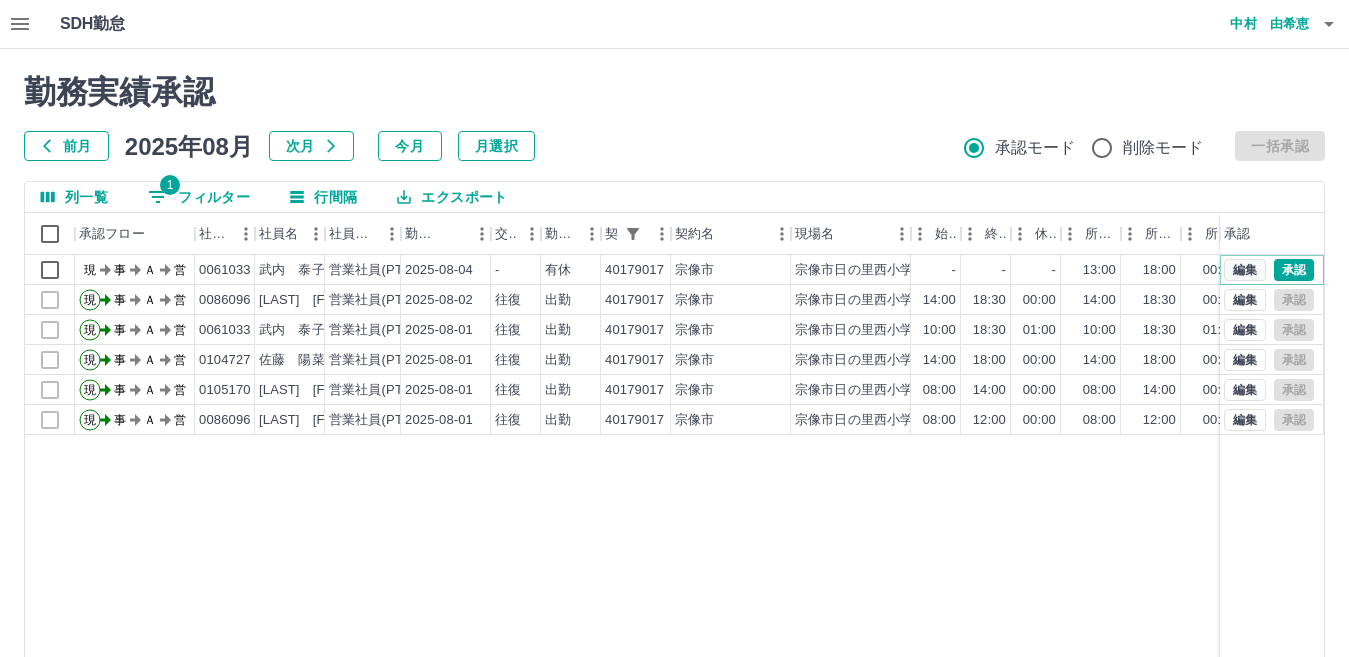 click on "編集" at bounding box center (1245, 270) 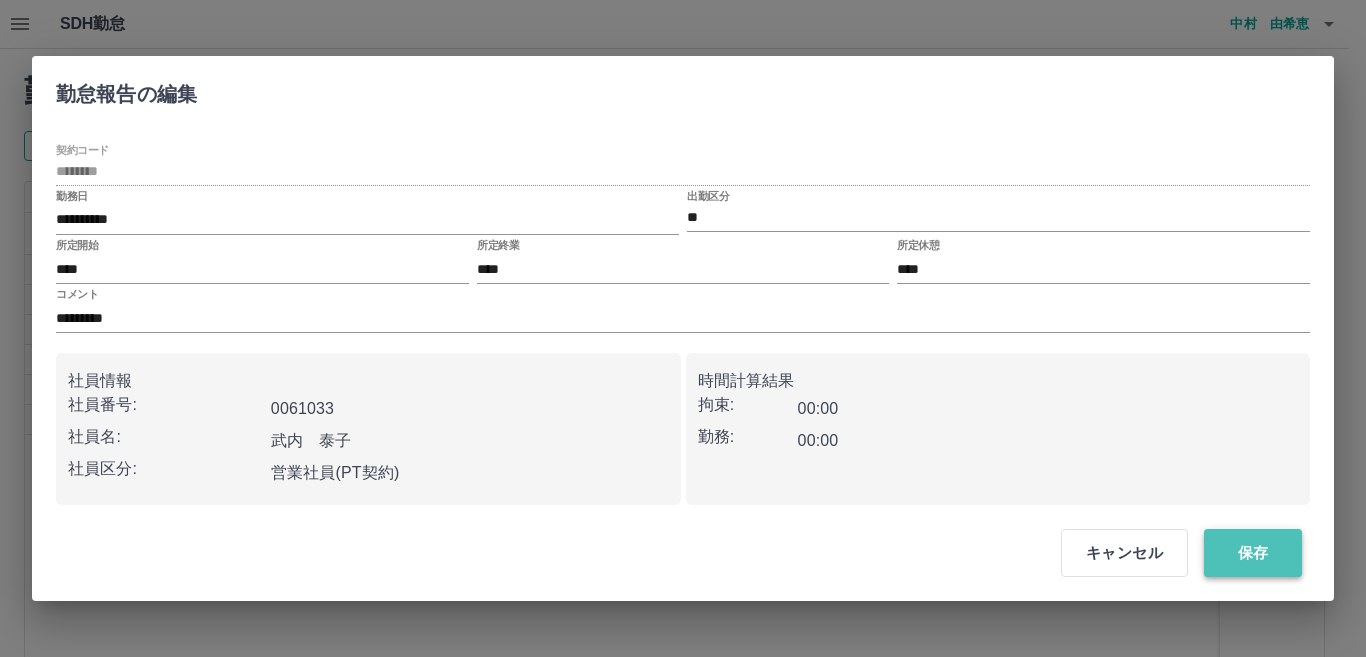 click on "保存" at bounding box center (1253, 553) 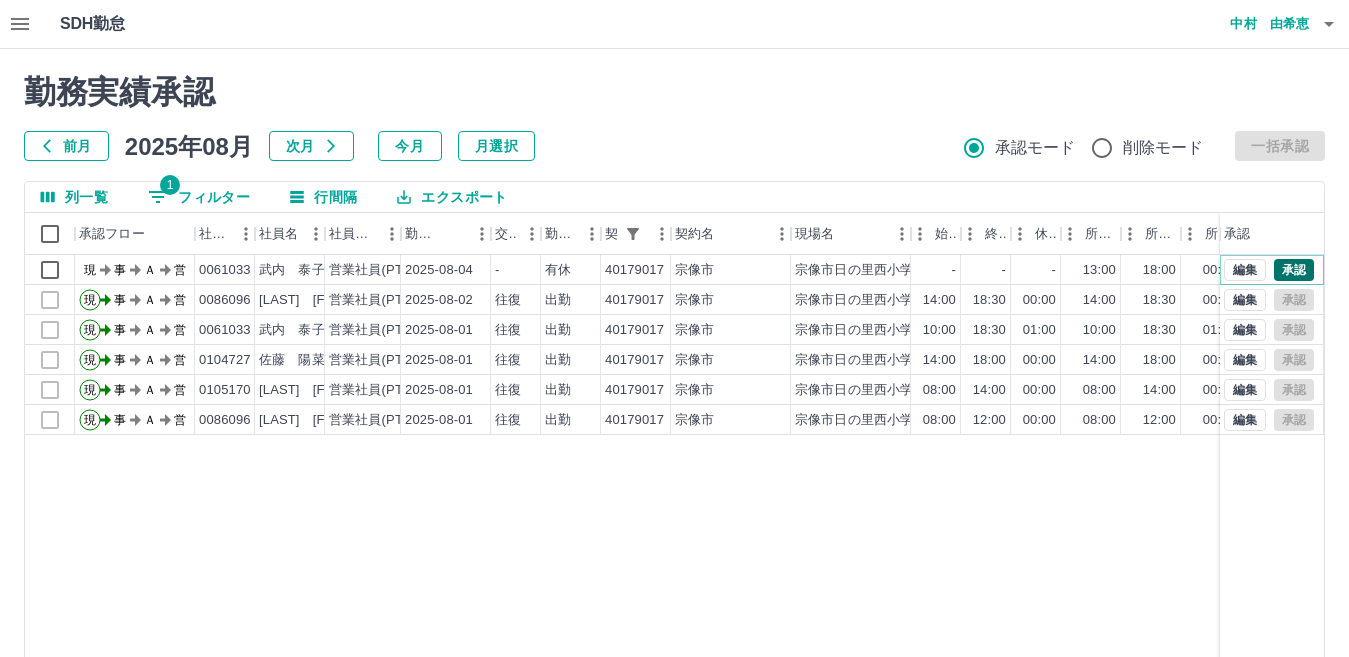 click on "承認" at bounding box center (1294, 270) 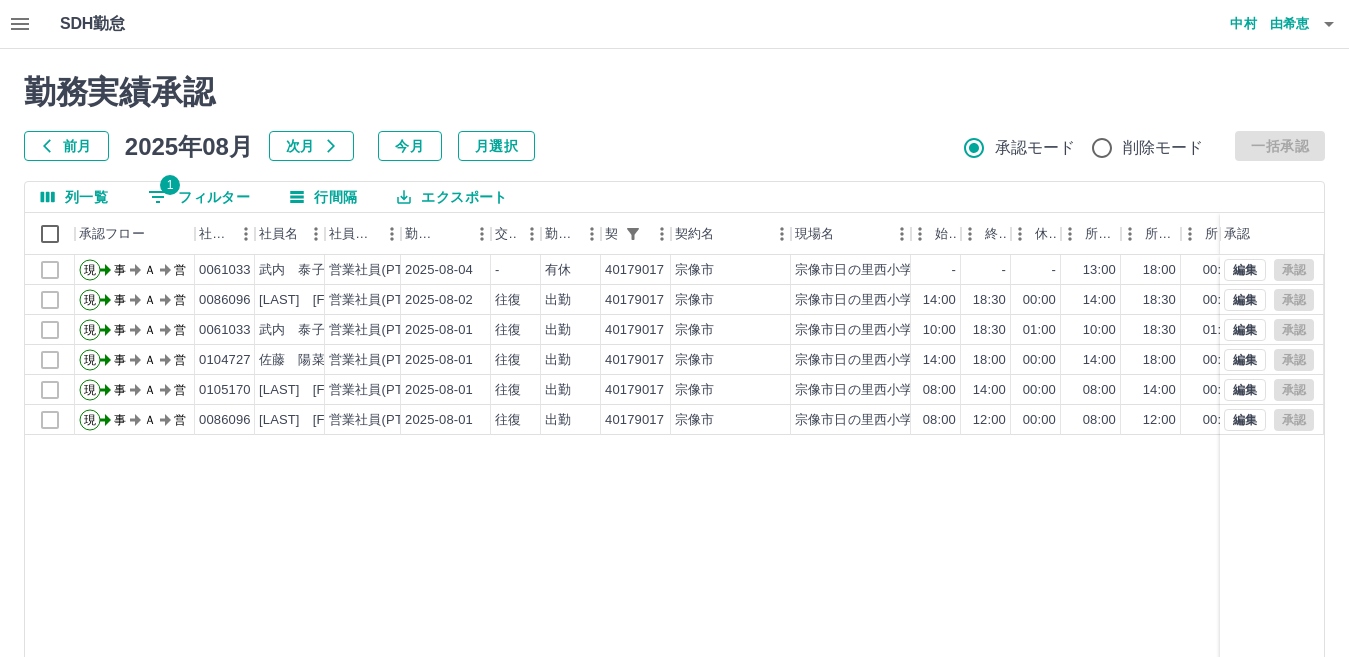 click on "1 フィルター" at bounding box center (199, 197) 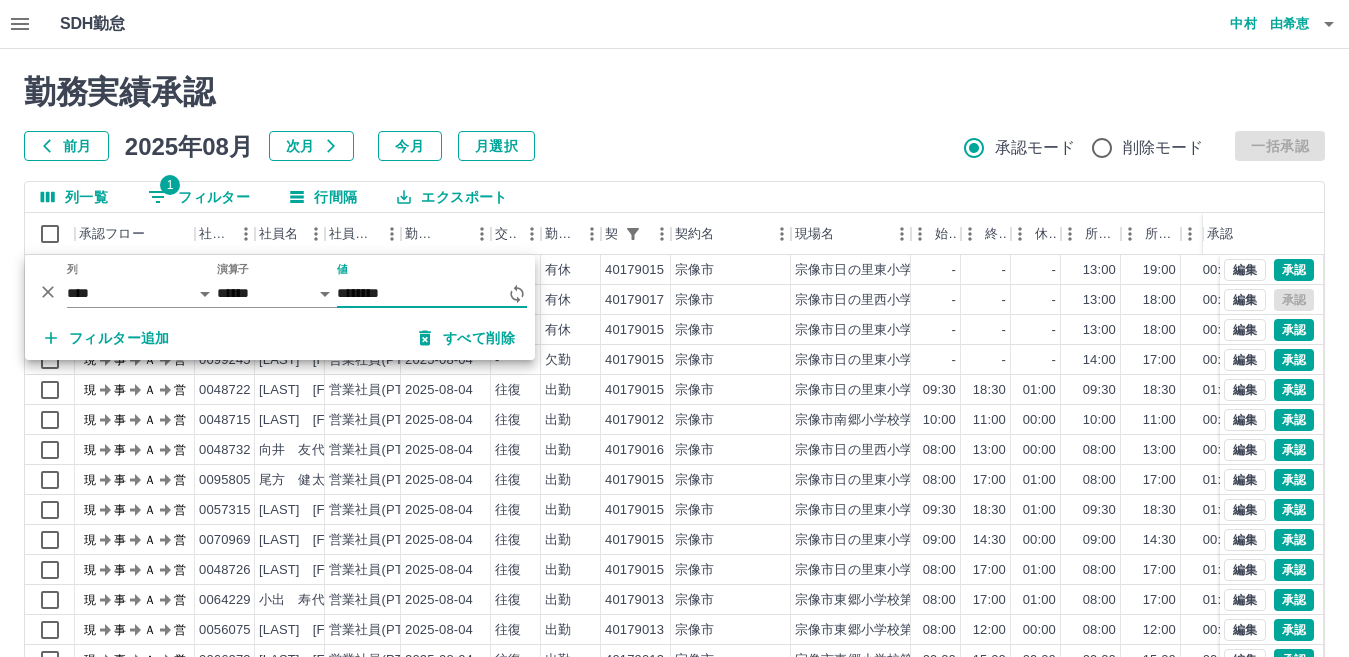 type on "********" 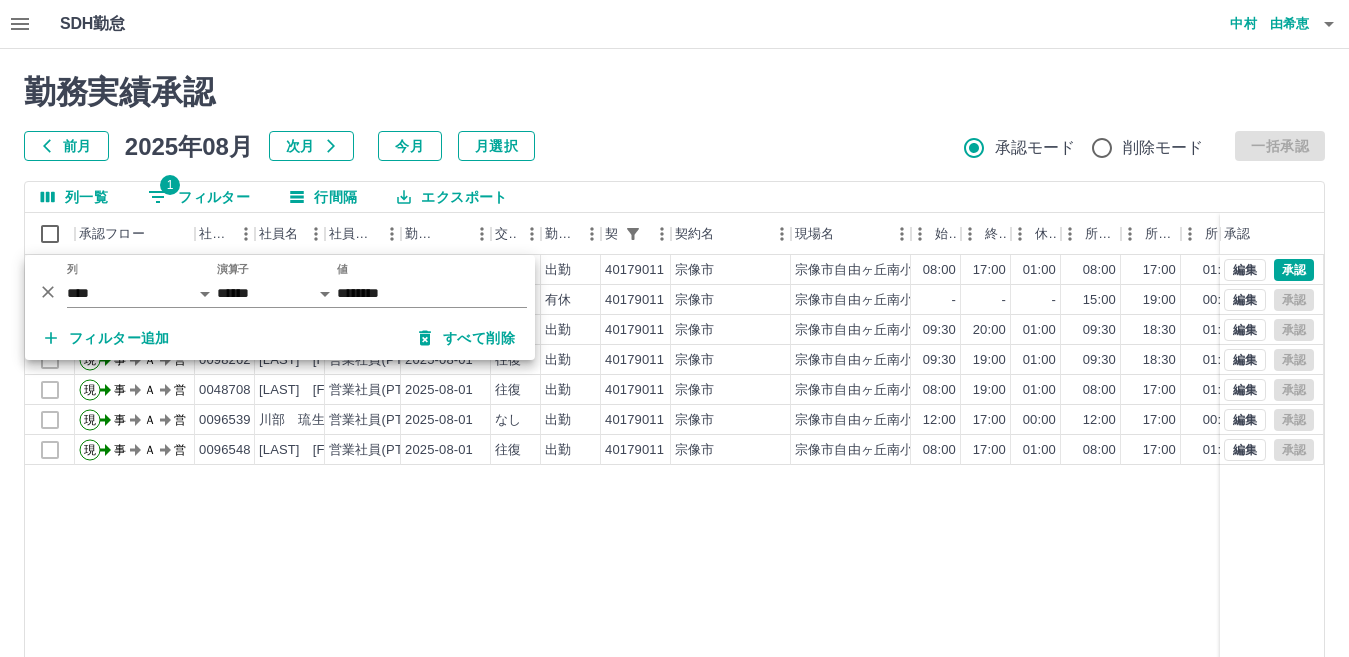 click on "勤務実績承認 前月 2025年08月 次月 今月 月選択 承認モード 削除モード 一括承認" at bounding box center (674, 117) 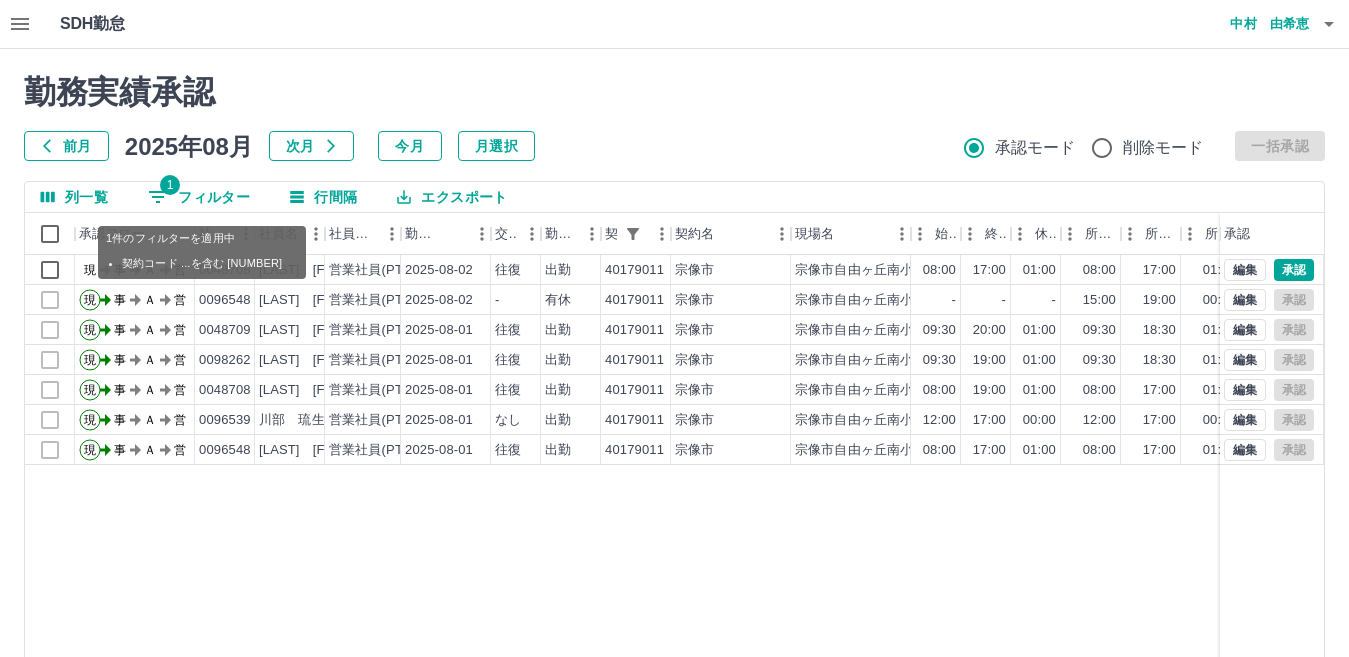 click on "1 フィルター" at bounding box center [199, 197] 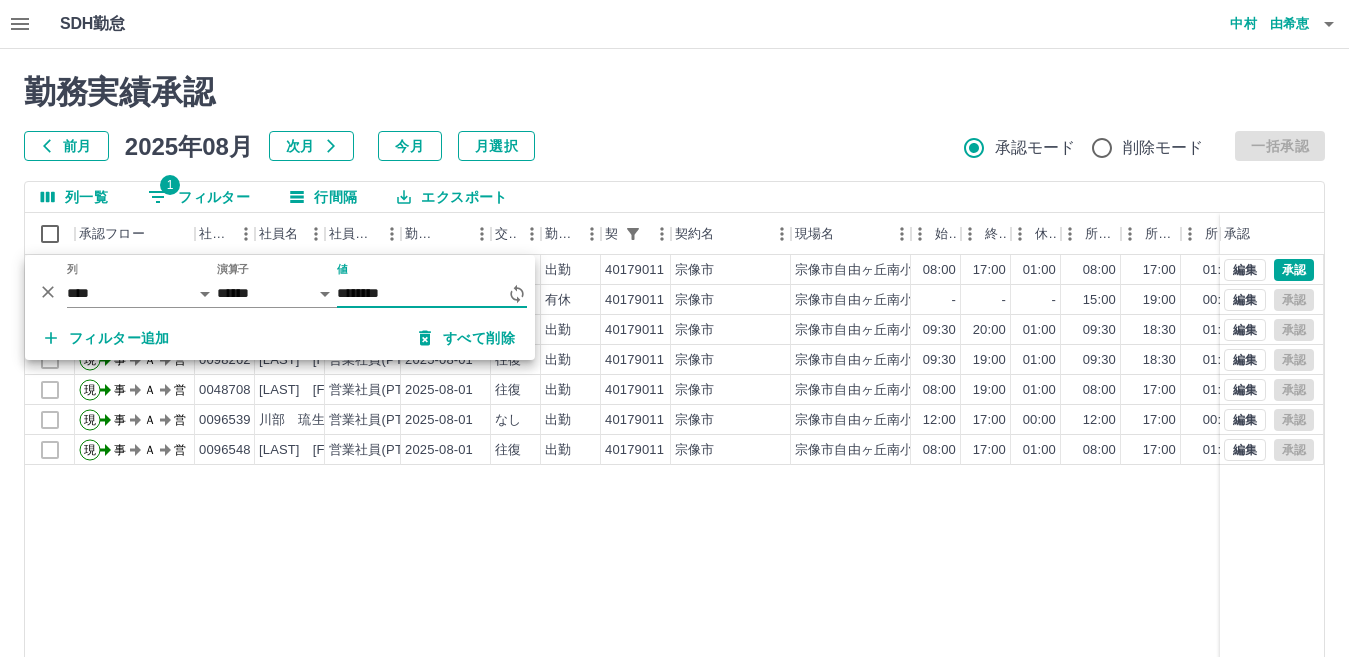 type on "********" 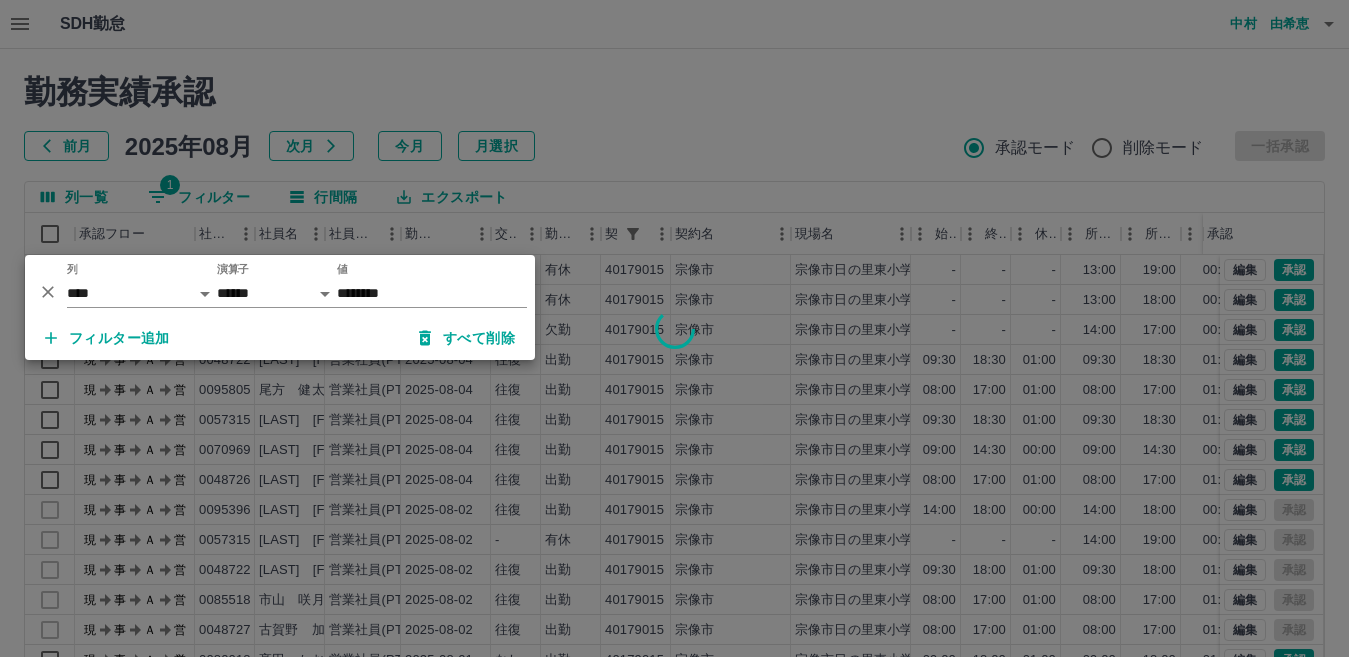 click at bounding box center (674, 328) 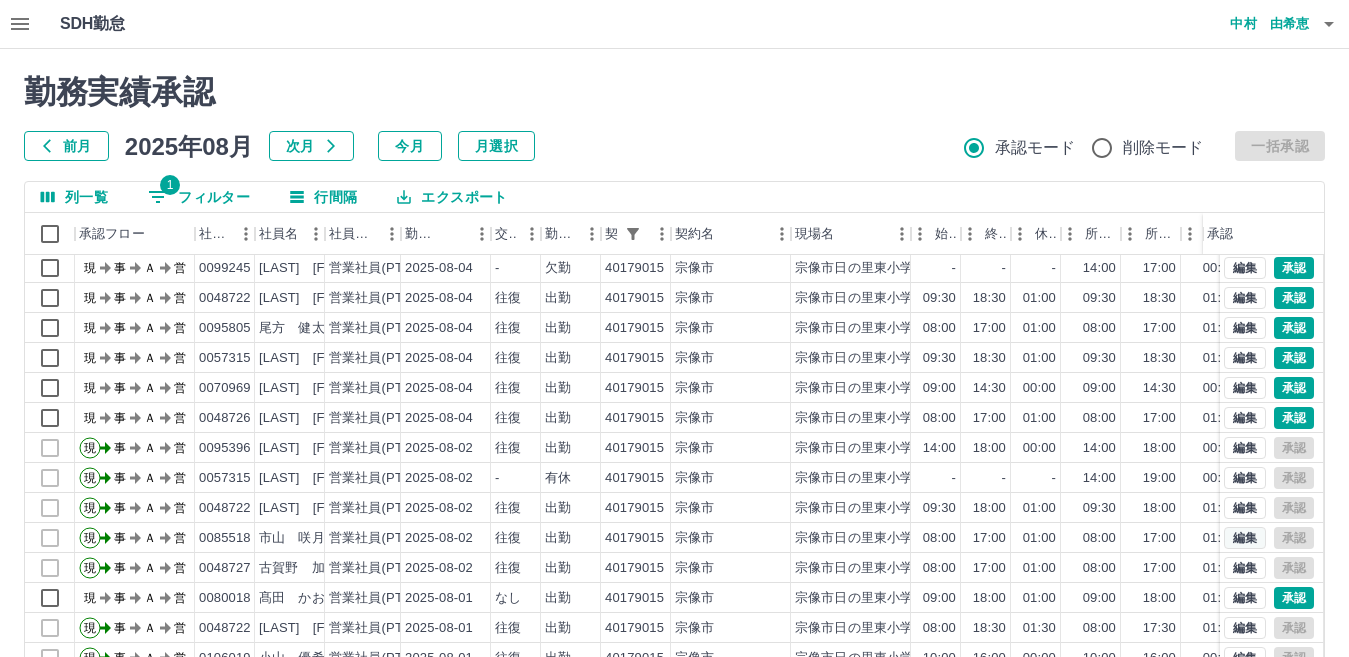 scroll, scrollTop: 104, scrollLeft: 0, axis: vertical 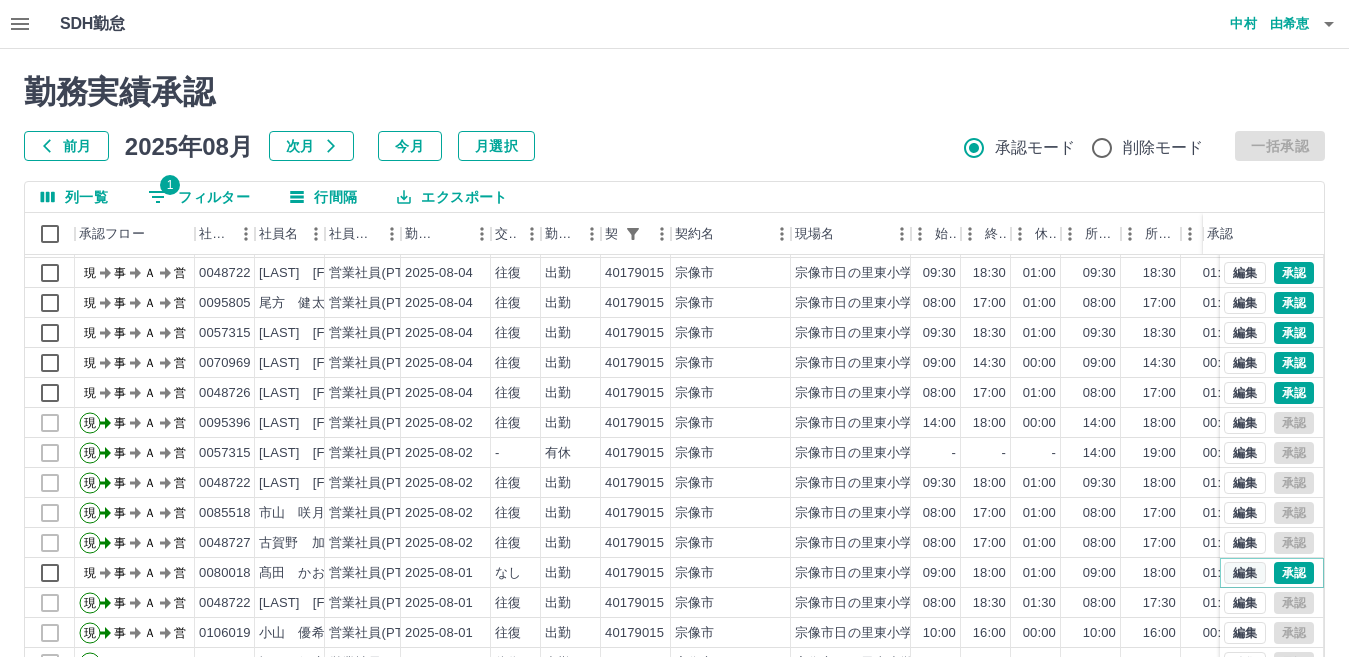 click on "編集" at bounding box center (1245, 573) 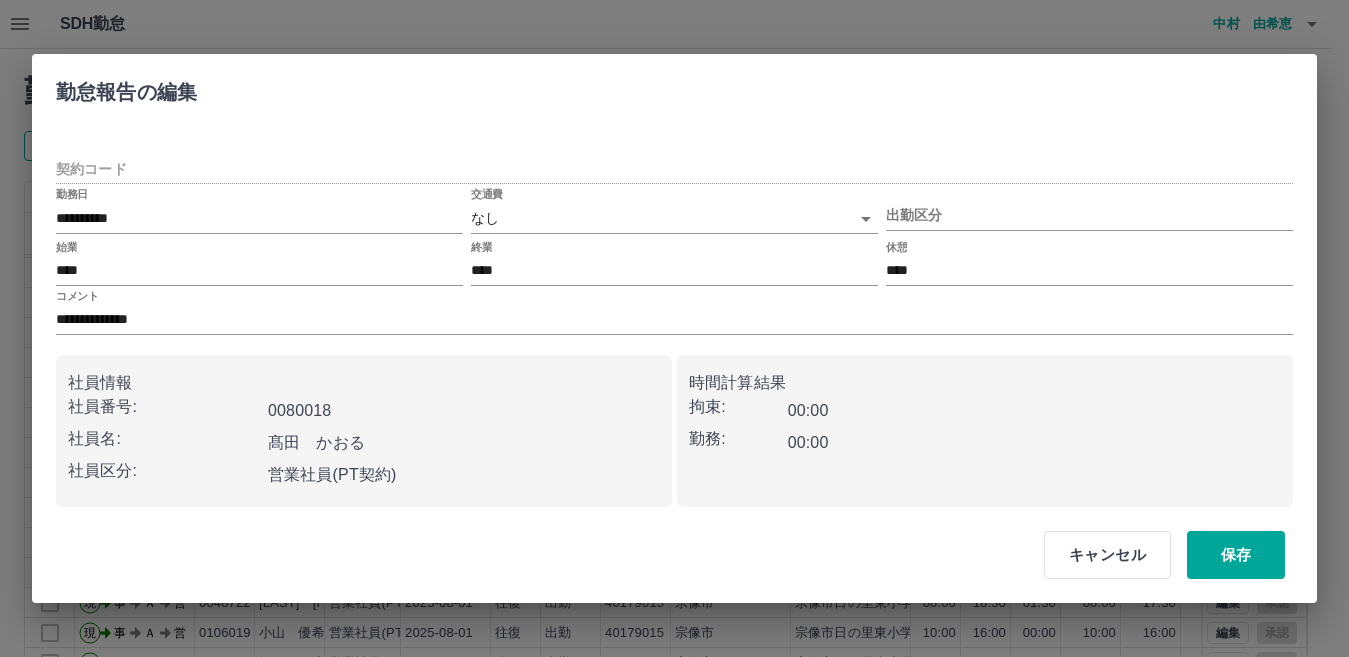 type on "********" 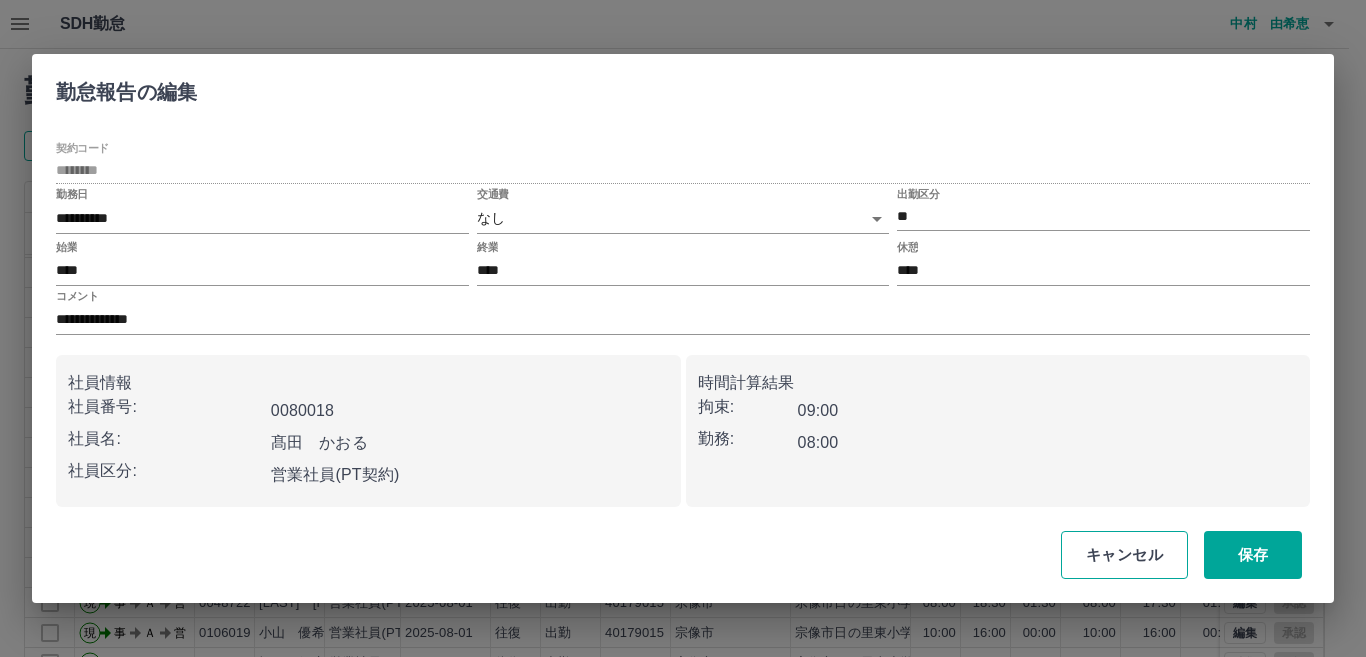 click on "キャンセル" at bounding box center [1124, 555] 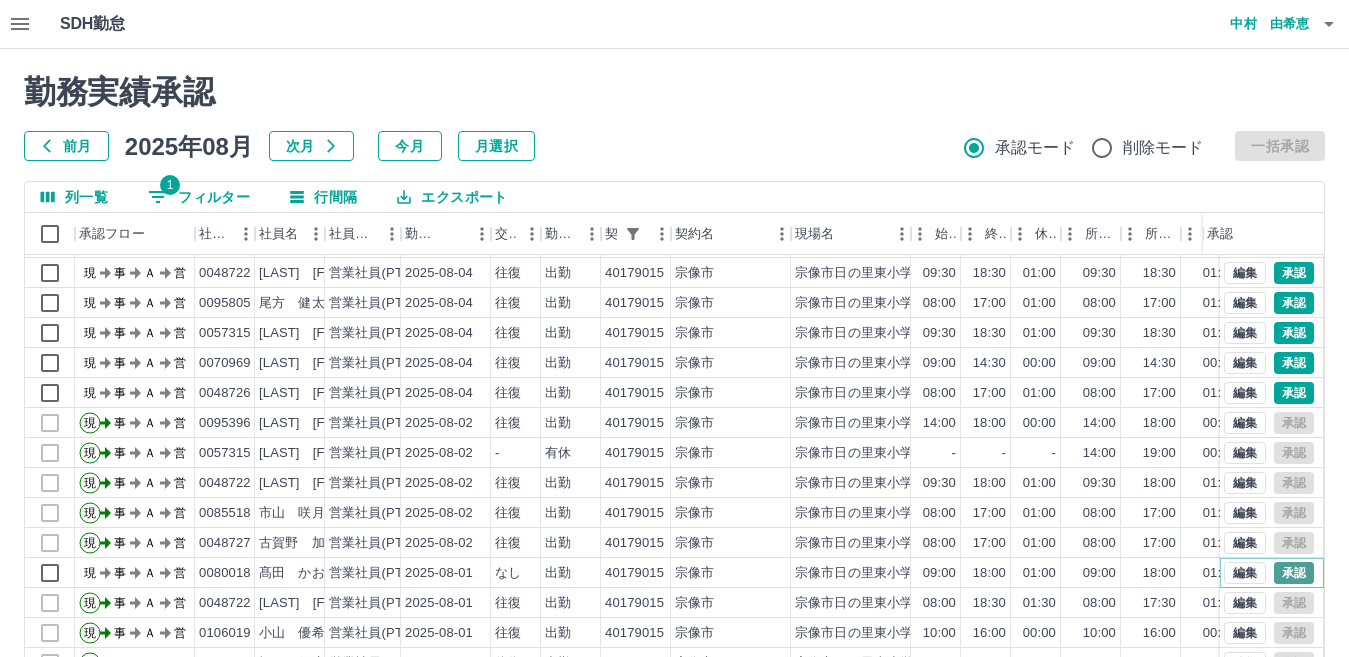 click on "承認" at bounding box center [1294, 573] 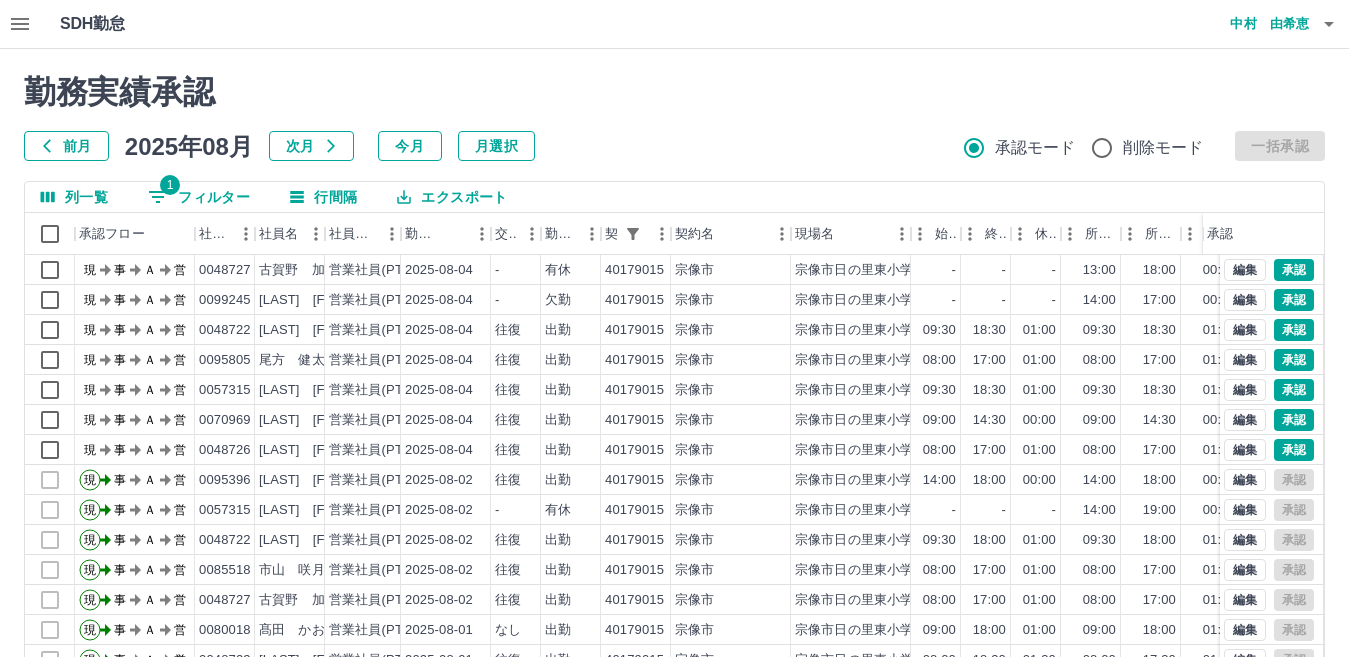 scroll, scrollTop: 0, scrollLeft: 0, axis: both 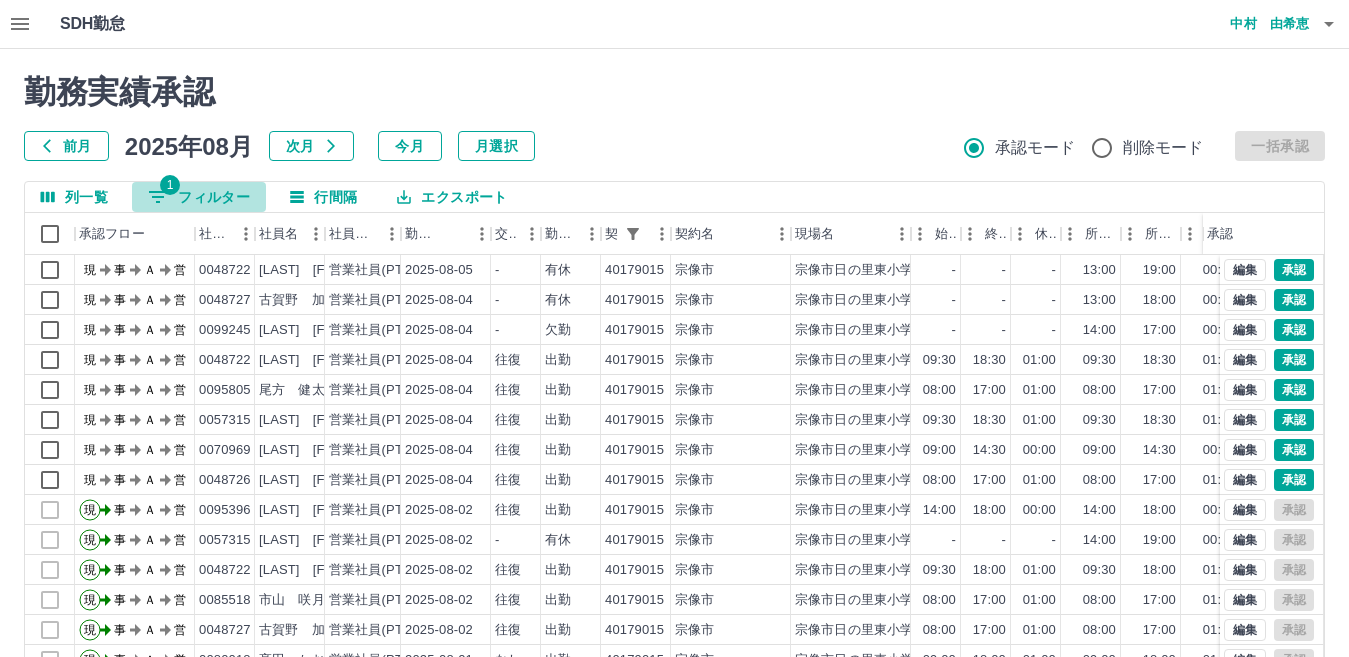click on "1 フィルター" at bounding box center [199, 197] 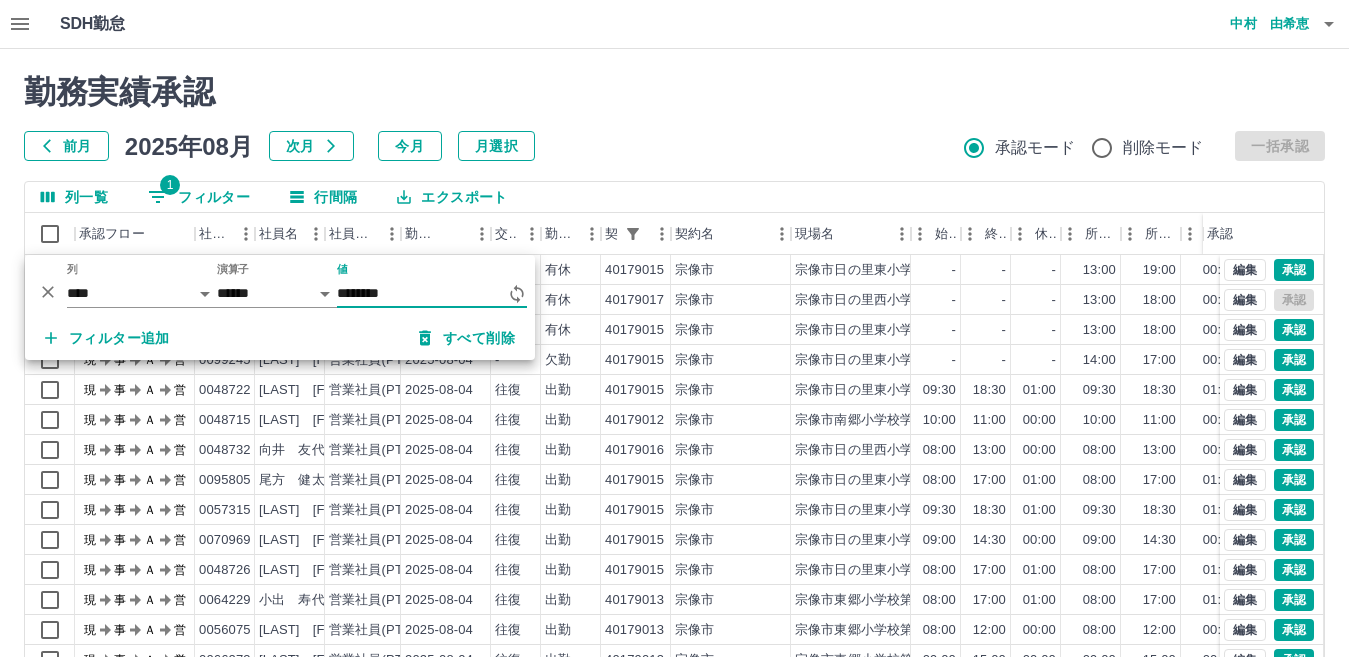 type on "********" 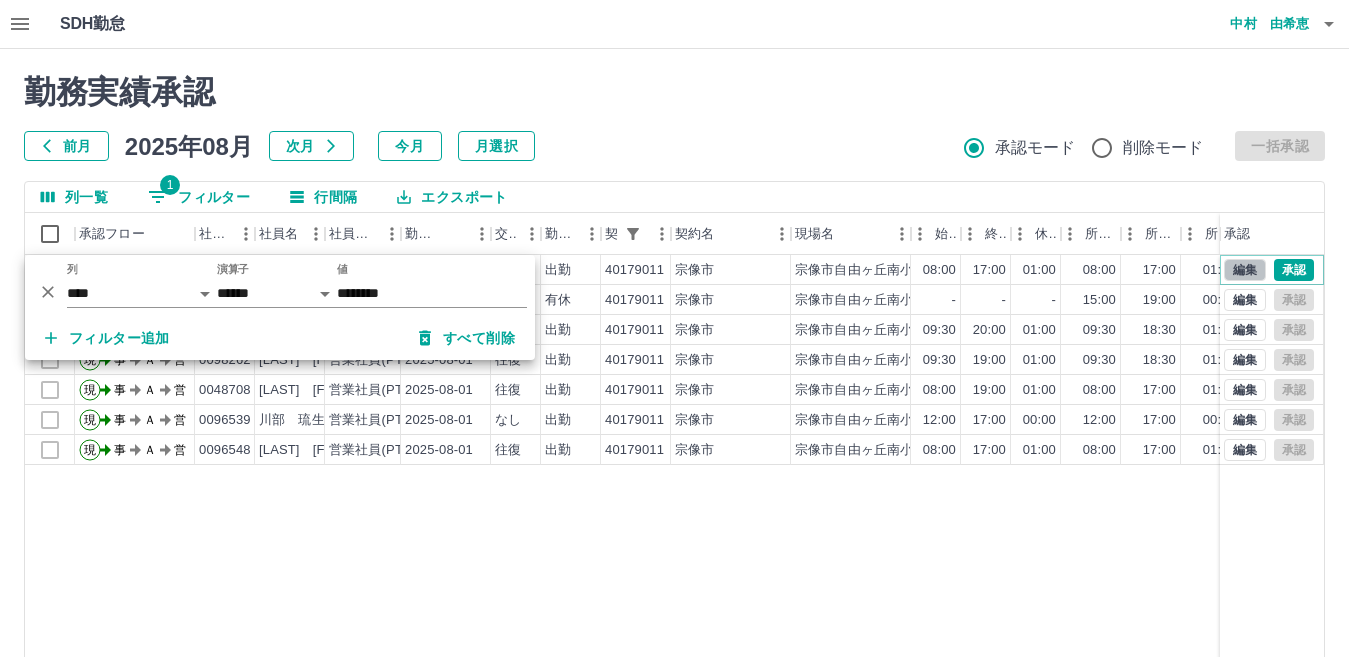 click on "編集" at bounding box center [1245, 270] 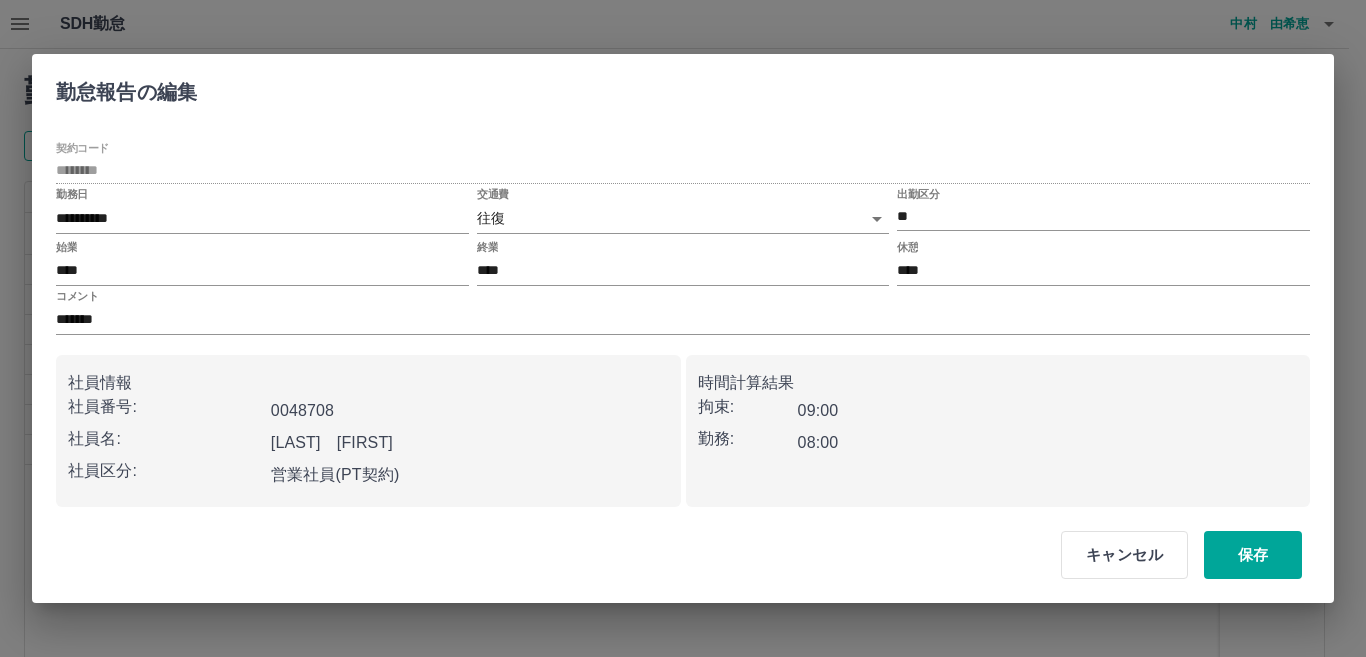 drag, startPoint x: 1122, startPoint y: 572, endPoint x: 1140, endPoint y: 501, distance: 73.24616 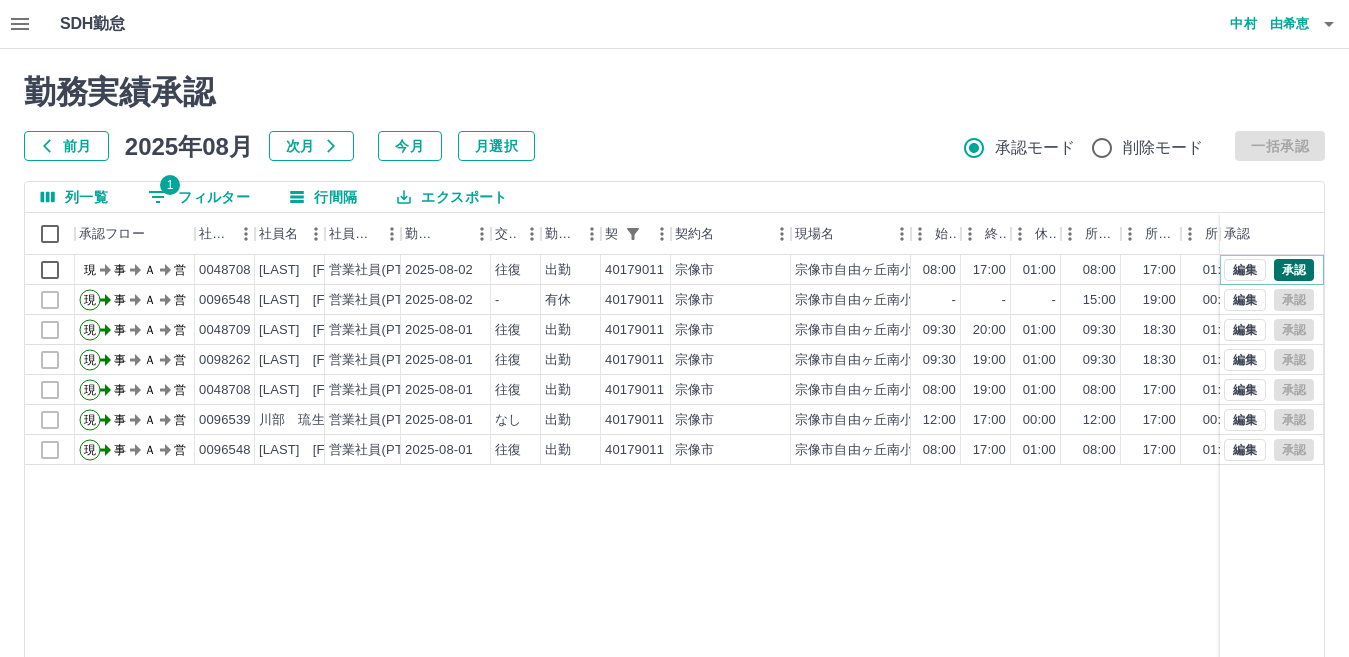 click on "承認" at bounding box center [1294, 270] 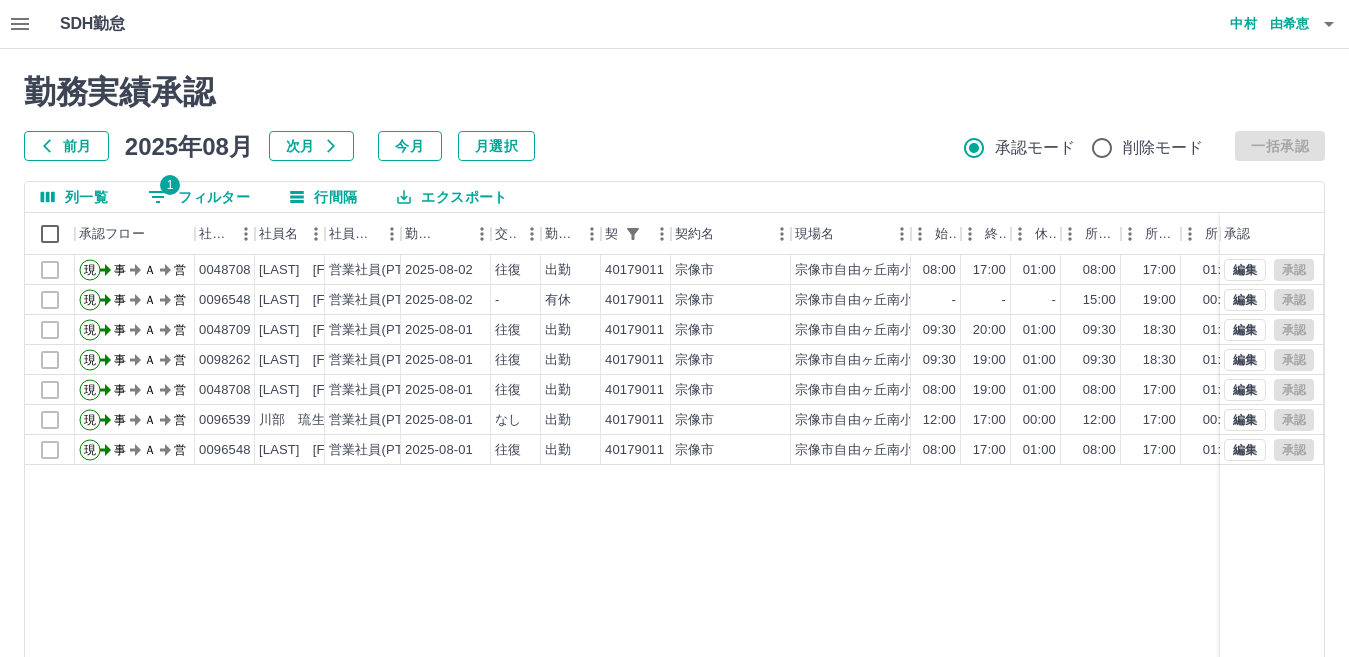 click on "1 フィルター" at bounding box center [199, 197] 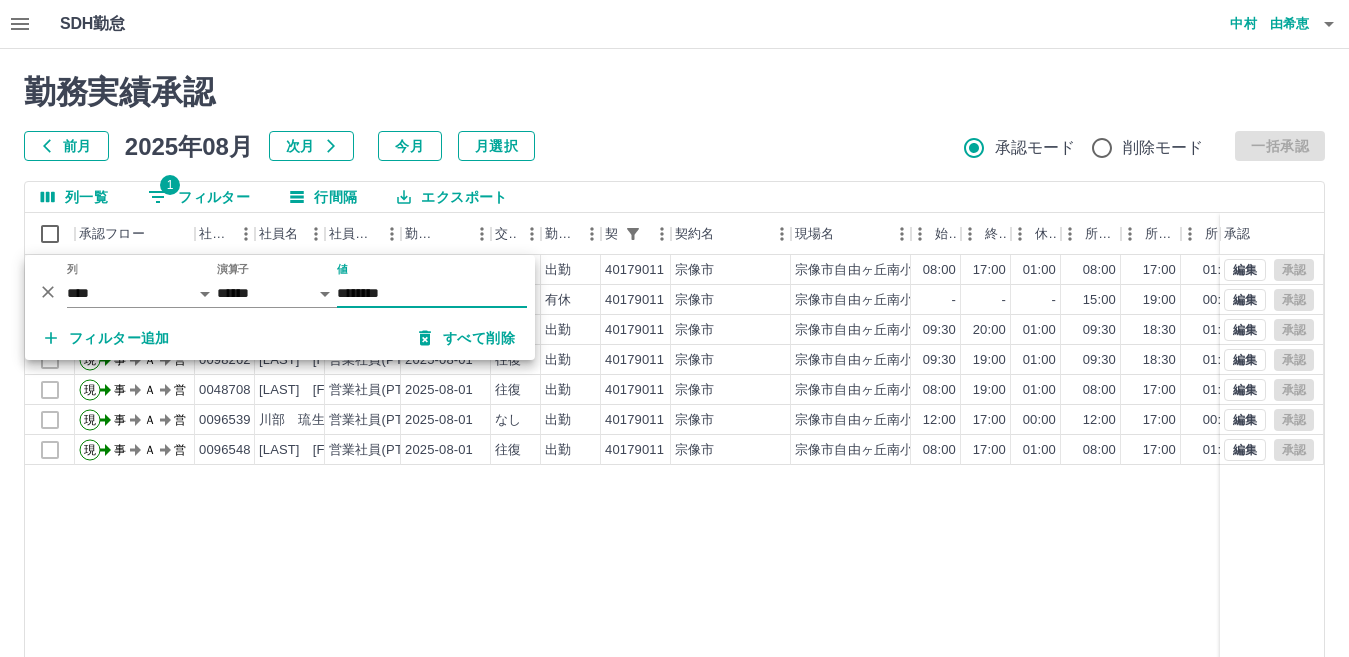 click on "********" at bounding box center [432, 293] 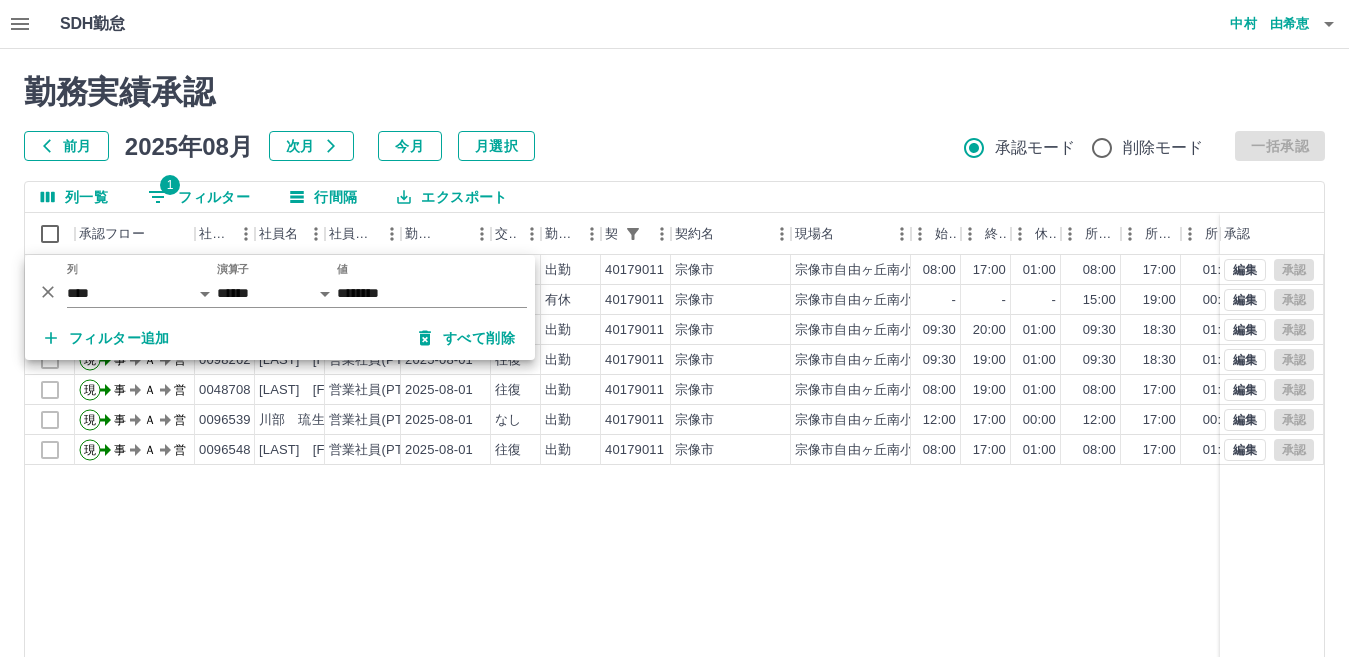 click on "勤務実績承認 前月 2025年08月 次月 今月 月選択 承認モード 削除モード 一括承認" at bounding box center (674, 117) 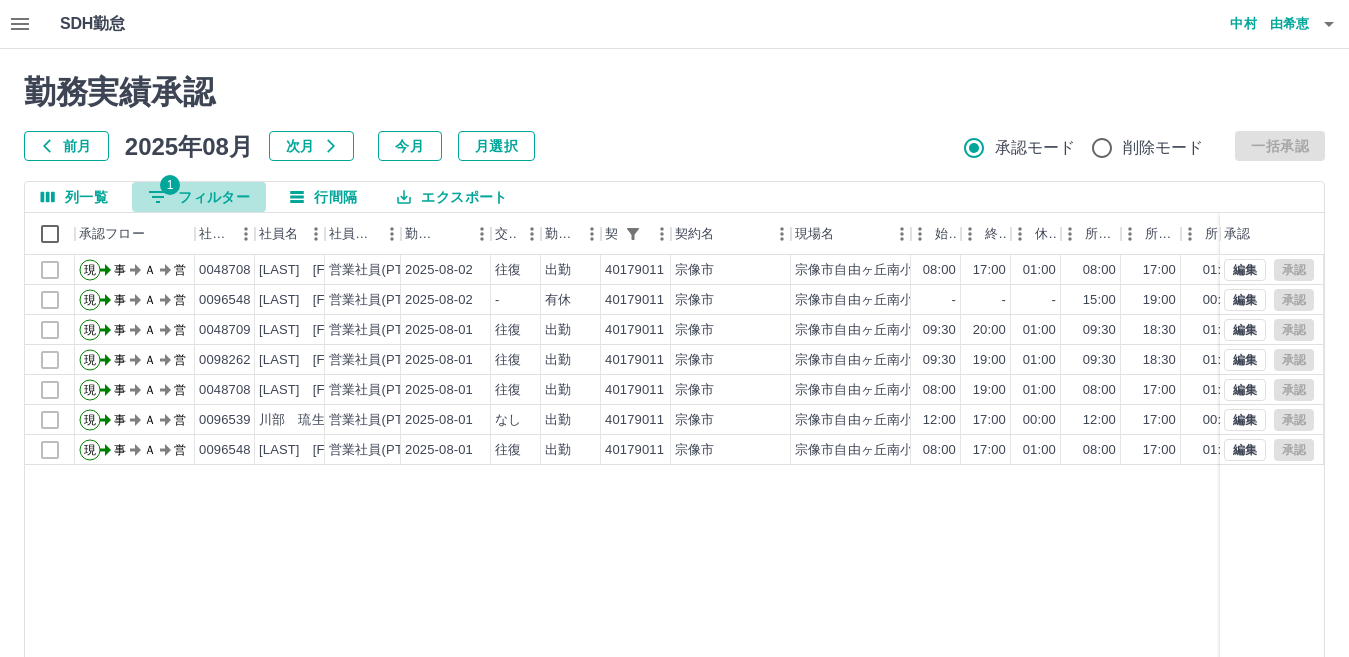 click on "1 フィルター" at bounding box center (199, 197) 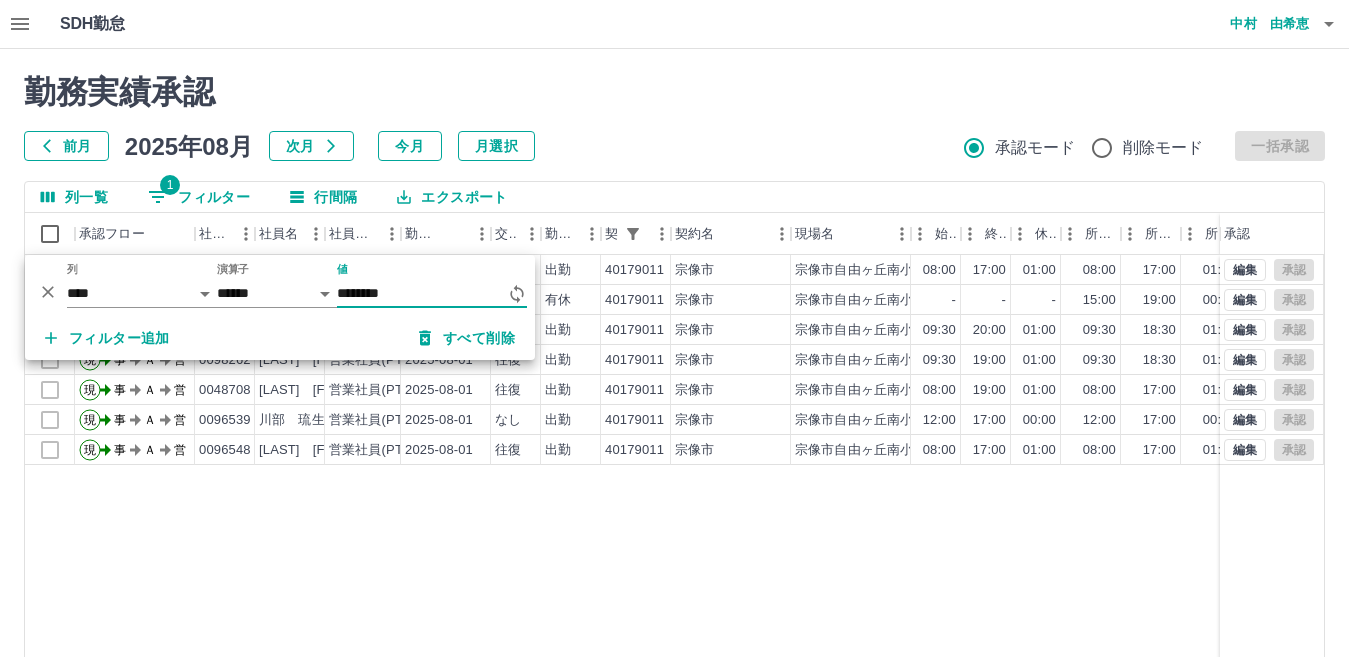 type on "********" 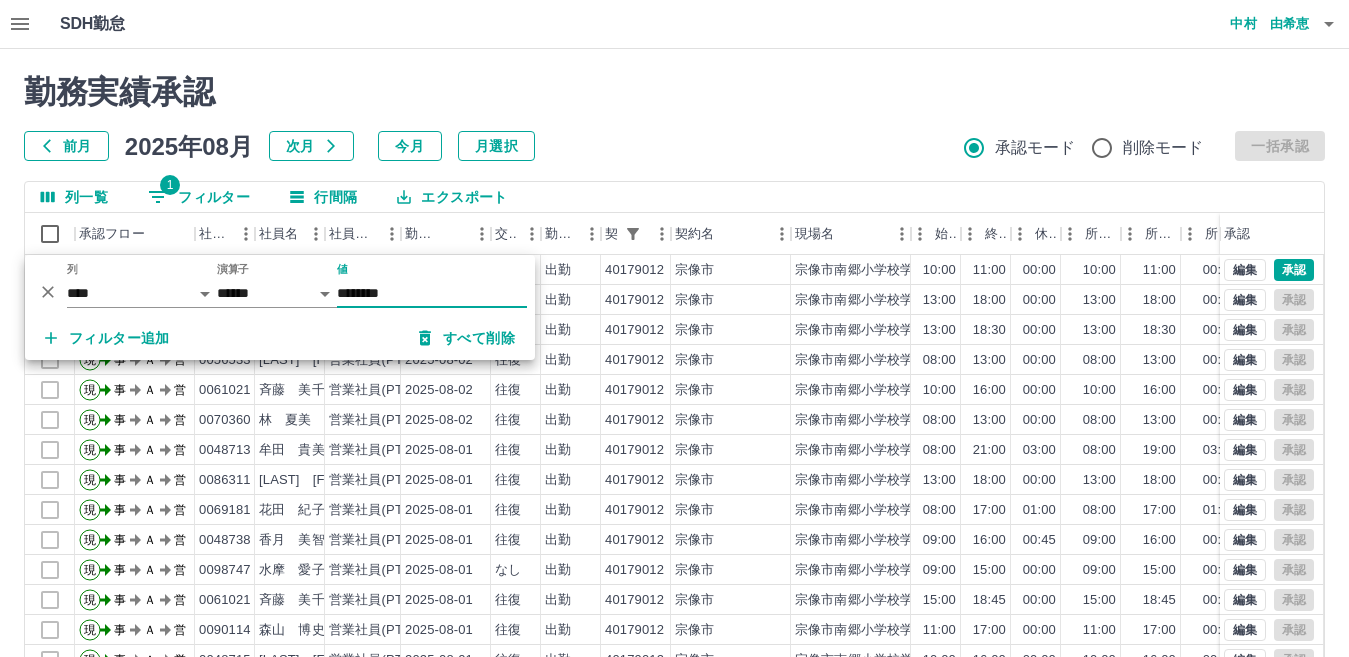 click on "勤務実績承認 前月 2025年08月 次月 今月 月選択 承認モード 削除モード 一括承認" at bounding box center (674, 117) 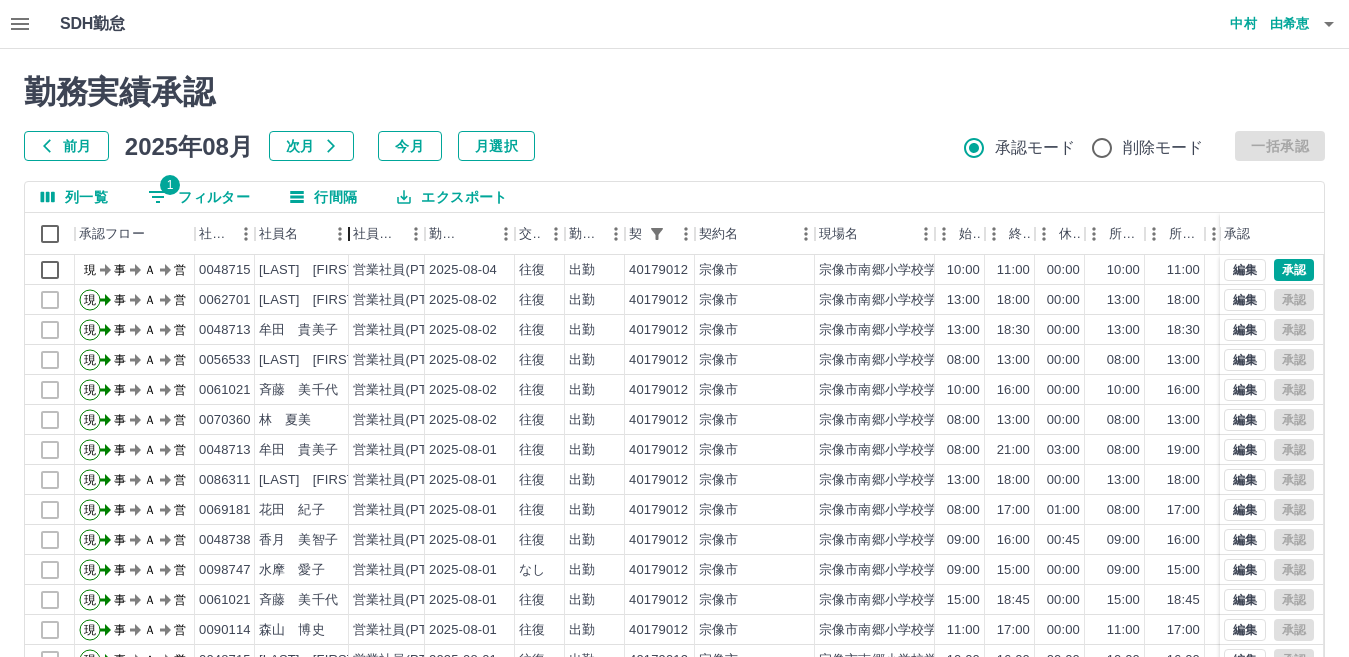 drag, startPoint x: 327, startPoint y: 249, endPoint x: 351, endPoint y: 254, distance: 24.5153 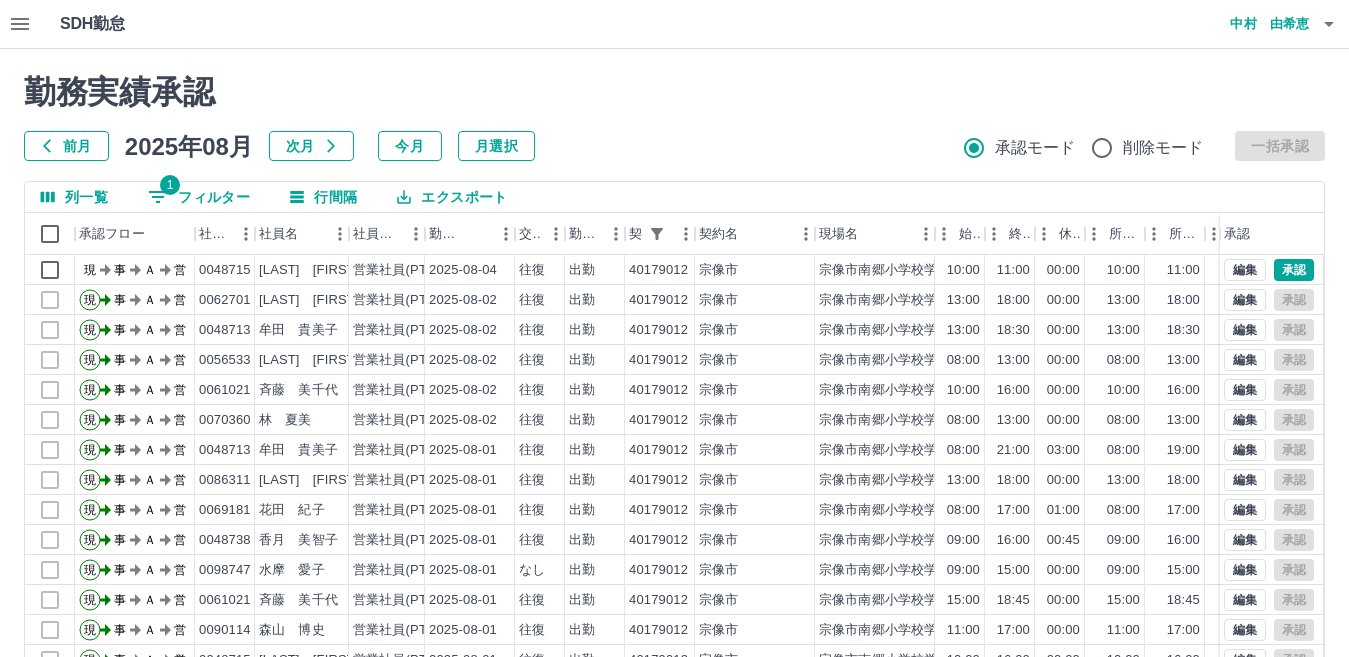 click on "1 フィルター" at bounding box center (199, 197) 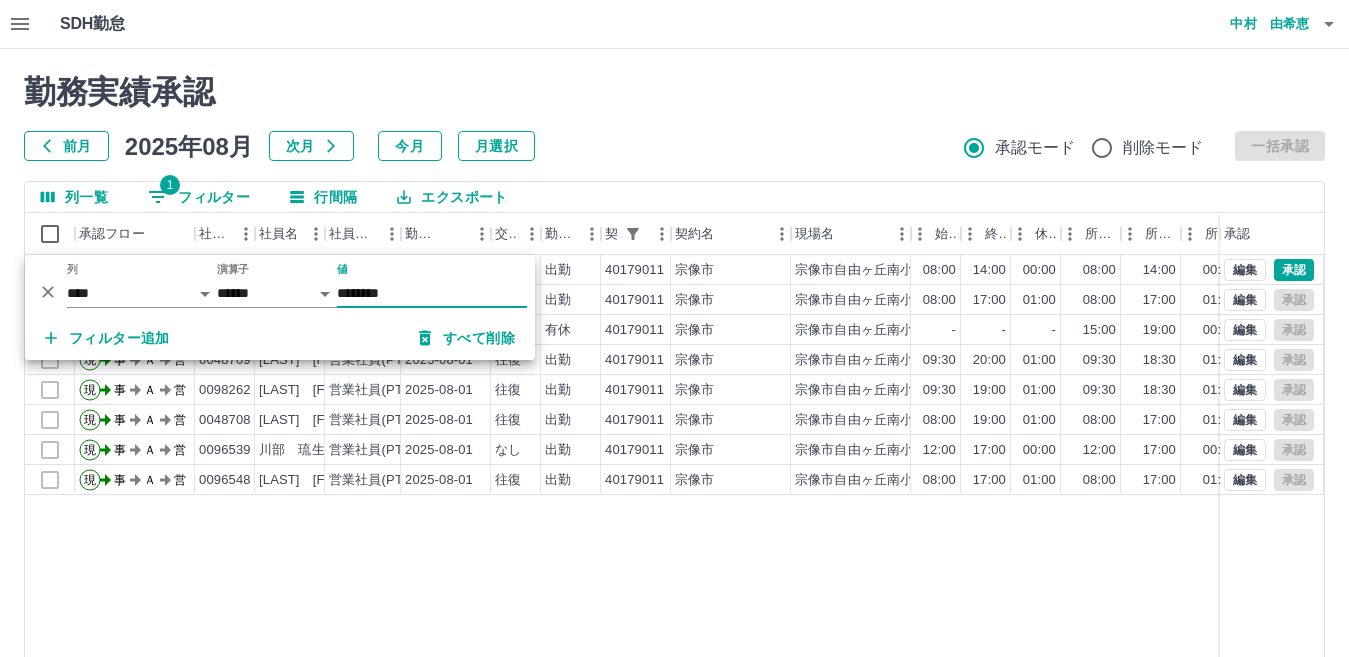 type on "********" 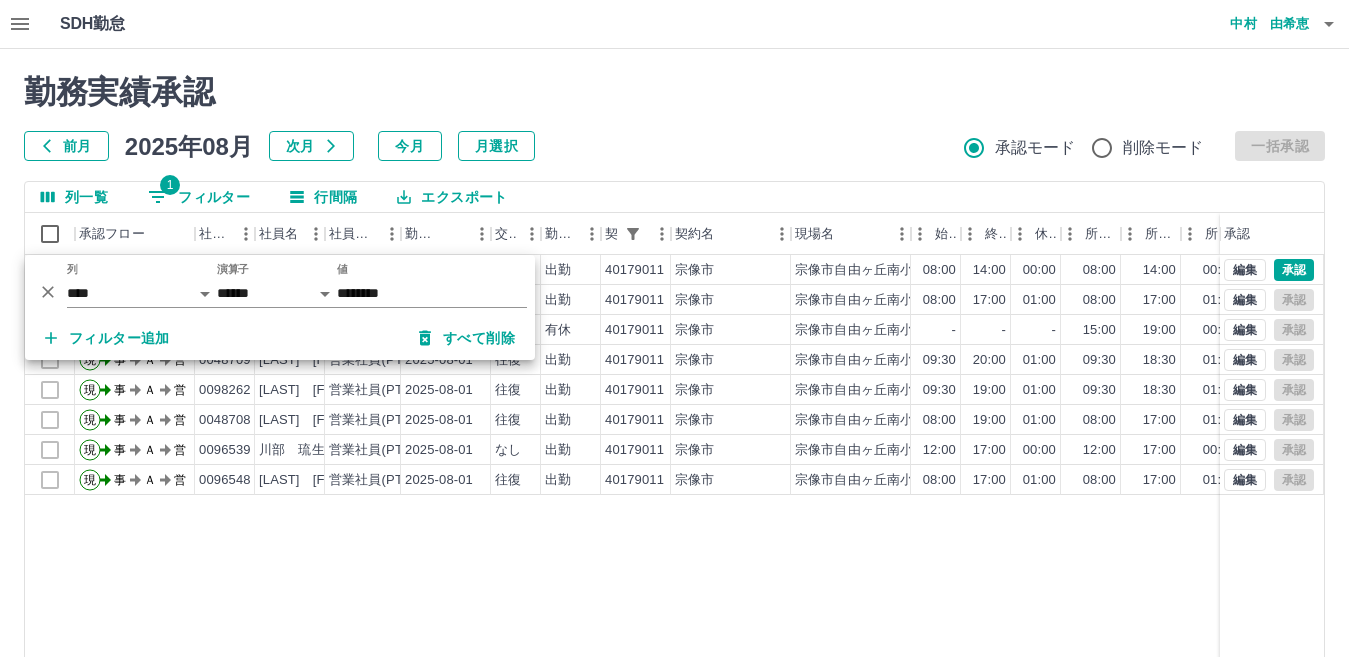 click on "勤務実績承認" at bounding box center [674, 92] 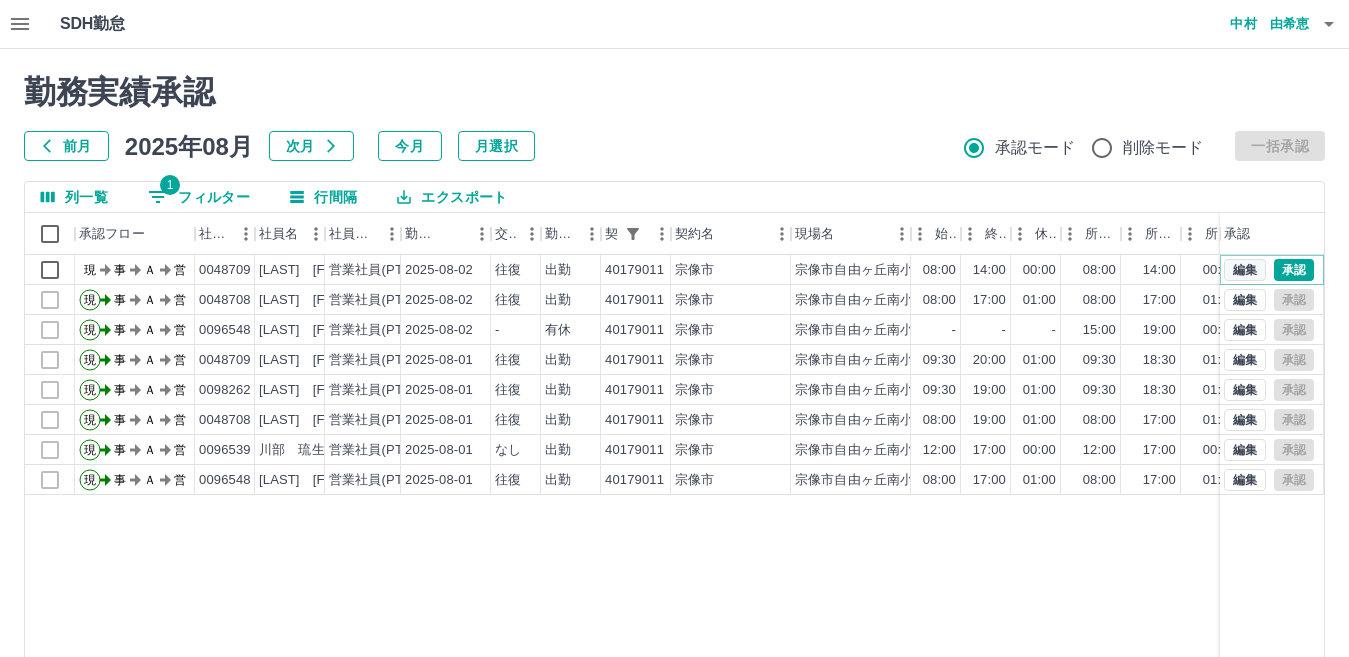 click on "編集" at bounding box center (1245, 270) 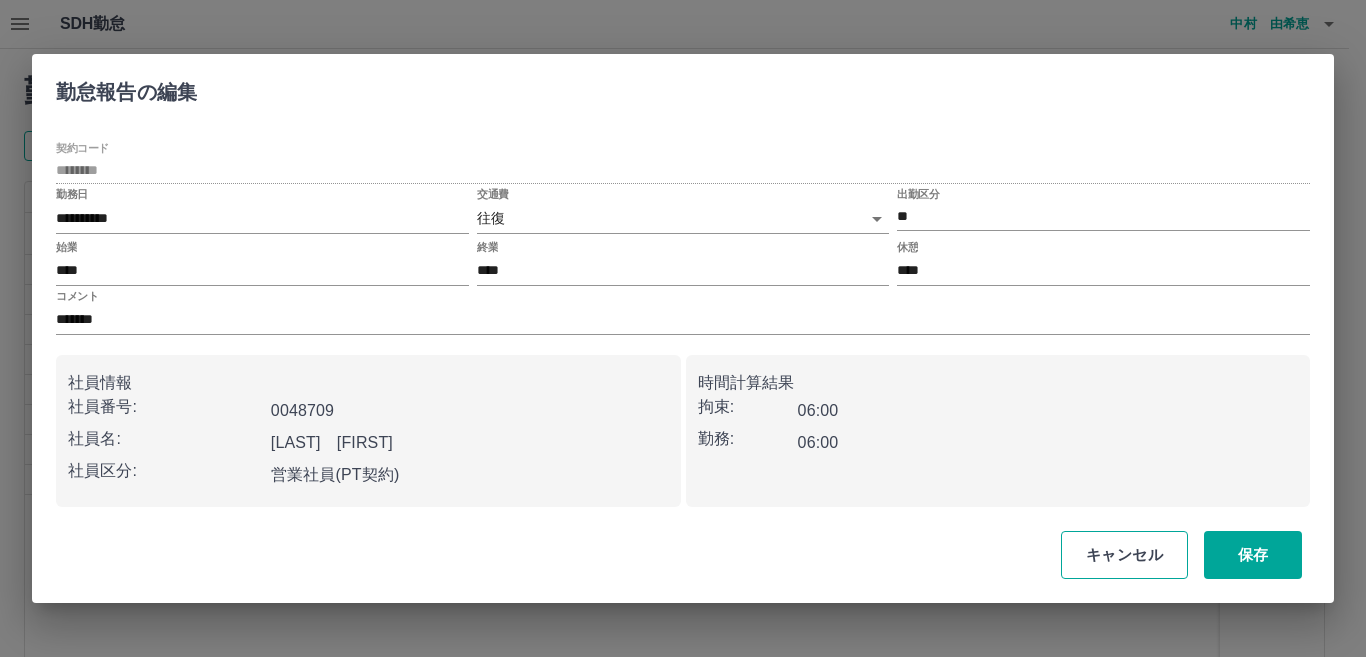 click on "キャンセル" at bounding box center [1124, 555] 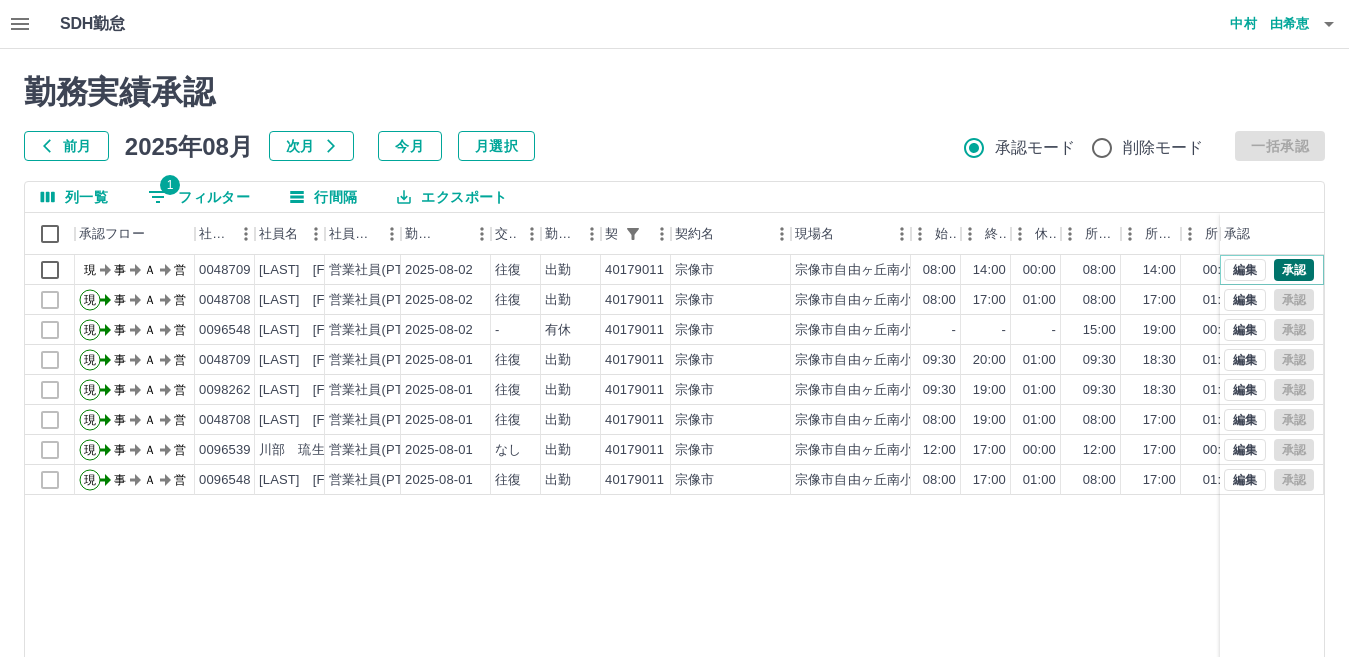 click on "承認" at bounding box center [1294, 270] 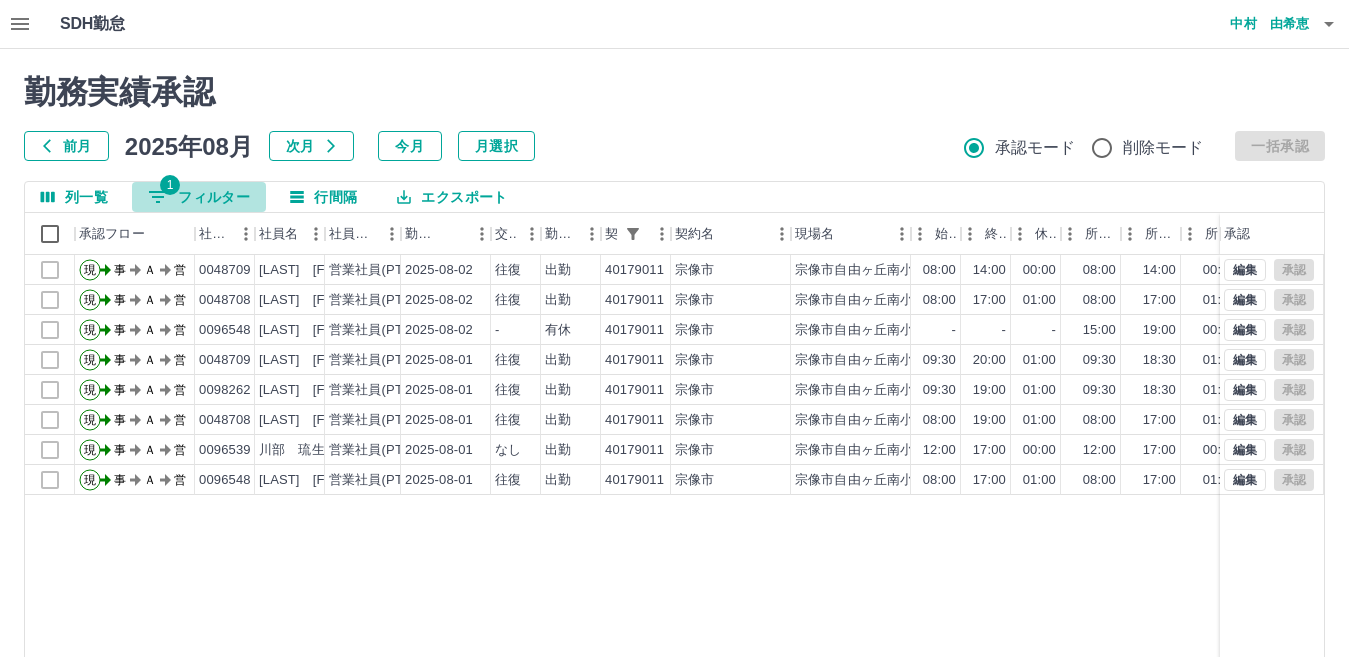 click on "1 フィルター" at bounding box center [199, 197] 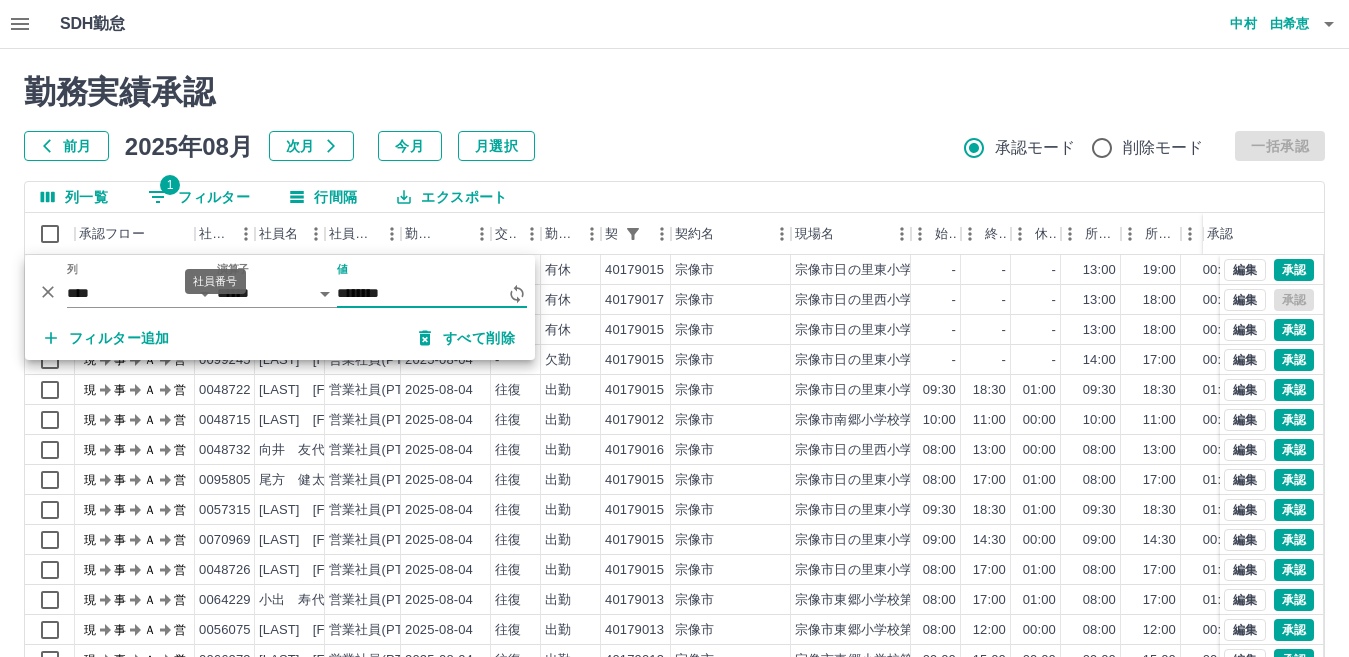 type on "********" 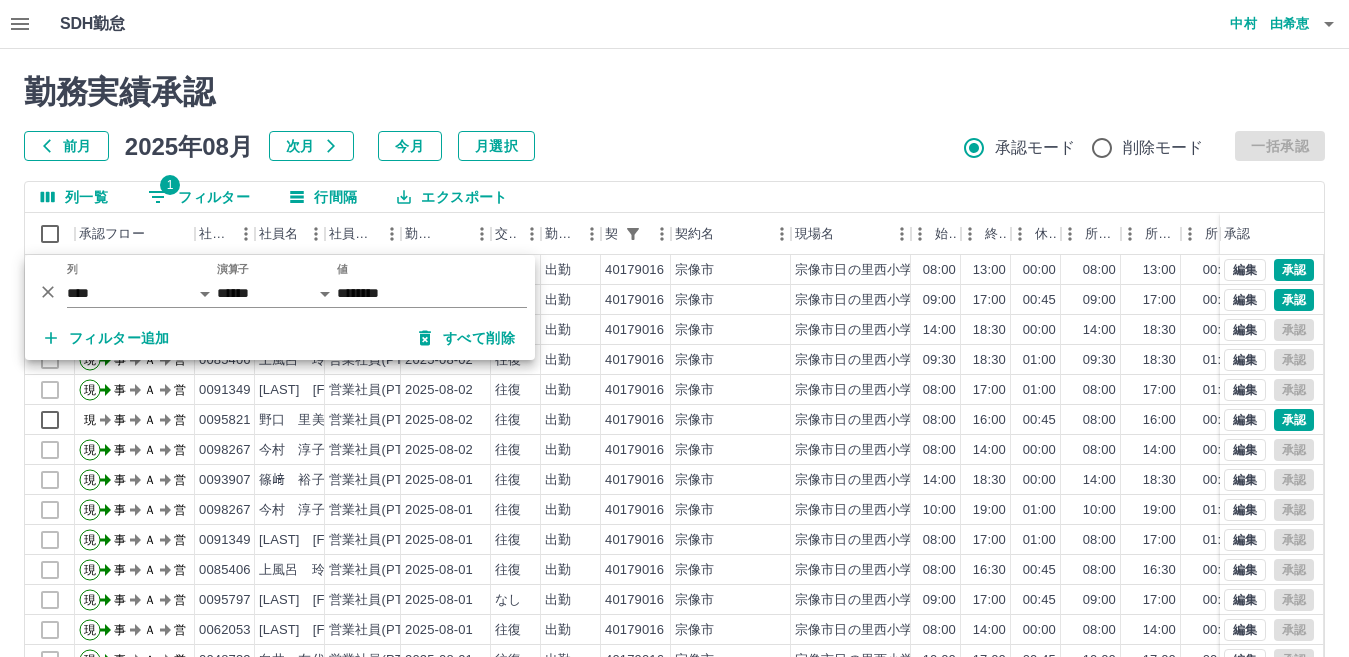 click on "勤務実績承認" at bounding box center (674, 92) 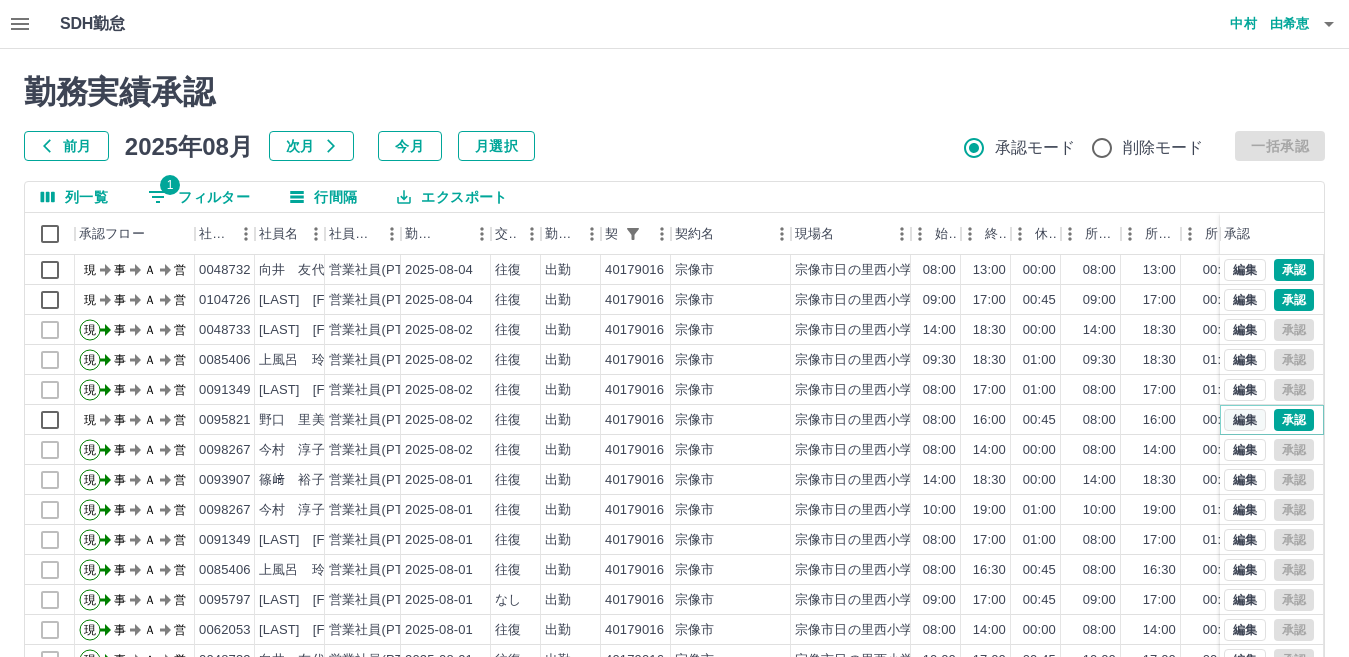 click on "編集" at bounding box center [1245, 420] 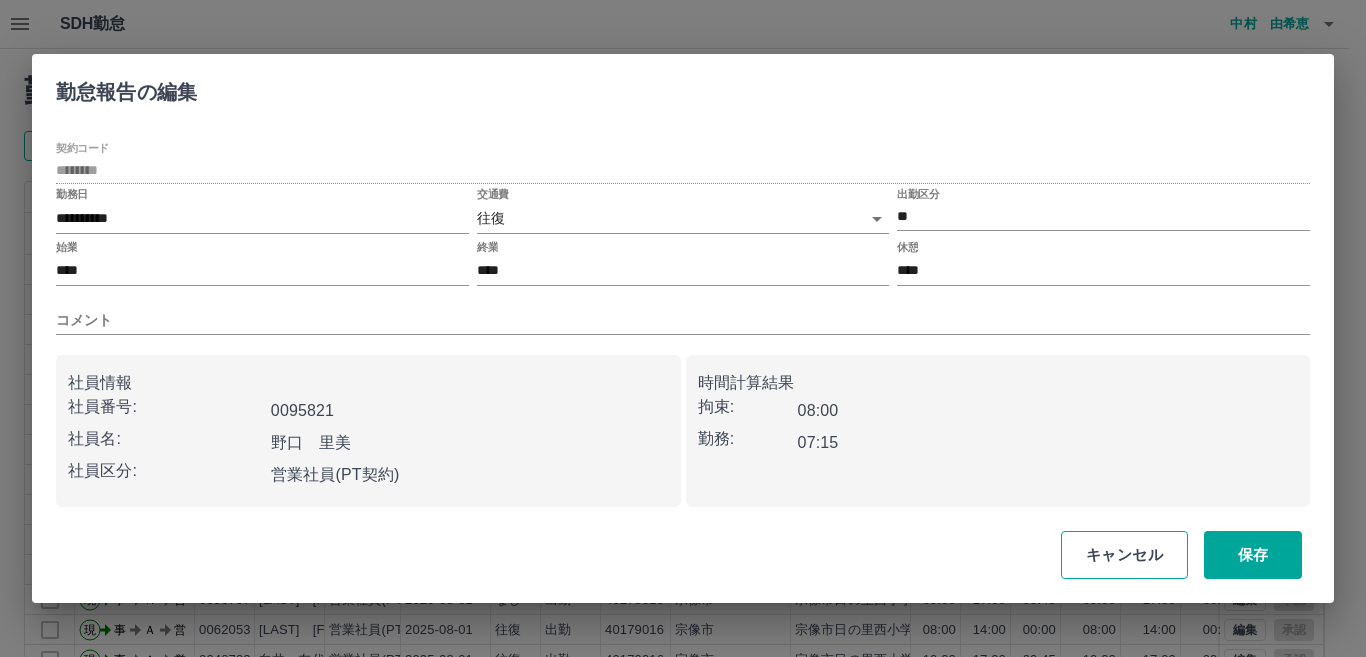 click on "キャンセル" at bounding box center [1124, 555] 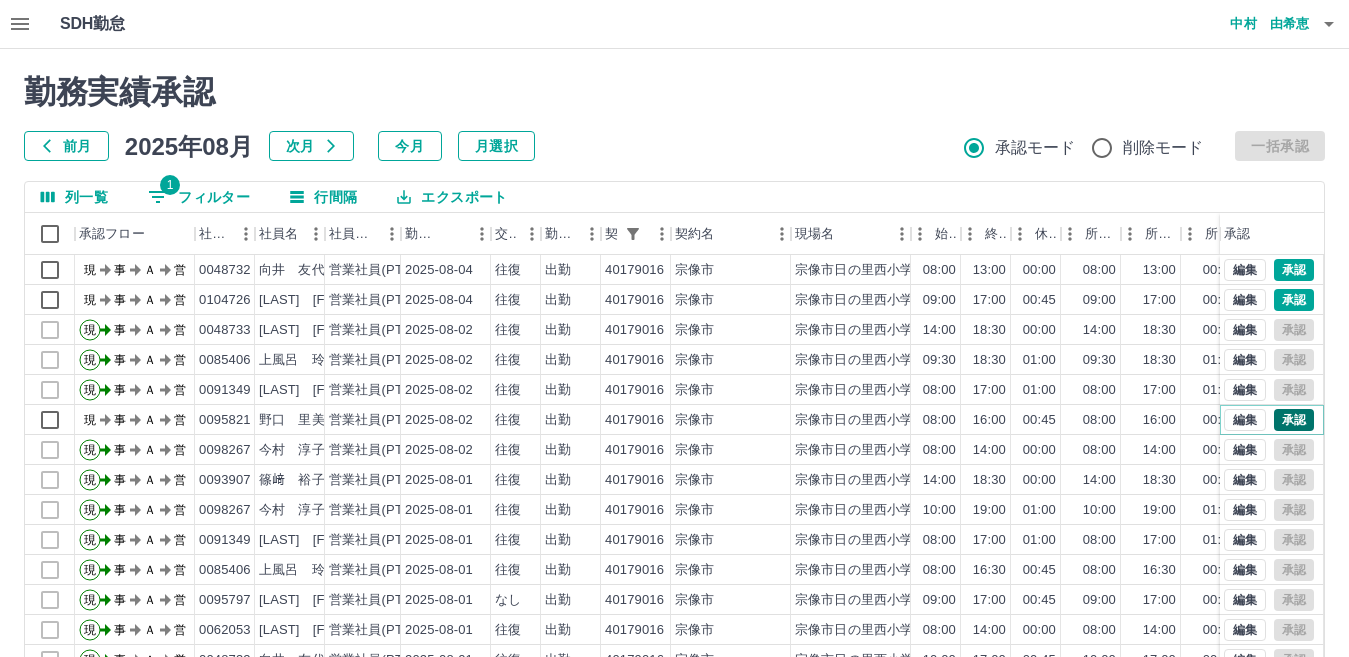click on "承認" at bounding box center [1294, 420] 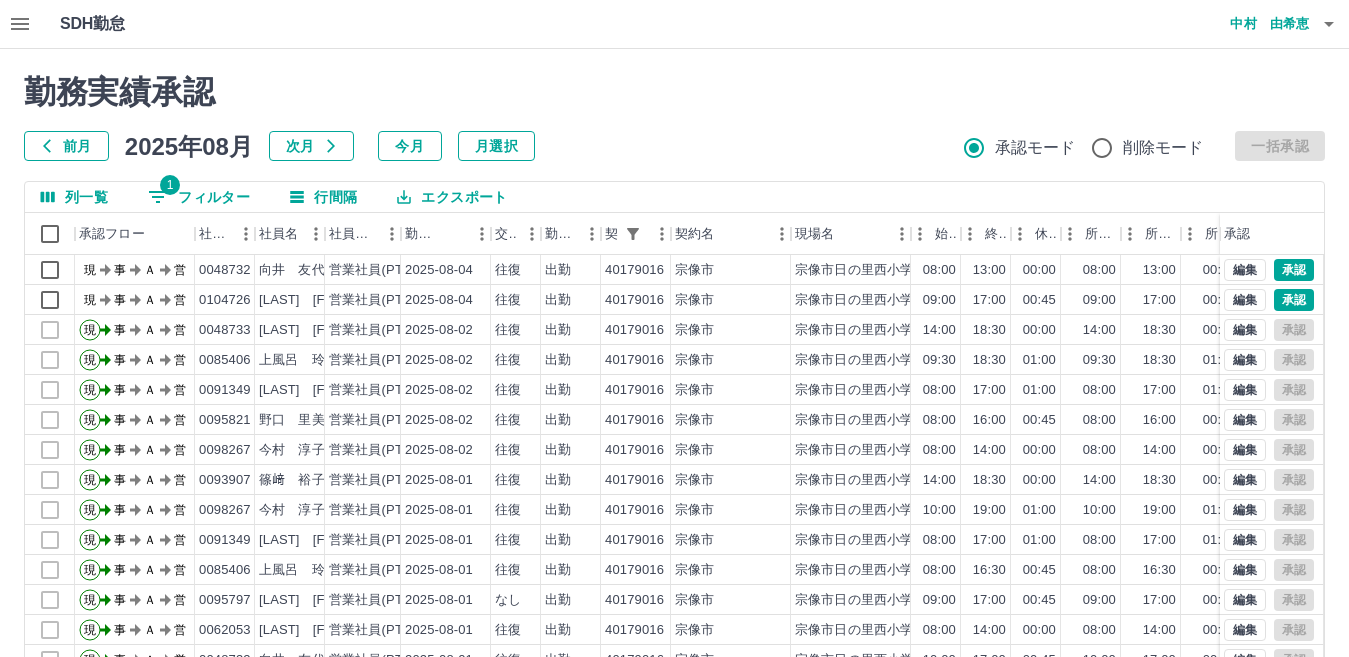 click on "勤務実績承認 前月 [DATE] 次月 今月 月選択 承認モード 削除モード 一括承認 列一覧 1 フィルター 行間隔 エクスポート 承認フロー 社員番号 社員名 社員区分 勤務日 交通費 勤務区分 契約コード 契約名 現場名 始業 終業 休憩 所定開始 所定終業 所定休憩 拘束 勤務 遅刻等 コメント ステータス 承認 現 事 Ａ 営 [EMPLOYEE_ID] [LAST]　[FIRST] 営業社員(PT契約) [DATE] 往復 出勤 [CONTRACT_CODE] [CITY] [CITY][SCHOOL_NAME] [TIME] [TIME] [TIME] [TIME] [TIME] [TIME] [TIME] [TIME] [TIME] 現場責任者承認待 現 事 Ａ 営 [EMPLOYEE_ID] [LAST]　[FIRST] 営業社員(PT契約) [DATE] 往復 出勤 [CONTRACT_CODE] [CITY] [CITY][SCHOOL_NAME] [TIME] [TIME] [TIME] [TIME] [TIME] [TIME] [TIME] [TIME] [TIME] 現場責任者承認待 現 事 Ａ 営 [EMPLOYEE_ID] [LAST]　[FIRST] 営業社員(PT契約) [DATE] 往復 出勤 [CONTRACT_CODE] [CITY] 14:00 18:30 00:00 14:00 18:30 00:00 現" at bounding box center [674, 447] 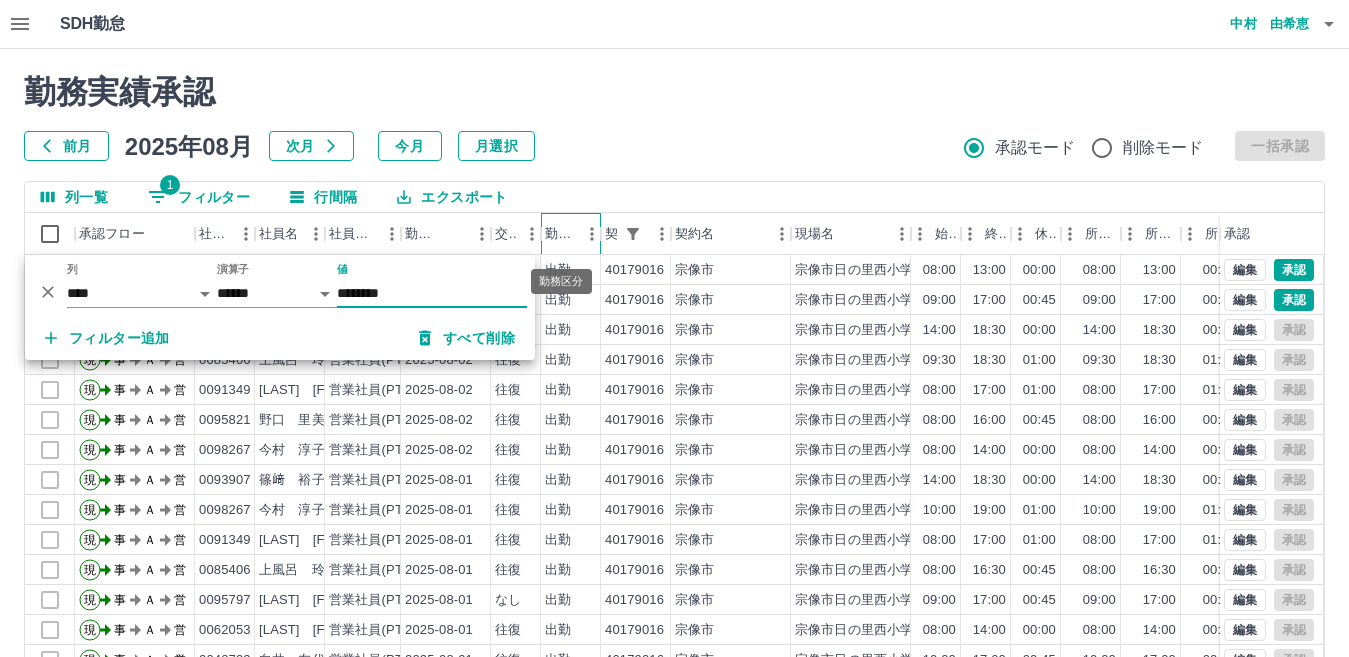 click on "勤務区分" at bounding box center [561, 234] 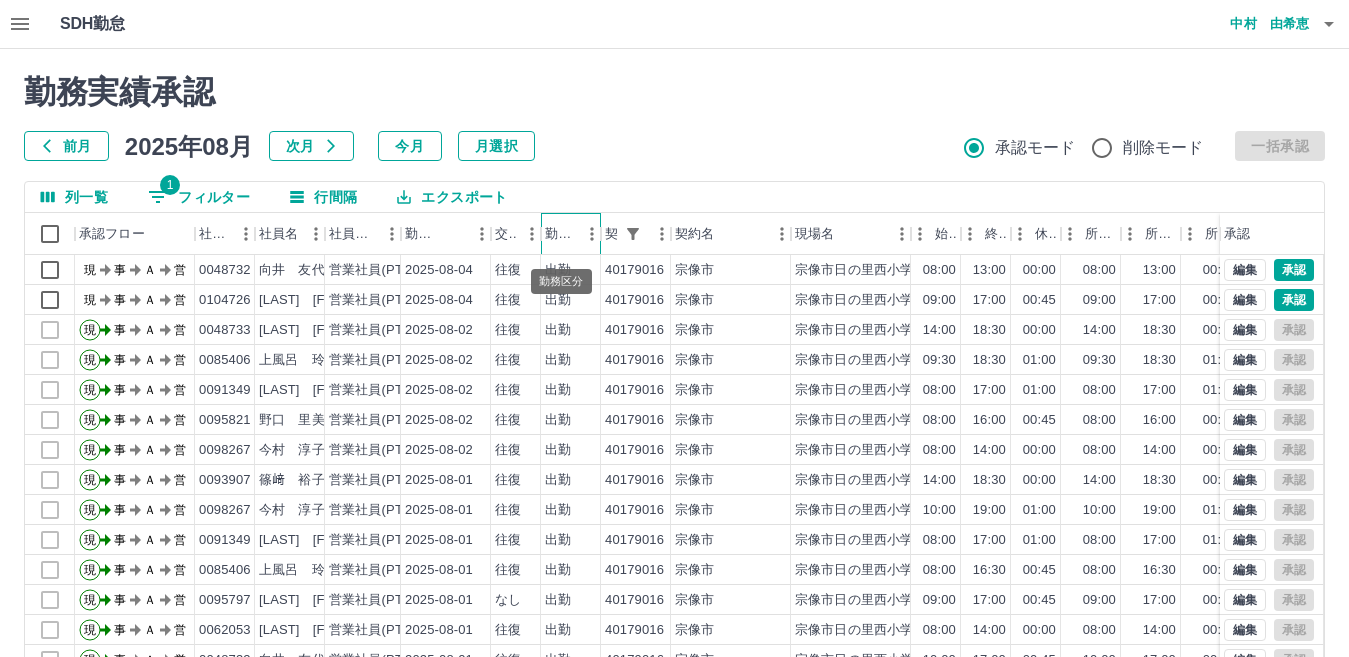 click on "勤務区分" at bounding box center (561, 234) 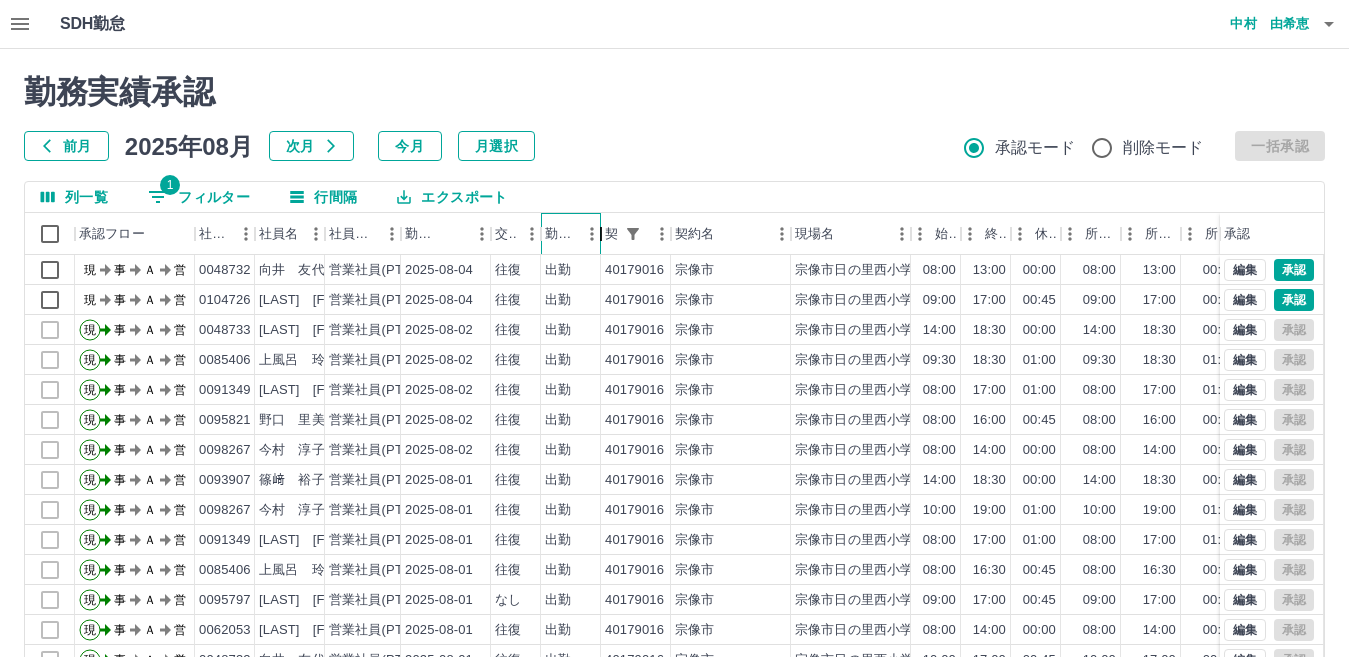 click at bounding box center (601, 234) 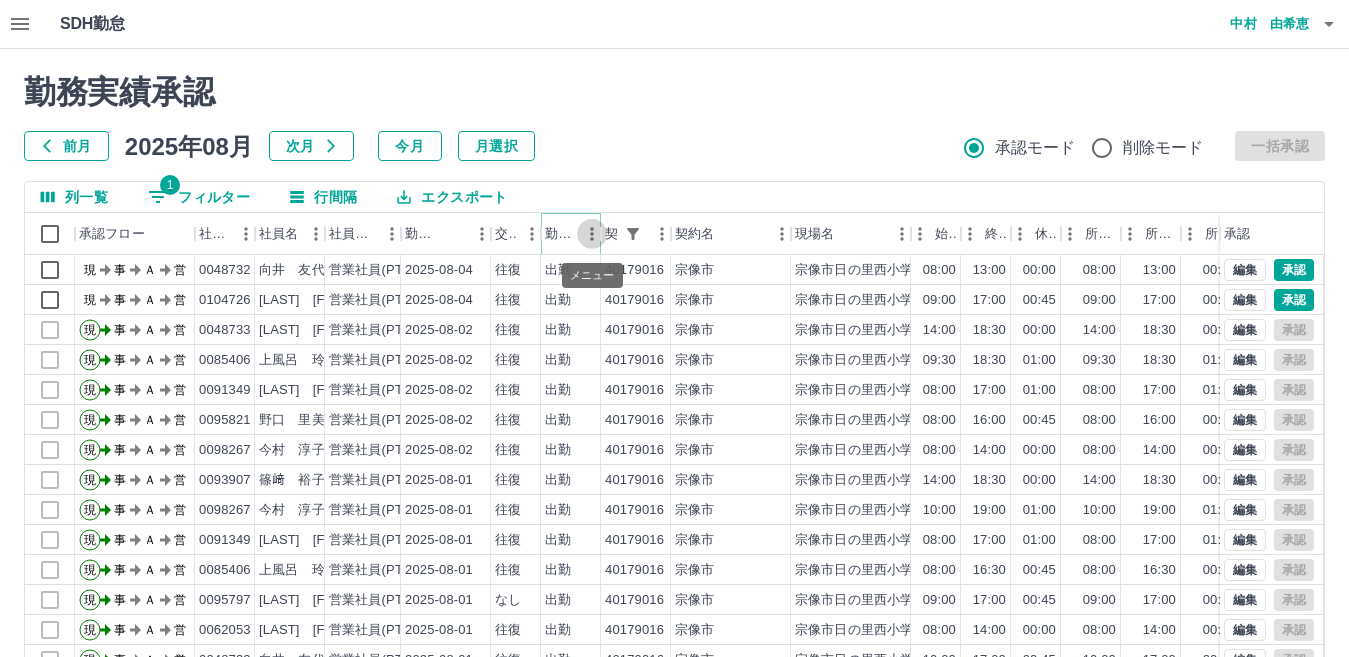 click 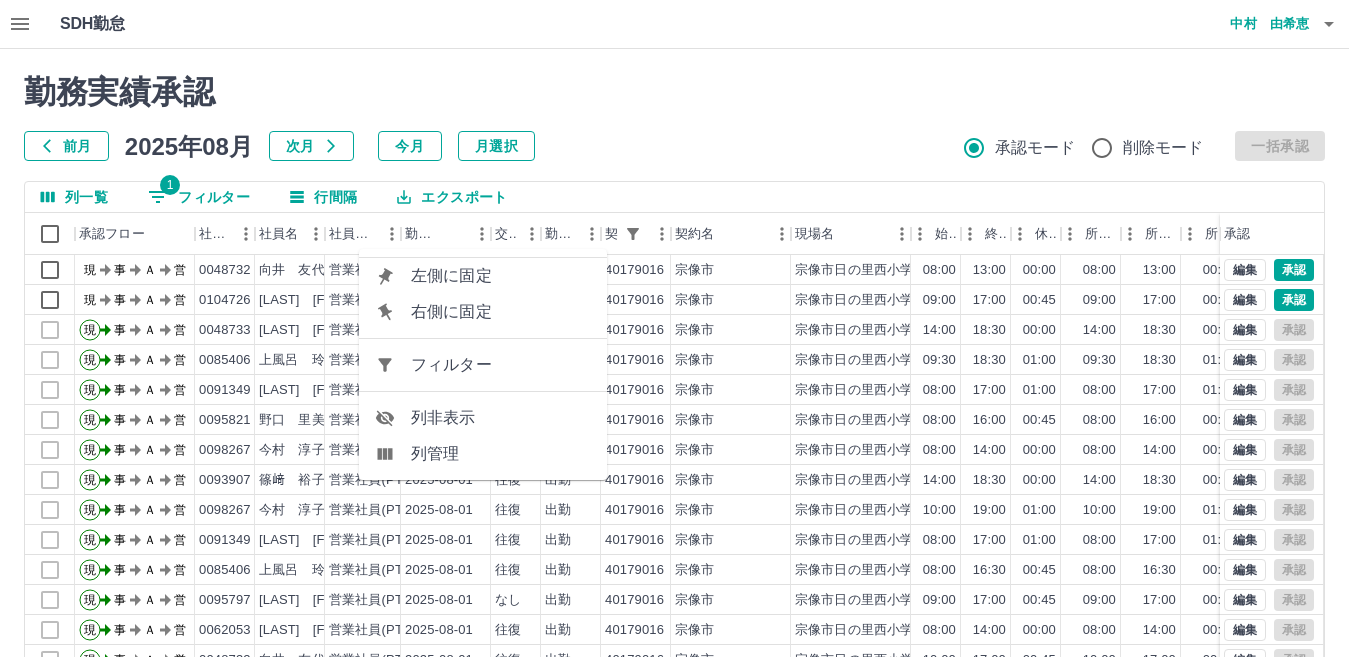 click on "フィルター" at bounding box center [501, 365] 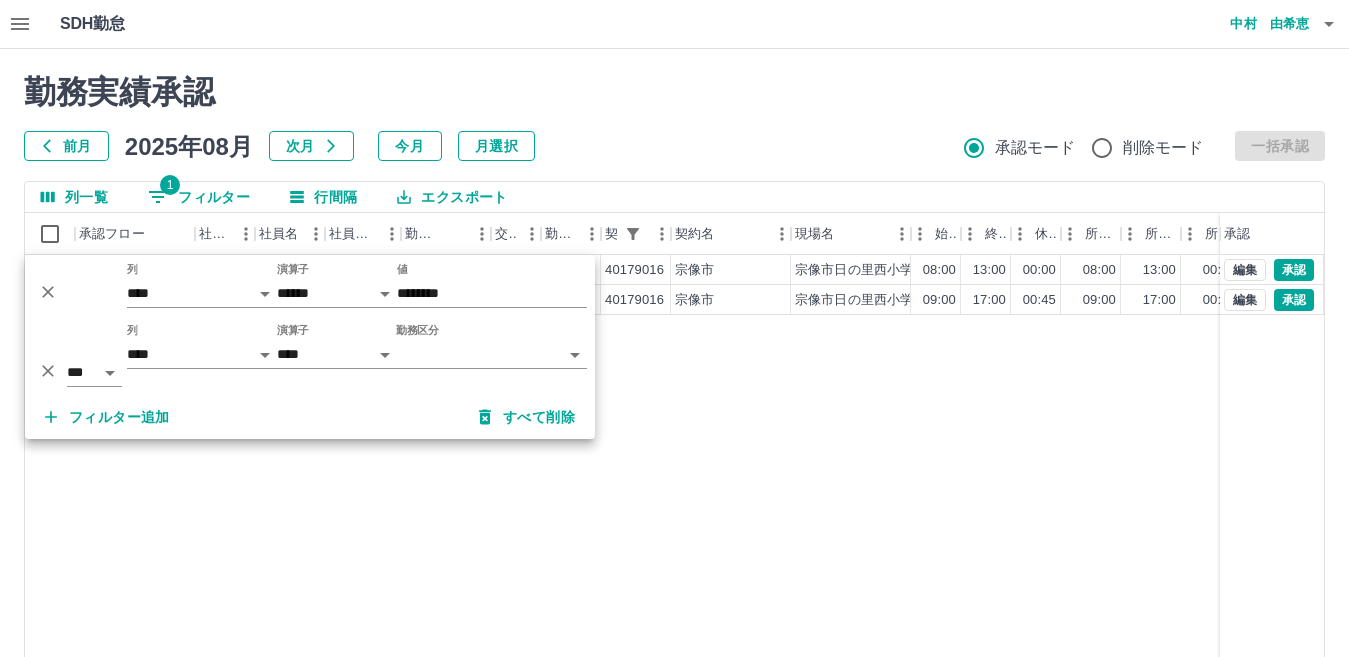 click on "SDH勤怠 [LAST]　[FIRST] 勤務実績承認 前月 [DATE] 次月 今月 月選択 承認モード 削除モード 一括承認 列一覧 1 フィルター 行間隔 エクスポート 承認フロー 社員番号 社員名 社員区分 勤務日 交通費 勤務区分 契約コード 契約名 現場名 始業 終業 休憩 所定開始 所定終業 所定休憩 拘束 勤務 遅刻等 コメント ステータス 承認 現 事 Ａ 営 [EMPLOYEE_ID] [LAST]　[FIRST] 営業社員(PT契約) [DATE] 往復 出勤 [CONTRACT_CODE] [CITY] [CITY][SCHOOL_NAME] [TIME] [TIME] [TIME] [TIME] [TIME] [TIME] [TIME] [TIME] [TIME] 現場責任者承認待 現 事 Ａ 営 [EMPLOYEE_ID] [LAST]　[FIRST] 営業社員(PT契約) [DATE] 往復 出勤 [CONTRACT_CODE] [CITY] [CITY][SCHOOL_NAME] [TIME] [TIME] [TIME] [TIME] [TIME] [TIME] [TIME] [TIME] [TIME] 現場責任者承認待 編集 承認 編集 承認 ページあたりの行数: 20 ** 1～16 / 16 SDH勤怠 *** ** 列 **** *** **** *** ***" at bounding box center (674, 422) 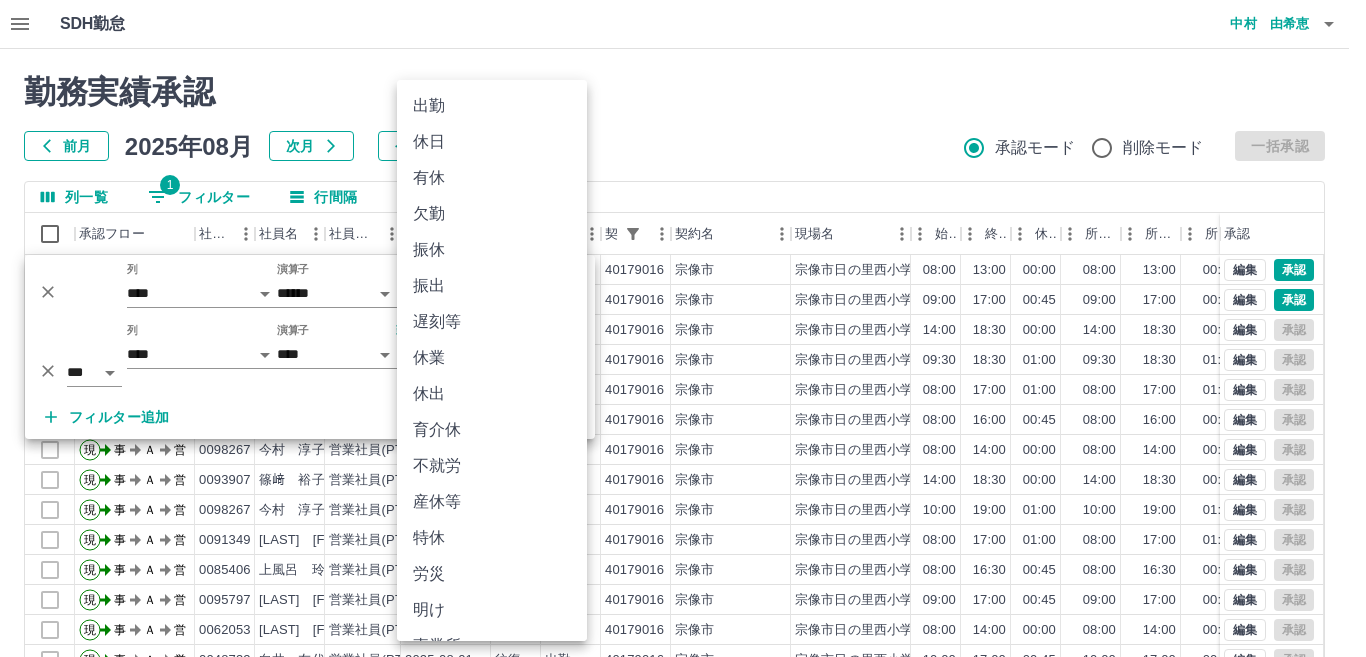 click on "休日" at bounding box center [492, 142] 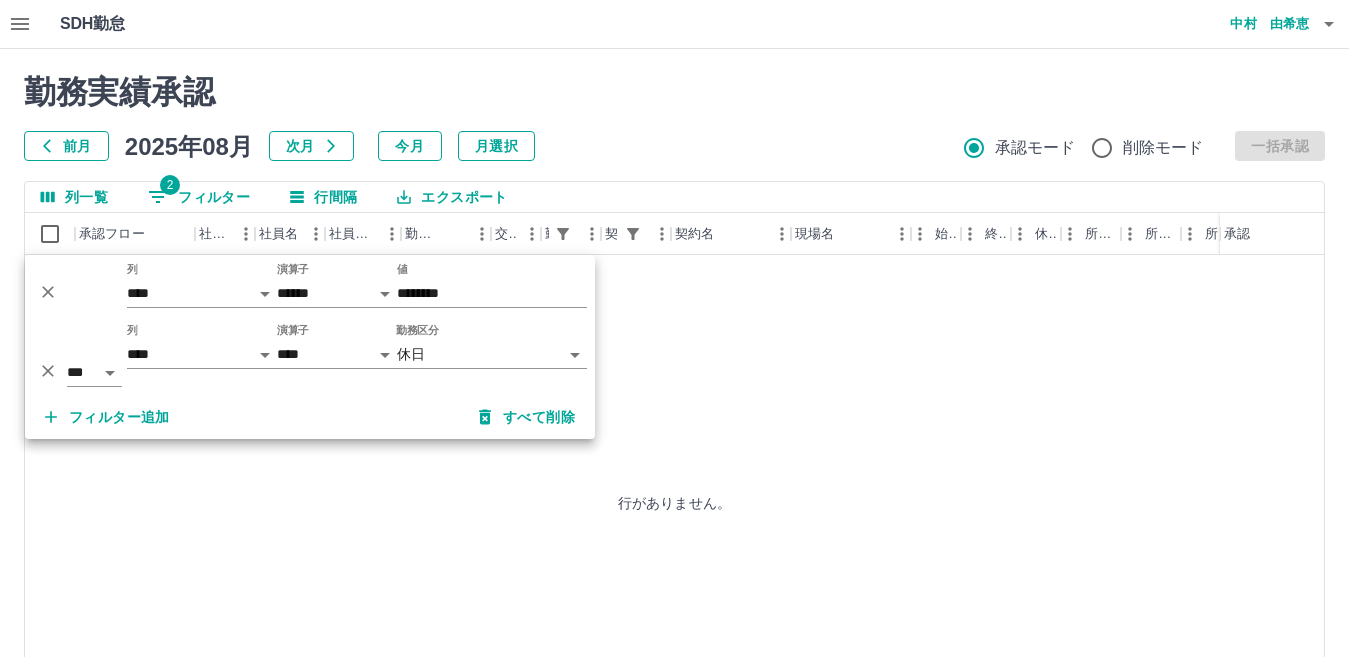 click on "前月" at bounding box center [66, 146] 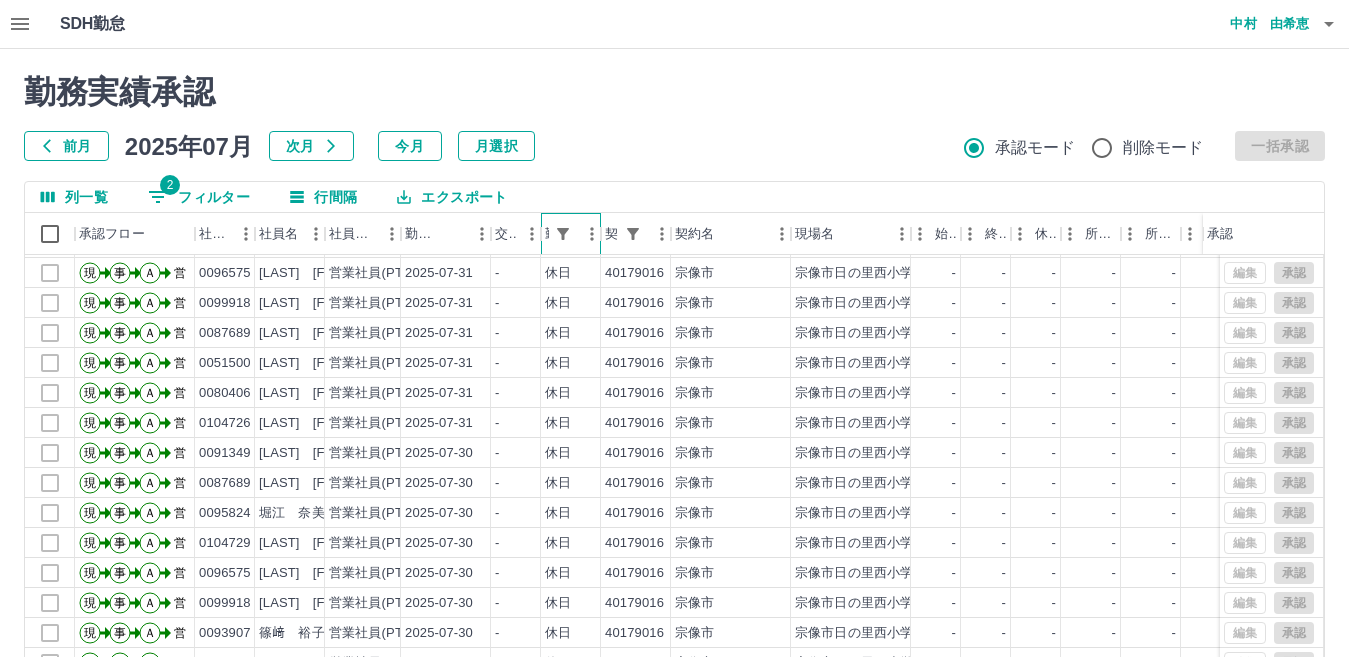 scroll, scrollTop: 104, scrollLeft: 0, axis: vertical 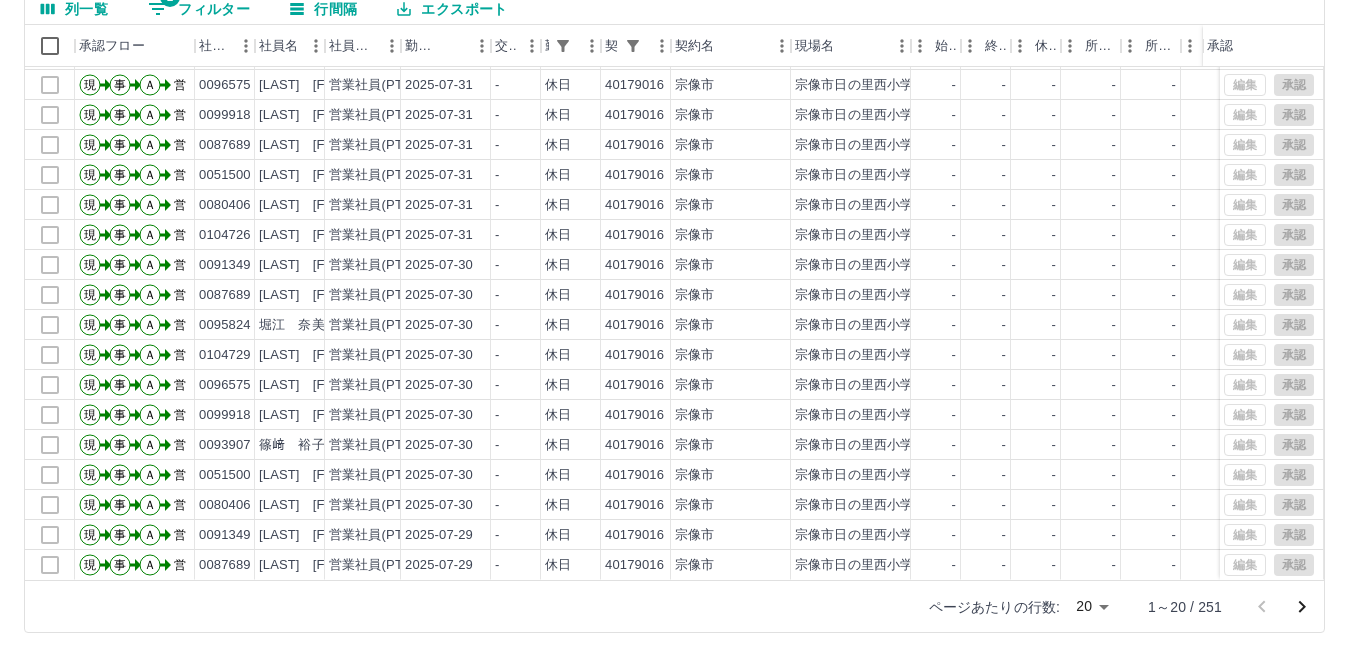 click 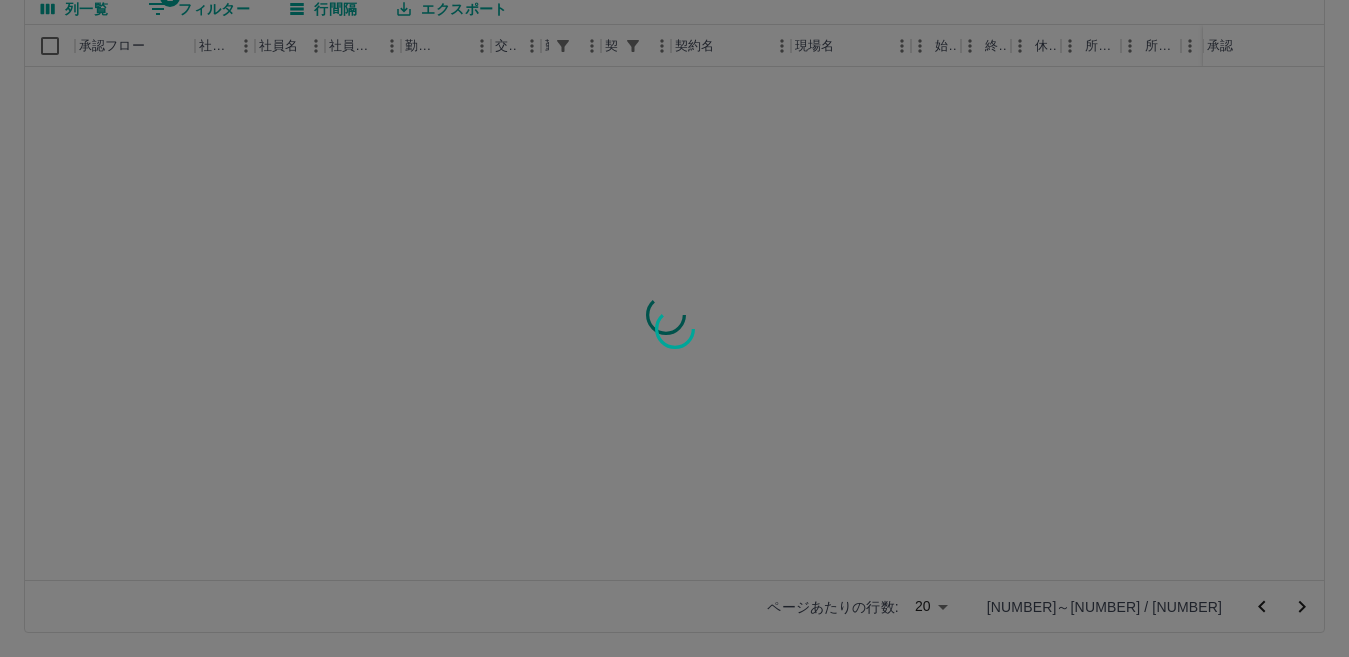 scroll, scrollTop: 0, scrollLeft: 0, axis: both 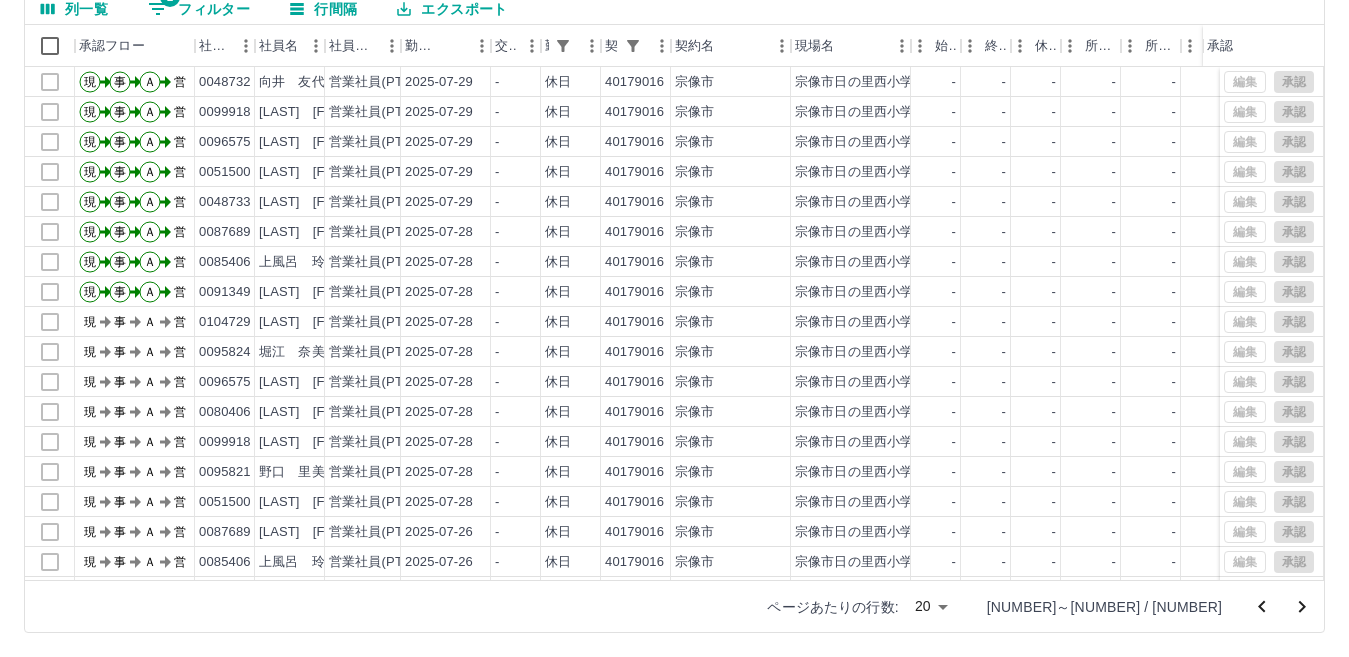 click 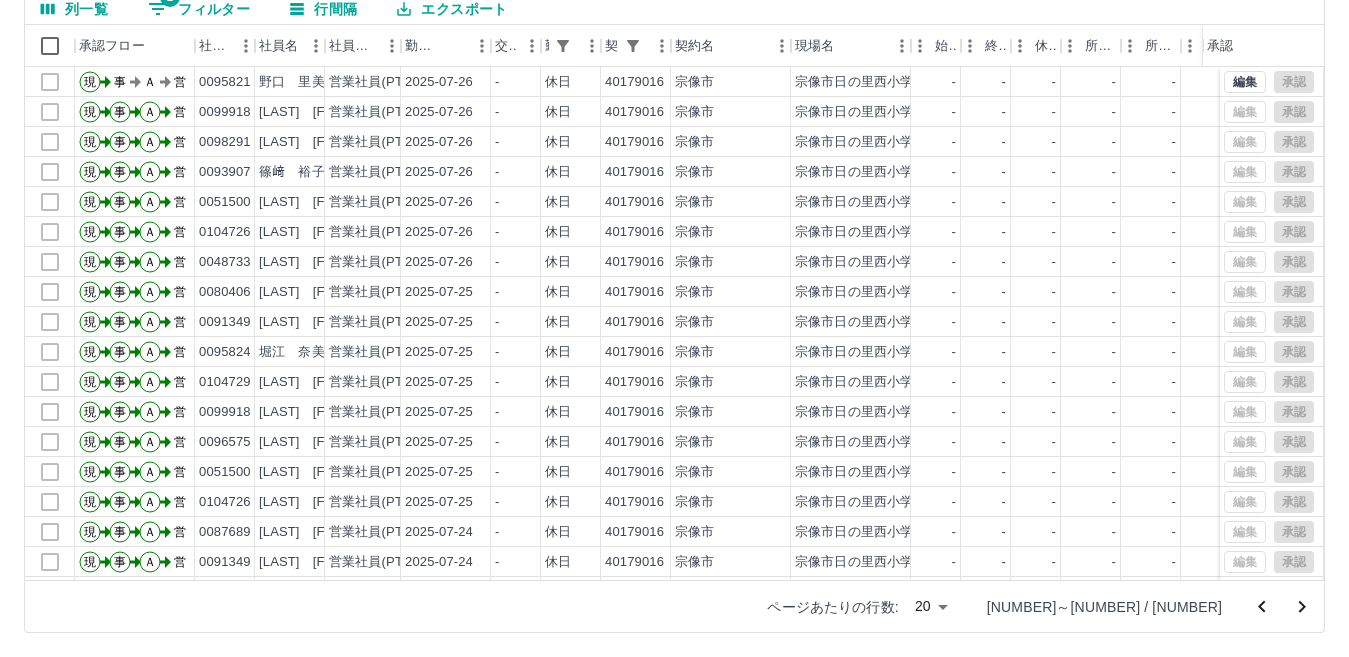 scroll, scrollTop: 104, scrollLeft: 0, axis: vertical 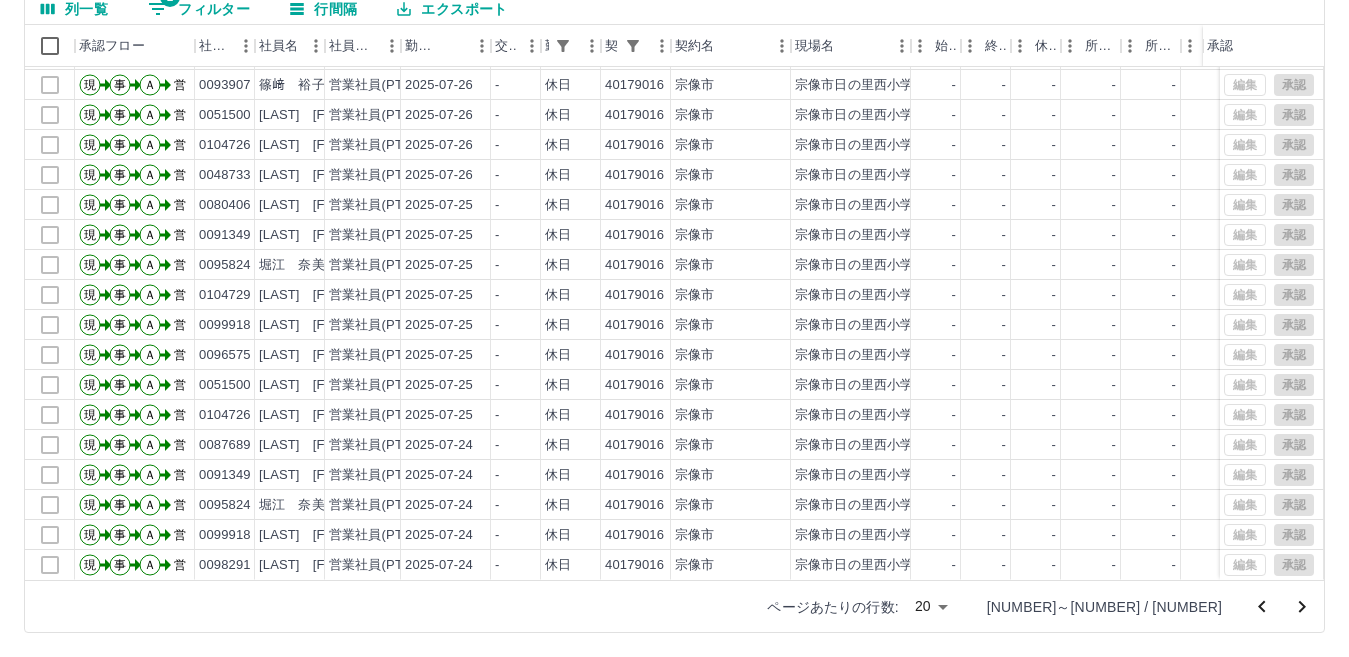 click 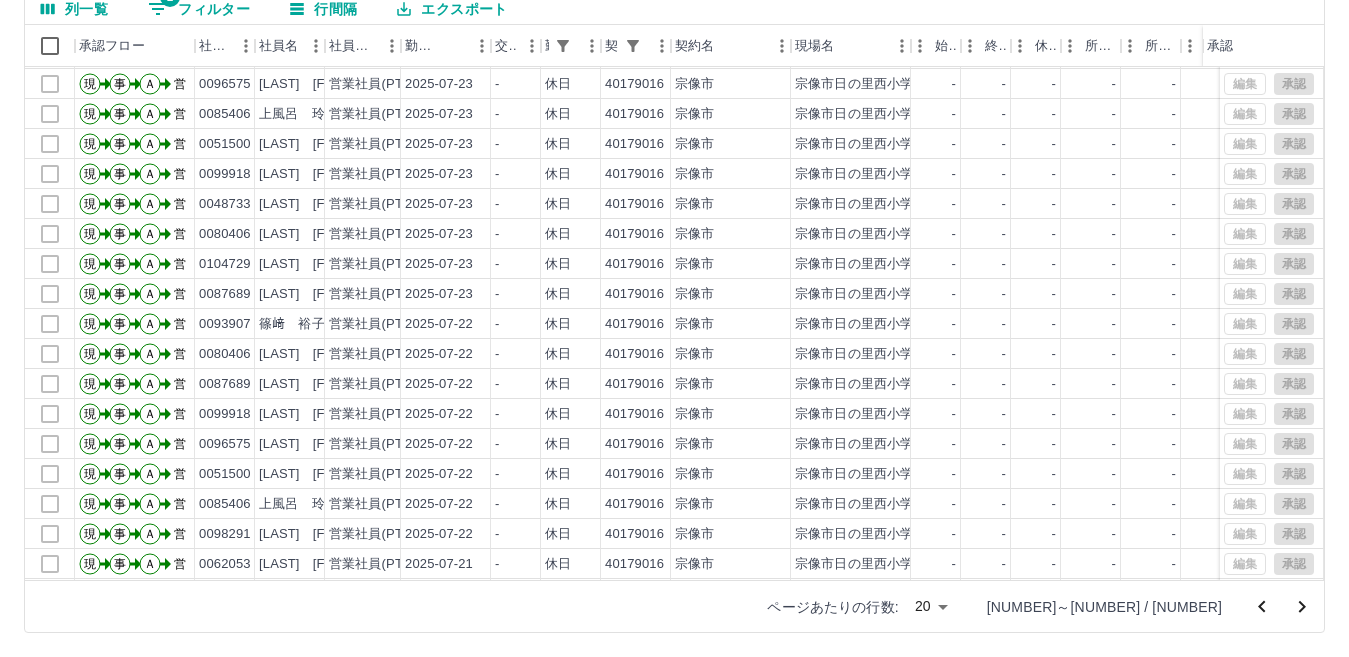 scroll, scrollTop: 104, scrollLeft: 0, axis: vertical 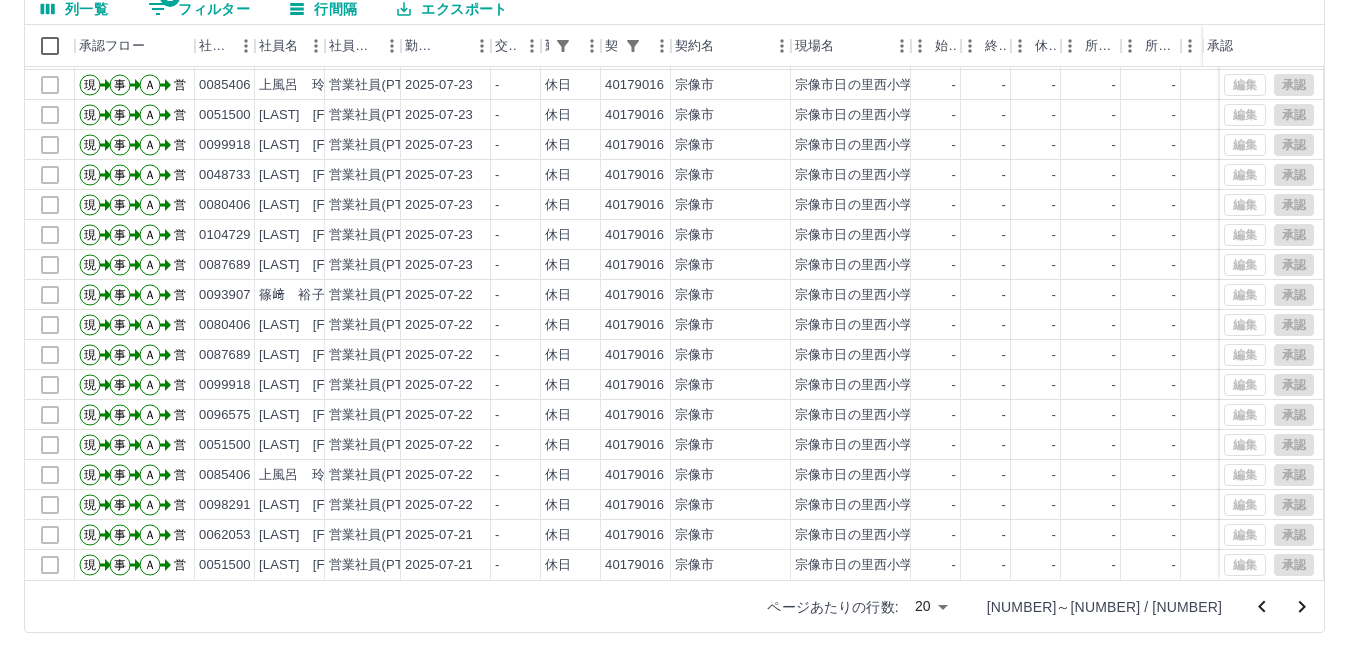 drag, startPoint x: 1300, startPoint y: 602, endPoint x: 1309, endPoint y: 588, distance: 16.643316 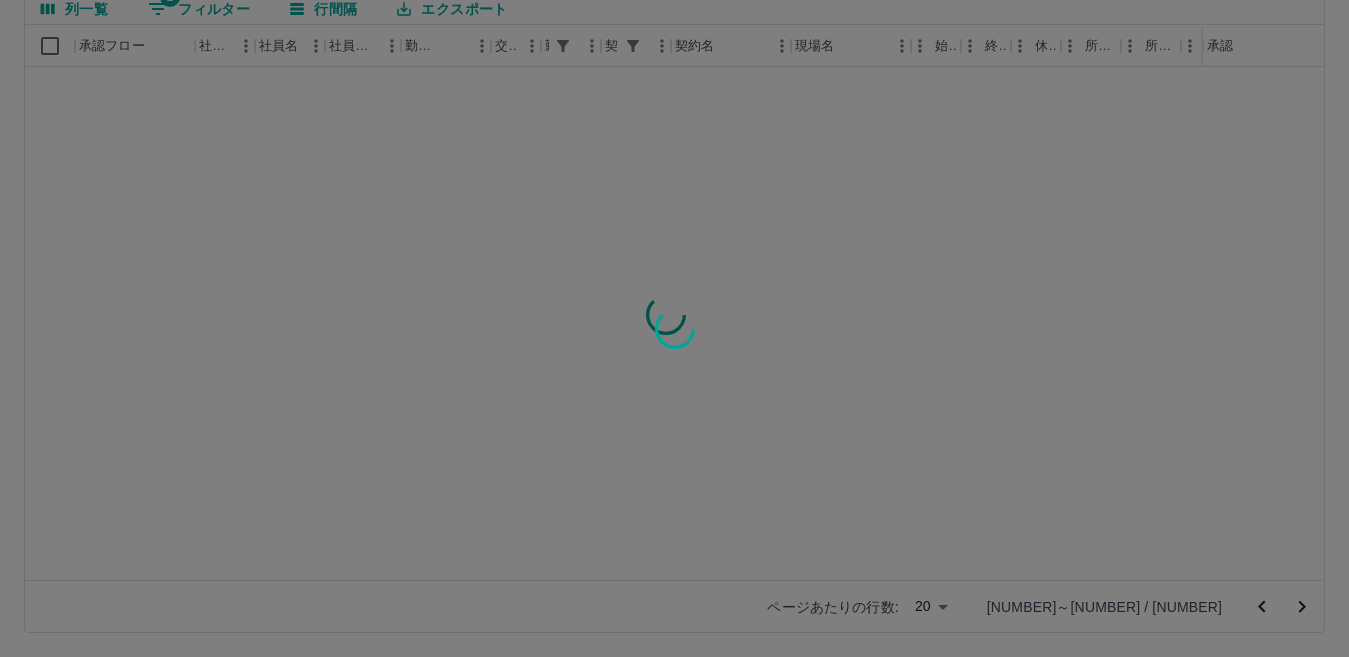 scroll, scrollTop: 0, scrollLeft: 0, axis: both 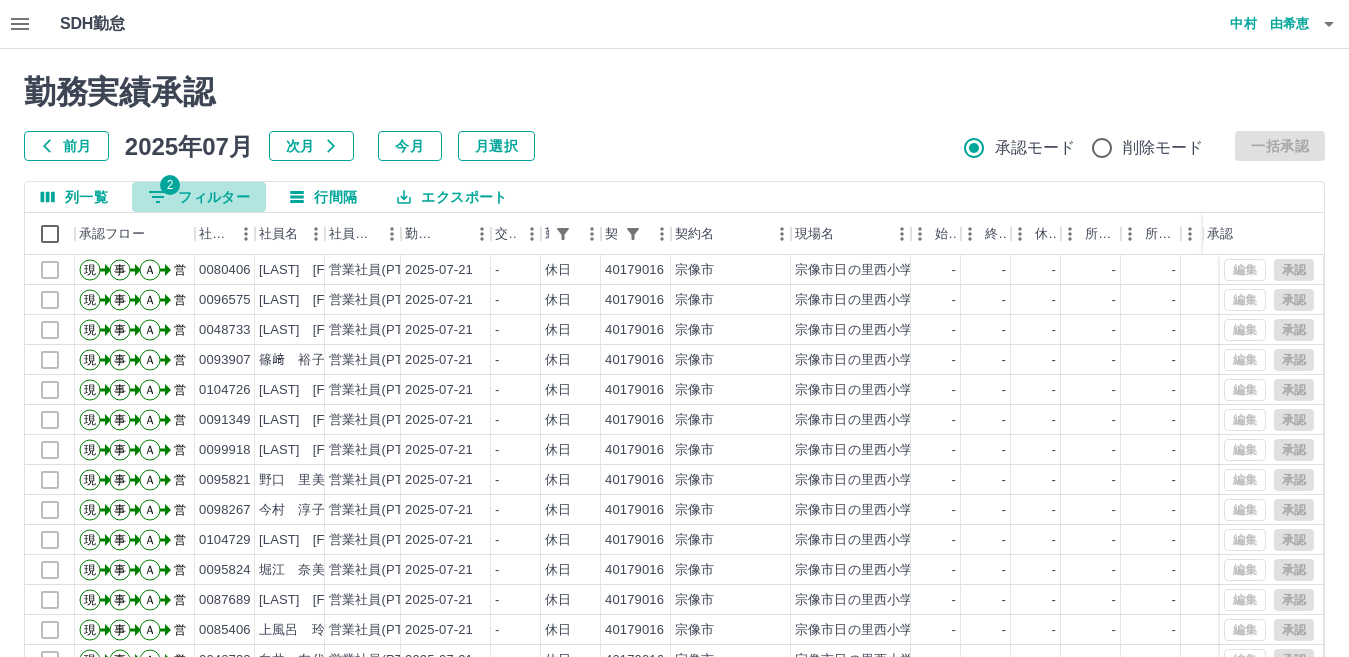 click on "2 フィルター" at bounding box center [199, 197] 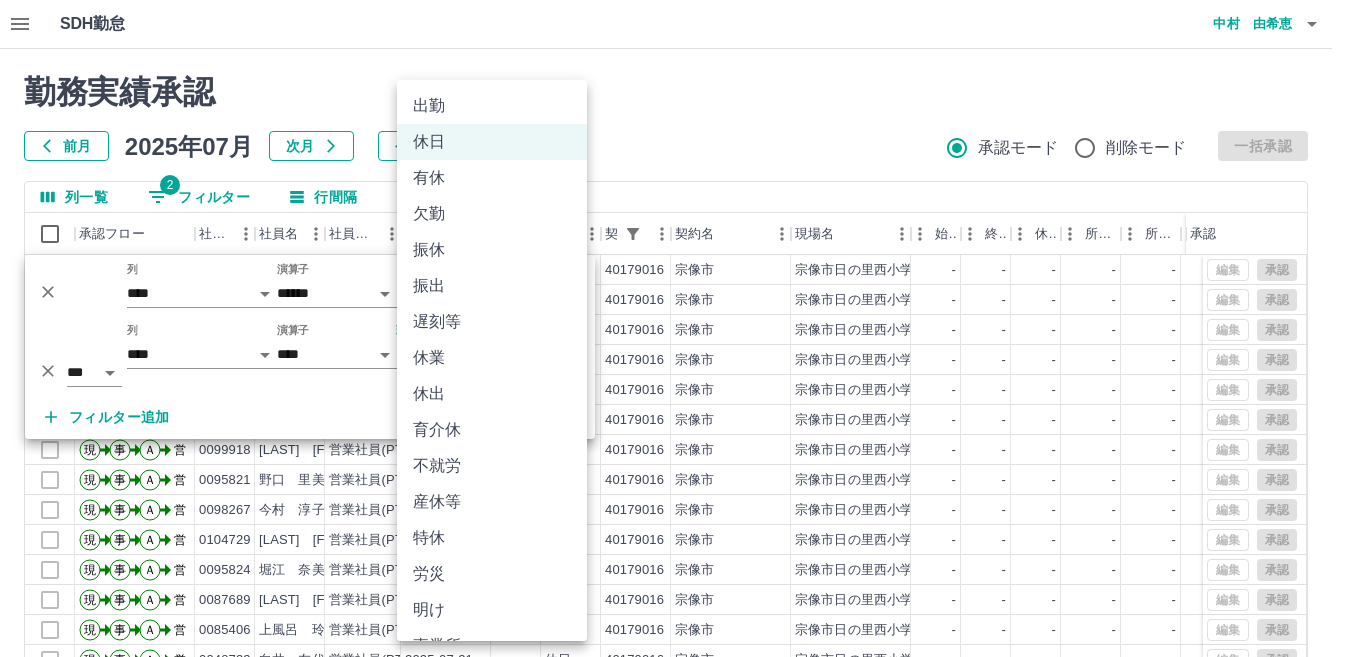 click on "SDH勤怠 [LAST]　[FIRST] 勤務実績承認 前月 [DATE] 次月 今月 月選択 承認モード 削除モード 一括承認 列一覧 2 フィルター 行間隔 エクスポート 承認フロー 社員番号 社員名 社員区分 勤務日 交通費 勤務区分 契約コード 契約名 現場名 始業 終業 休憩 所定開始 所定終業 所定休憩 拘束 勤務 遅刻等 コメント ステータス 承認 現 事 Ａ 営 [EMPLOYEE_ID] [LAST]　[FIRST] 営業社員(PT契約) [DATE]  -  休日 [CONTRACT_CODE] [CITY] [CITY][SCHOOL_NAME] - - - - - - 00:00 00:00 00:00 営業所長承認待 現 事 Ａ 営 [EMPLOYEE_ID] [LAST]　[FIRST] 営業社員(PT契約) [DATE]  -  休日 [CONTRACT_CODE] [CITY] [CITY][SCHOOL_NAME] - - - - - - 00:00 00:00 00:00 営業所長承認待 現 事 Ａ 営 [EMPLOYEE_ID] [LAST]　[FIRST] 営業社員(PT契約) [DATE]  -  休日 [CONTRACT_CODE] [CITY] [CITY][SCHOOL_NAME] - - - - - - 00:00 00:00" at bounding box center [674, 422] 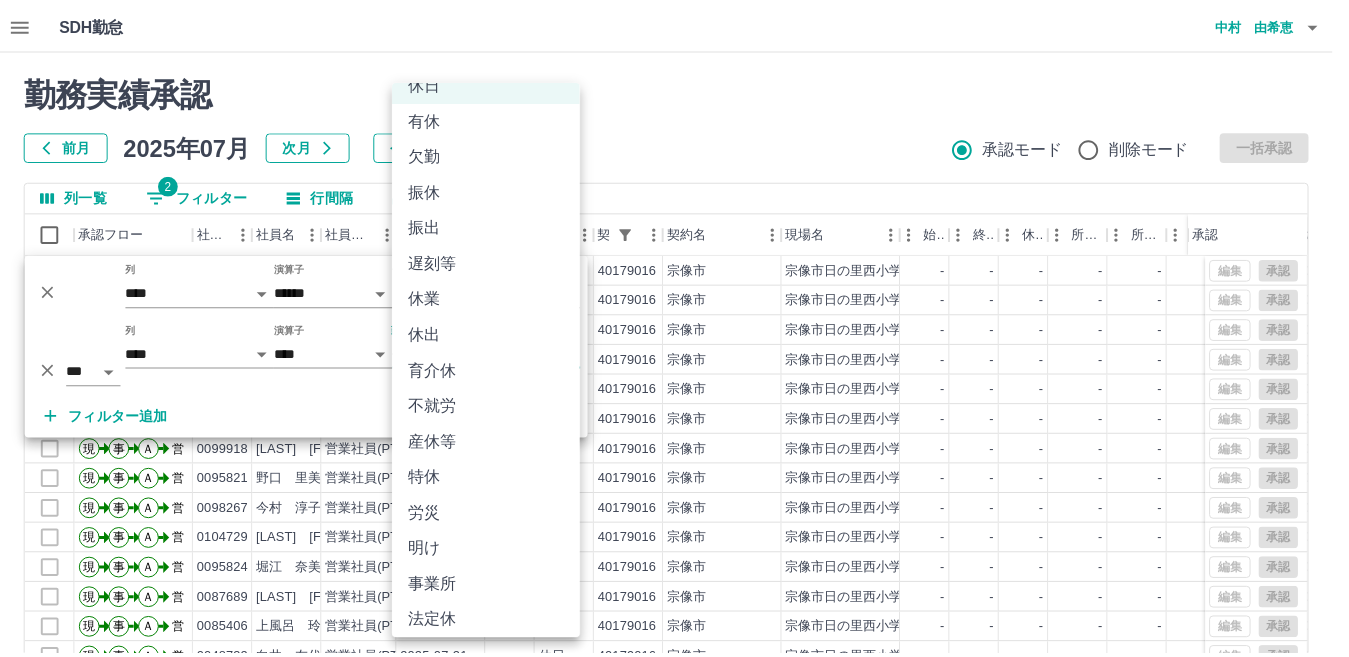 scroll, scrollTop: 103, scrollLeft: 0, axis: vertical 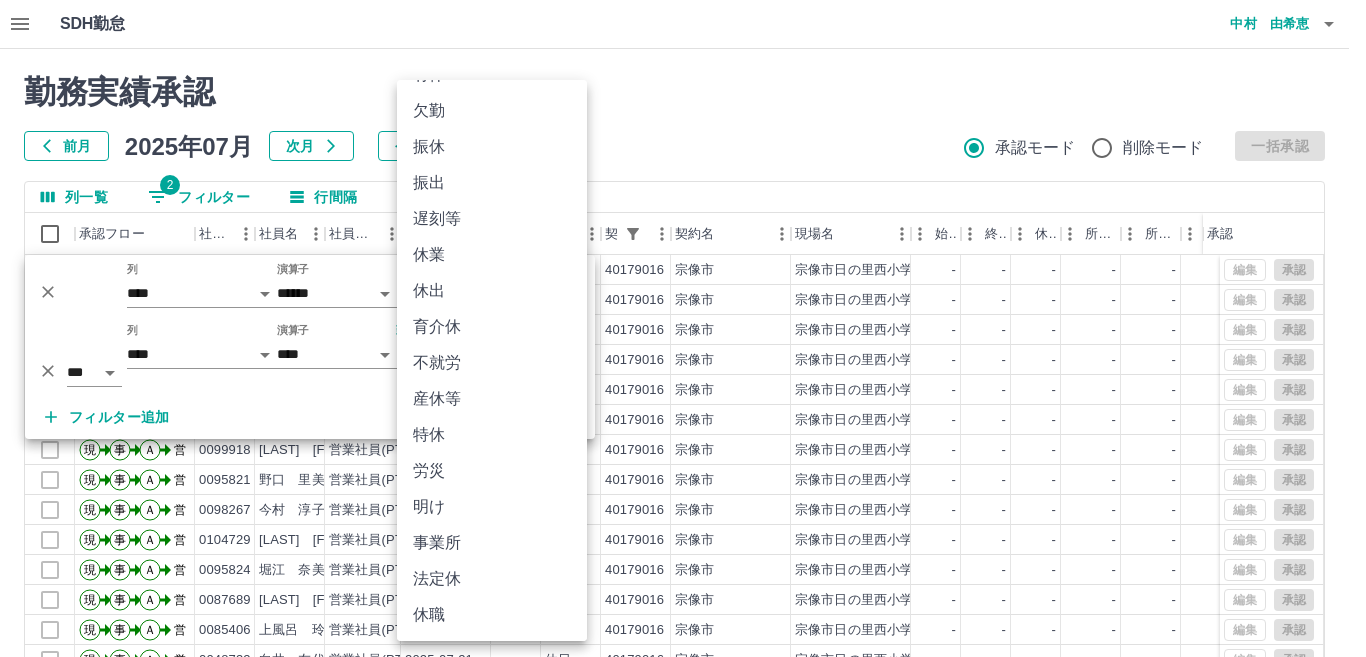 click at bounding box center (683, 328) 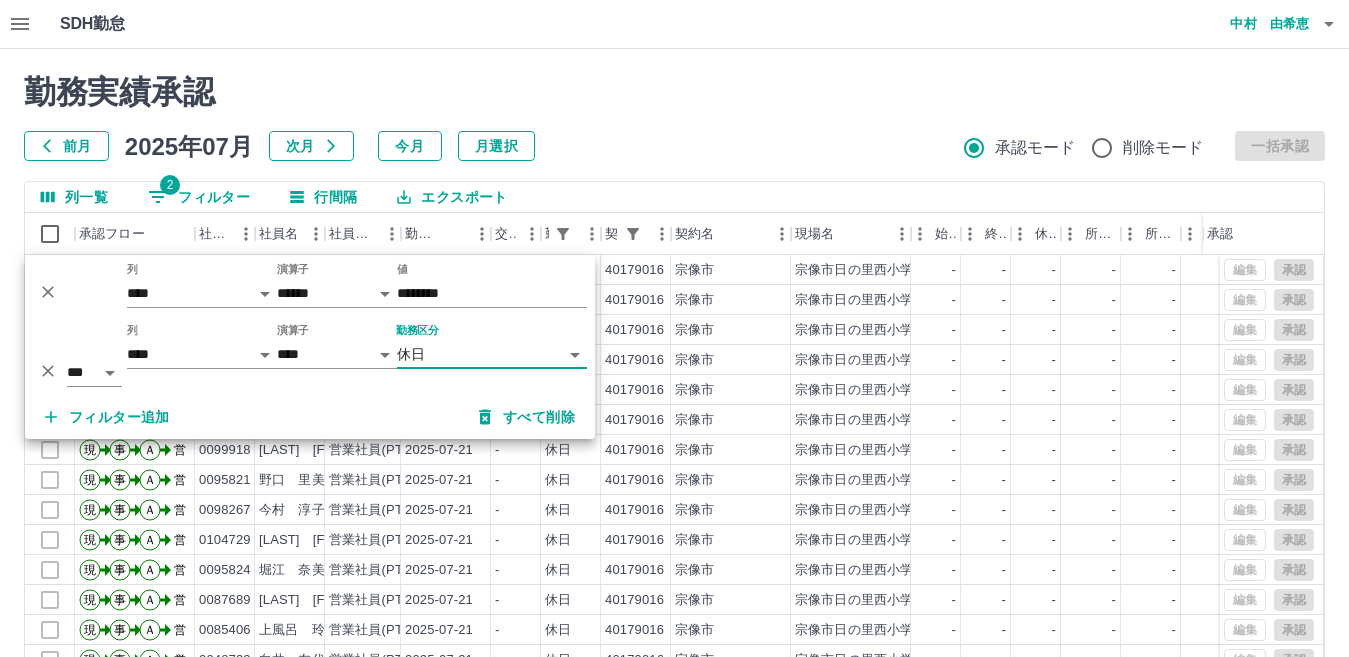 click 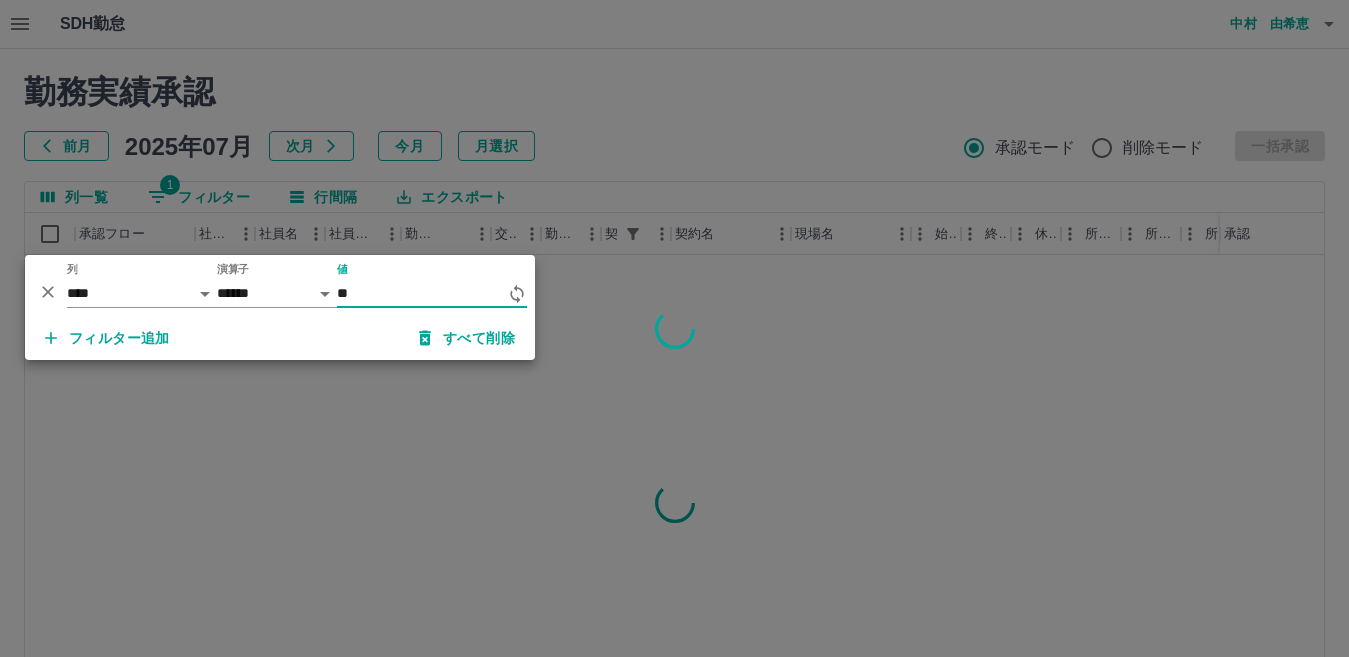 type on "*" 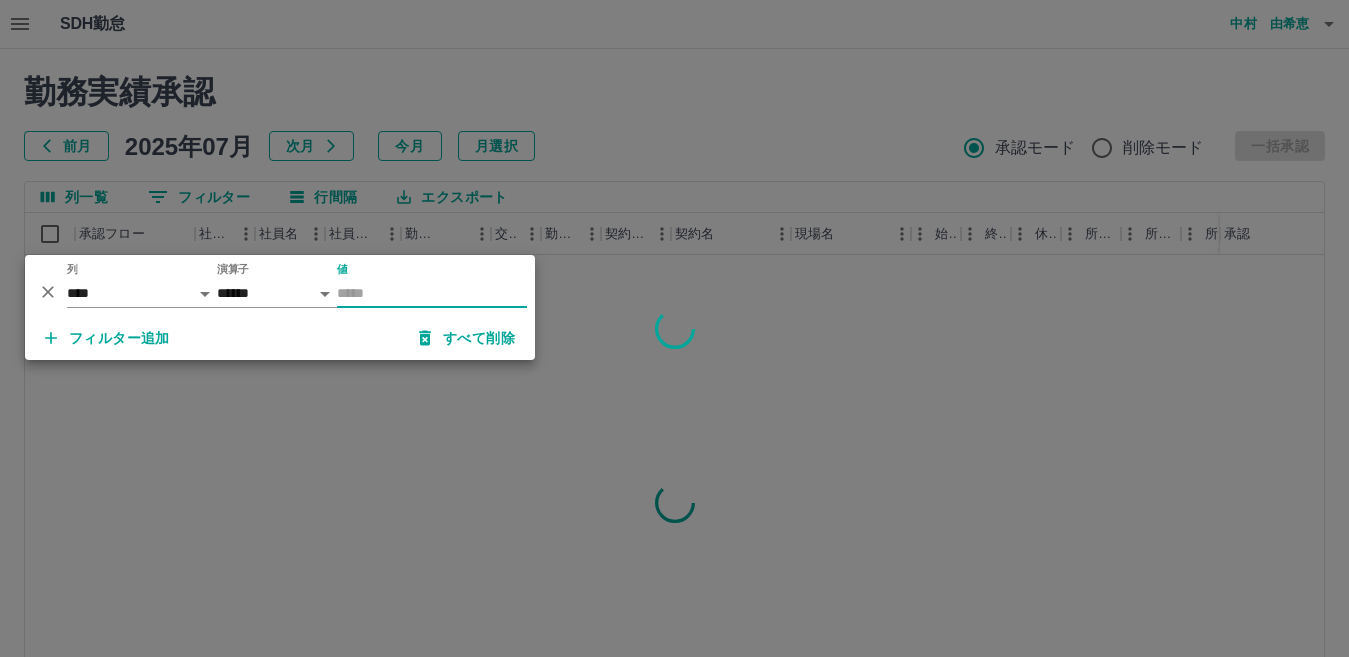 type 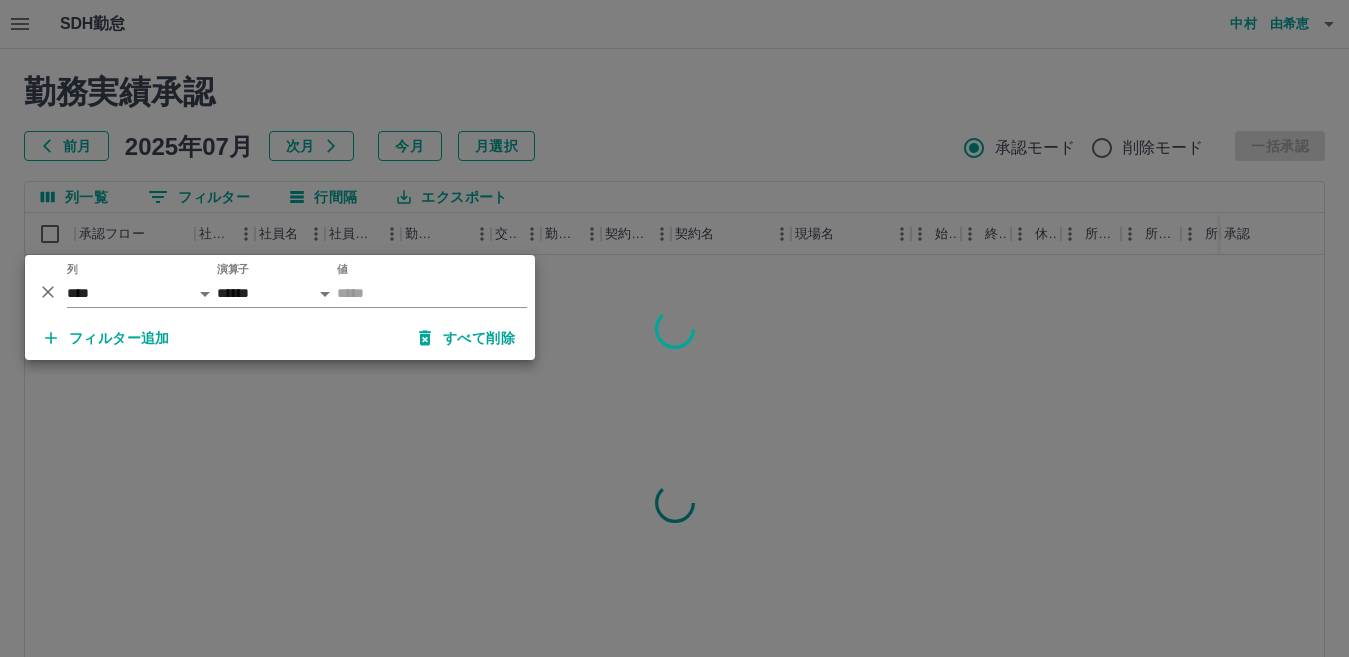 click at bounding box center (674, 328) 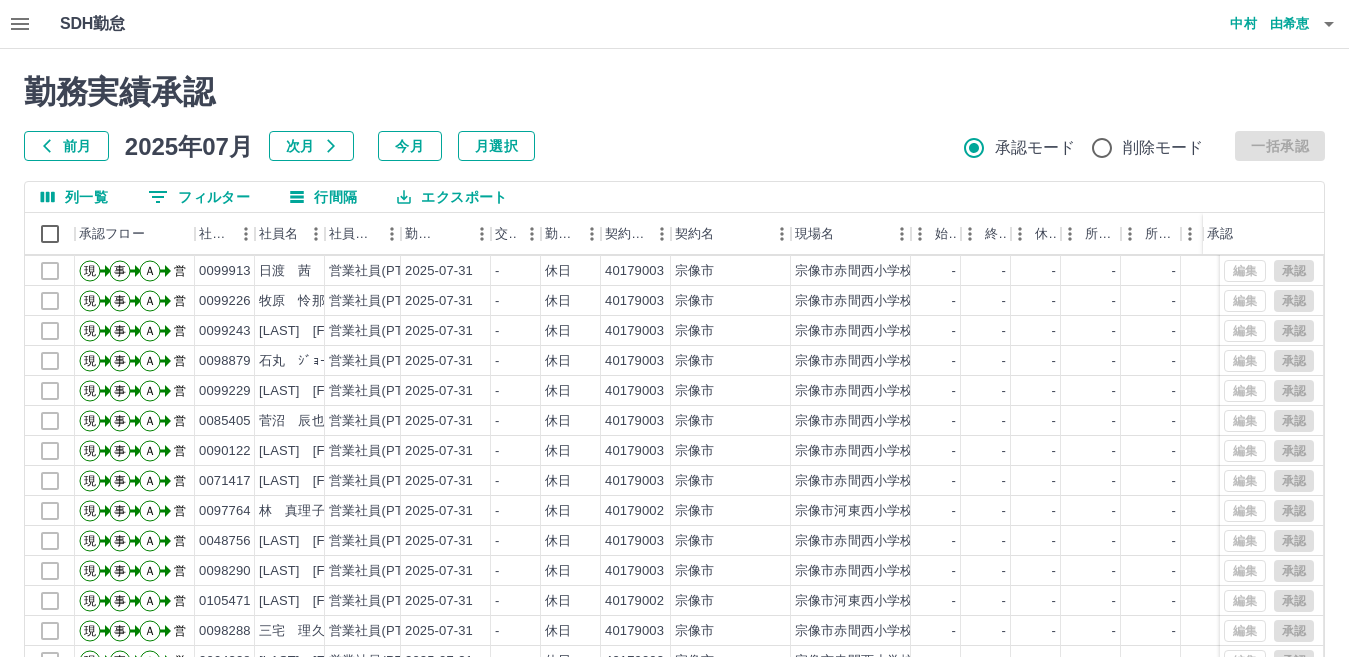 scroll, scrollTop: 104, scrollLeft: 0, axis: vertical 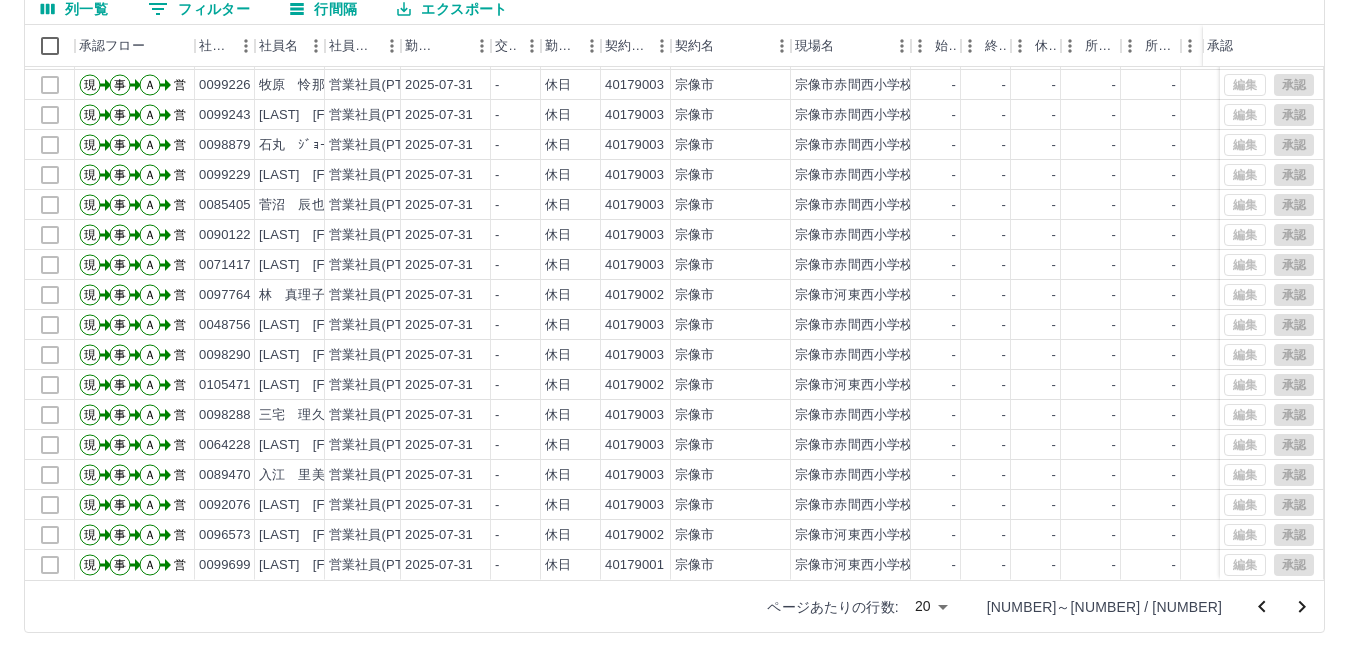 click 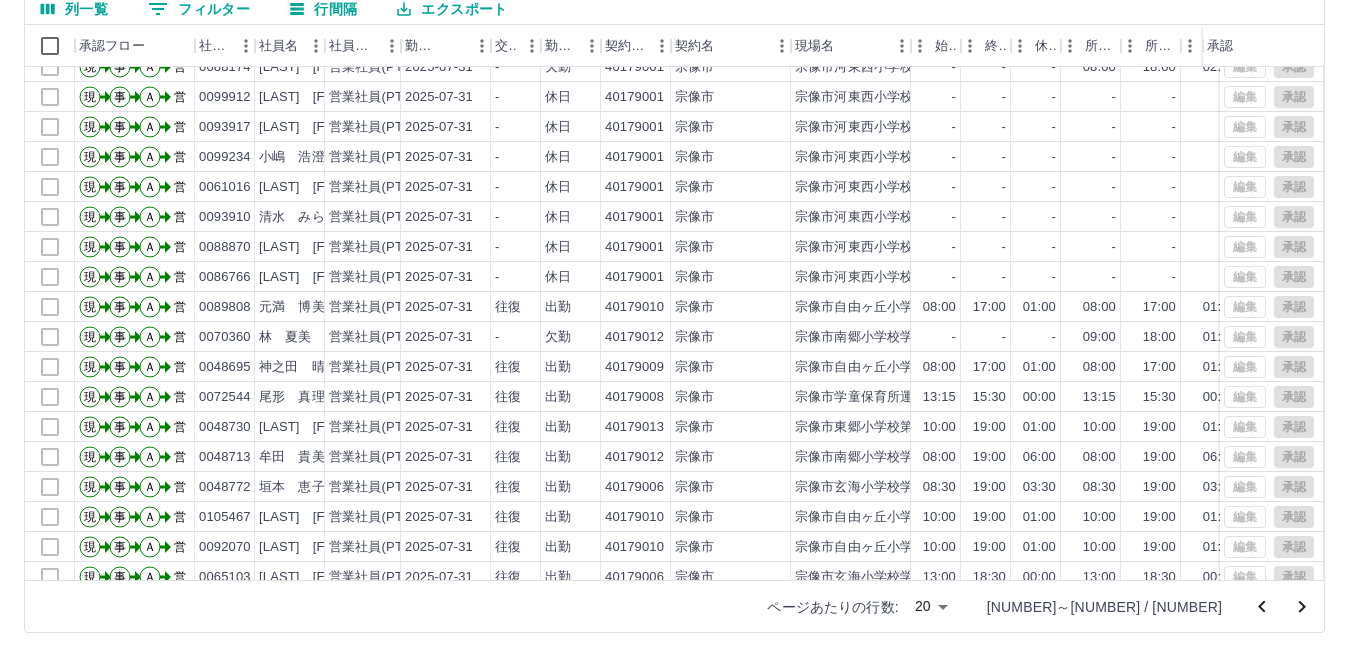 scroll, scrollTop: 104, scrollLeft: 0, axis: vertical 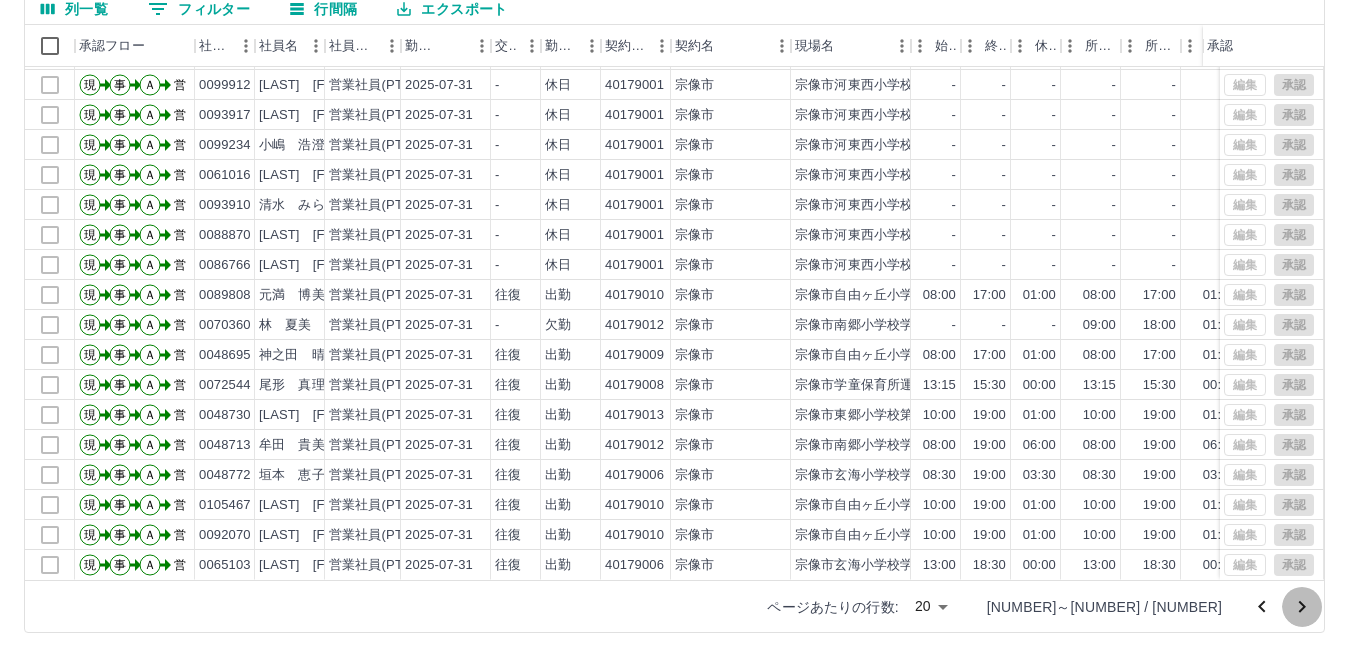 click 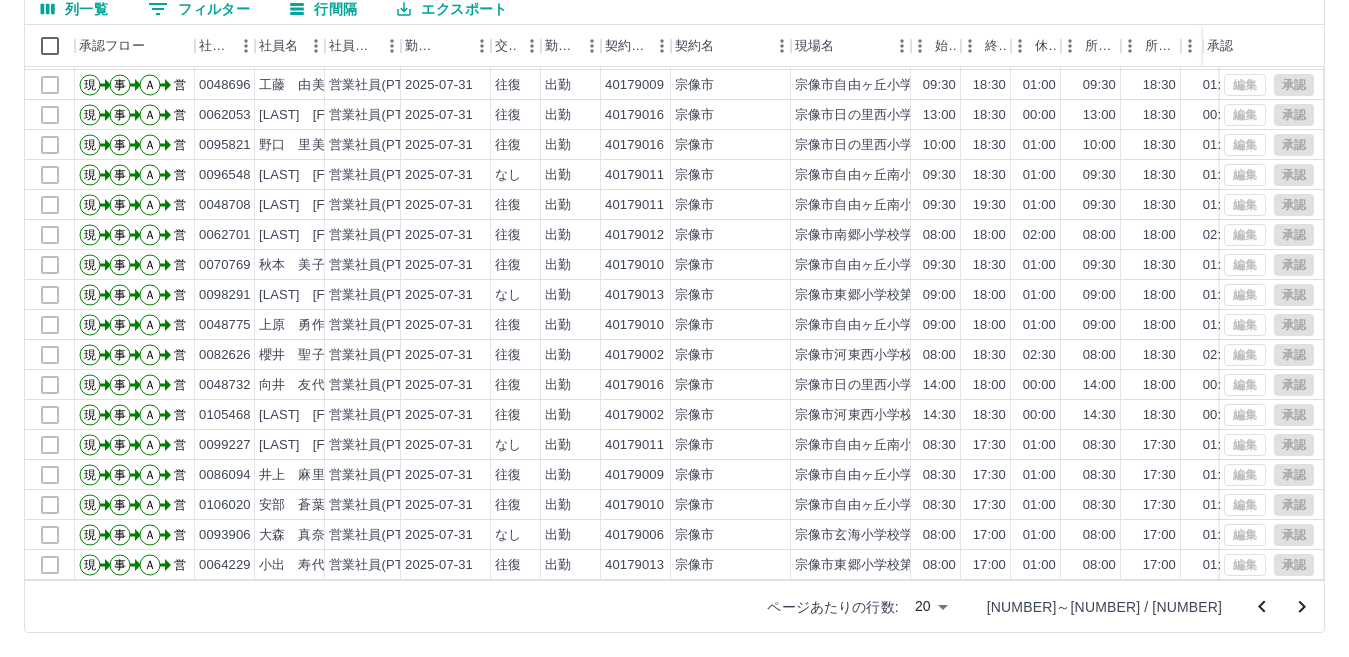 scroll, scrollTop: 104, scrollLeft: 0, axis: vertical 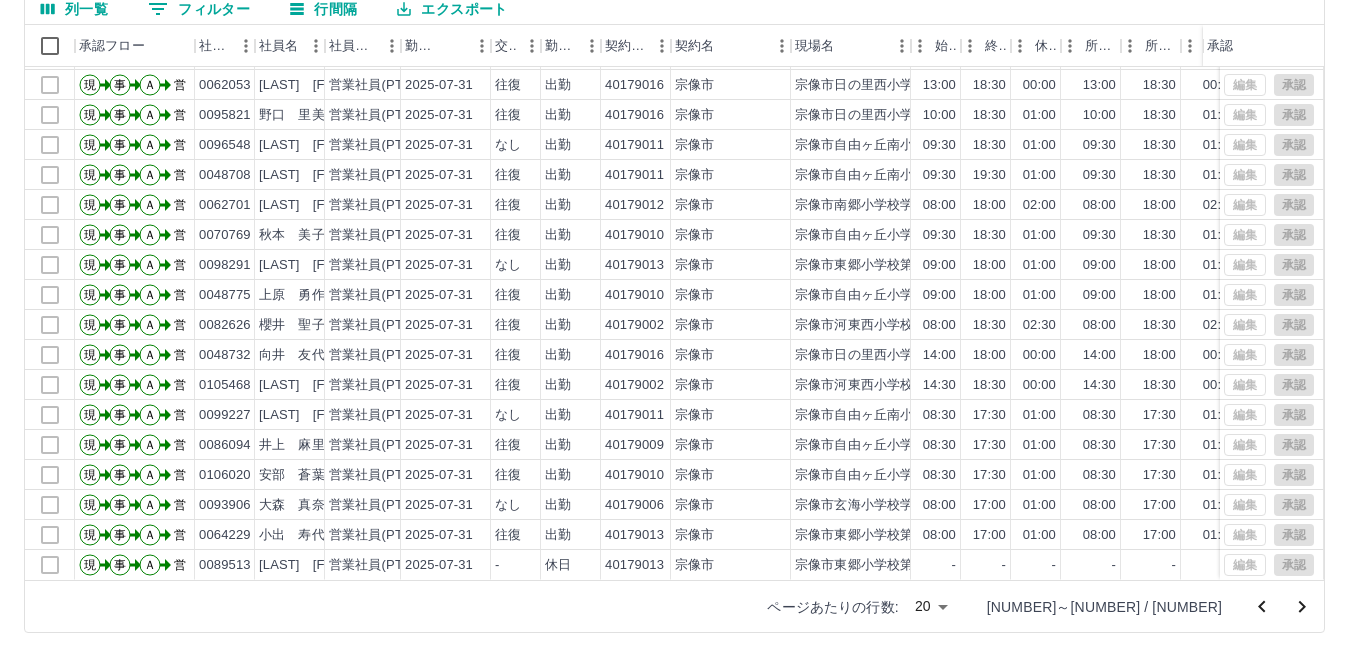 click 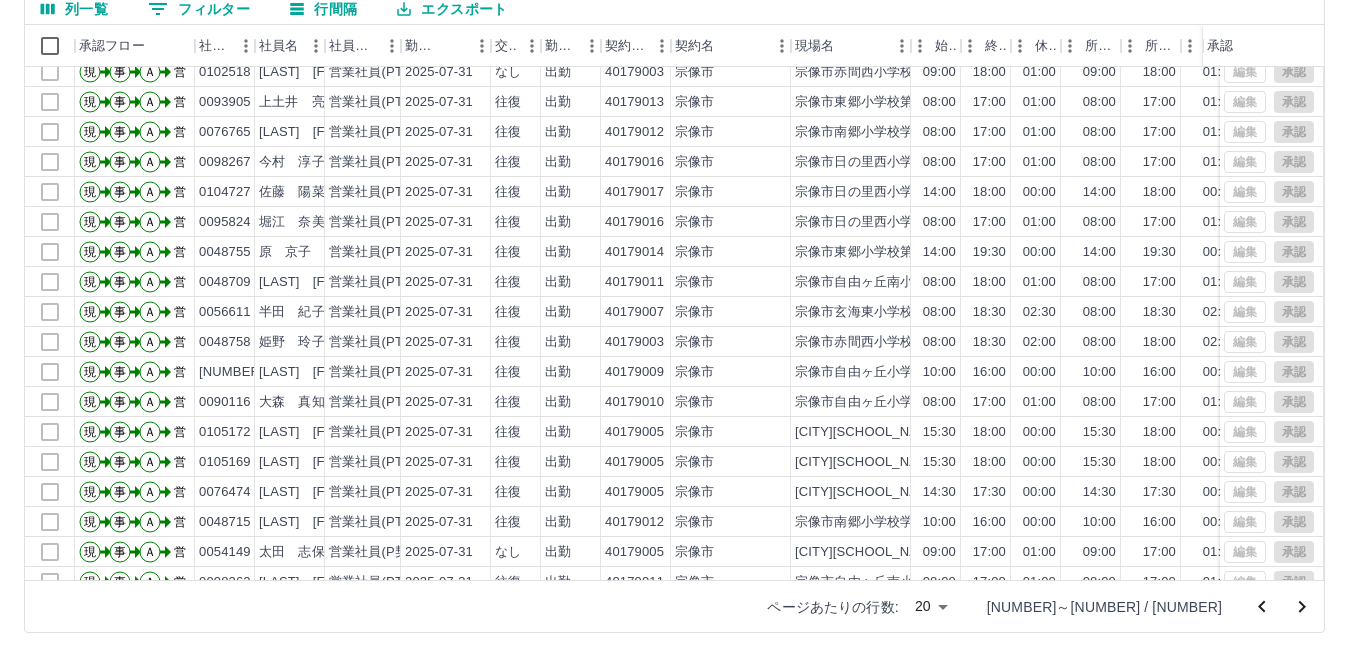 scroll, scrollTop: 104, scrollLeft: 0, axis: vertical 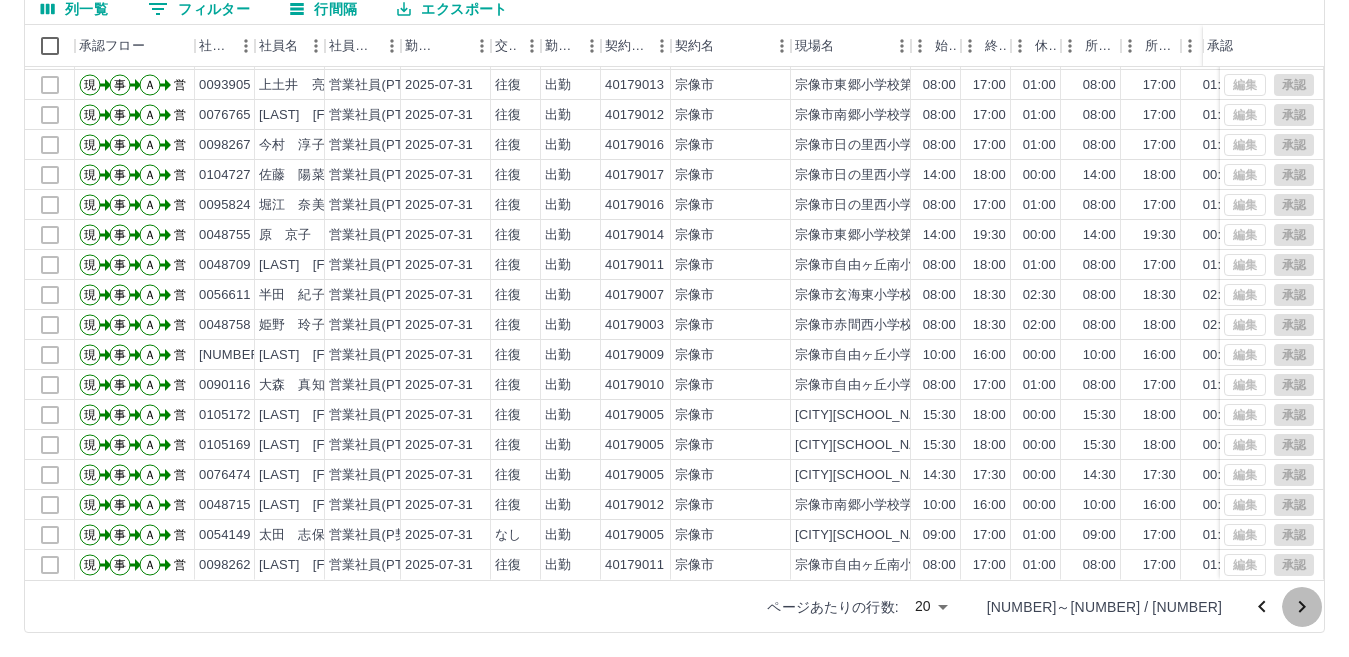 click 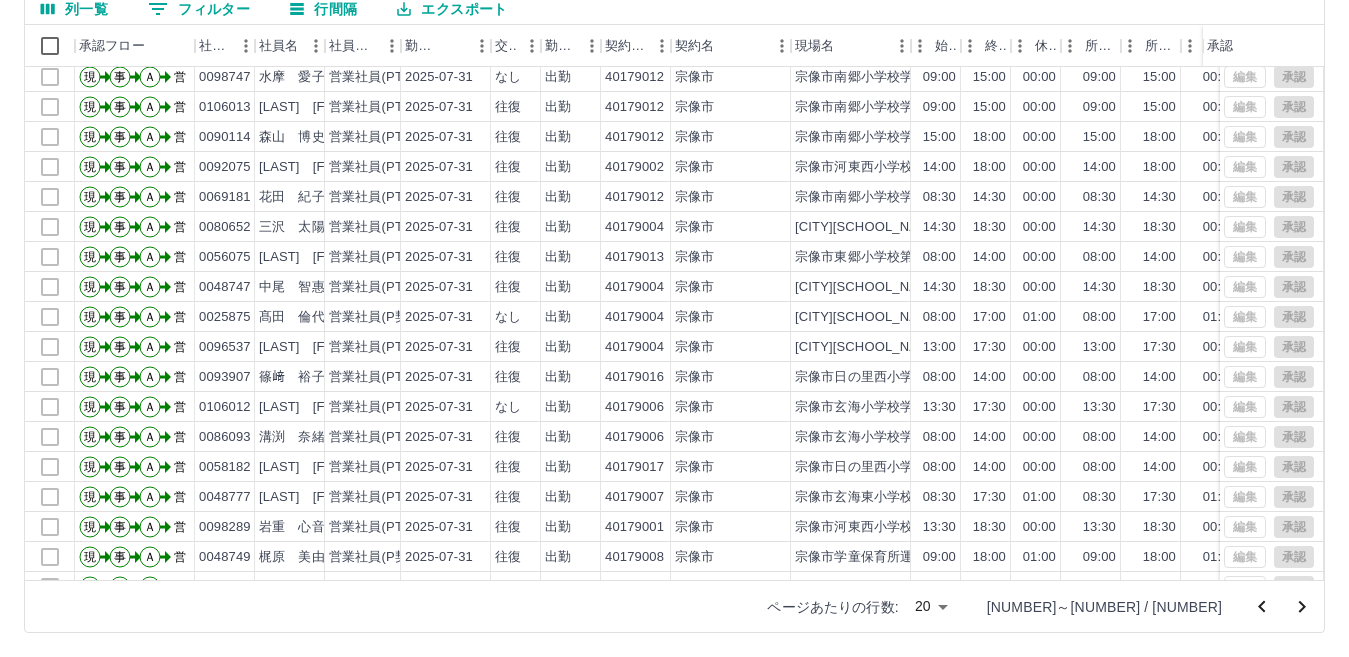 scroll, scrollTop: 104, scrollLeft: 0, axis: vertical 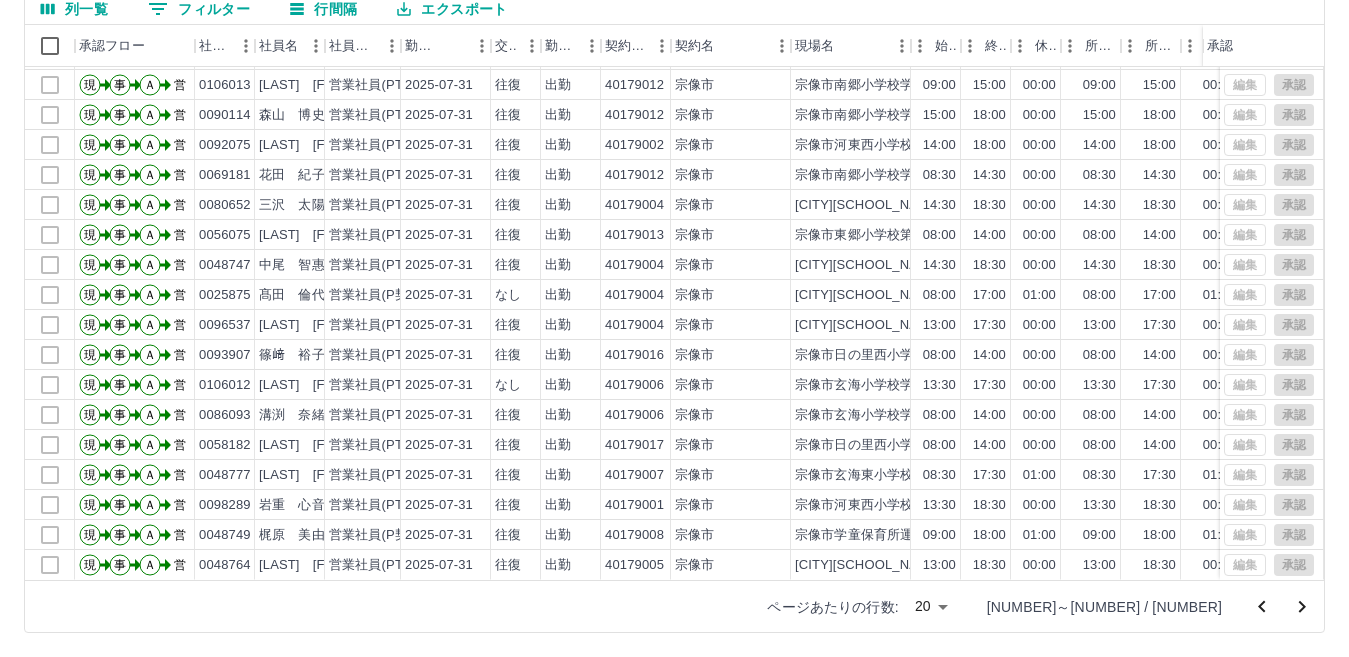 click 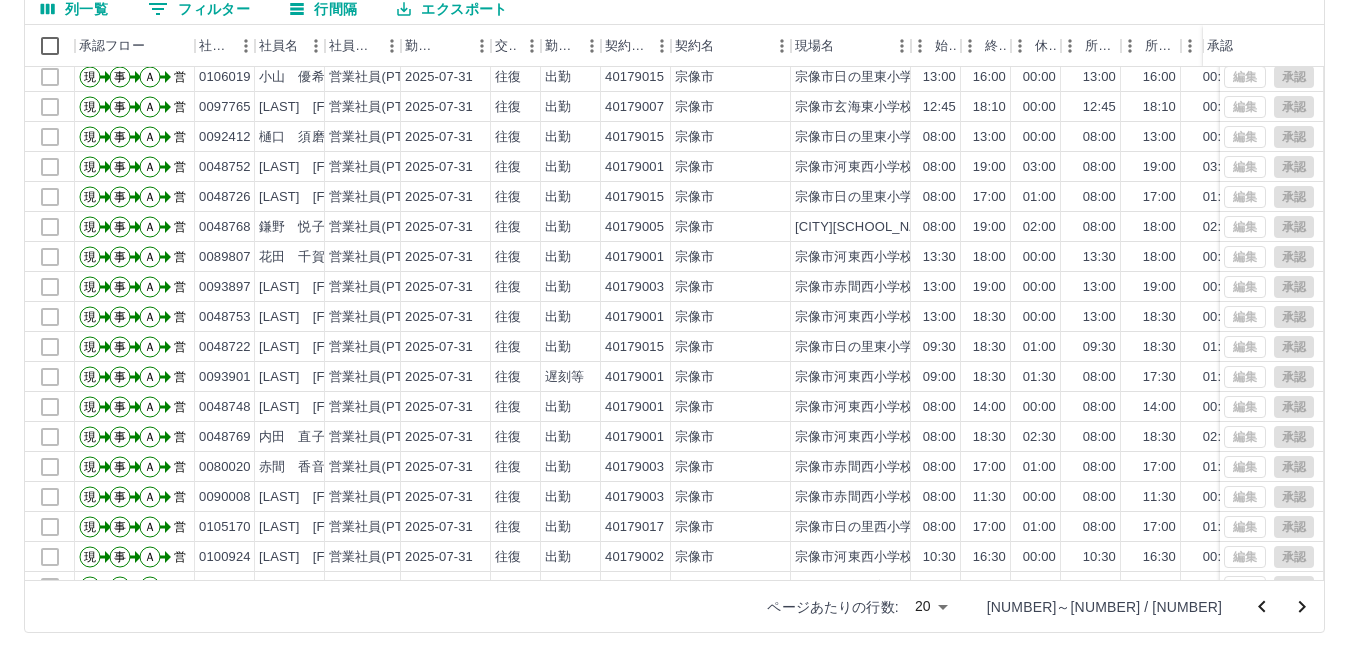 scroll, scrollTop: 104, scrollLeft: 0, axis: vertical 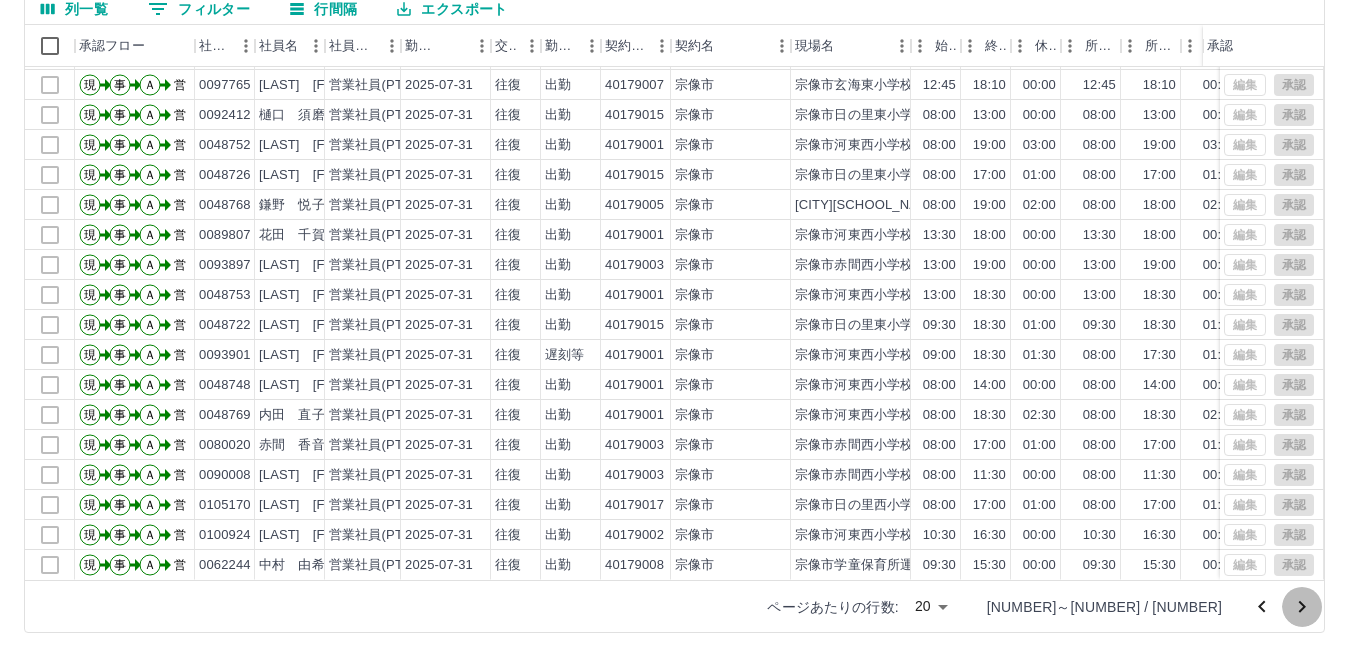click 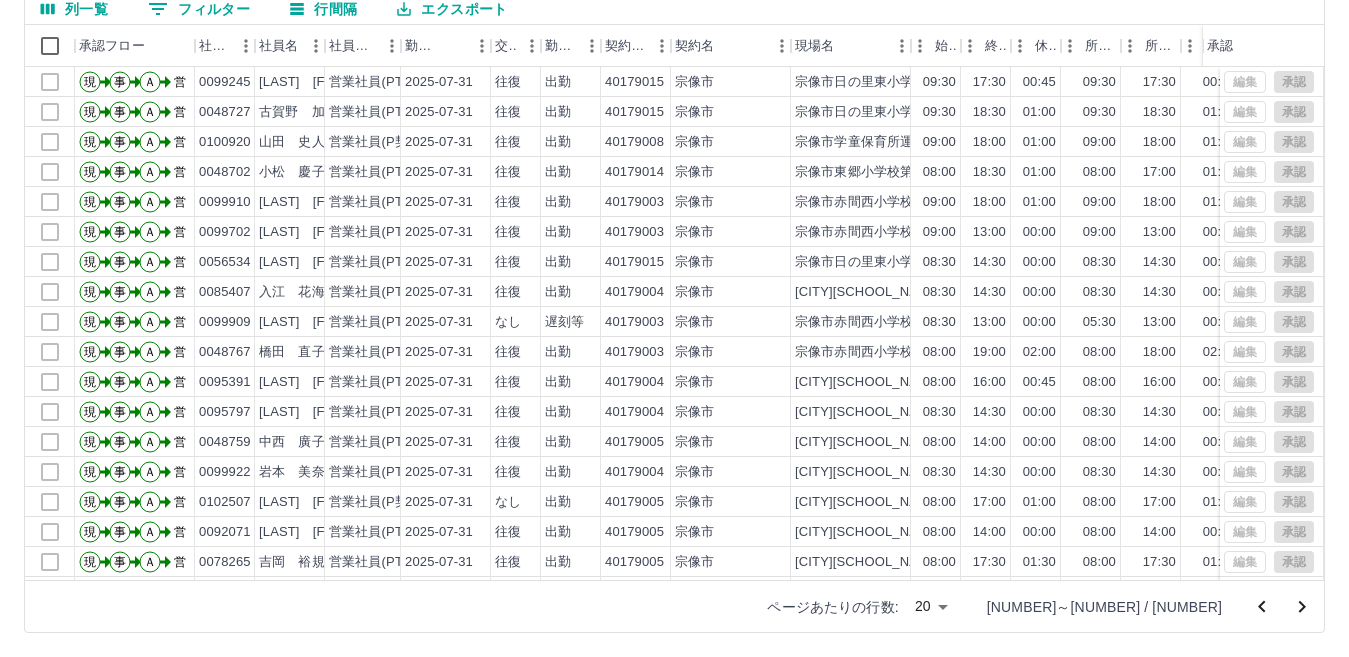 scroll, scrollTop: 104, scrollLeft: 0, axis: vertical 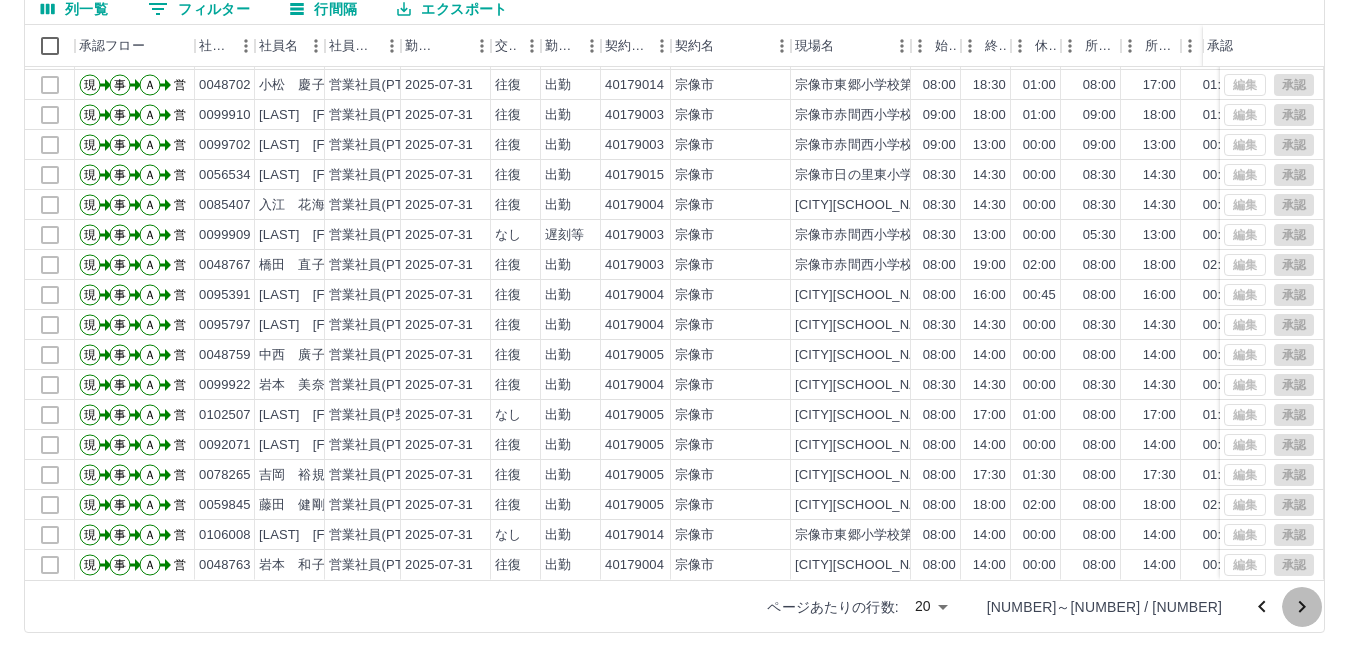 click 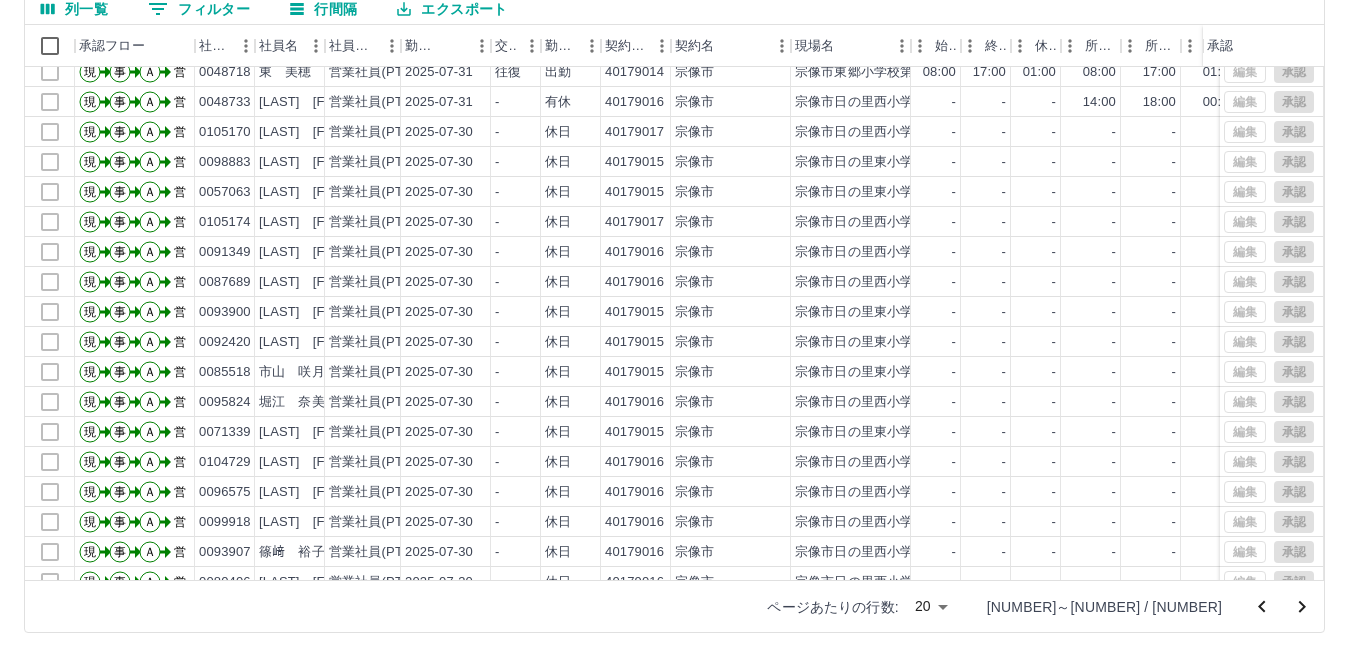 scroll, scrollTop: 104, scrollLeft: 0, axis: vertical 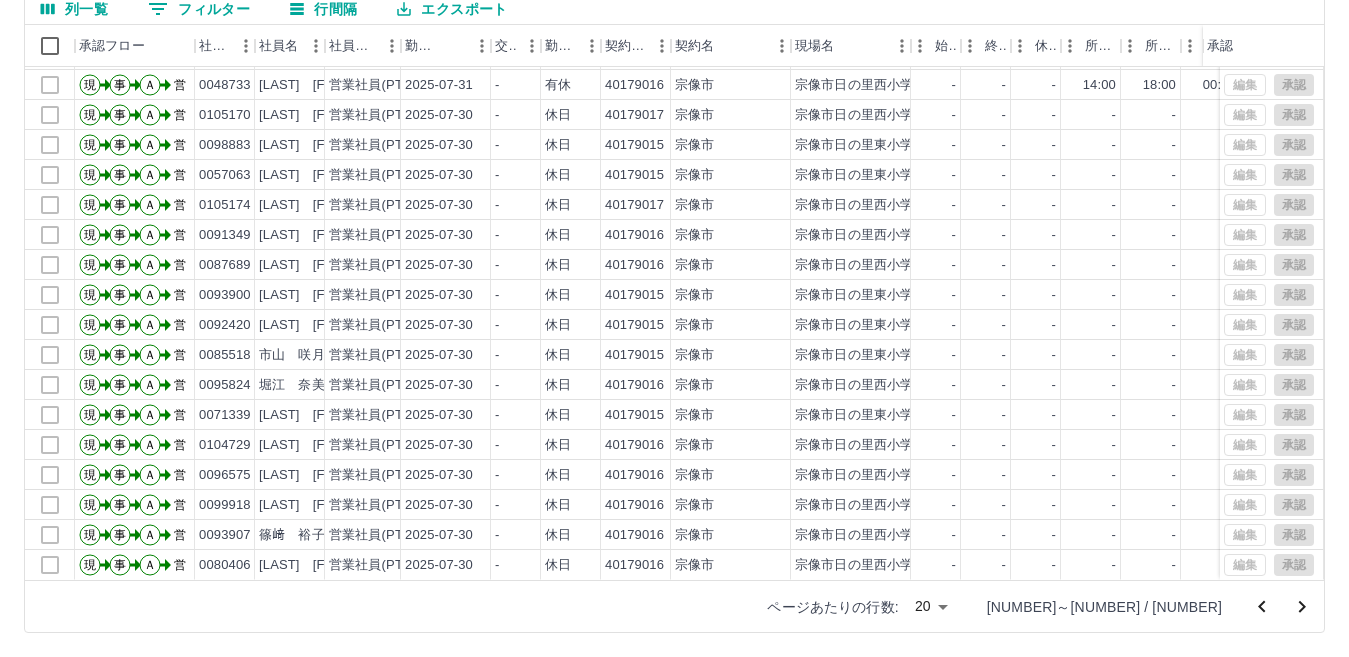 click 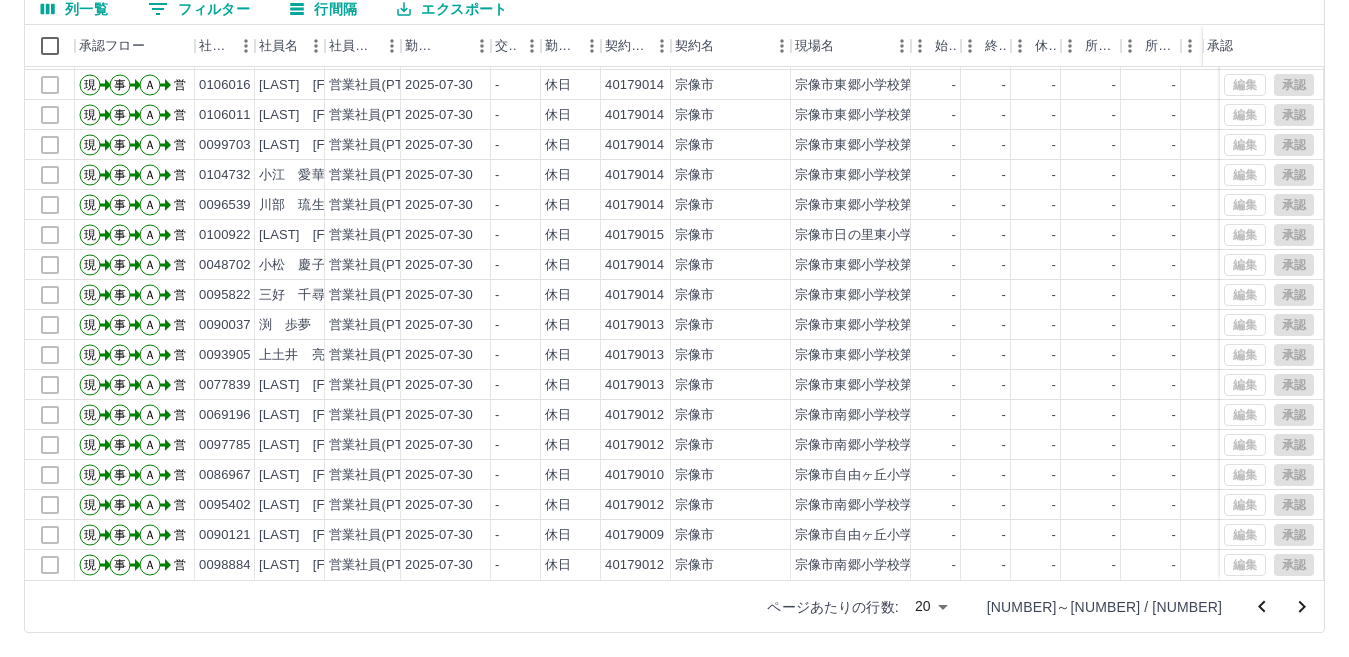 scroll, scrollTop: 104, scrollLeft: 0, axis: vertical 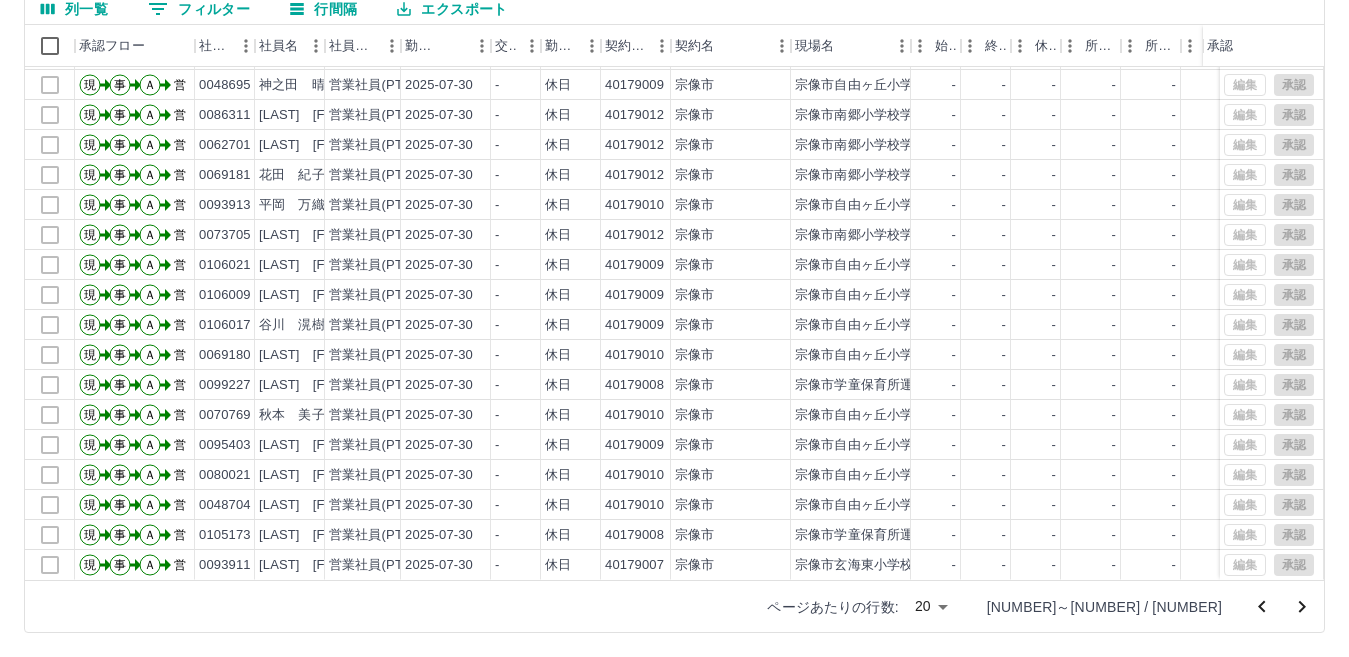 click 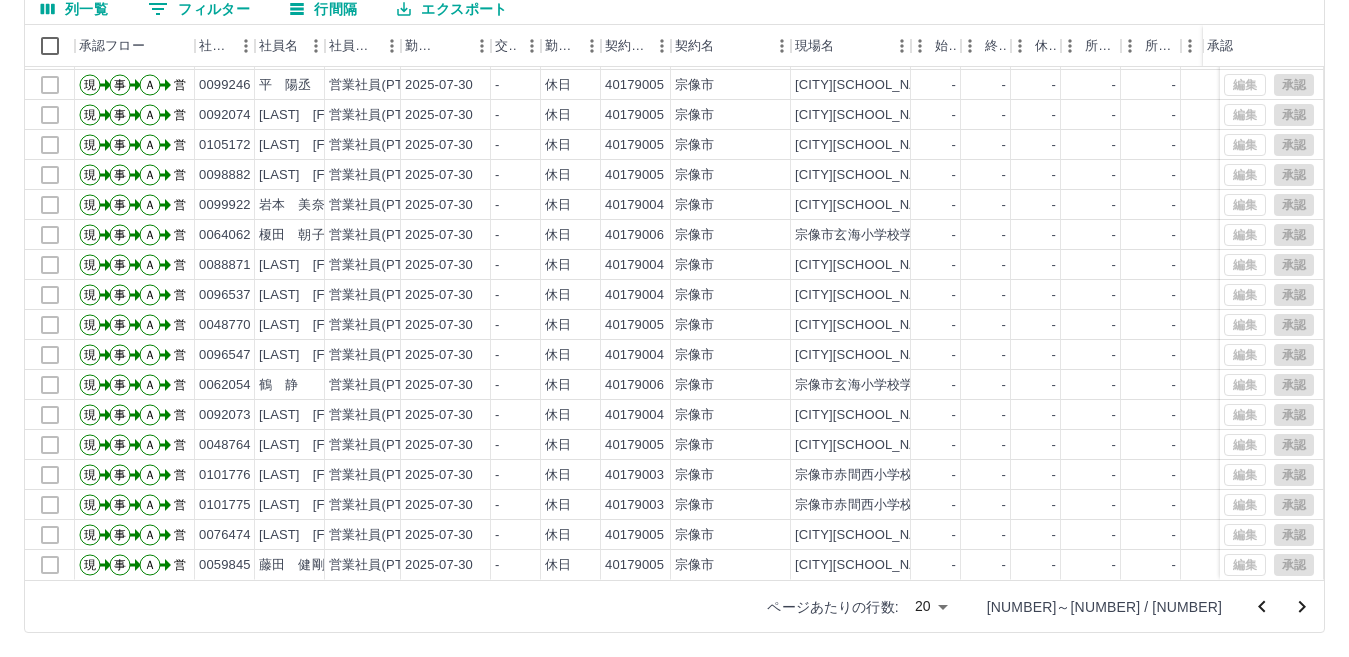 scroll, scrollTop: 104, scrollLeft: 0, axis: vertical 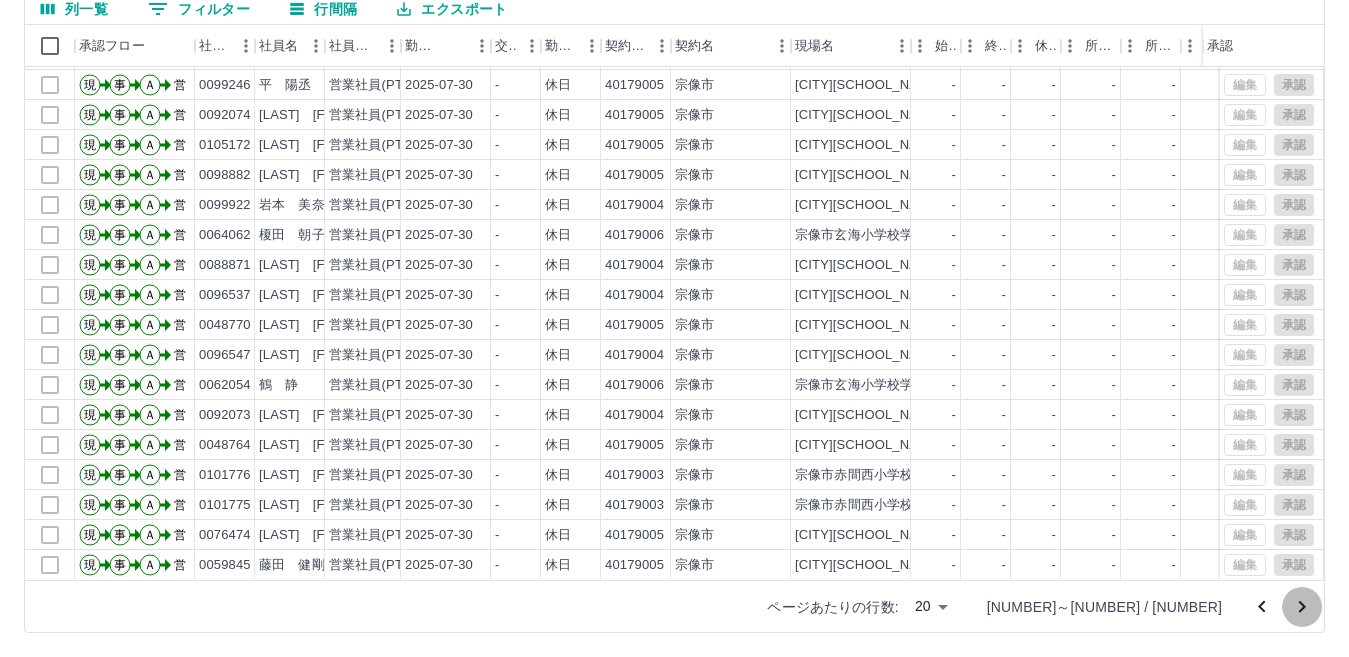click 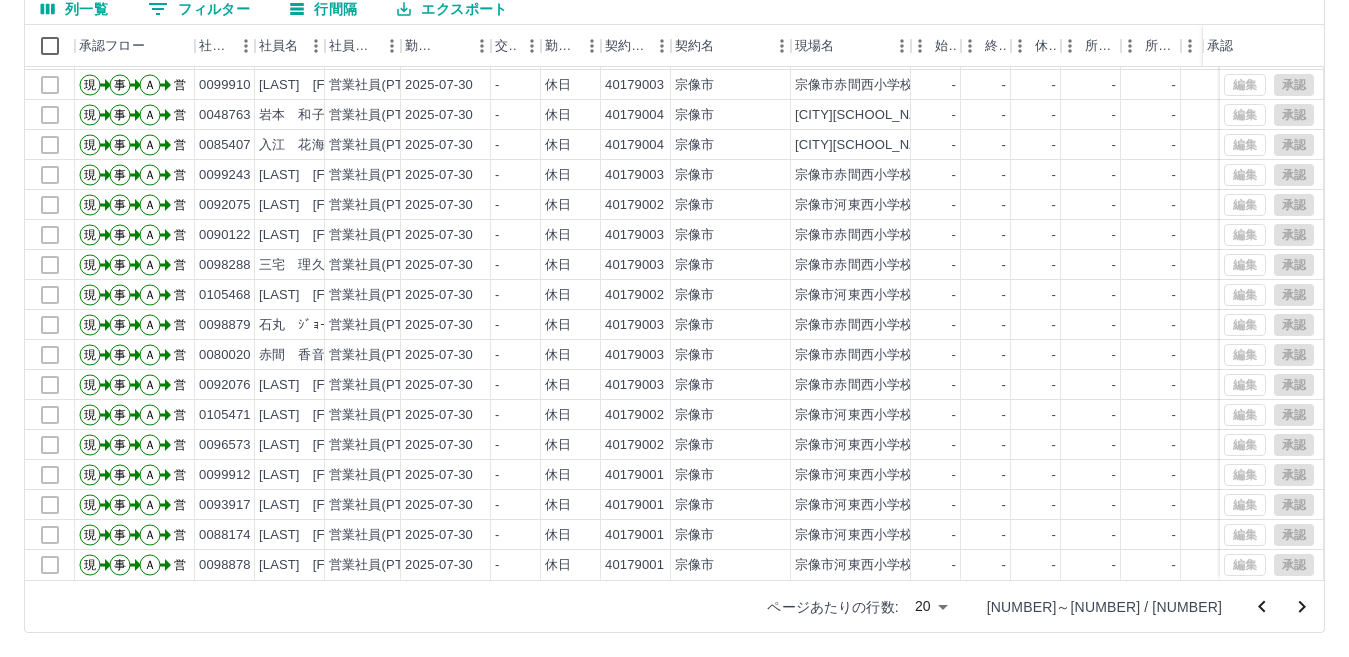 scroll, scrollTop: 104, scrollLeft: 0, axis: vertical 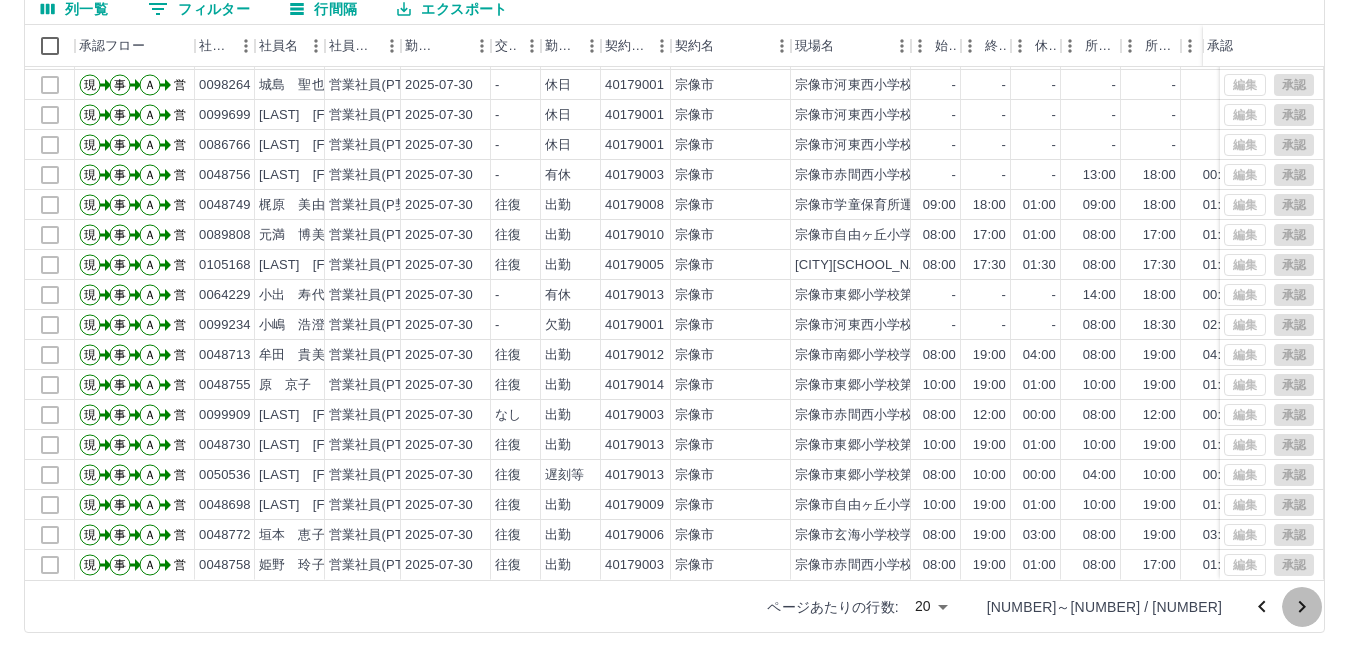 click 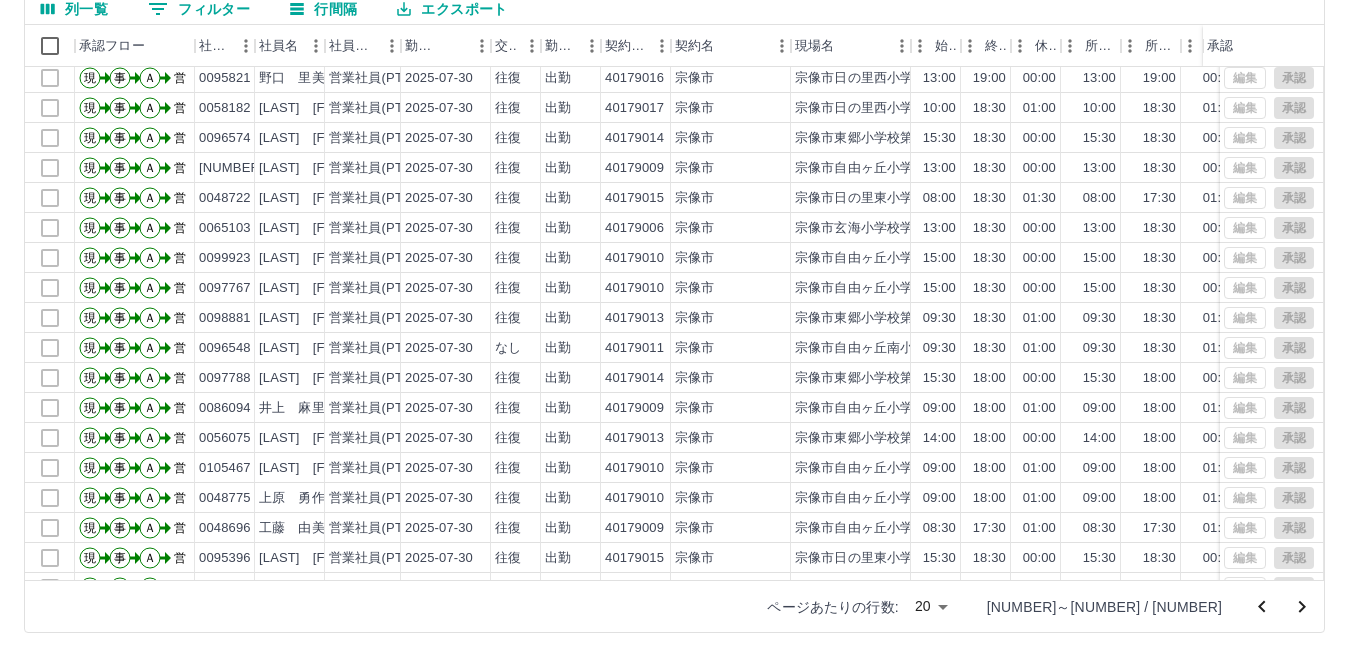 scroll, scrollTop: 104, scrollLeft: 0, axis: vertical 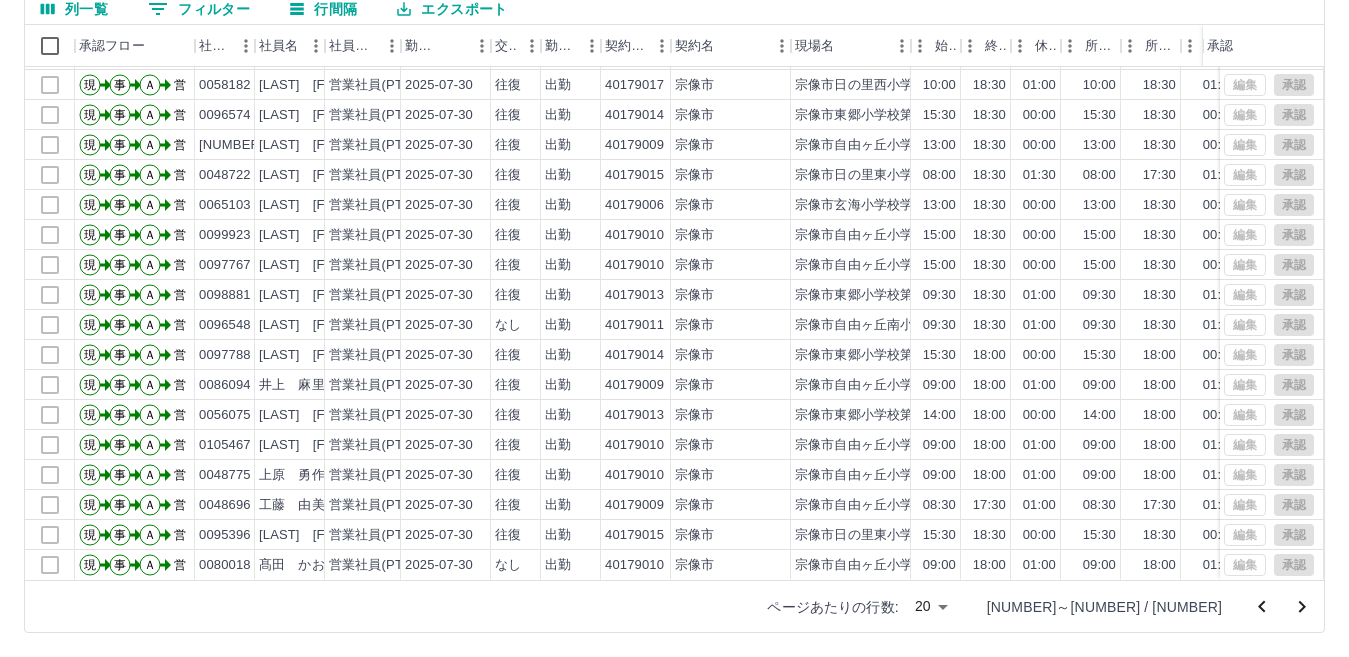 click 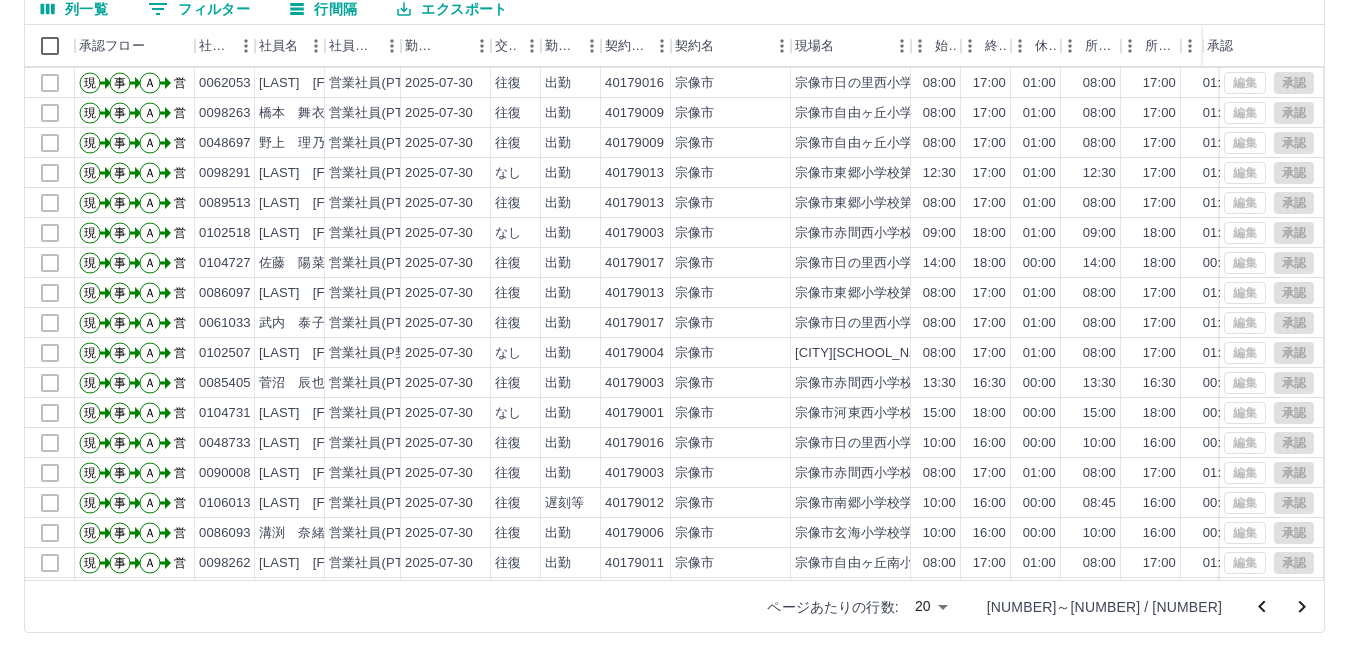 scroll, scrollTop: 104, scrollLeft: 0, axis: vertical 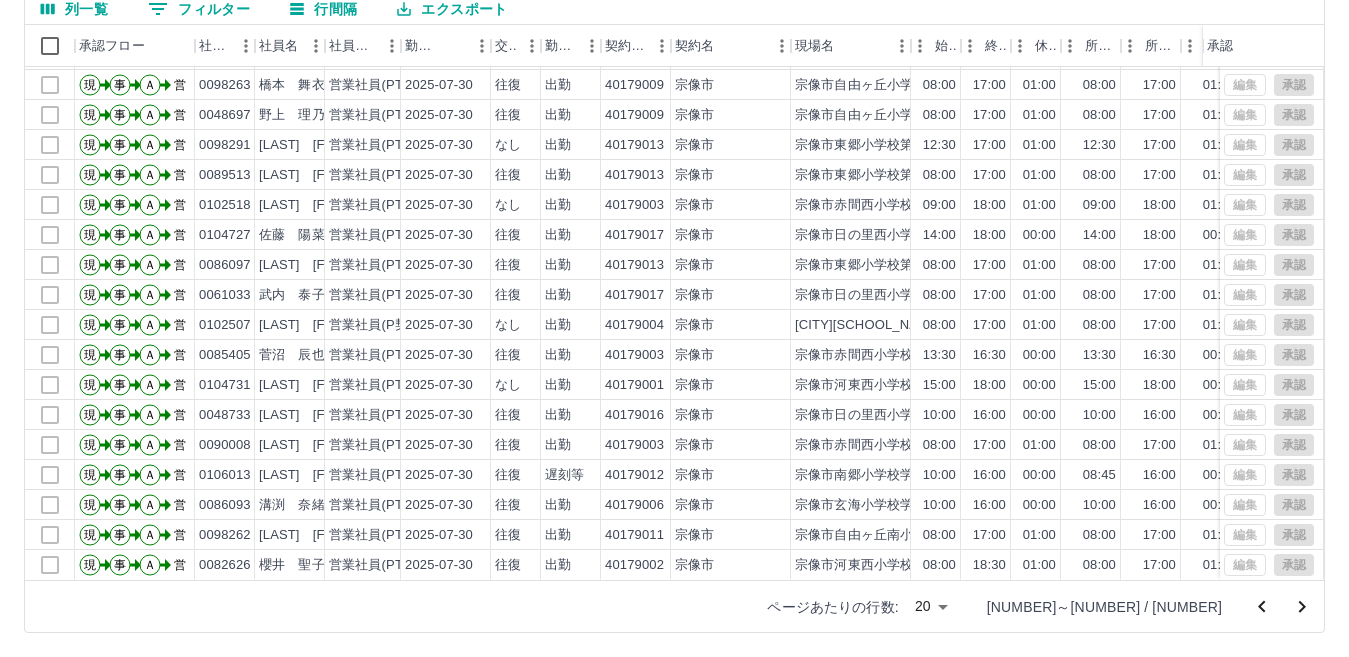 click 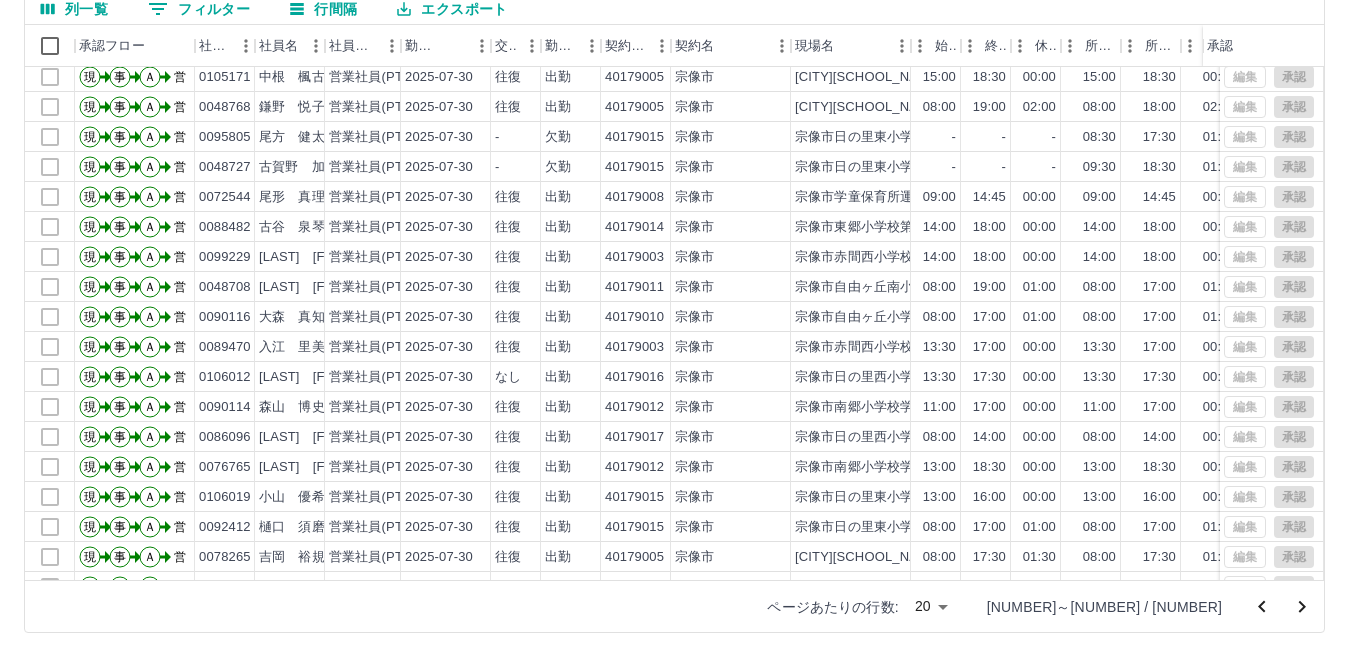 scroll, scrollTop: 104, scrollLeft: 0, axis: vertical 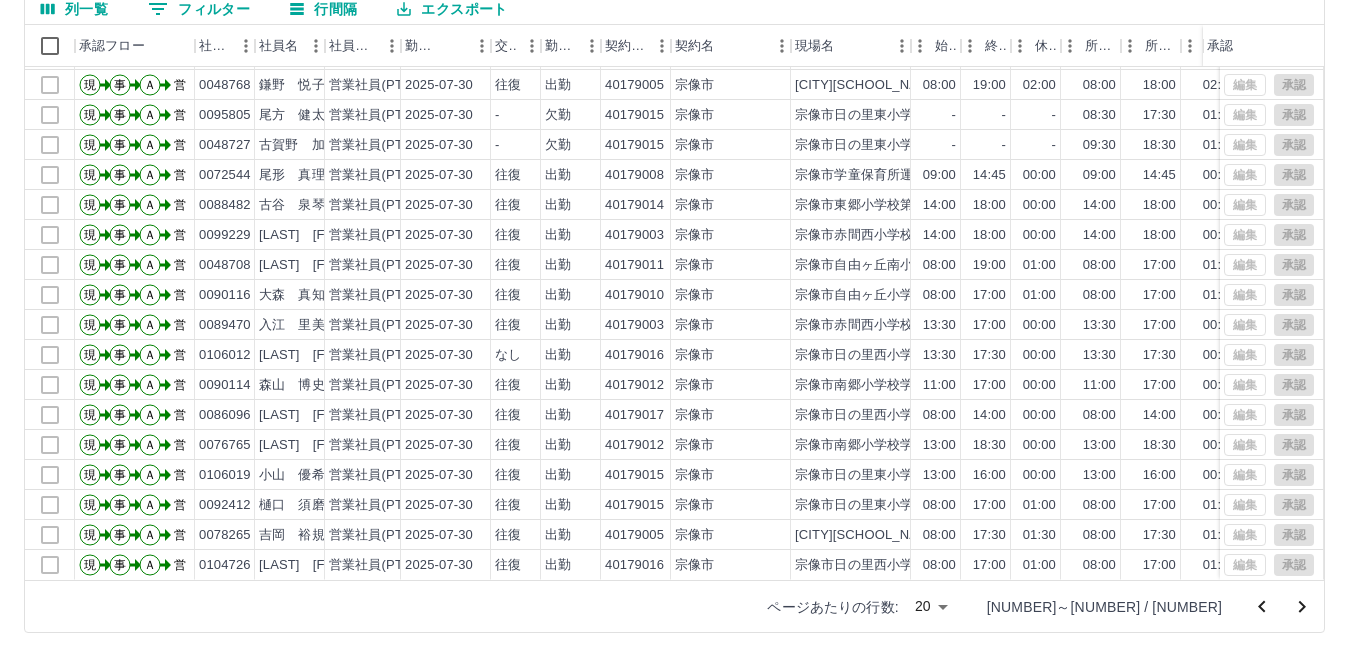 click 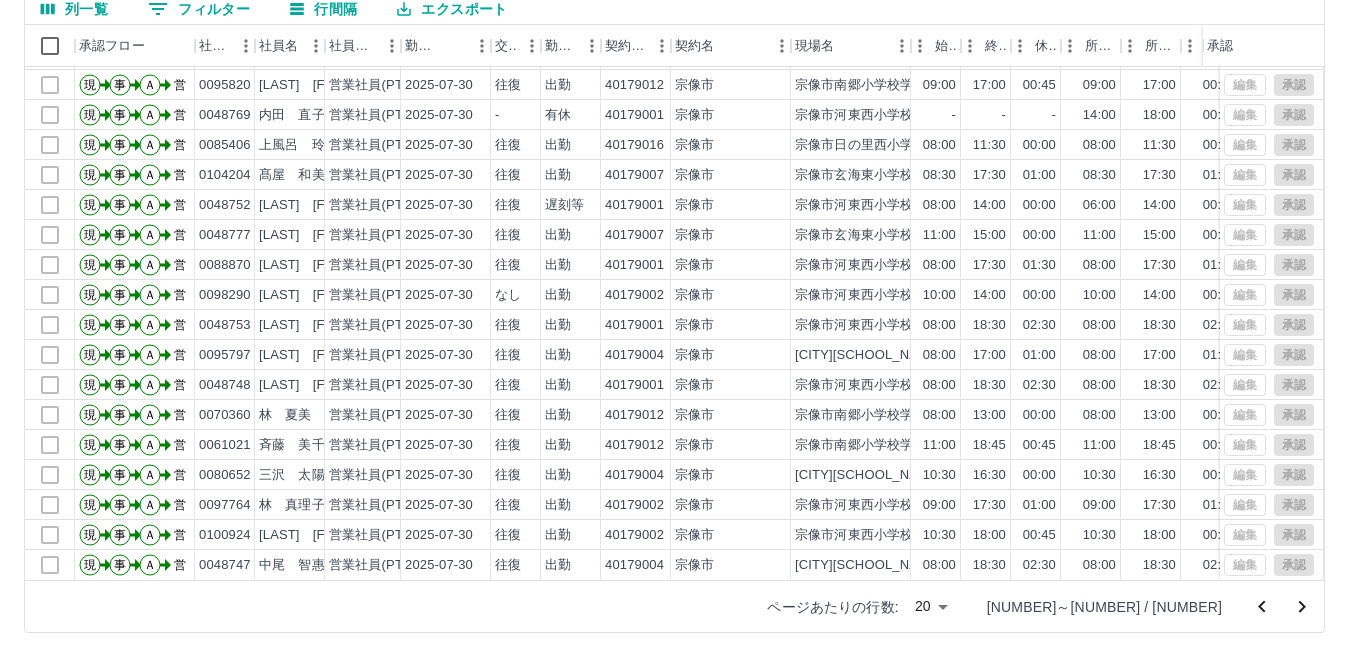 scroll, scrollTop: 104, scrollLeft: 0, axis: vertical 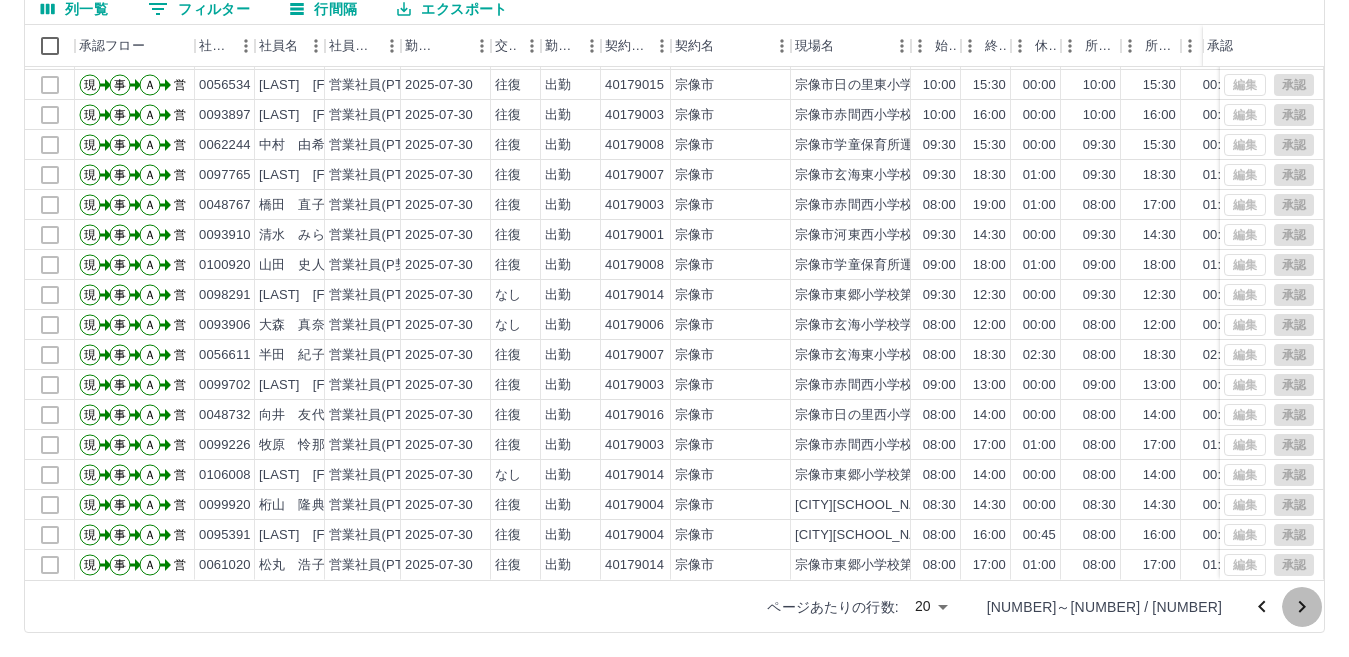 click 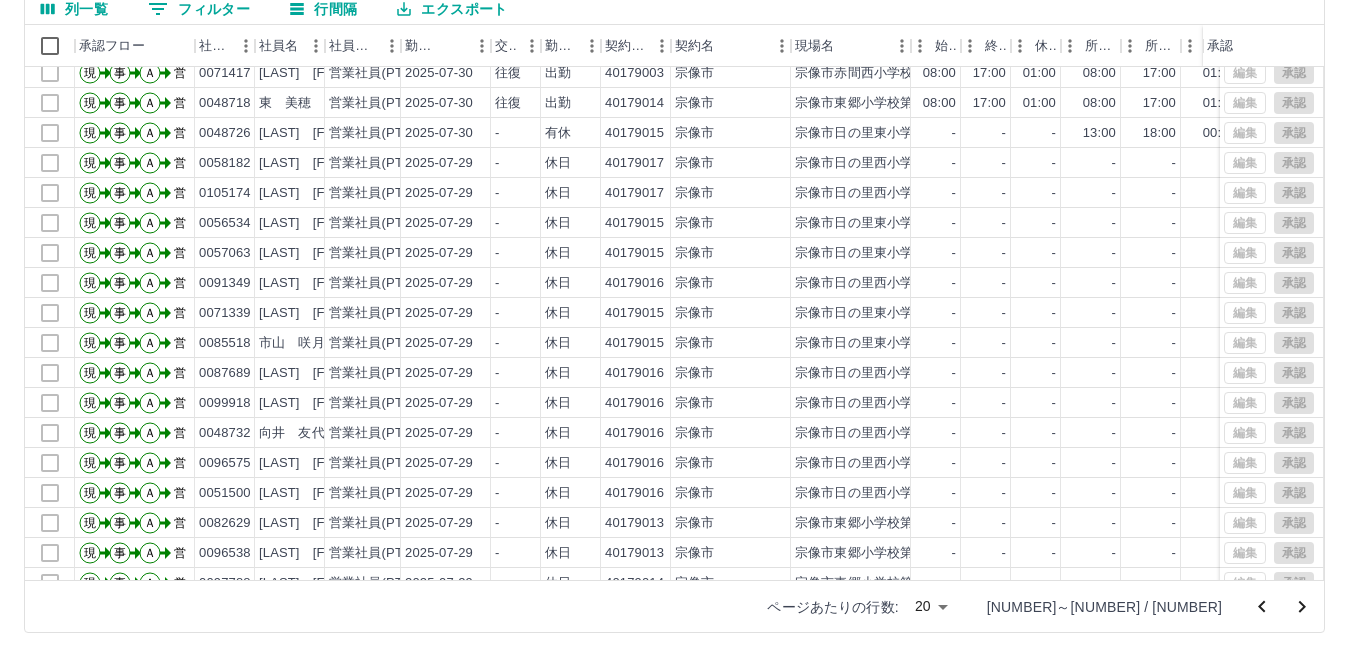 scroll, scrollTop: 104, scrollLeft: 0, axis: vertical 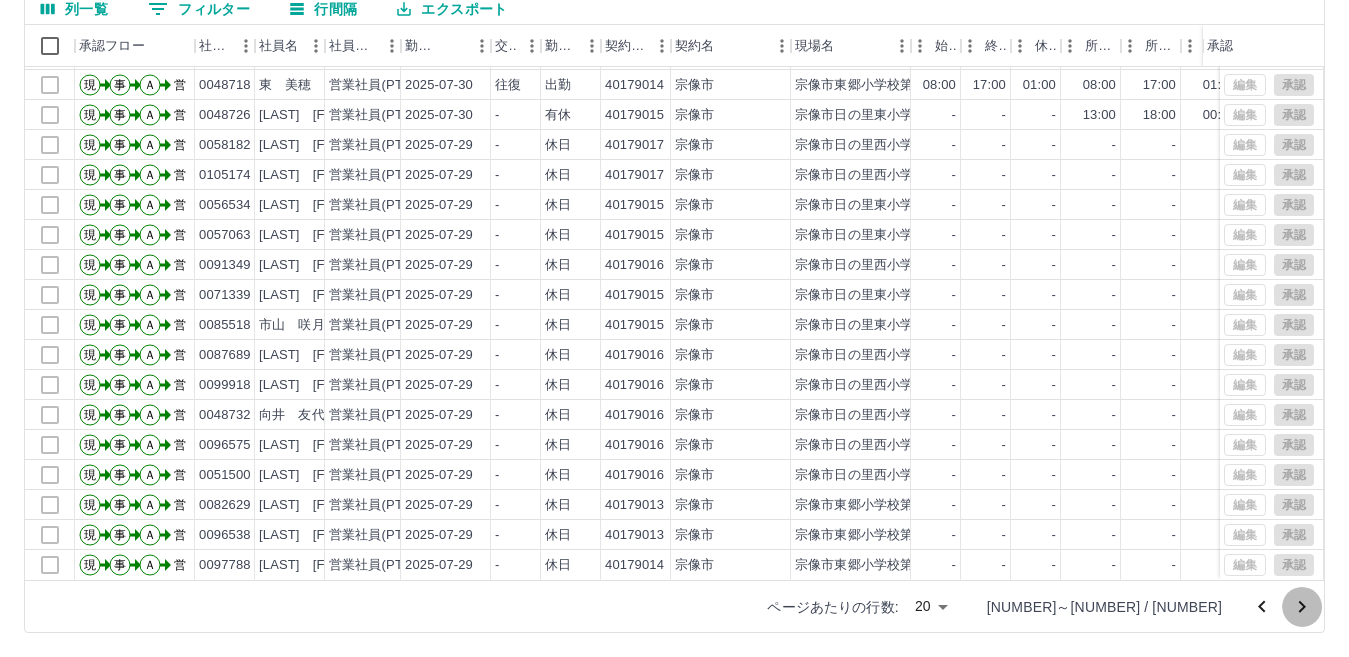 click 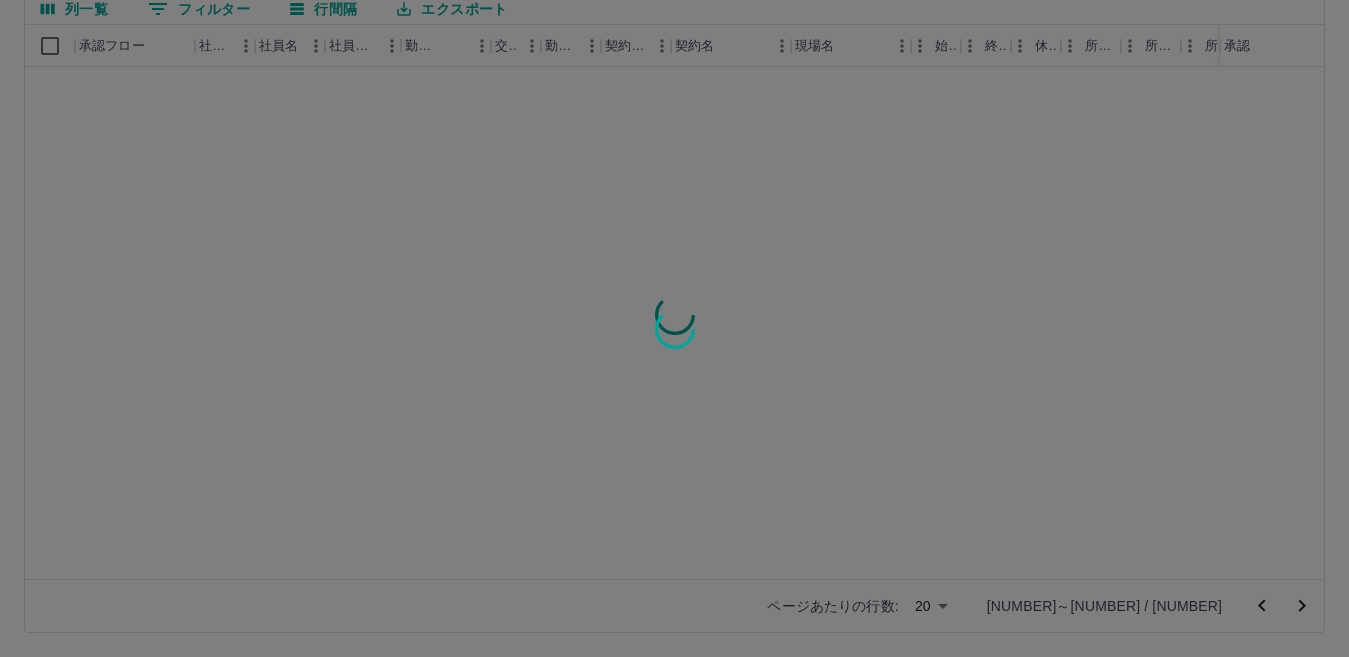 scroll, scrollTop: 0, scrollLeft: 0, axis: both 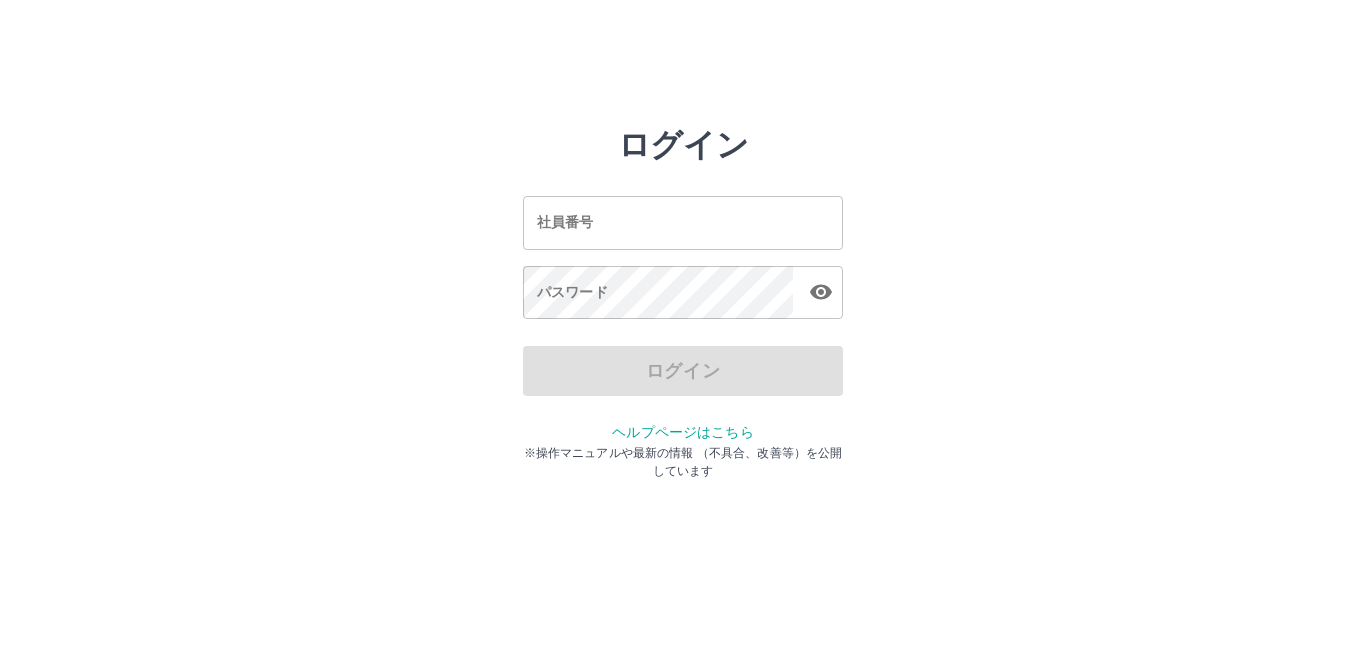 drag, startPoint x: 0, startPoint y: 0, endPoint x: 546, endPoint y: 239, distance: 596.01764 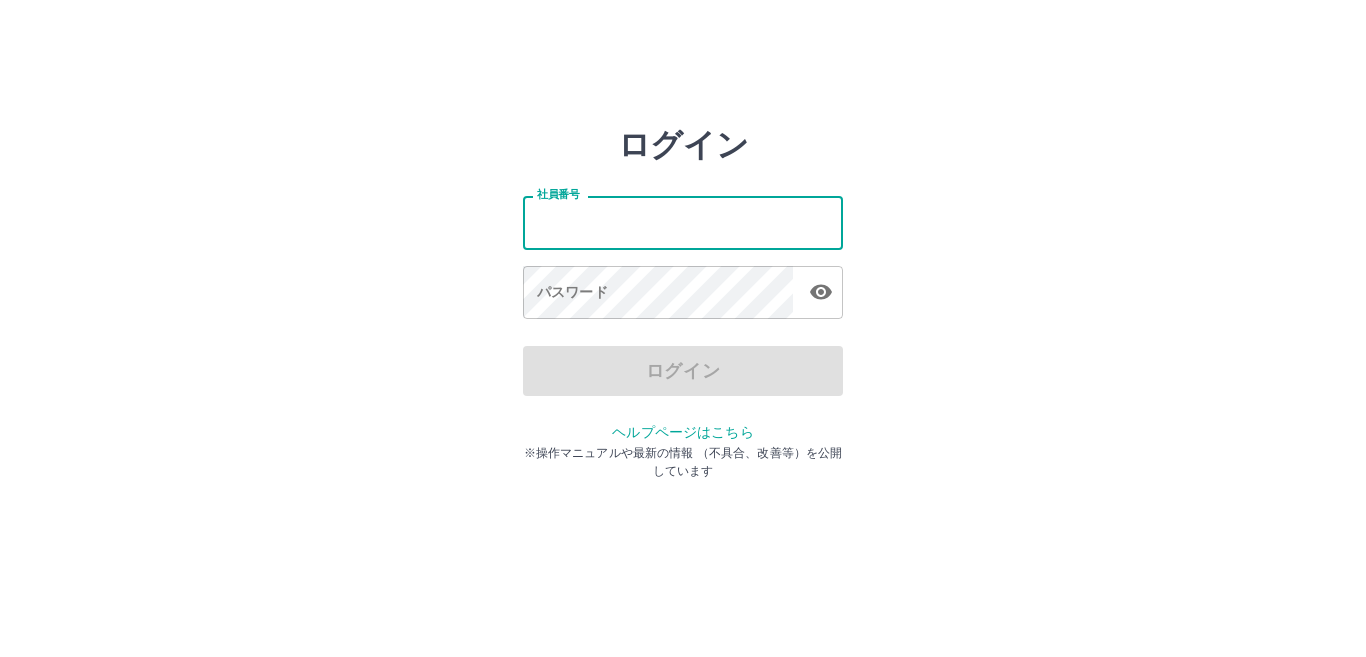 type on "*******" 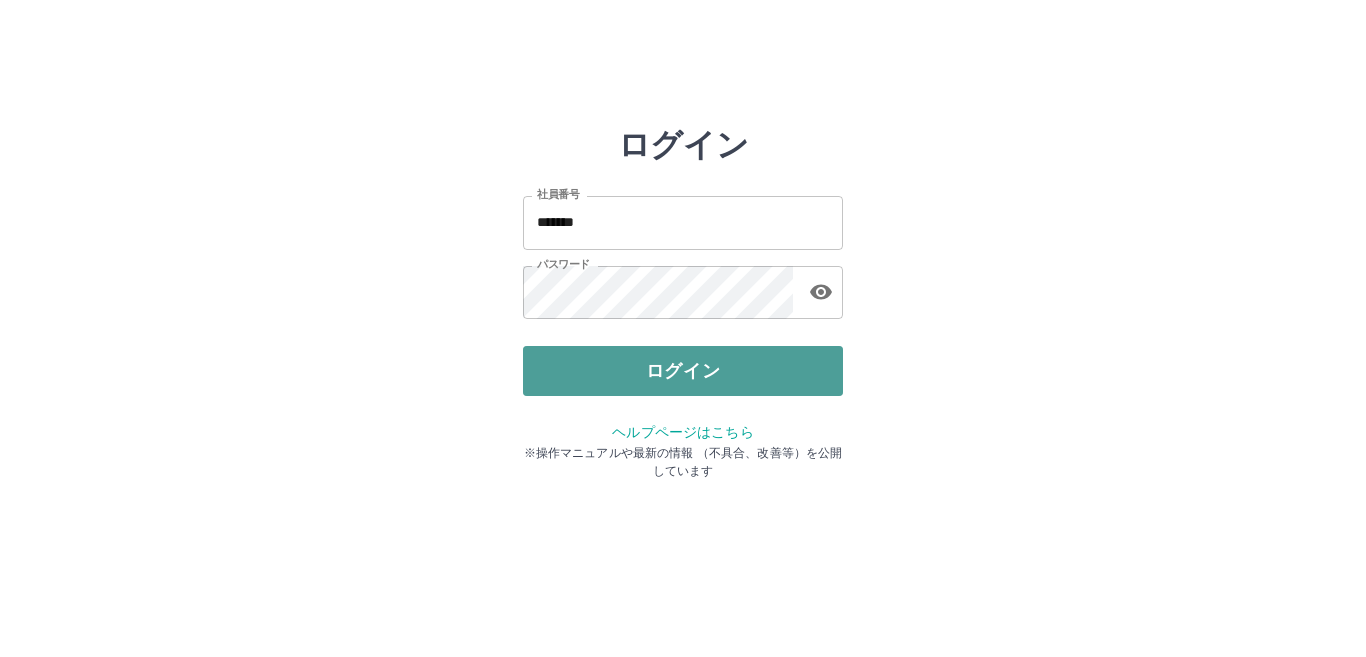 click on "ログイン" at bounding box center (683, 371) 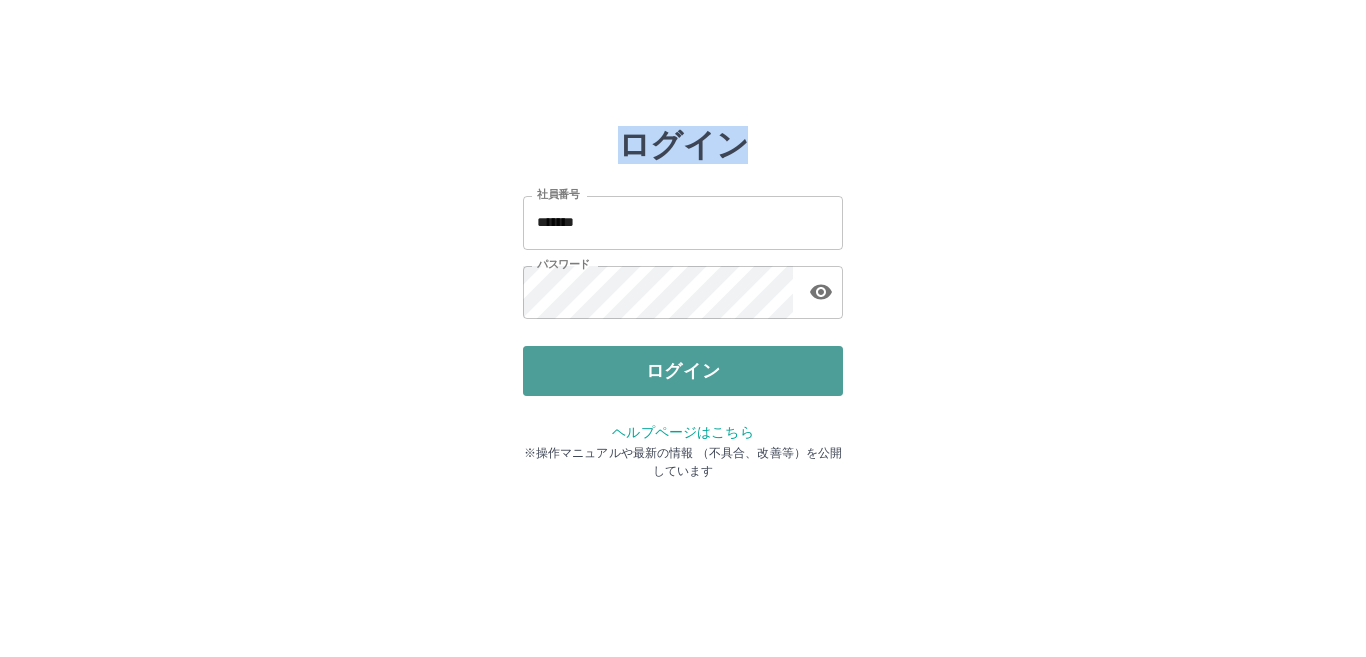 click at bounding box center (683, 328) 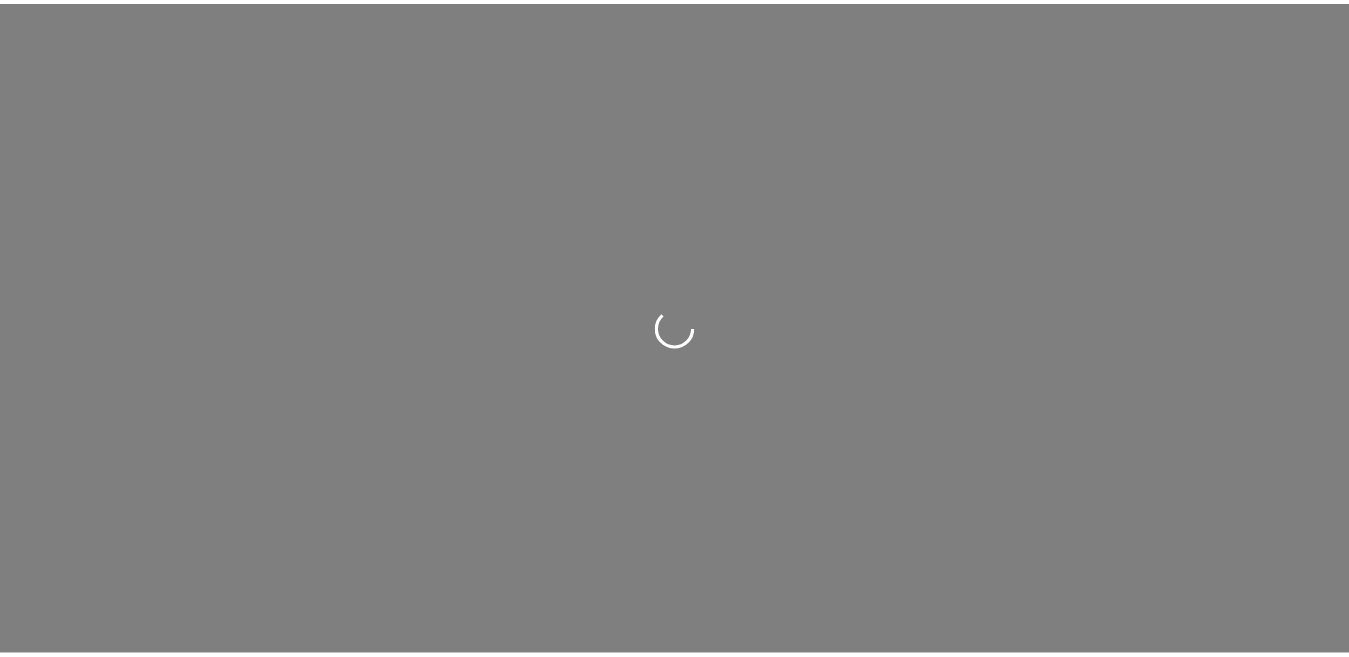 scroll, scrollTop: 0, scrollLeft: 0, axis: both 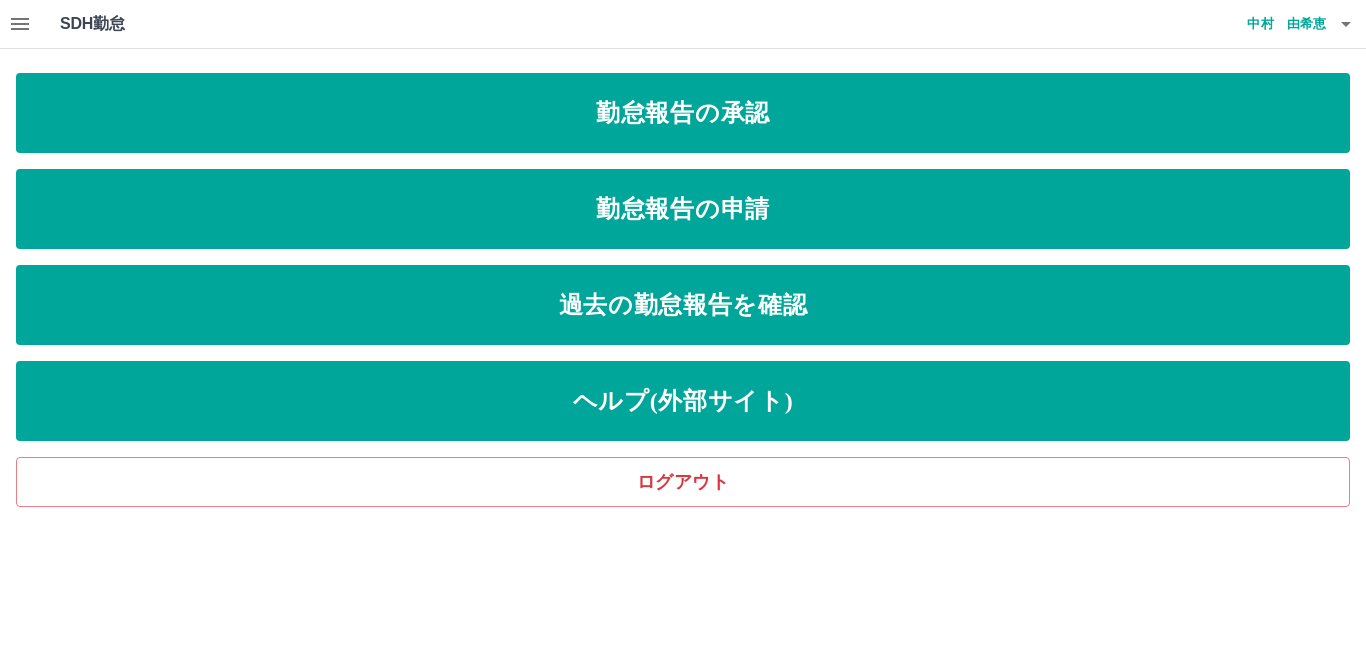 click 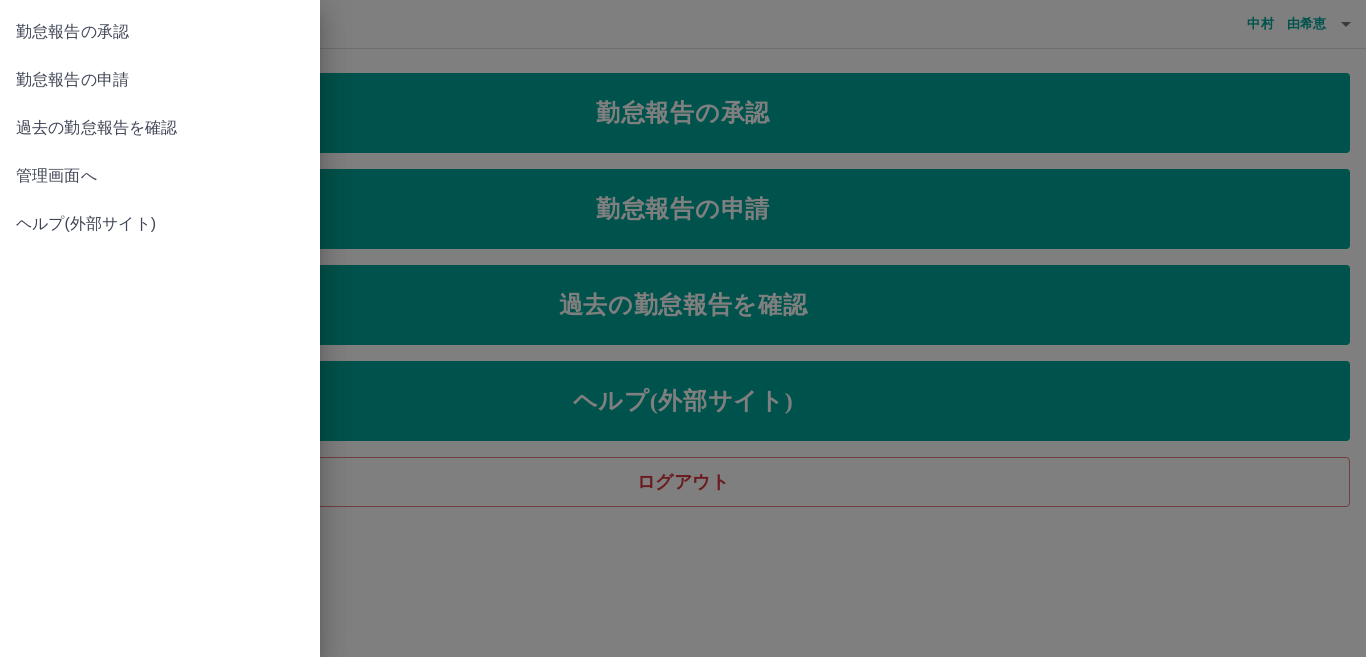 click at bounding box center [683, 328] 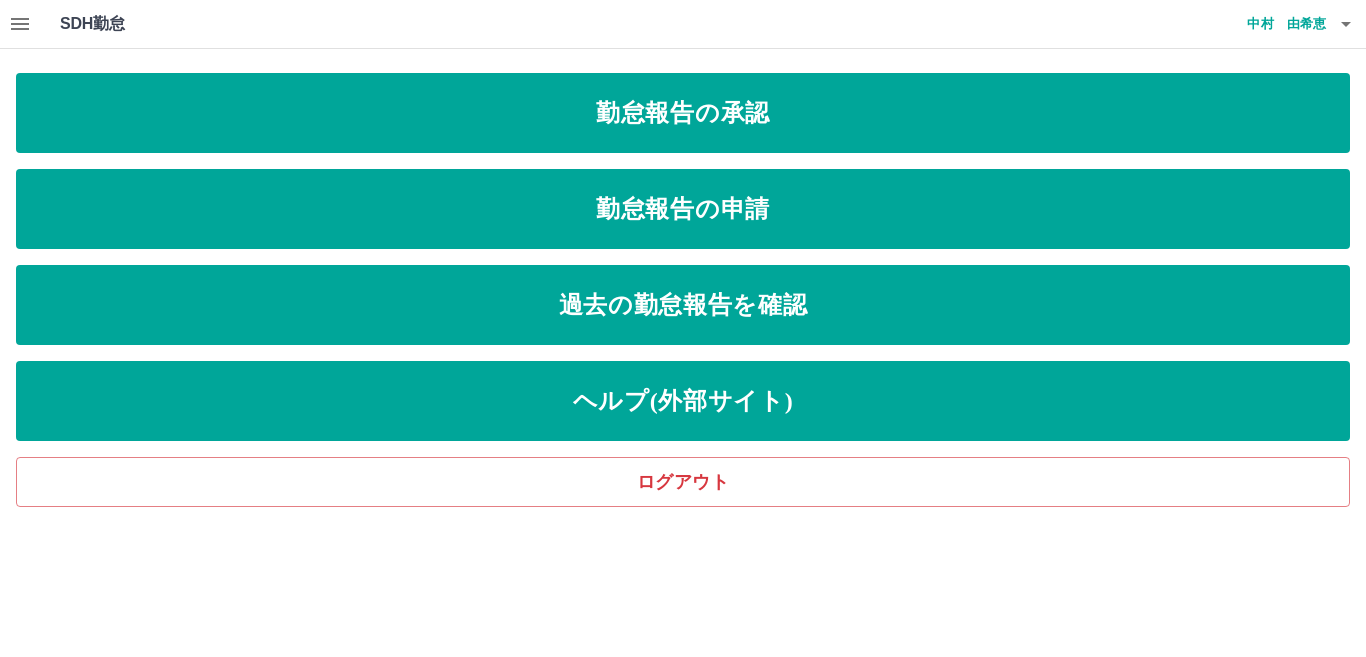 click at bounding box center [20, 24] 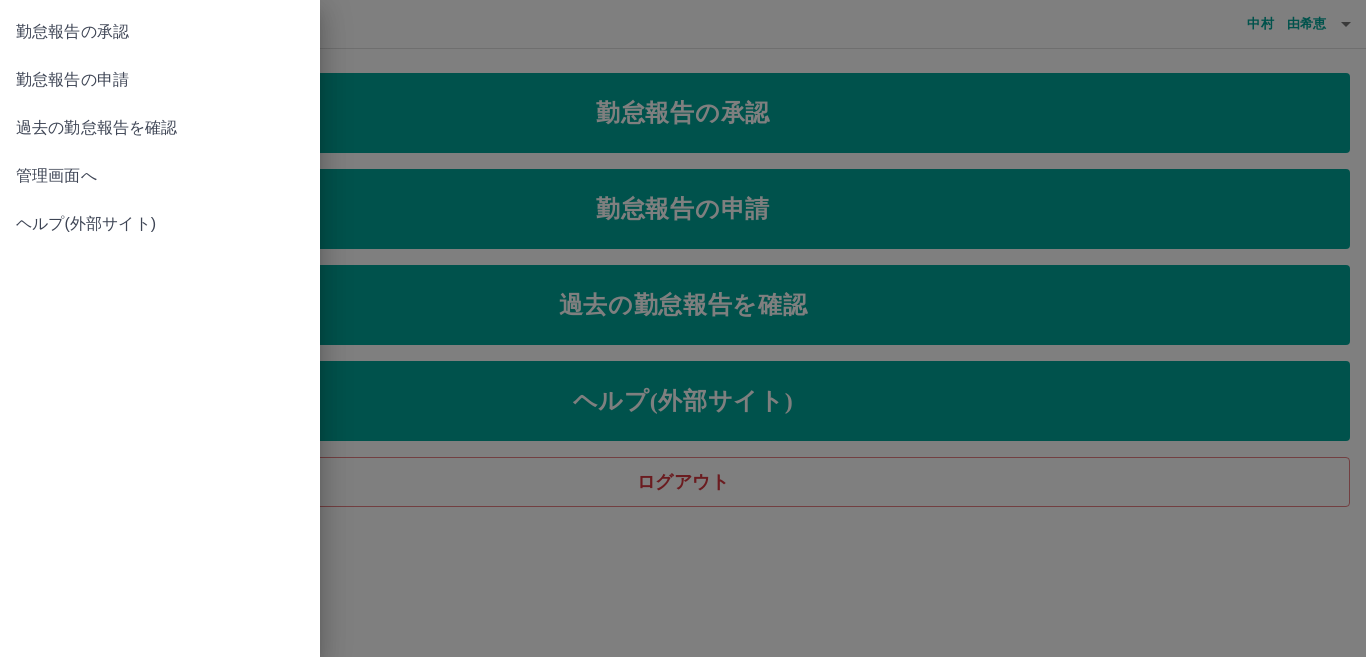 click on "管理画面へ" at bounding box center (160, 176) 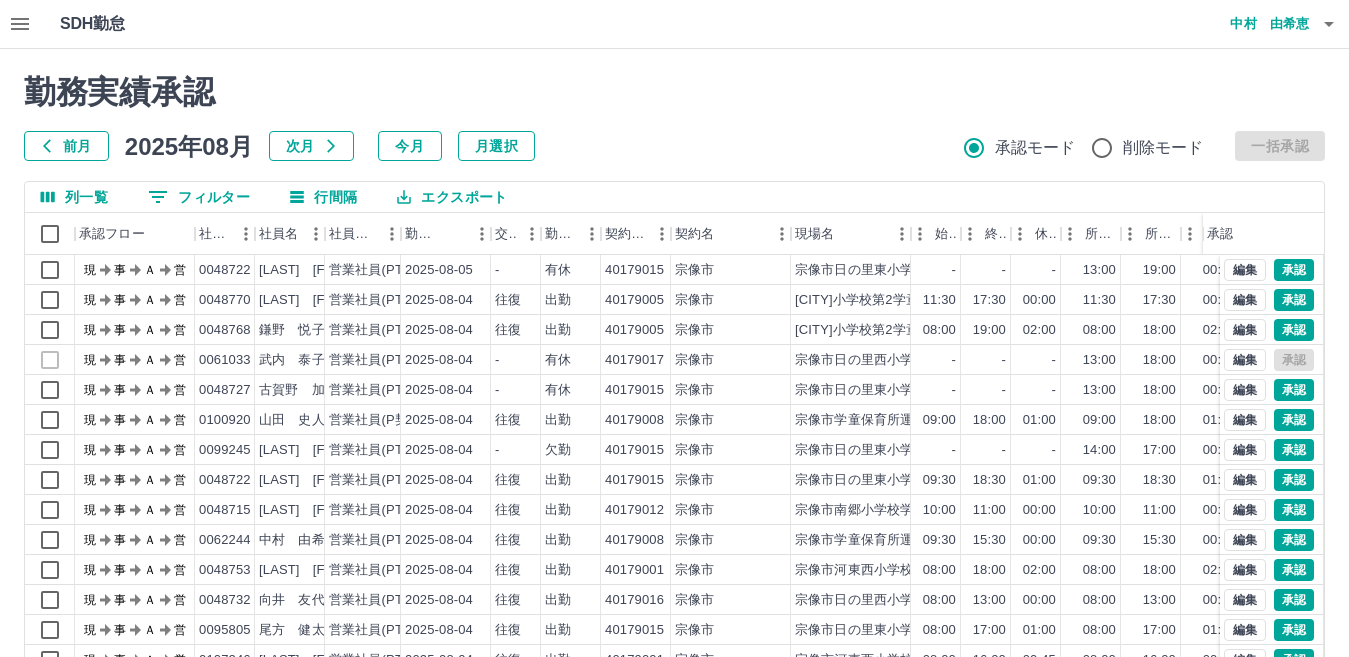 click at bounding box center [674, 328] 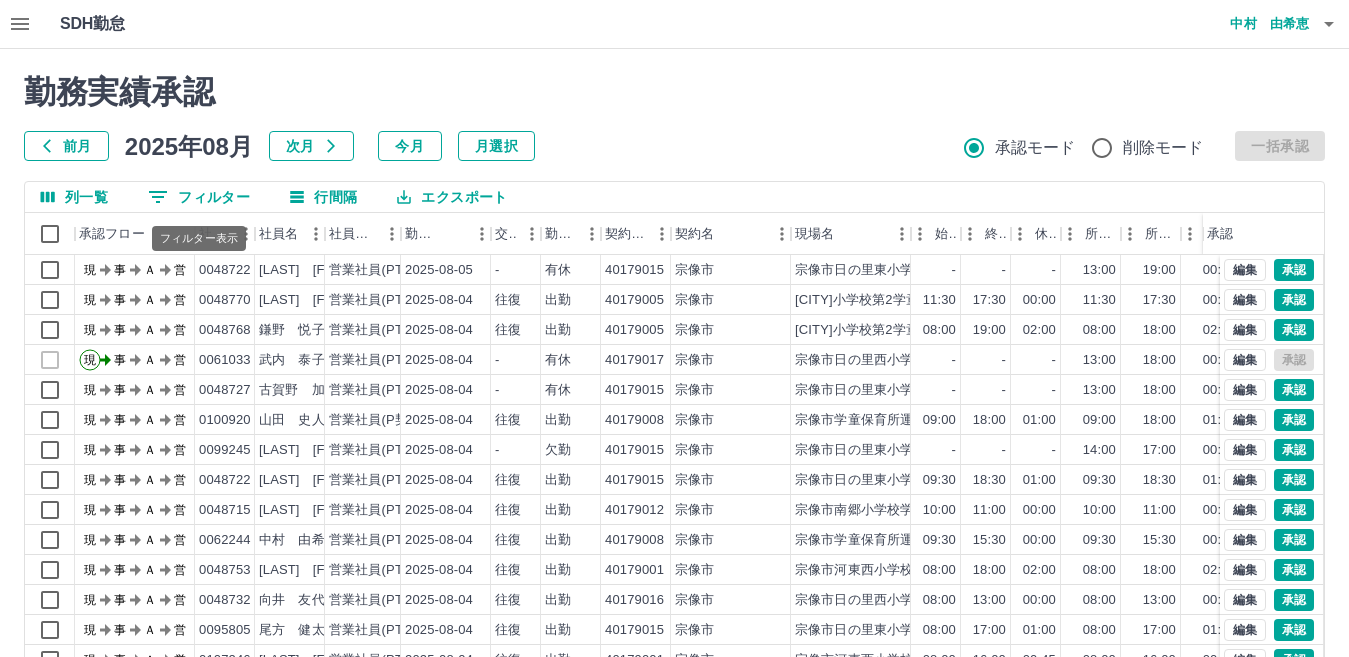 click on "0 フィルター" at bounding box center [199, 197] 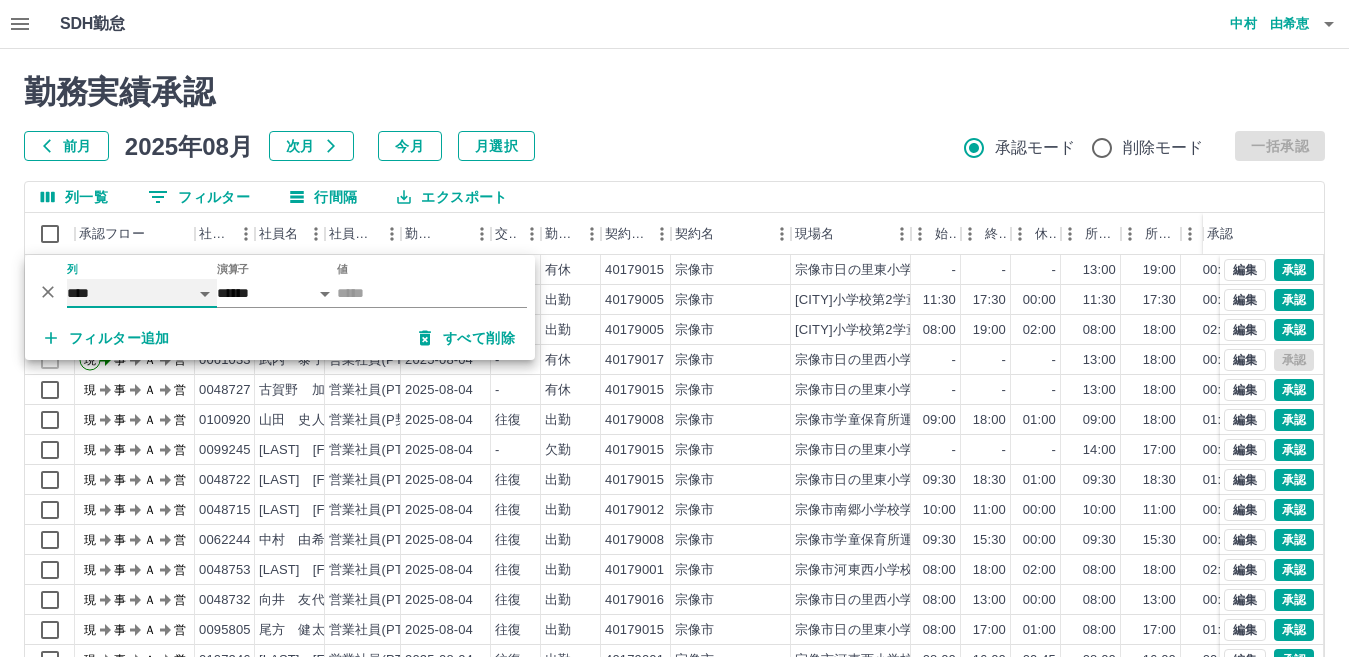 click on "**** *** **** *** *** **** ***** *** *** ** ** ** **** **** **** ** ** *** **** *****" at bounding box center [142, 293] 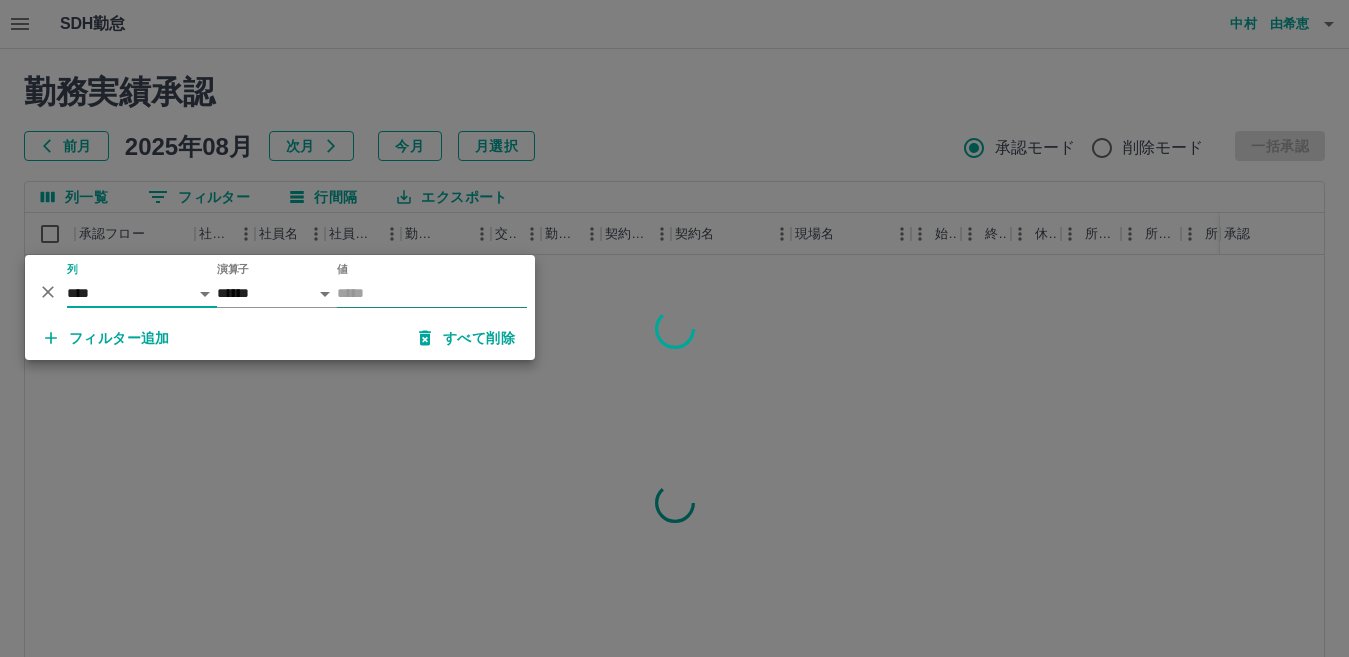 click on "値" at bounding box center [432, 293] 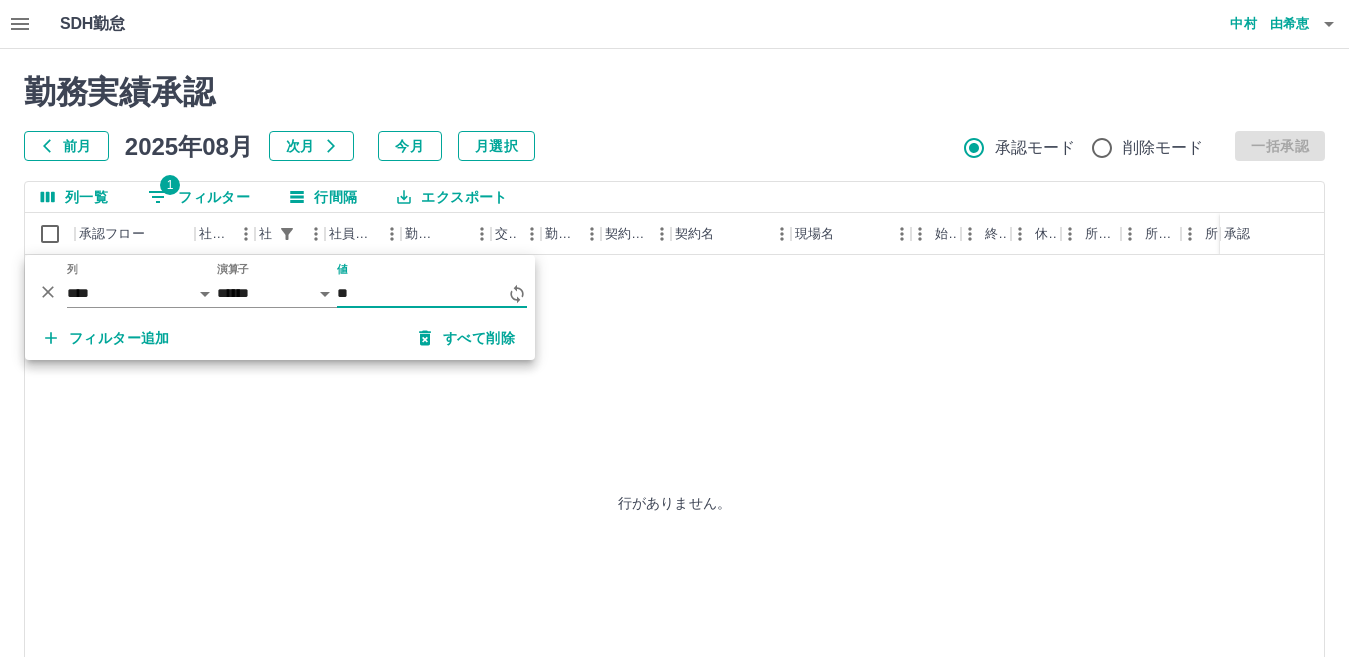 type on "*" 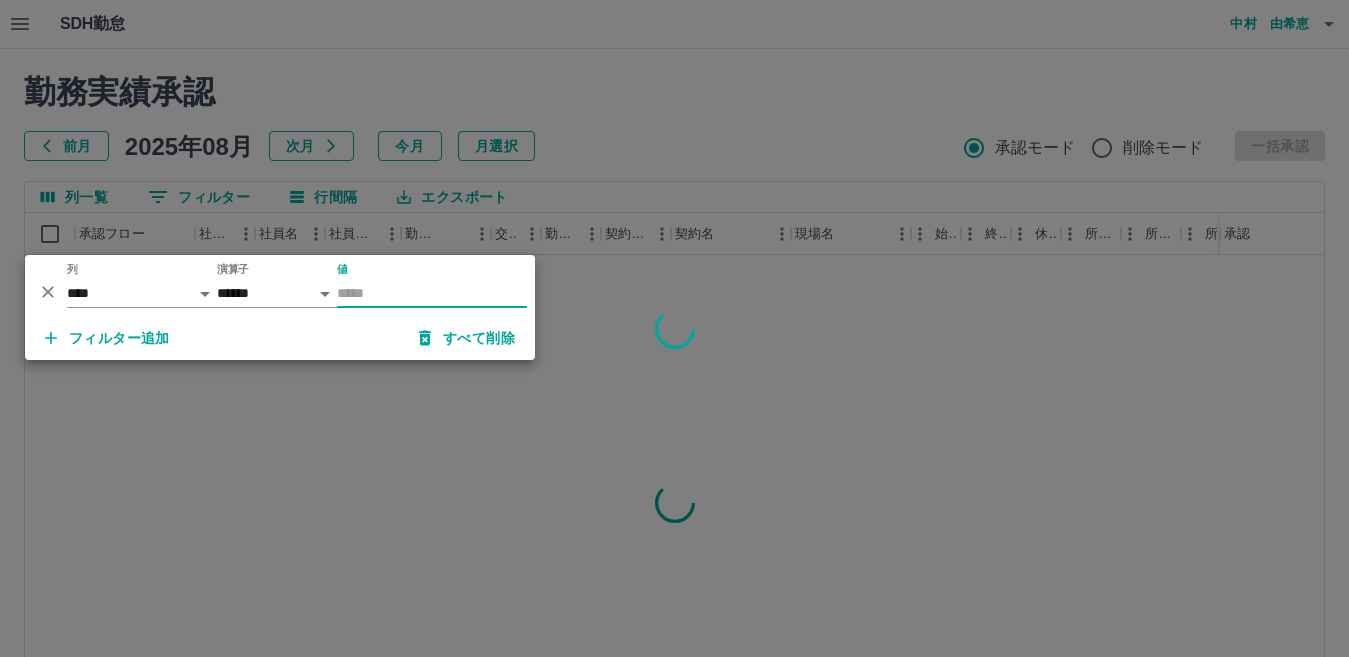 type on "*" 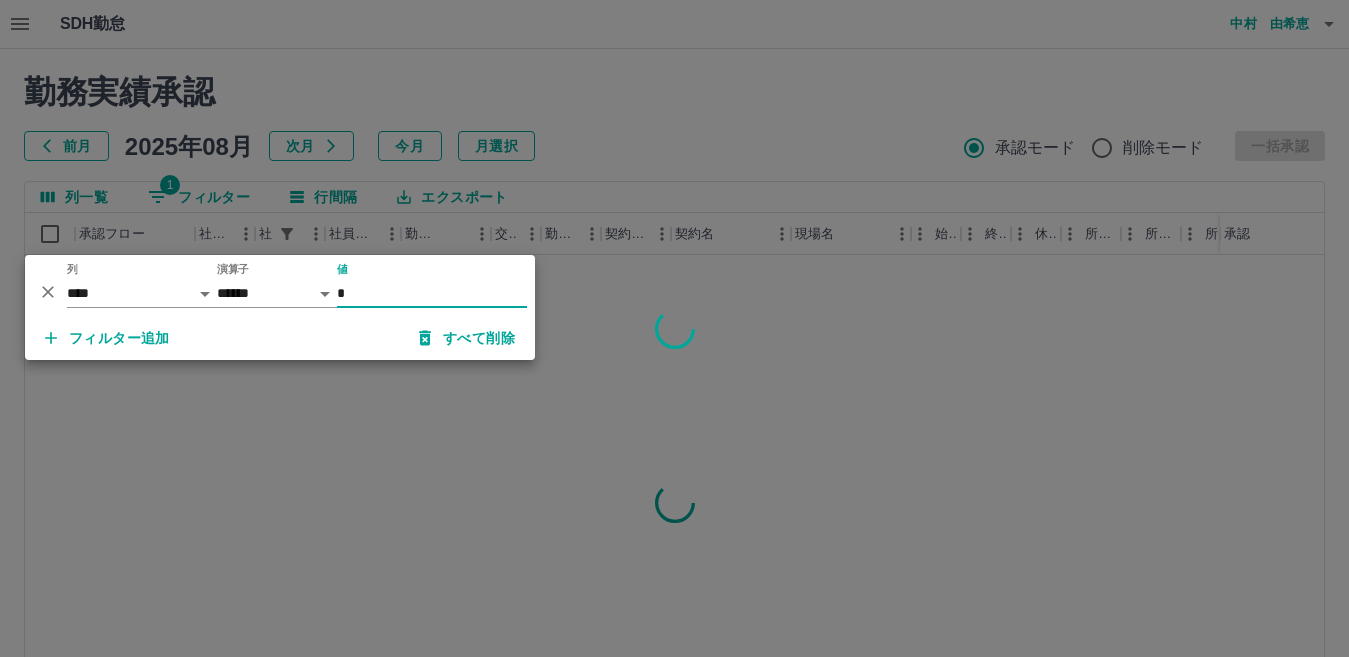 type on "*" 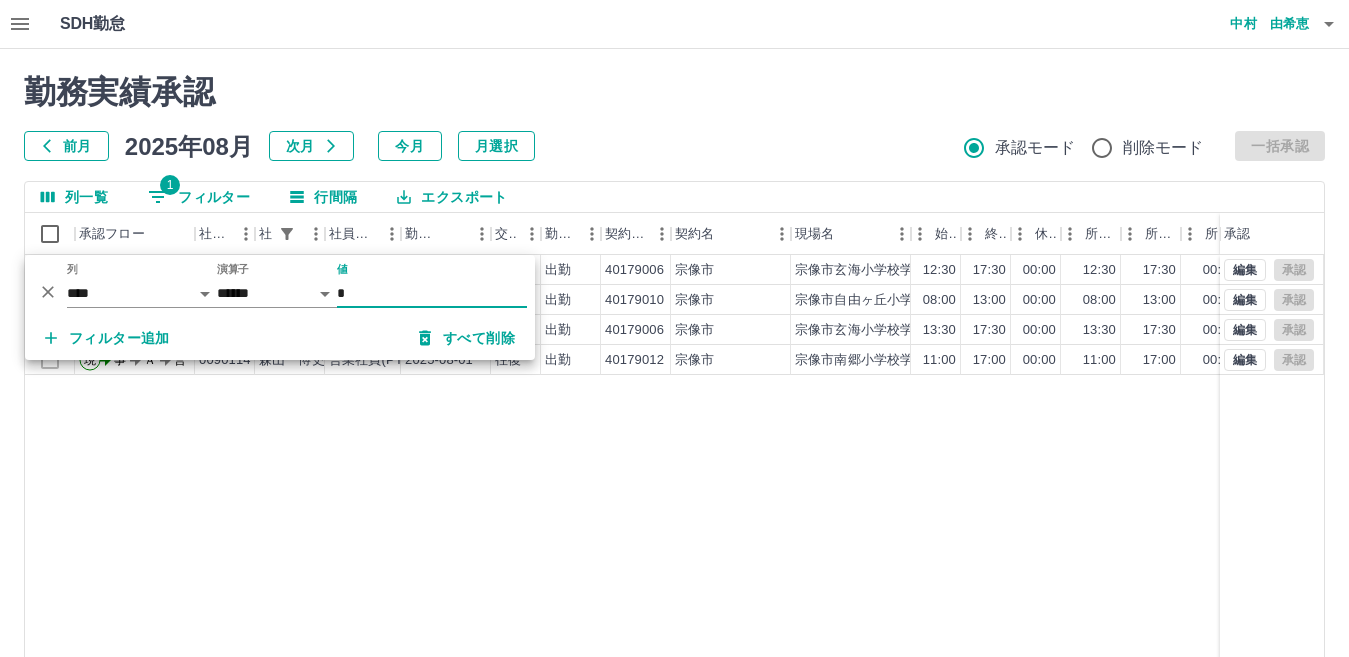 click on "SDH勤怠 [LAST]　[FIRST]" at bounding box center [674, 24] 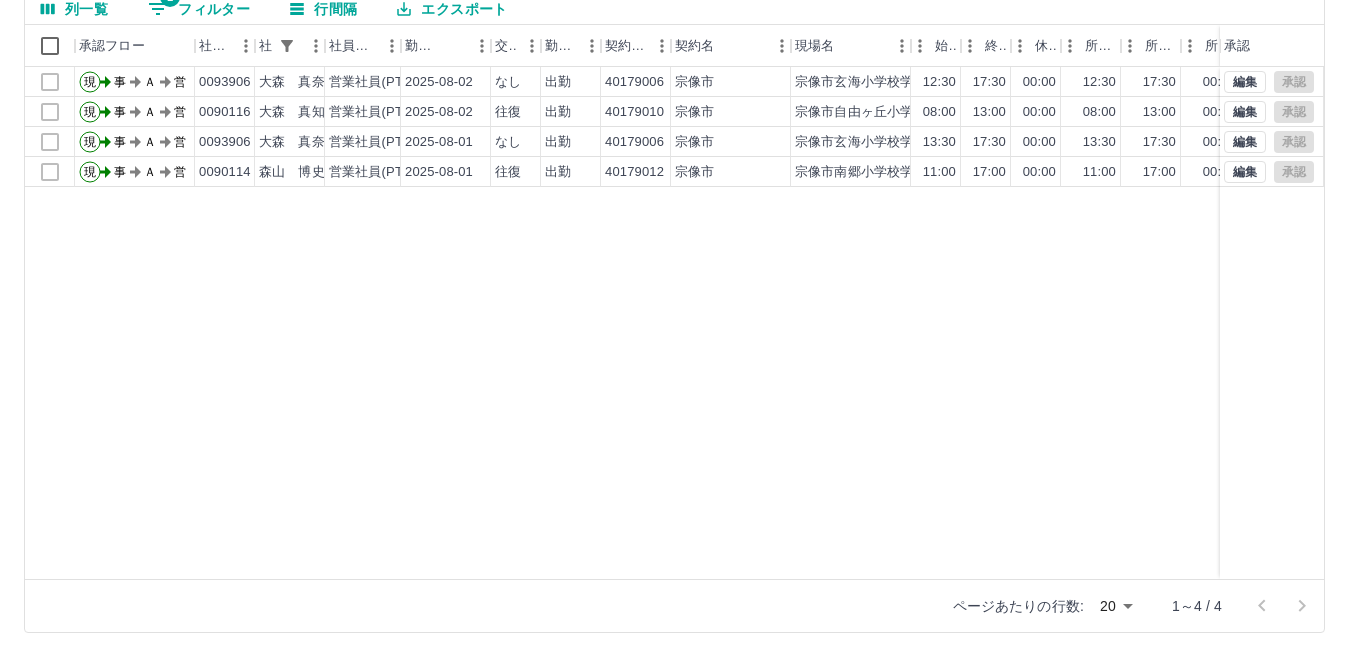 scroll, scrollTop: 0, scrollLeft: 0, axis: both 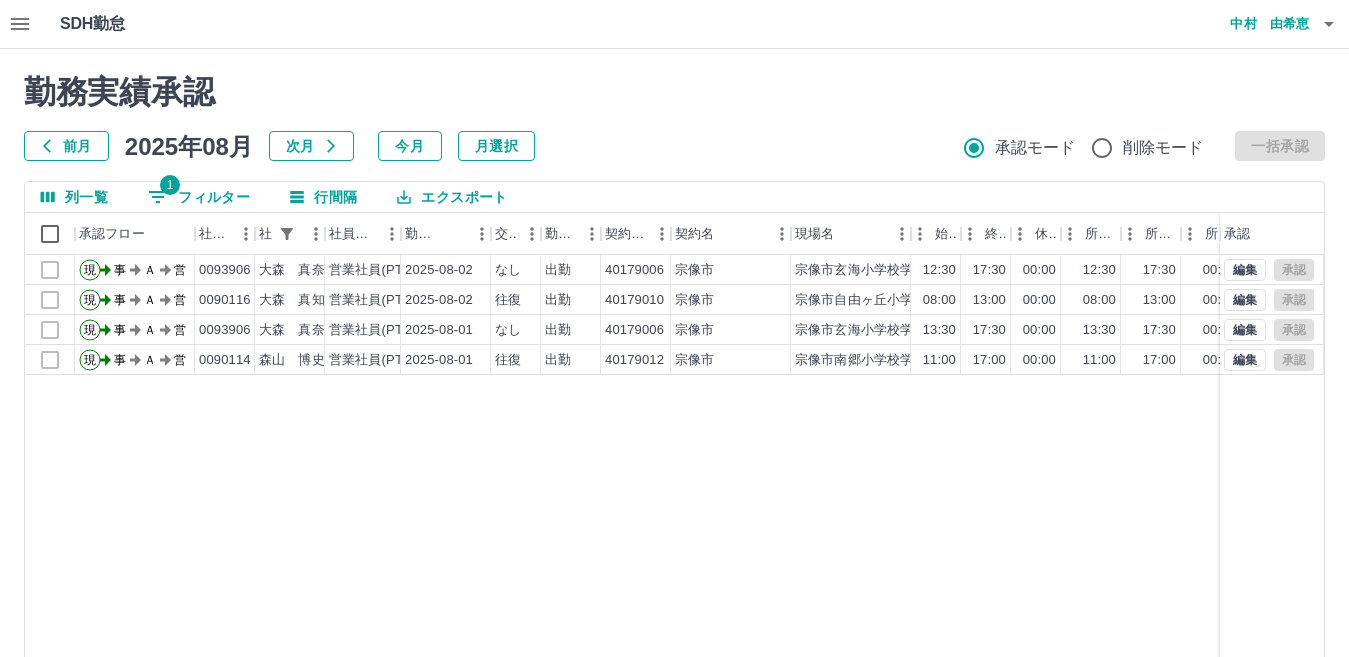 click on "前月" at bounding box center [66, 146] 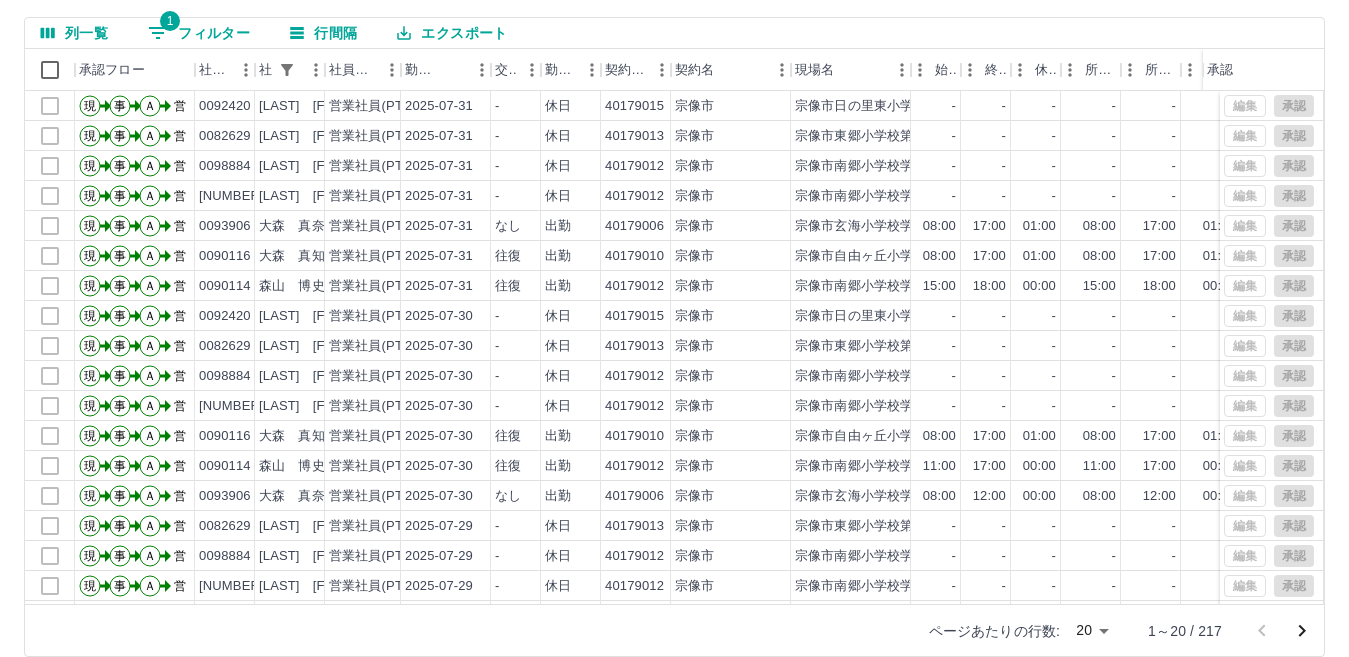 scroll, scrollTop: 188, scrollLeft: 0, axis: vertical 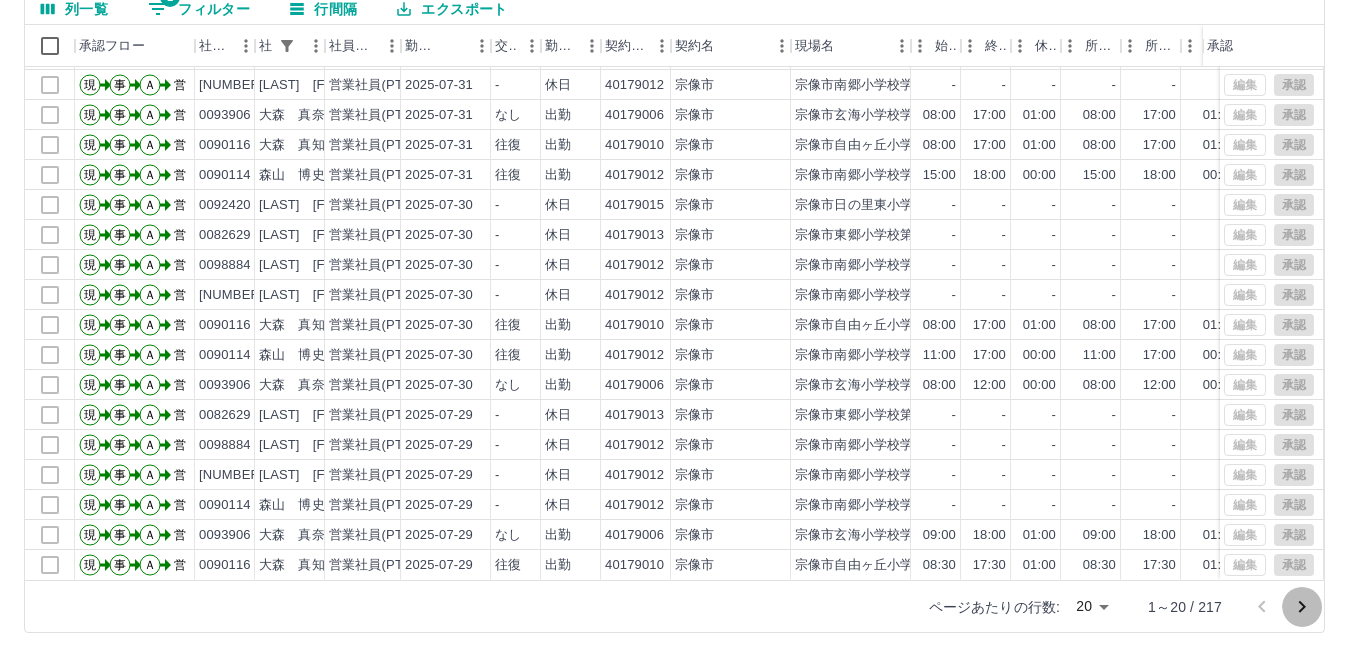 click 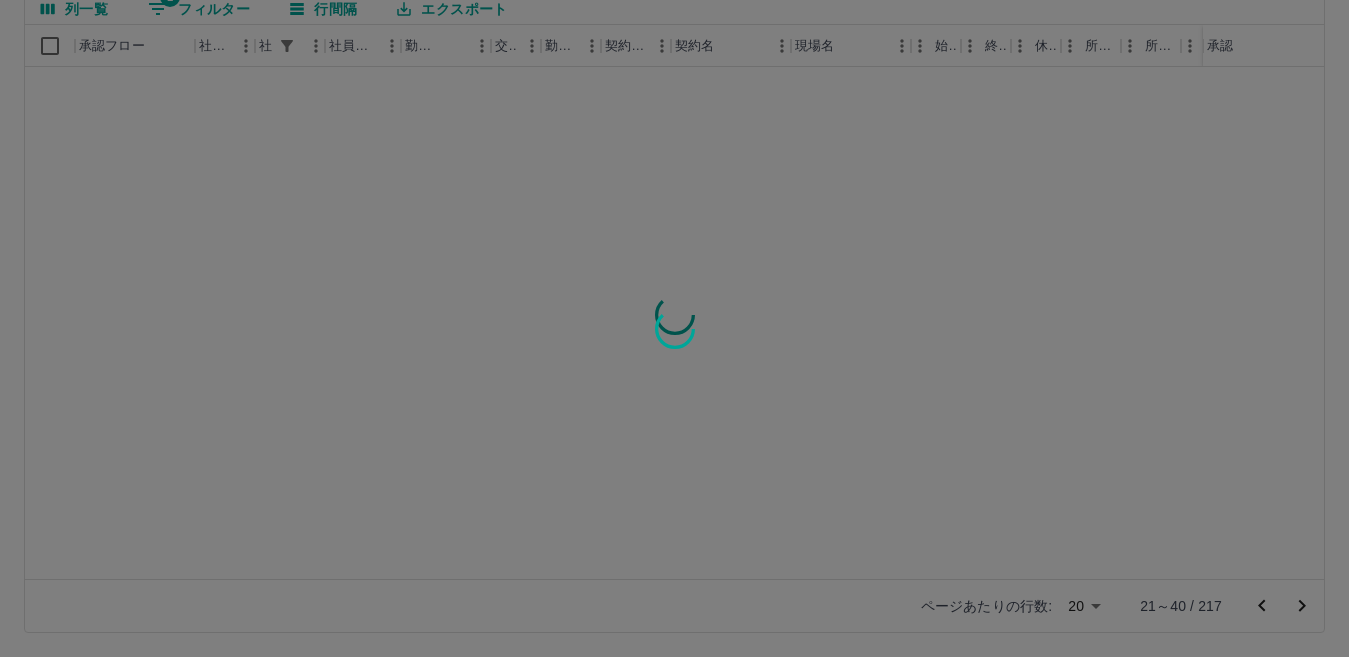 scroll, scrollTop: 0, scrollLeft: 0, axis: both 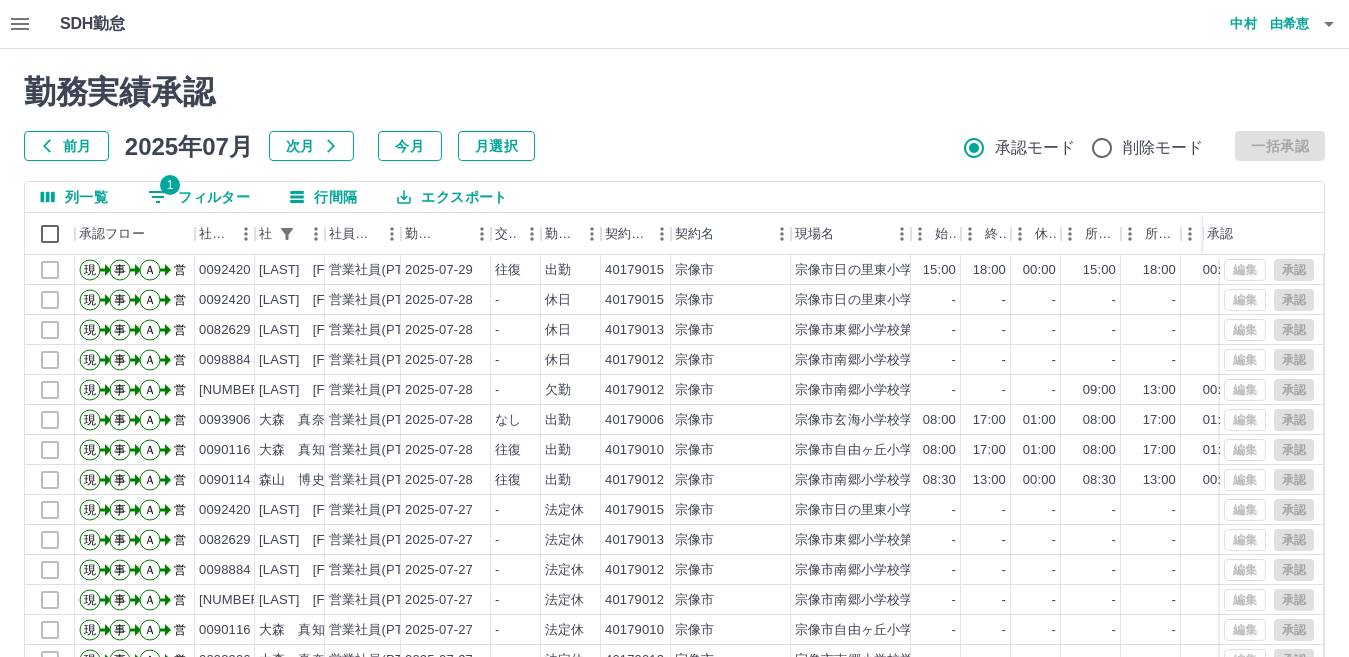 click on "1 フィルター" at bounding box center (199, 197) 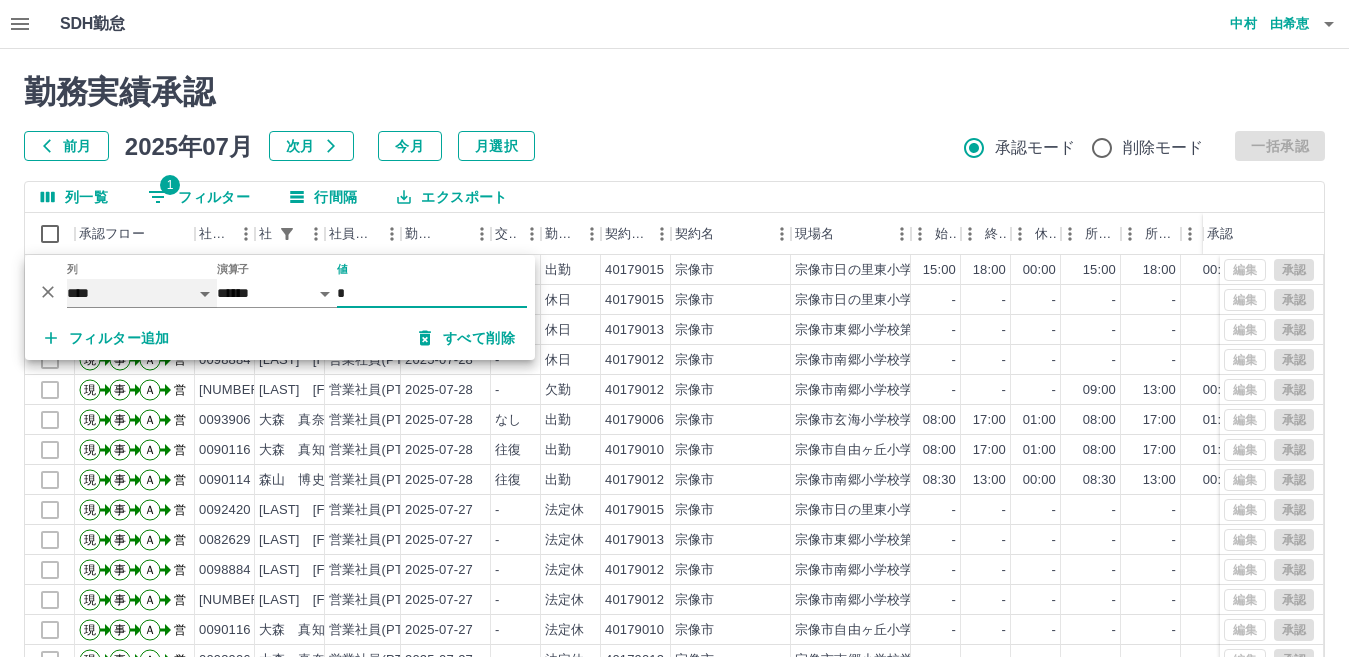 click on "**** *** **** *** *** **** ***** *** *** ** ** ** **** **** **** ** ** *** **** *****" at bounding box center [142, 293] 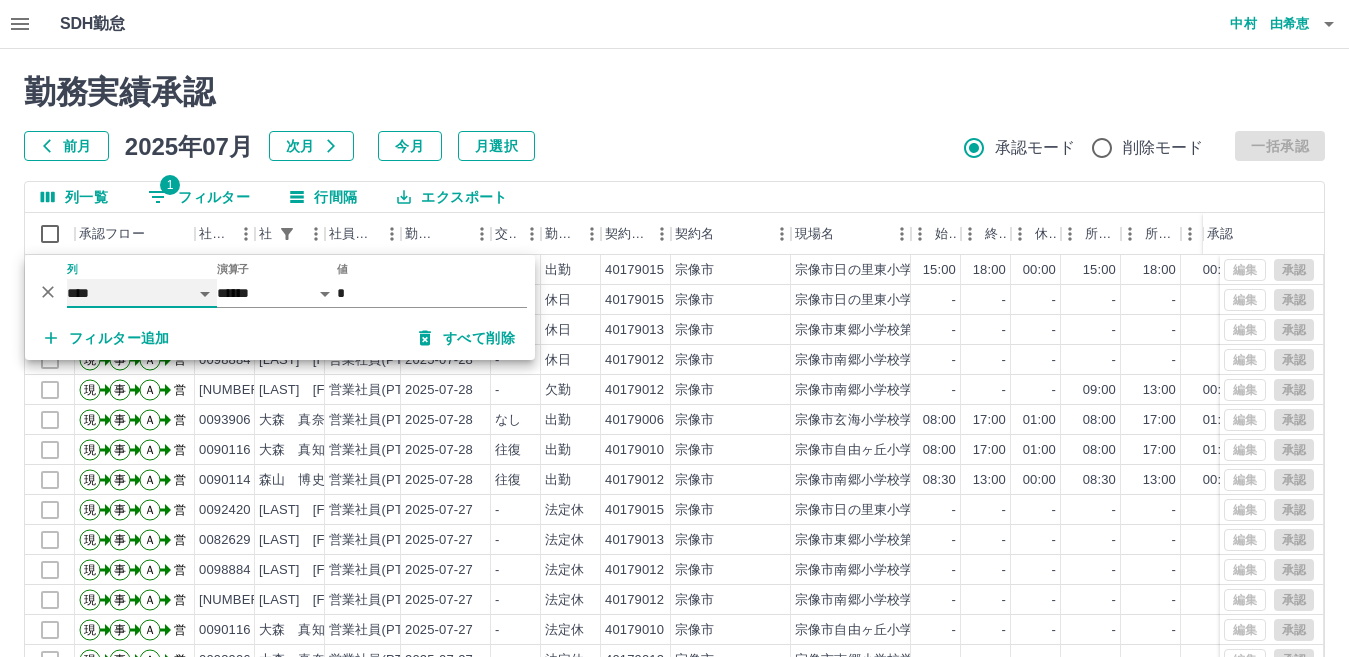 click on "**** *** **** *** *** **** ***** *** *** ** ** ** **** **** **** ** ** *** **** *****" at bounding box center (142, 293) 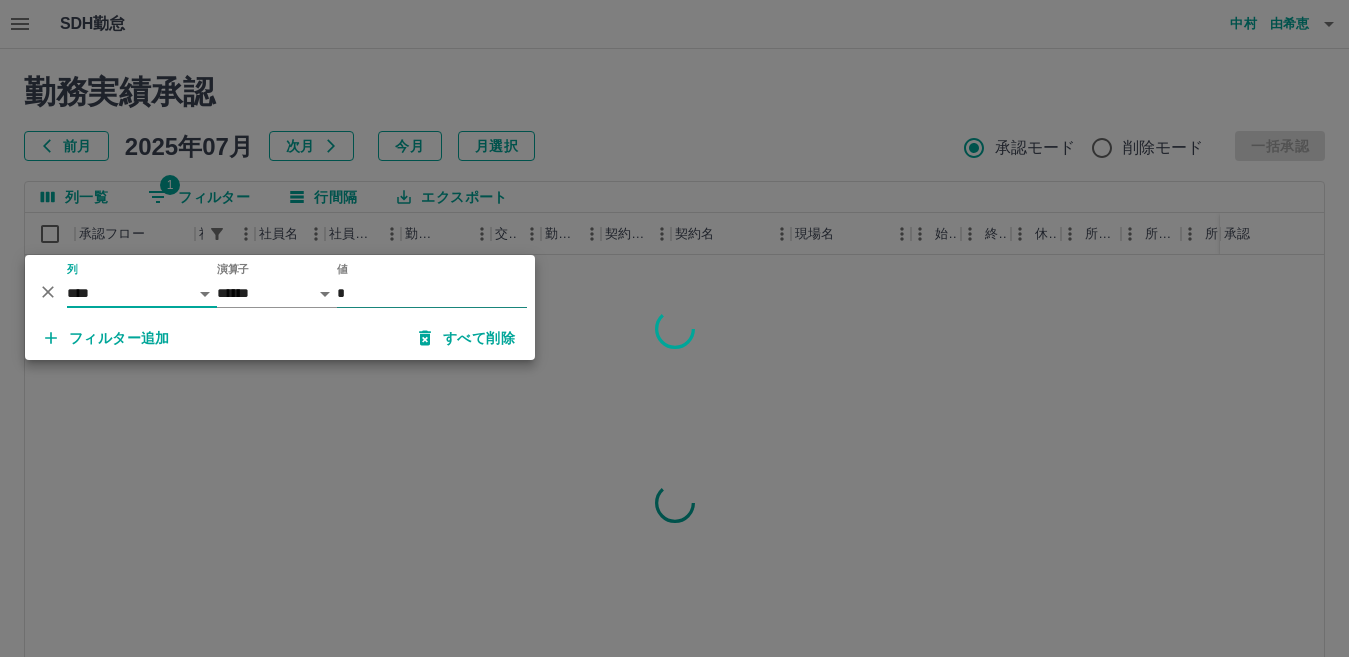 click on "*" at bounding box center (432, 293) 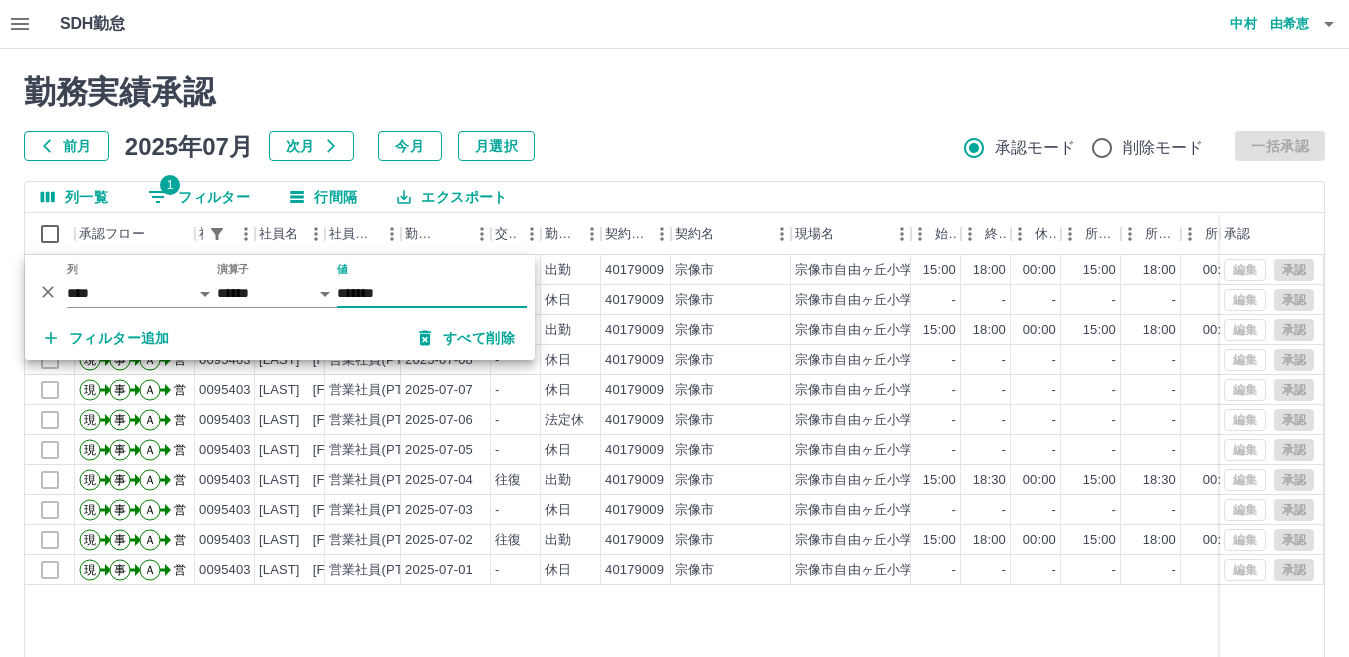 type on "*******" 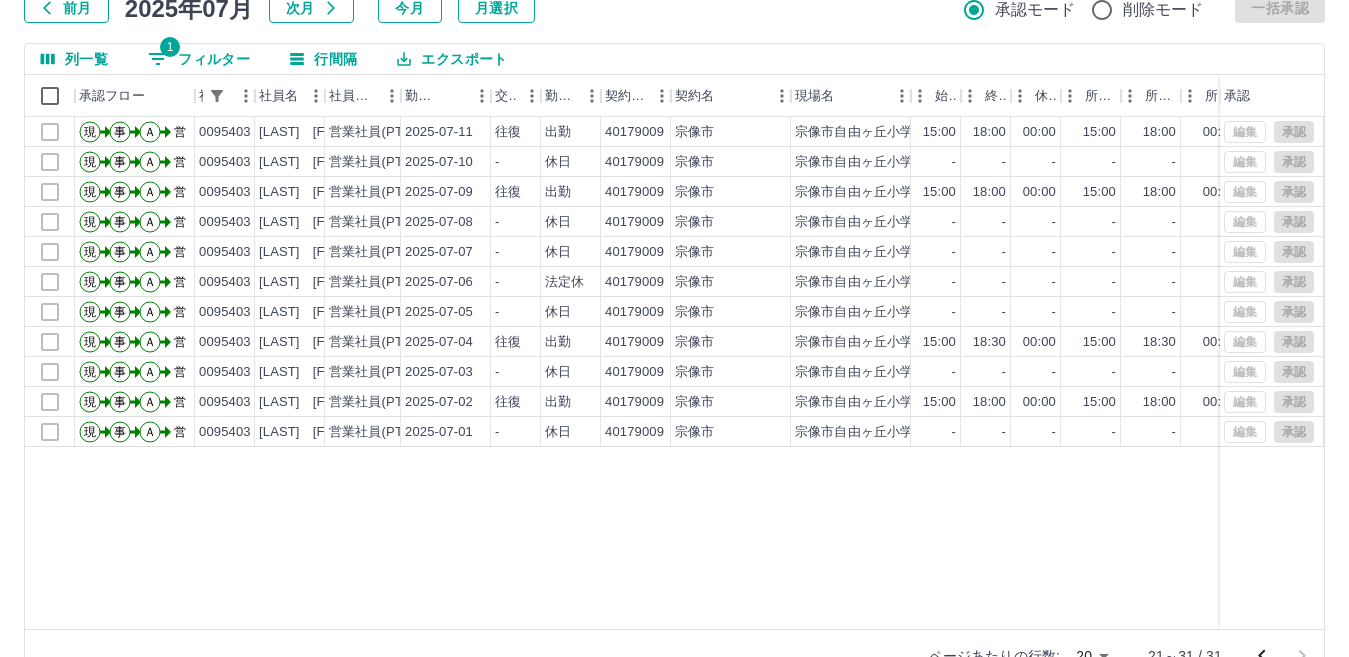 scroll, scrollTop: 188, scrollLeft: 0, axis: vertical 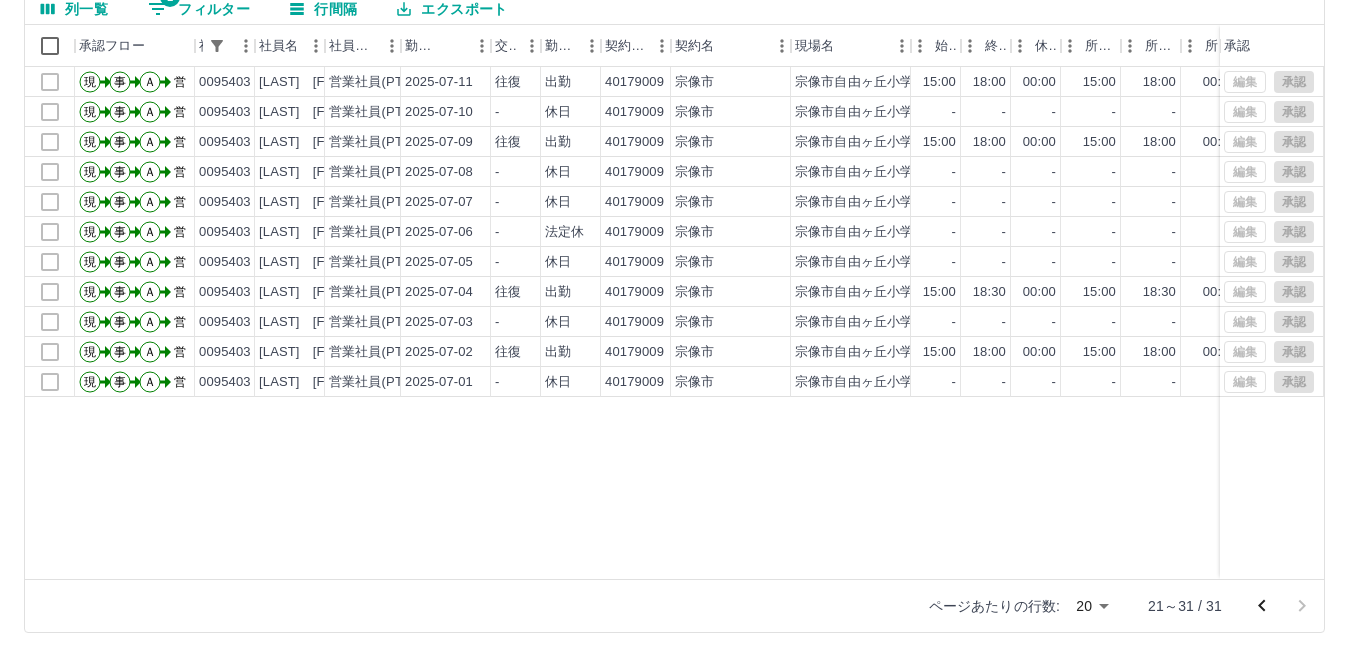 click 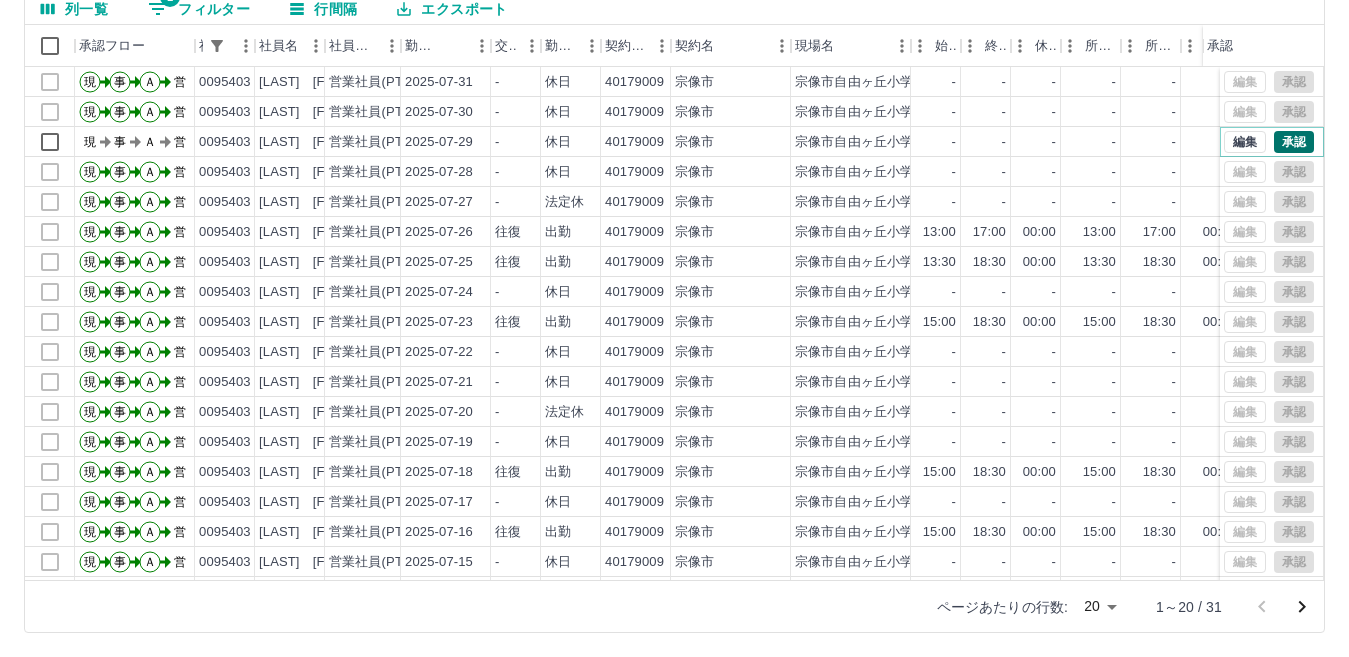 click on "承認" at bounding box center [1294, 142] 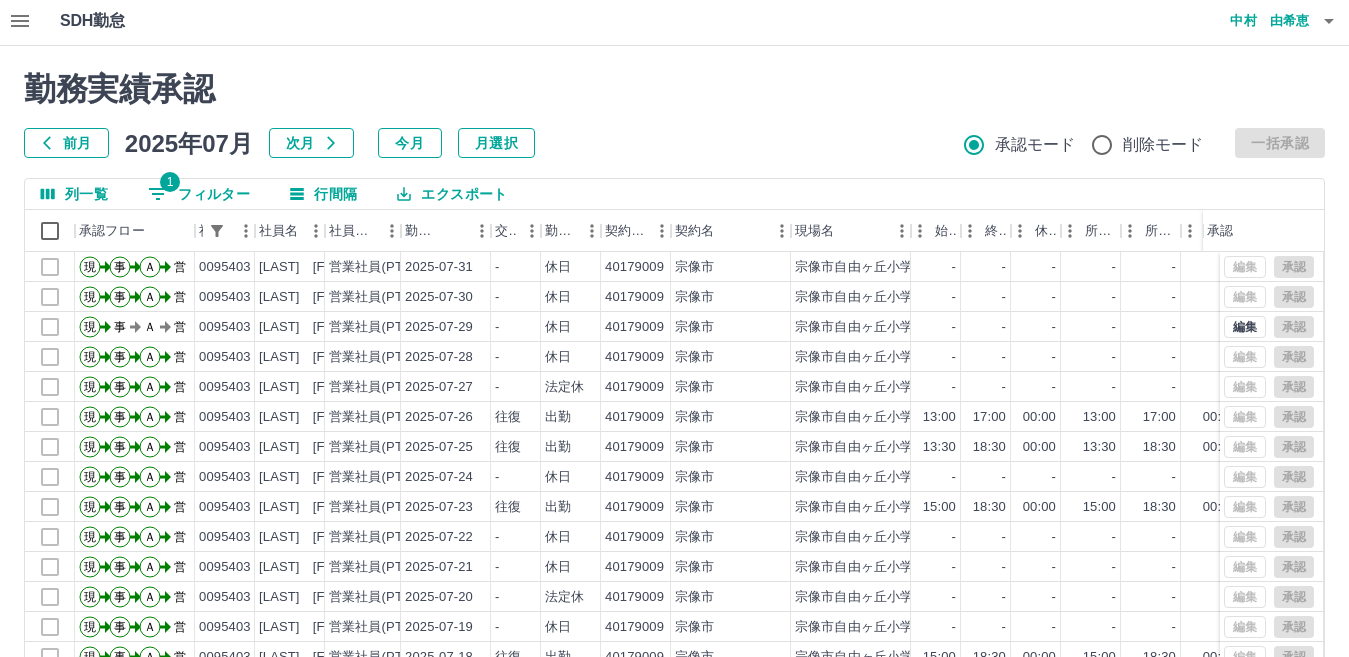 scroll, scrollTop: 0, scrollLeft: 0, axis: both 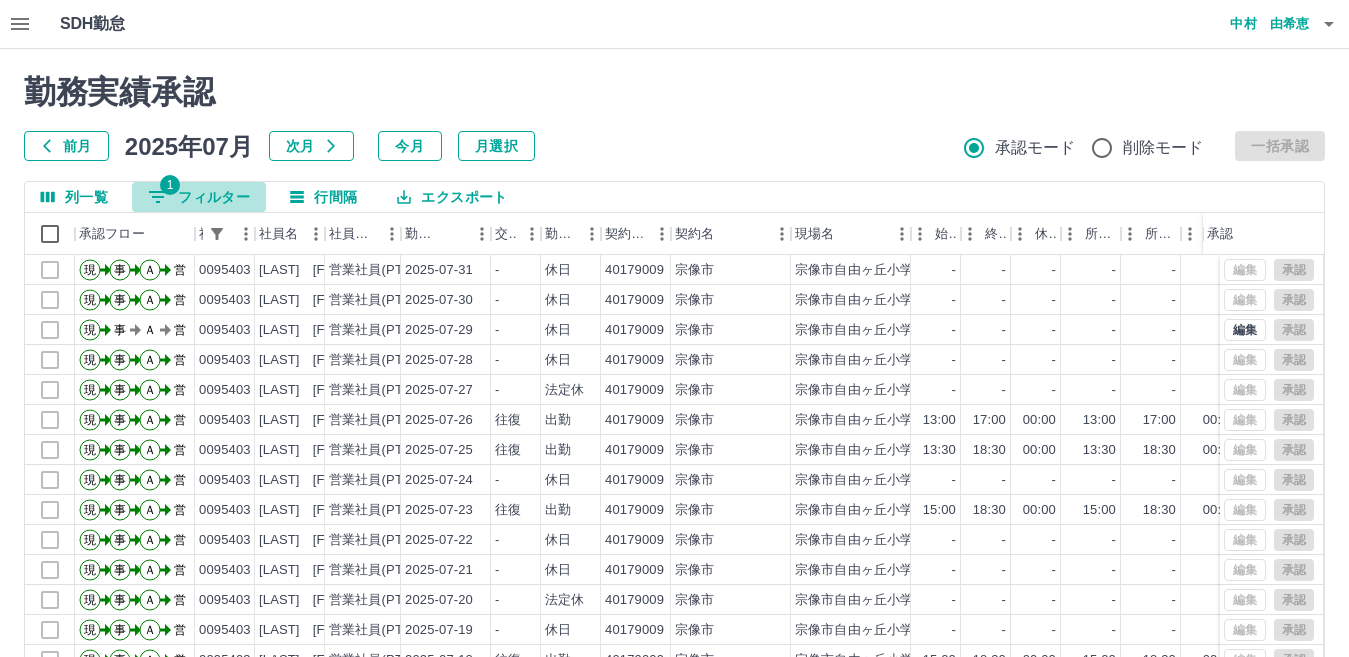 click on "1 フィルター" at bounding box center (199, 197) 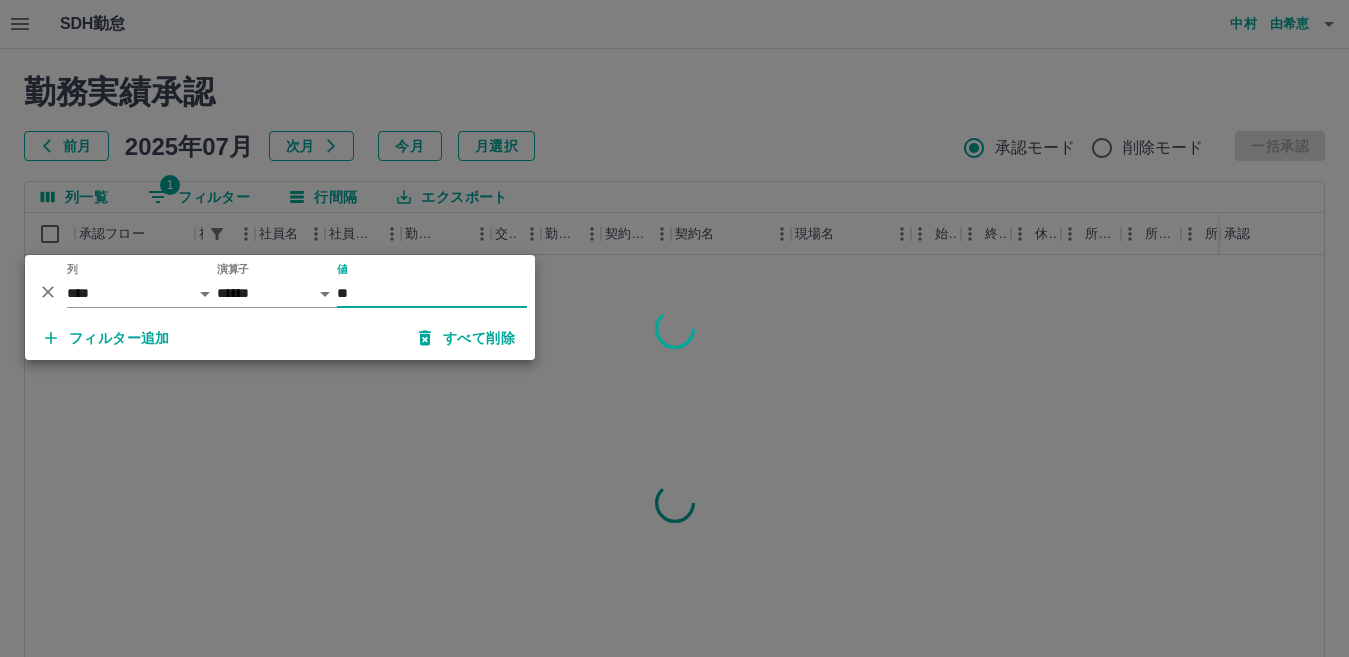 type on "*" 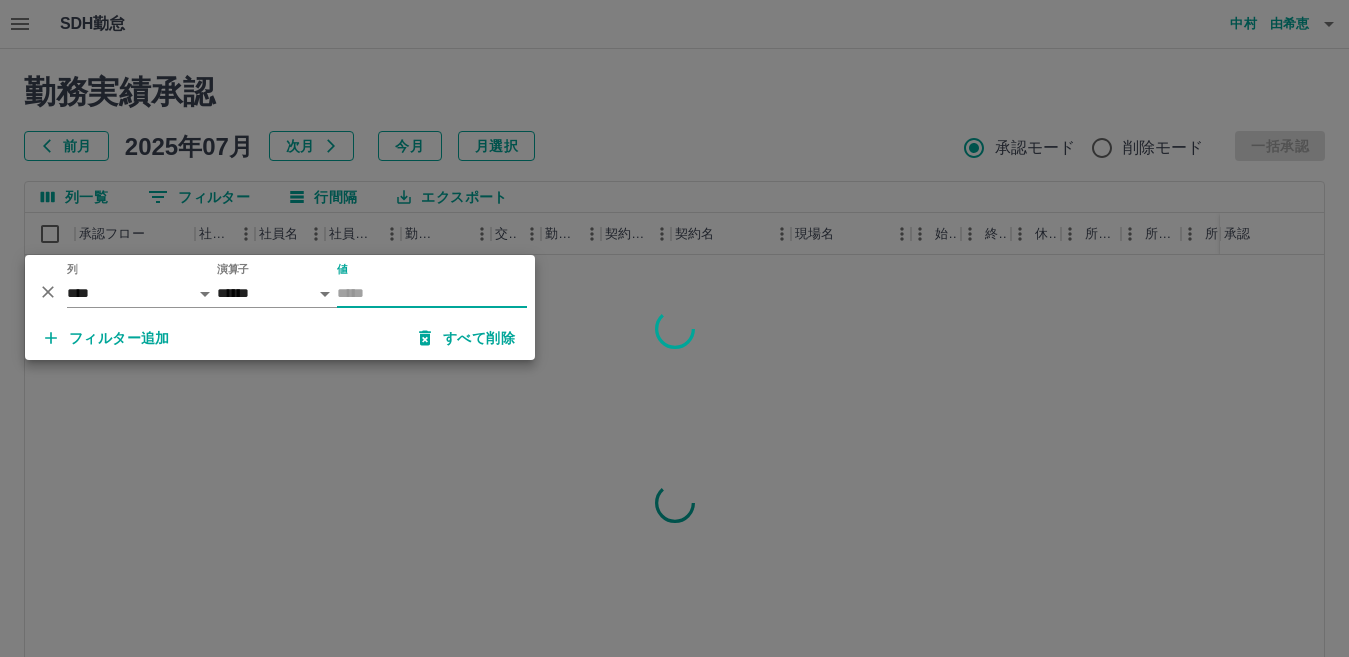 type 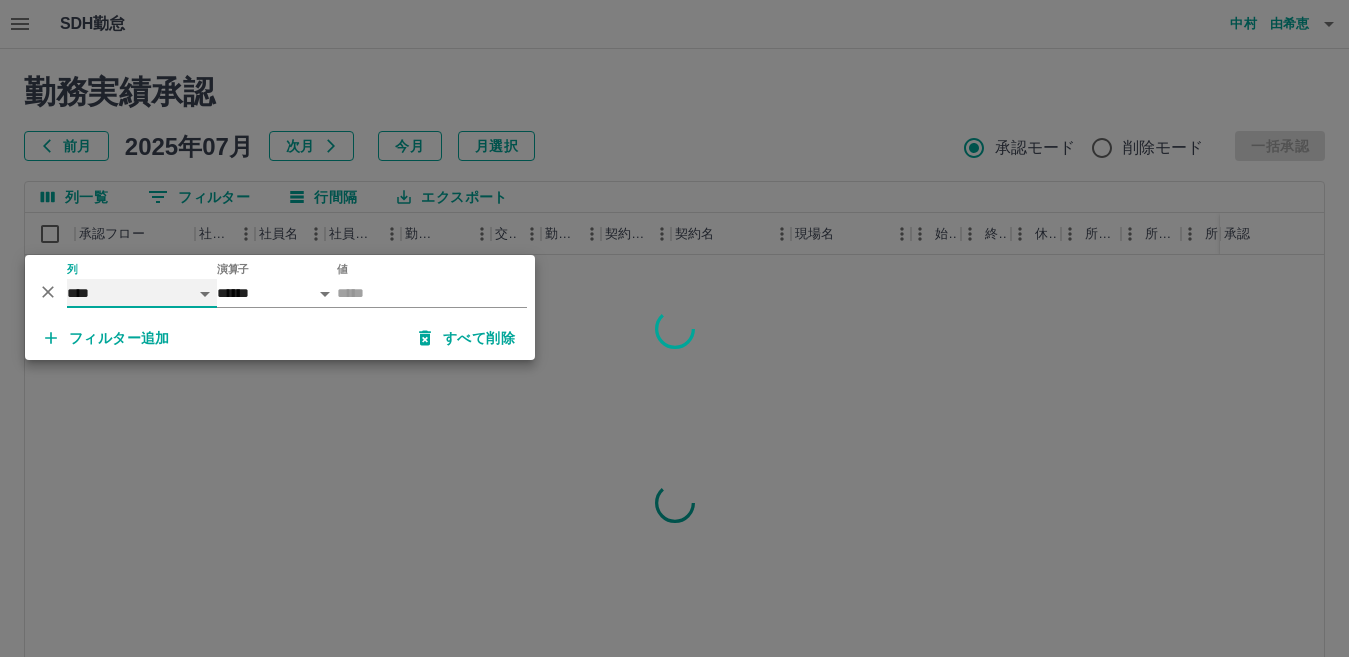 click on "**** *** **** *** *** **** ***** *** *** ** ** ** **** **** **** ** ** *** **** *****" at bounding box center [142, 293] 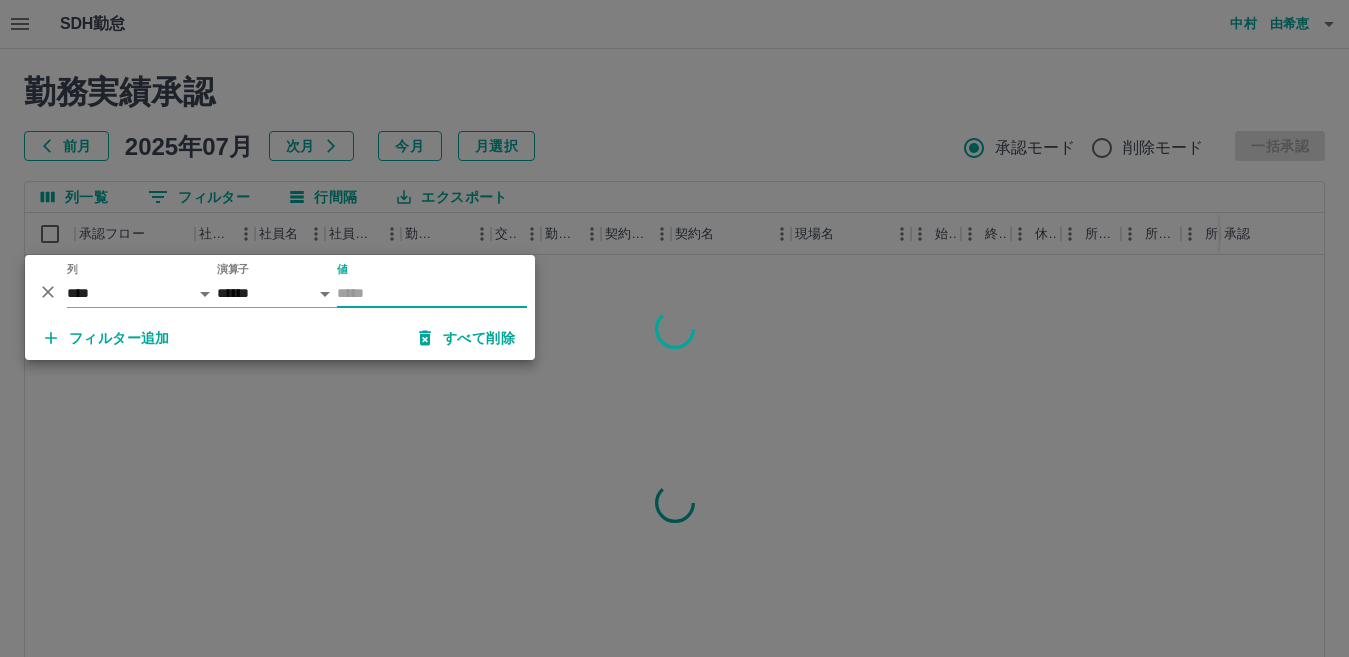 click on "値" at bounding box center (432, 293) 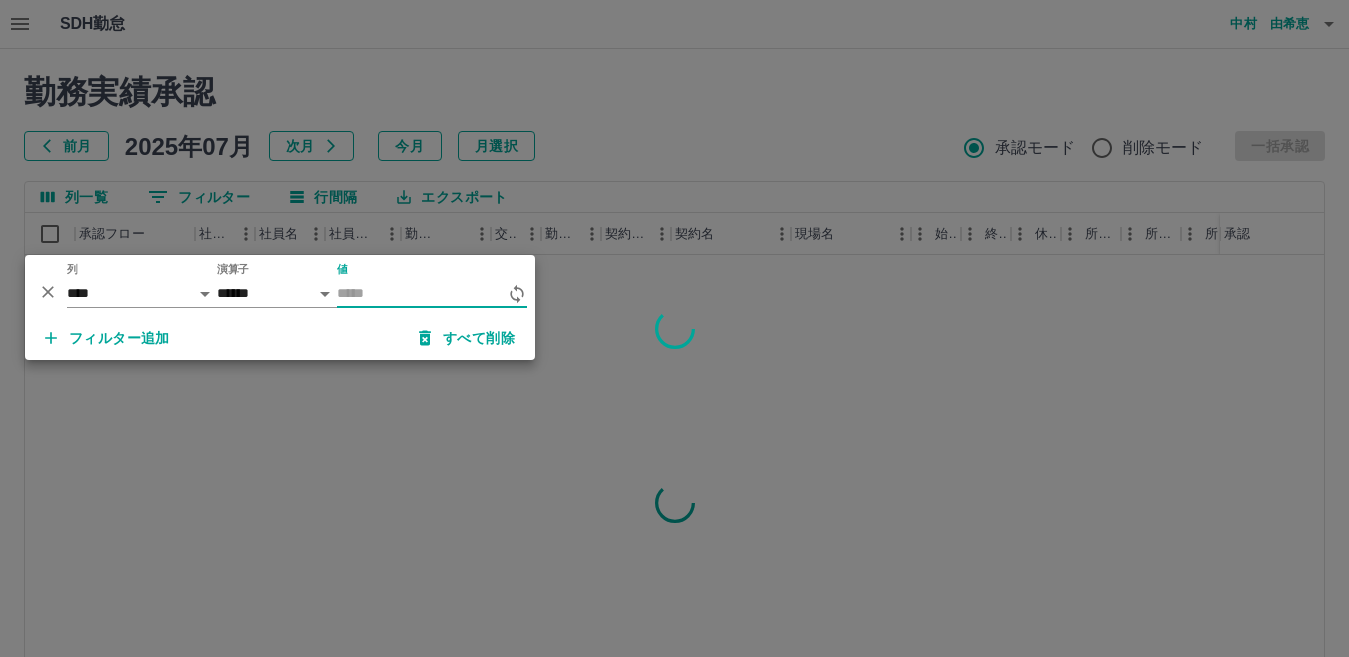 type on "*" 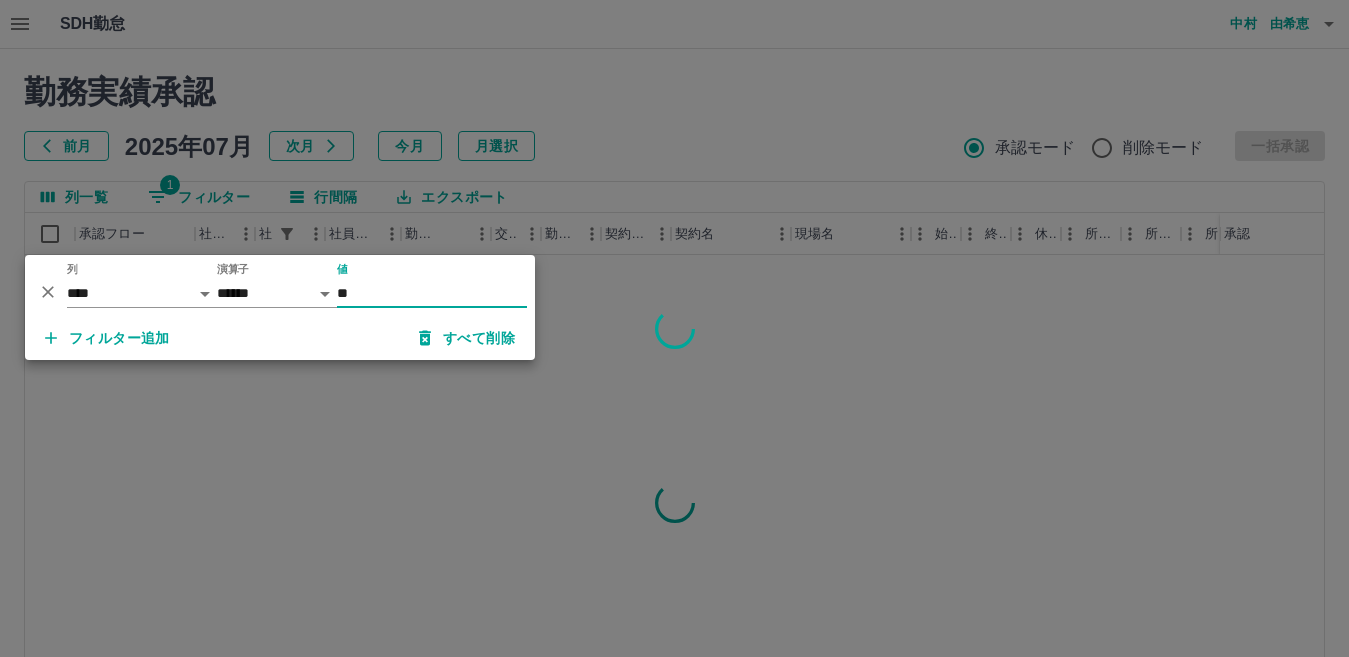 type on "**" 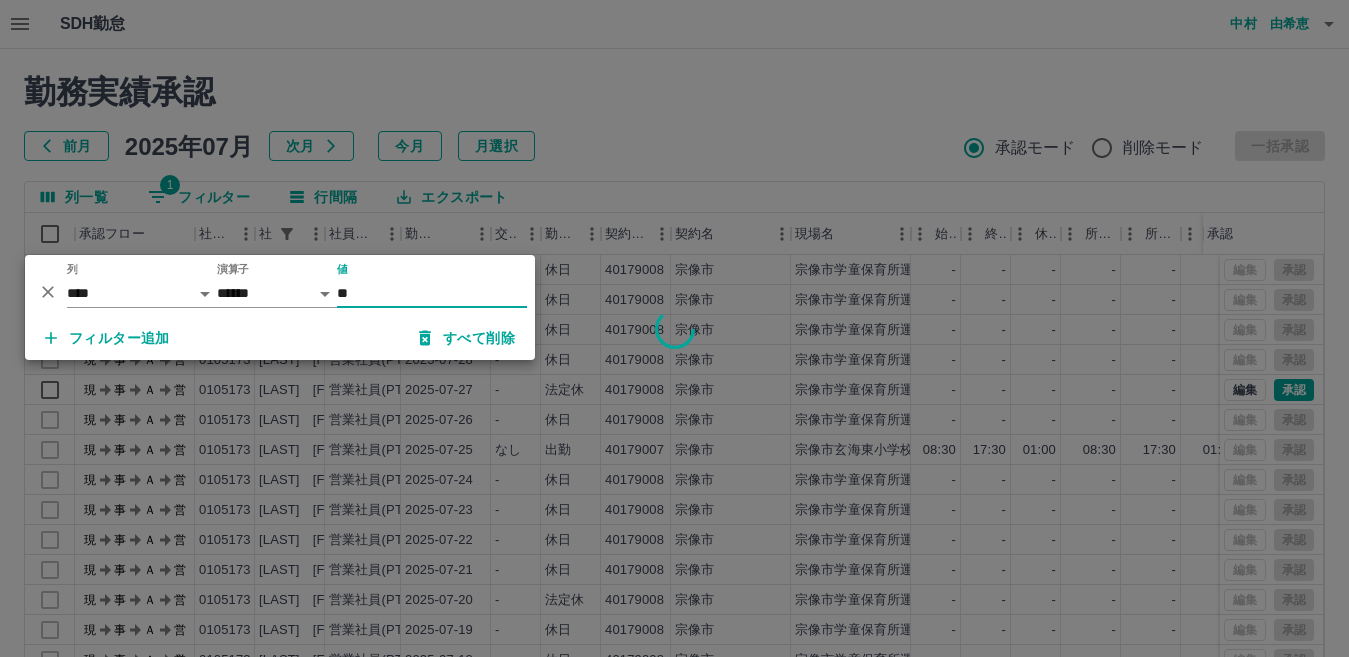 click at bounding box center (674, 328) 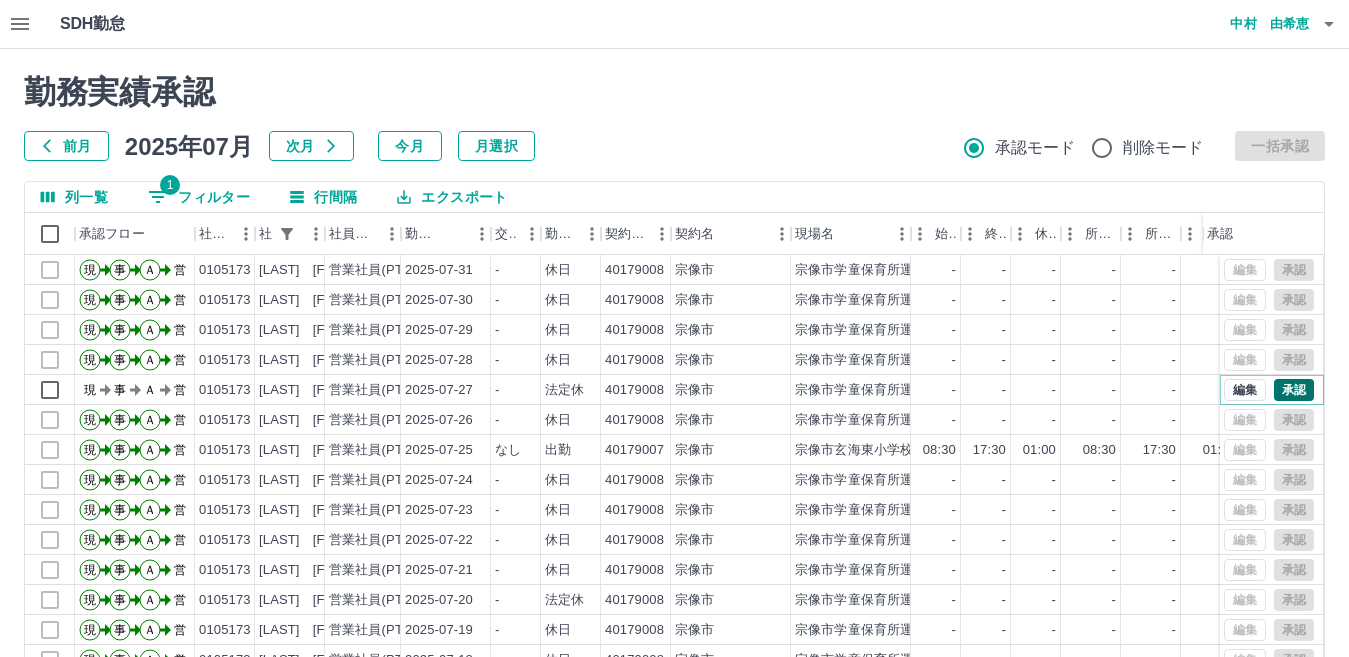 click on "承認" at bounding box center [1294, 390] 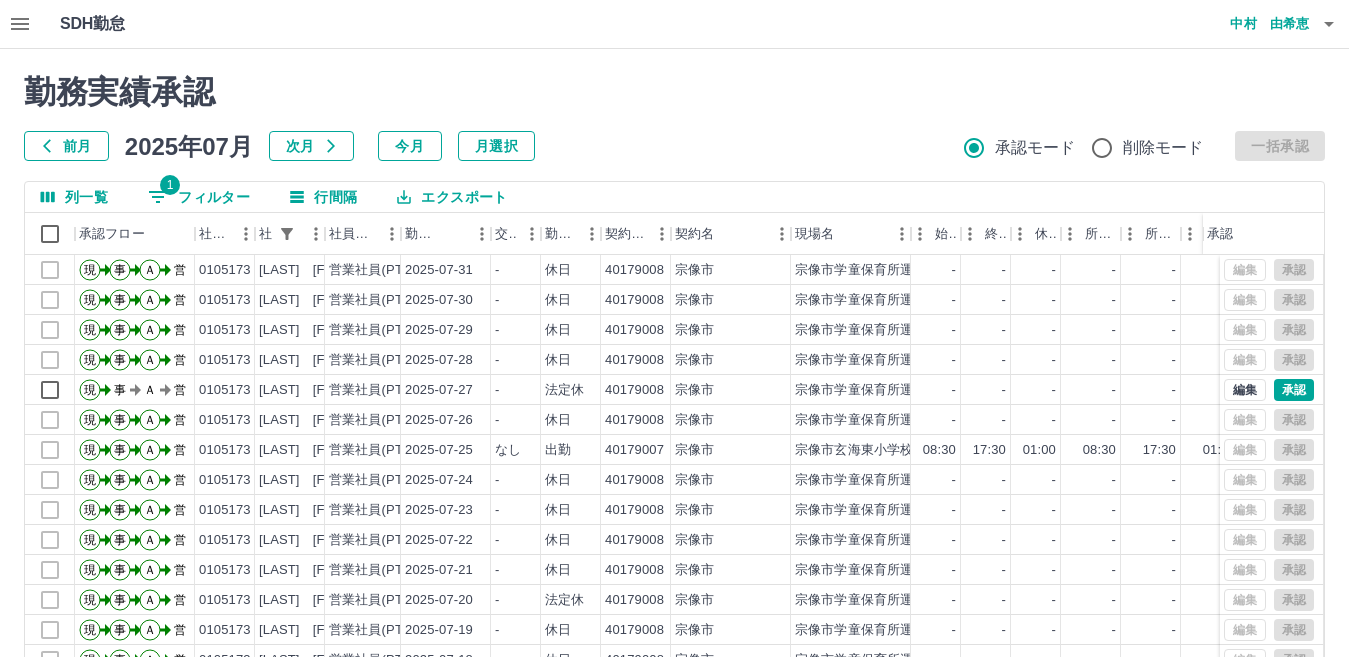 click on "1 フィルター" at bounding box center (199, 197) 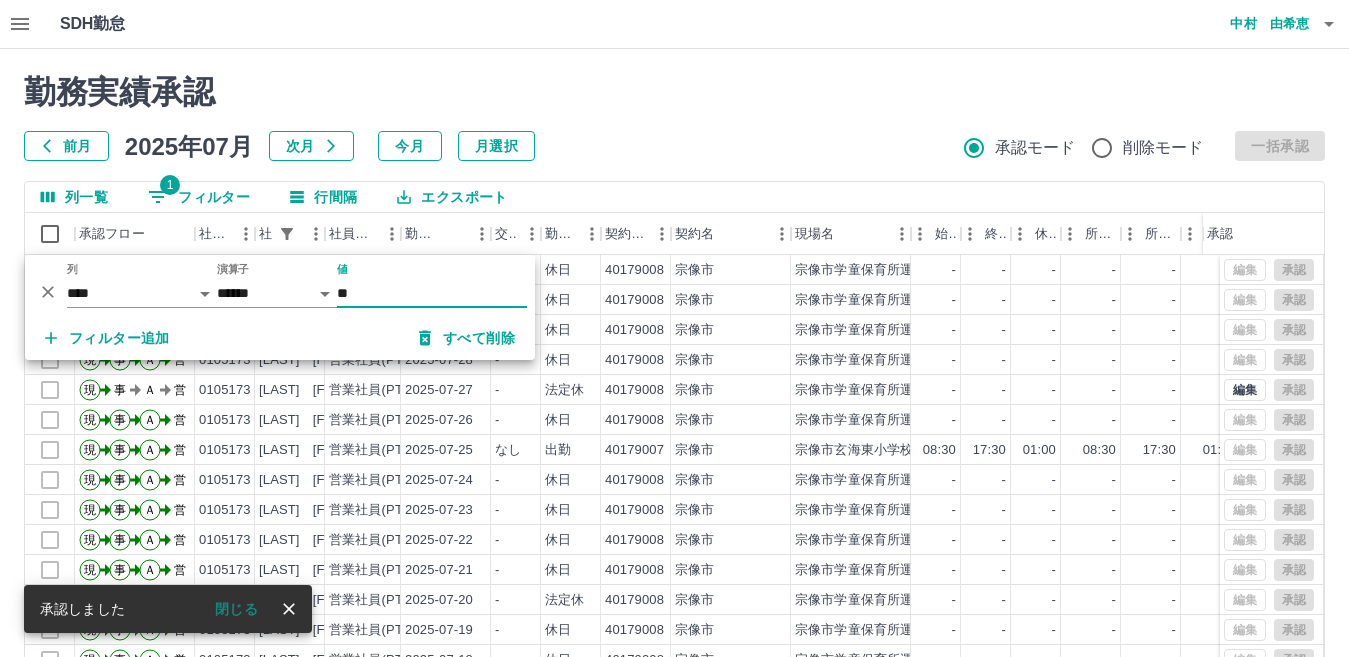 type on "*" 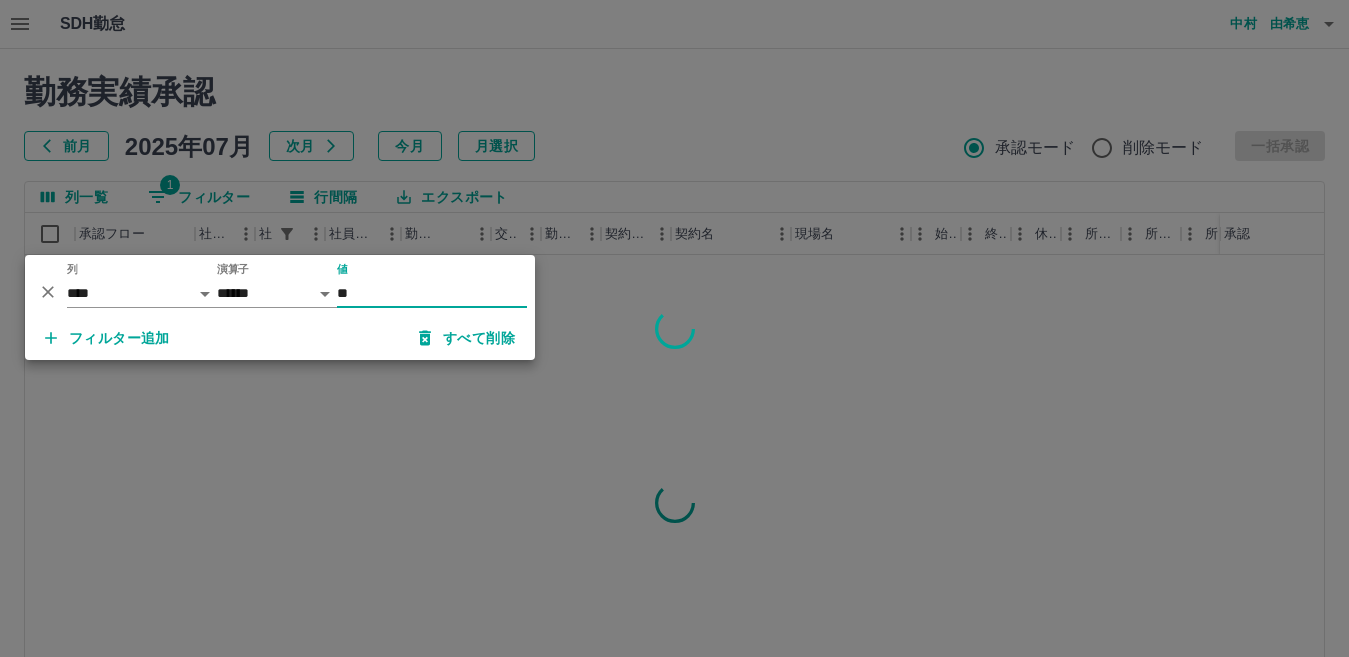type on "**" 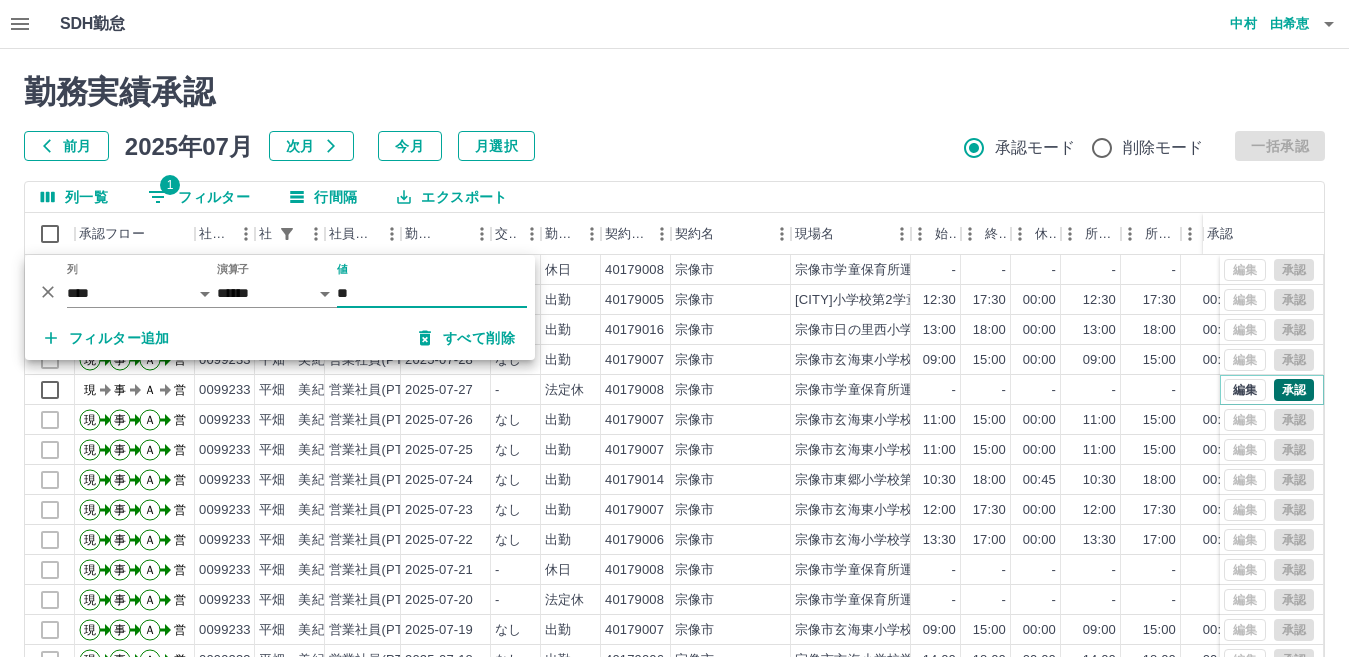 click on "承認" at bounding box center [1294, 390] 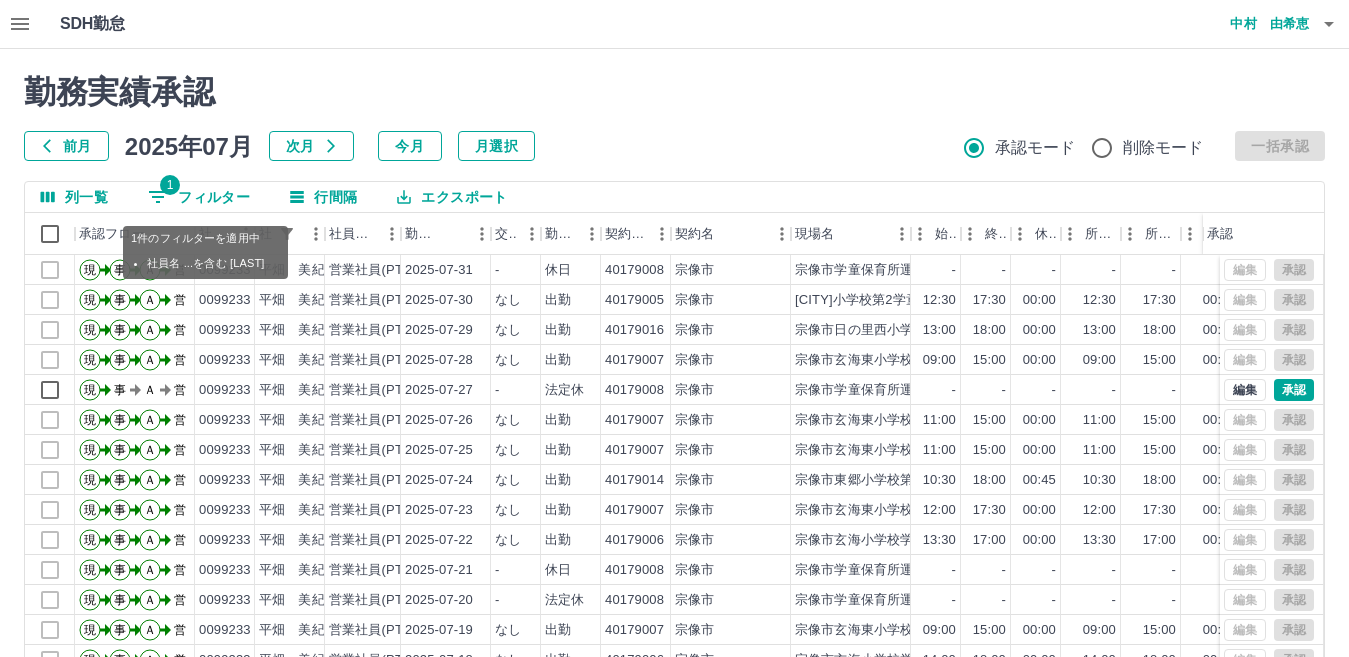 click on "1 フィルター" at bounding box center (199, 197) 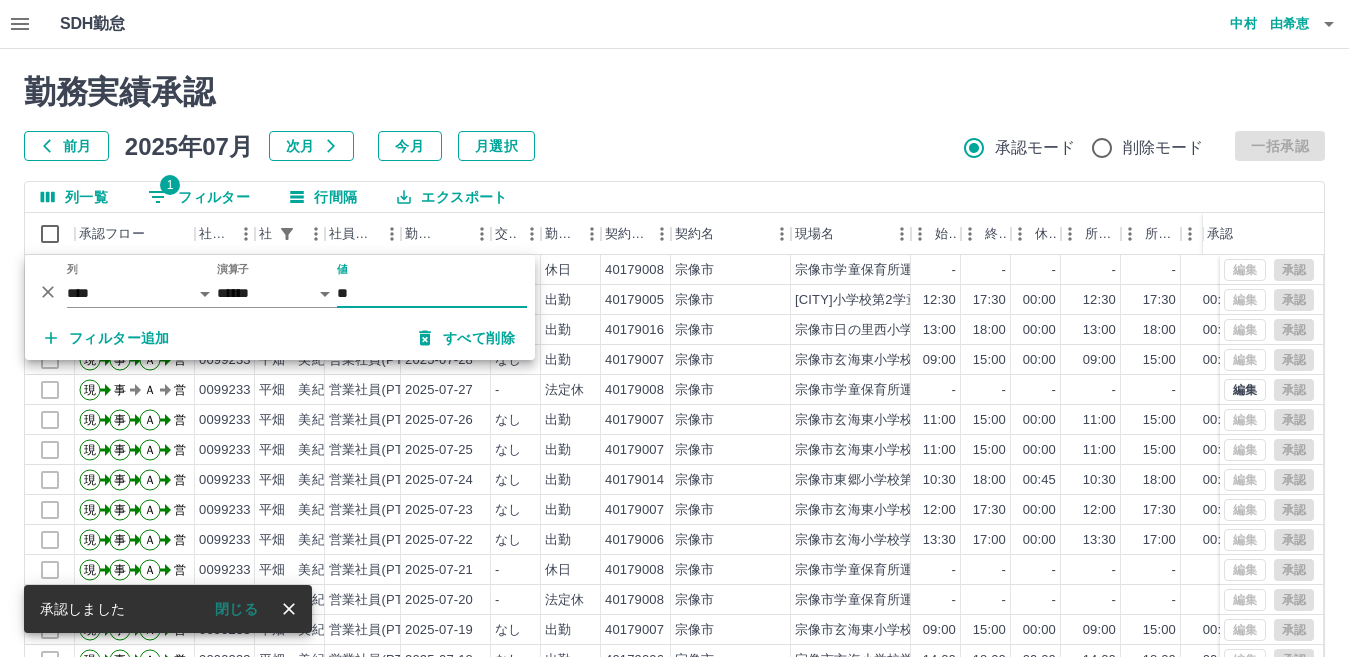 type on "*" 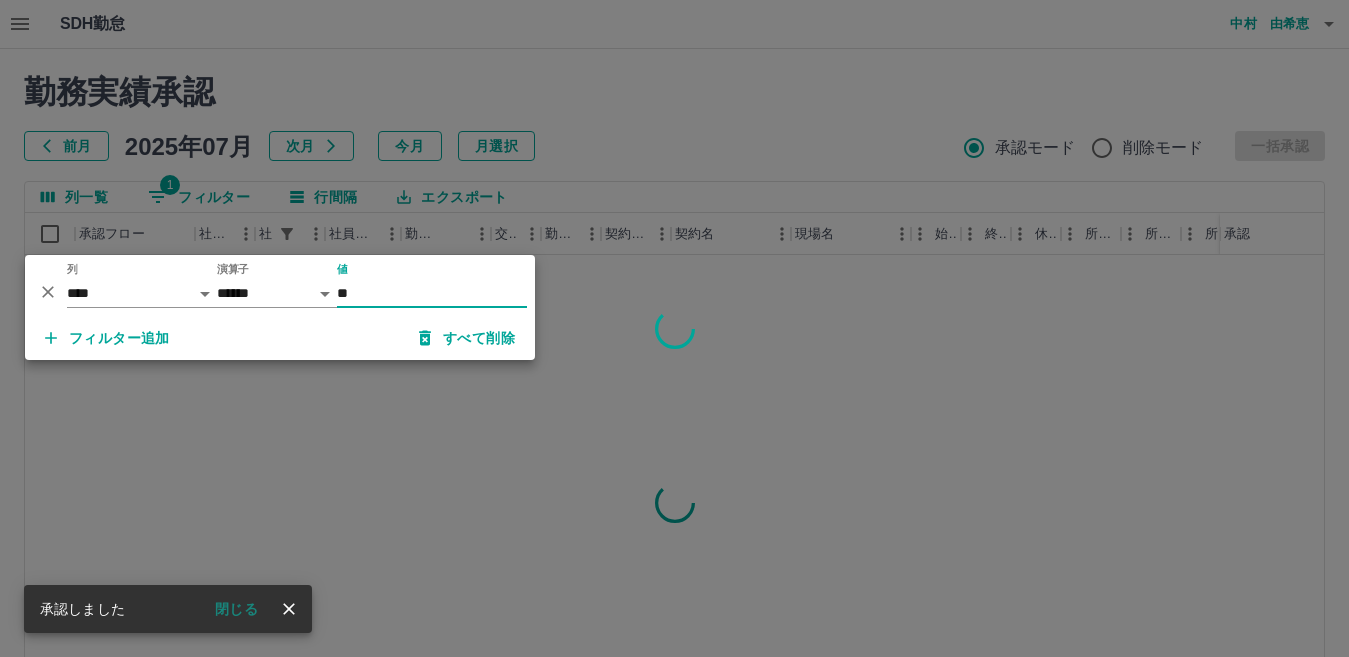 type on "**" 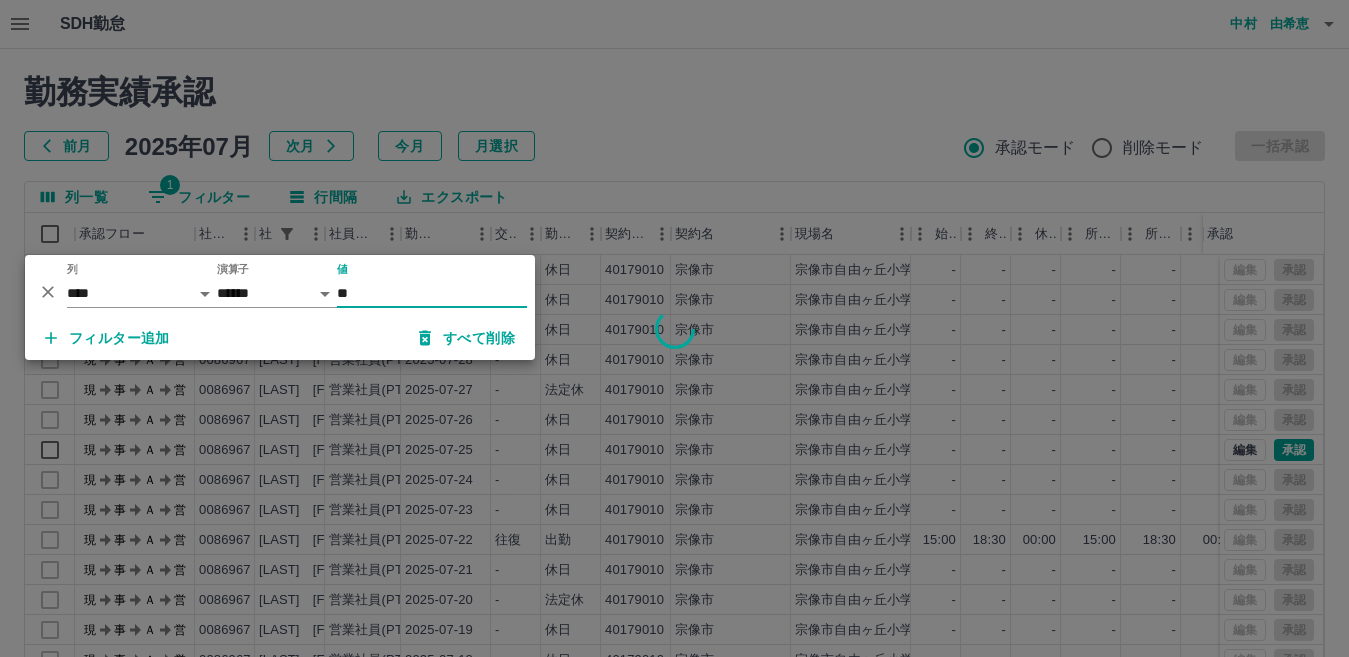 click at bounding box center [674, 328] 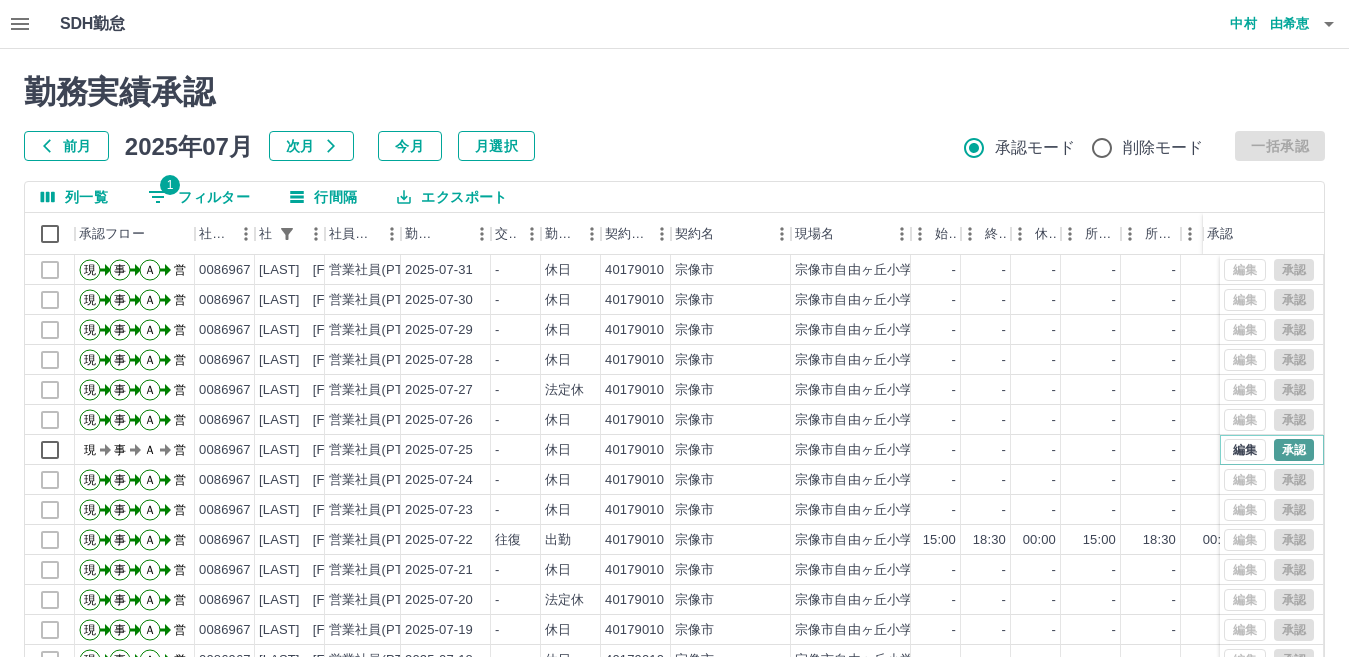 click on "承認" at bounding box center (1294, 450) 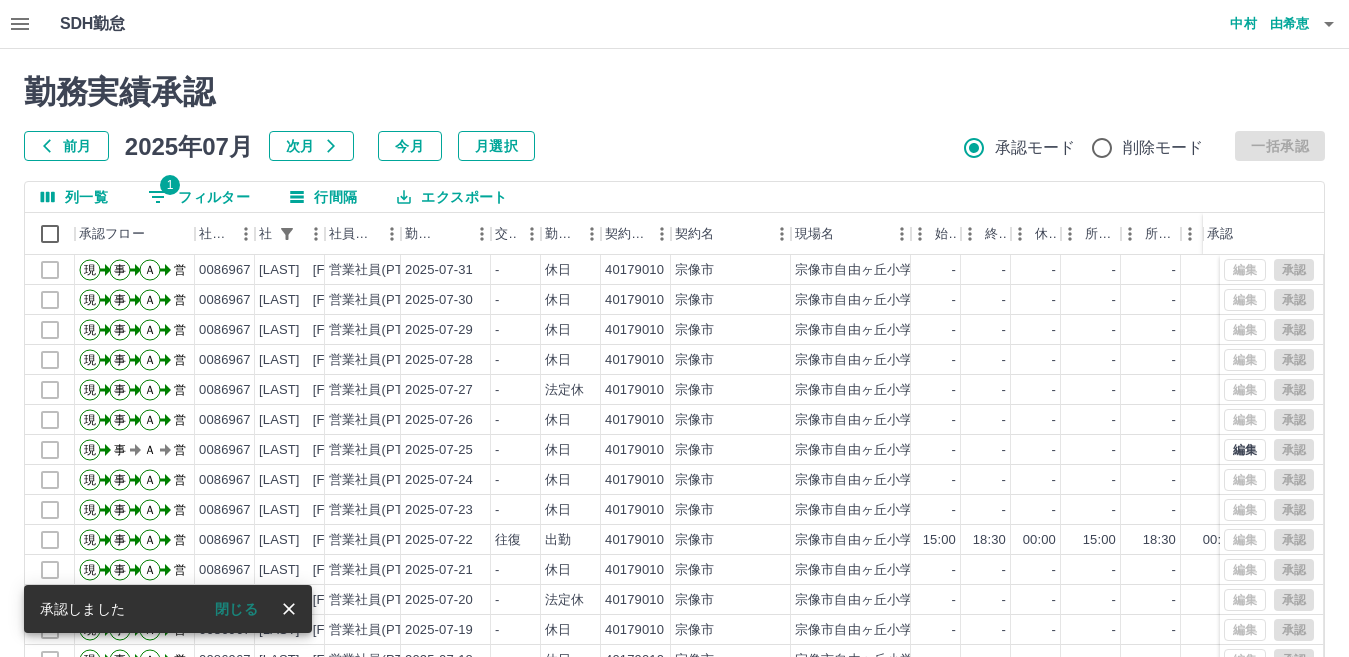 click on "1 フィルター" at bounding box center [199, 197] 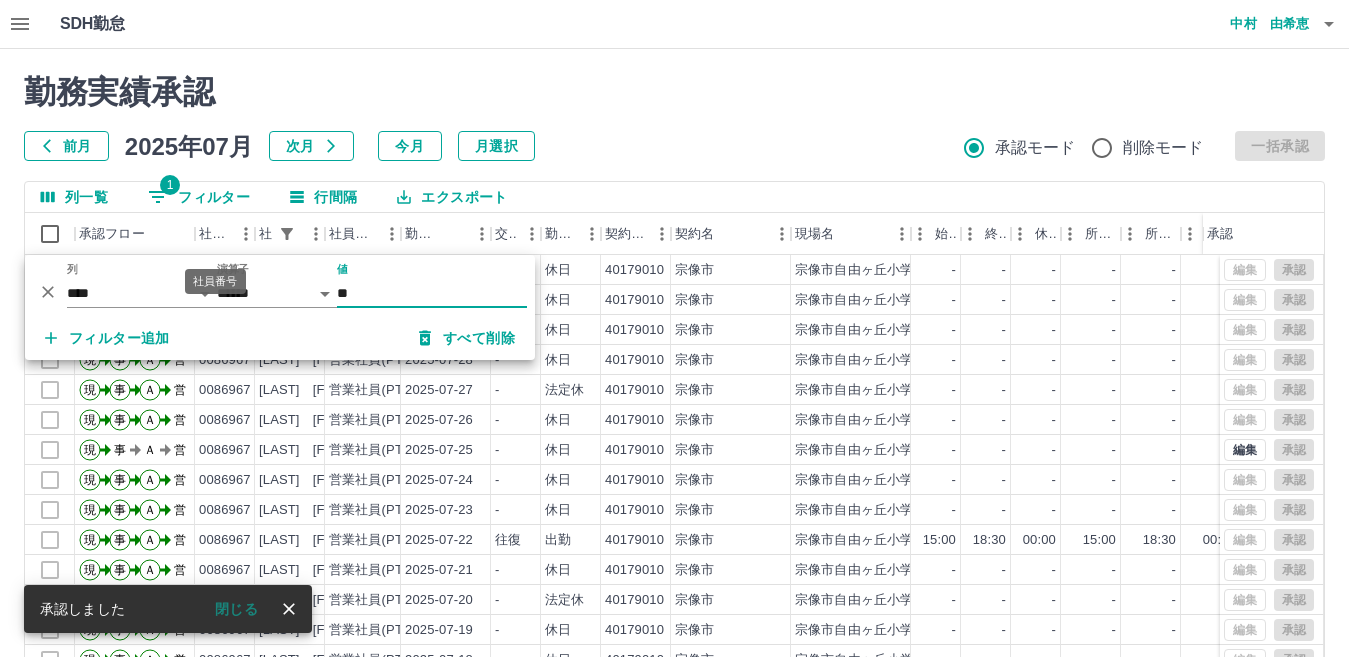 type on "*" 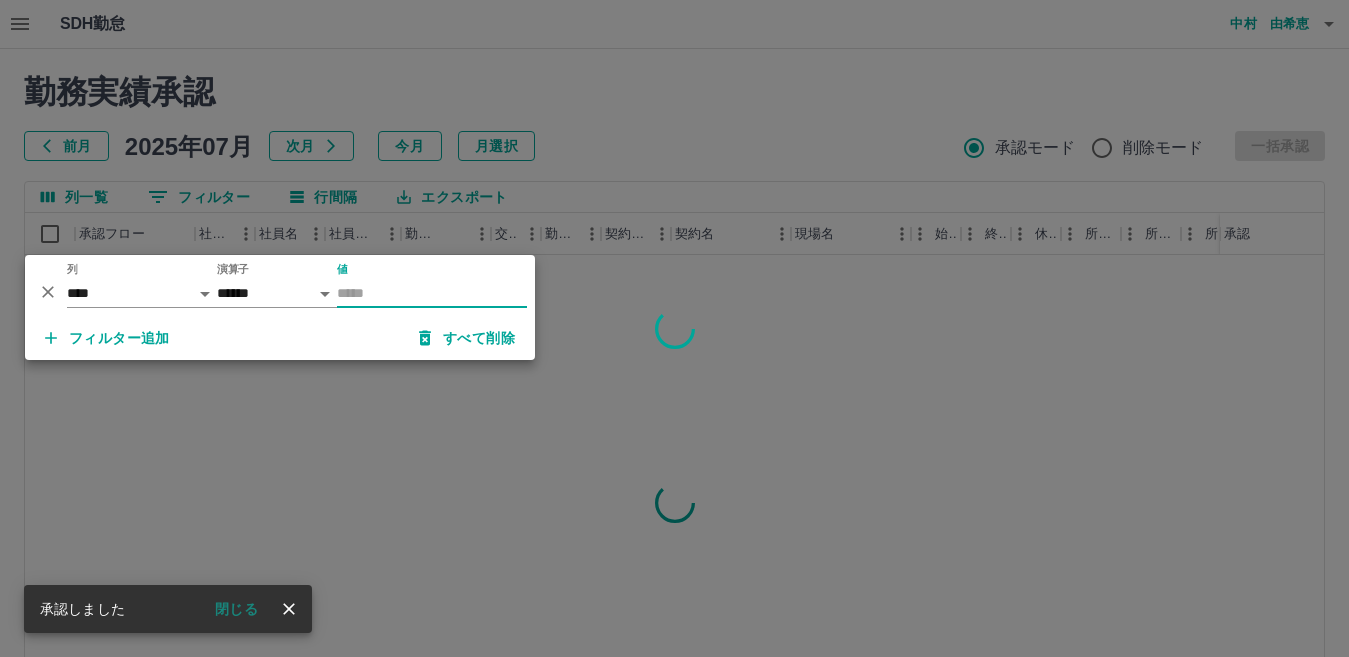 type 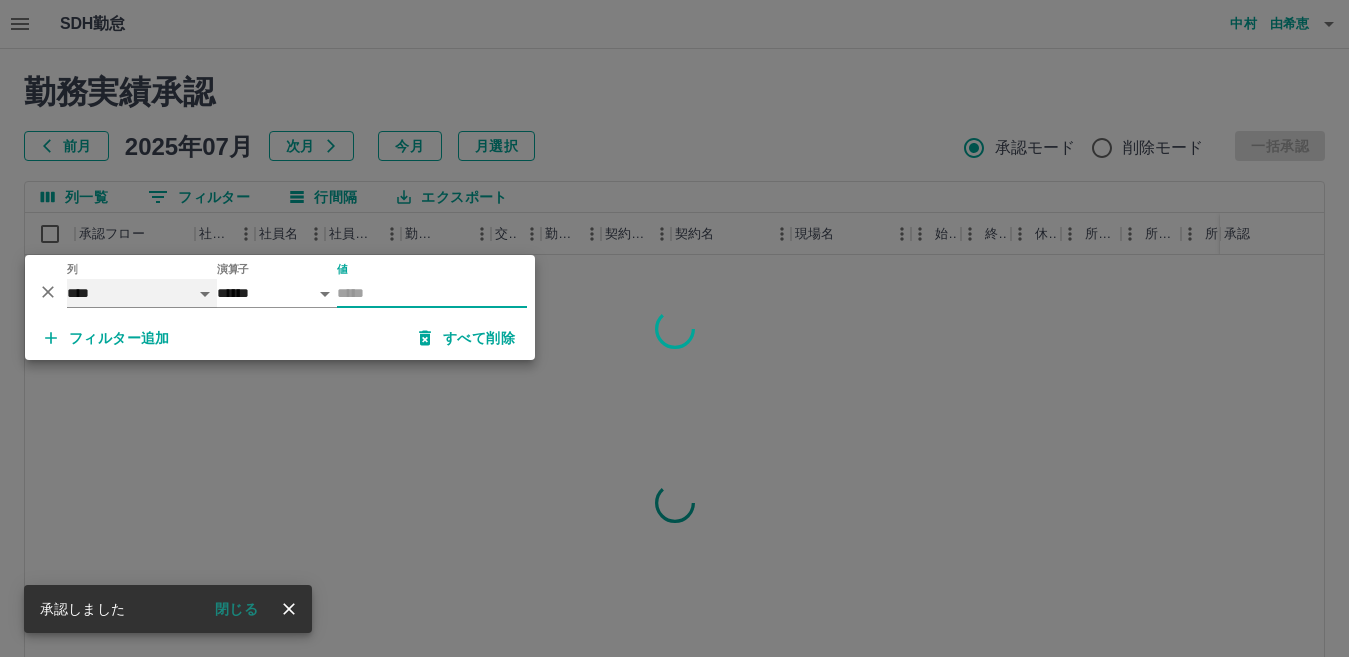 drag, startPoint x: 149, startPoint y: 294, endPoint x: 131, endPoint y: 281, distance: 22.203604 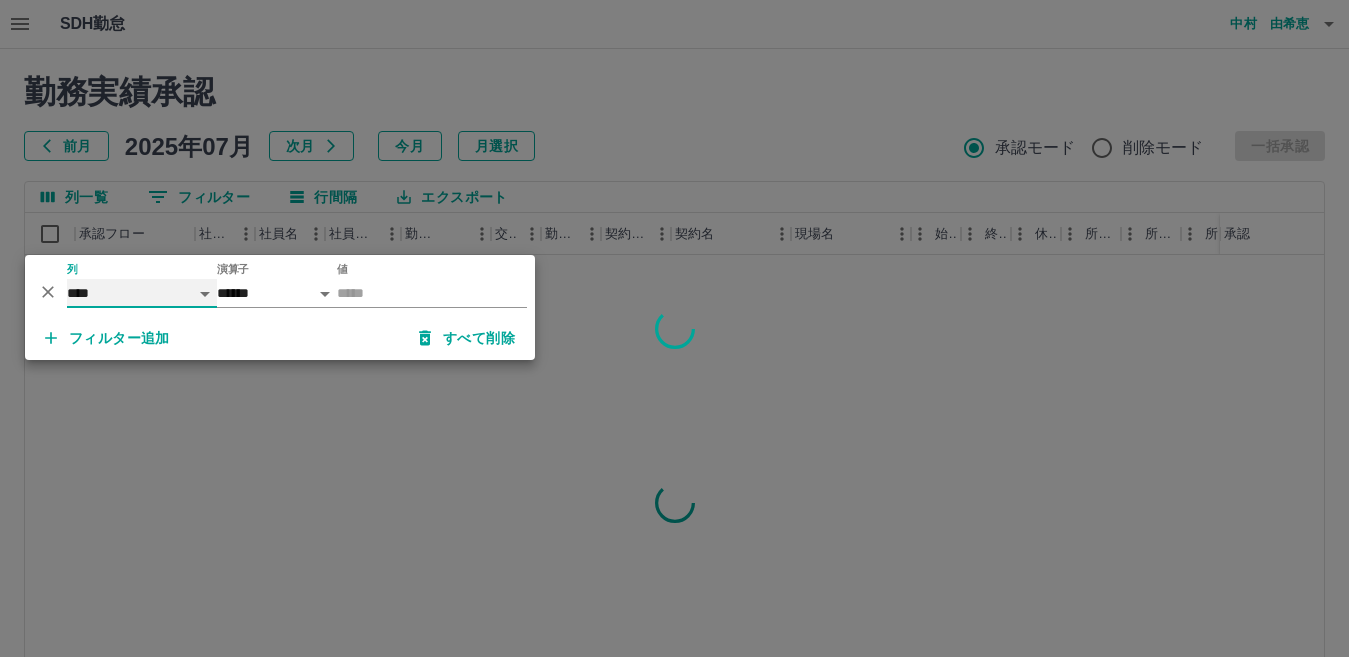 click on "**** *** **** *** *** **** ***** *** *** ** ** ** **** **** **** ** ** *** **** *****" at bounding box center (142, 293) 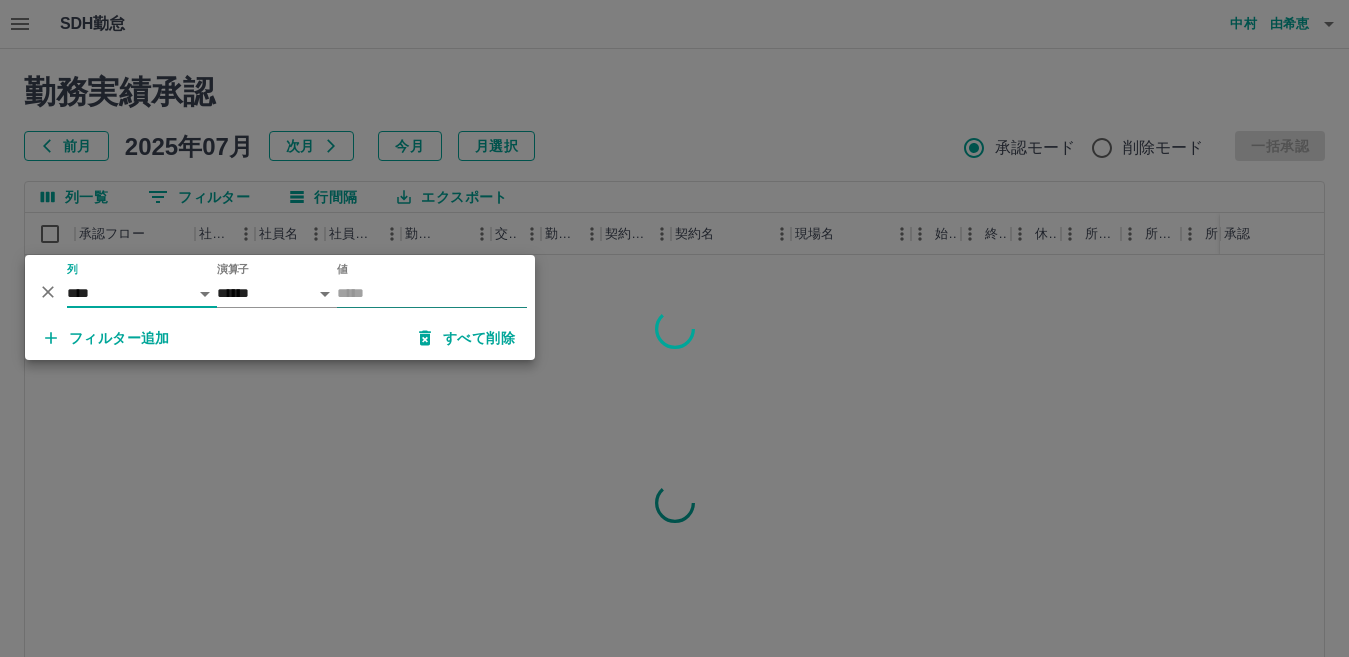 click on "値" at bounding box center [432, 293] 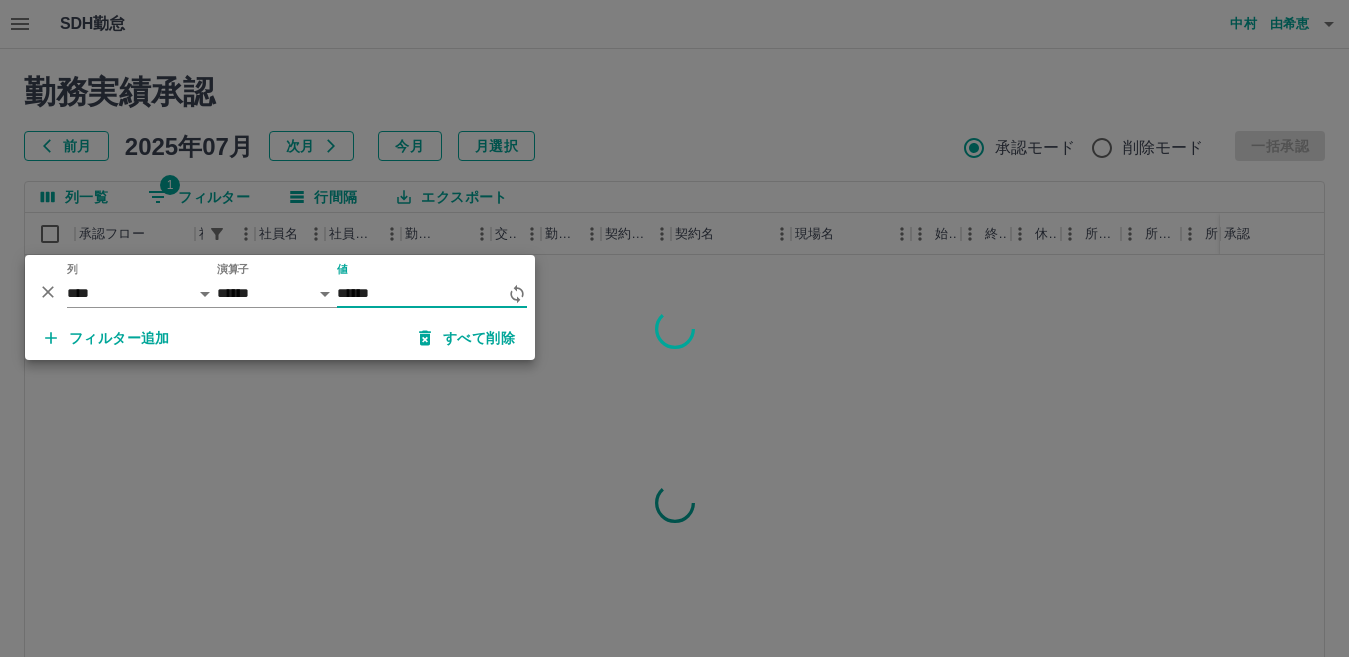 type on "*******" 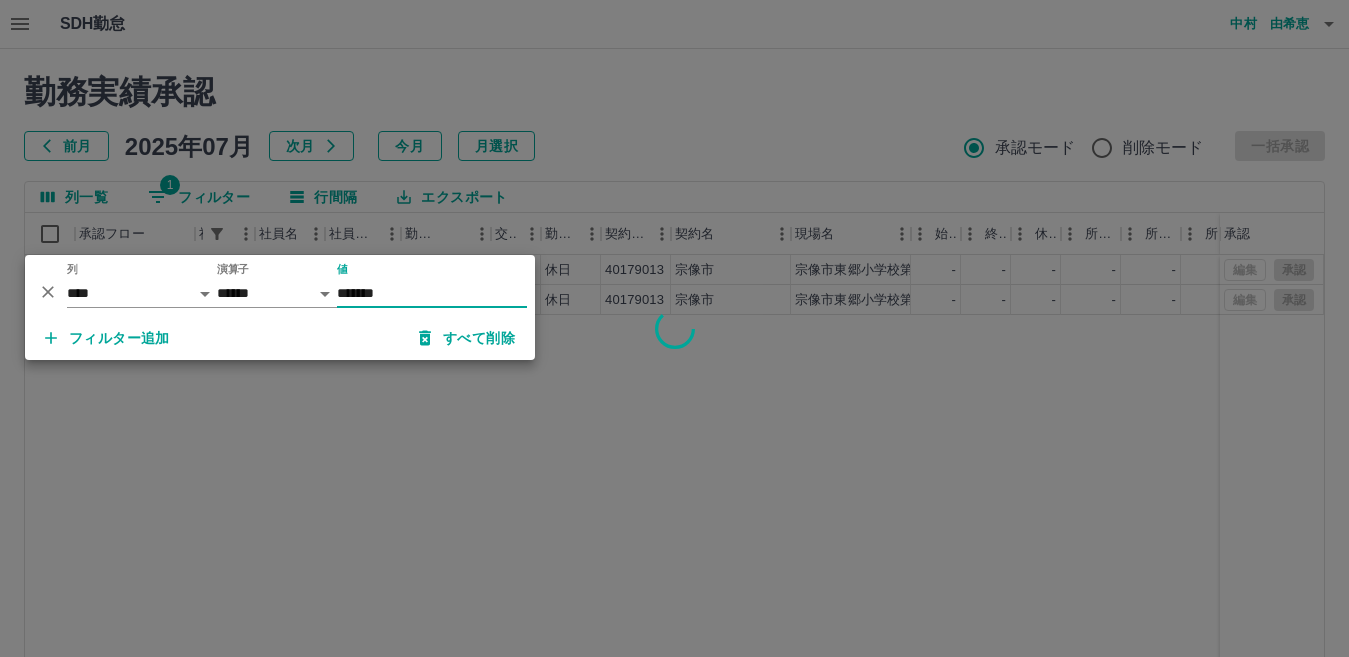 click at bounding box center [674, 328] 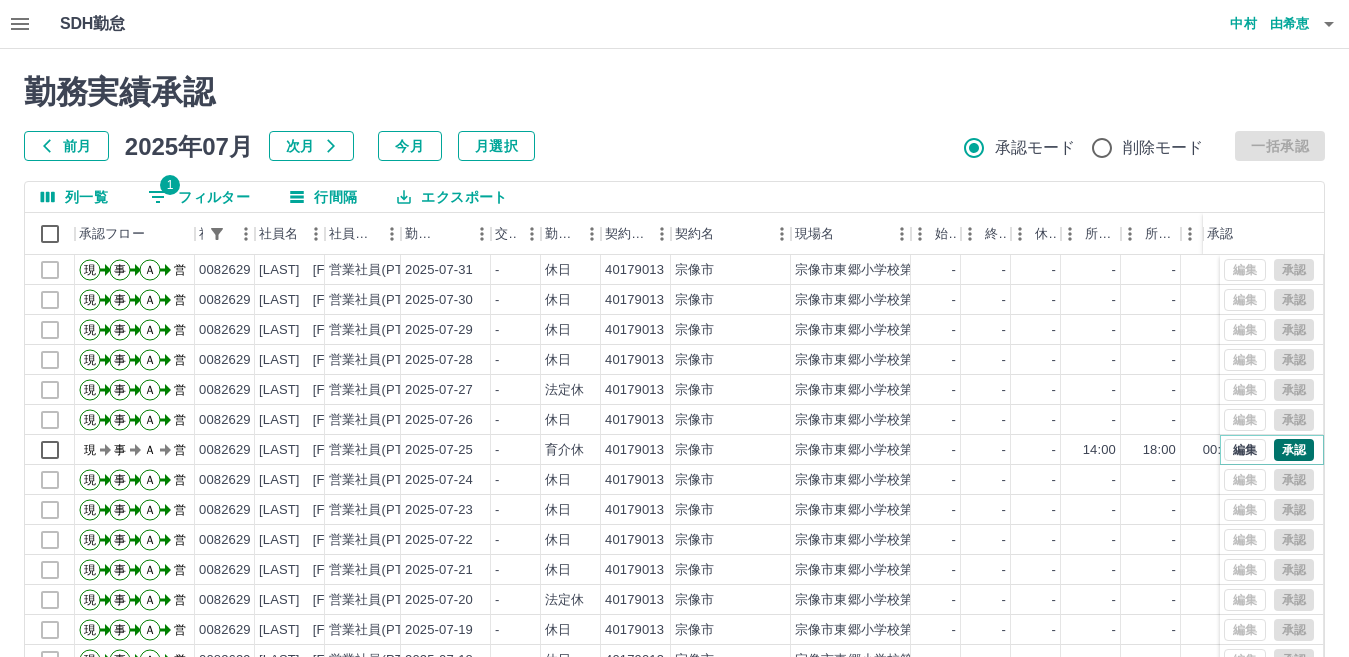 click on "承認" at bounding box center [1294, 450] 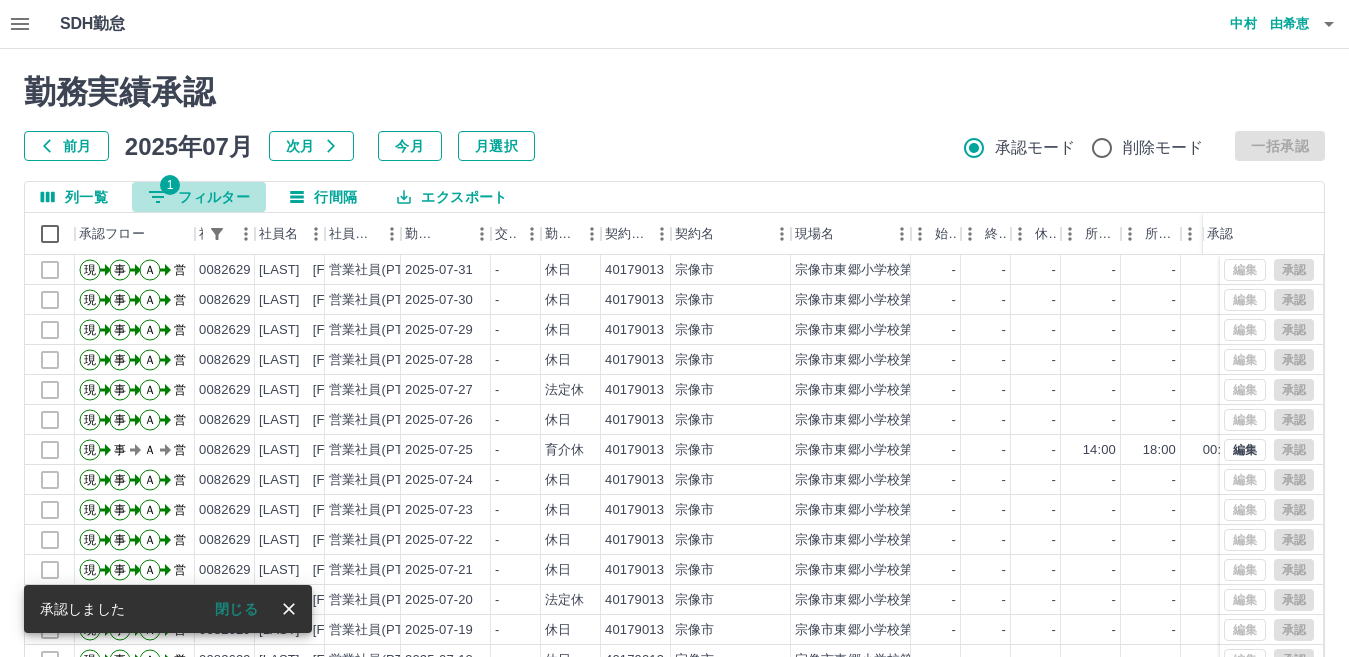 click on "1 フィルター" at bounding box center (199, 197) 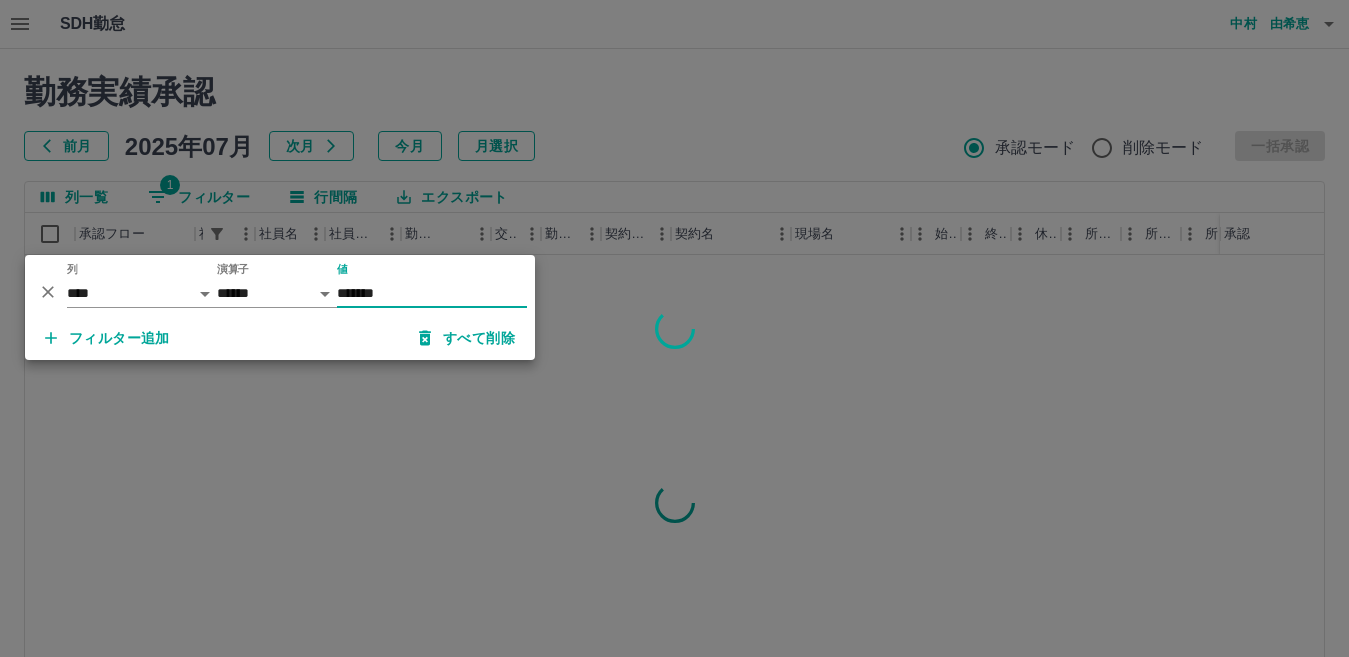 type on "*******" 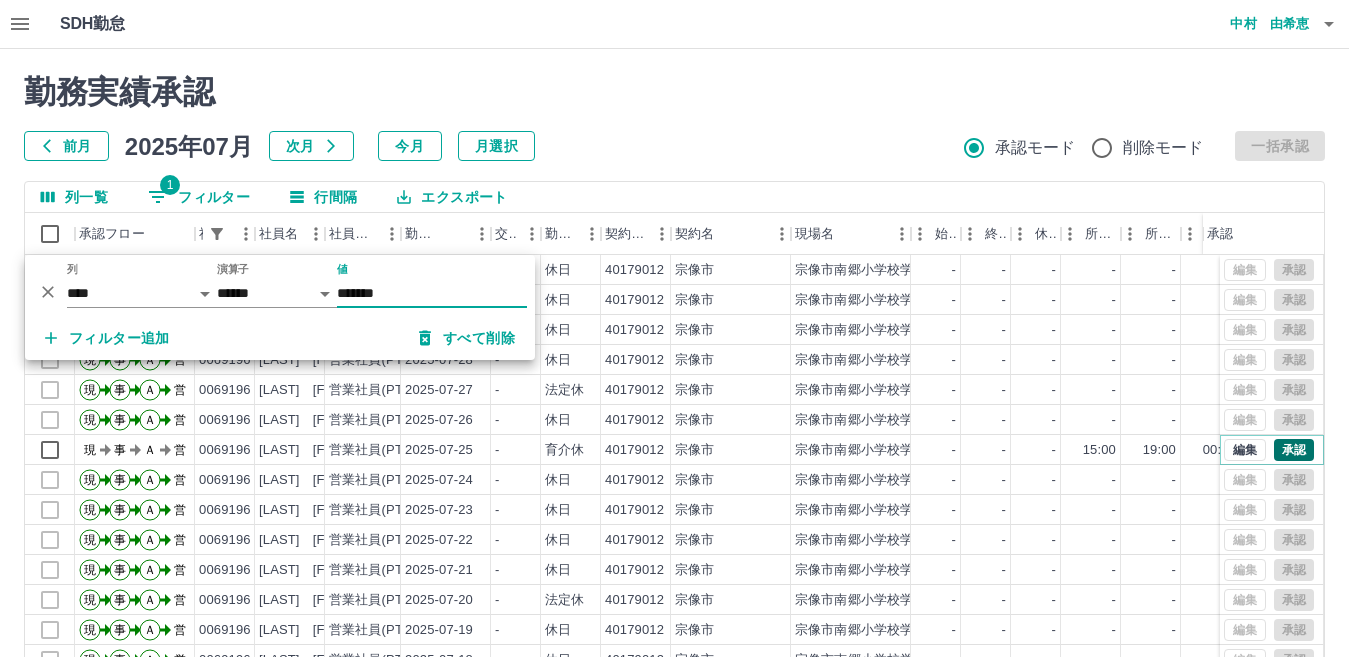click on "承認" at bounding box center [1294, 450] 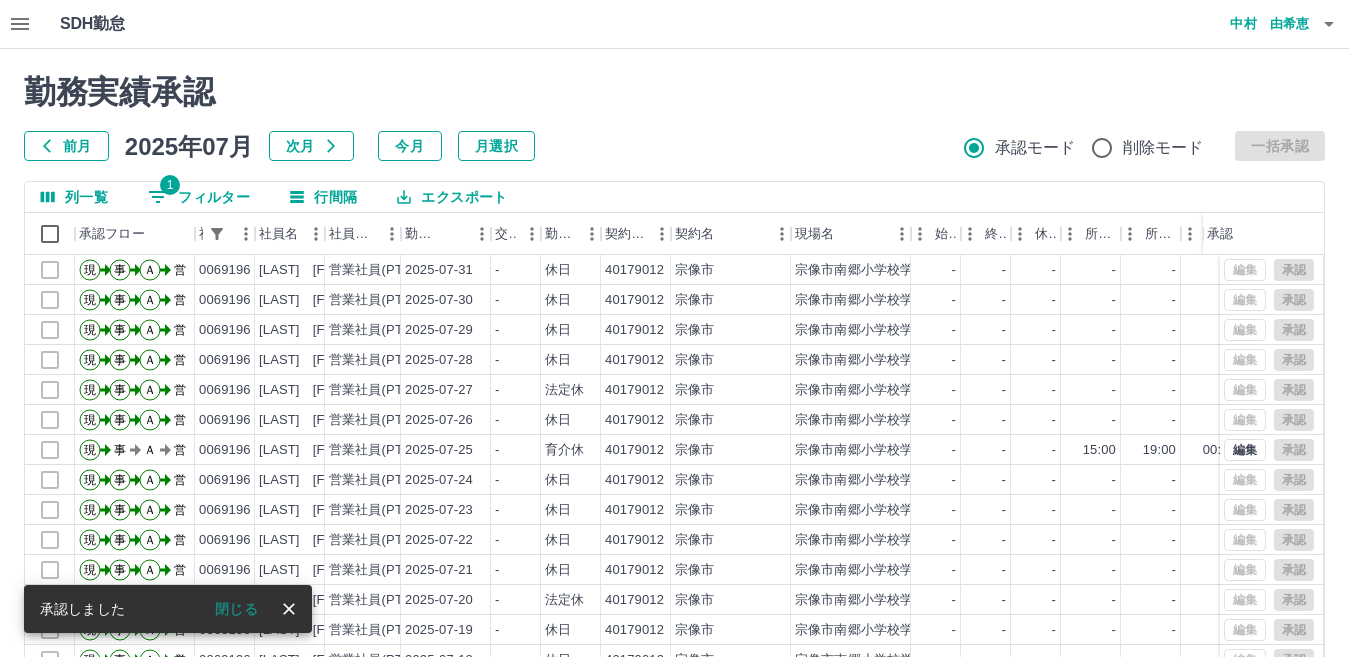 click on "1 フィルター" at bounding box center [199, 197] 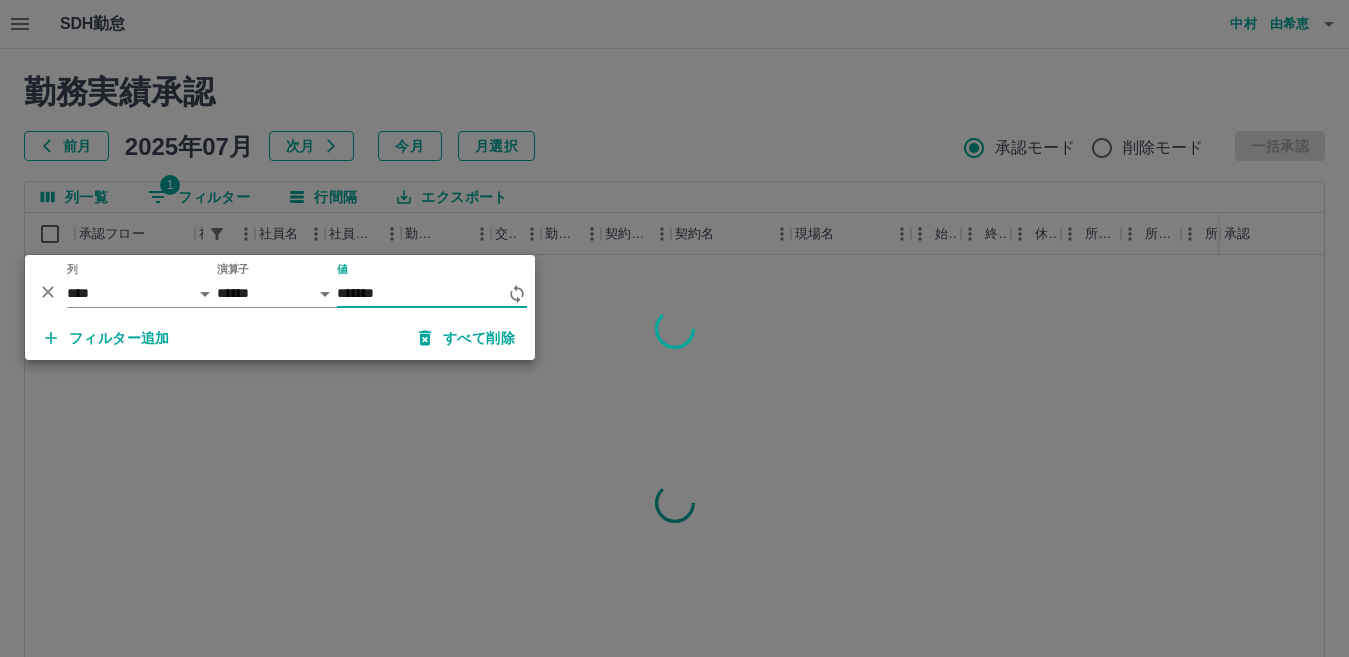 type on "*******" 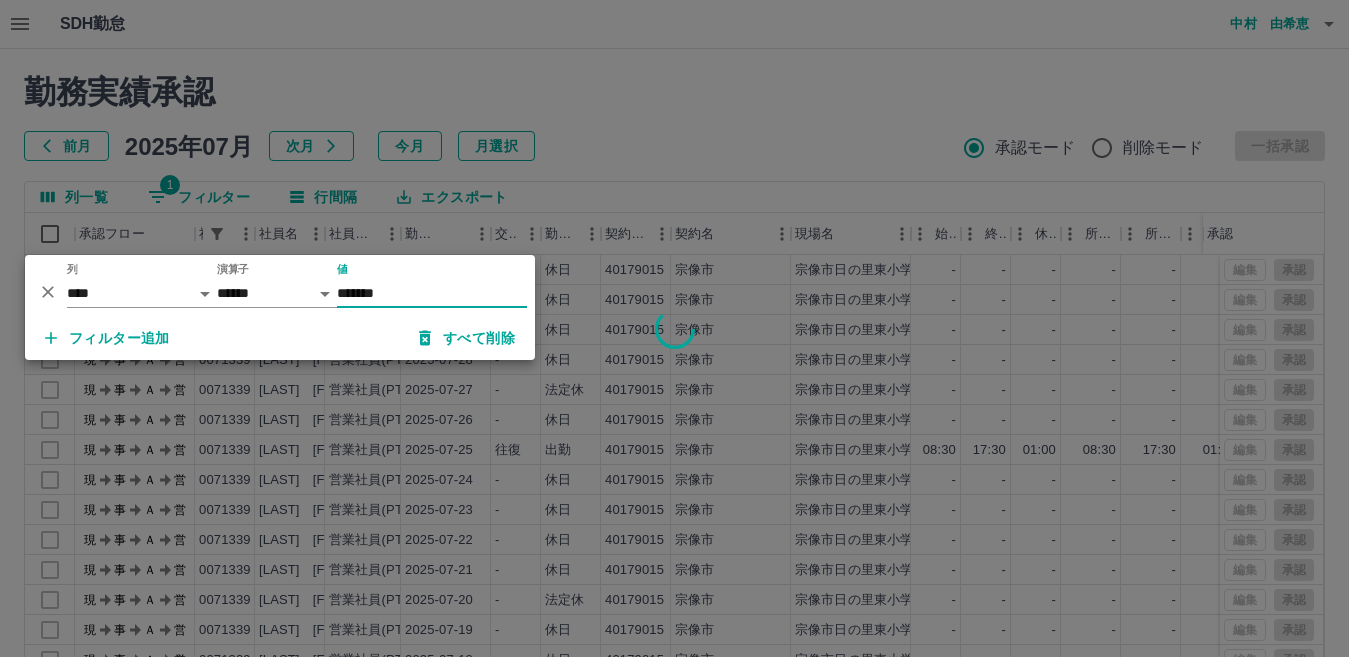 click at bounding box center (674, 328) 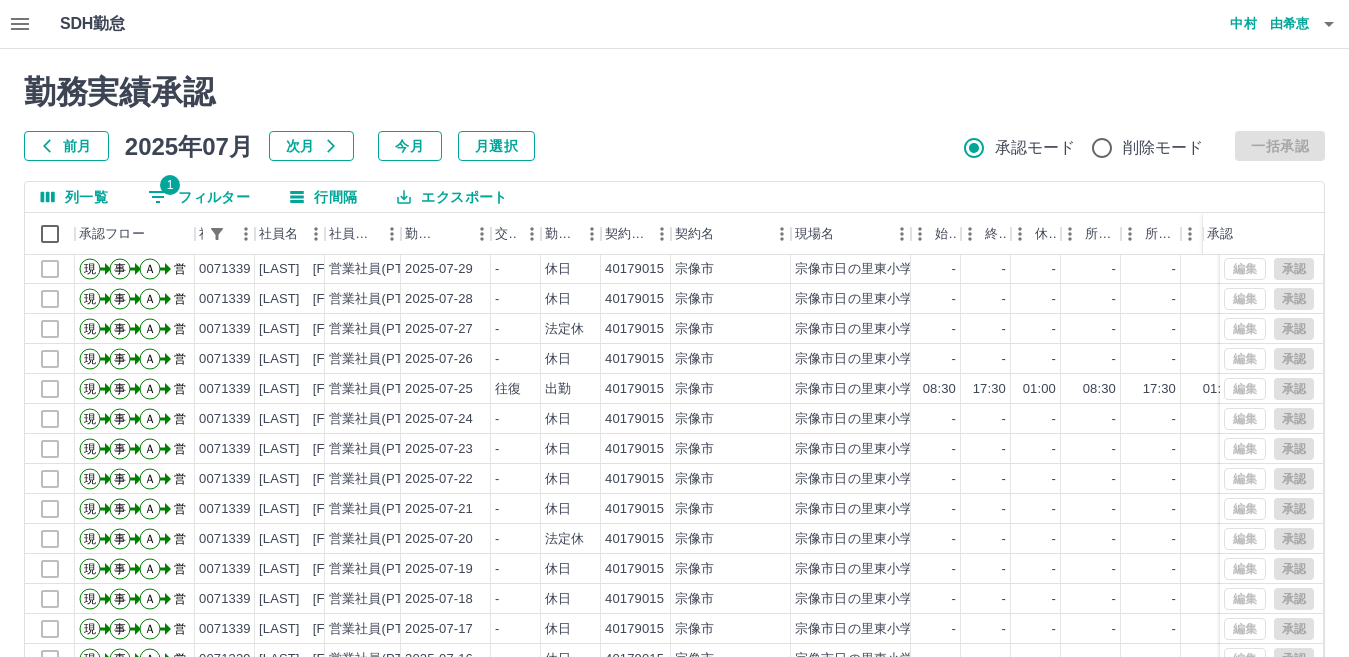 scroll, scrollTop: 104, scrollLeft: 0, axis: vertical 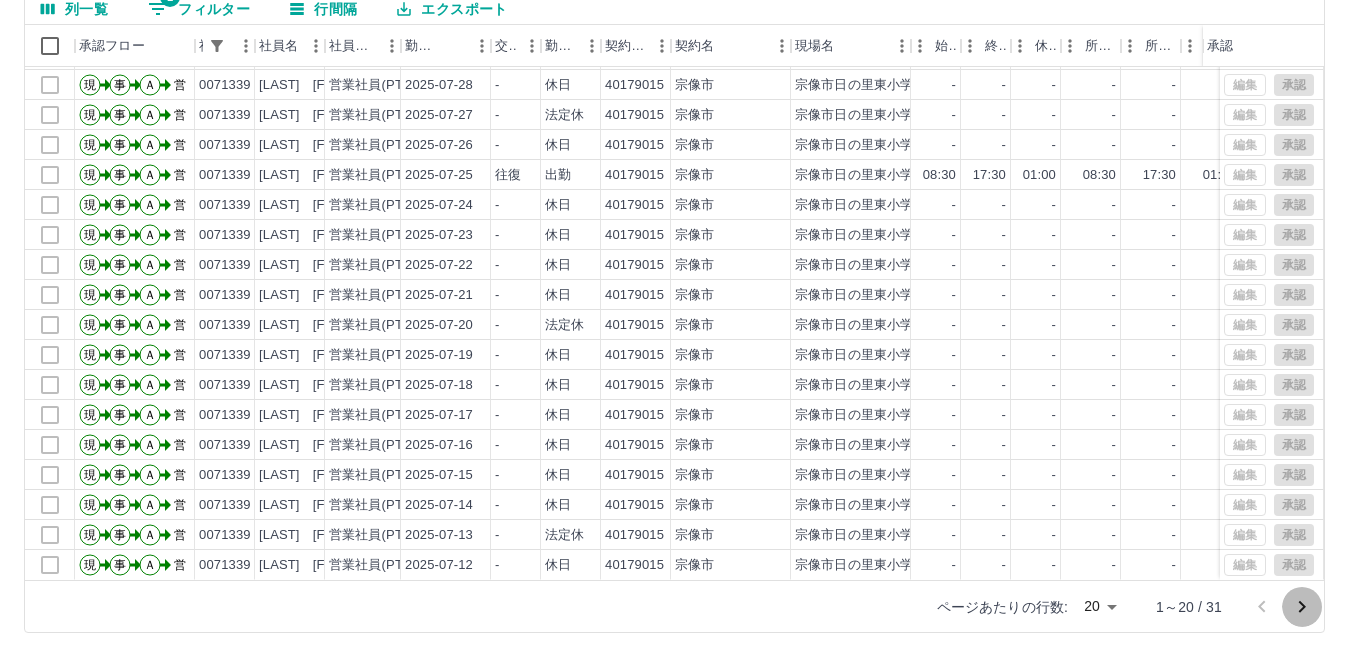 click 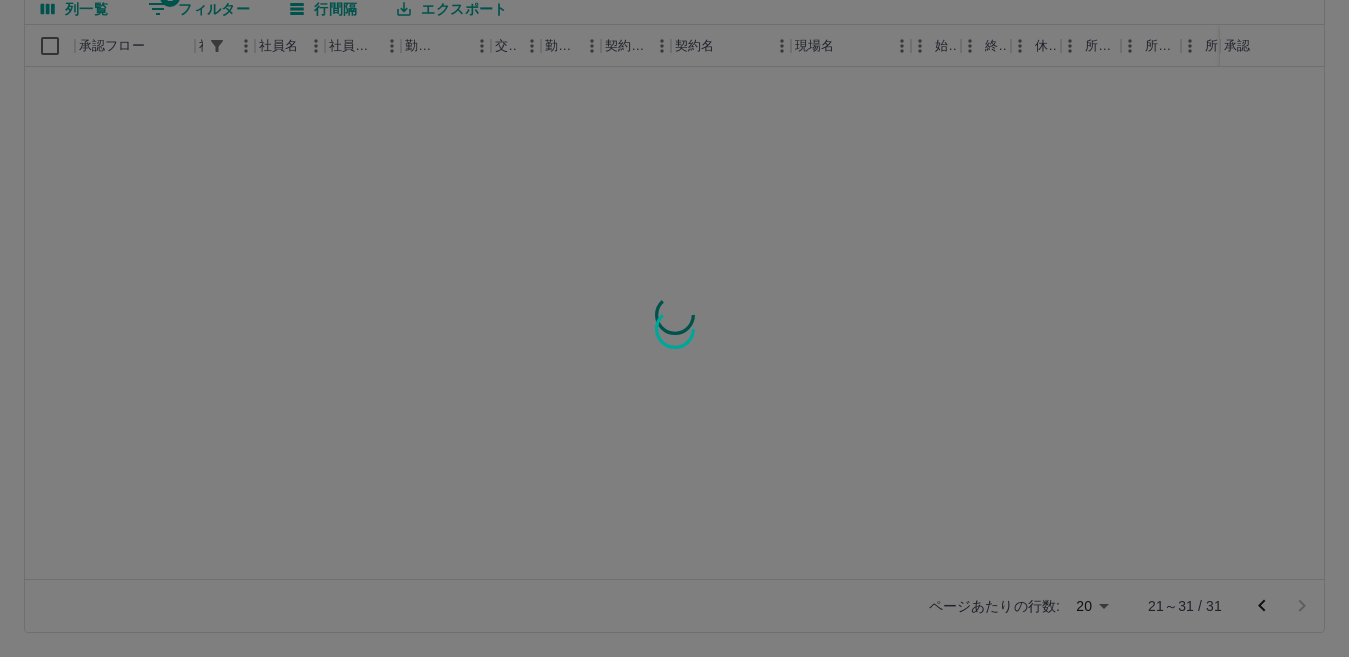 scroll, scrollTop: 0, scrollLeft: 0, axis: both 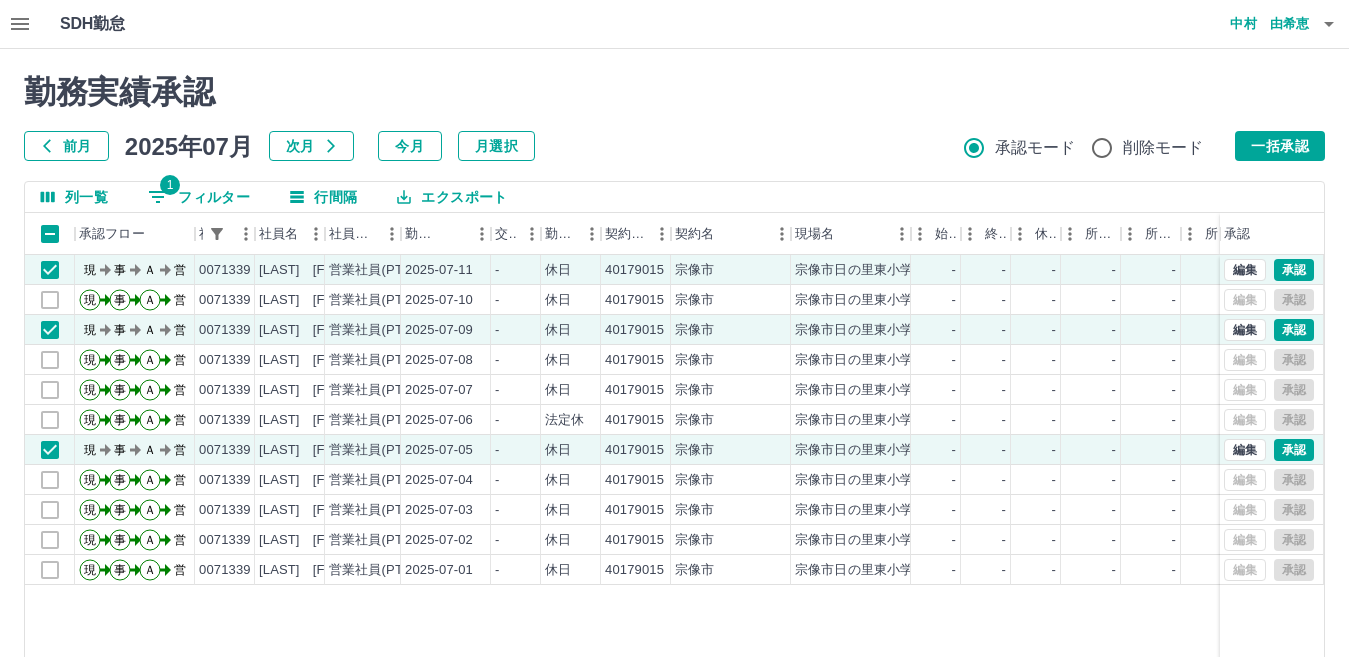 click on "一括承認" at bounding box center (1280, 146) 